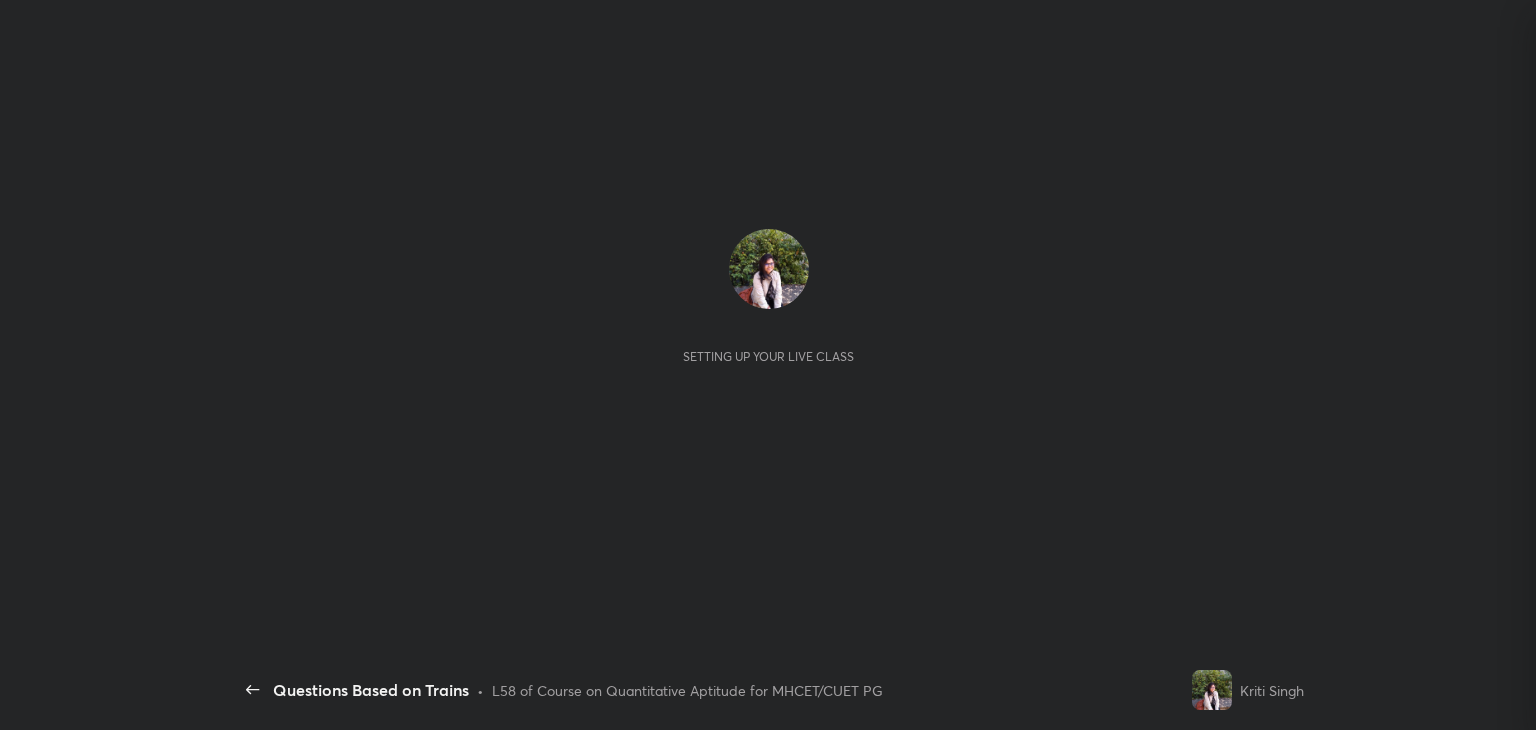 scroll, scrollTop: 0, scrollLeft: 0, axis: both 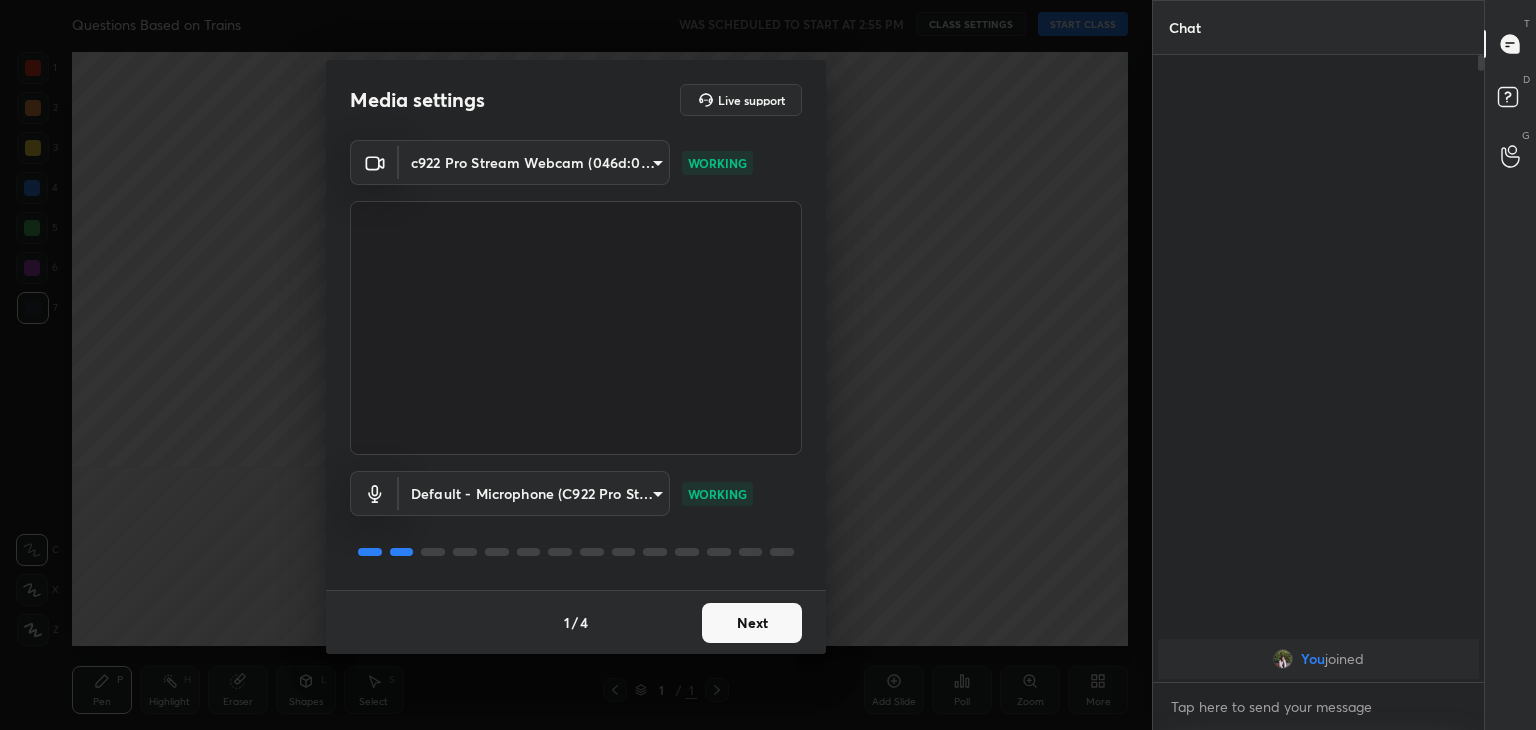 click on "Next" at bounding box center [752, 623] 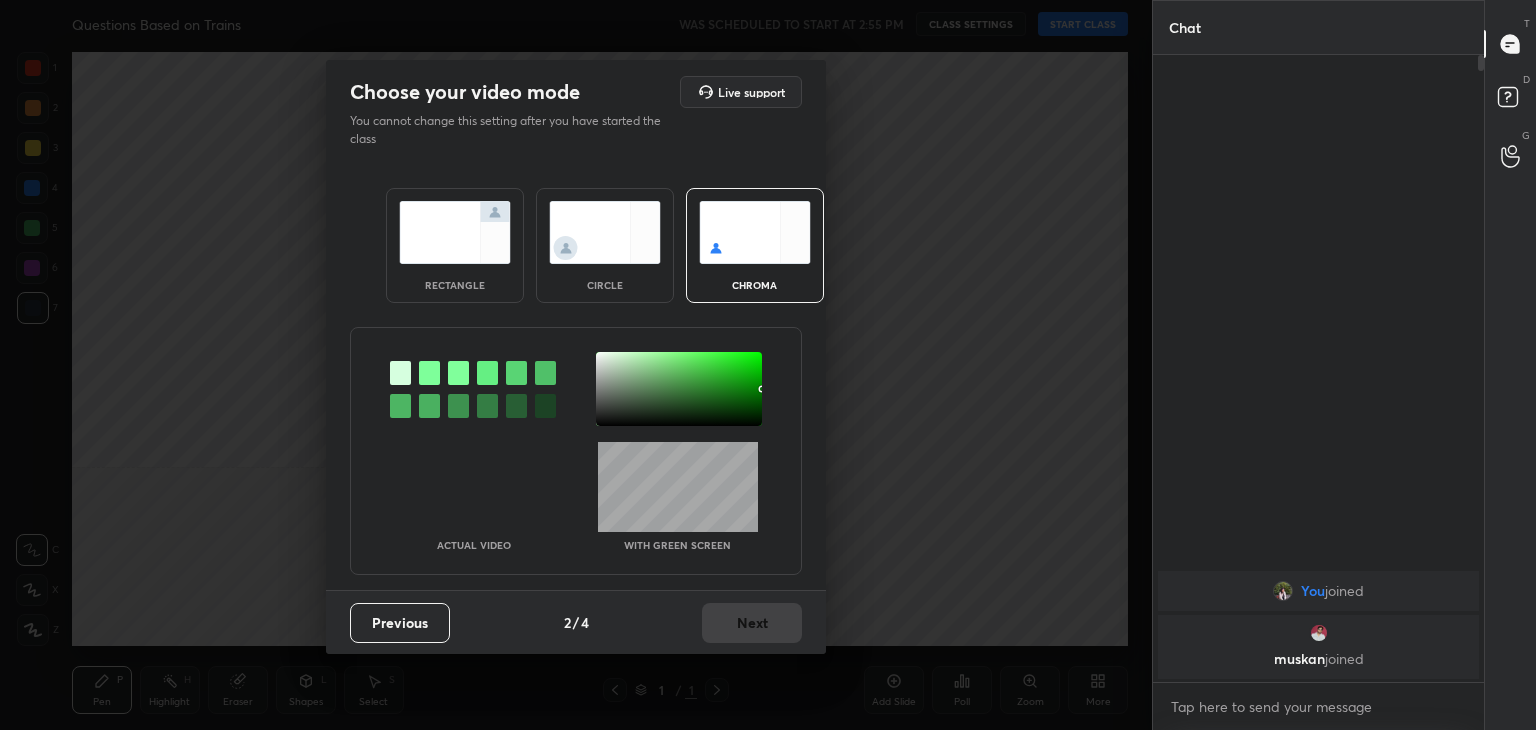 click at bounding box center (605, 232) 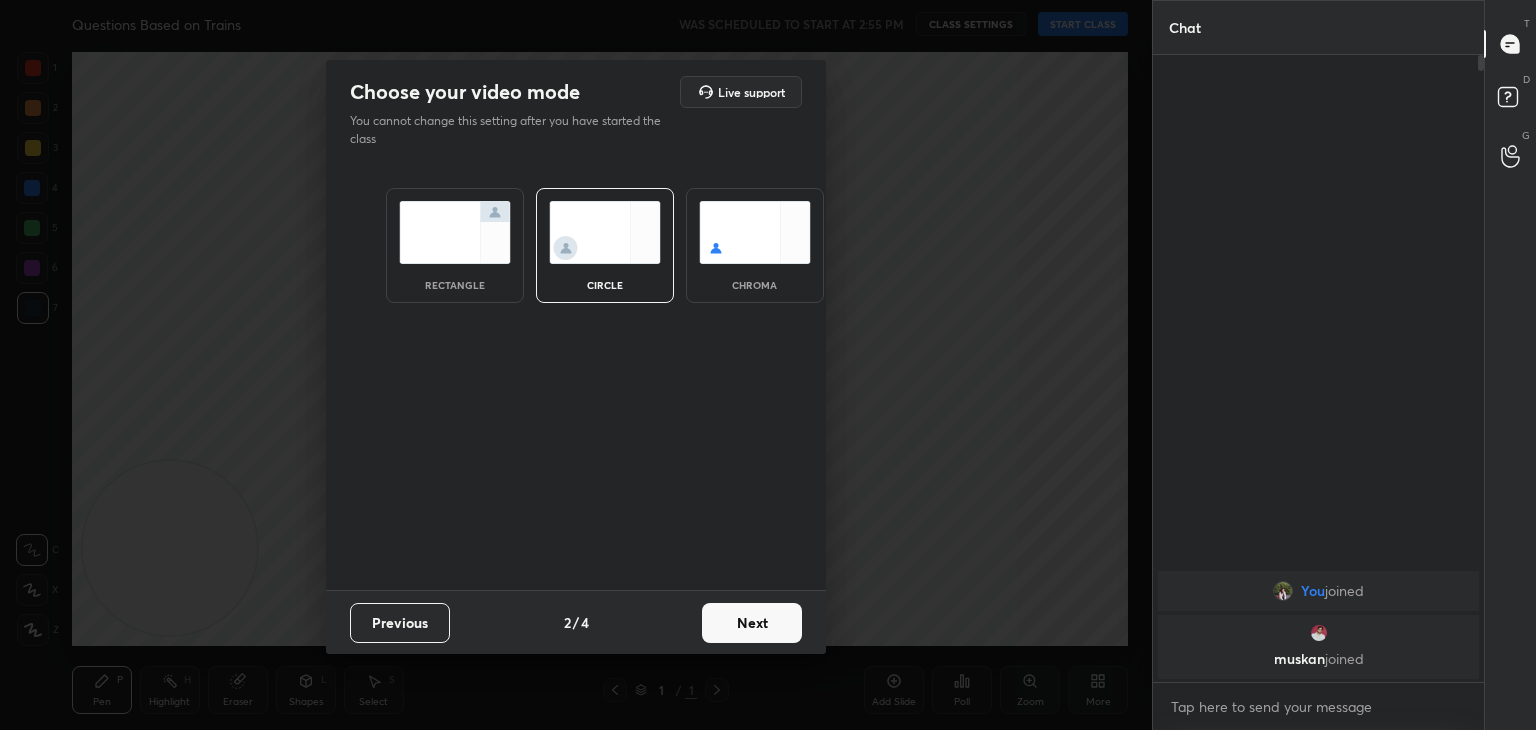 click on "Next" at bounding box center [752, 623] 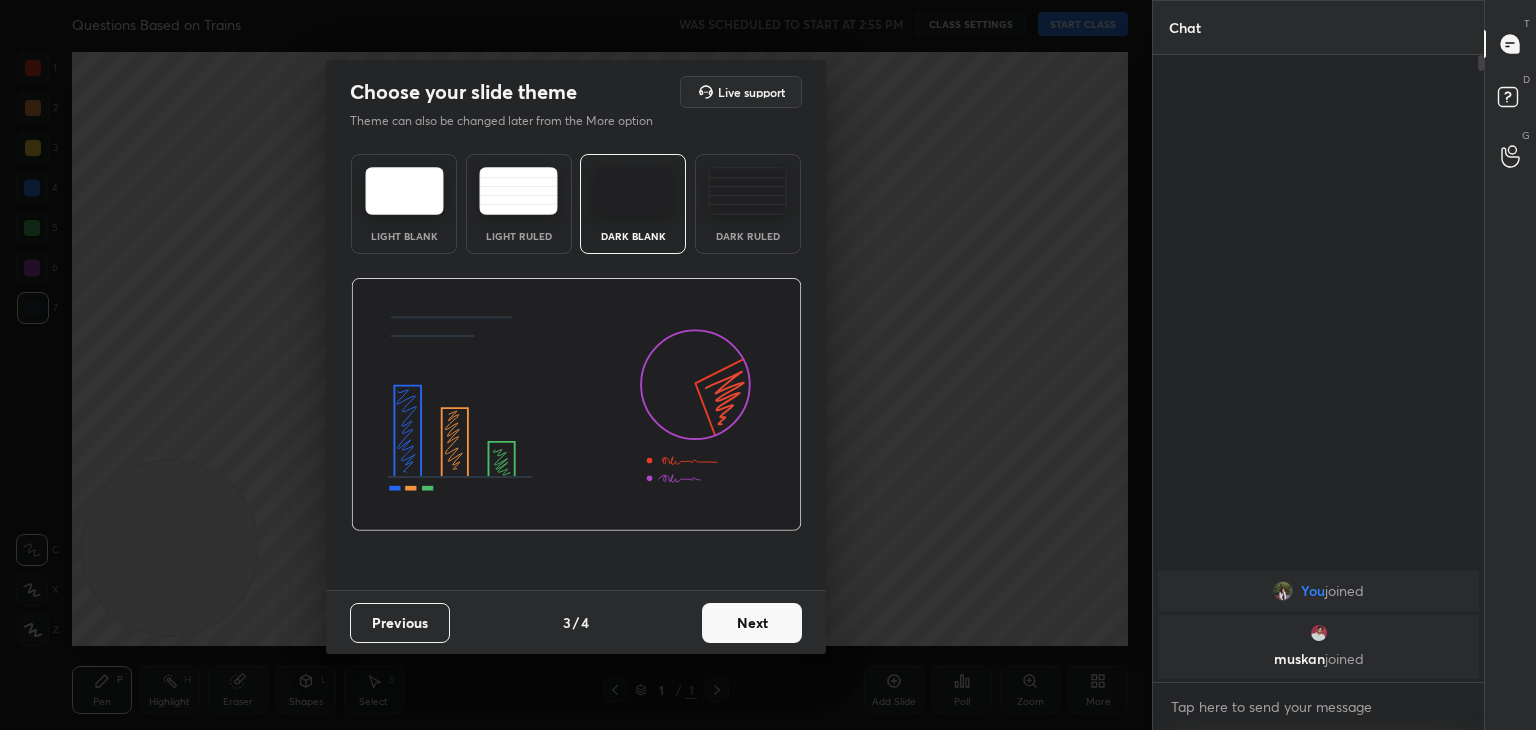 click on "Next" at bounding box center [752, 623] 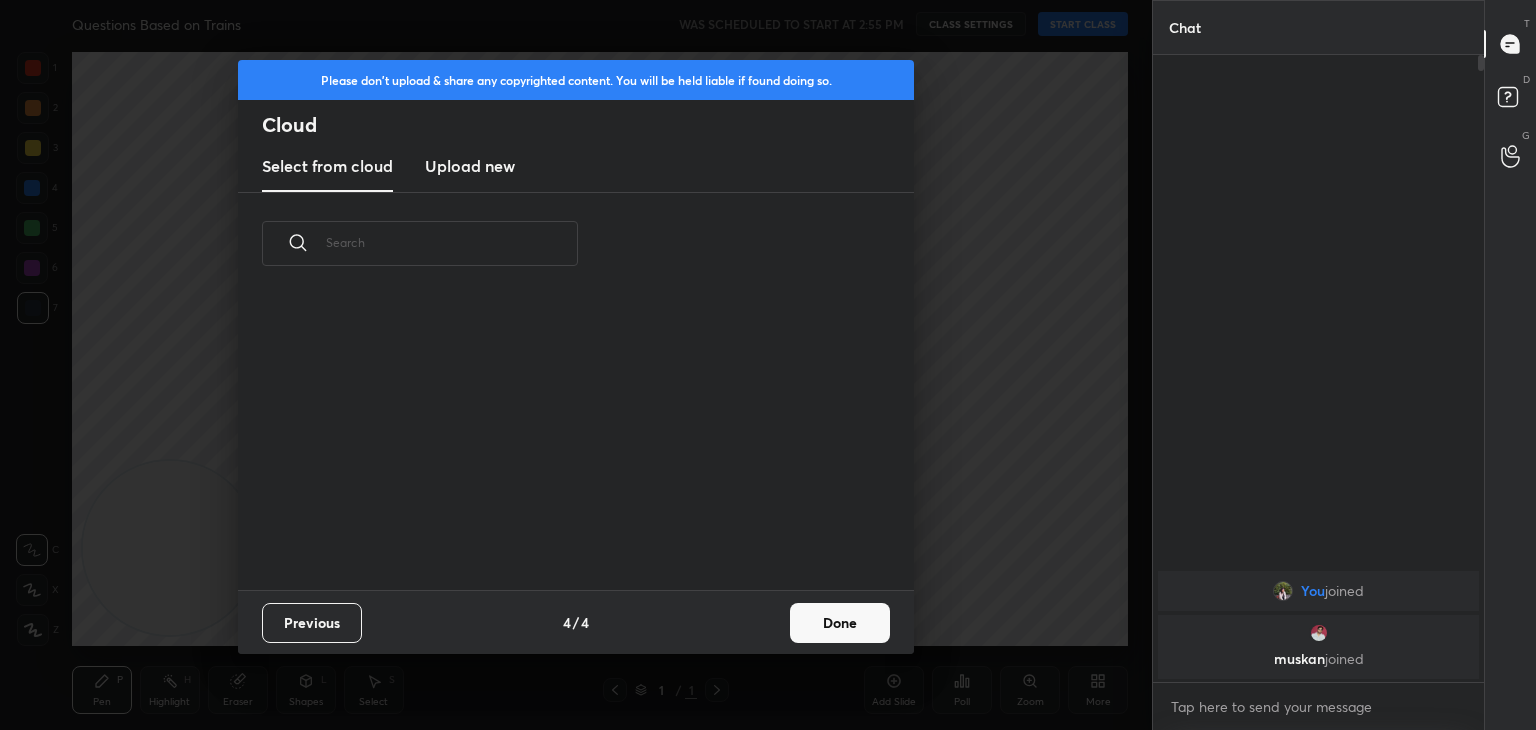 scroll, scrollTop: 6, scrollLeft: 10, axis: both 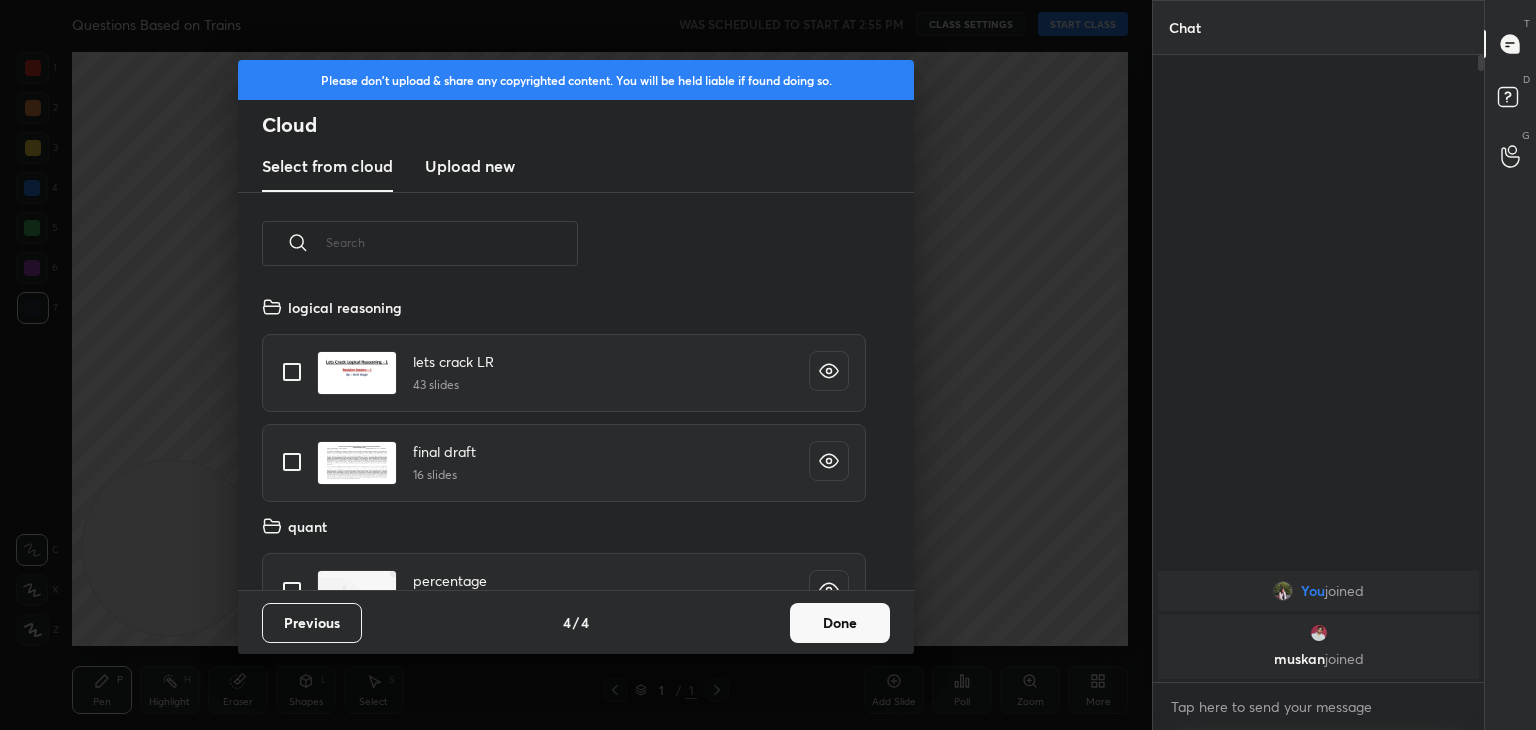 click on "Done" at bounding box center (840, 623) 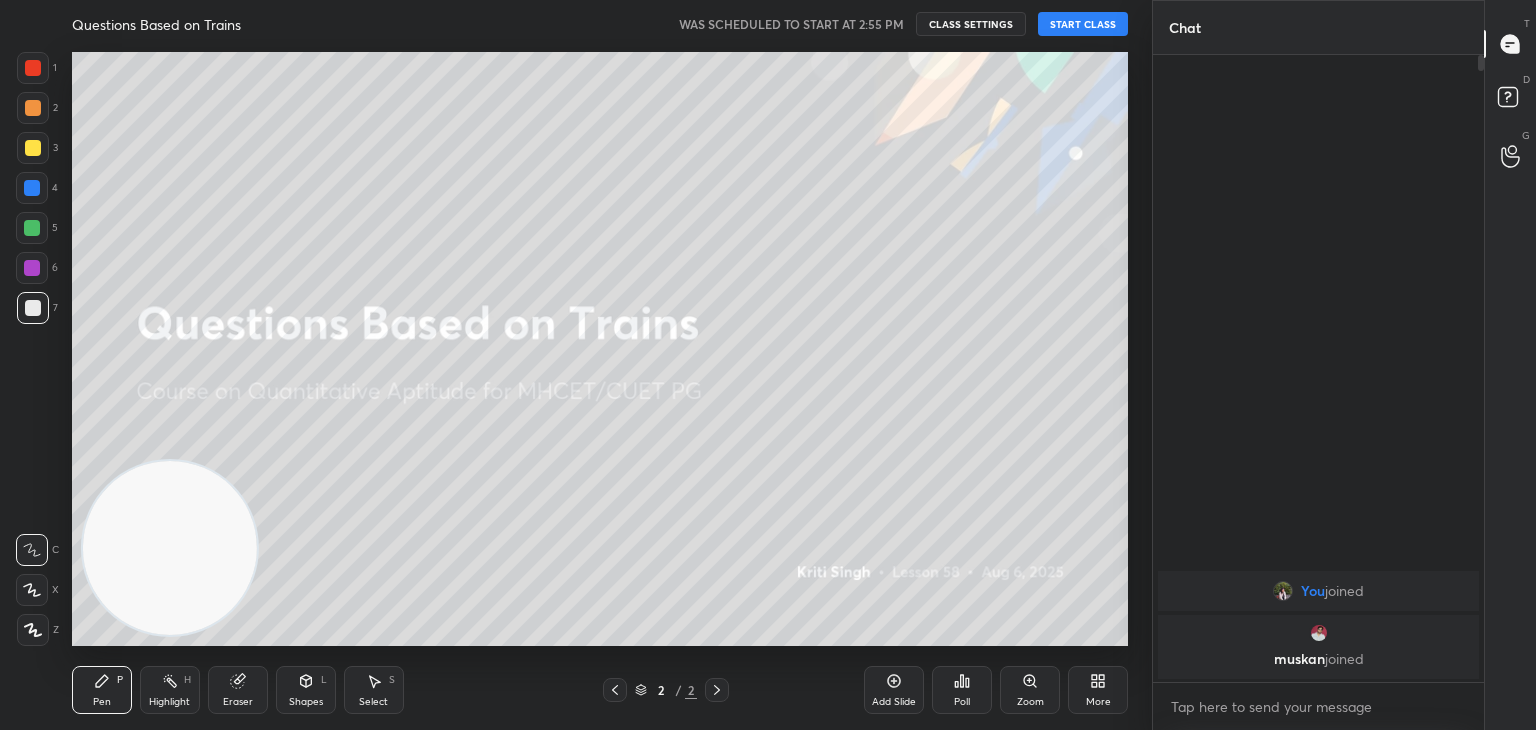click on "START CLASS" at bounding box center (1083, 24) 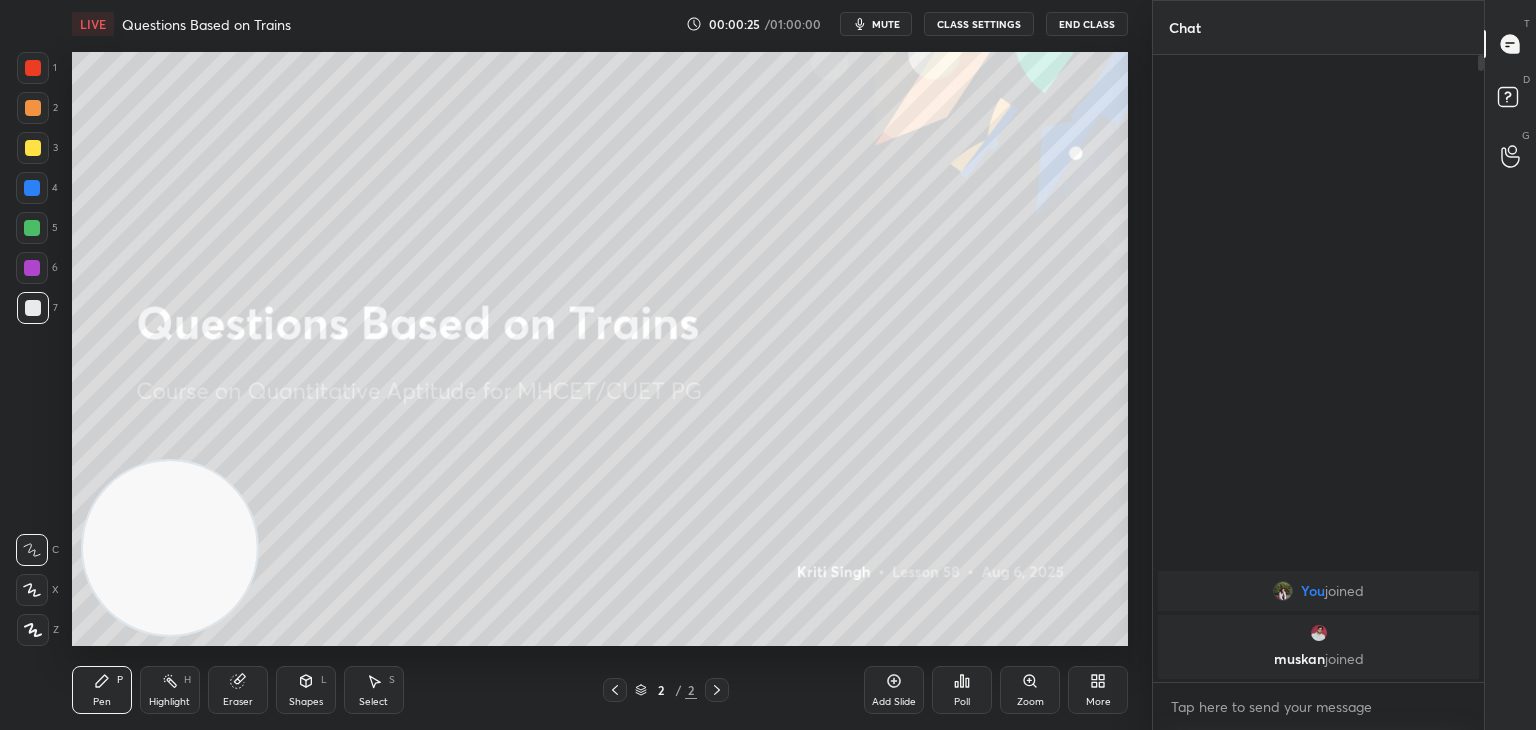 click on "More" at bounding box center (1098, 702) 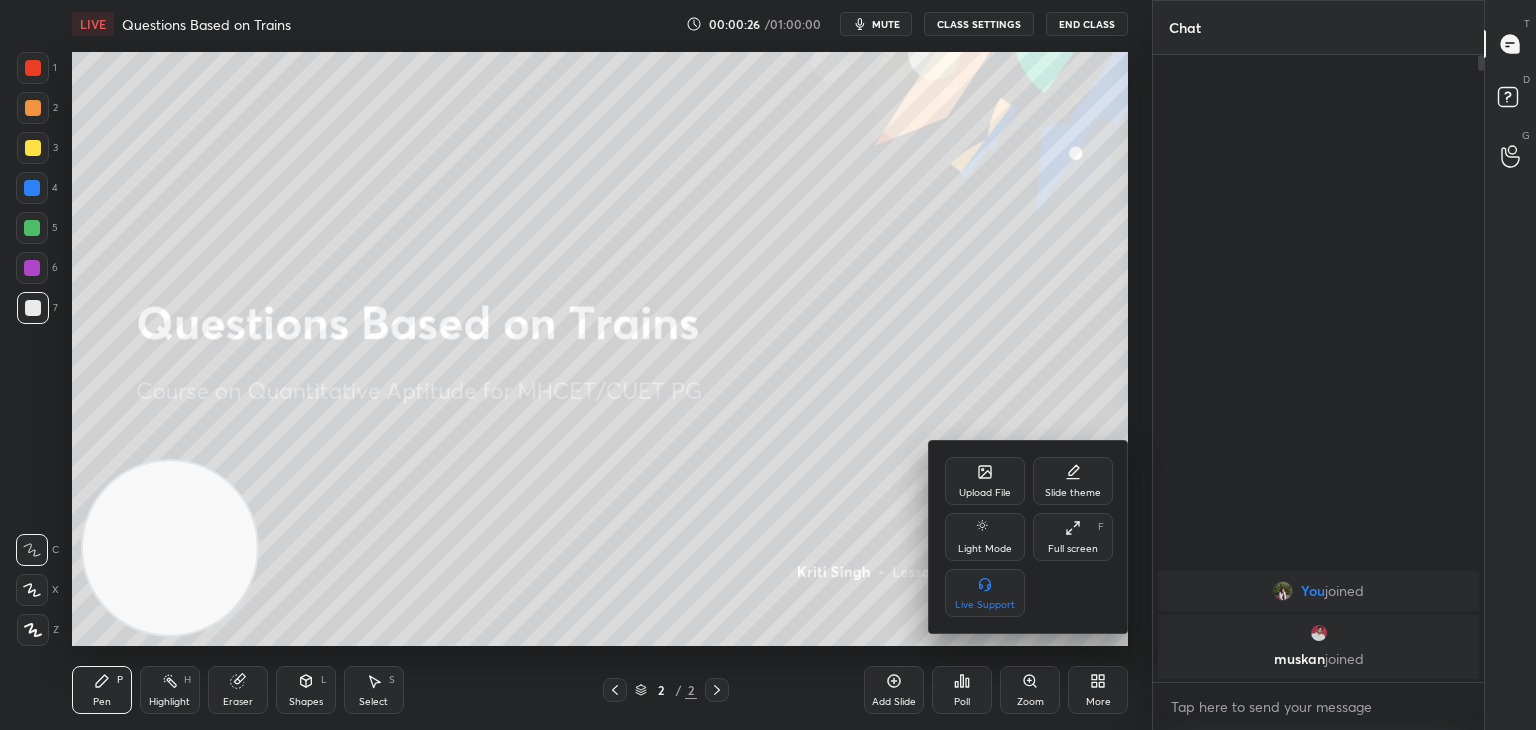click on "Upload File" at bounding box center [985, 493] 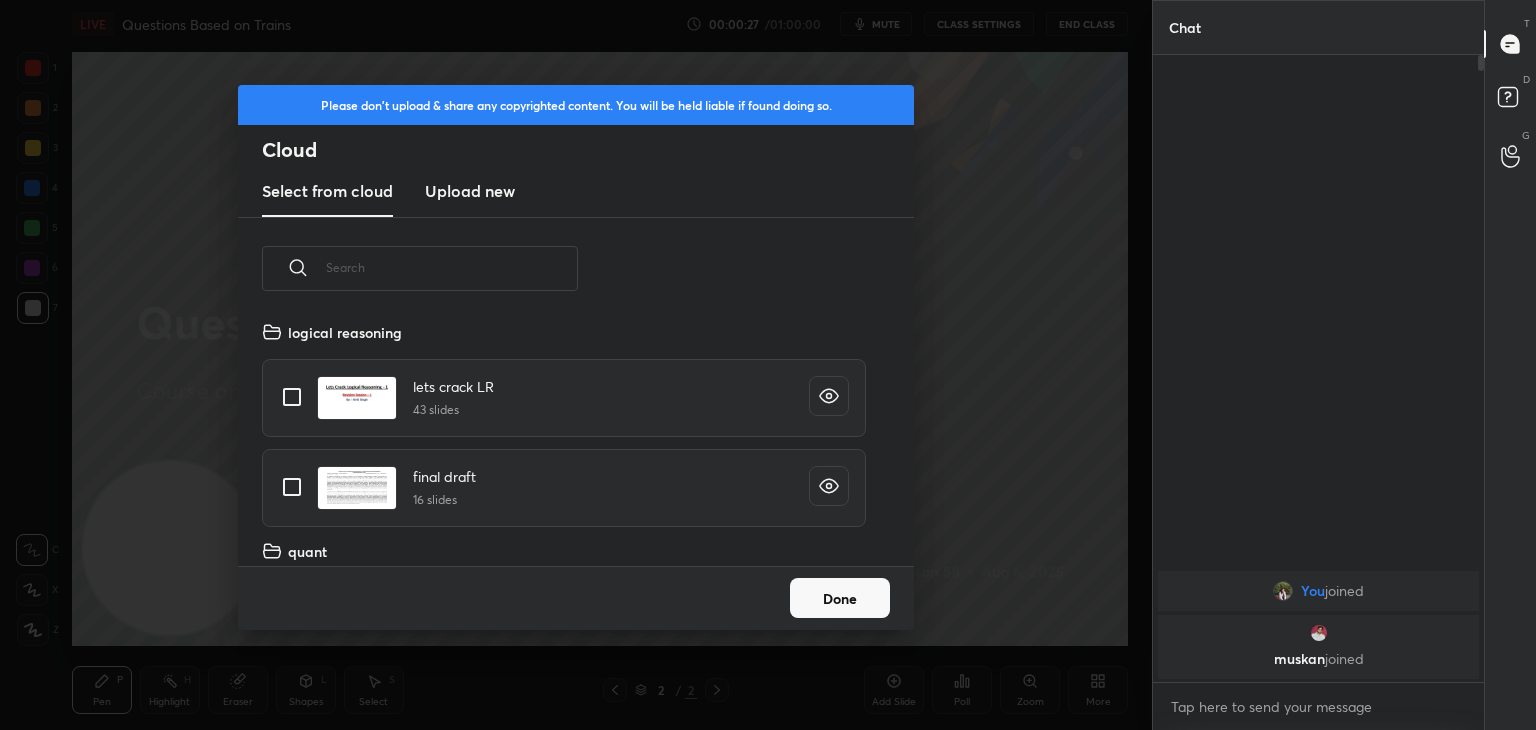 scroll, scrollTop: 5, scrollLeft: 10, axis: both 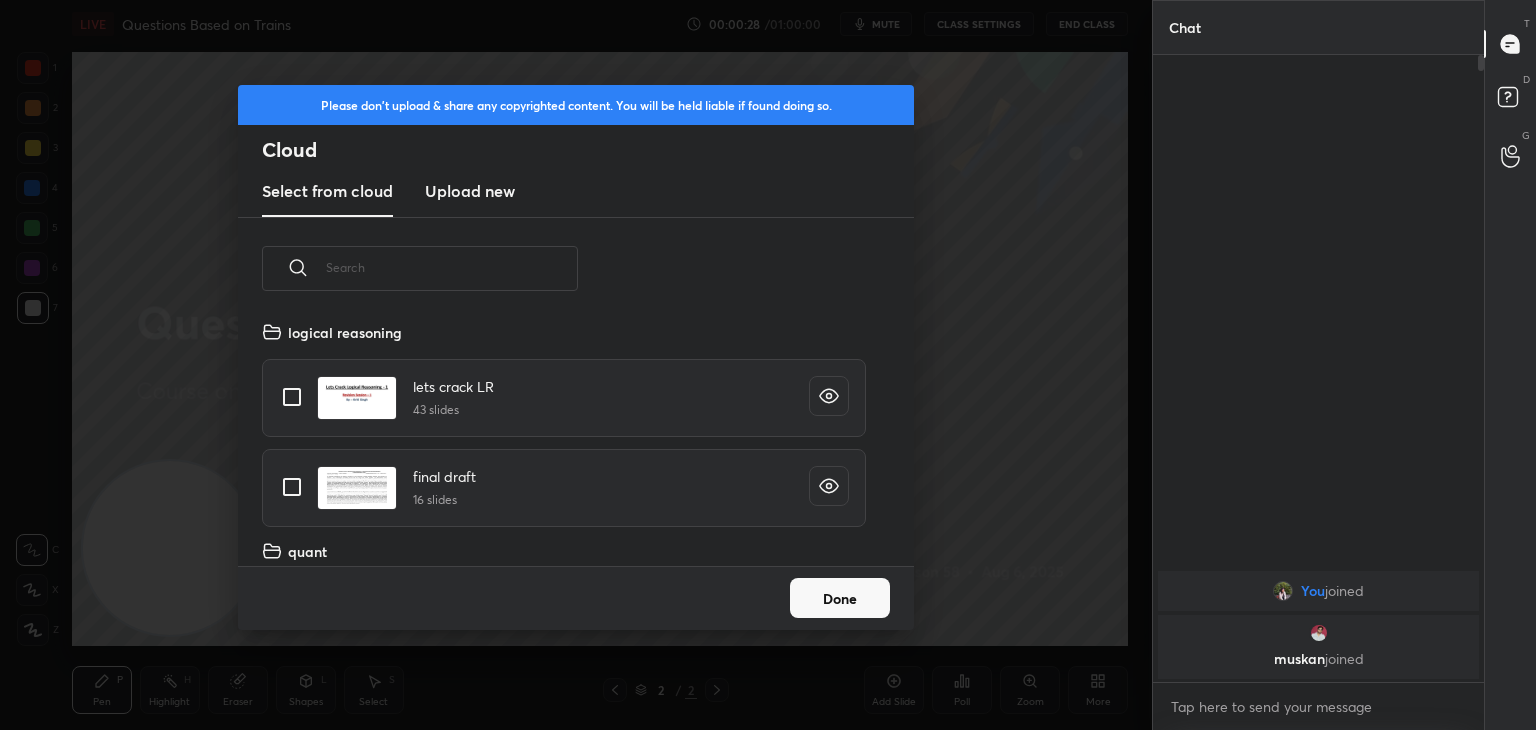 click on "Upload new" at bounding box center [470, 191] 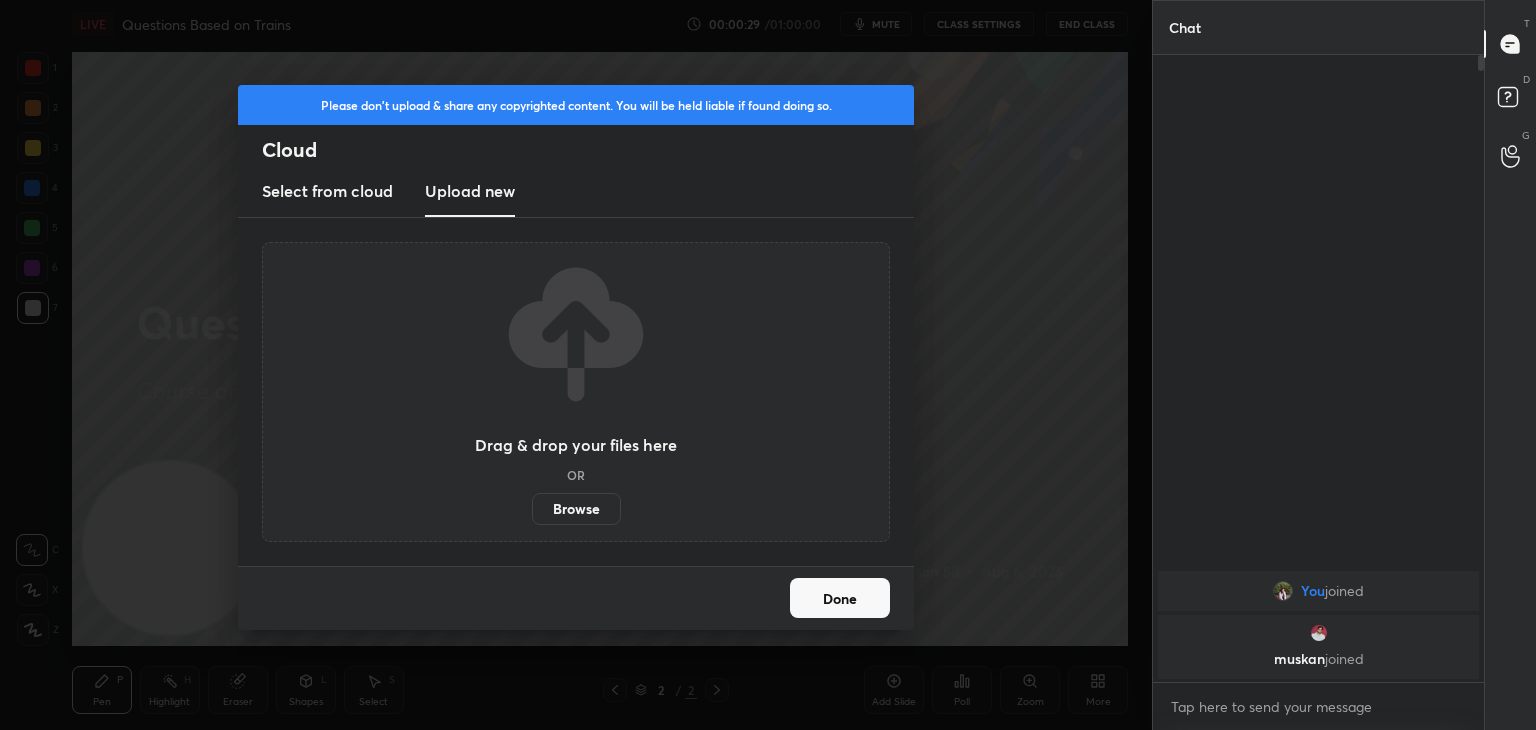 click on "Browse" at bounding box center [576, 509] 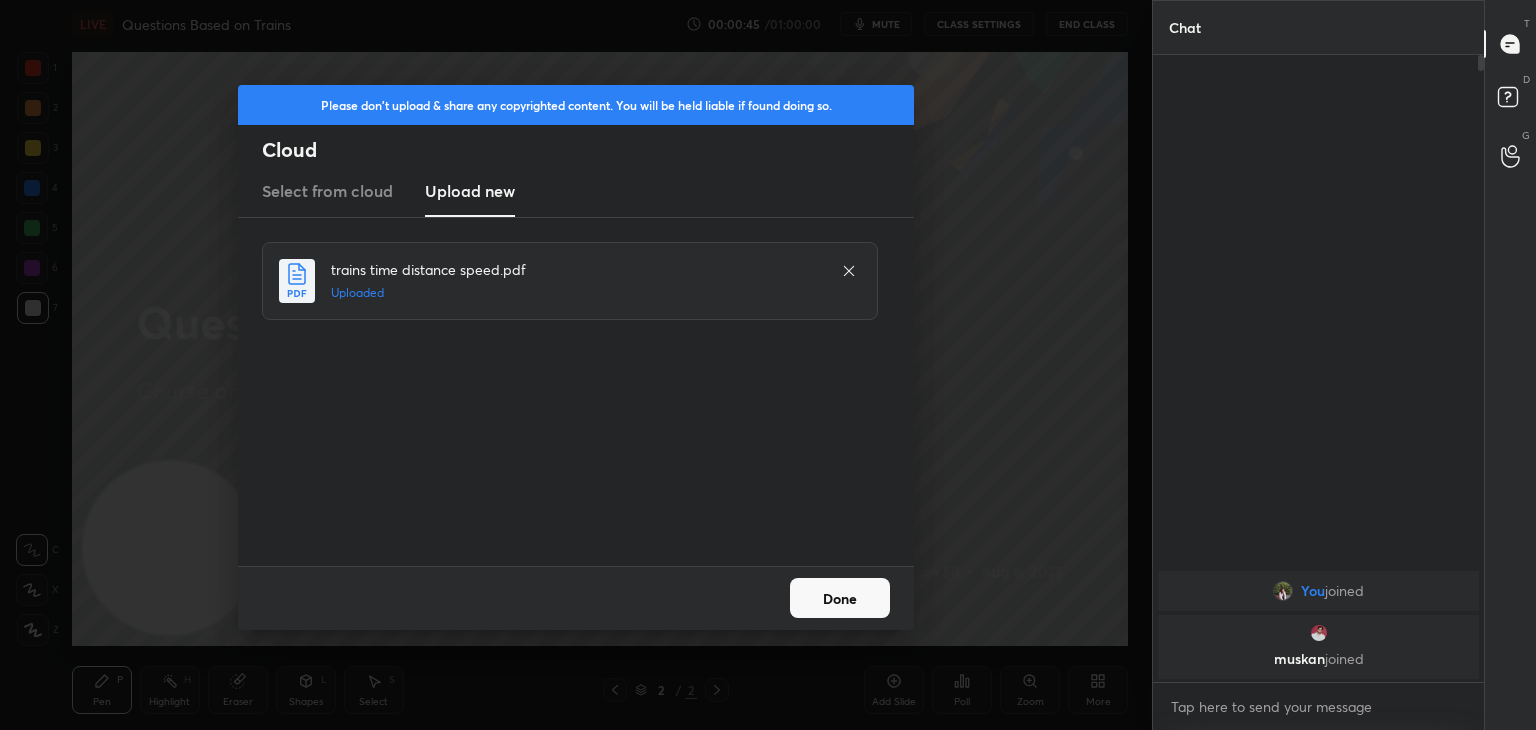 click on "Done" at bounding box center (840, 598) 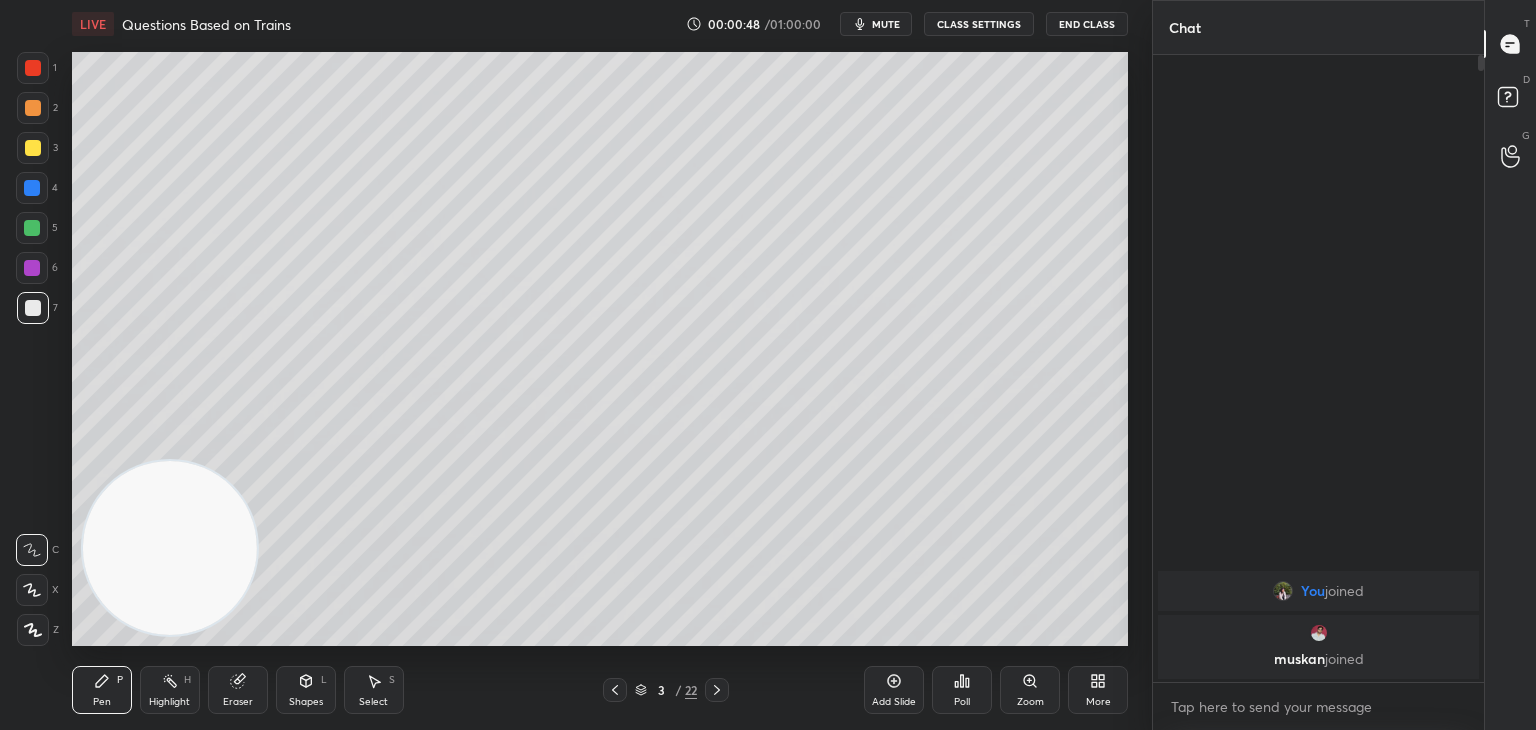 click on "mute" at bounding box center [886, 24] 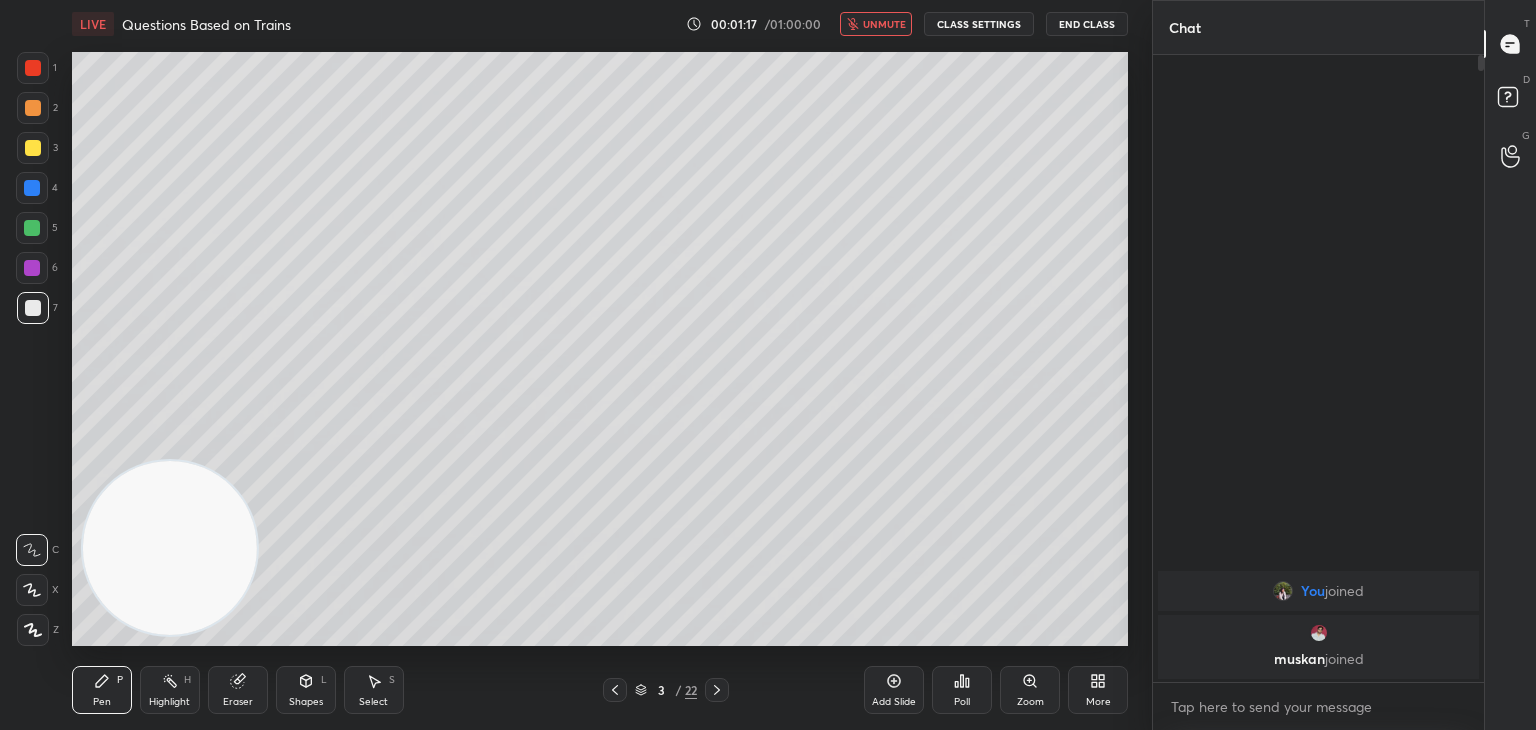 click 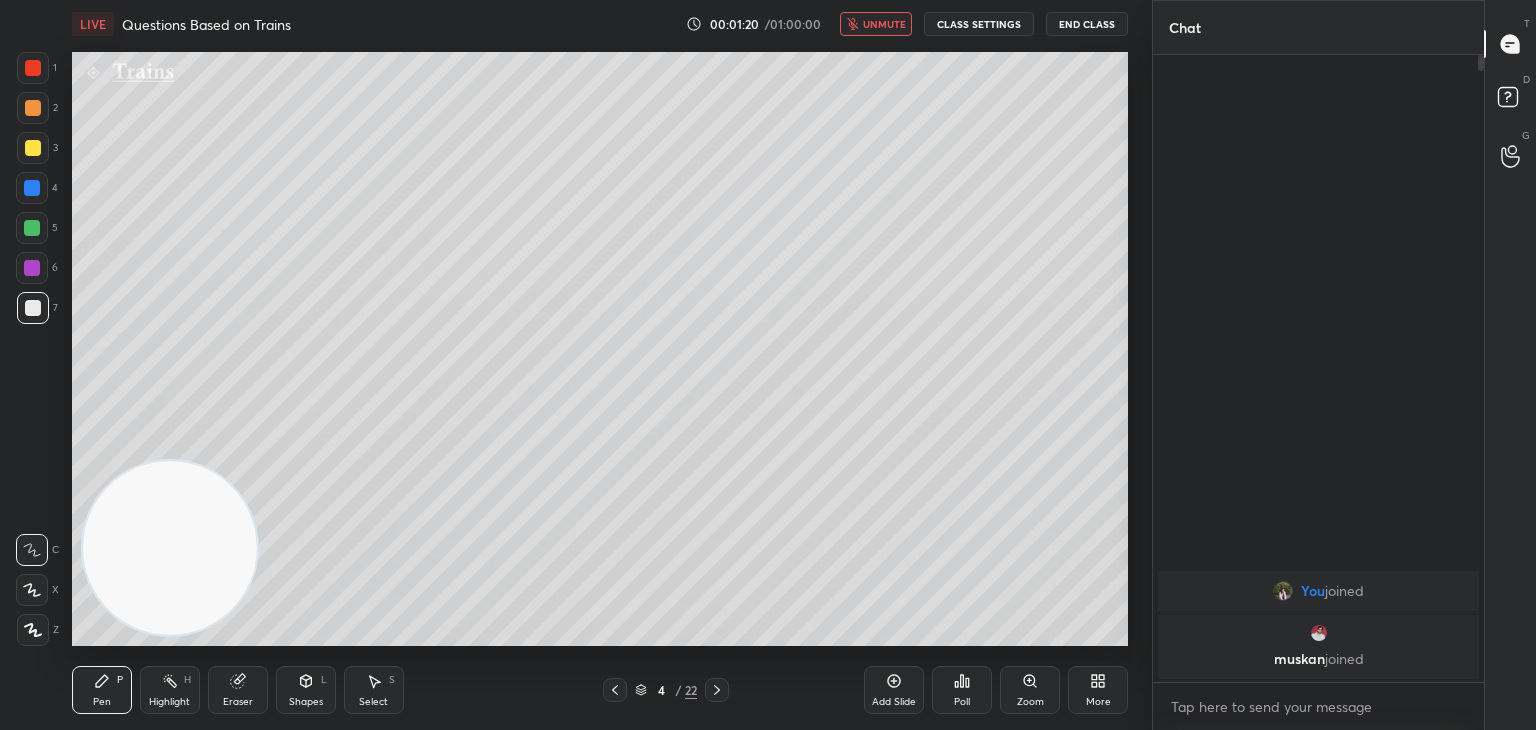 click 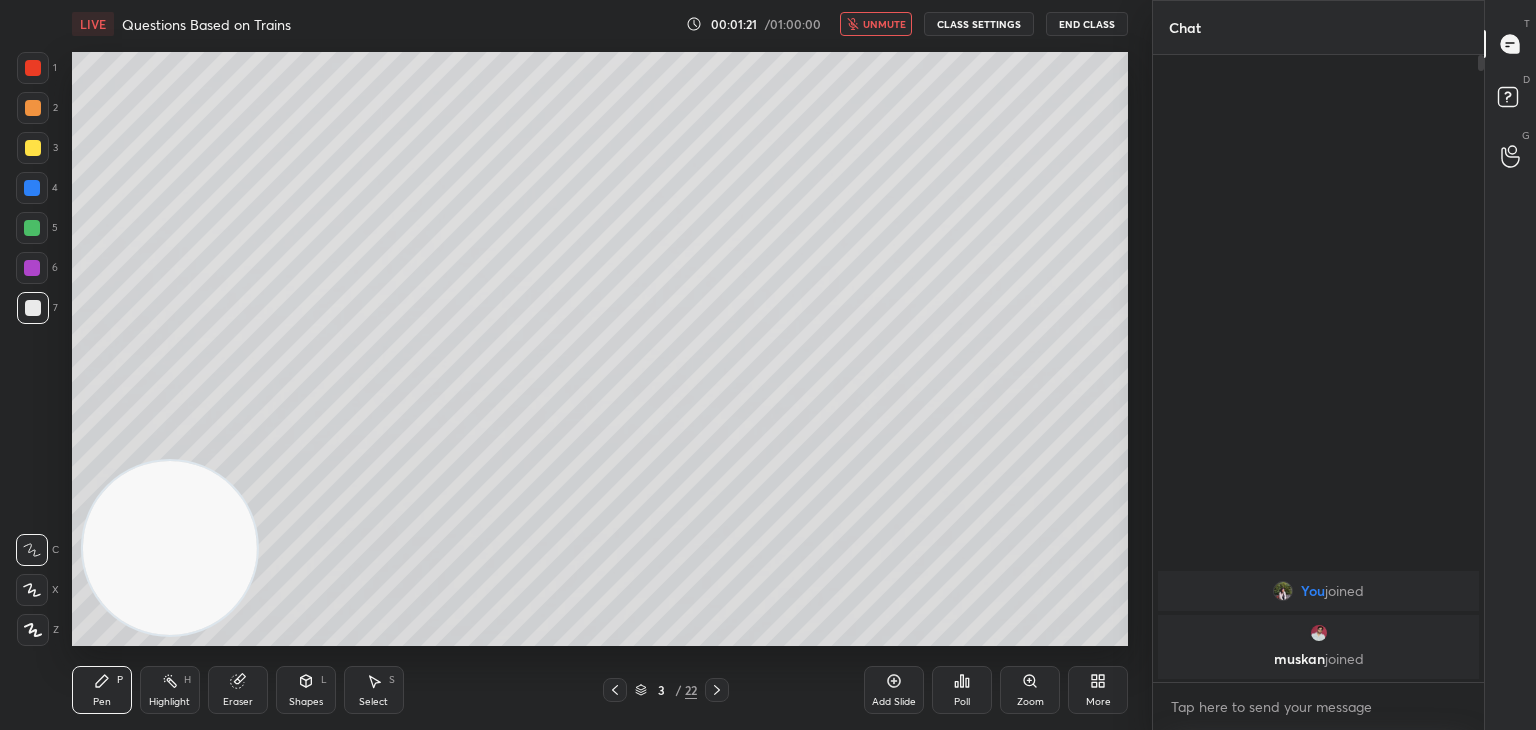 click 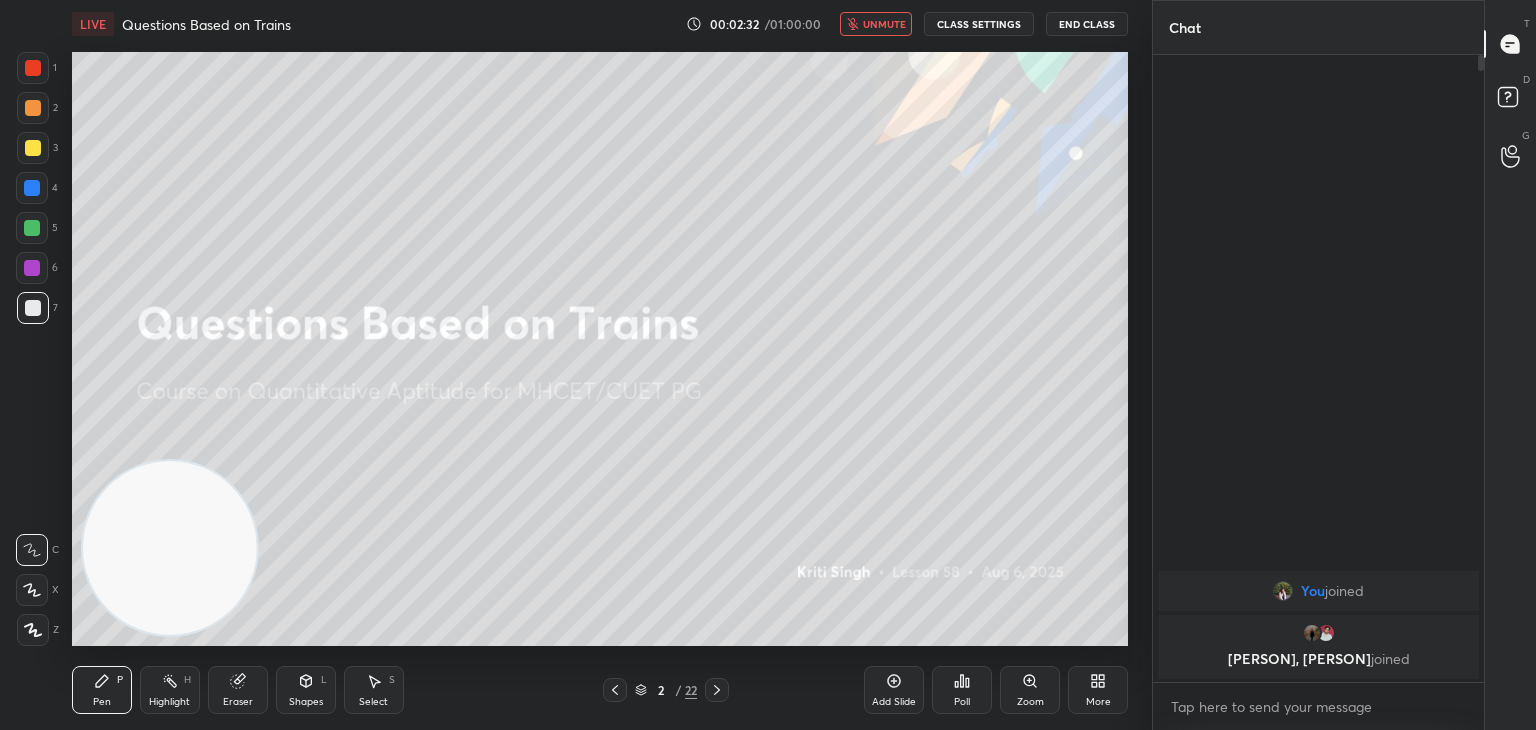 click on "unmute" at bounding box center [884, 24] 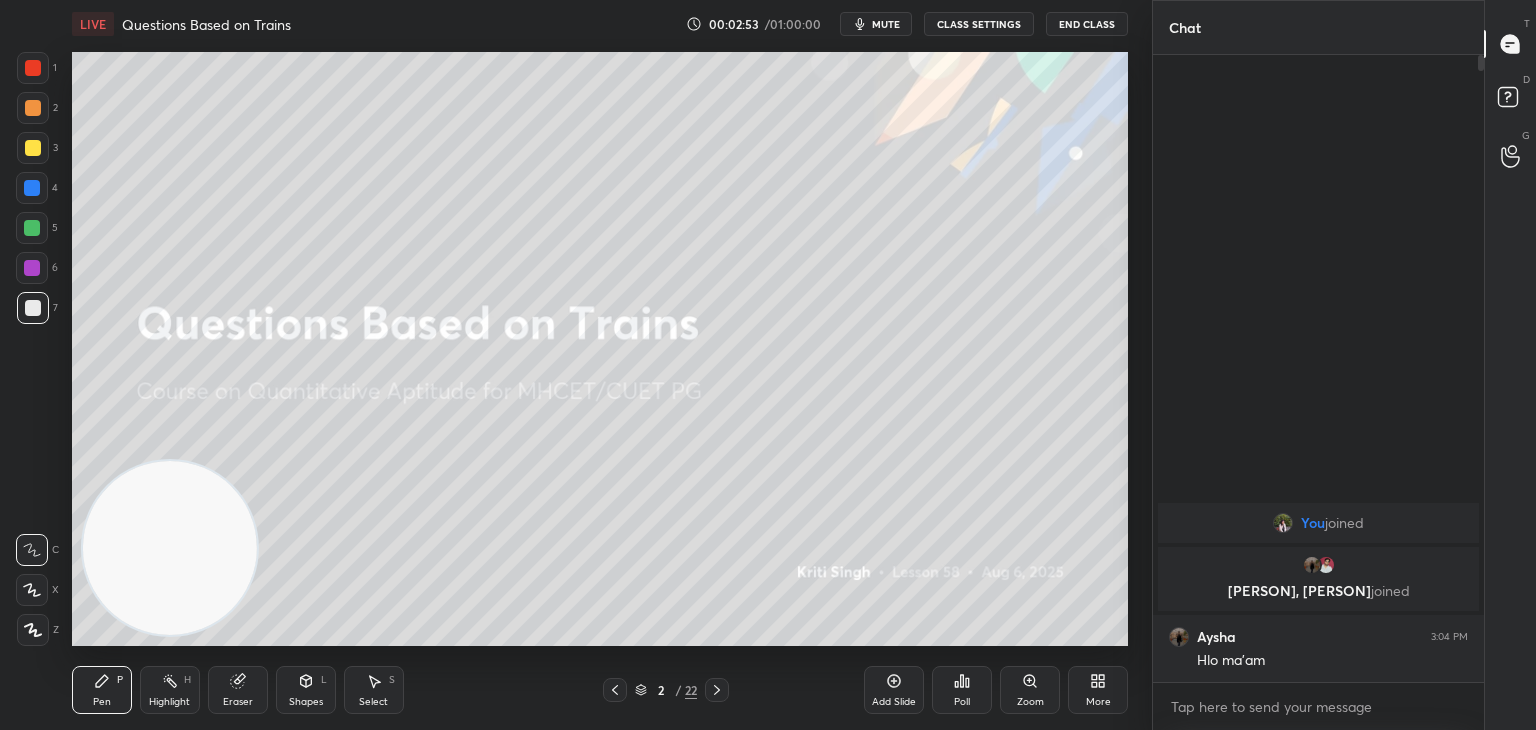 click on "mute" at bounding box center (886, 24) 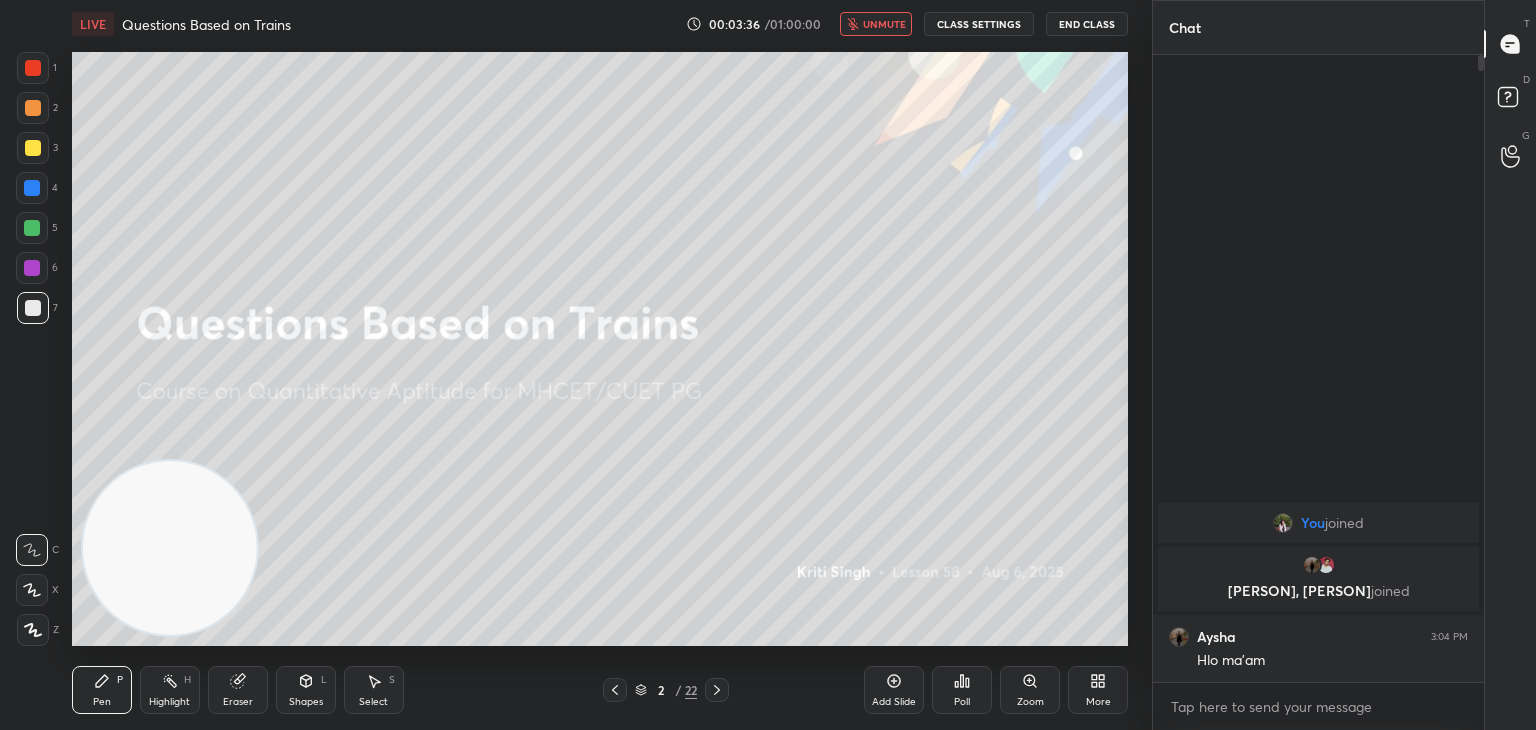 click on "unmute" at bounding box center (884, 24) 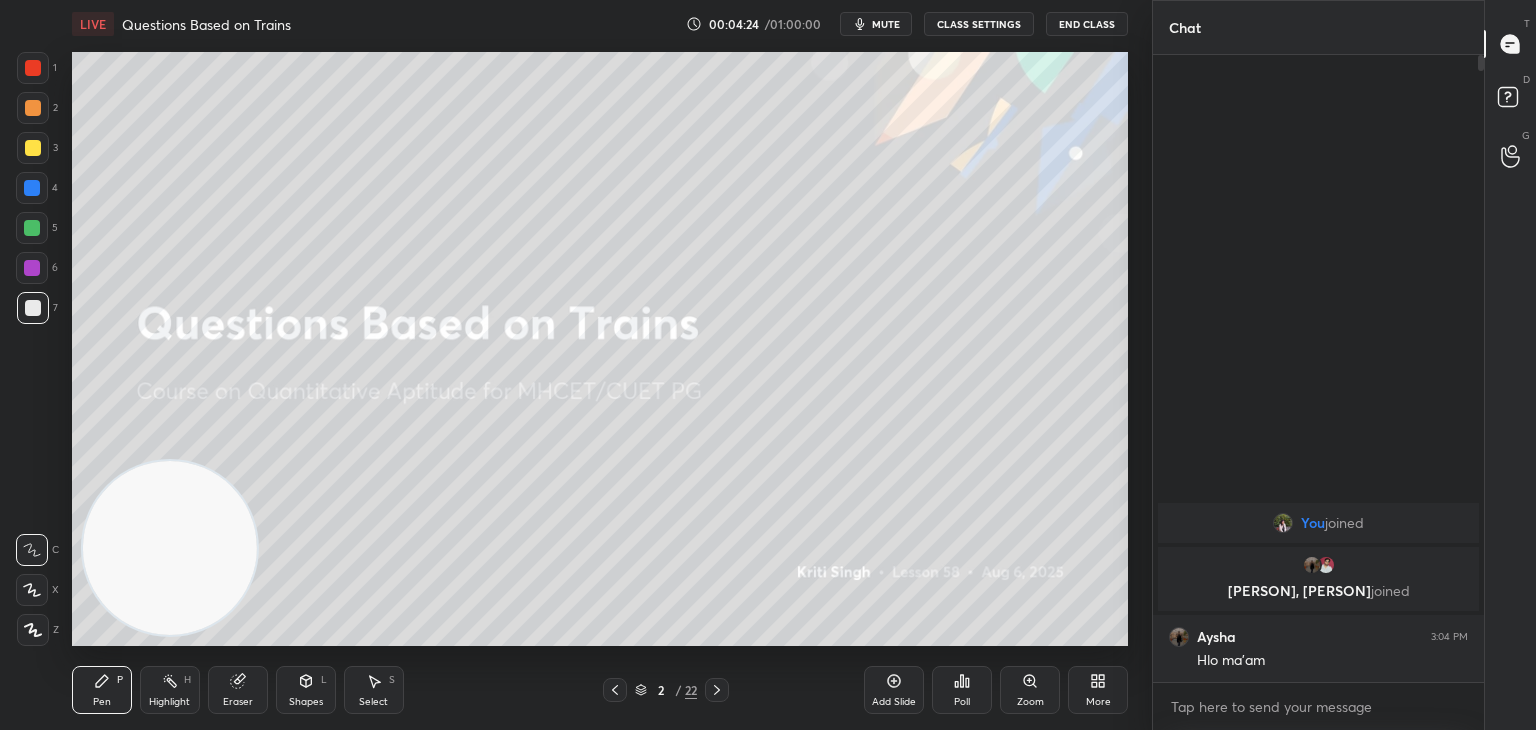 click 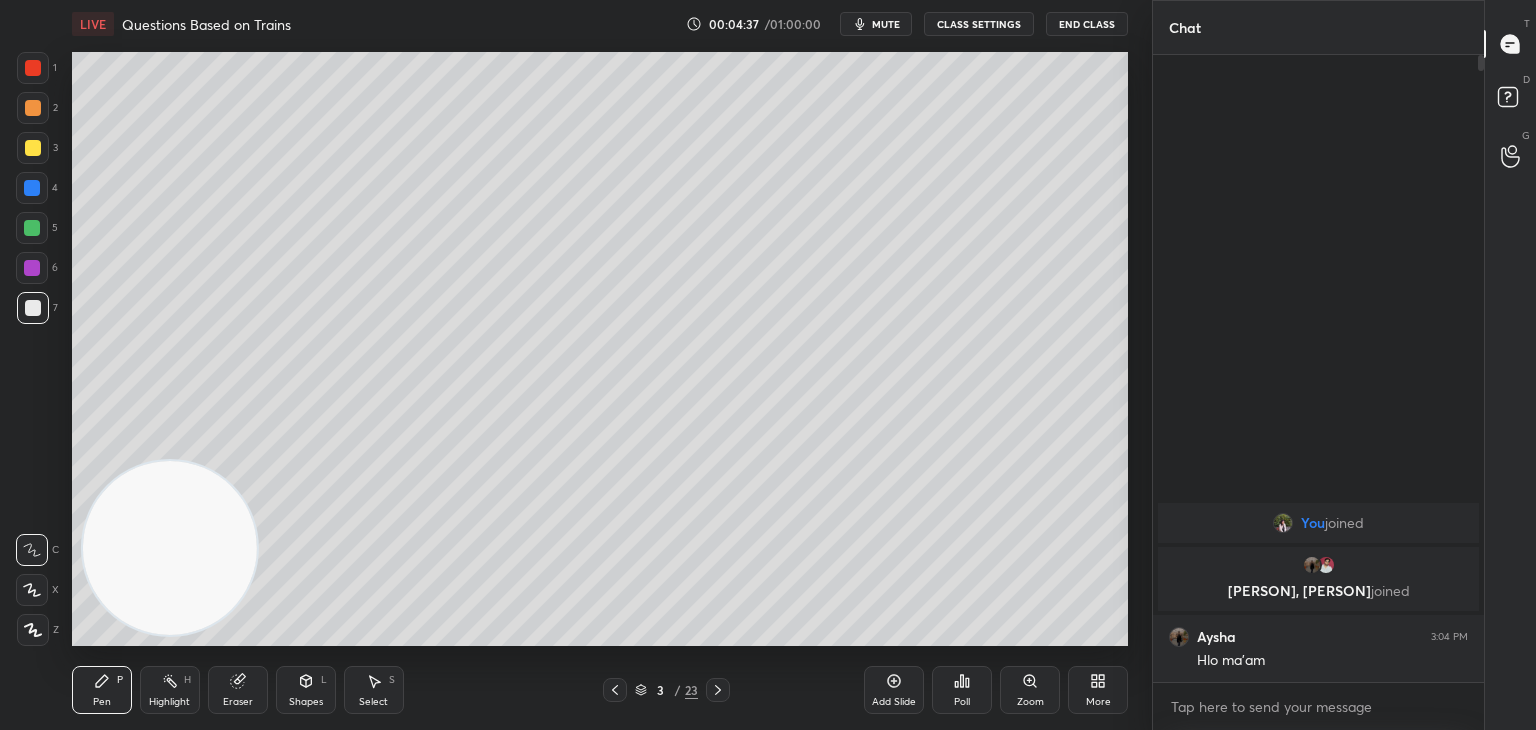 click 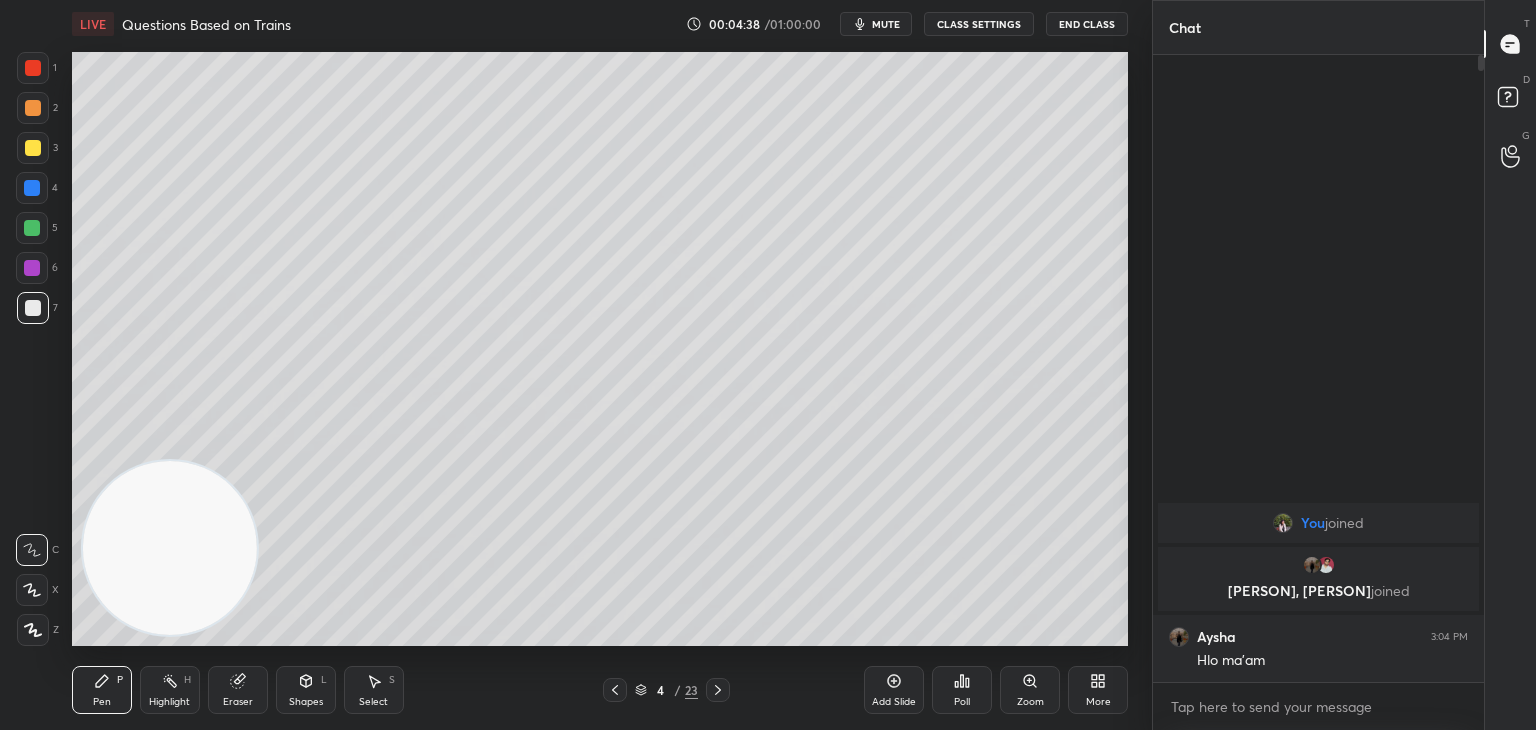 click 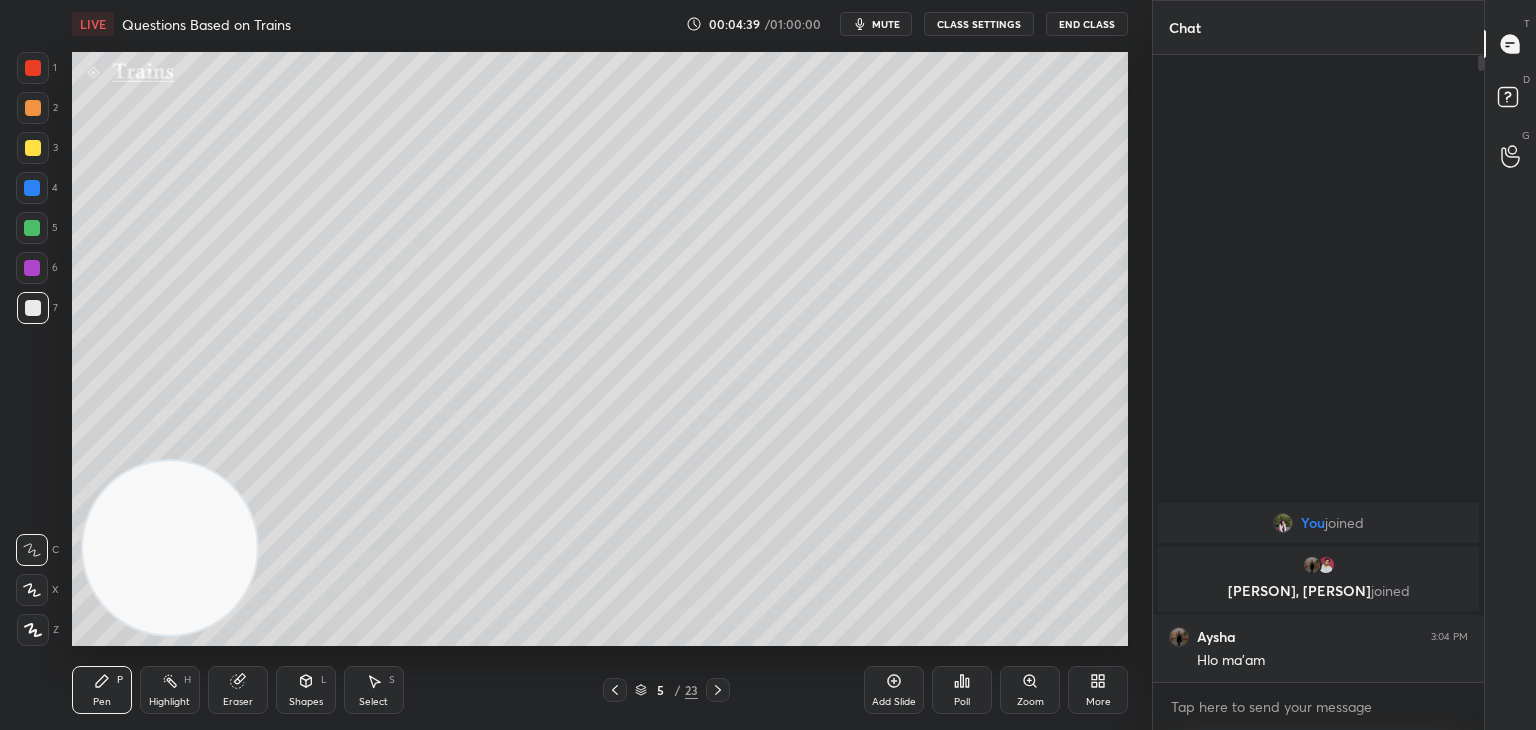 click 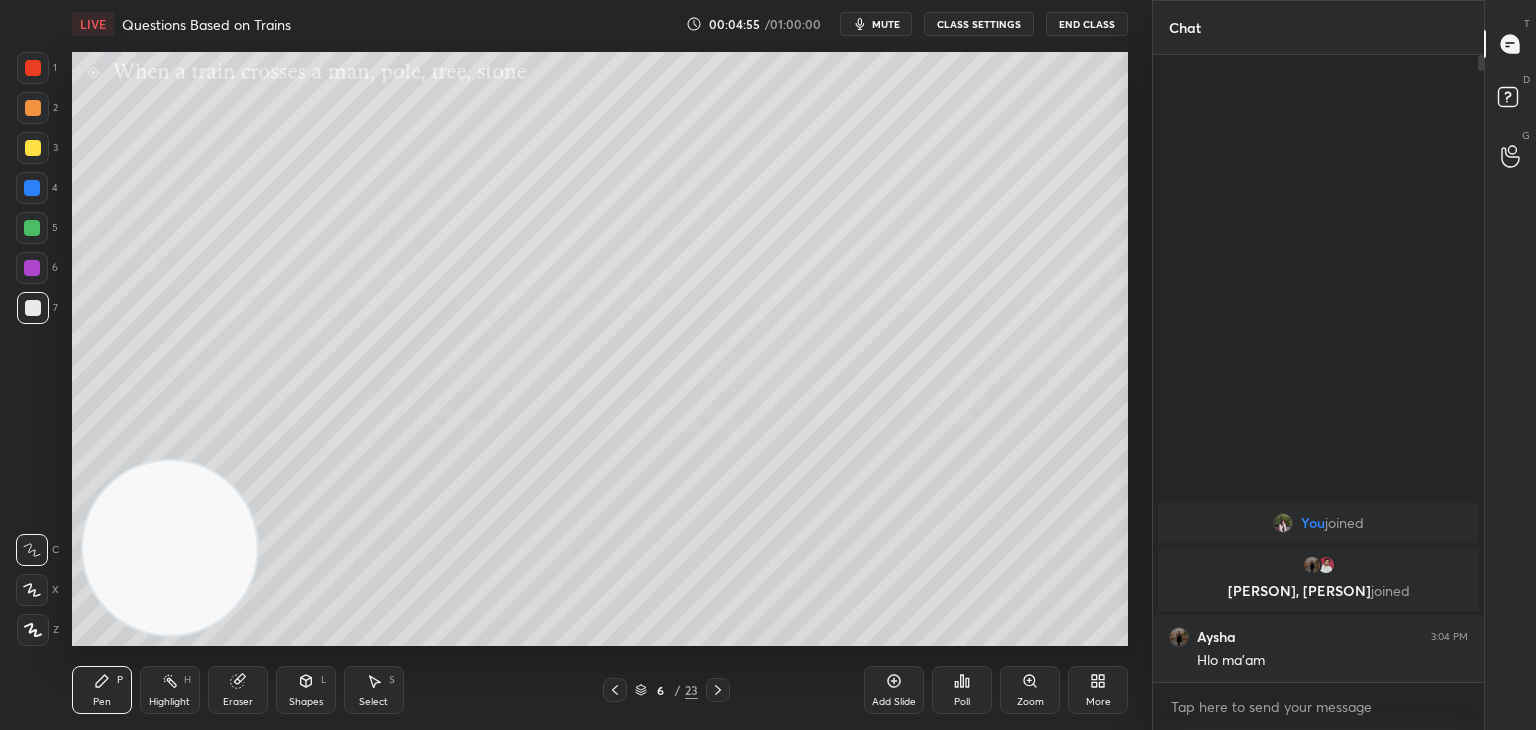 click on "Shapes" at bounding box center (306, 702) 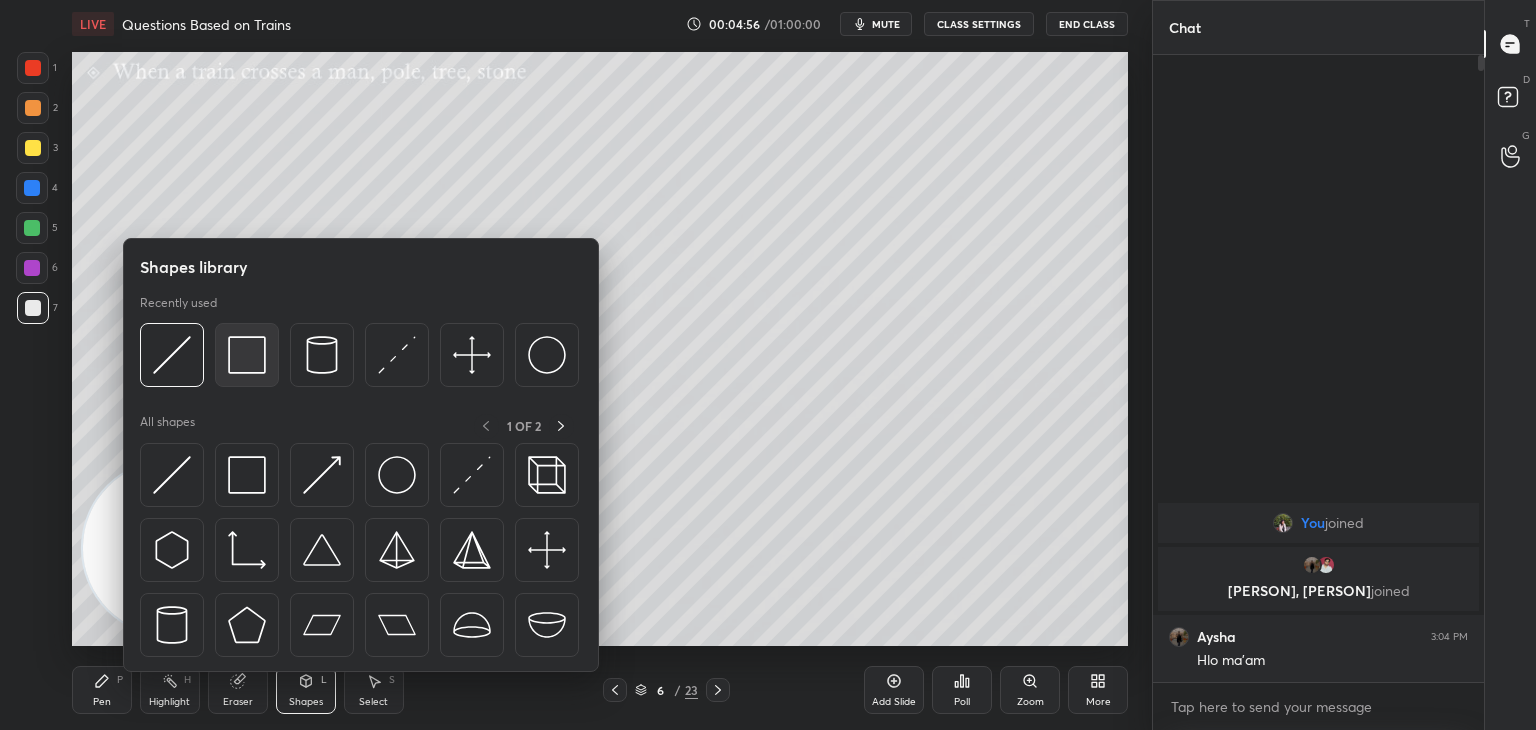 click at bounding box center (247, 355) 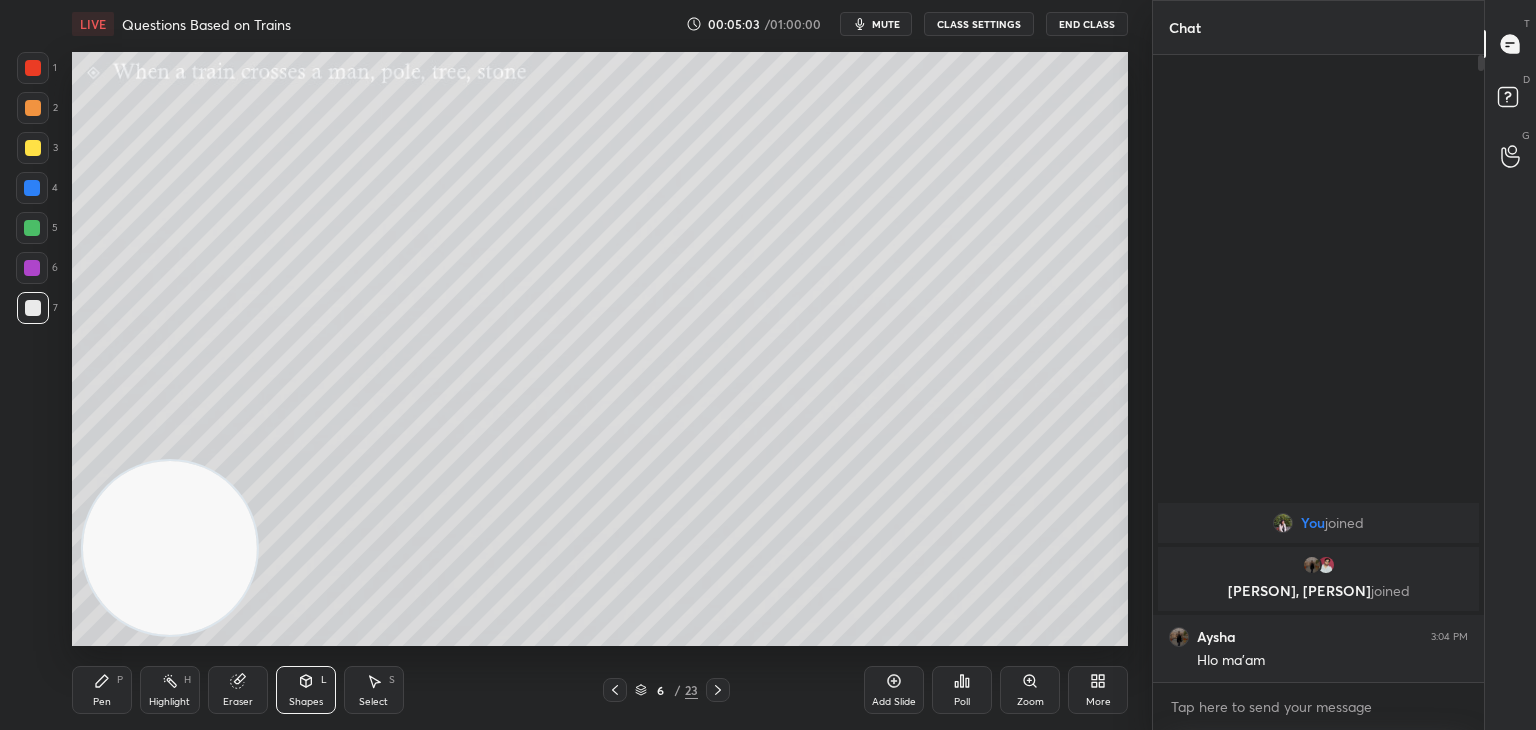 click 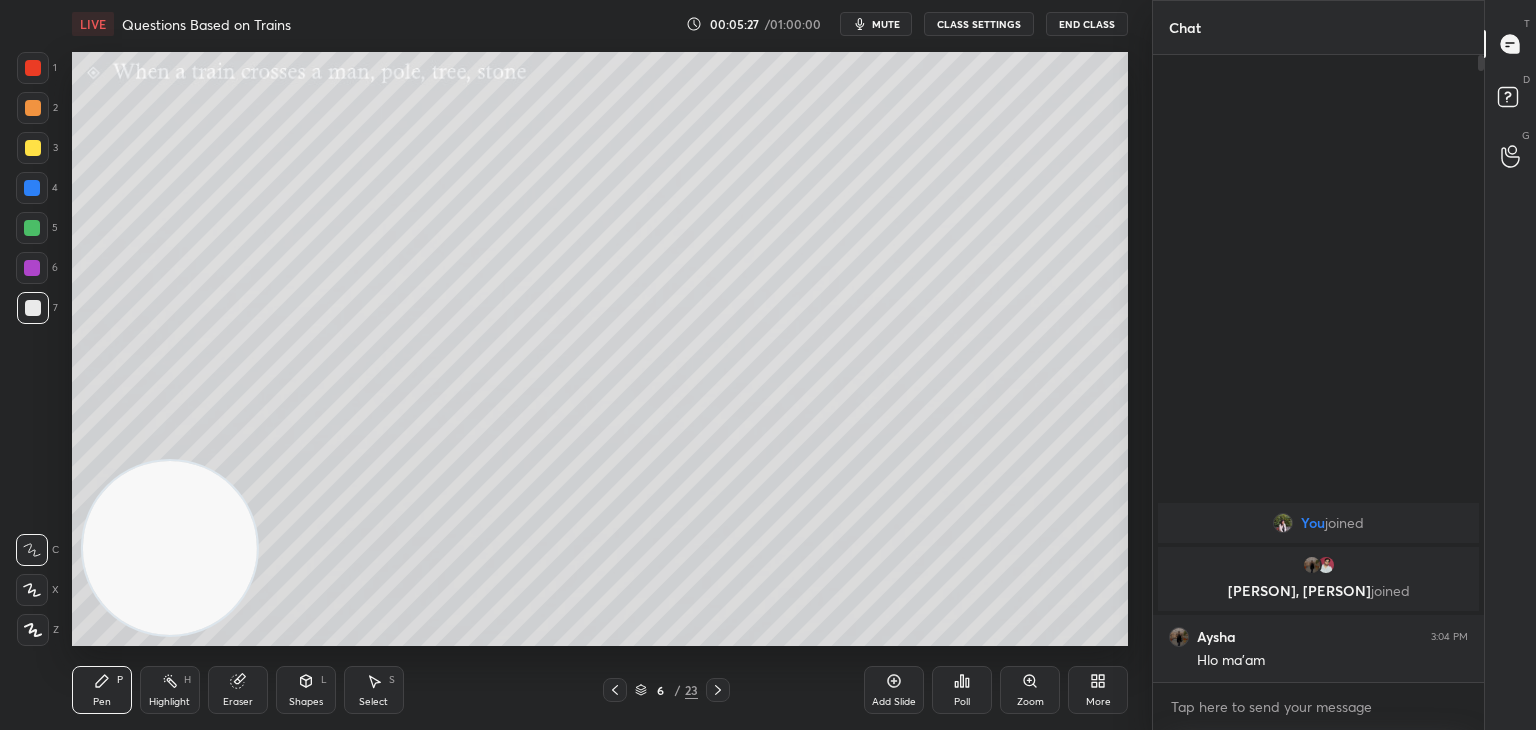 click on "Shapes" at bounding box center [306, 702] 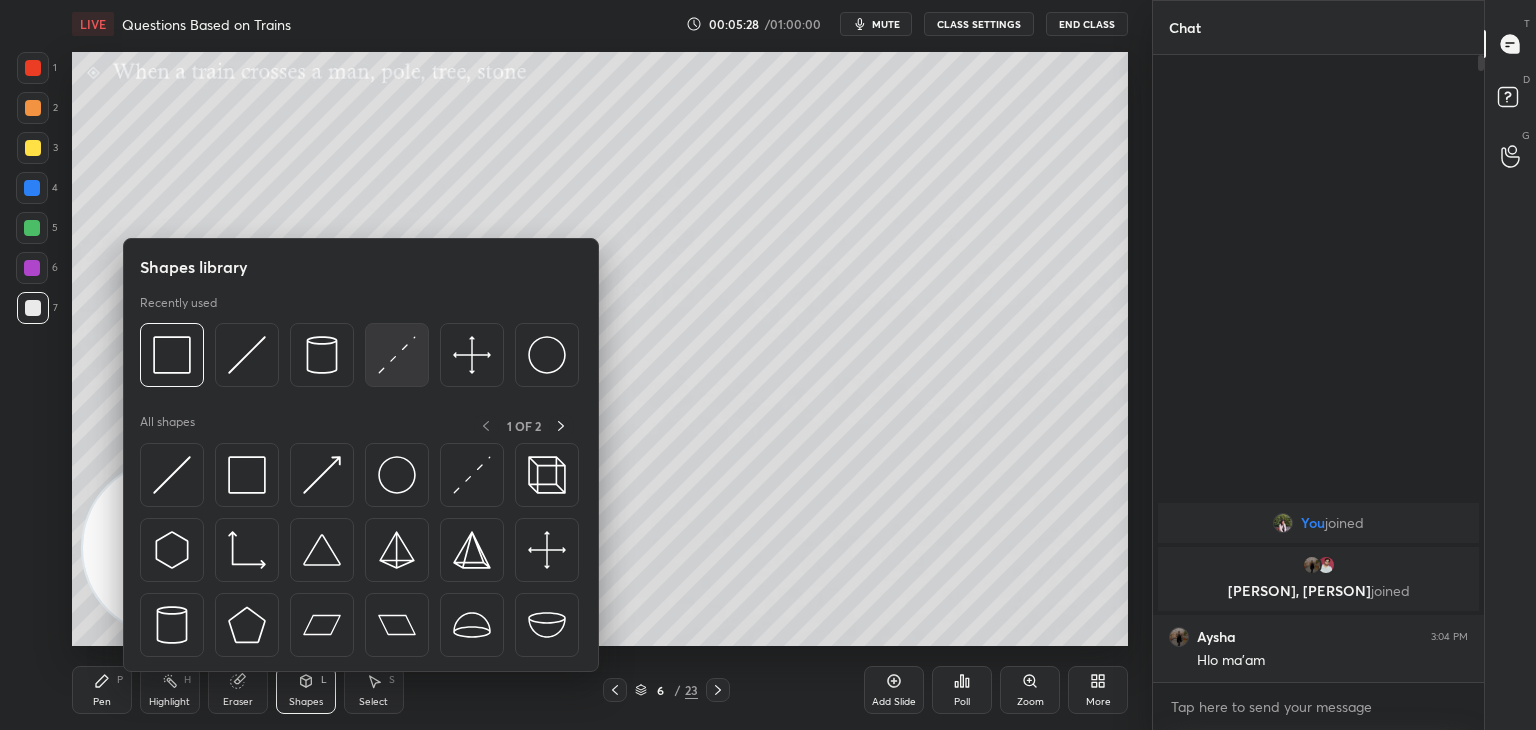 click at bounding box center [397, 355] 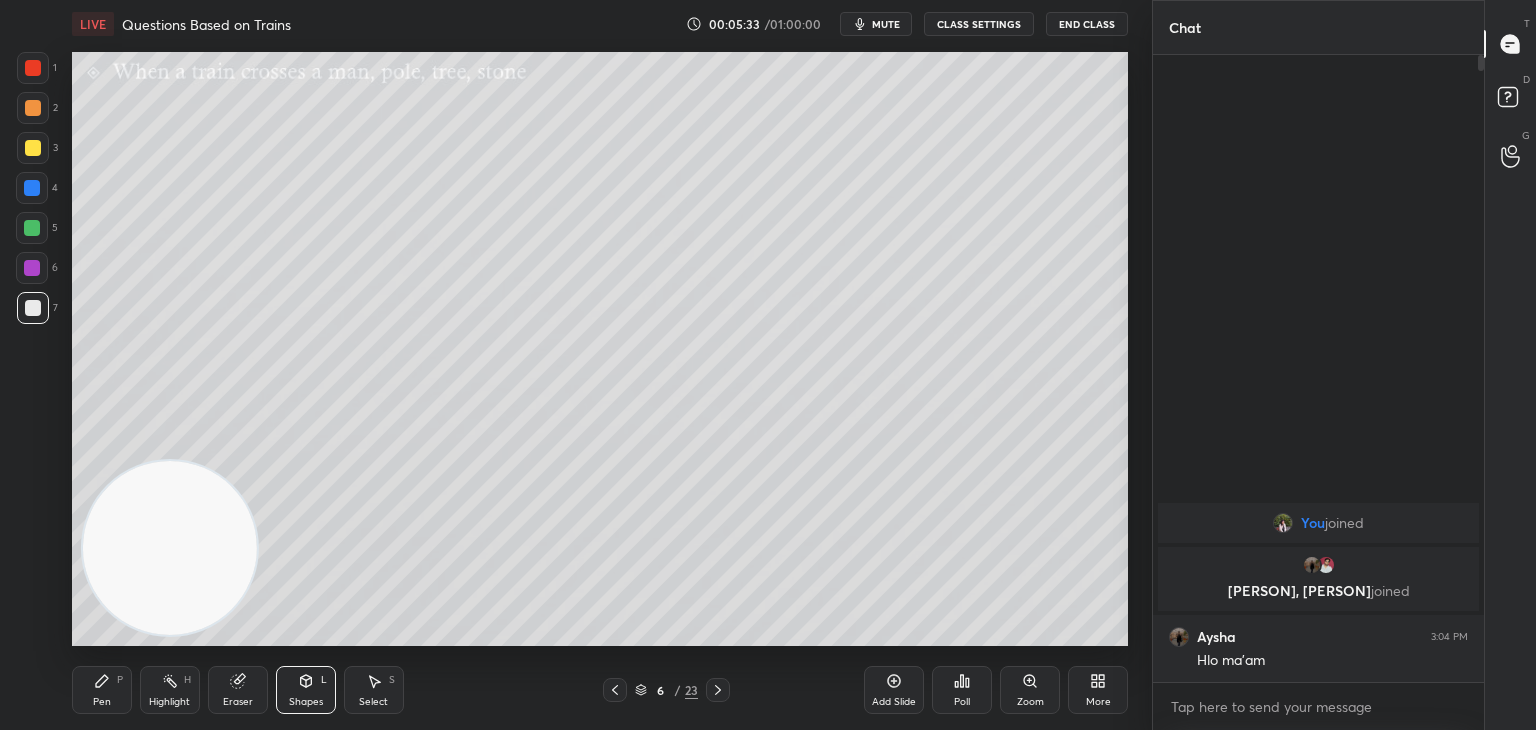 click on "P" at bounding box center [120, 680] 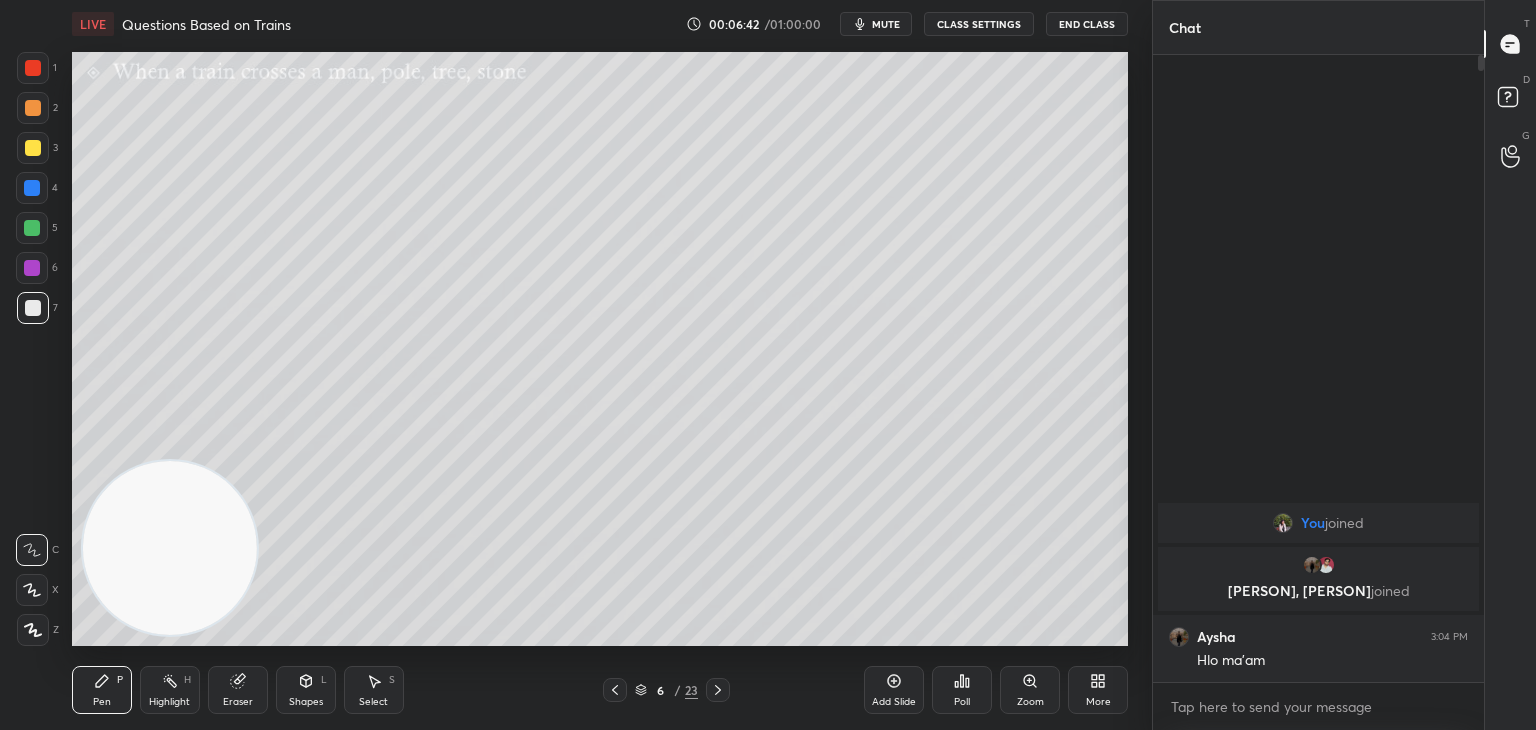 click on "Shapes L" at bounding box center (306, 690) 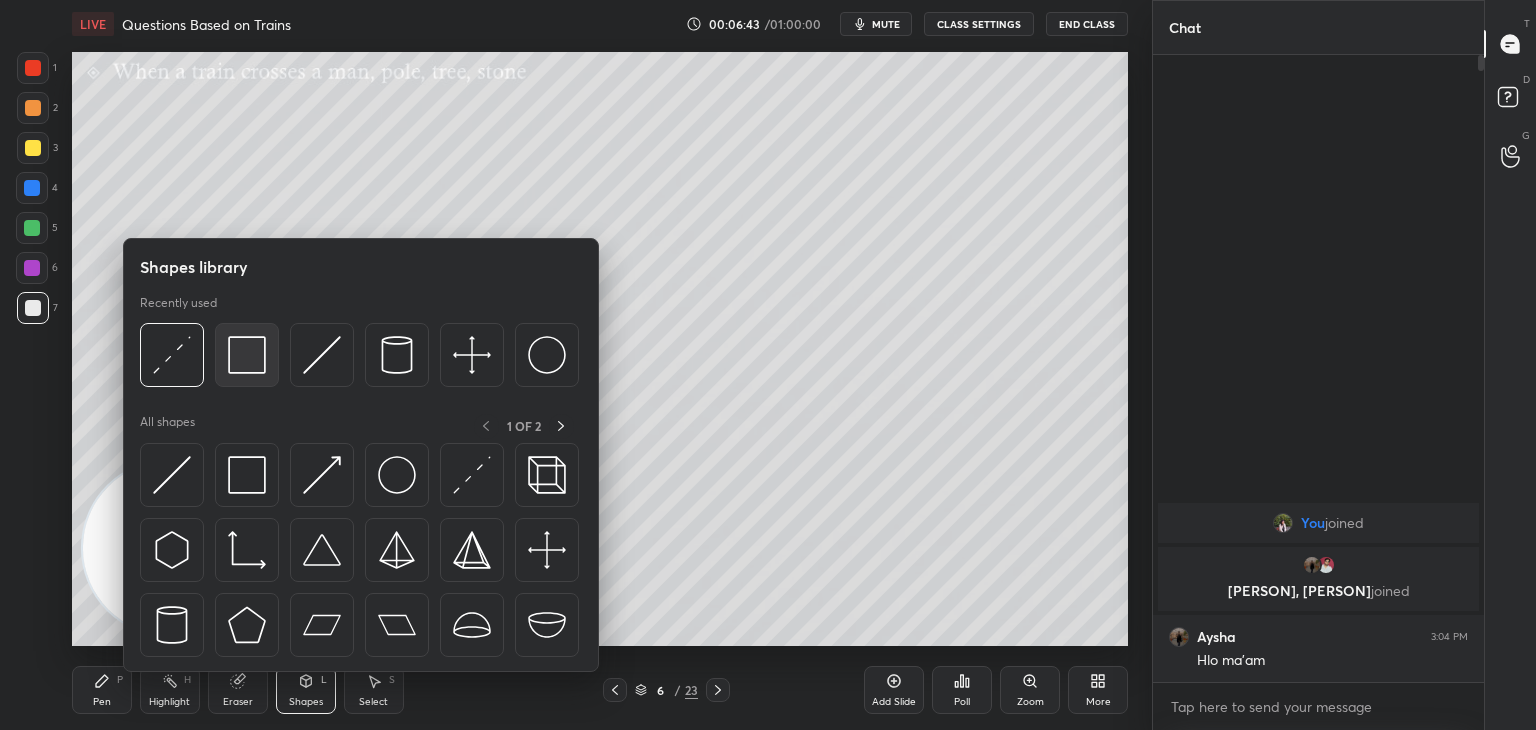 click at bounding box center (247, 355) 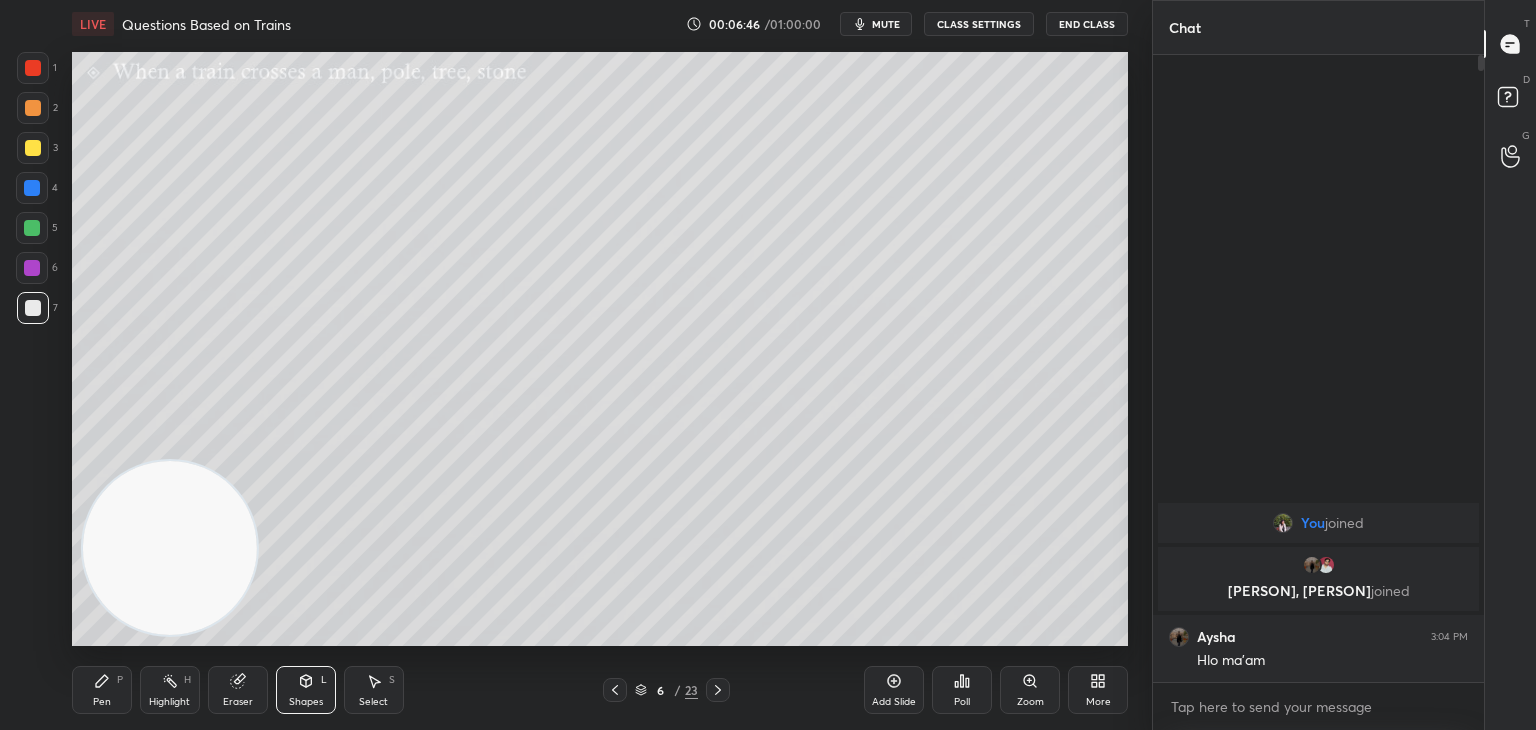 click on "Pen P" at bounding box center [102, 690] 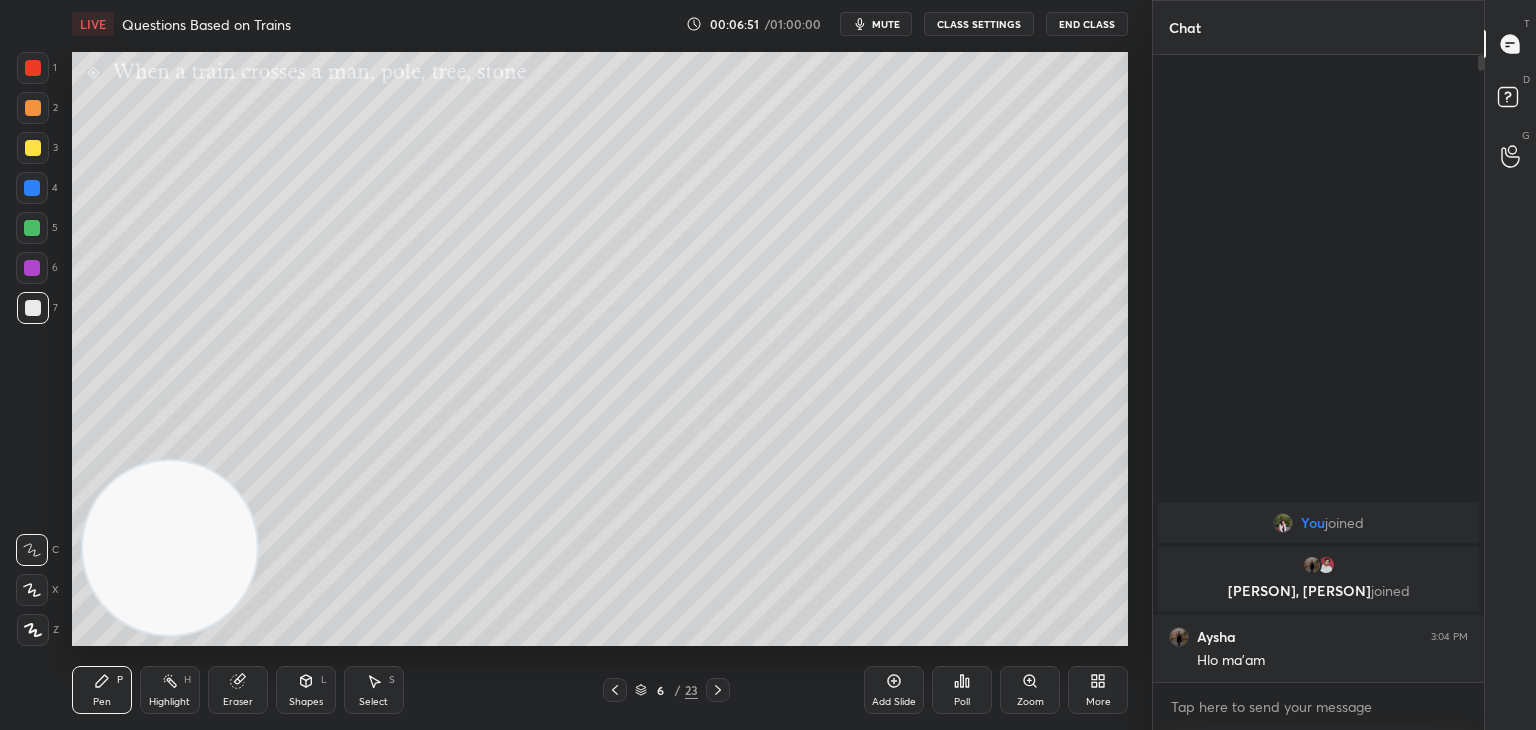 click 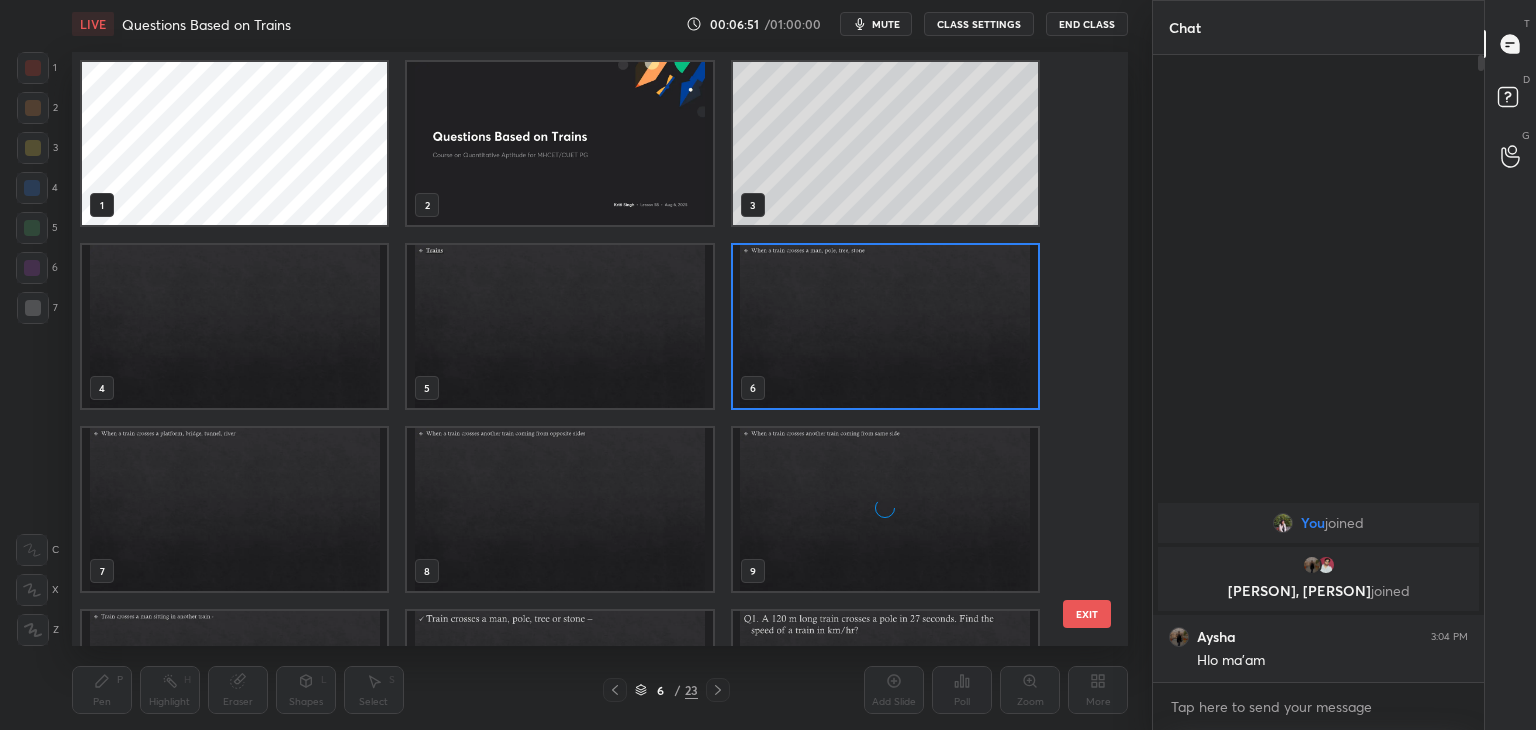 scroll, scrollTop: 6, scrollLeft: 10, axis: both 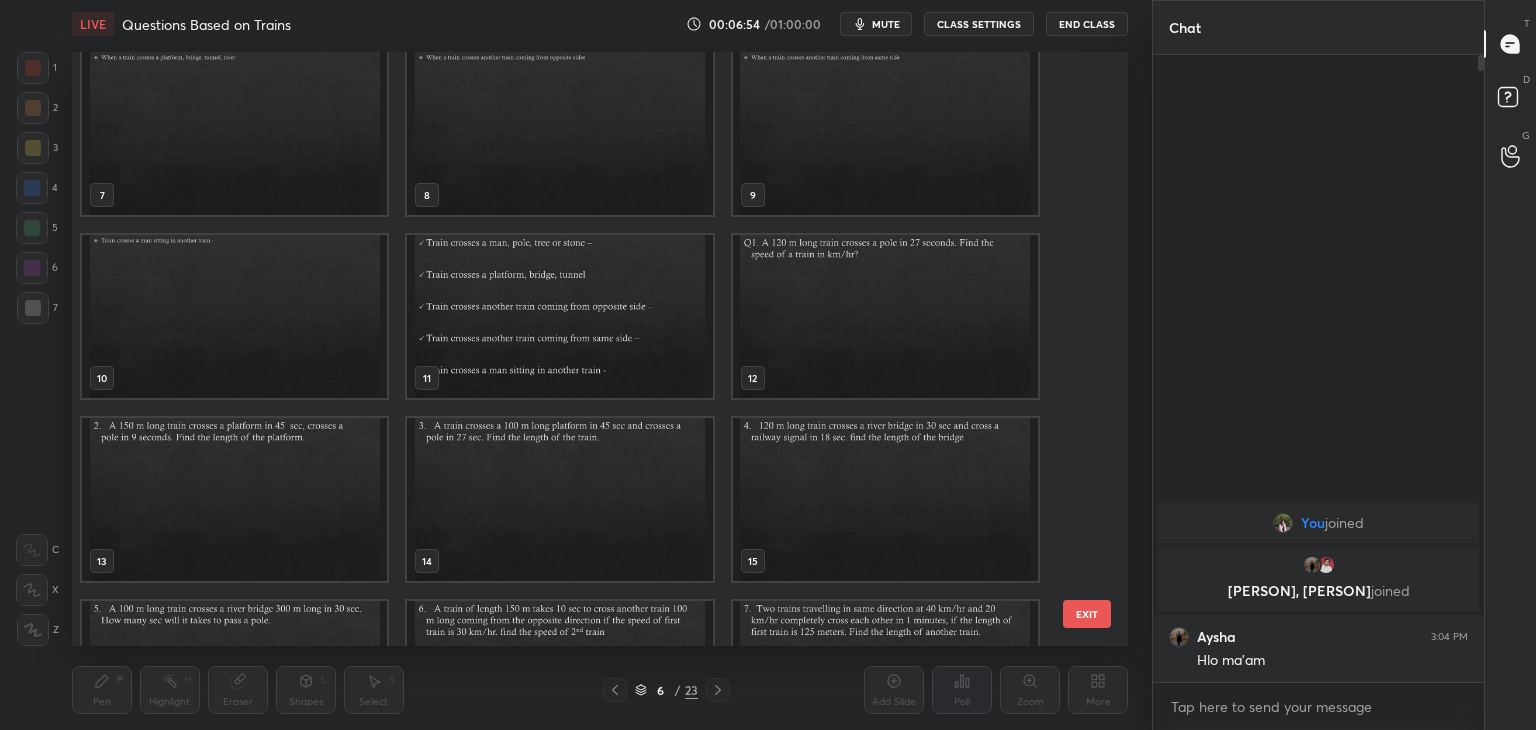 click at bounding box center (885, 316) 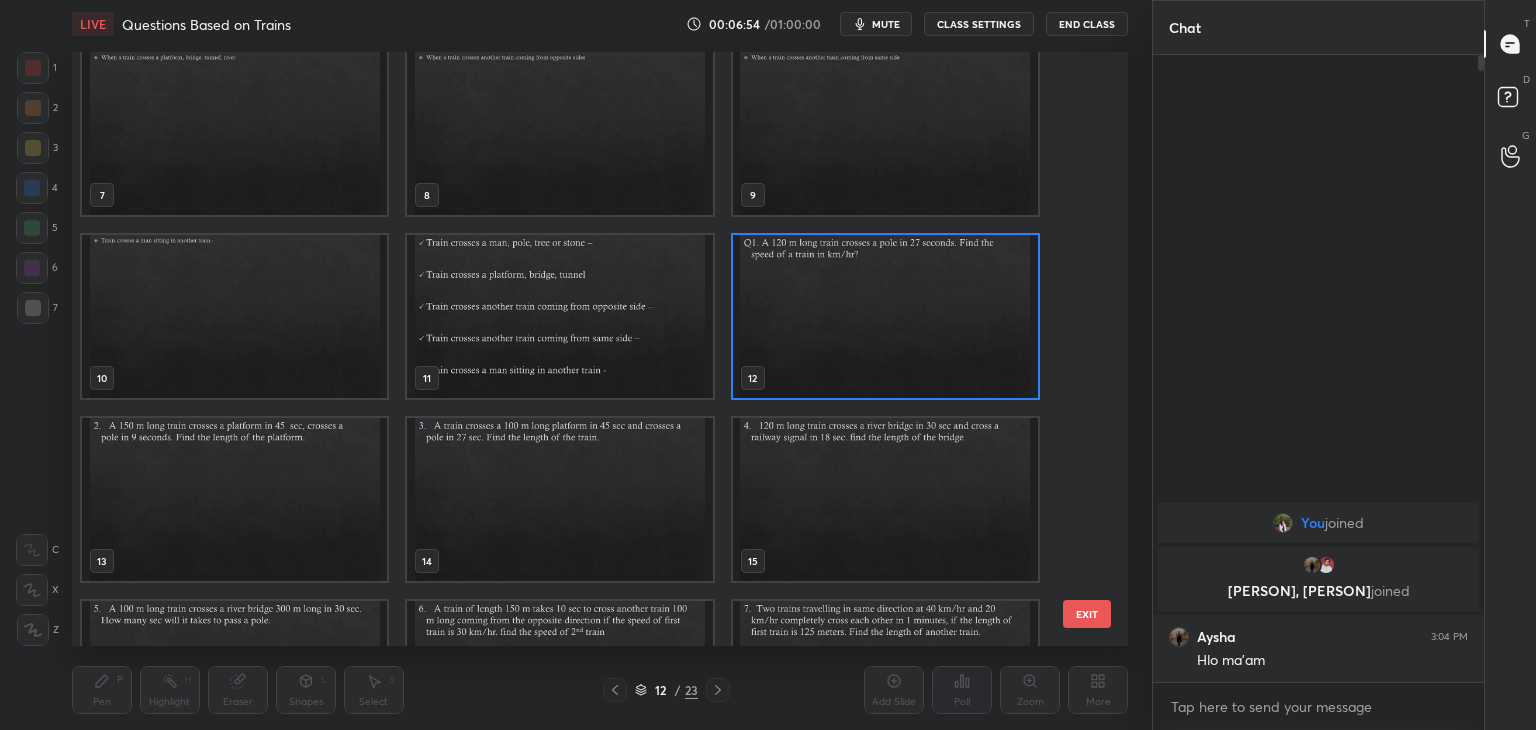 click at bounding box center (885, 316) 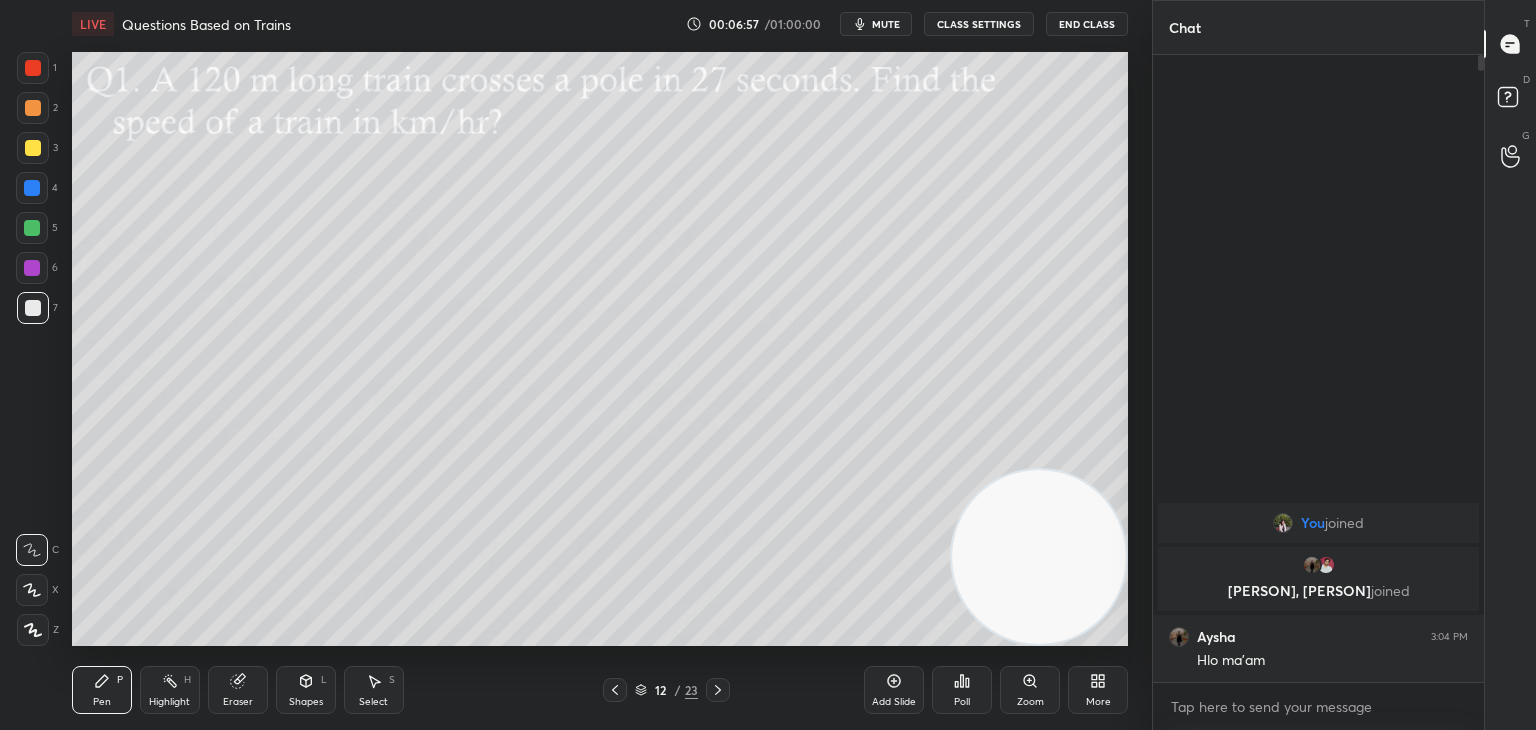 click at bounding box center [33, 148] 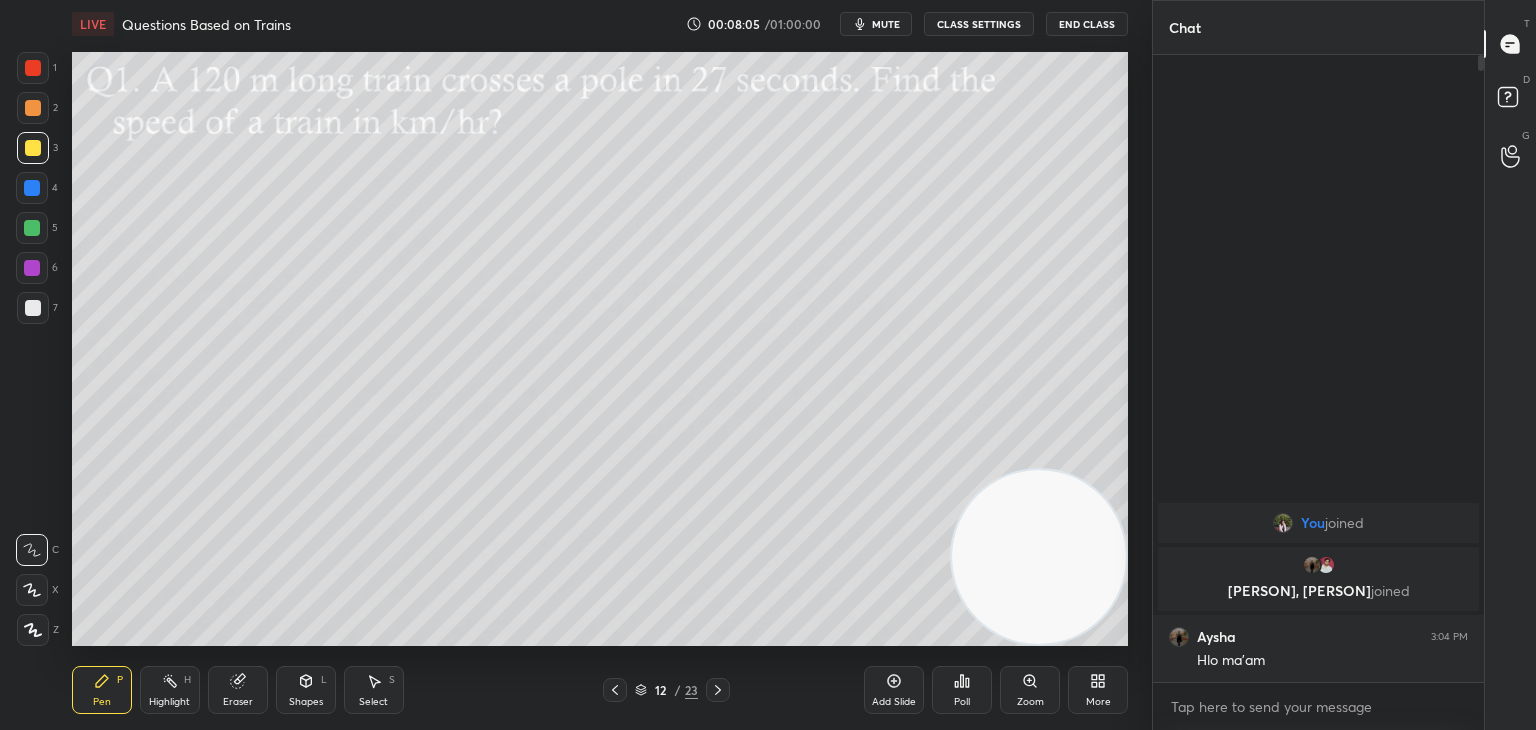 click on "Poll" at bounding box center [962, 690] 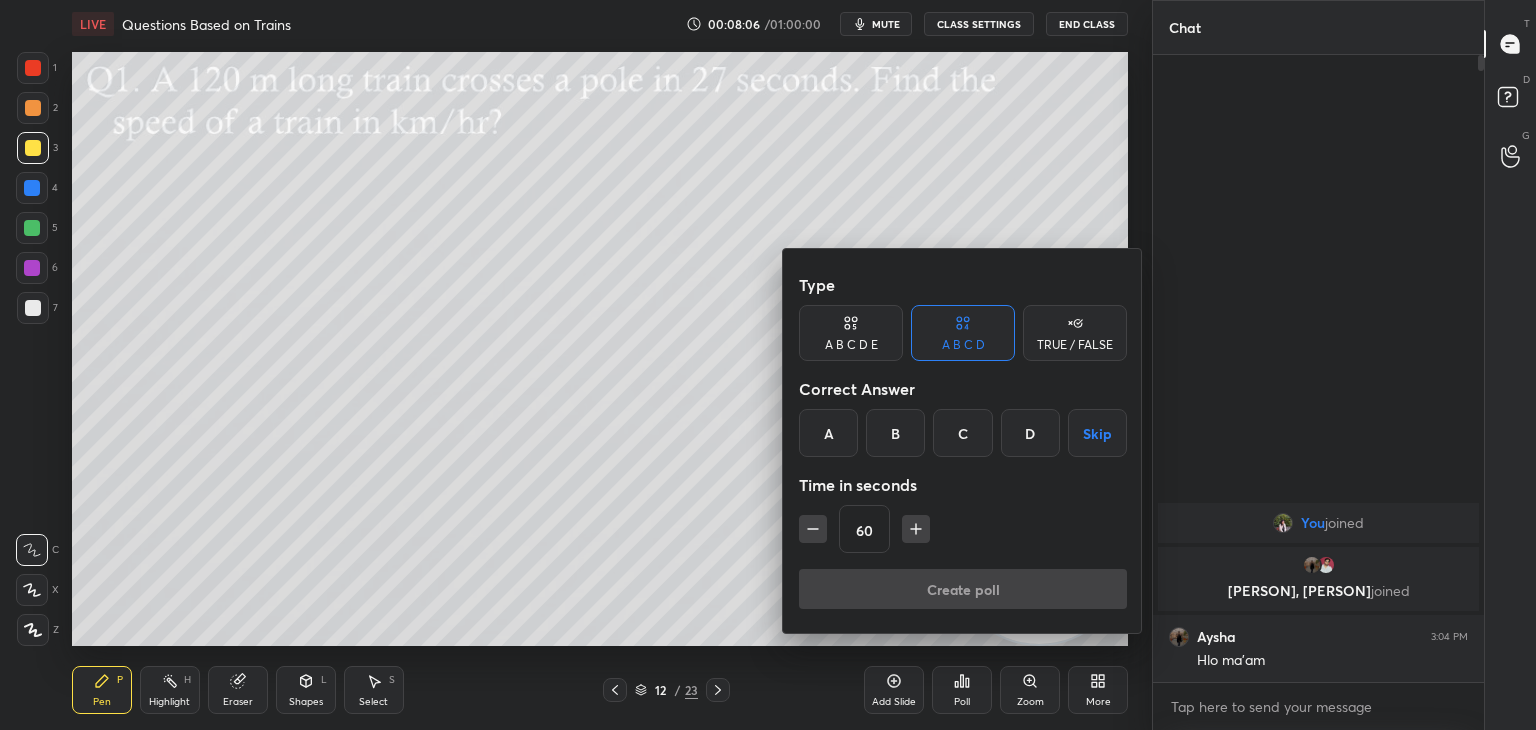 click on "D" at bounding box center [1030, 433] 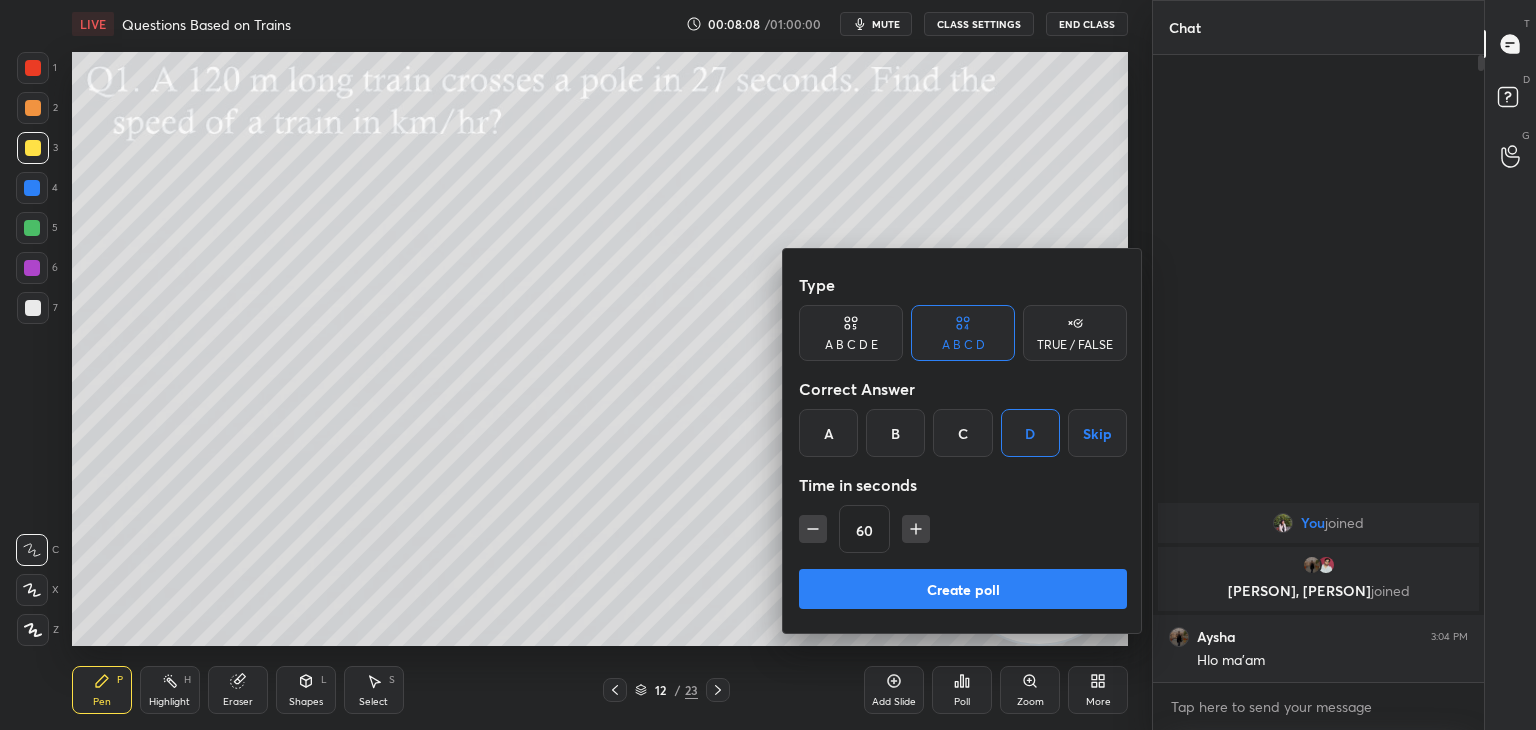 click on "Create poll" at bounding box center [963, 589] 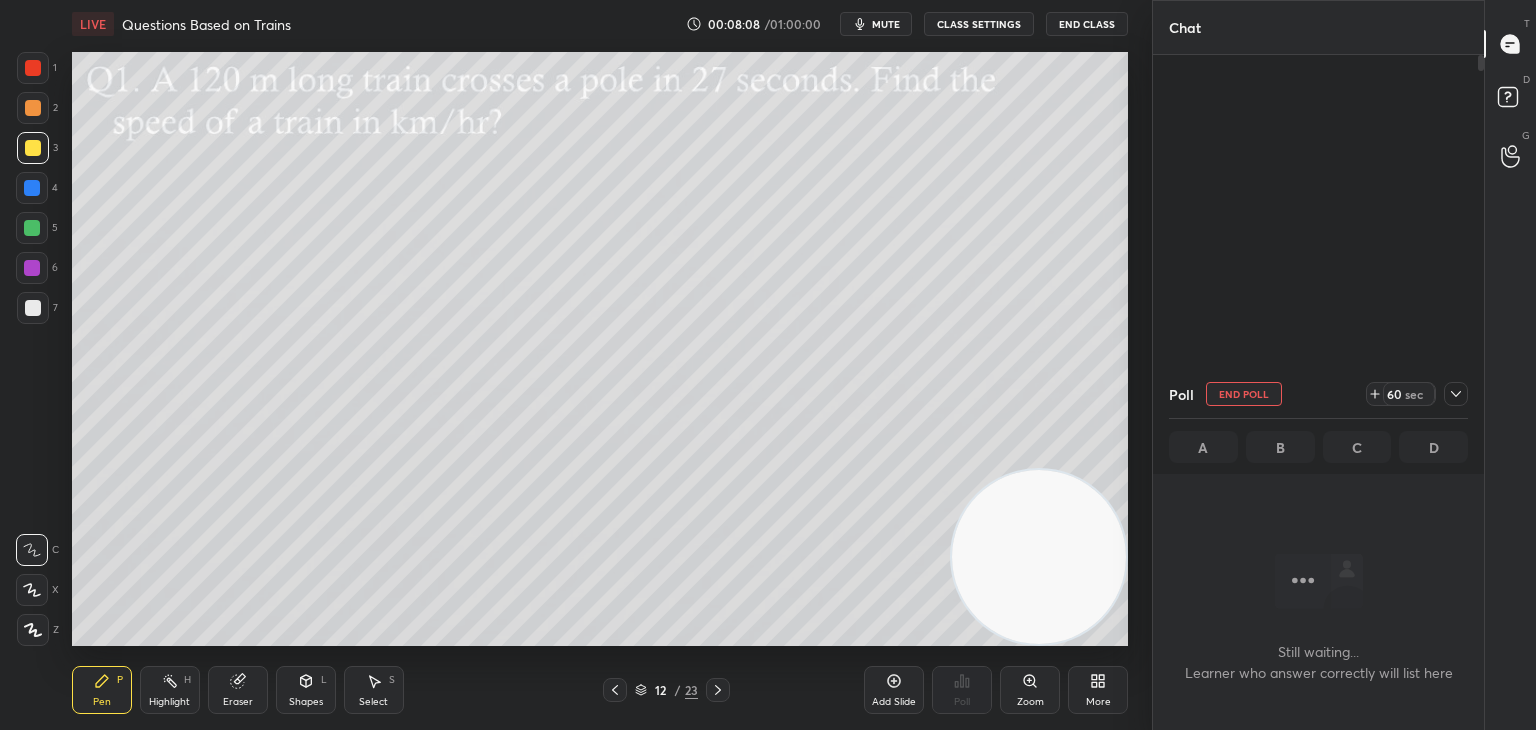 scroll, scrollTop: 556, scrollLeft: 325, axis: both 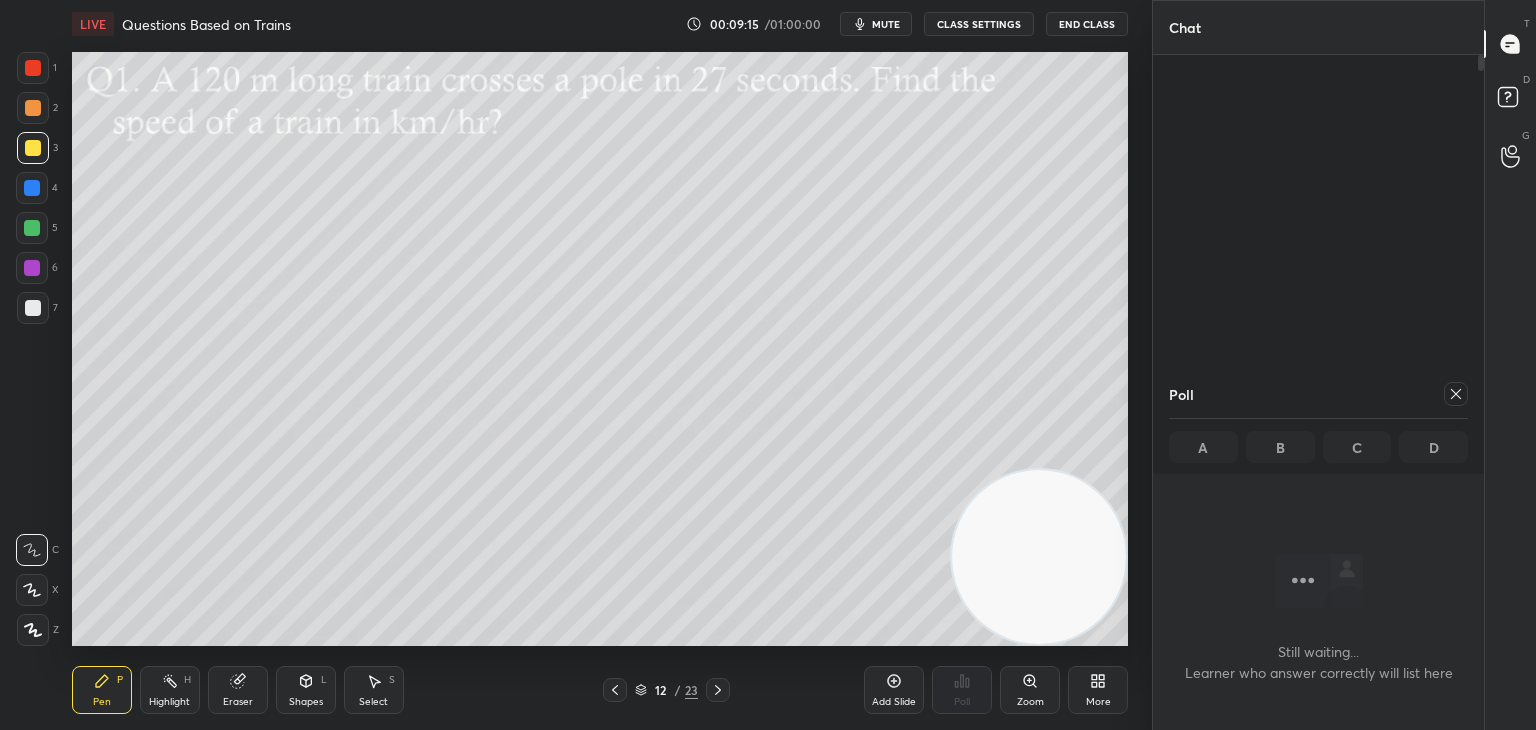 click on "Poll" at bounding box center (1318, 394) 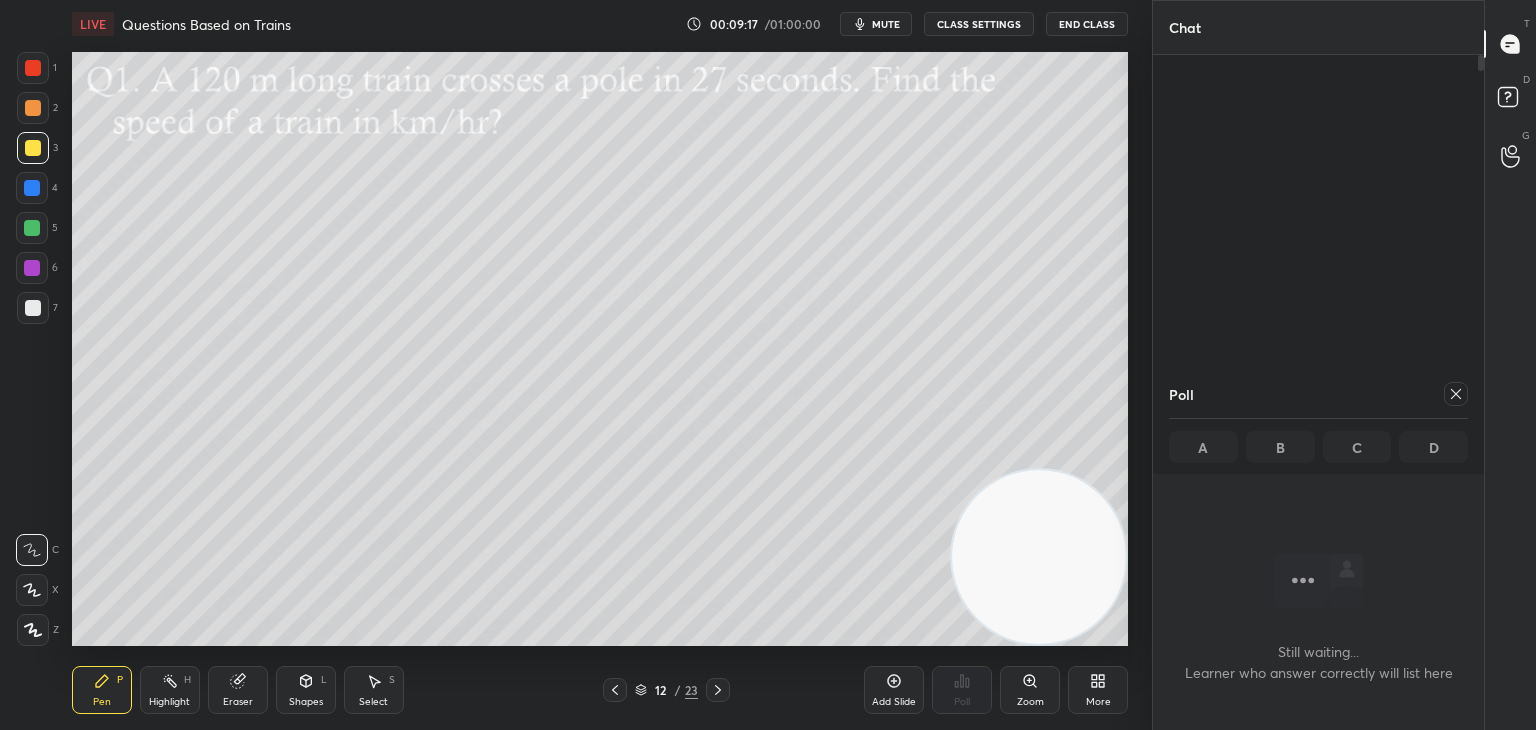 click at bounding box center [1456, 394] 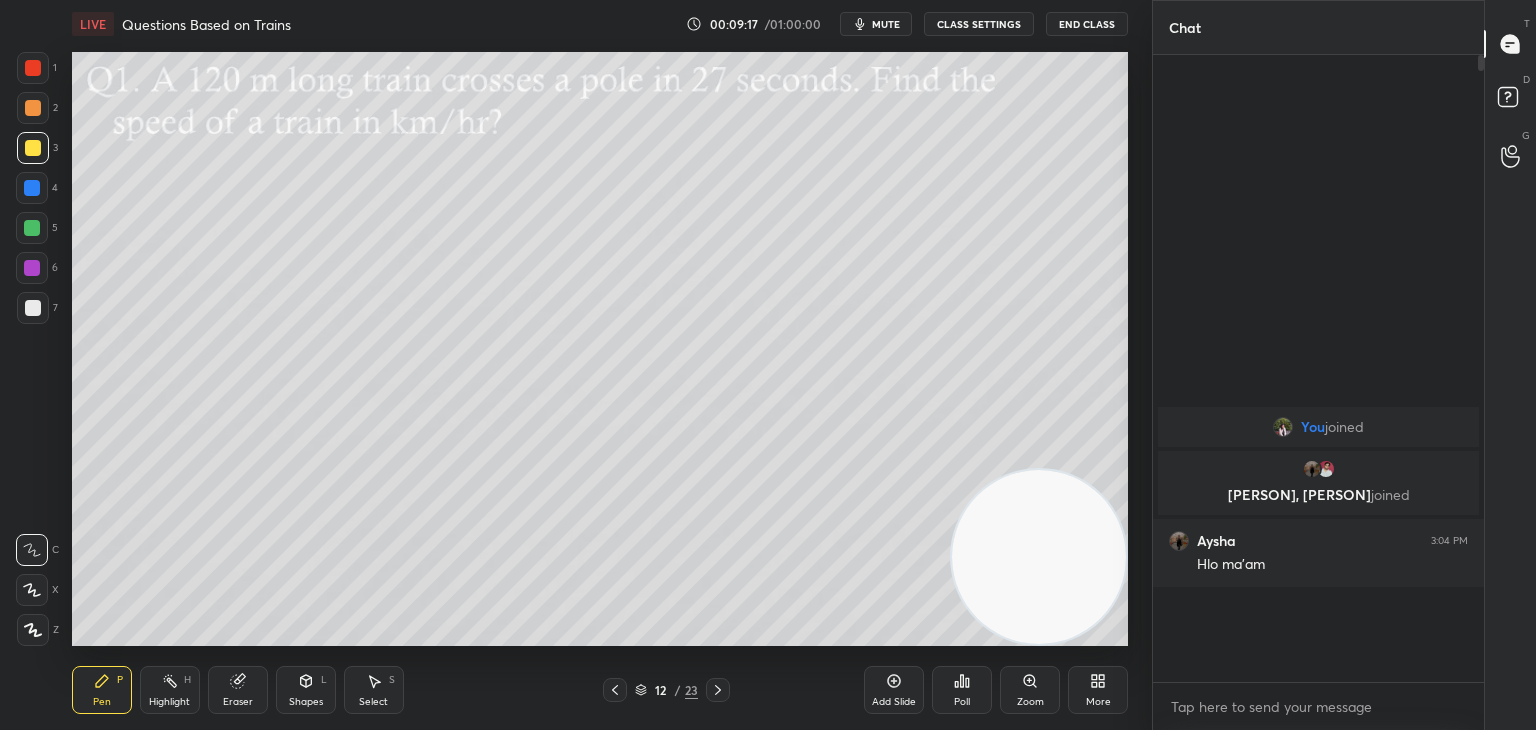 scroll, scrollTop: 535, scrollLeft: 325, axis: both 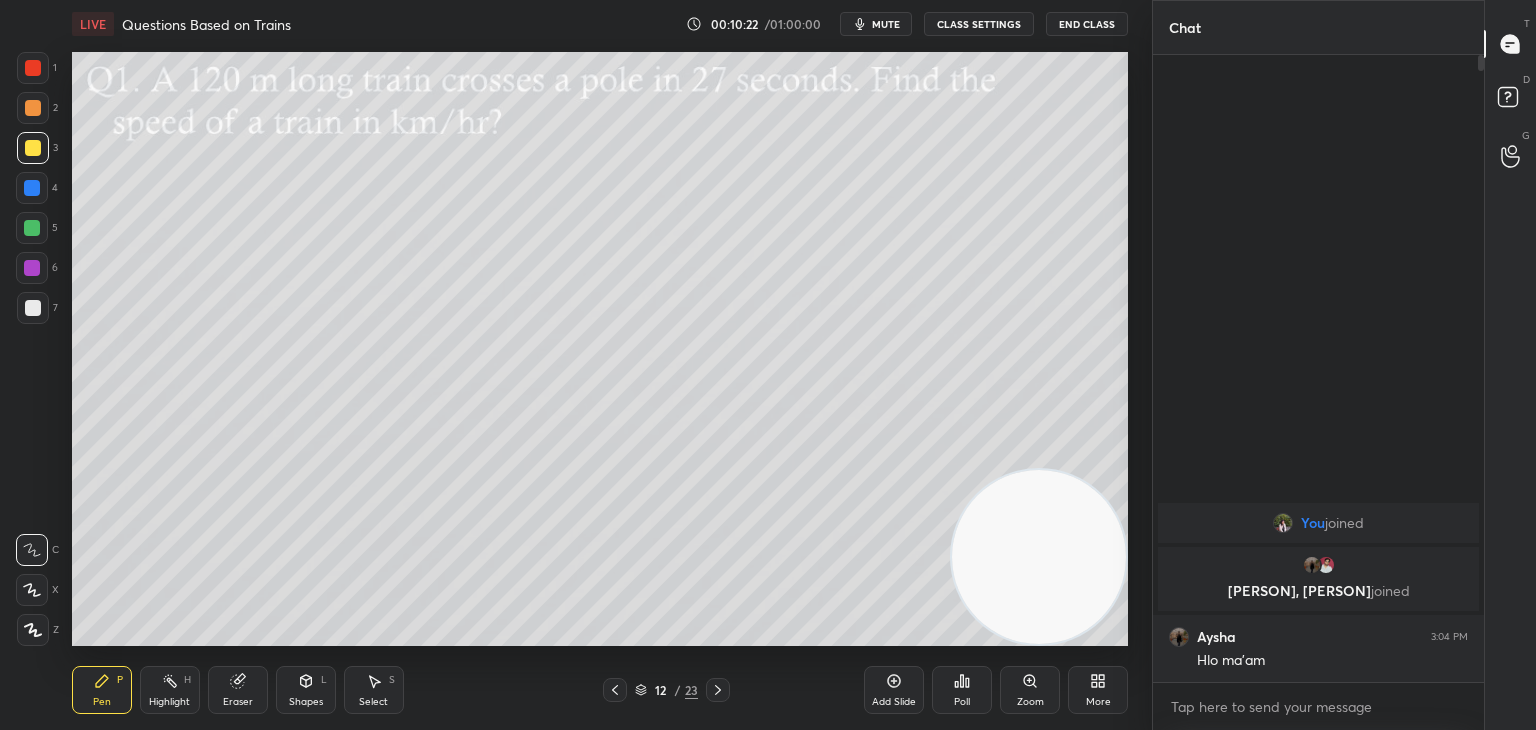 click 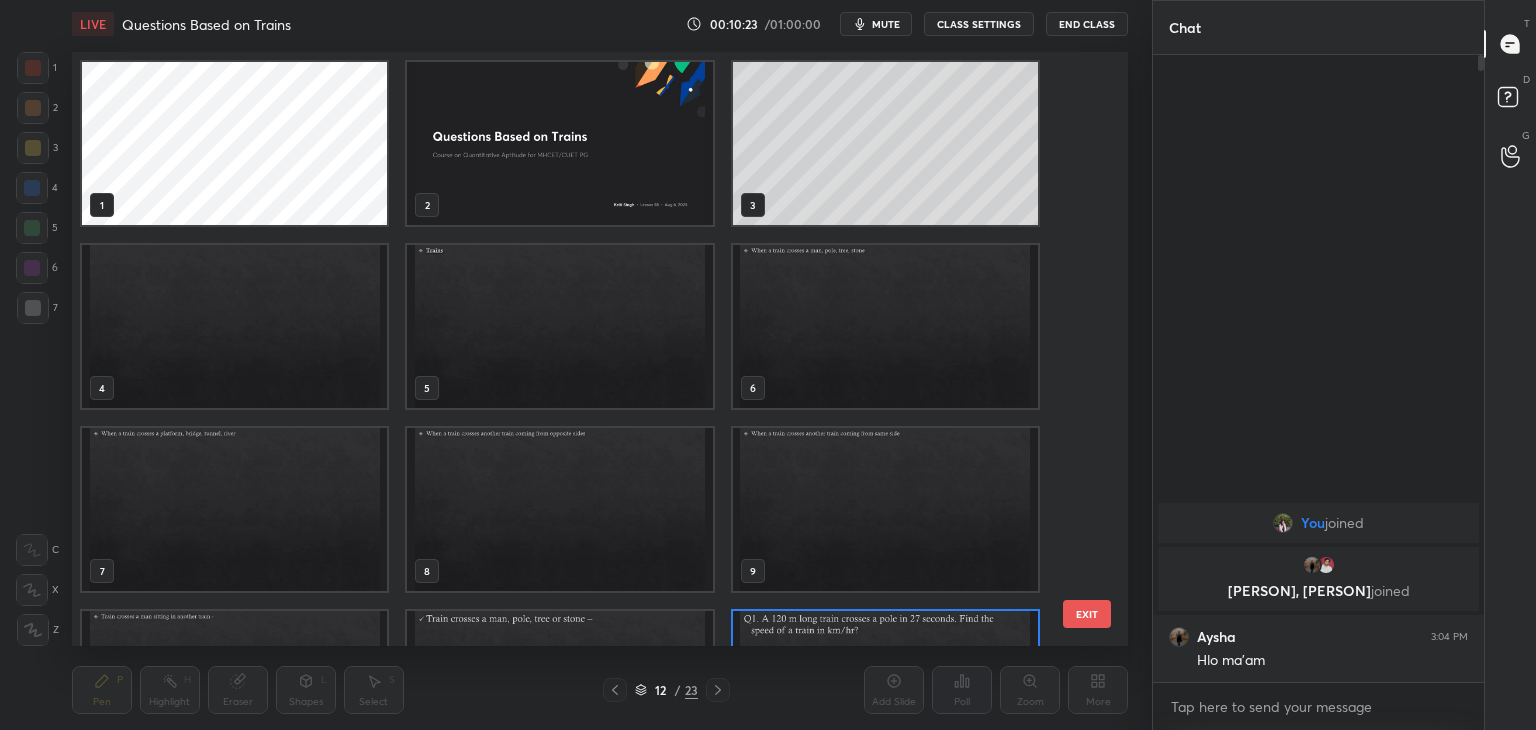 scroll, scrollTop: 138, scrollLeft: 0, axis: vertical 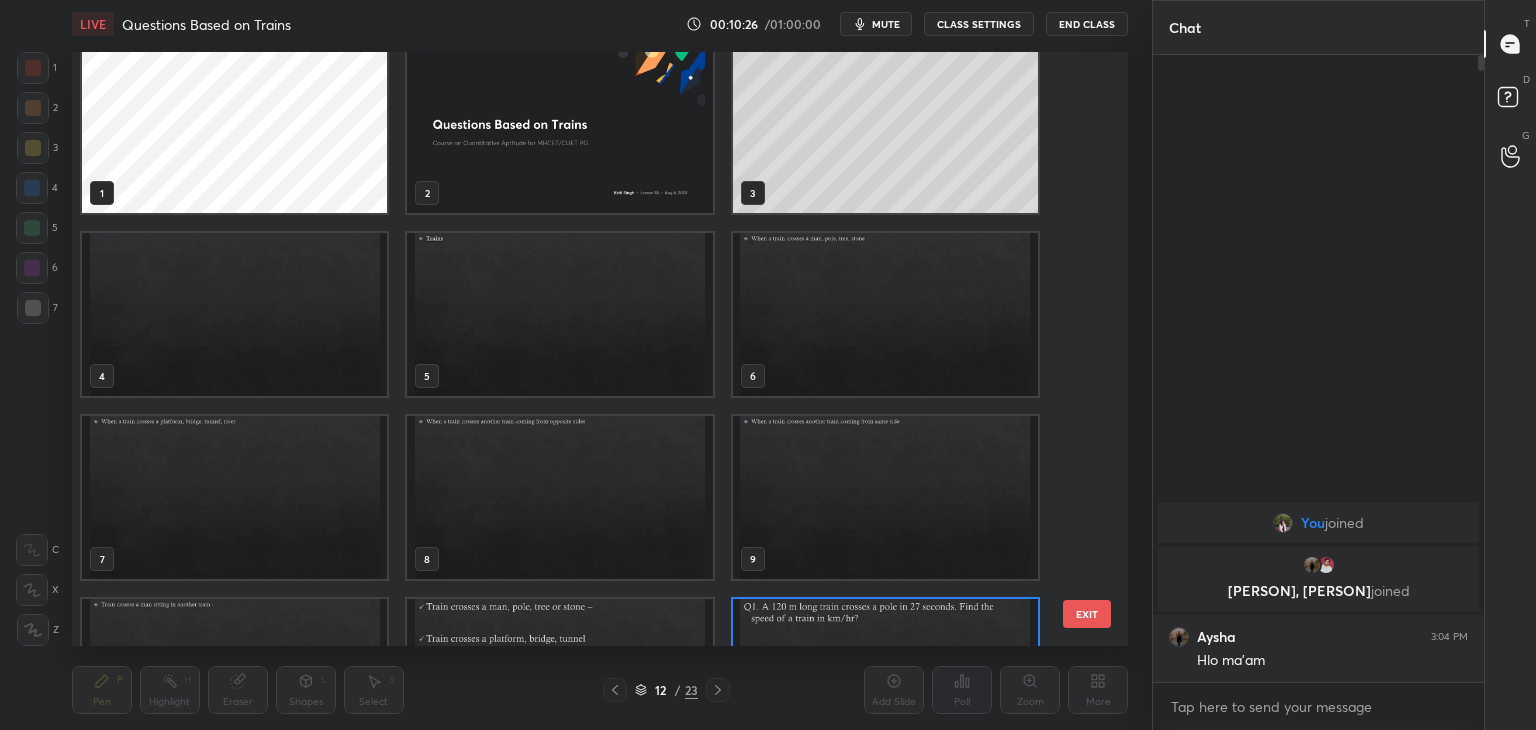 click at bounding box center [885, 314] 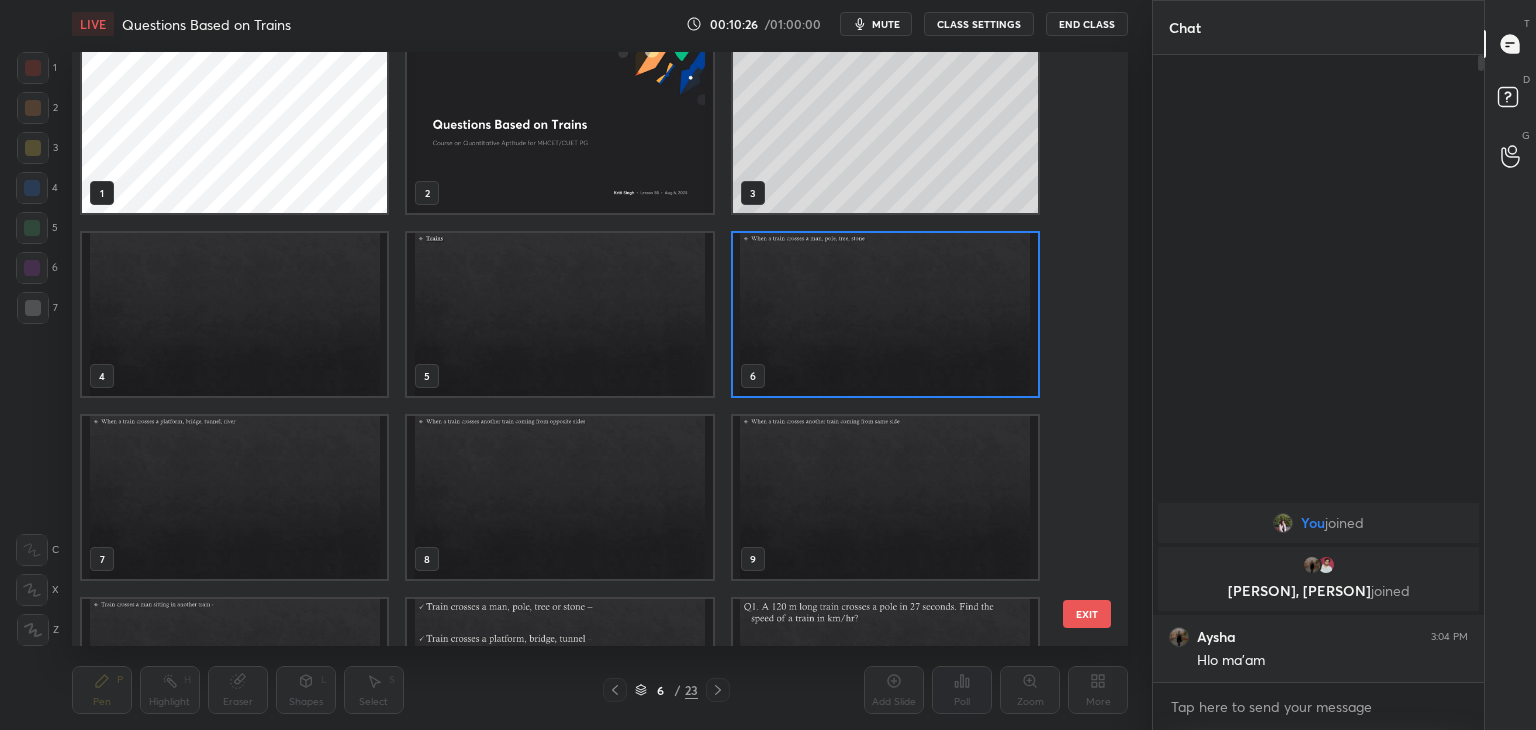click at bounding box center (885, 314) 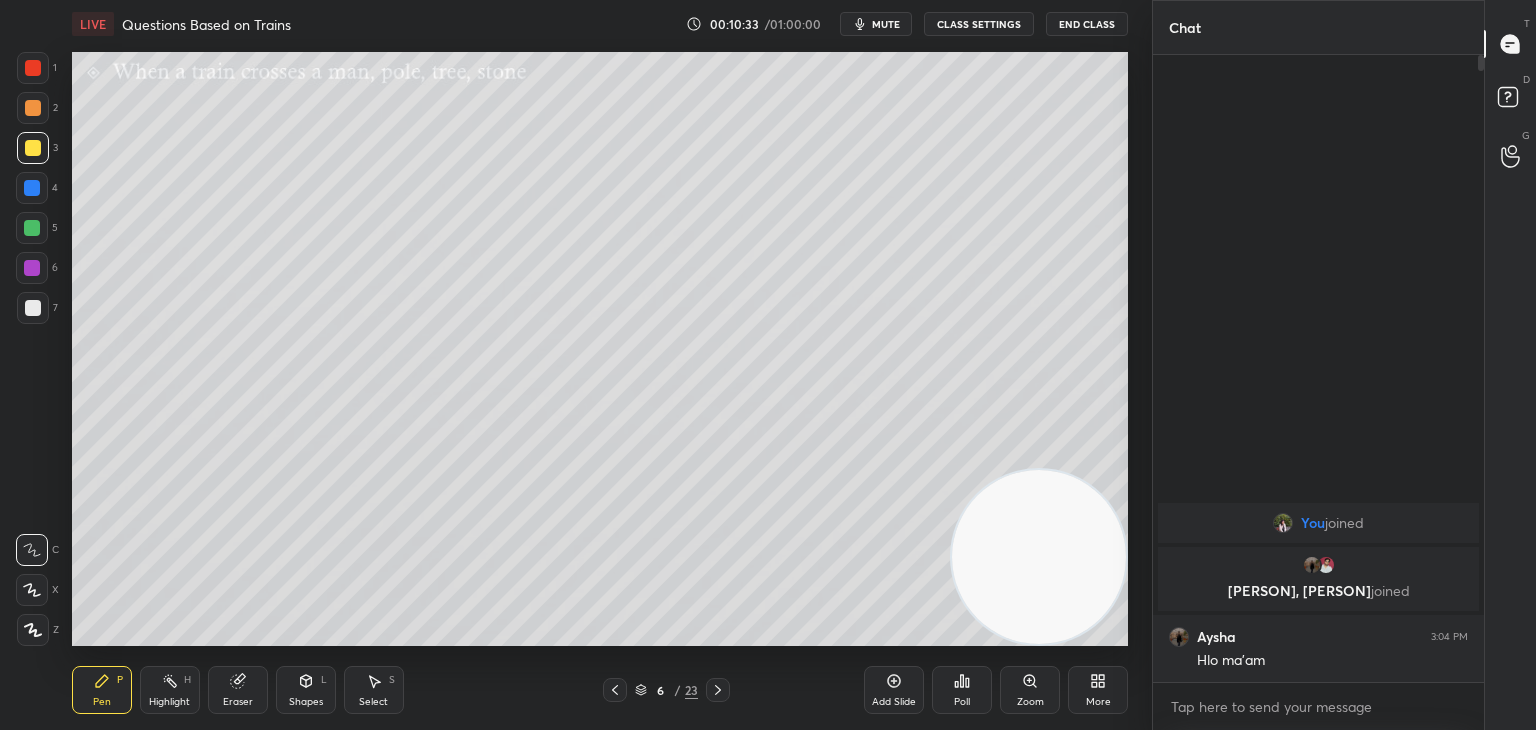 click 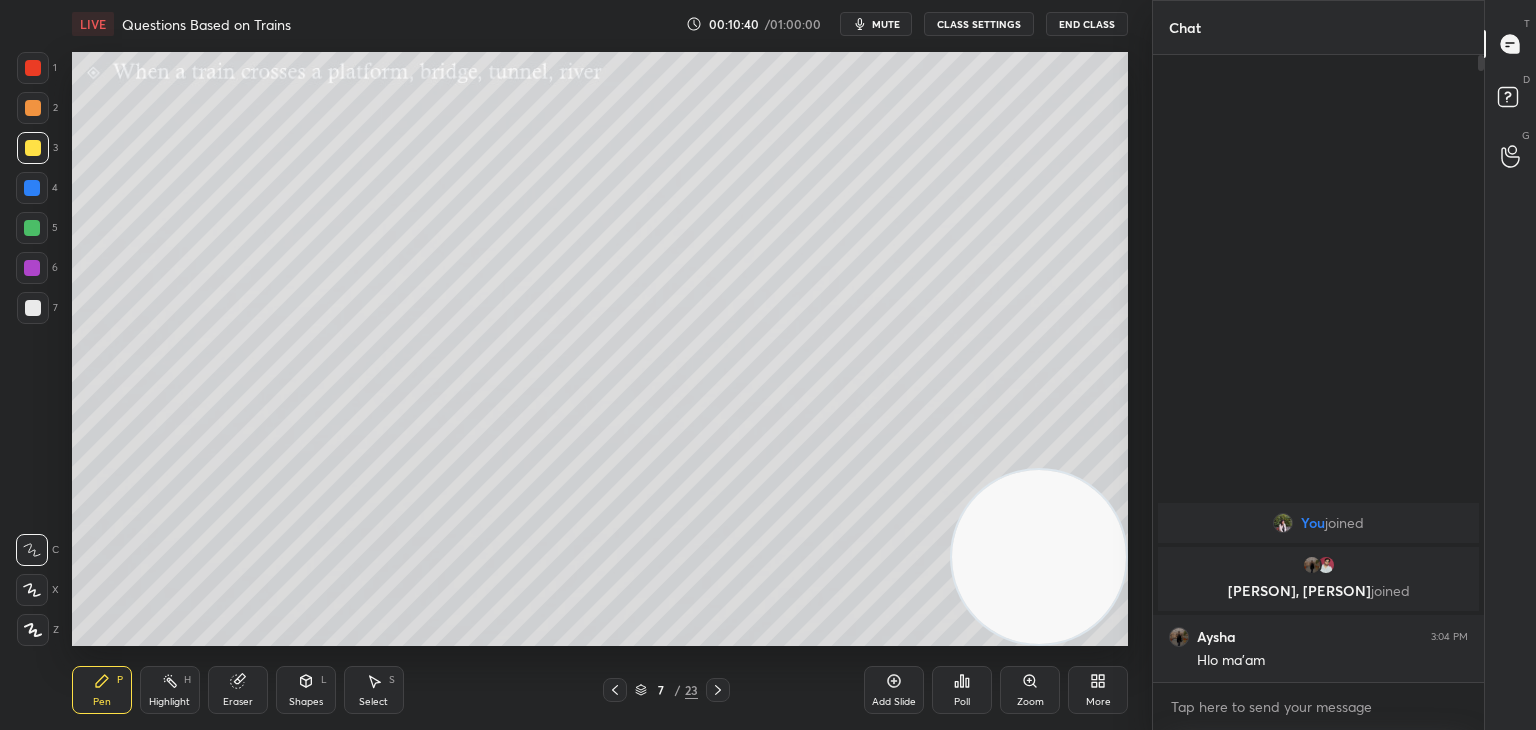 click on "Shapes" at bounding box center (306, 702) 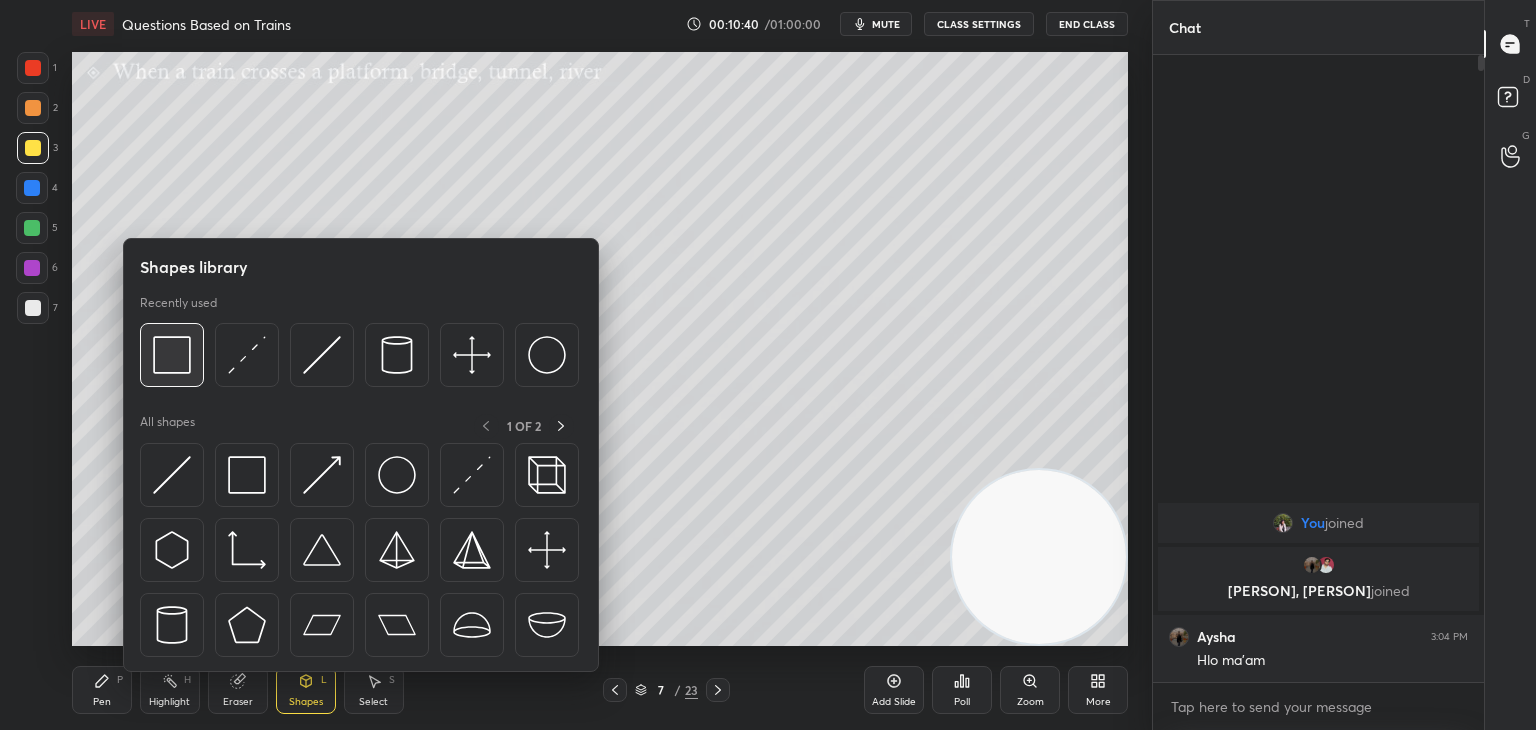 click at bounding box center [172, 355] 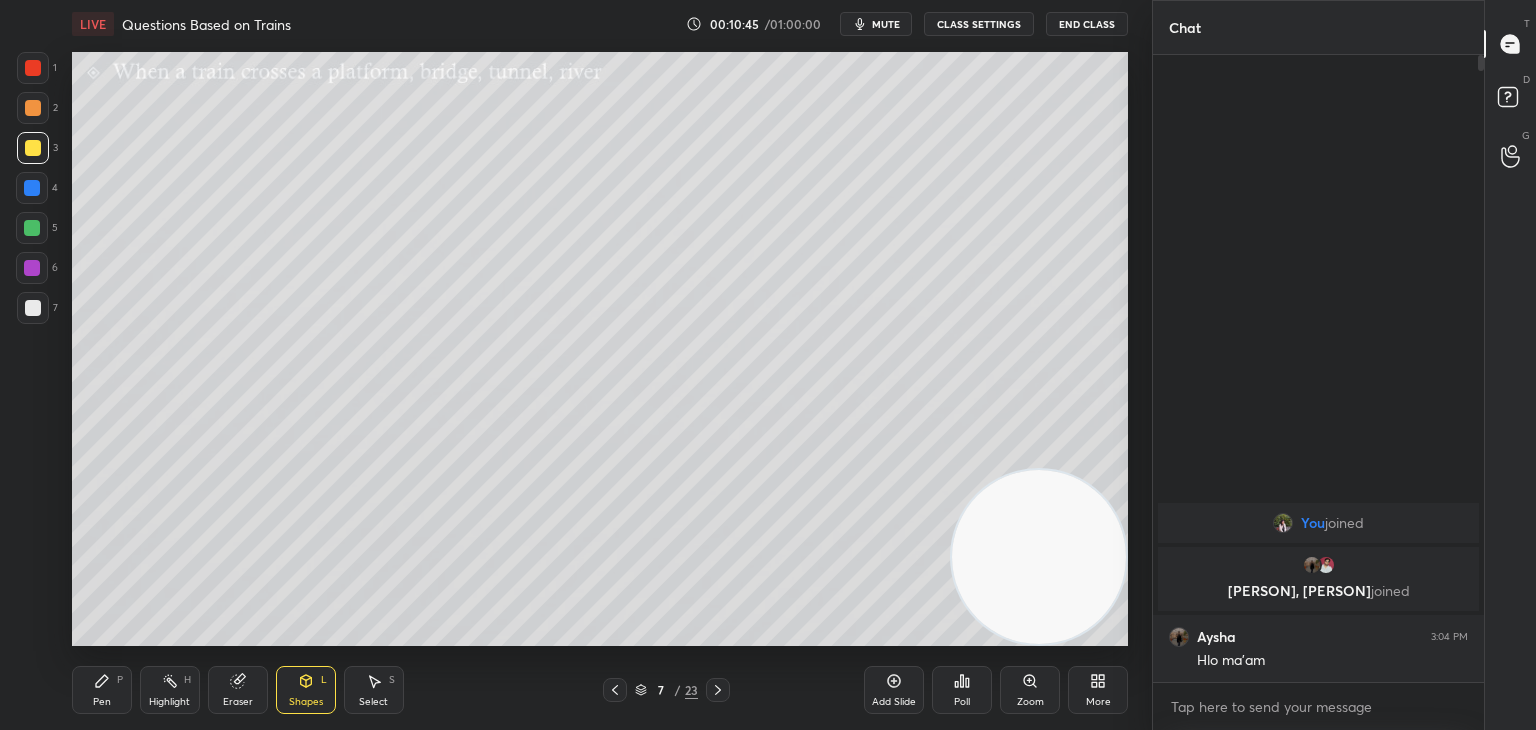 click on "Eraser" at bounding box center [238, 690] 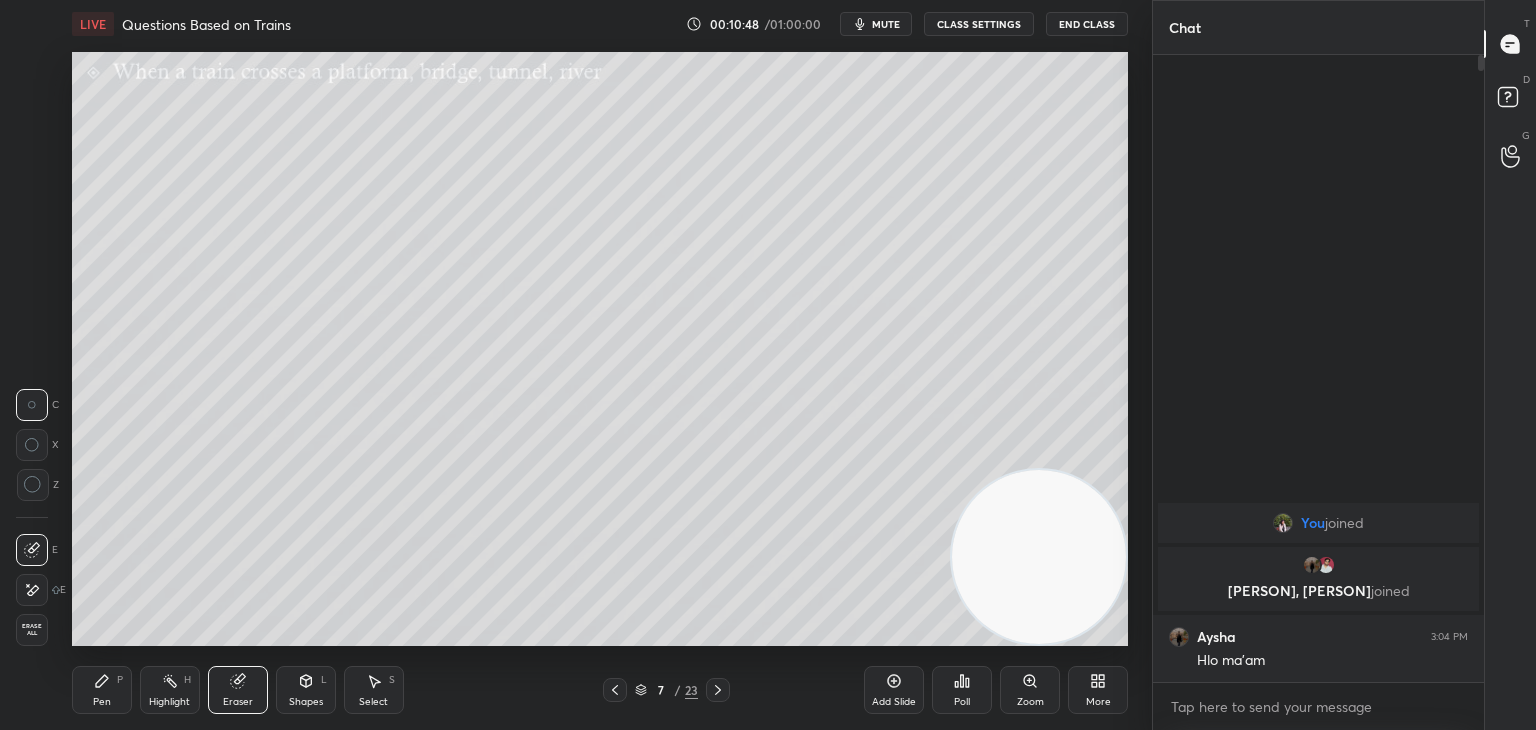 click 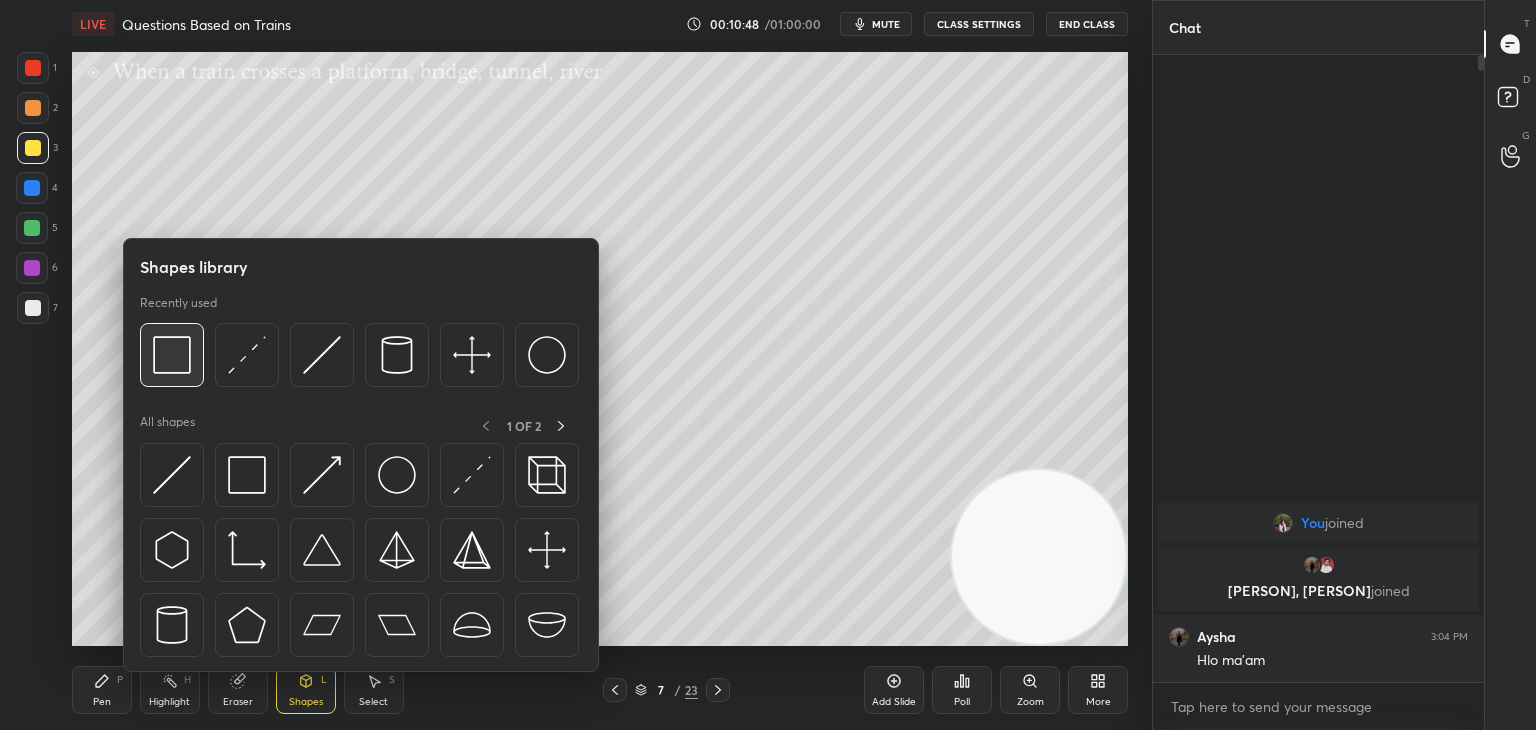 click at bounding box center (172, 355) 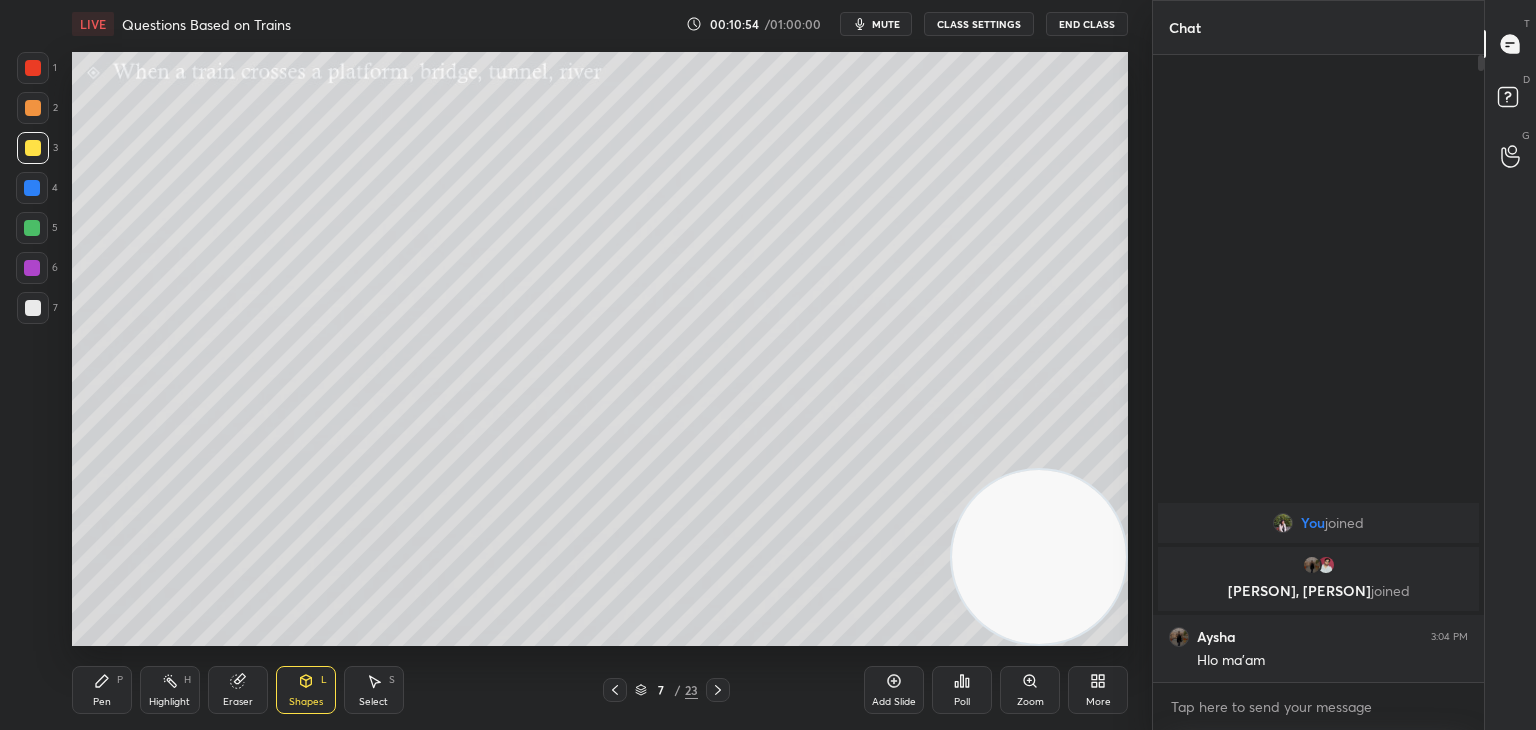 click on "Pen P" at bounding box center (102, 690) 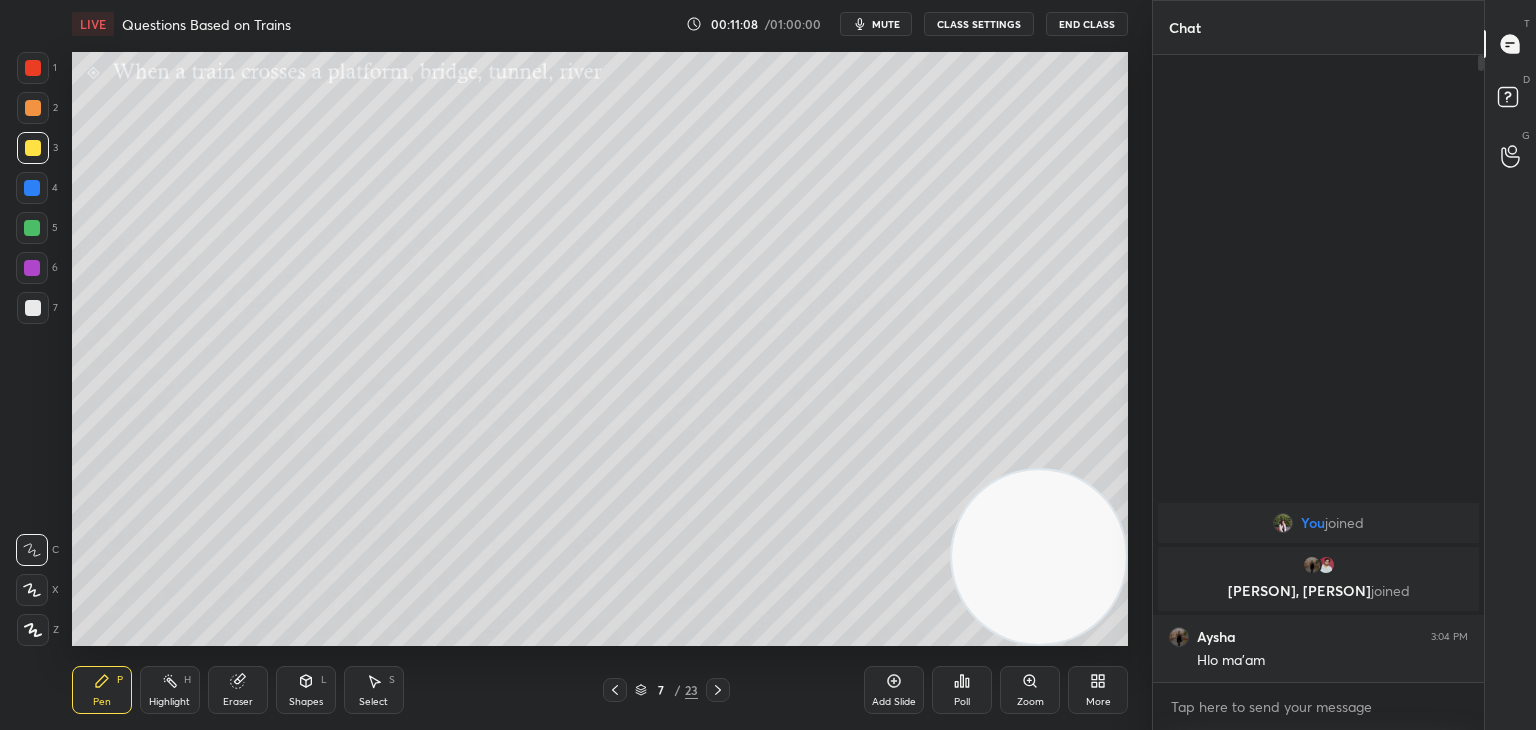 click on "Shapes L" at bounding box center [306, 690] 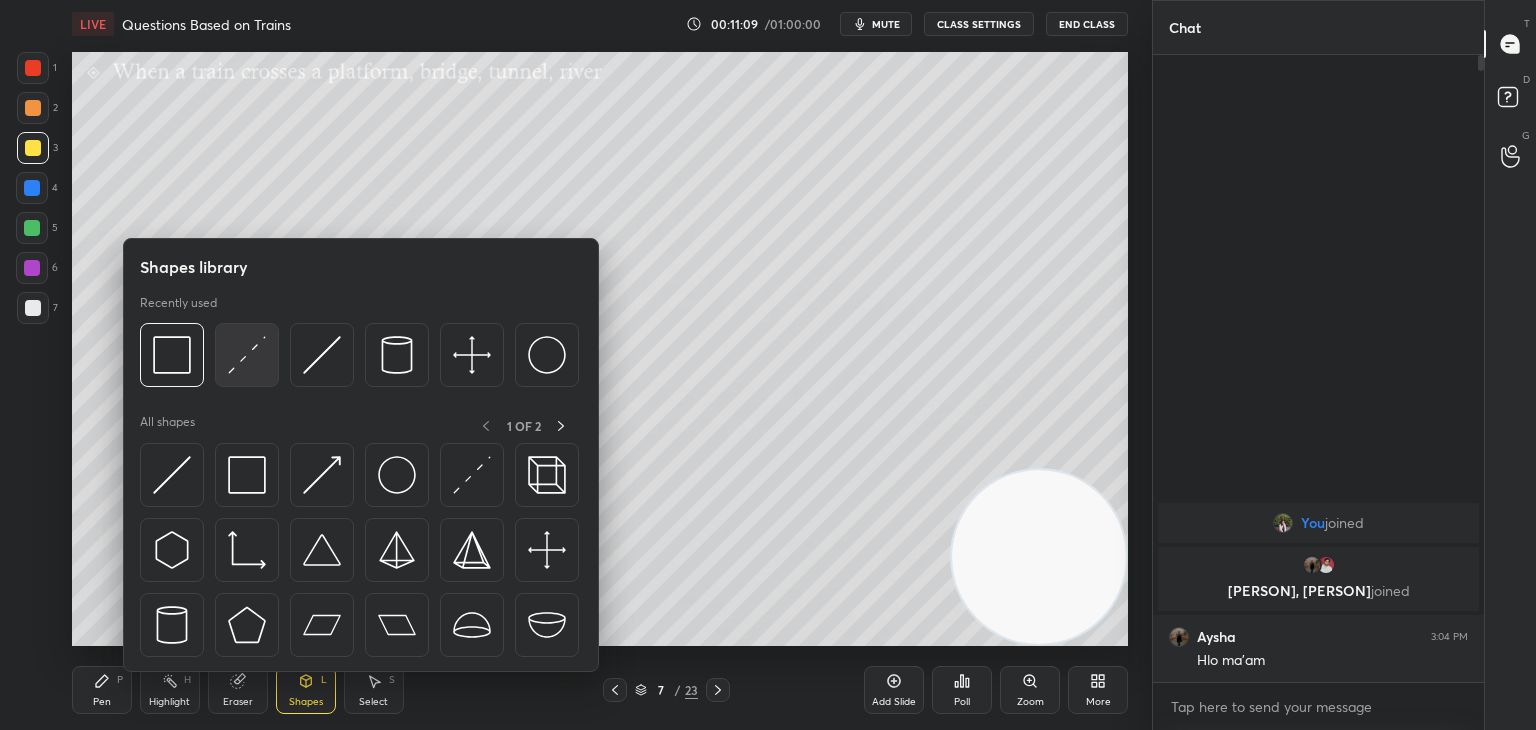 click at bounding box center (247, 355) 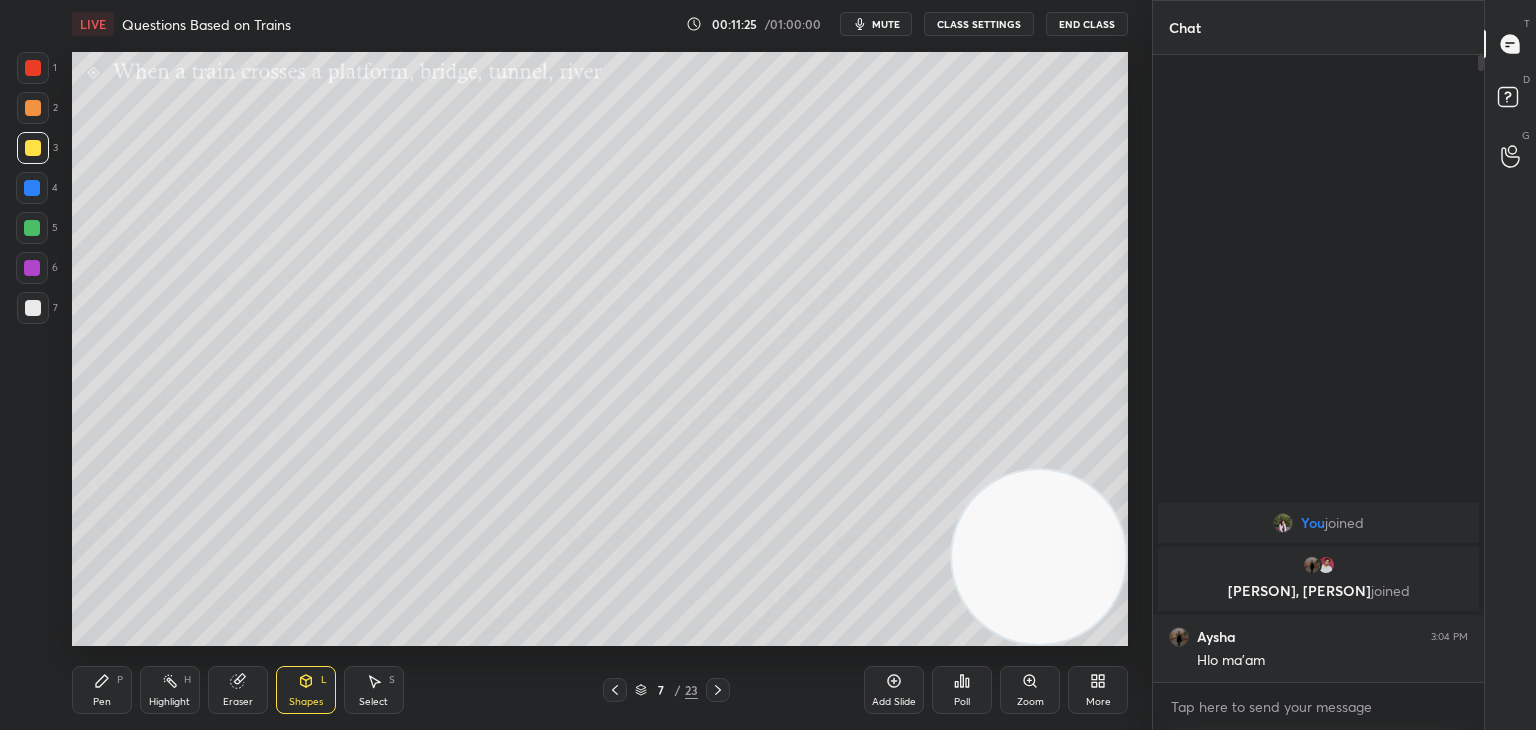 click at bounding box center (33, 308) 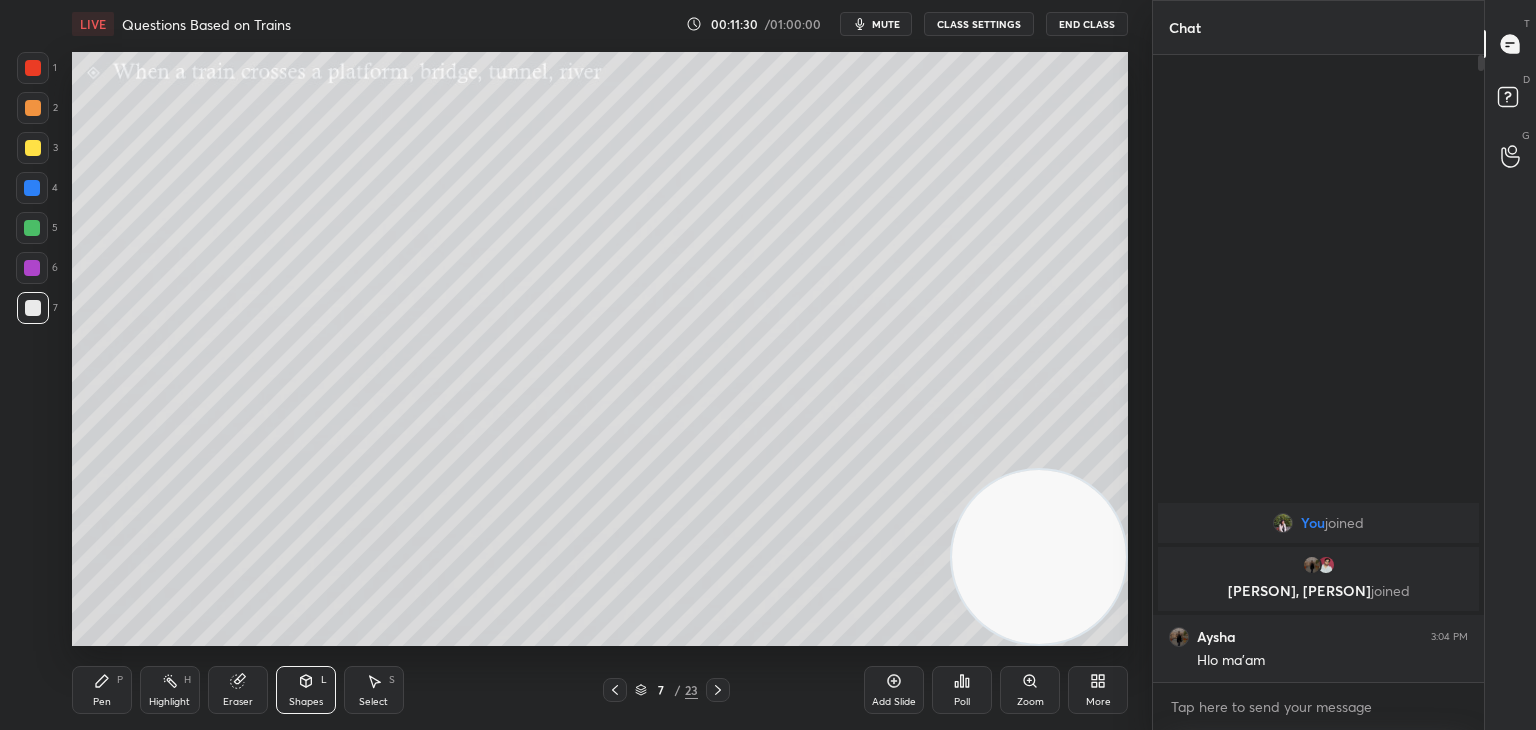 click on "P" at bounding box center (120, 680) 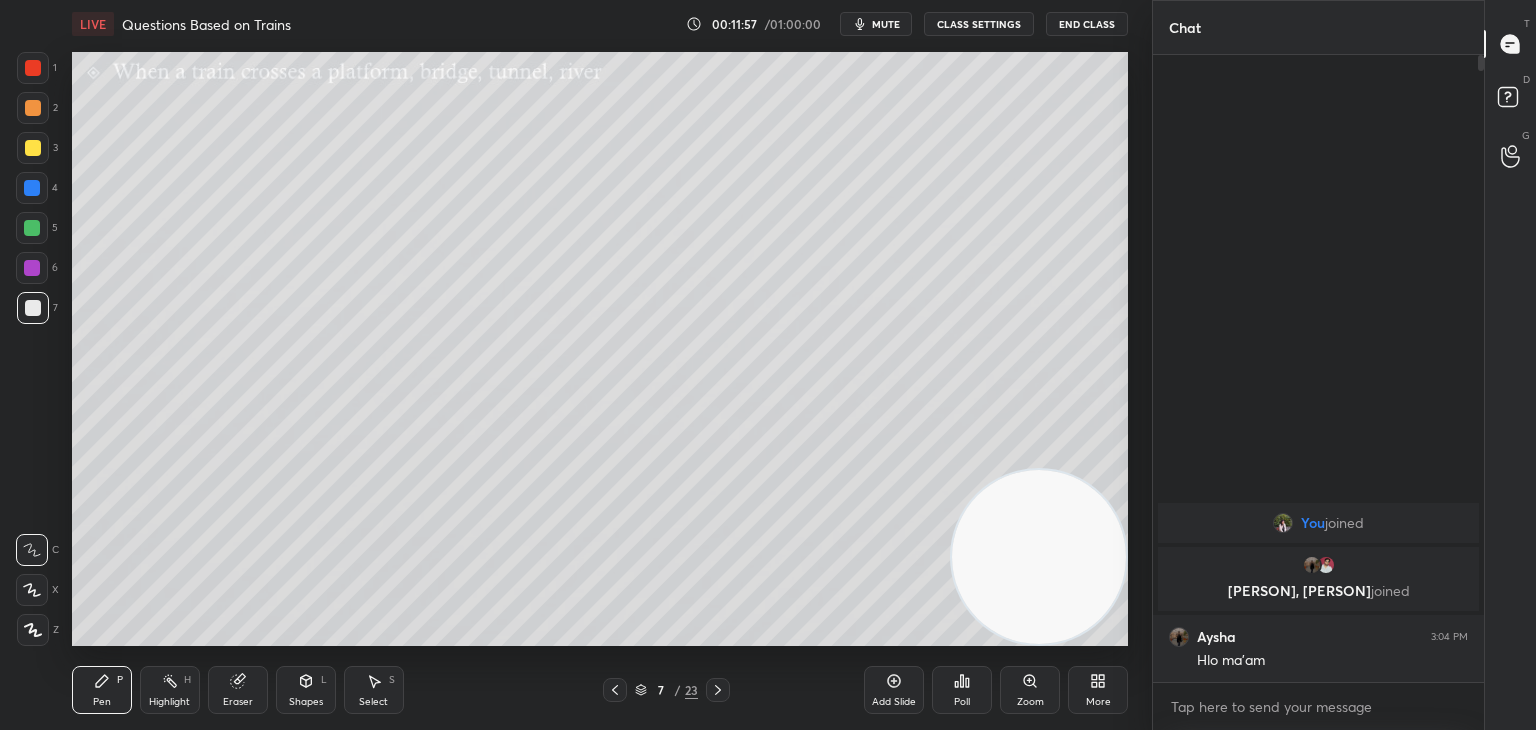 click 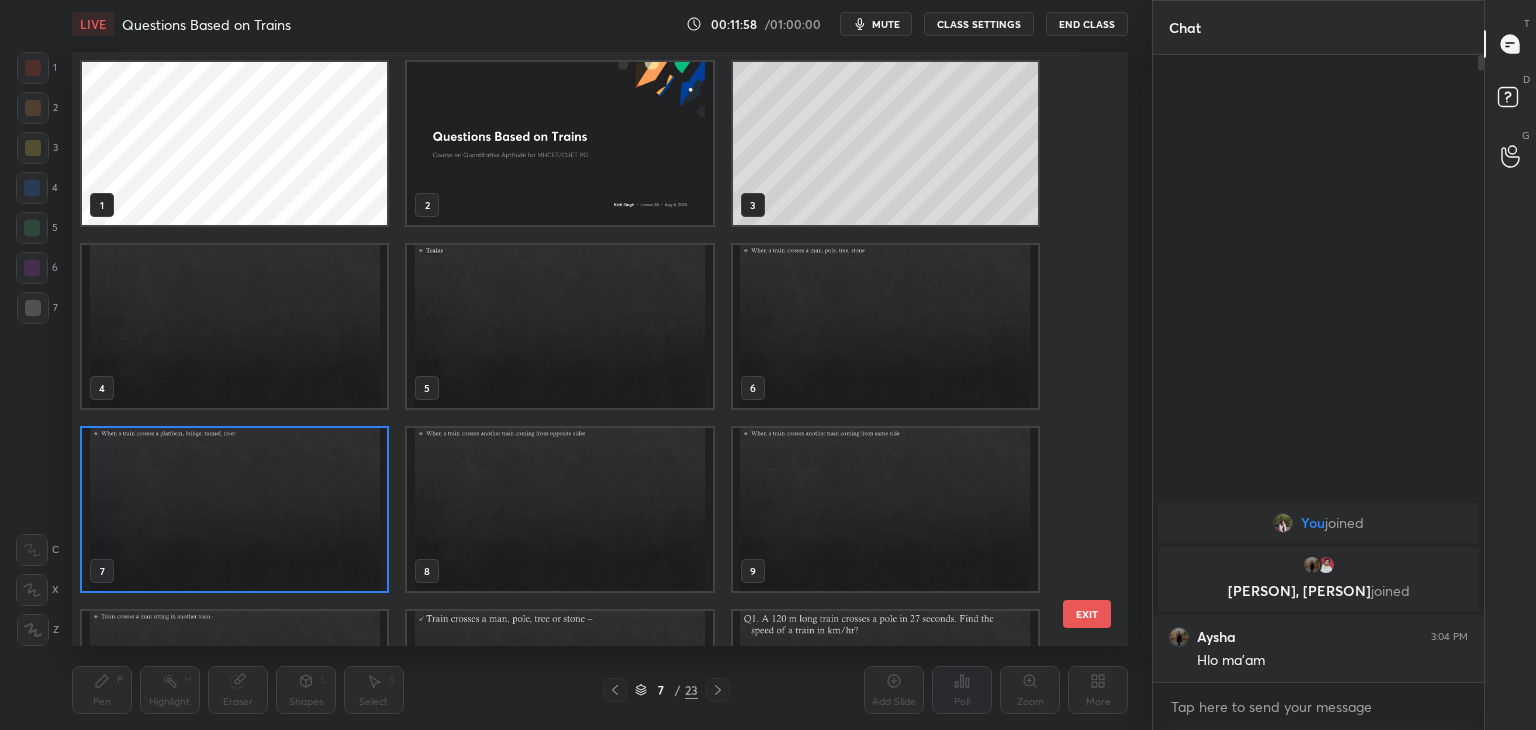 scroll, scrollTop: 6, scrollLeft: 10, axis: both 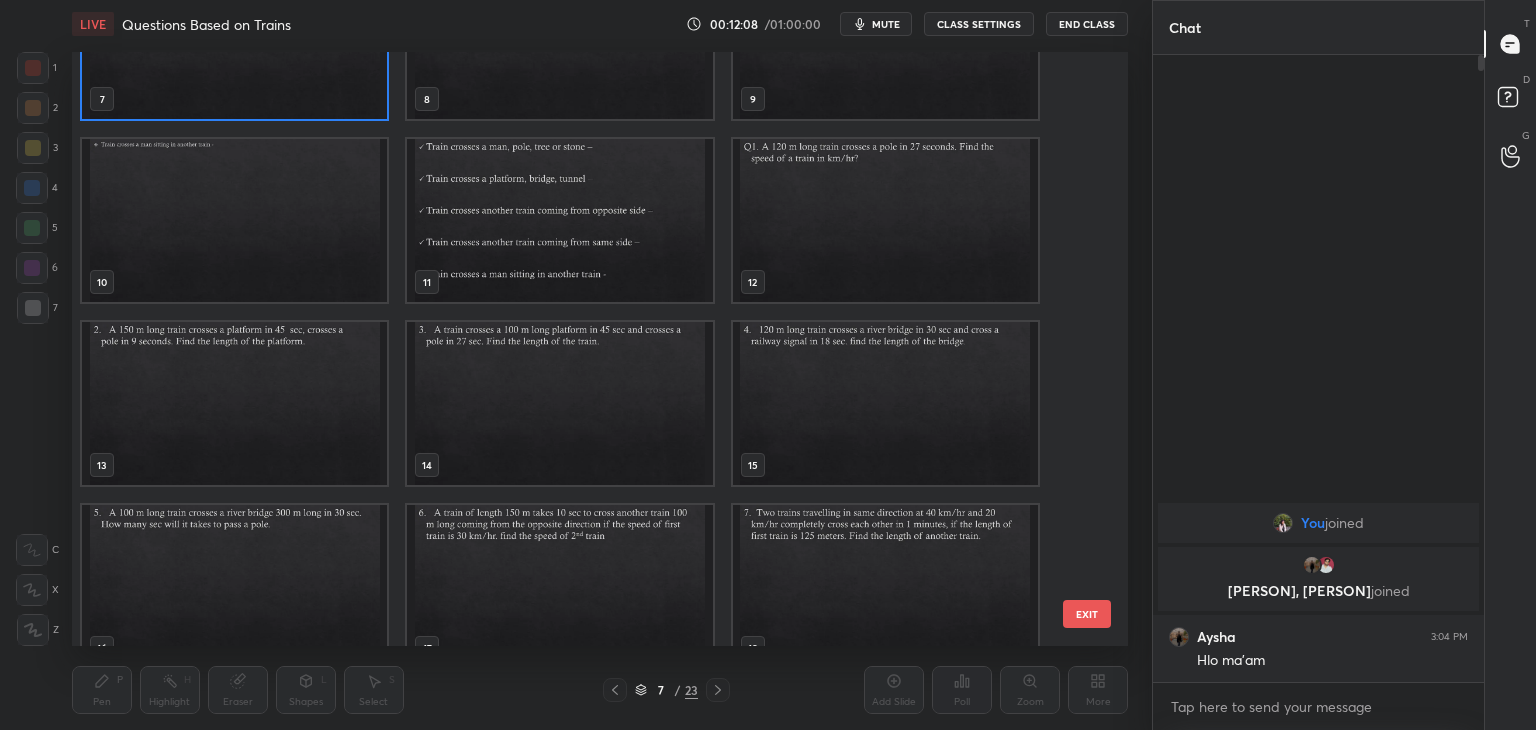 click at bounding box center [234, 403] 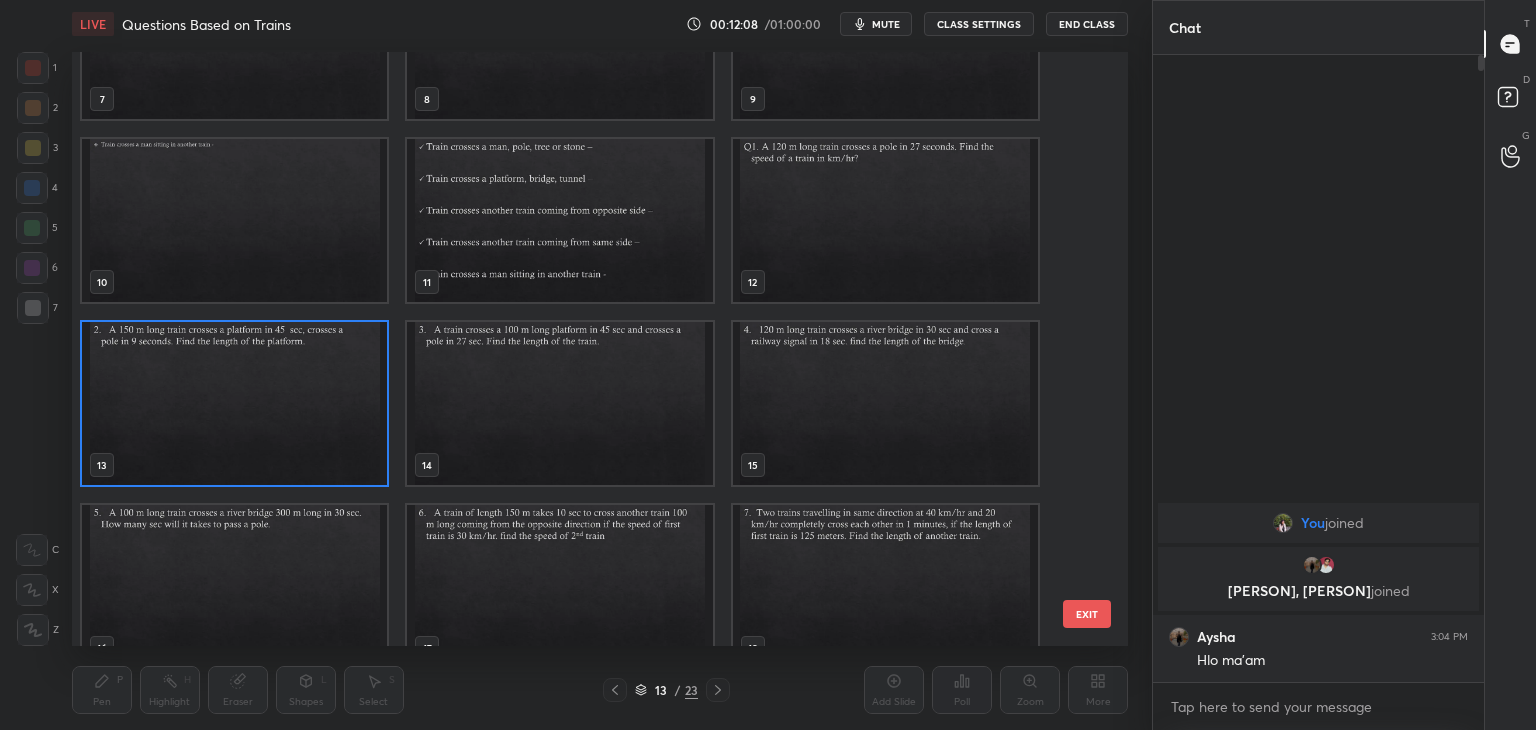 click at bounding box center (234, 403) 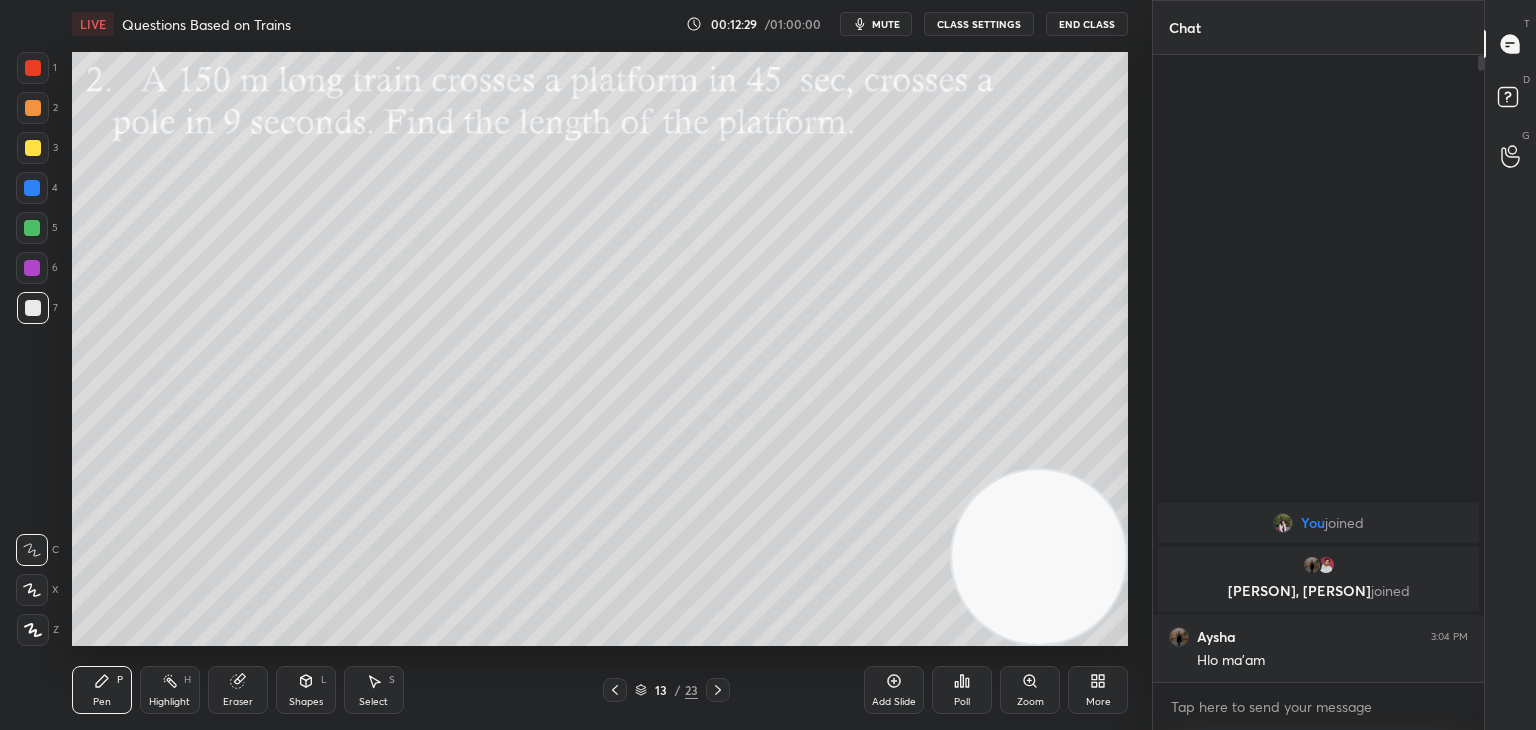 click 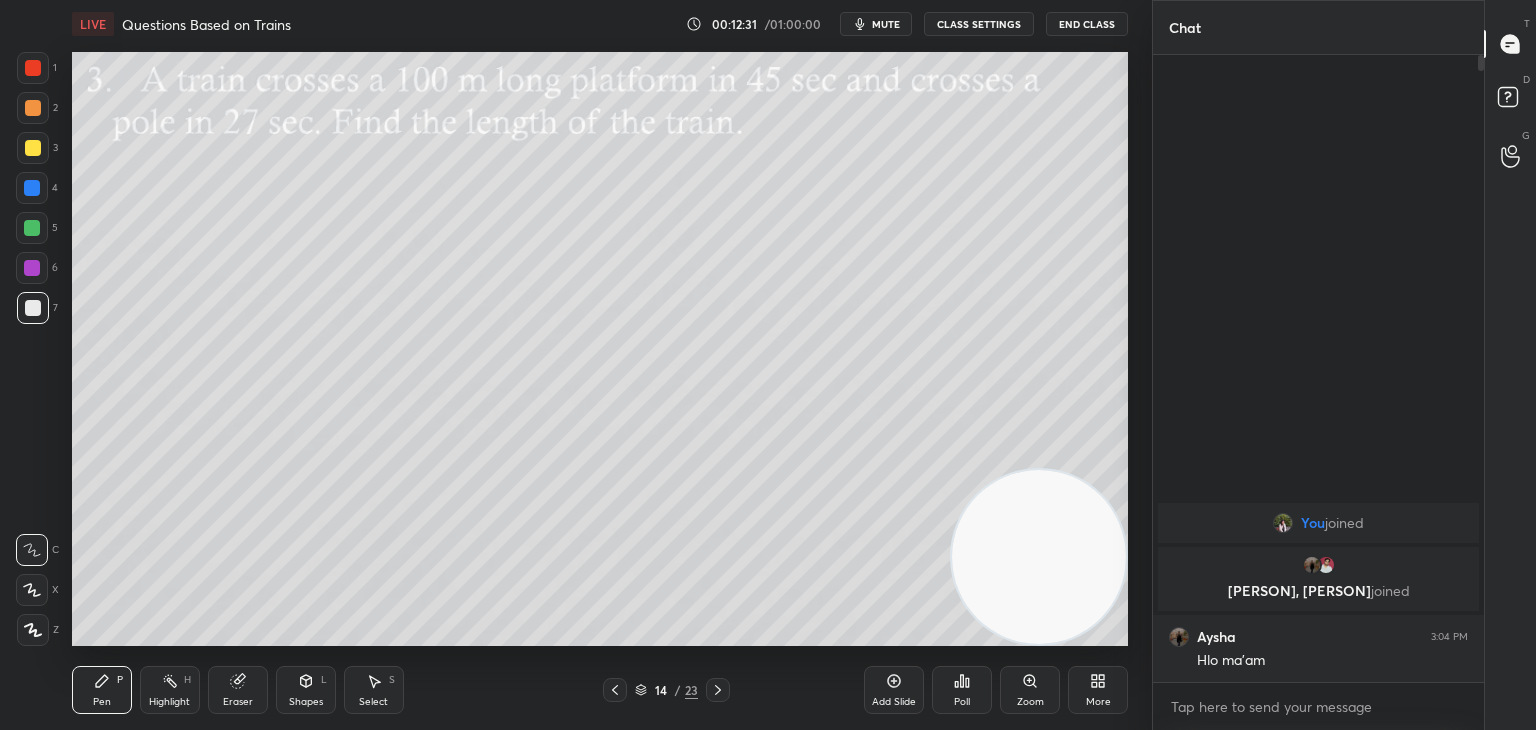click 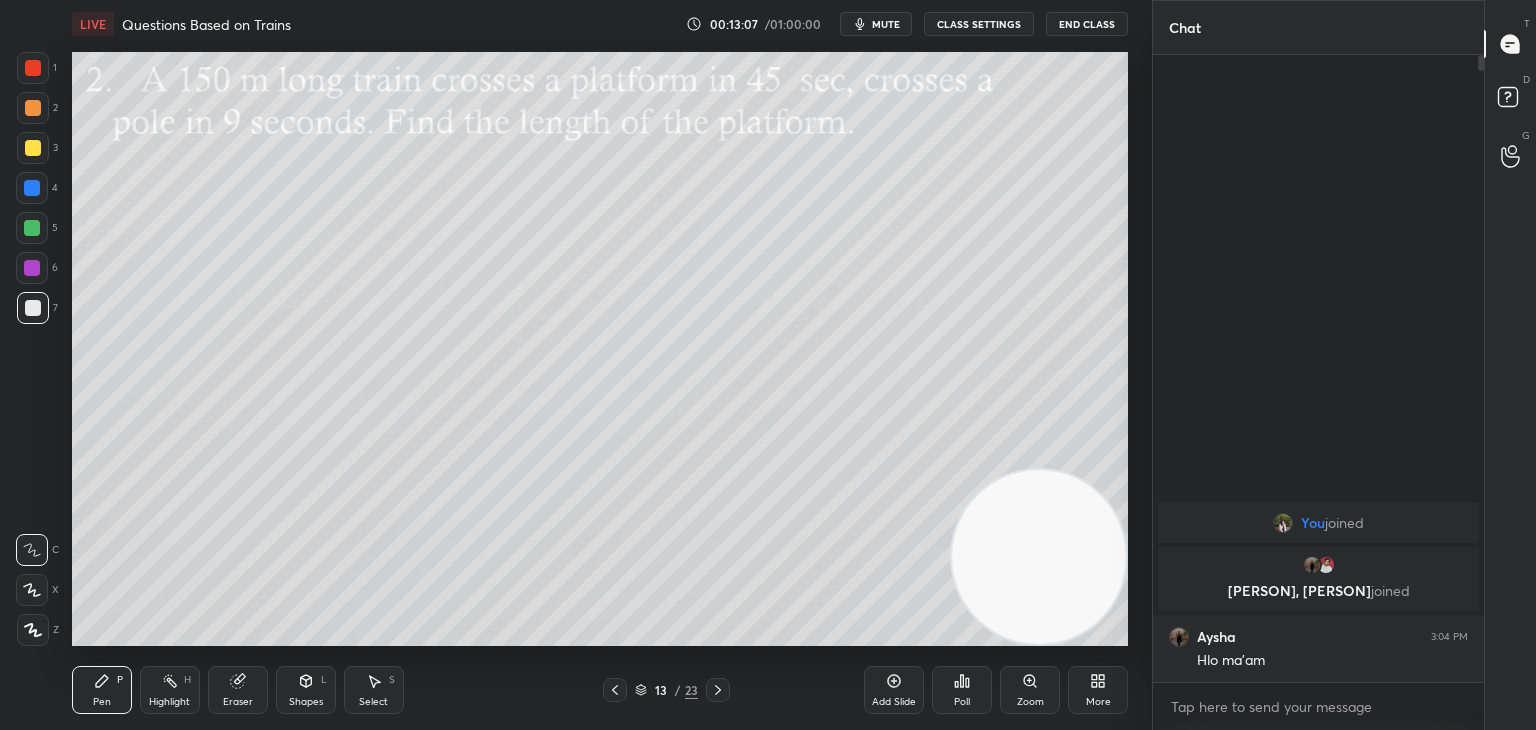 click at bounding box center [33, 148] 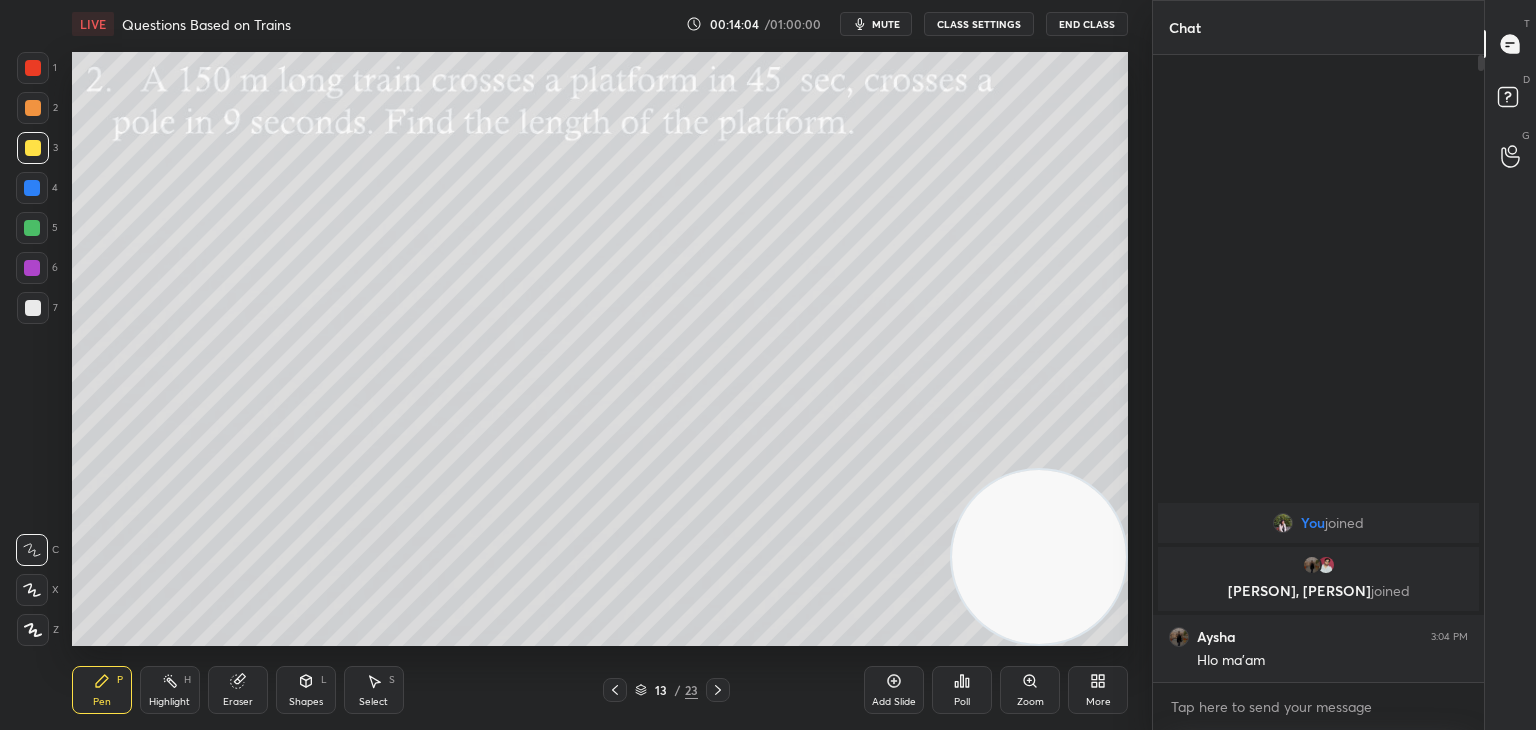 click on "Eraser" at bounding box center (238, 702) 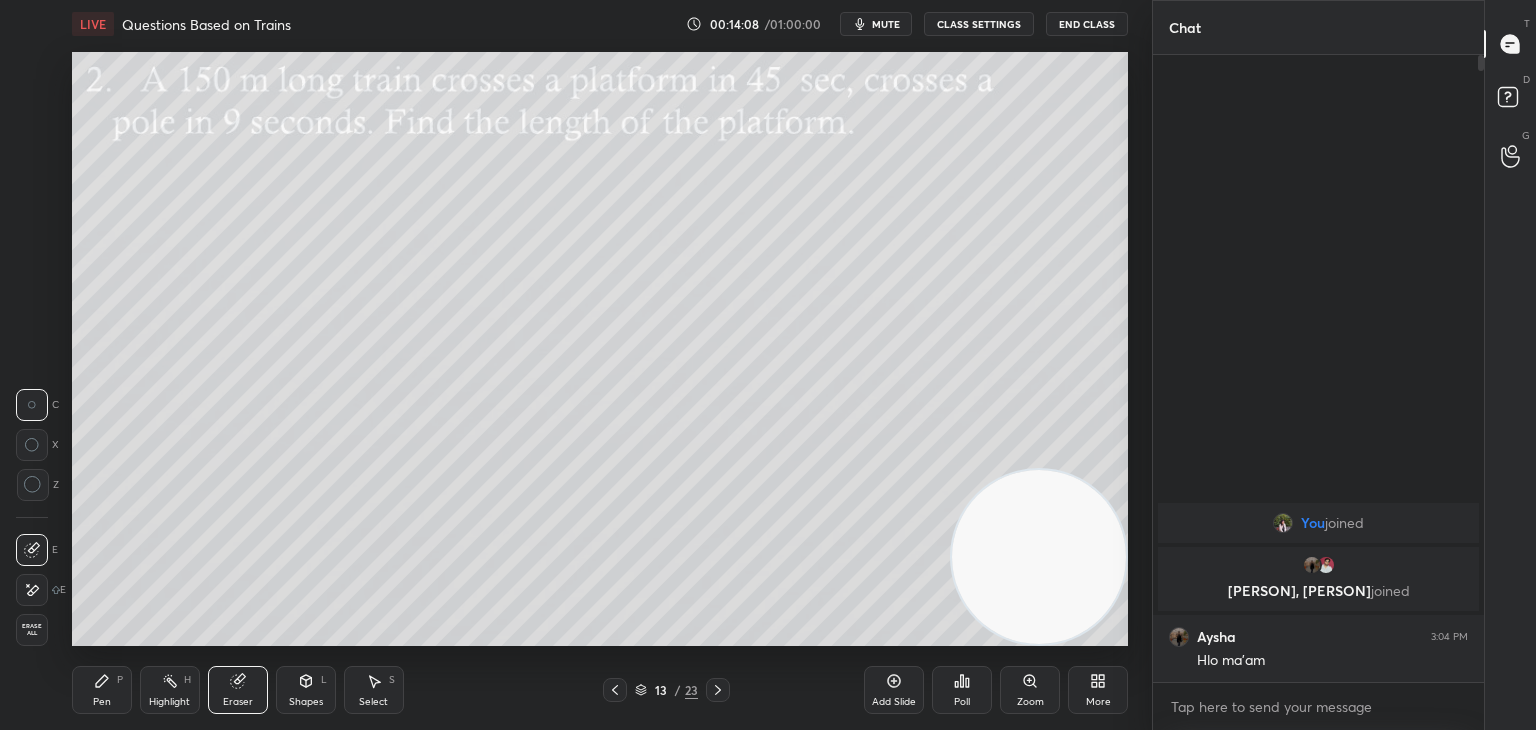 click 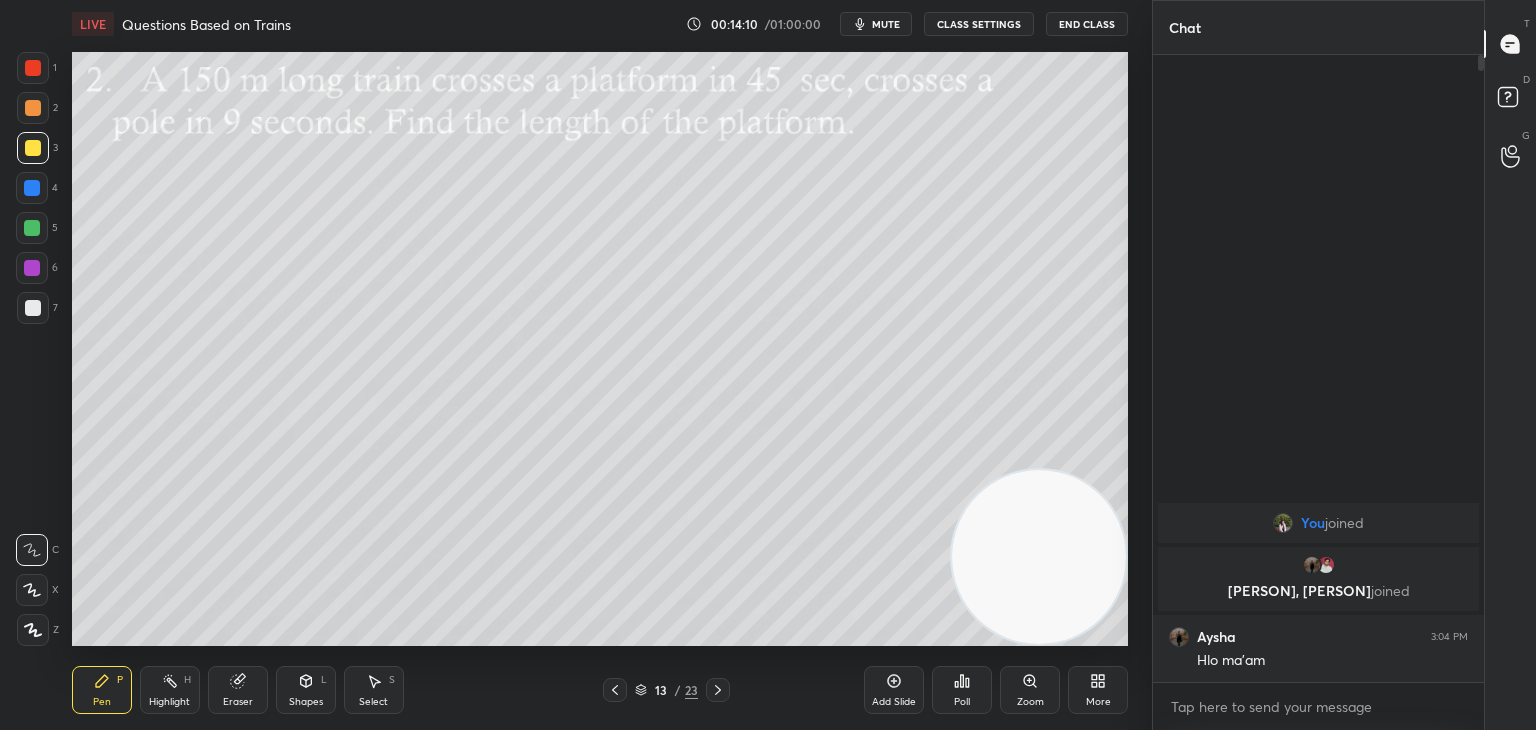 click at bounding box center (33, 308) 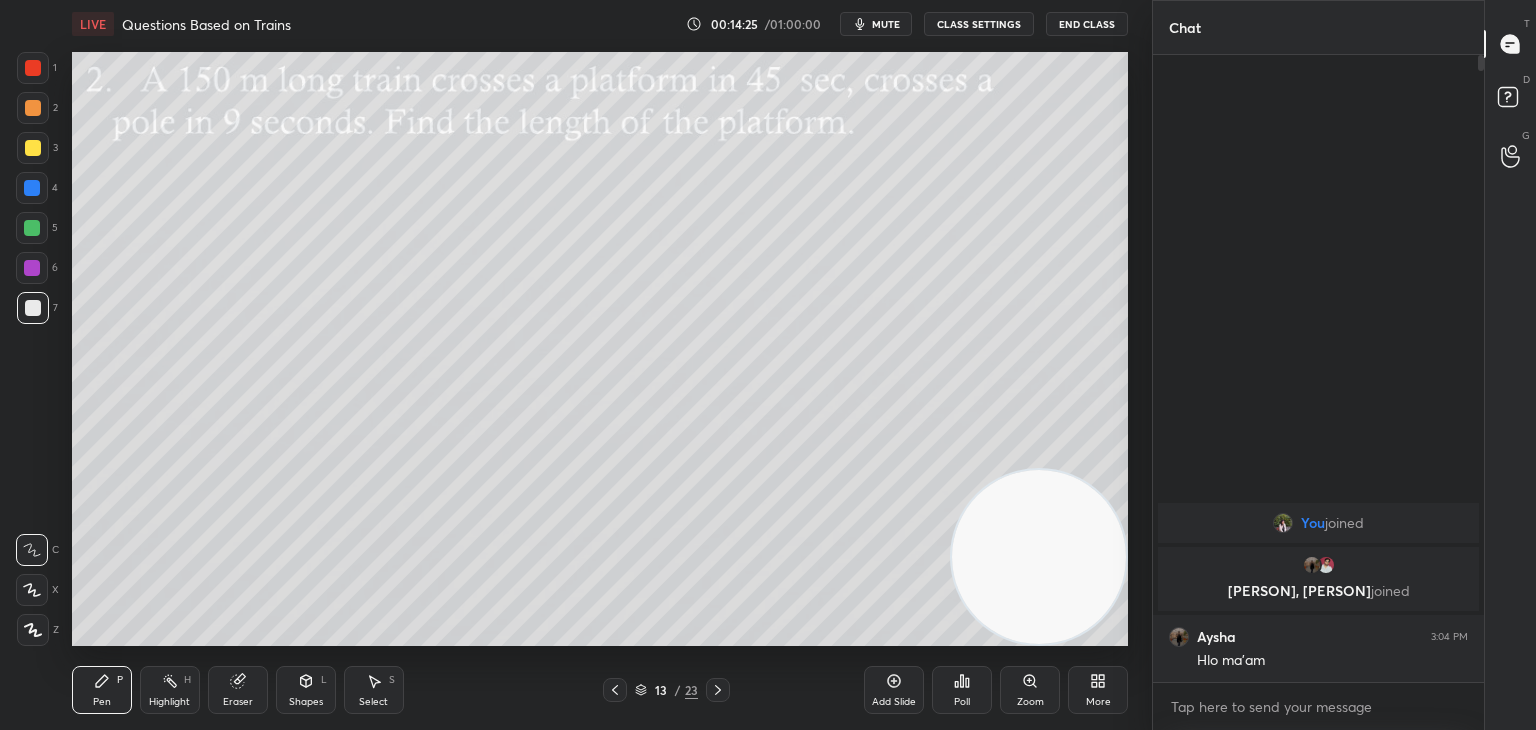 click on "mute" at bounding box center [886, 24] 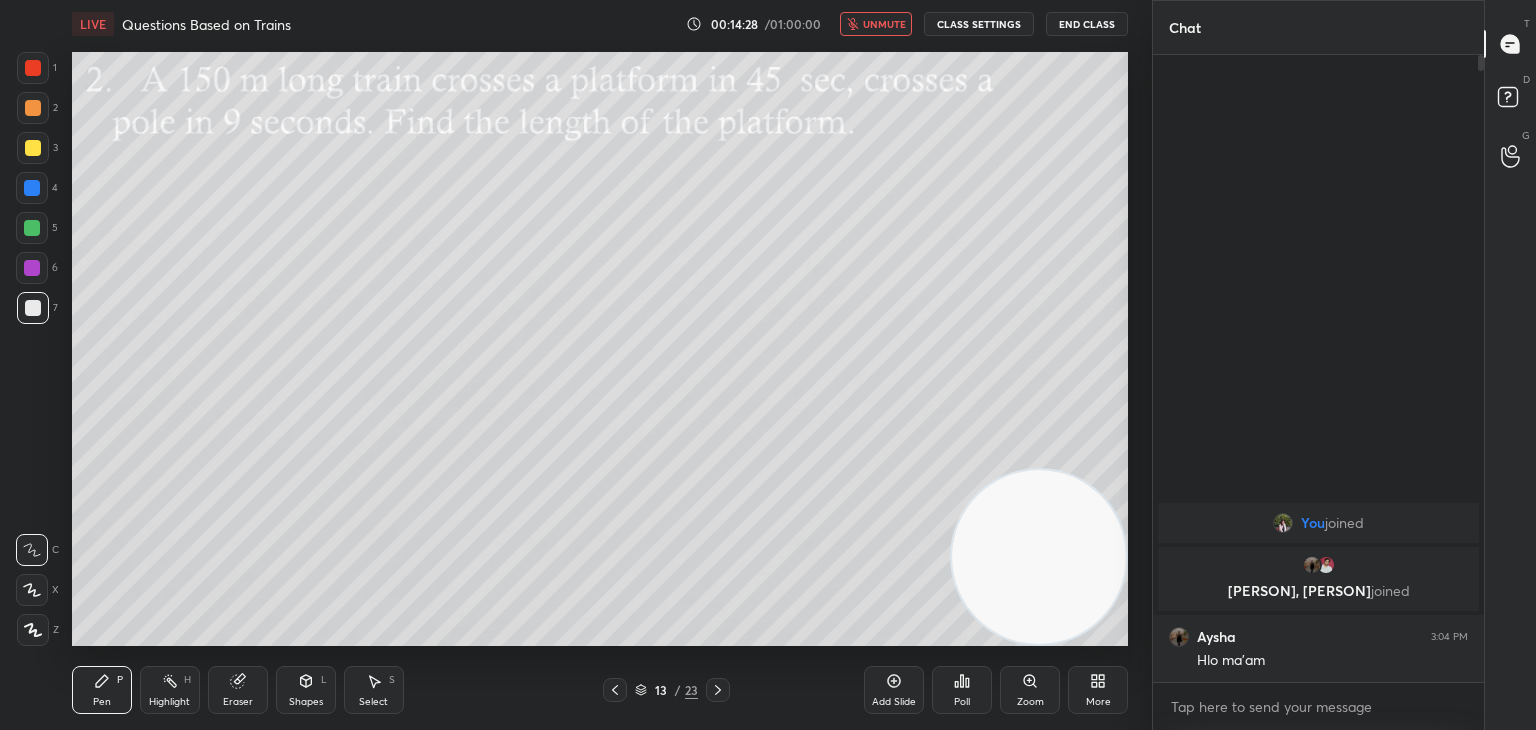 click on "Poll" at bounding box center [962, 690] 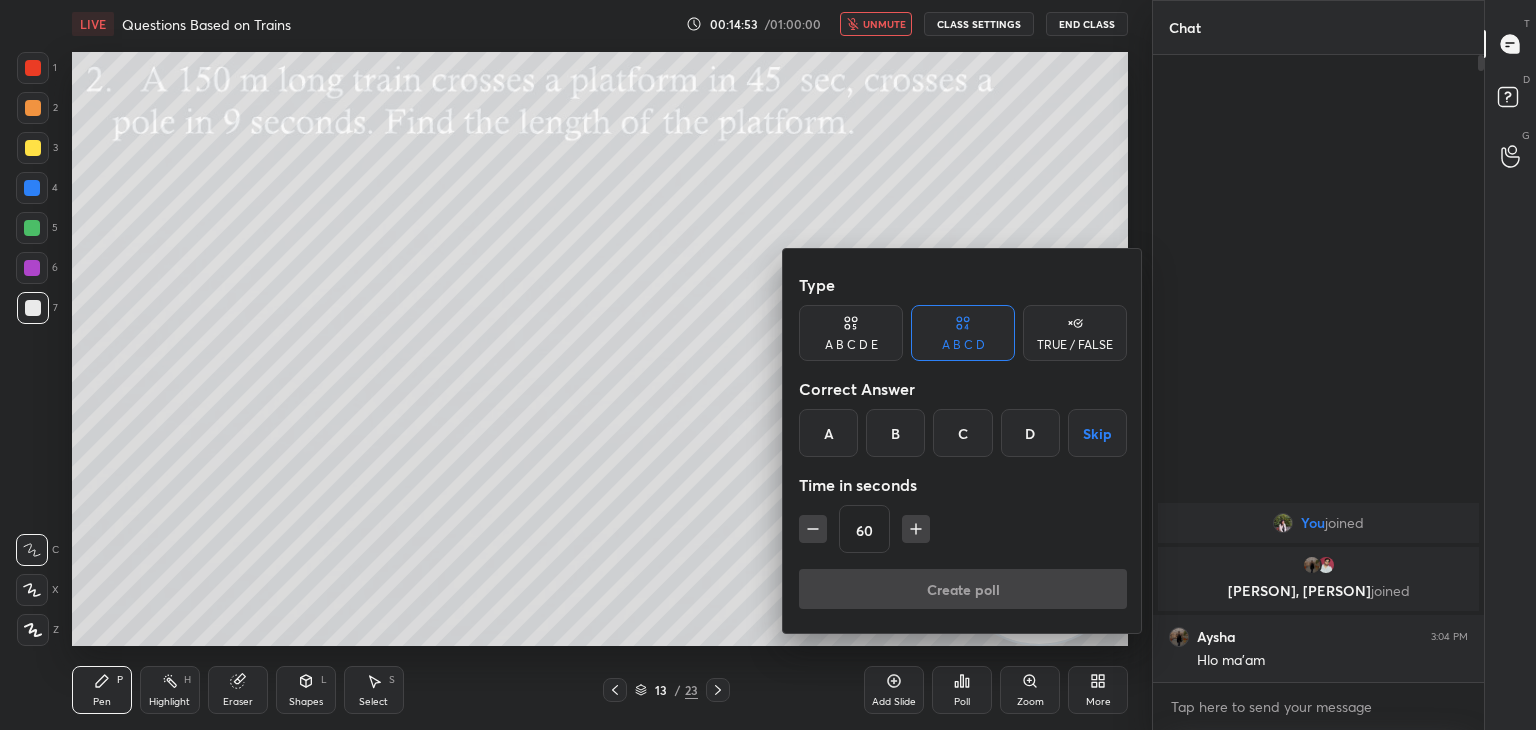 click on "B" at bounding box center [895, 433] 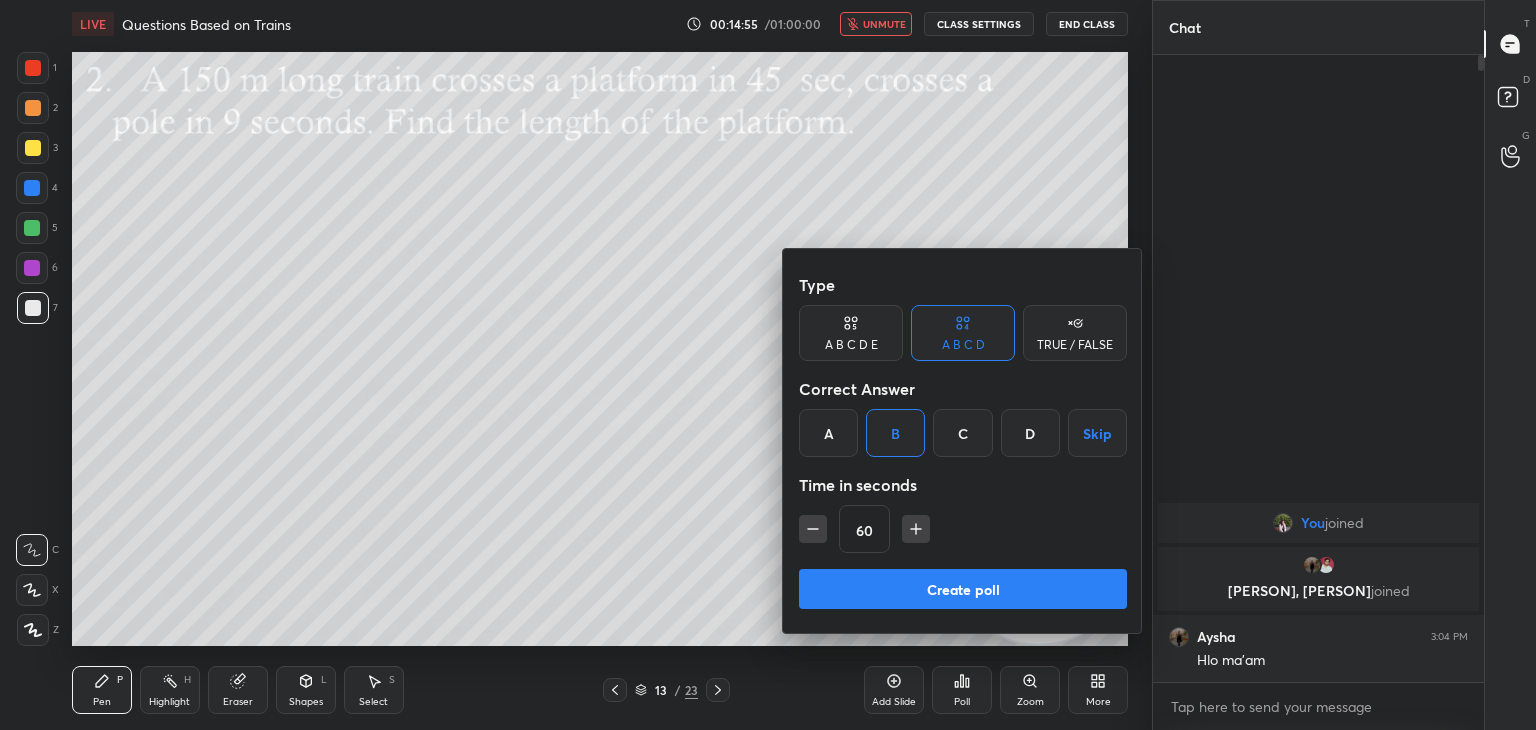 click on "Create poll" at bounding box center [963, 589] 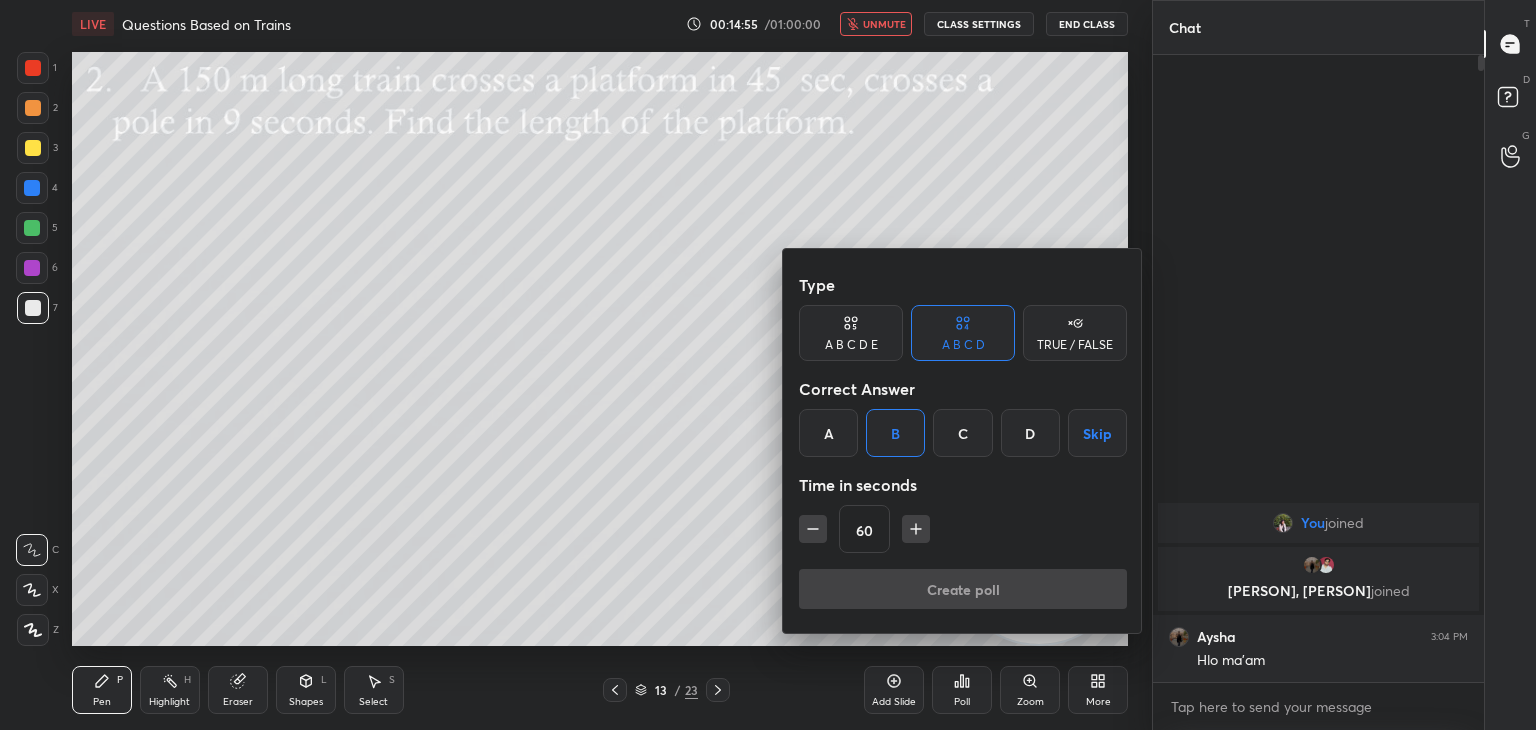 scroll, scrollTop: 601, scrollLeft: 325, axis: both 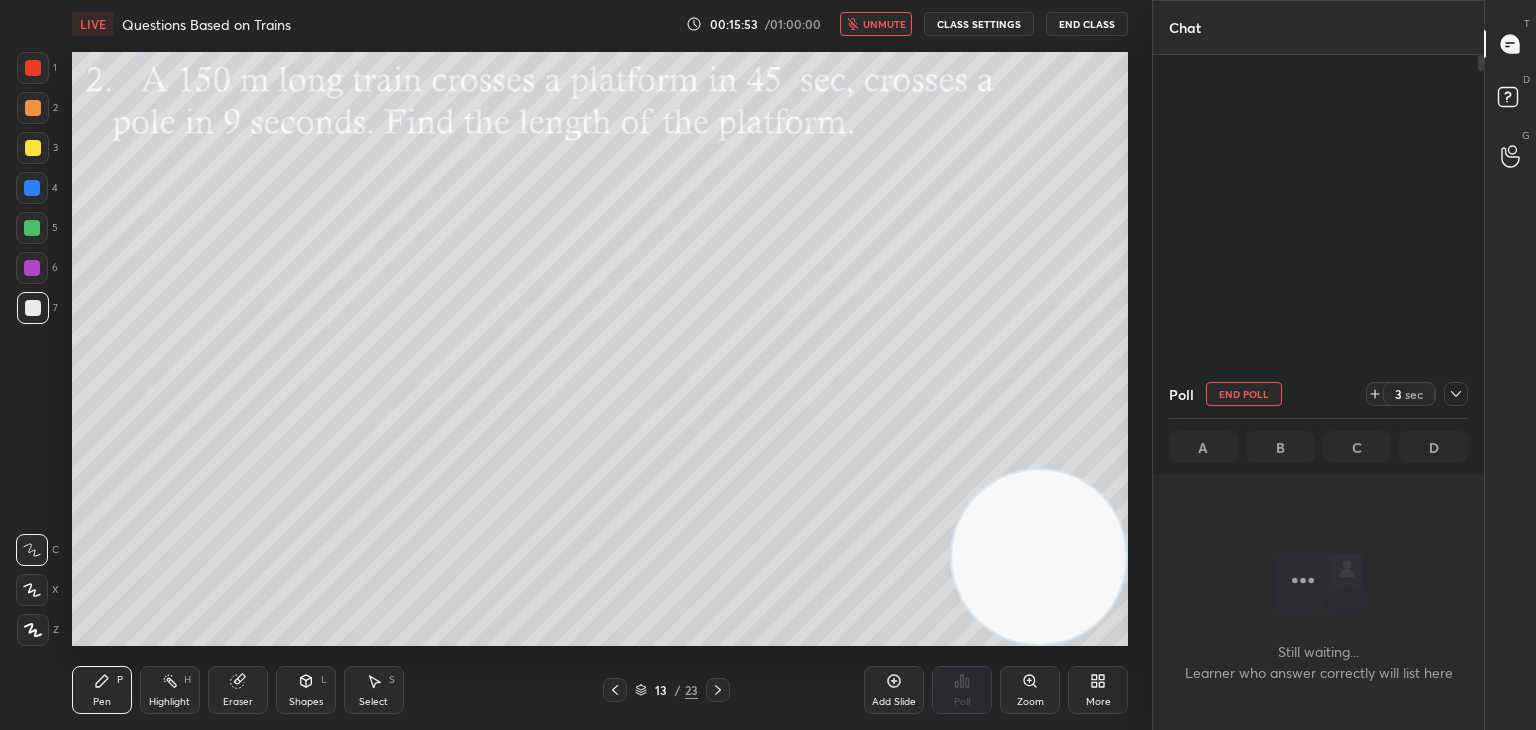 click on "End Poll" at bounding box center [1244, 394] 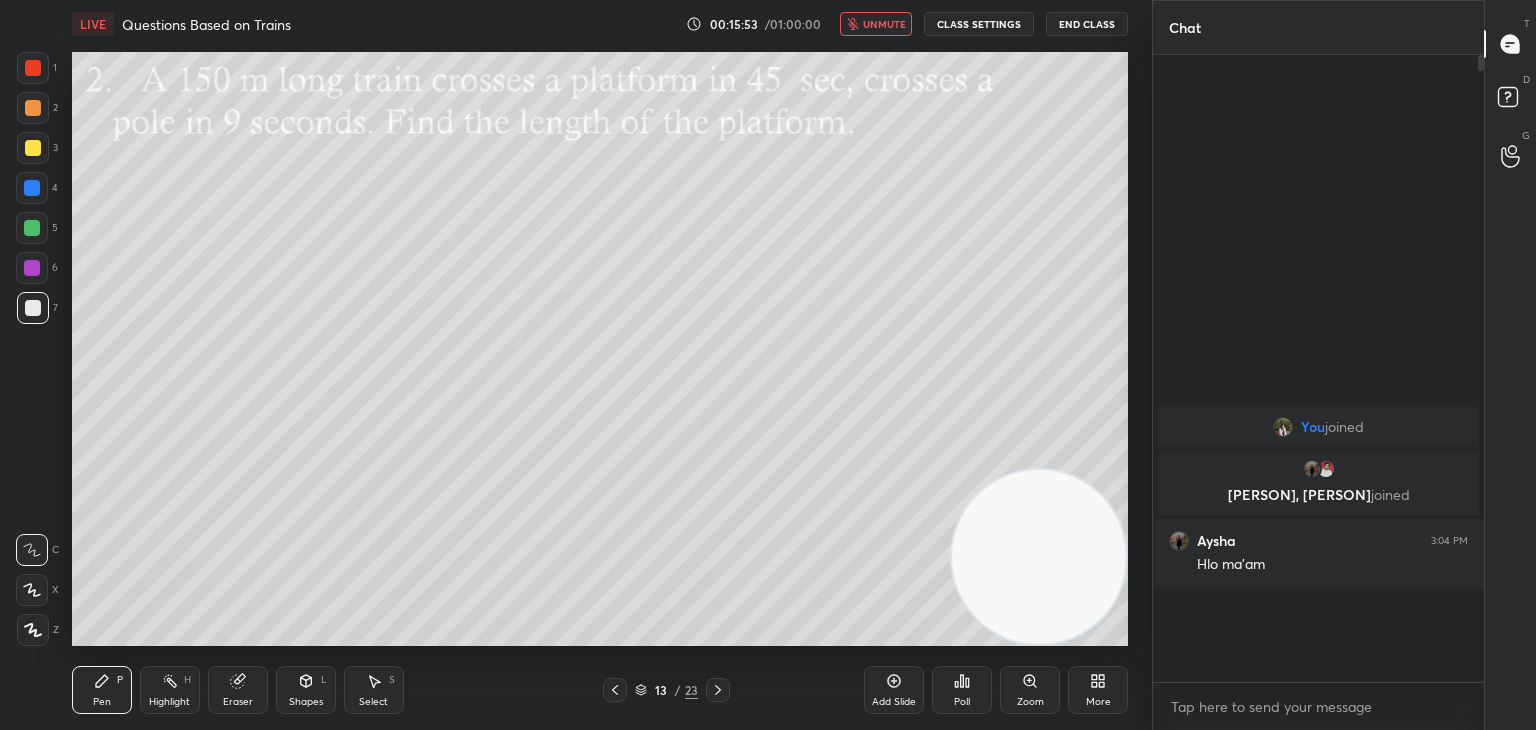 scroll, scrollTop: 580, scrollLeft: 325, axis: both 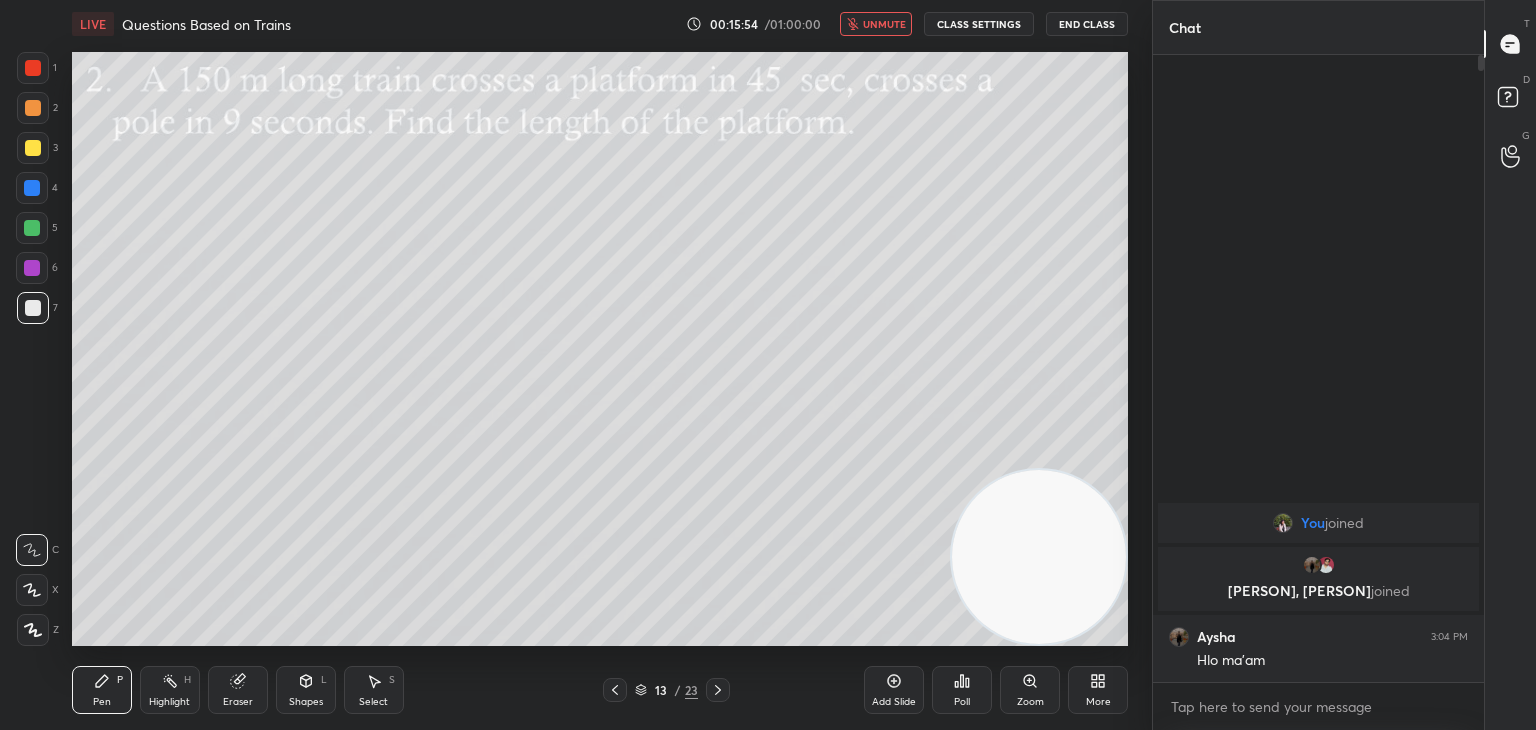 click on "unmute" at bounding box center (884, 24) 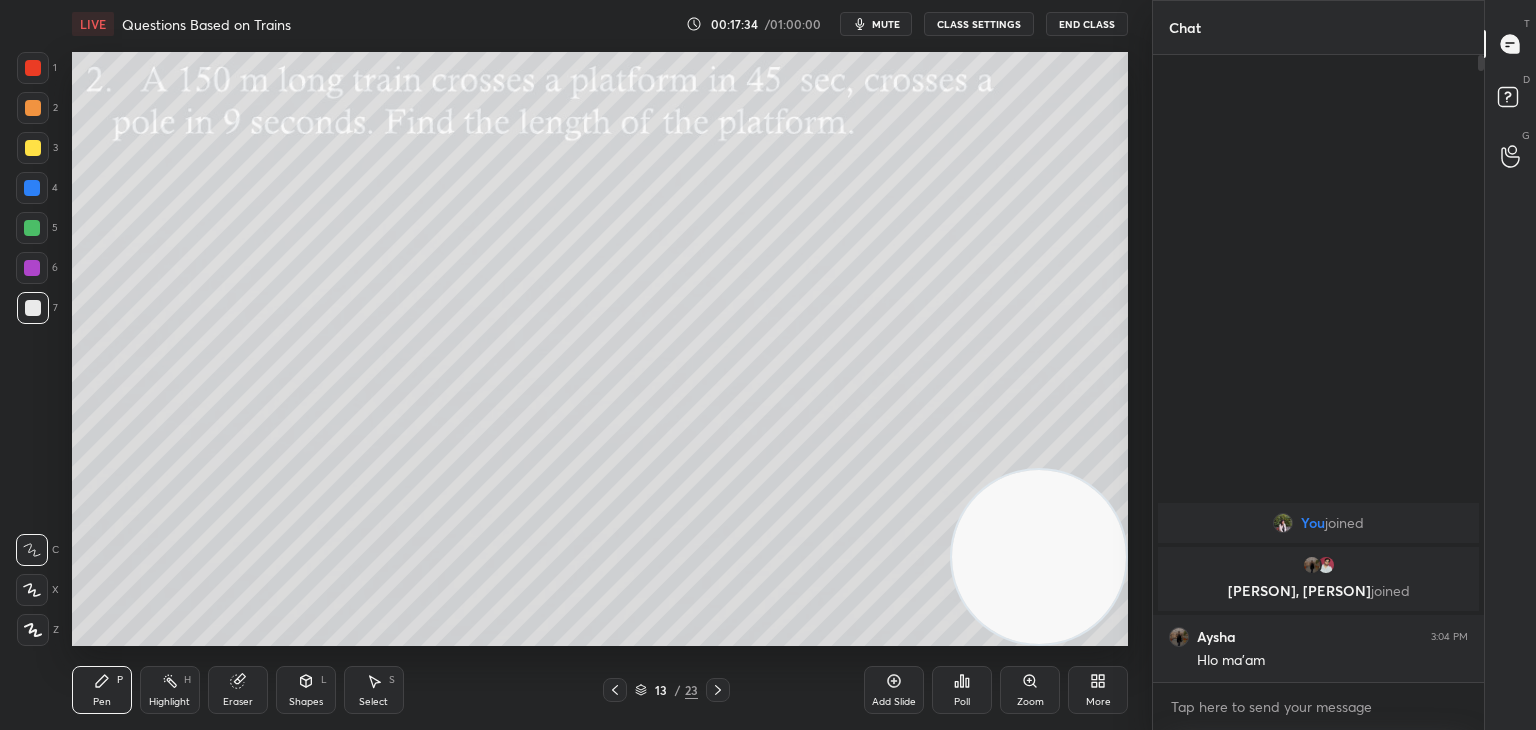 click at bounding box center (32, 228) 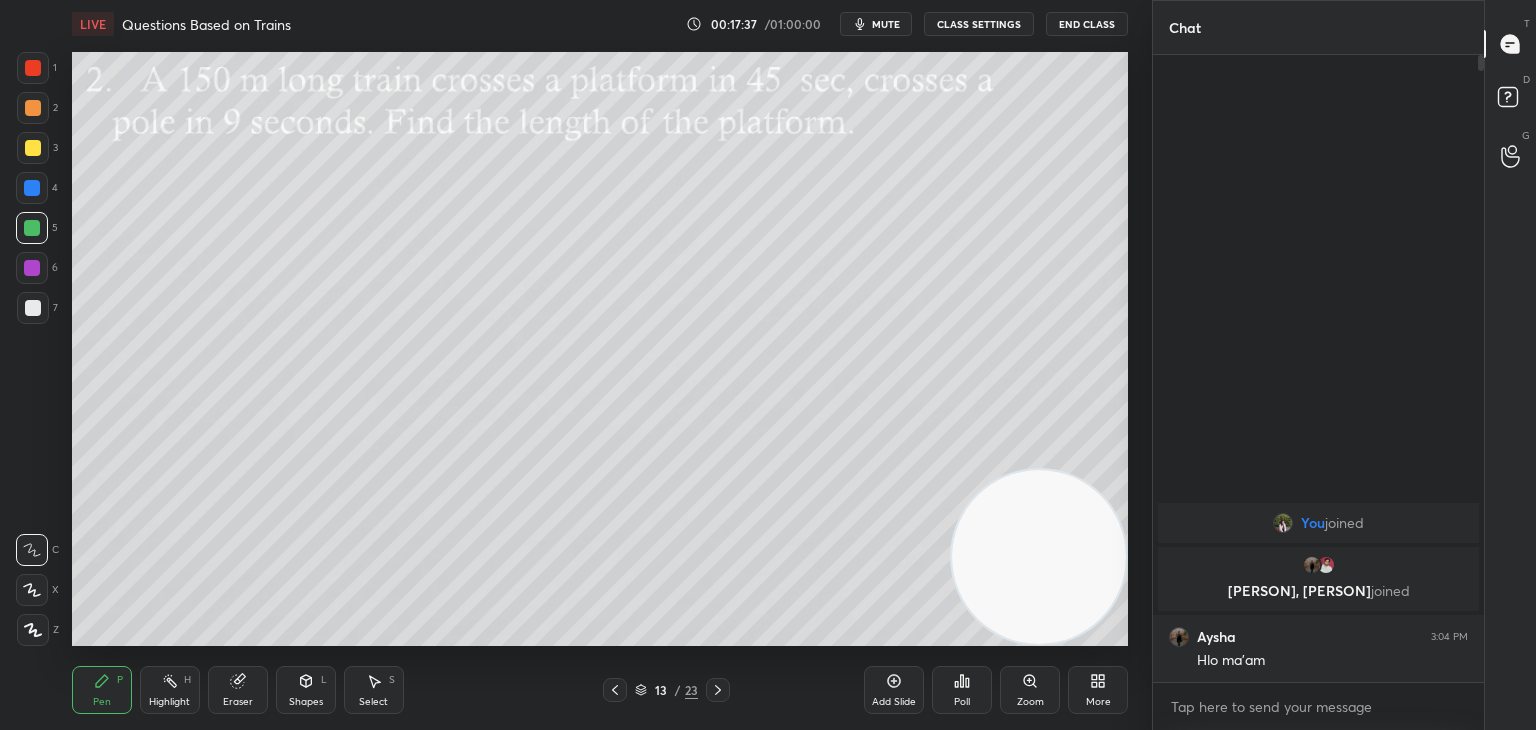 click 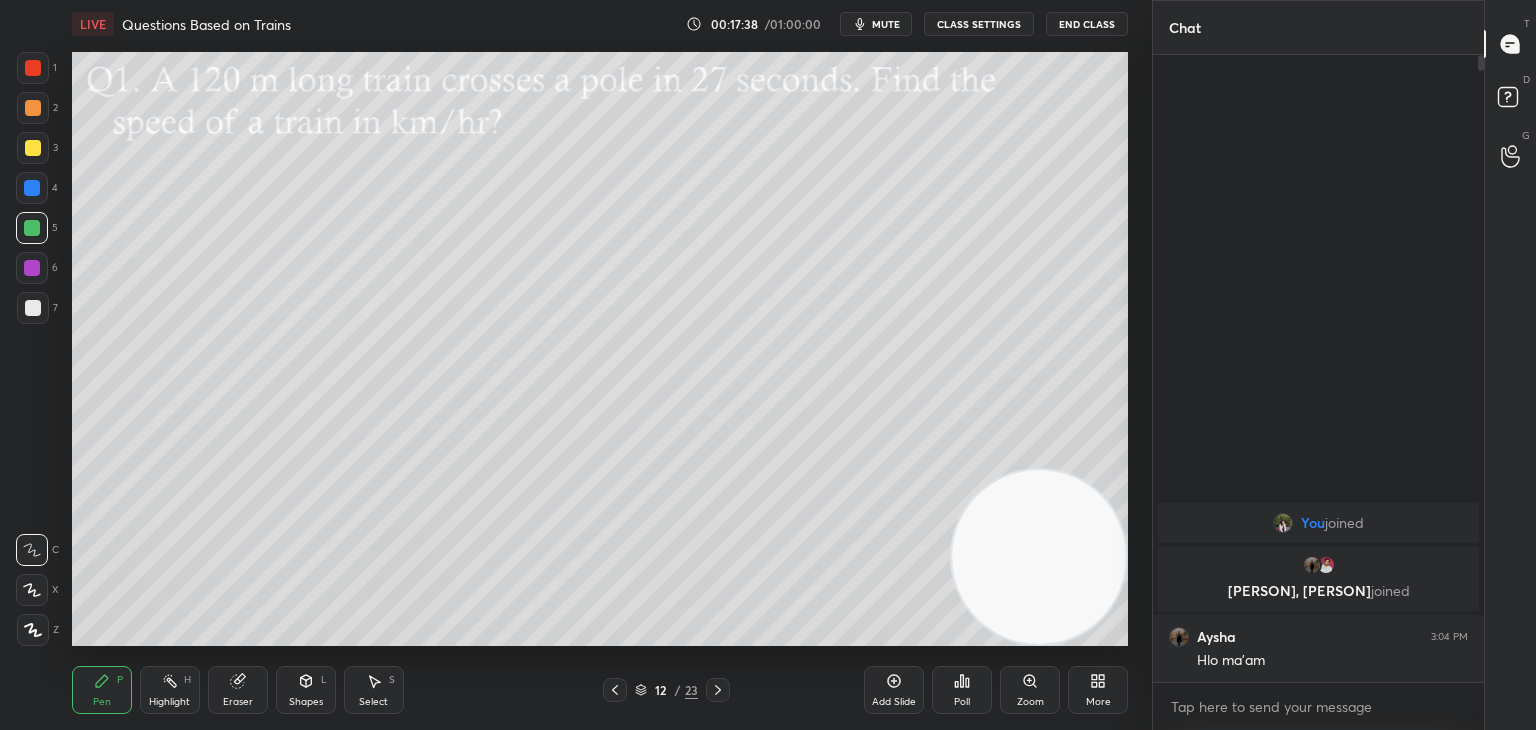 click 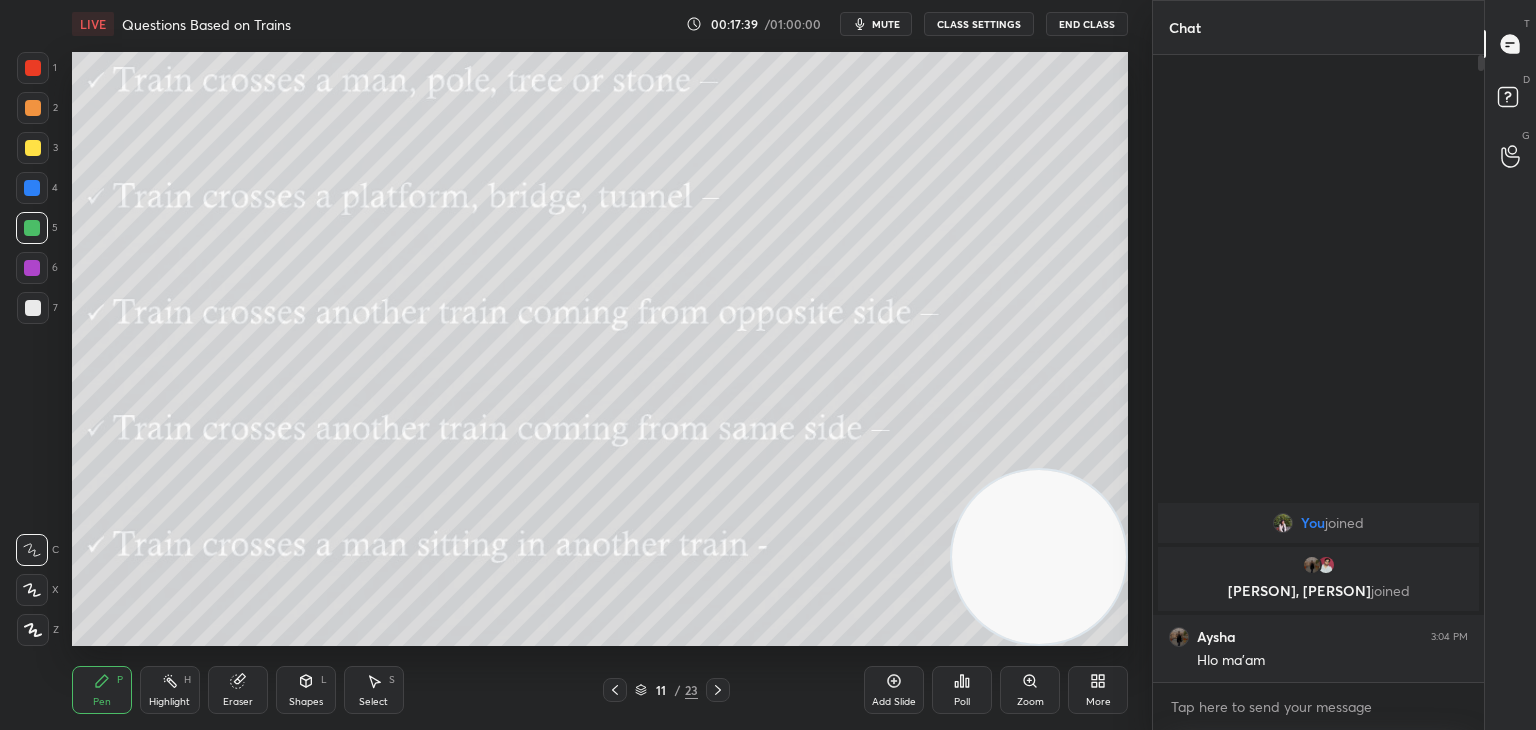 click 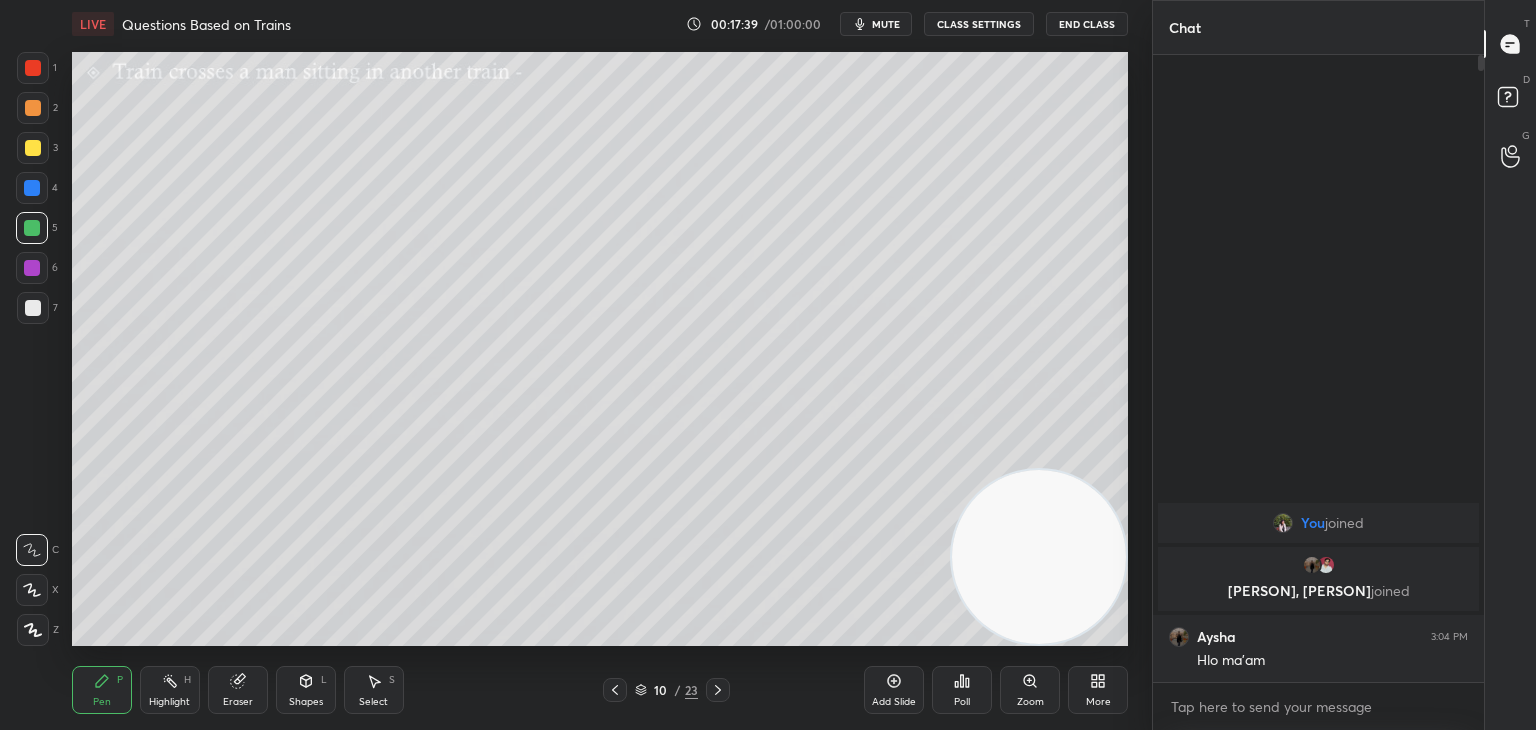 click 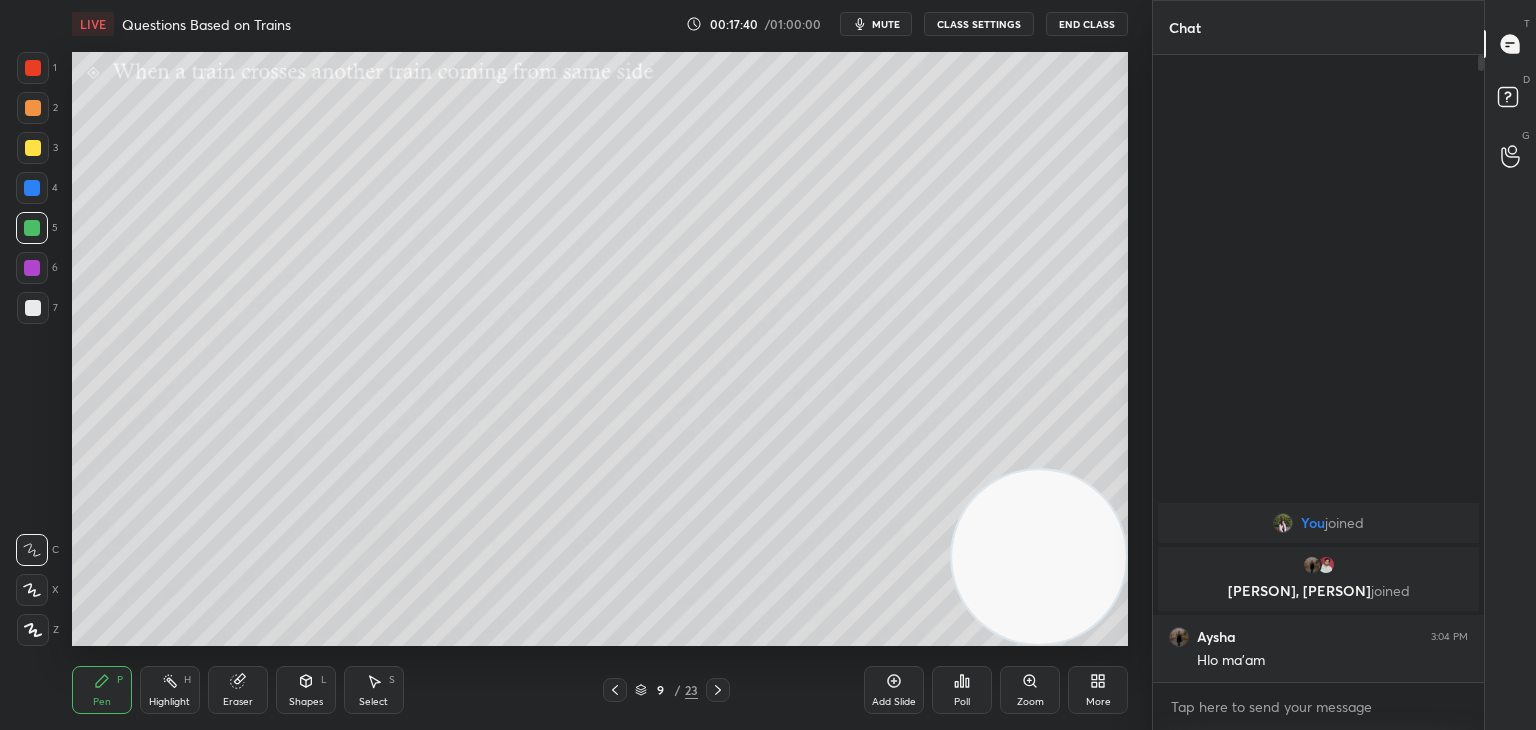click 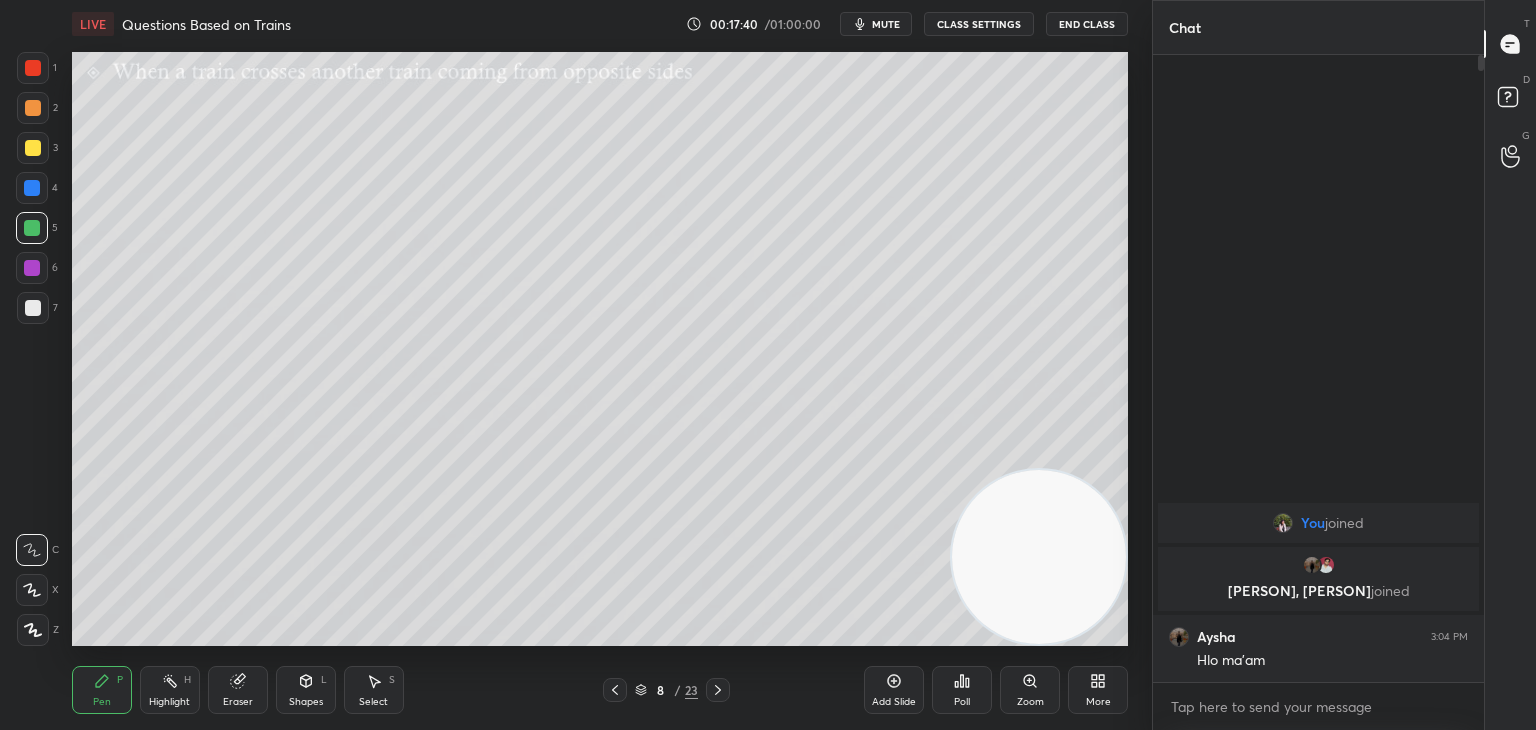 click 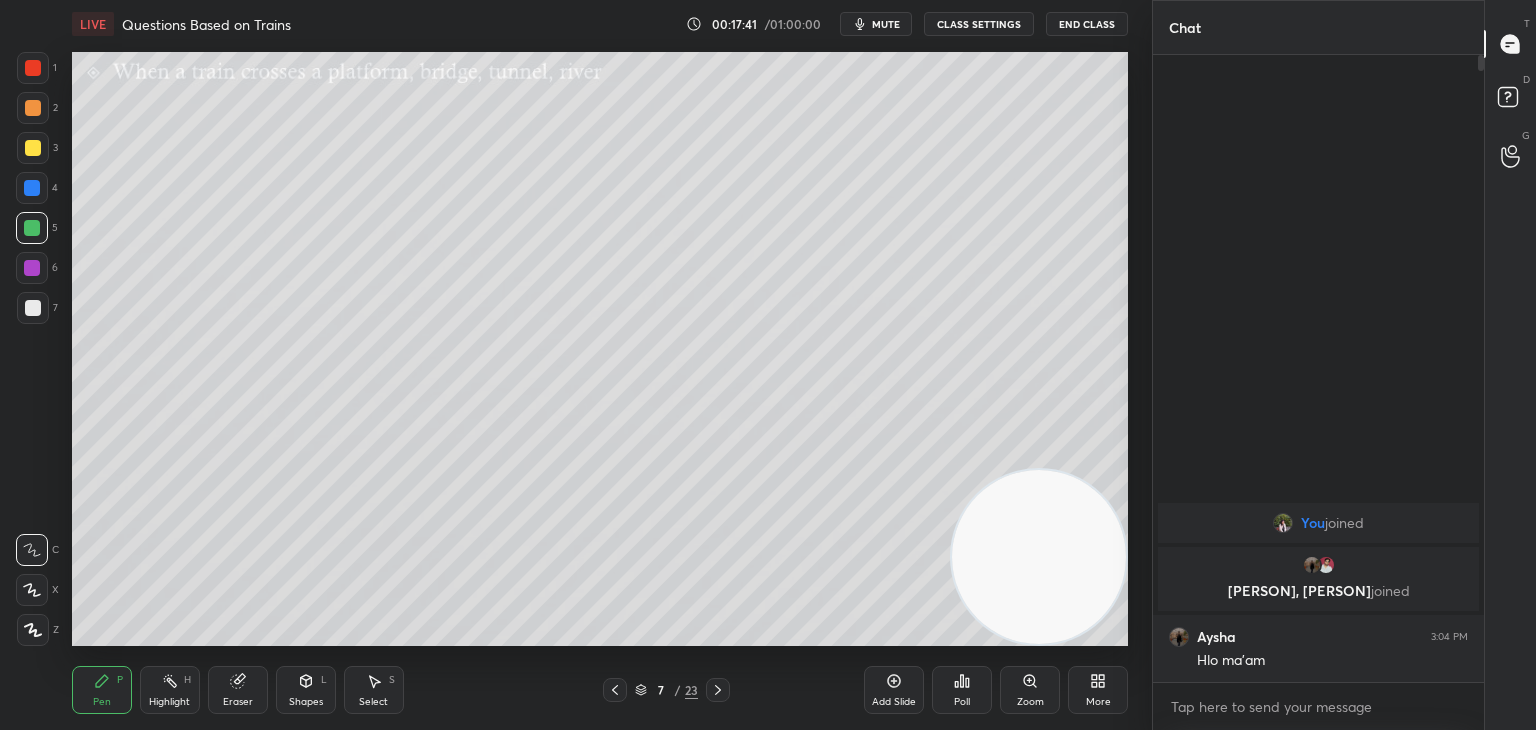 click 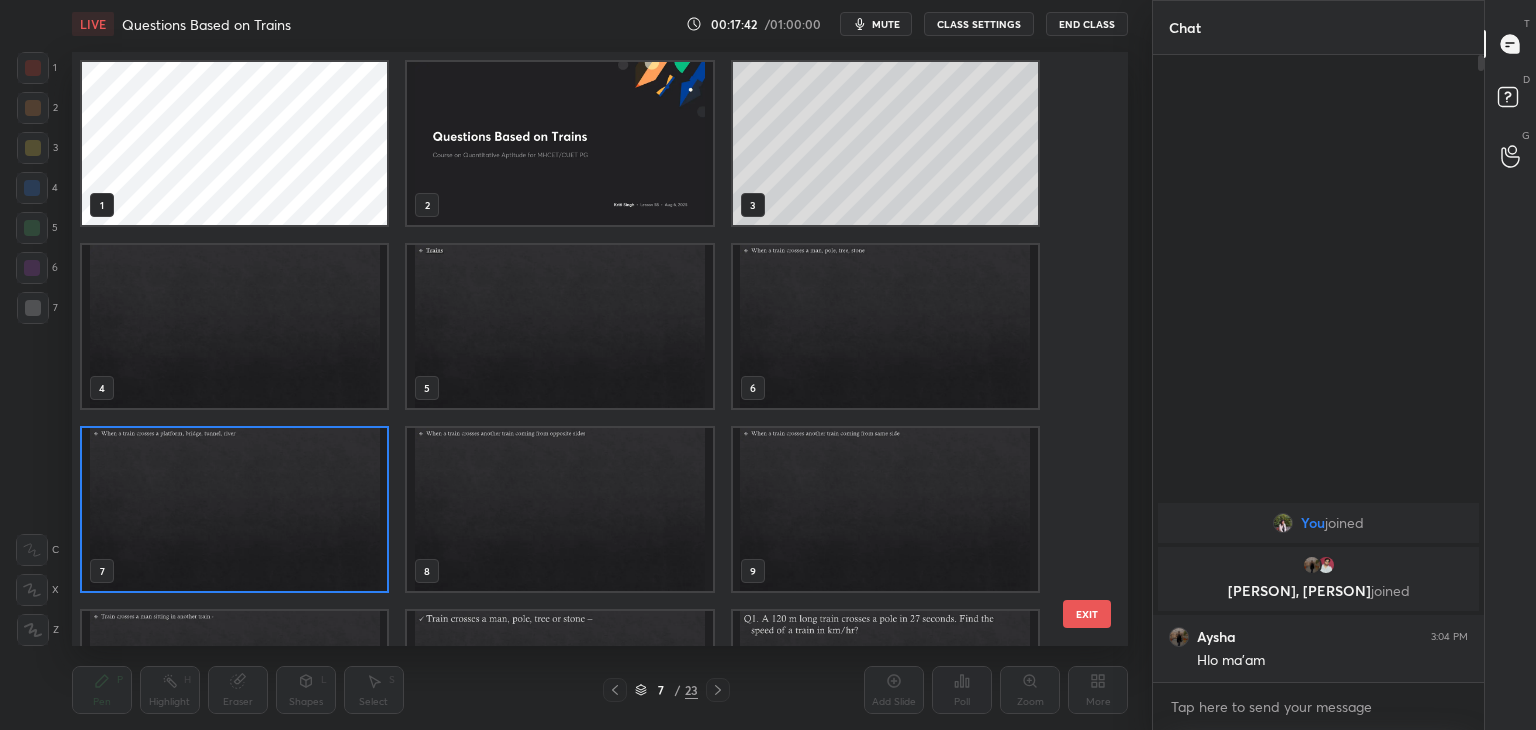 scroll, scrollTop: 6, scrollLeft: 10, axis: both 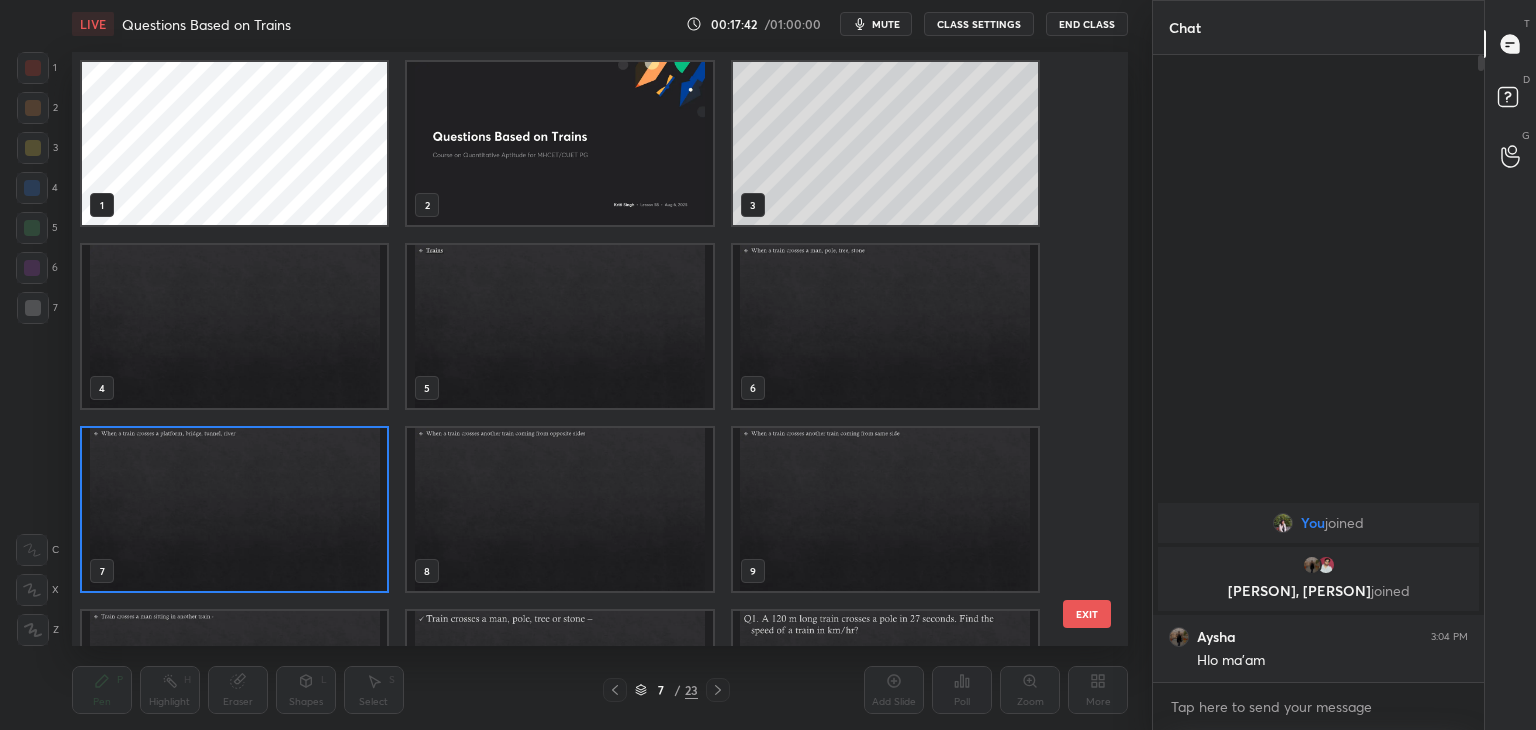 click at bounding box center (559, 509) 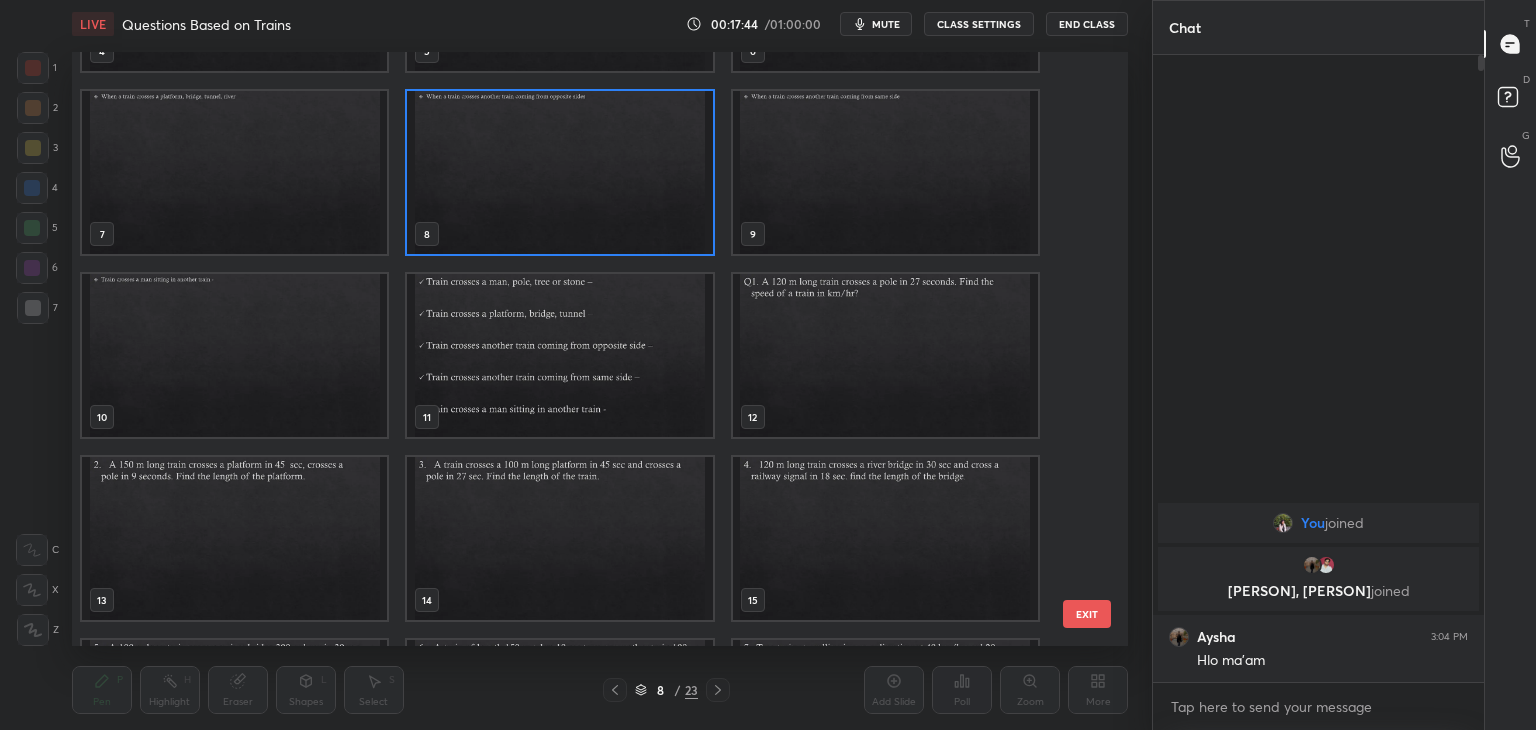 scroll, scrollTop: 336, scrollLeft: 0, axis: vertical 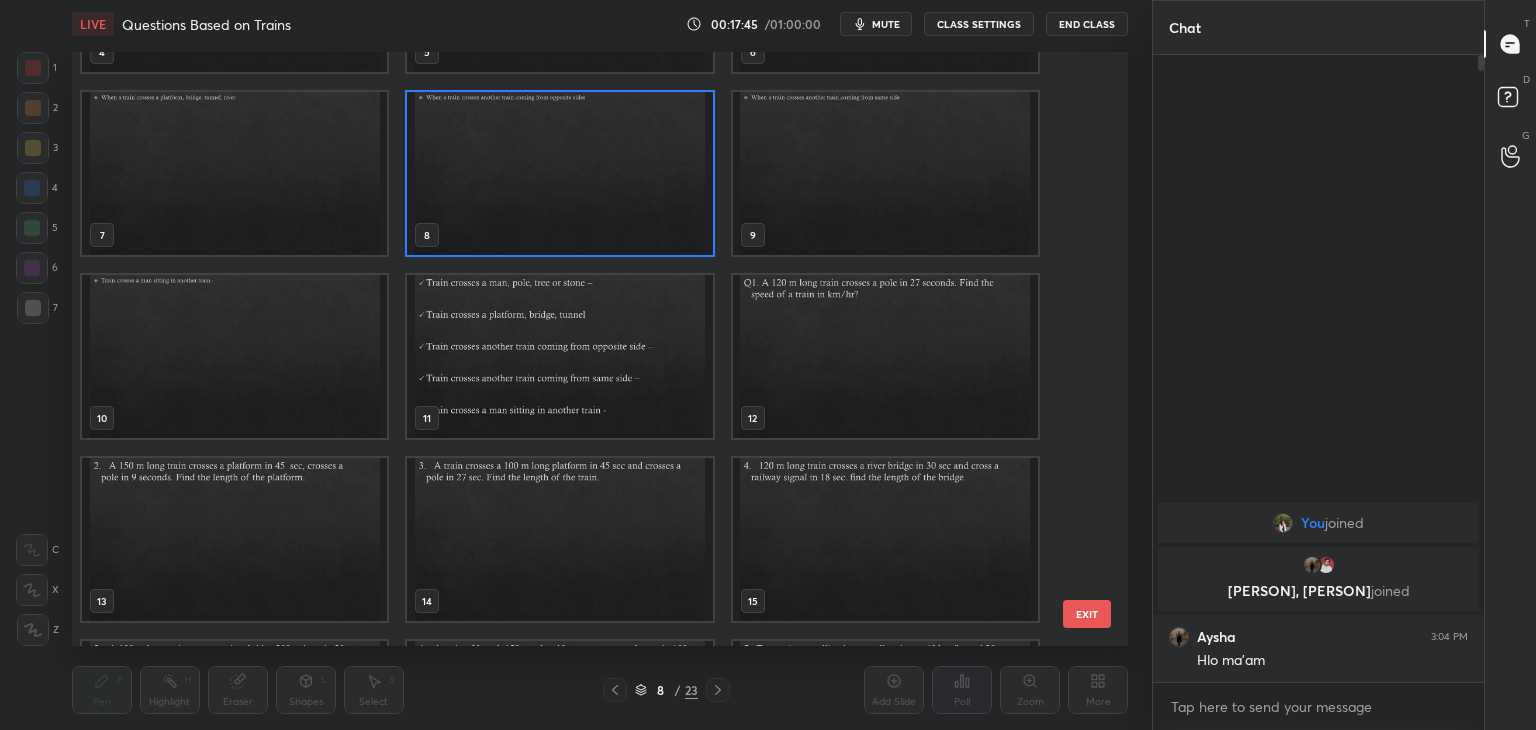click at bounding box center (234, 539) 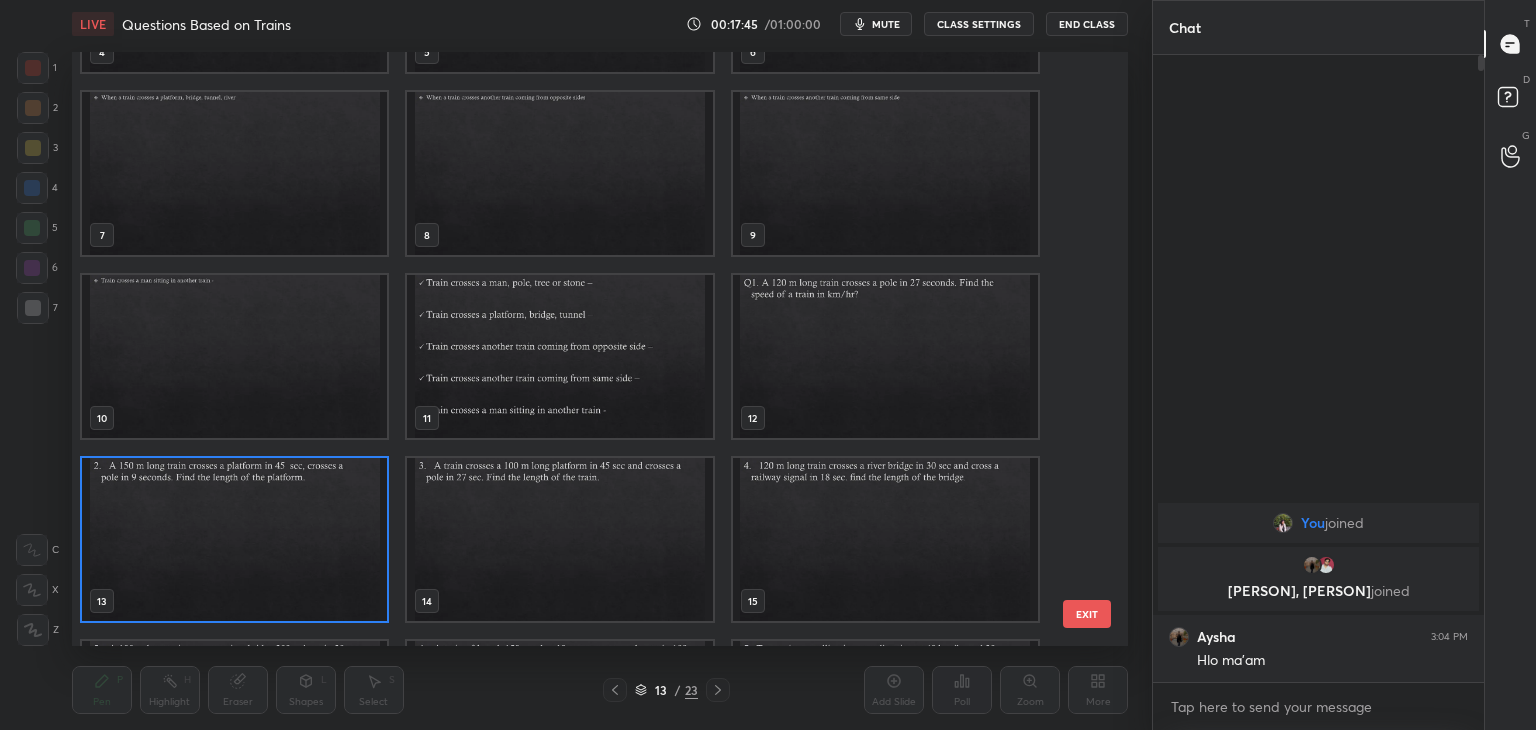 click at bounding box center [234, 539] 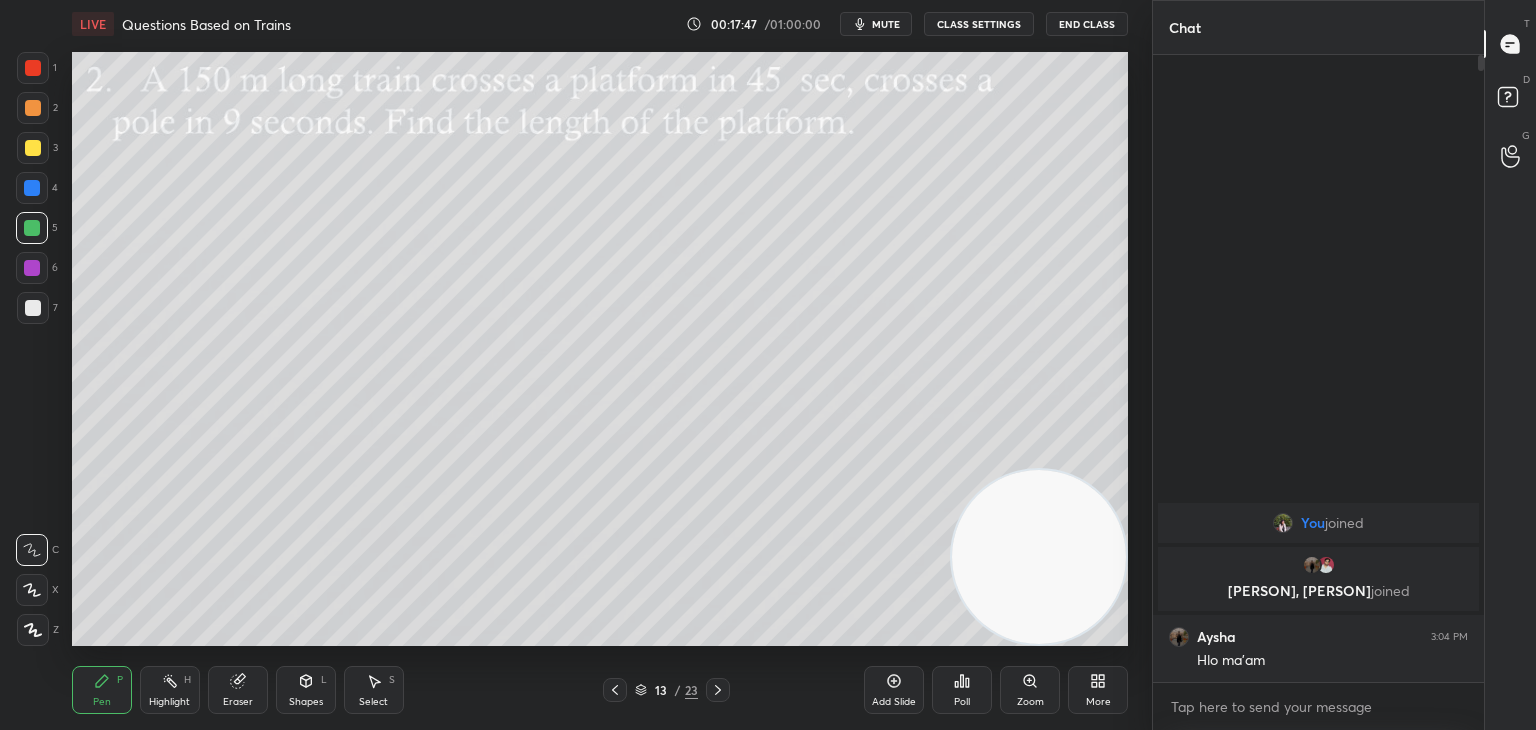 click 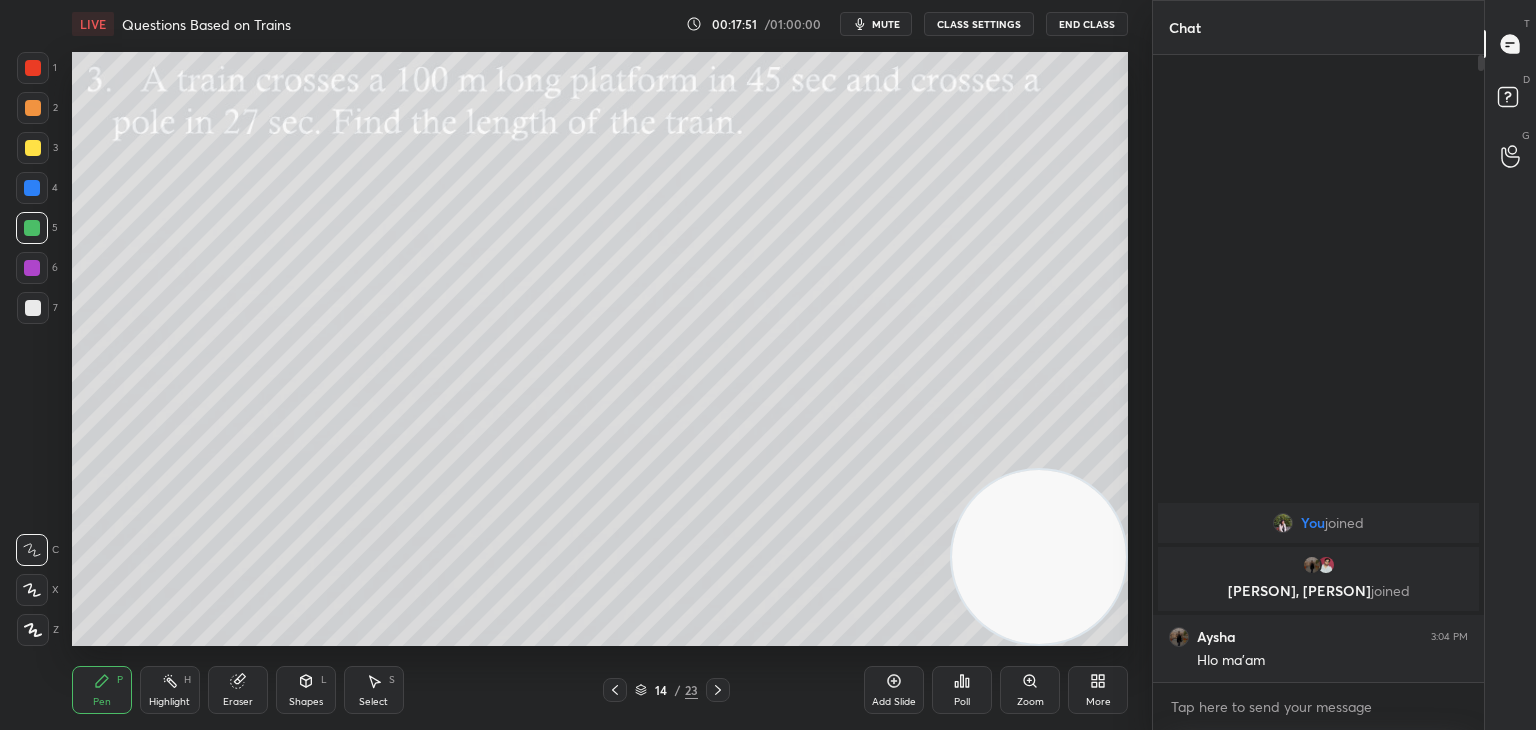click 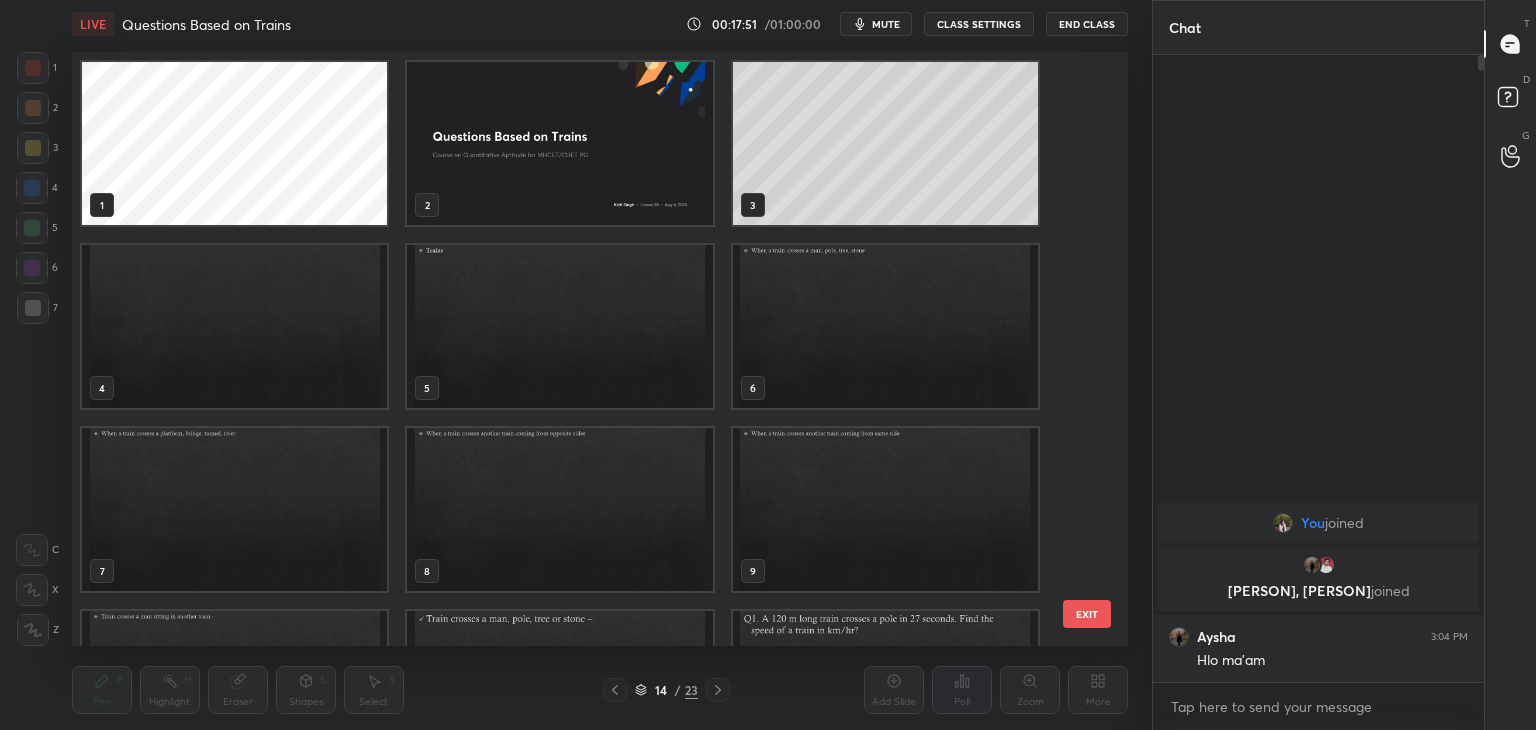 scroll, scrollTop: 320, scrollLeft: 0, axis: vertical 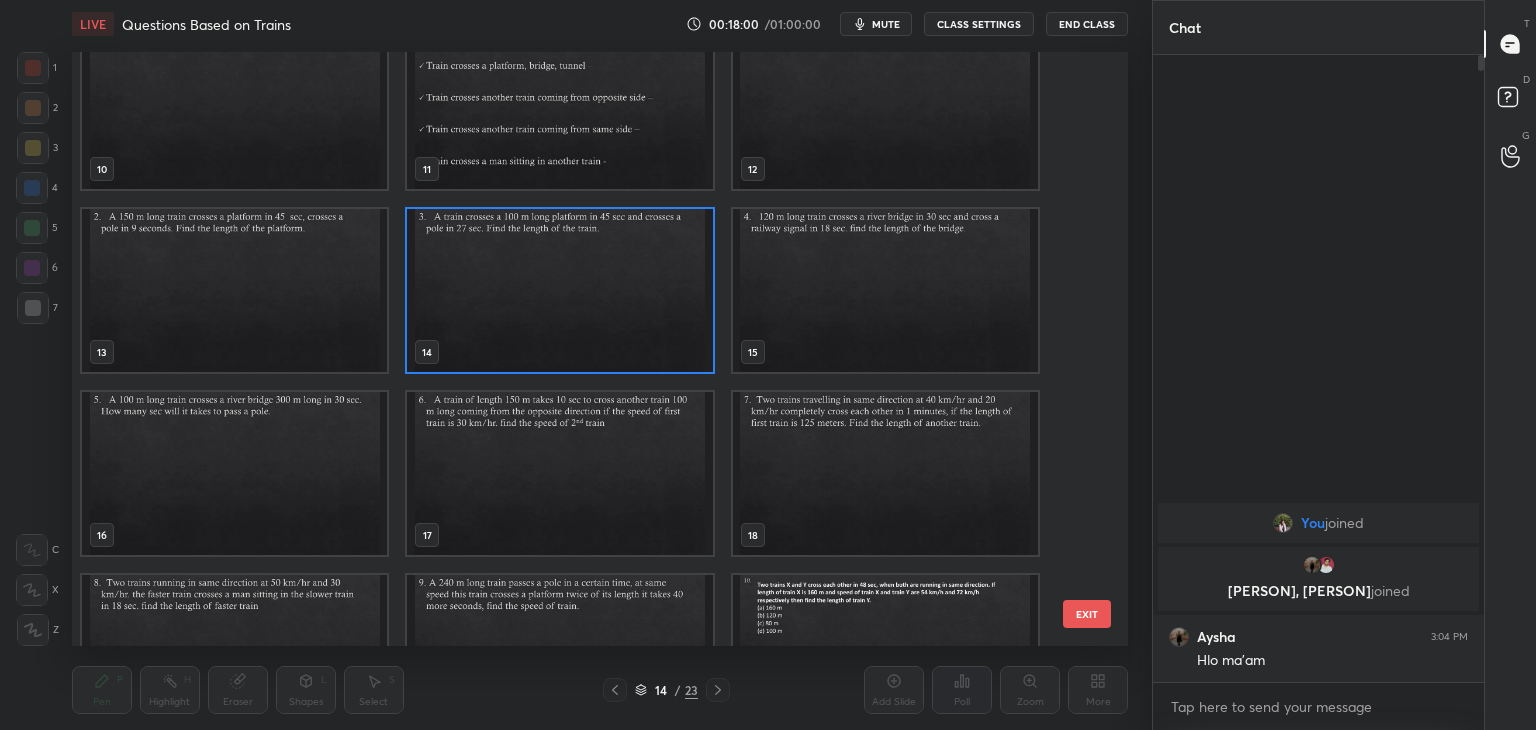 click at bounding box center (559, 290) 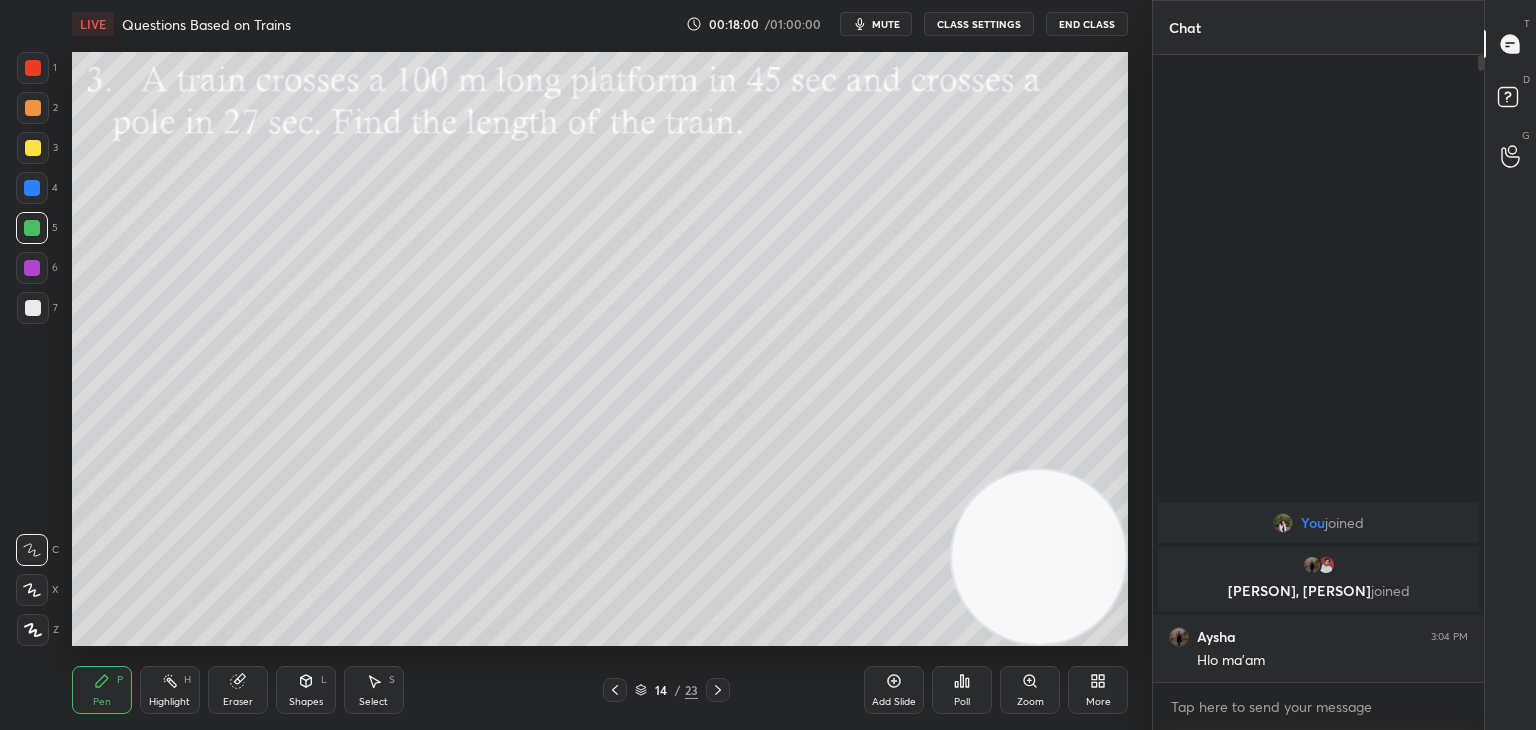 click at bounding box center (559, 290) 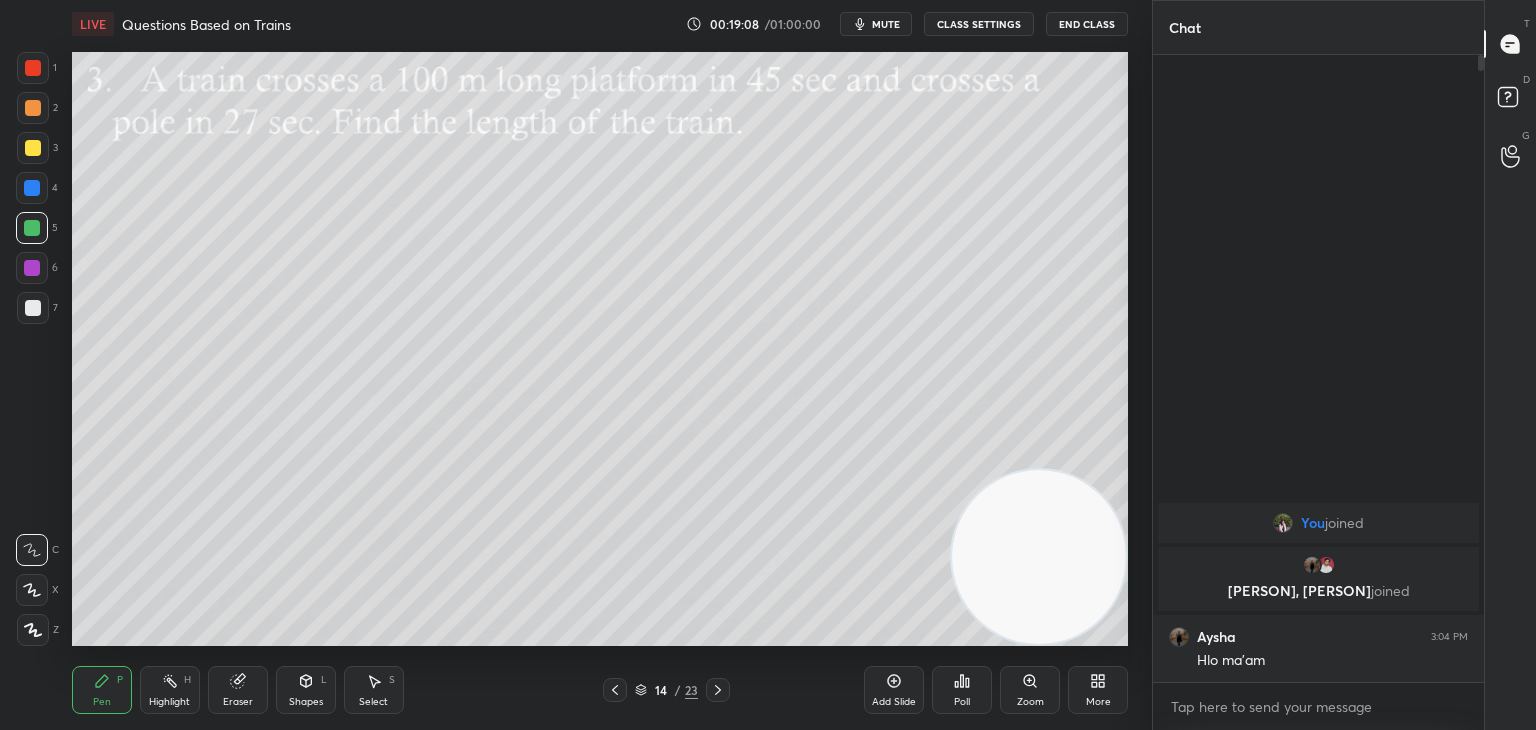 click on "Poll" at bounding box center (962, 690) 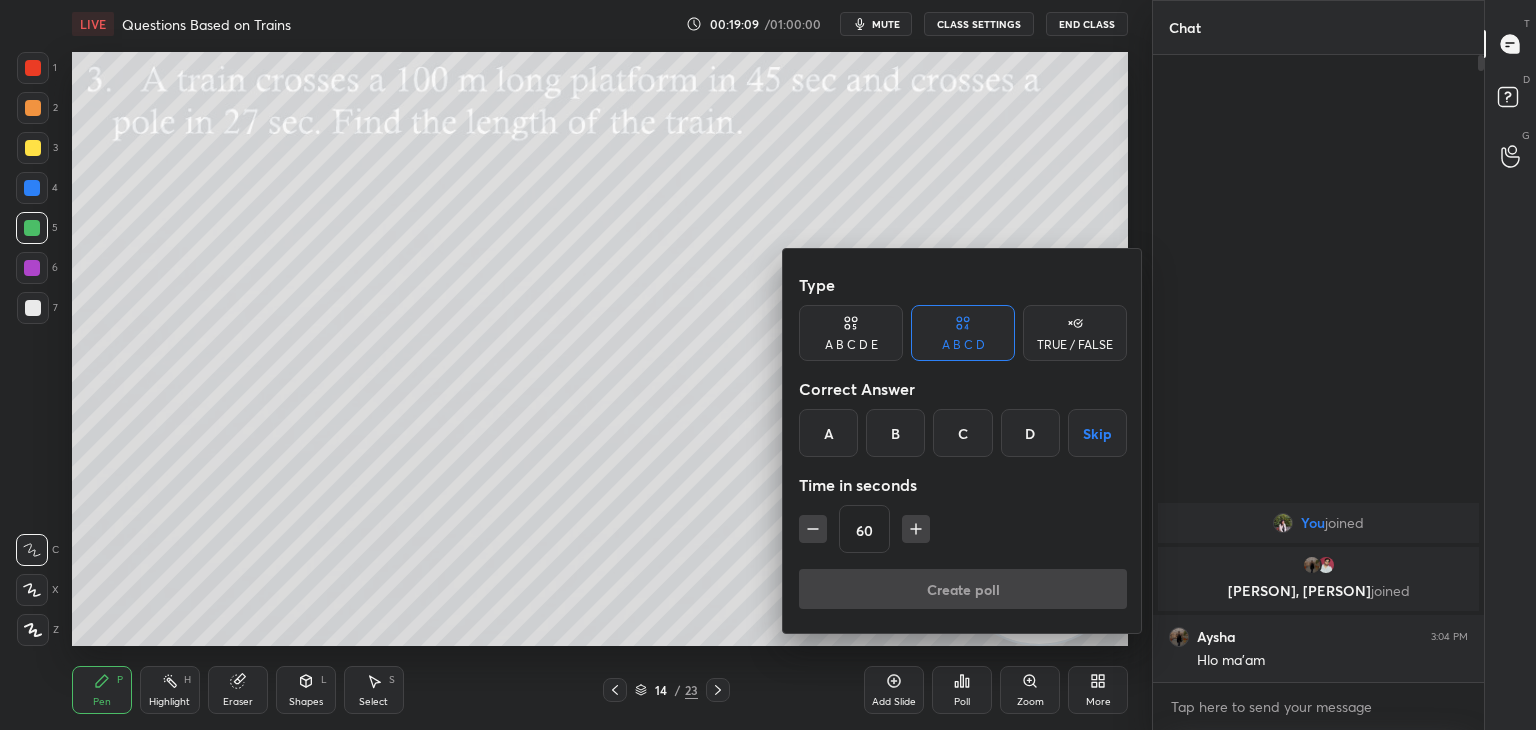 click on "A" at bounding box center [828, 433] 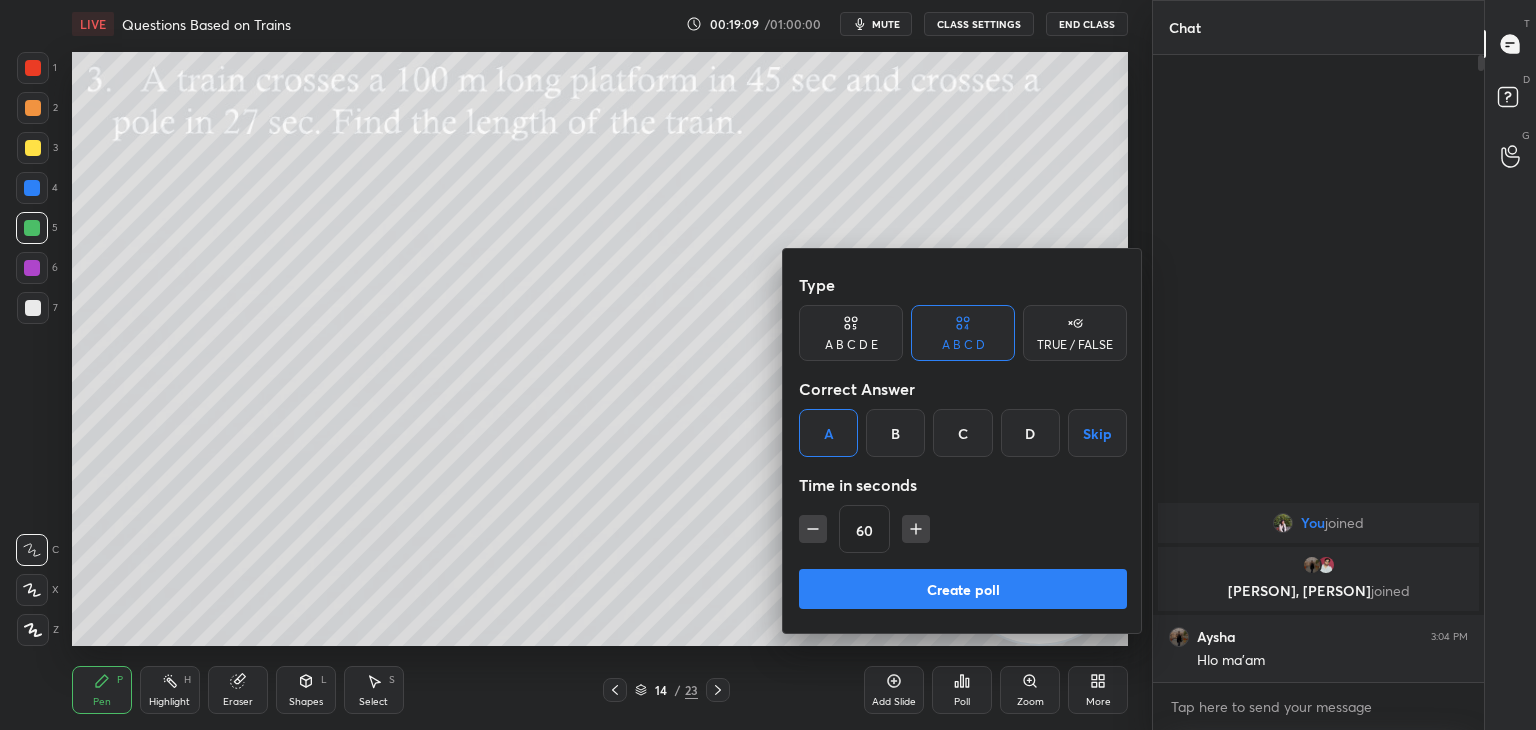 click on "Create poll" at bounding box center (963, 589) 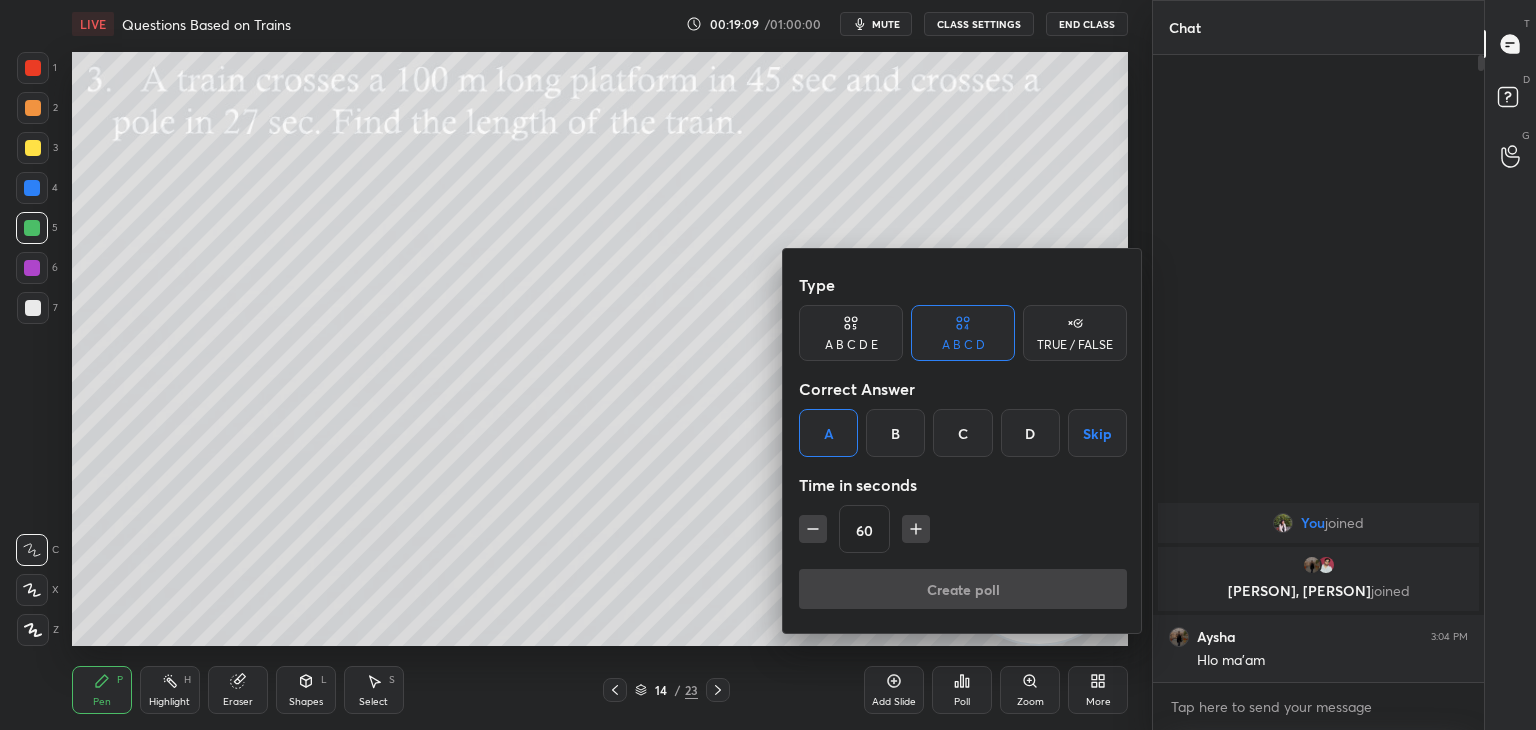 scroll, scrollTop: 601, scrollLeft: 325, axis: both 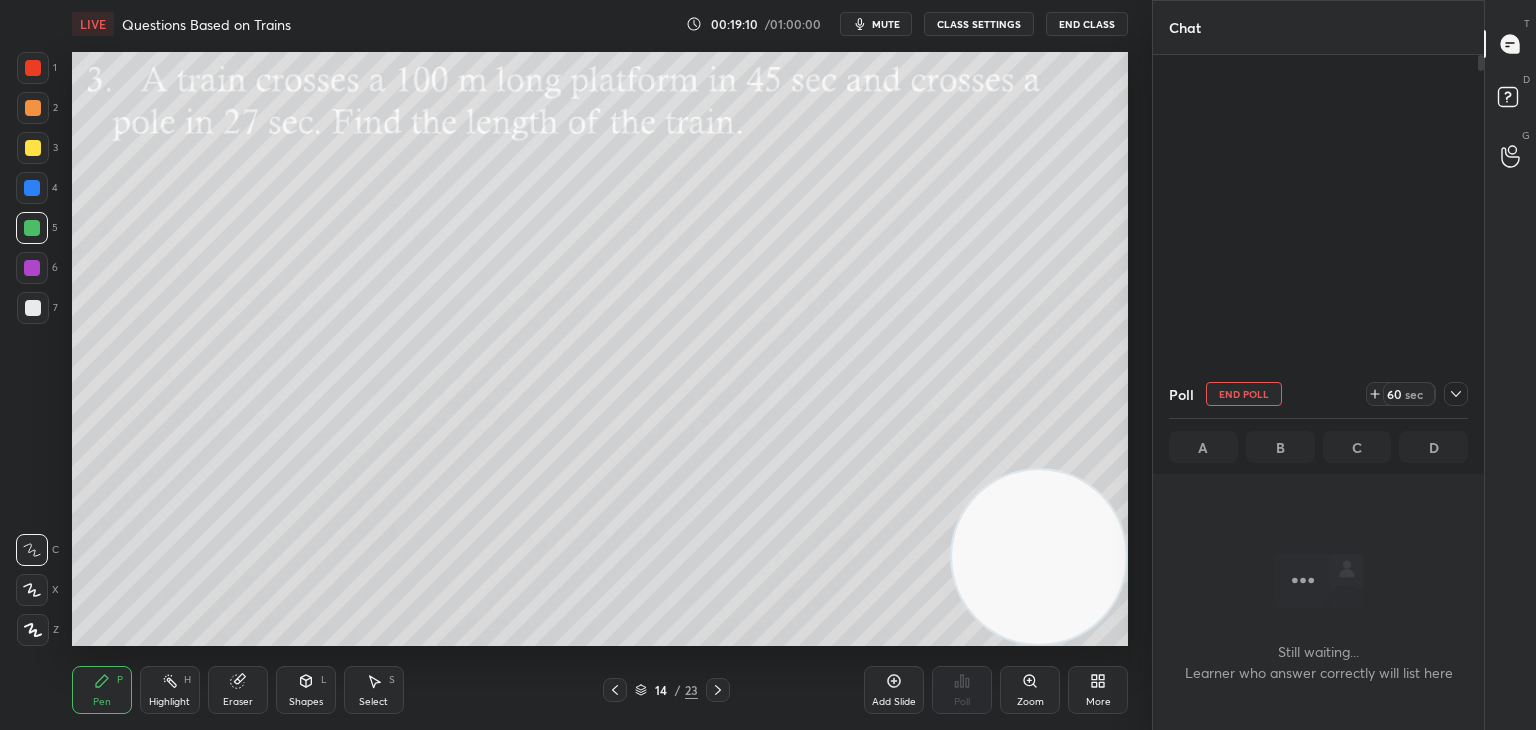 click on "mute" at bounding box center (886, 24) 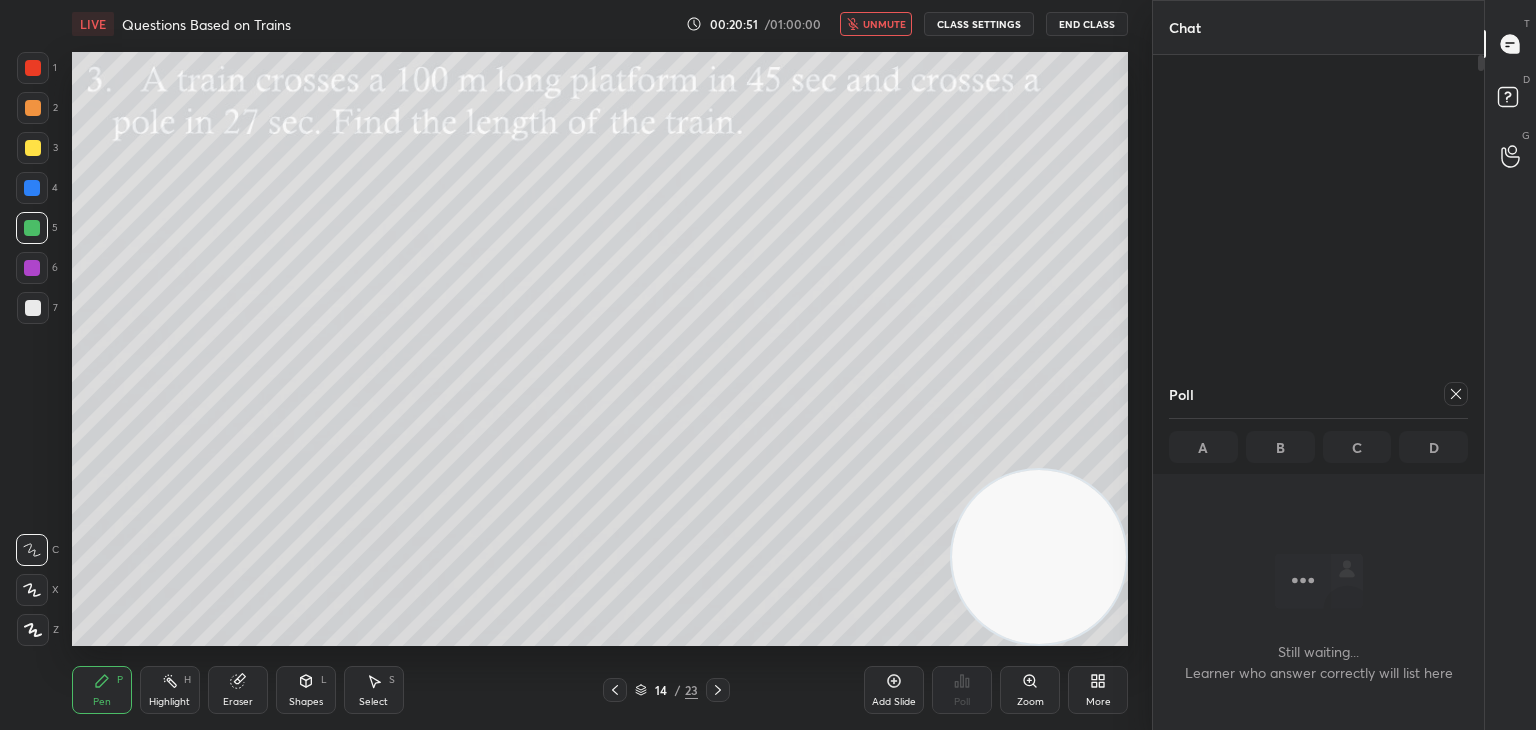 click 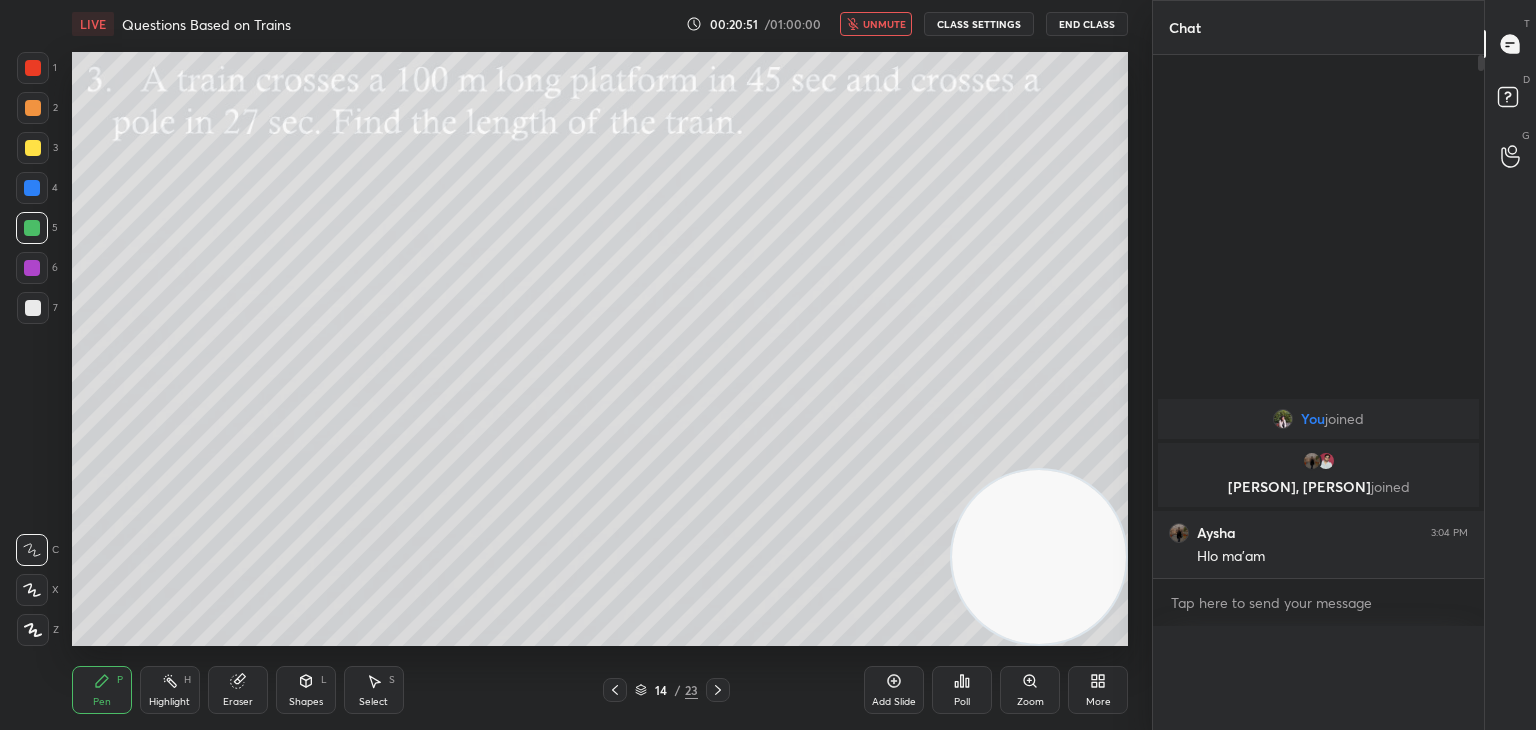 scroll, scrollTop: 541, scrollLeft: 325, axis: both 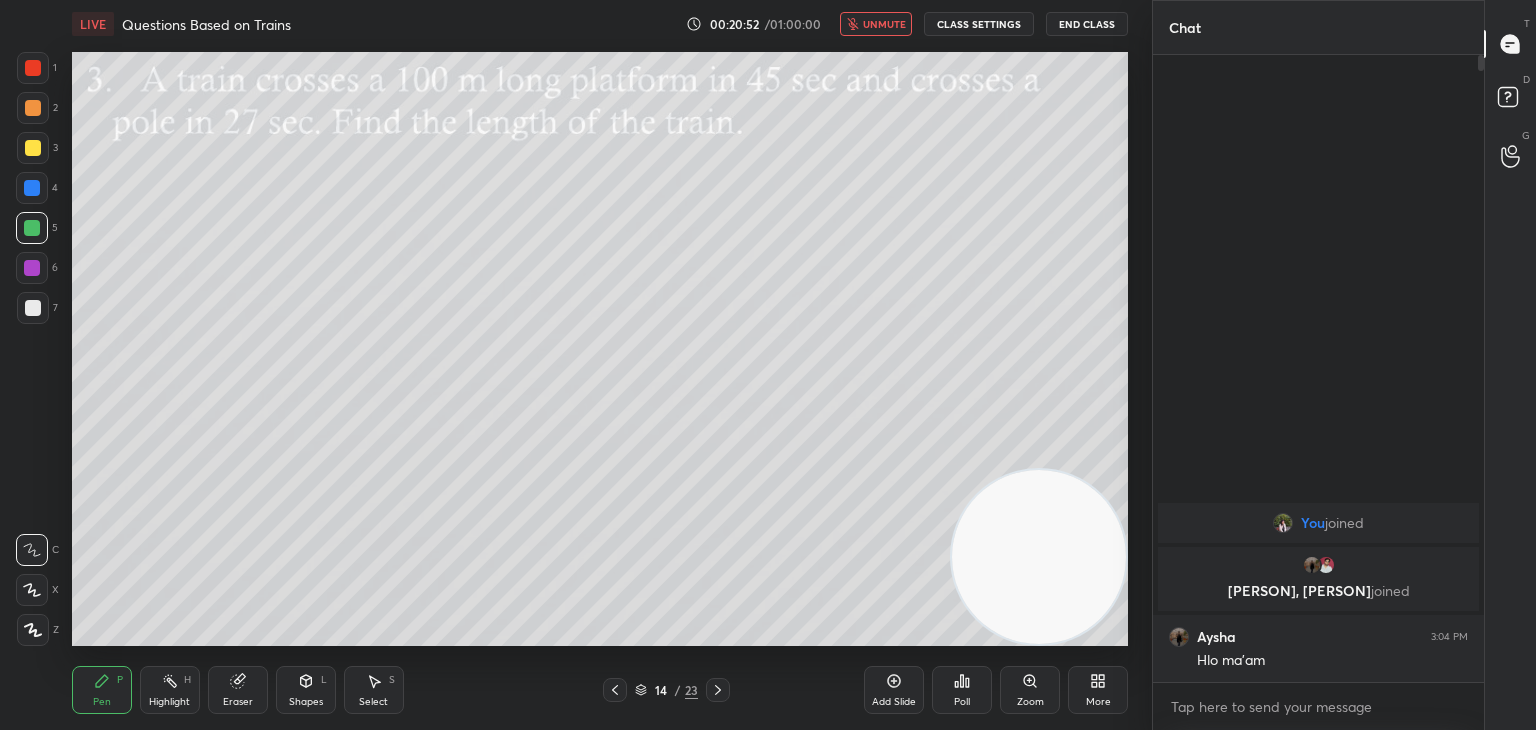 click on "Eraser" at bounding box center [238, 690] 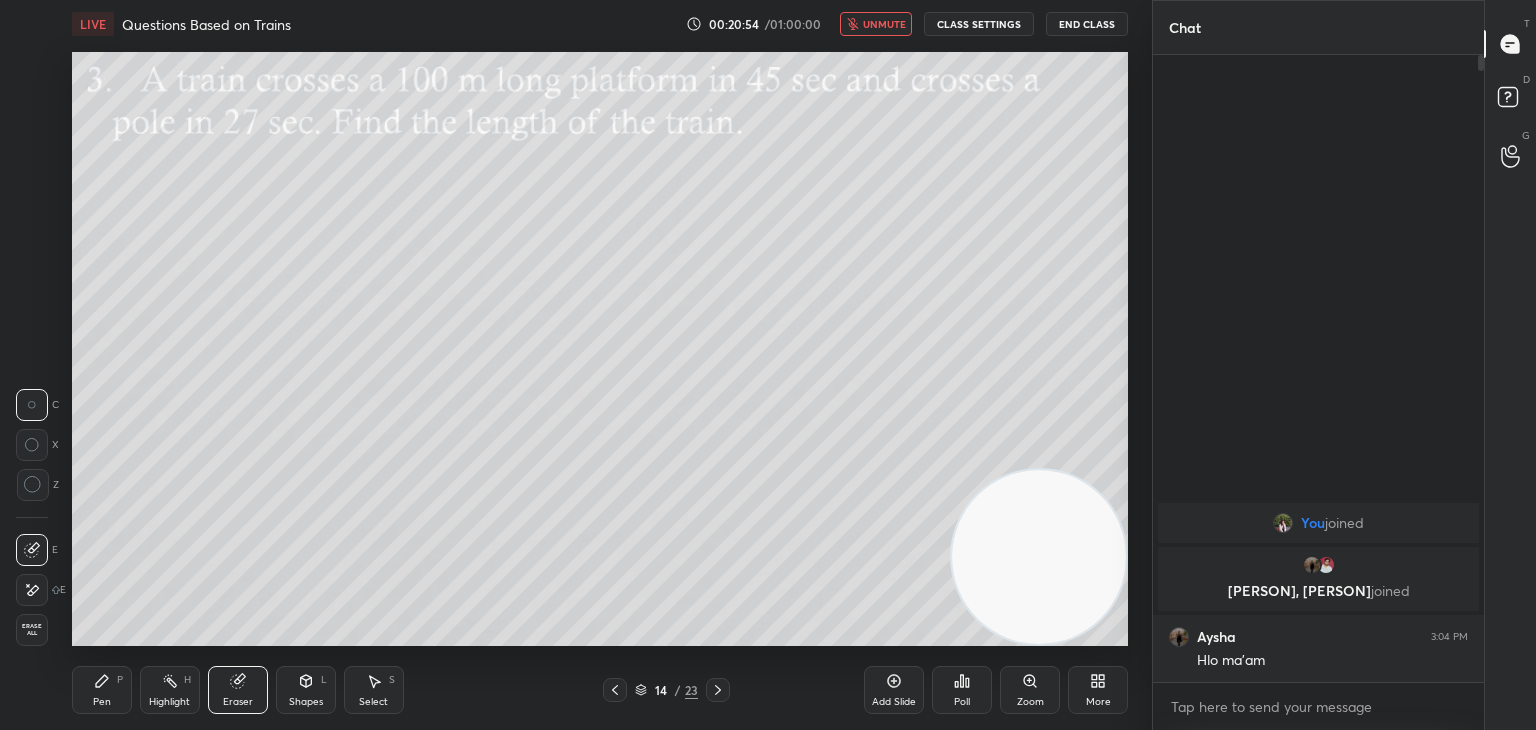 click on "Erase all" at bounding box center [32, 630] 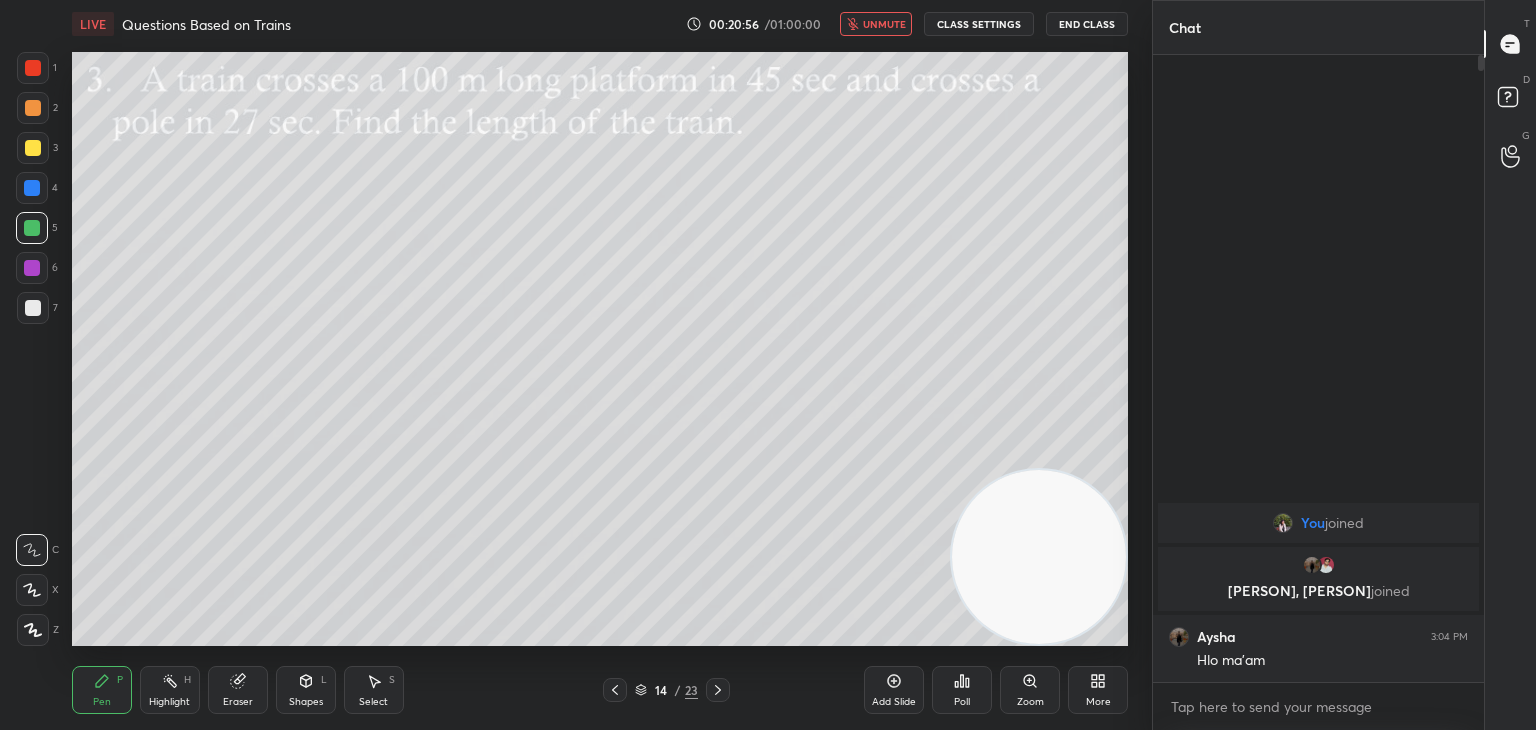 click on "unmute" at bounding box center (884, 24) 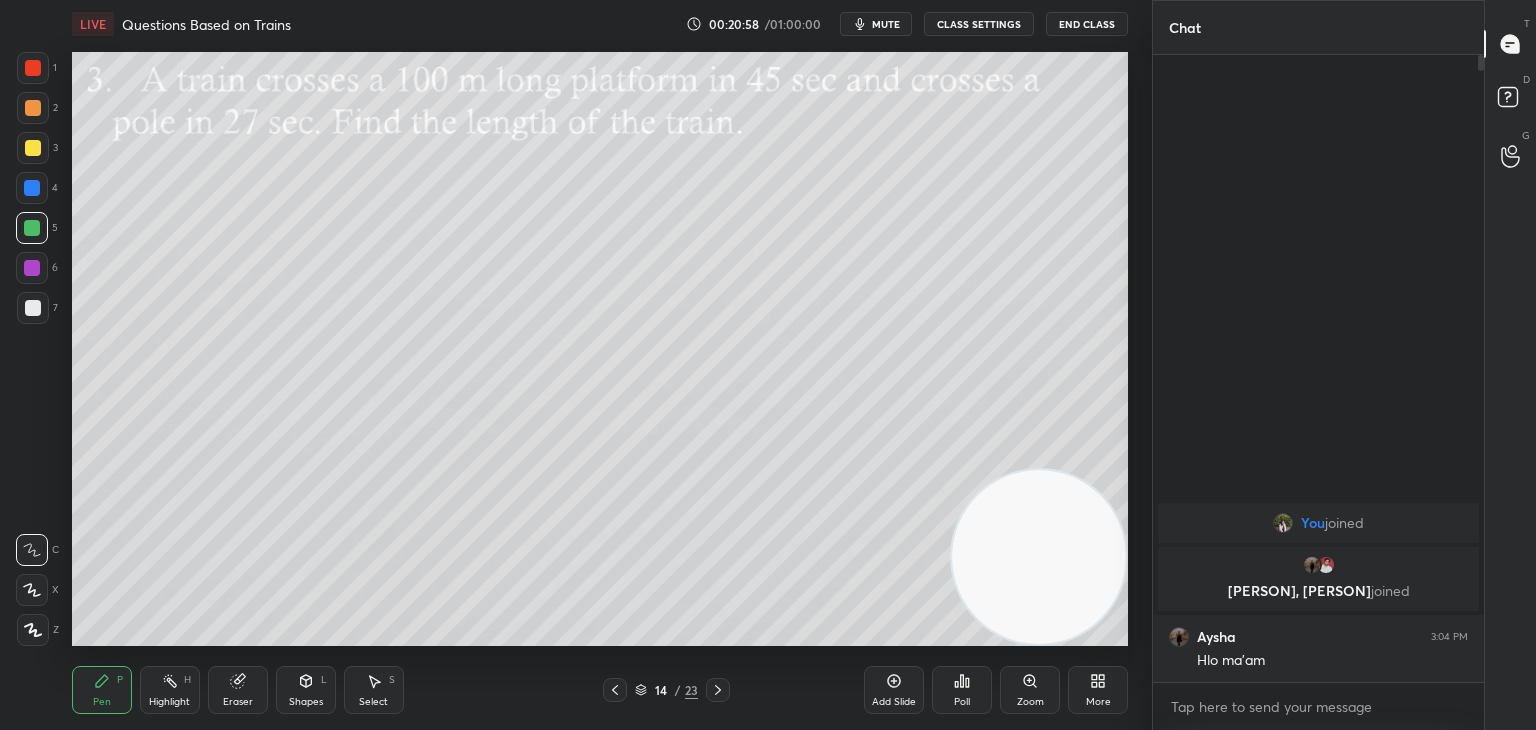 click on "mute" at bounding box center [886, 24] 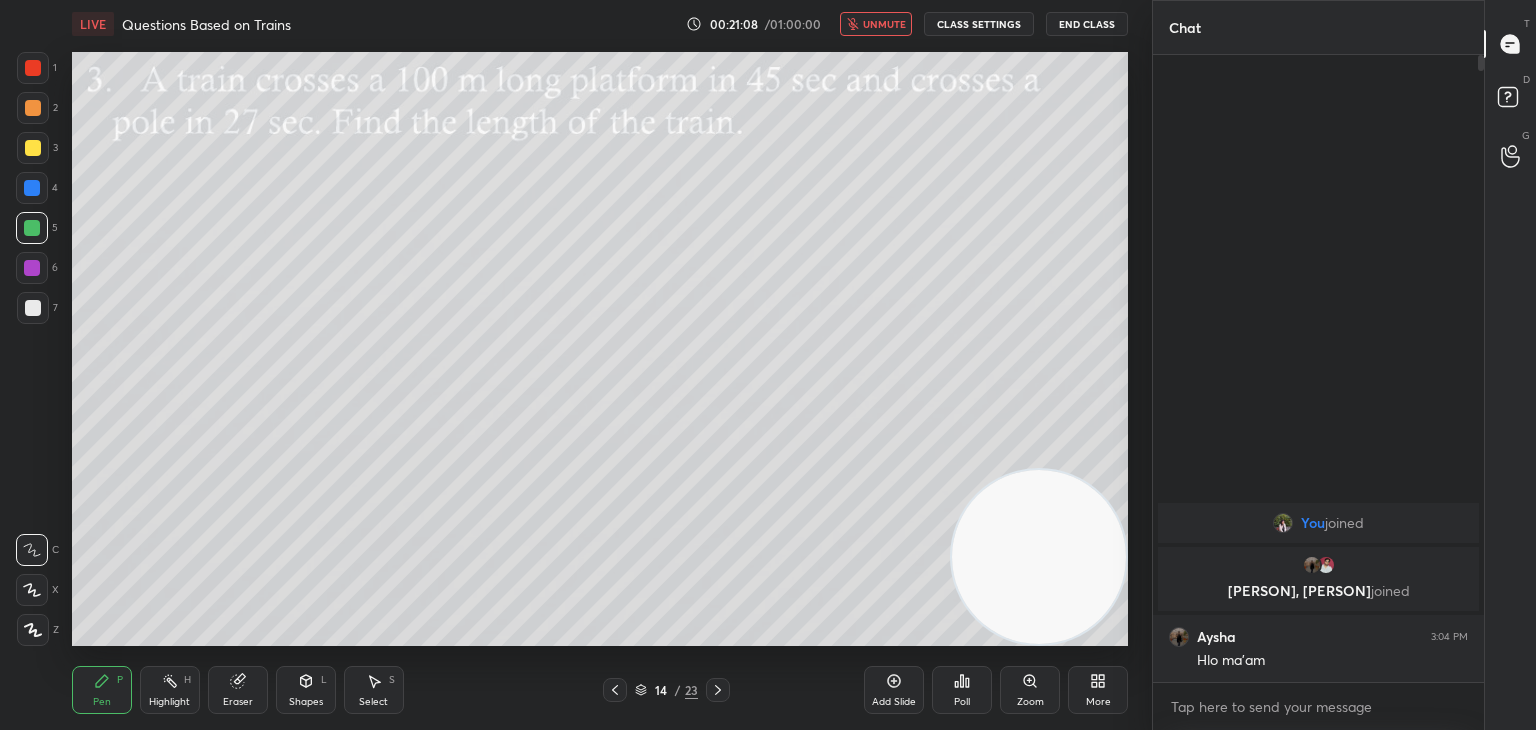 click on "unmute" at bounding box center (884, 24) 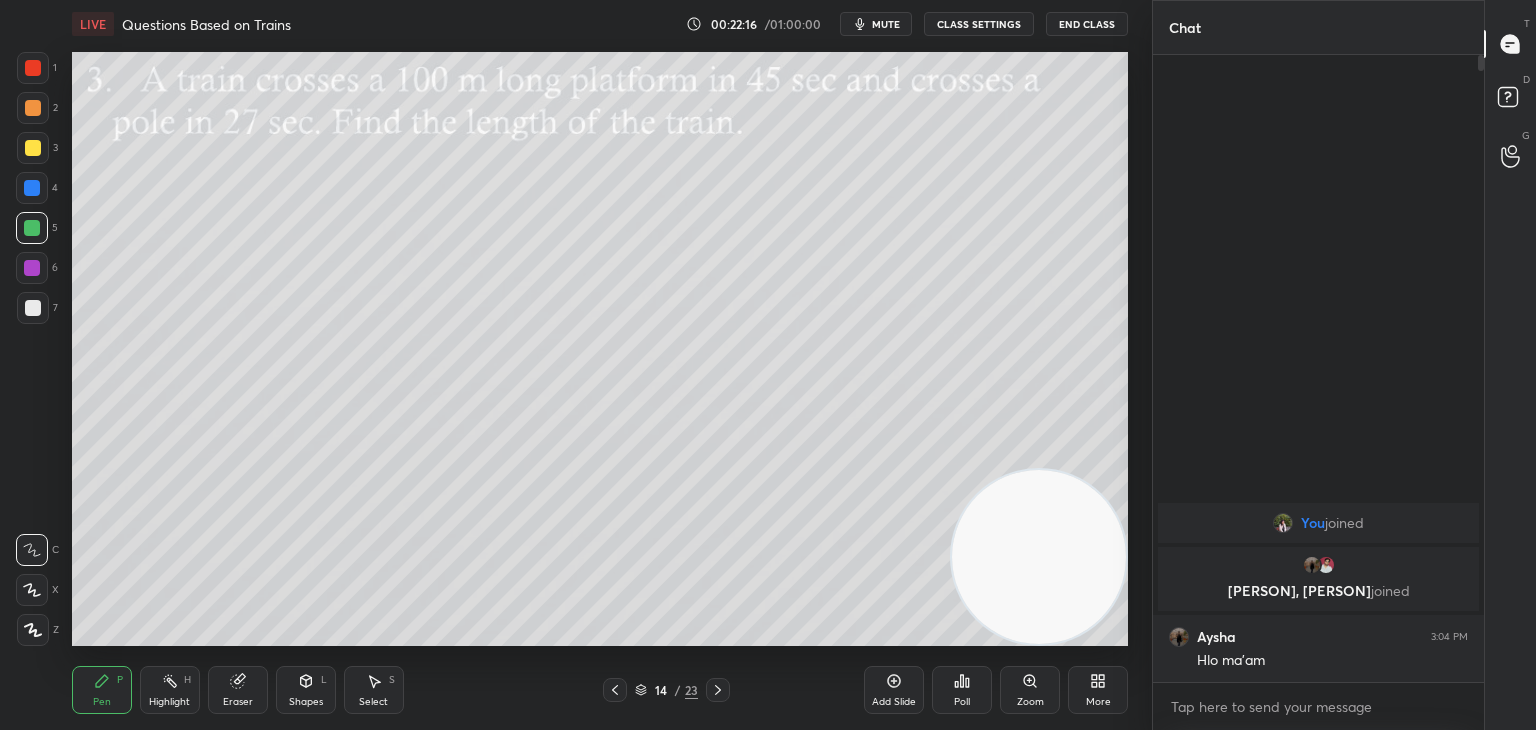click 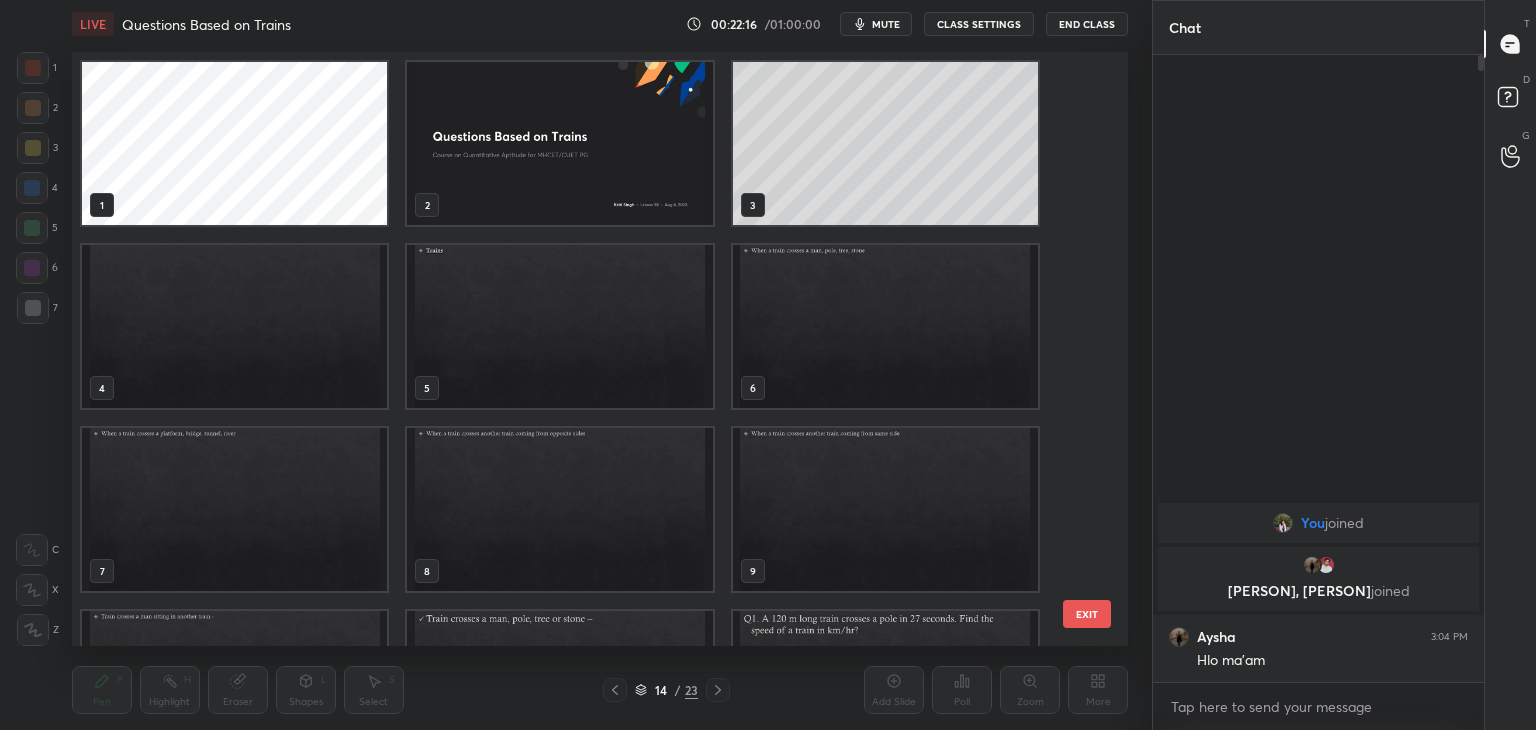 scroll, scrollTop: 320, scrollLeft: 0, axis: vertical 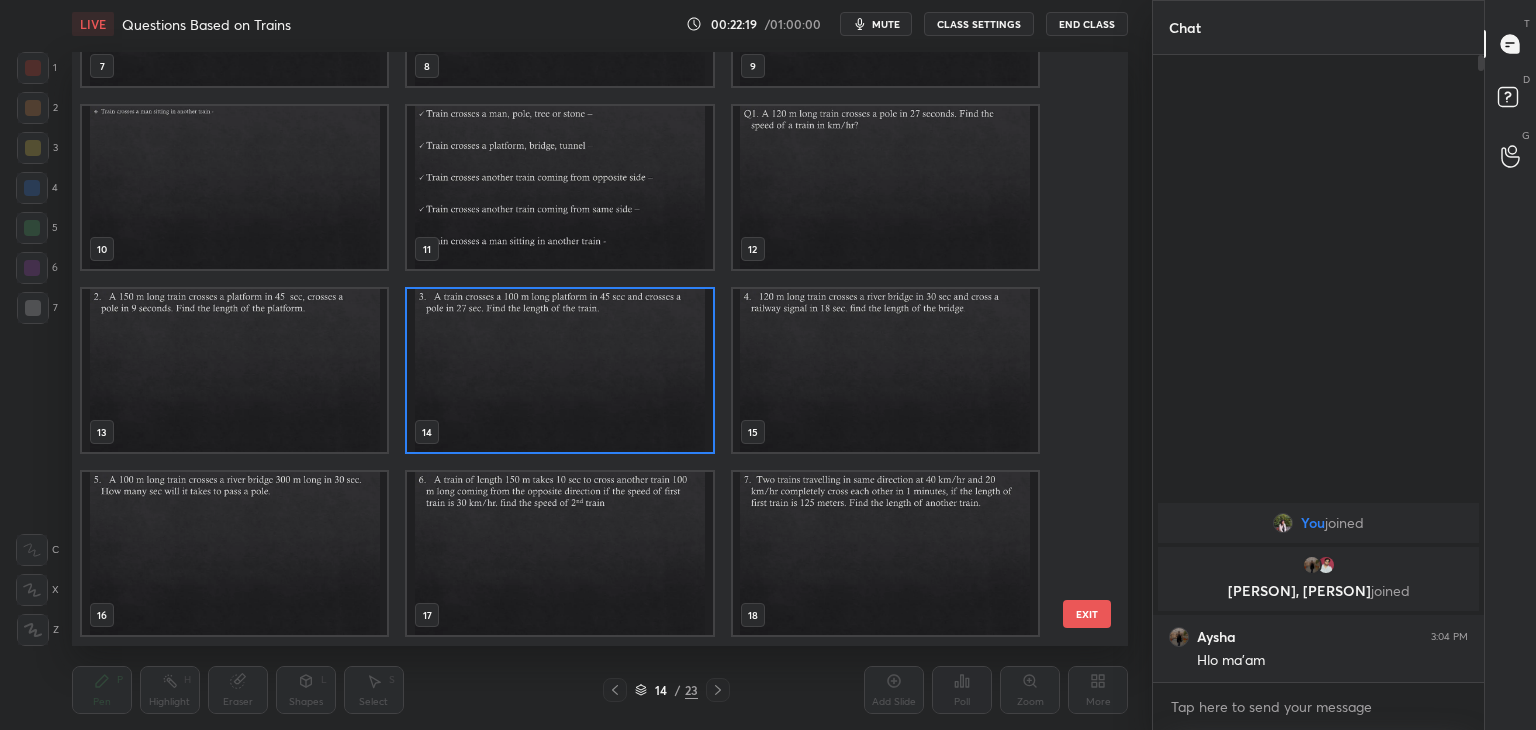 click at bounding box center (885, 370) 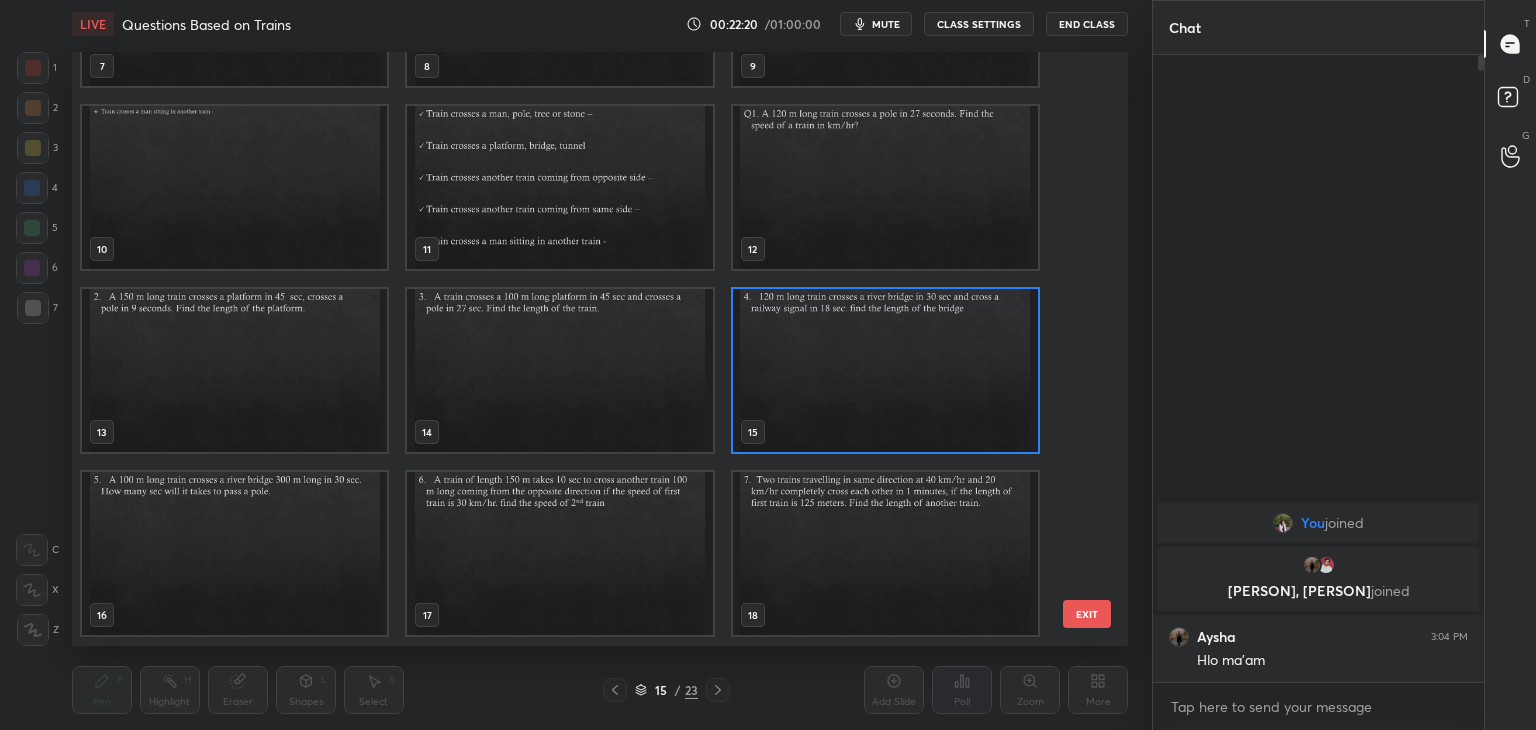click at bounding box center (885, 370) 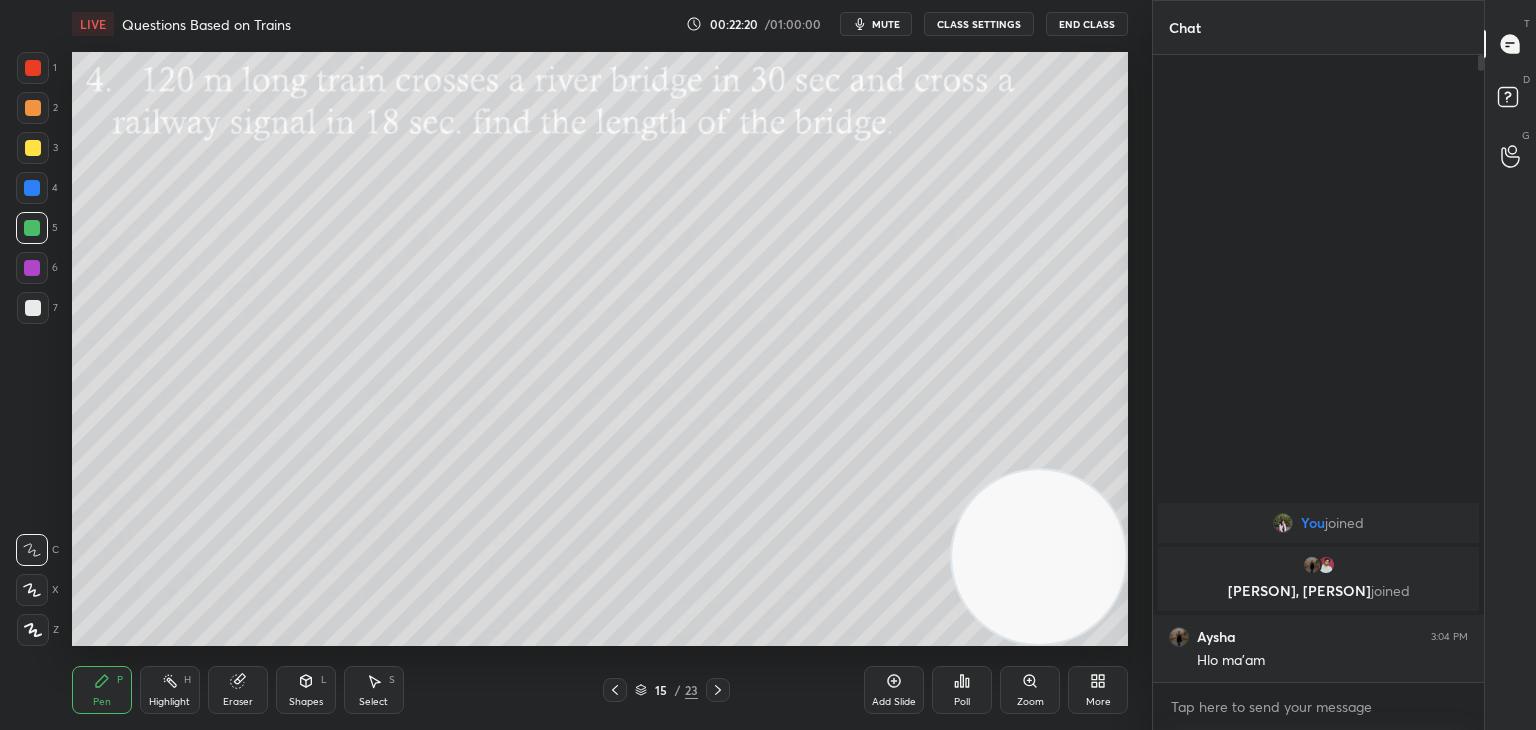 click at bounding box center [559, 553] 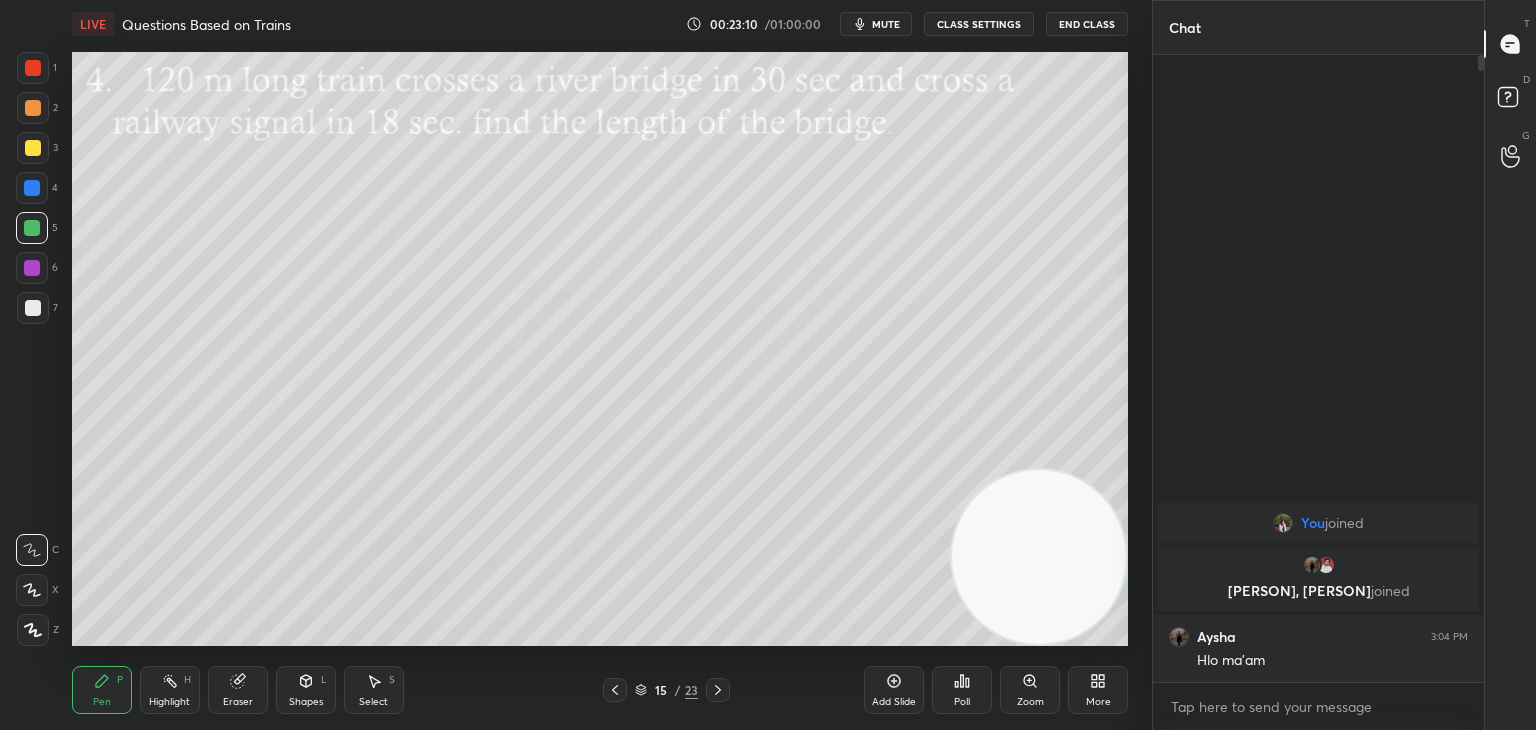 click at bounding box center (33, 148) 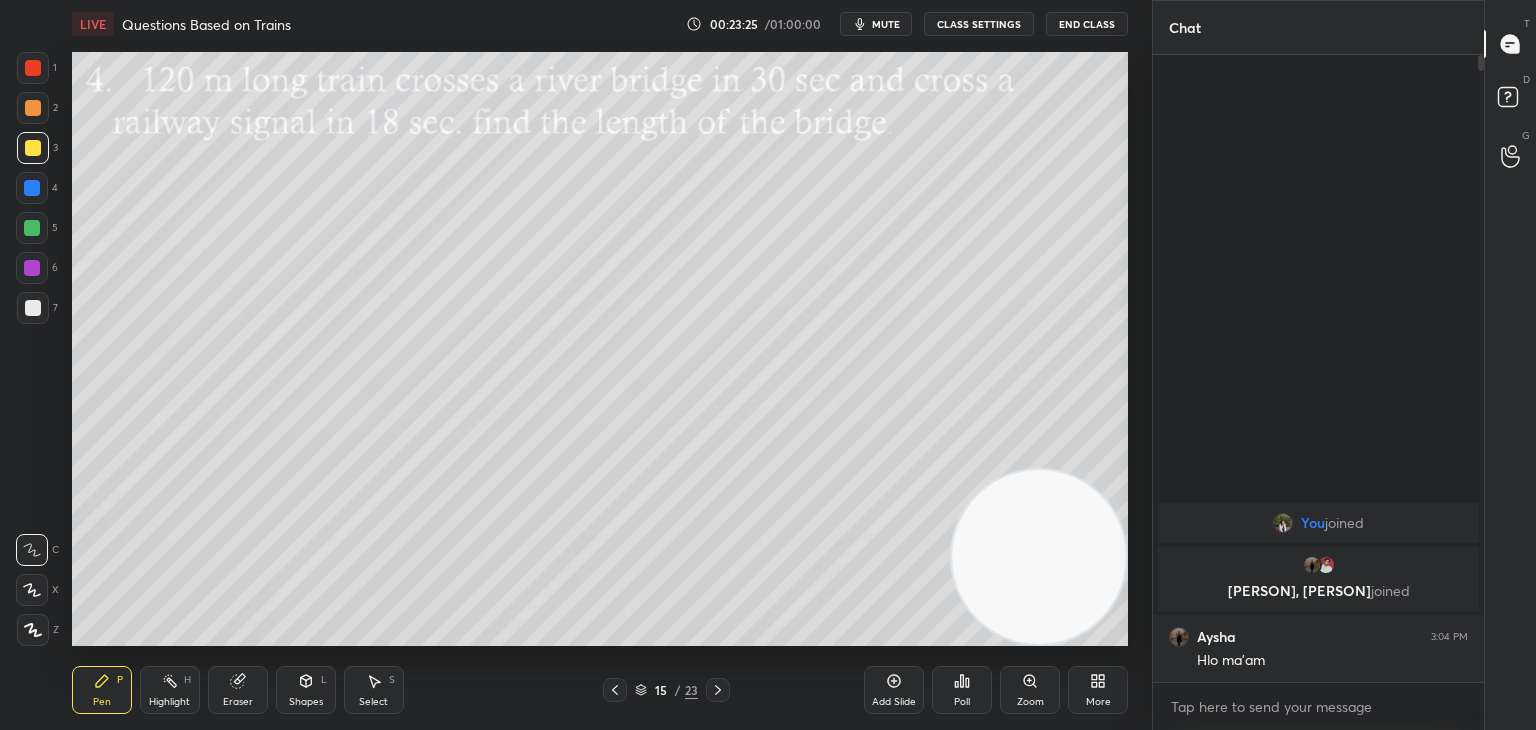 click on "mute" at bounding box center (886, 24) 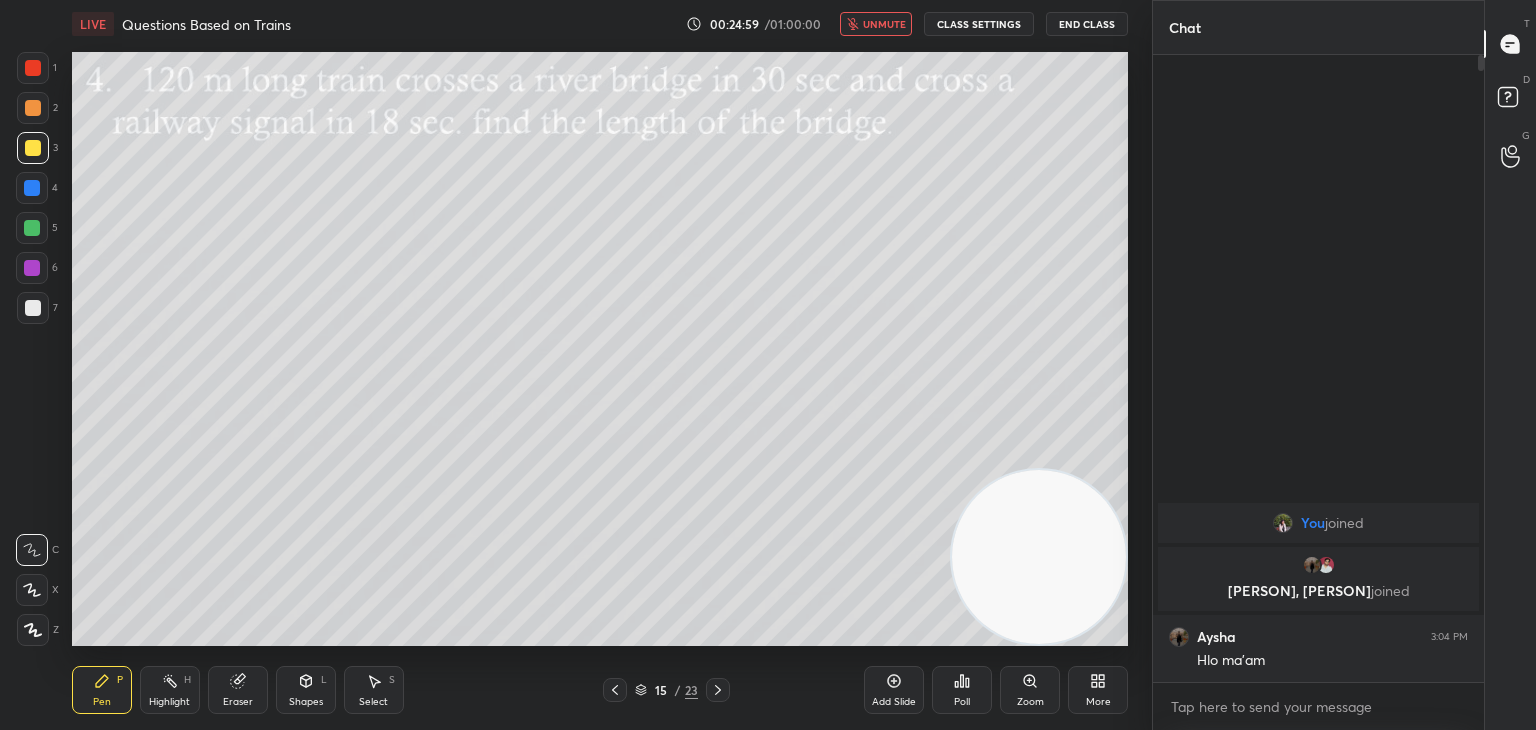 click on "unmute" at bounding box center (884, 24) 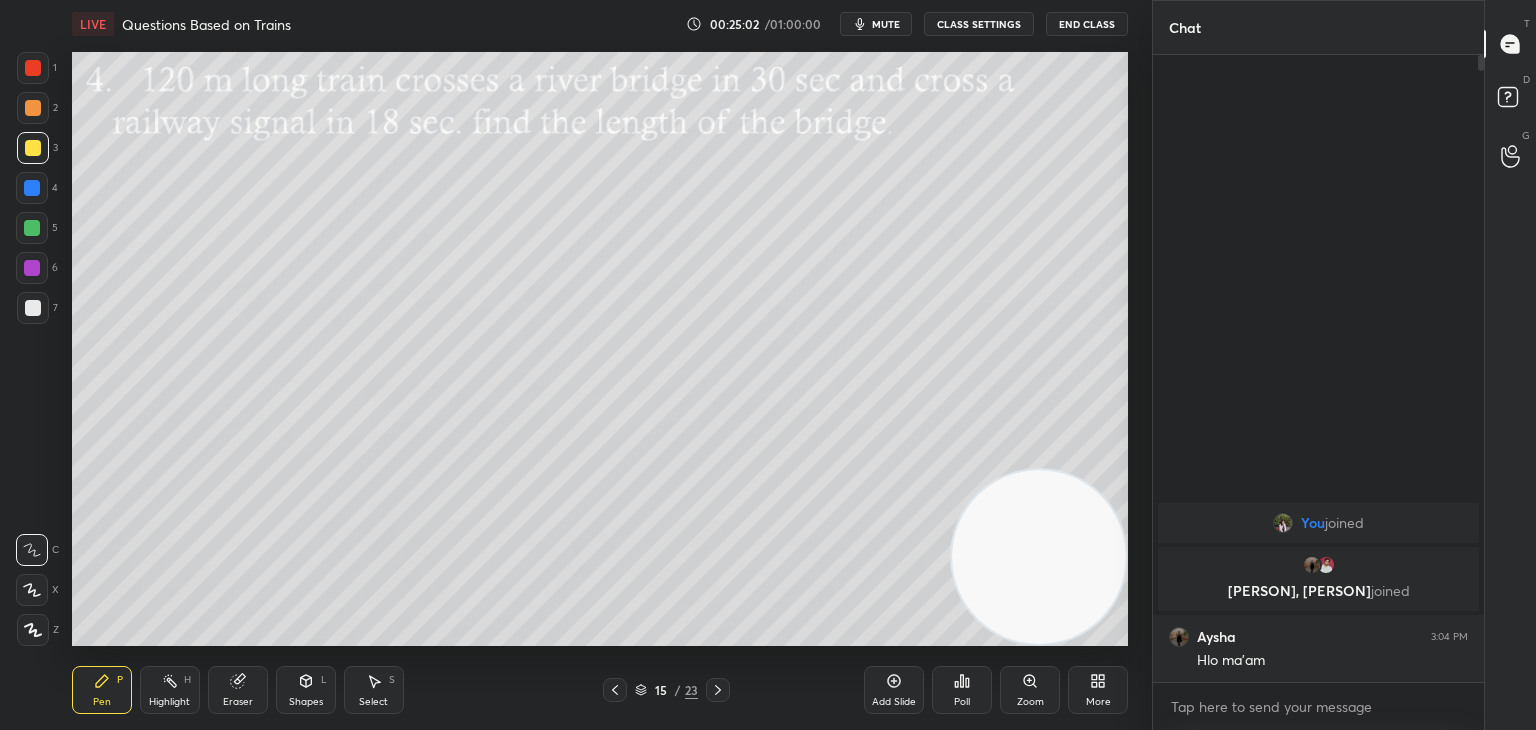 click 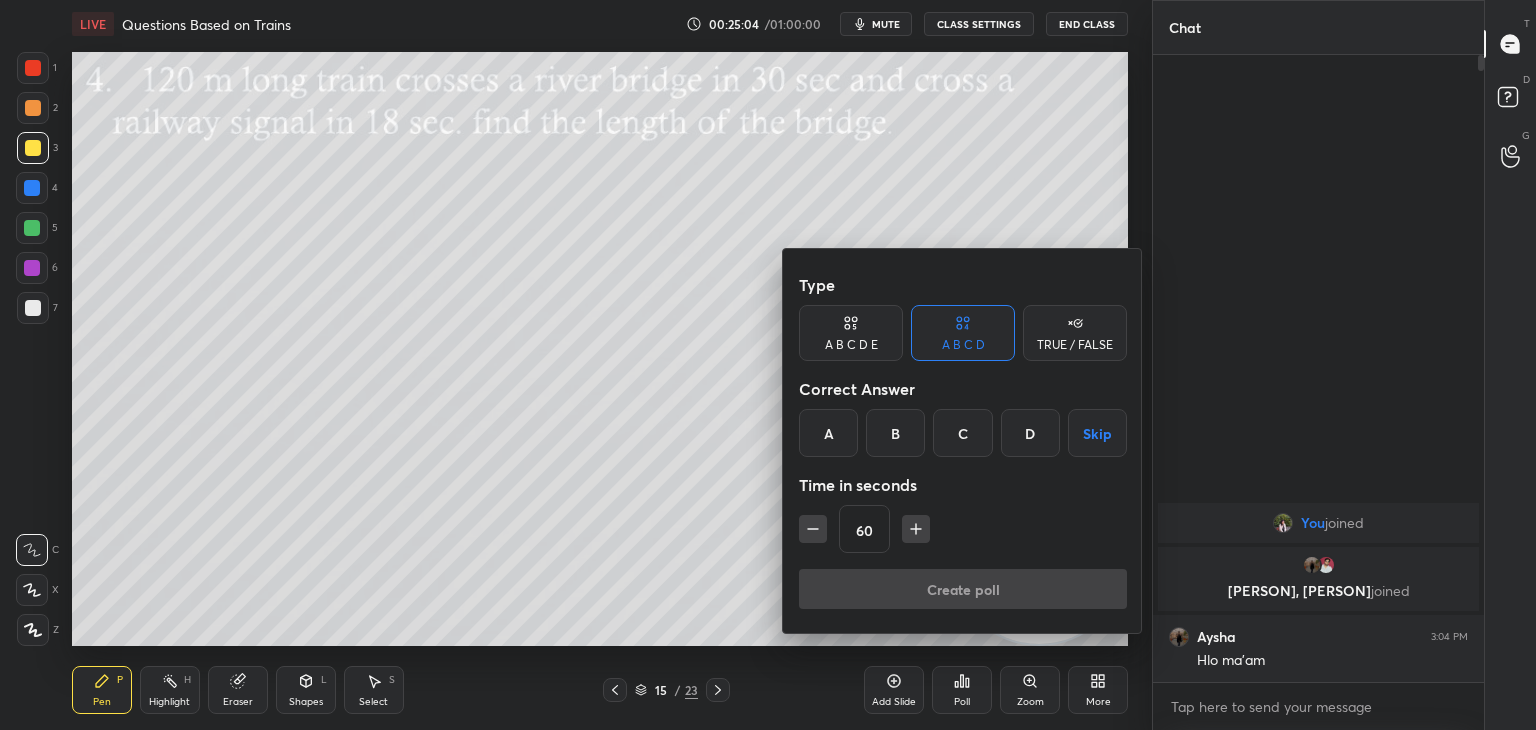 click on "B" at bounding box center (895, 433) 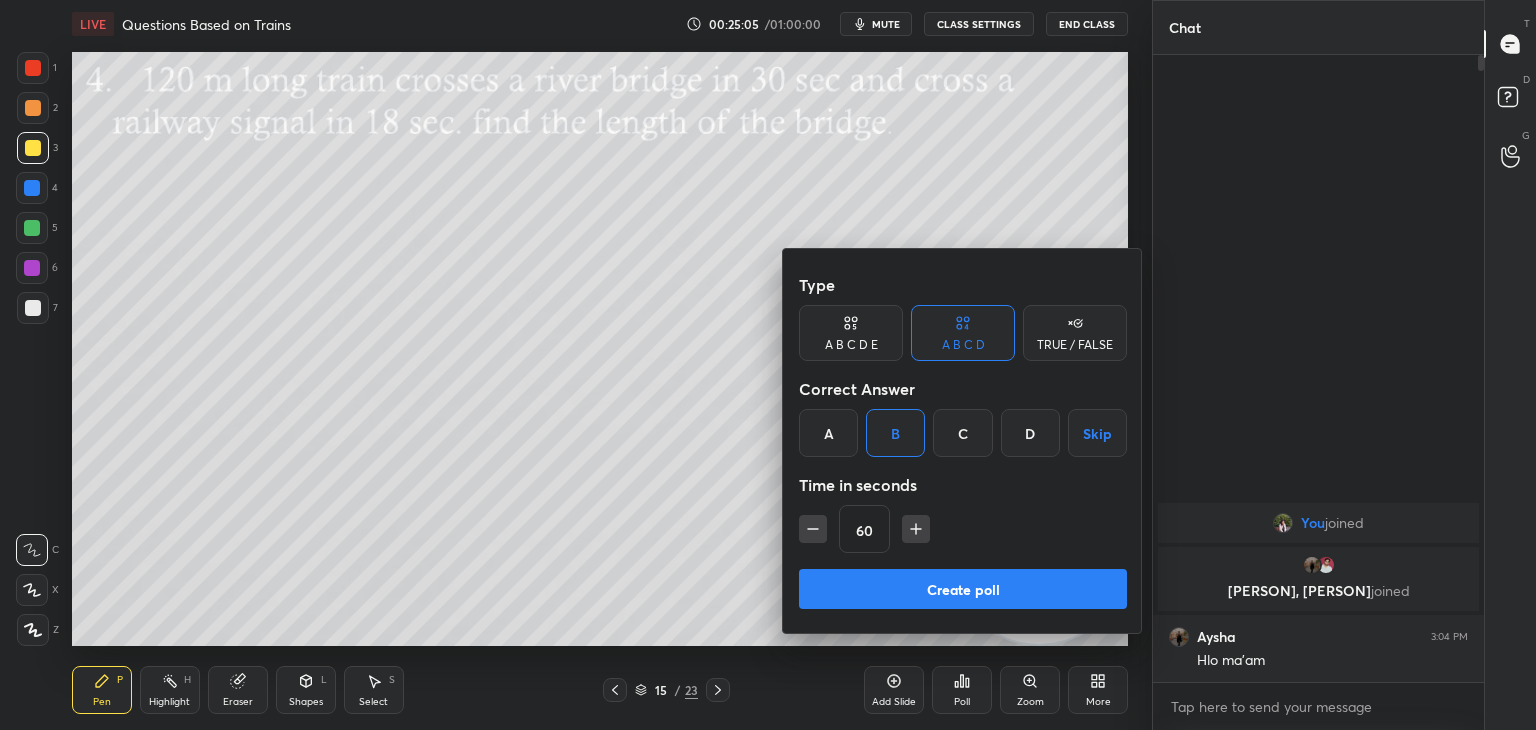 click on "Create poll" at bounding box center (963, 589) 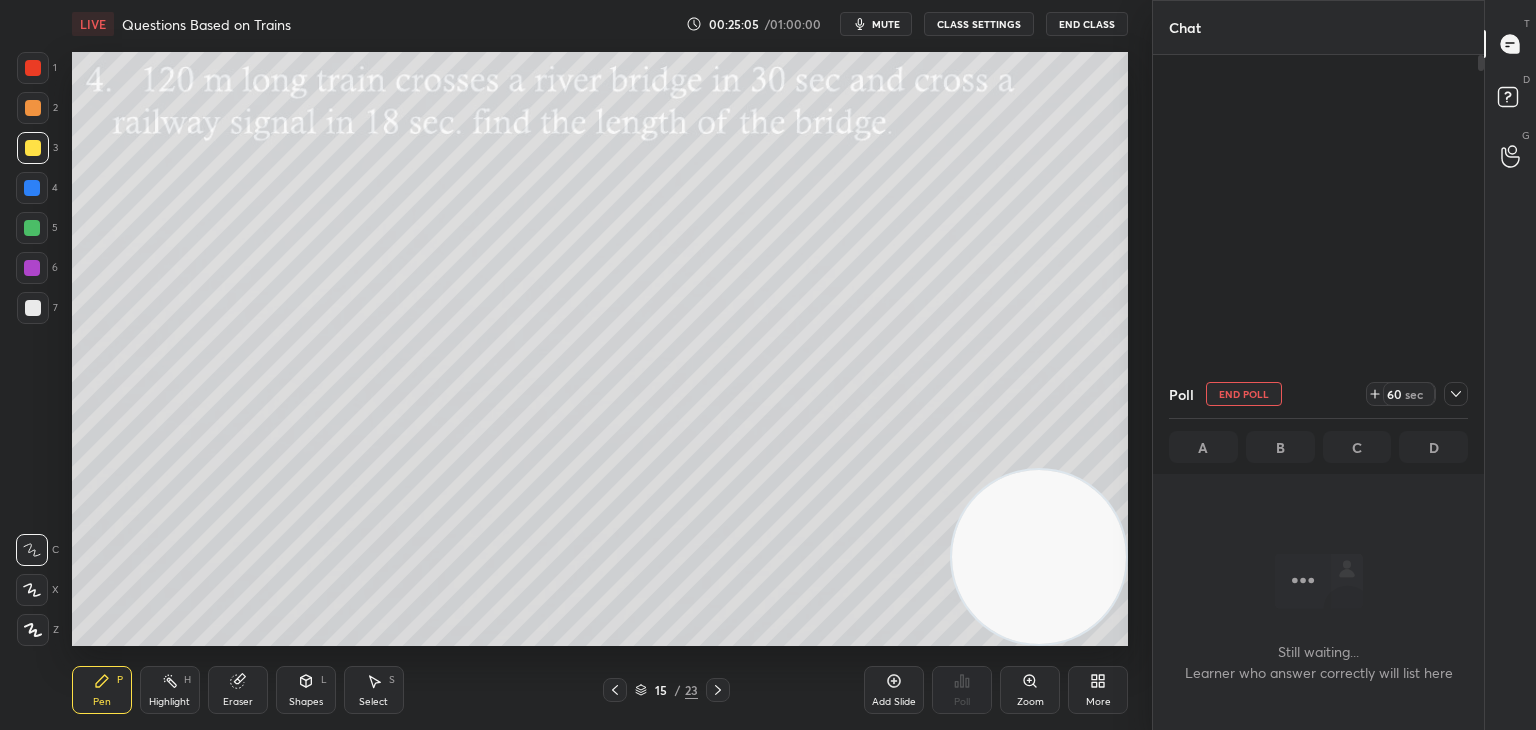 scroll, scrollTop: 6, scrollLeft: 6, axis: both 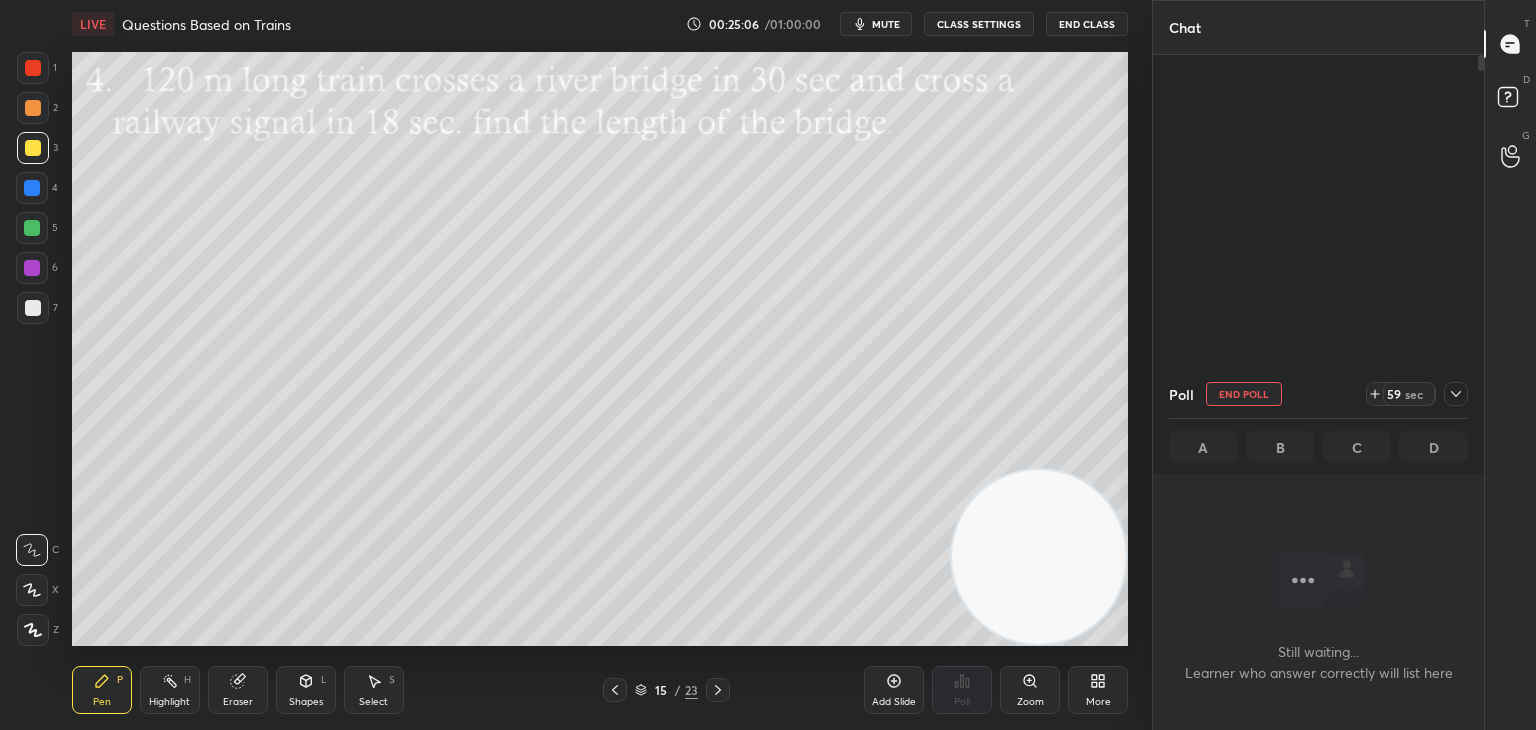 click on "mute" at bounding box center (886, 24) 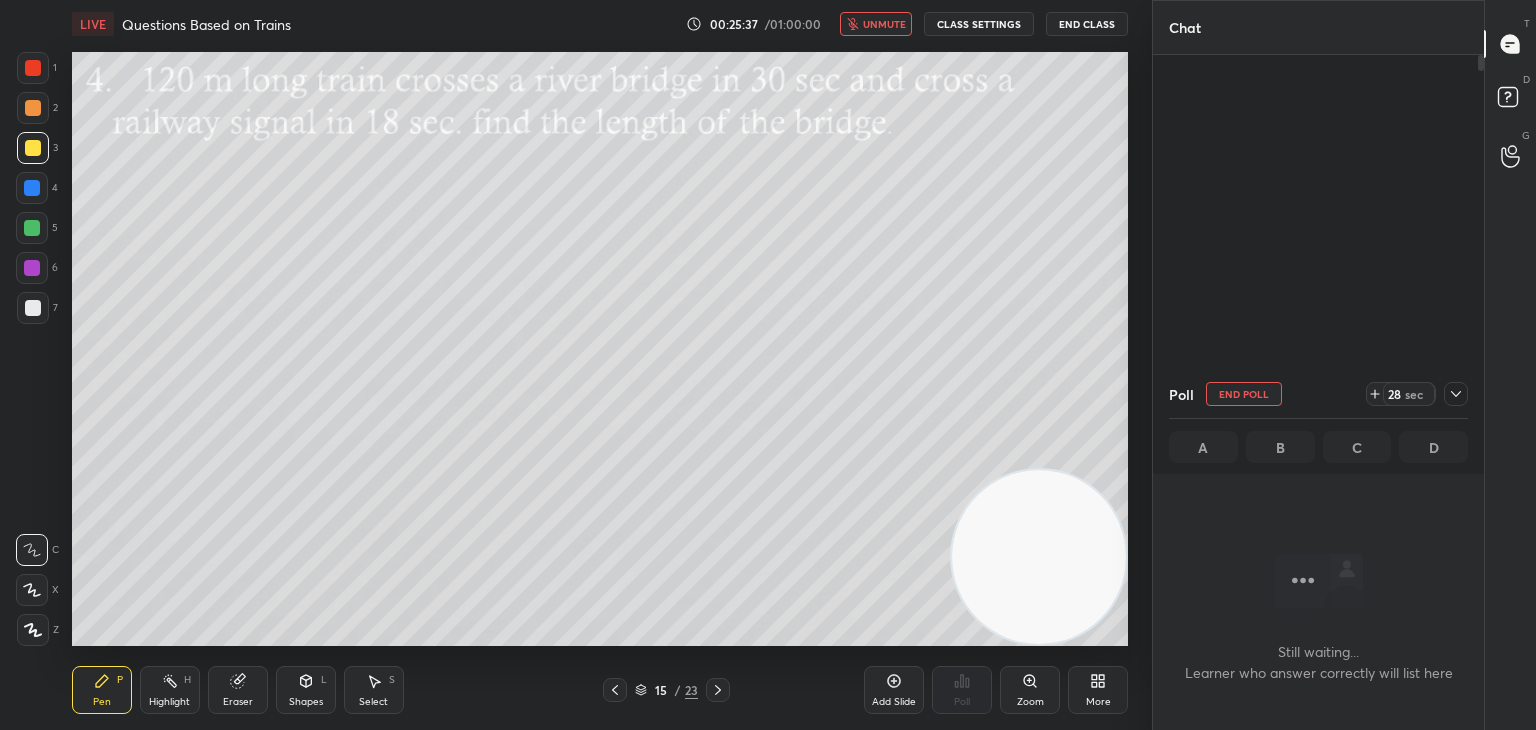 click on "Pen P Highlight H Eraser Shapes L Select S" at bounding box center [270, 690] 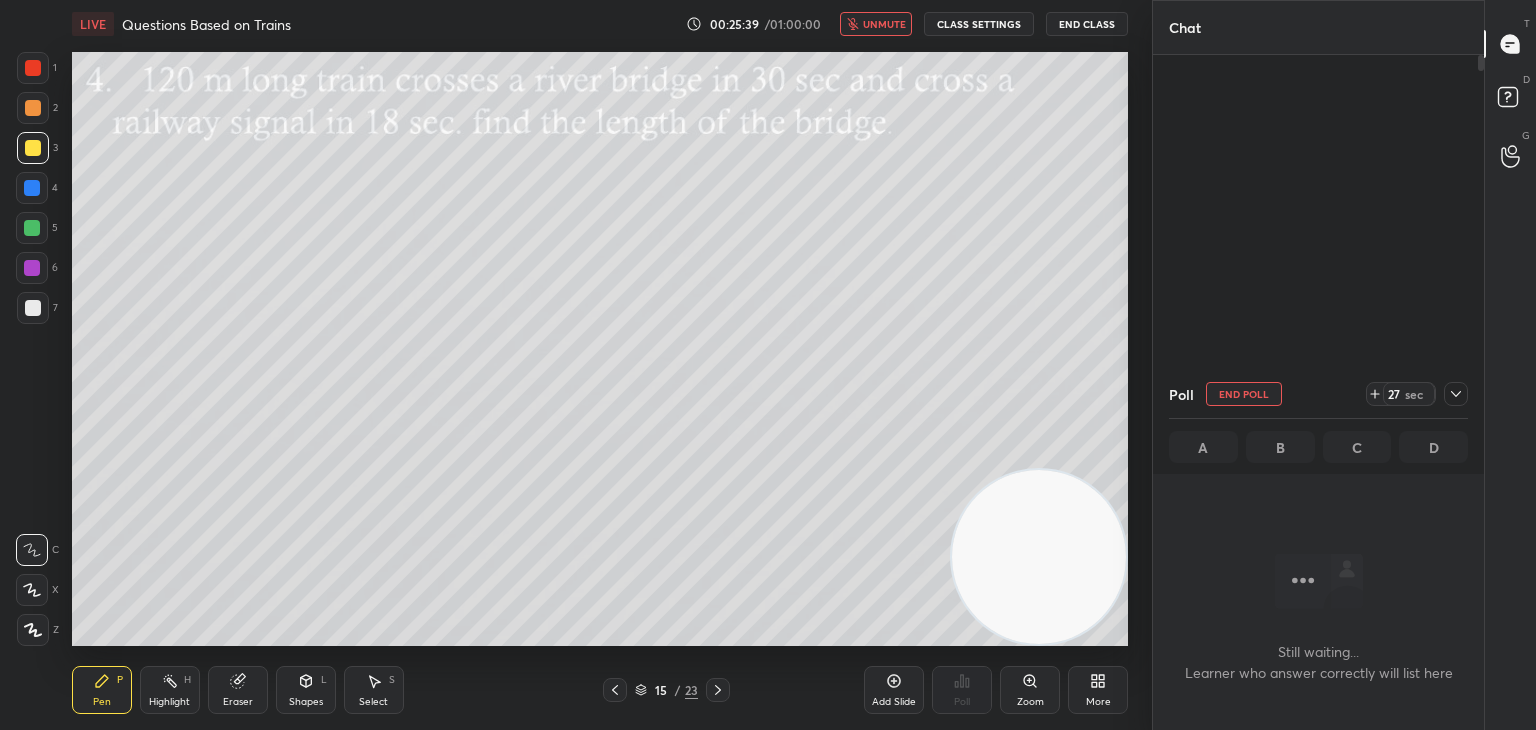 click on "Eraser" at bounding box center (238, 702) 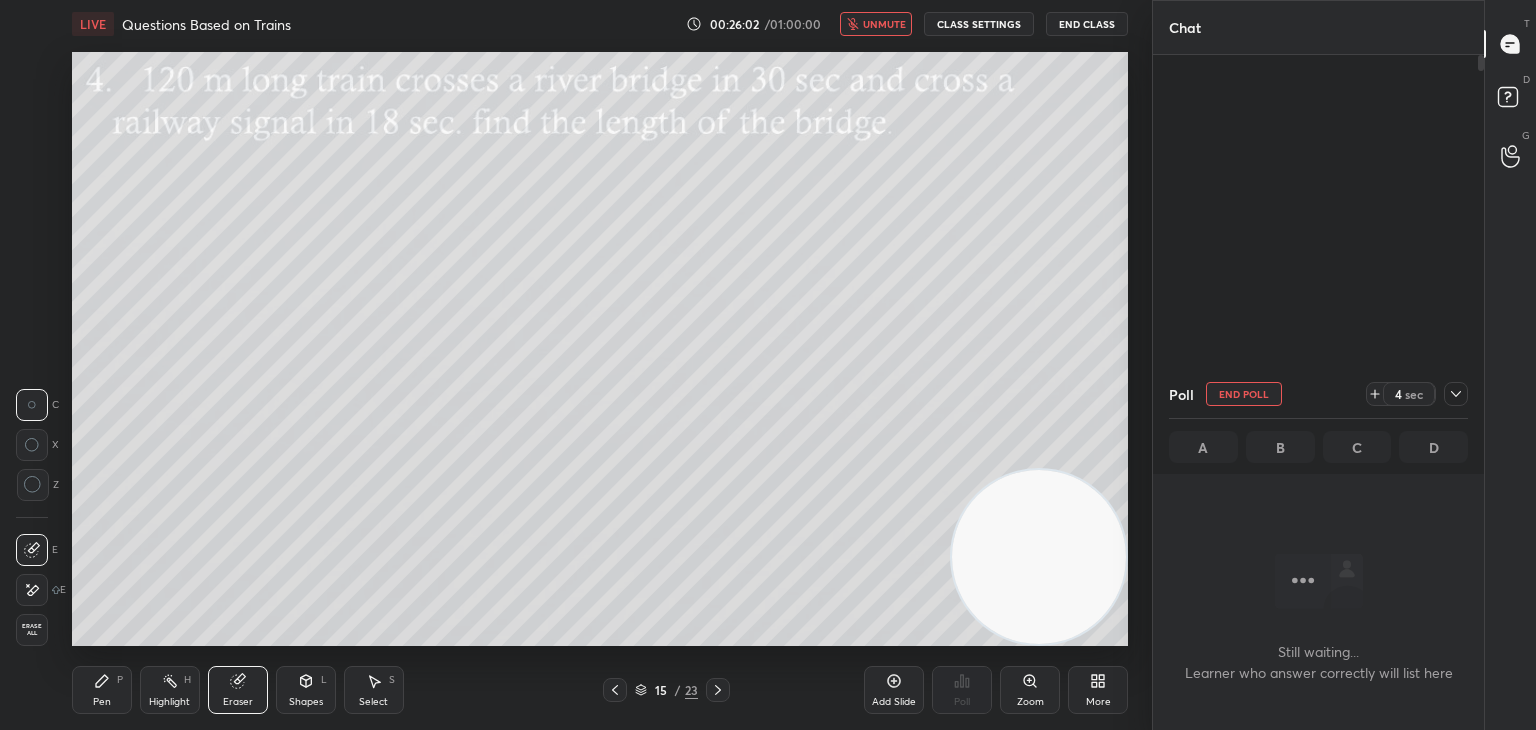 click 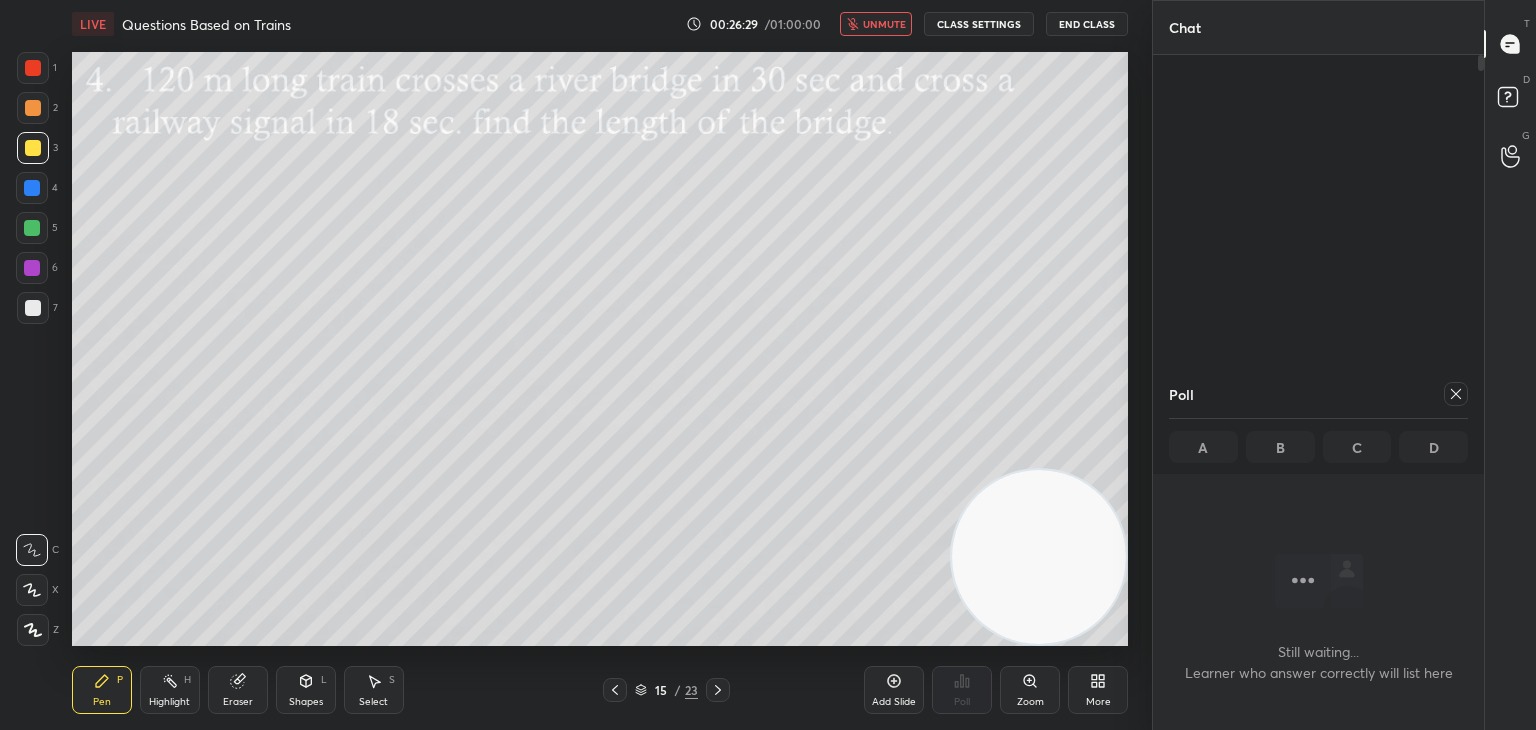 click 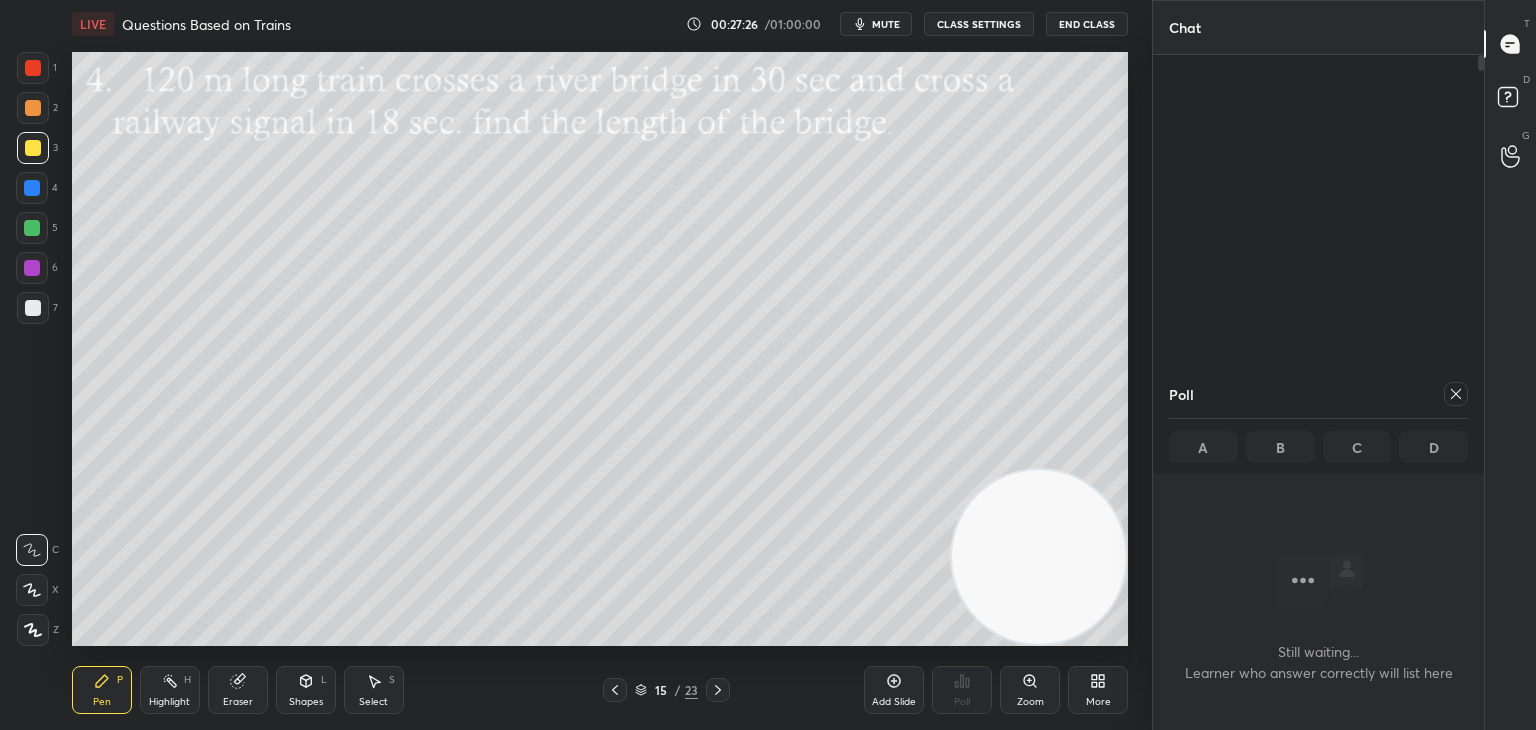 click 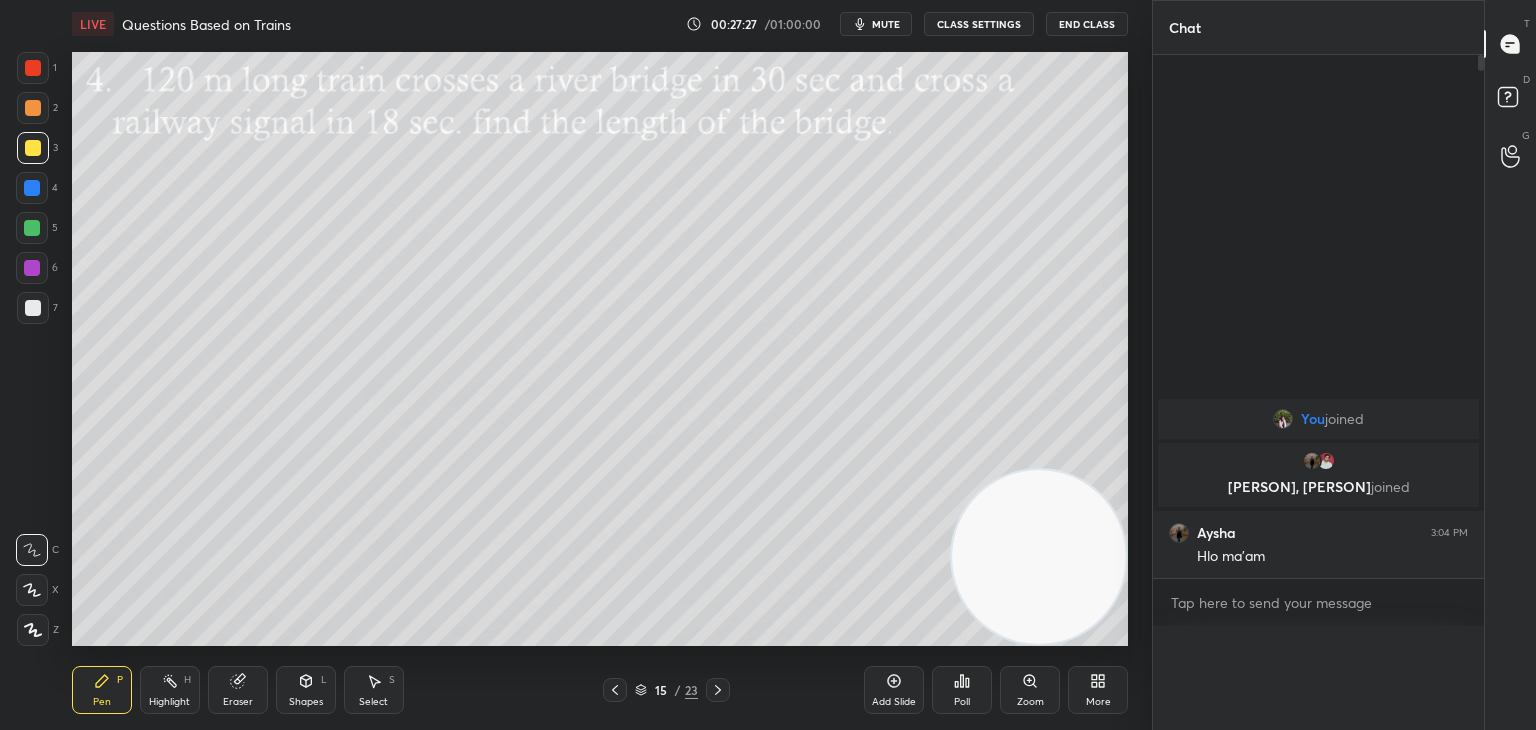 scroll, scrollTop: 541, scrollLeft: 325, axis: both 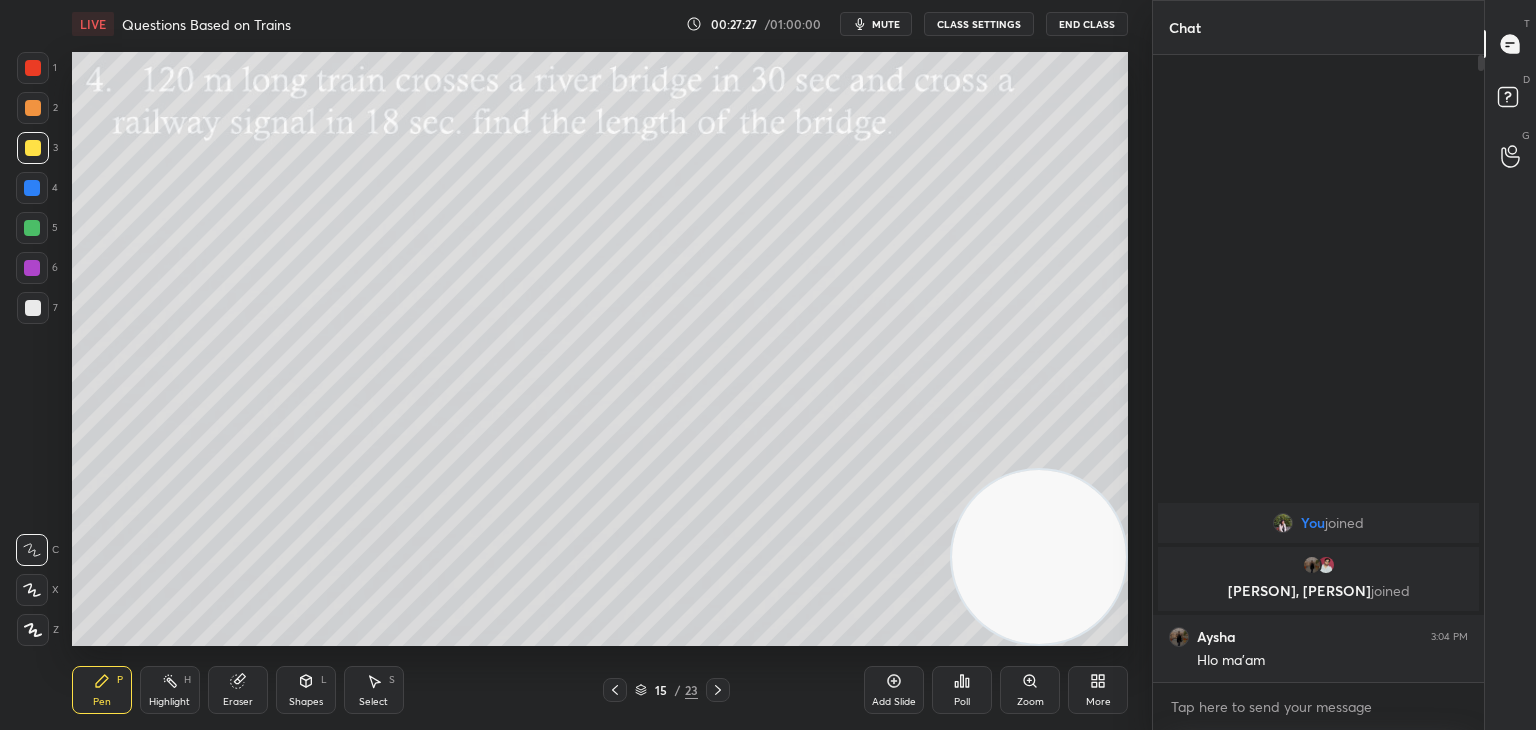 click 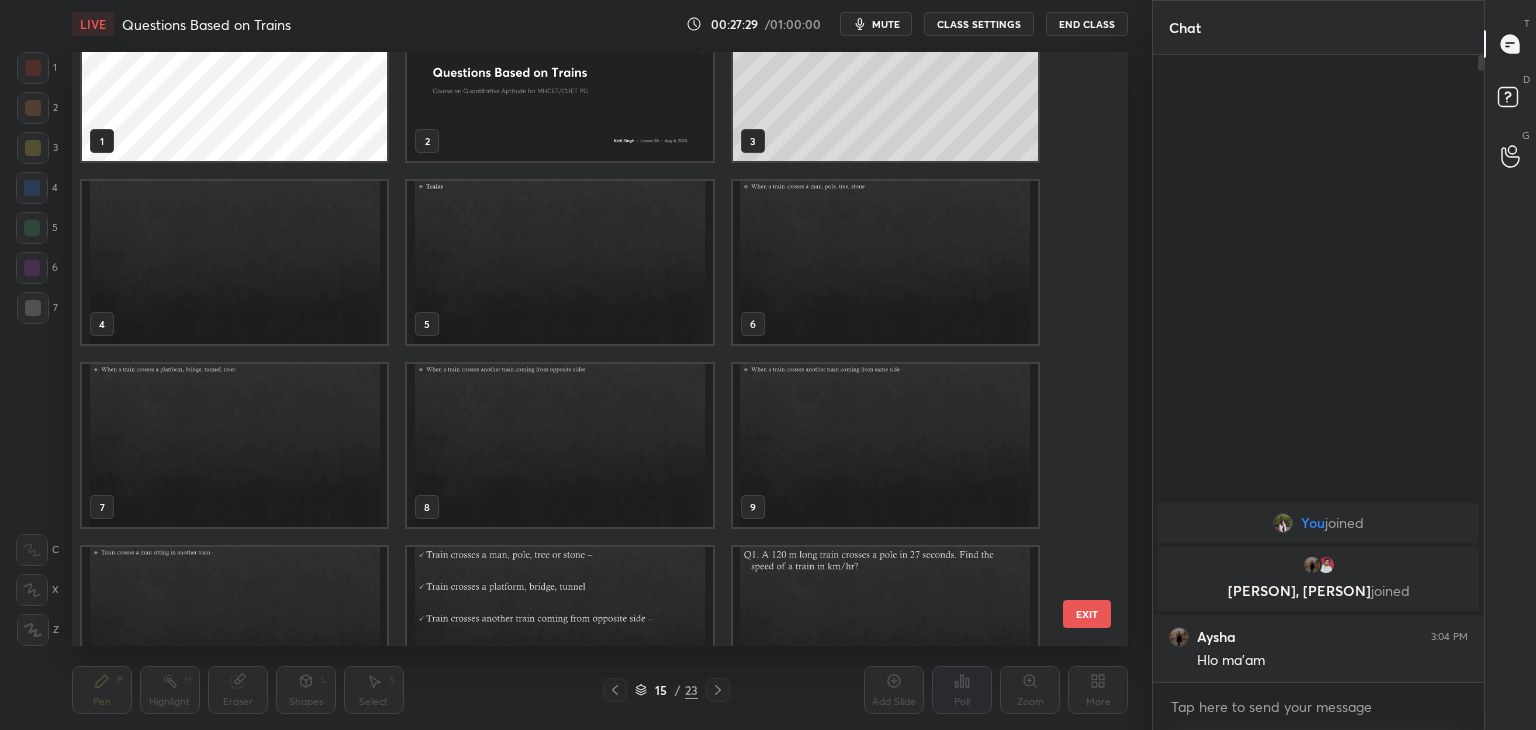 scroll, scrollTop: 64, scrollLeft: 0, axis: vertical 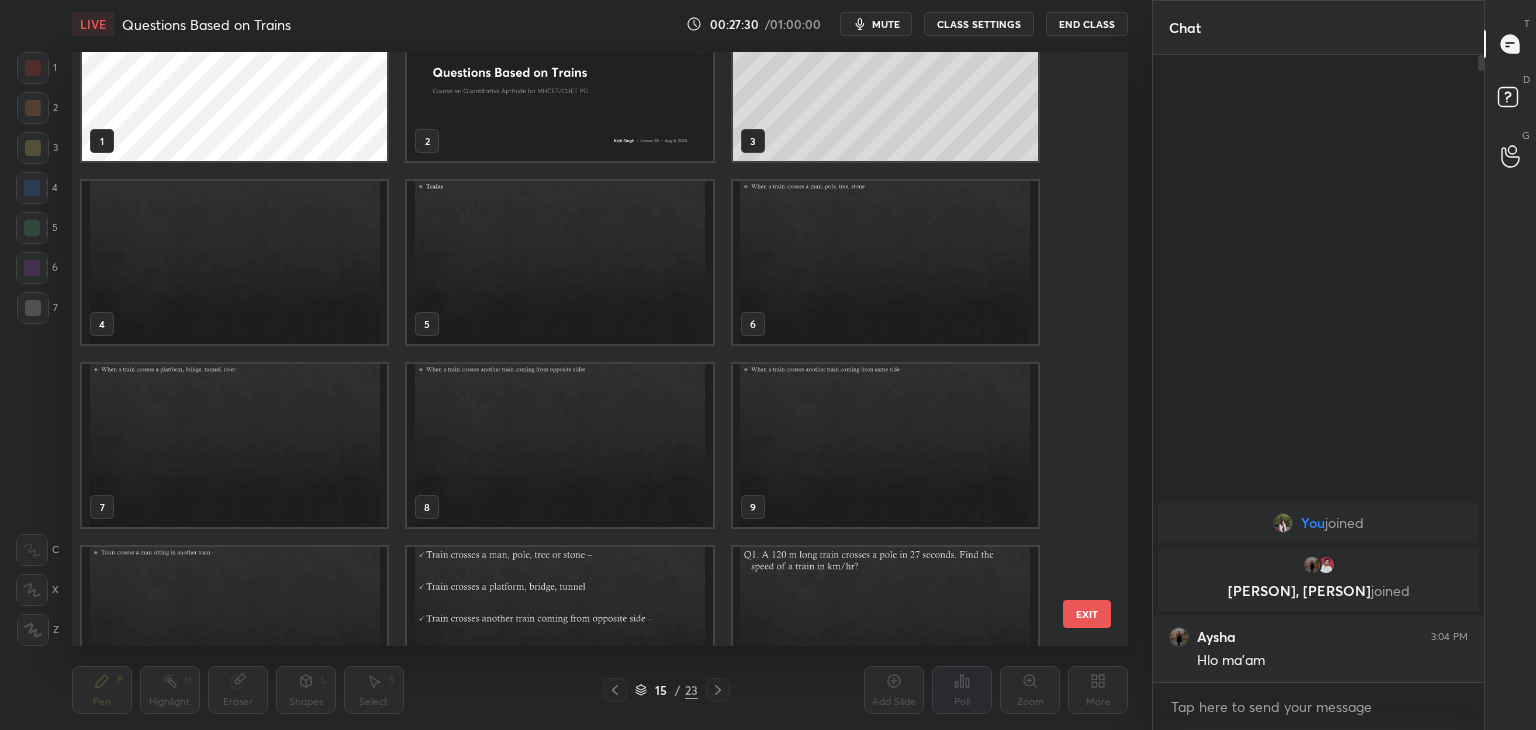 click at bounding box center (559, 445) 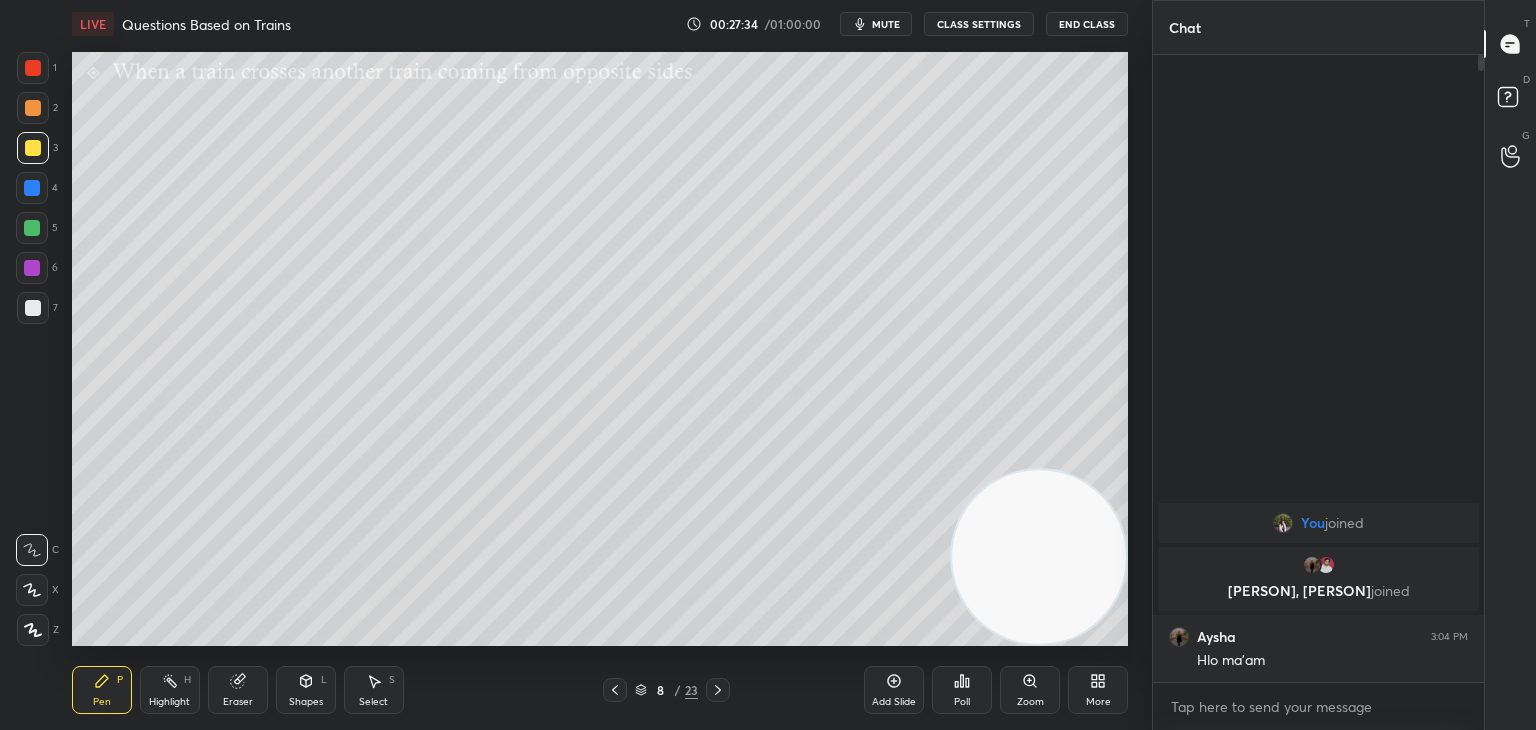 click 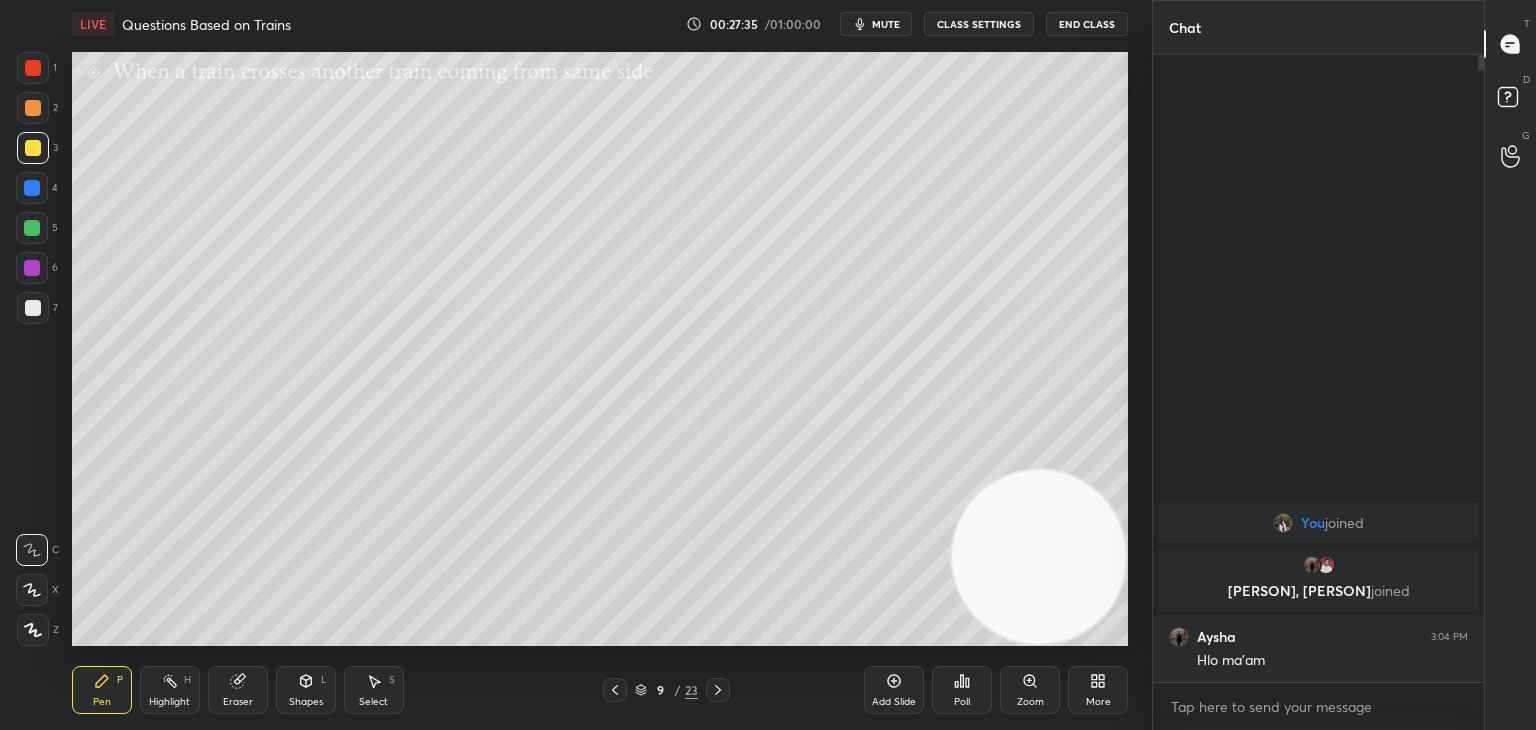 click 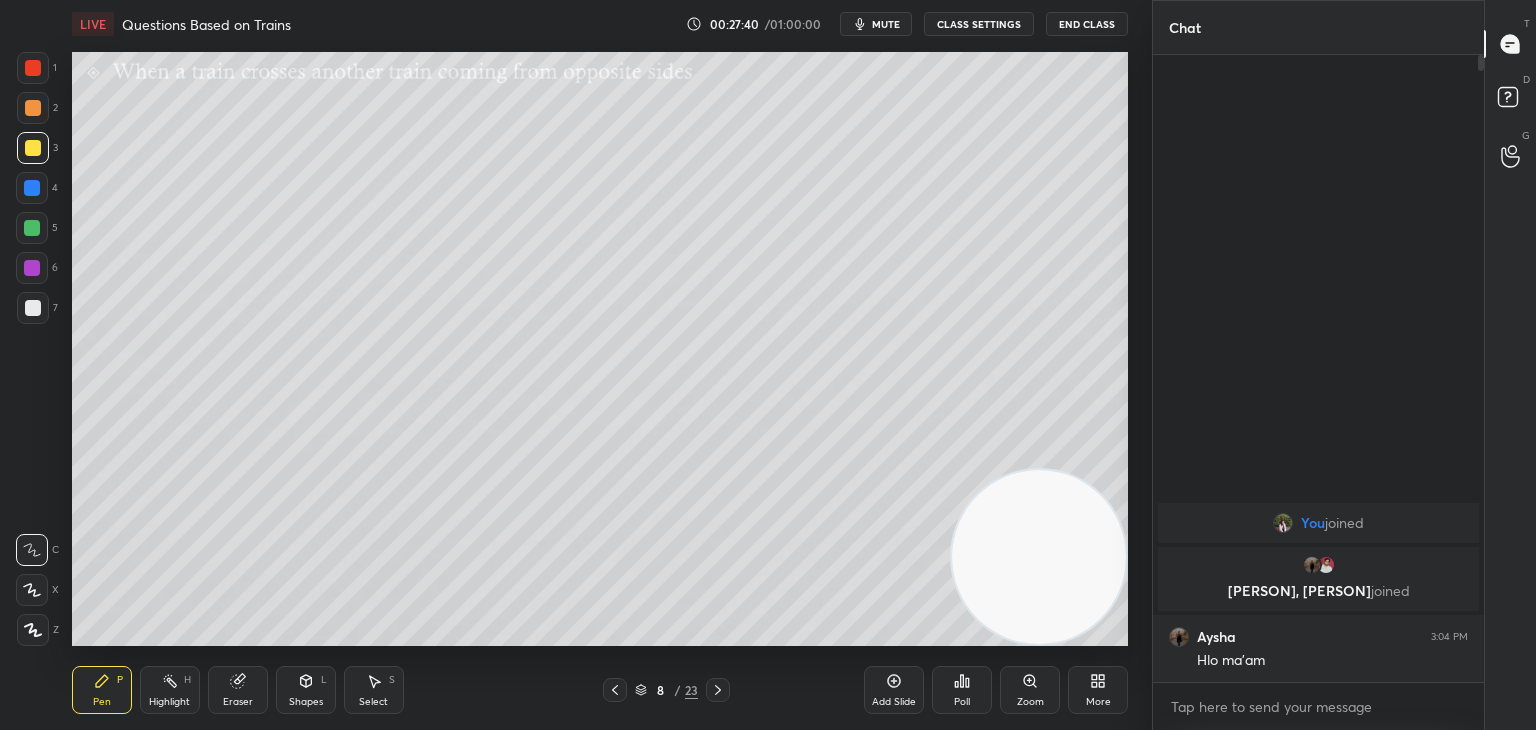 click at bounding box center [718, 690] 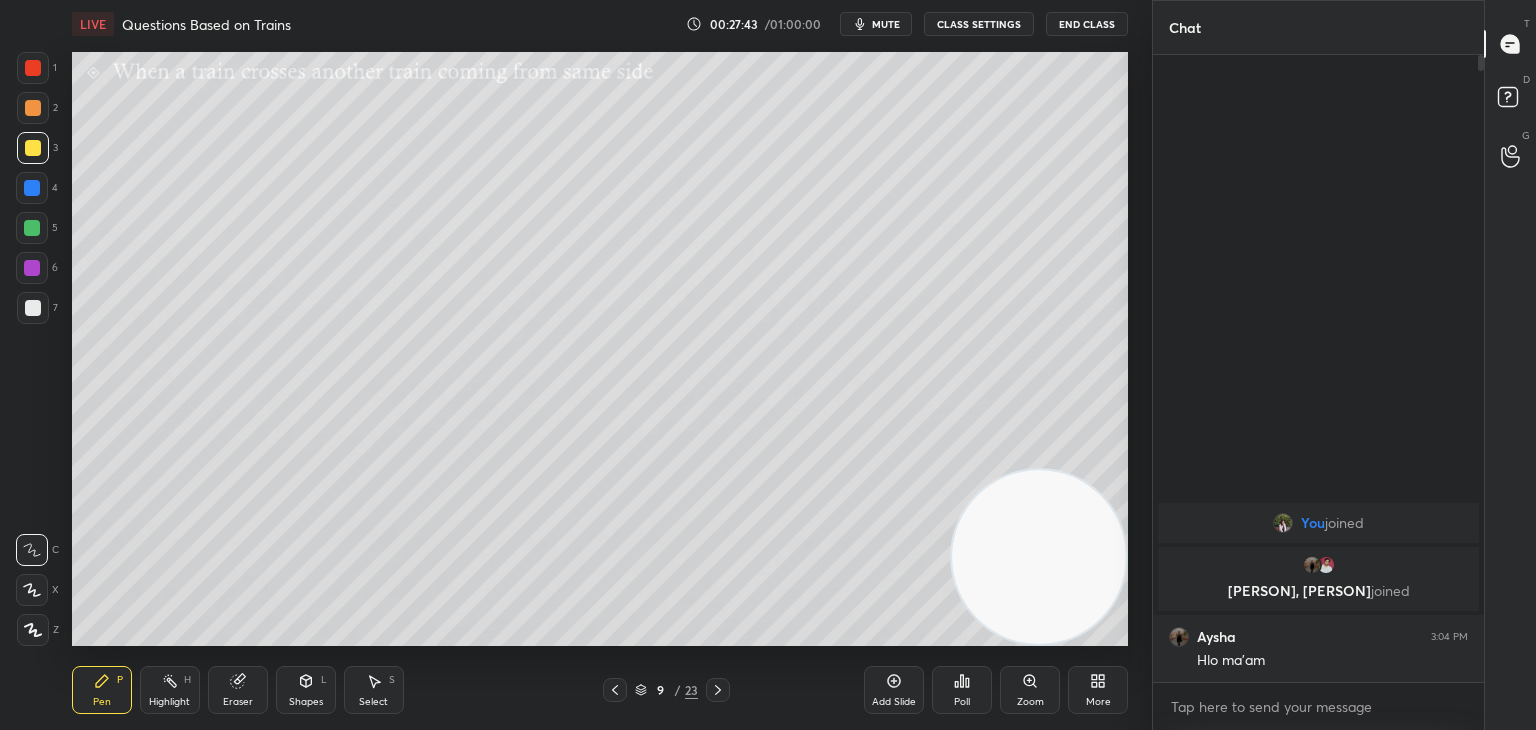 click 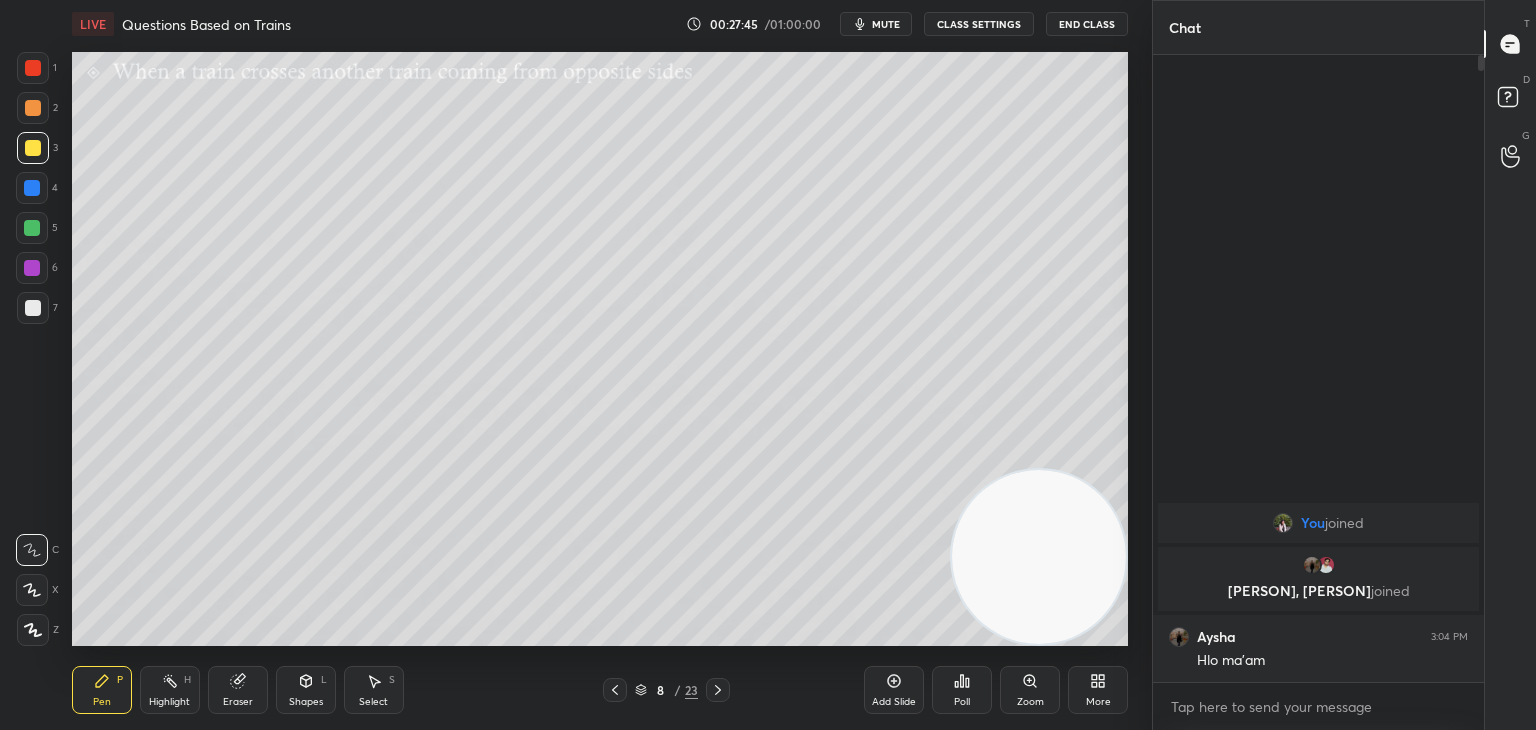 click 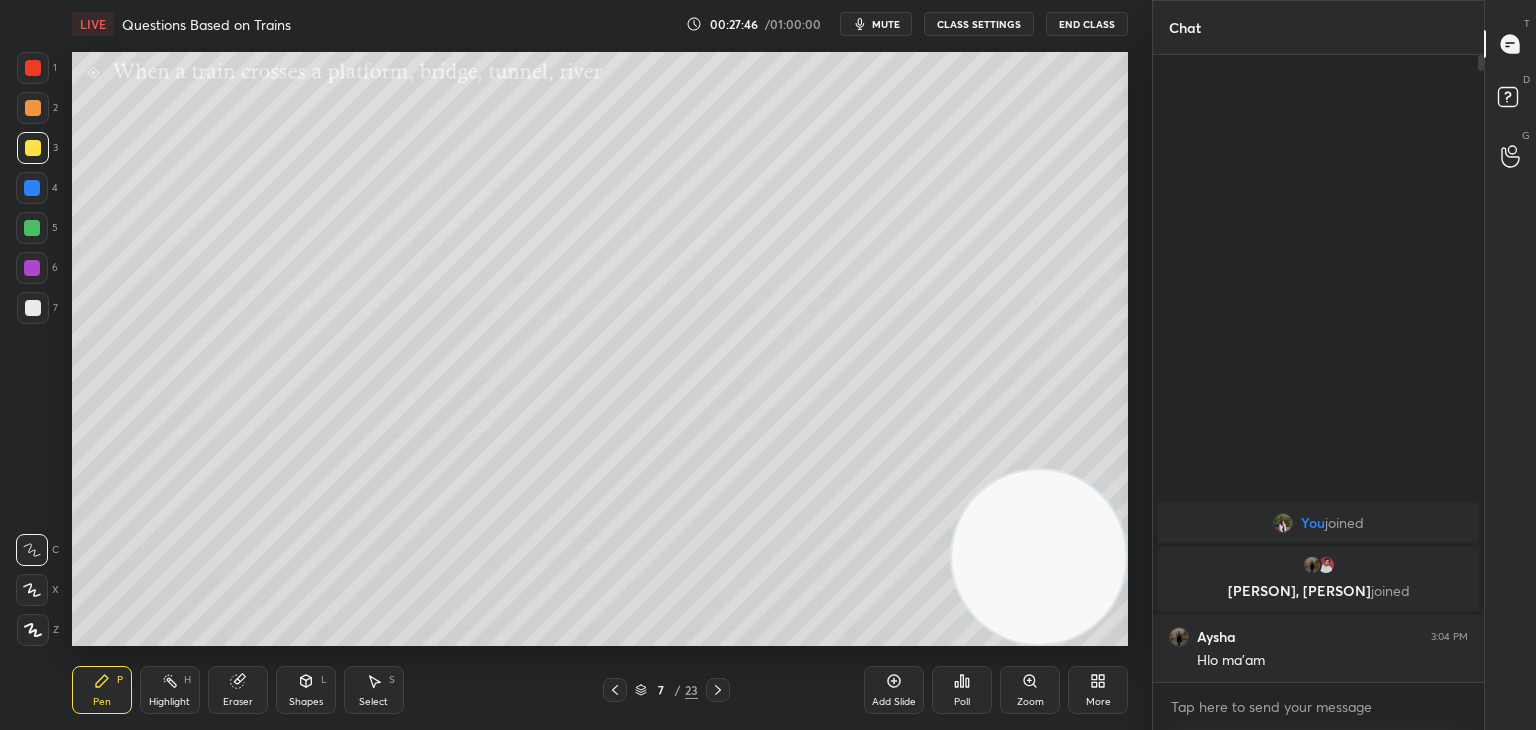 click 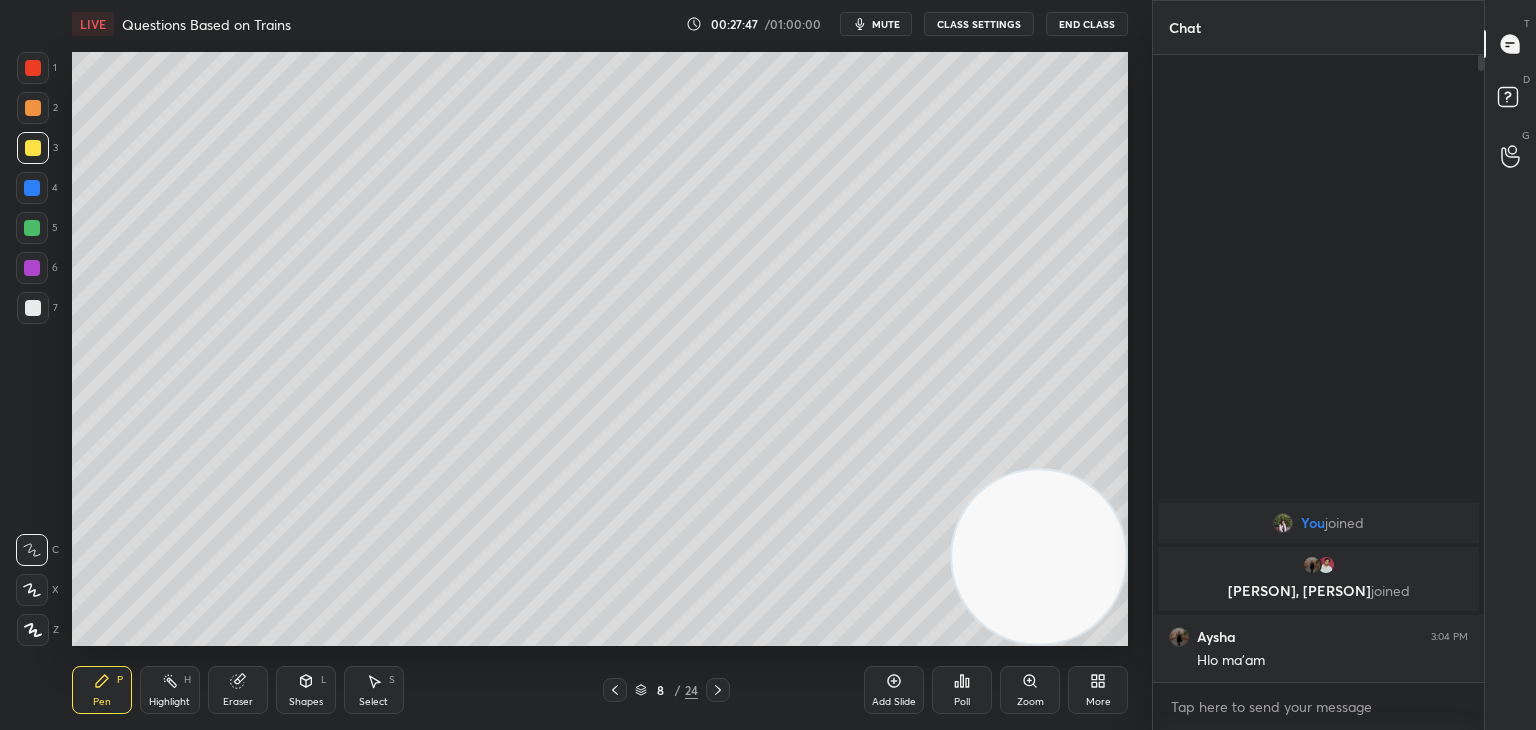 click at bounding box center (33, 108) 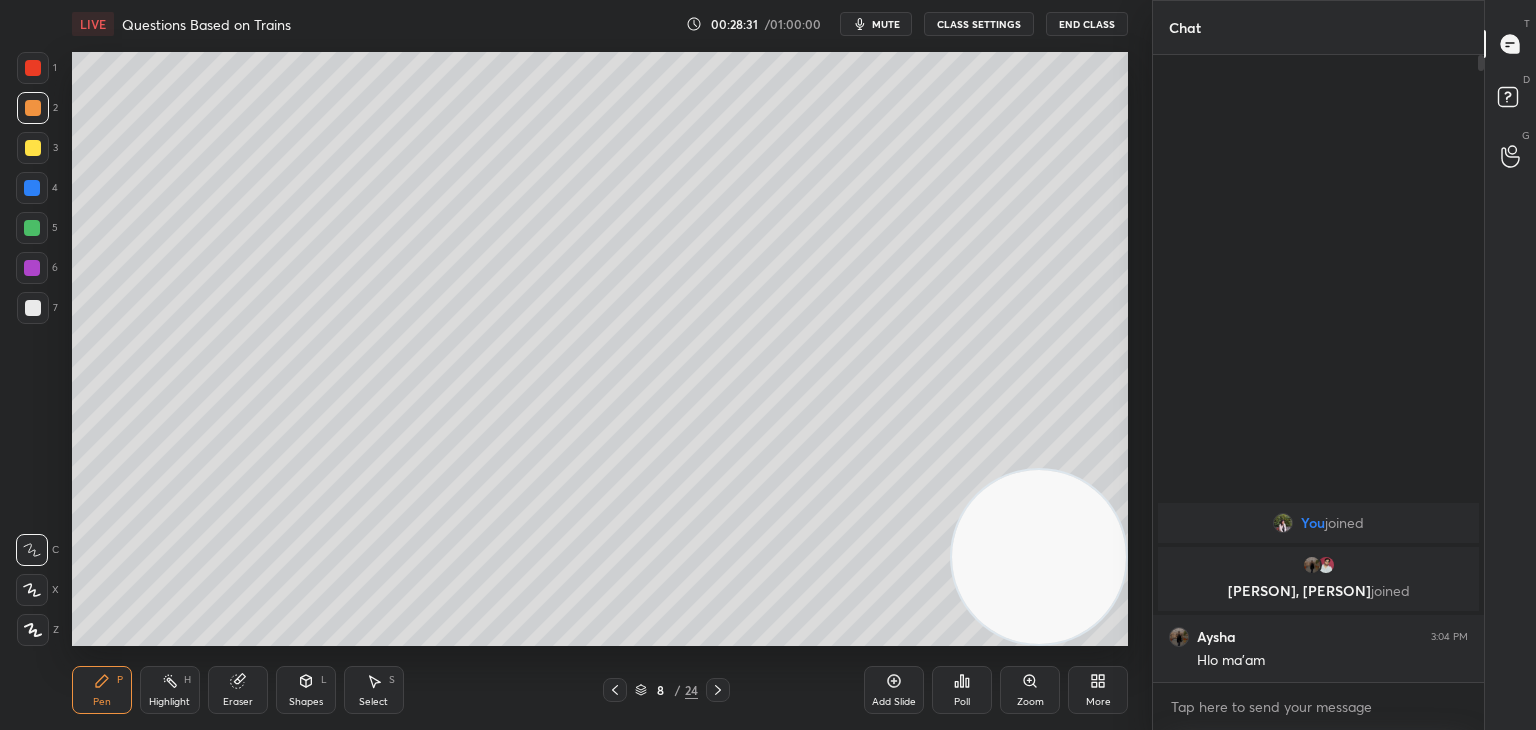 click 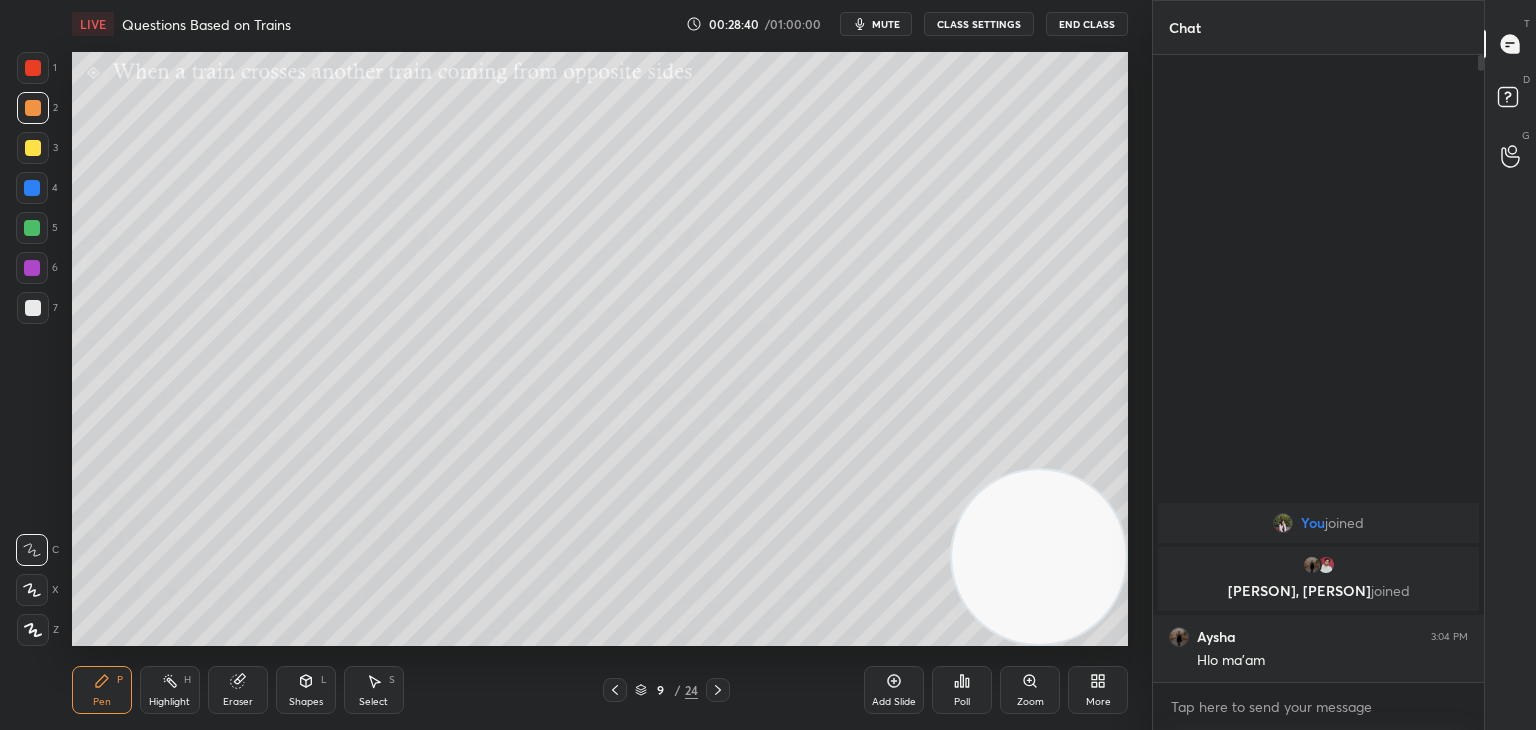 click on "Shapes L" at bounding box center [306, 690] 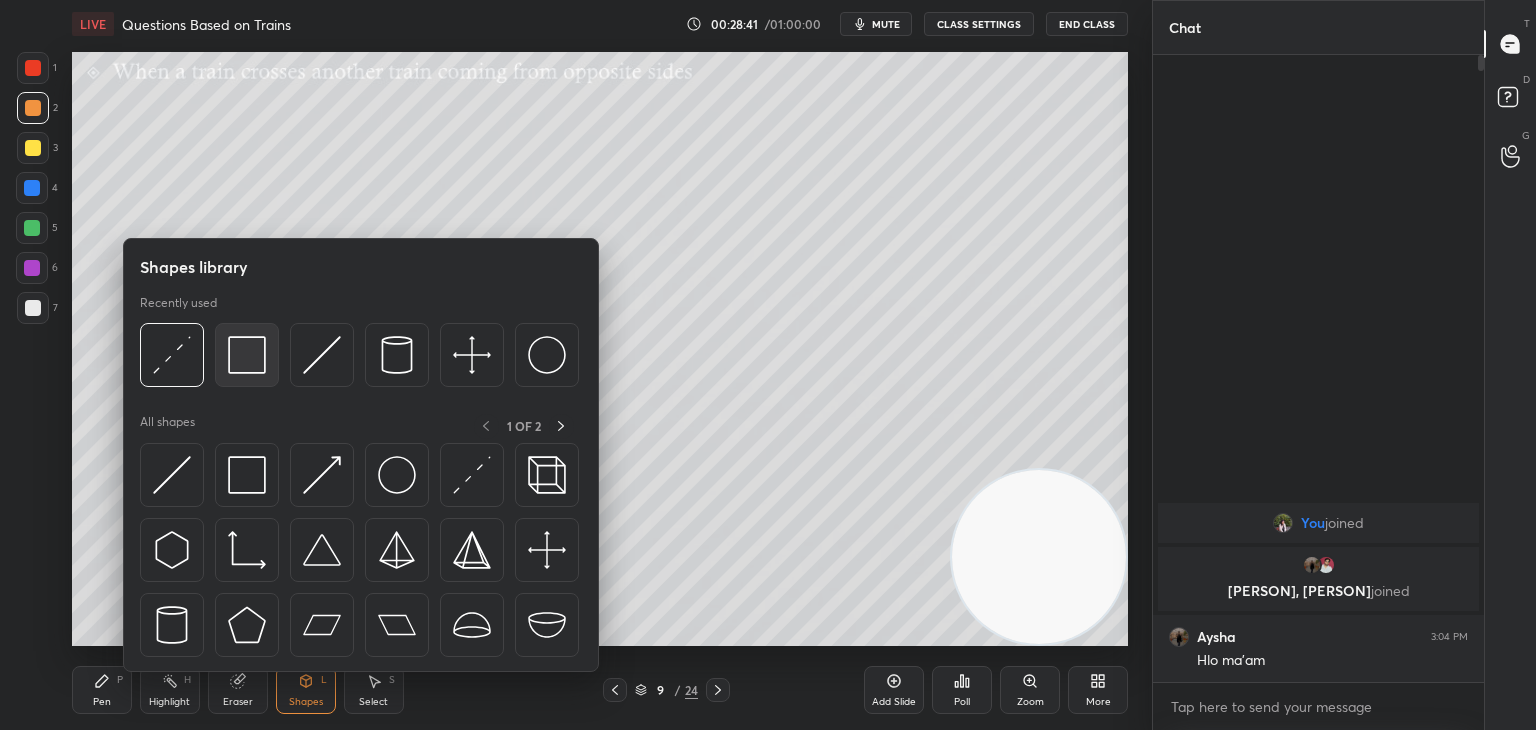 click at bounding box center (247, 355) 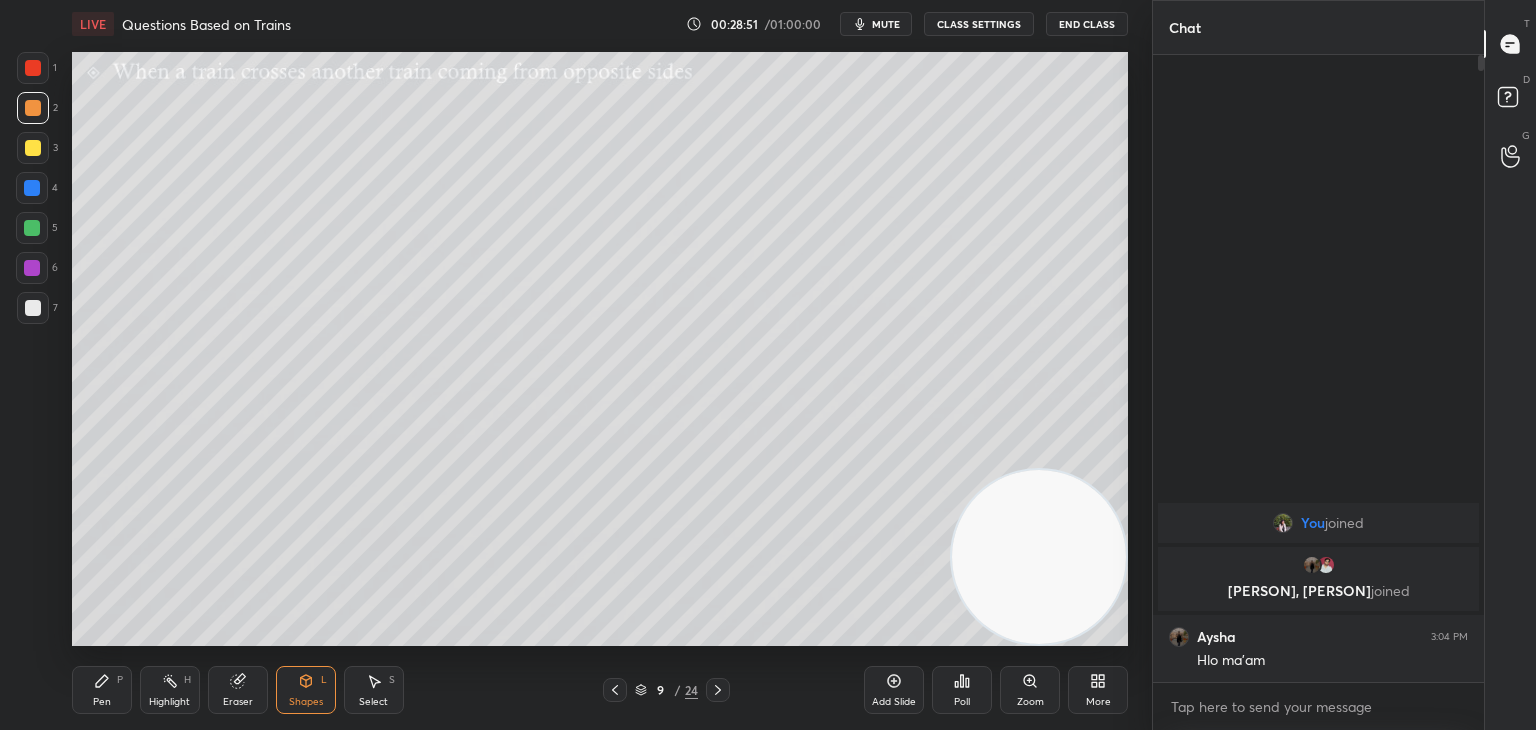 click on "Pen" at bounding box center [102, 702] 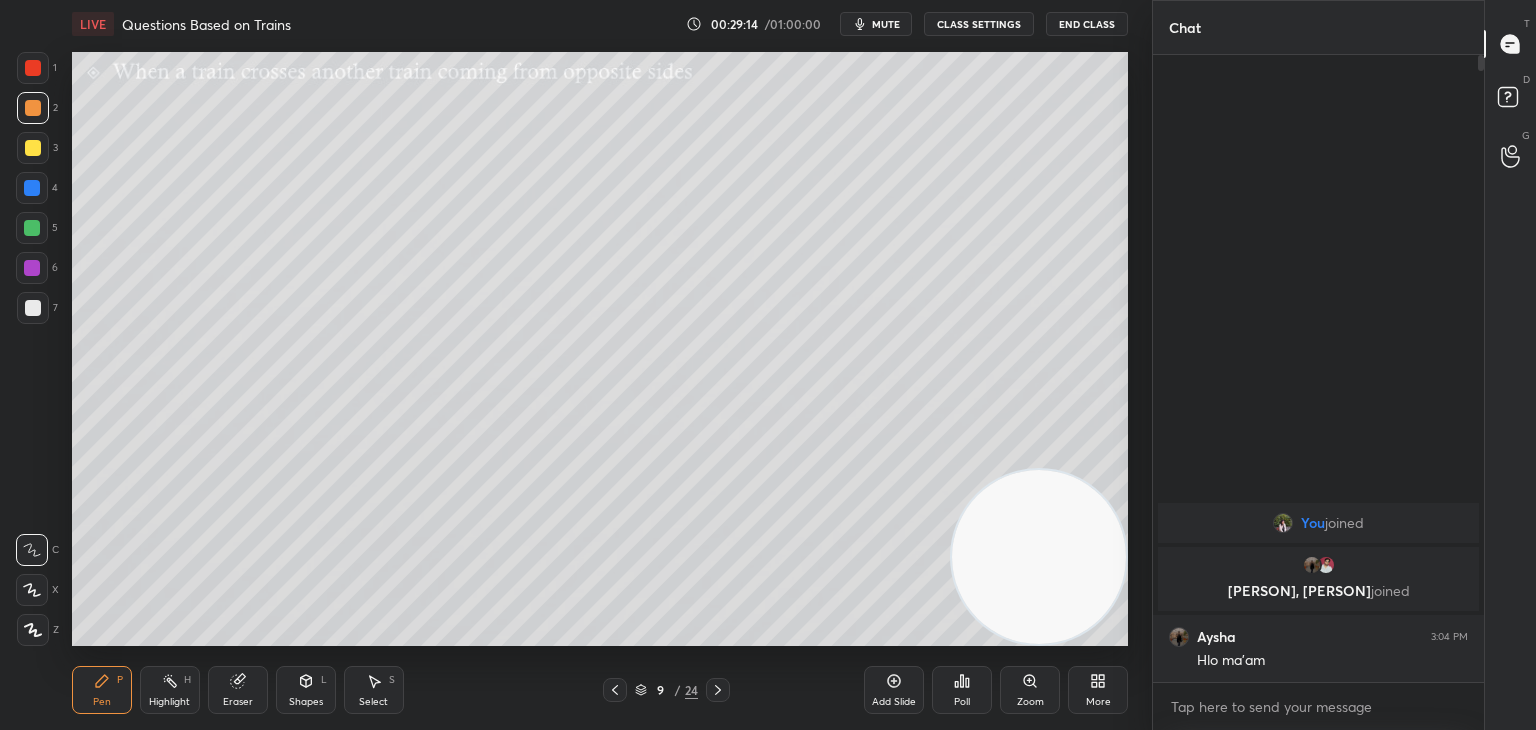 click 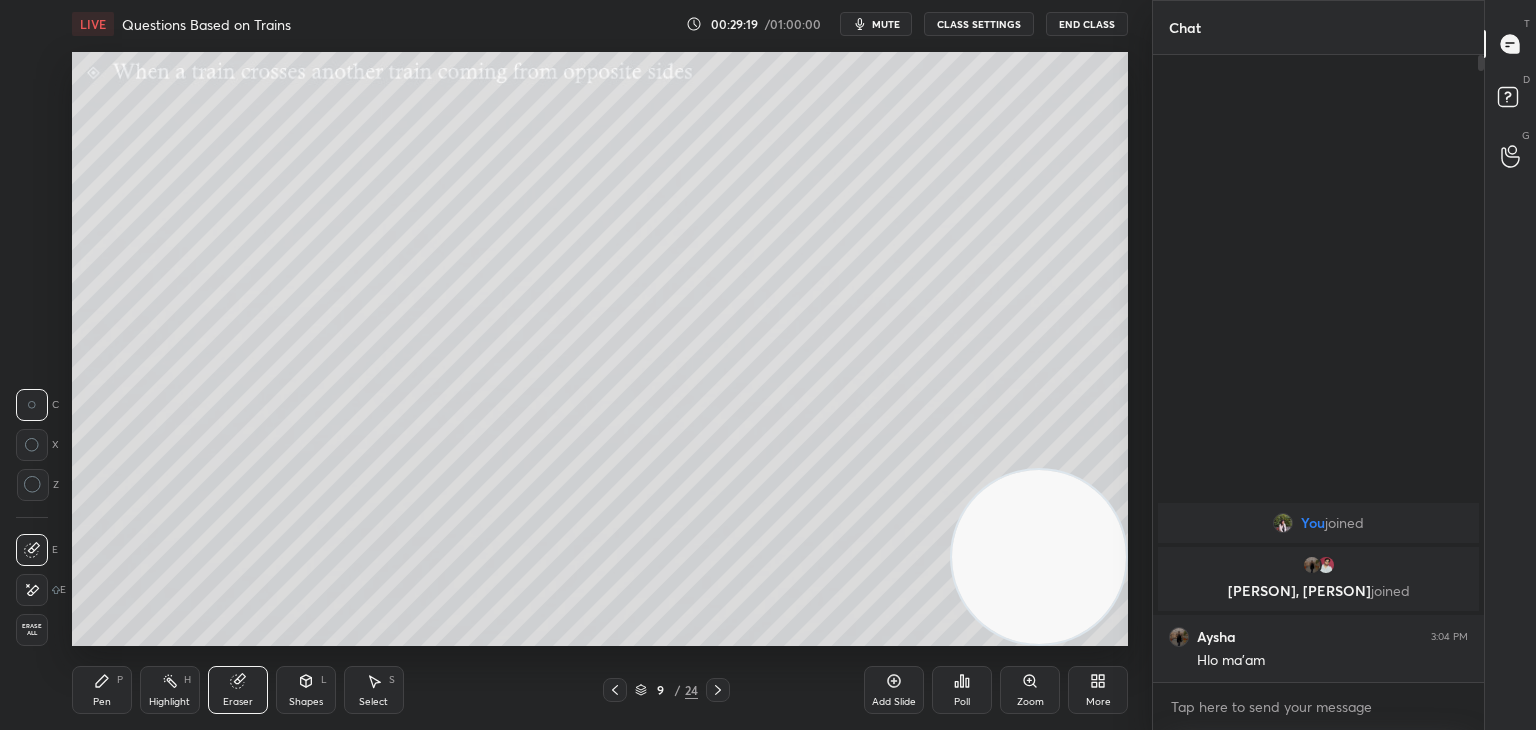 click on "Pen P" at bounding box center (102, 690) 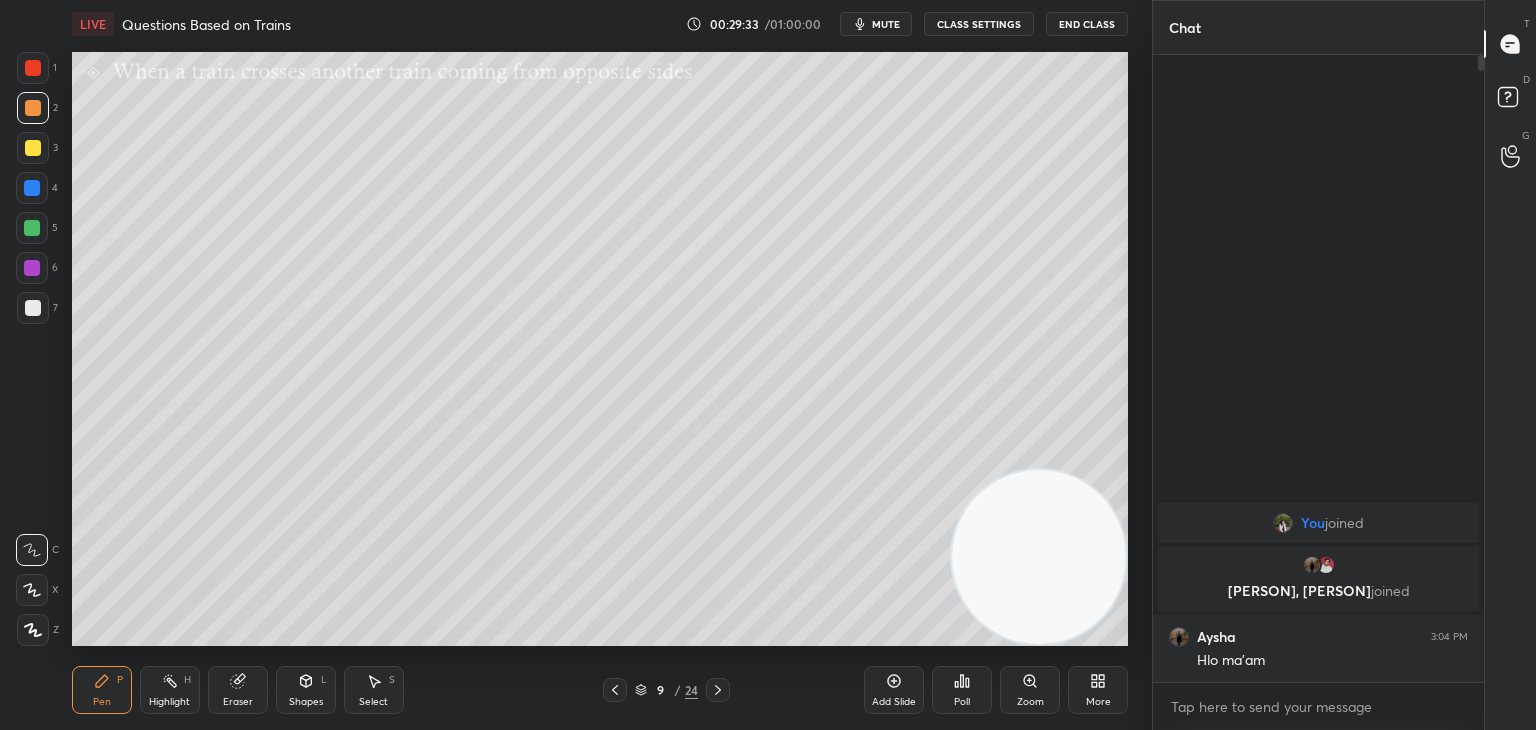 click on "Select S" at bounding box center (374, 690) 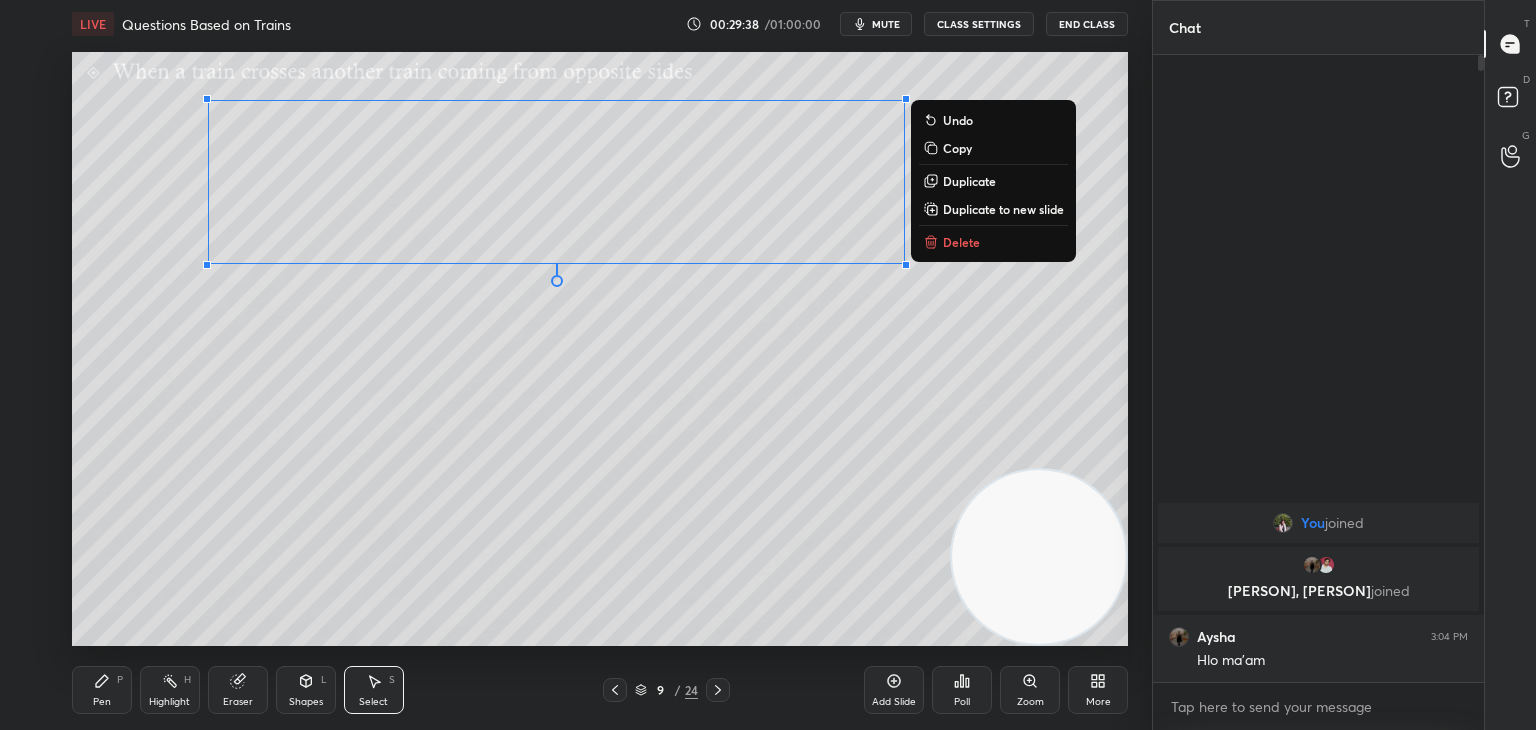 click on "Copy" at bounding box center (957, 148) 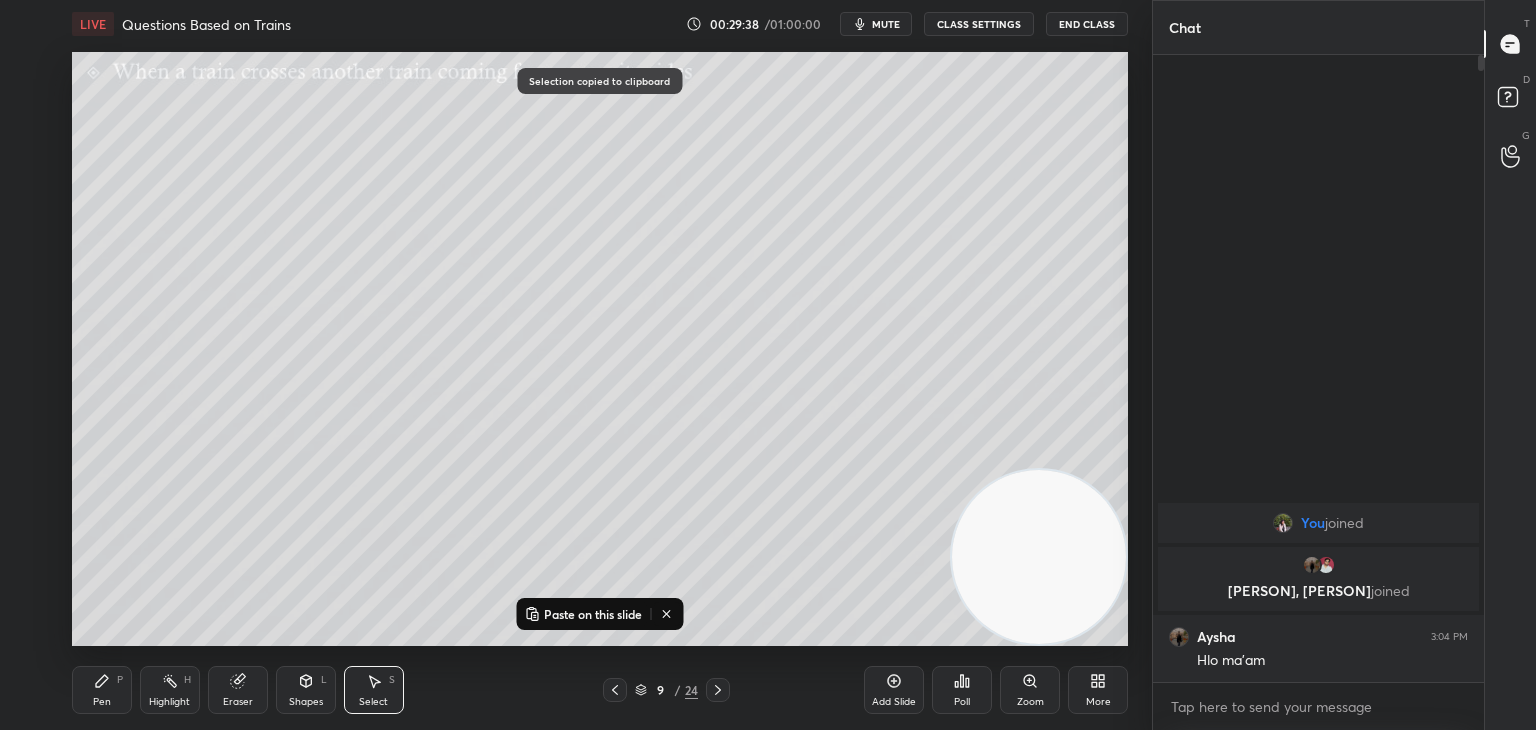 click 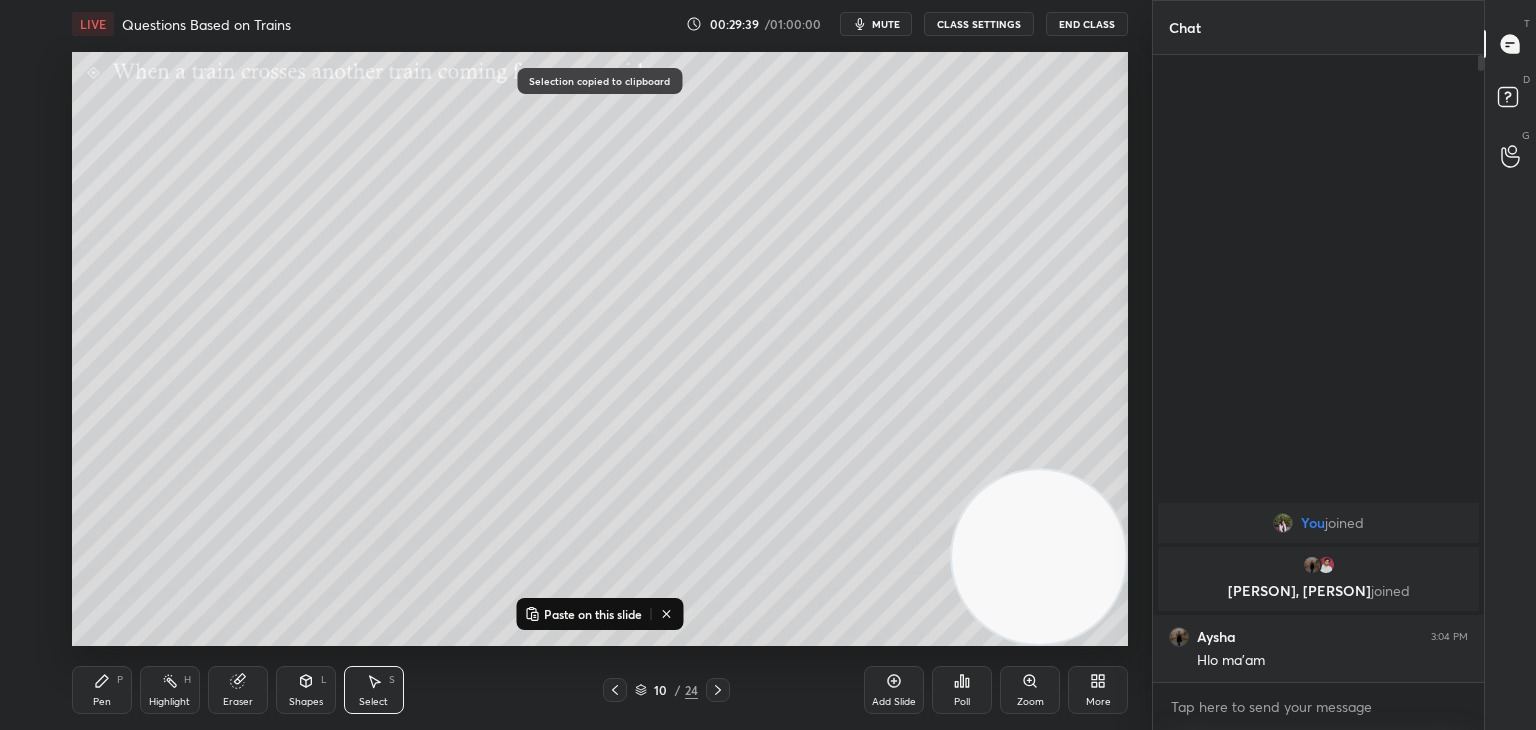 click on "Paste on this slide" at bounding box center [593, 614] 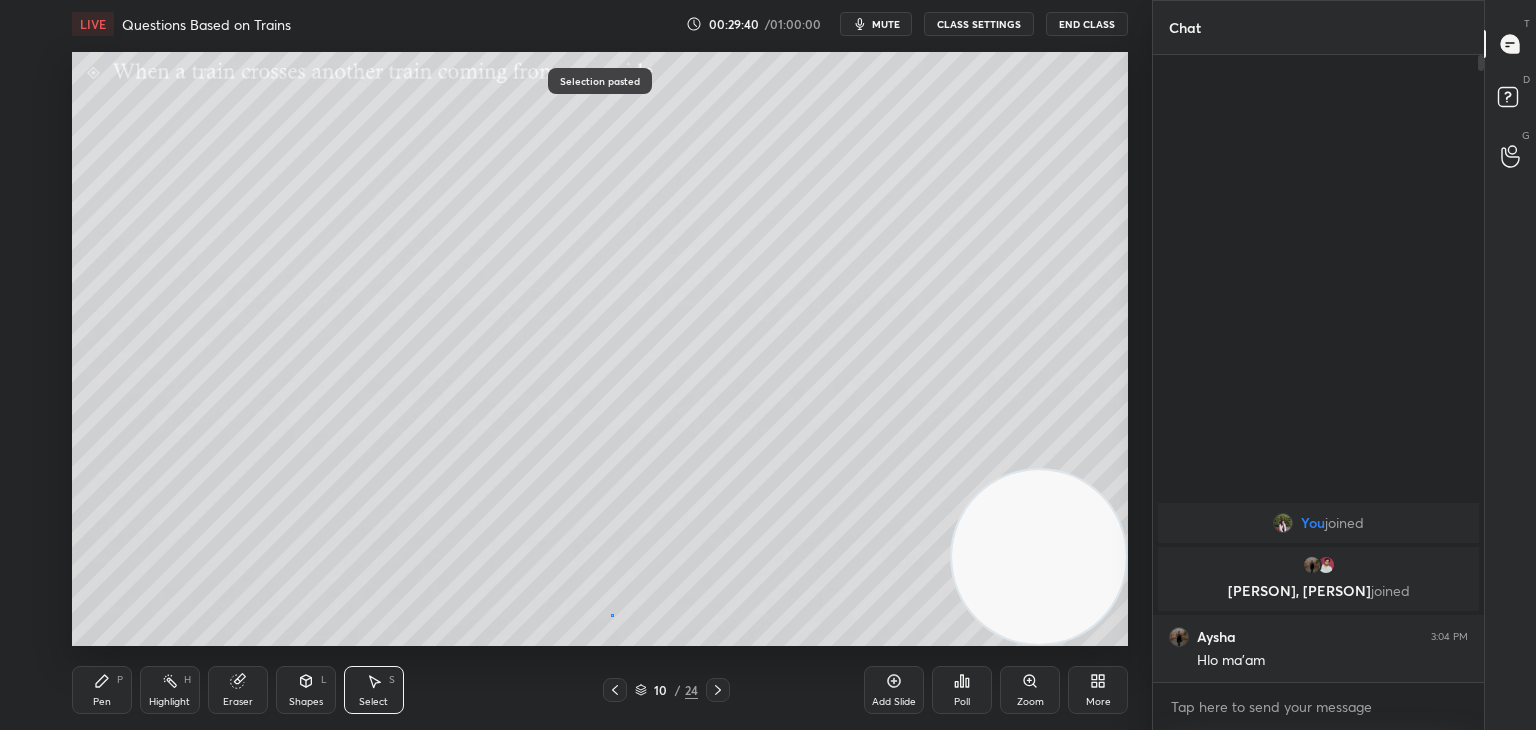 click on "0 ° Undo Copy Paste here Duplicate Duplicate to new slide Delete" at bounding box center [600, 349] 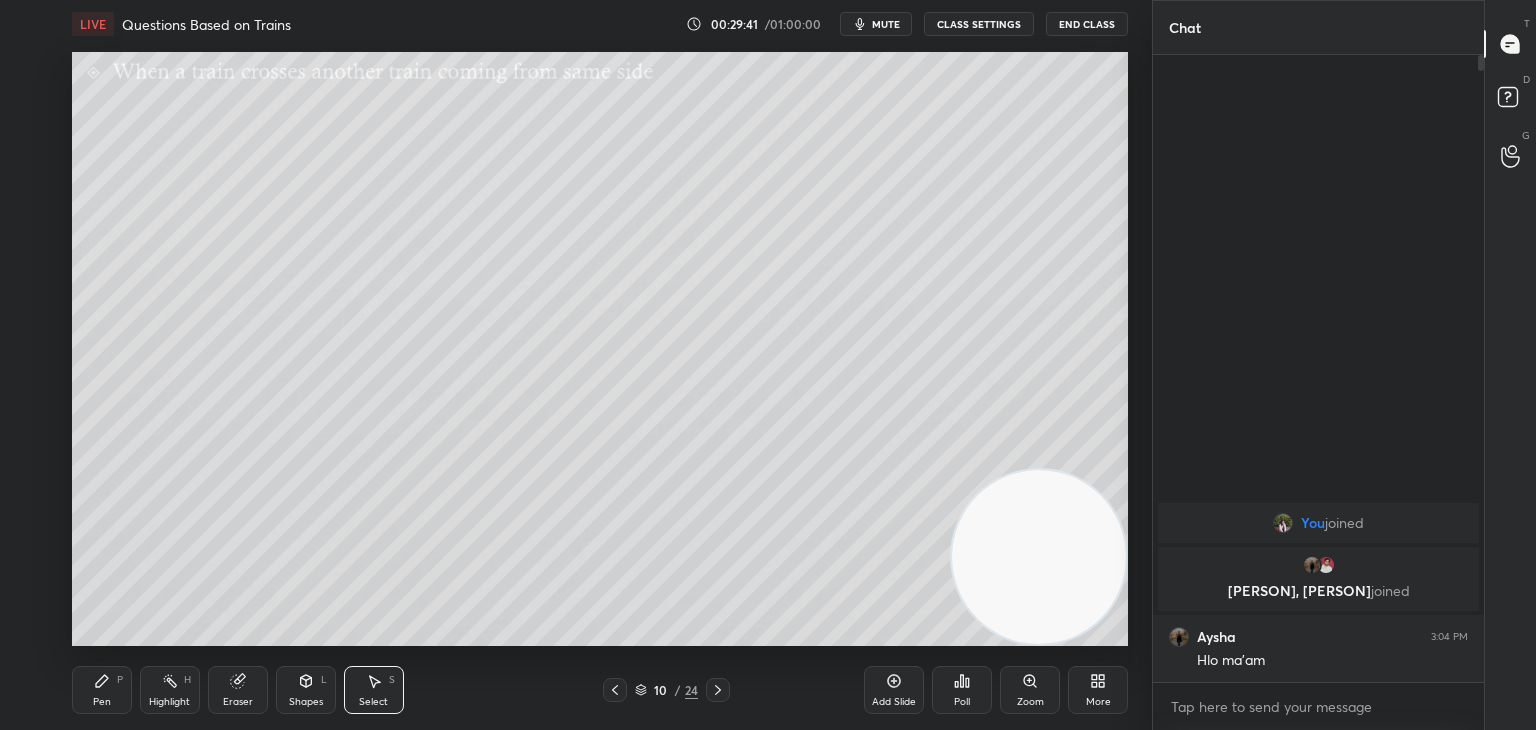 click on "Eraser" at bounding box center (238, 690) 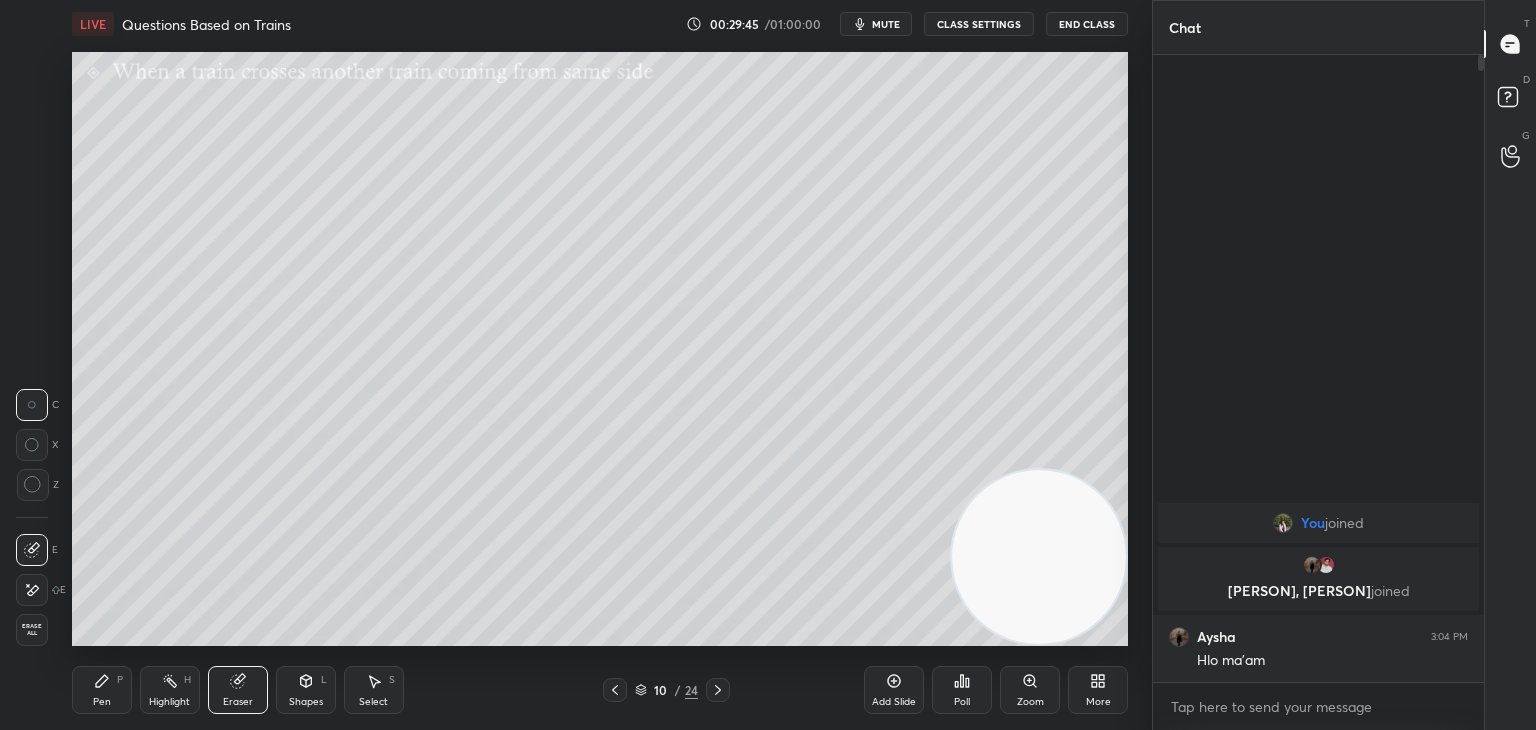 click on "Pen" at bounding box center (102, 702) 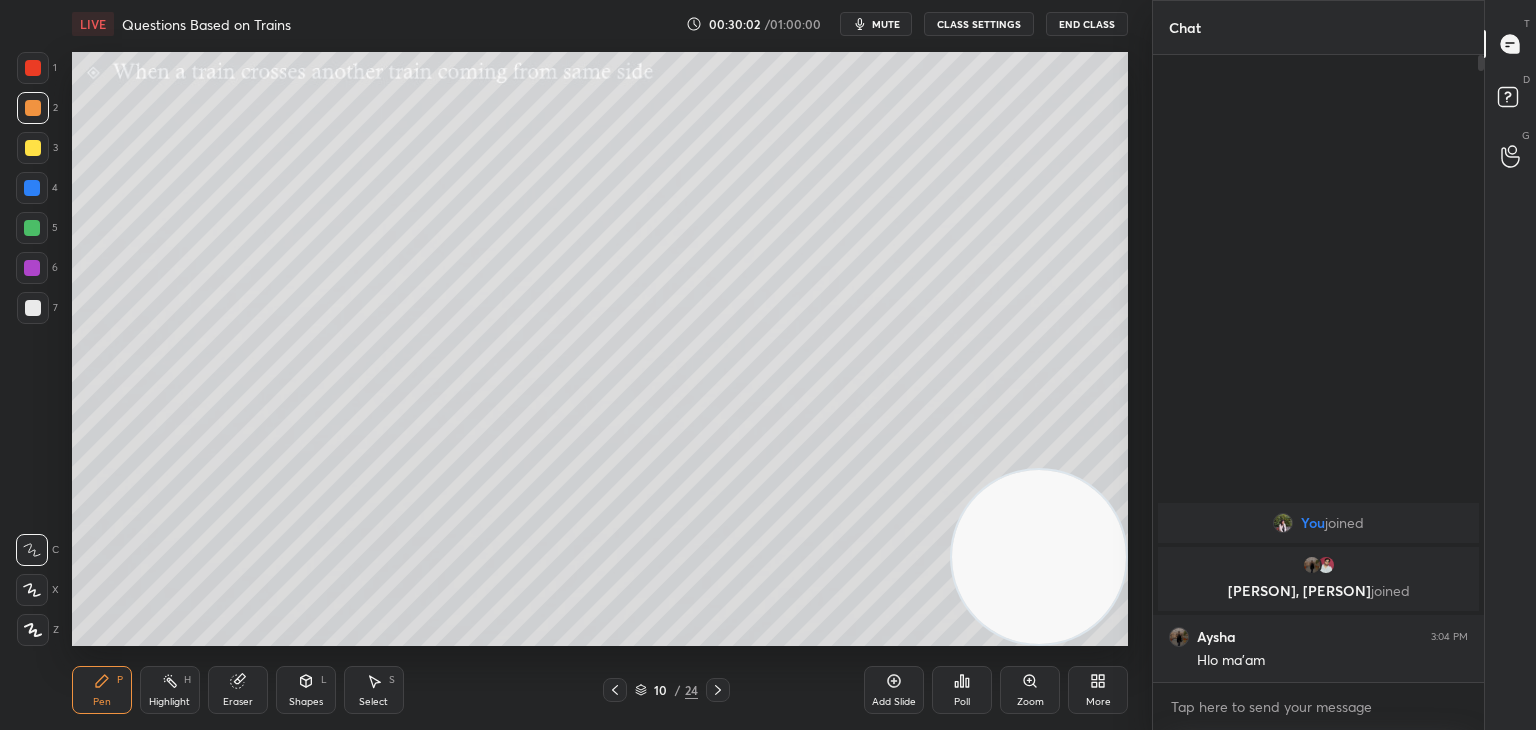 click on "Select" at bounding box center (373, 702) 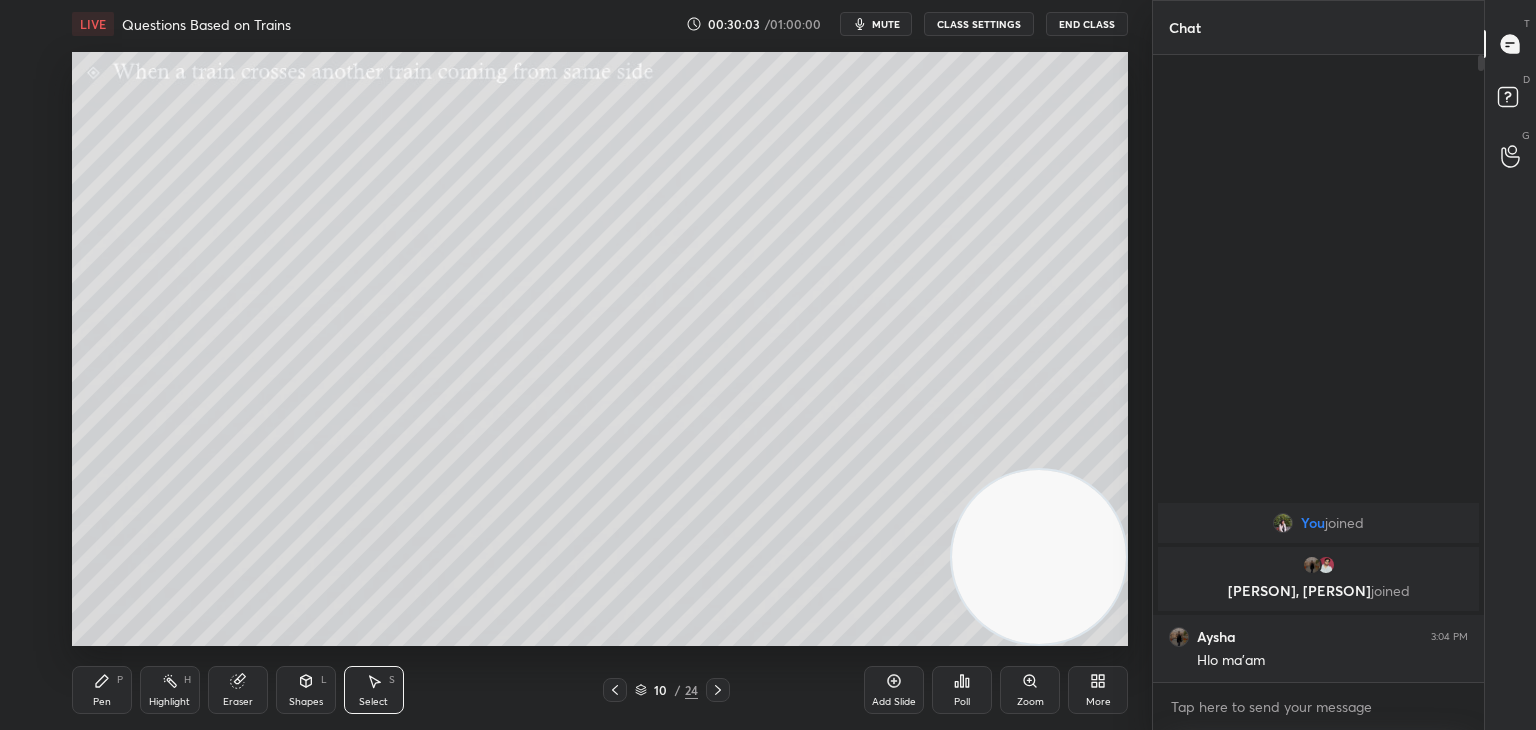 click on "Shapes" at bounding box center [306, 702] 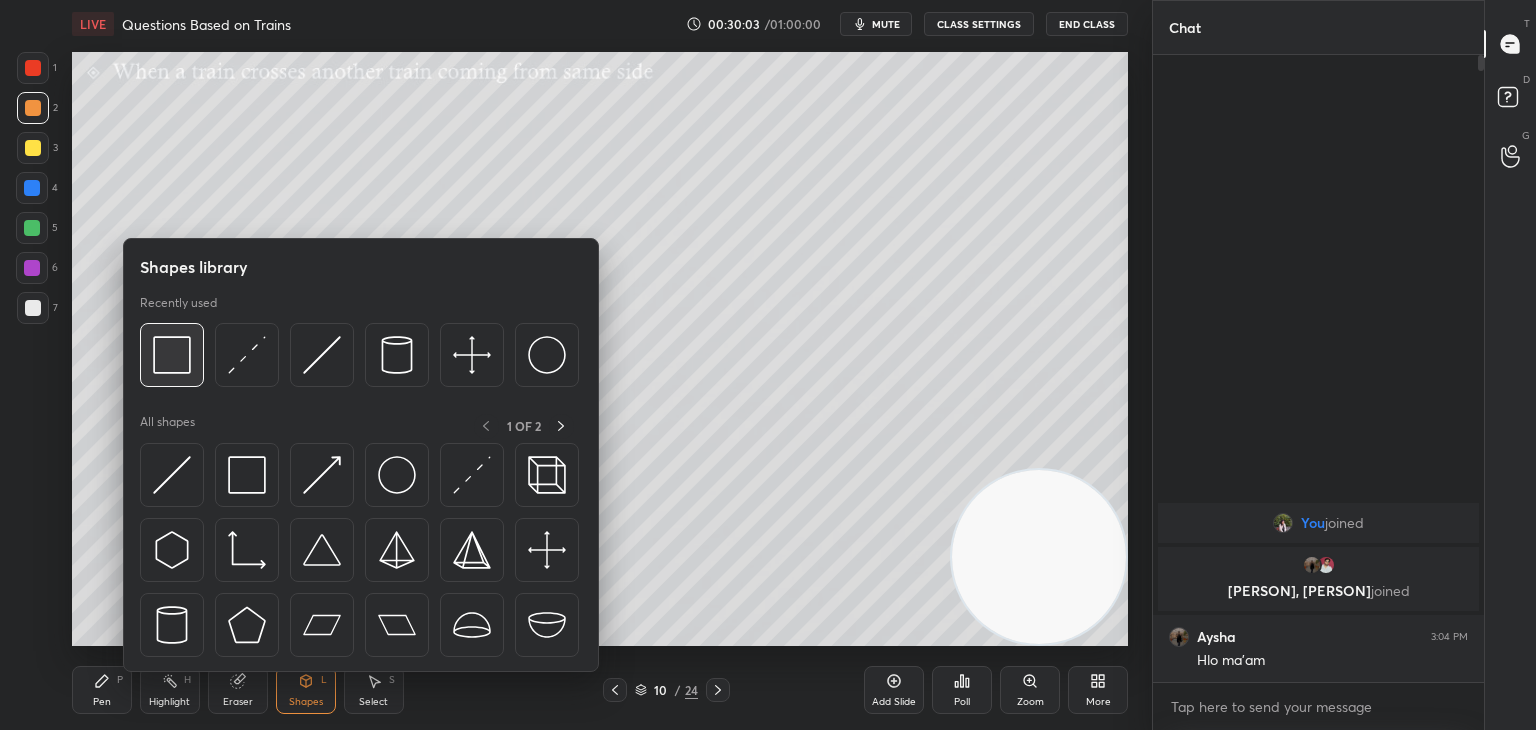 click at bounding box center (172, 355) 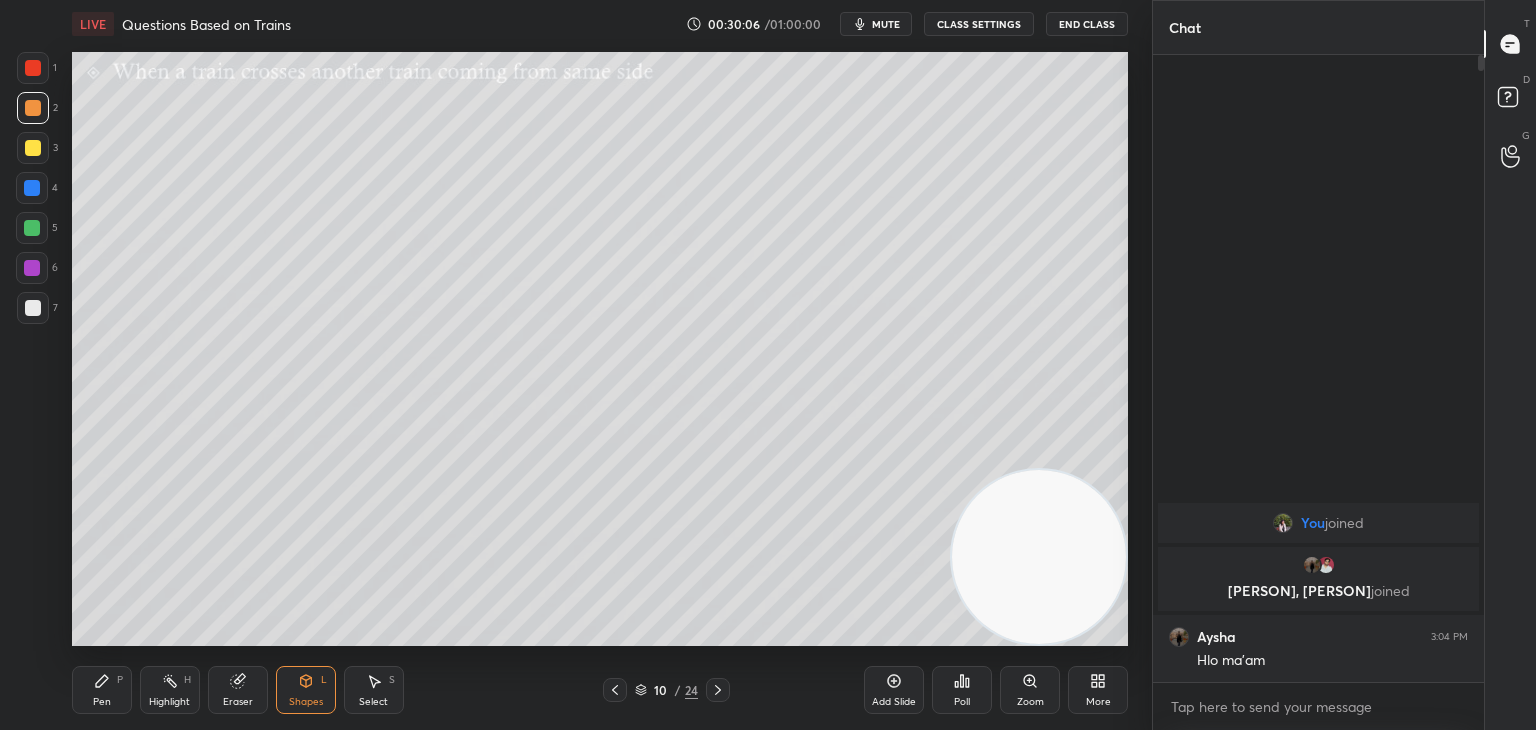 click on "Pen P" at bounding box center [102, 690] 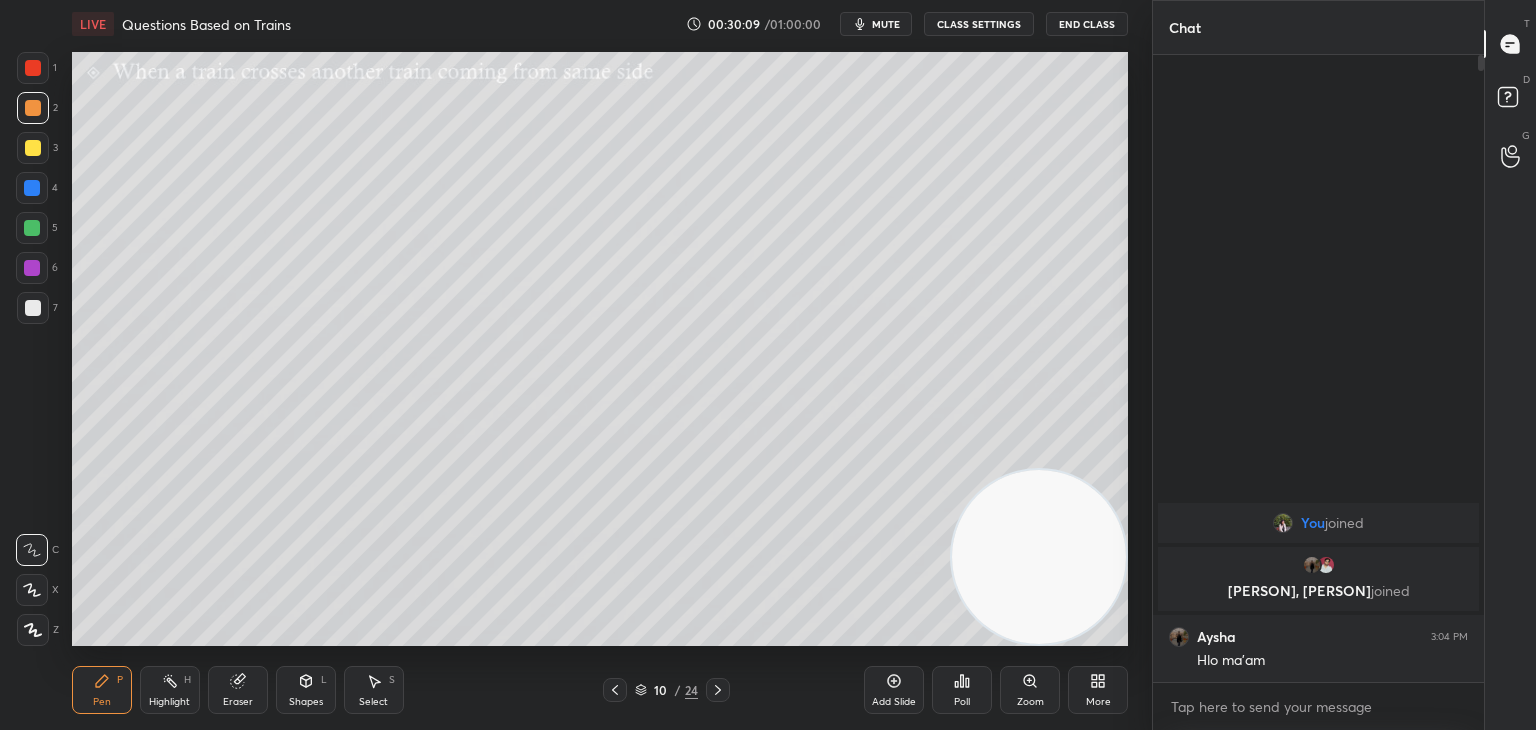 click at bounding box center [615, 690] 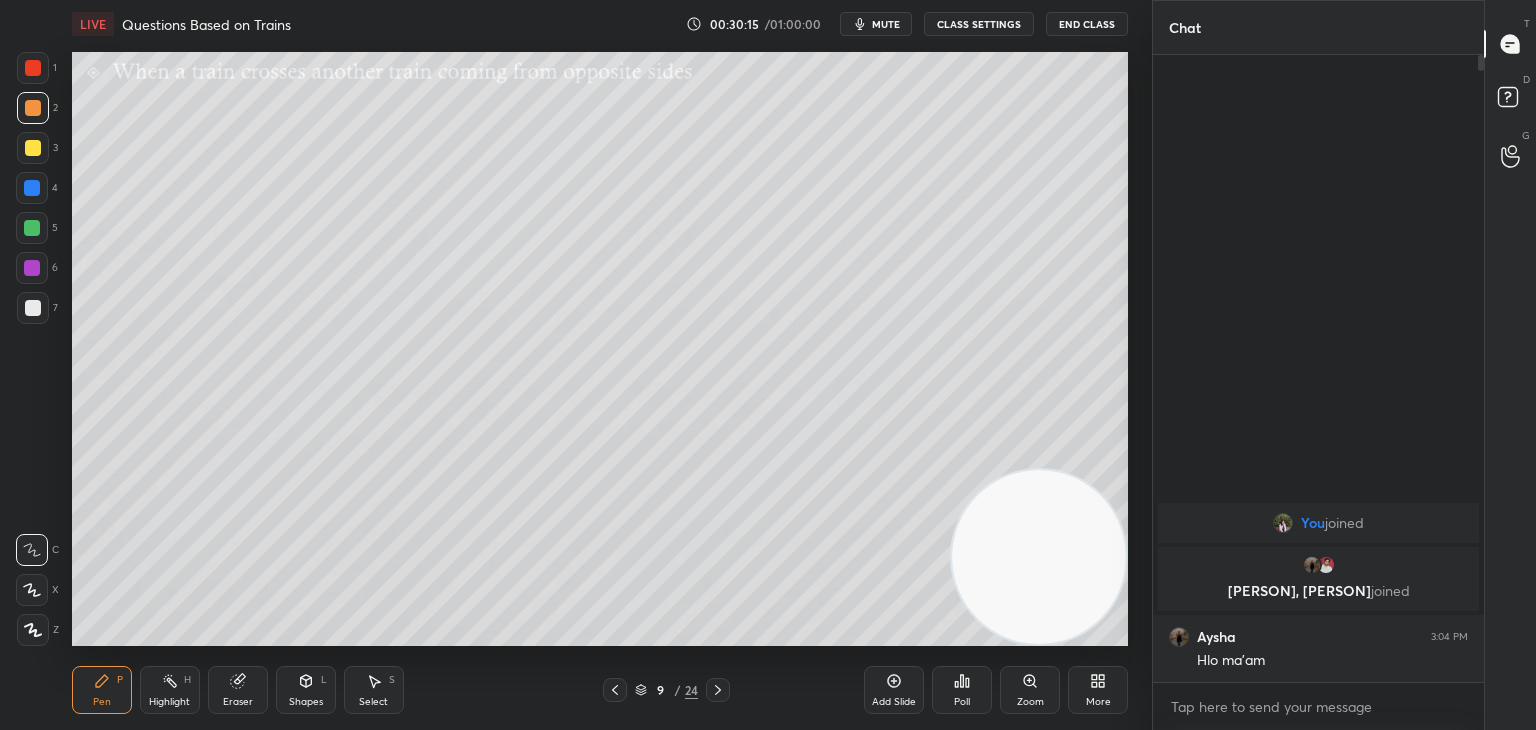 click 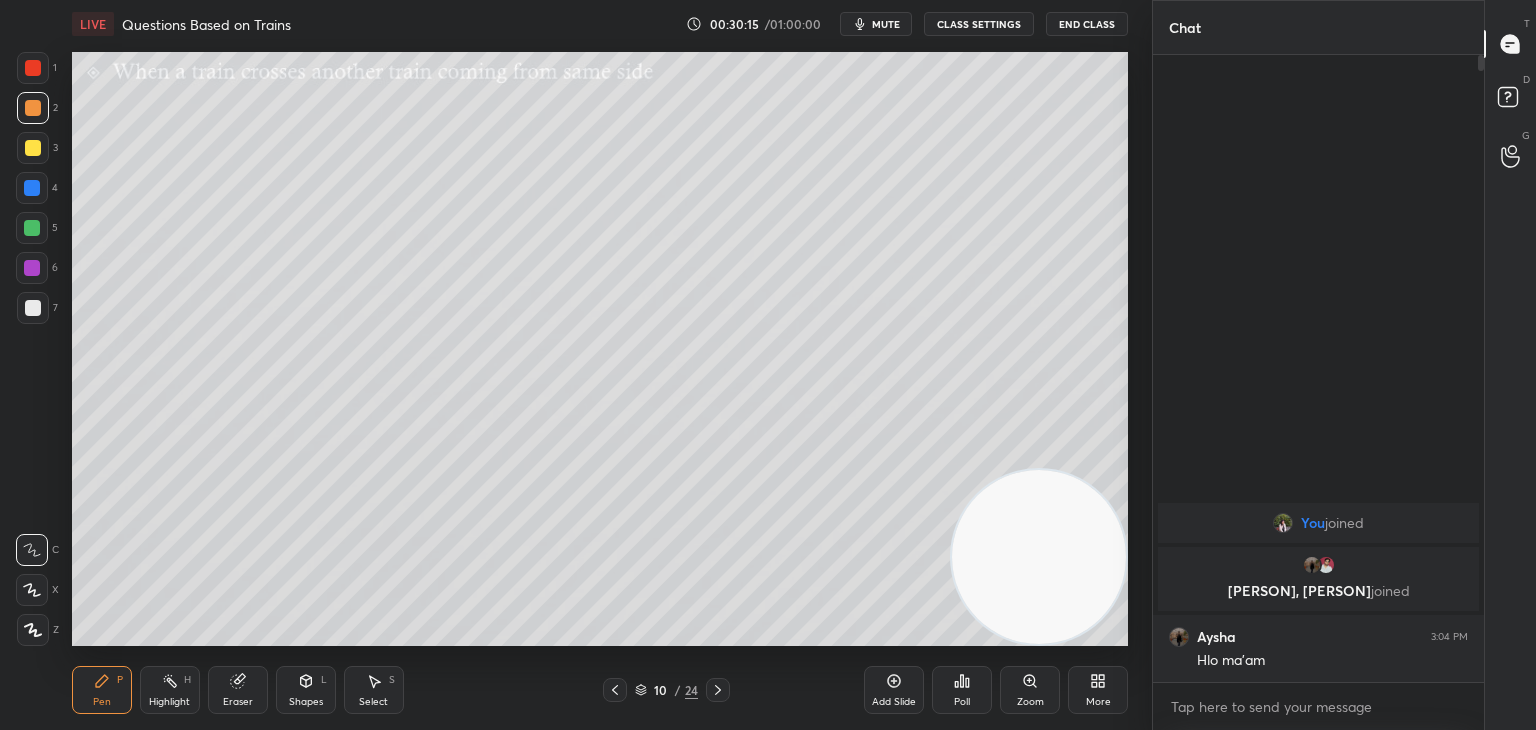 click at bounding box center (718, 690) 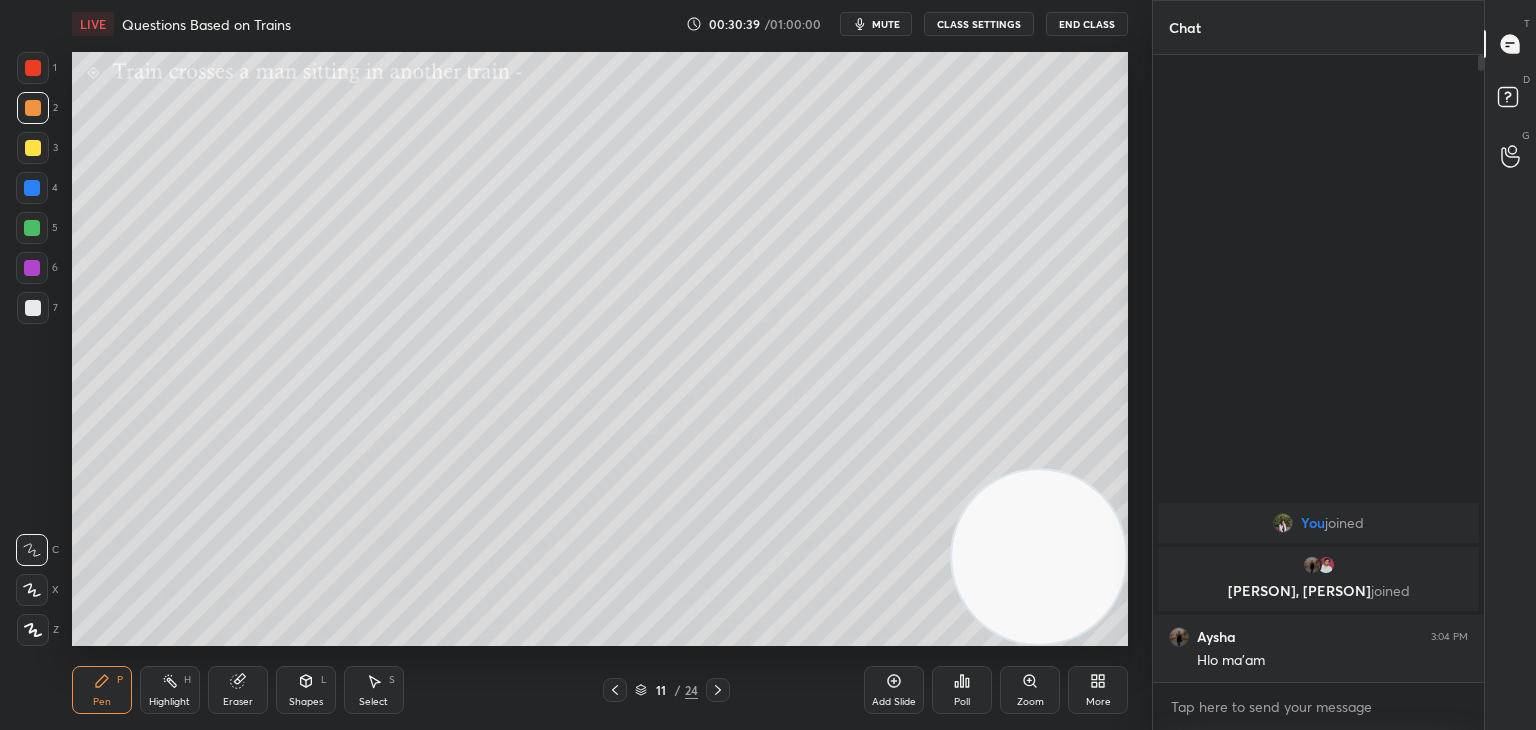 click 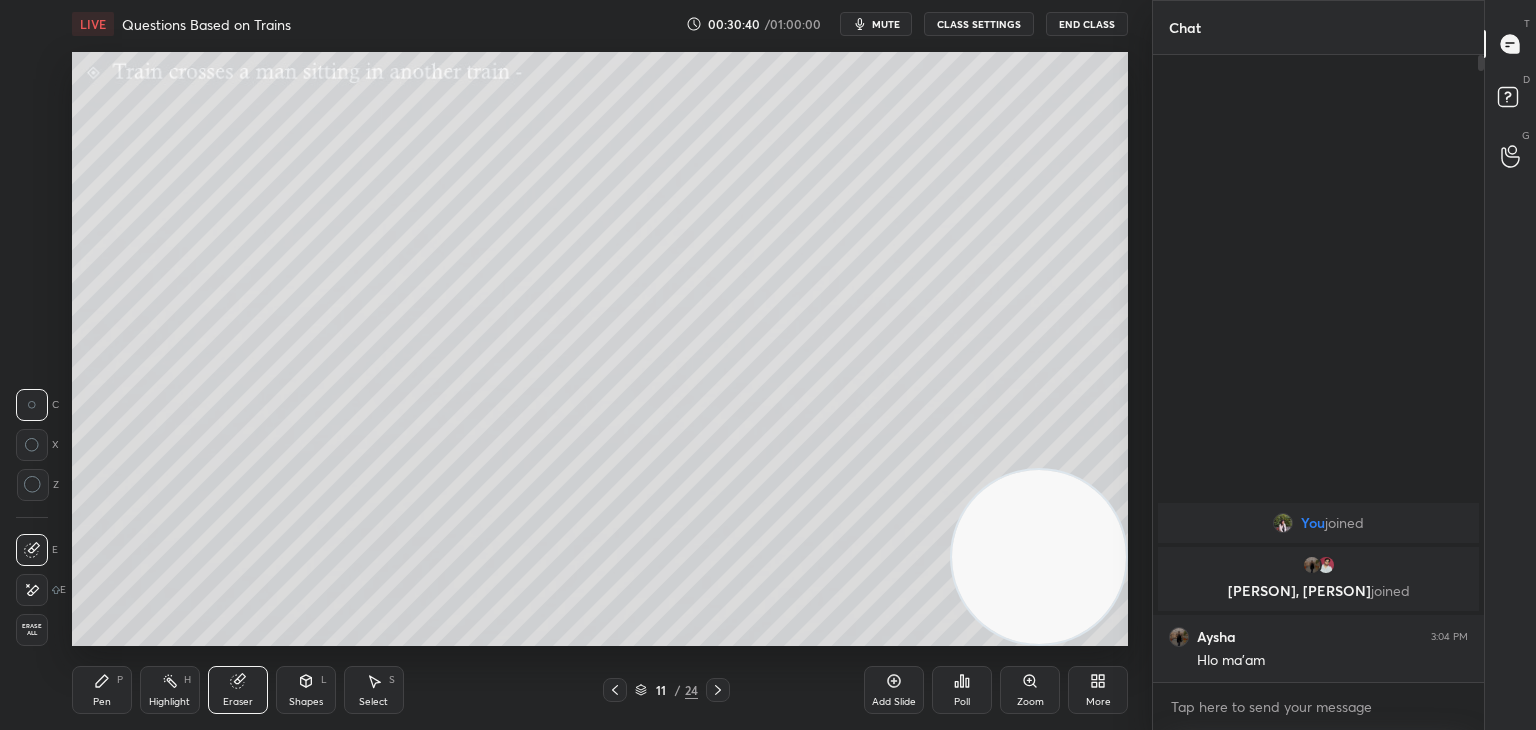 click on "Shapes" at bounding box center (306, 702) 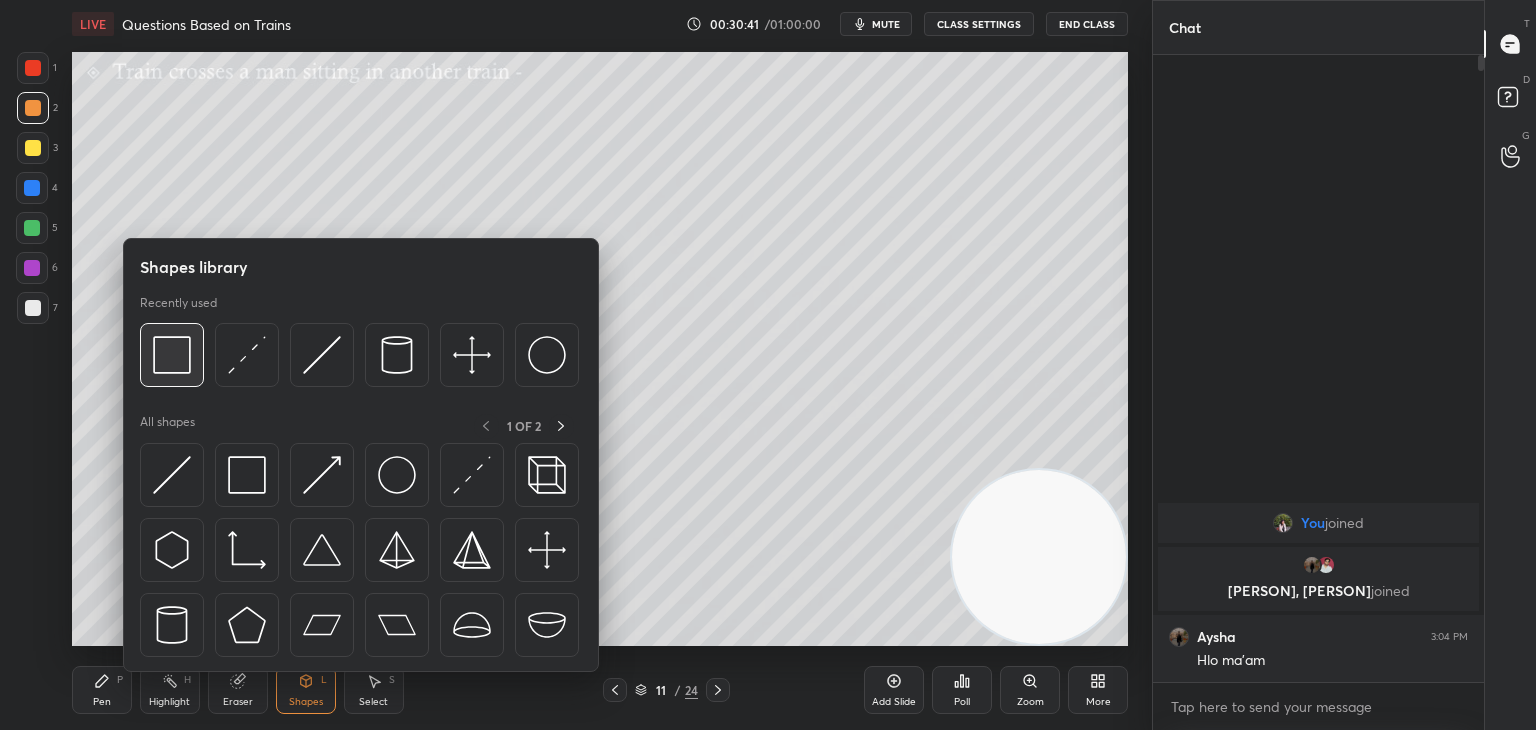 click at bounding box center [172, 355] 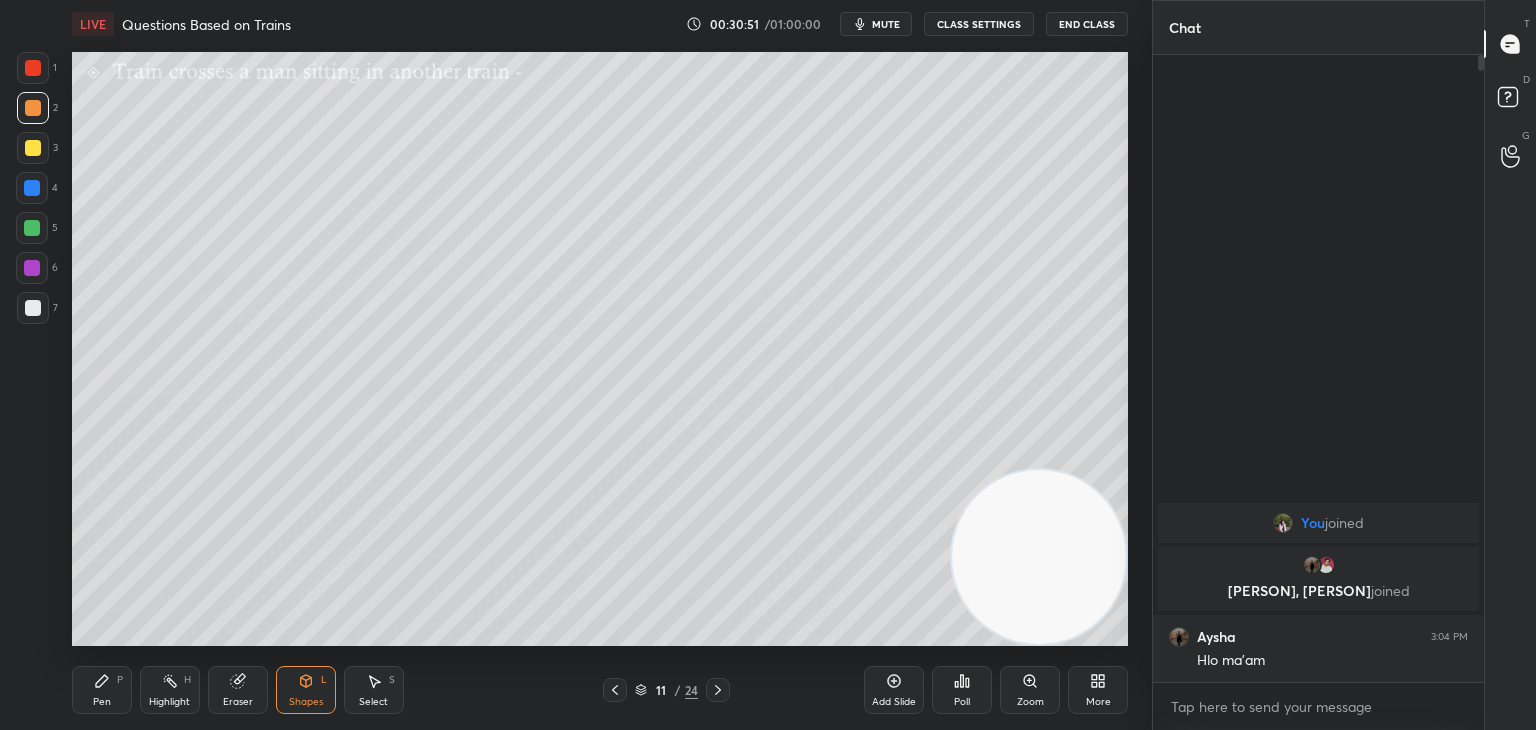 click on "Pen P" at bounding box center (102, 690) 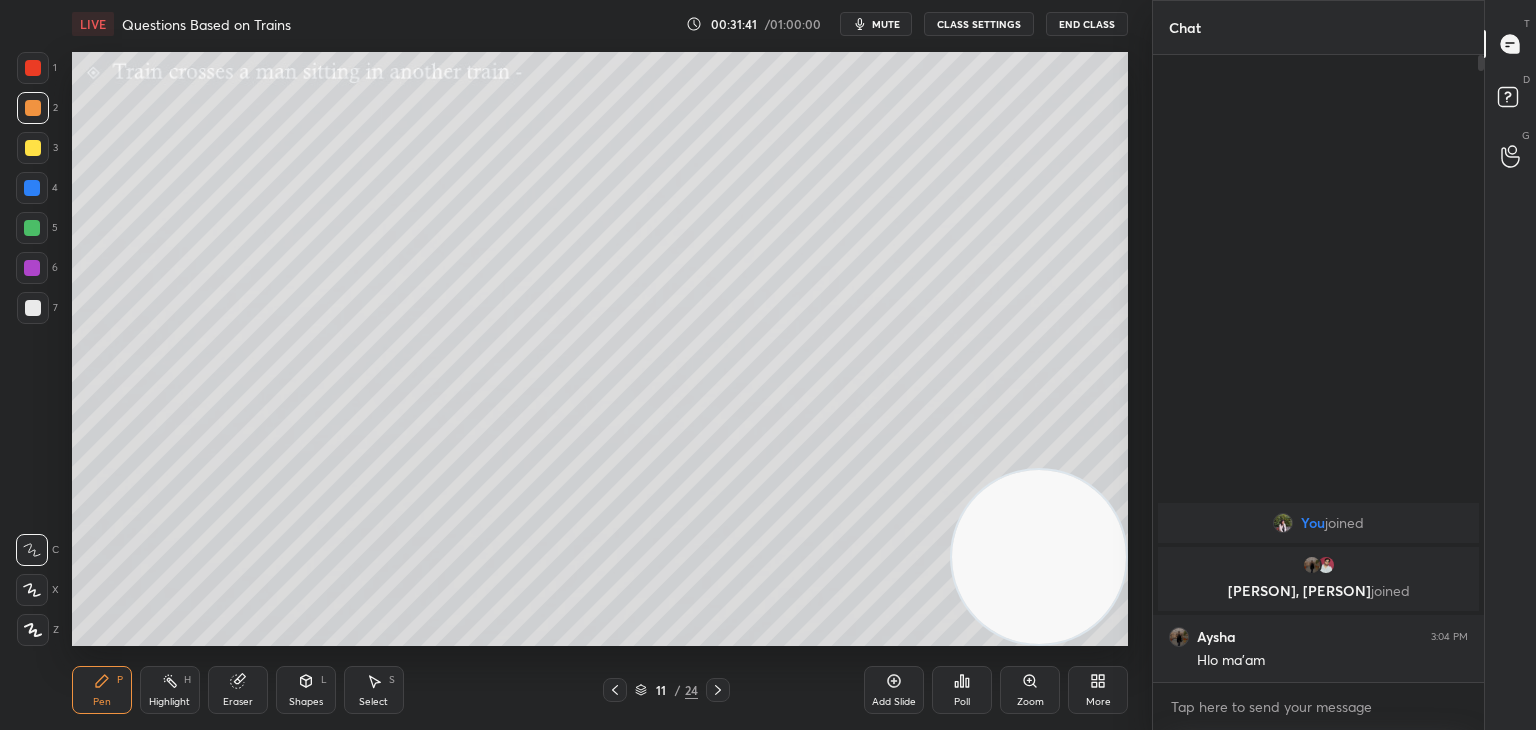 click on "Pen P Highlight H Eraser Shapes L Select S" at bounding box center [270, 690] 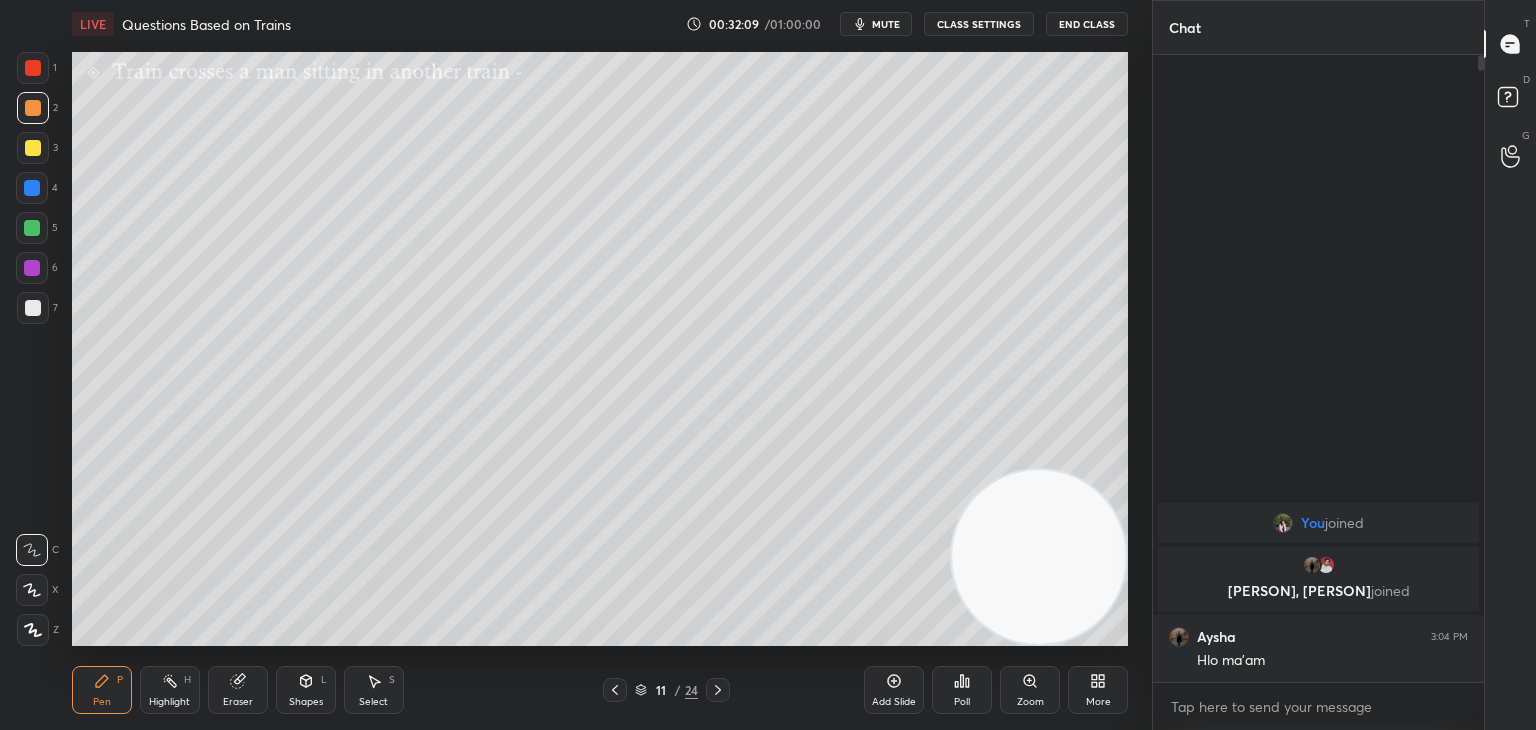click on "11 / 24" at bounding box center (666, 690) 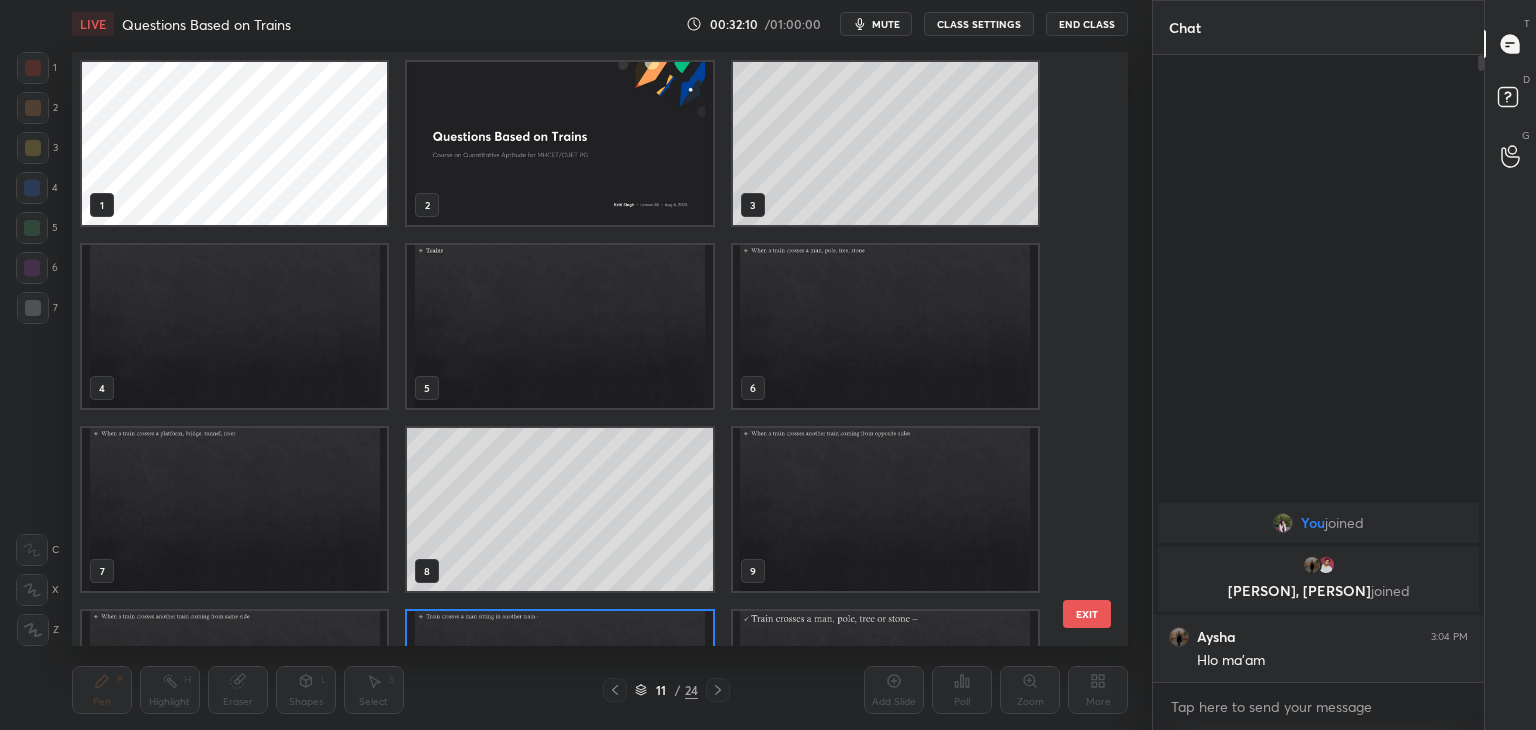 scroll, scrollTop: 138, scrollLeft: 0, axis: vertical 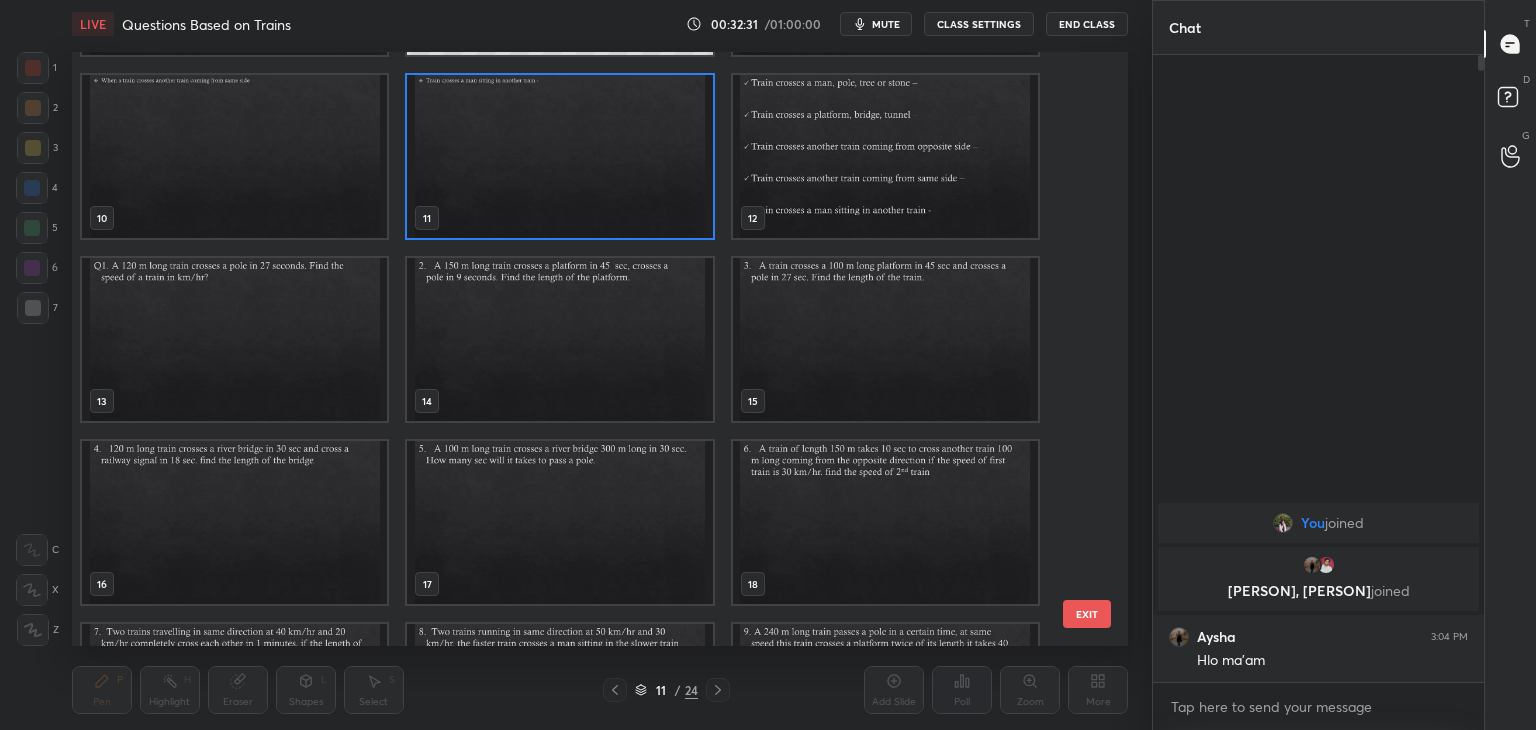 click at bounding box center [559, 522] 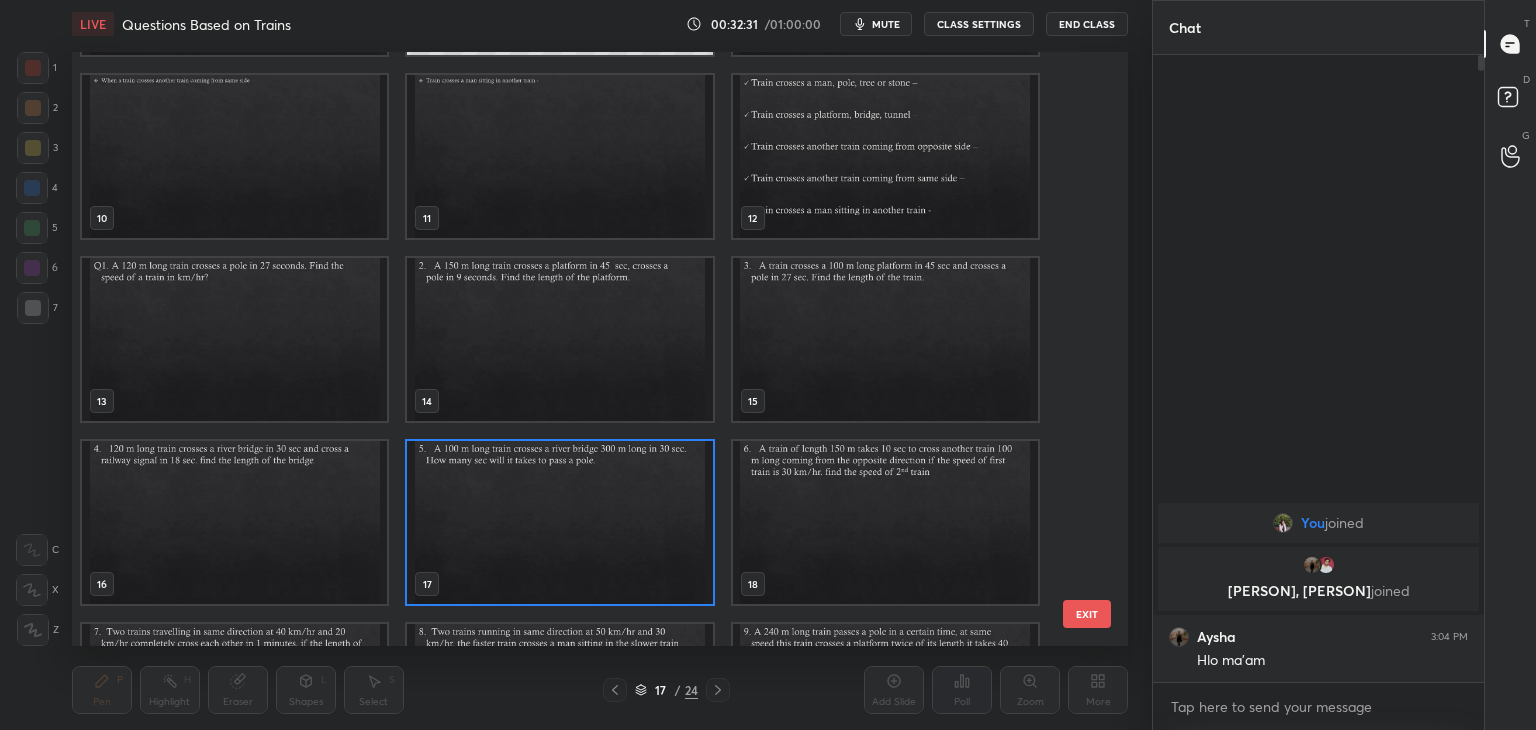 click at bounding box center [559, 522] 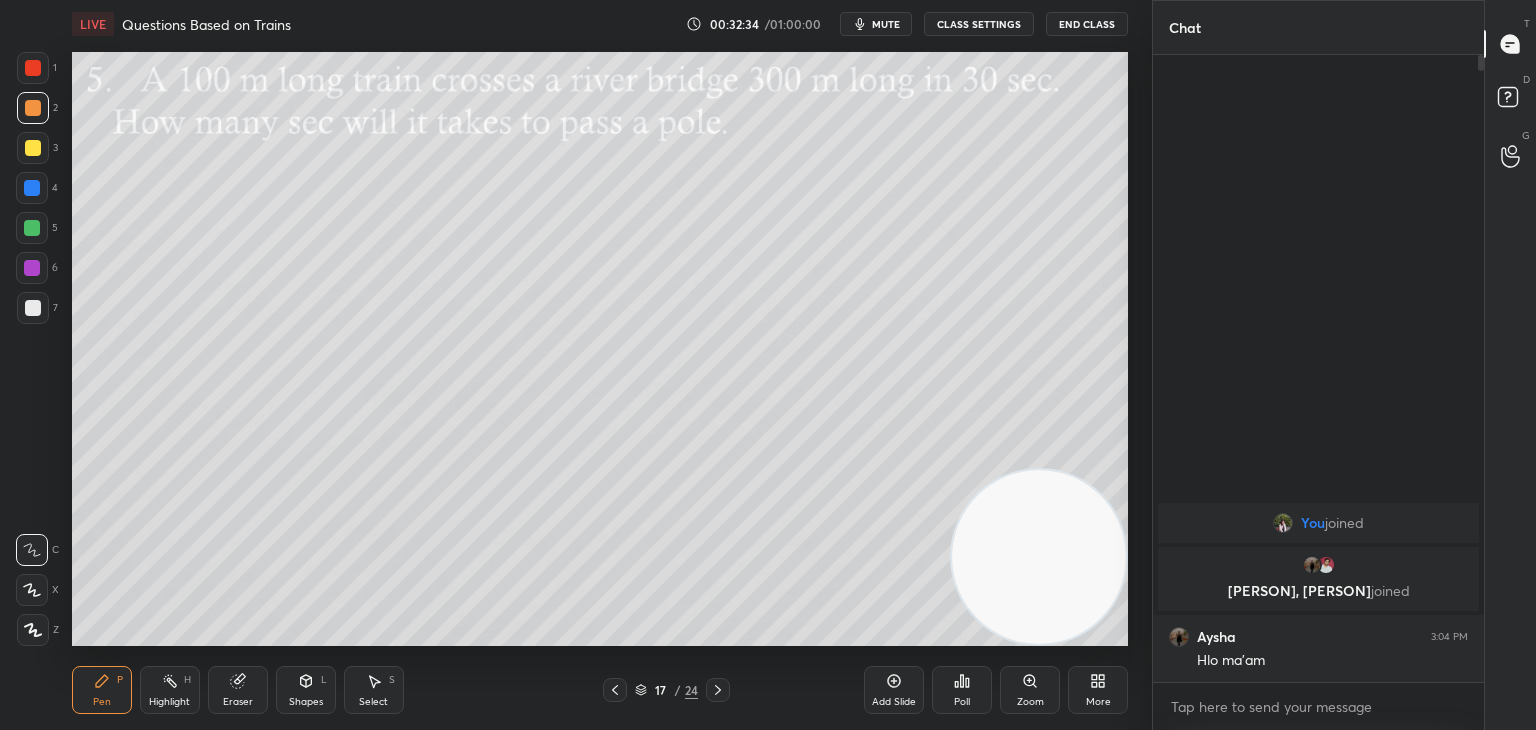 click 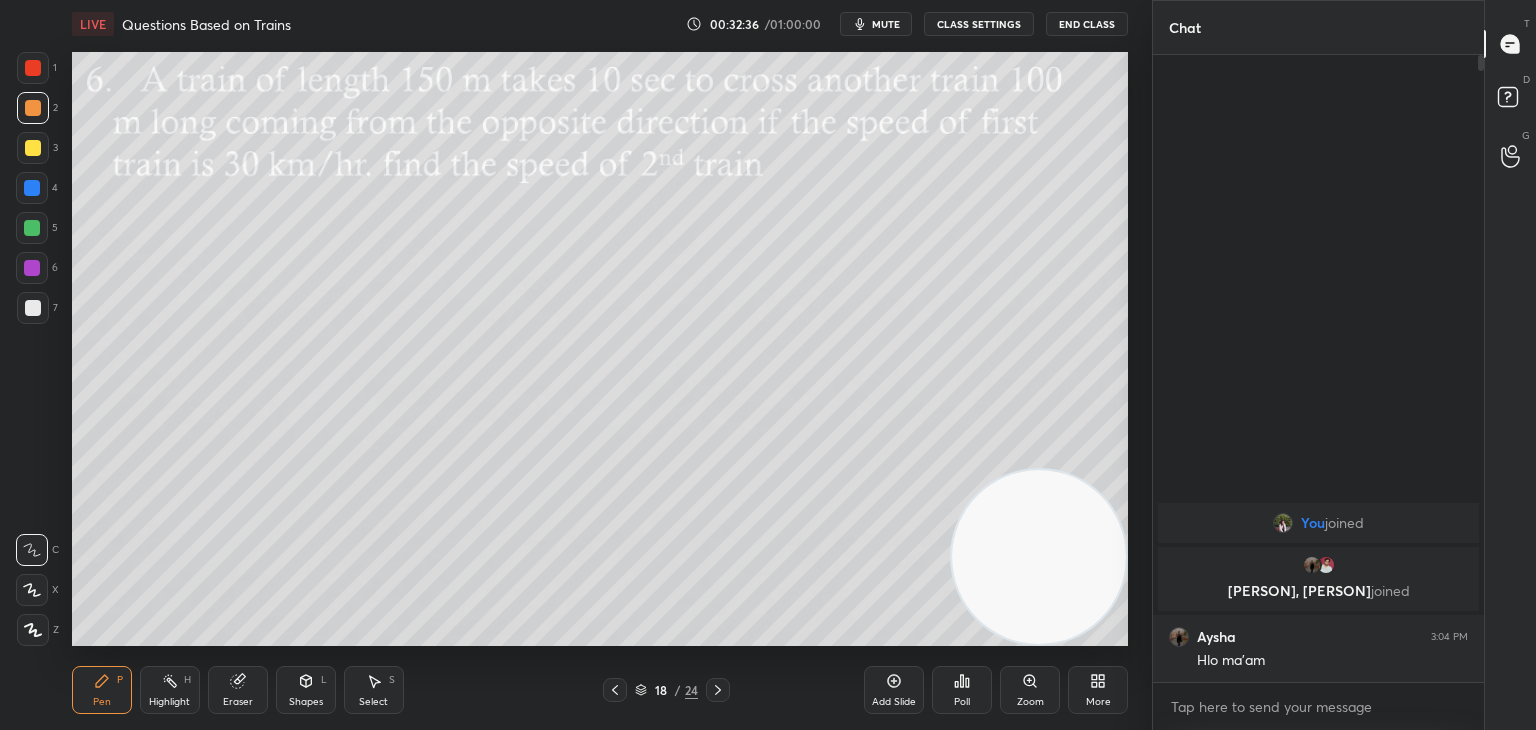 click 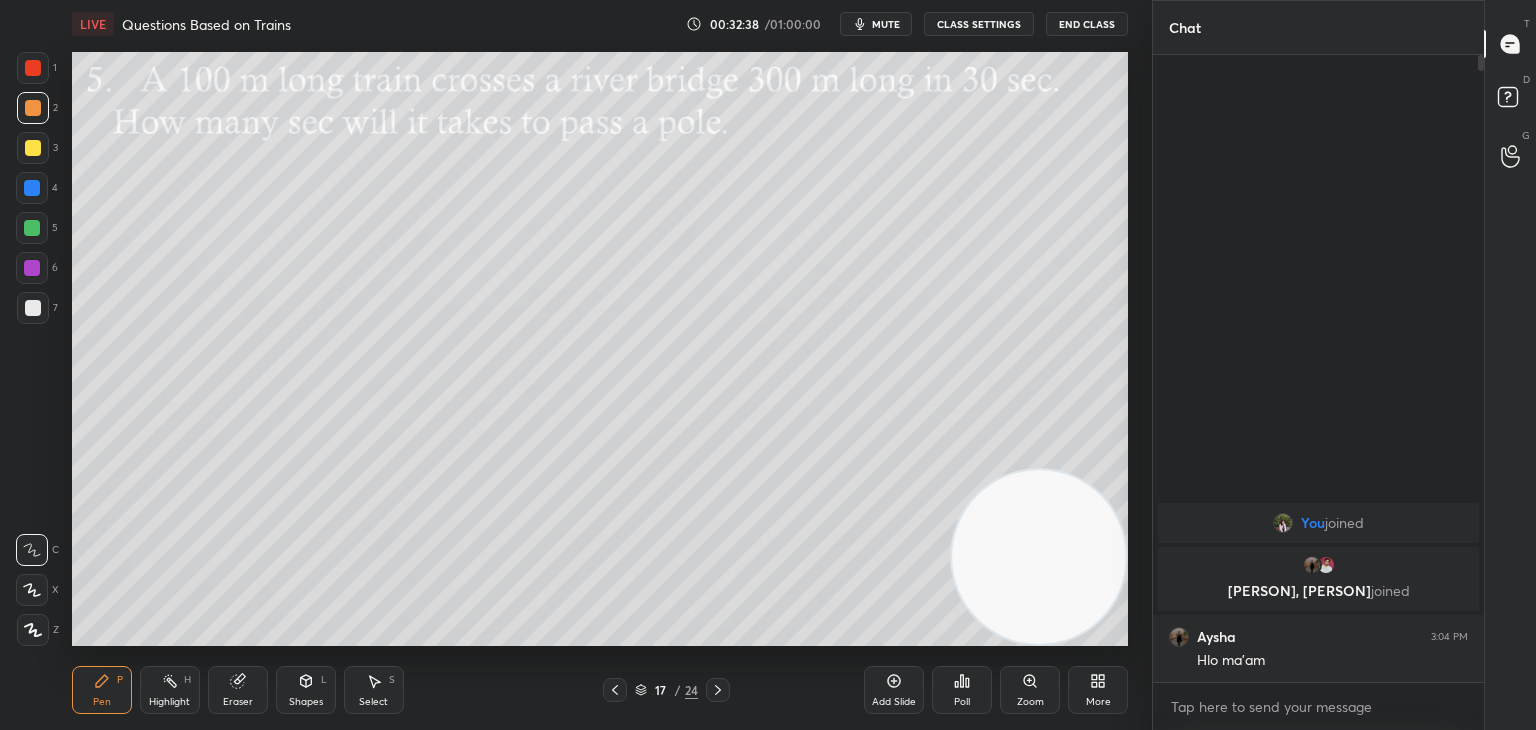 click 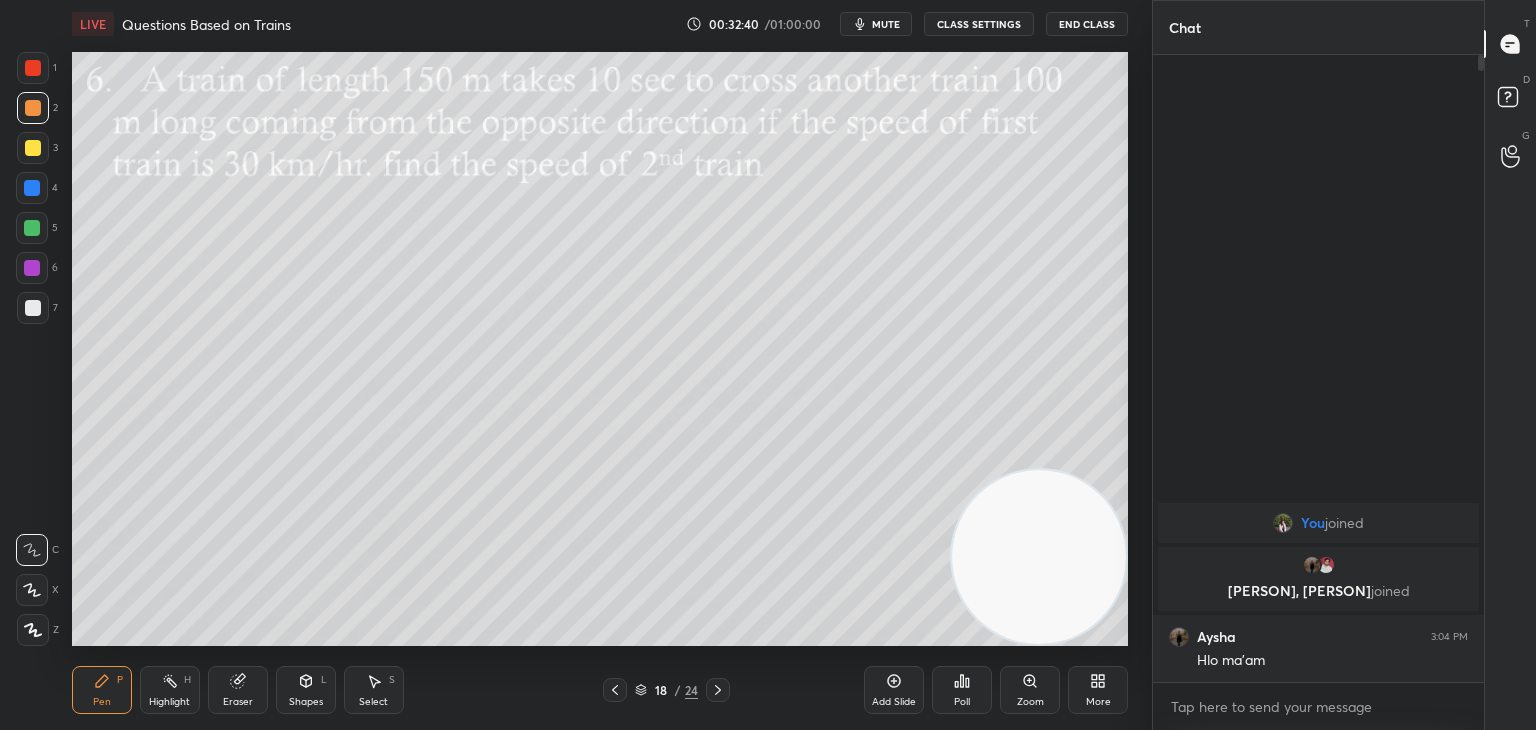 click on "mute" at bounding box center (886, 24) 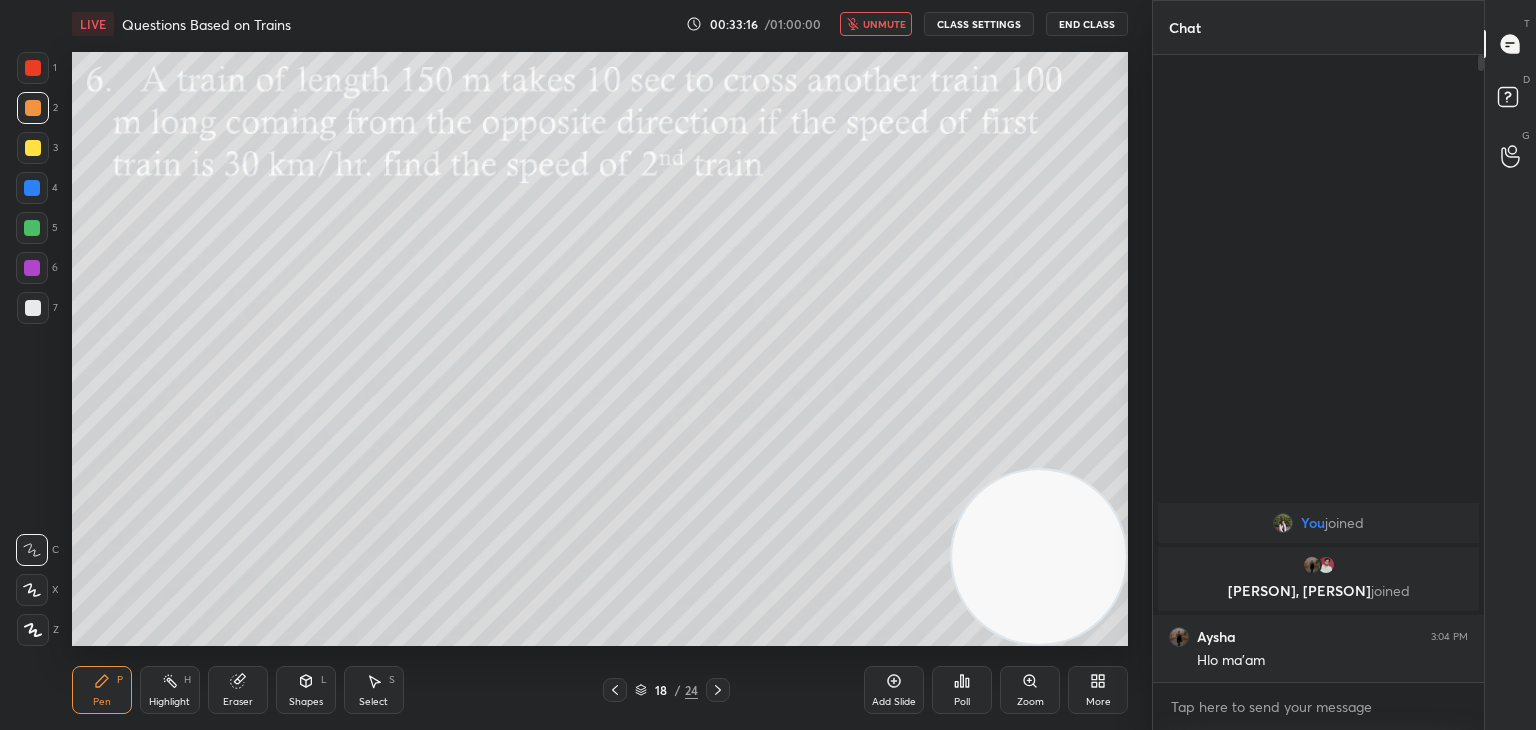 click at bounding box center [33, 308] 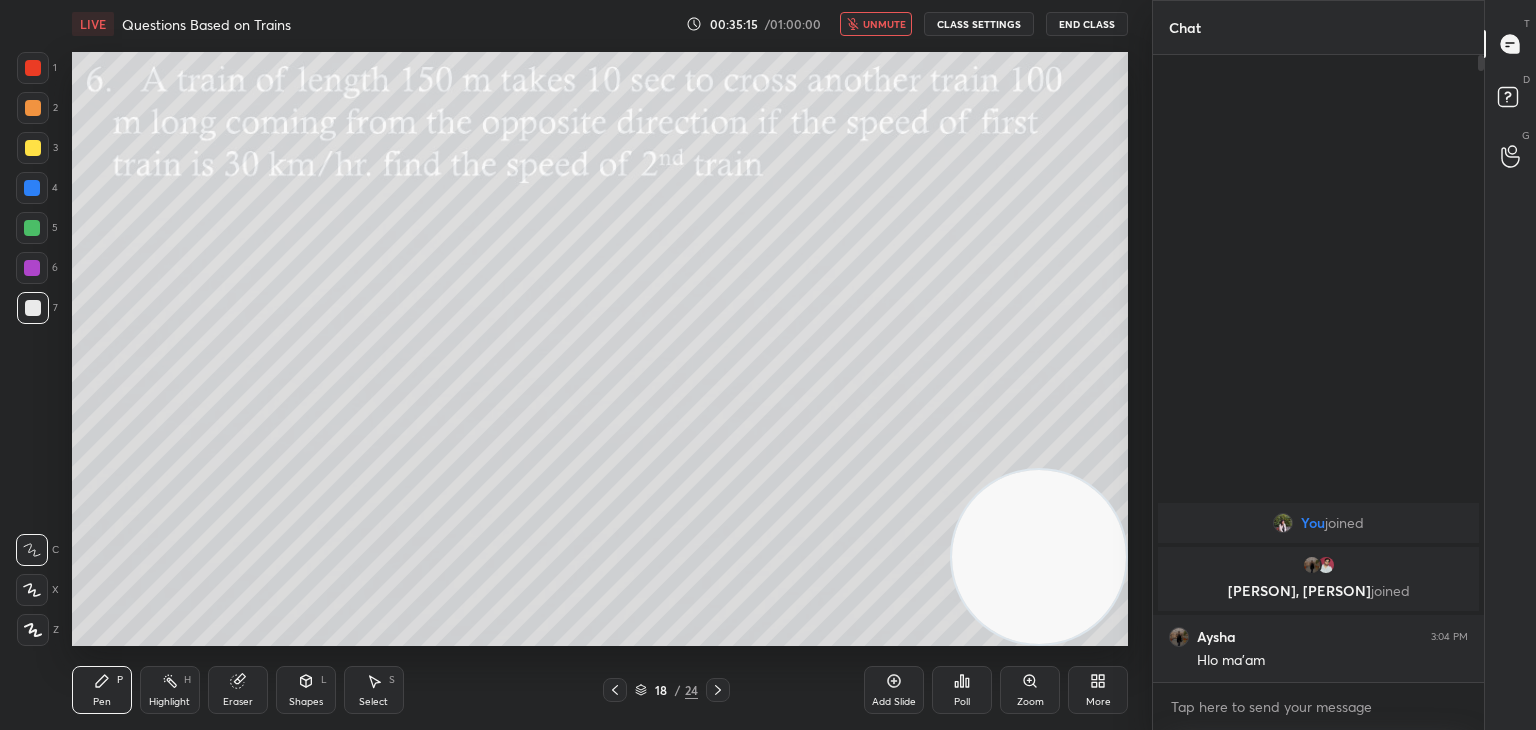 click on "unmute" at bounding box center (884, 24) 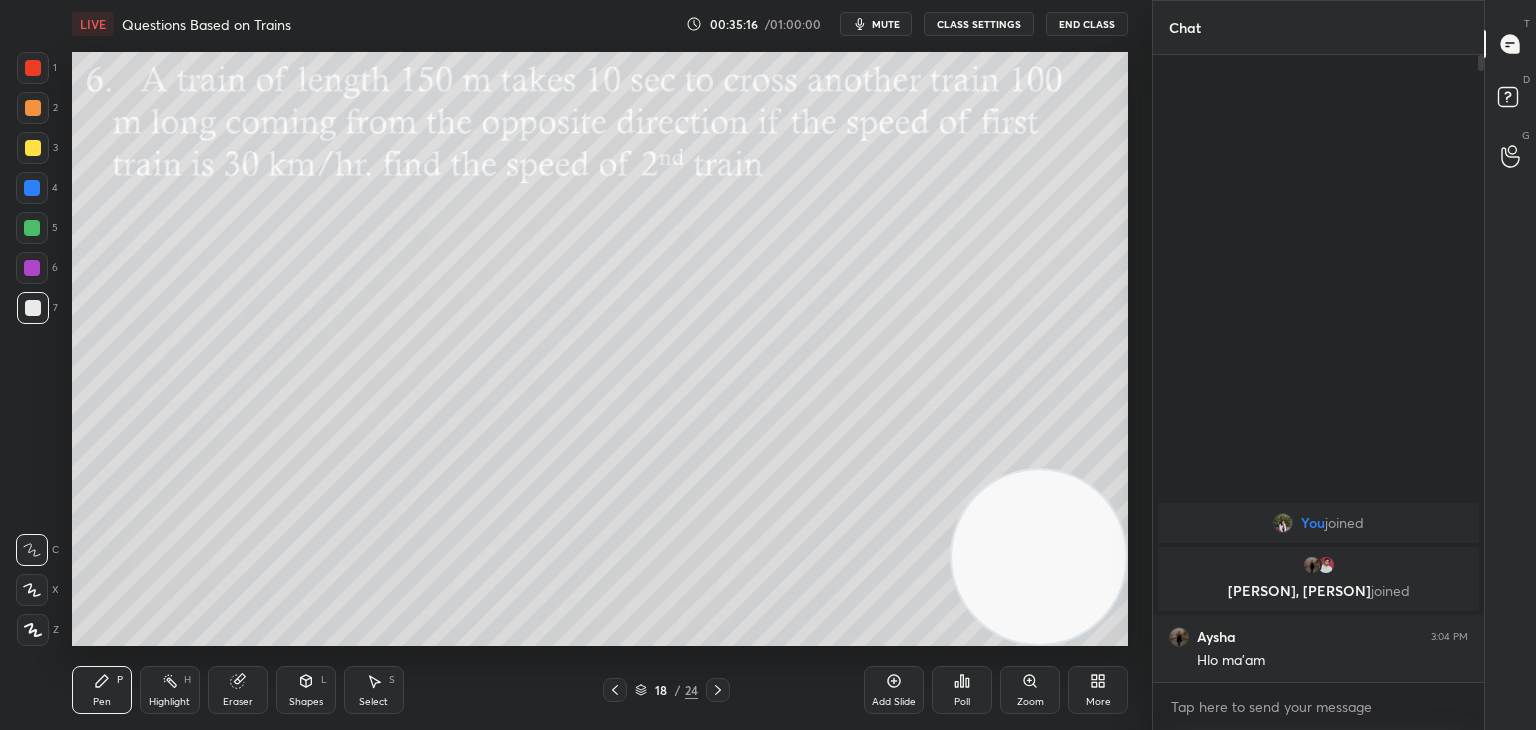 click on "mute" at bounding box center (886, 24) 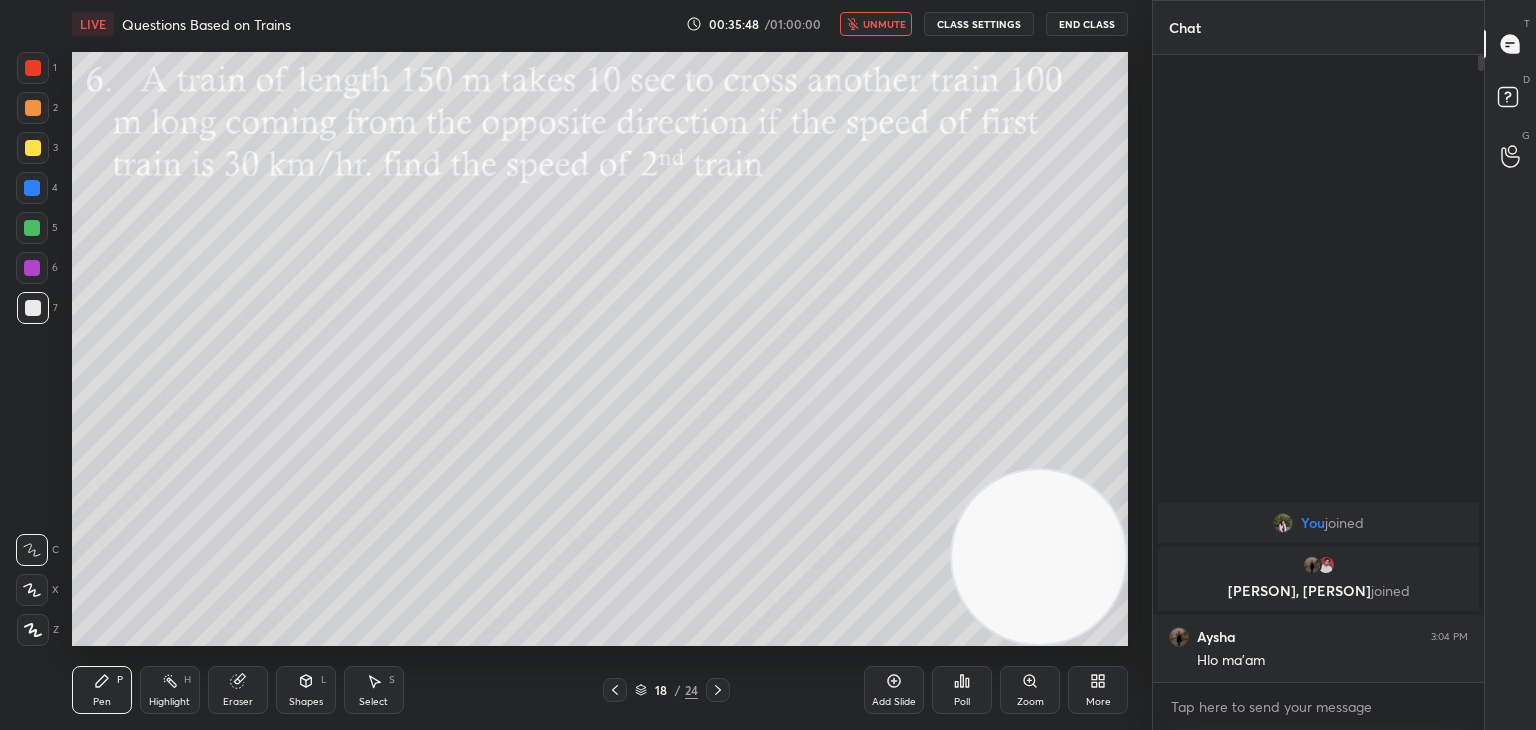 click on "Poll" at bounding box center [962, 690] 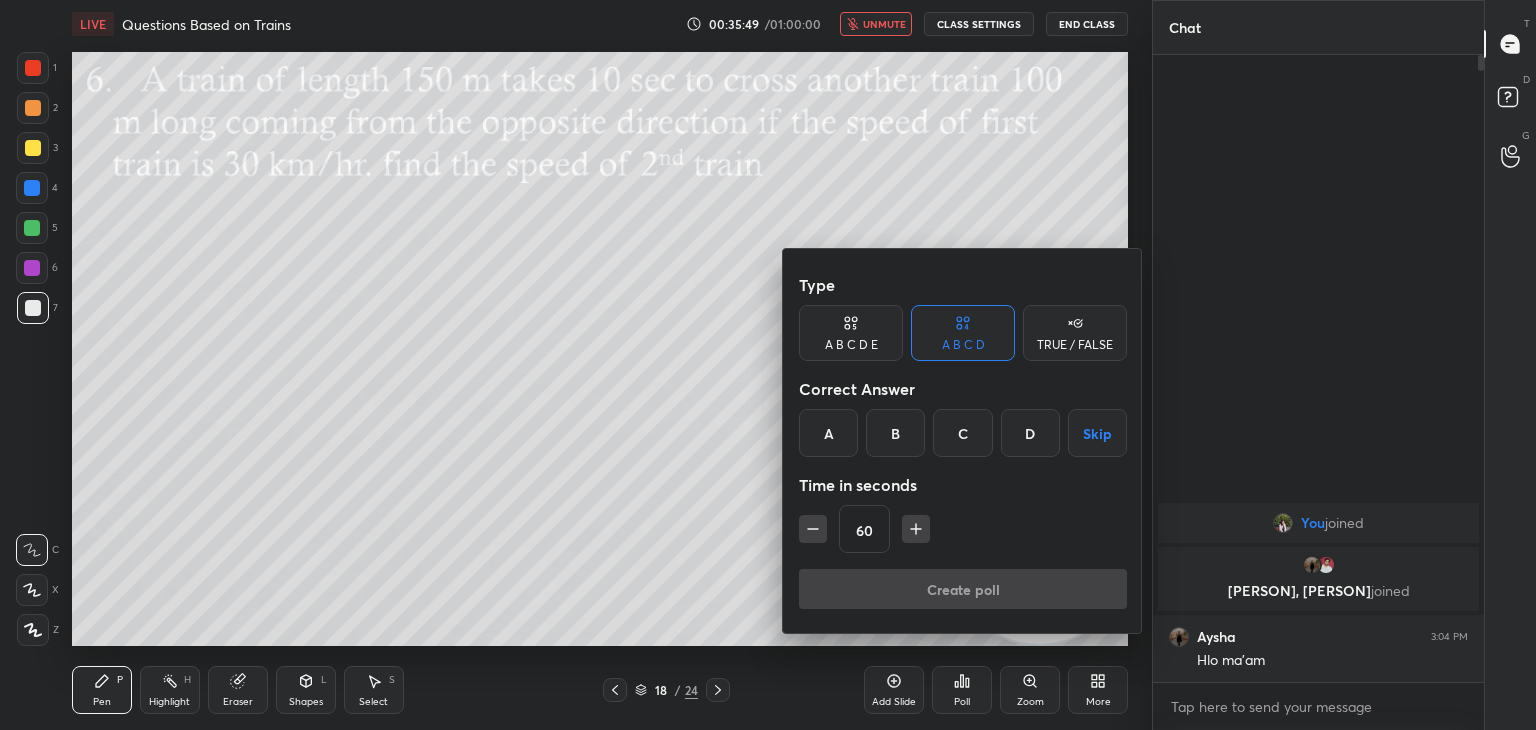 click on "D" at bounding box center [1030, 433] 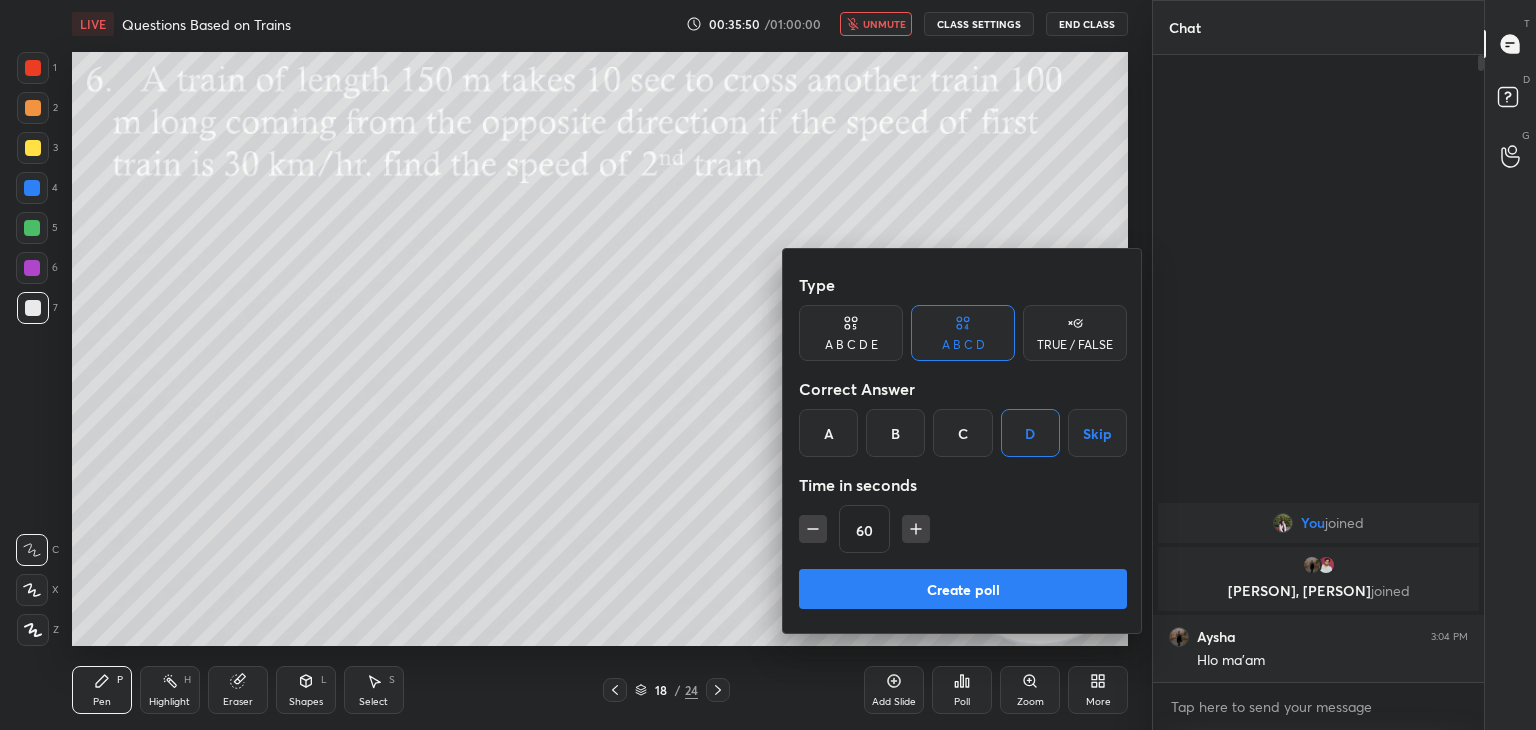 click on "Create poll" at bounding box center [963, 589] 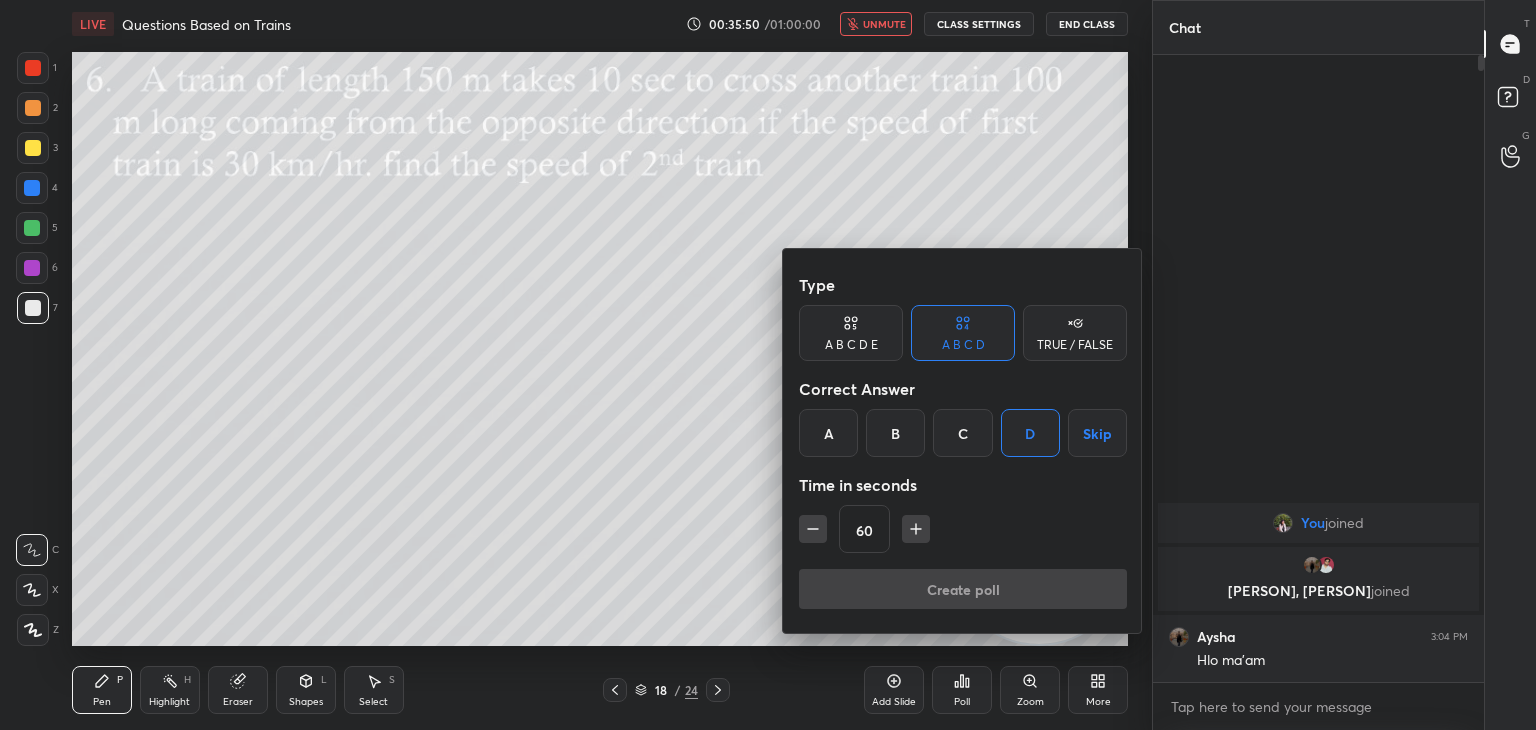 scroll, scrollTop: 555, scrollLeft: 325, axis: both 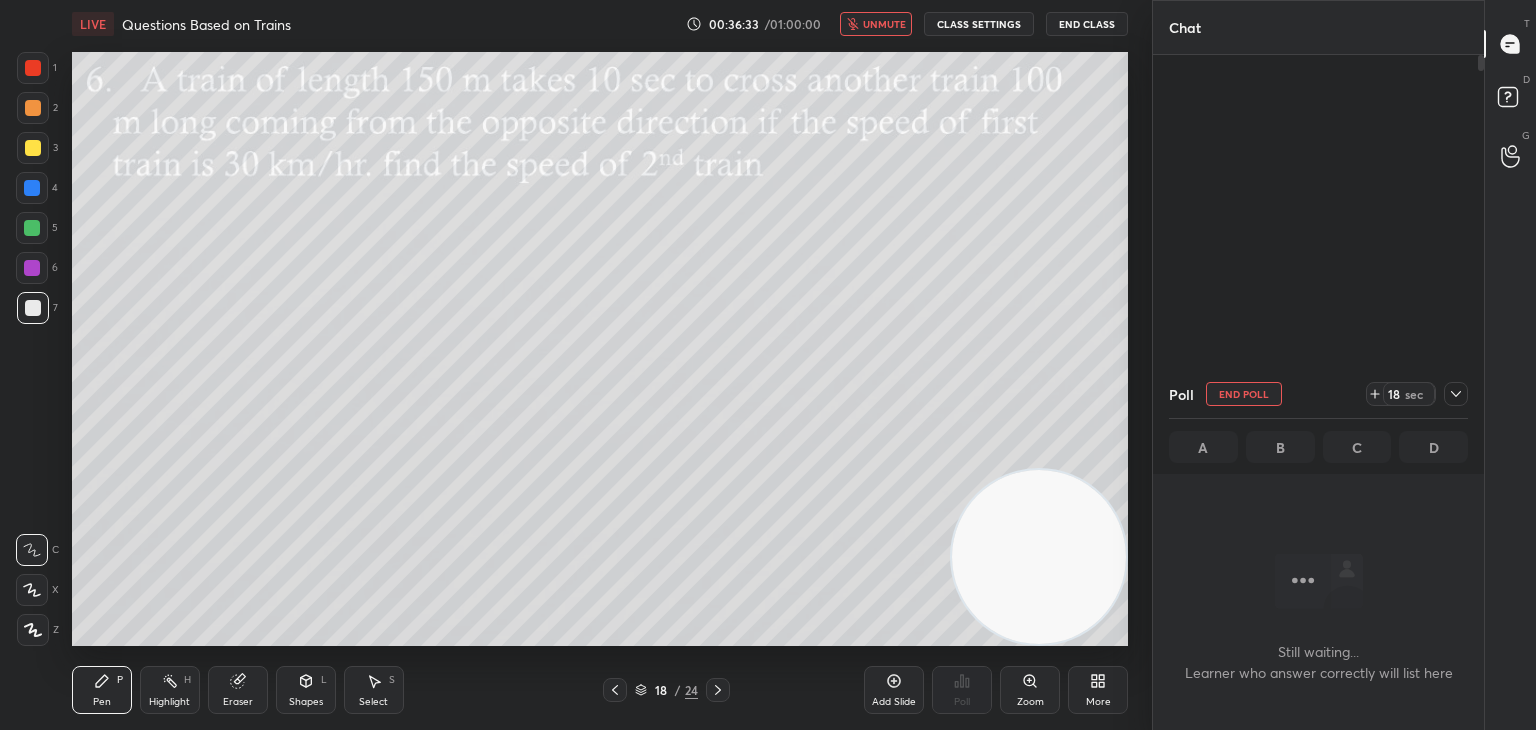 click 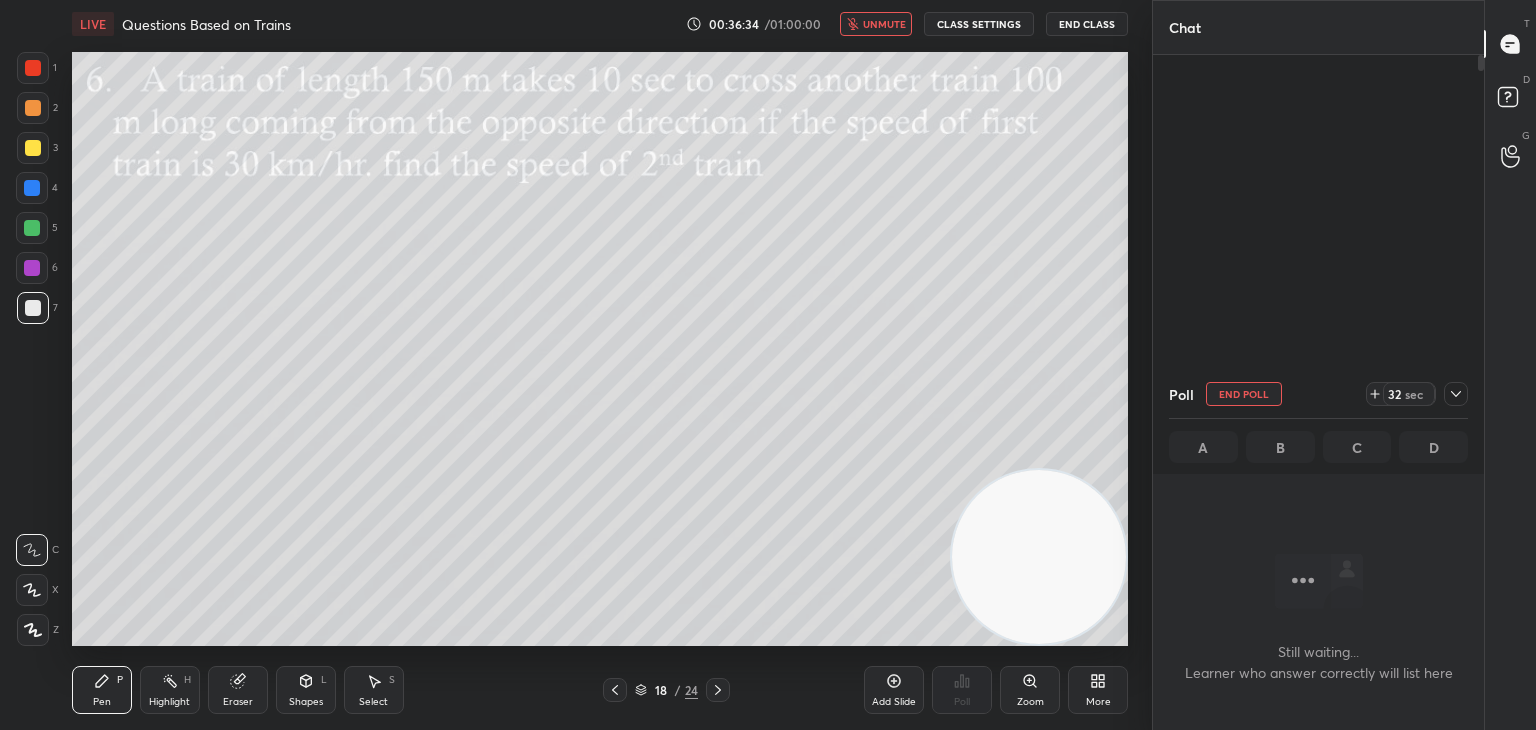 click 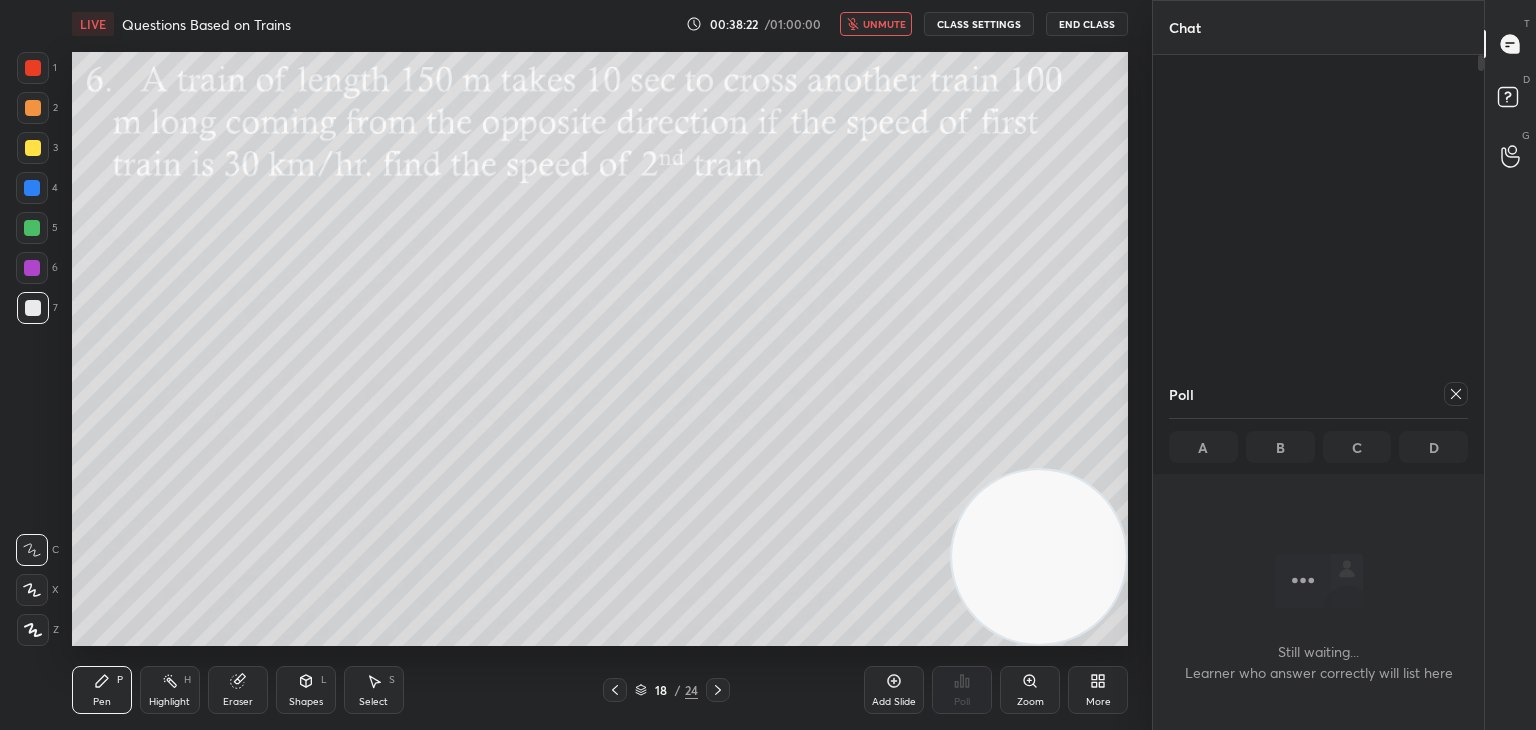 click on "unmute" at bounding box center [884, 24] 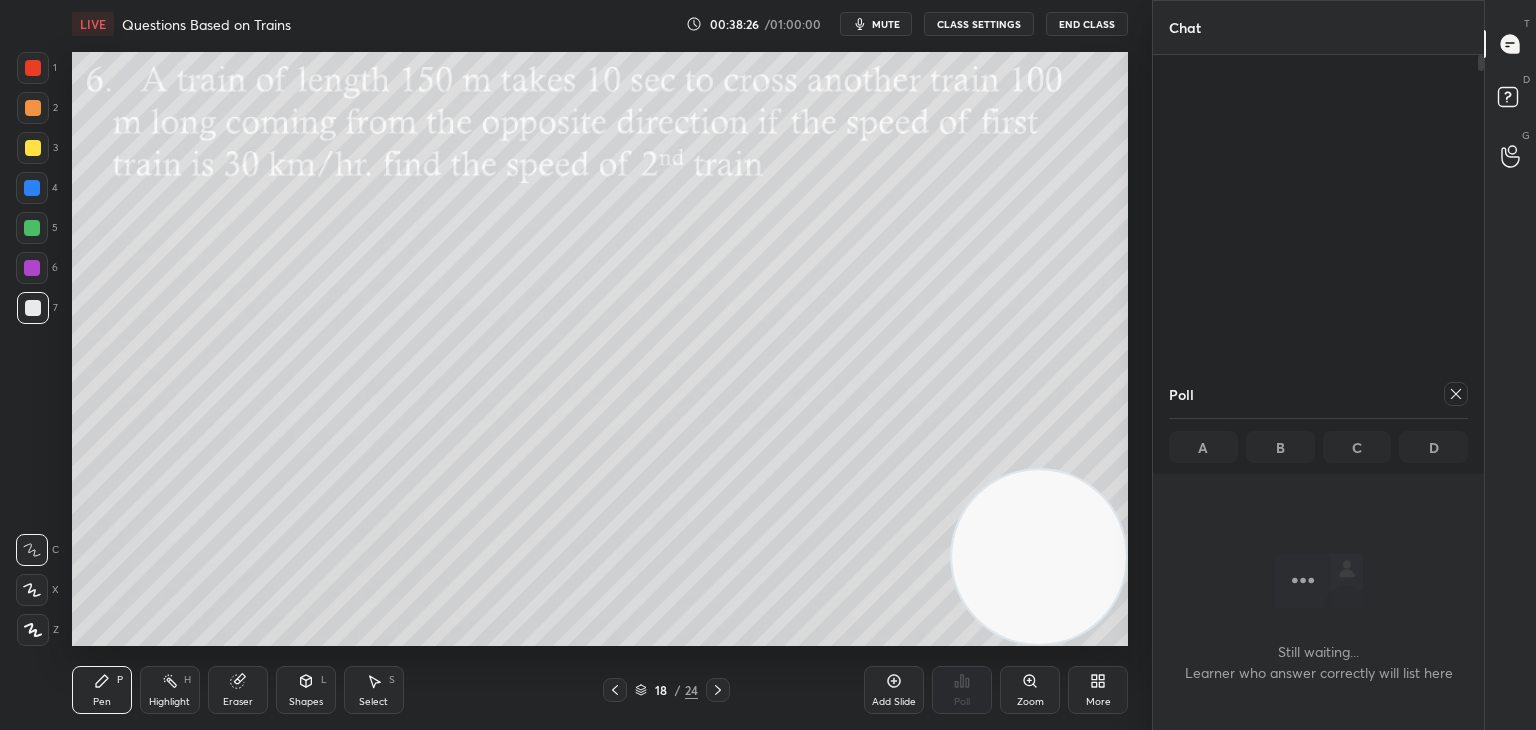 click 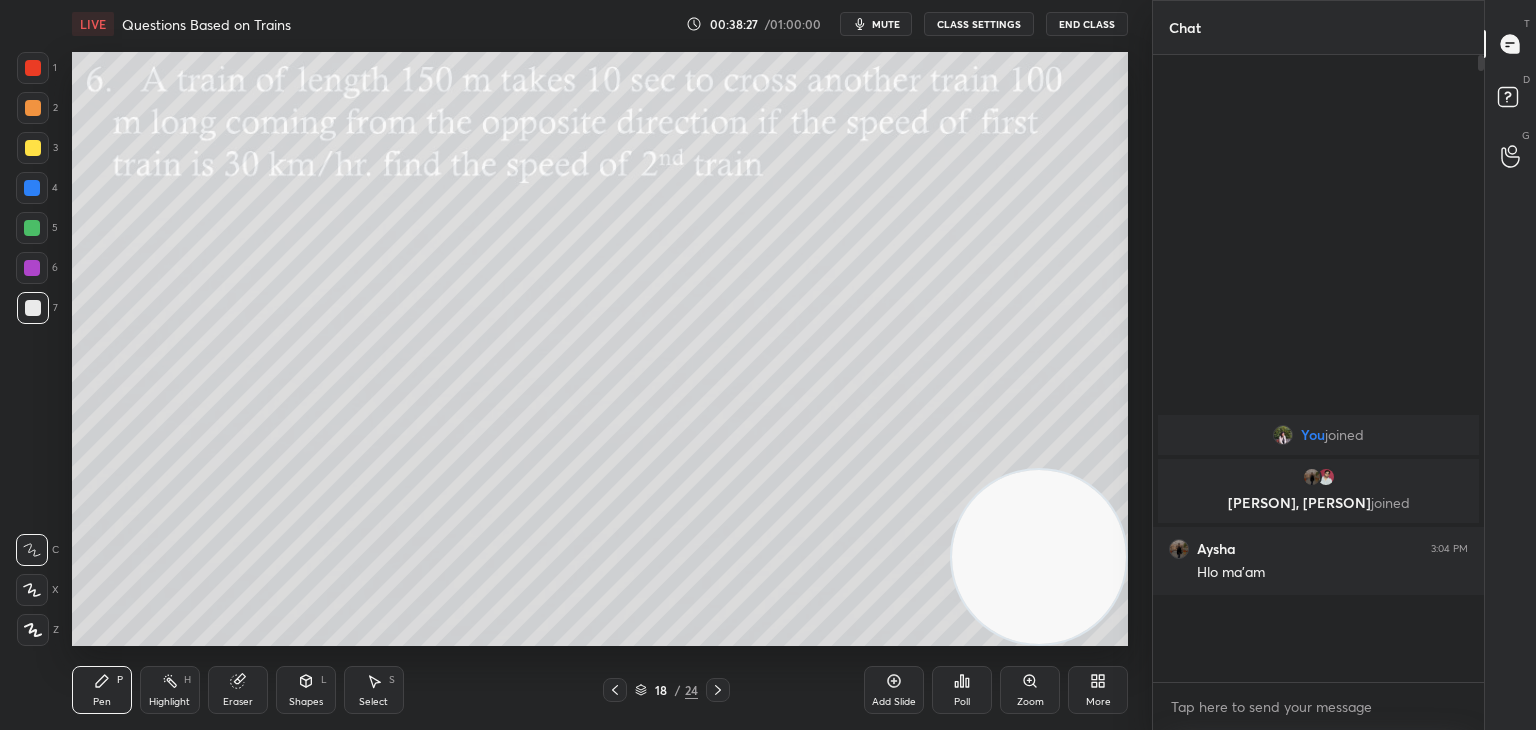 scroll, scrollTop: 588, scrollLeft: 325, axis: both 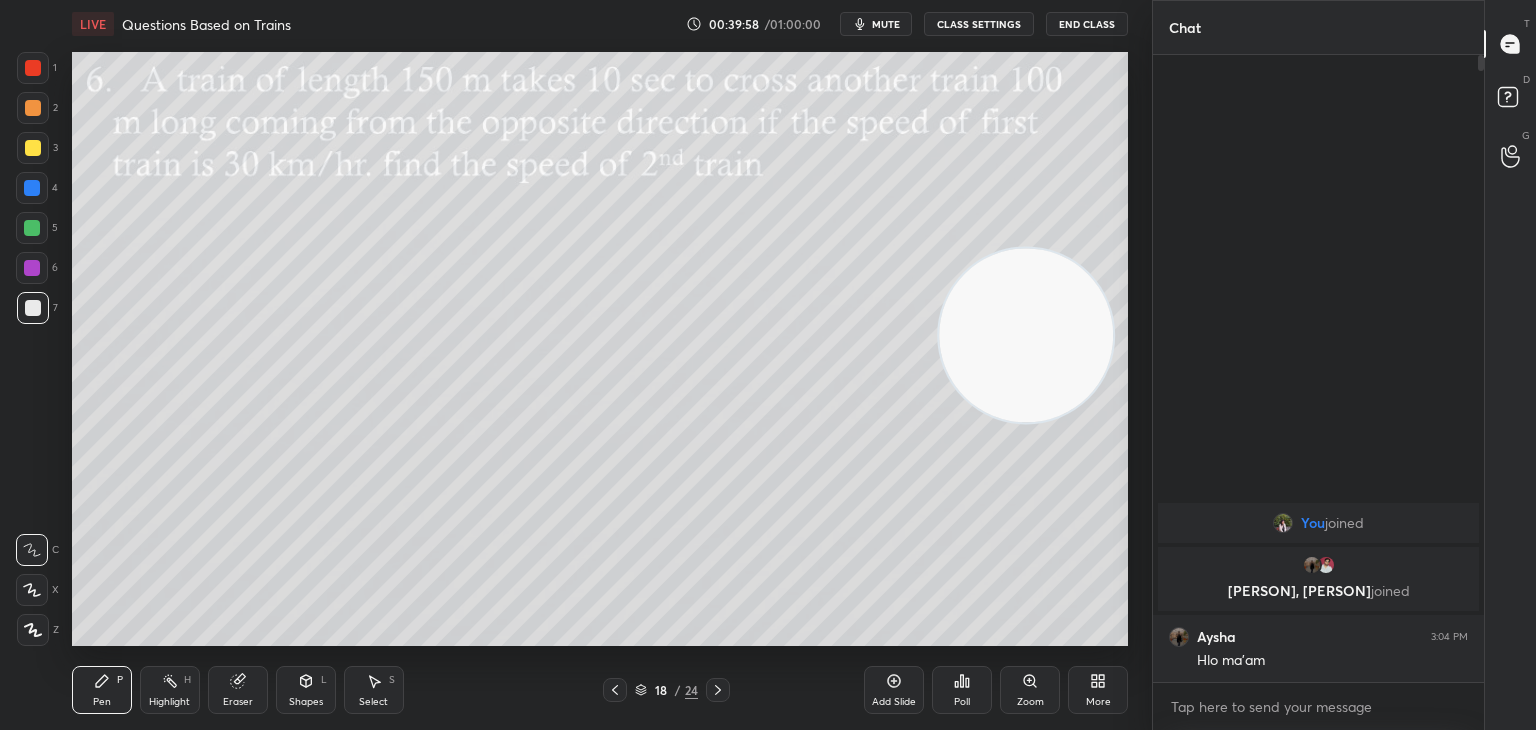 click on "18 / 24" at bounding box center (666, 690) 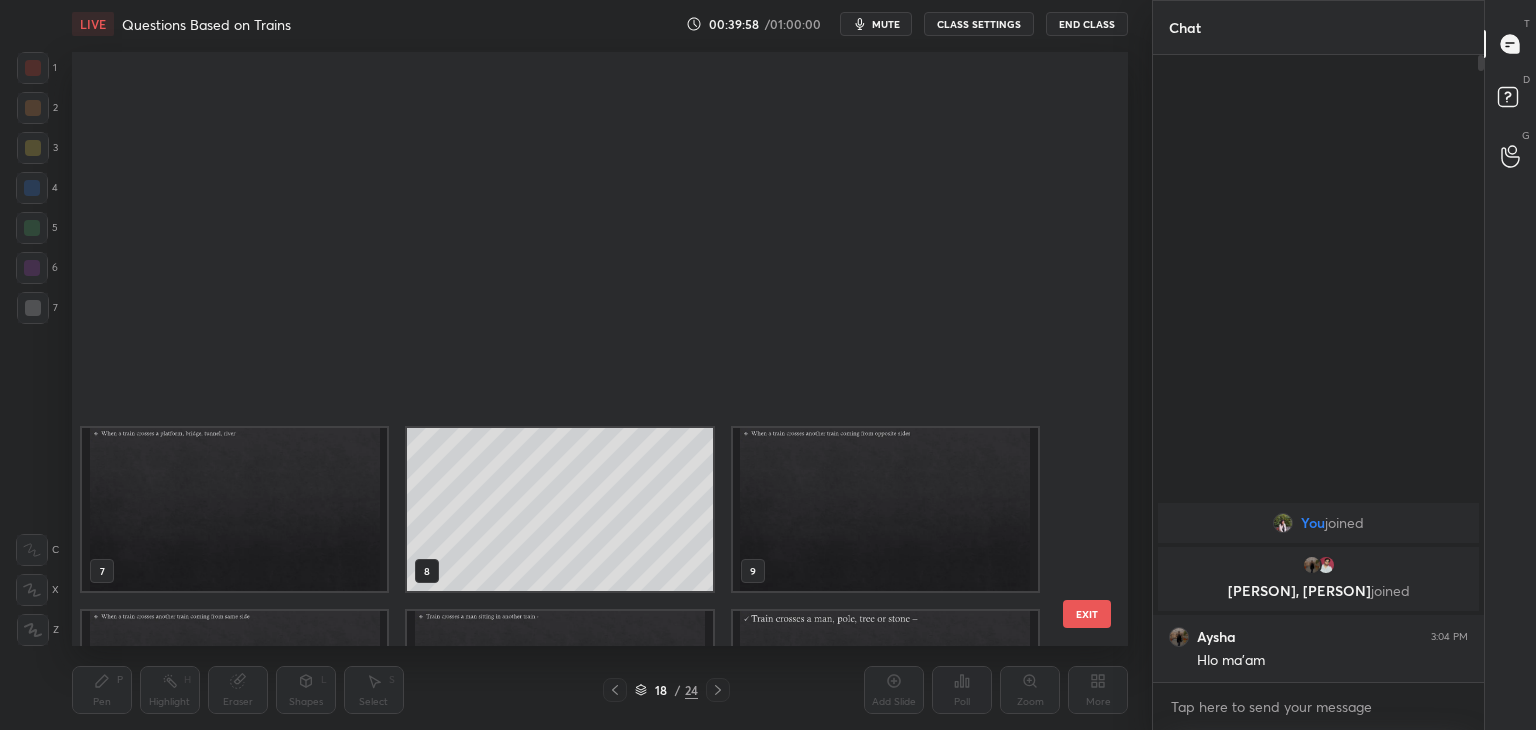 scroll, scrollTop: 504, scrollLeft: 0, axis: vertical 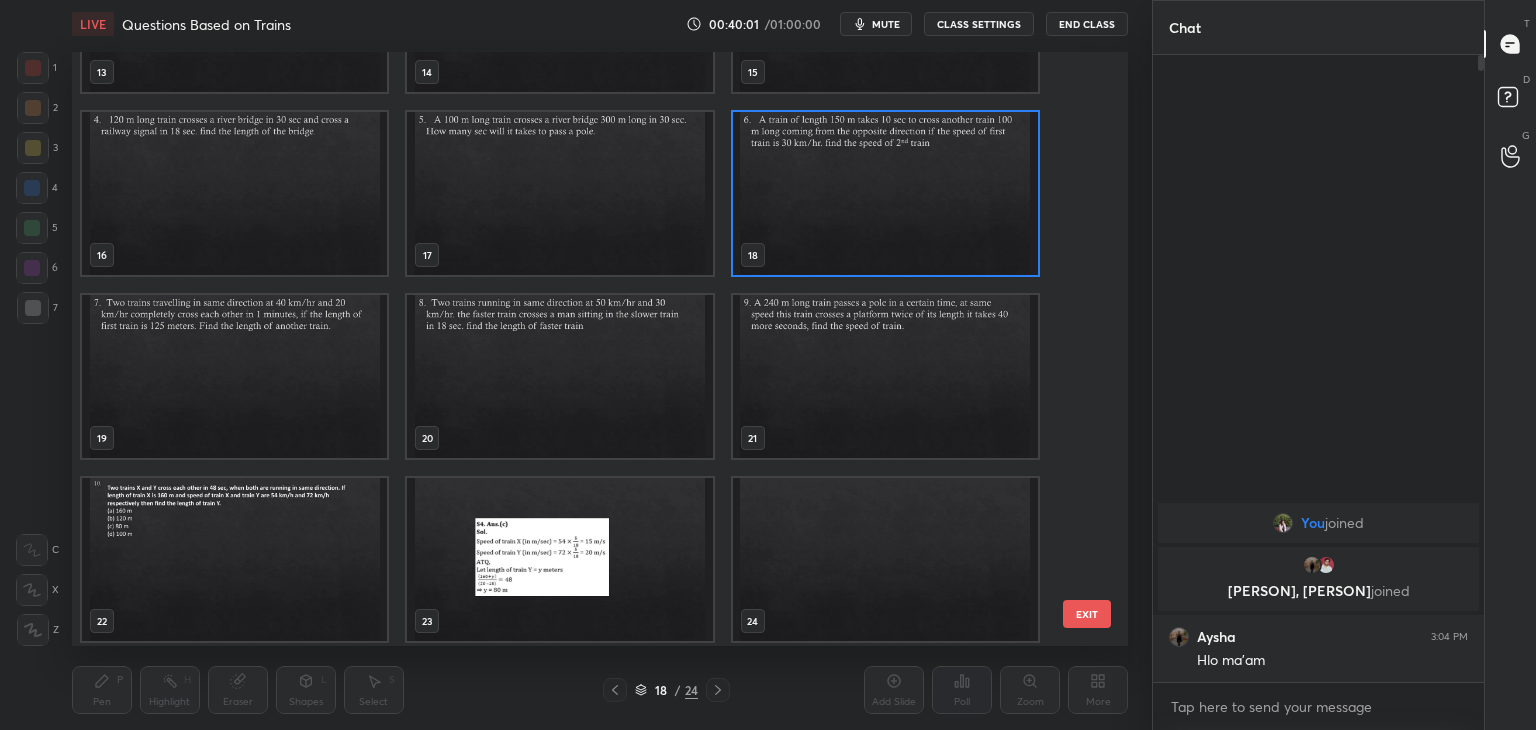 click at bounding box center (234, 376) 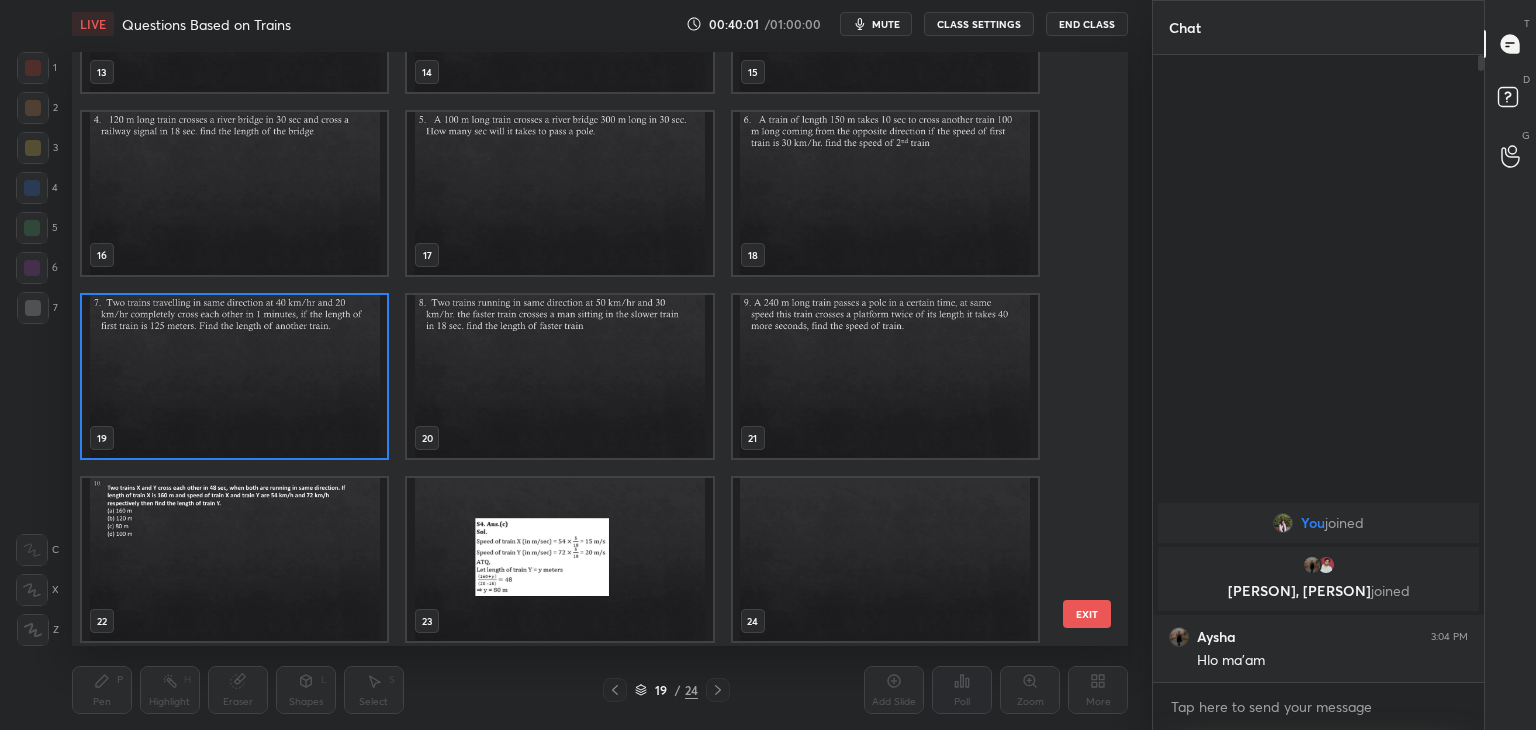 click at bounding box center (234, 376) 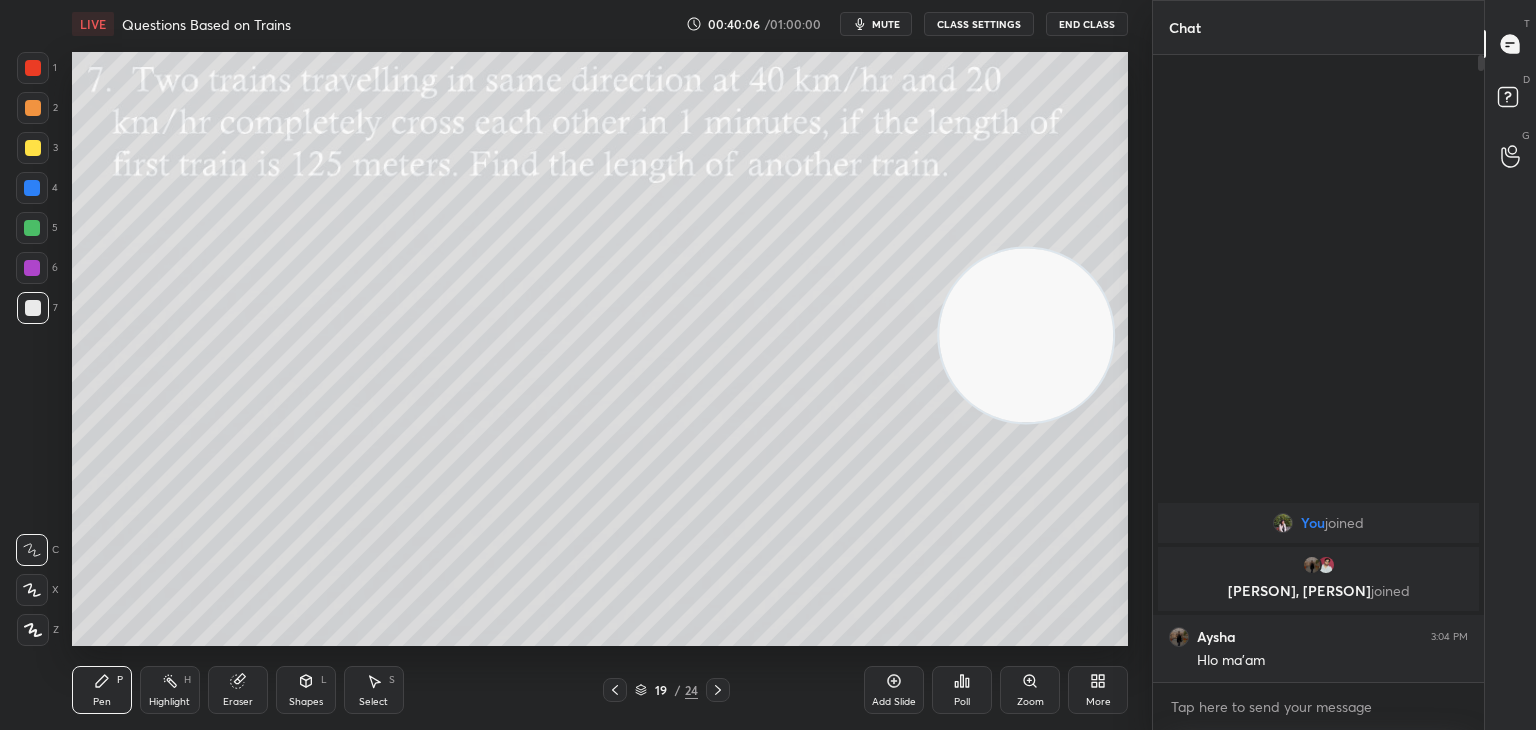 click on "mute" at bounding box center [876, 24] 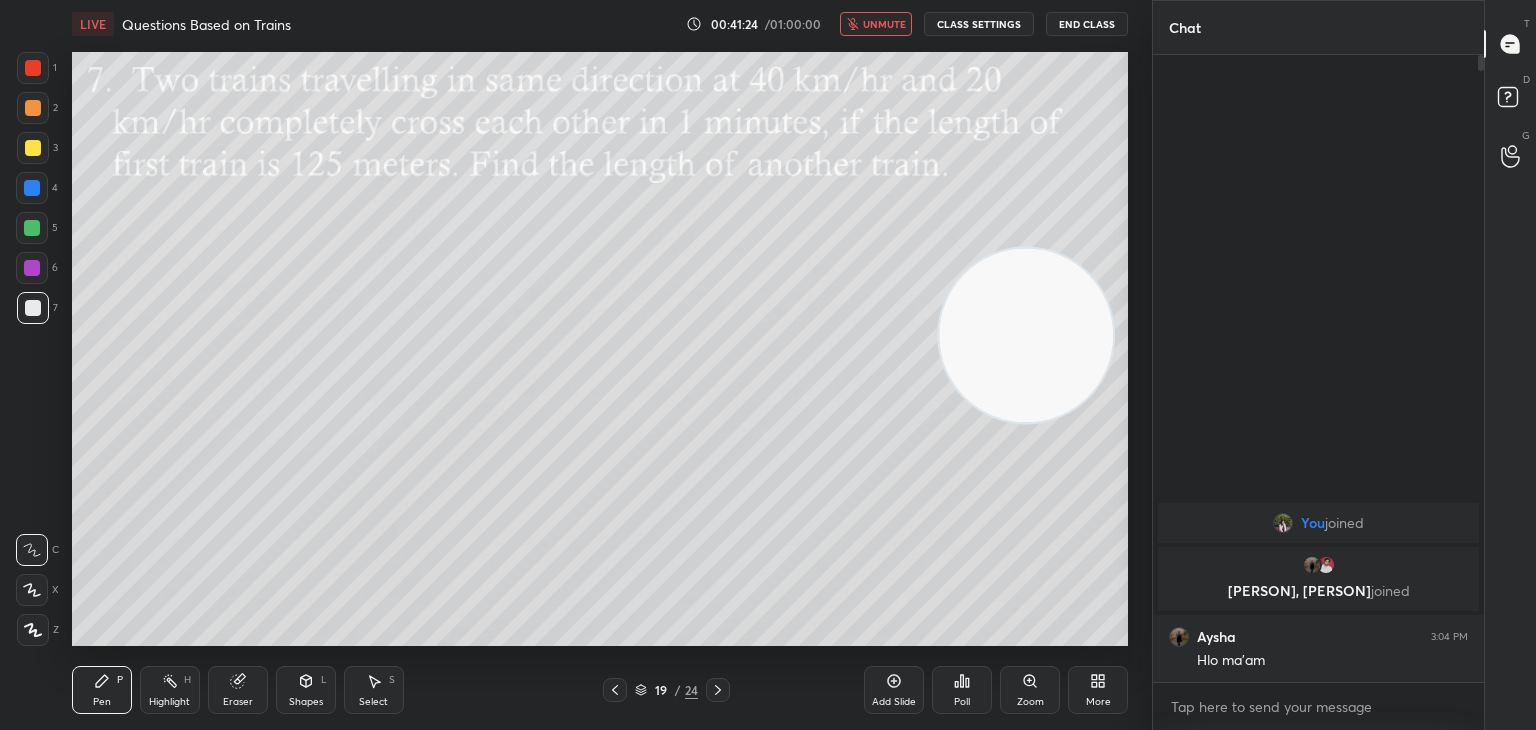 click at bounding box center (33, 148) 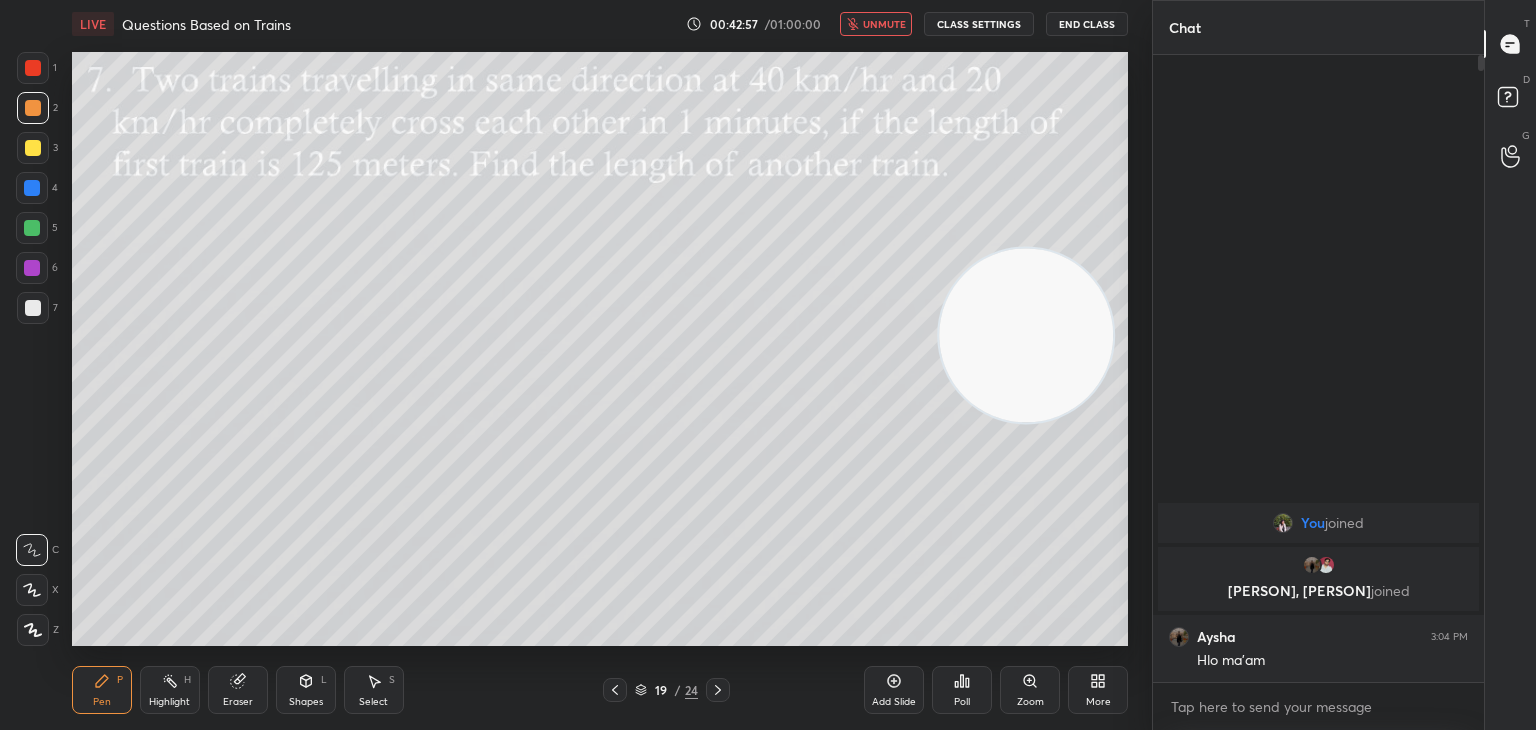 click on "End Class" at bounding box center (1087, 24) 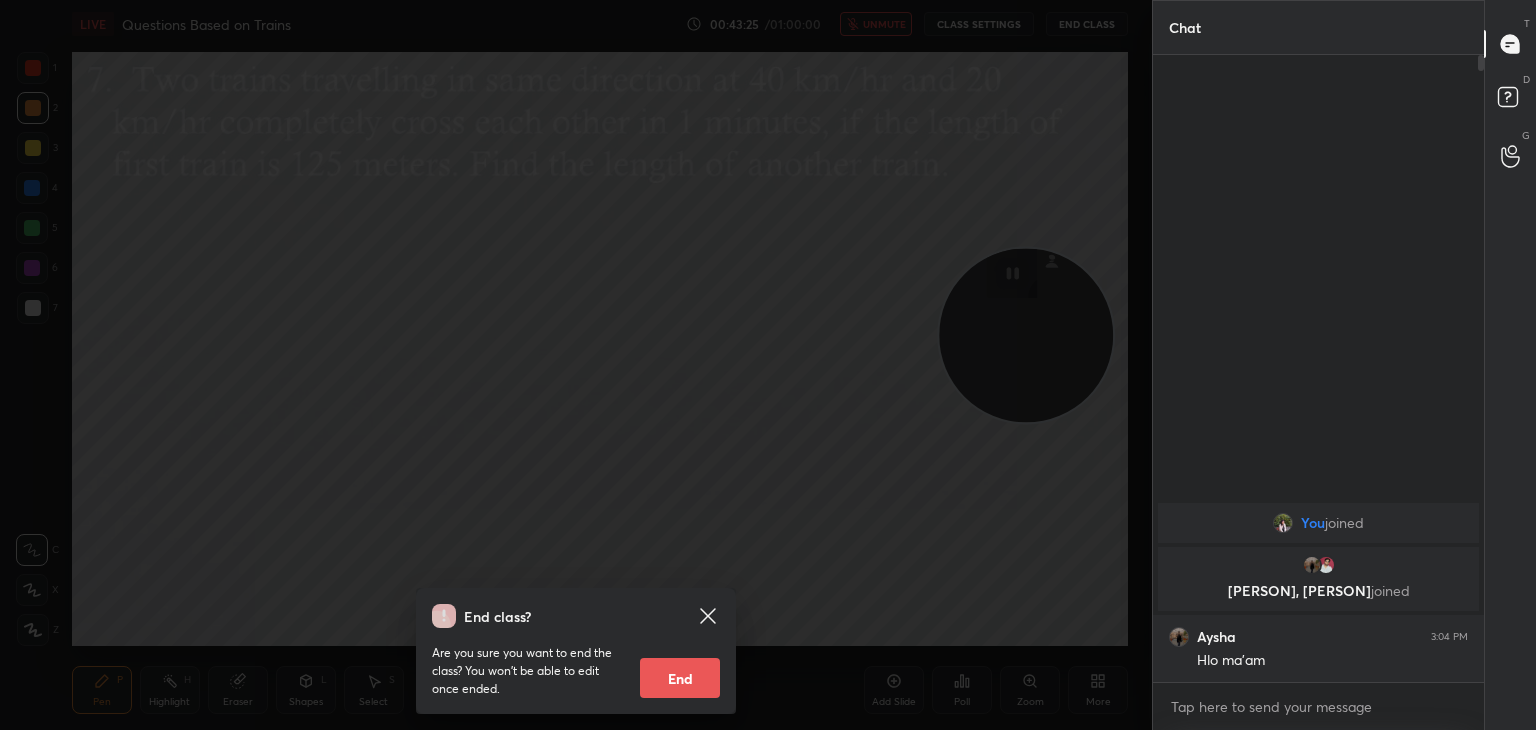 click on "End class? Are you sure you want to end the class? You won’t be able to edit once ended. End" at bounding box center [576, 365] 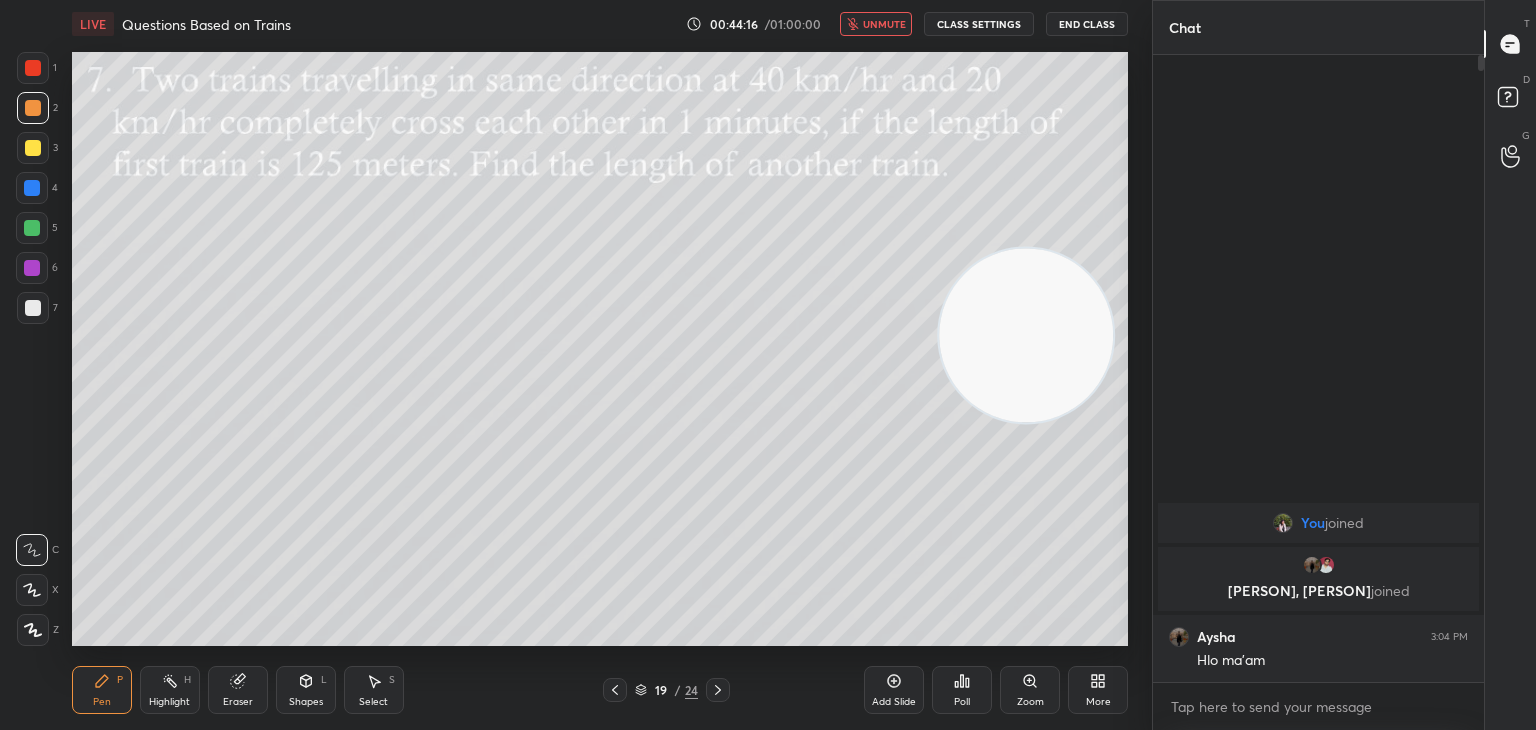 click on "Poll" at bounding box center [962, 690] 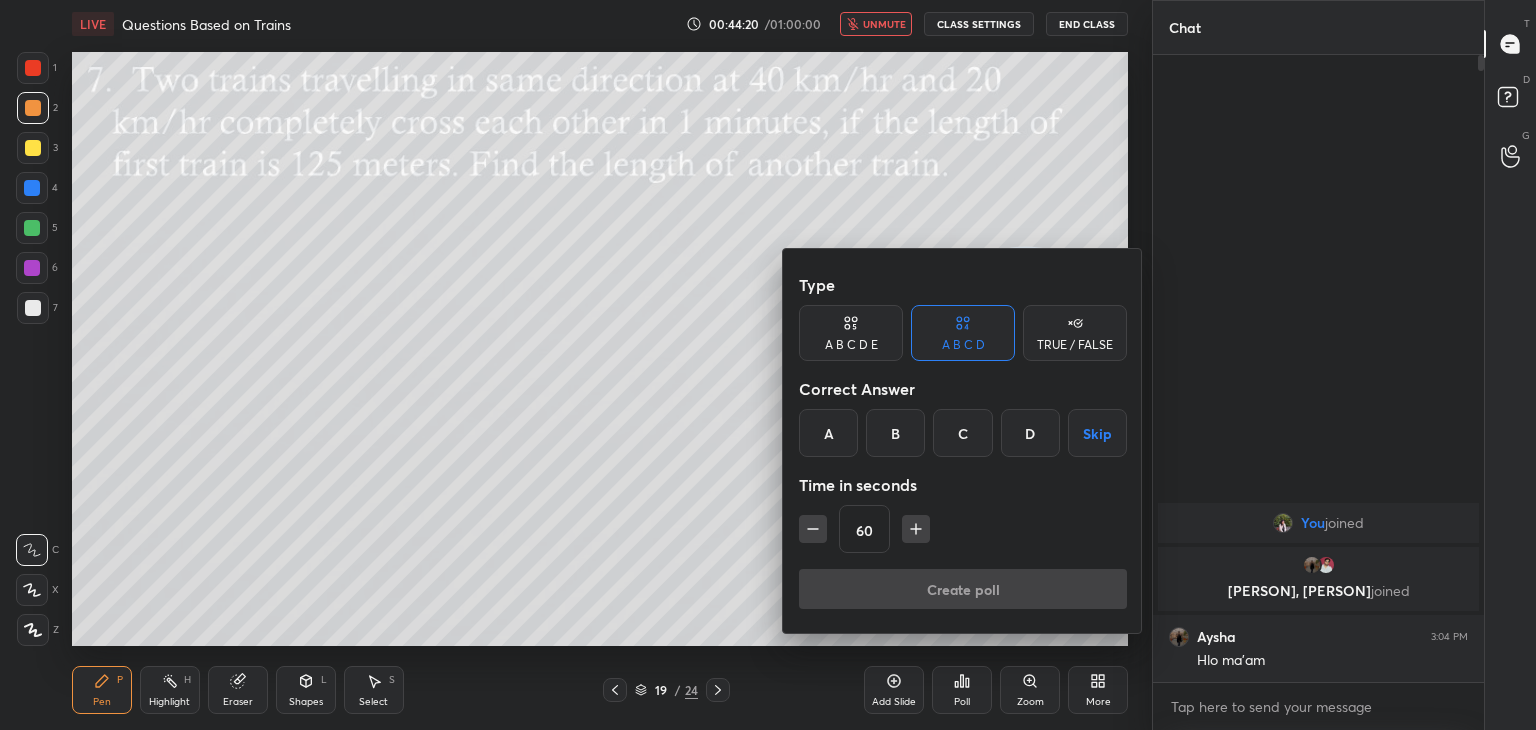 click on "B" at bounding box center [895, 433] 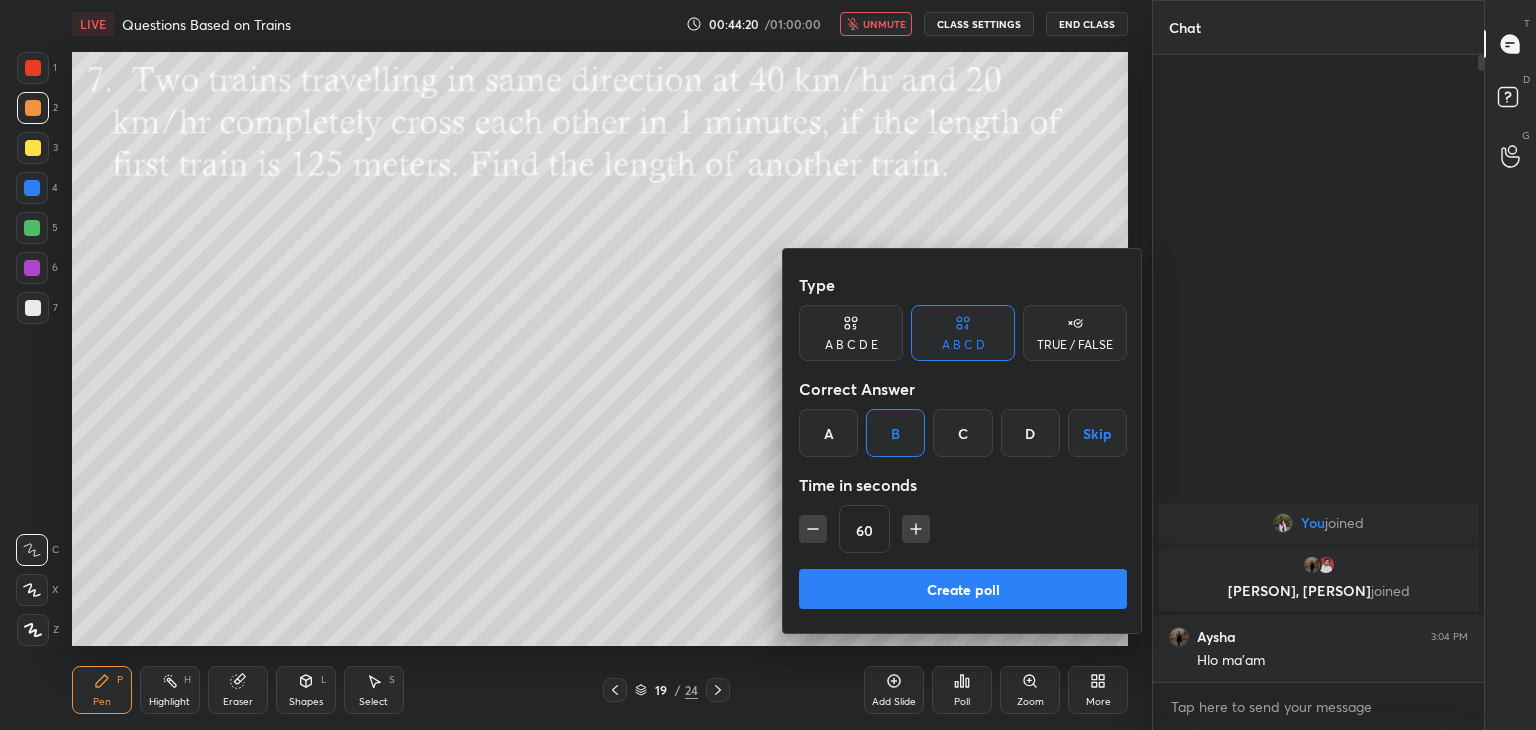 click on "Create poll" at bounding box center [963, 589] 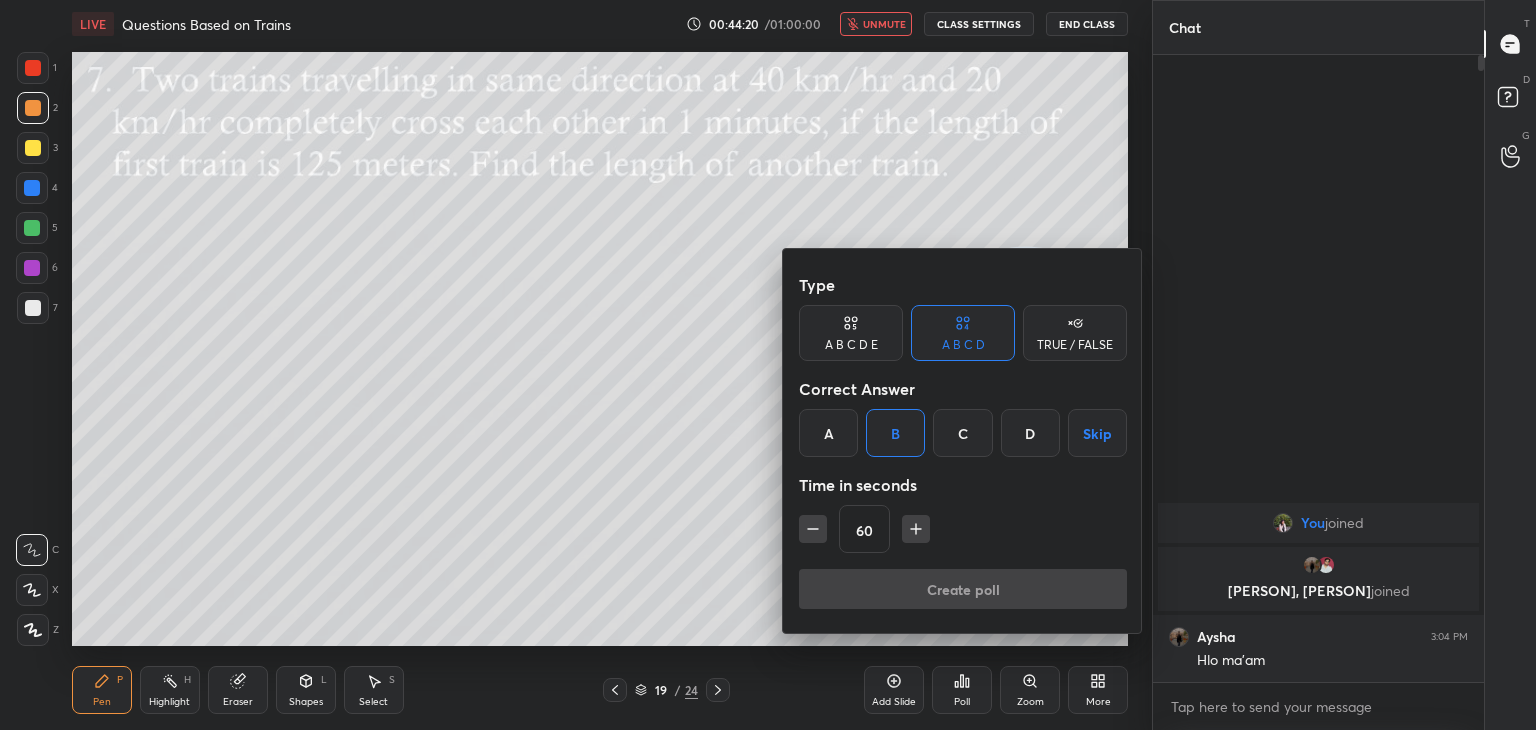 scroll, scrollTop: 602, scrollLeft: 325, axis: both 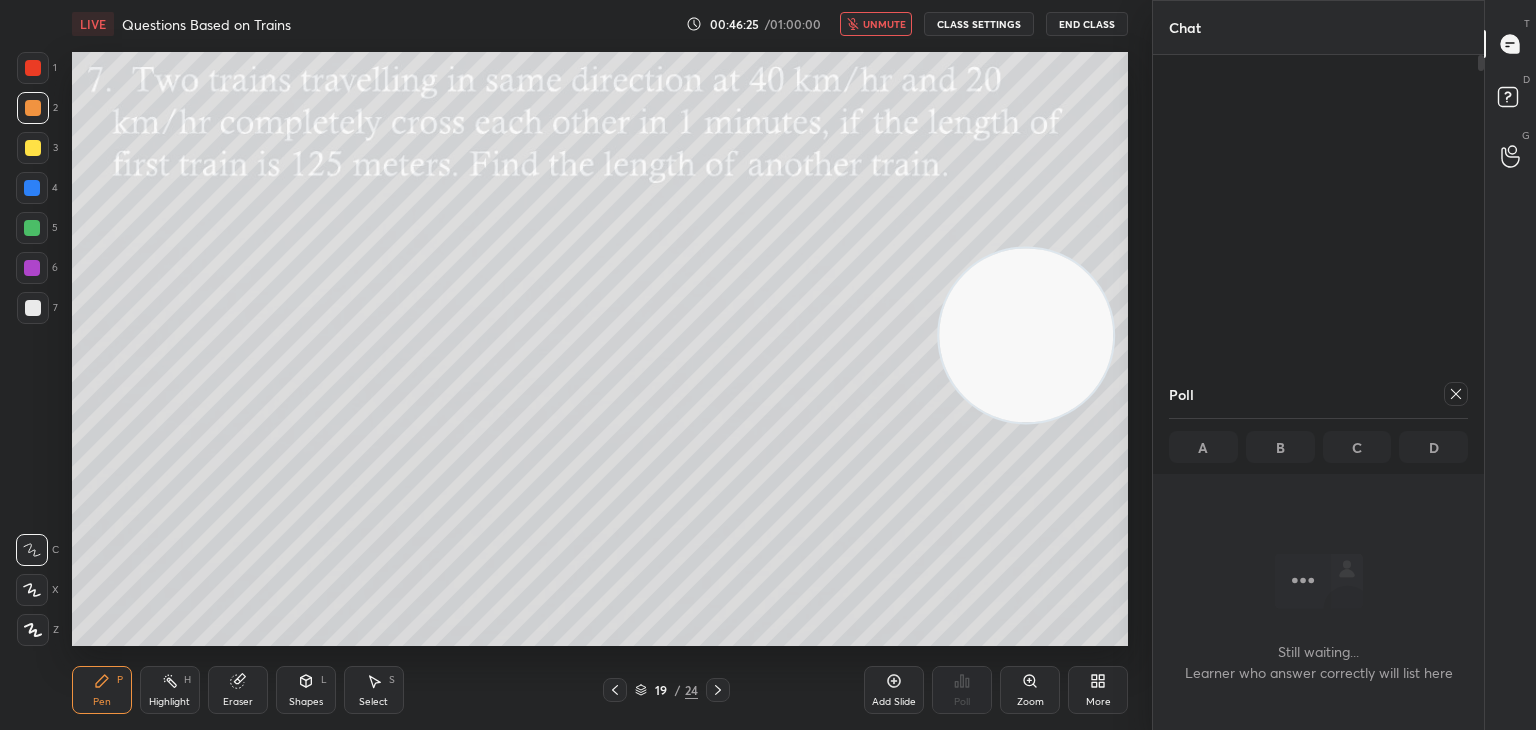 click 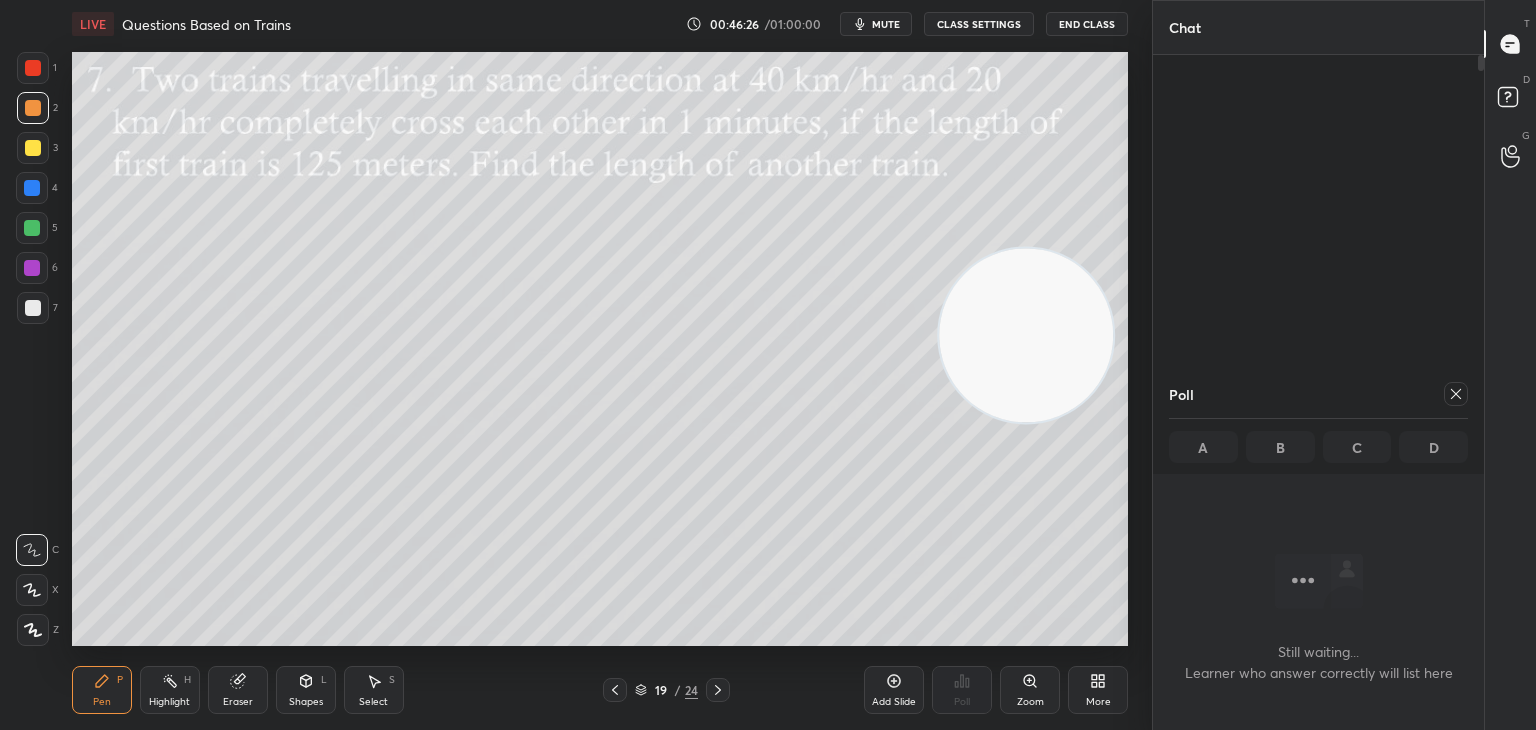 click 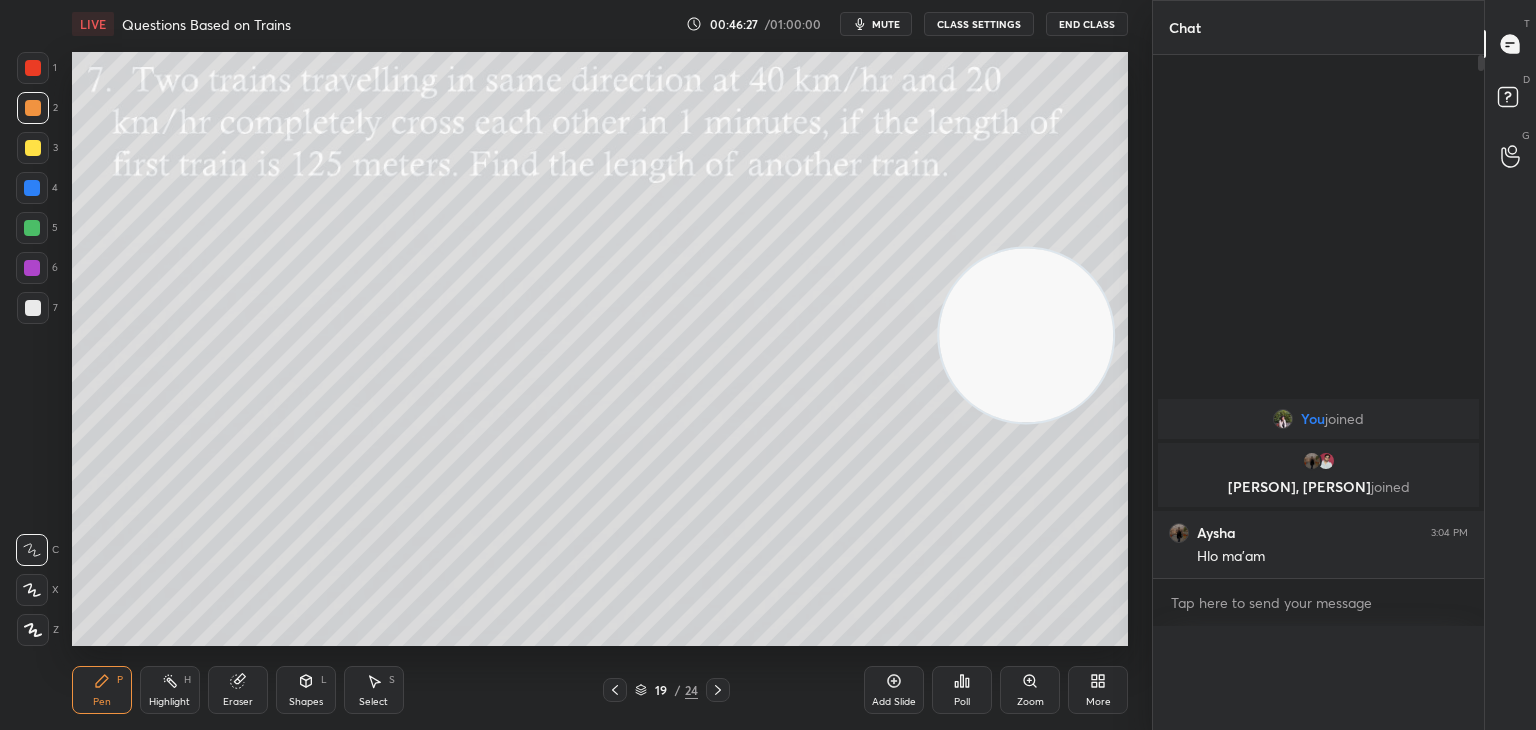 scroll, scrollTop: 541, scrollLeft: 325, axis: both 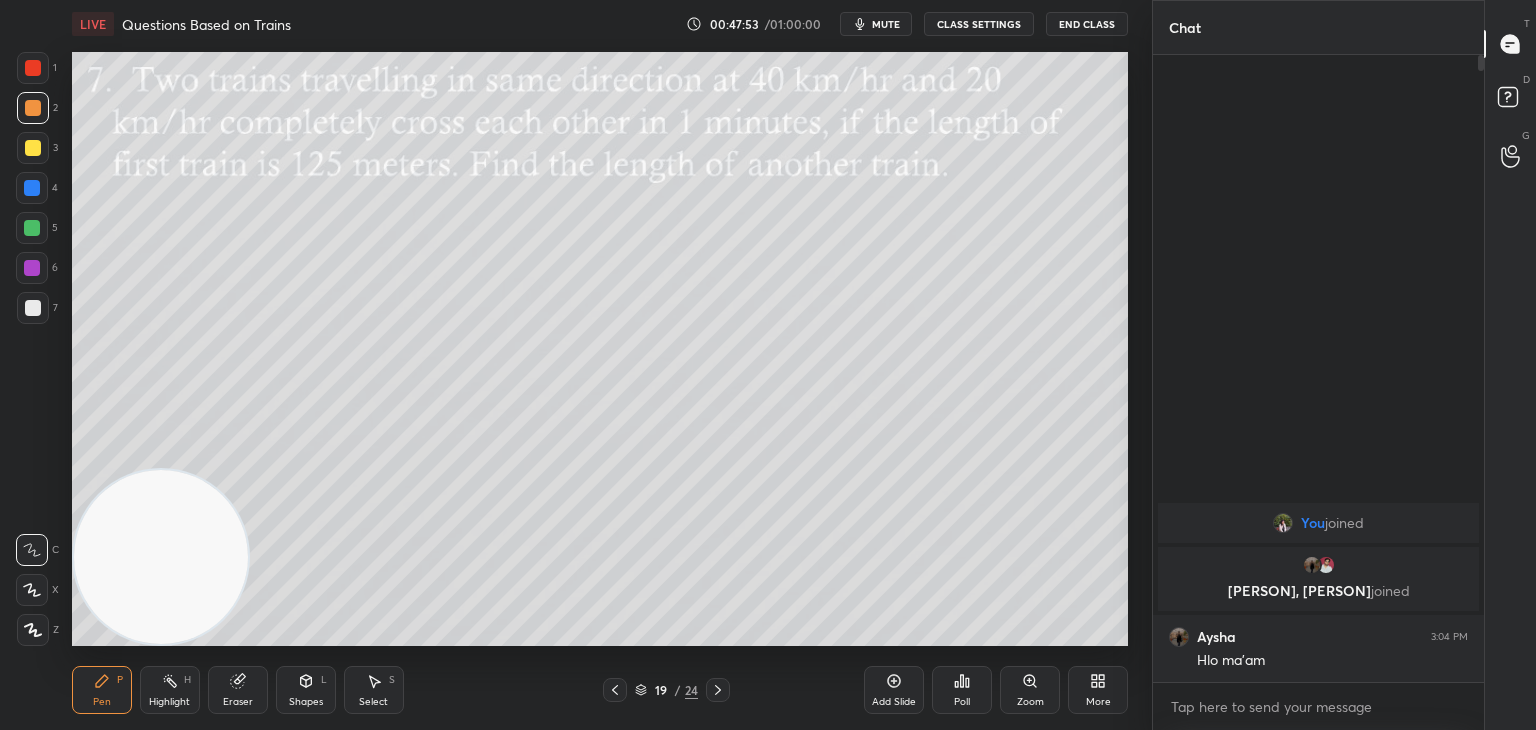 click at bounding box center (161, 557) 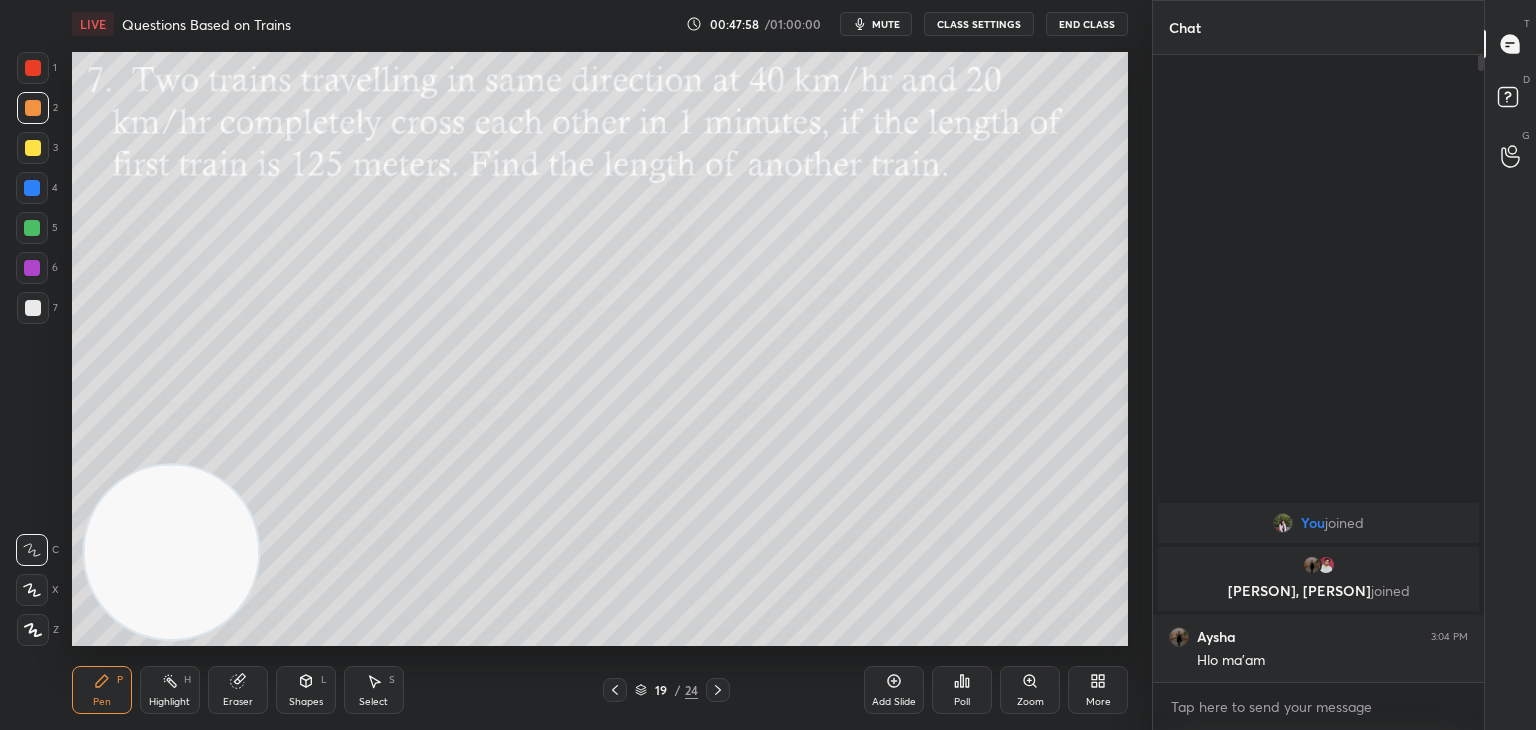click on "19 / 24" at bounding box center [666, 690] 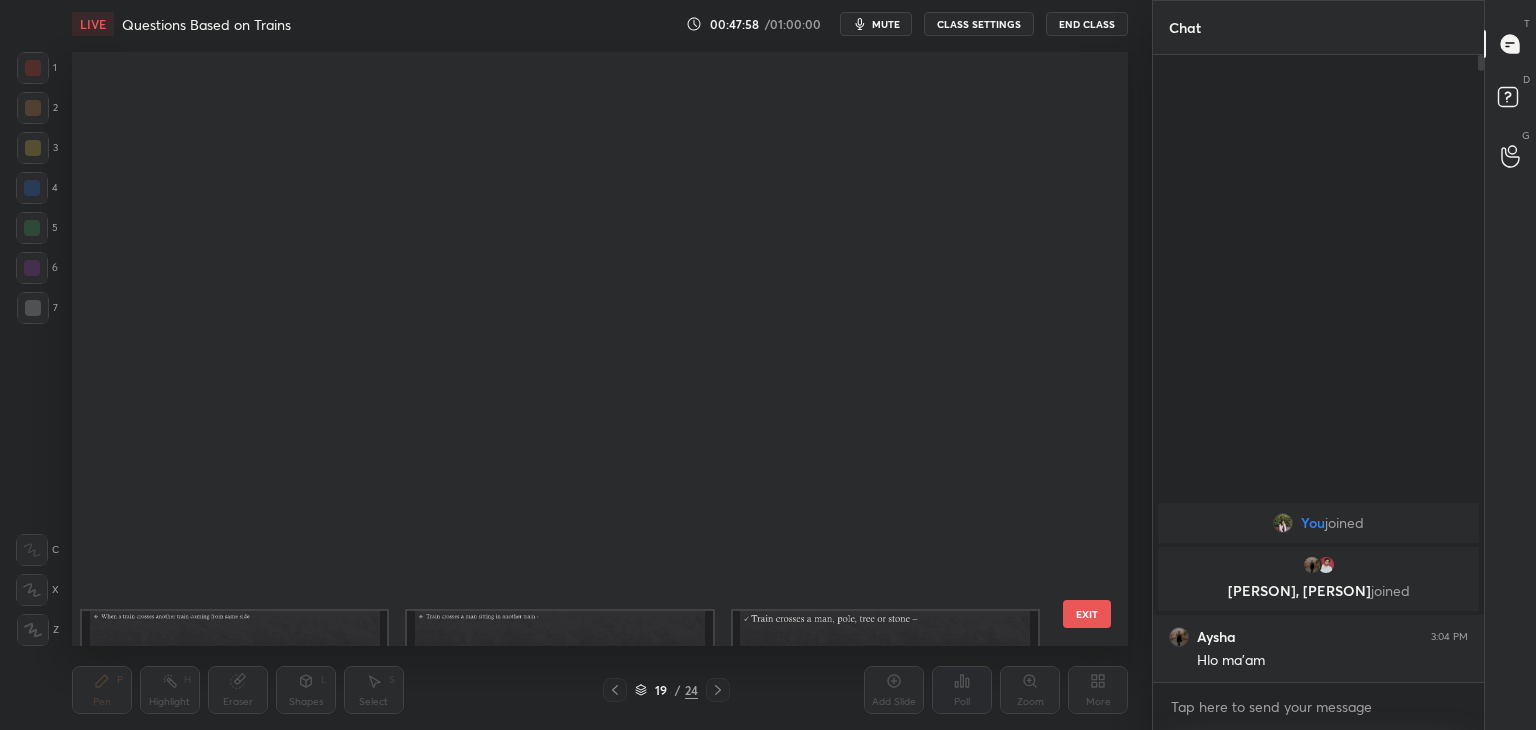 scroll, scrollTop: 687, scrollLeft: 0, axis: vertical 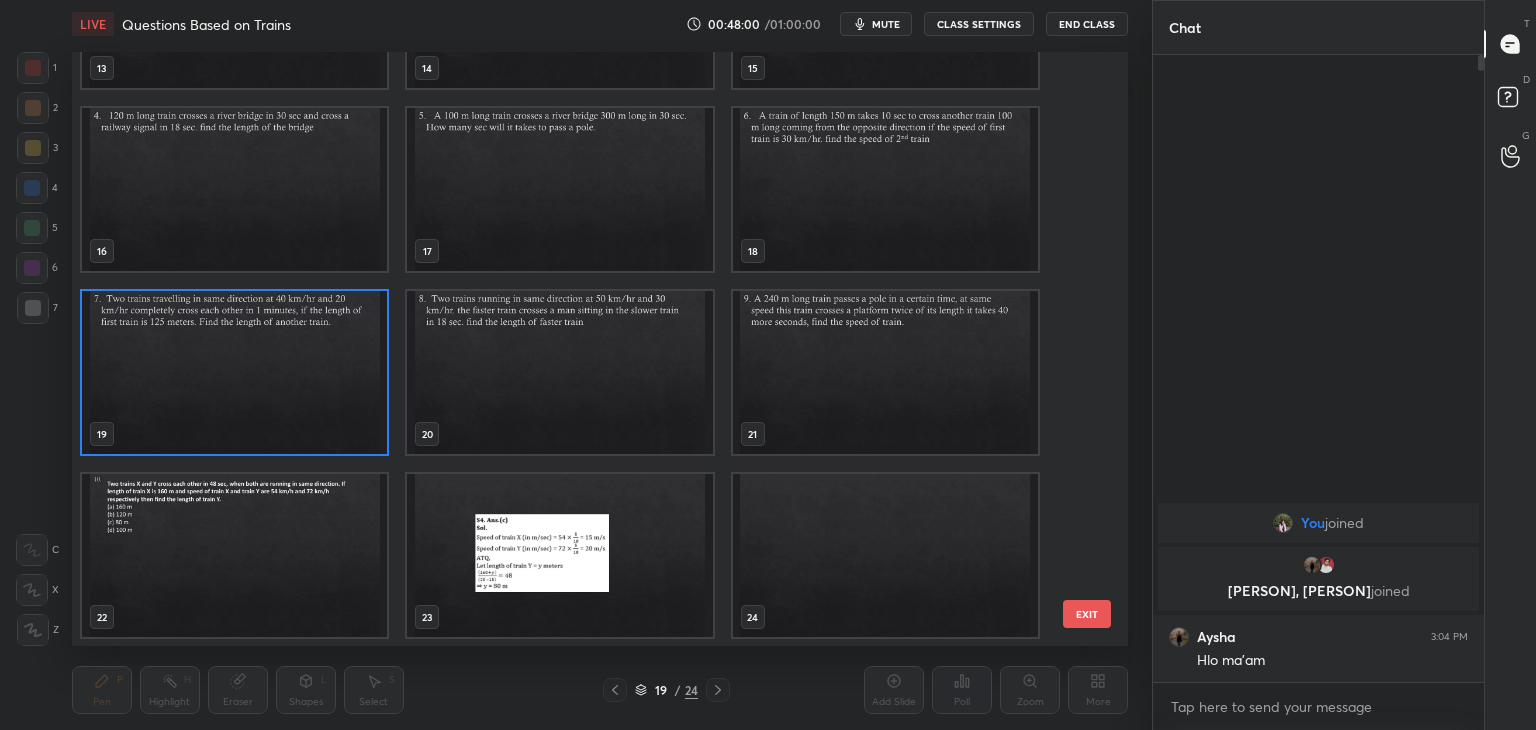 click at bounding box center (559, 372) 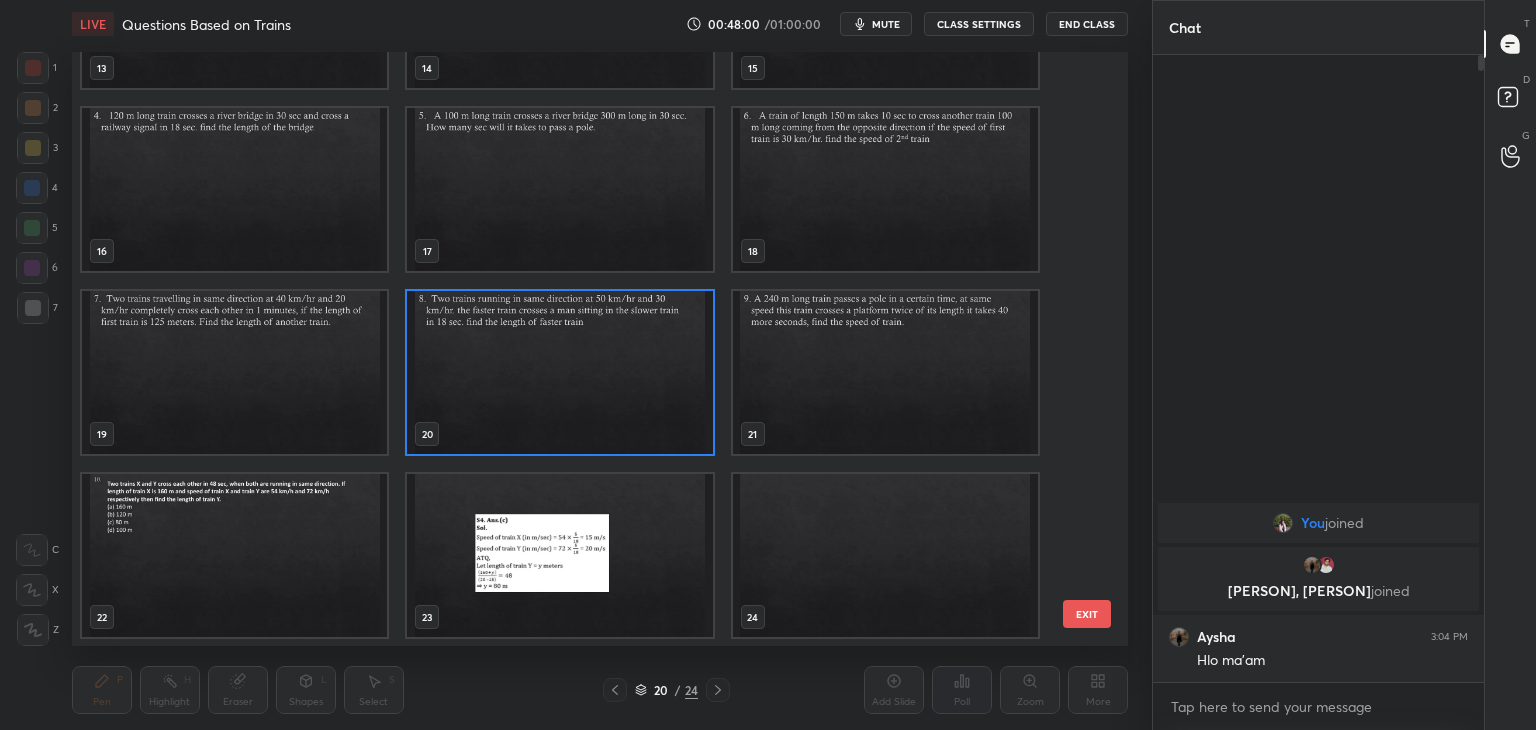 click at bounding box center [559, 372] 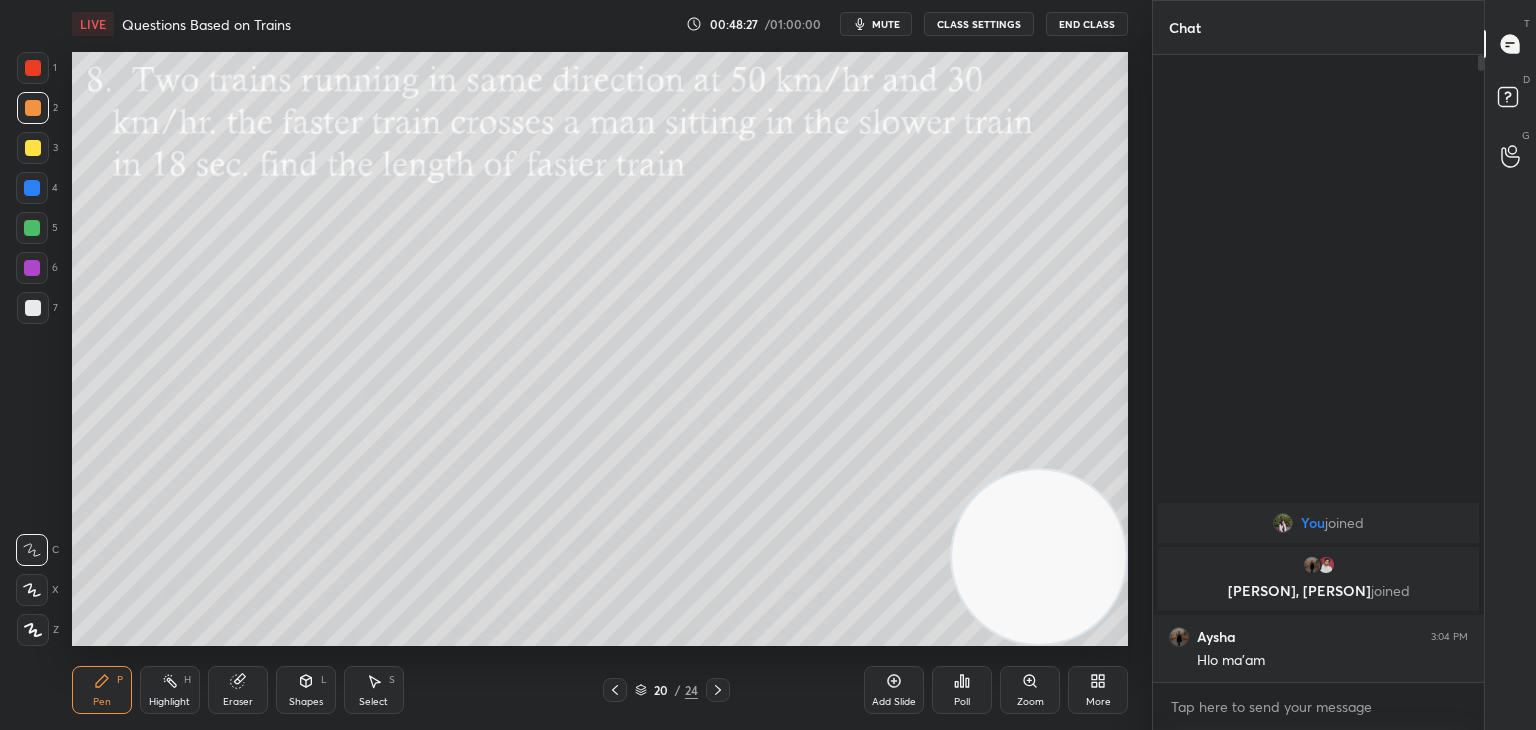 click on "mute" at bounding box center (886, 24) 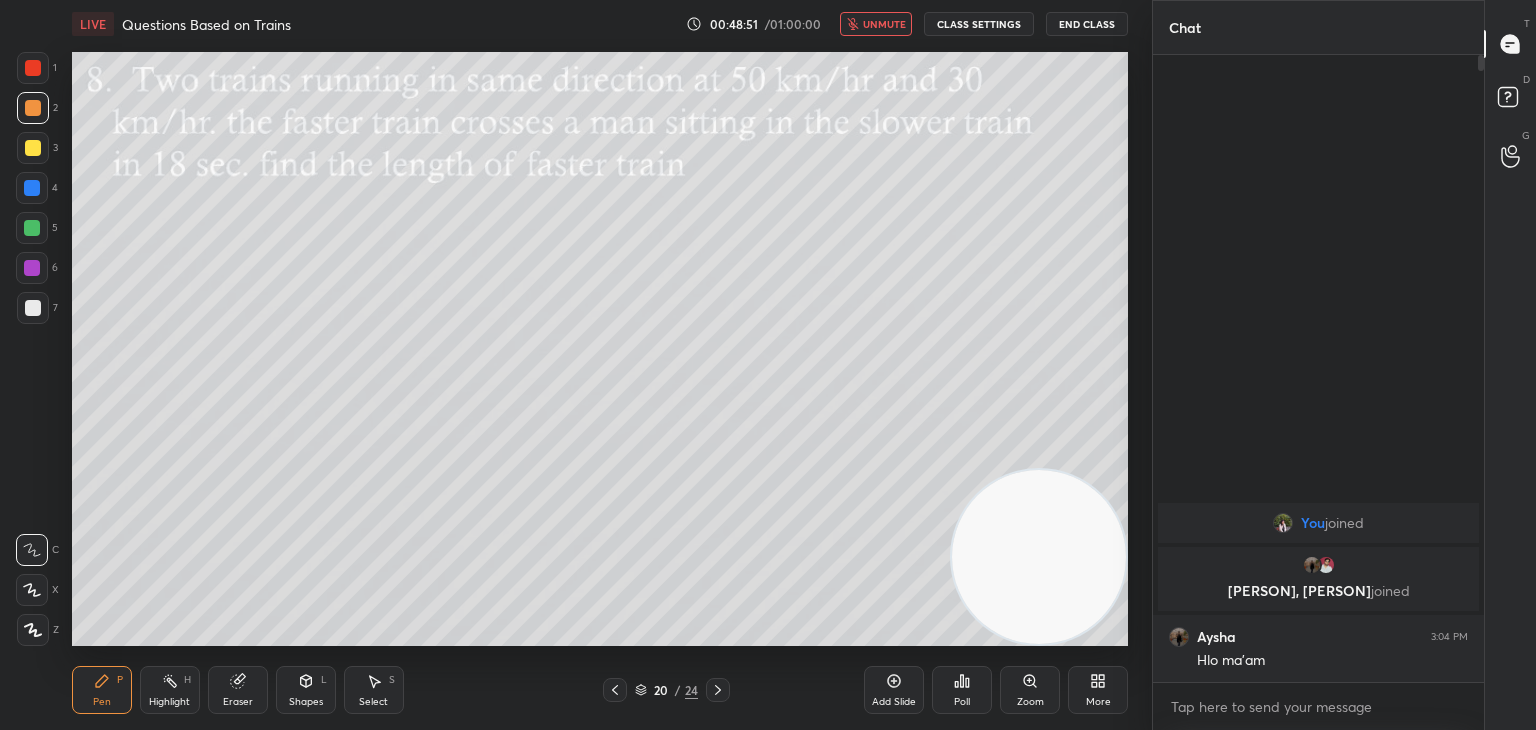 click on "End Class" at bounding box center [1087, 24] 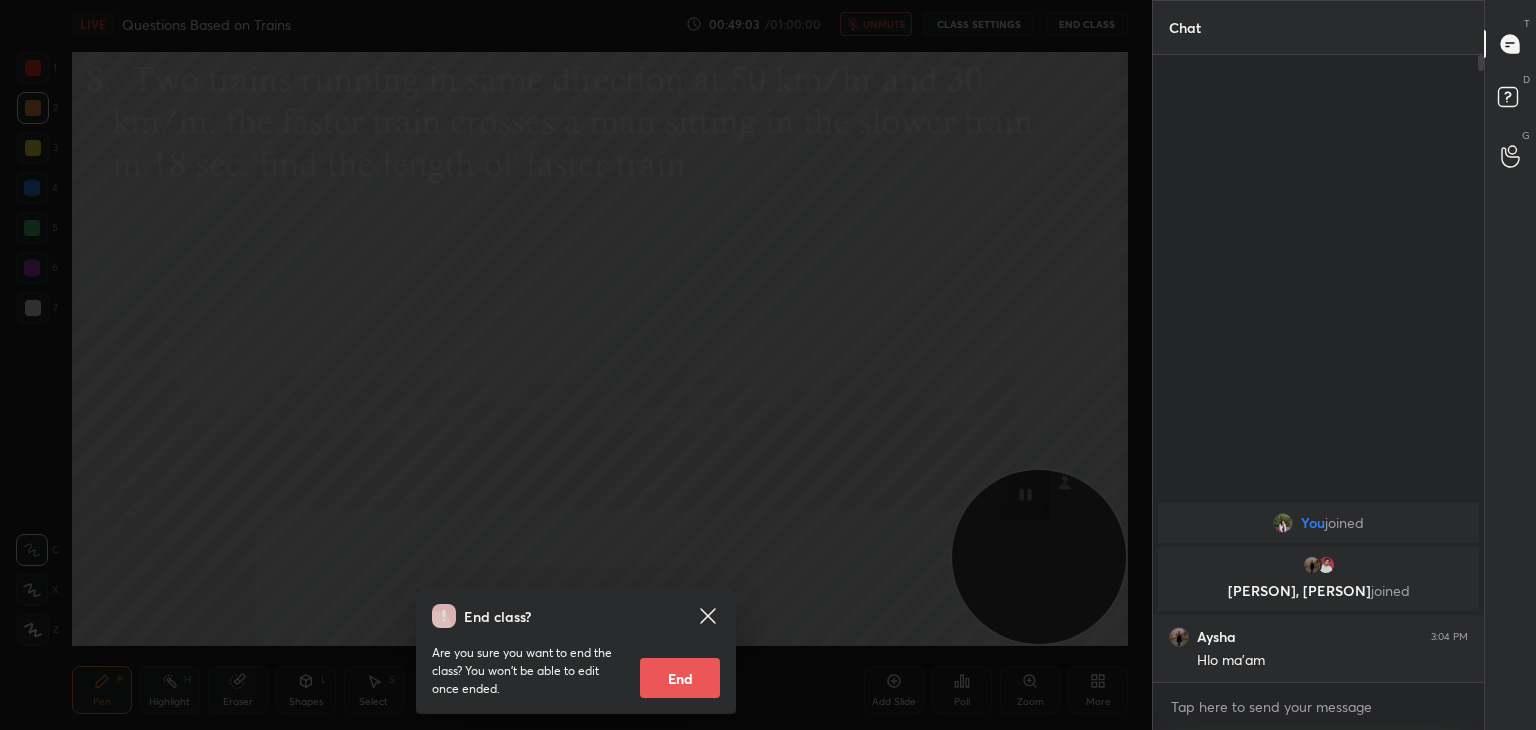 click on "End class? Are you sure you want to end the class? You won’t be able to edit once ended. End" at bounding box center (576, 365) 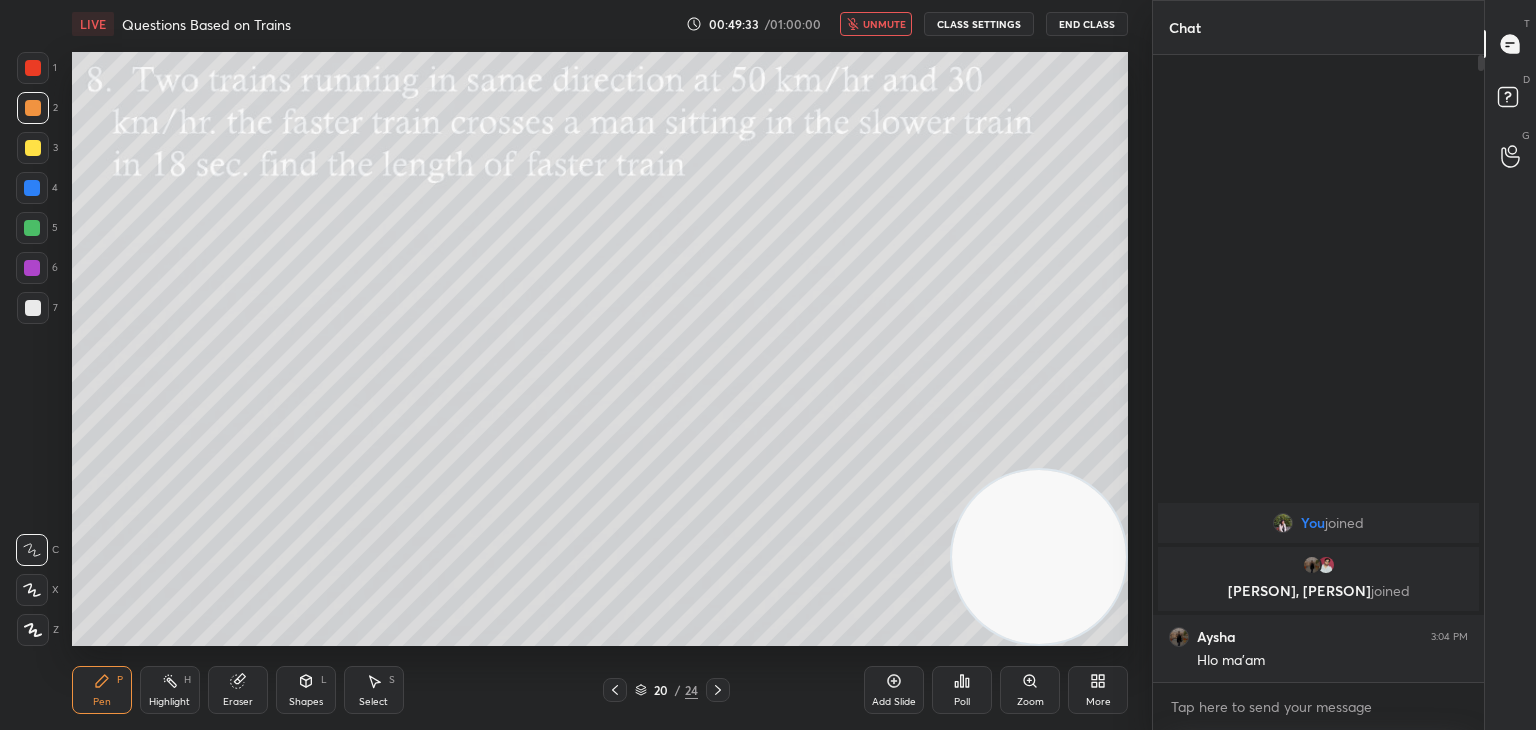 click on "End Class" at bounding box center (1087, 24) 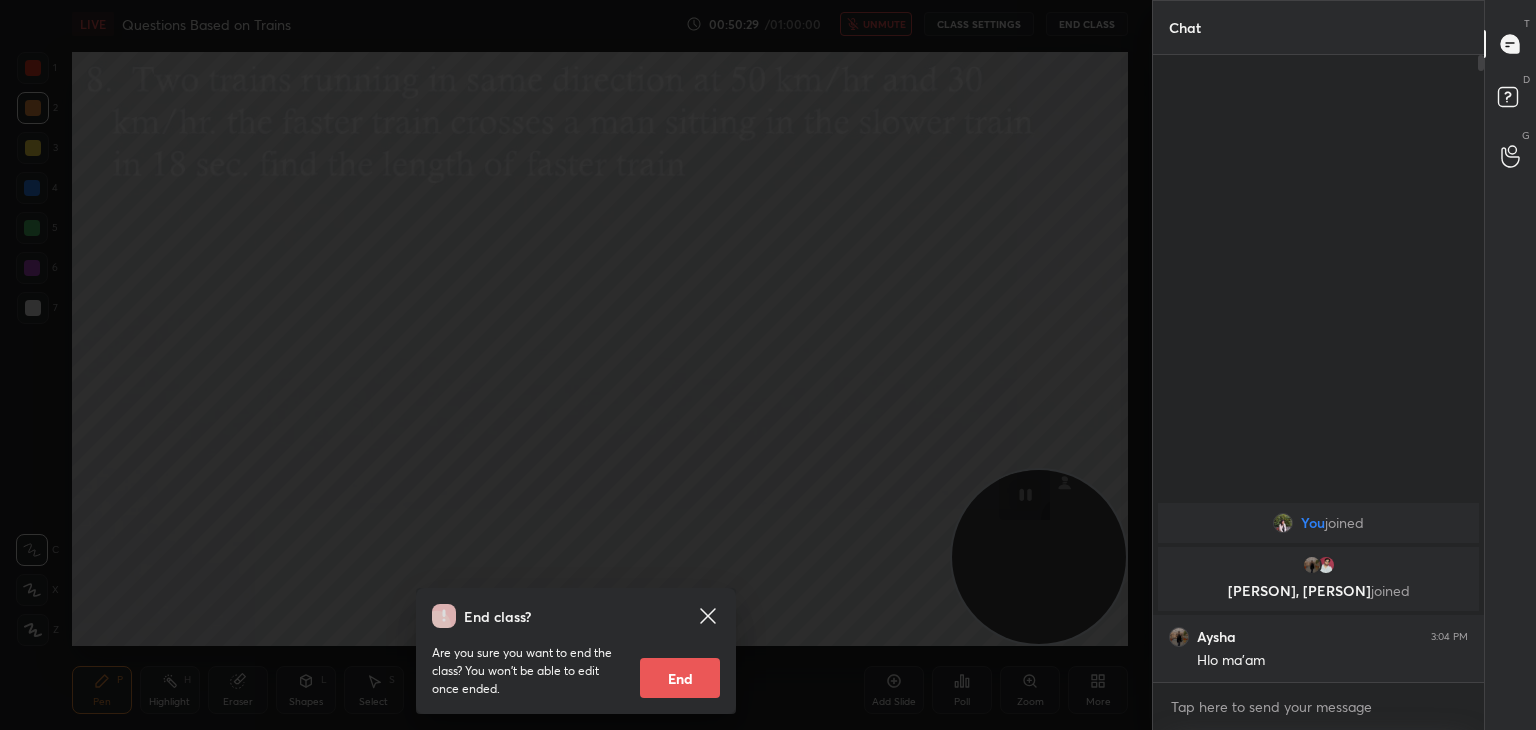 click on "End class? Are you sure you want to end the class? You won’t be able to edit once ended. End" at bounding box center [576, 365] 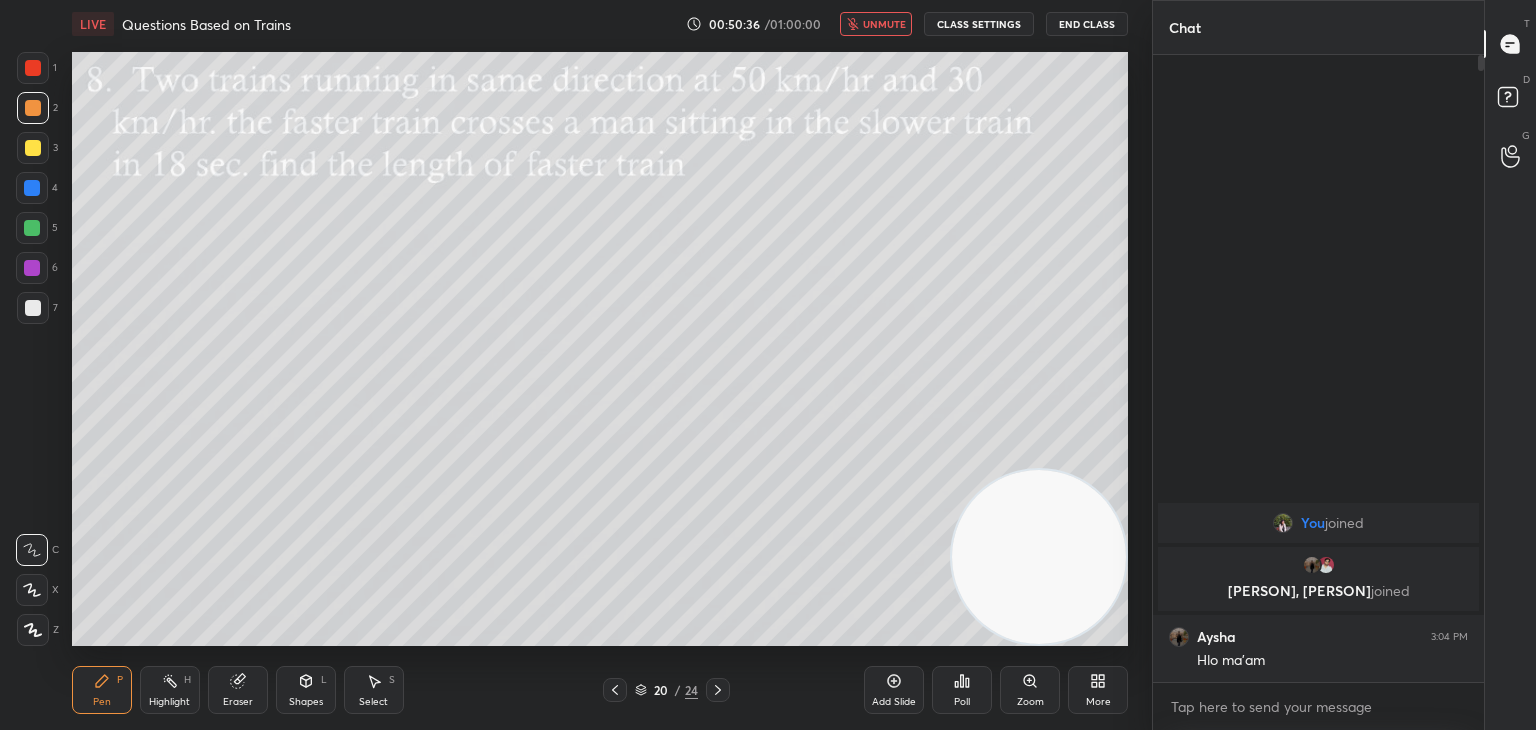 click on "Poll" at bounding box center (962, 690) 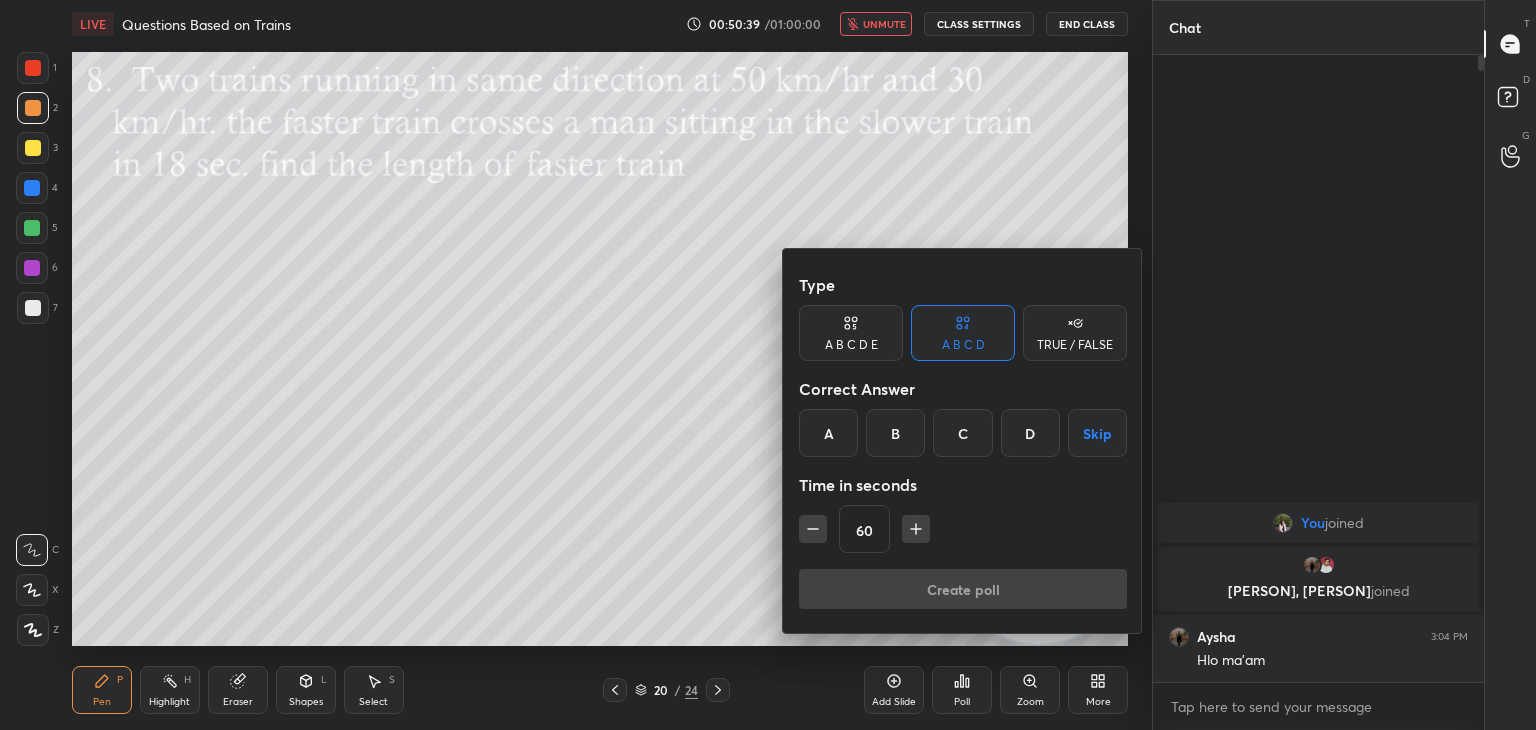 click on "Skip" at bounding box center [1097, 433] 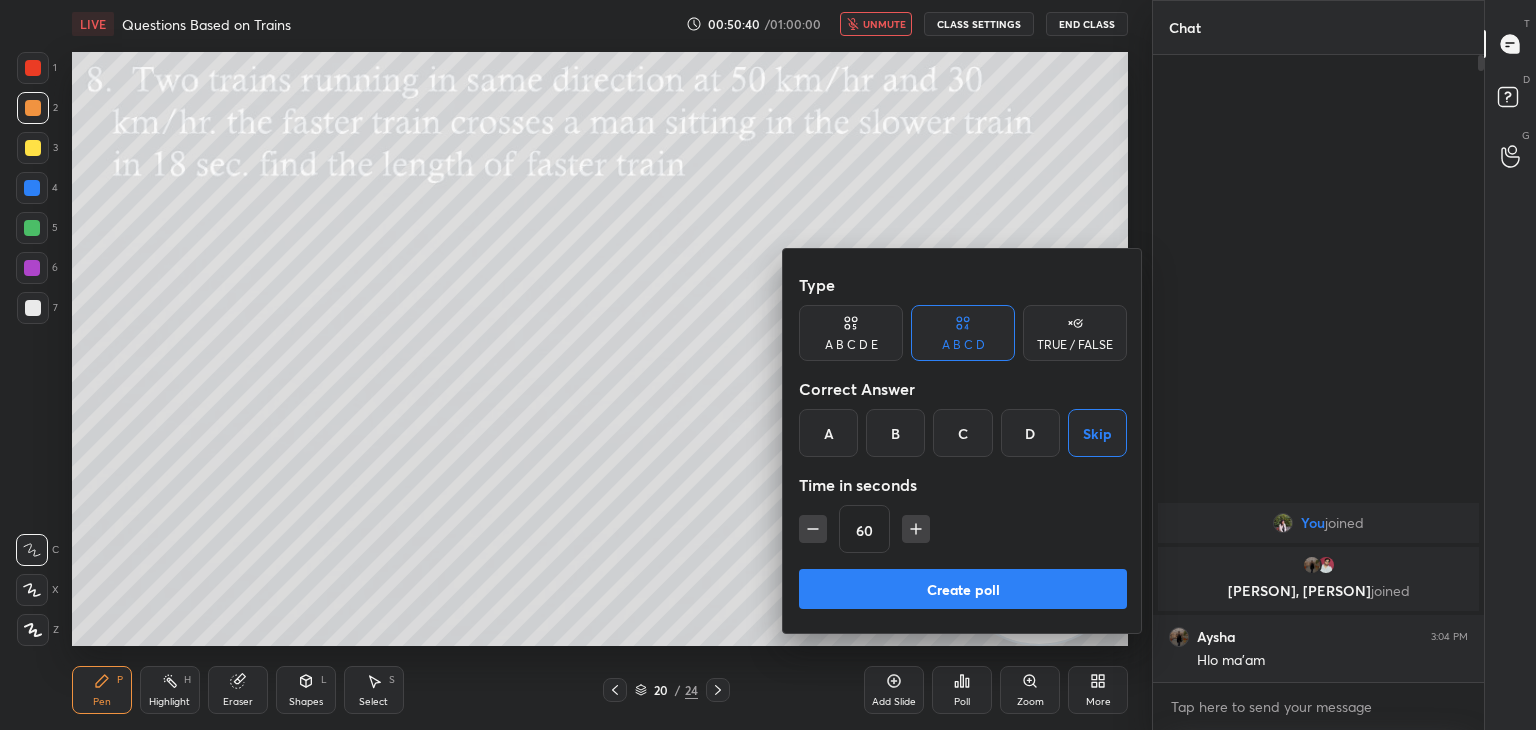 click 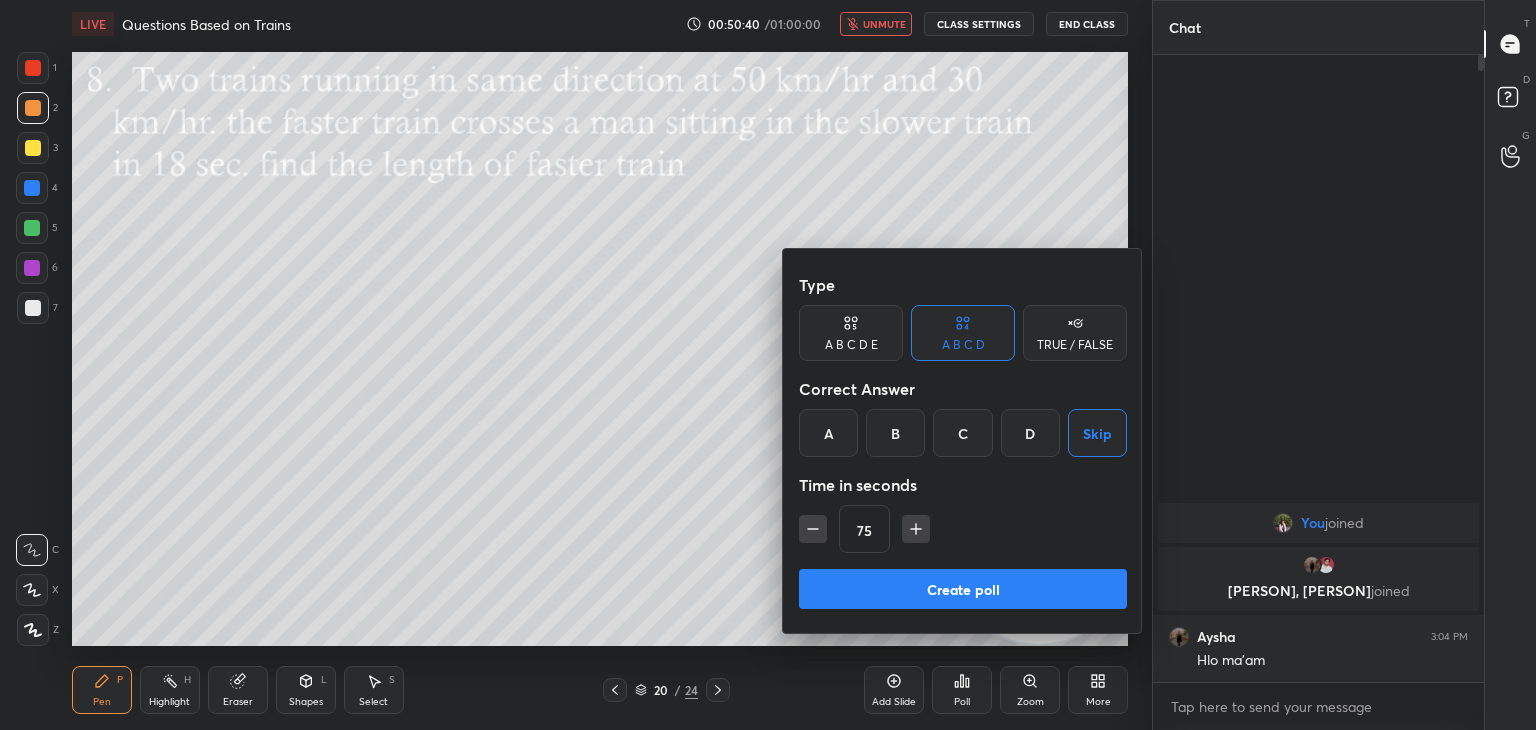 click 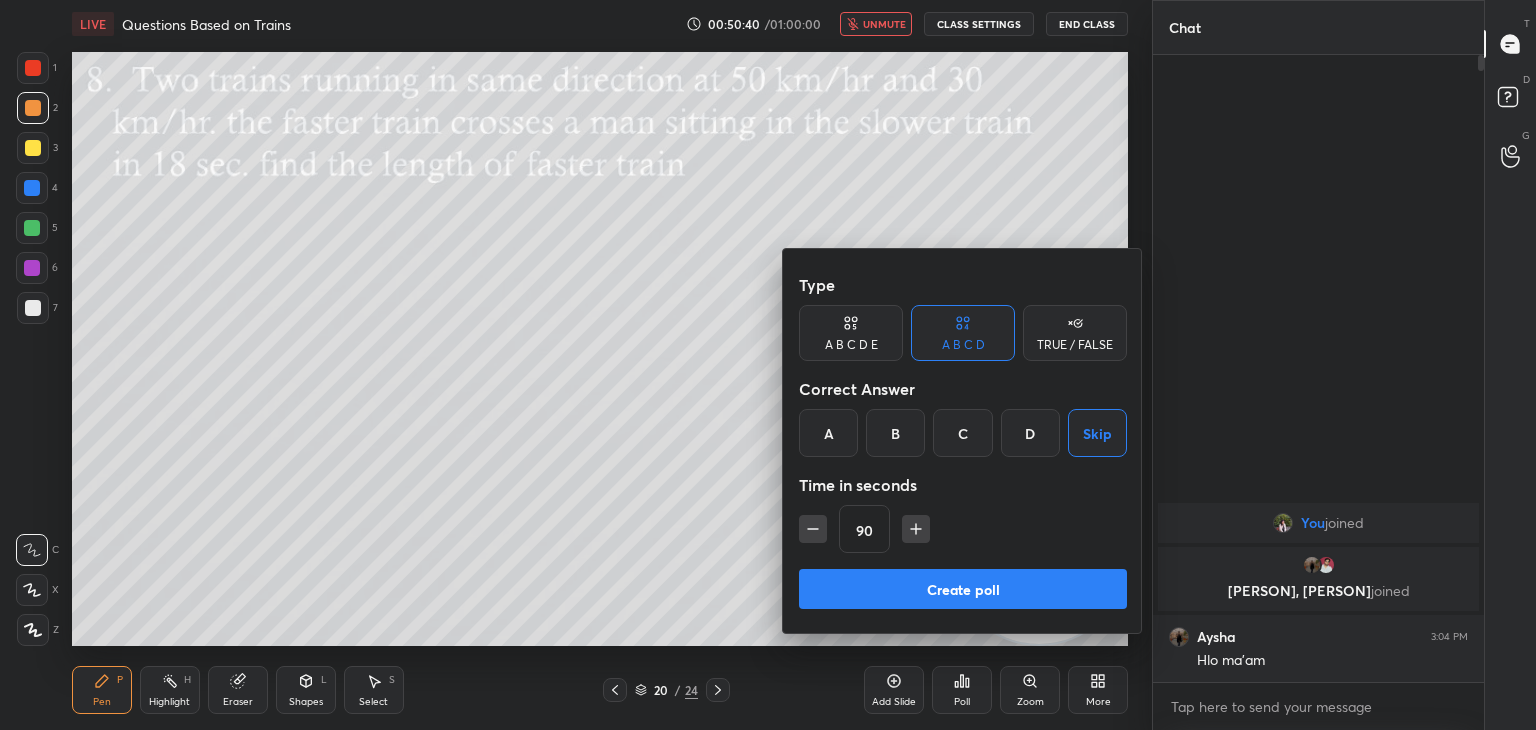 click on "Create poll" at bounding box center [963, 589] 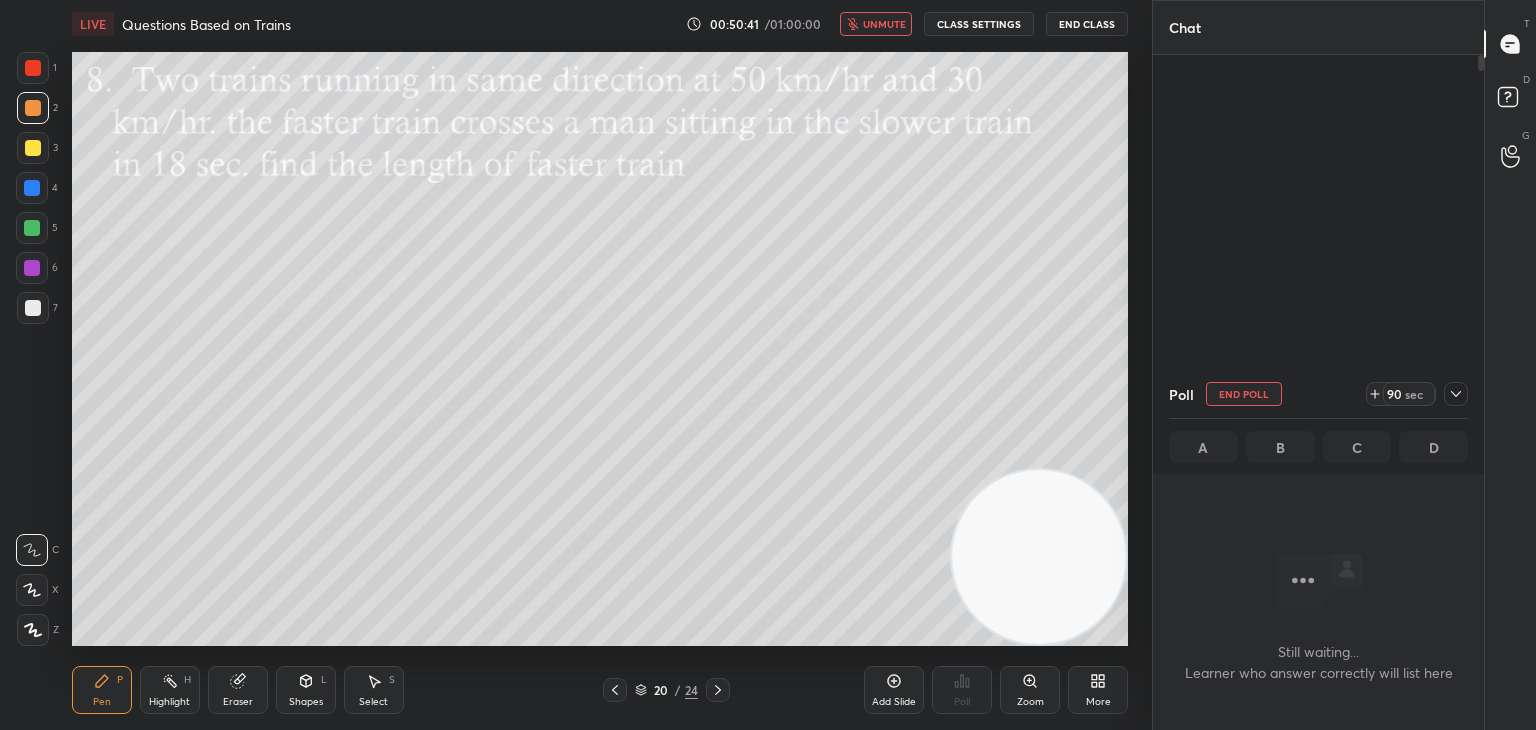 scroll, scrollTop: 602, scrollLeft: 325, axis: both 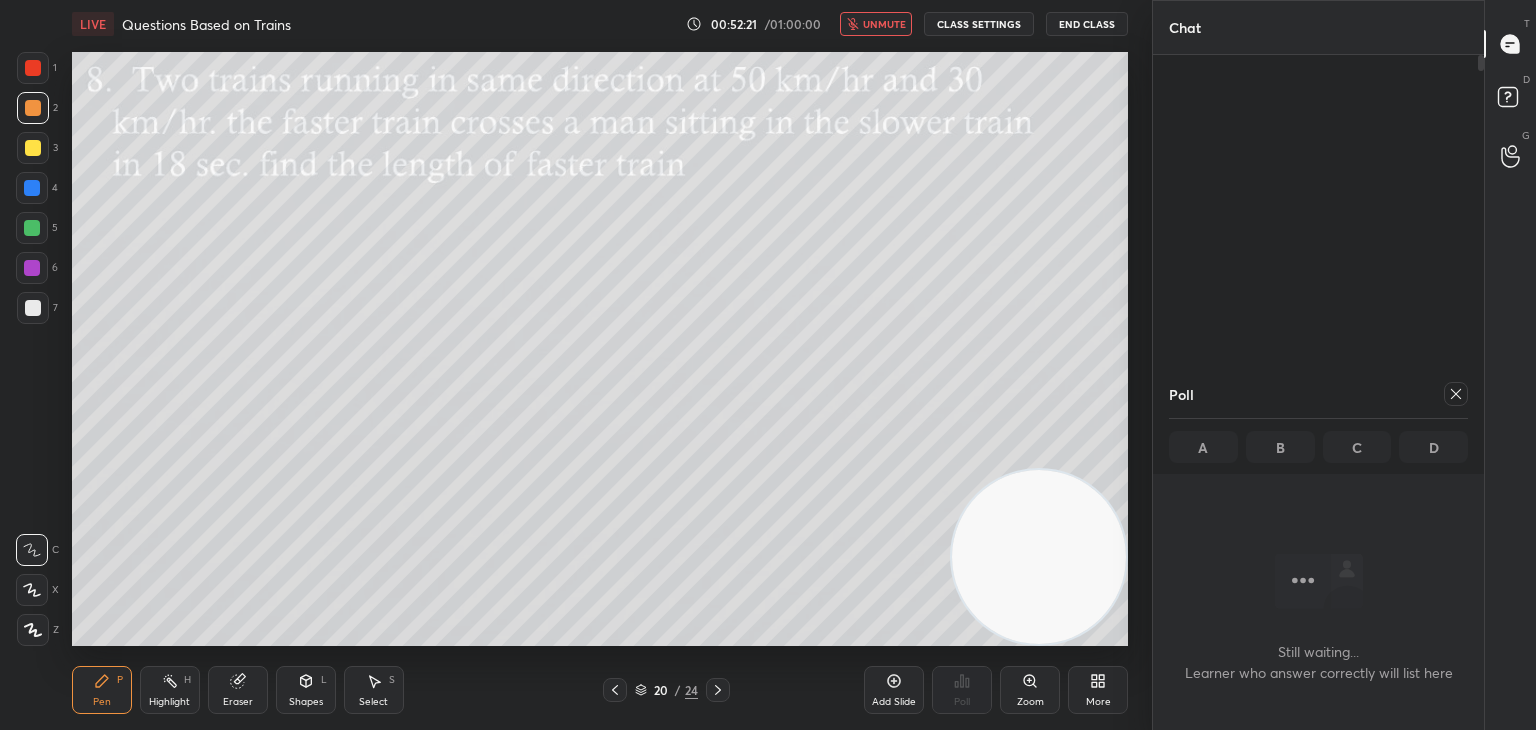 click on "unmute" at bounding box center (876, 24) 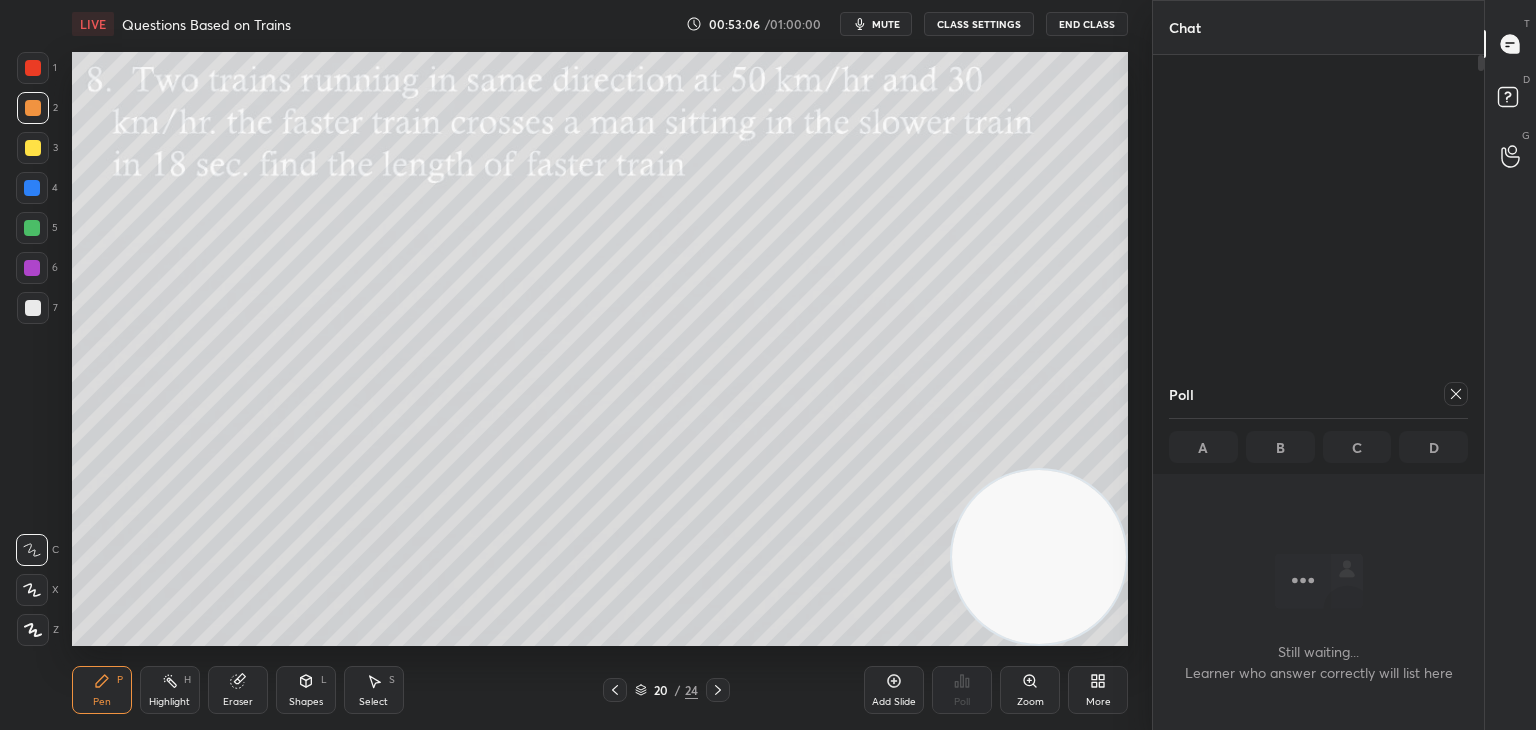 click 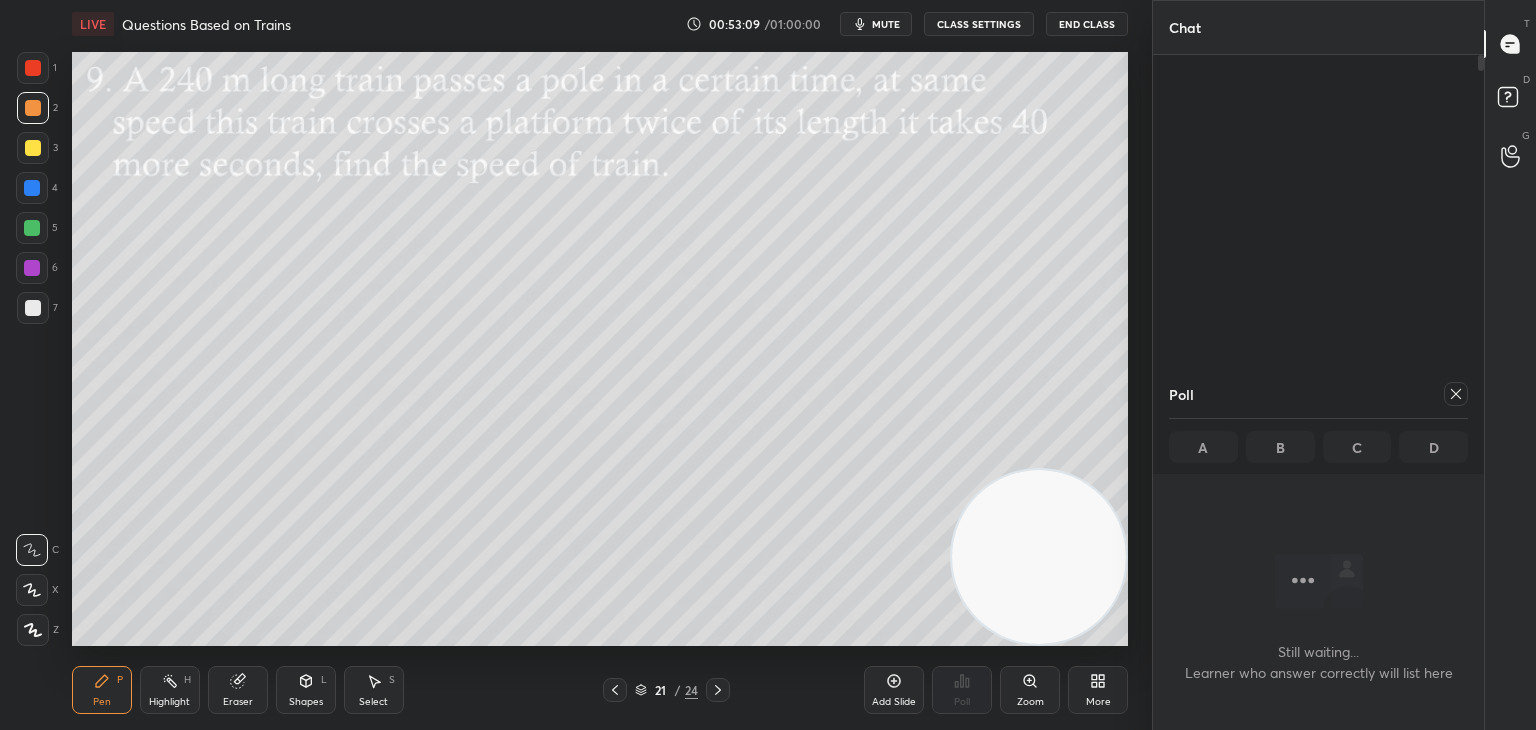 click on "mute" at bounding box center (886, 24) 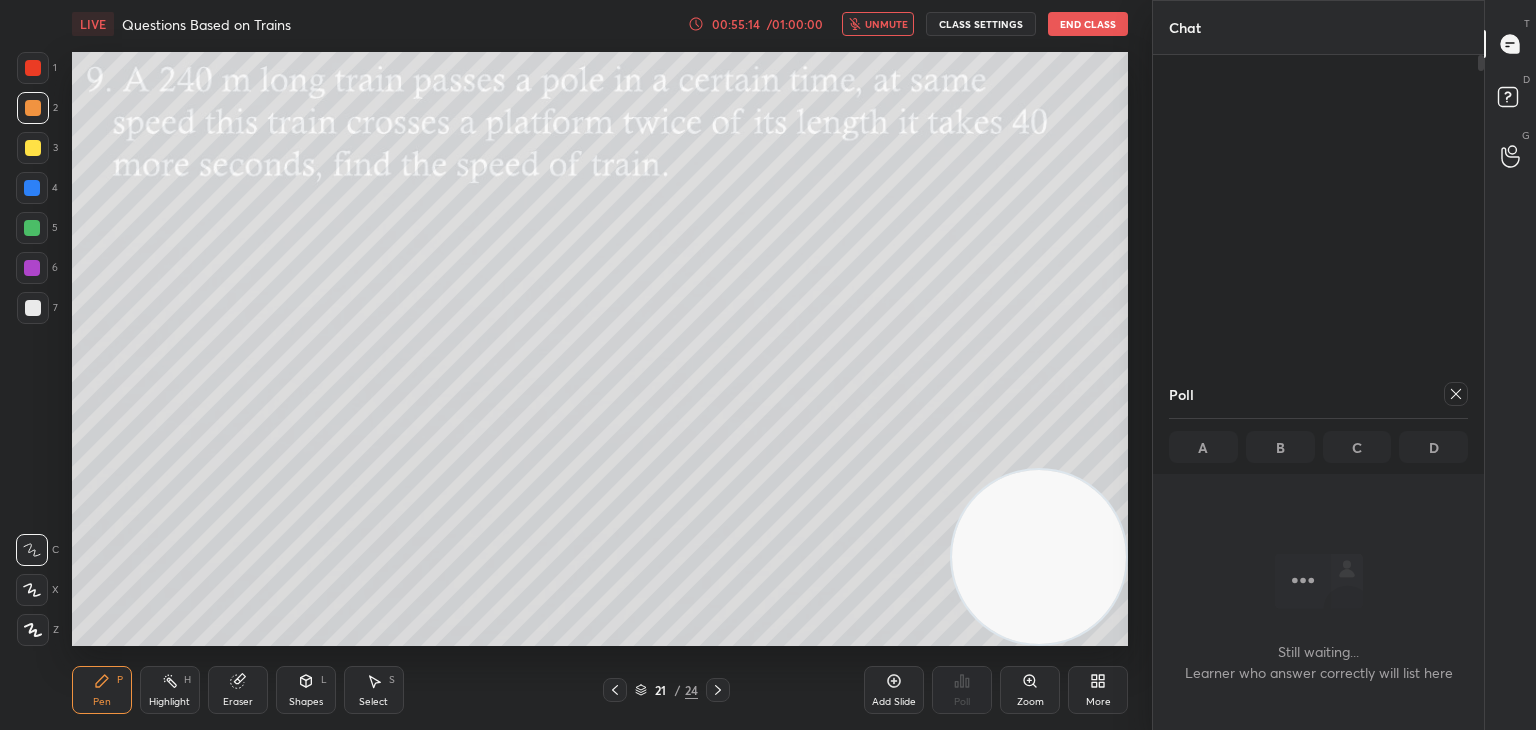 click on "unmute" at bounding box center (886, 24) 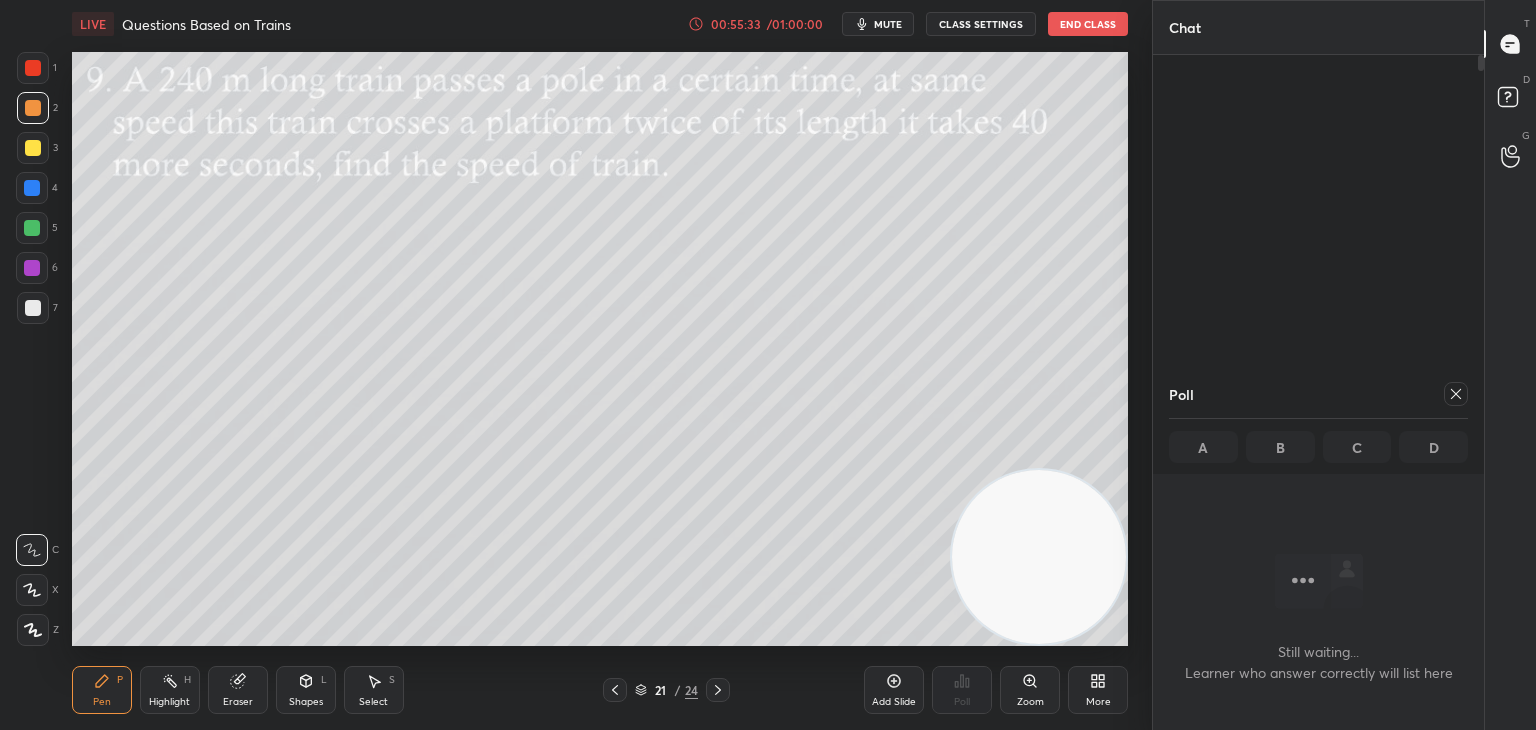 click at bounding box center (33, 148) 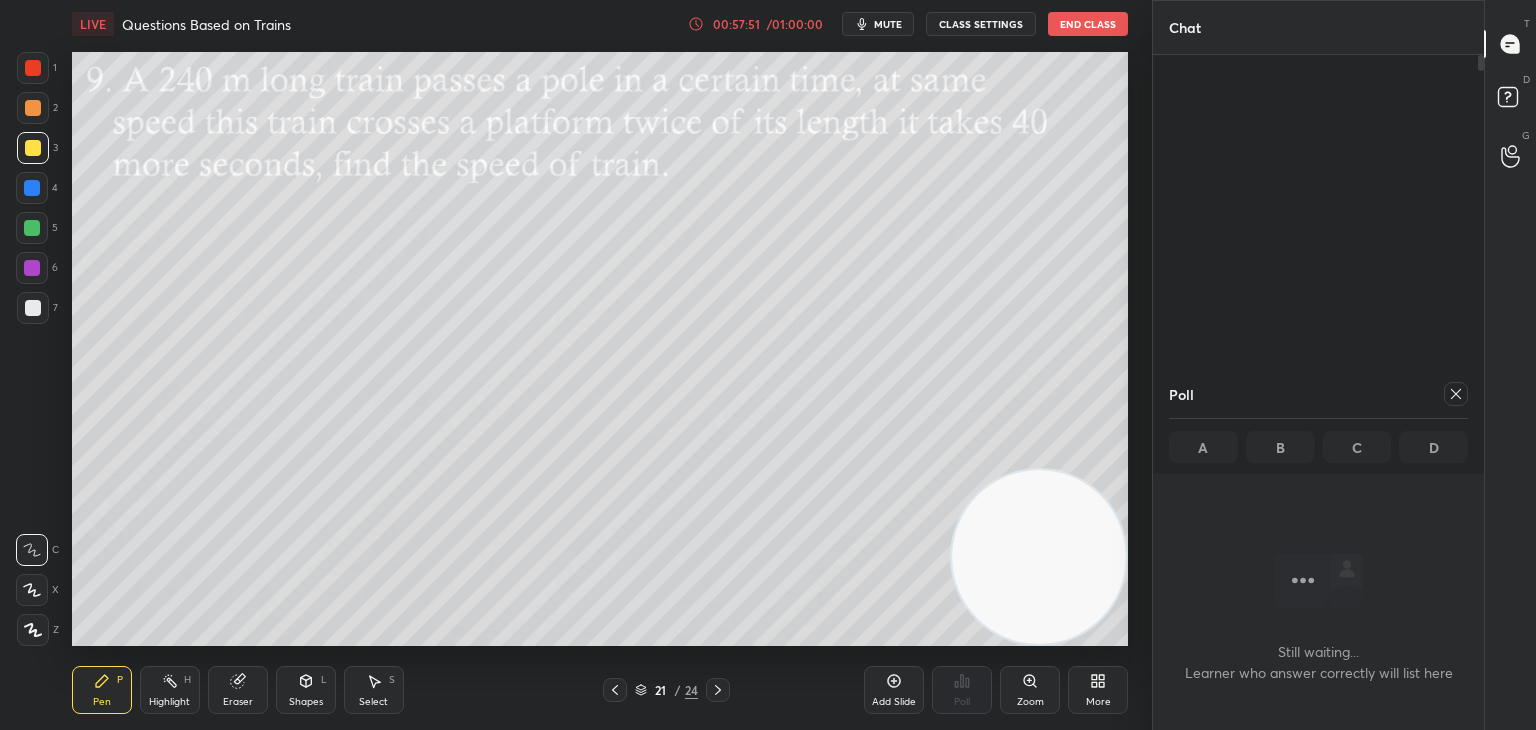 click 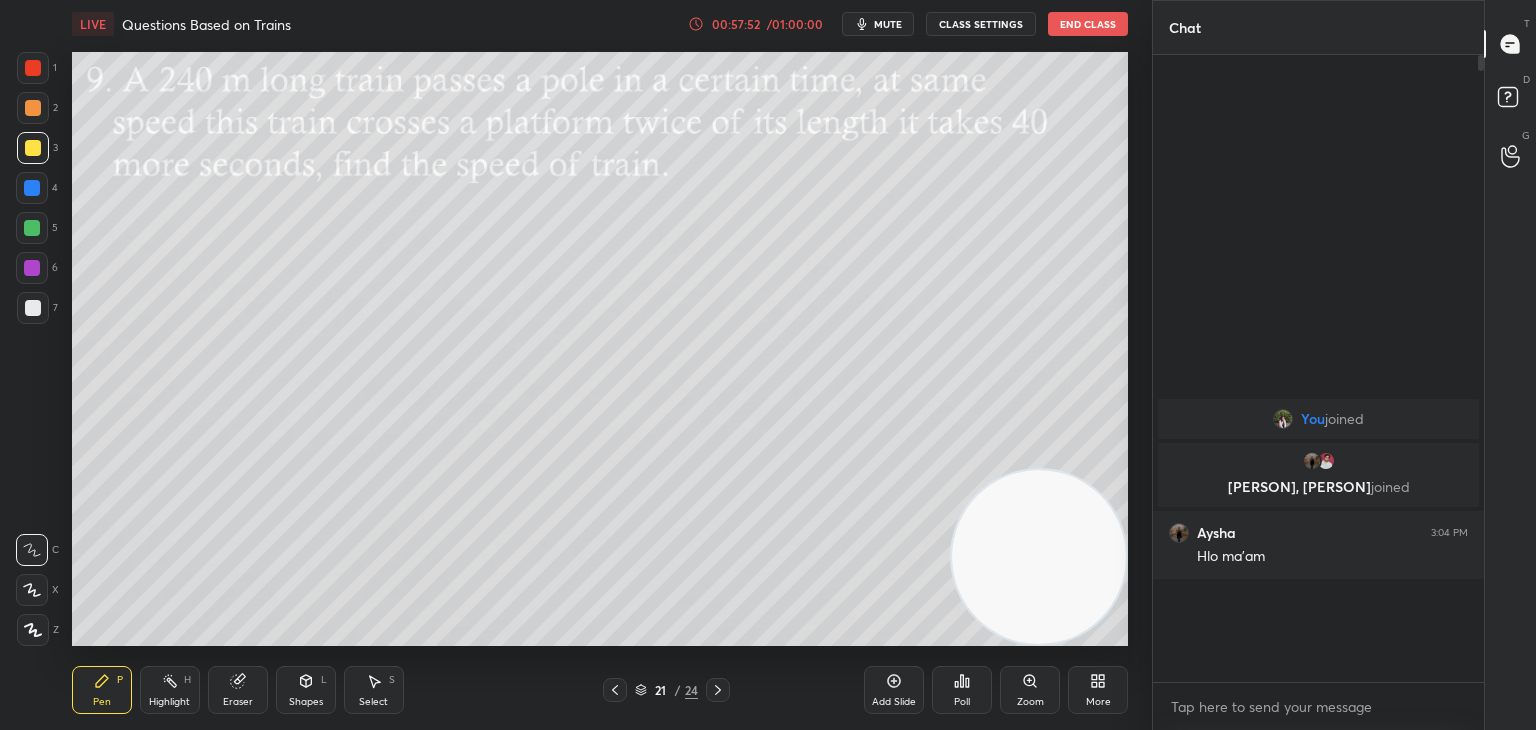 scroll, scrollTop: 541, scrollLeft: 325, axis: both 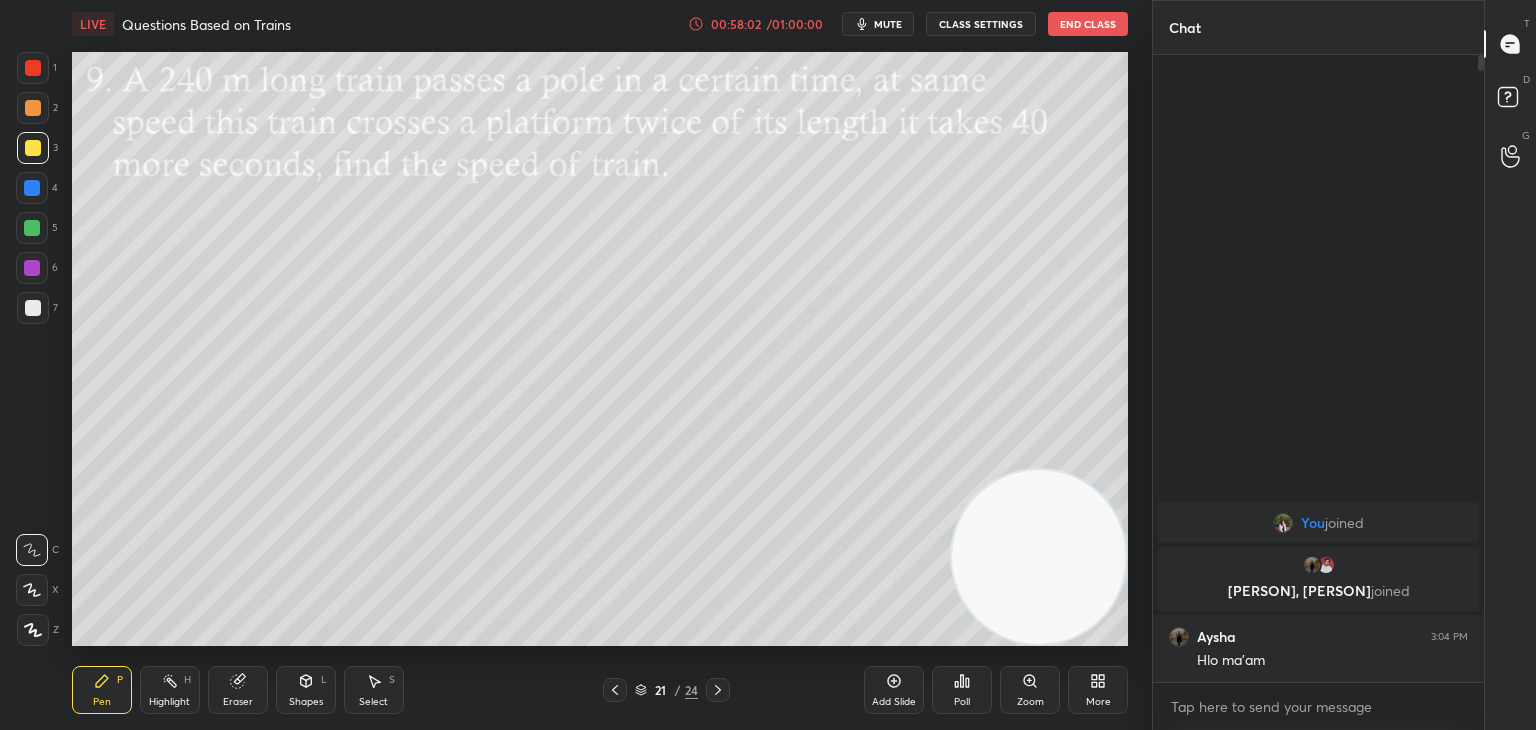 click on "mute" at bounding box center [878, 24] 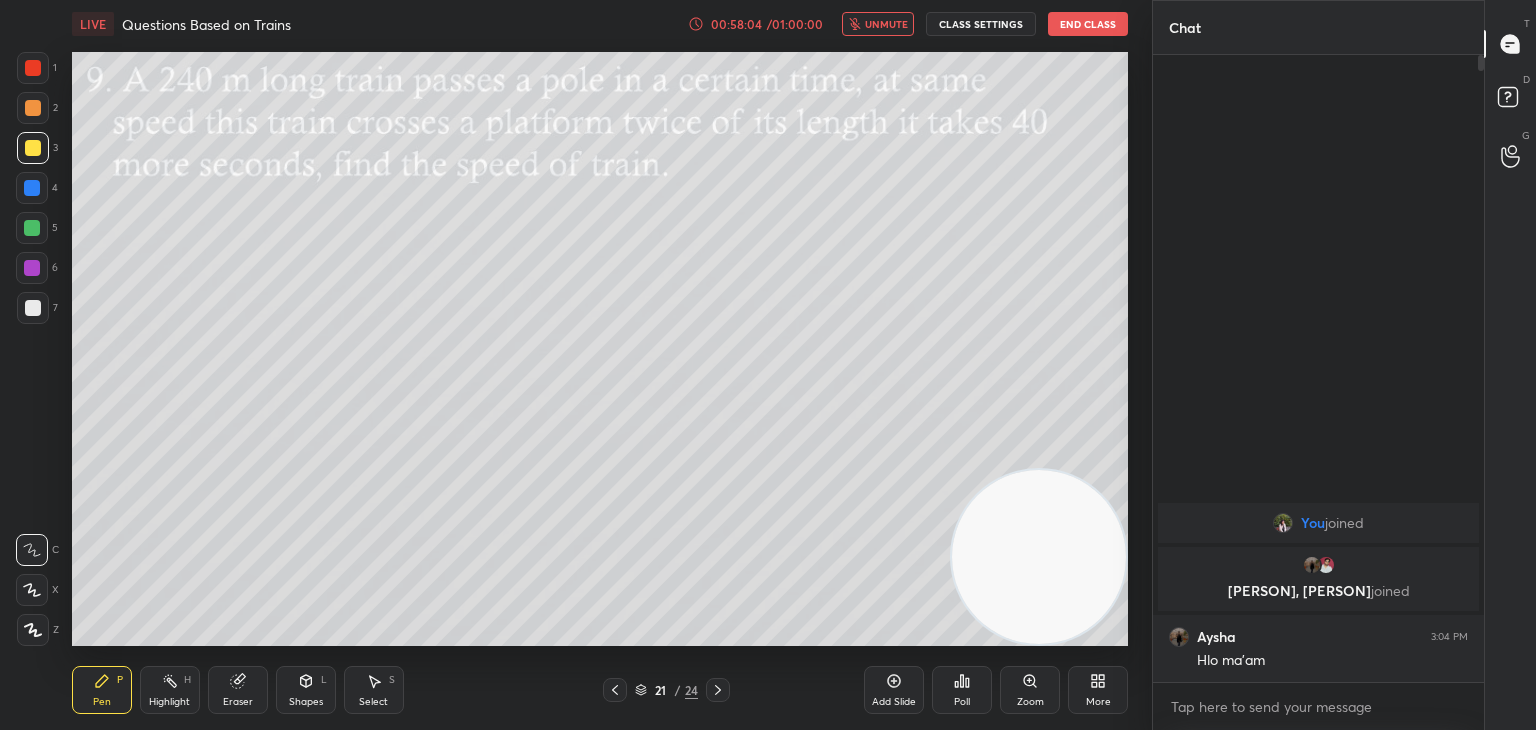 click on "Add Slide" at bounding box center (894, 690) 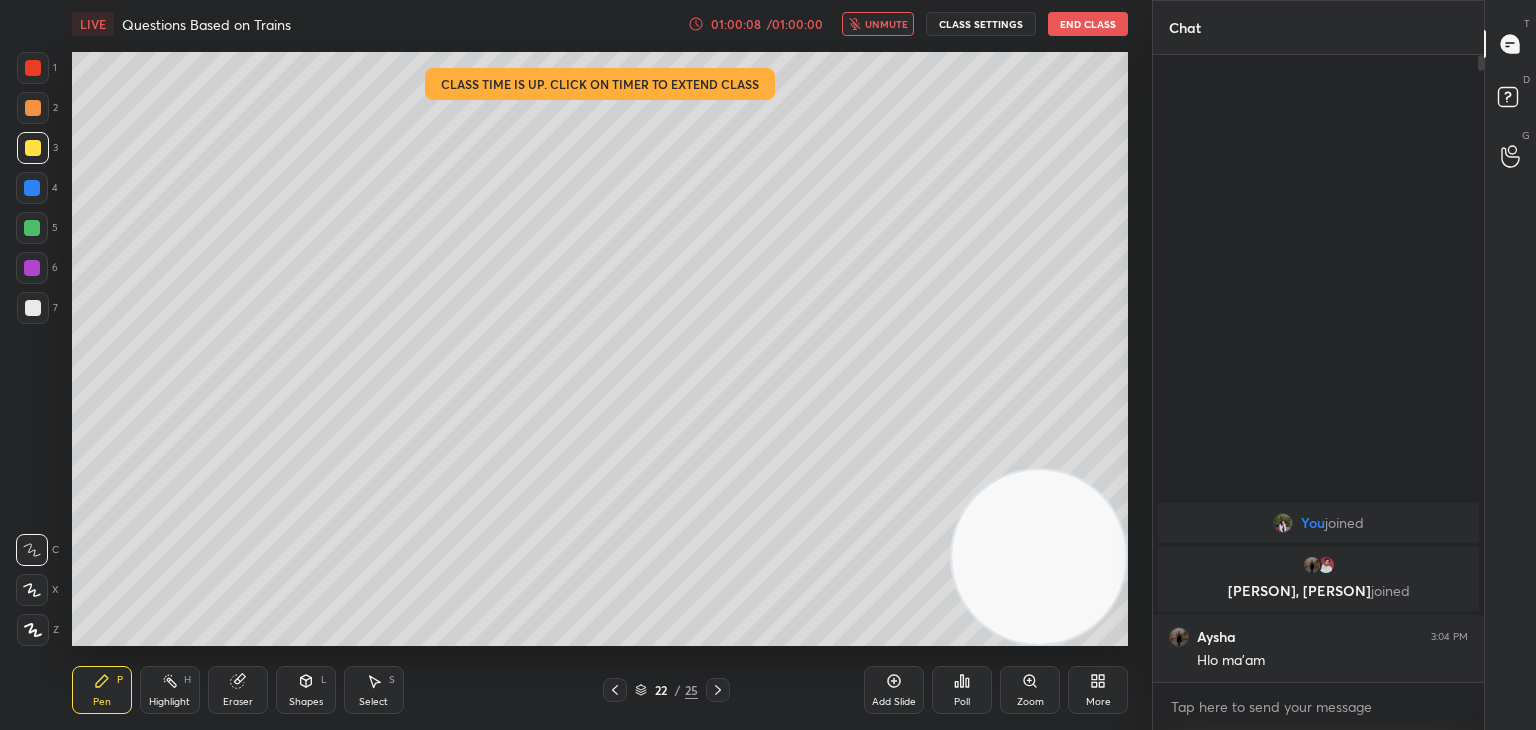 click on "End Class" at bounding box center [1088, 24] 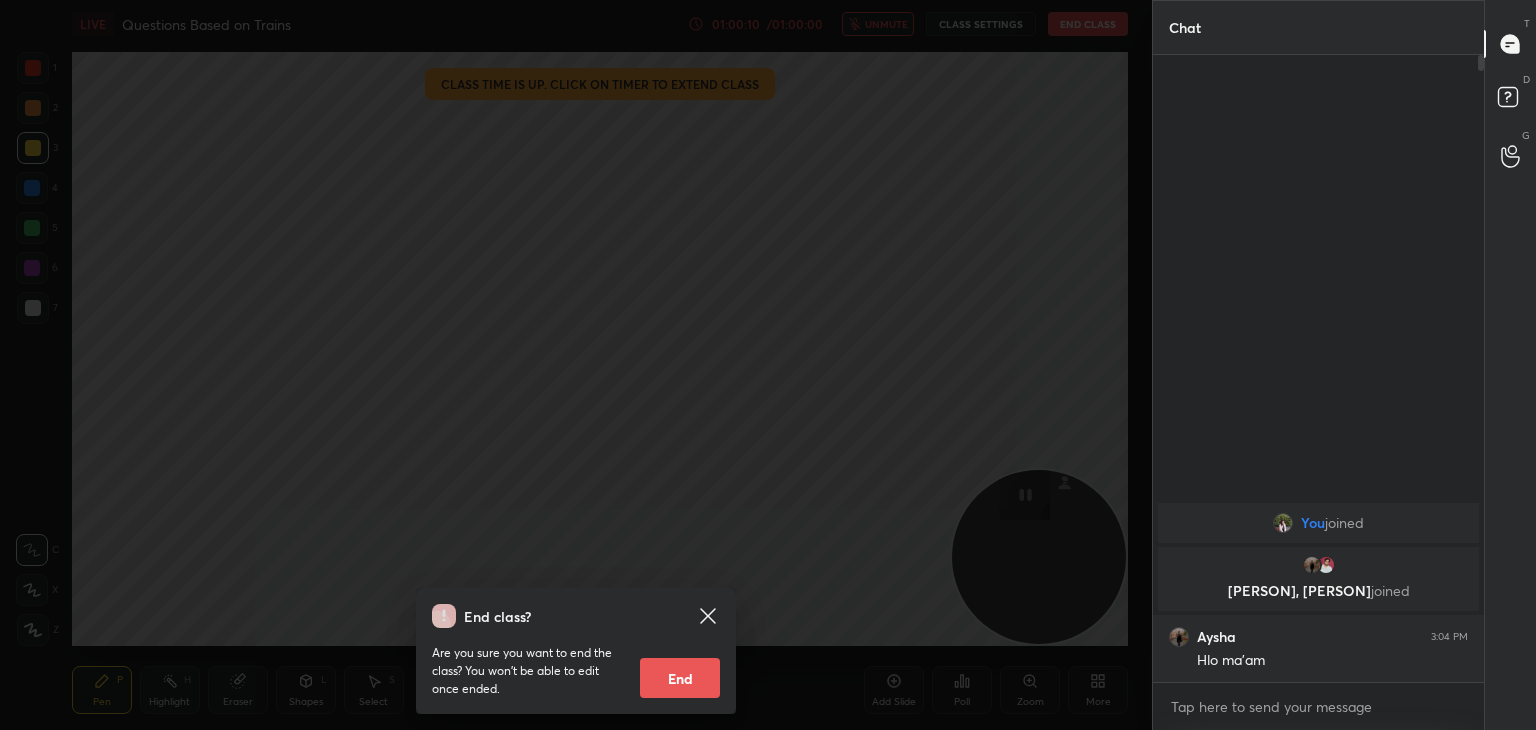 click on "End" at bounding box center [680, 678] 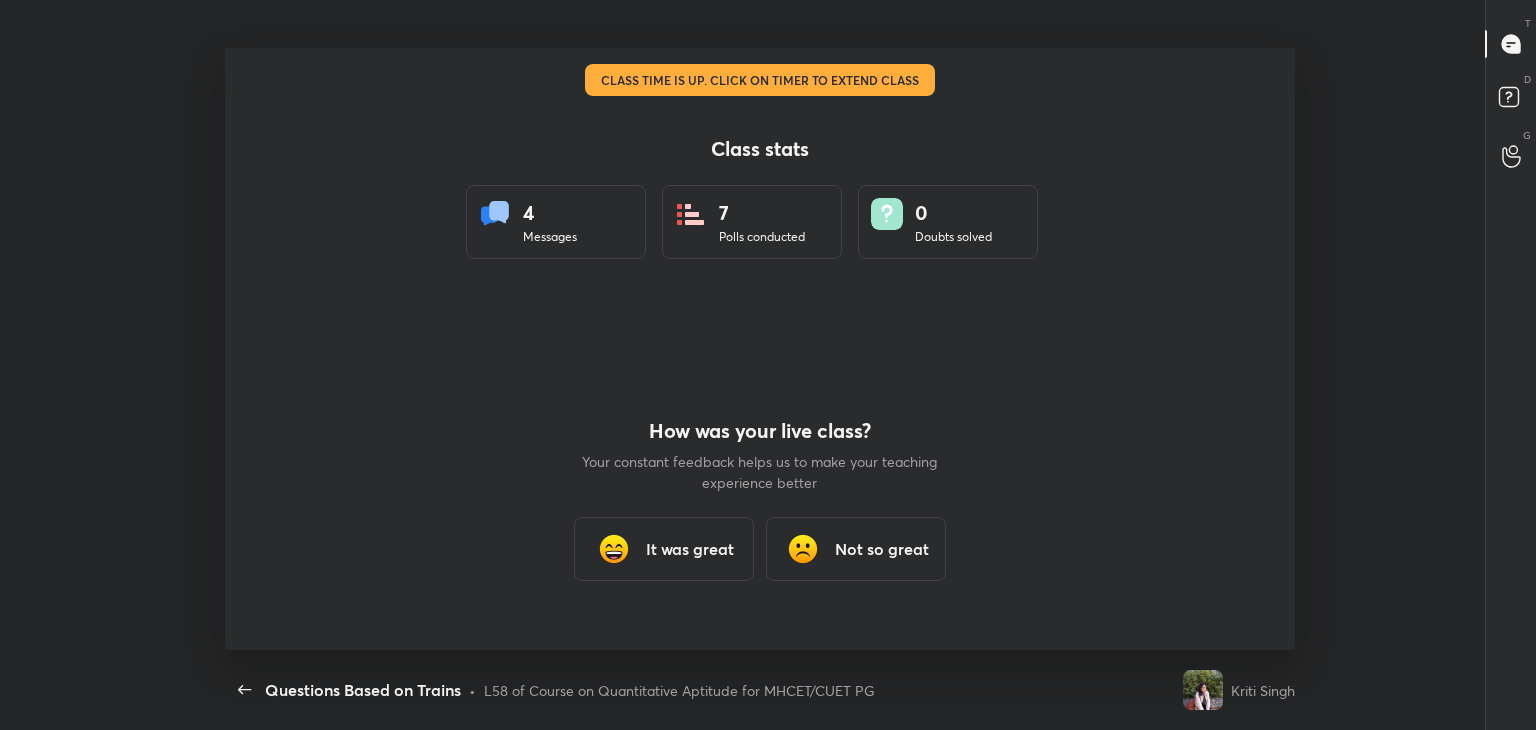 scroll, scrollTop: 99397, scrollLeft: 98704, axis: both 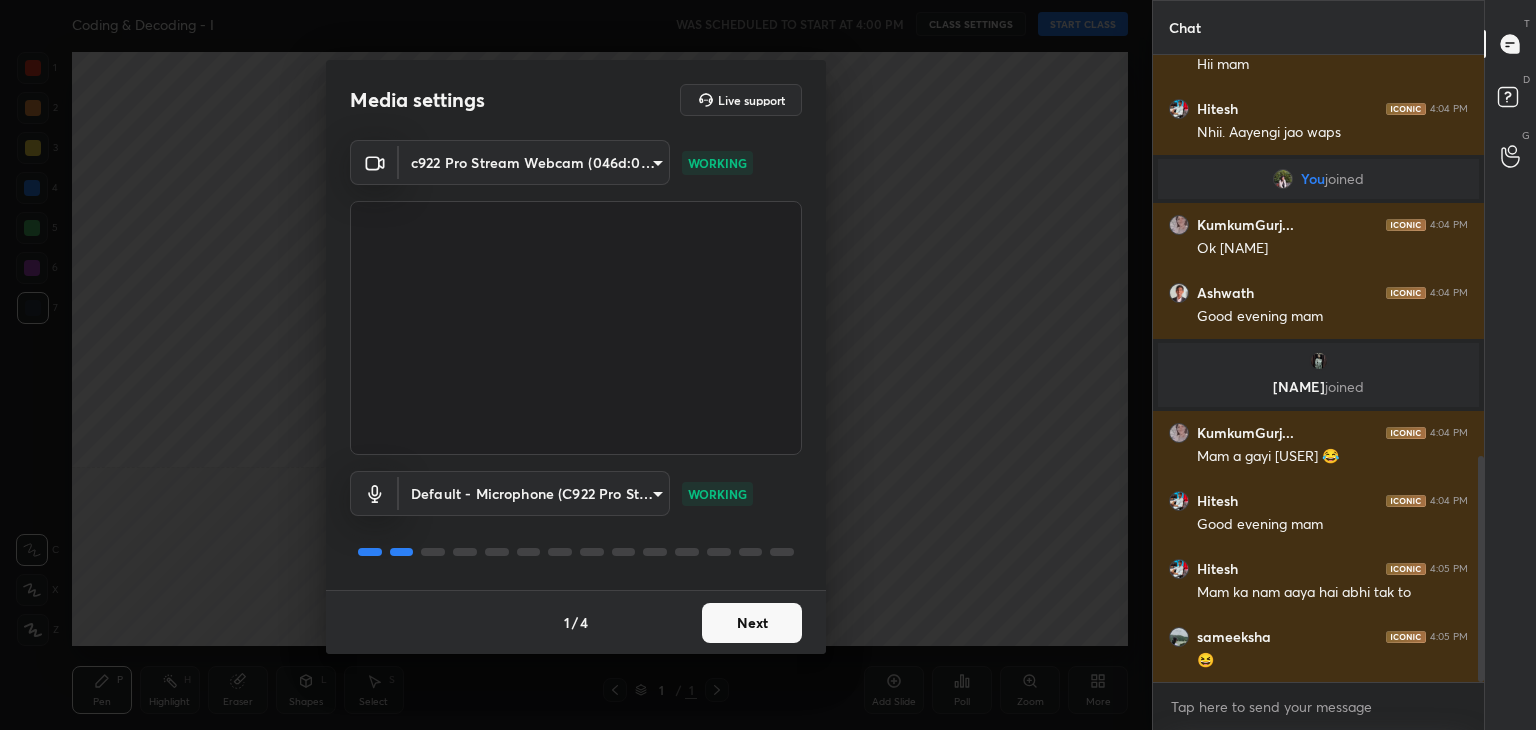 click on "Next" at bounding box center [752, 623] 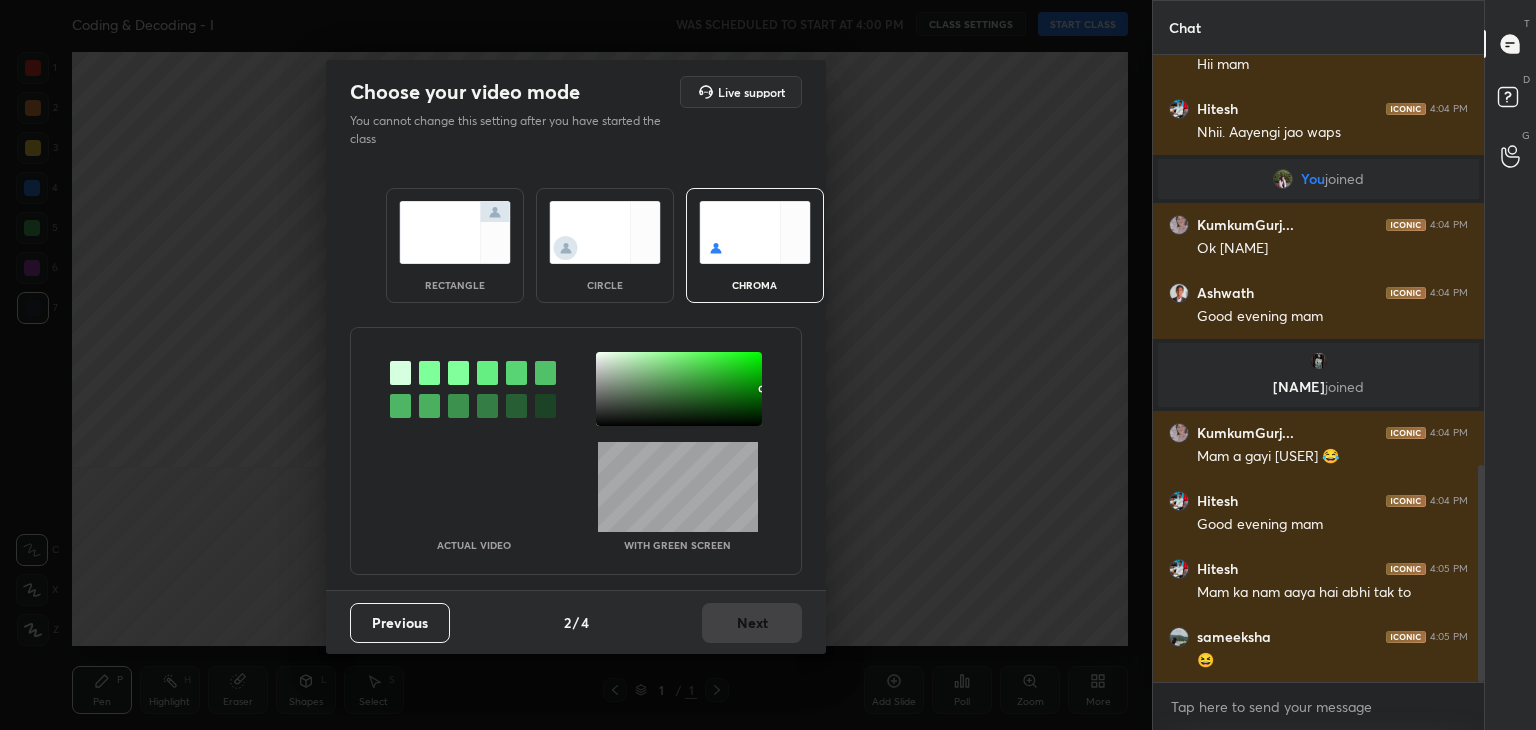 scroll, scrollTop: 1182, scrollLeft: 0, axis: vertical 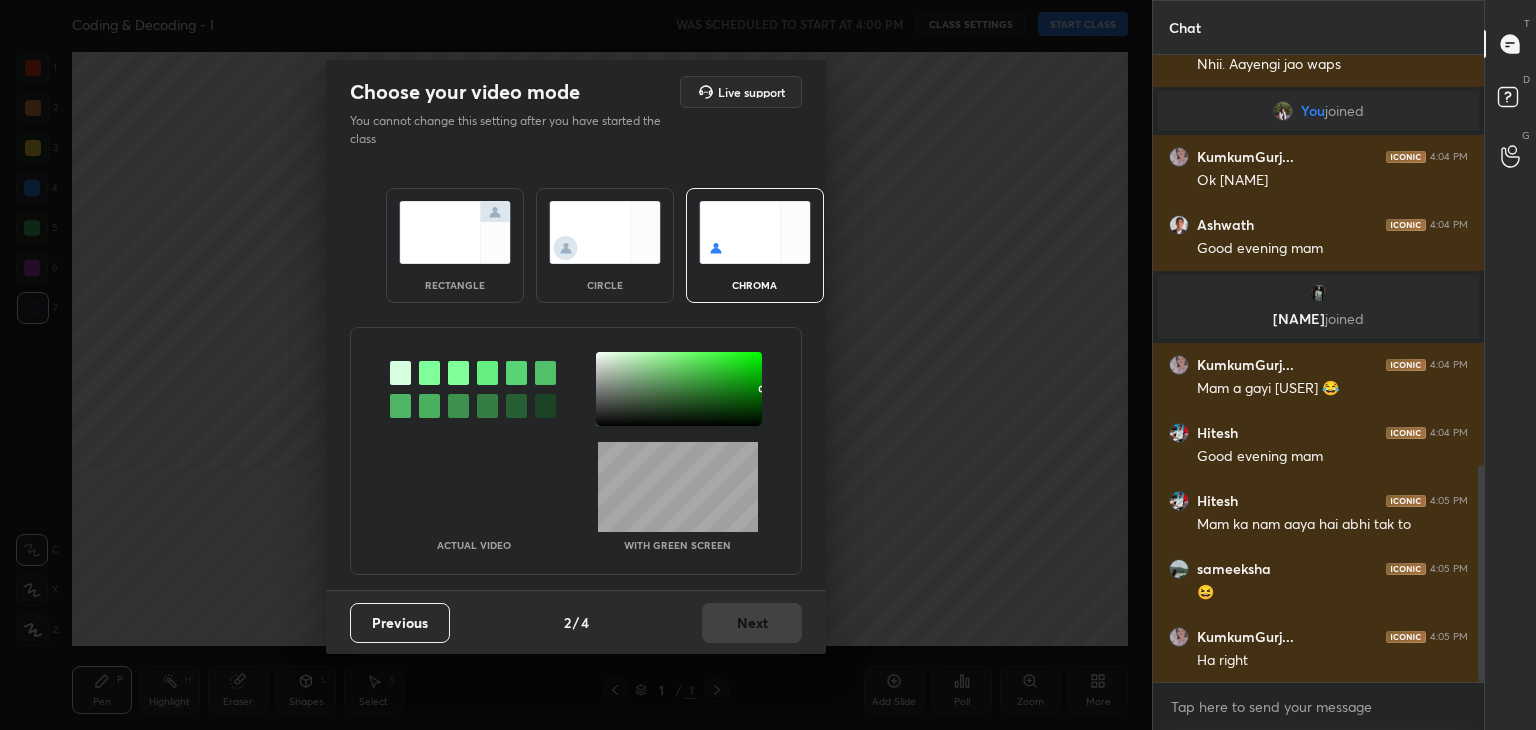 click at bounding box center (605, 232) 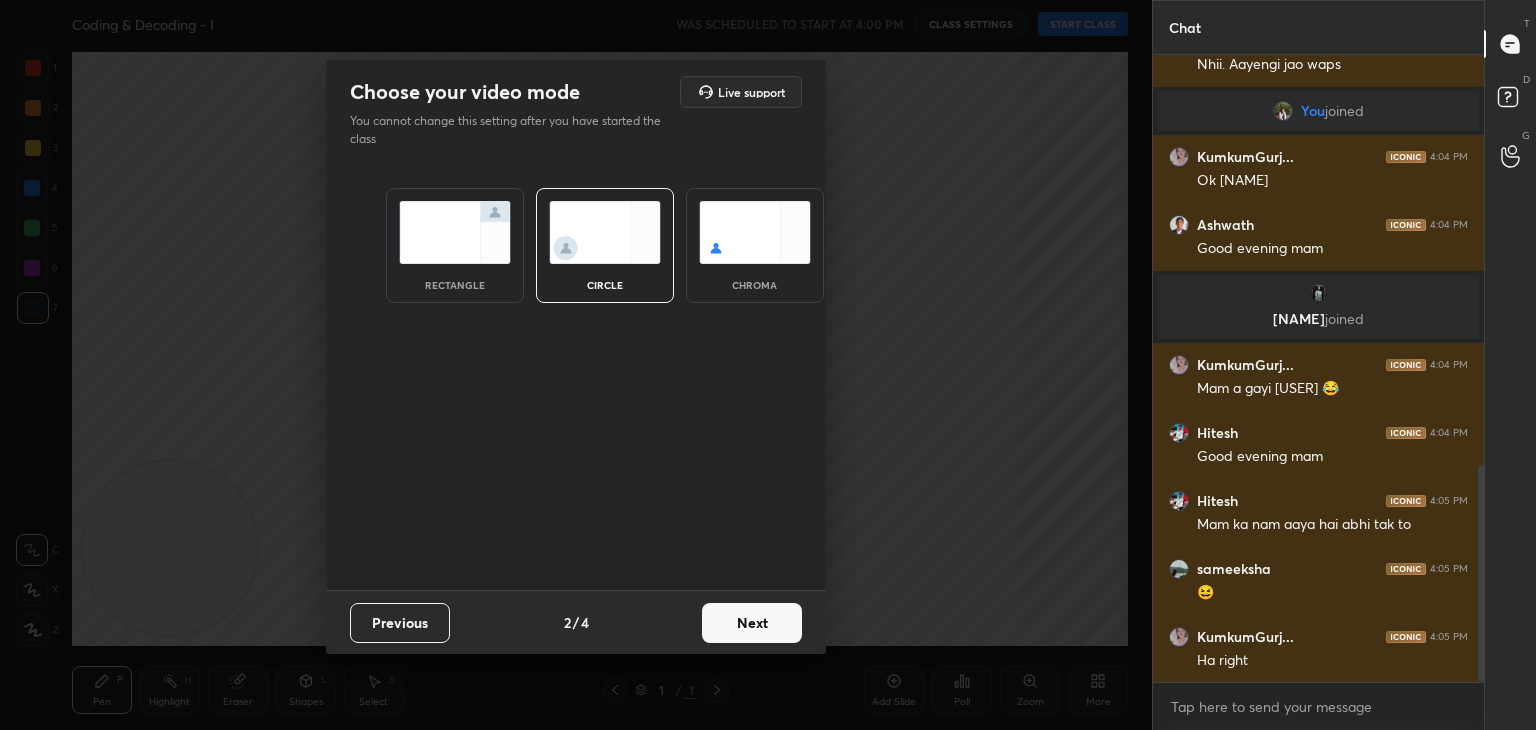 click on "Next" at bounding box center (752, 623) 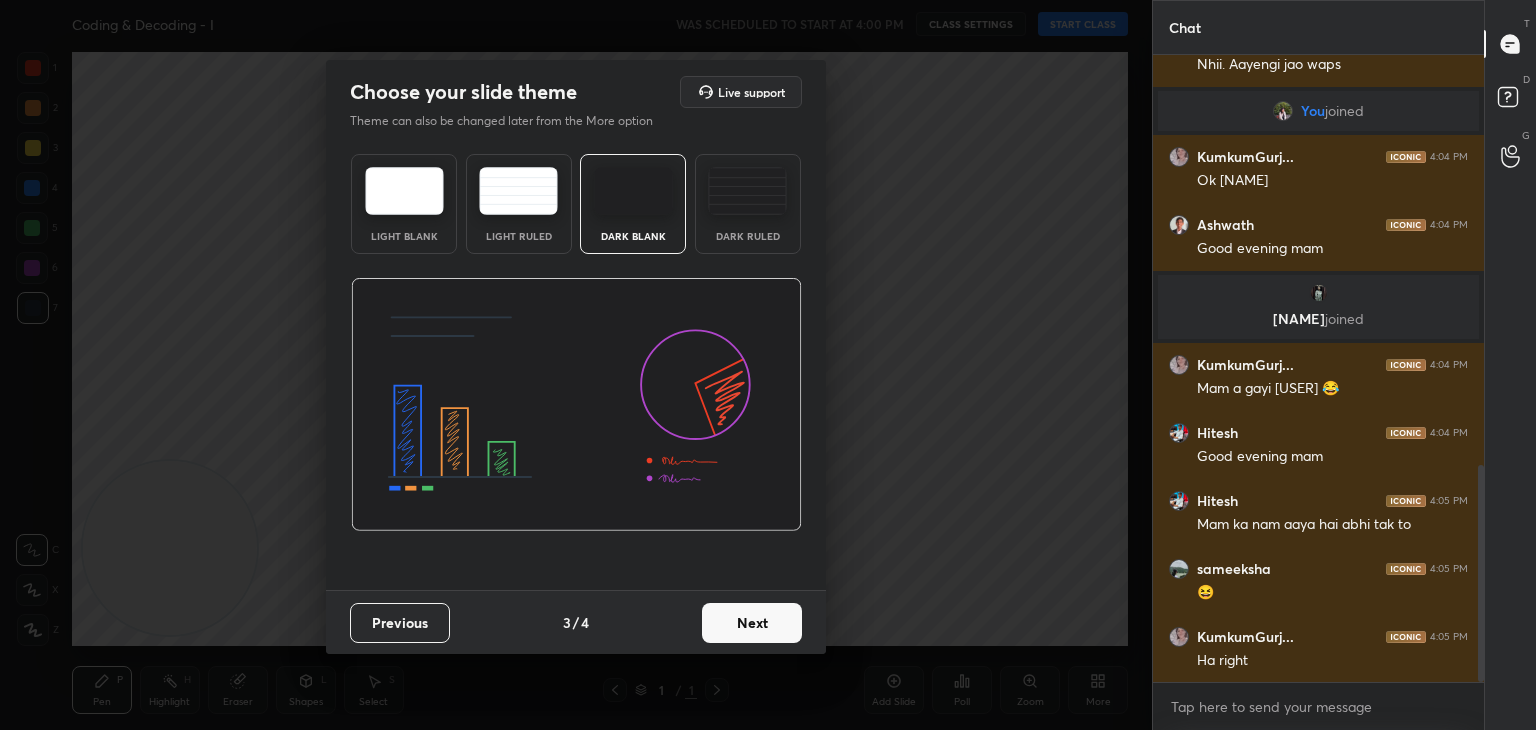 click on "Next" at bounding box center [752, 623] 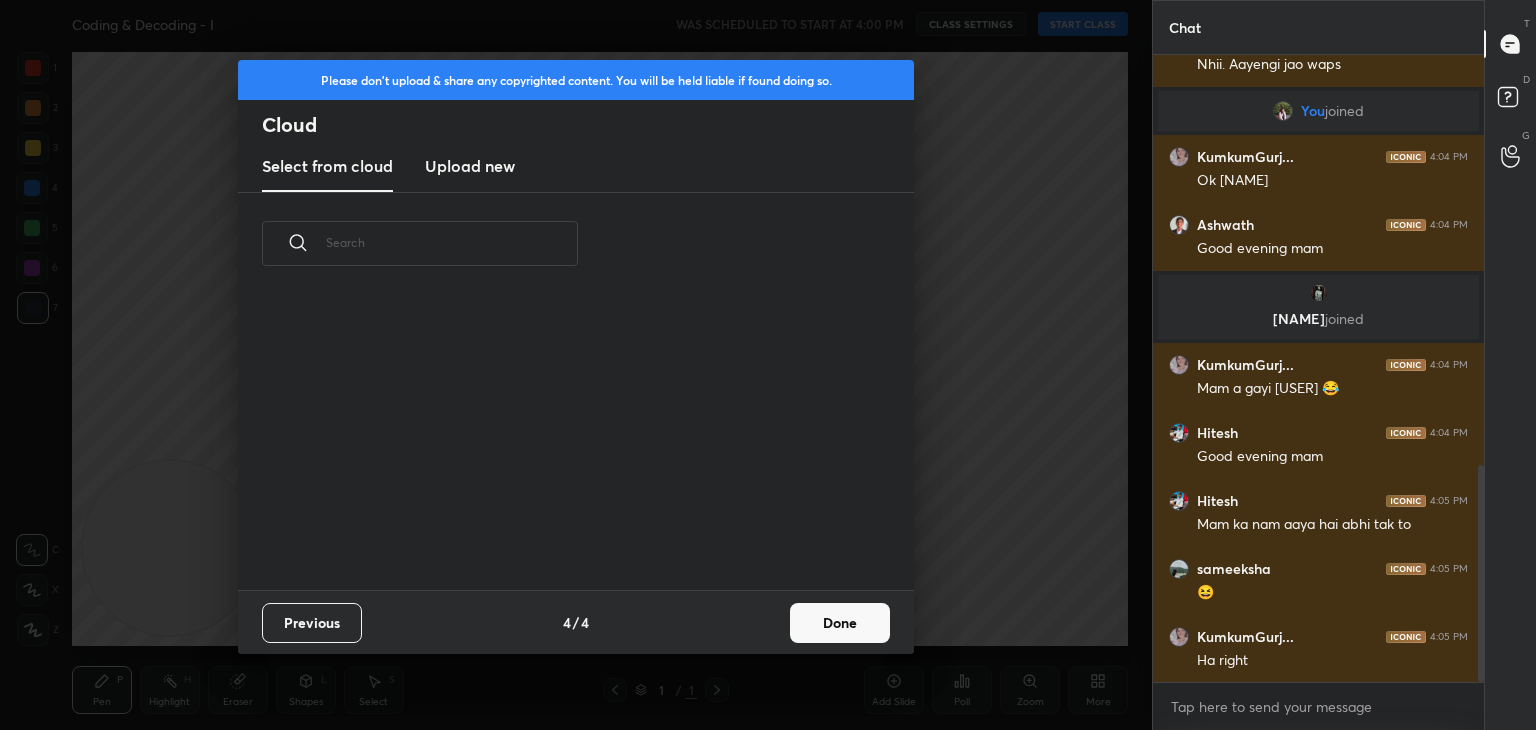scroll, scrollTop: 1254, scrollLeft: 0, axis: vertical 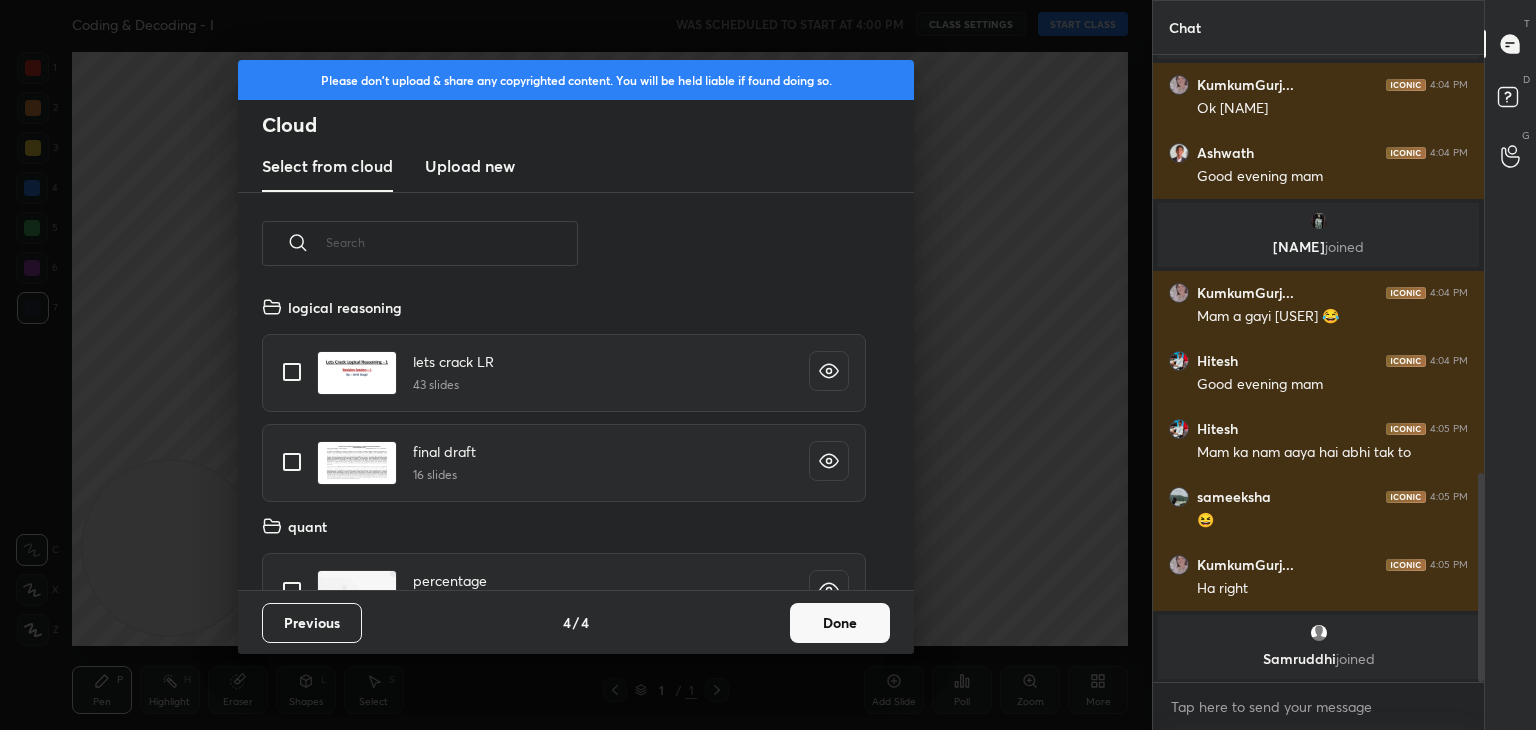 drag, startPoint x: 763, startPoint y: 617, endPoint x: 870, endPoint y: 611, distance: 107.16809 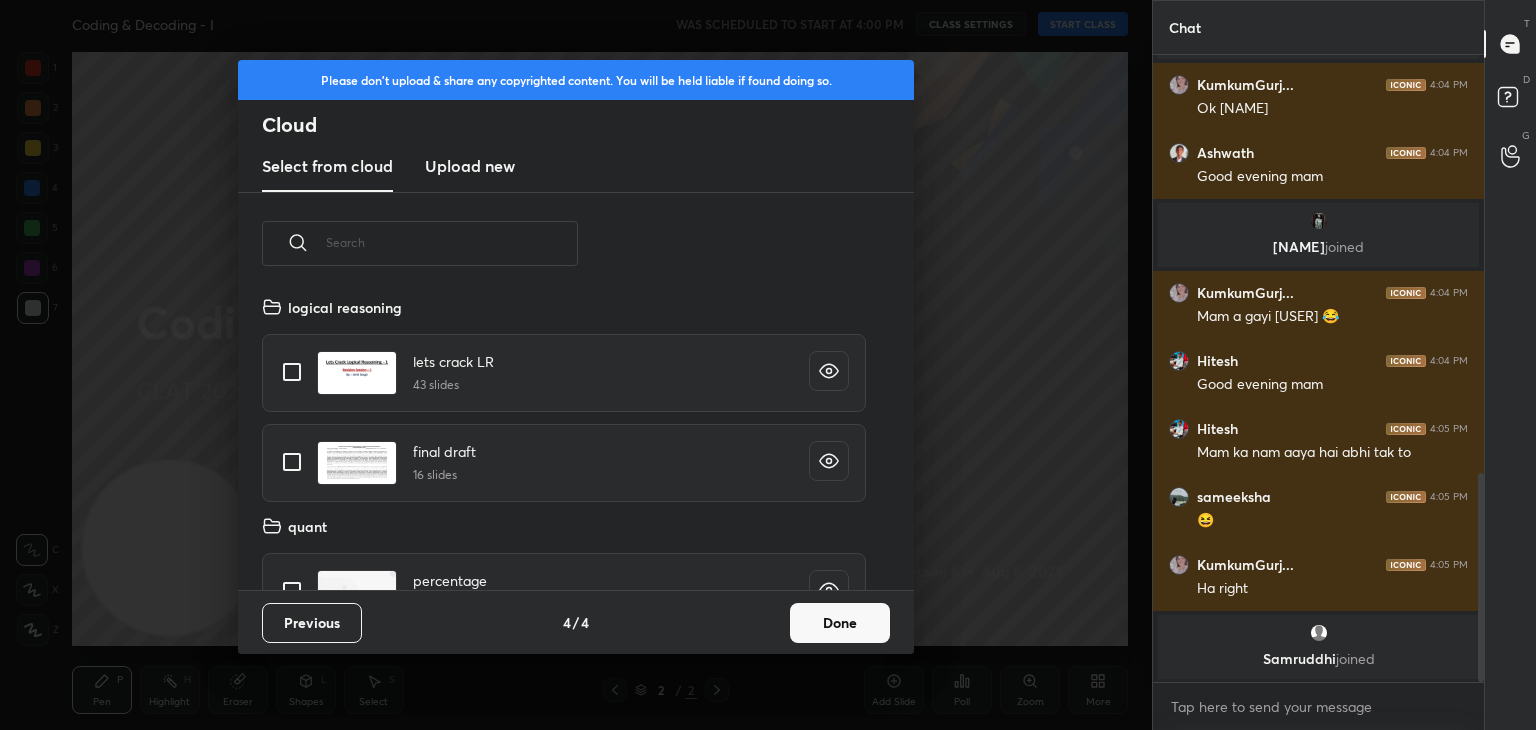 click on "Done" at bounding box center (840, 623) 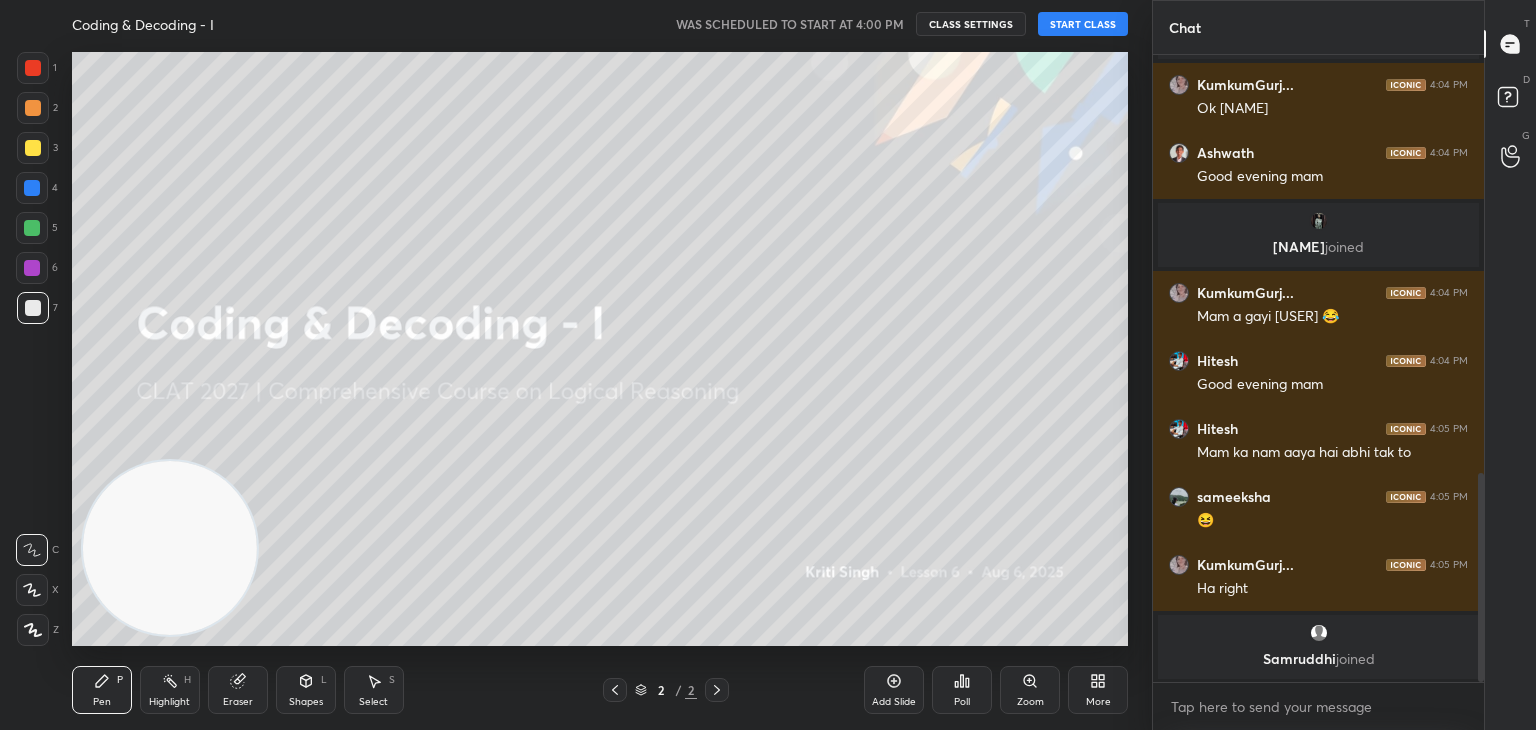 click on "START CLASS" at bounding box center [1083, 24] 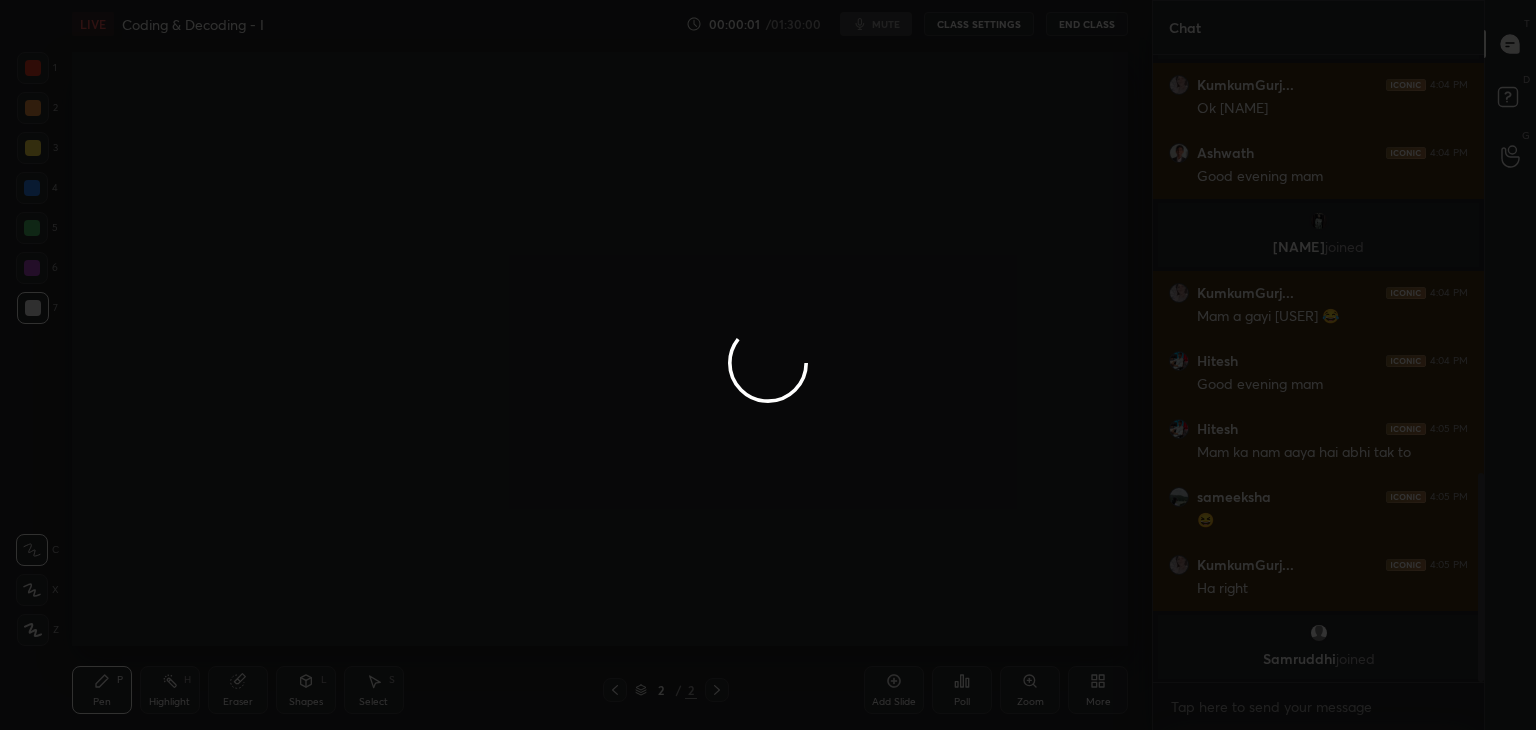 scroll, scrollTop: 586, scrollLeft: 325, axis: both 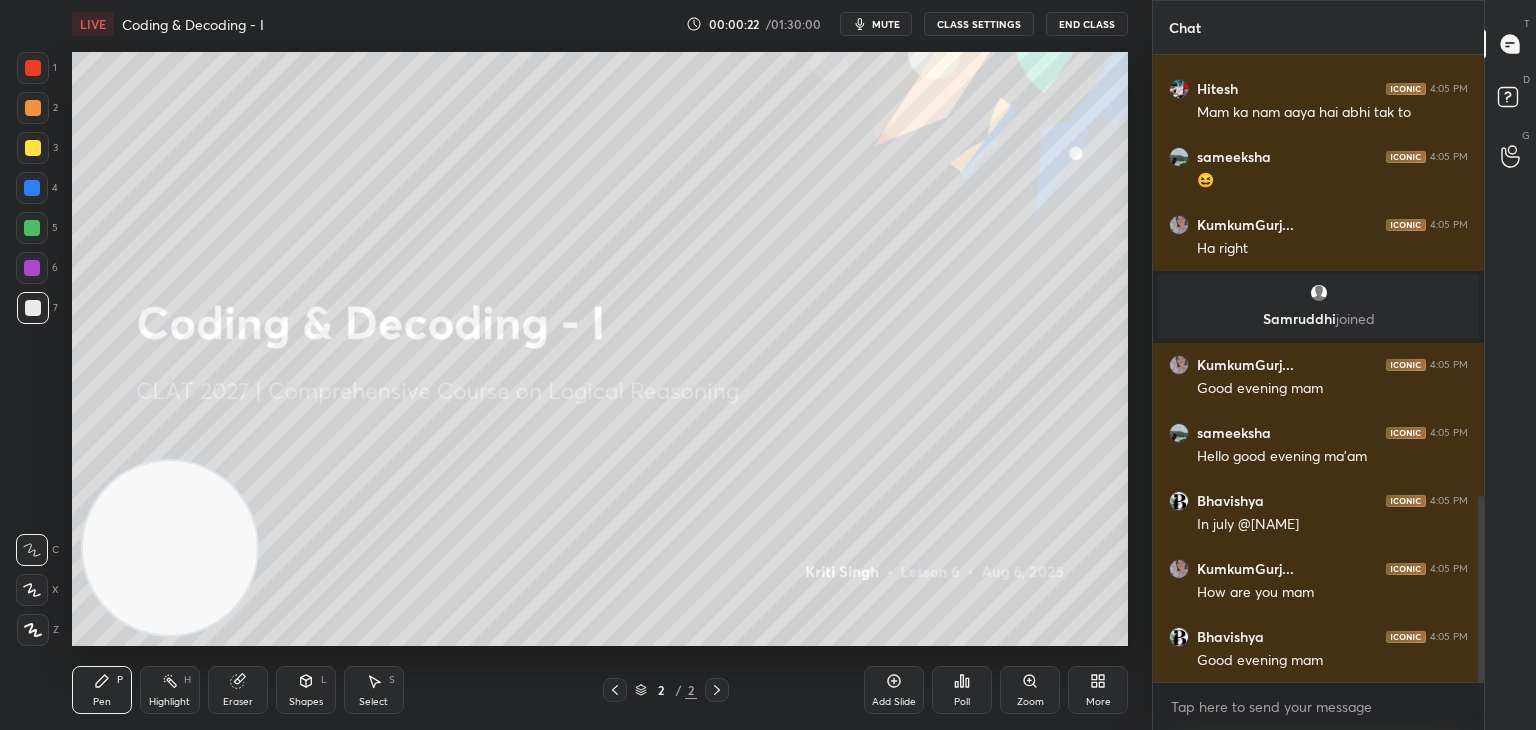 click on "More" at bounding box center (1098, 702) 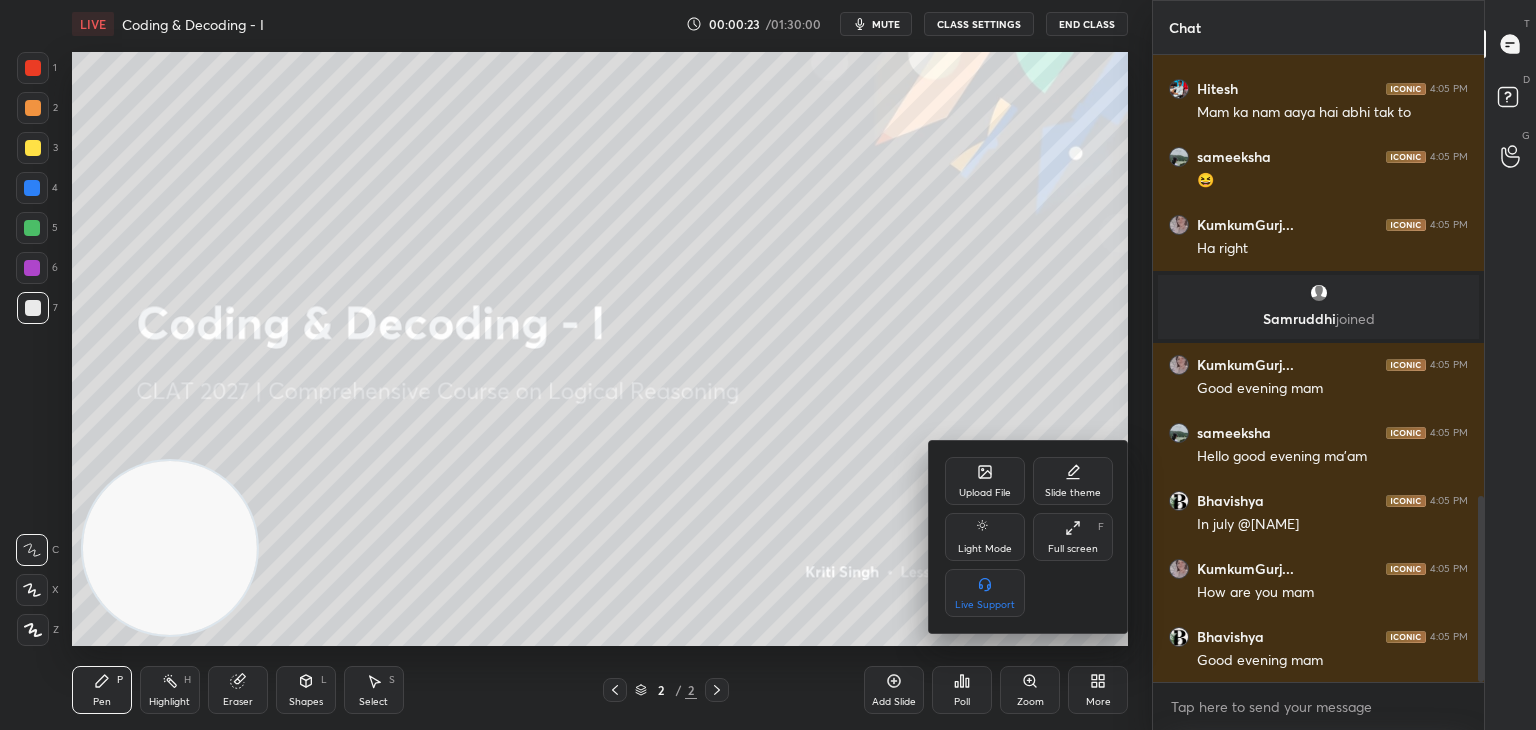 click on "Upload File" at bounding box center [985, 481] 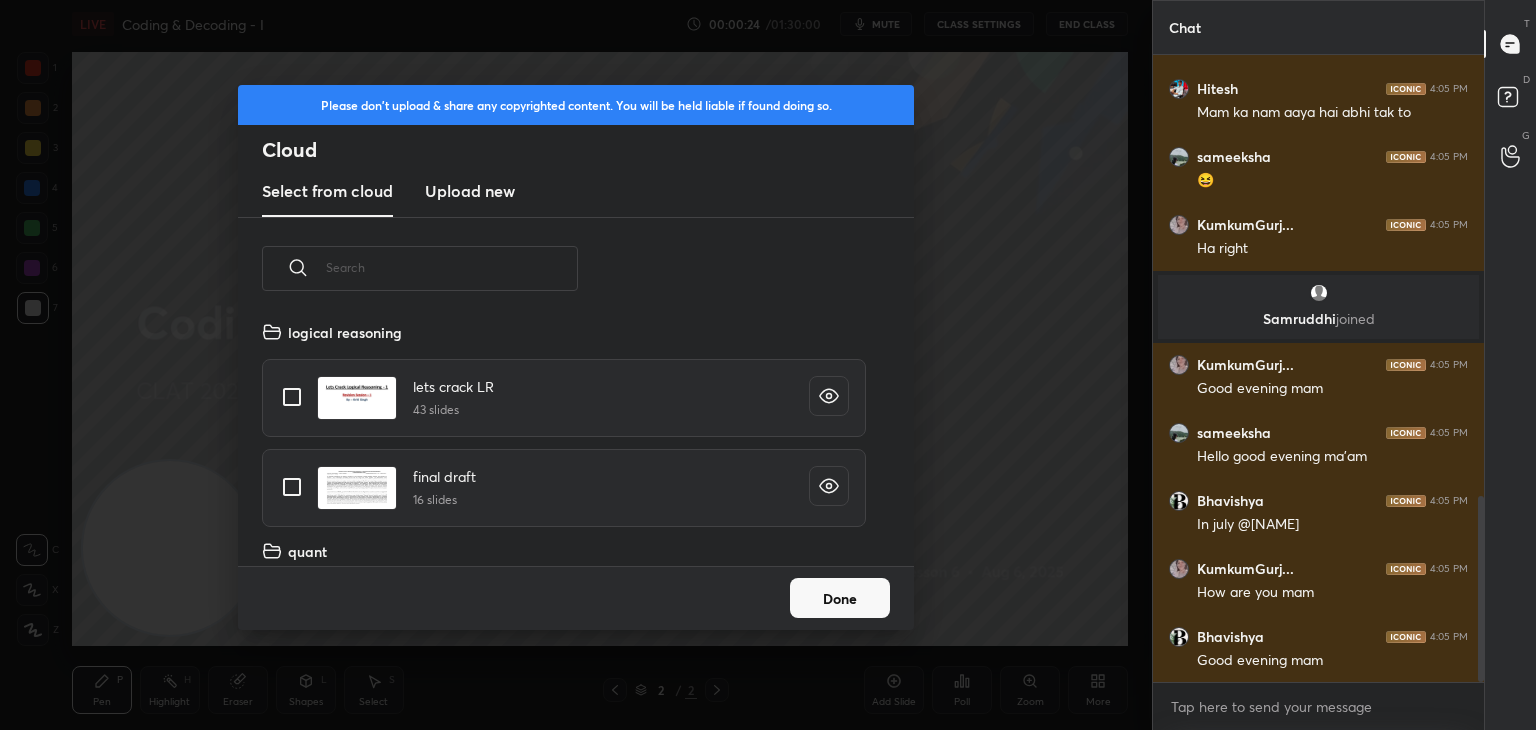 scroll, scrollTop: 5, scrollLeft: 10, axis: both 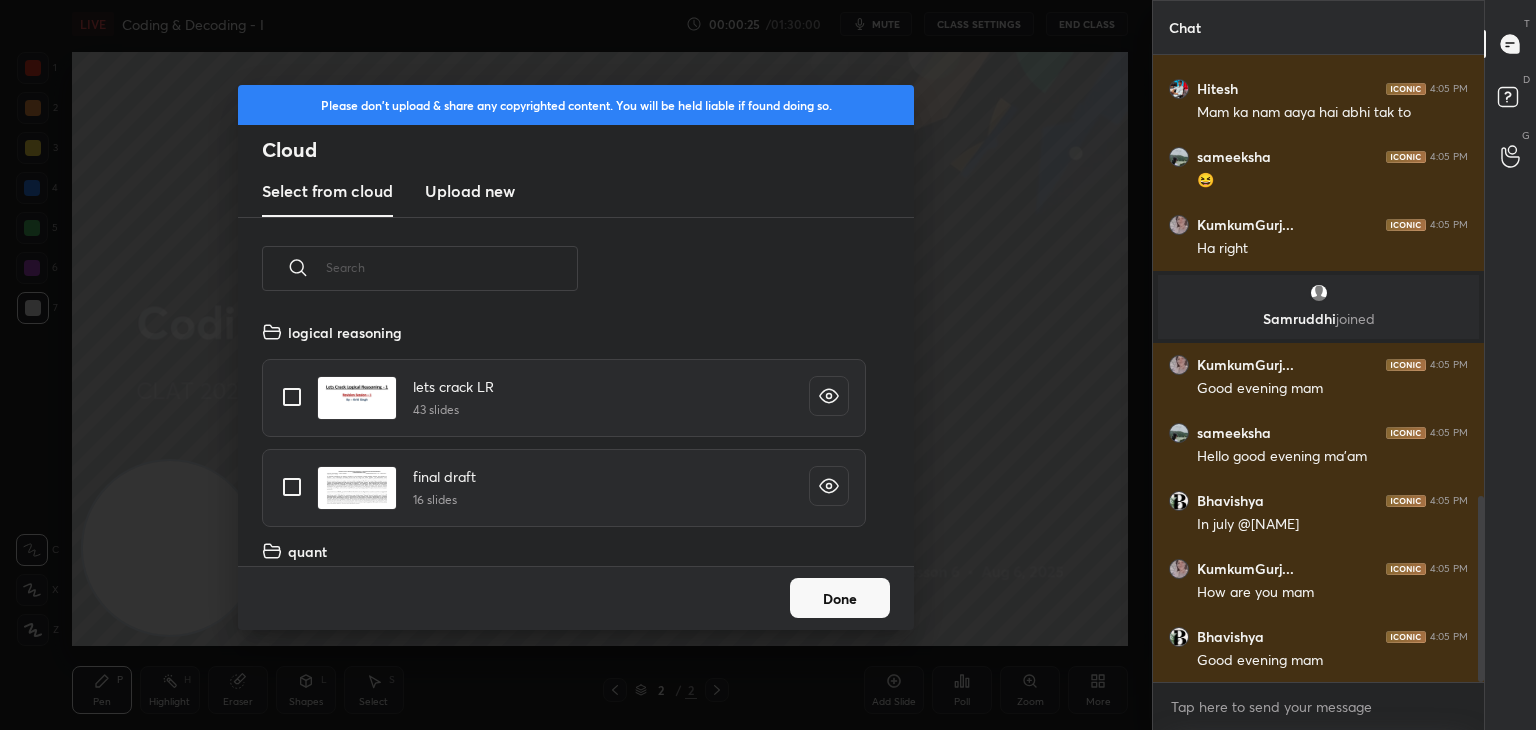 click on "Upload new" at bounding box center [470, 191] 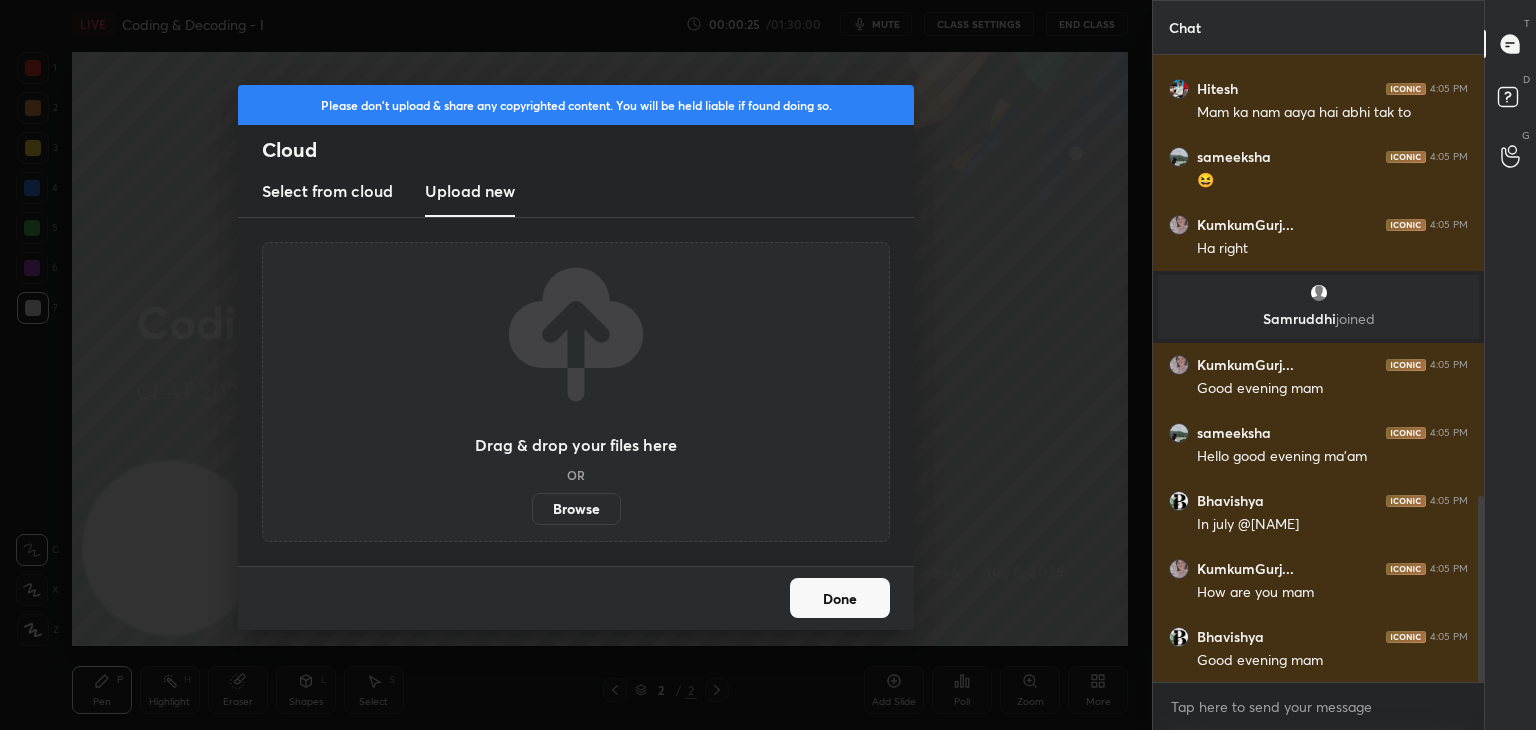 click on "Browse" at bounding box center [576, 509] 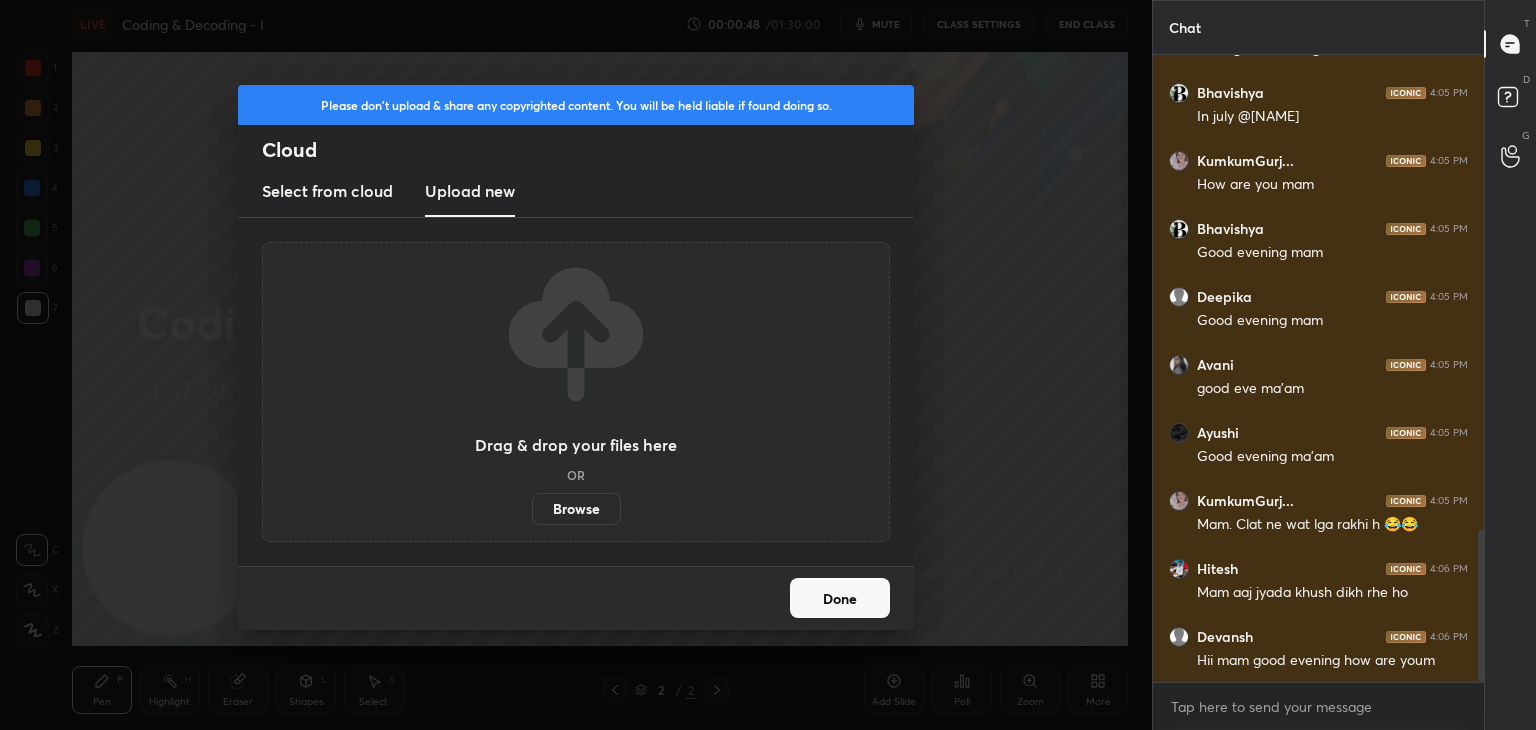 scroll, scrollTop: 1962, scrollLeft: 0, axis: vertical 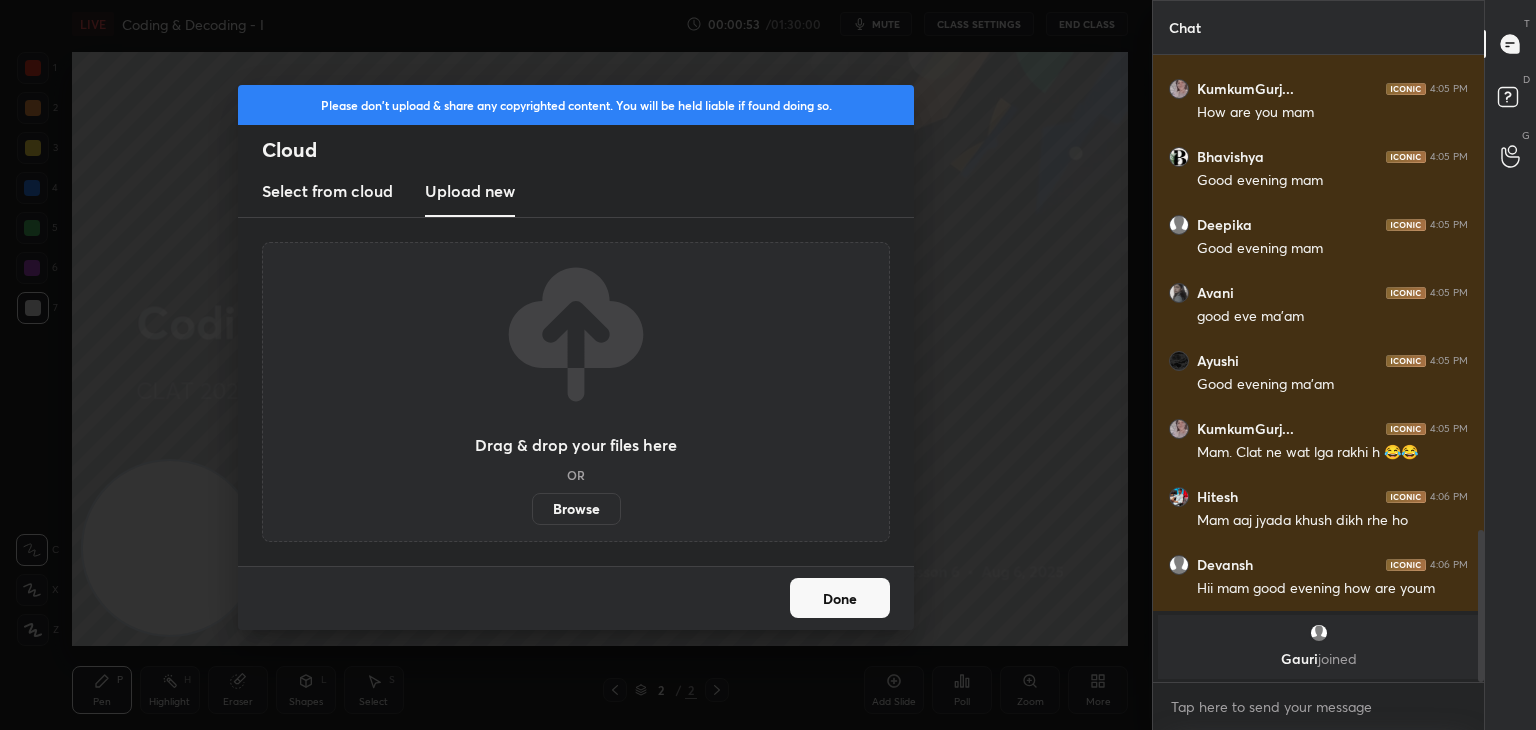 click on "Done" at bounding box center (840, 598) 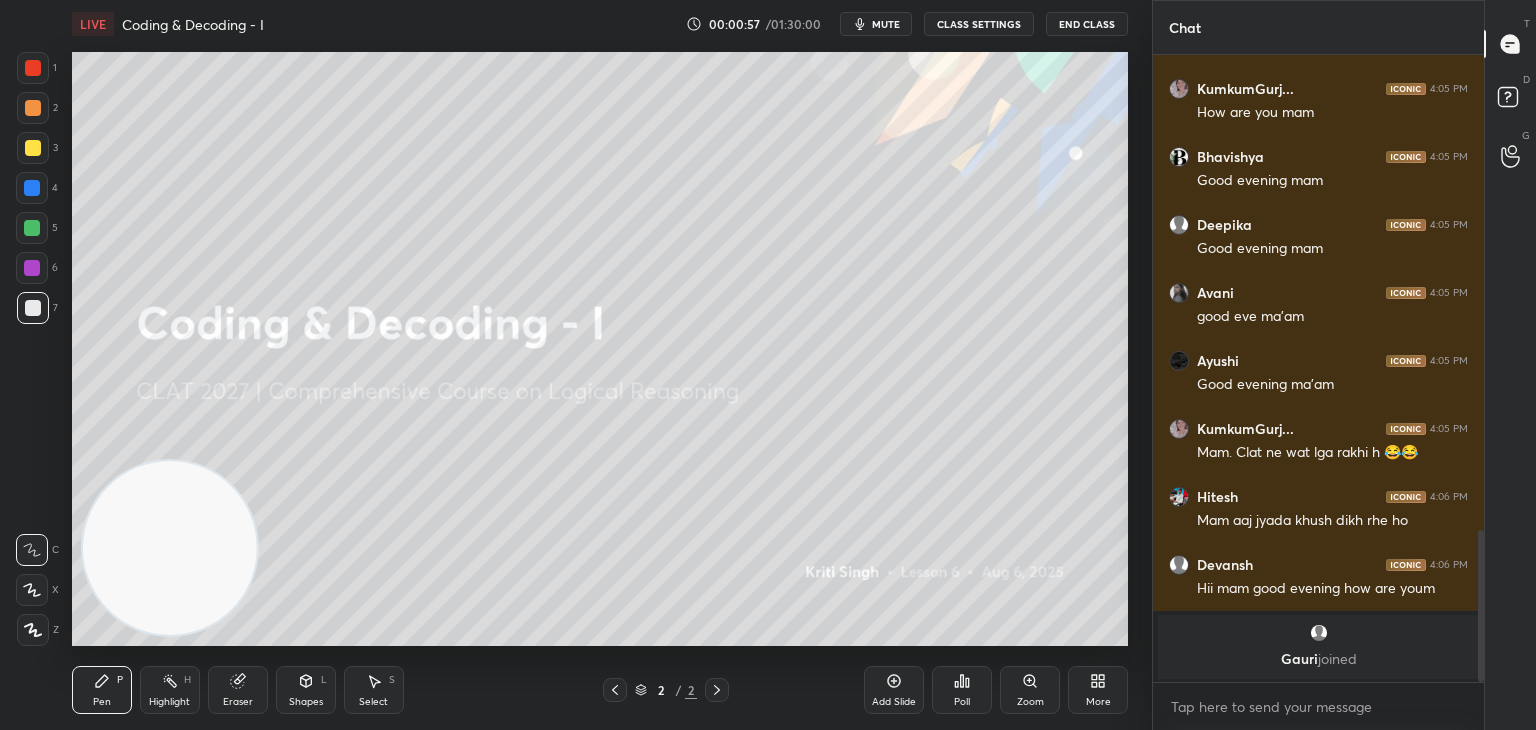 click on "3" at bounding box center (37, 148) 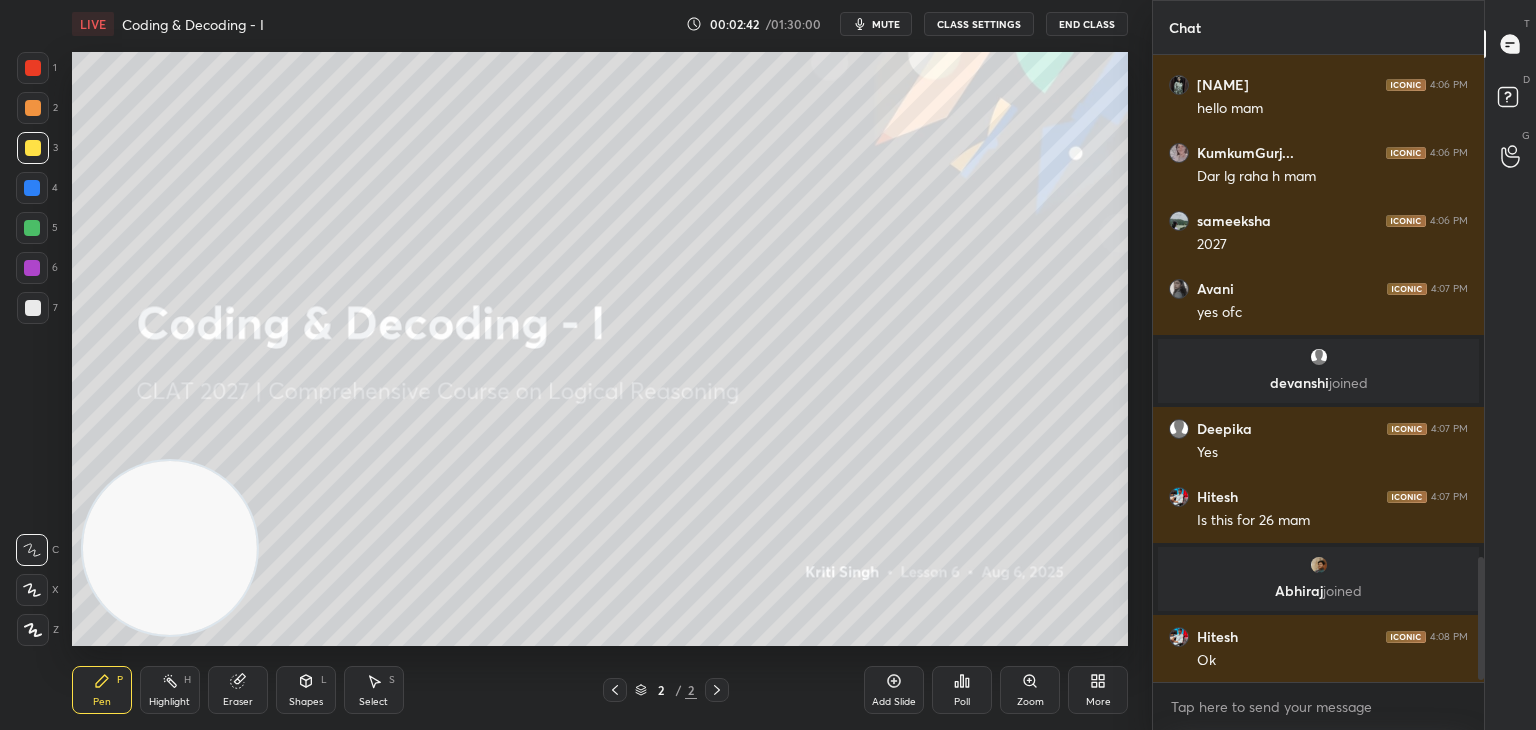 scroll, scrollTop: 2602, scrollLeft: 0, axis: vertical 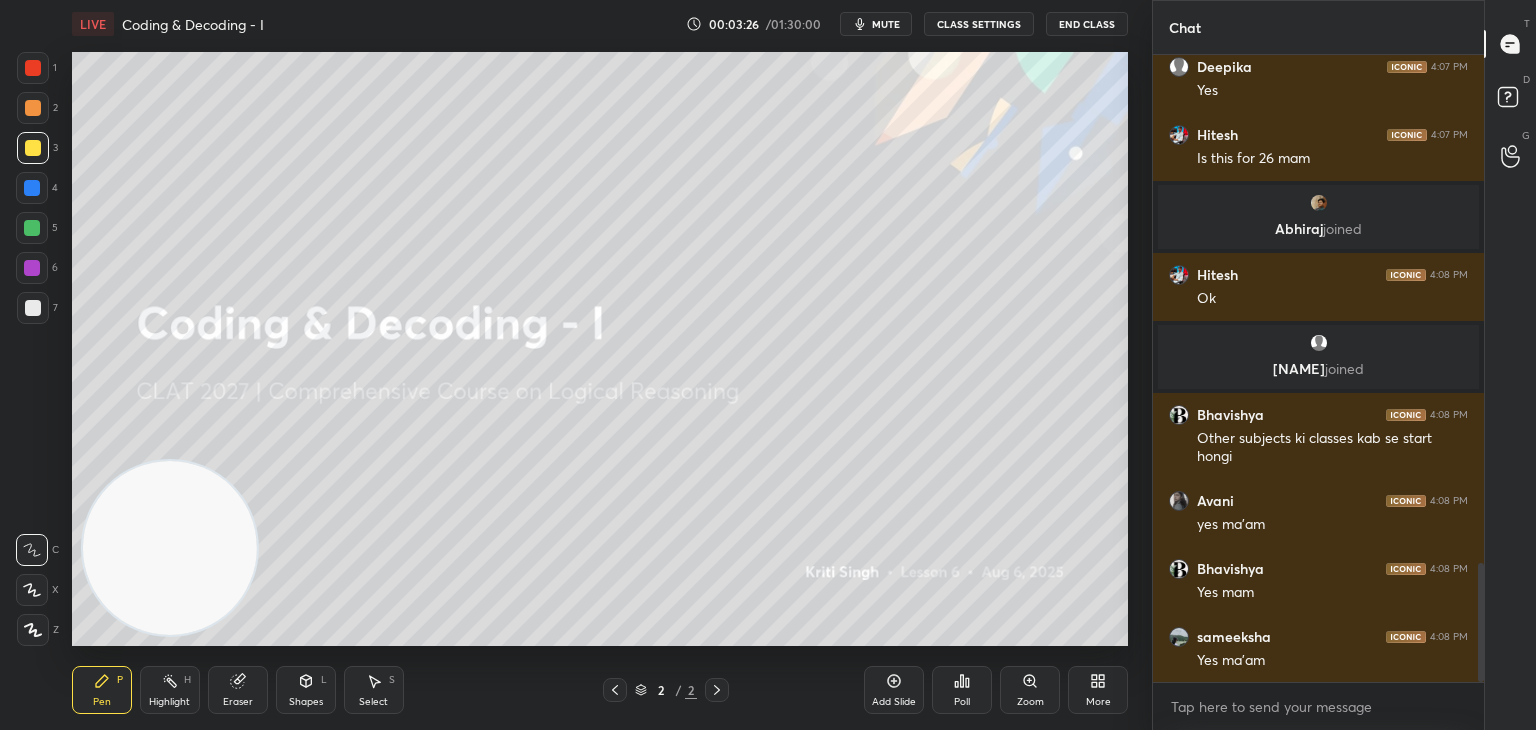 click 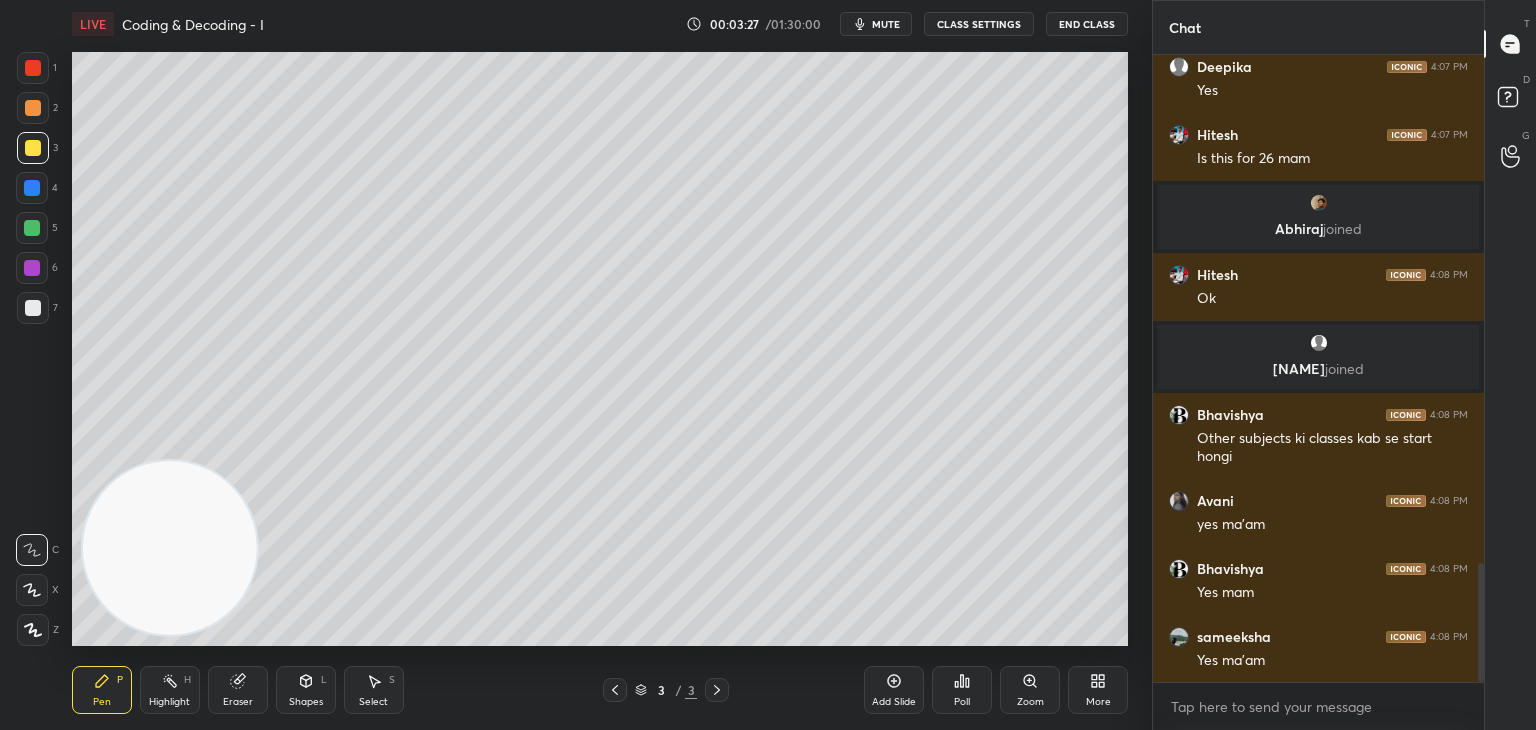 click on "More" at bounding box center (1098, 690) 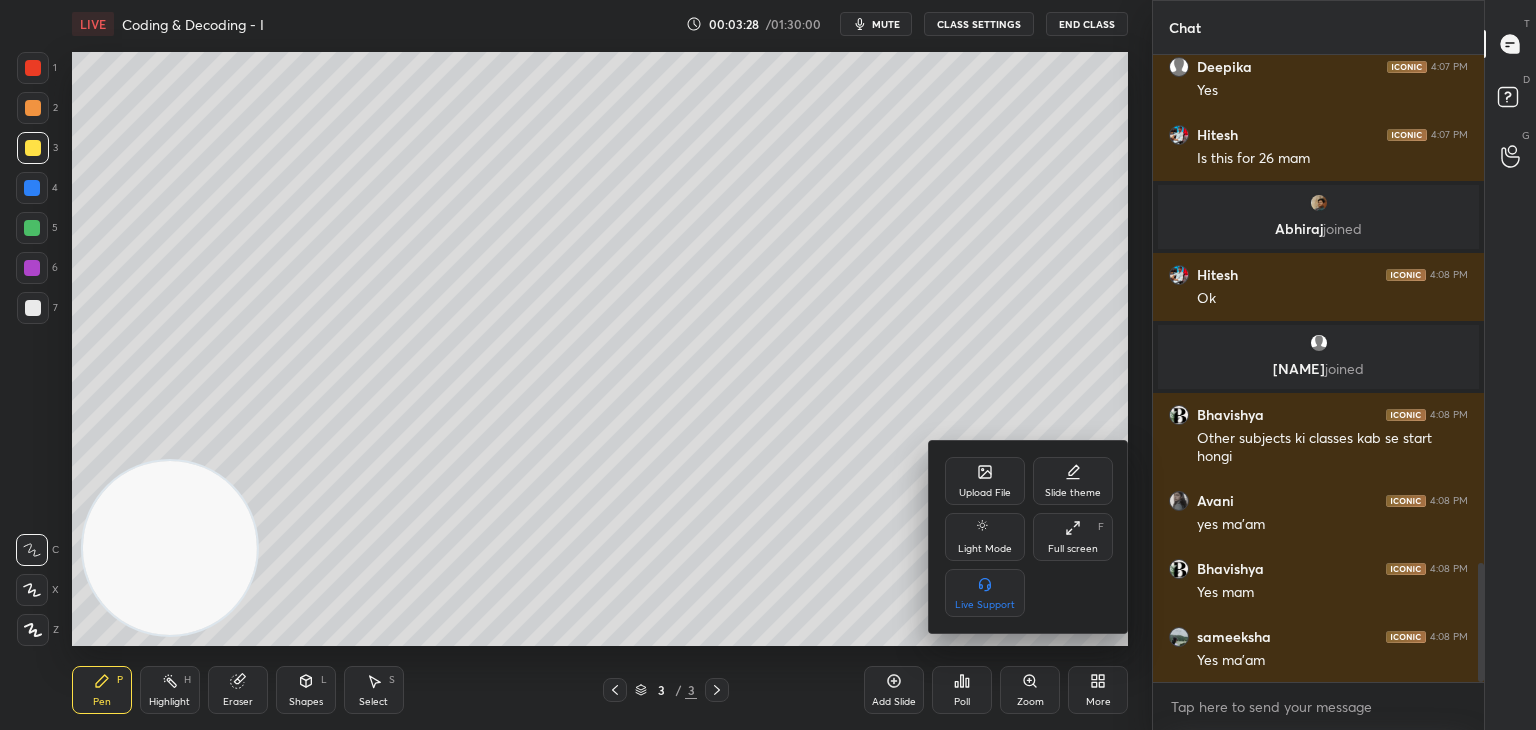 click 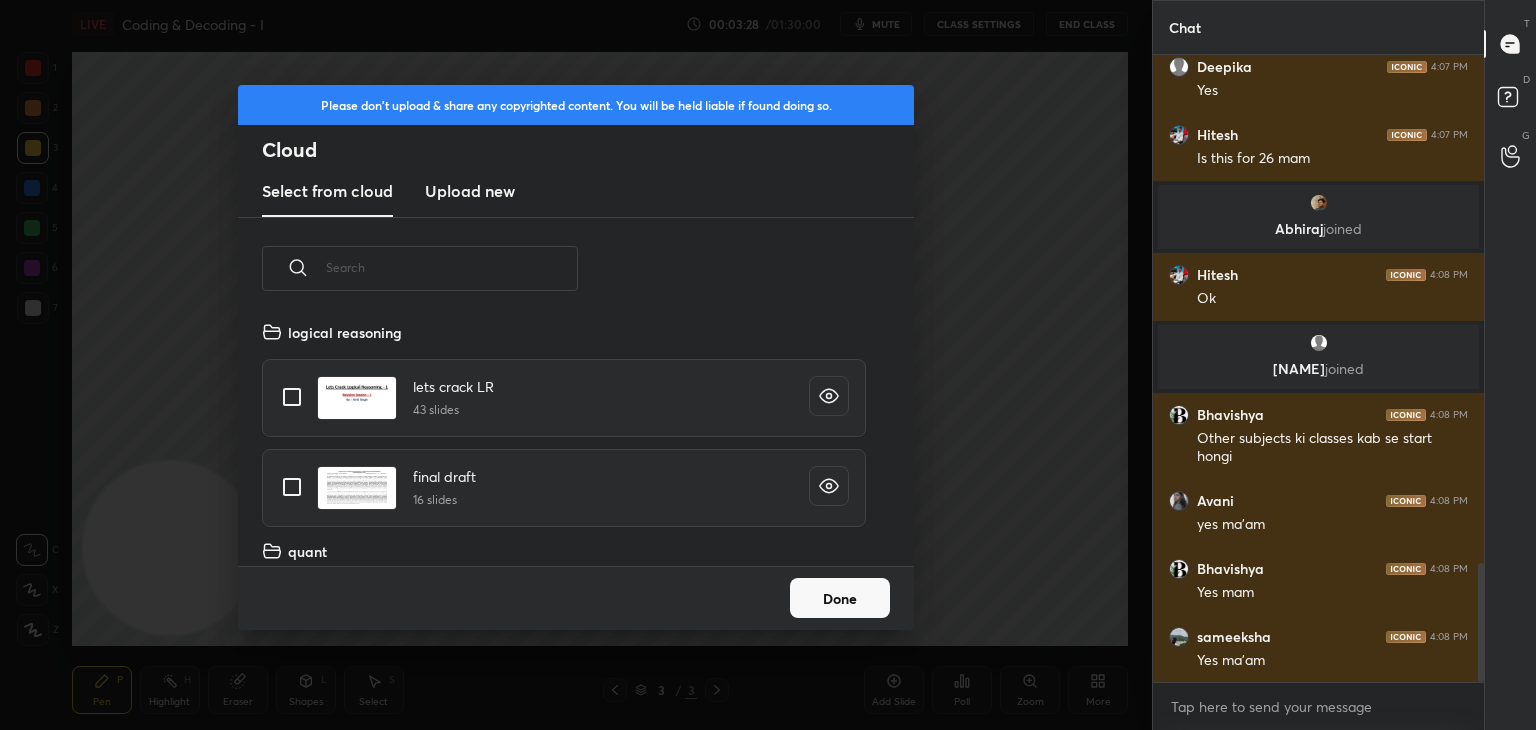 scroll, scrollTop: 5, scrollLeft: 10, axis: both 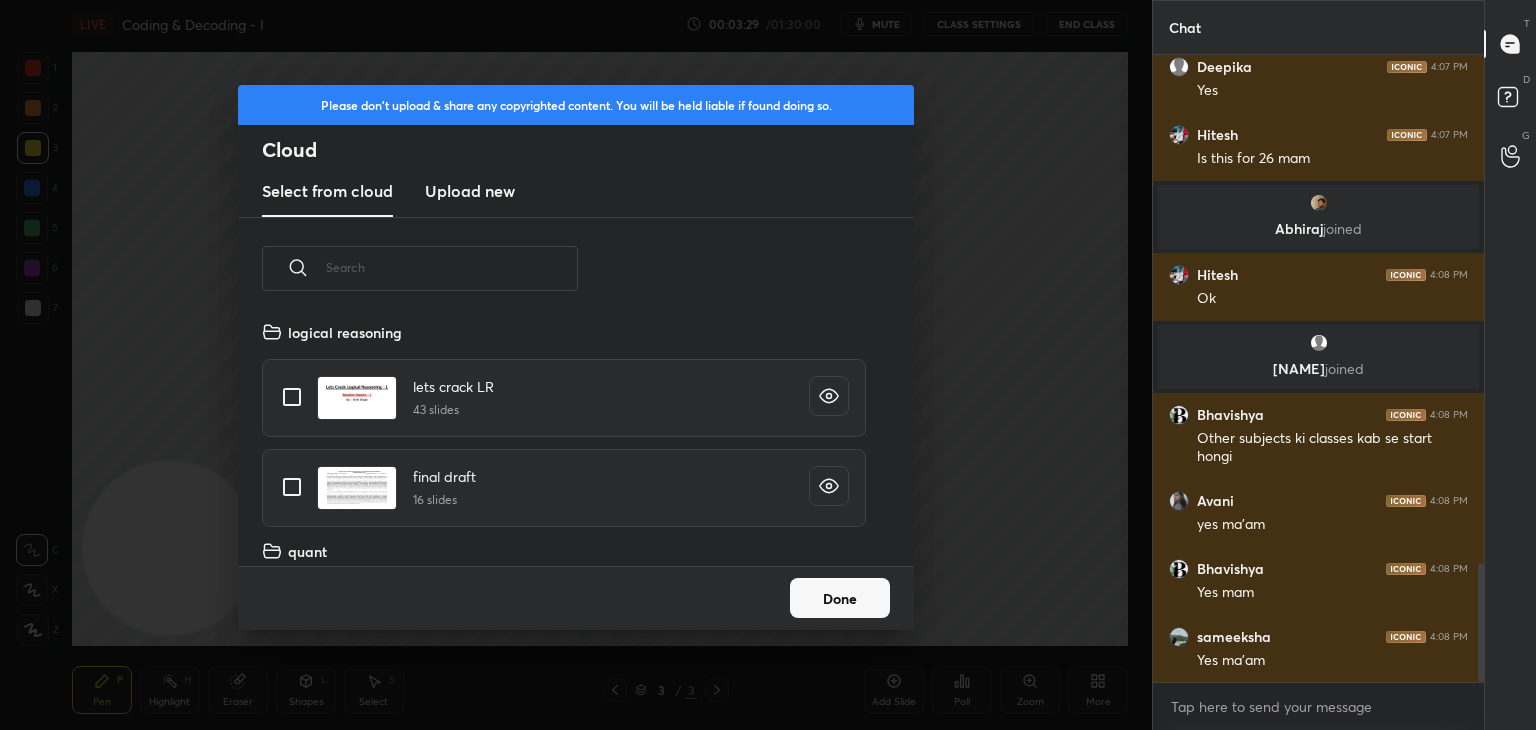 click on "Upload new" at bounding box center [470, 191] 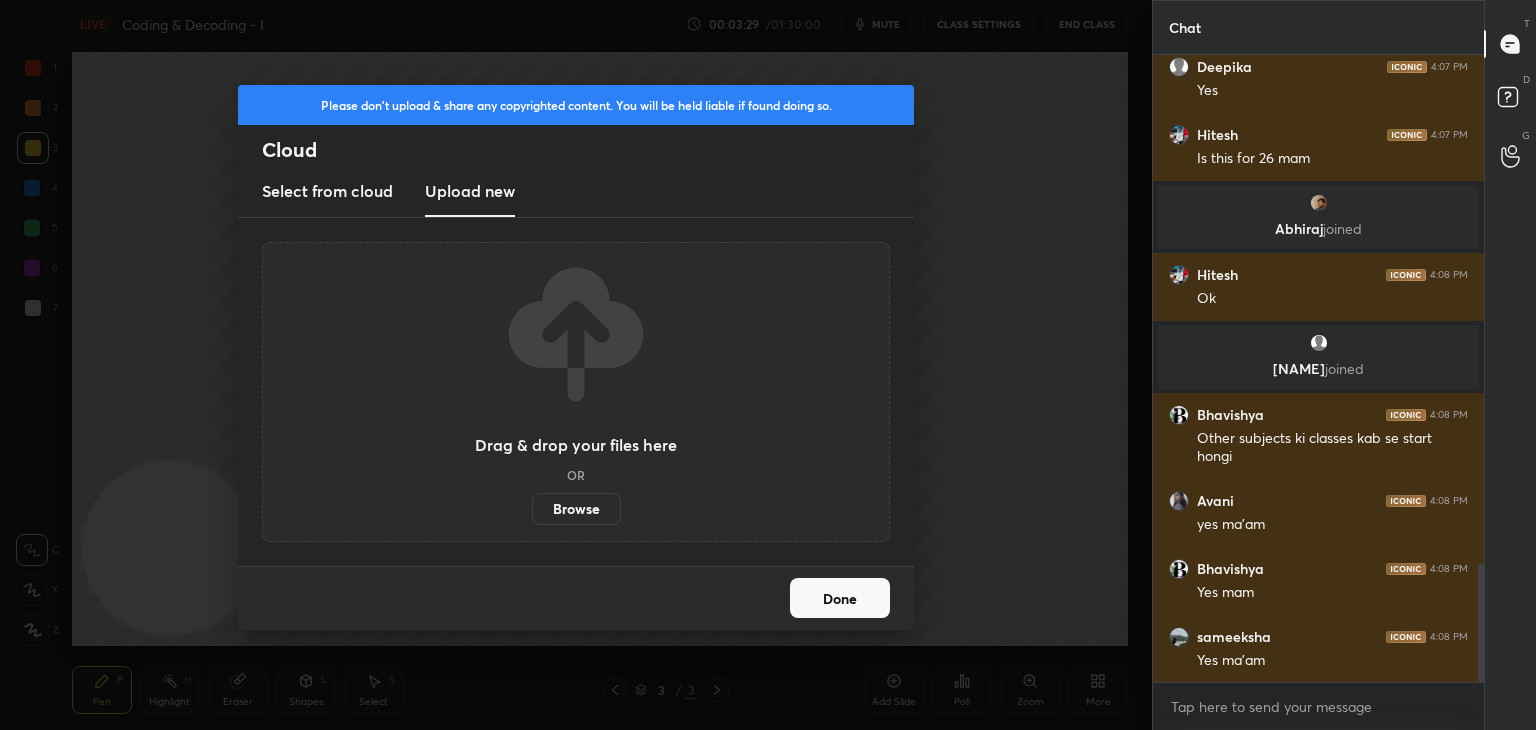 click on "Browse" at bounding box center (576, 509) 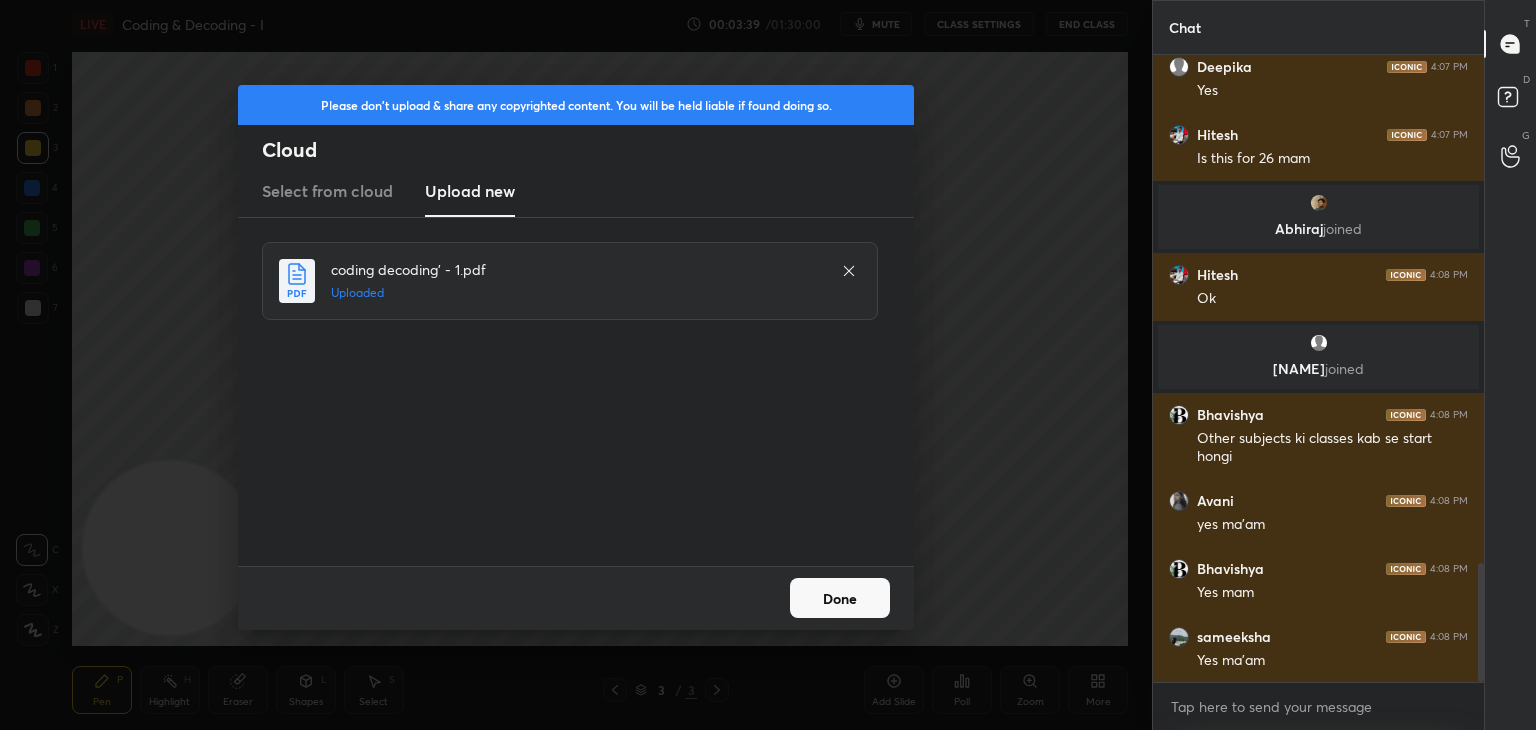 click on "Done" at bounding box center (840, 598) 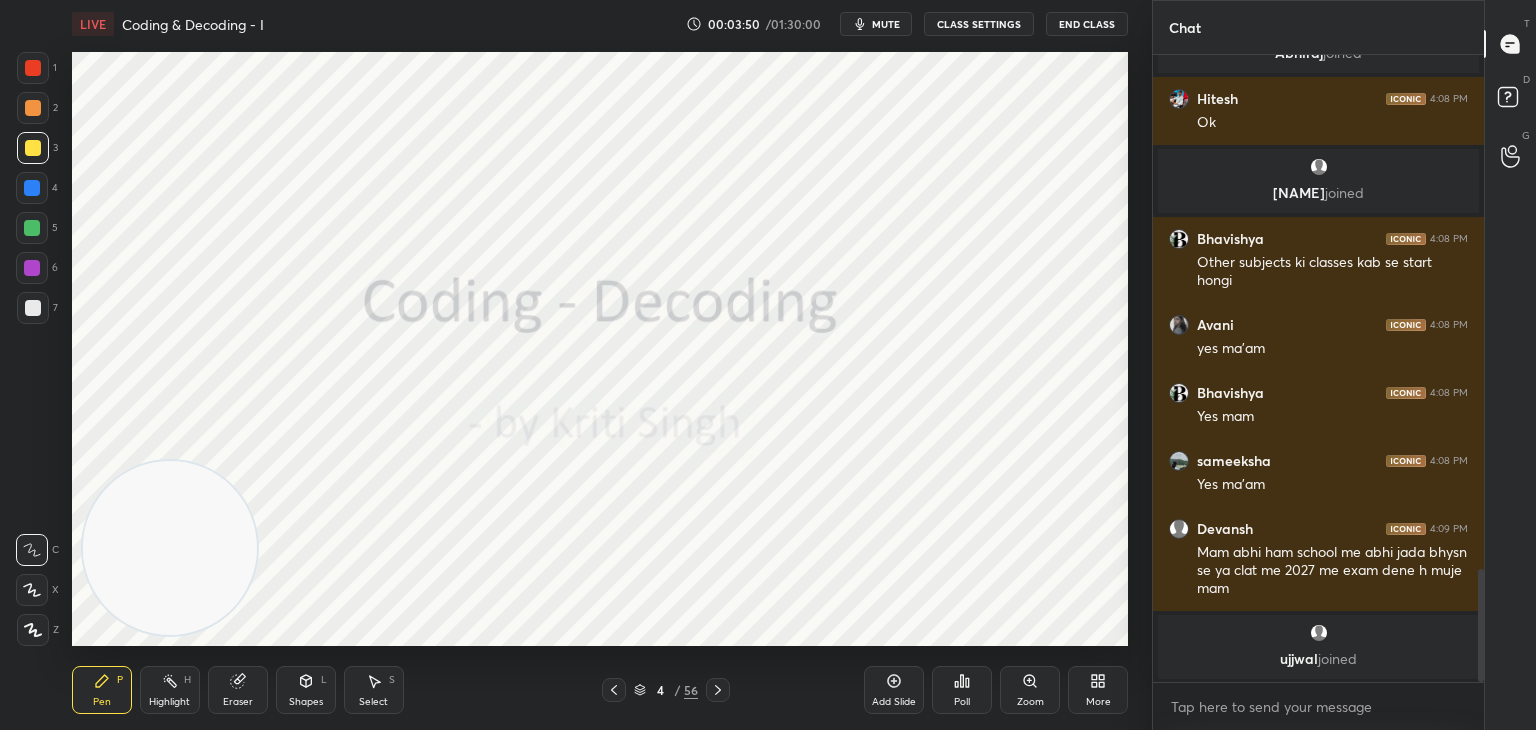 scroll, scrollTop: 2988, scrollLeft: 0, axis: vertical 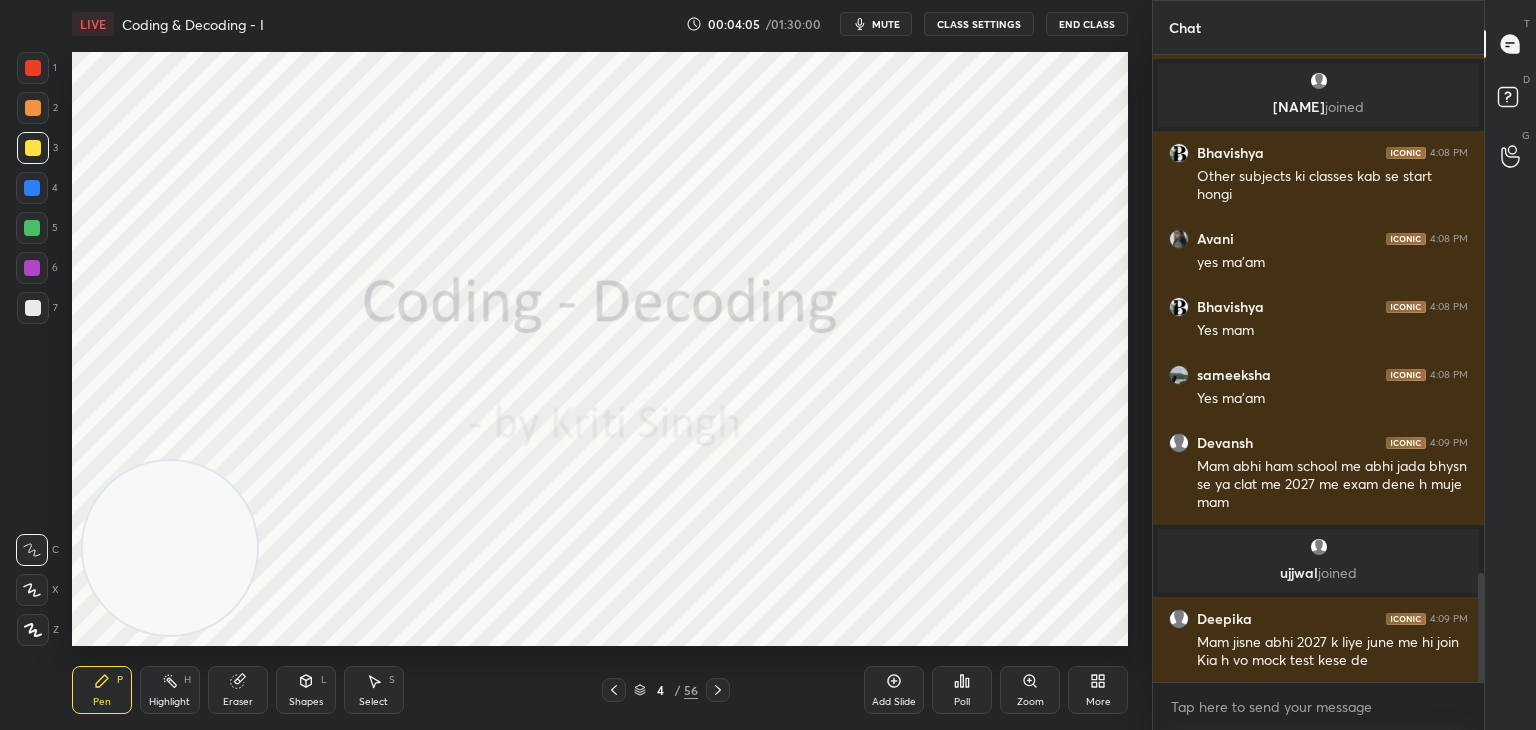 click 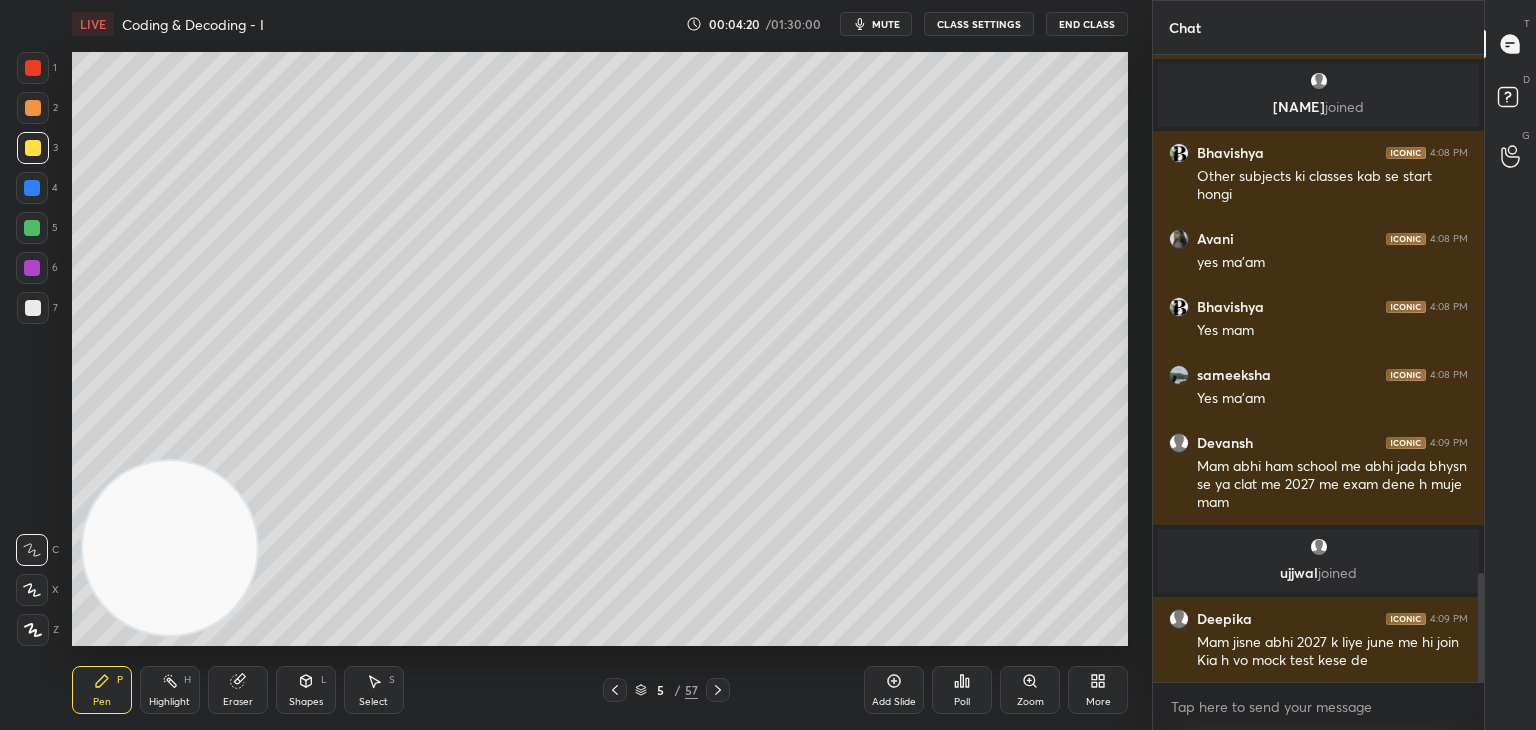click at bounding box center (33, 308) 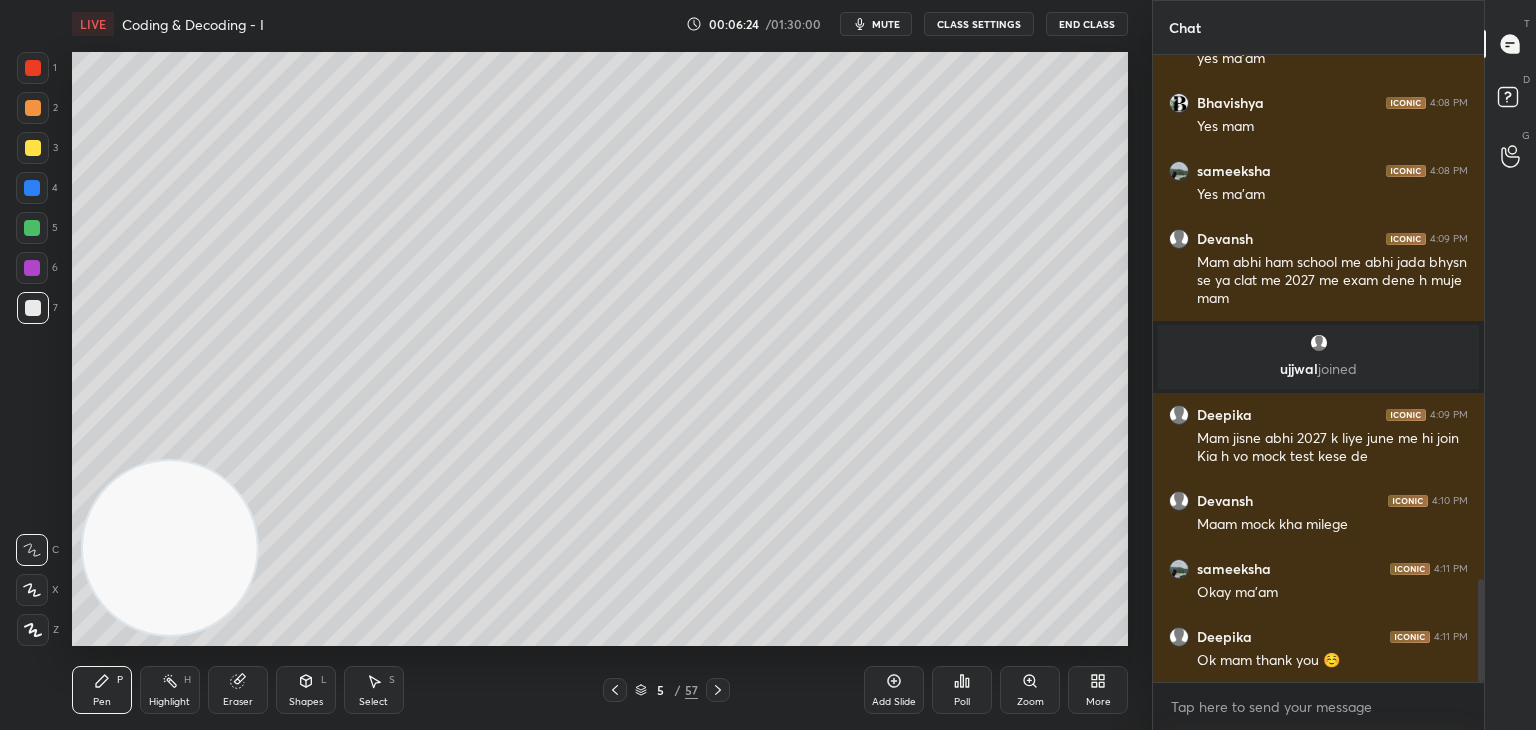 scroll, scrollTop: 3260, scrollLeft: 0, axis: vertical 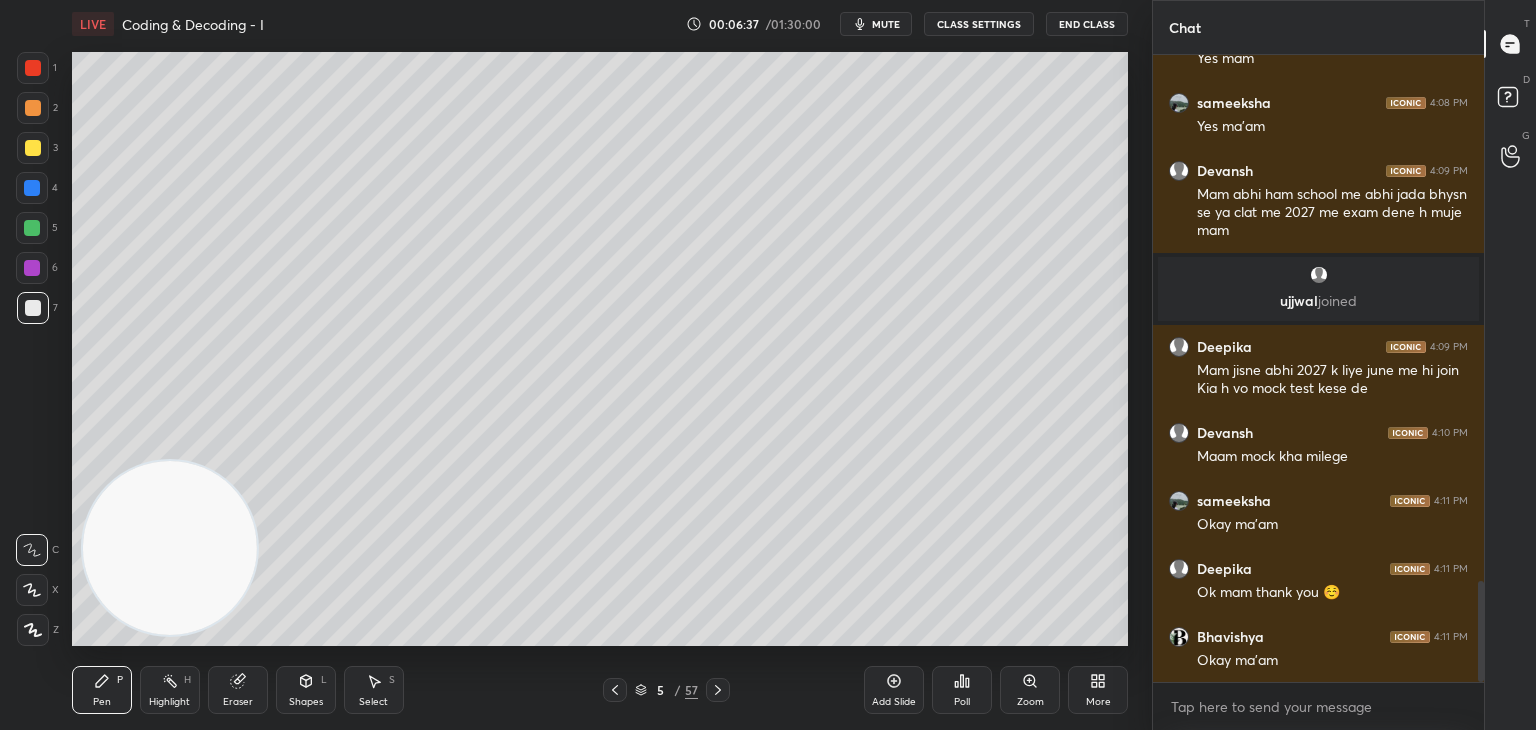 click at bounding box center [33, 148] 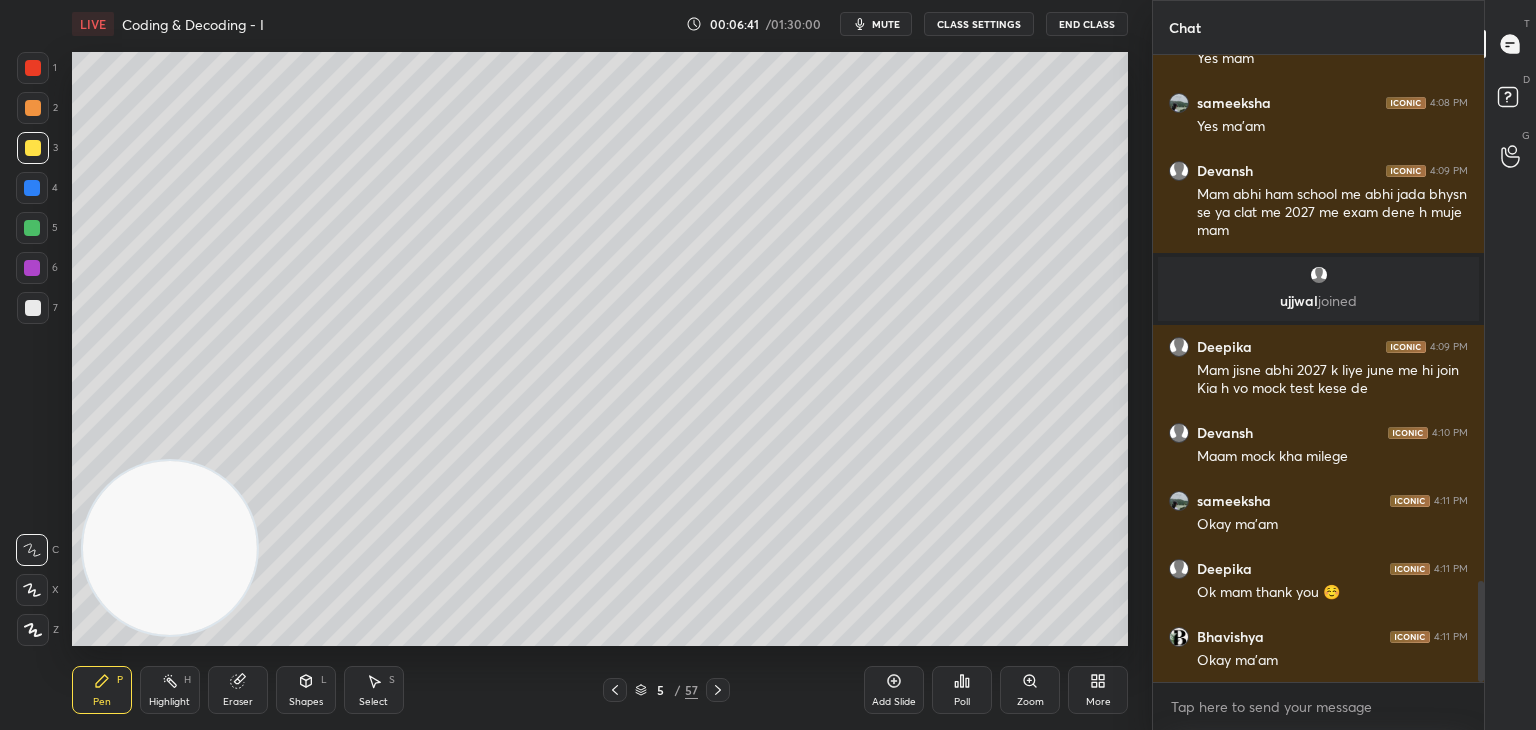 click on "5 / 57" at bounding box center (666, 690) 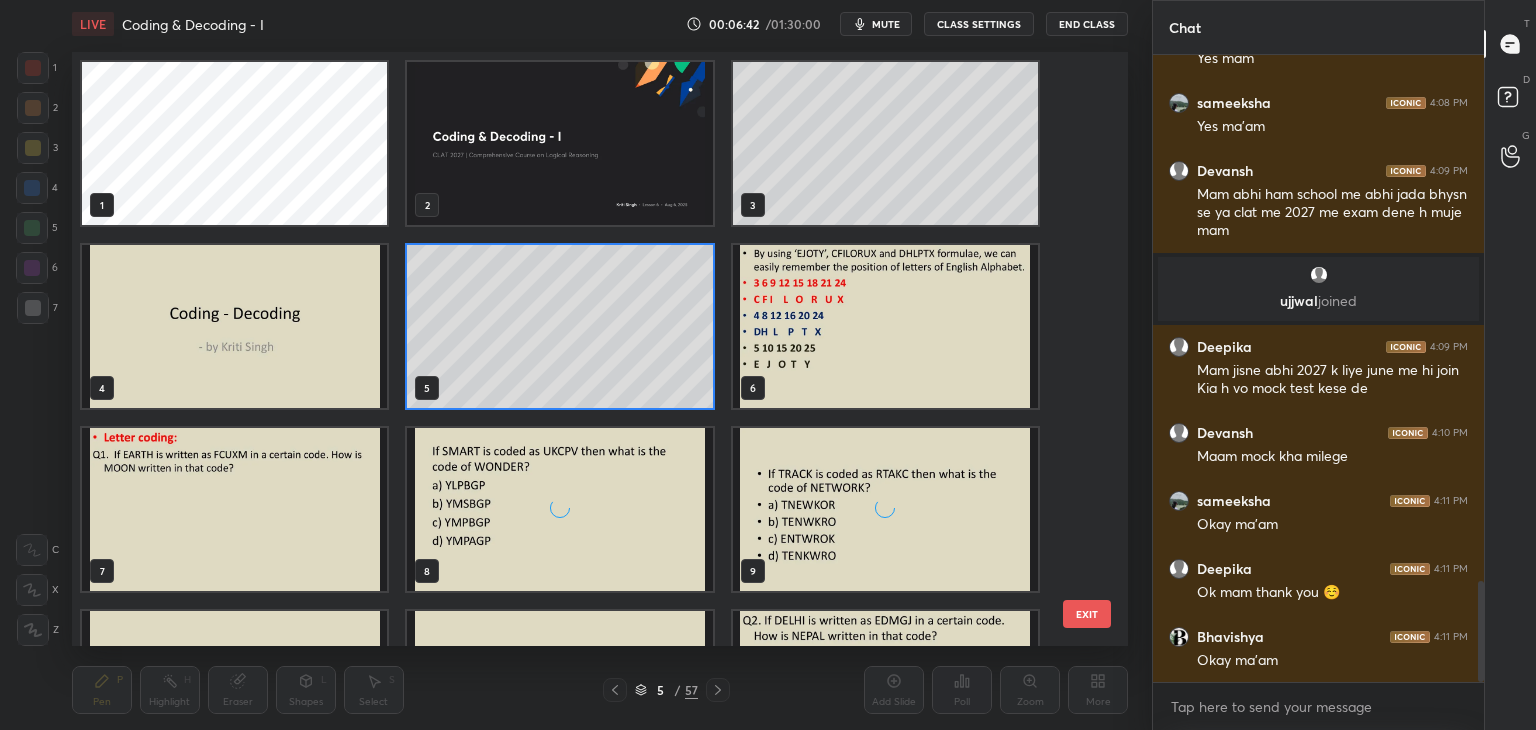 scroll, scrollTop: 6, scrollLeft: 10, axis: both 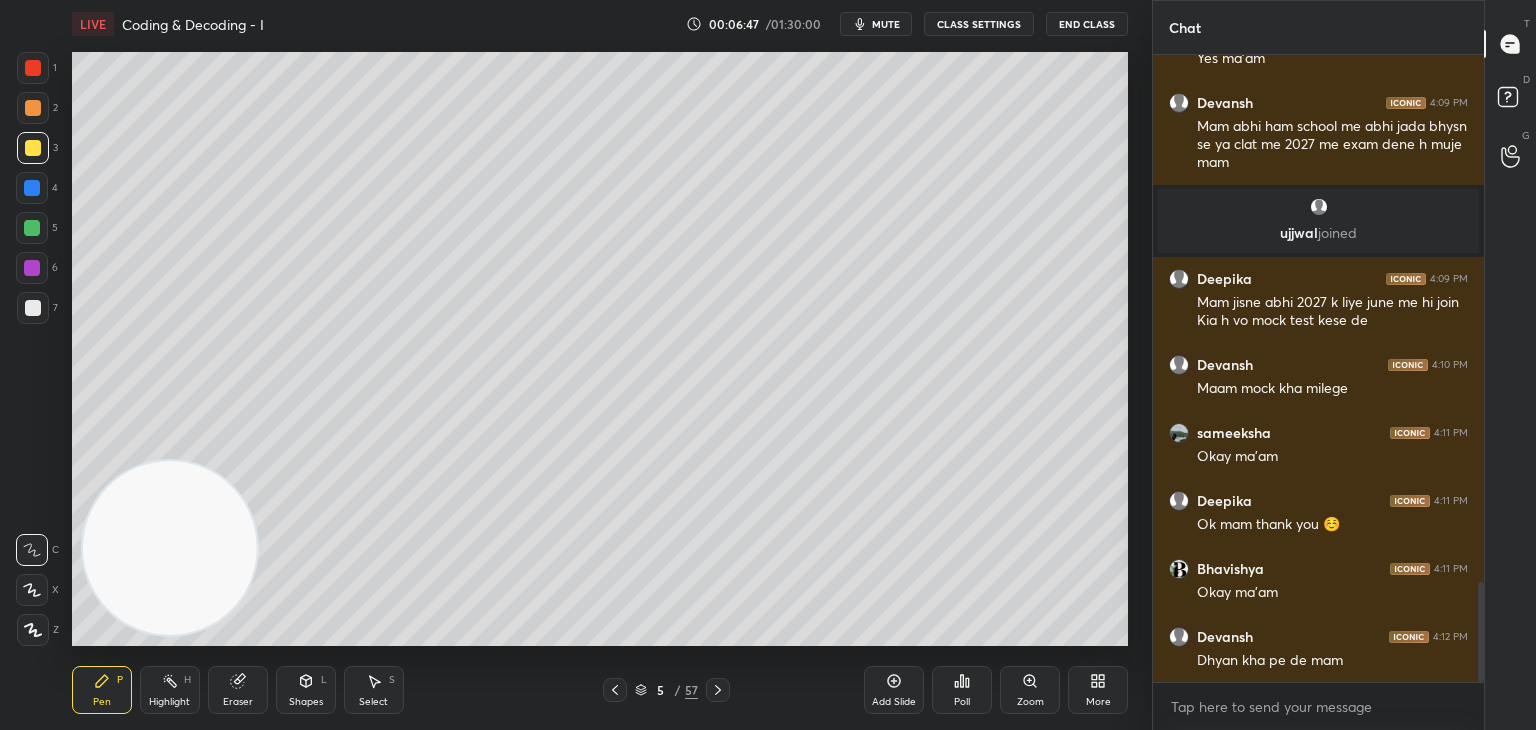 click on "1 2 3 4 5 6 7 C X Z C X Z E E Erase all   H H" at bounding box center (32, 349) 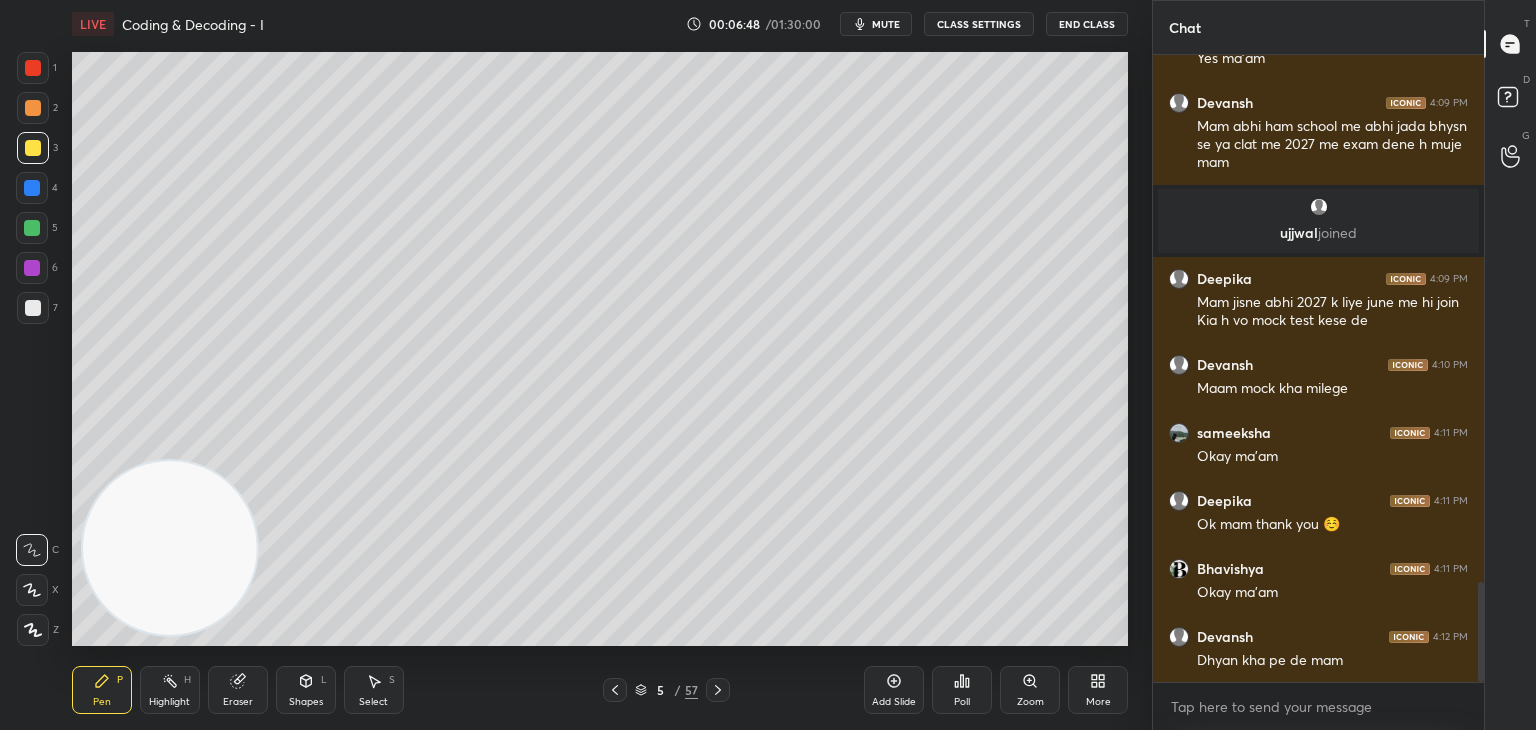 click at bounding box center [33, 308] 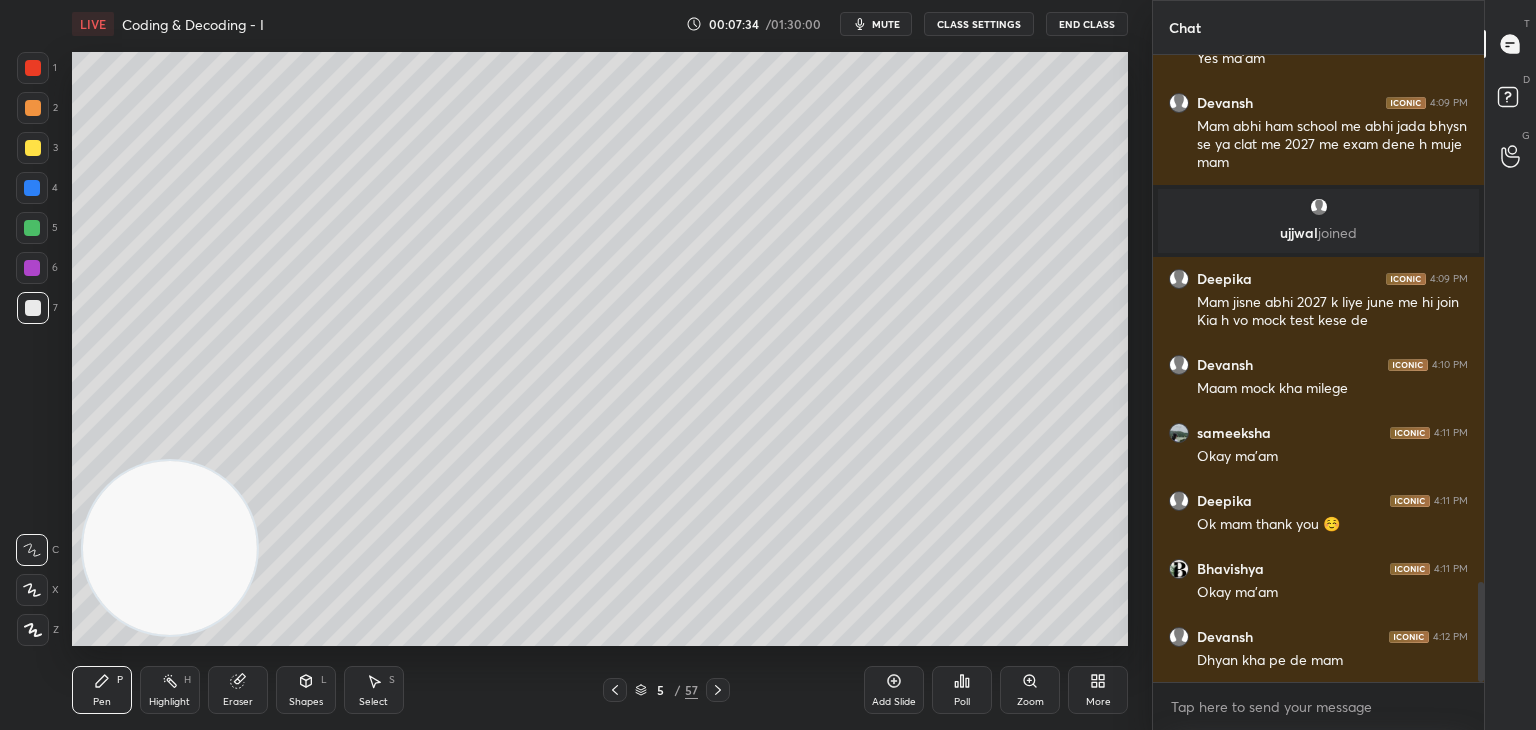 scroll, scrollTop: 581, scrollLeft: 325, axis: both 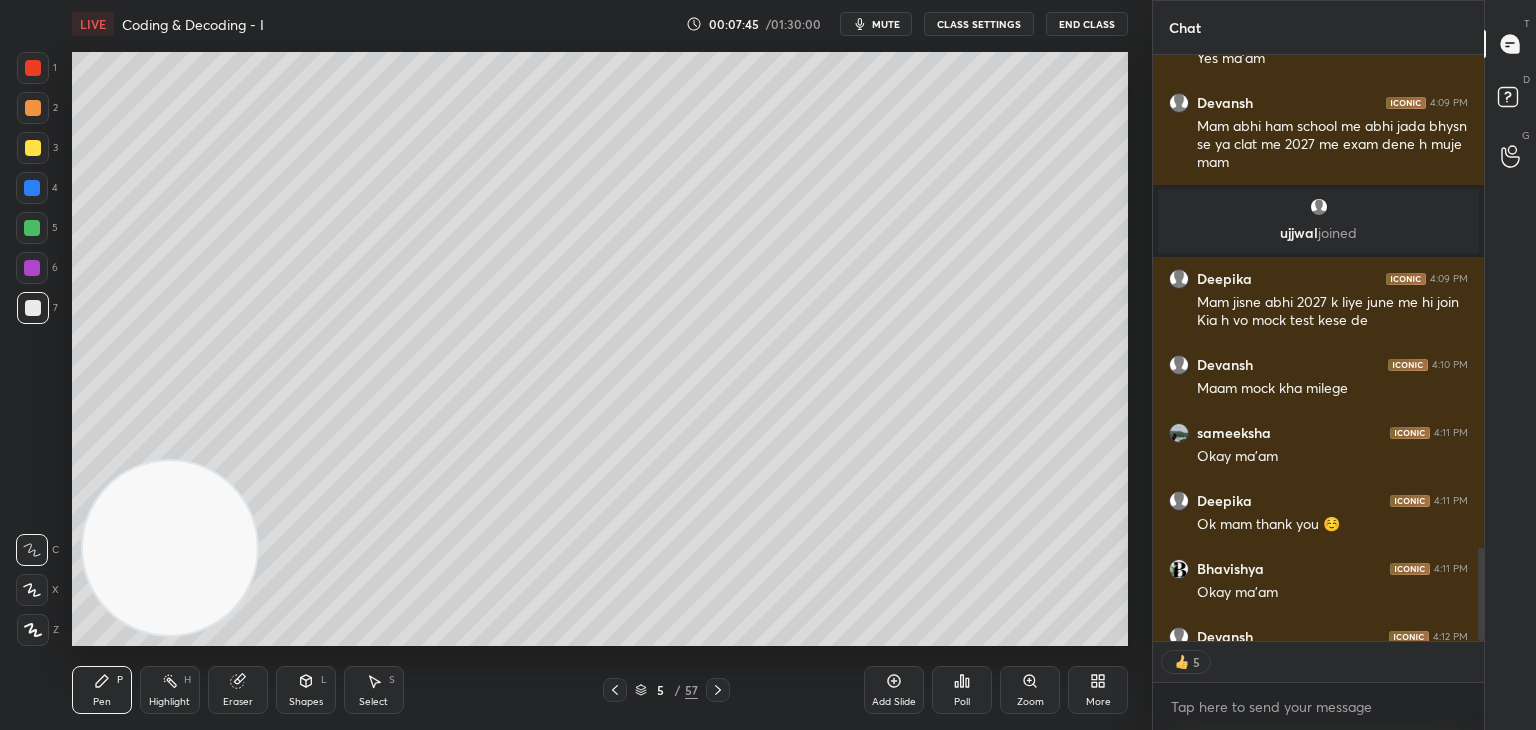 type on "x" 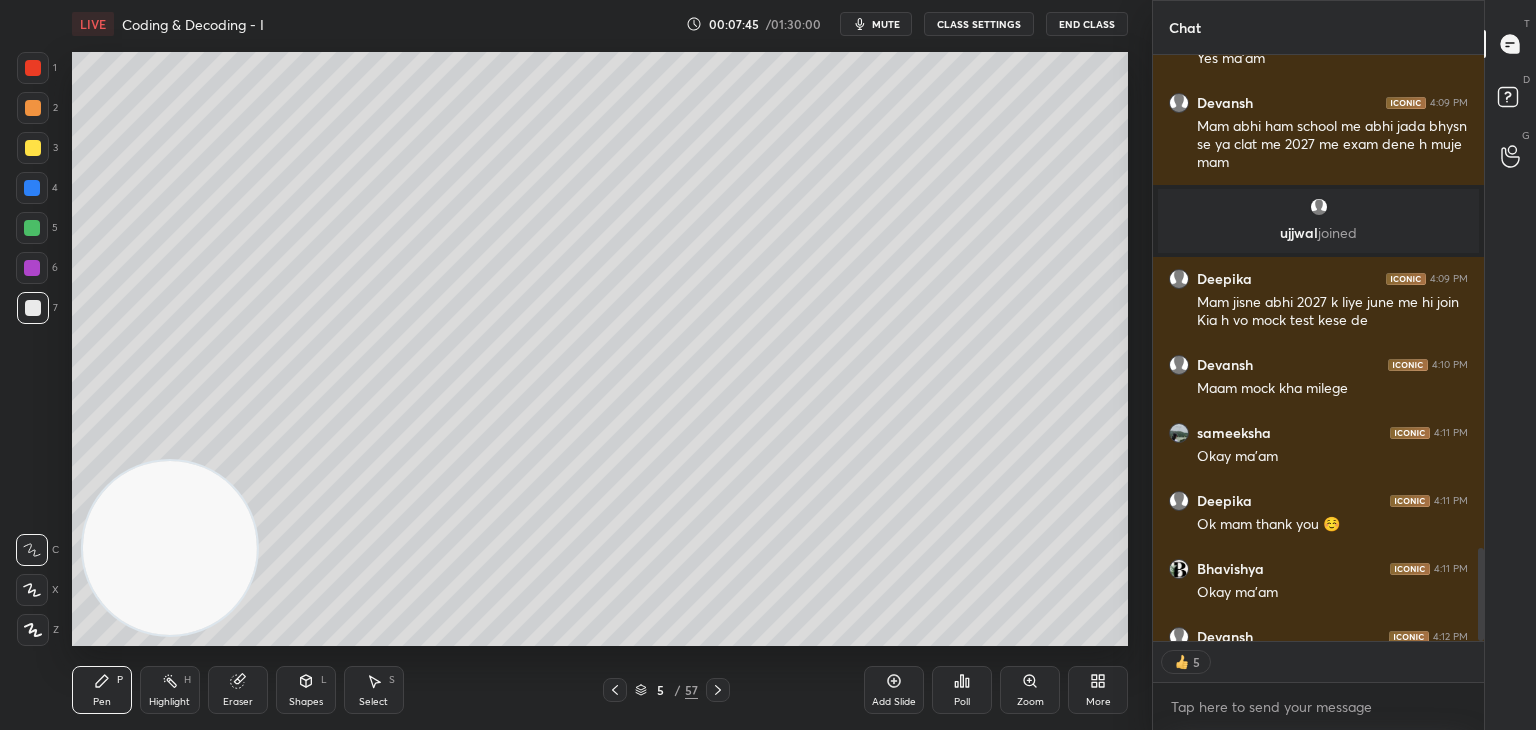 scroll, scrollTop: 6, scrollLeft: 6, axis: both 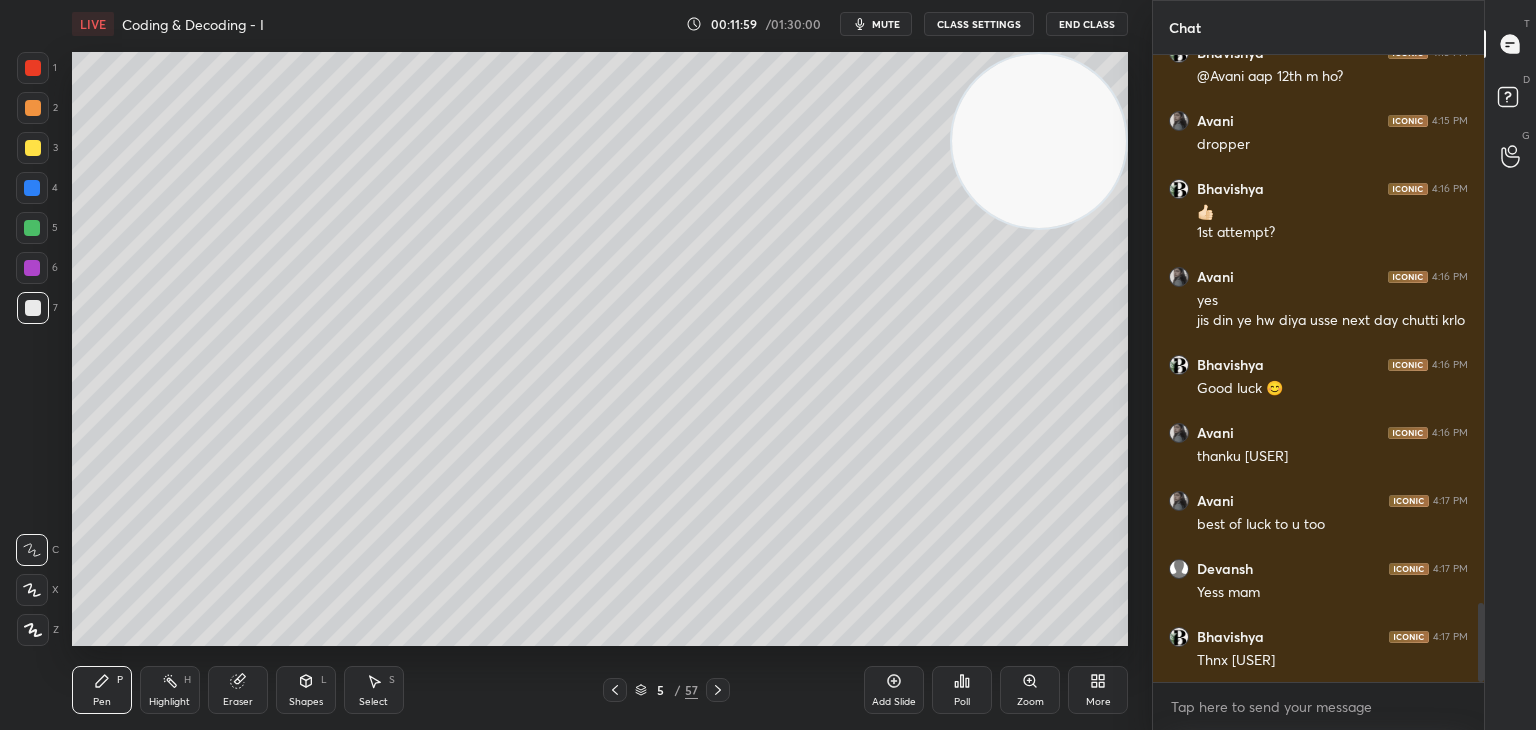 click 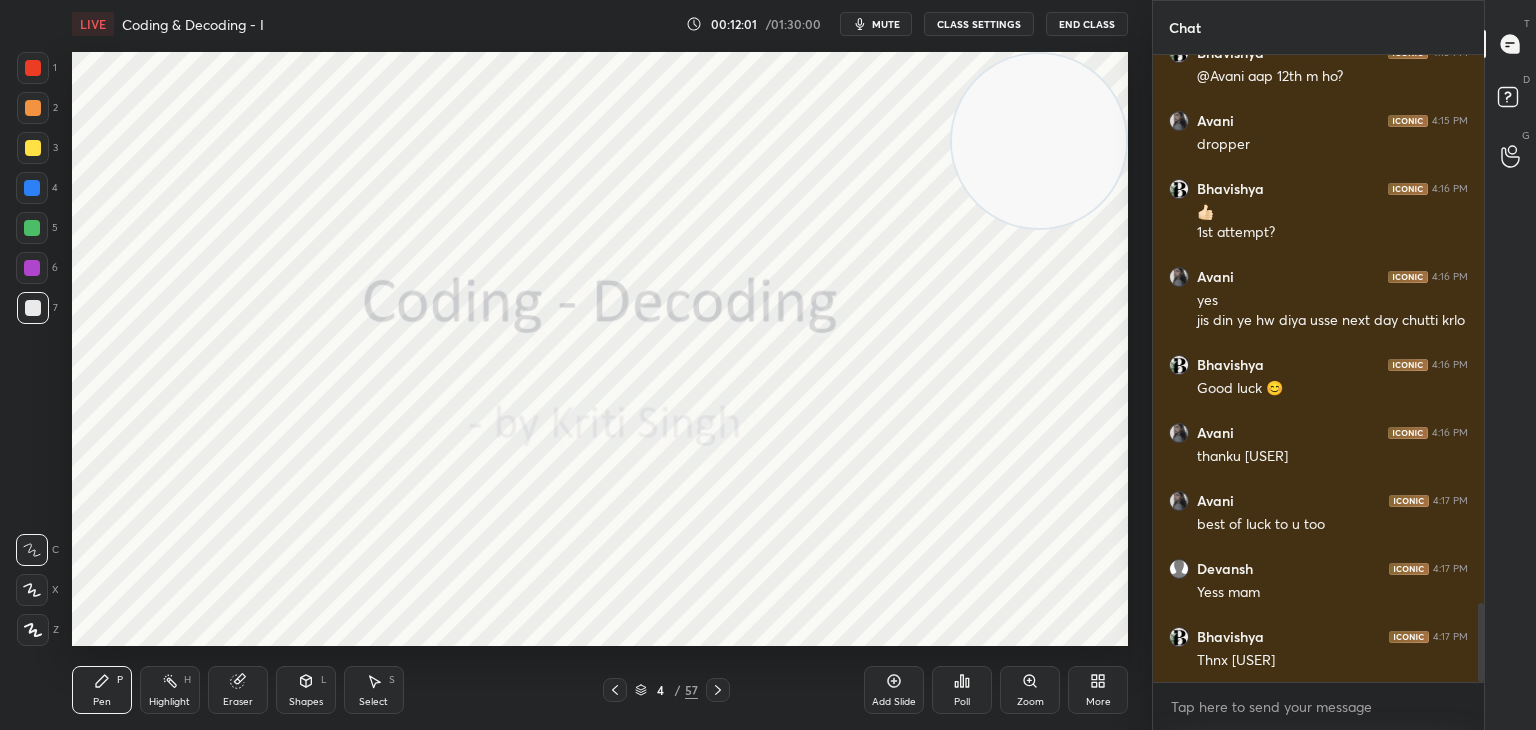 click 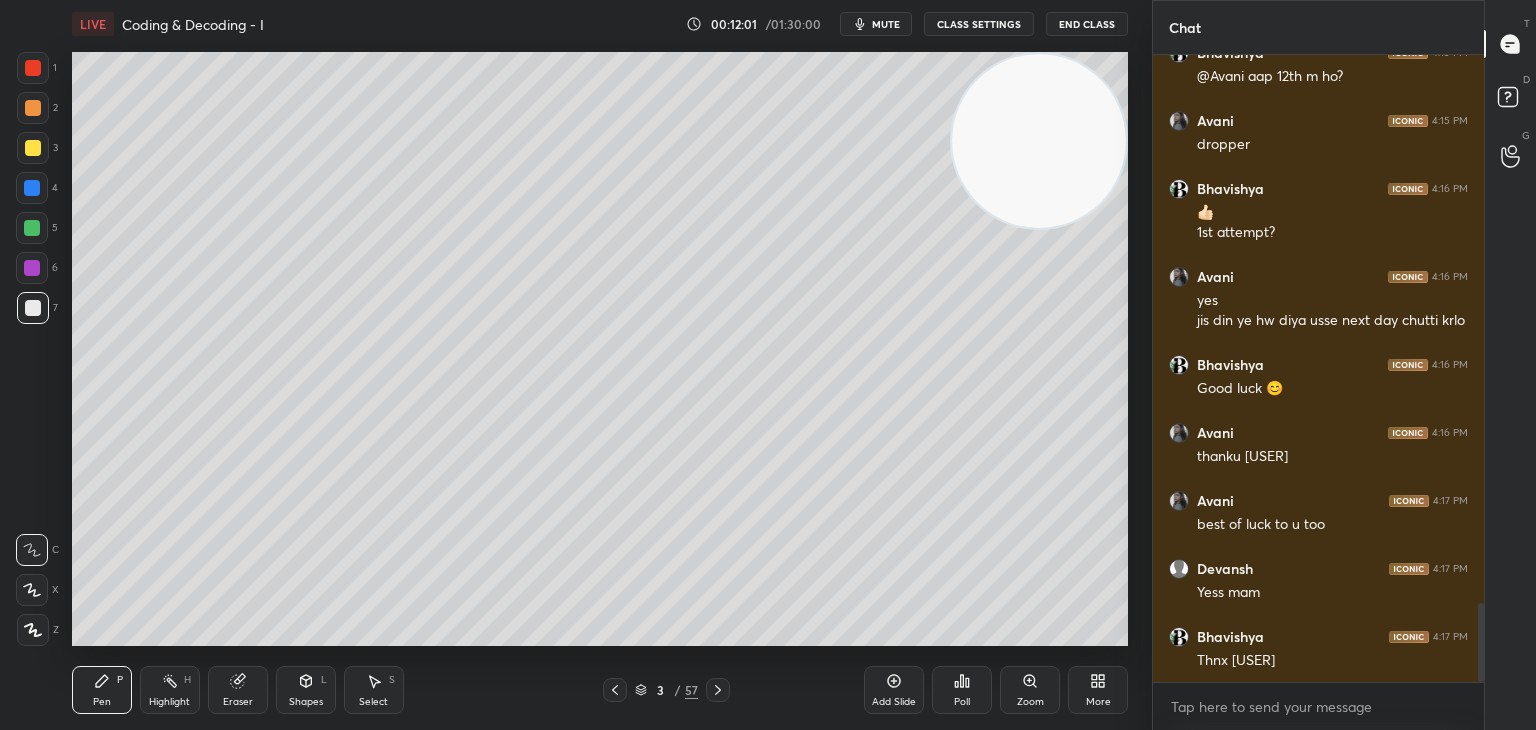 click 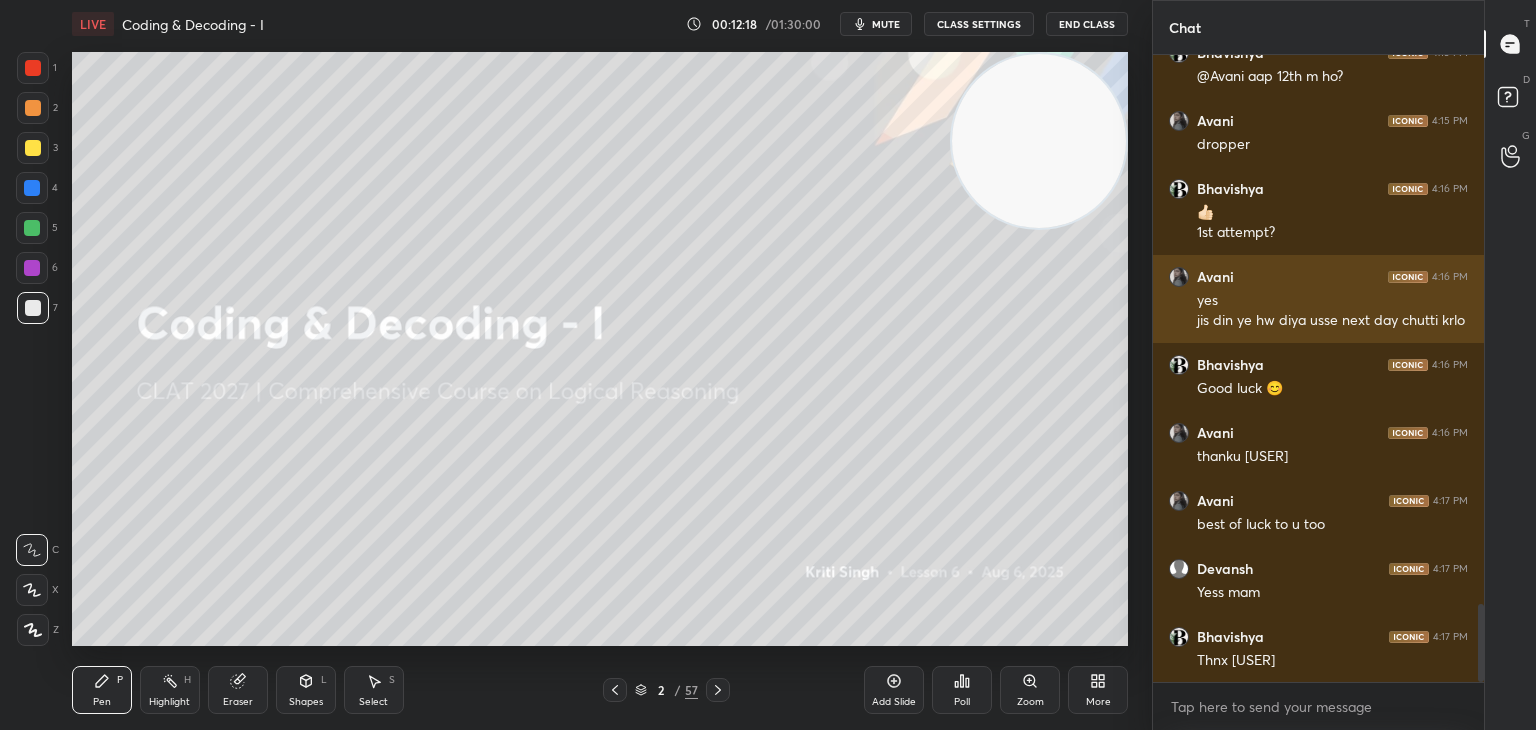 scroll, scrollTop: 4442, scrollLeft: 0, axis: vertical 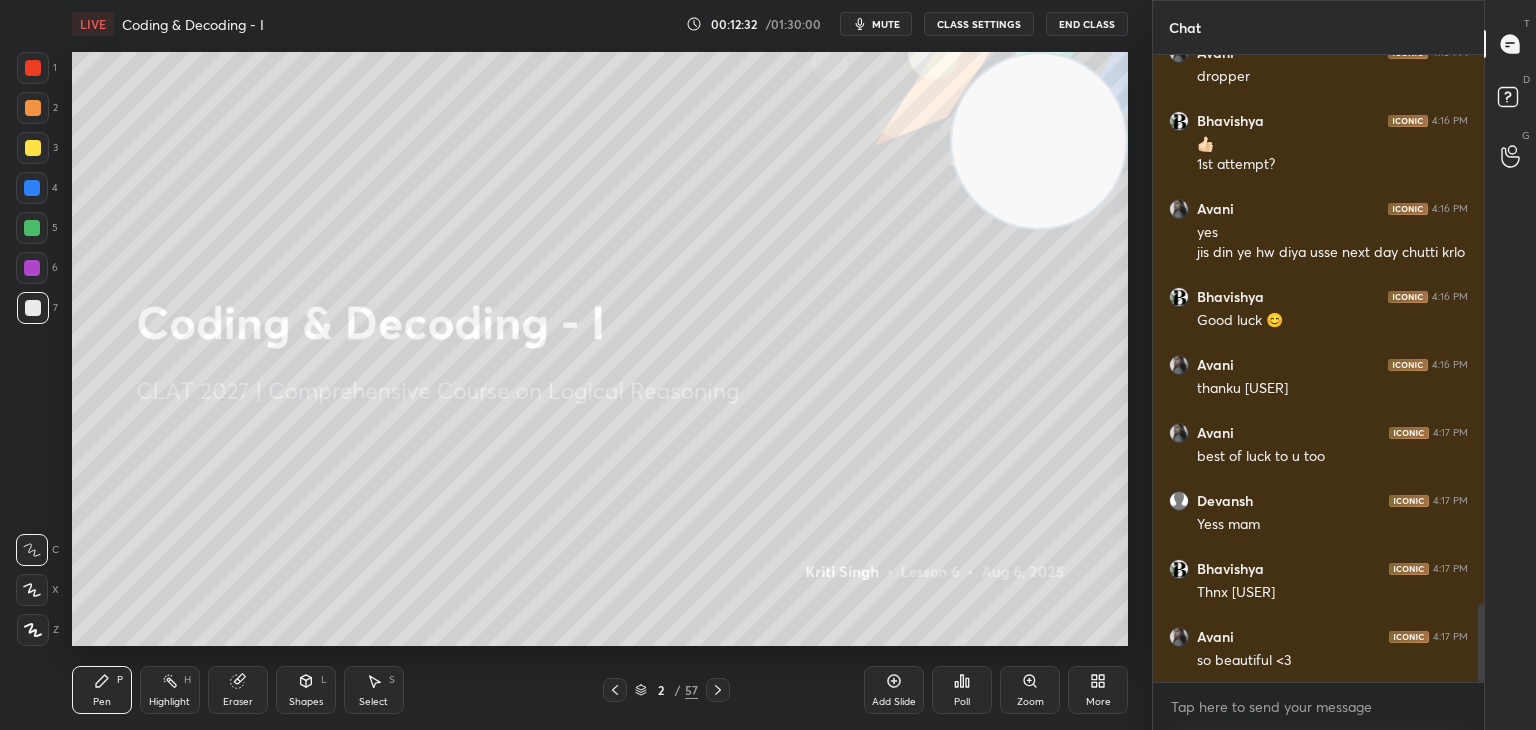 click on "2 / 57" at bounding box center [666, 690] 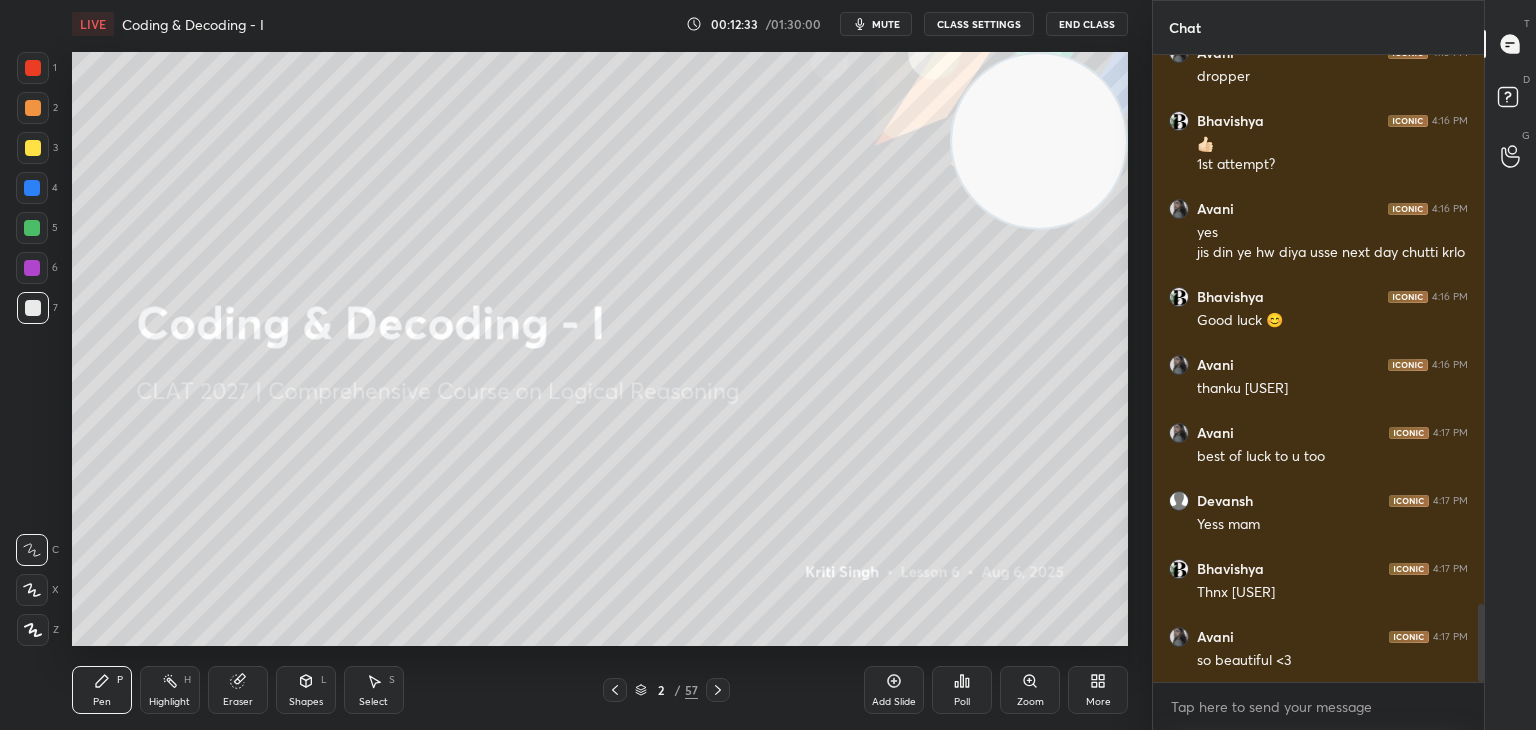 click 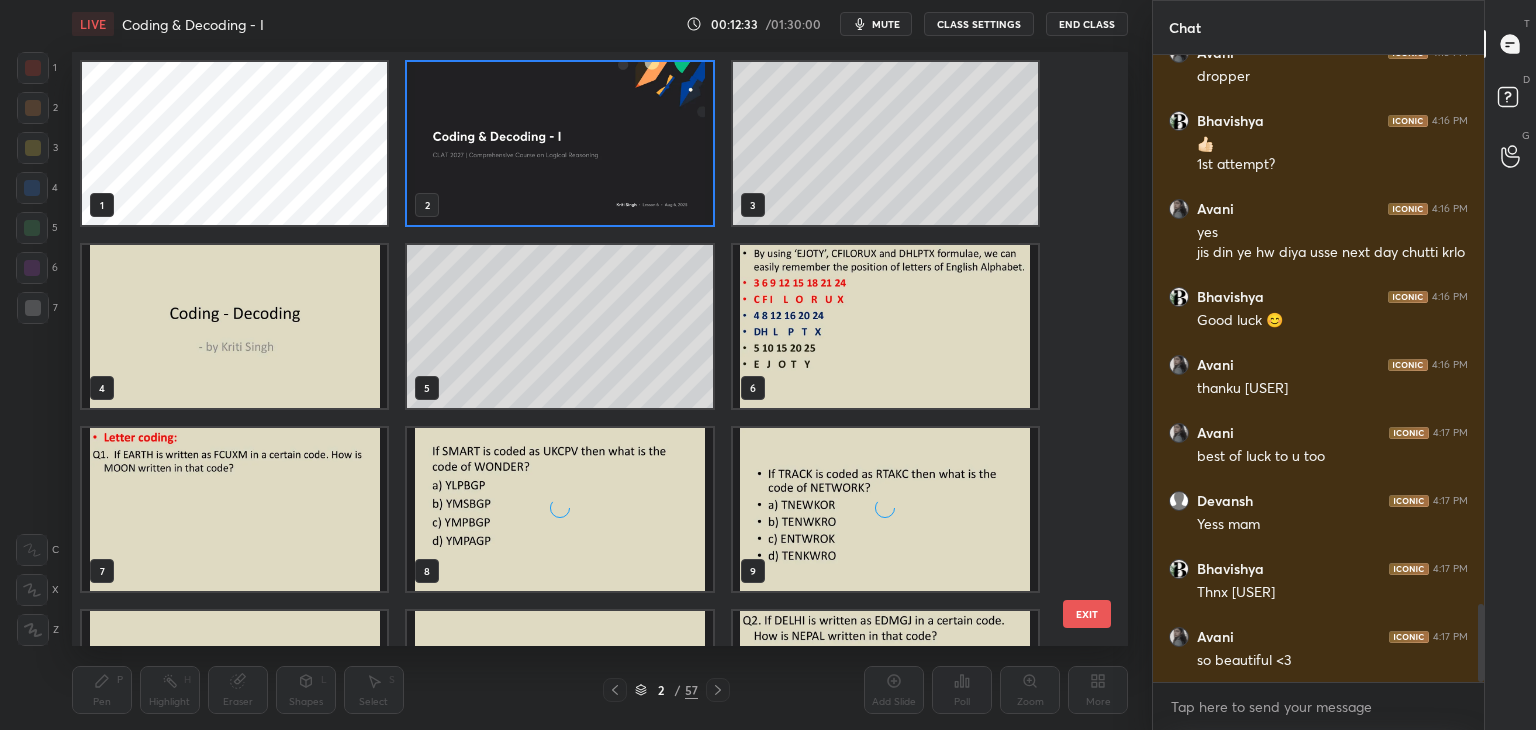 scroll, scrollTop: 6, scrollLeft: 10, axis: both 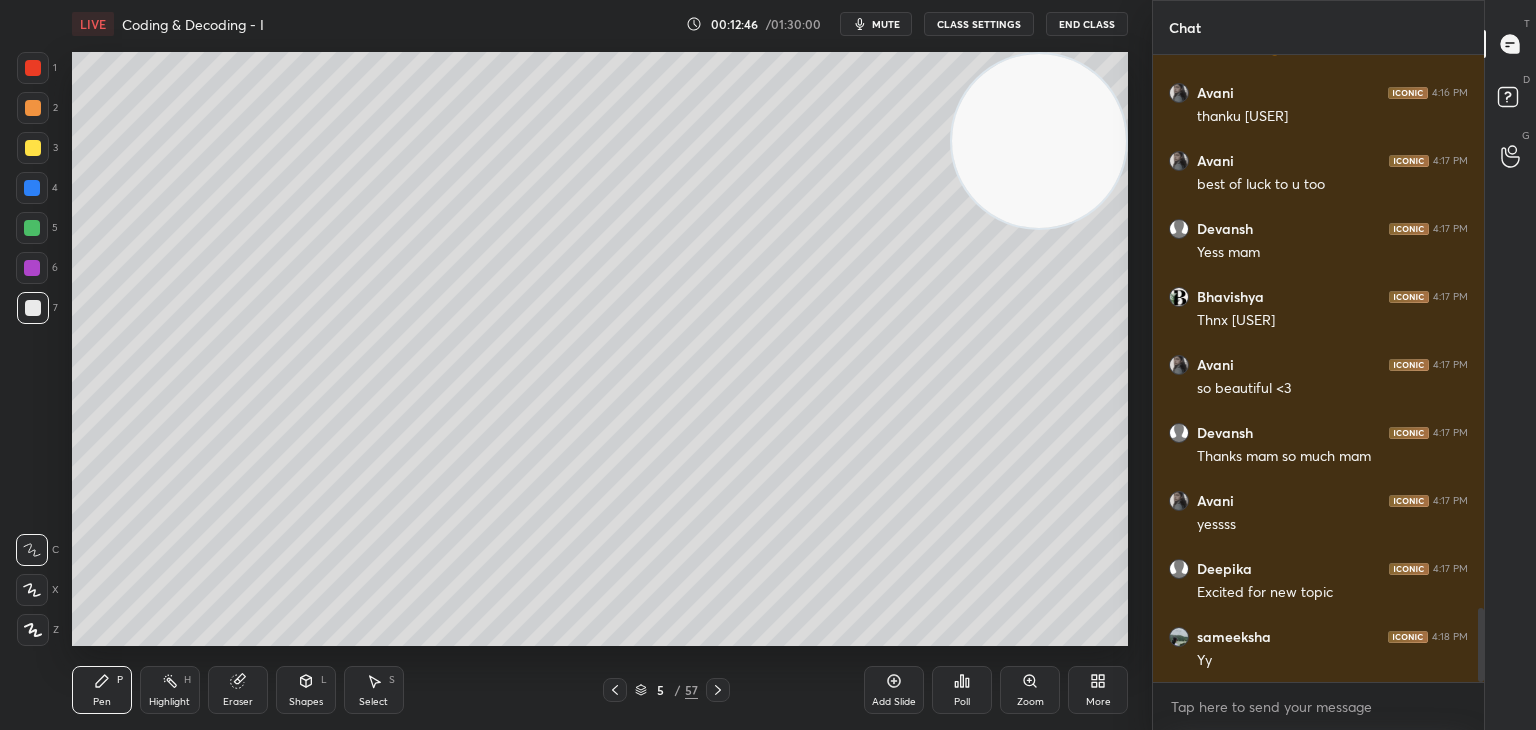 click 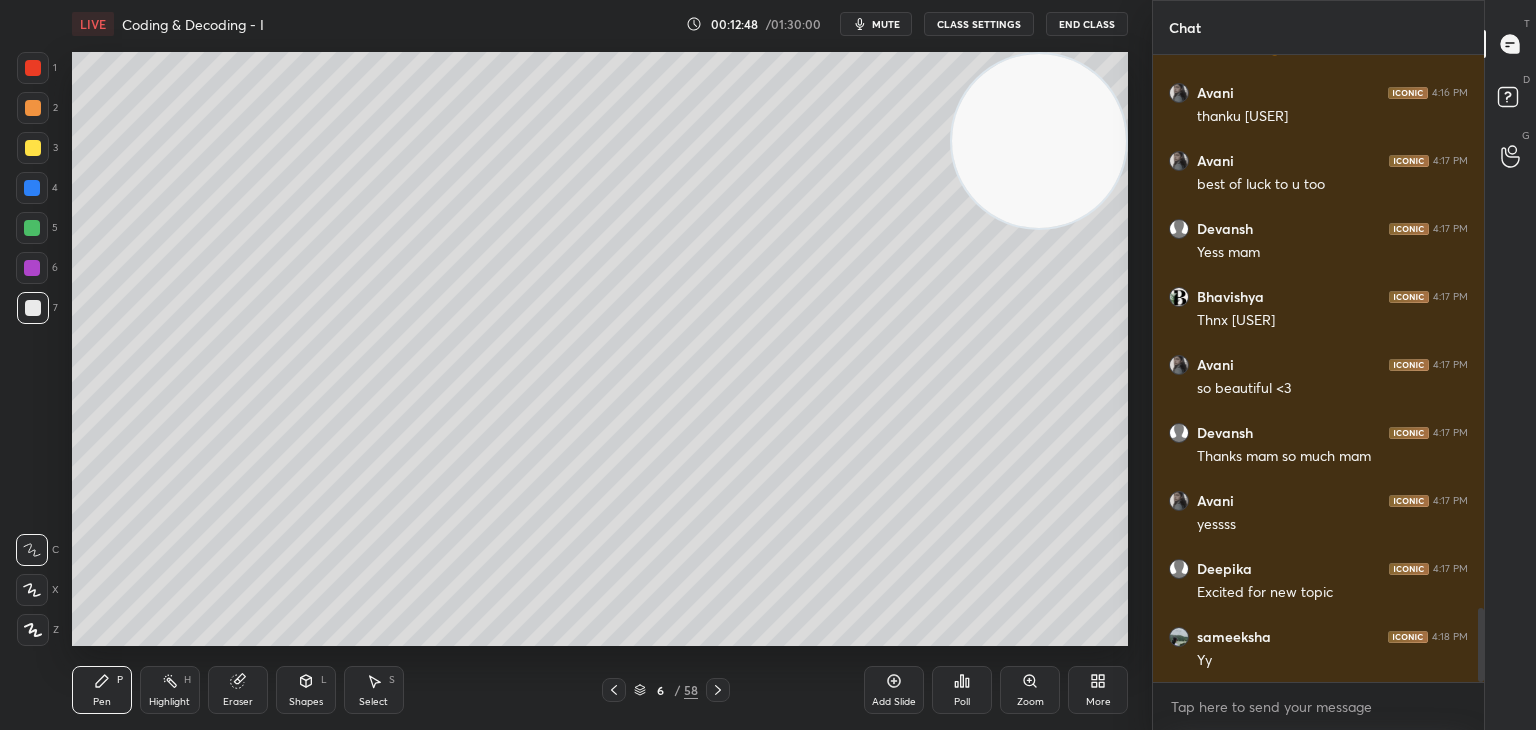 scroll, scrollTop: 4782, scrollLeft: 0, axis: vertical 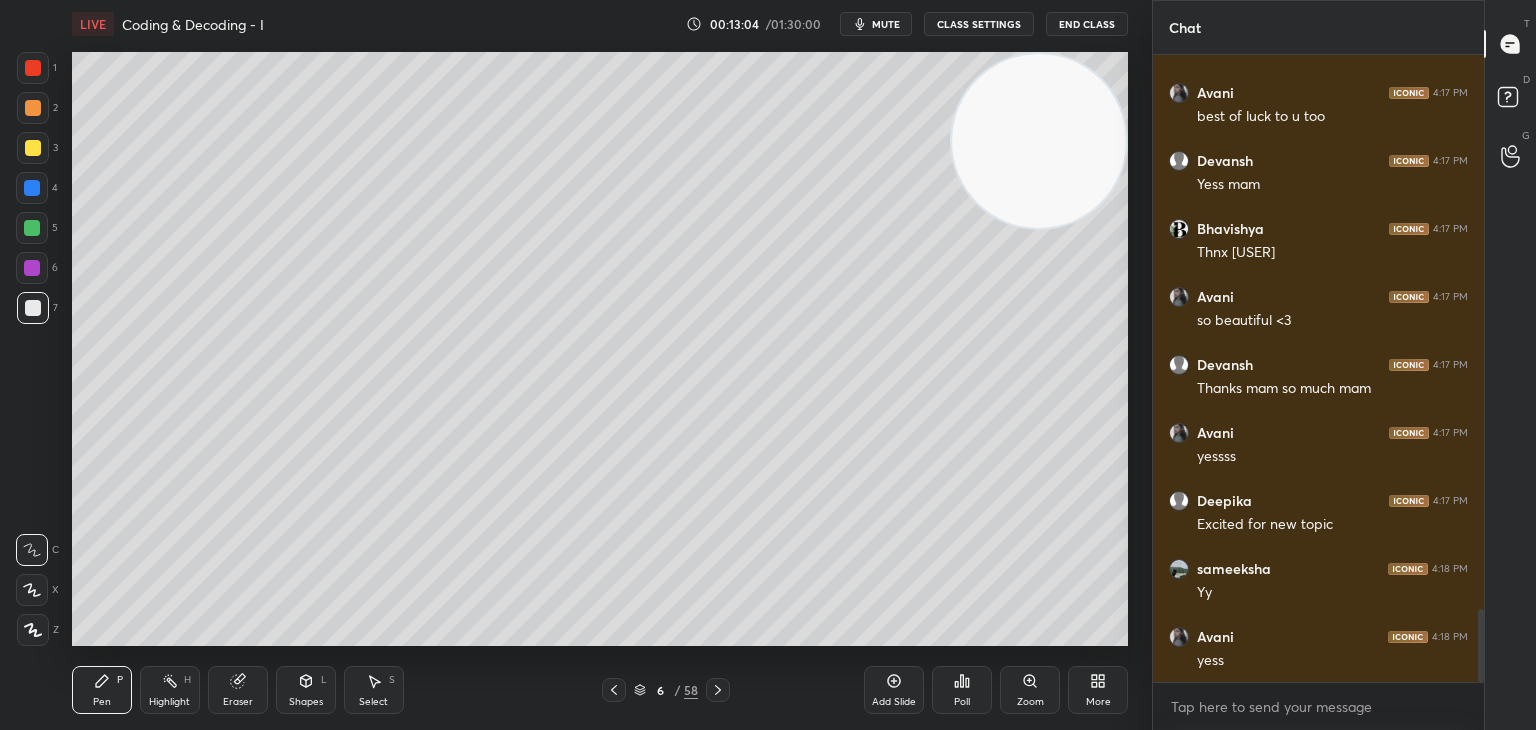 click at bounding box center (33, 148) 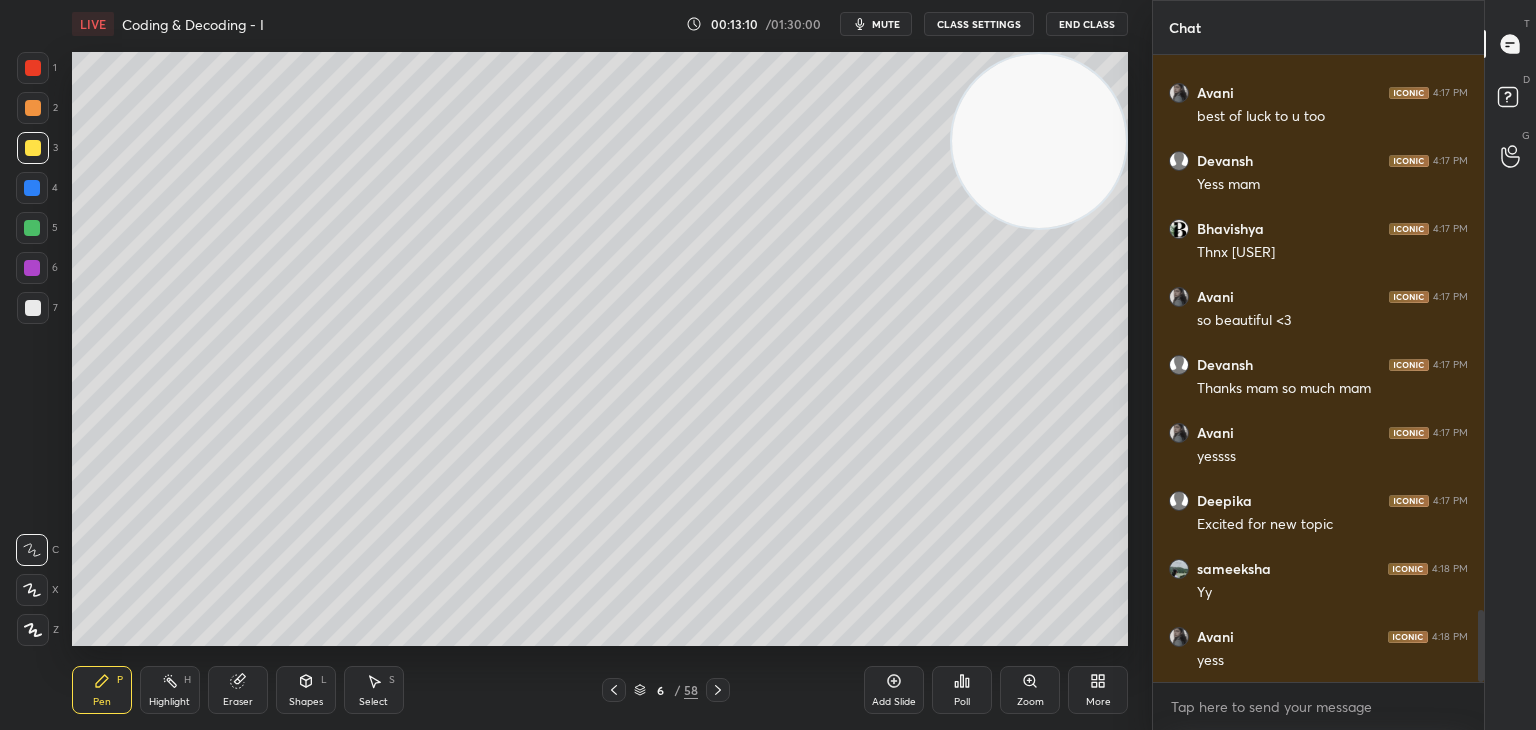 scroll, scrollTop: 4850, scrollLeft: 0, axis: vertical 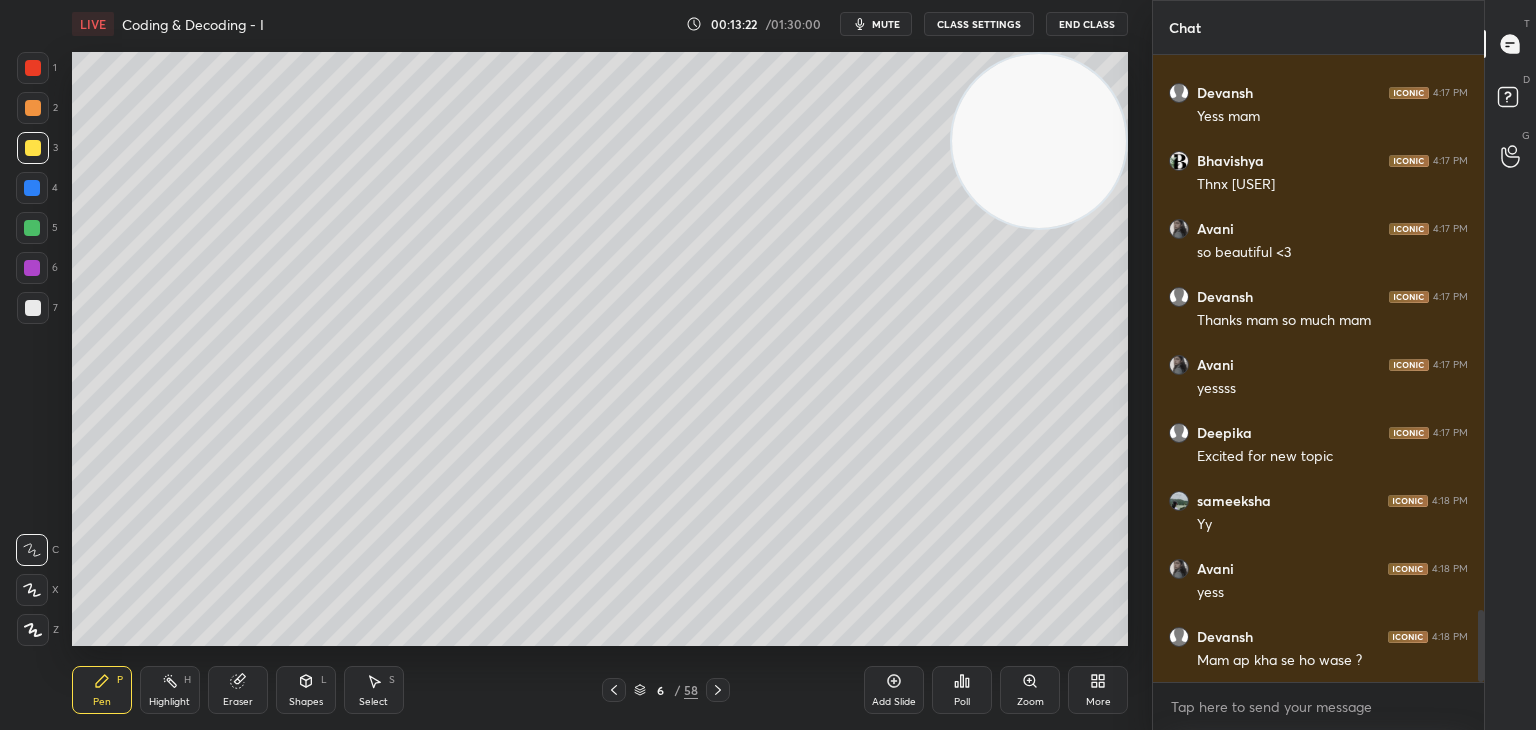 click at bounding box center (33, 108) 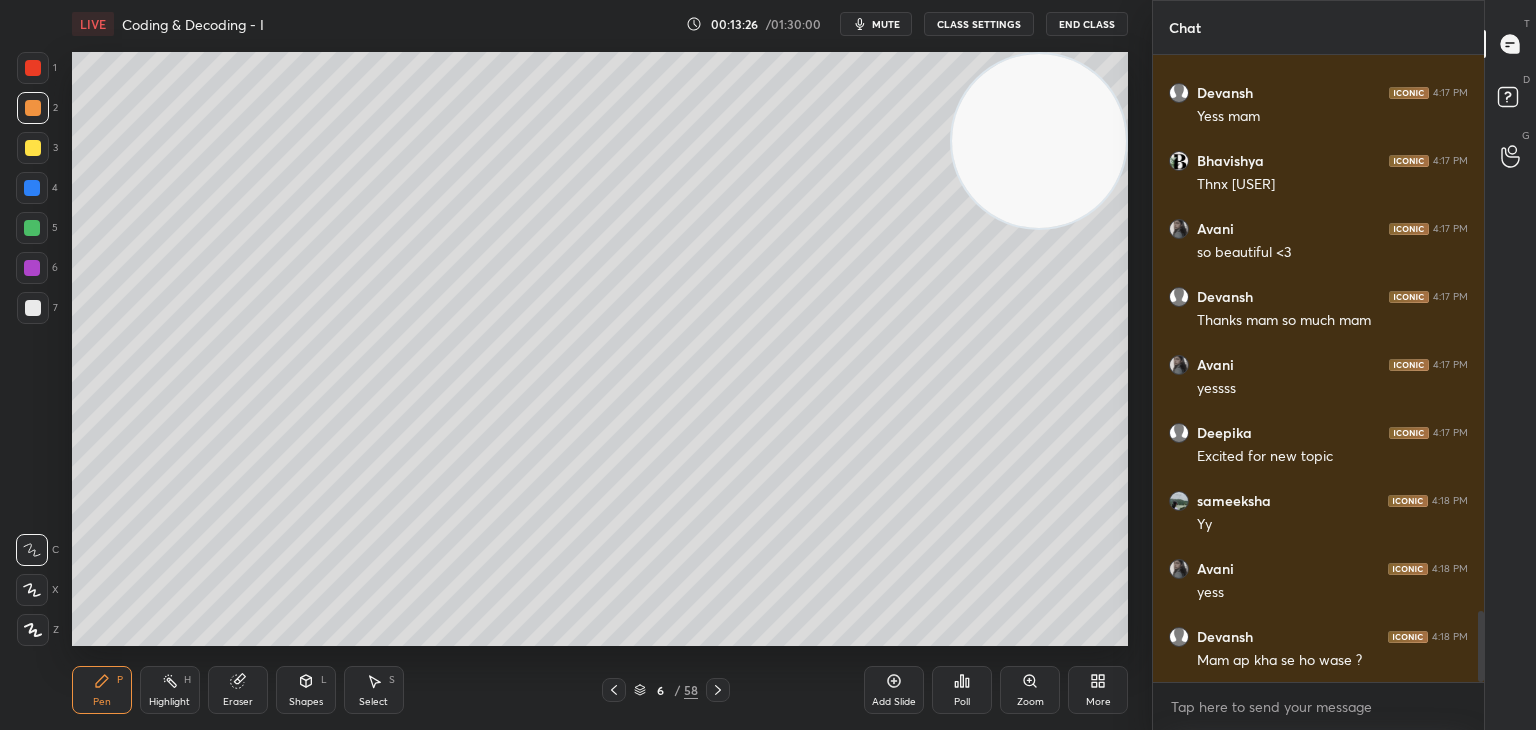 scroll, scrollTop: 4918, scrollLeft: 0, axis: vertical 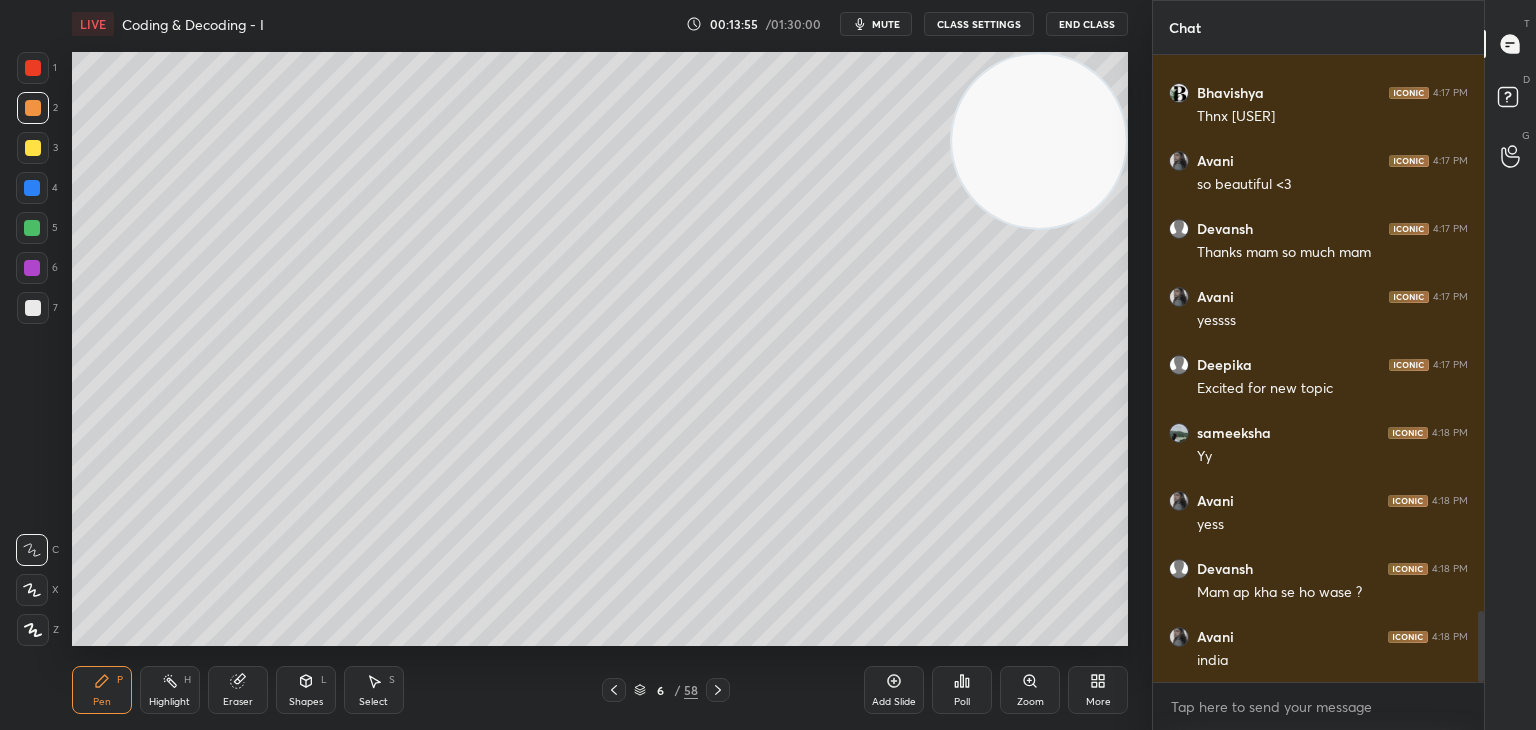 click at bounding box center (33, 308) 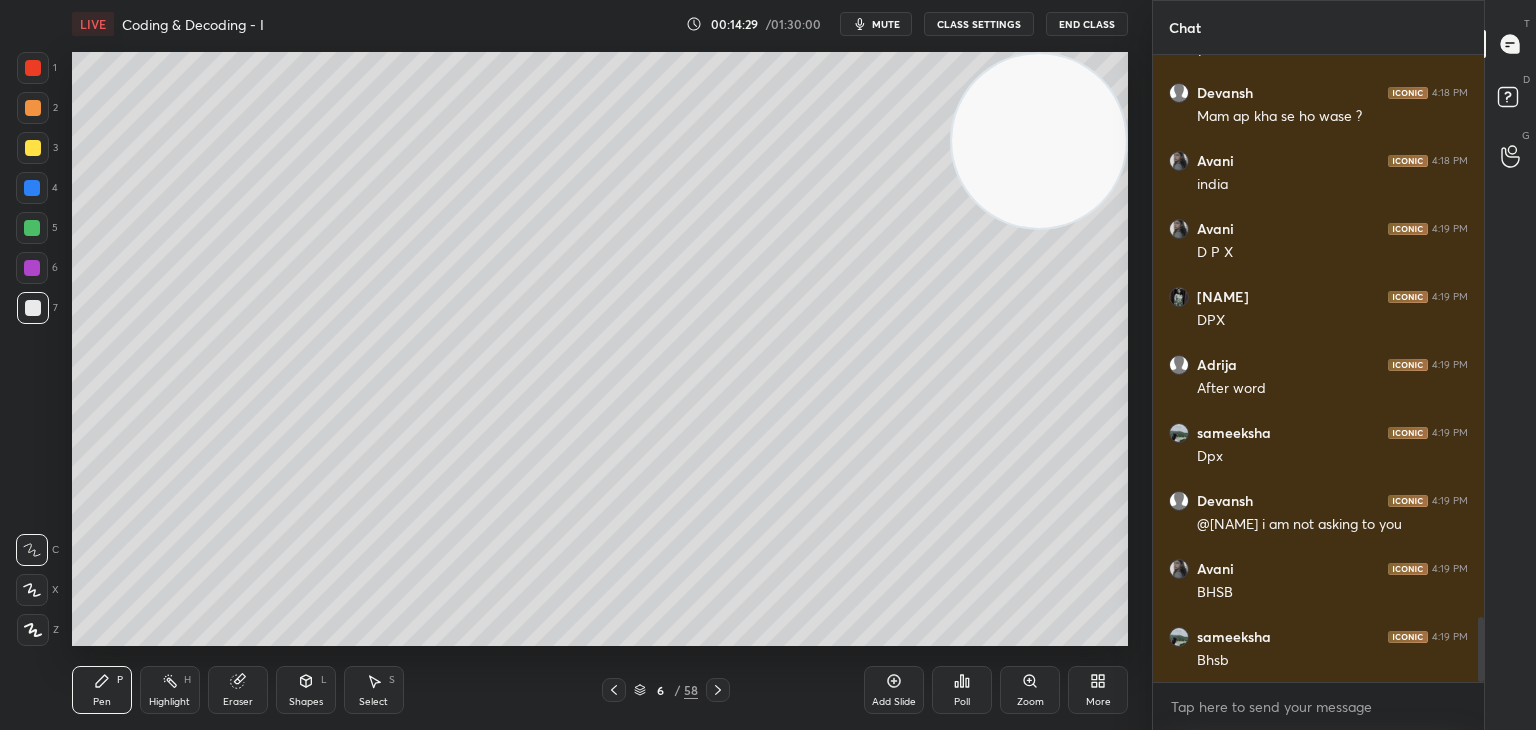 scroll, scrollTop: 5462, scrollLeft: 0, axis: vertical 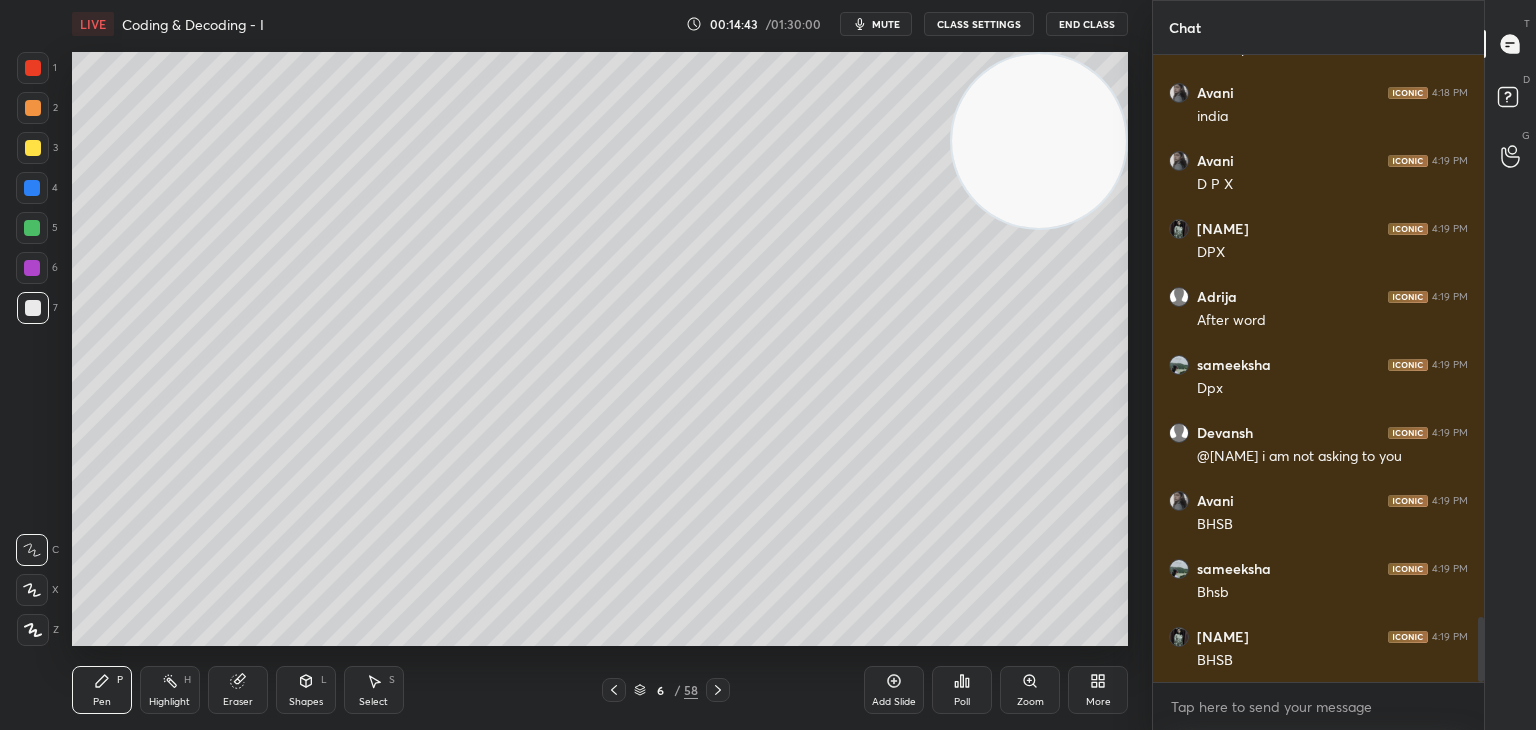 click at bounding box center [33, 148] 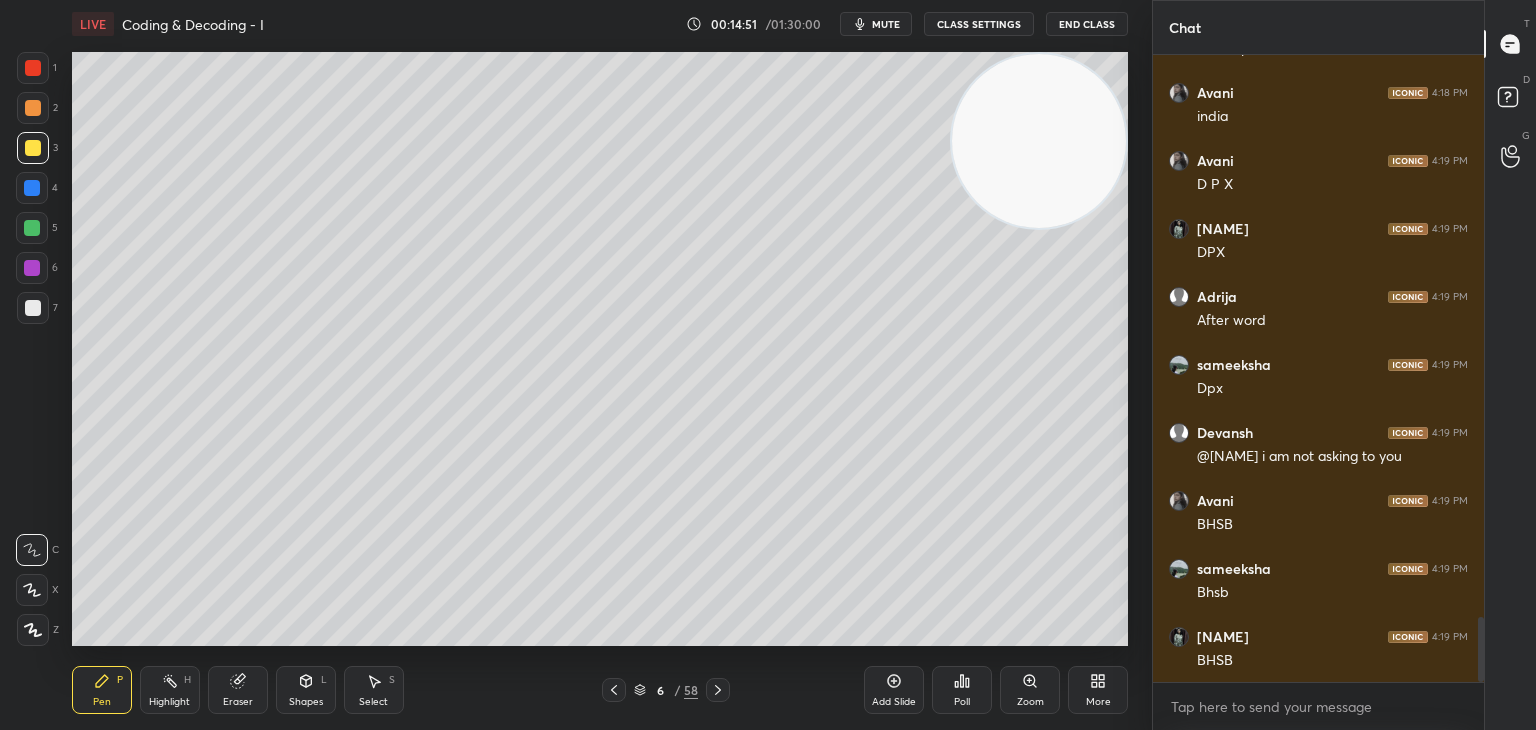 click 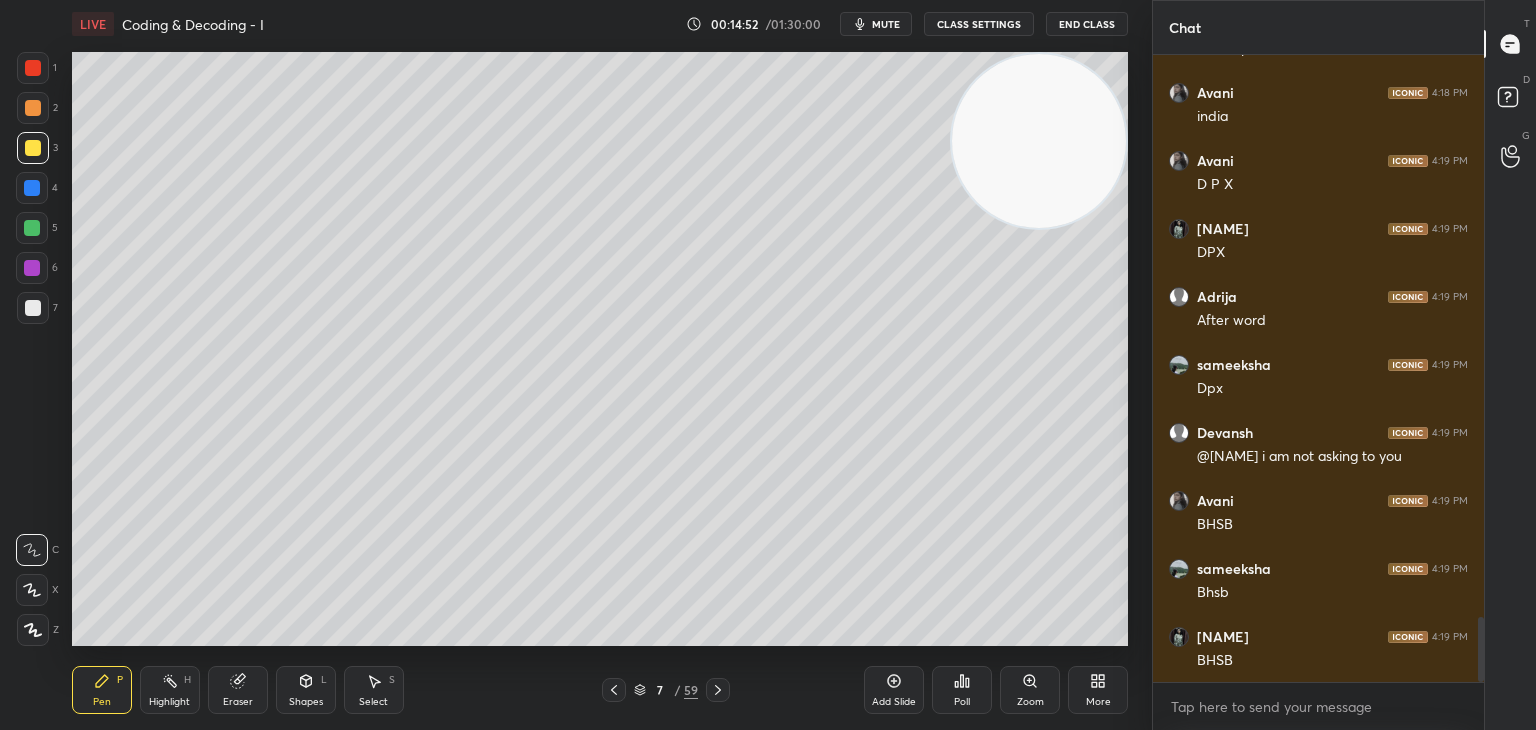 click at bounding box center (33, 308) 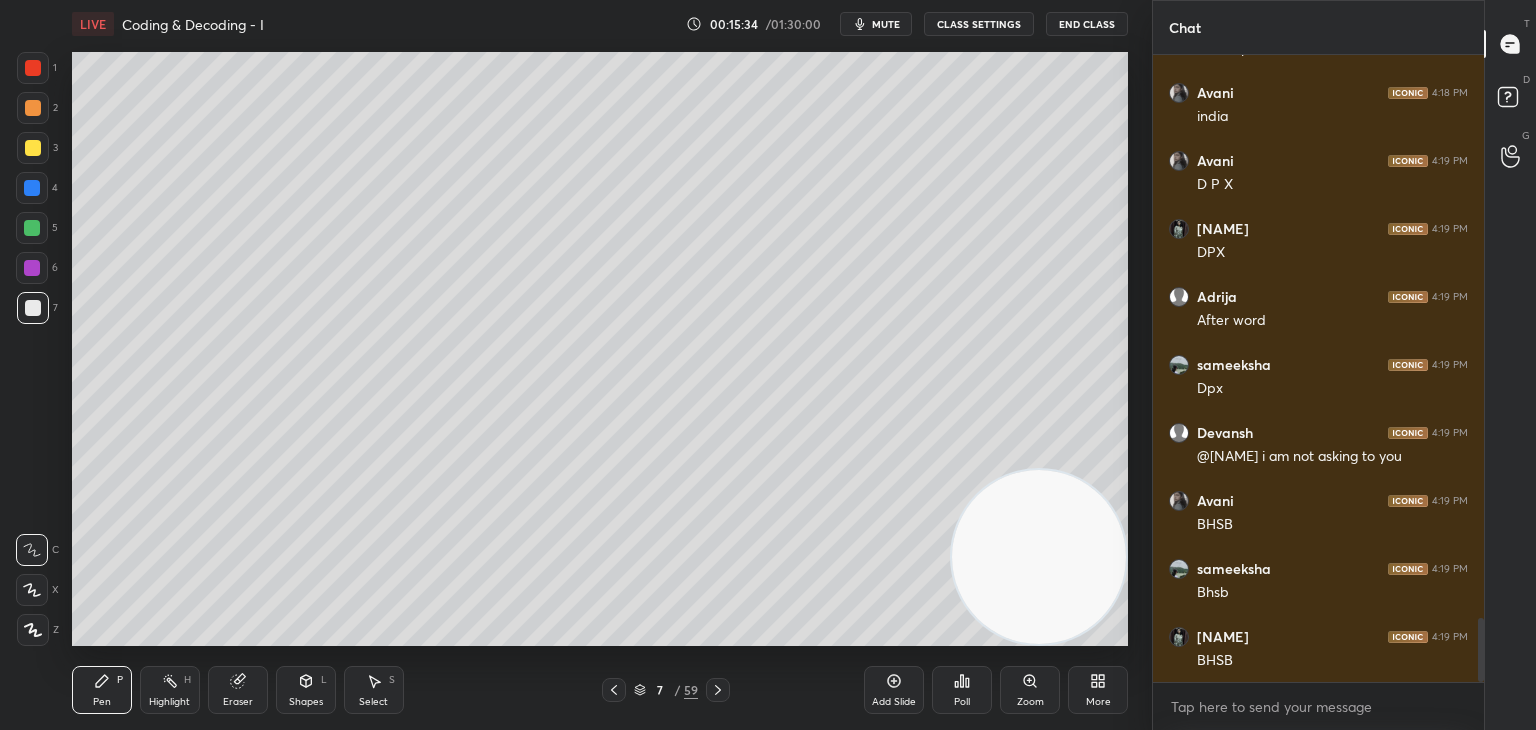 scroll, scrollTop: 5530, scrollLeft: 0, axis: vertical 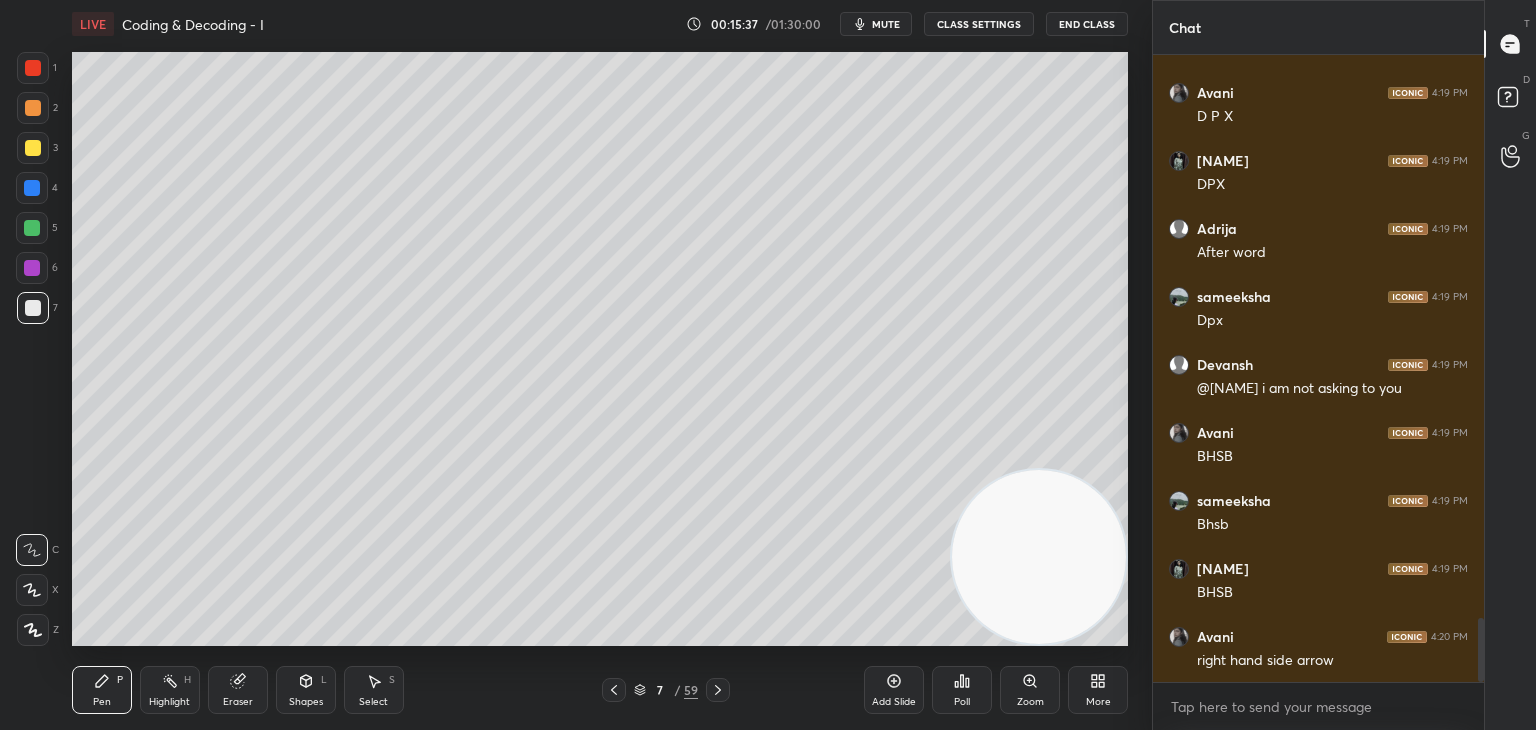 click at bounding box center [1039, 557] 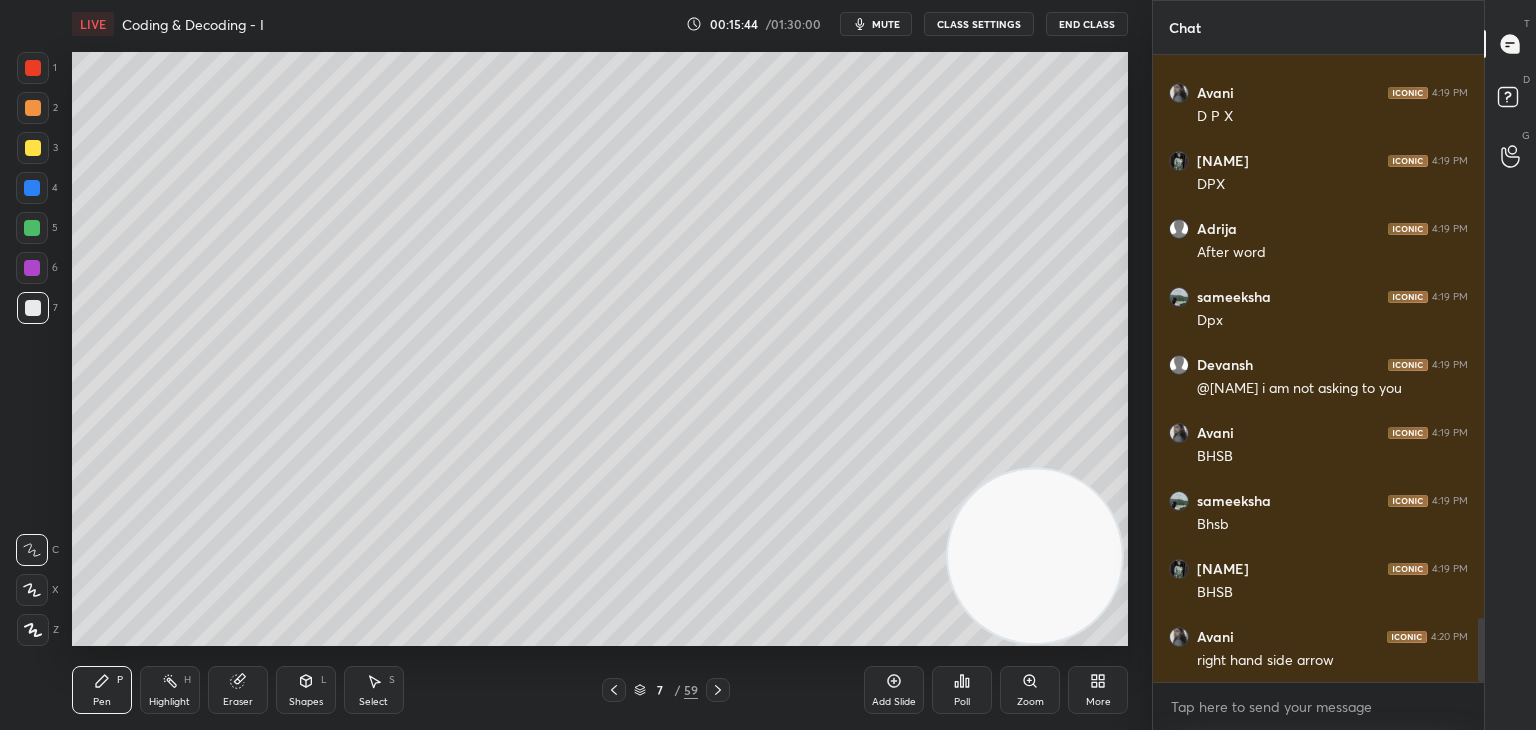 scroll, scrollTop: 5598, scrollLeft: 0, axis: vertical 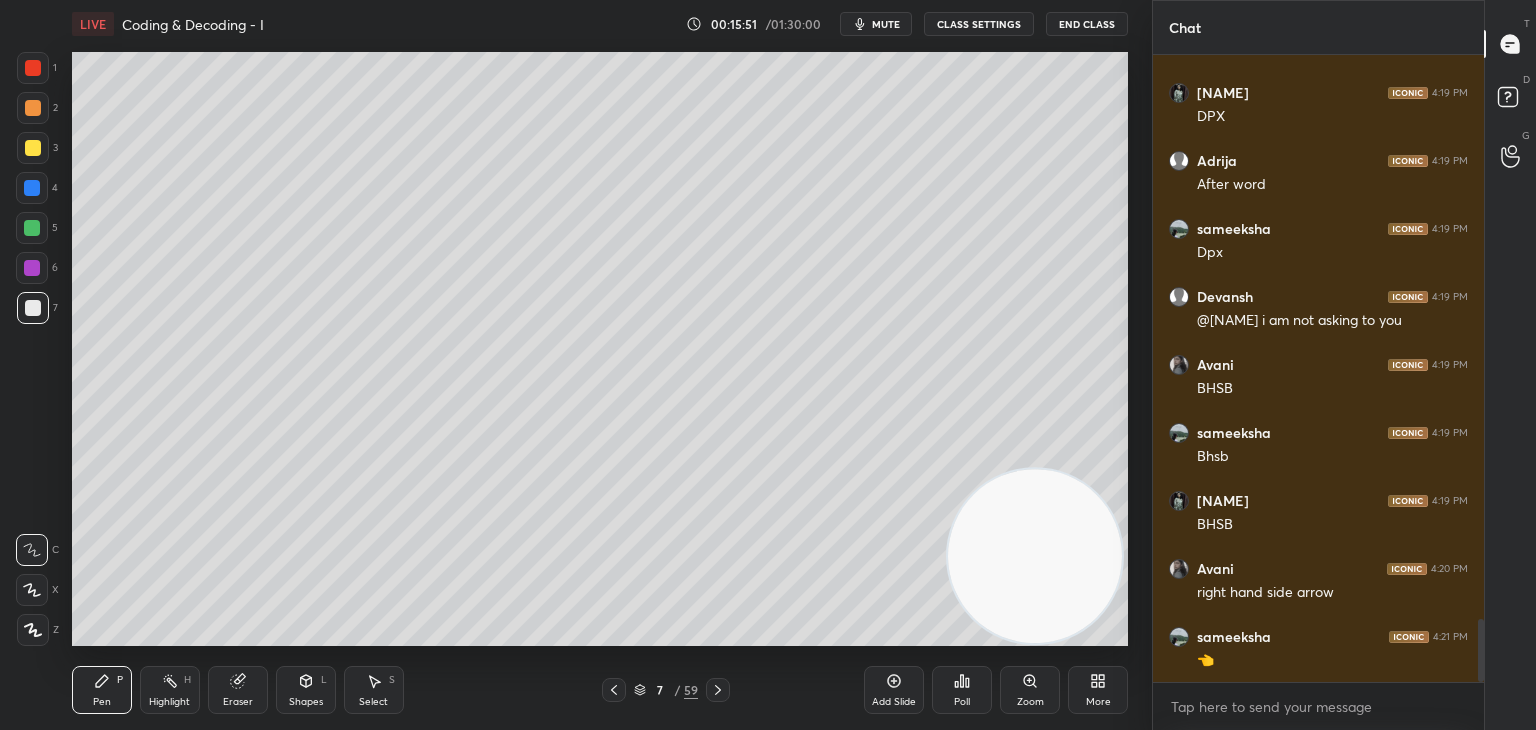 click 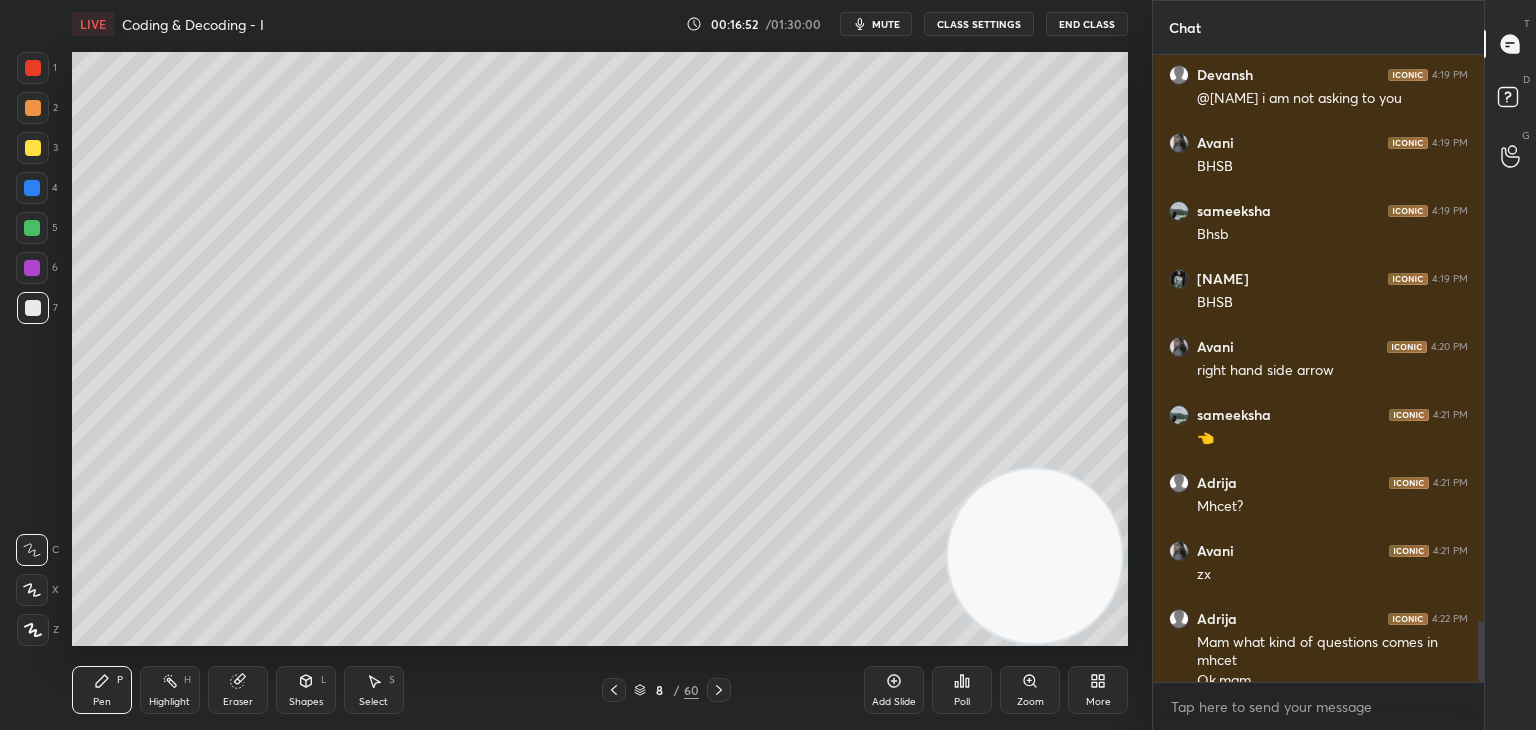 scroll, scrollTop: 5840, scrollLeft: 0, axis: vertical 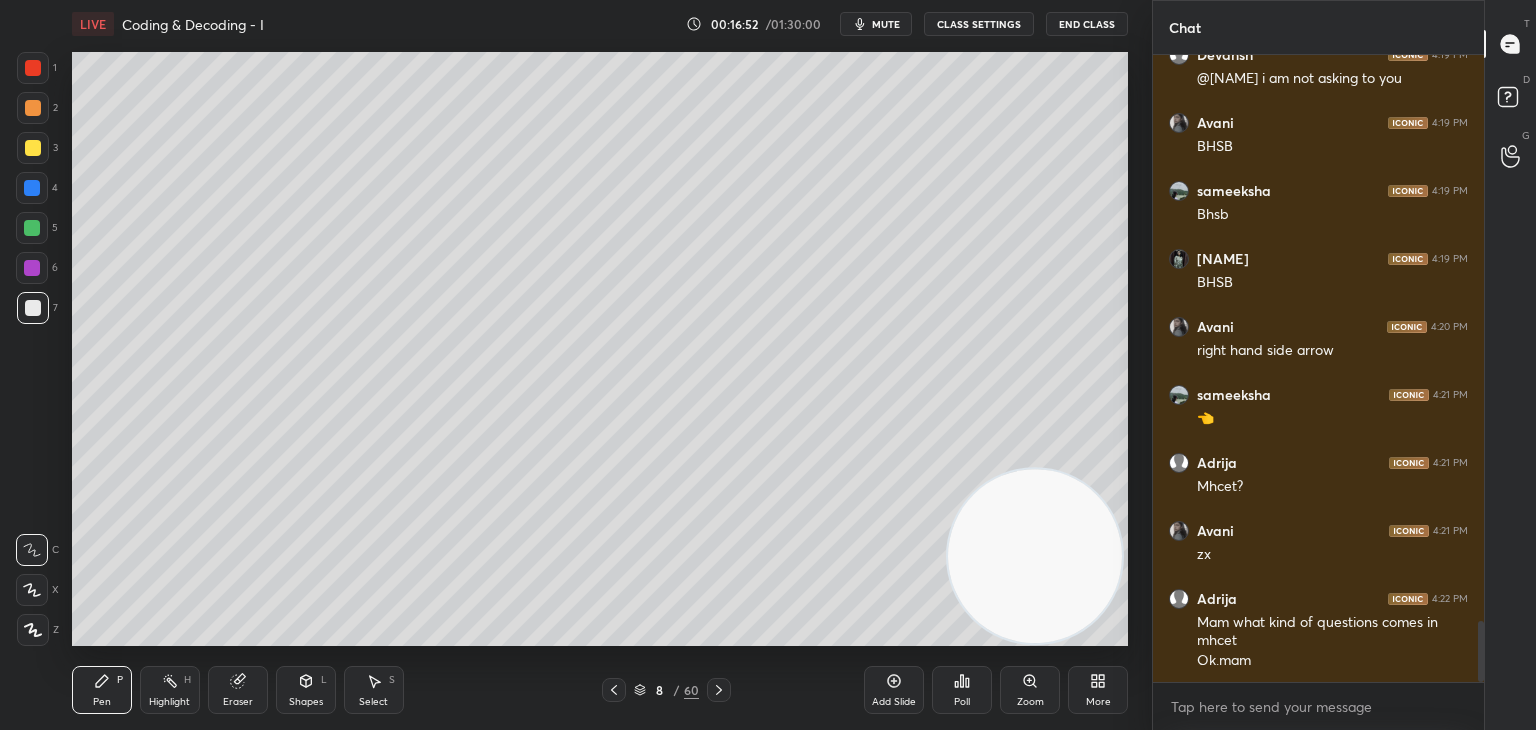 click 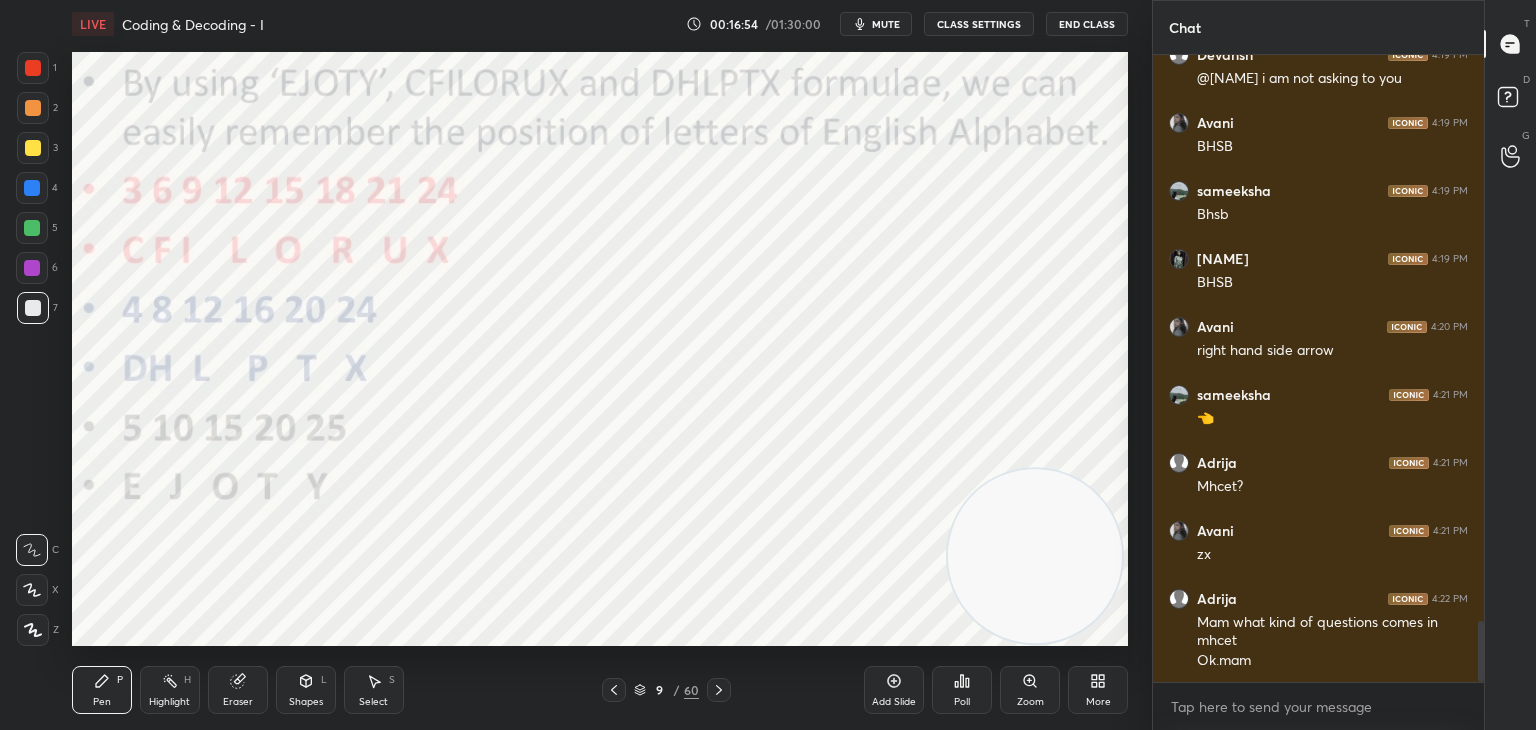 click 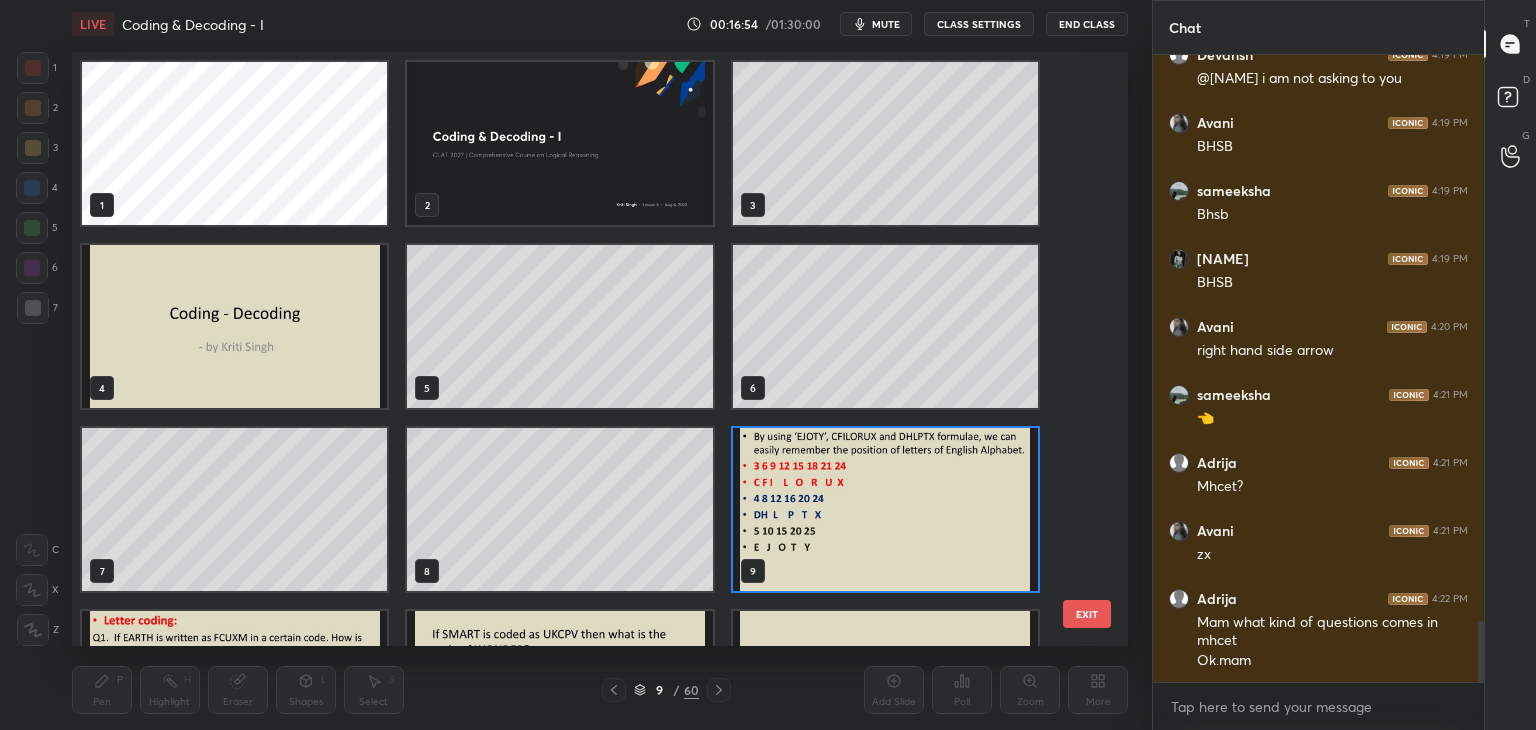 scroll, scrollTop: 6, scrollLeft: 10, axis: both 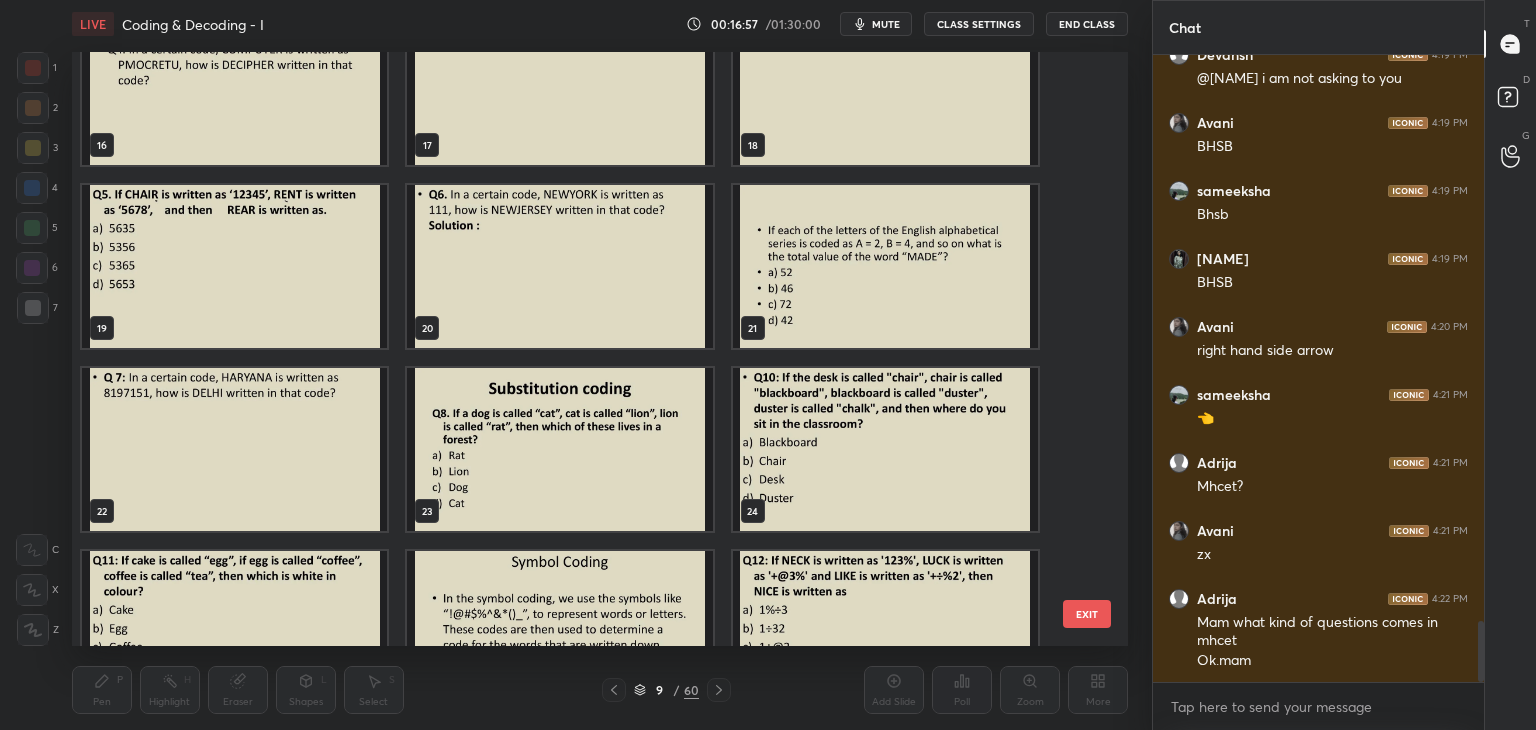 click at bounding box center [234, 266] 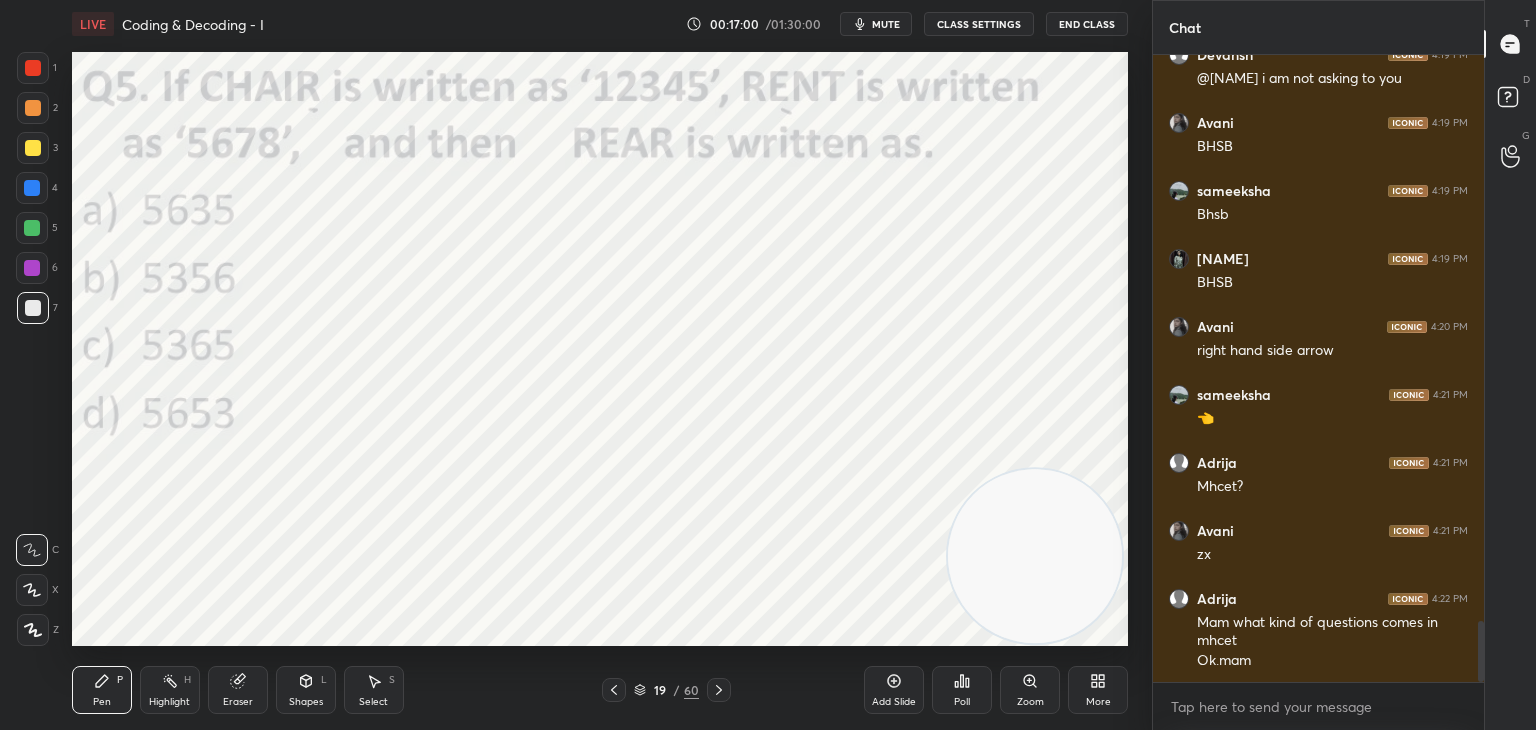 click 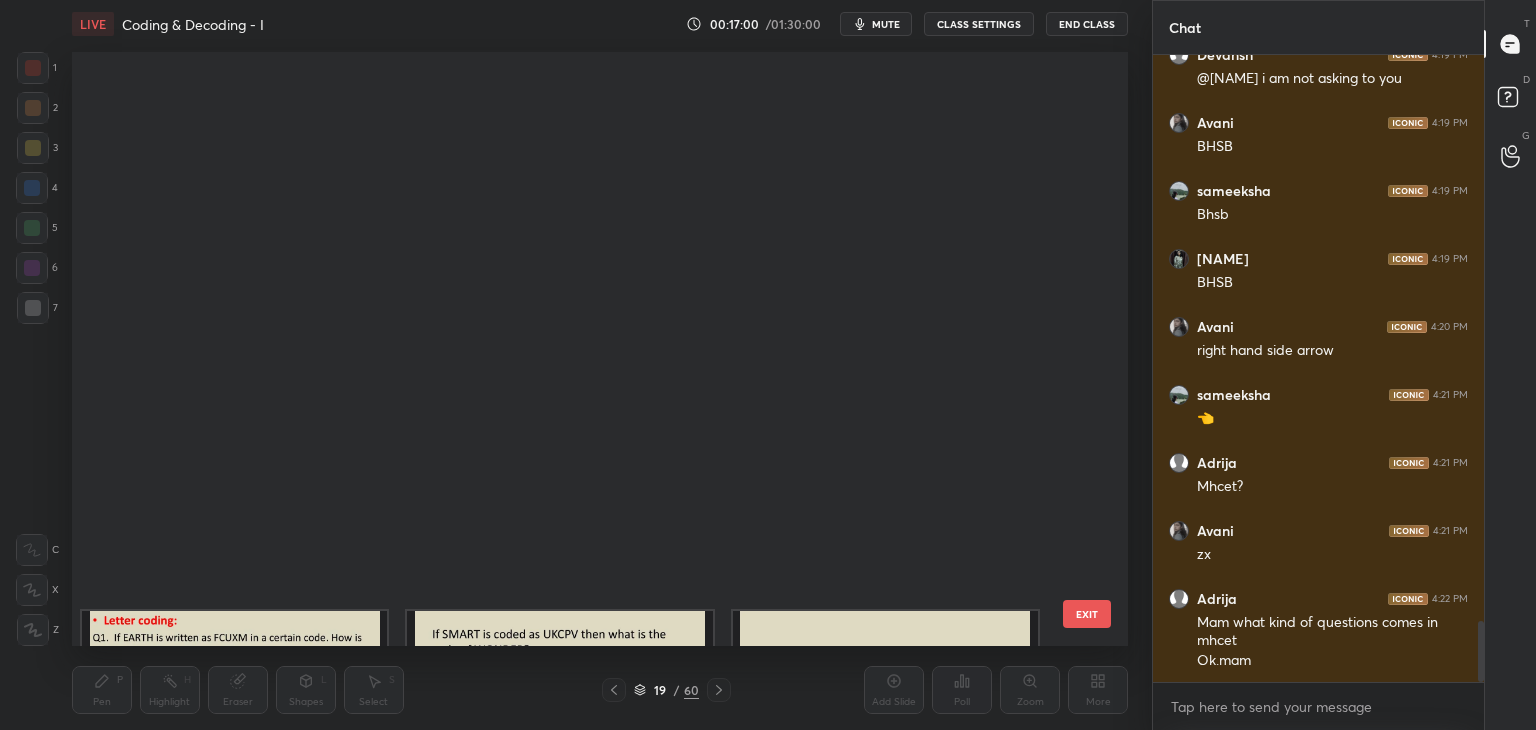 scroll, scrollTop: 687, scrollLeft: 0, axis: vertical 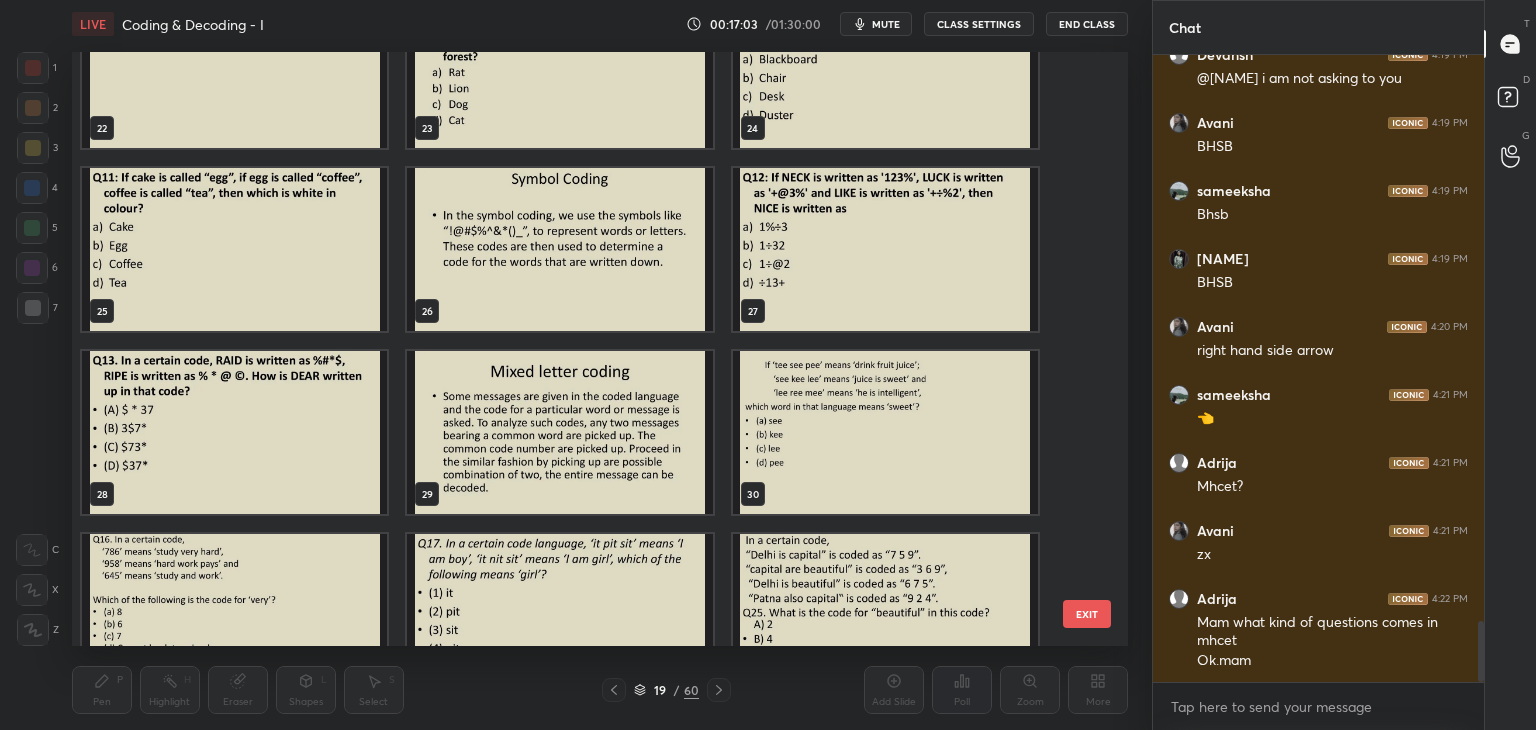 click at bounding box center (234, 249) 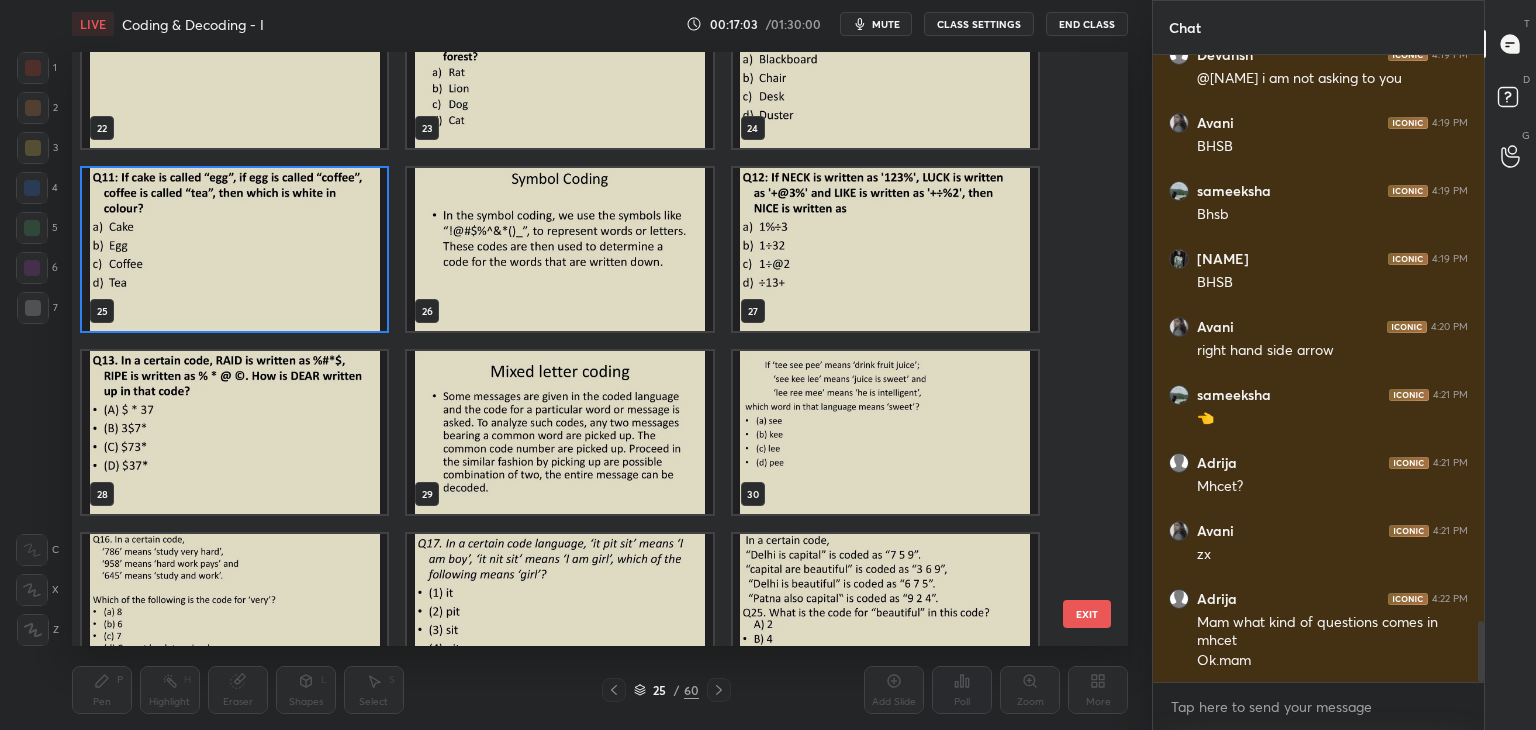 click at bounding box center [234, 249] 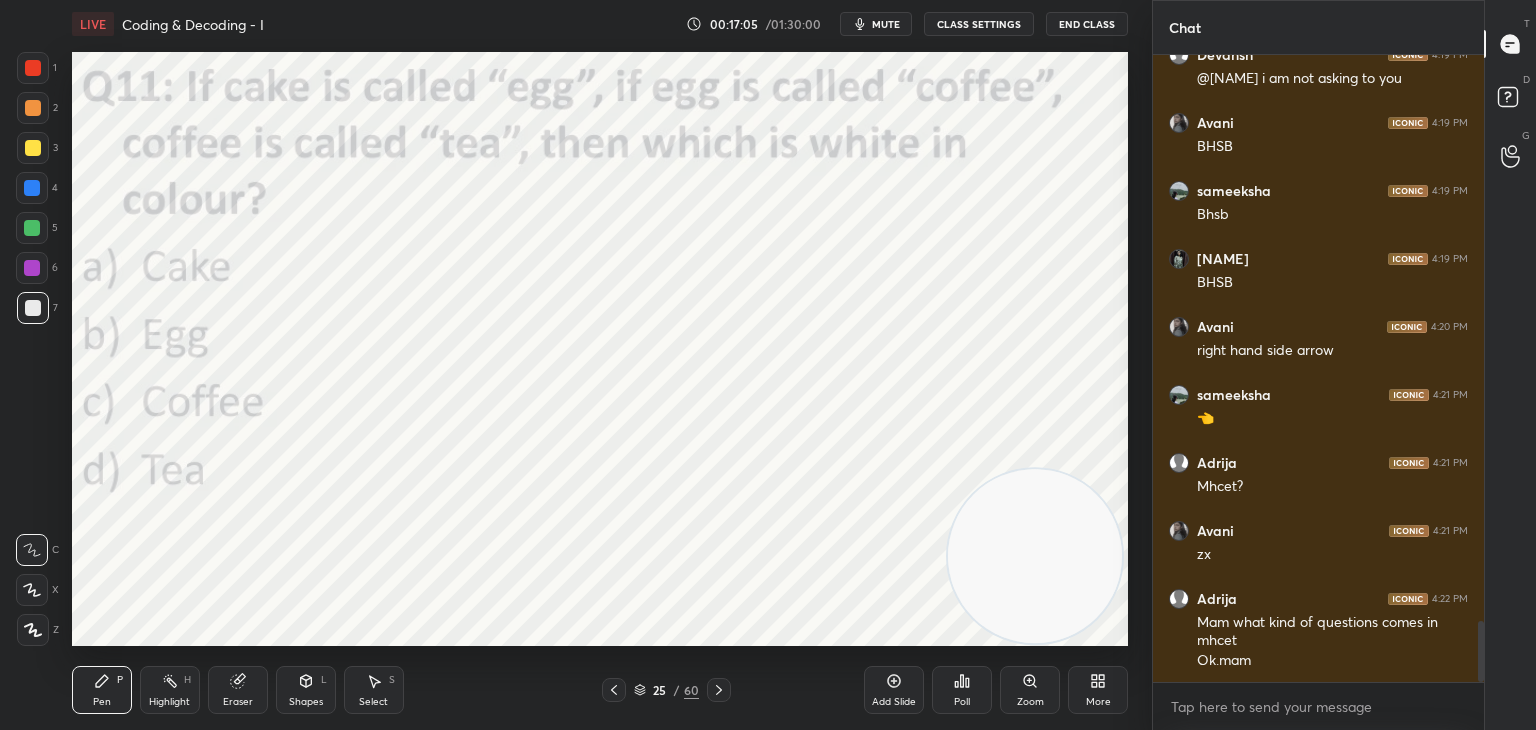 click 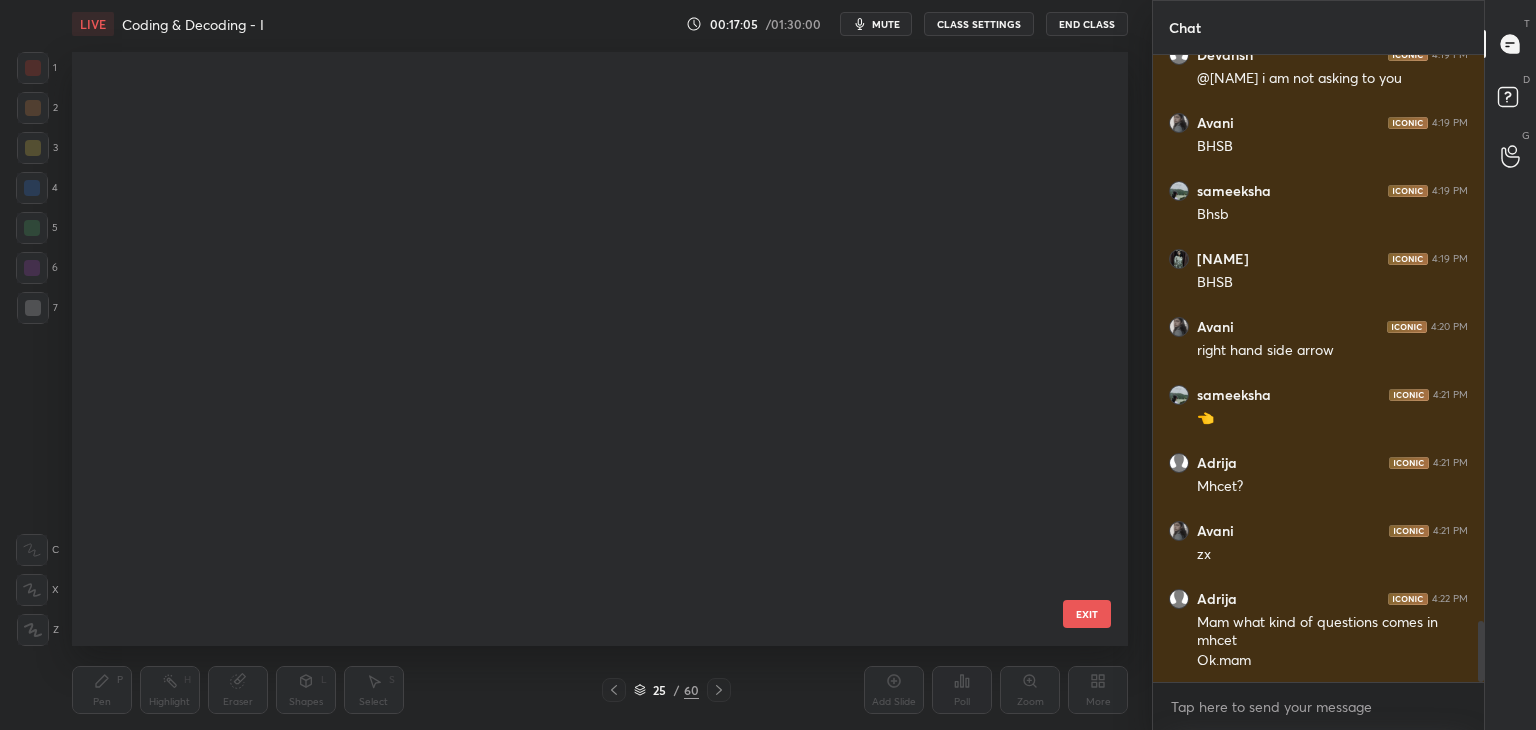 scroll, scrollTop: 1052, scrollLeft: 0, axis: vertical 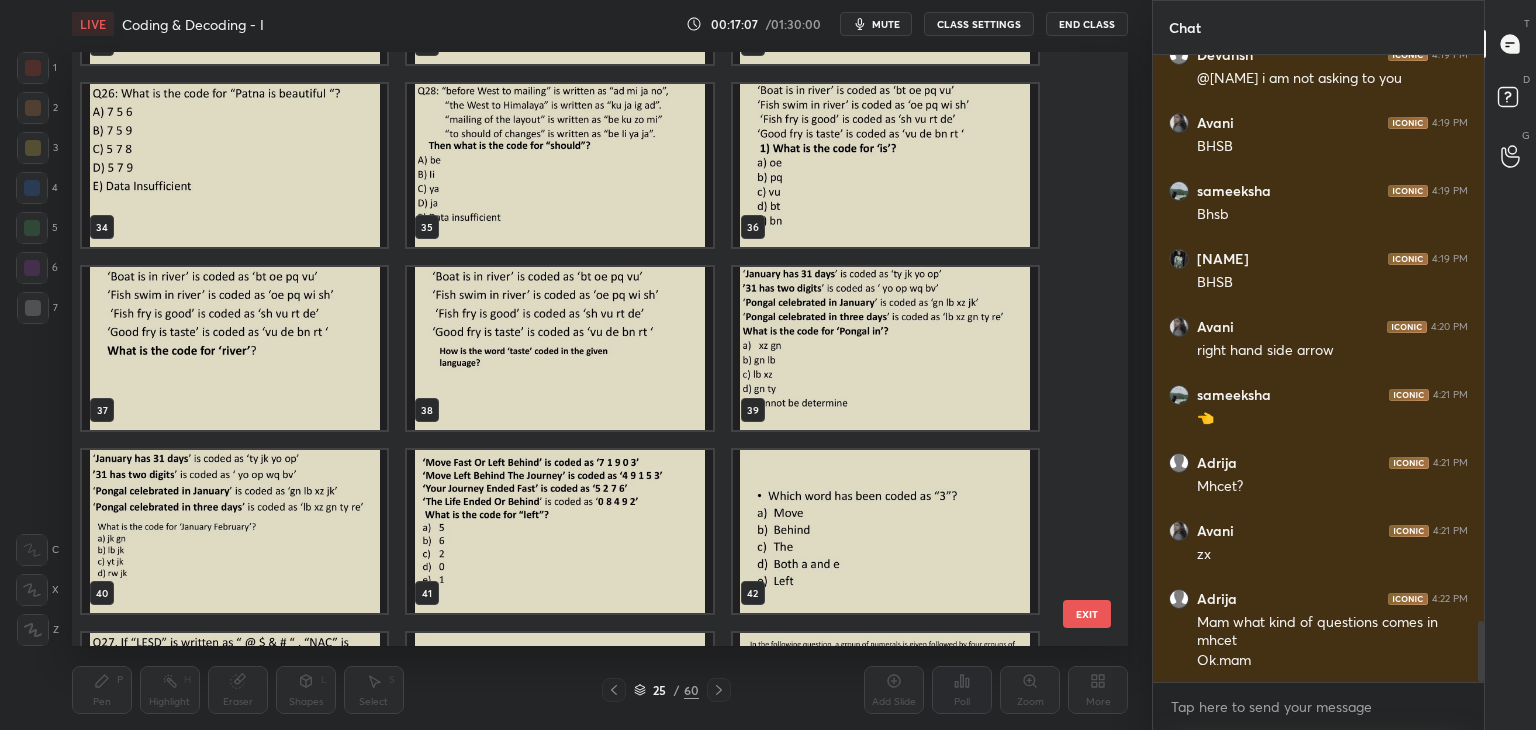 click at bounding box center [559, 165] 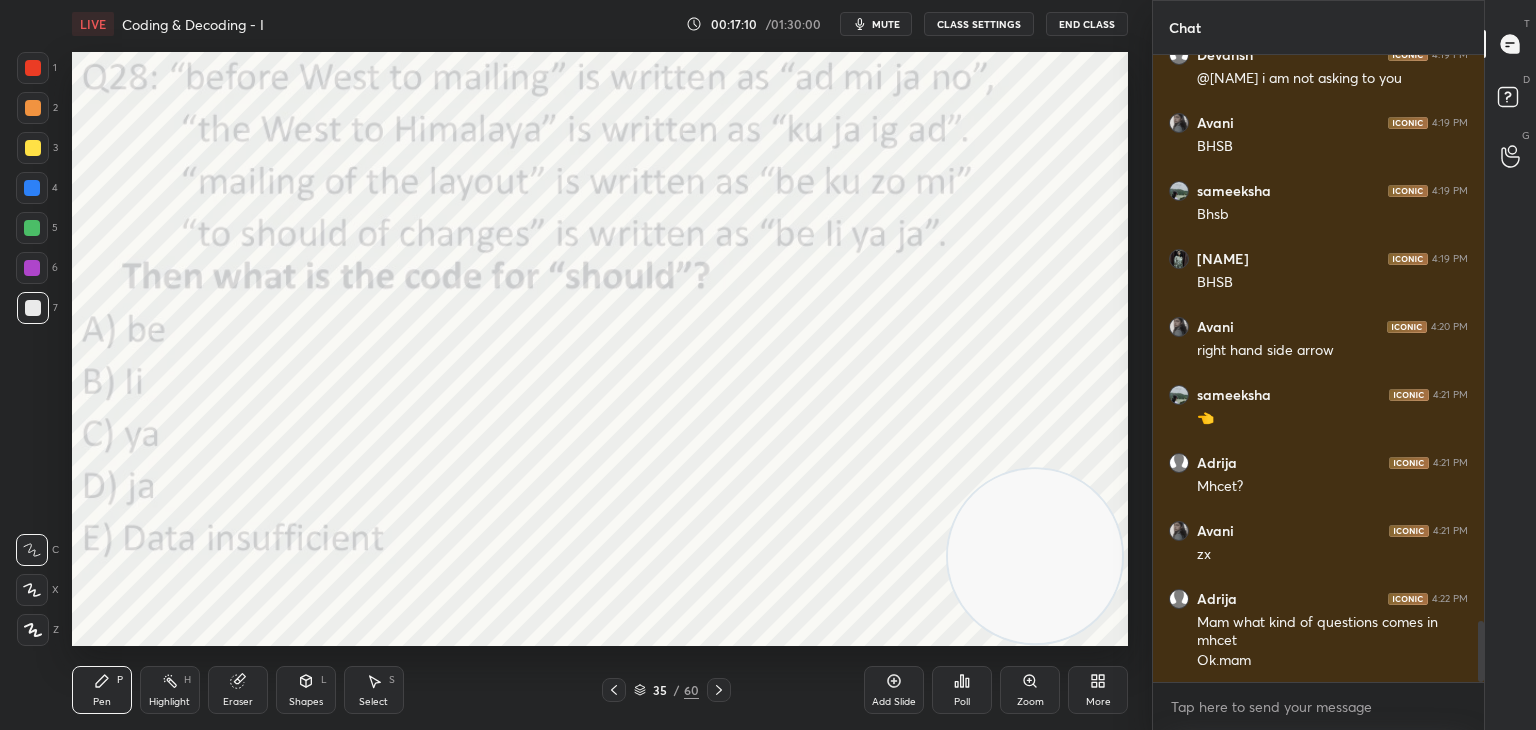 click 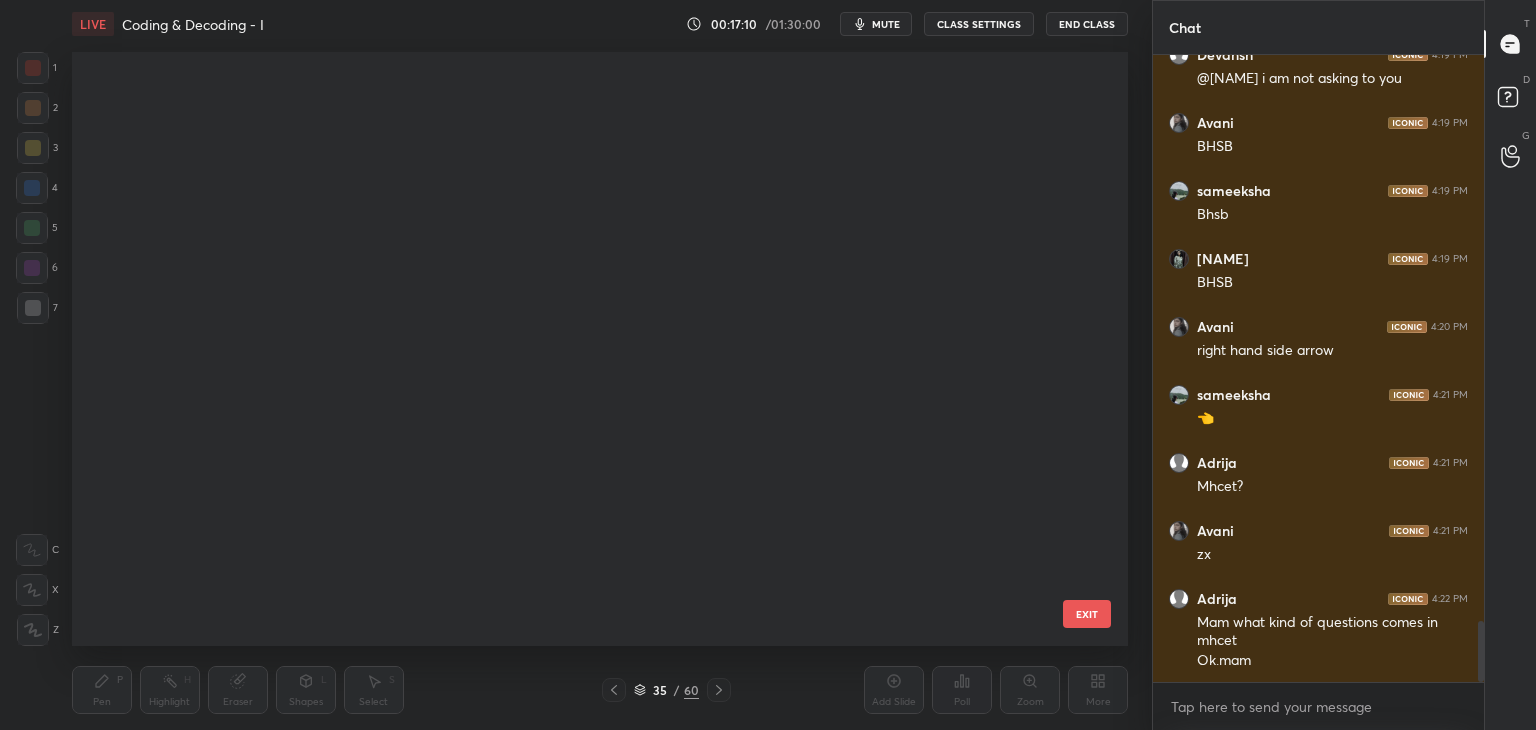 scroll, scrollTop: 1602, scrollLeft: 0, axis: vertical 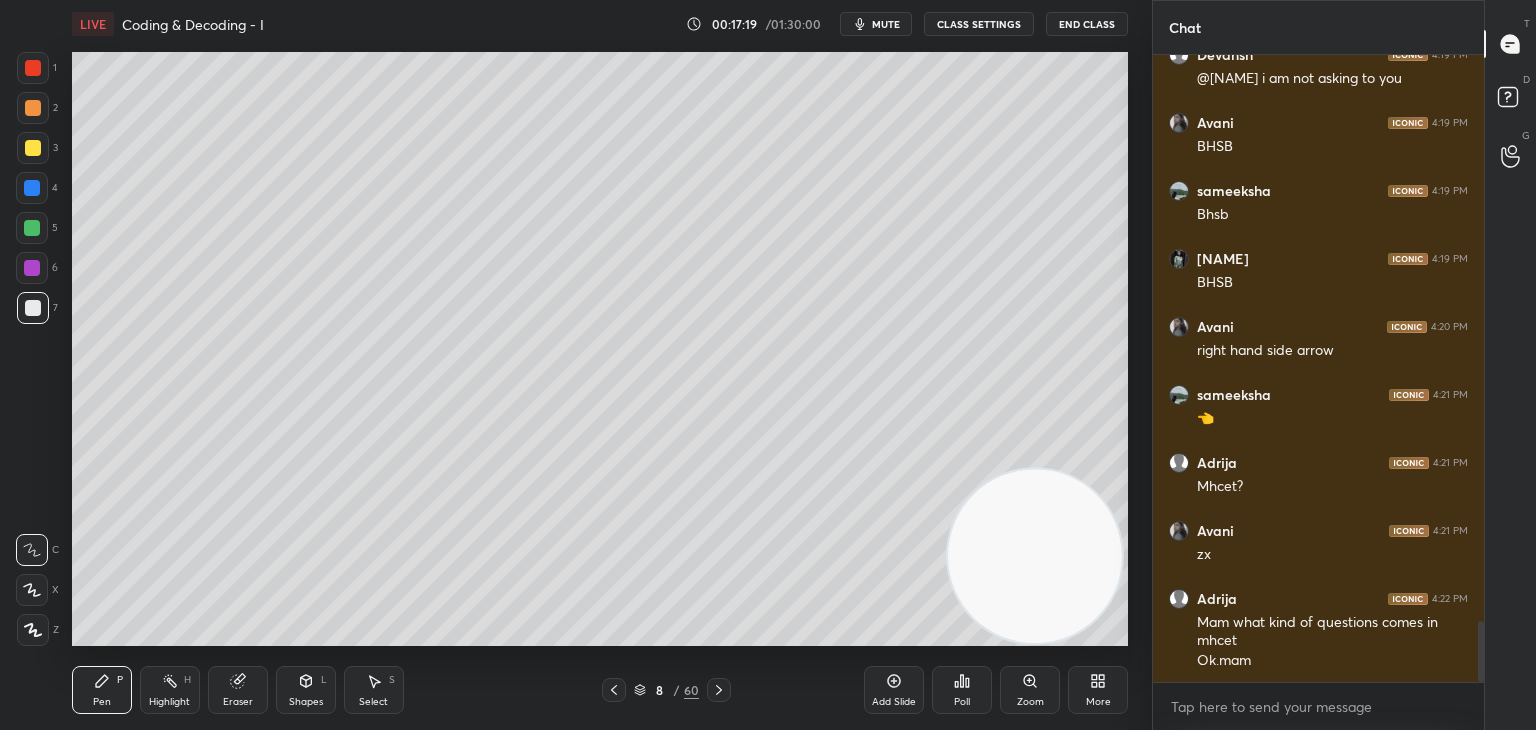 click on "Add Slide" at bounding box center [894, 690] 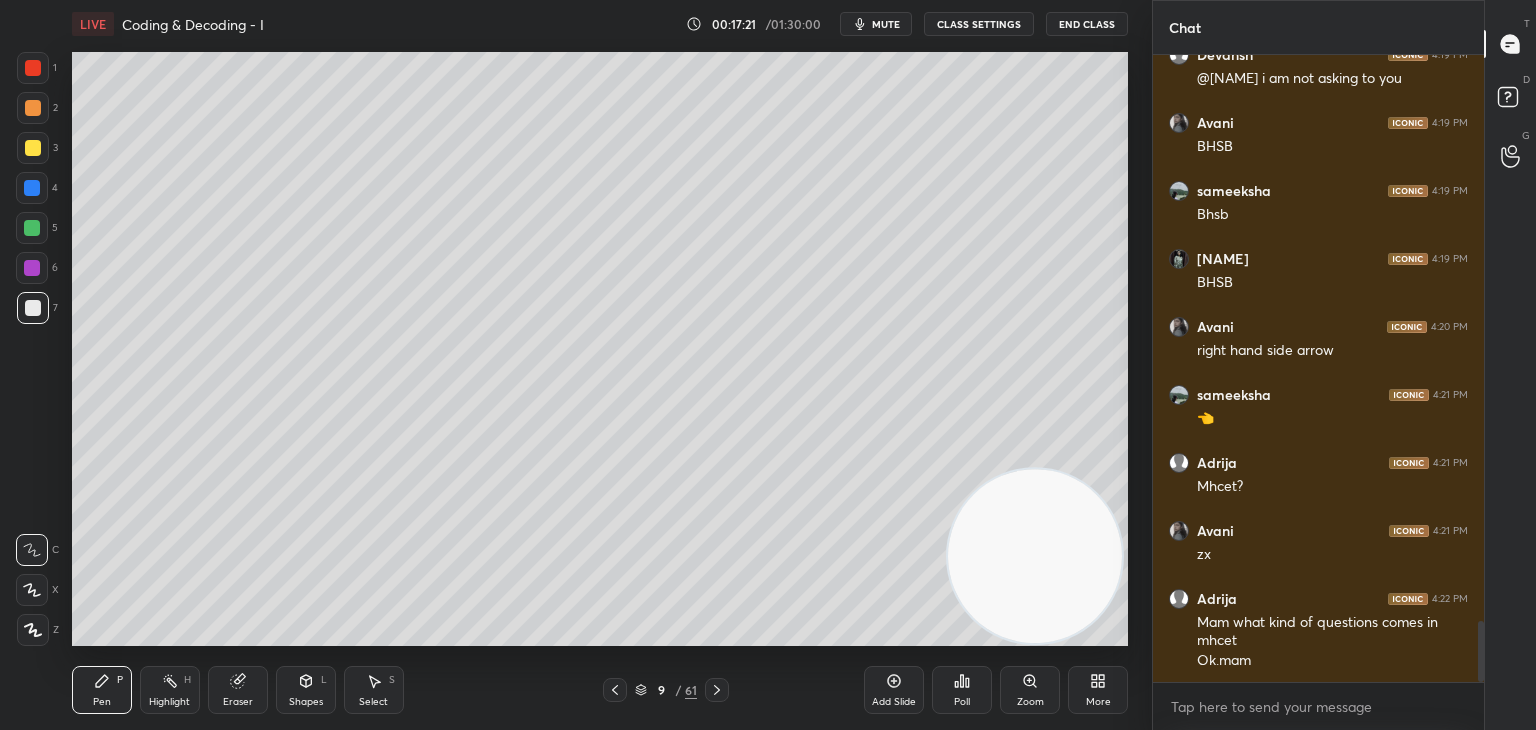 click at bounding box center (33, 148) 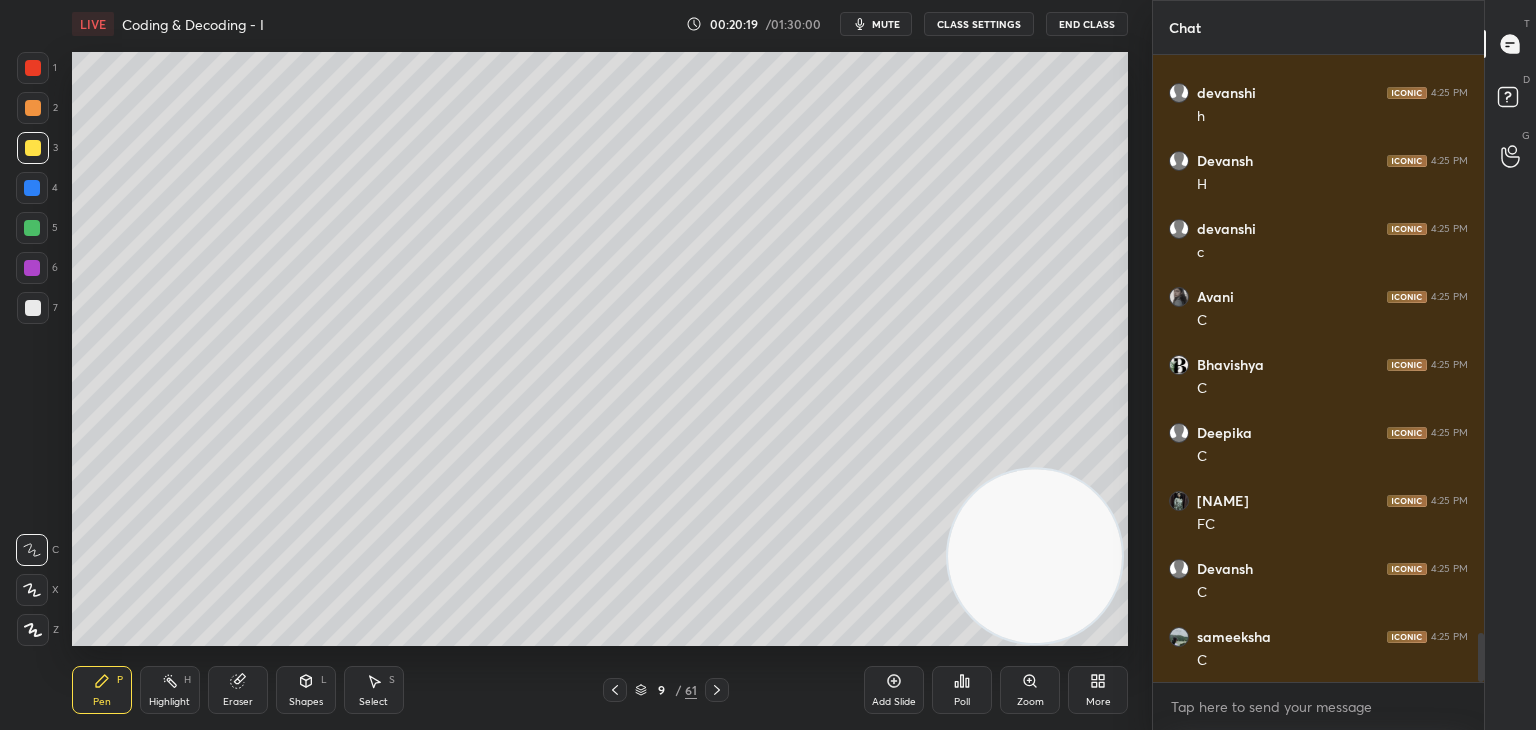 scroll, scrollTop: 7416, scrollLeft: 0, axis: vertical 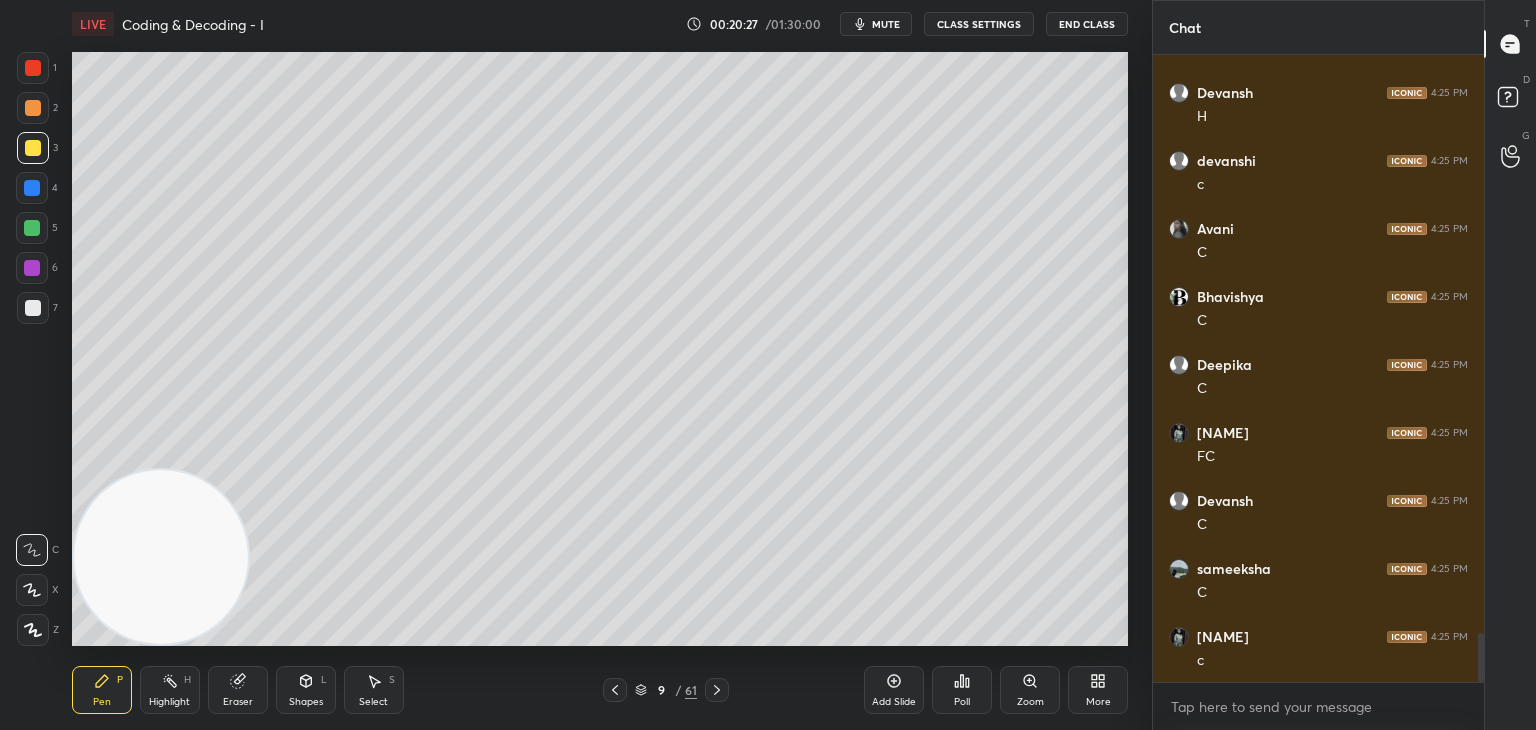 click 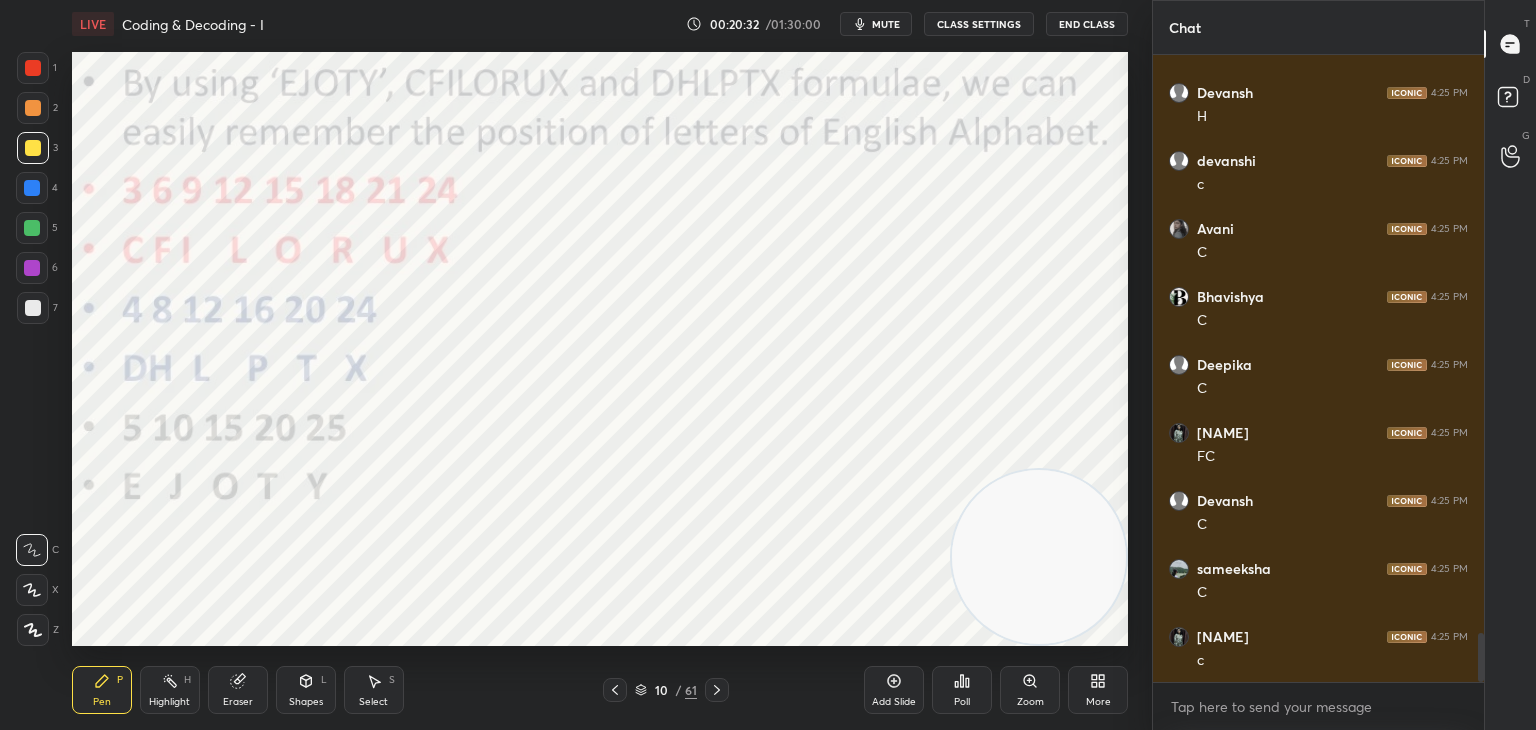 click at bounding box center (33, 68) 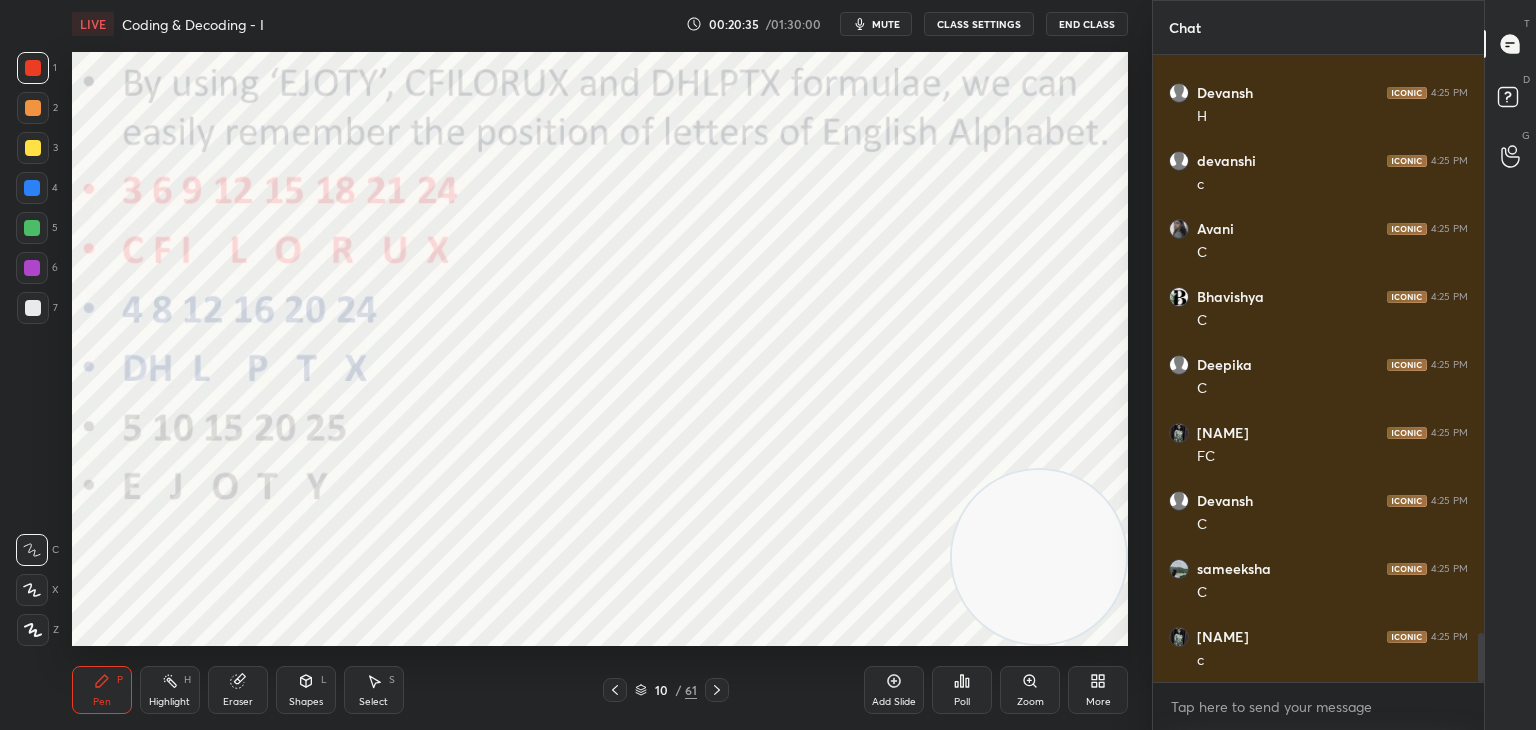 click at bounding box center (32, 590) 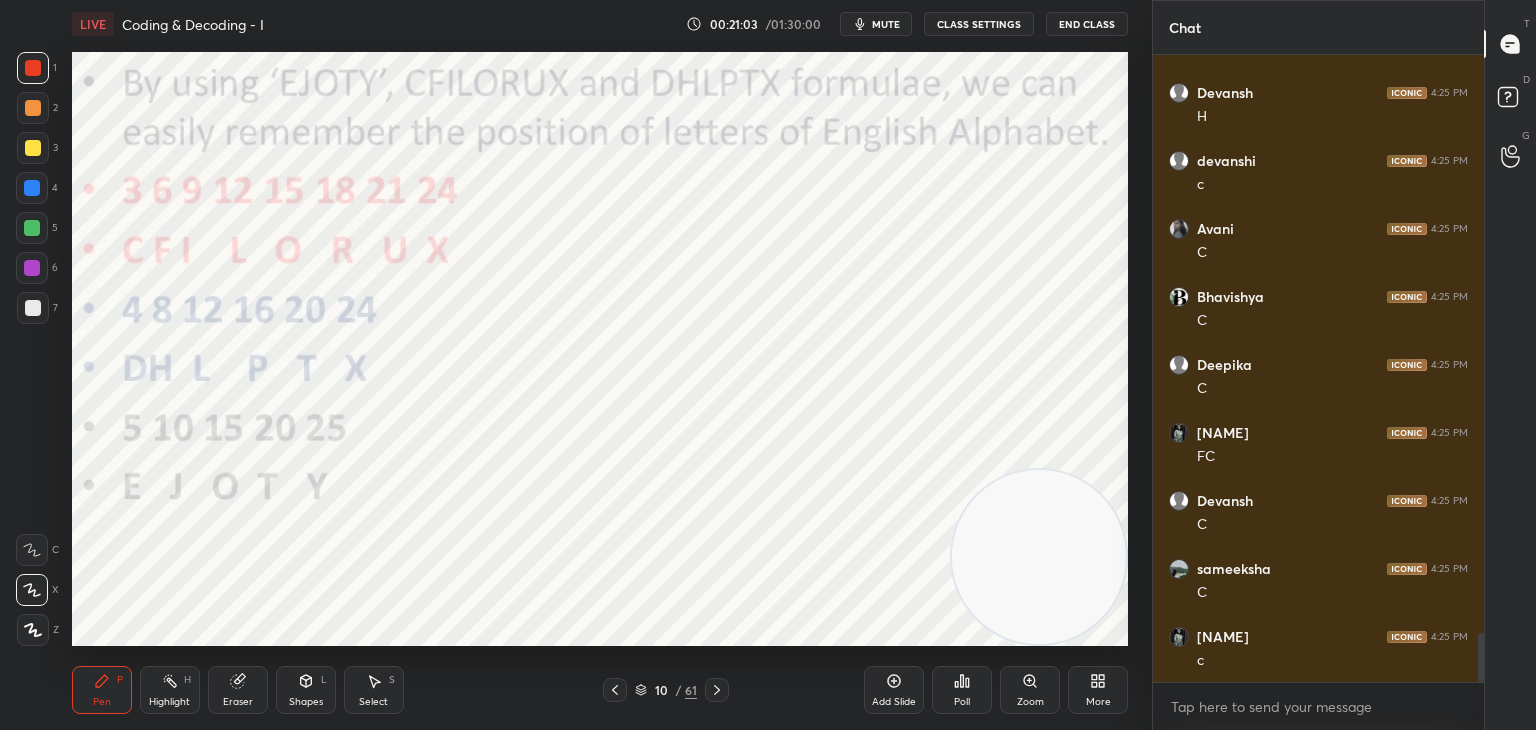 click 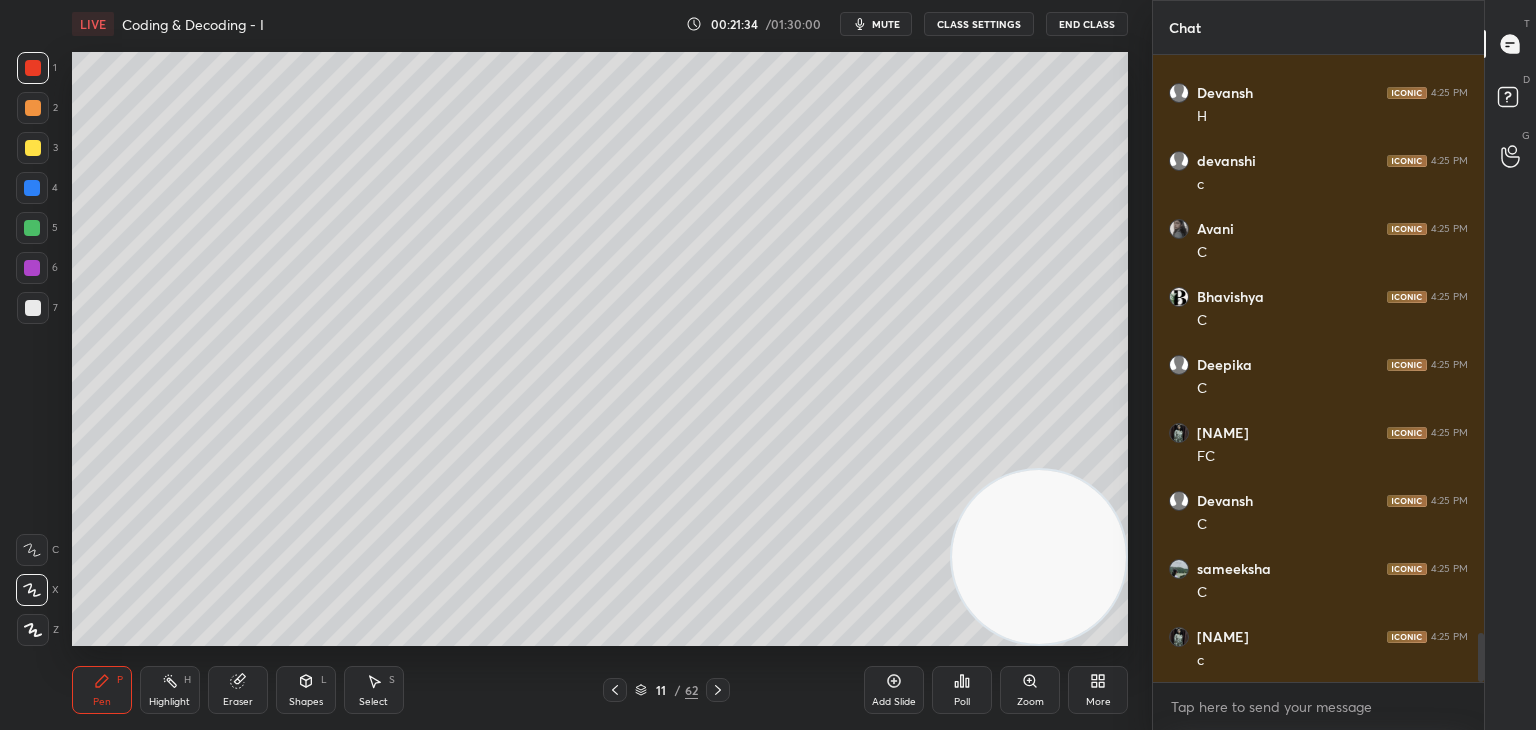 click at bounding box center [33, 308] 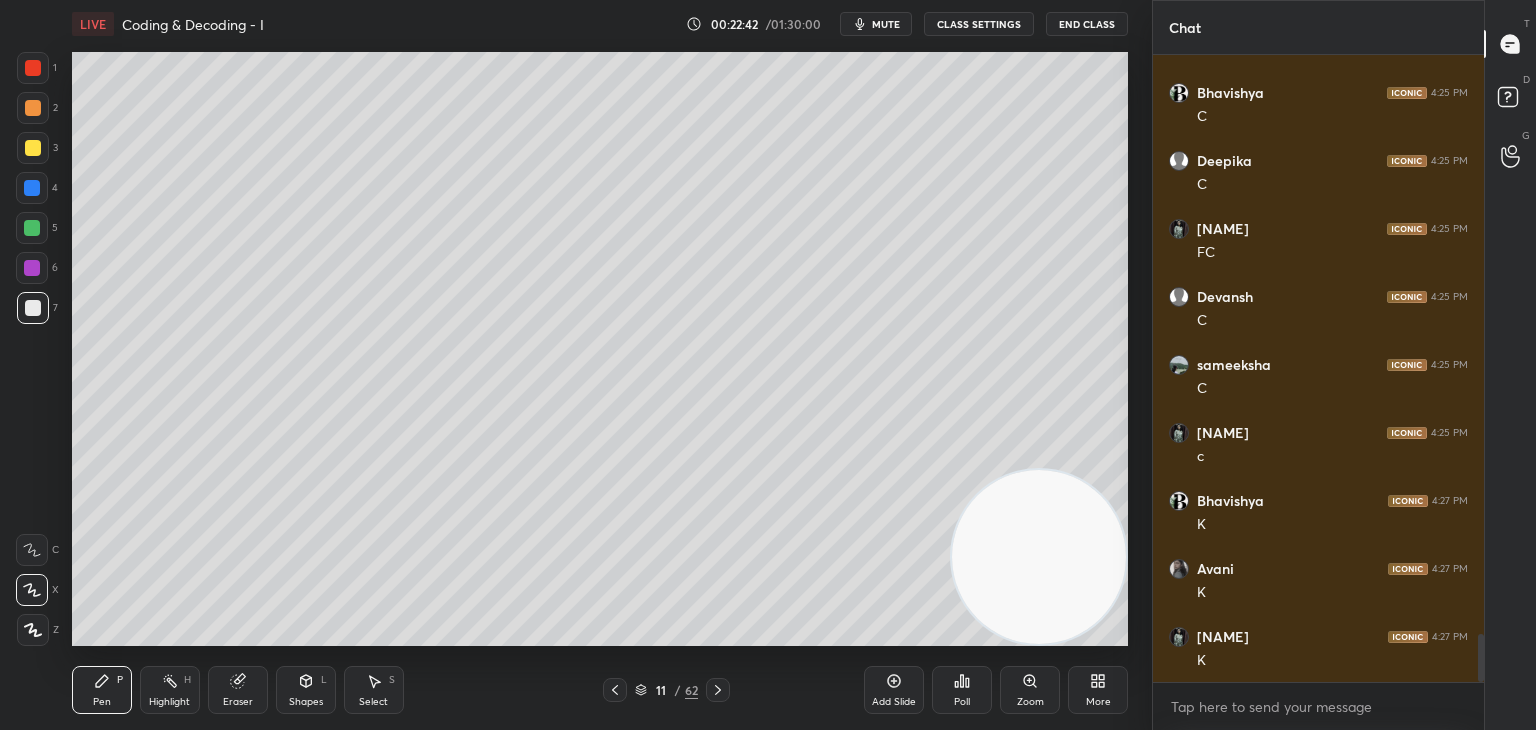 scroll, scrollTop: 7688, scrollLeft: 0, axis: vertical 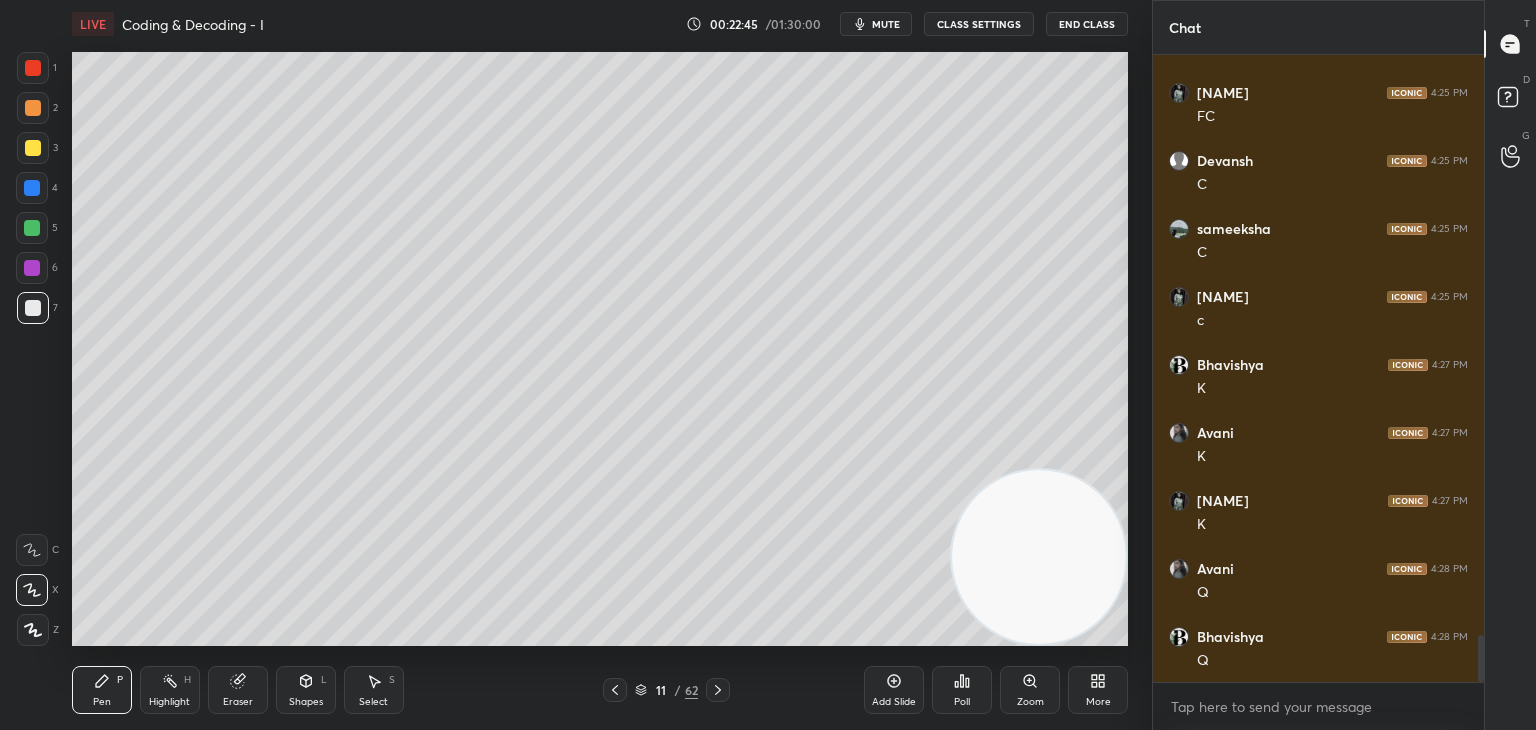 click on "mute" at bounding box center (886, 24) 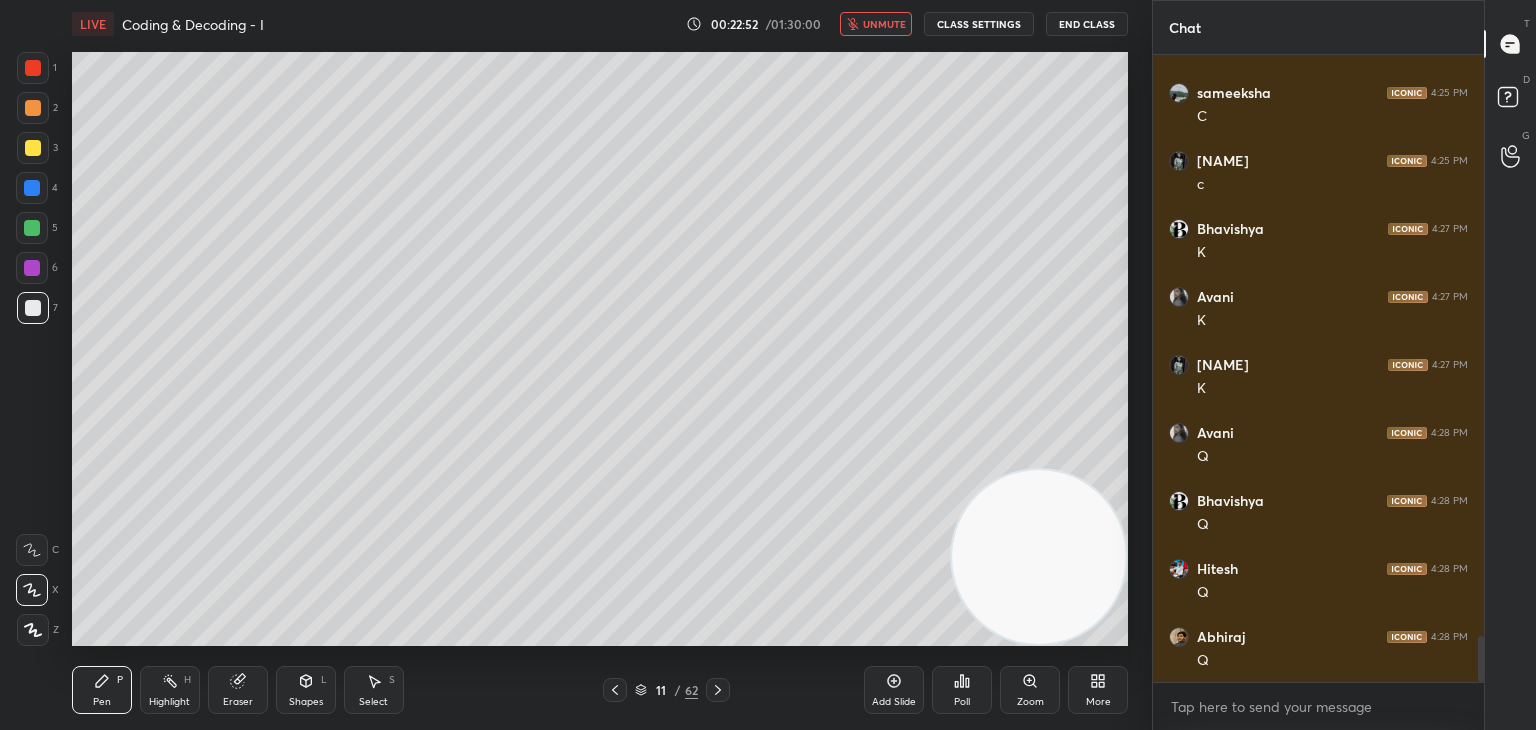 scroll, scrollTop: 7960, scrollLeft: 0, axis: vertical 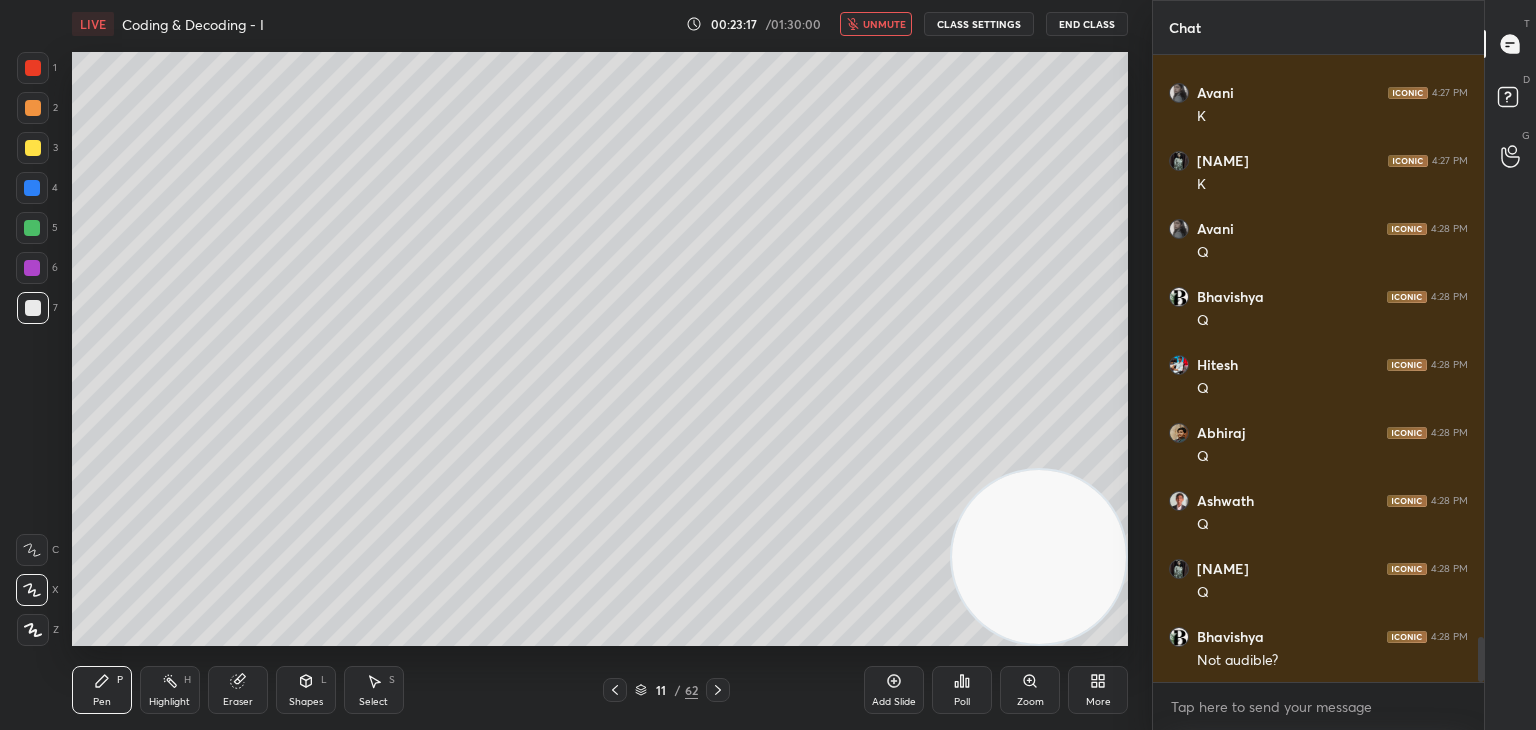 click on "unmute" at bounding box center (884, 24) 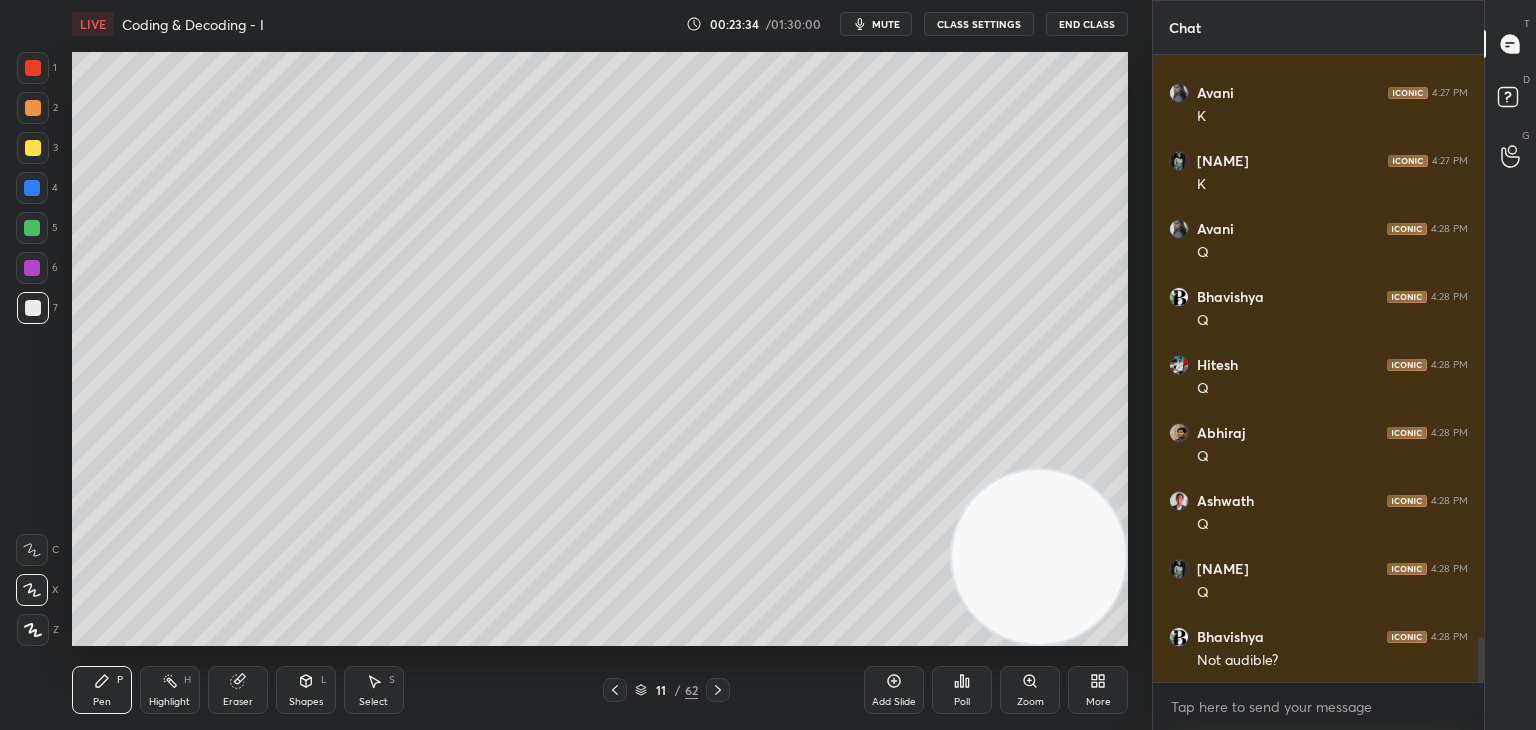 click 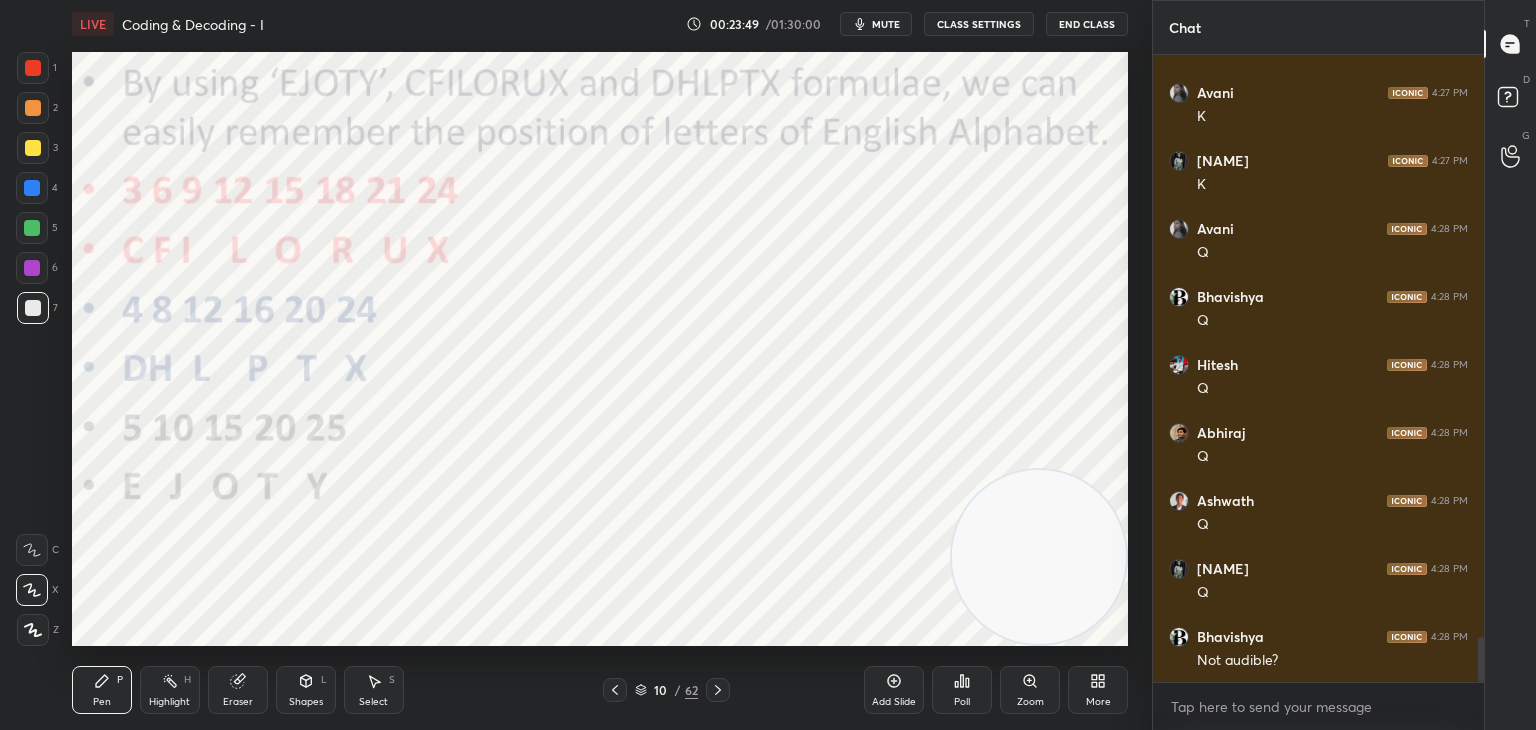 click 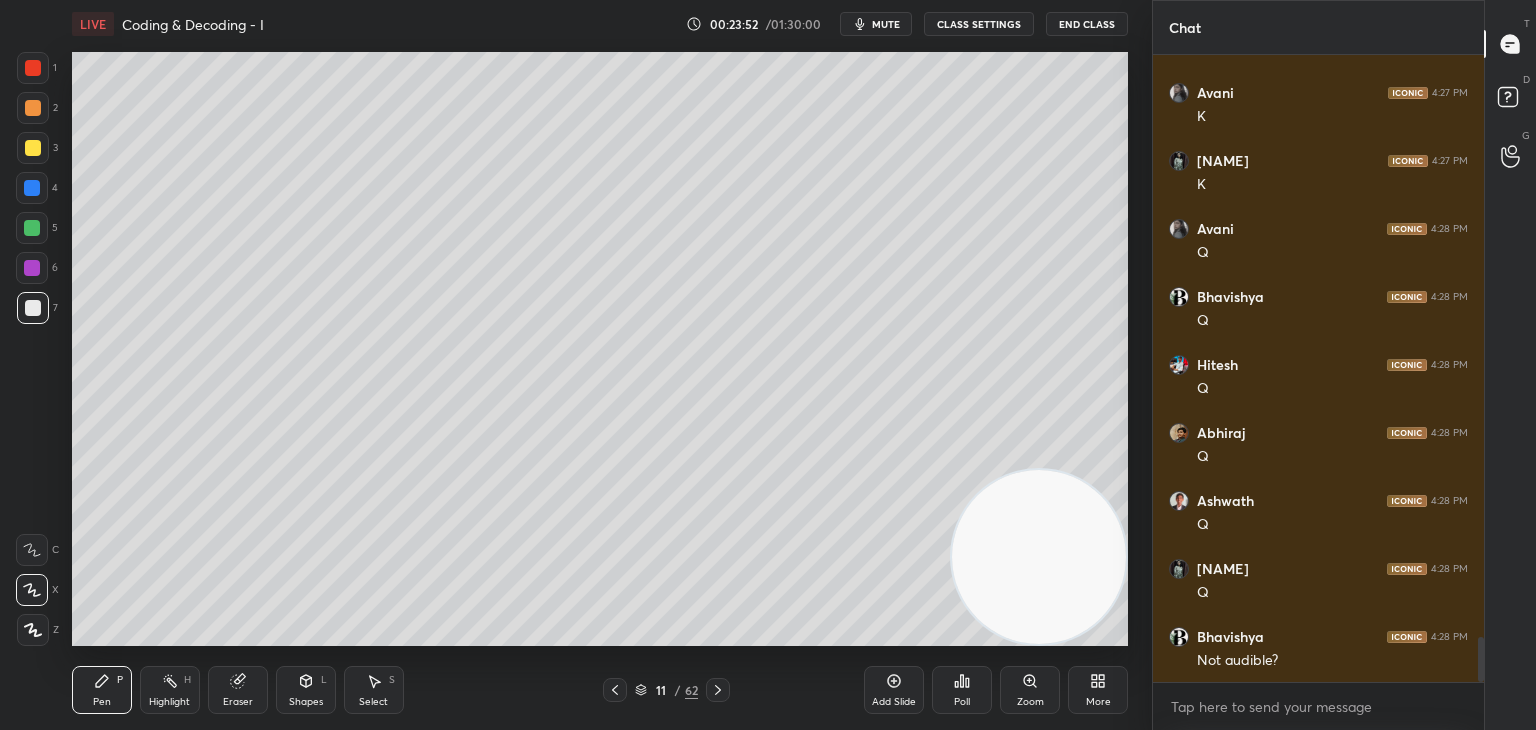 click at bounding box center [33, 308] 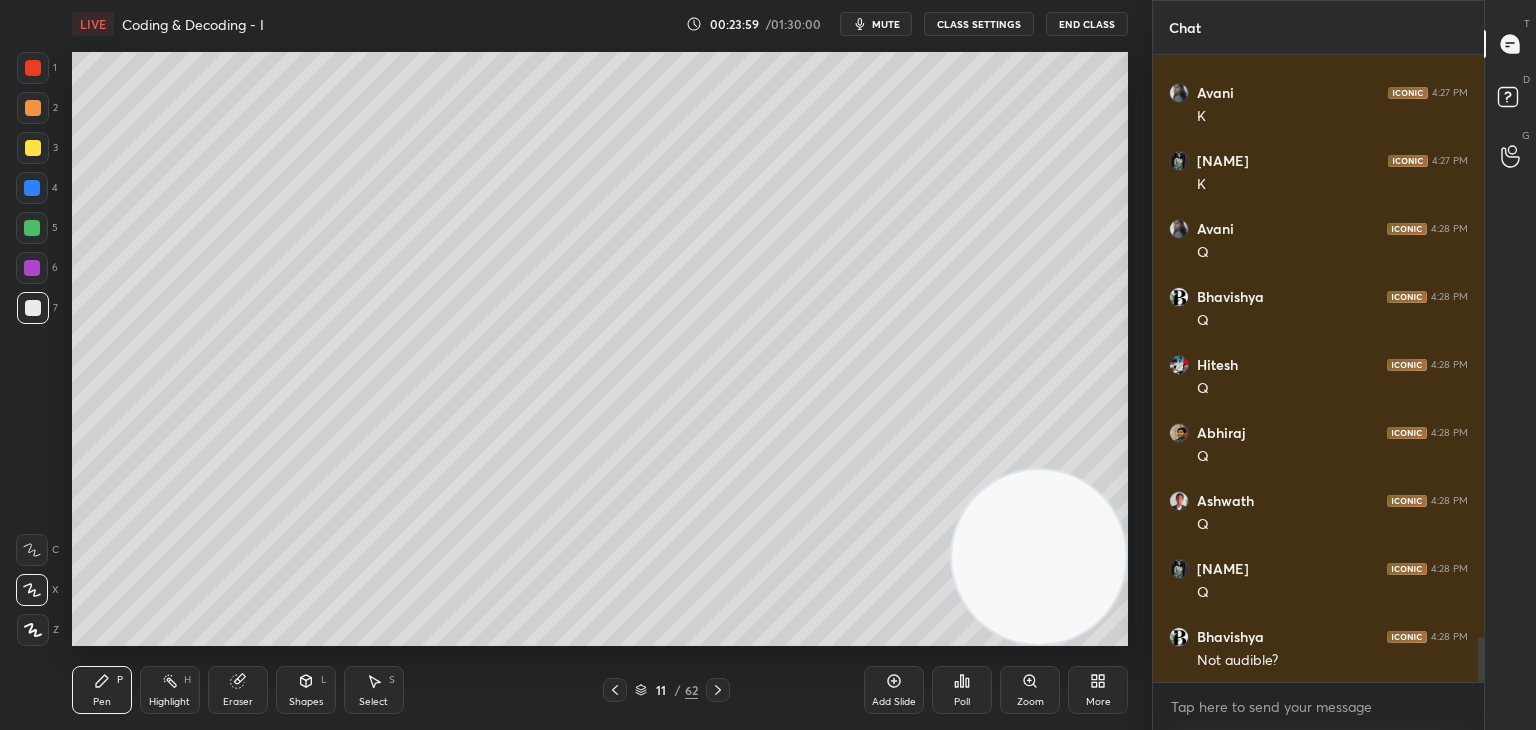 click 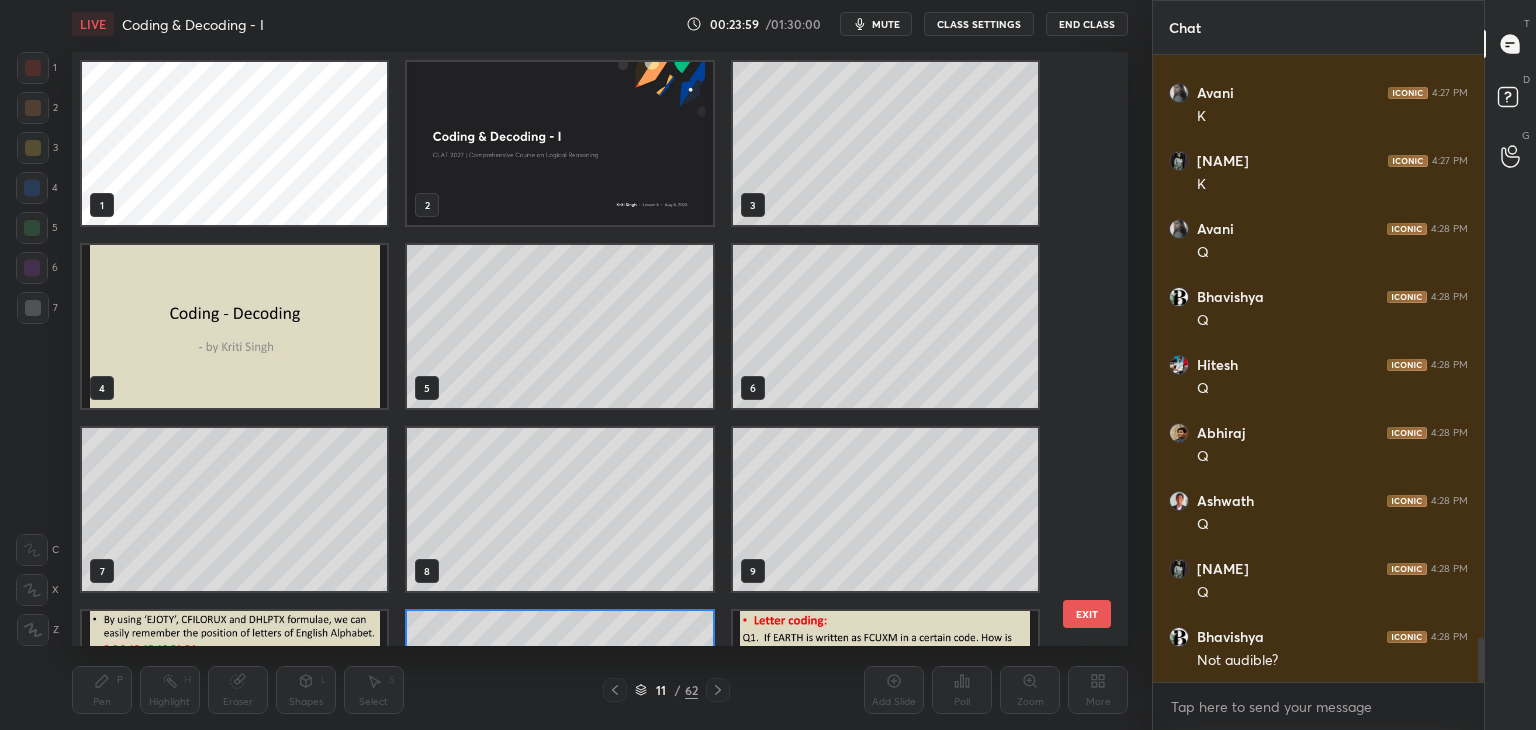scroll, scrollTop: 138, scrollLeft: 0, axis: vertical 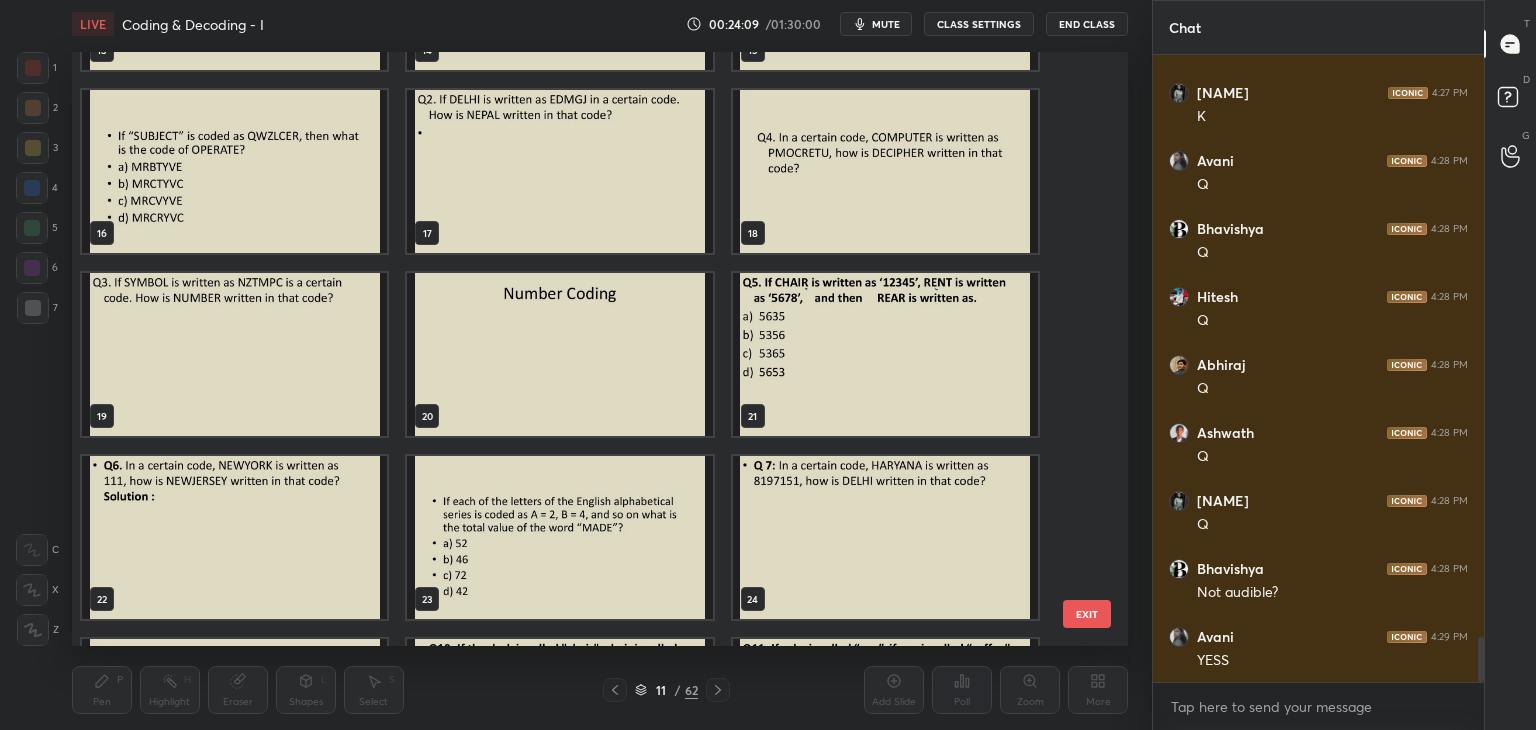 click at bounding box center (885, 354) 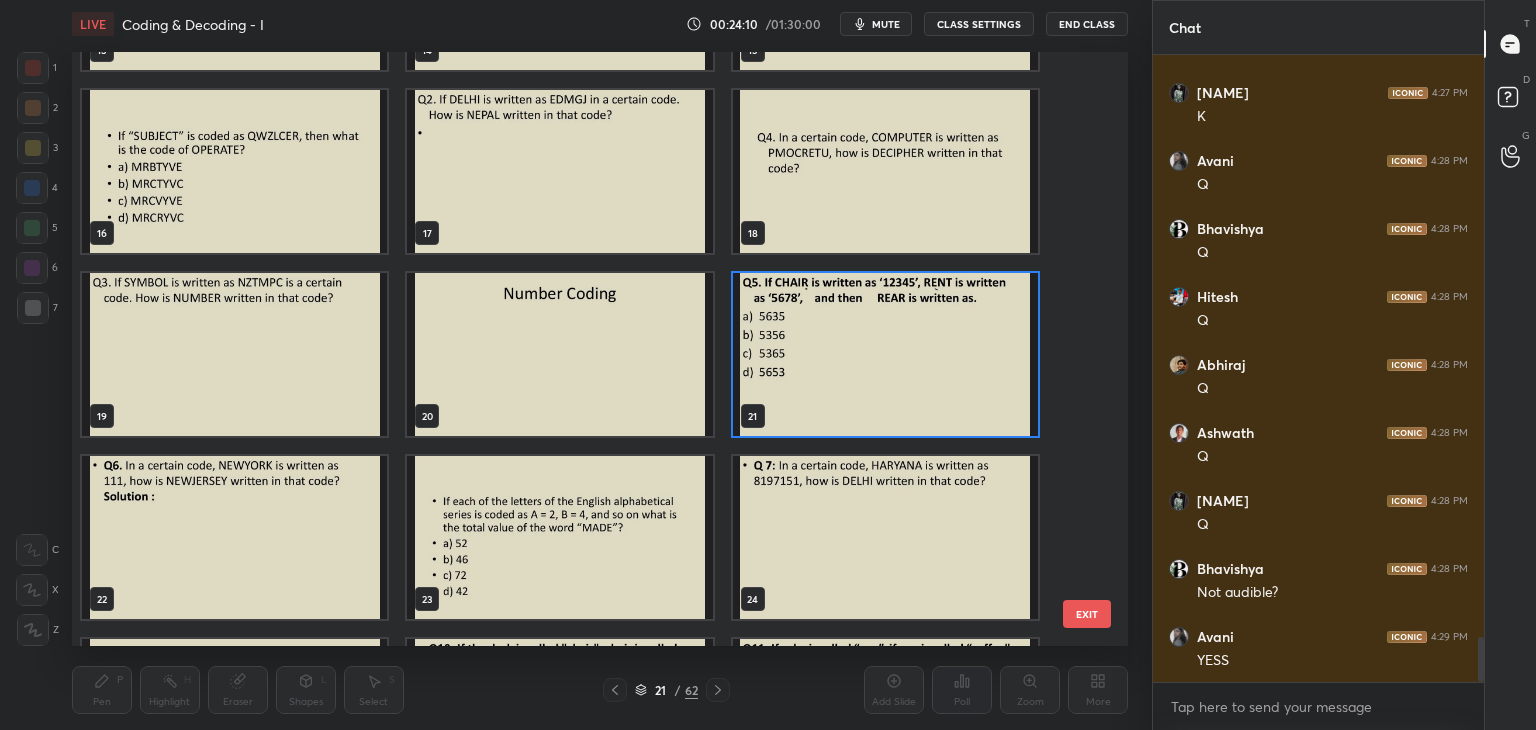 click at bounding box center [885, 354] 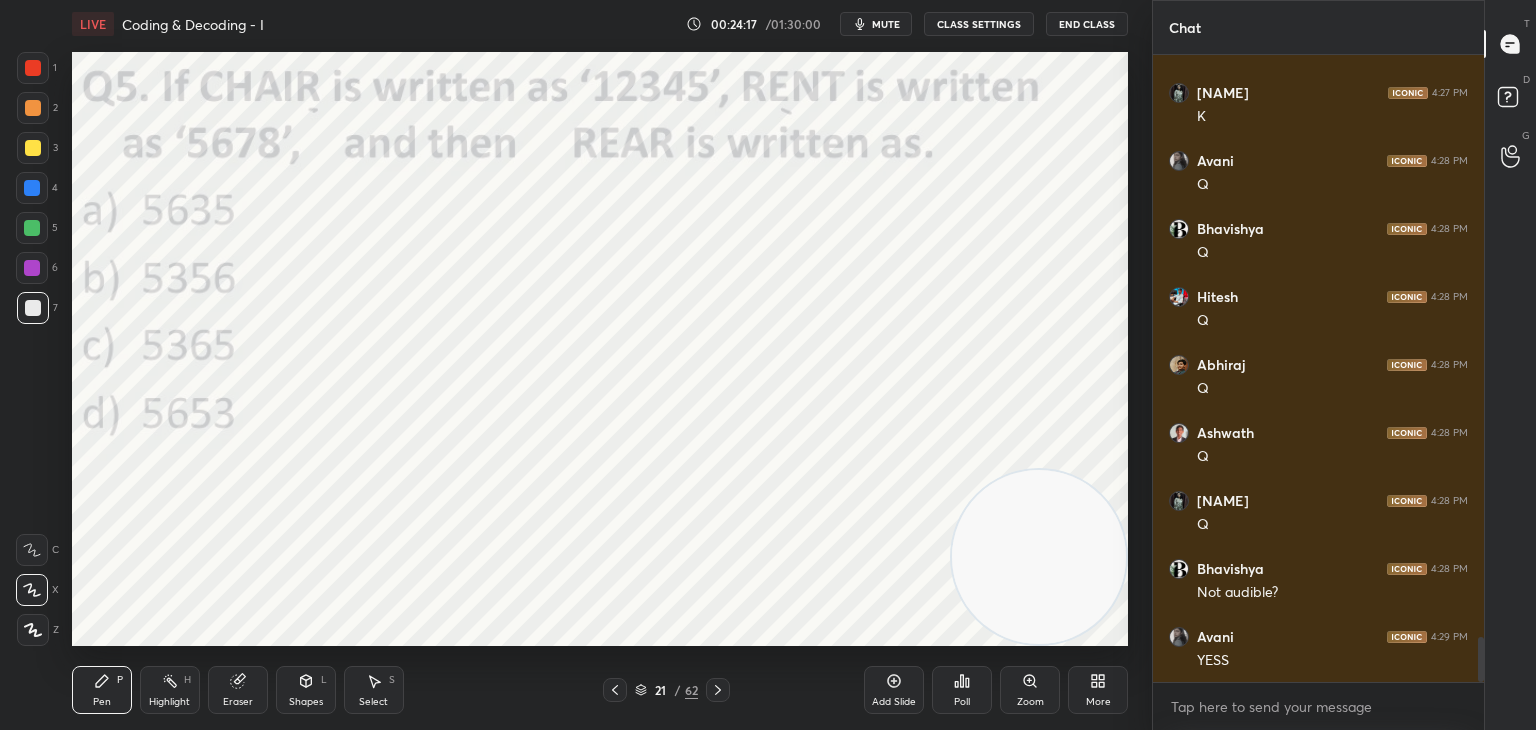 click at bounding box center (33, 68) 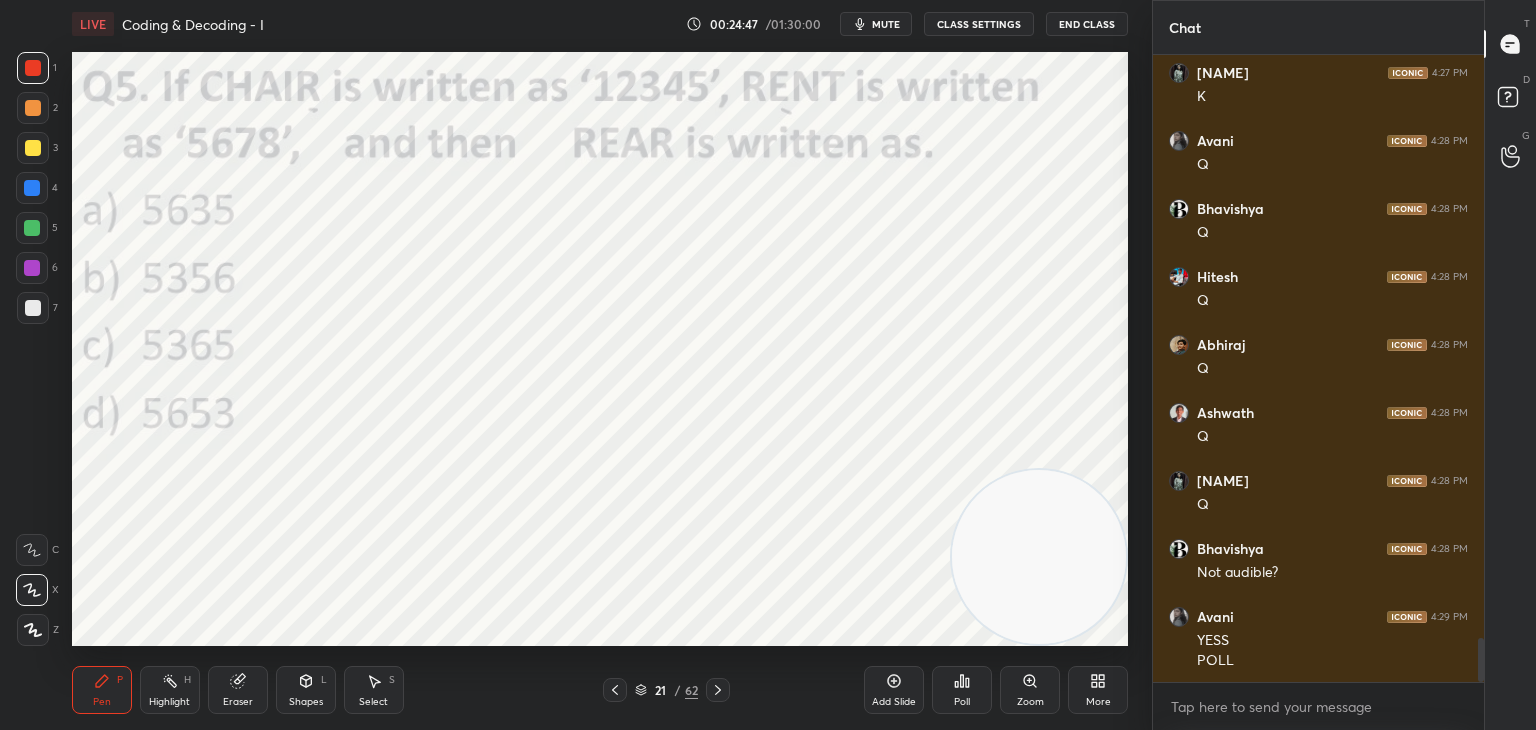 scroll, scrollTop: 8252, scrollLeft: 0, axis: vertical 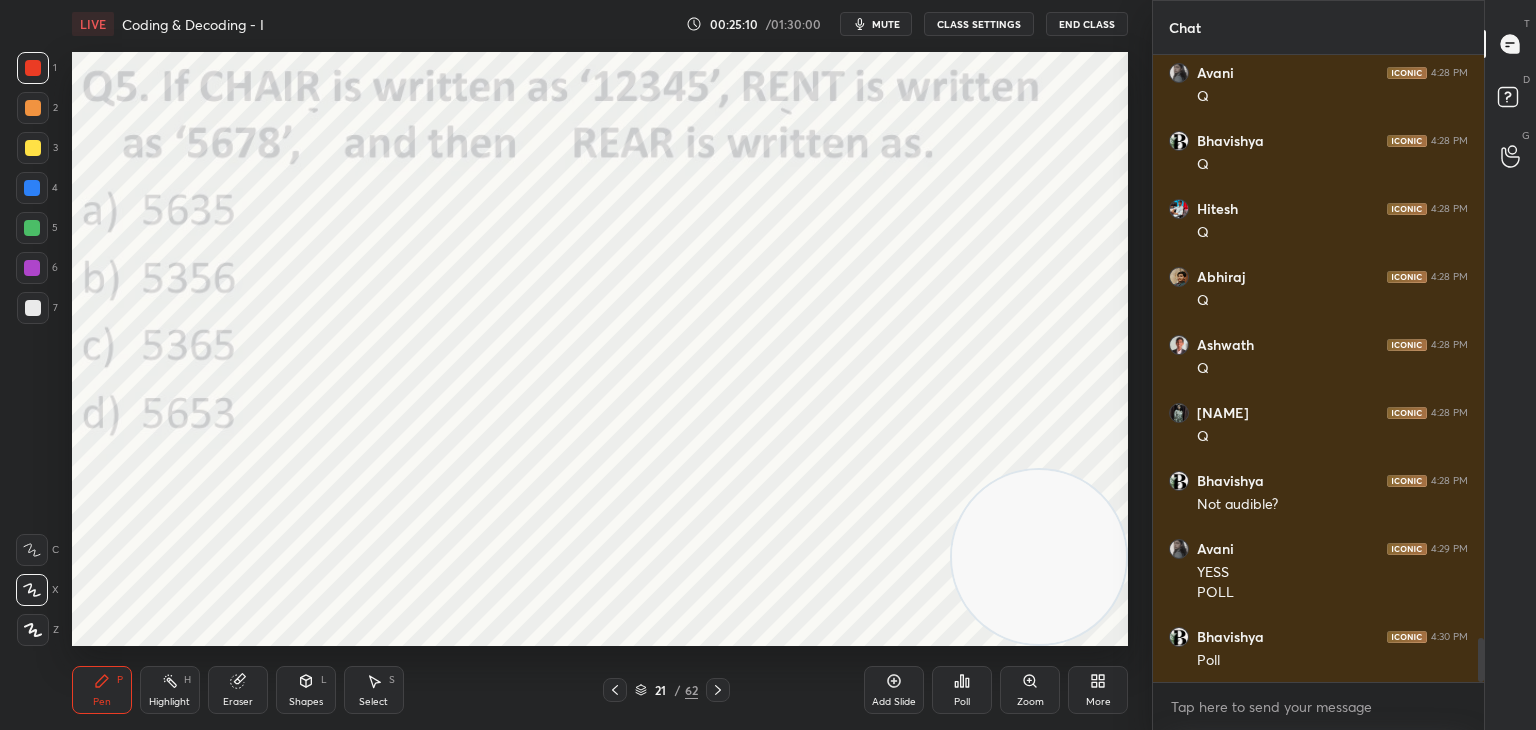click 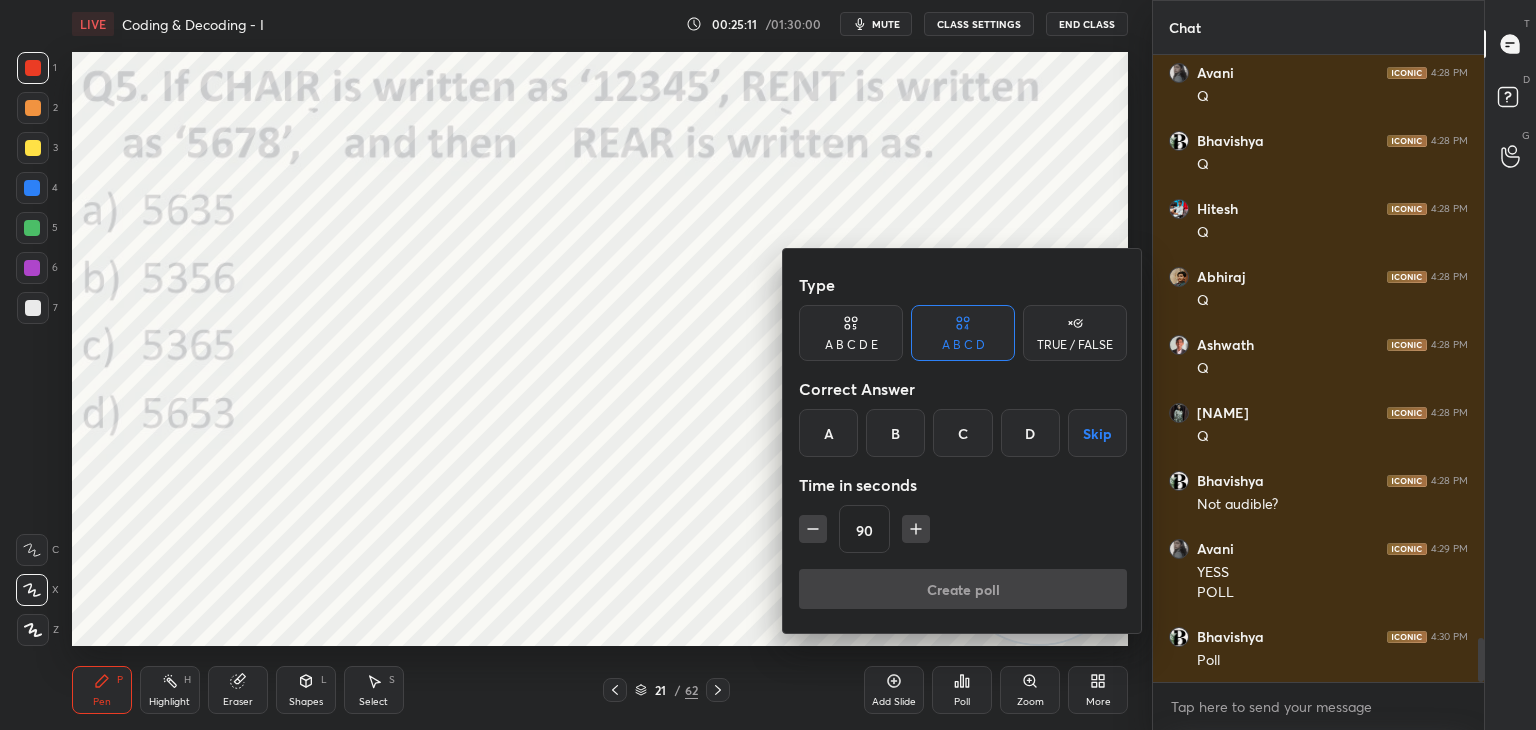 click on "A" at bounding box center [828, 433] 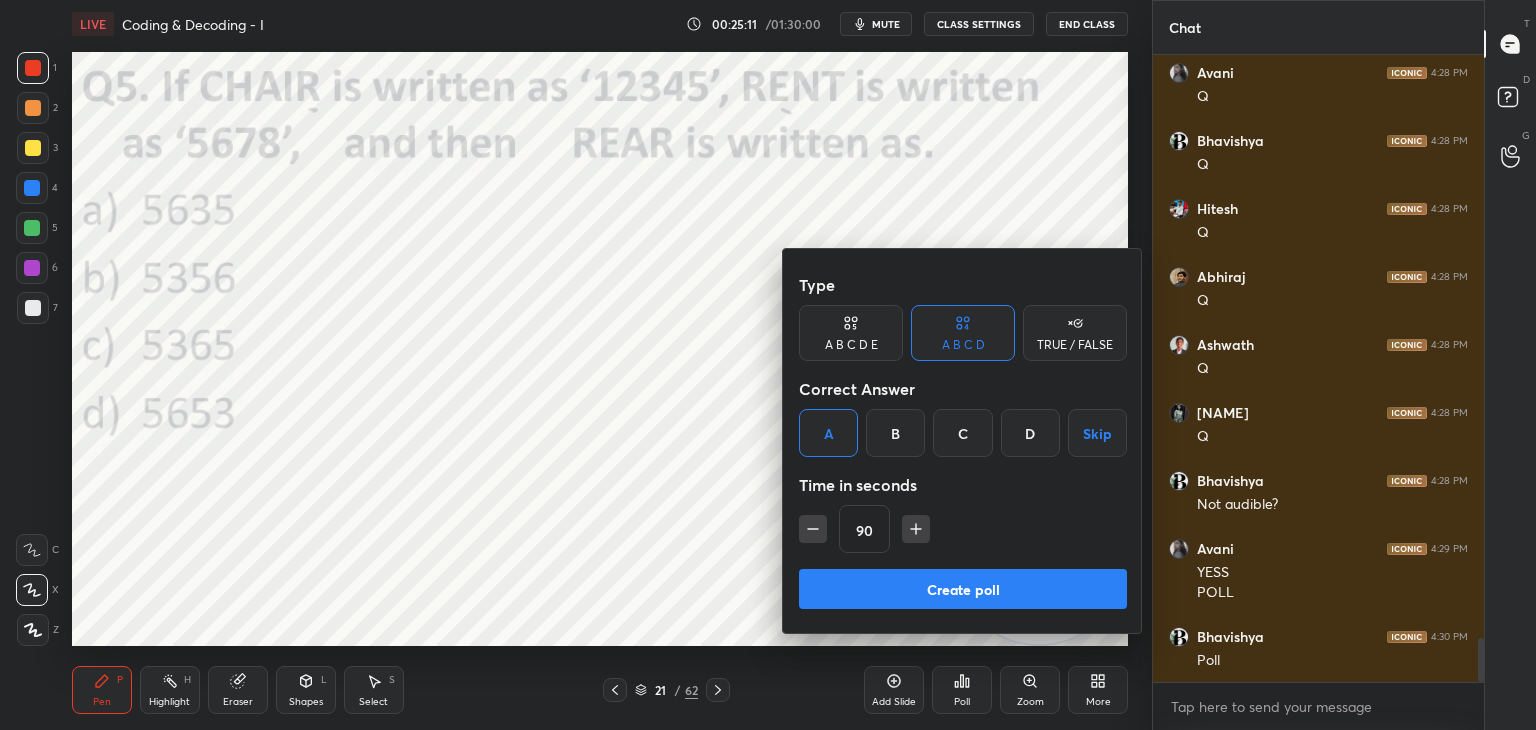 click 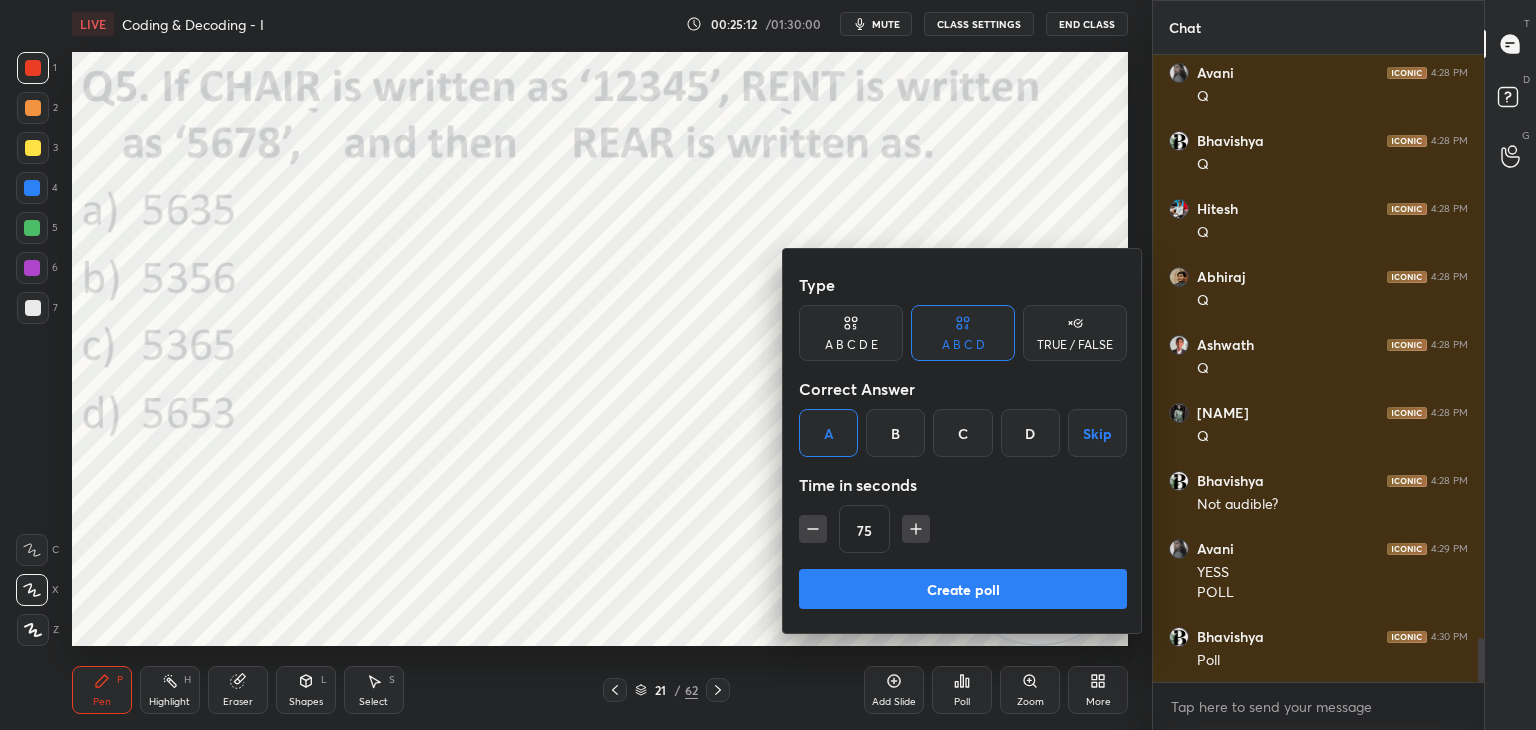 click at bounding box center (813, 529) 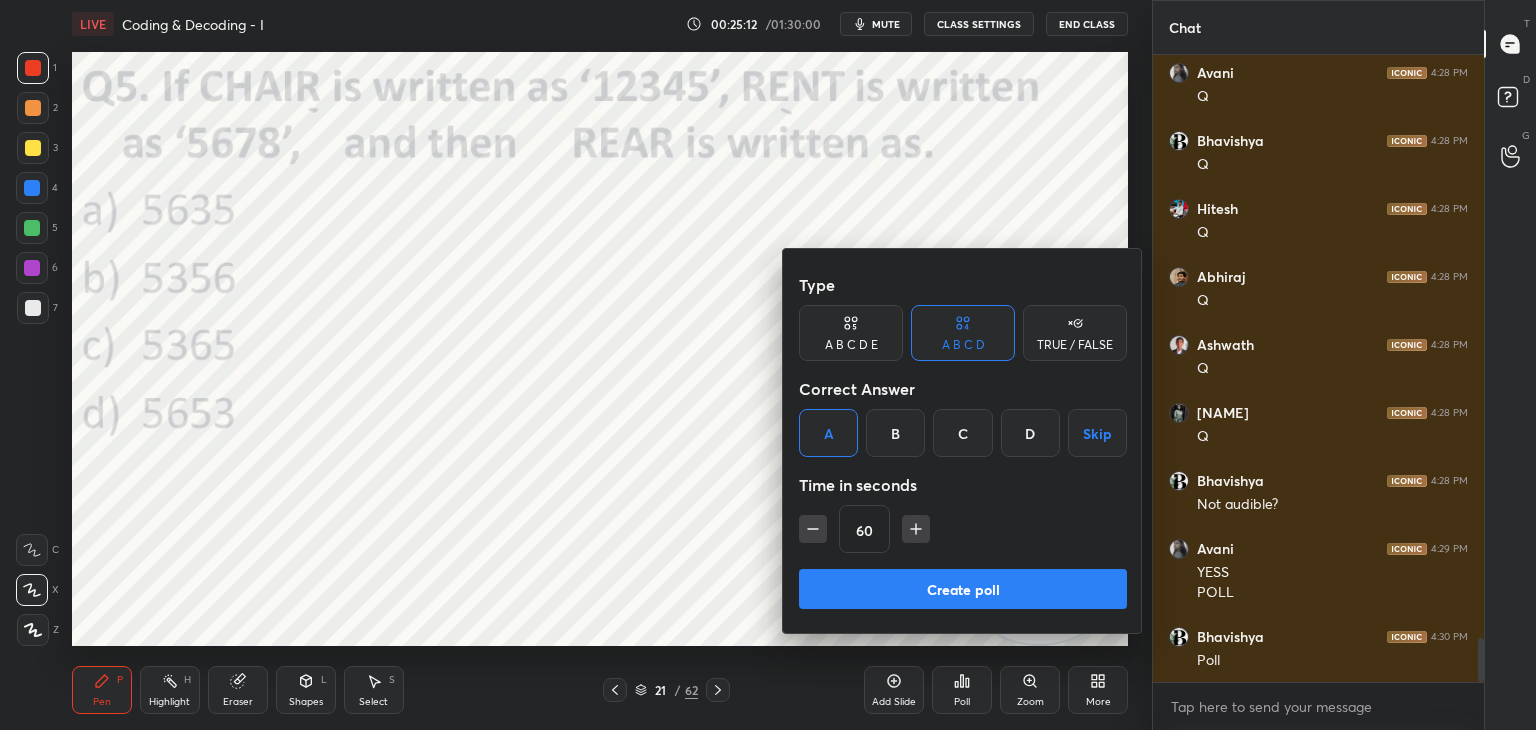 click 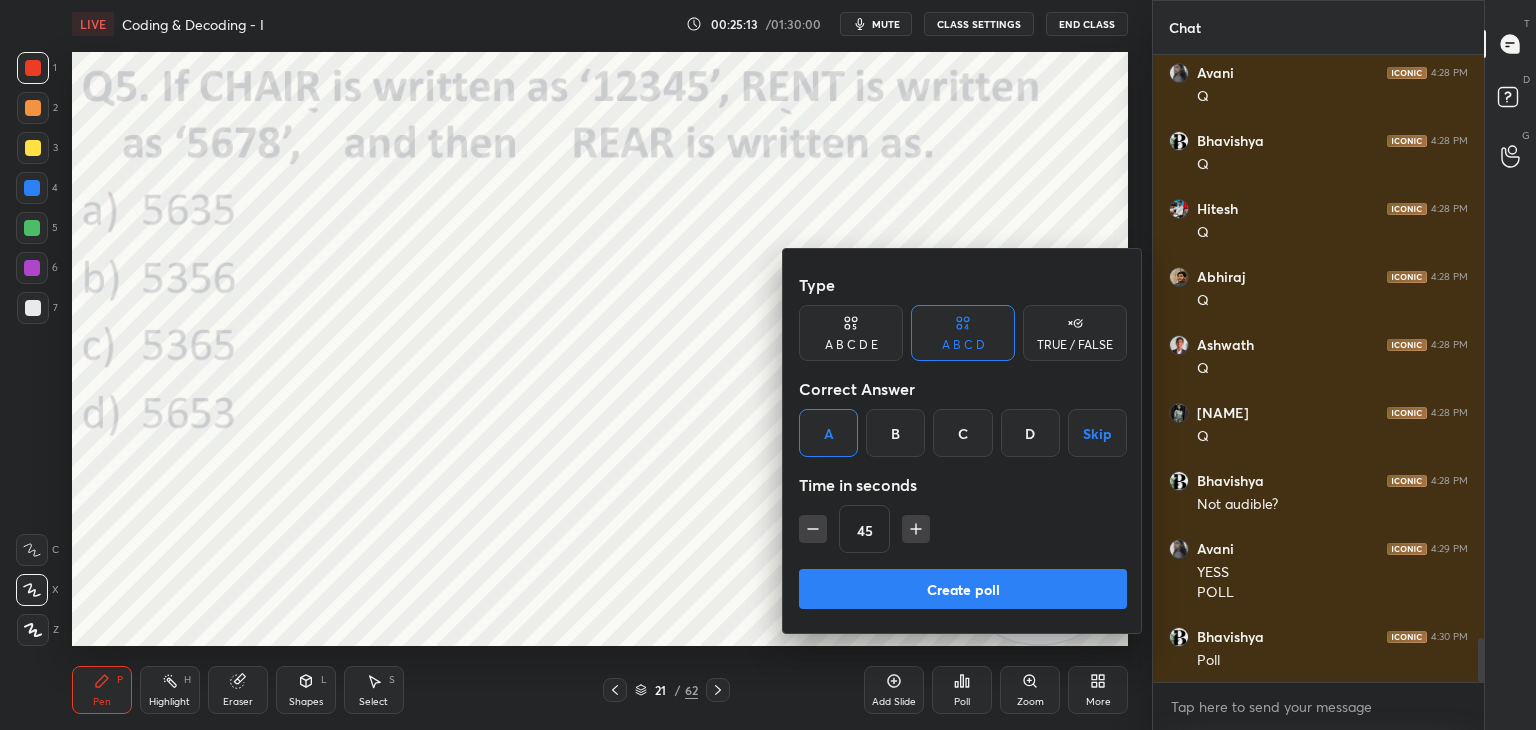 click on "Create poll" at bounding box center [963, 589] 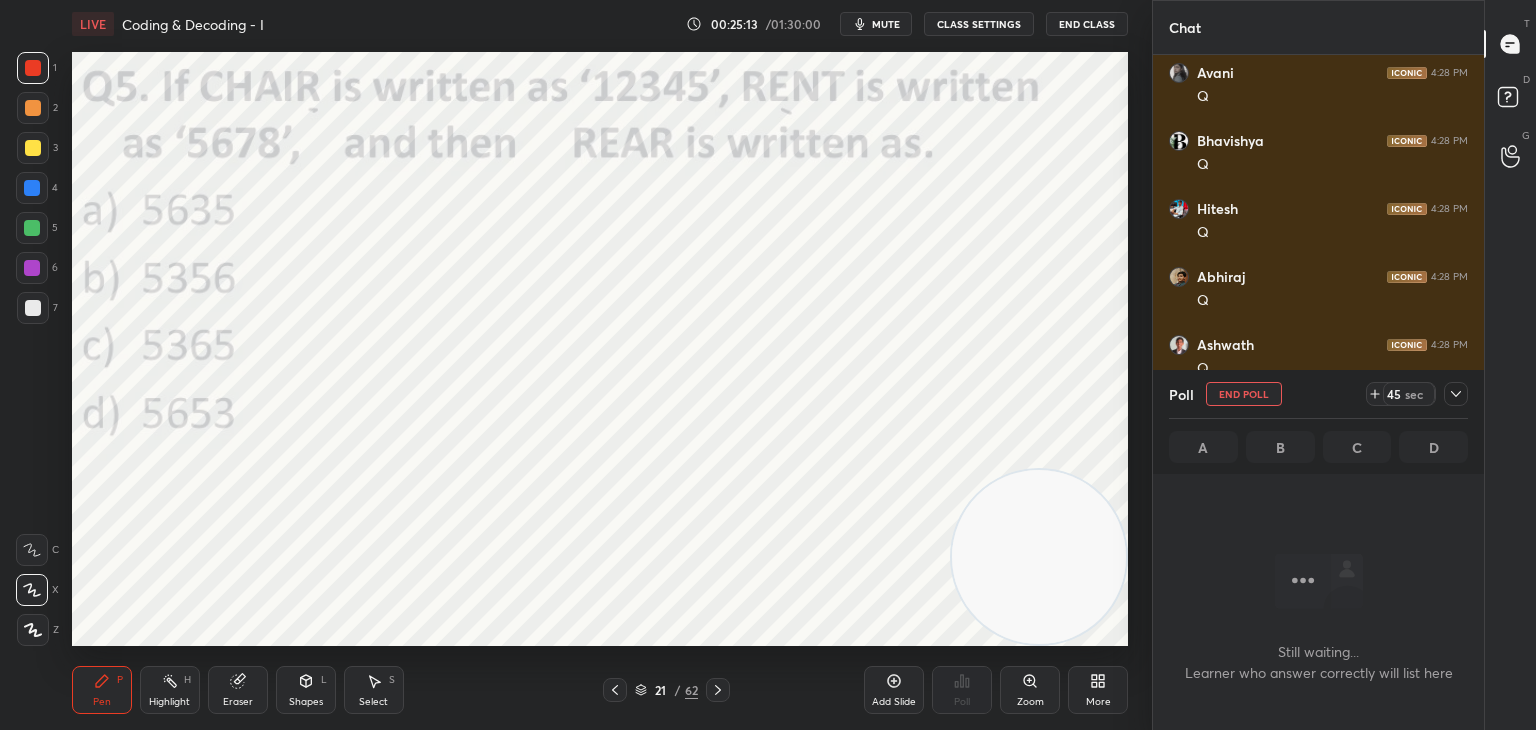 scroll, scrollTop: 560, scrollLeft: 325, axis: both 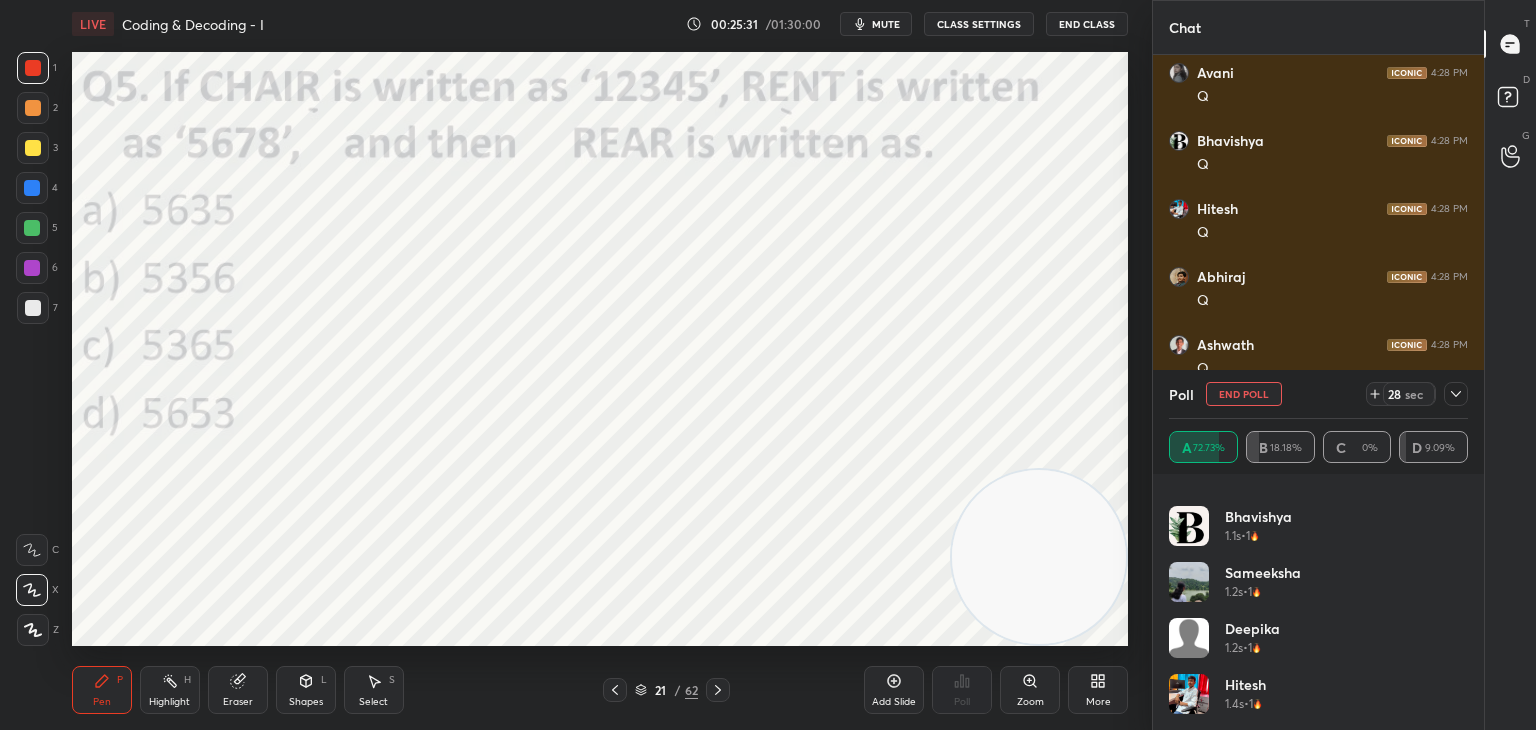 click 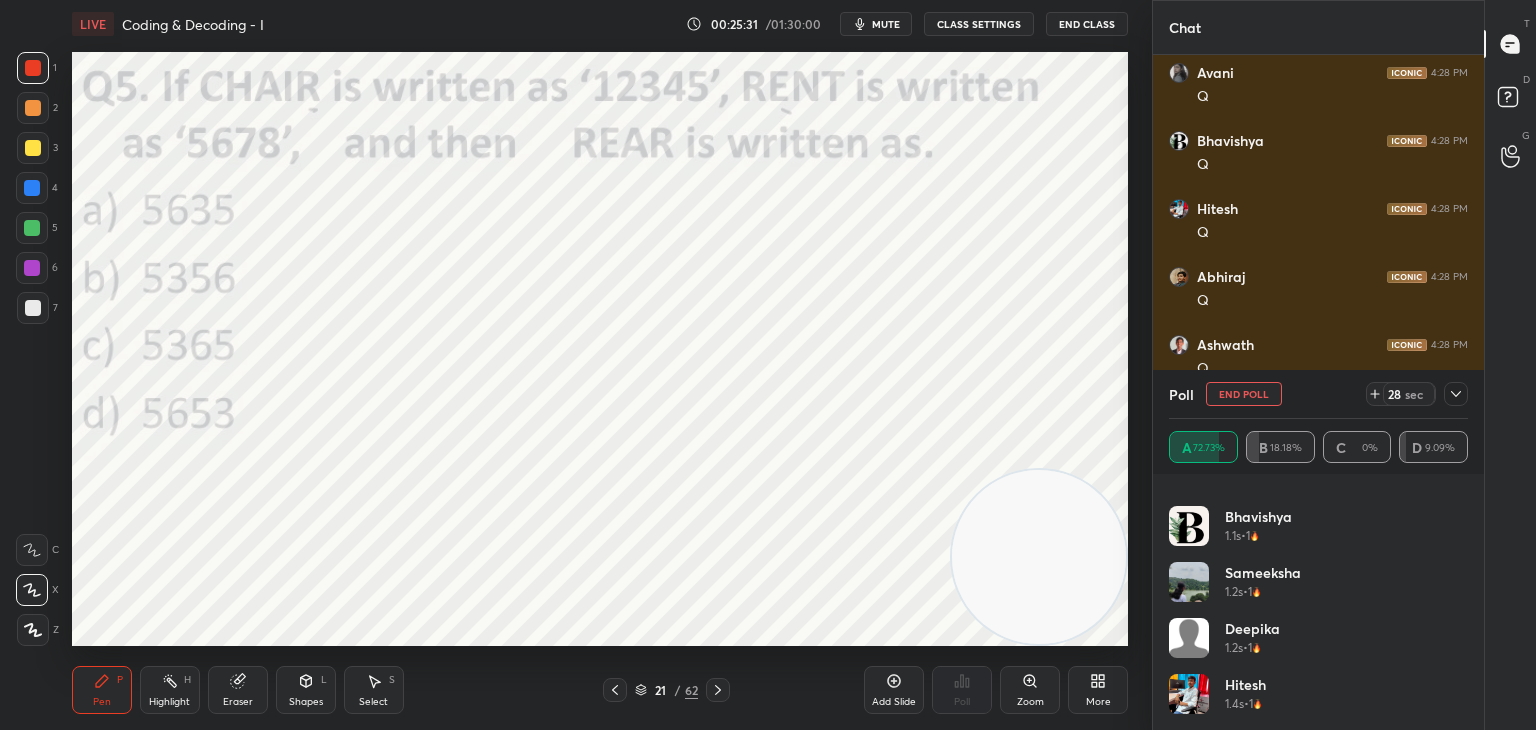 scroll, scrollTop: 184, scrollLeft: 293, axis: both 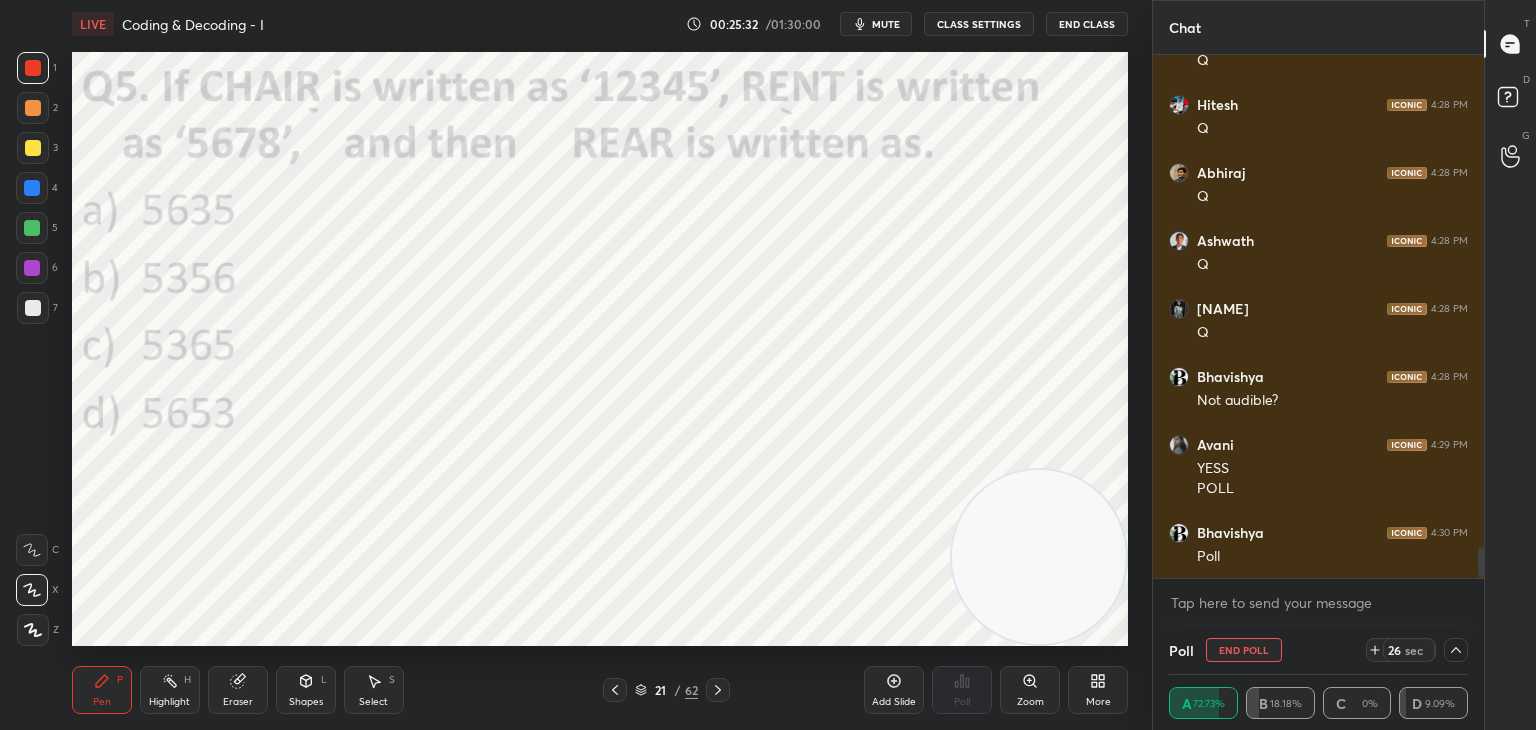 click on "Poll End Poll 26  sec" at bounding box center [1318, 650] 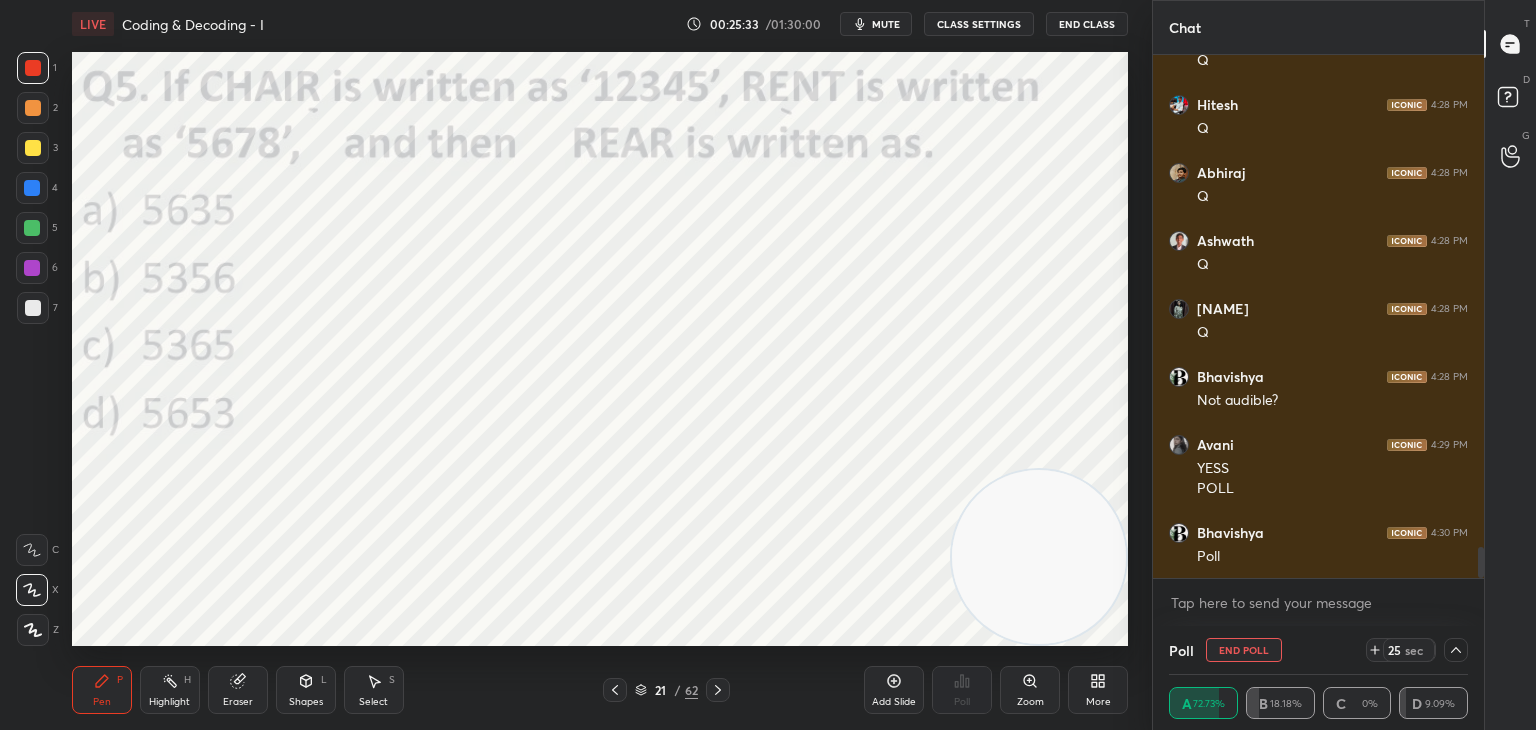 click at bounding box center [1456, 650] 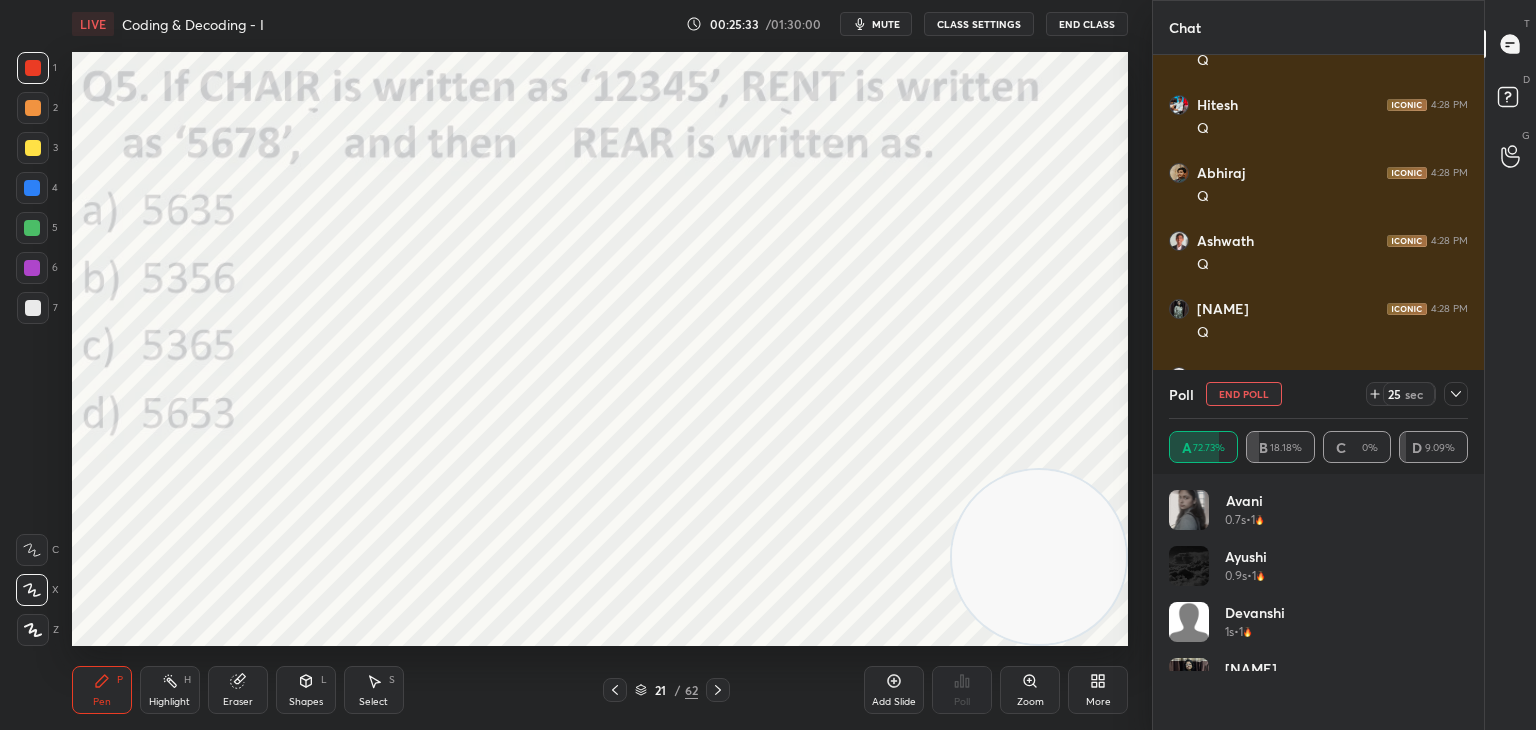 scroll, scrollTop: 2, scrollLeft: 6, axis: both 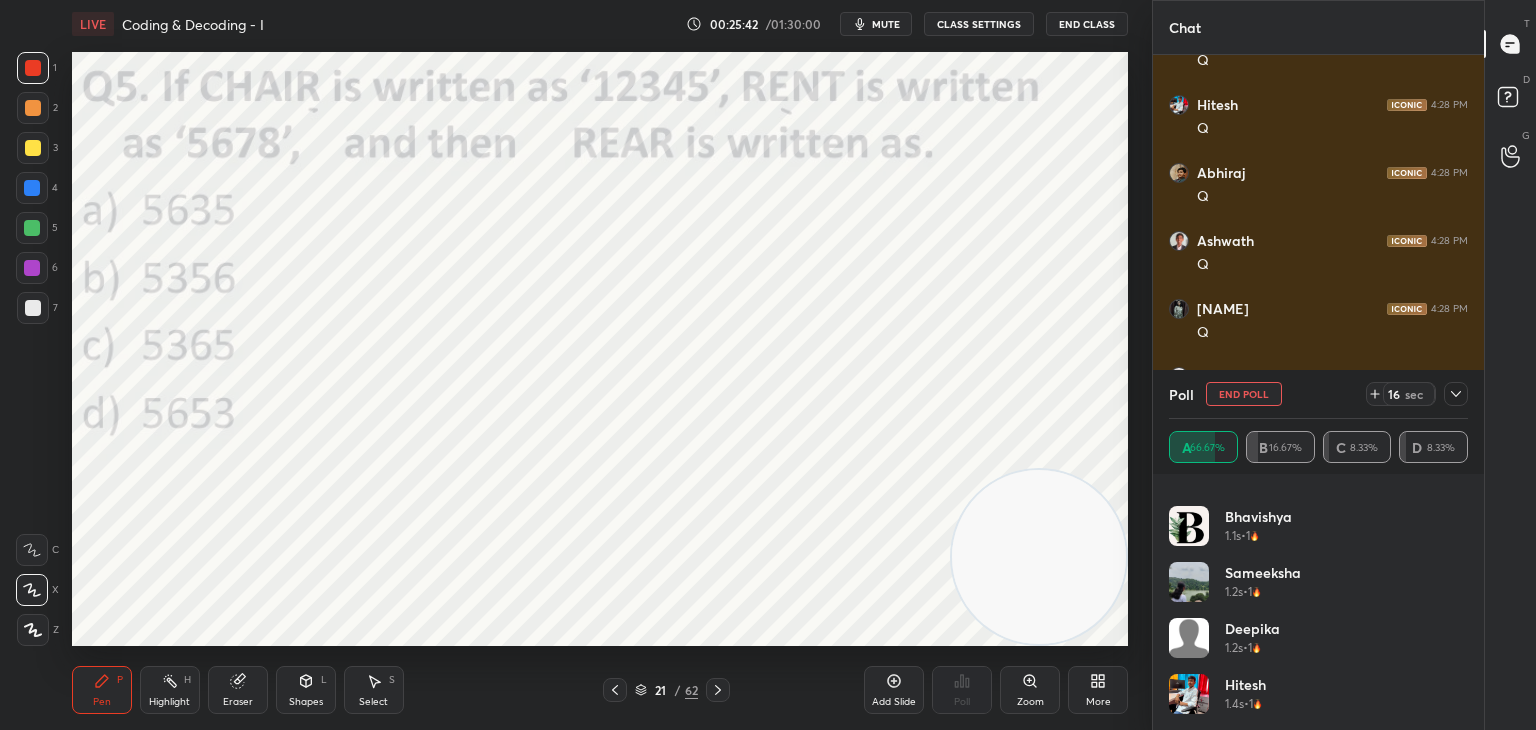 click on "End Poll" at bounding box center [1244, 394] 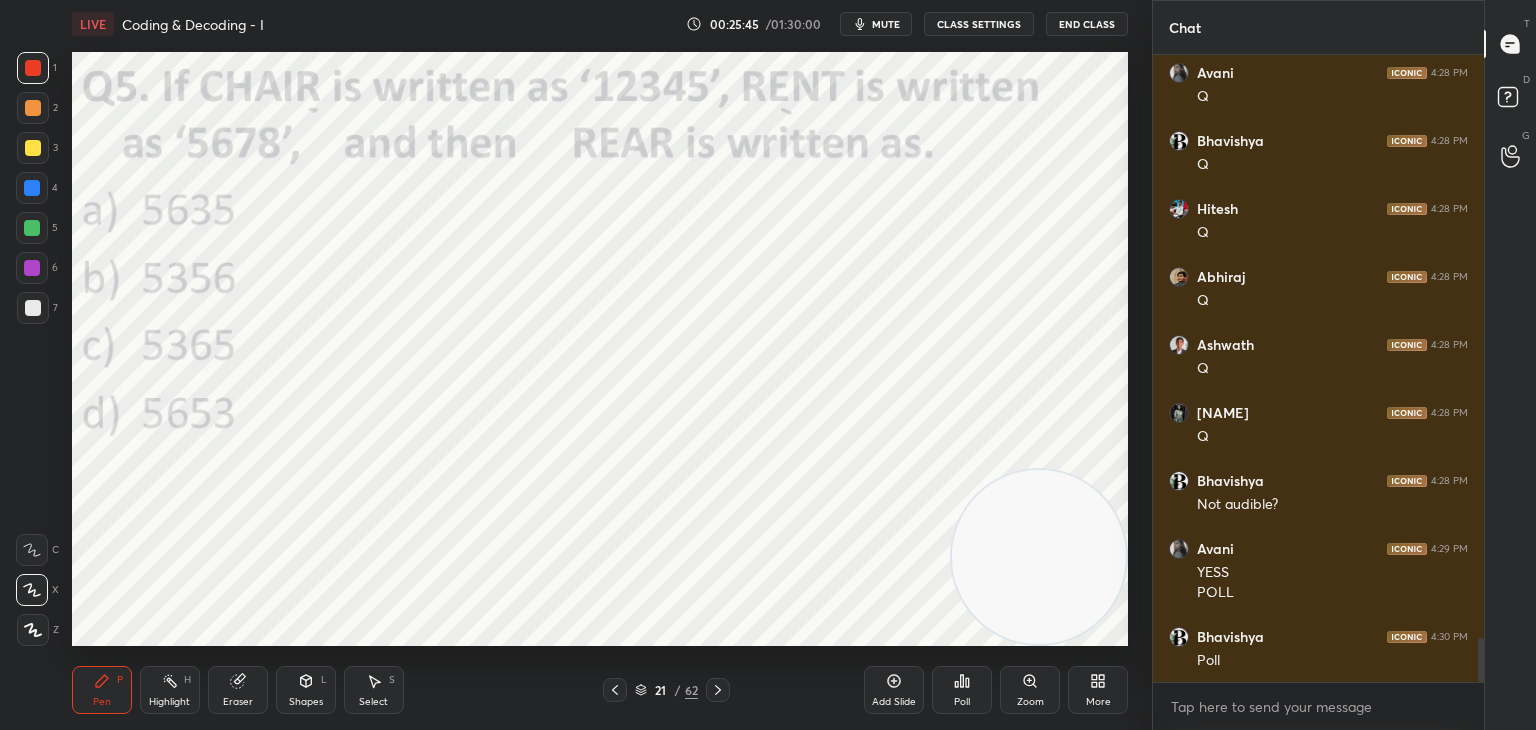 click at bounding box center [32, 188] 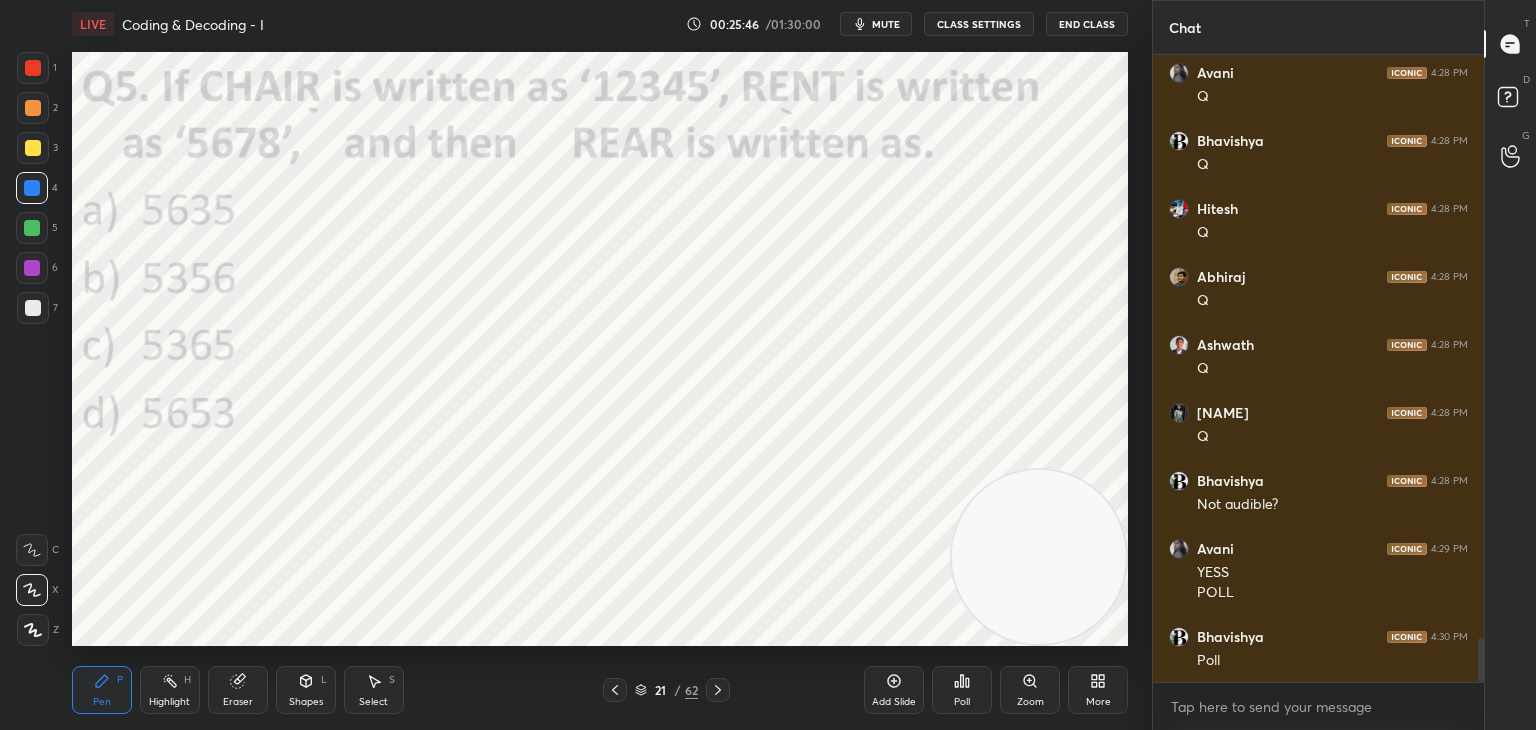 click on "Highlight" at bounding box center [169, 702] 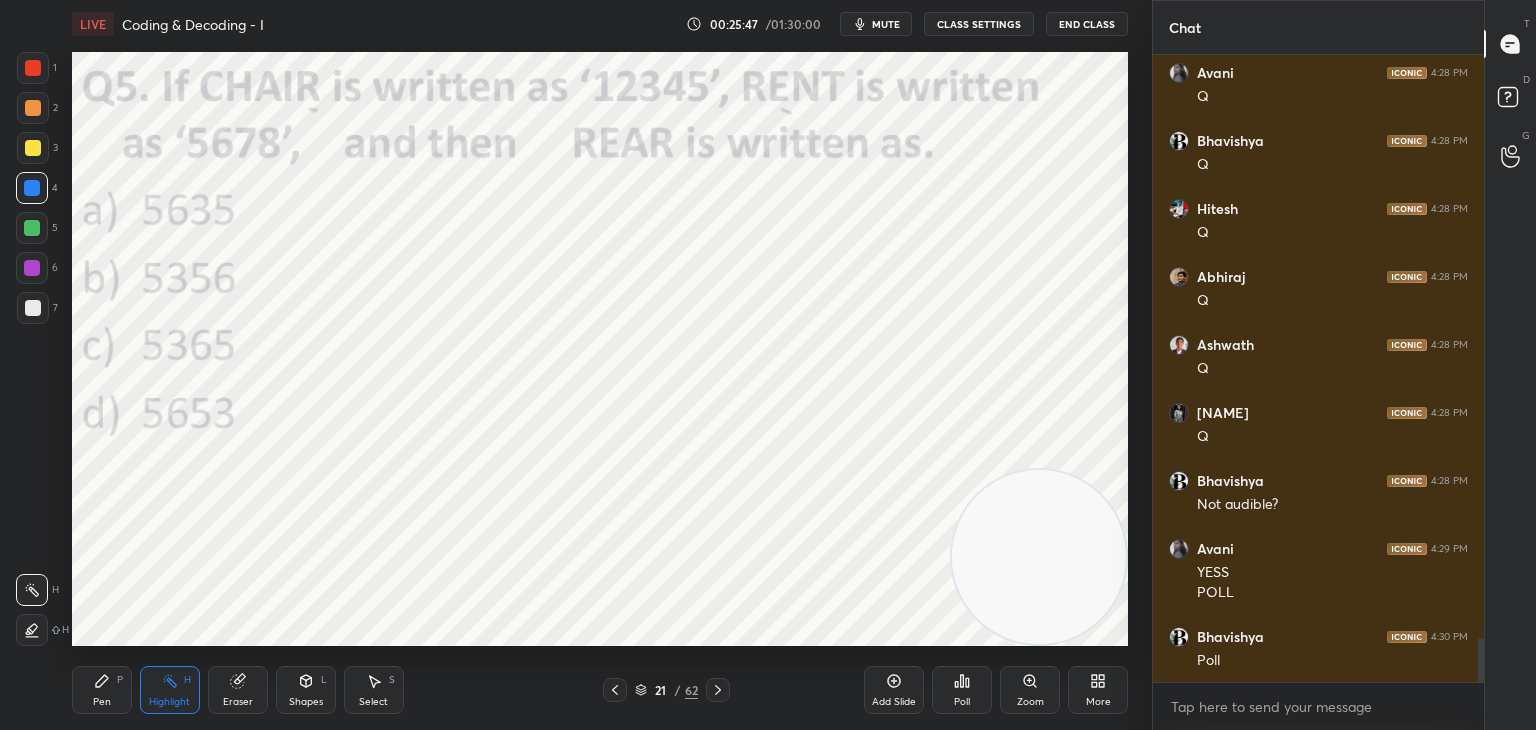 click 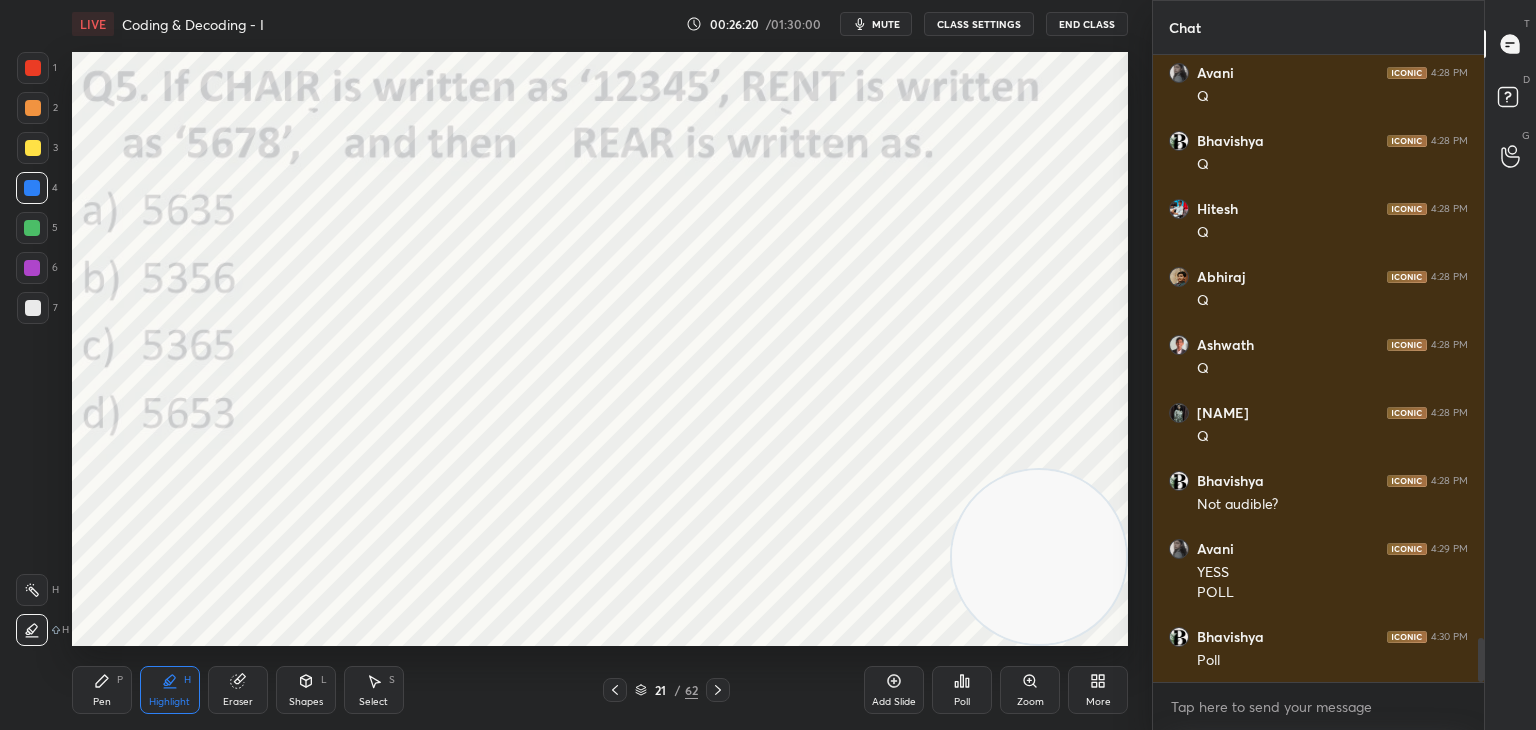 click on "Pen" at bounding box center [102, 702] 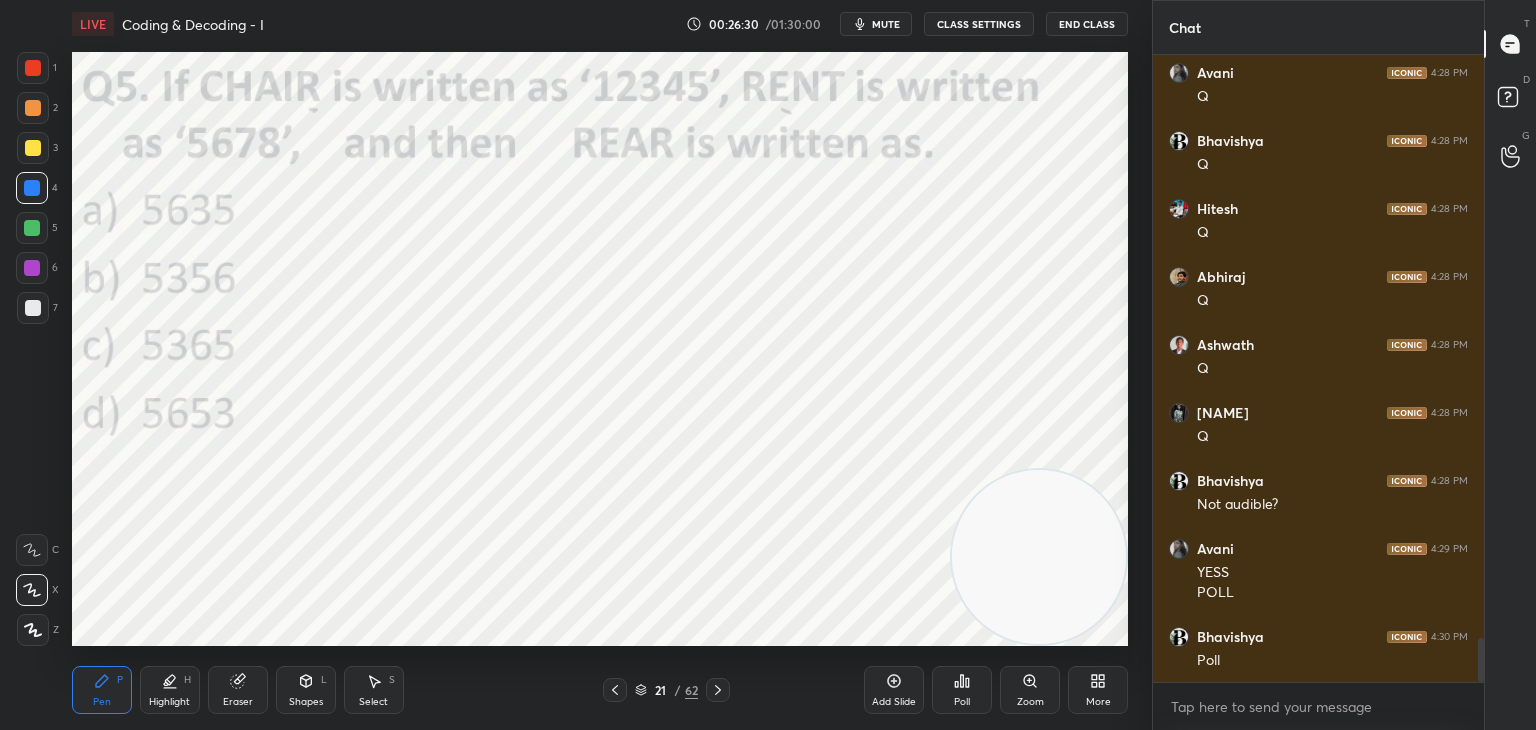 click 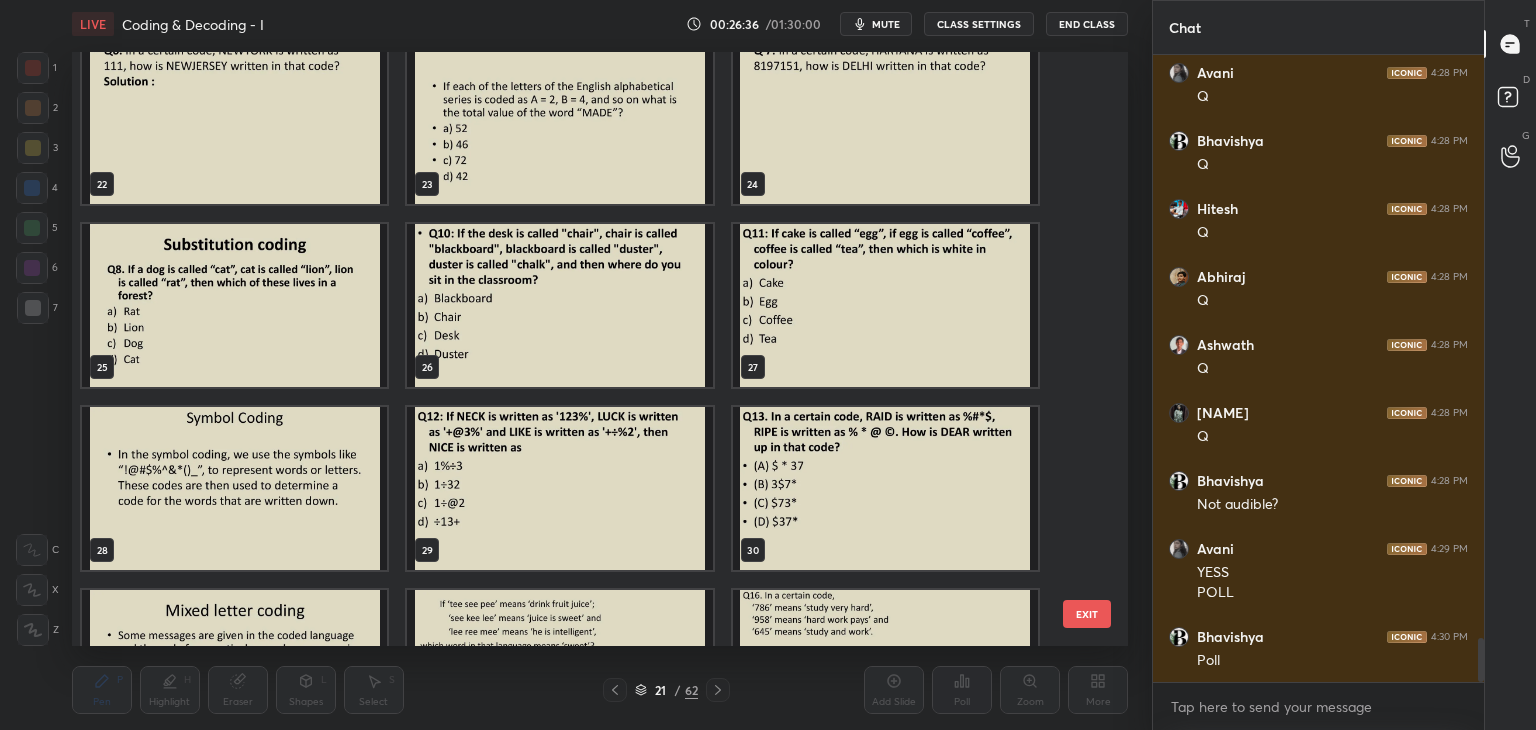 scroll, scrollTop: 1387, scrollLeft: 0, axis: vertical 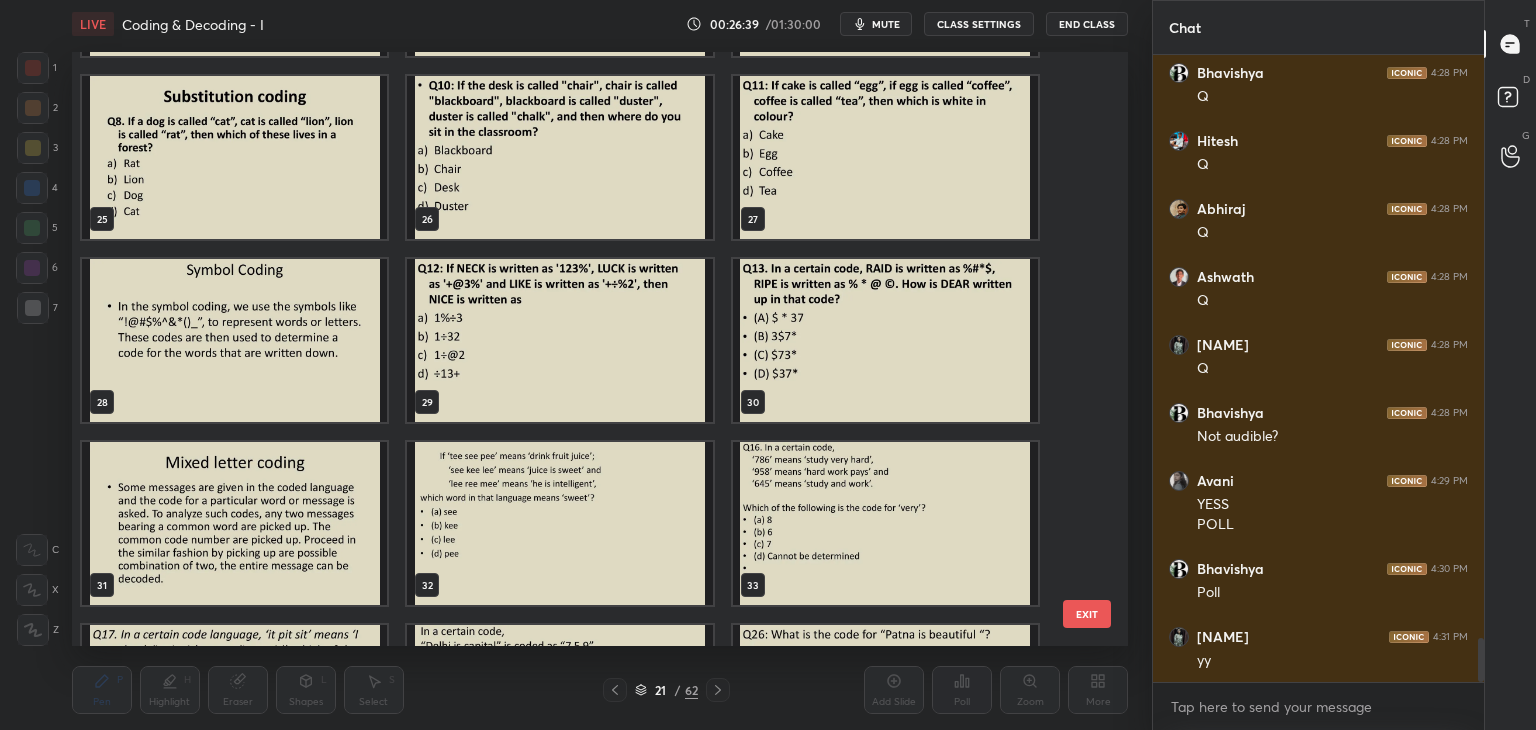 click at bounding box center [559, 340] 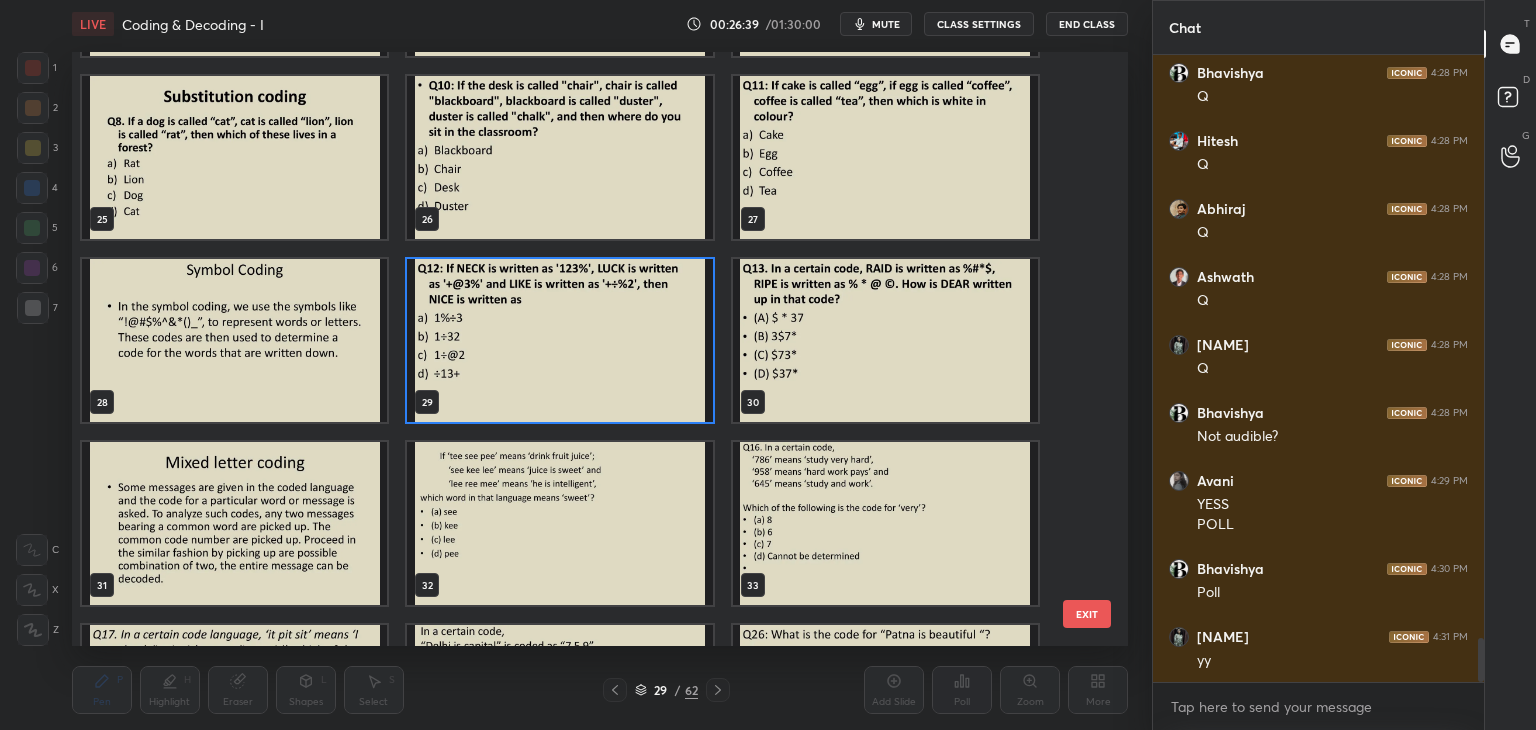 click at bounding box center [559, 340] 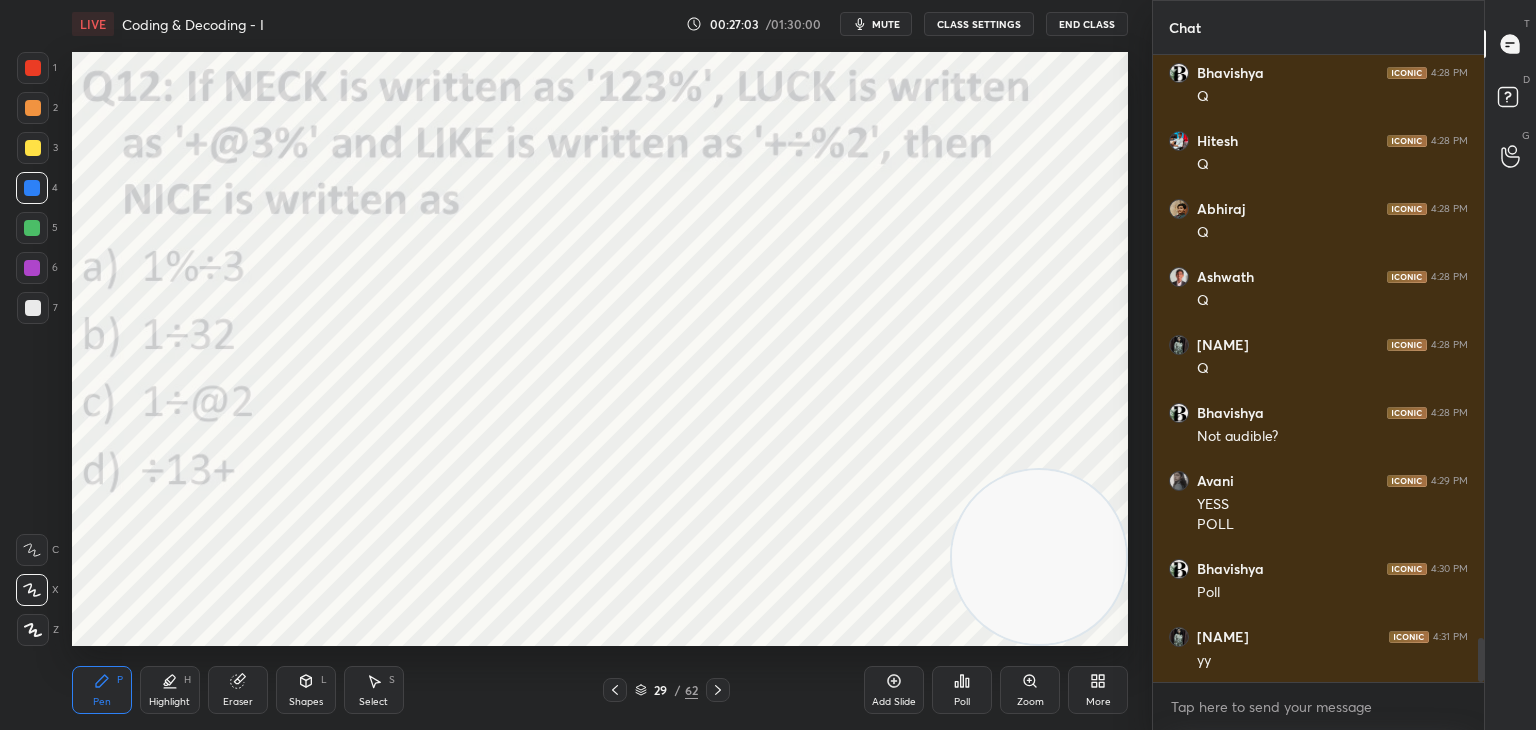 click on "Poll" at bounding box center (962, 690) 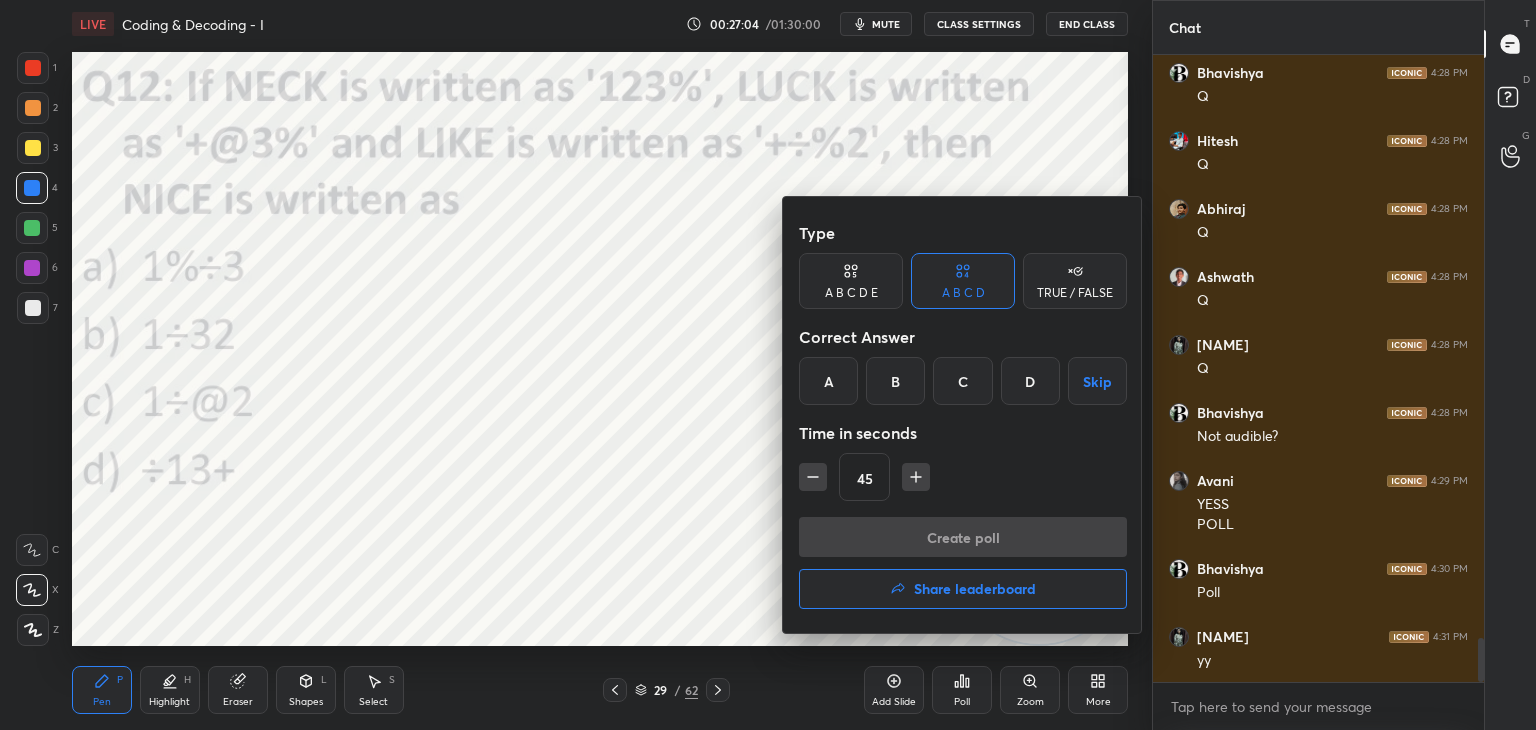 click on "B" at bounding box center (895, 381) 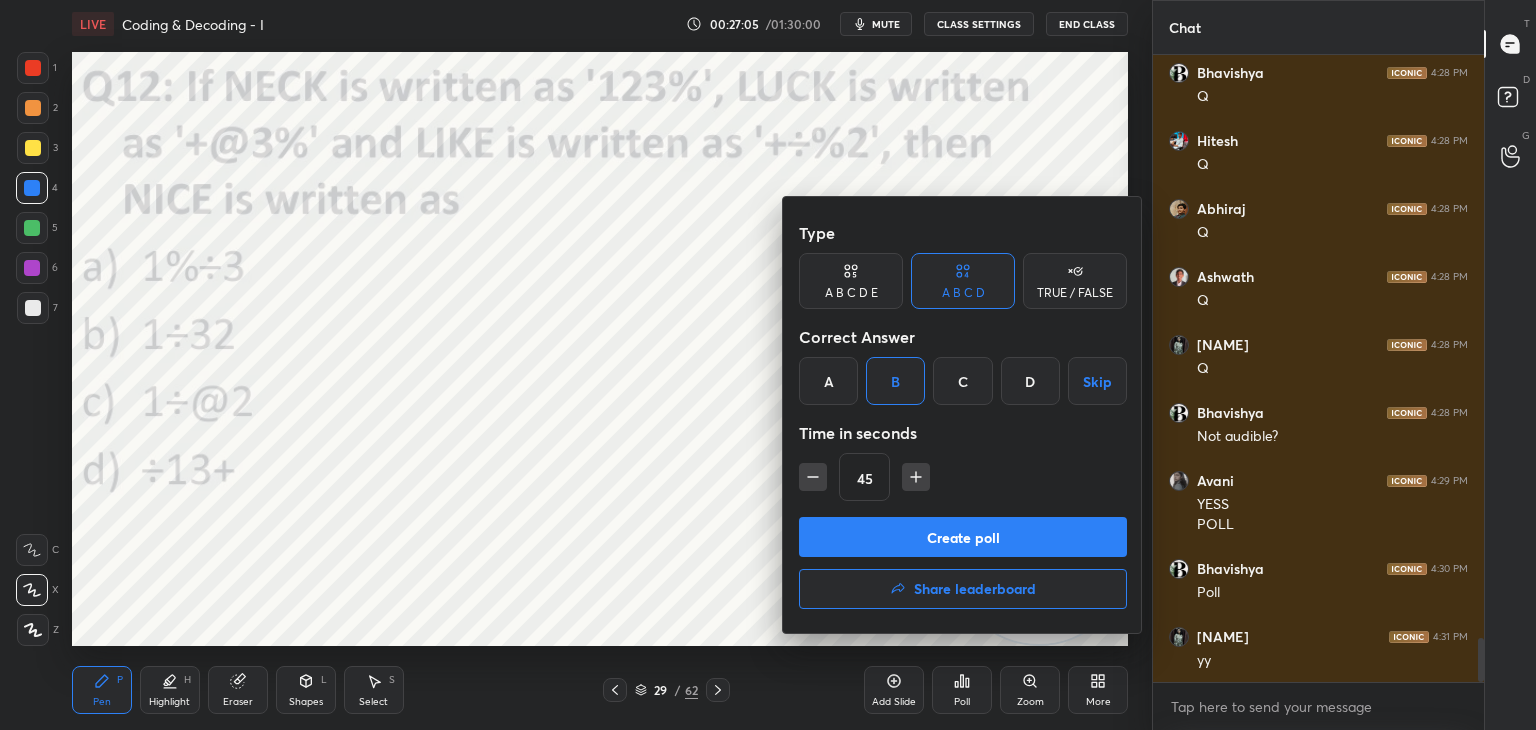 click on "Create poll" at bounding box center [963, 537] 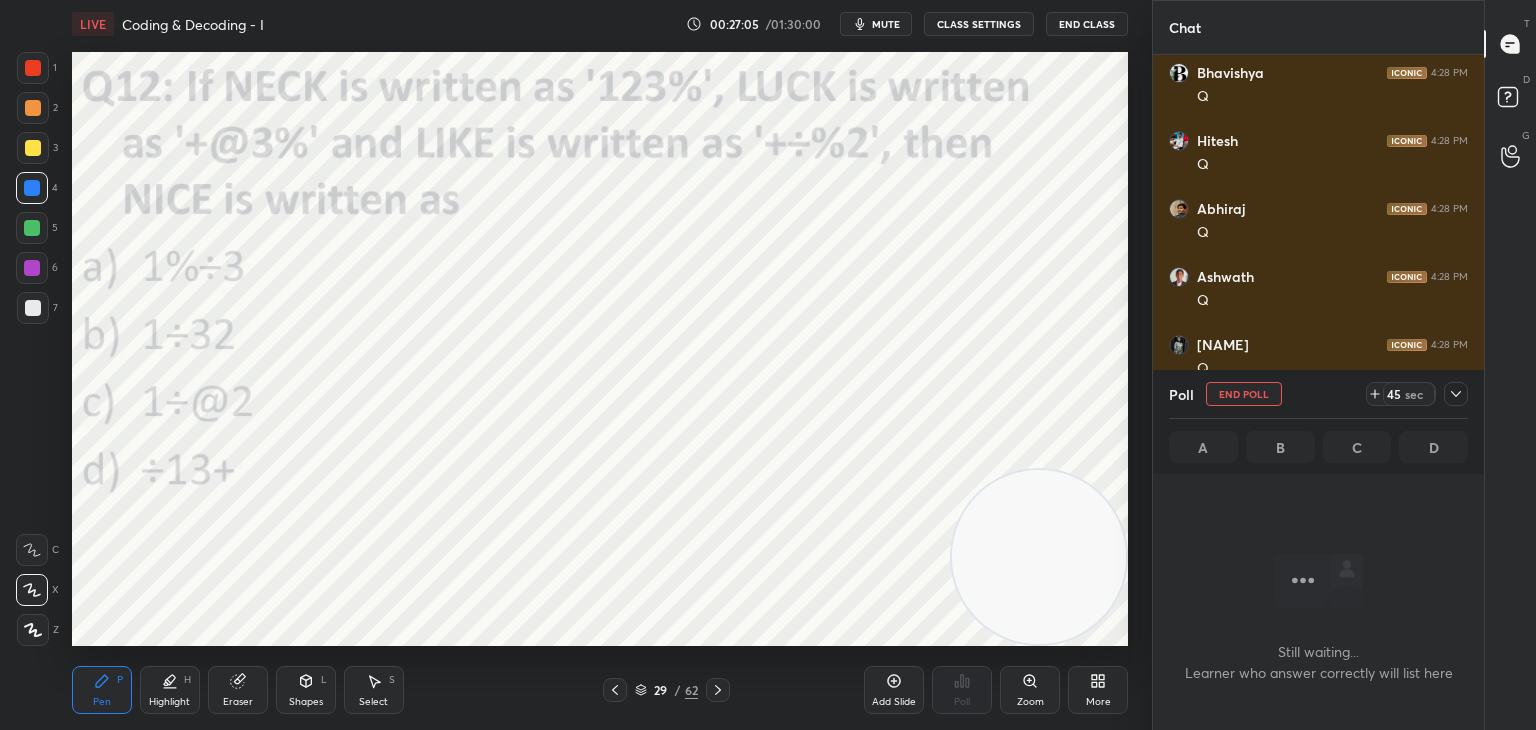 scroll, scrollTop: 521, scrollLeft: 325, axis: both 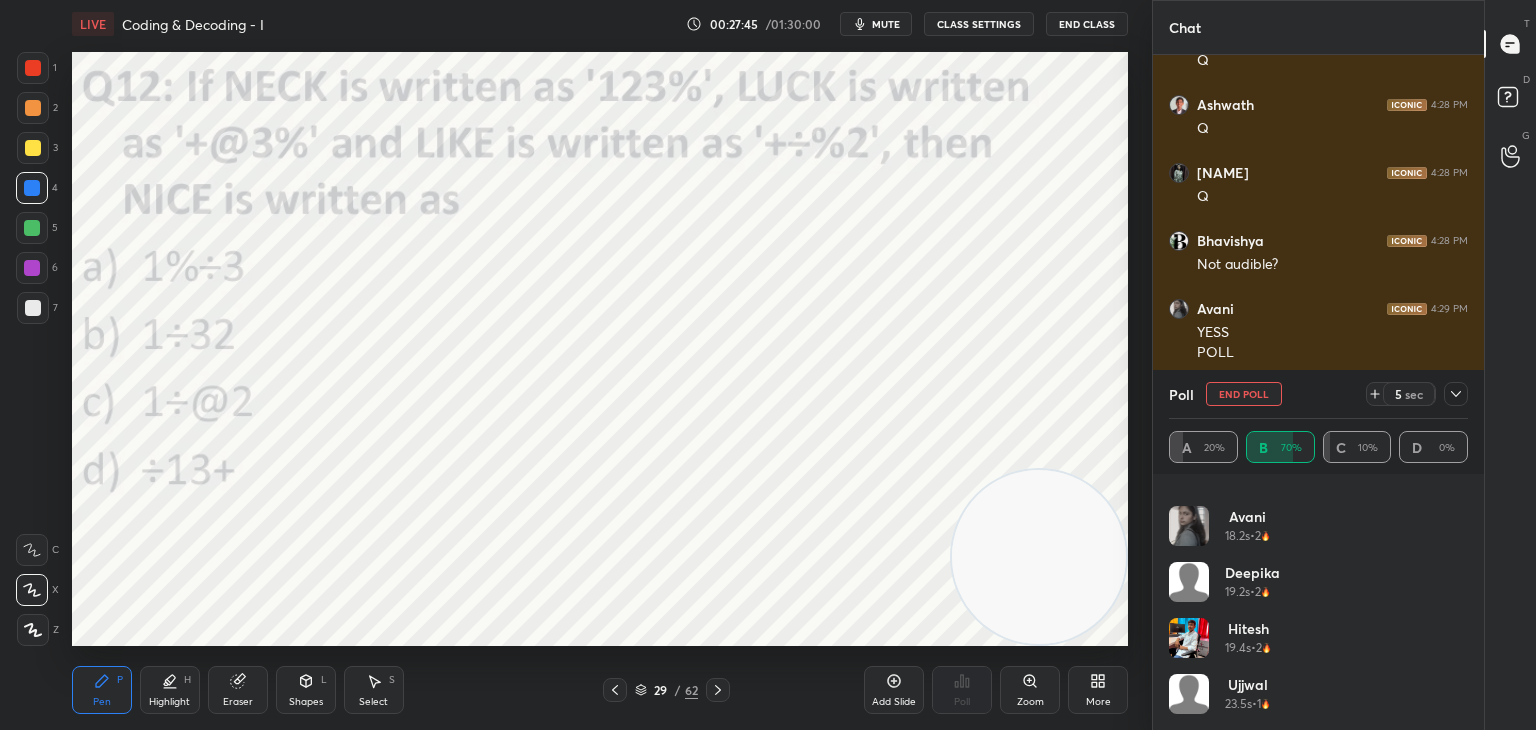 click on "End Poll" at bounding box center (1244, 394) 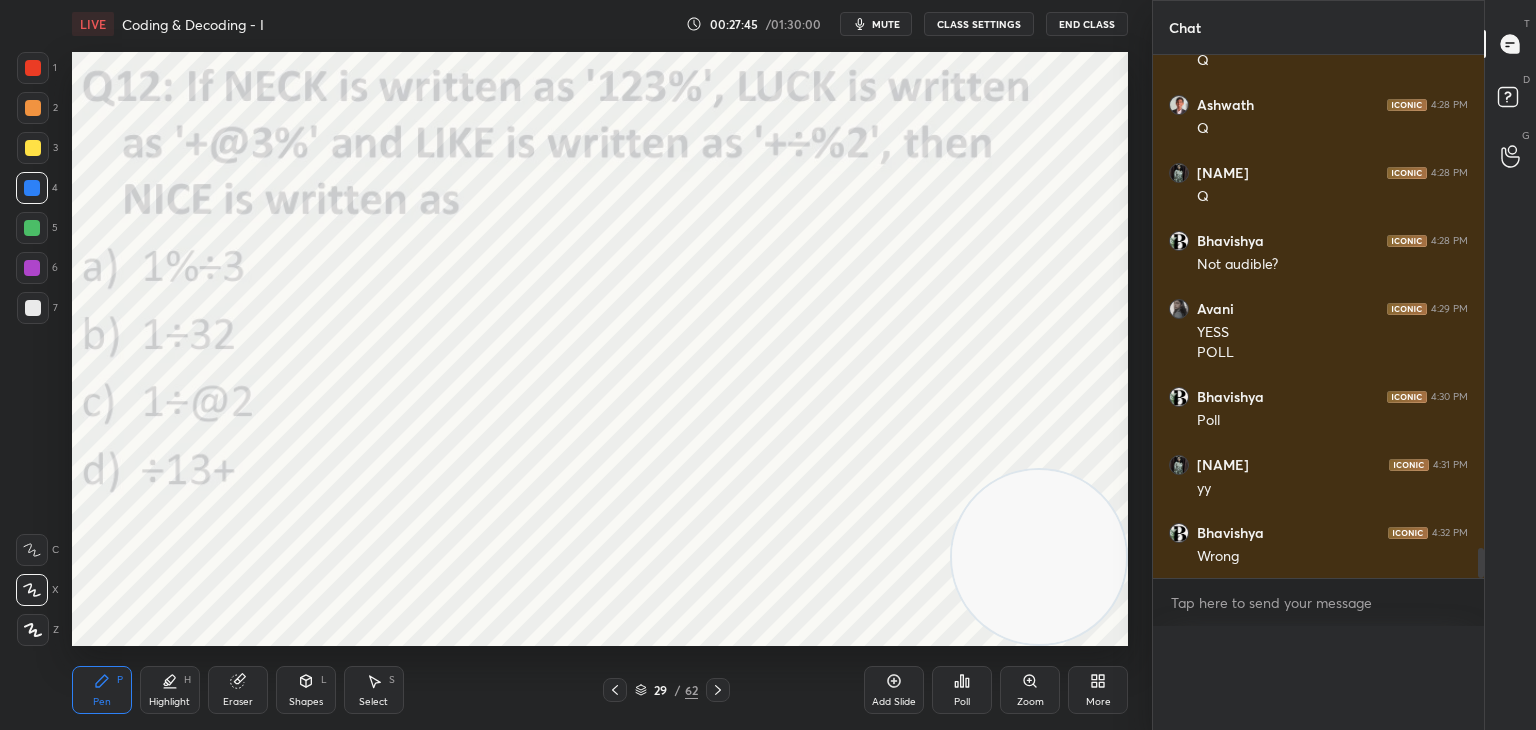 scroll, scrollTop: 0, scrollLeft: 0, axis: both 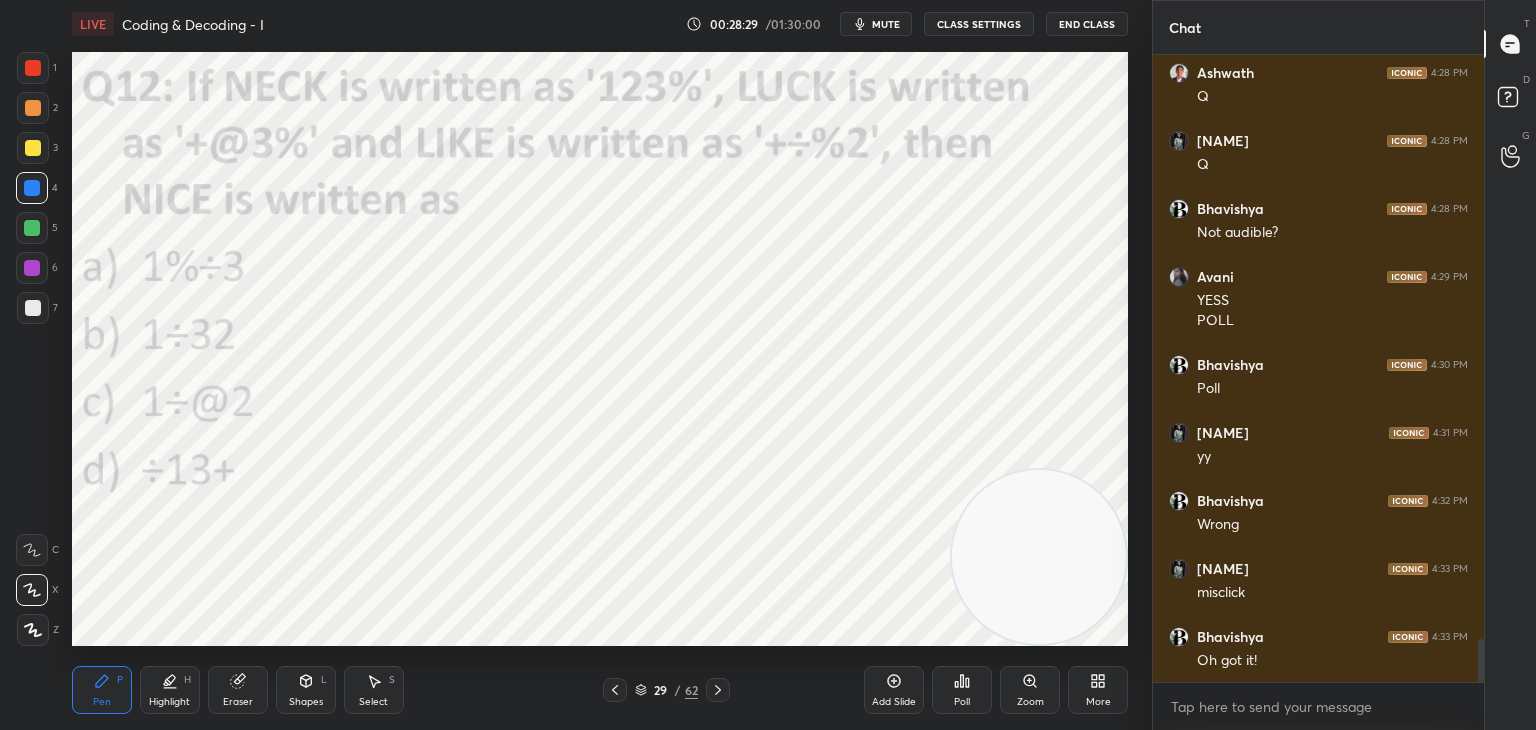 click on "29 / 62" at bounding box center (666, 690) 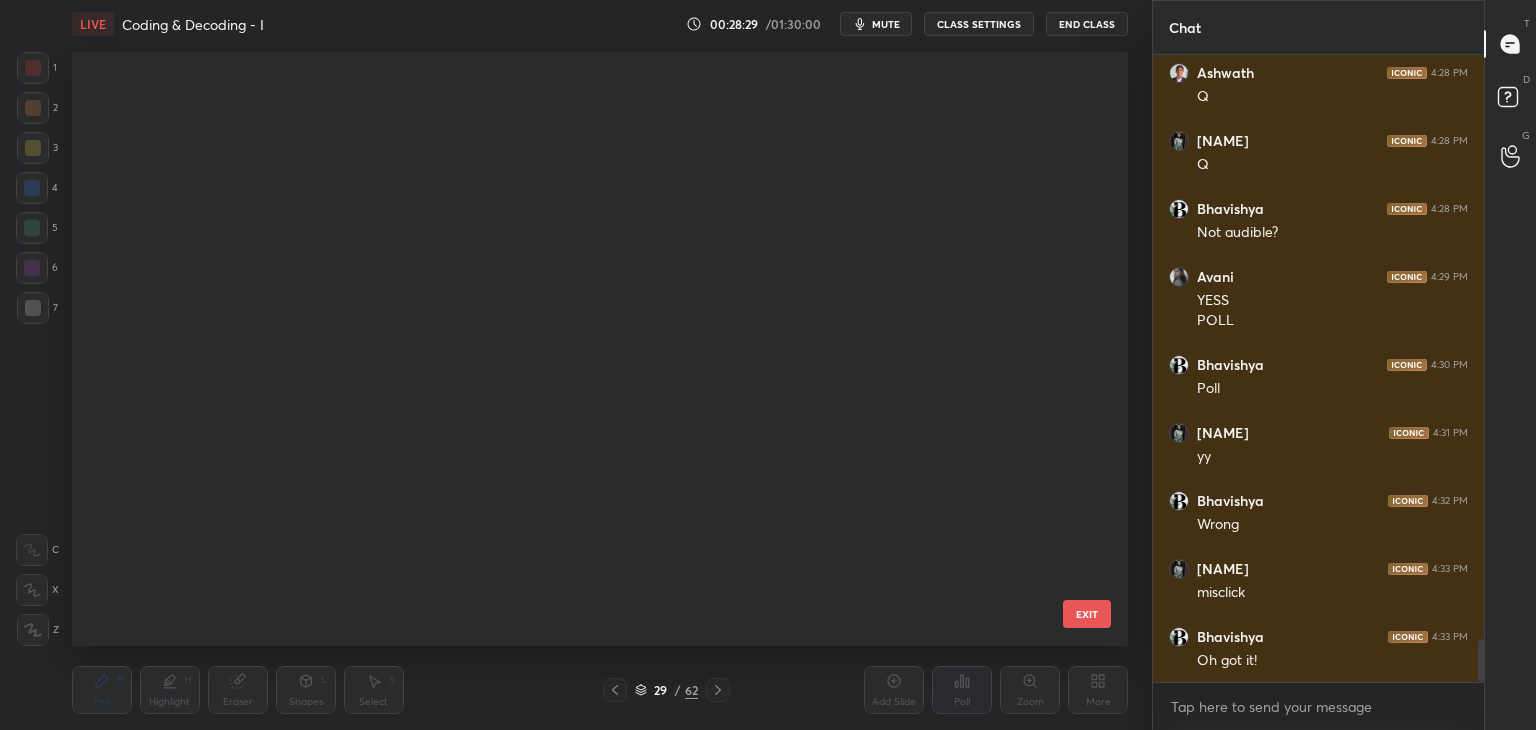scroll, scrollTop: 1236, scrollLeft: 0, axis: vertical 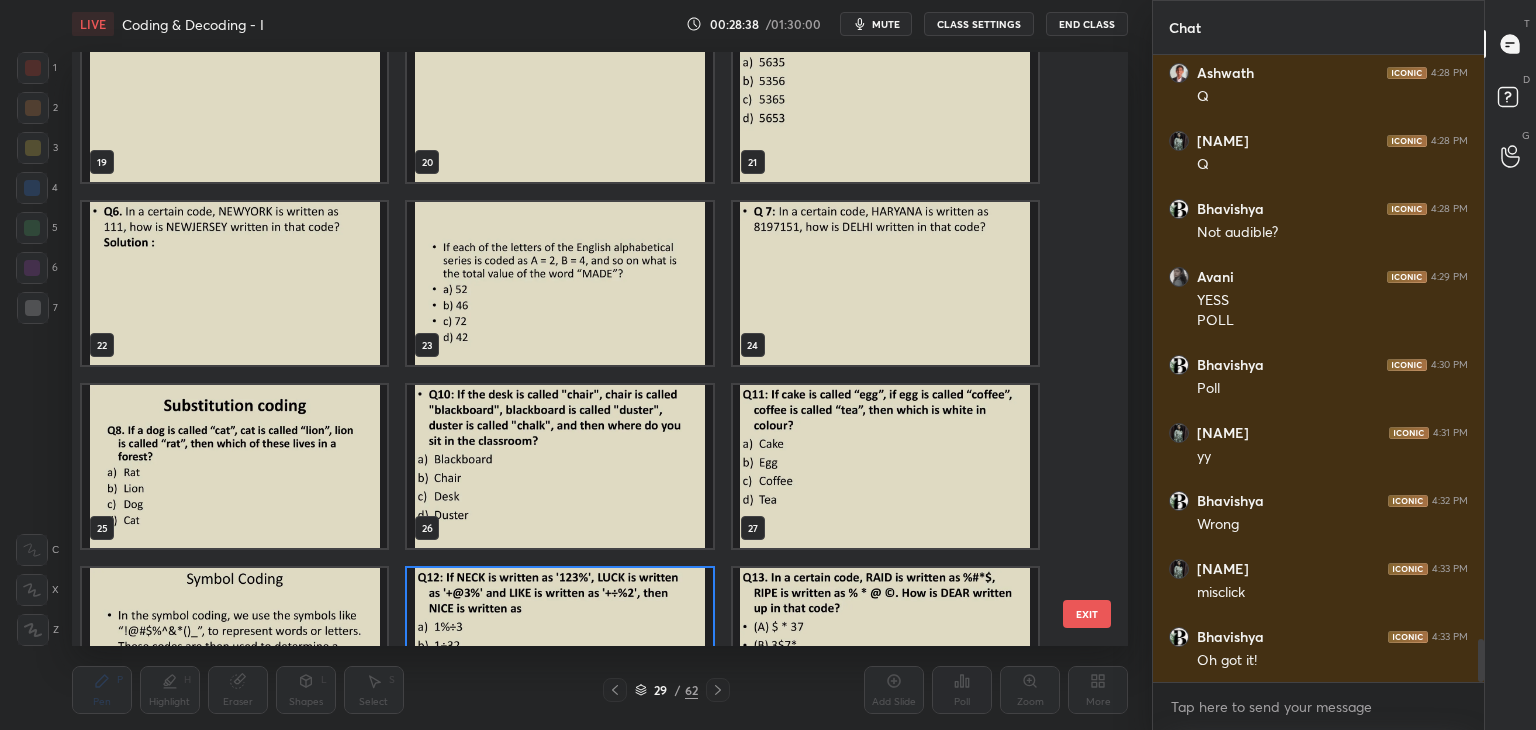click at bounding box center (234, 466) 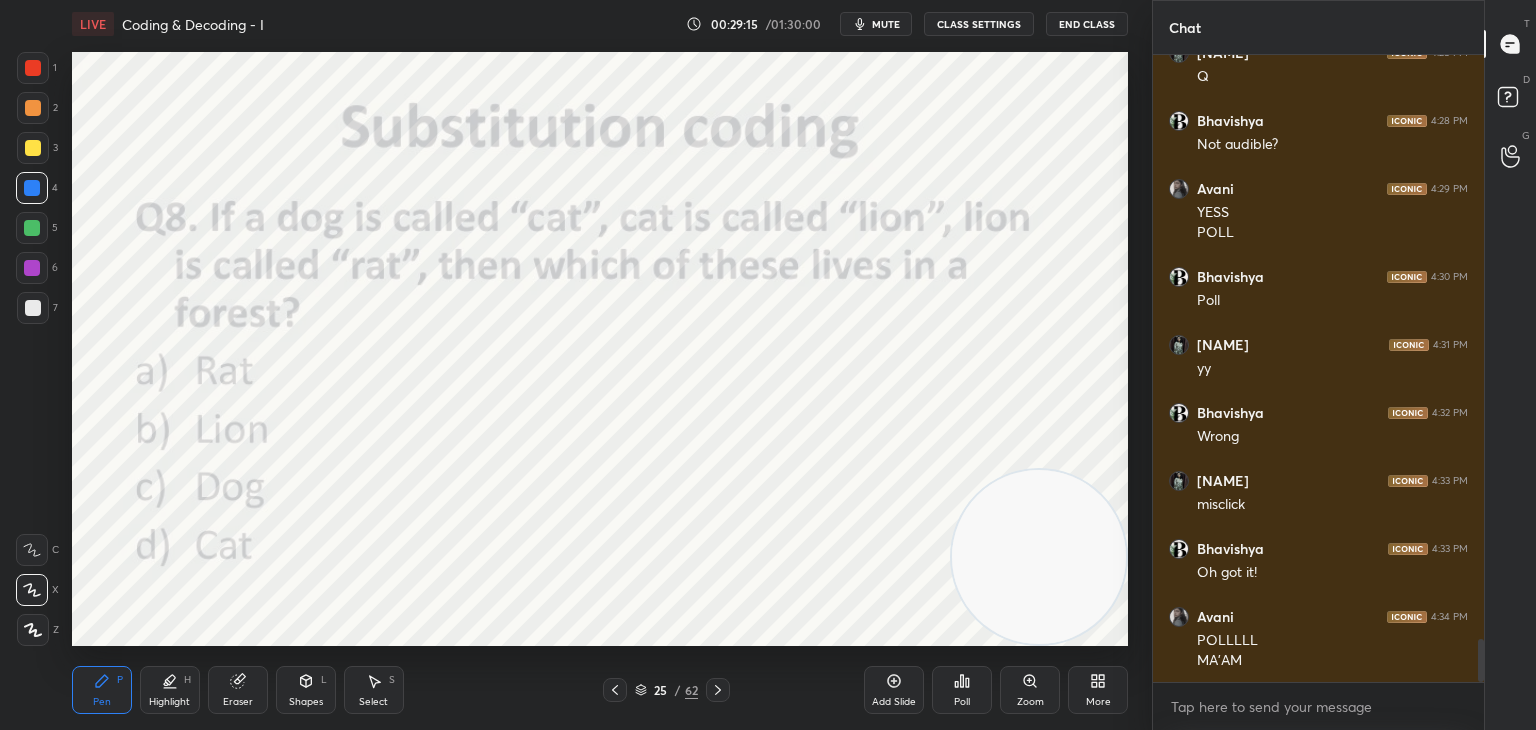 scroll, scrollTop: 8632, scrollLeft: 0, axis: vertical 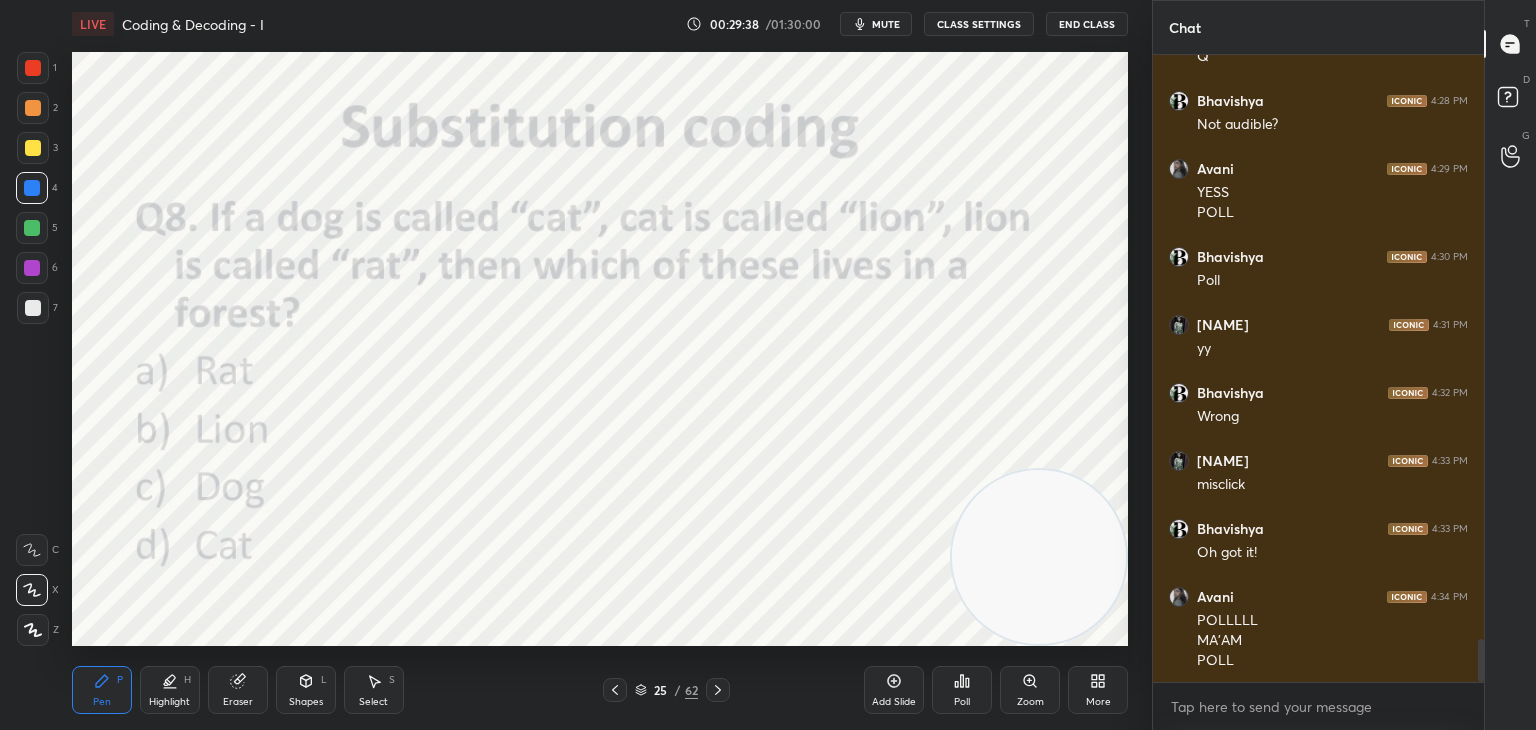 click 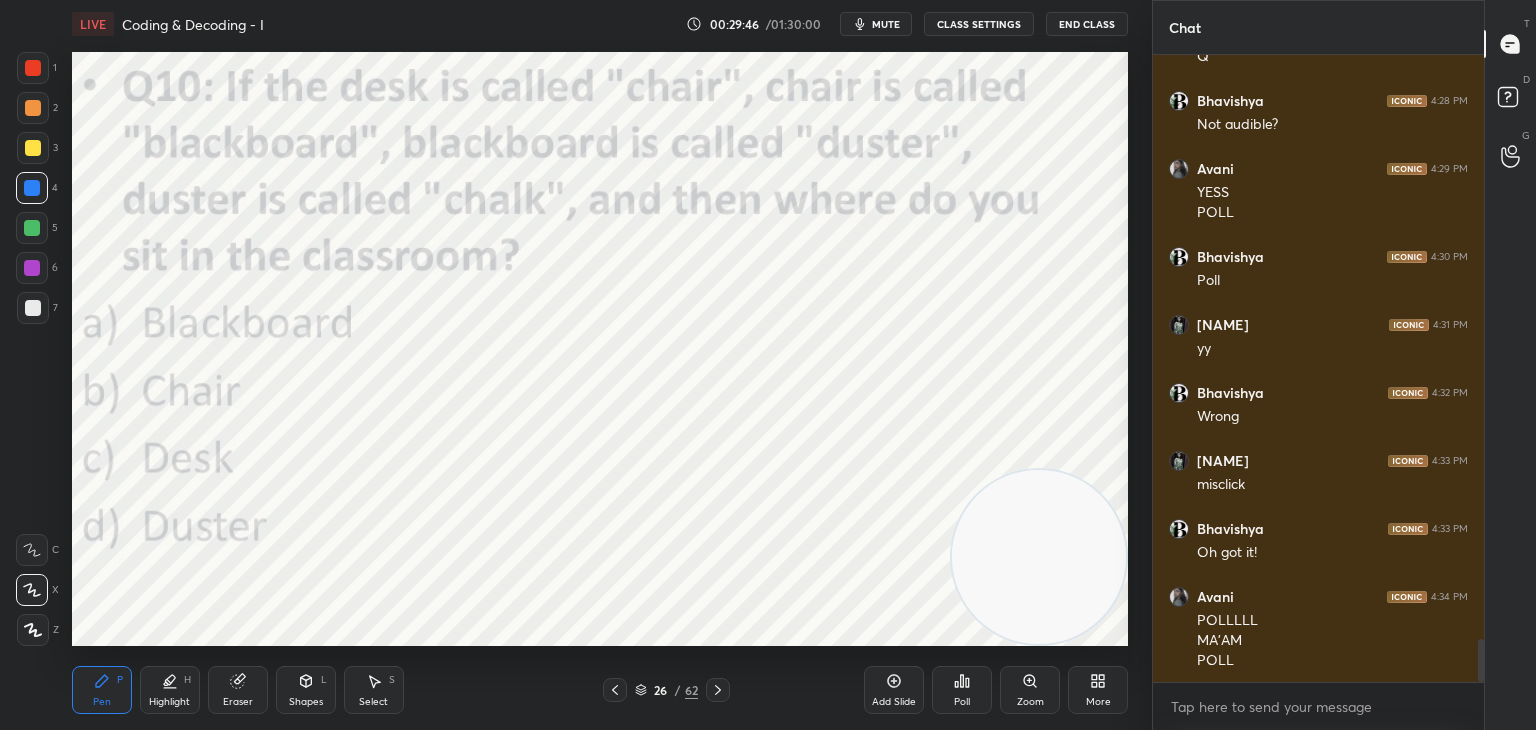 click on "Poll" at bounding box center [962, 690] 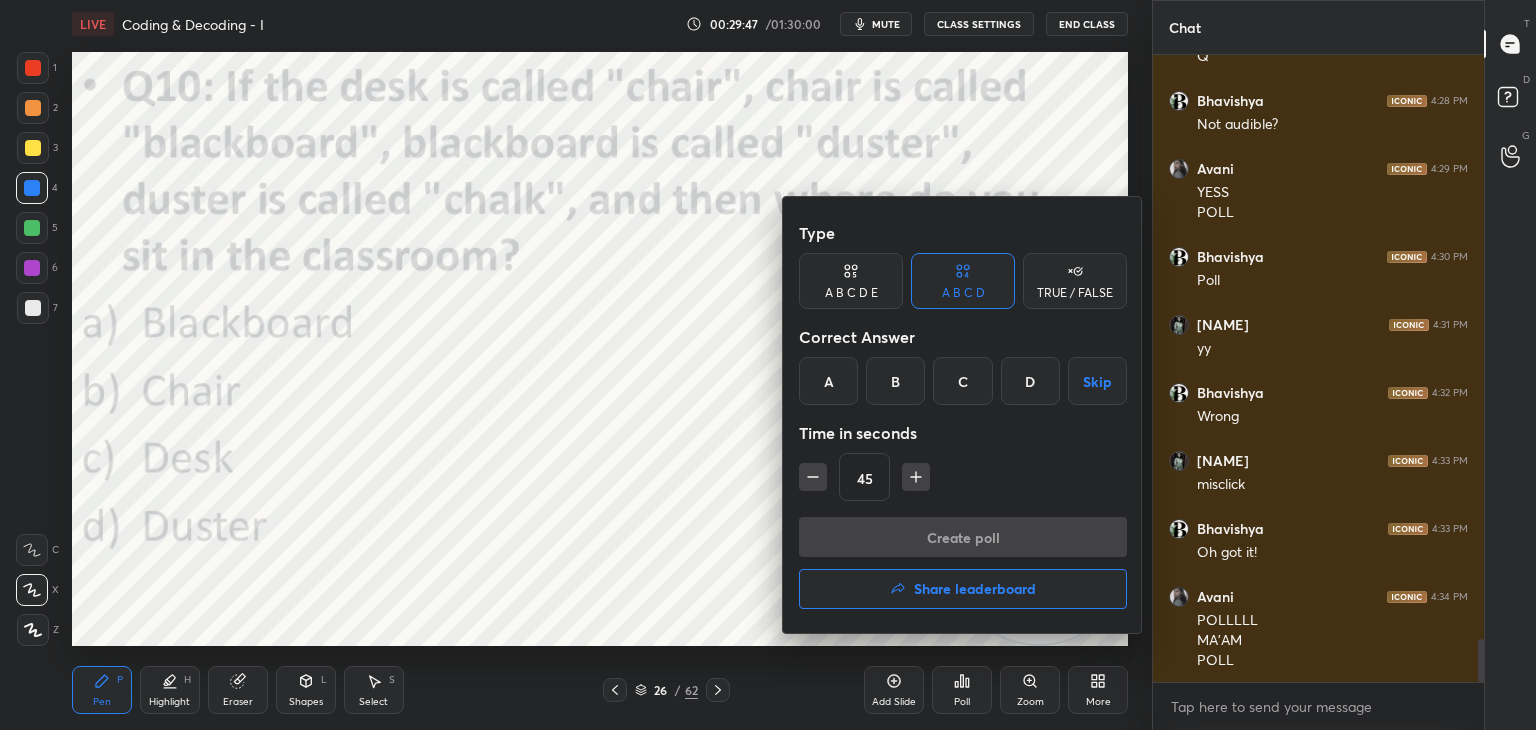 click on "A" at bounding box center (828, 381) 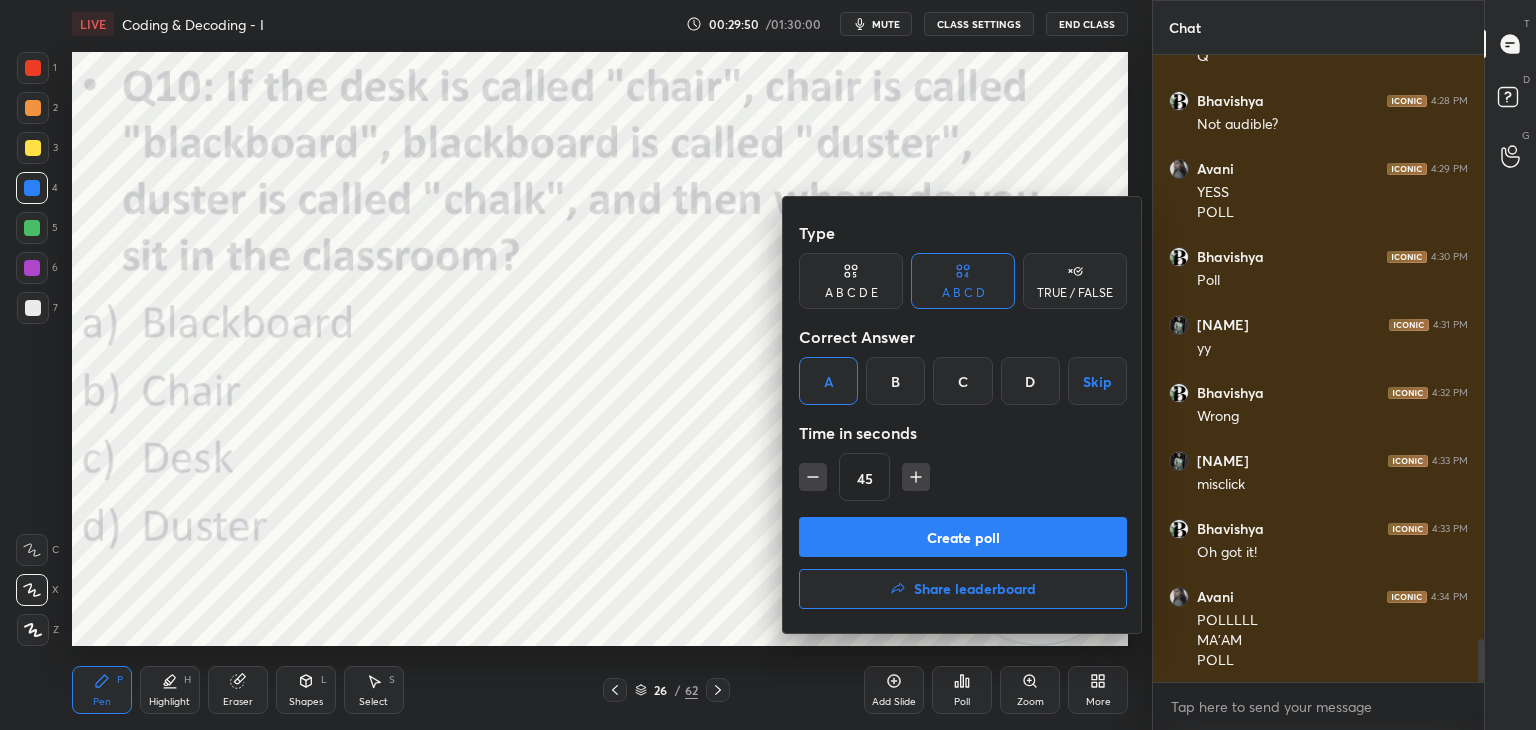 click on "Create poll" at bounding box center [963, 537] 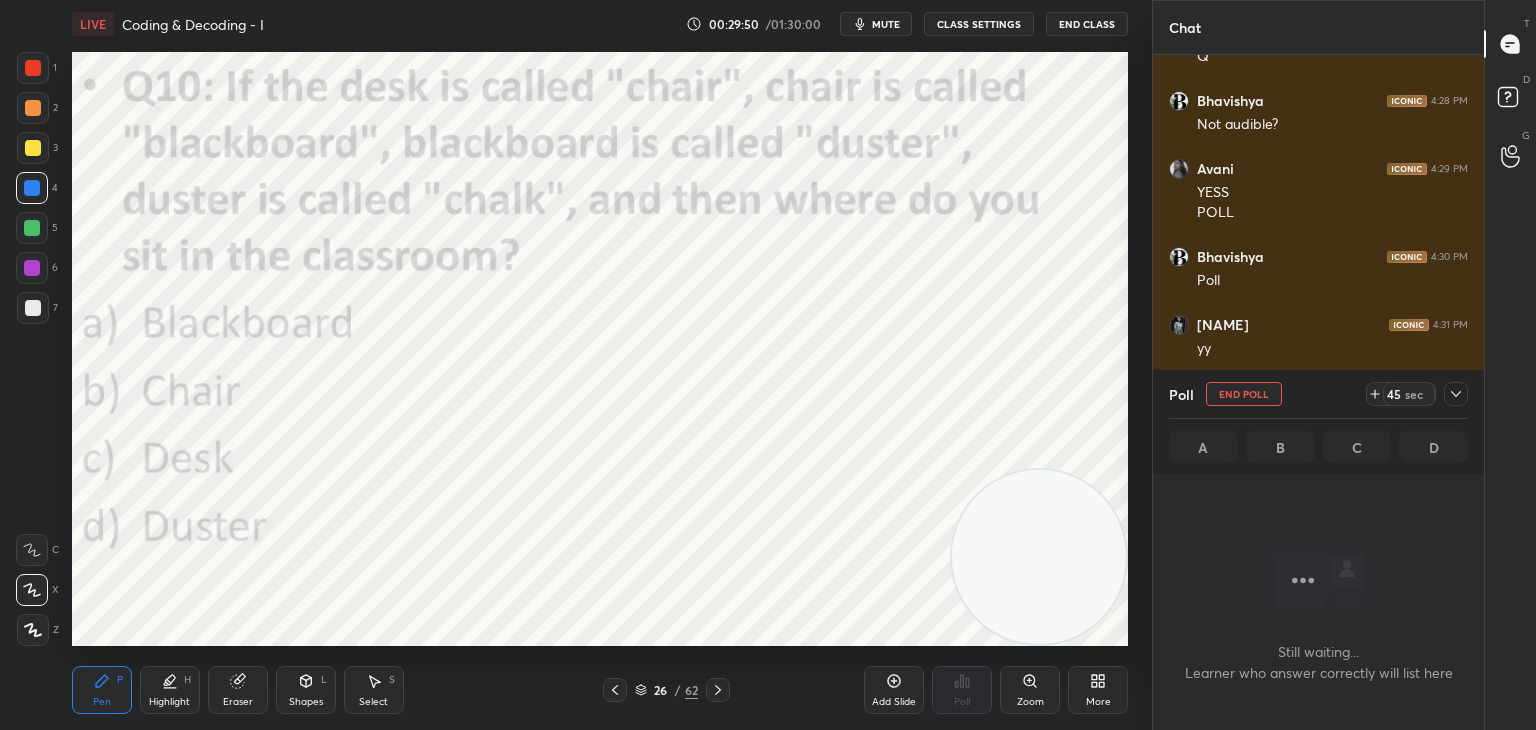 scroll, scrollTop: 560, scrollLeft: 325, axis: both 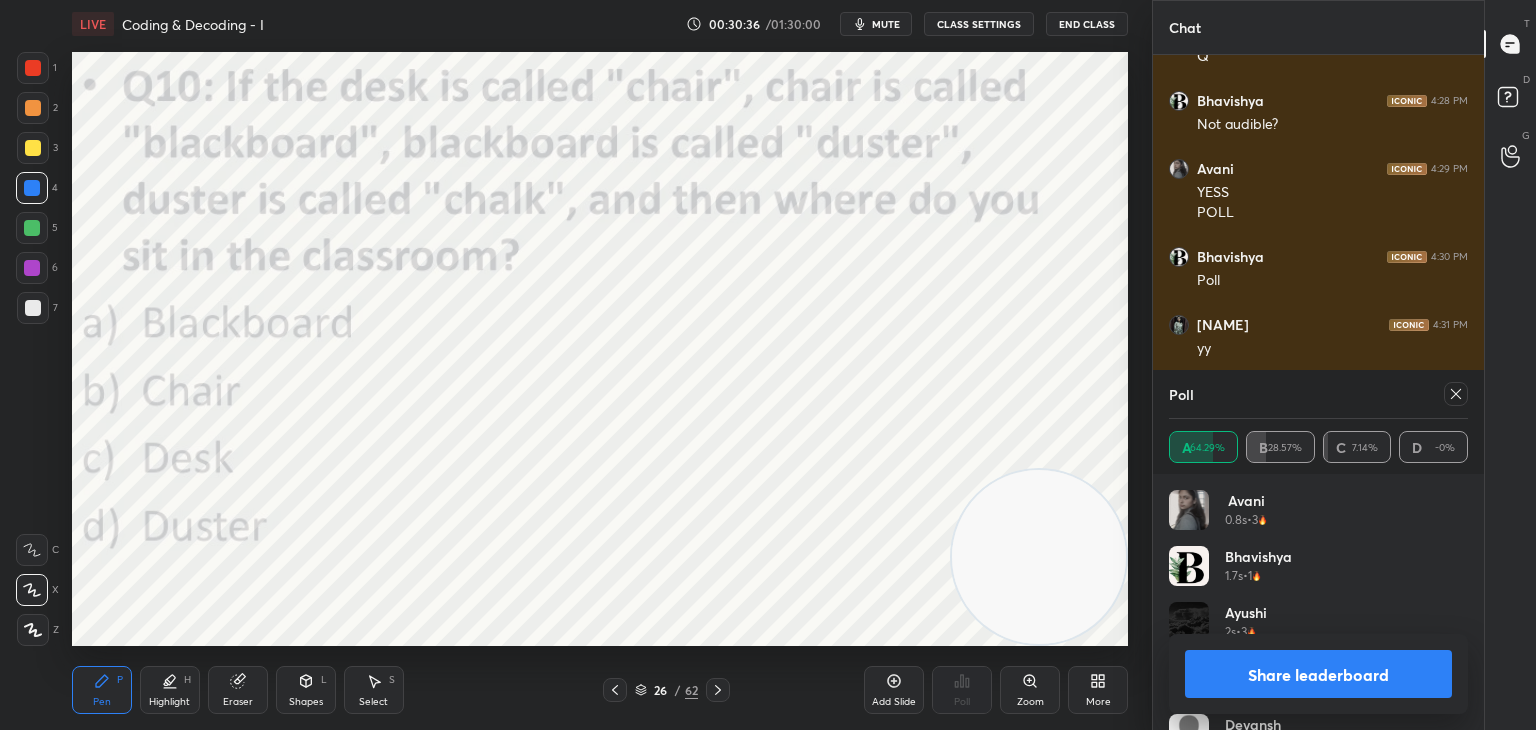 click at bounding box center [1456, 394] 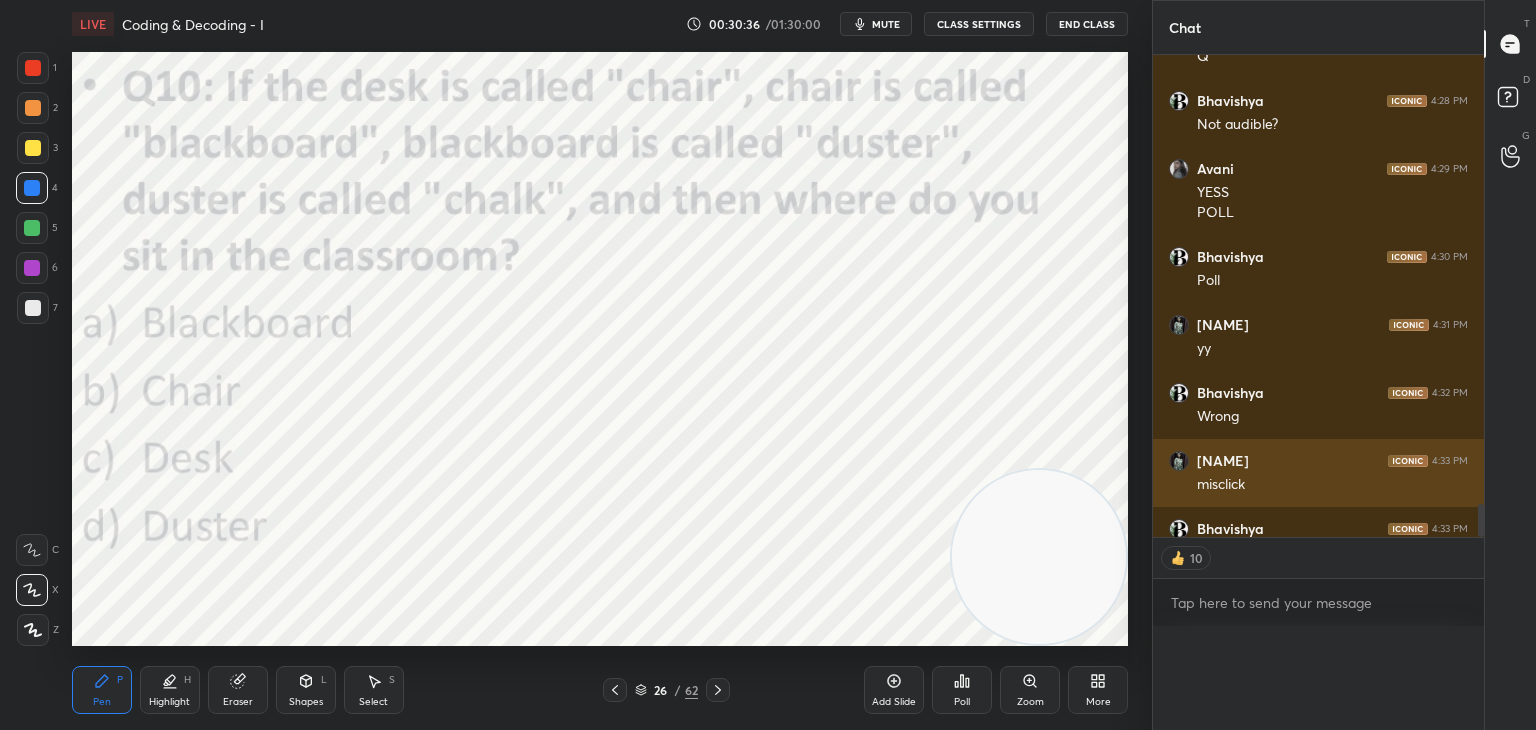 scroll, scrollTop: 0, scrollLeft: 6, axis: horizontal 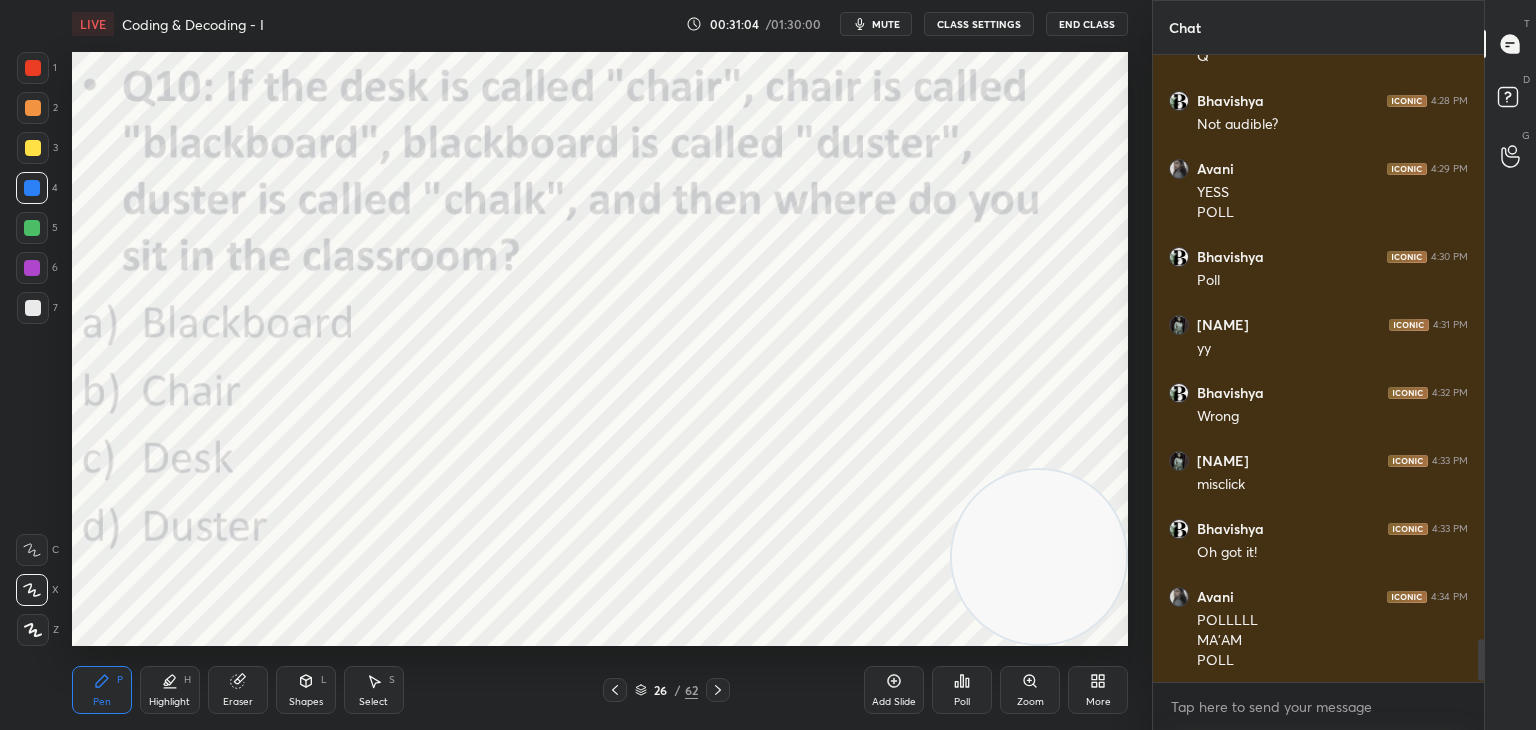 click 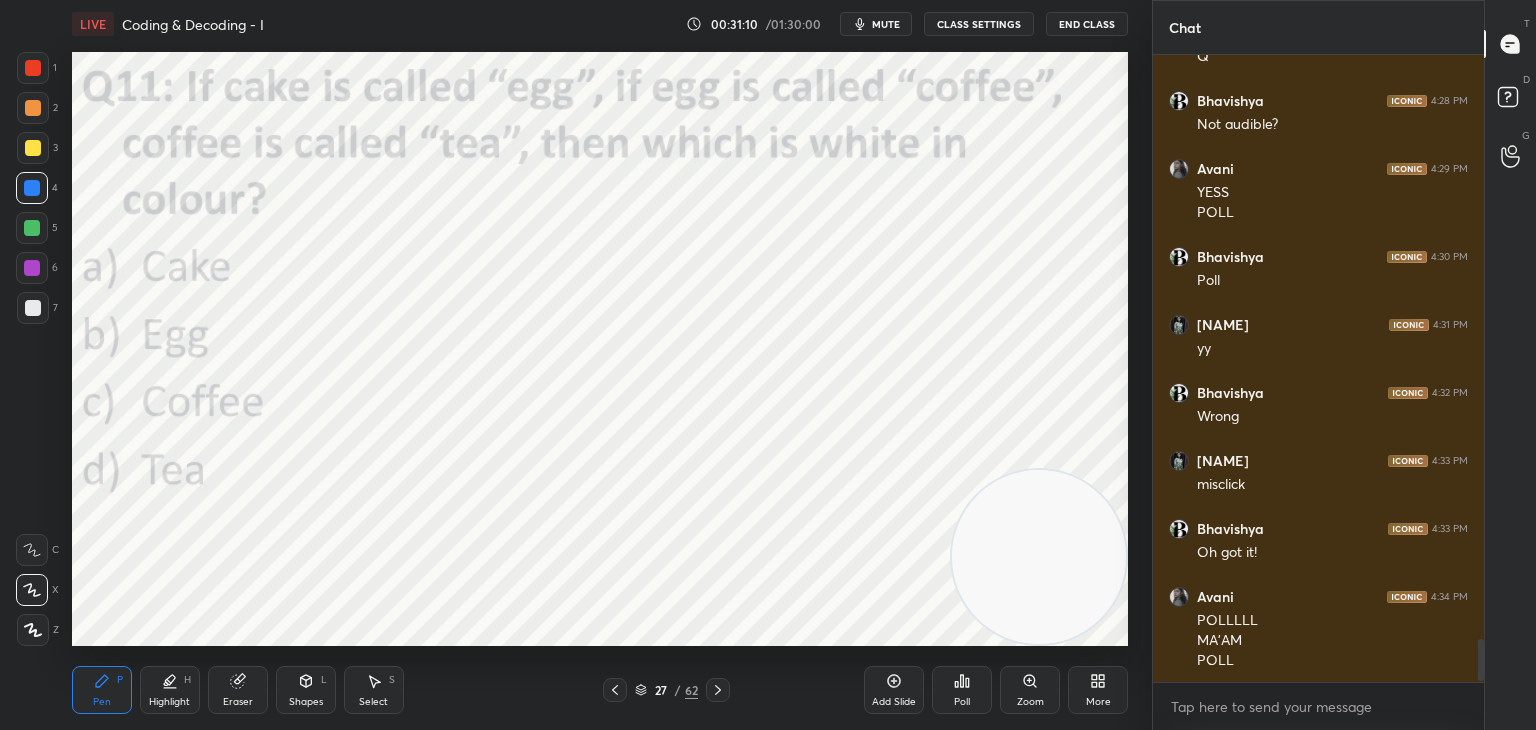 click on "Poll" at bounding box center [962, 702] 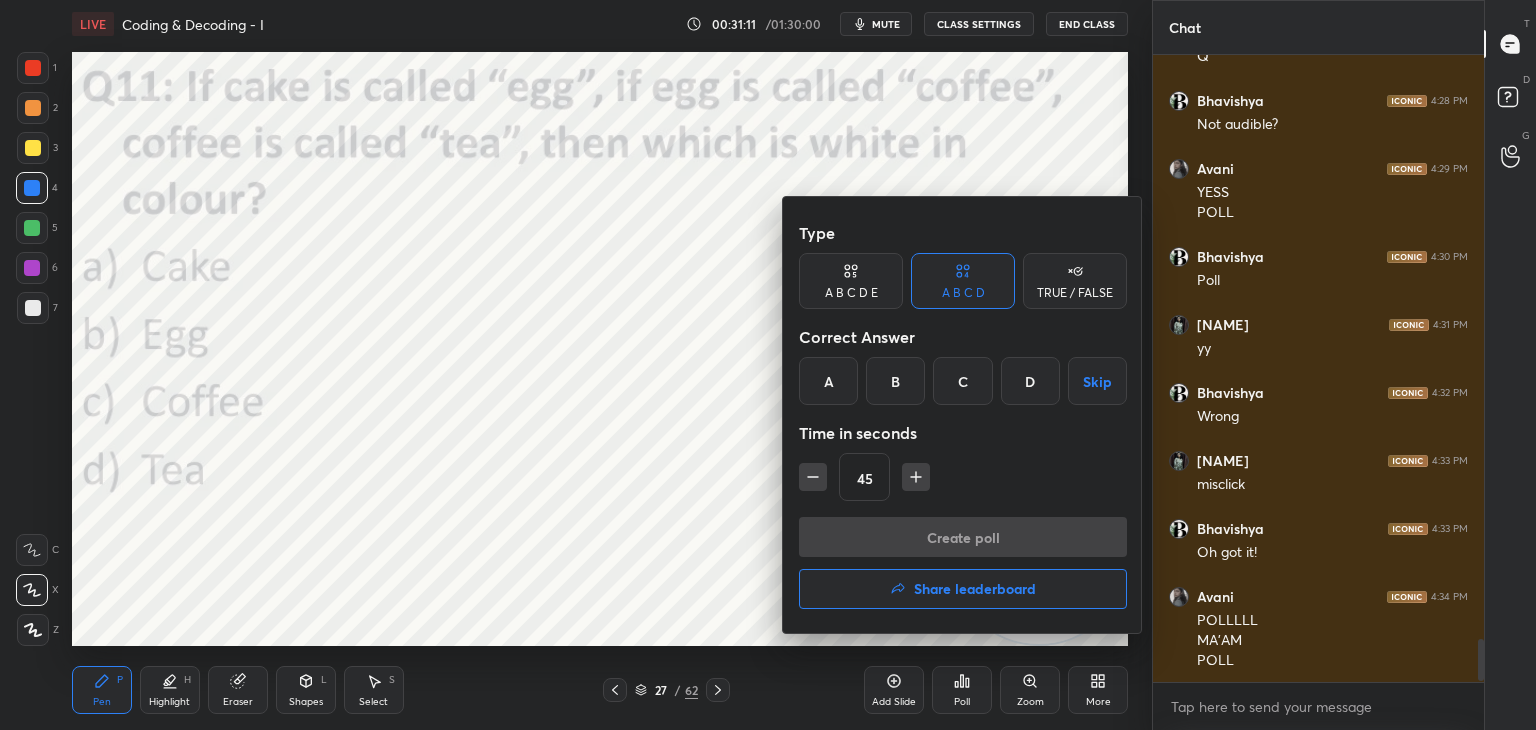 click on "C" at bounding box center [962, 381] 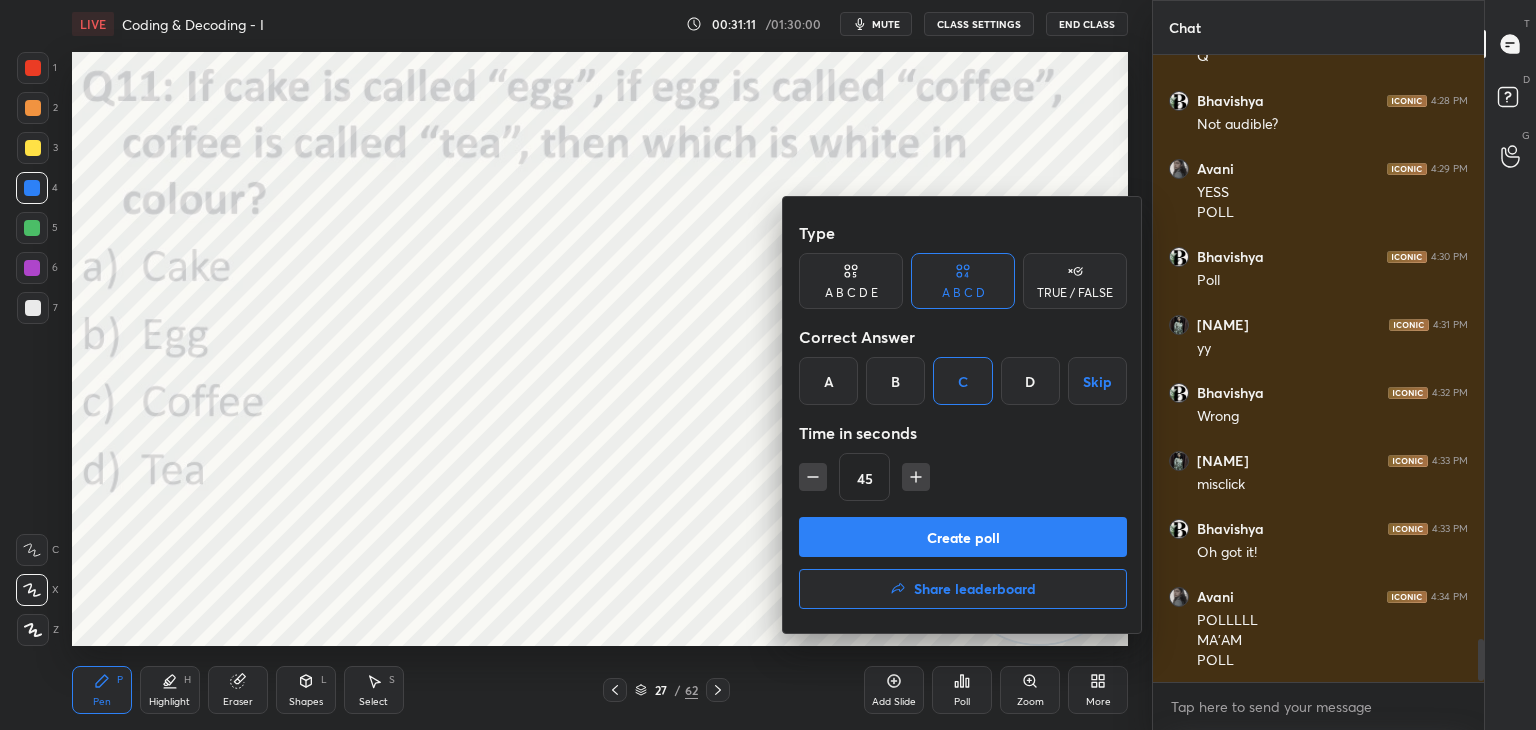 scroll, scrollTop: 8700, scrollLeft: 0, axis: vertical 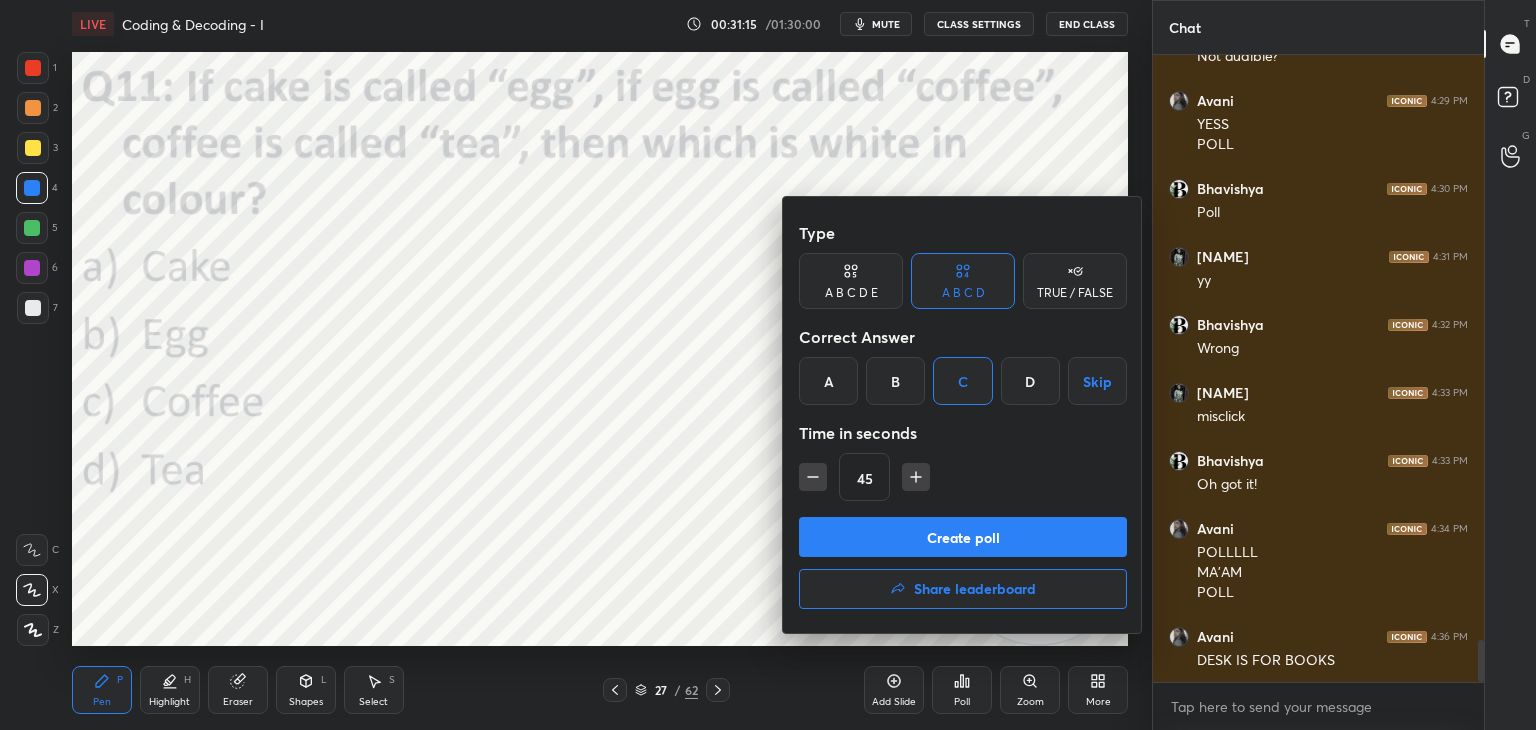 click on "Create poll" at bounding box center [963, 537] 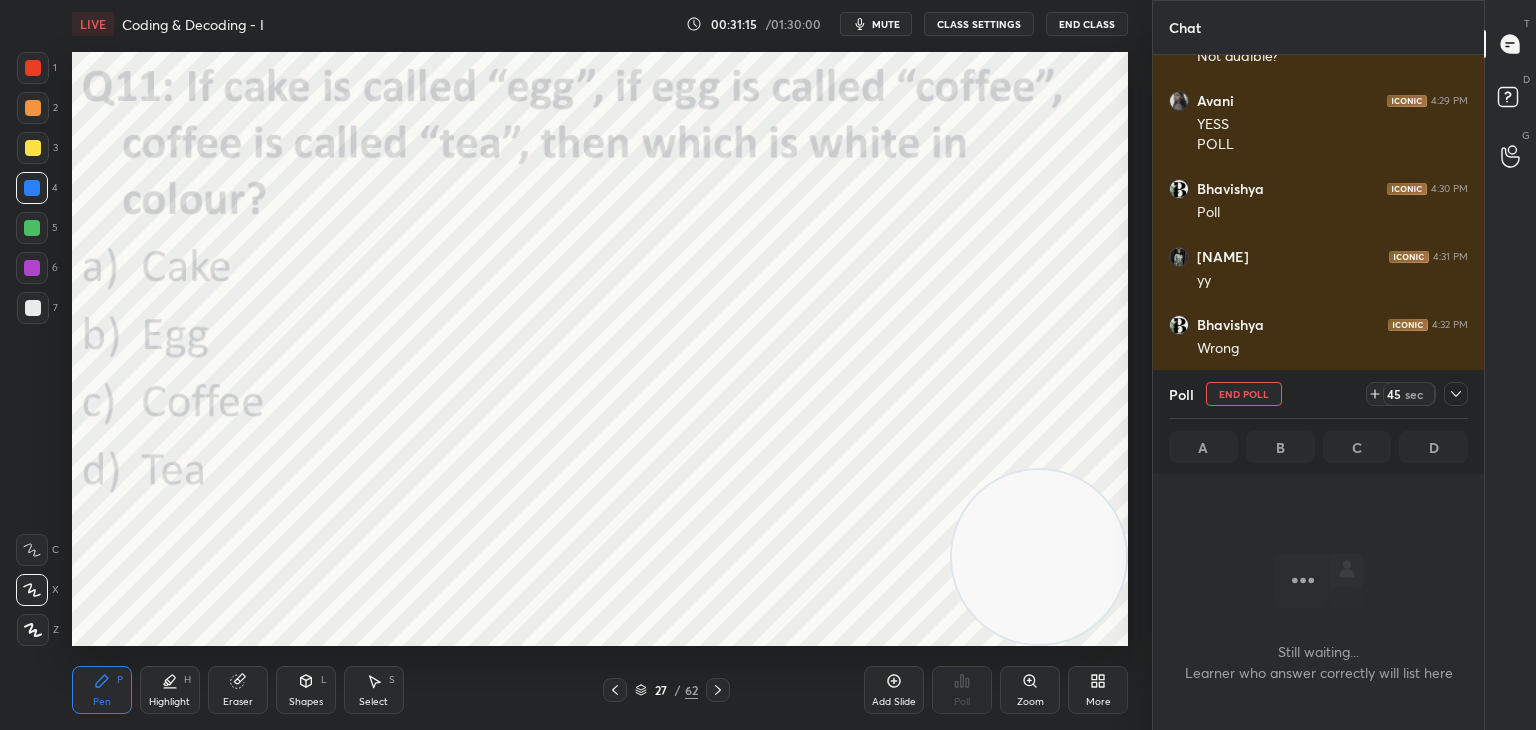 scroll, scrollTop: 6, scrollLeft: 6, axis: both 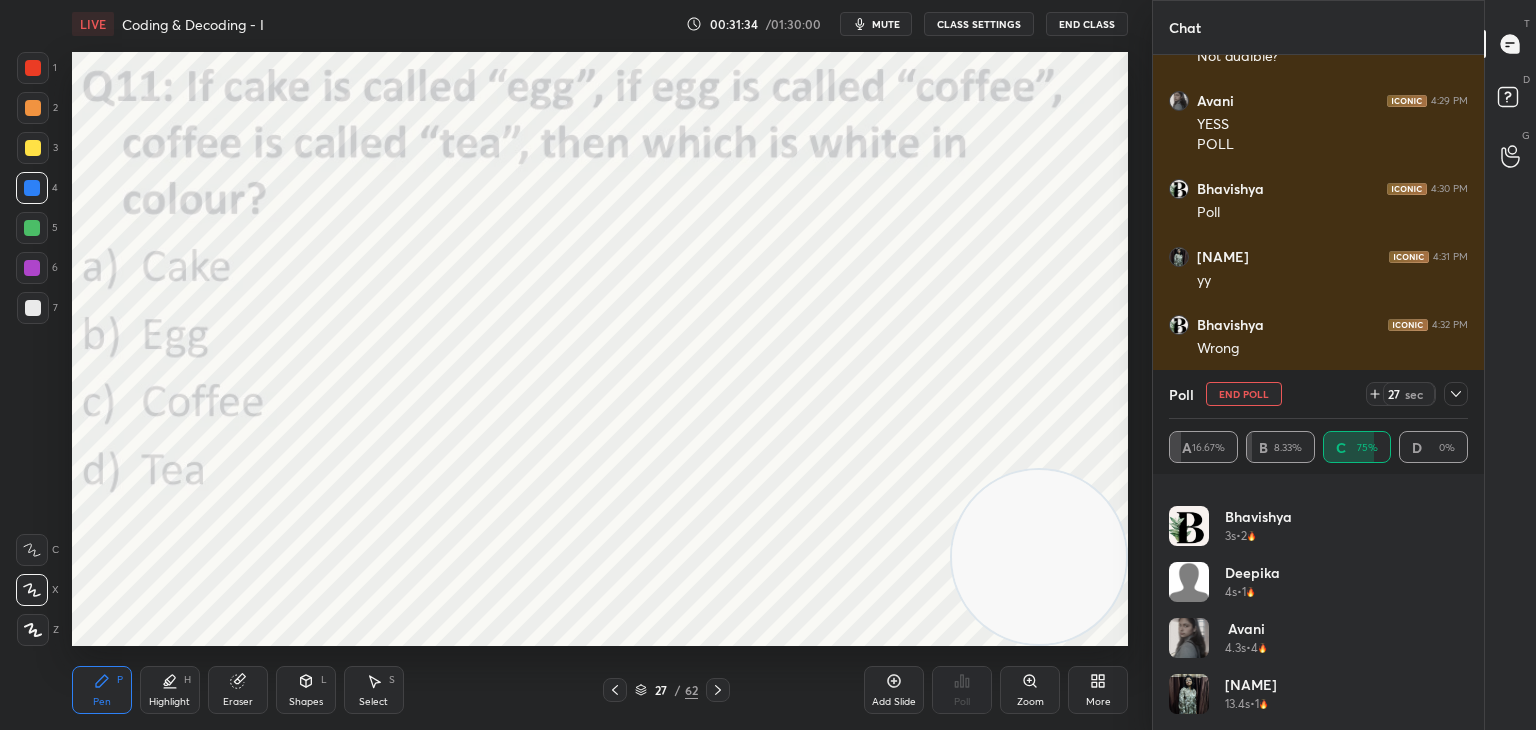 click 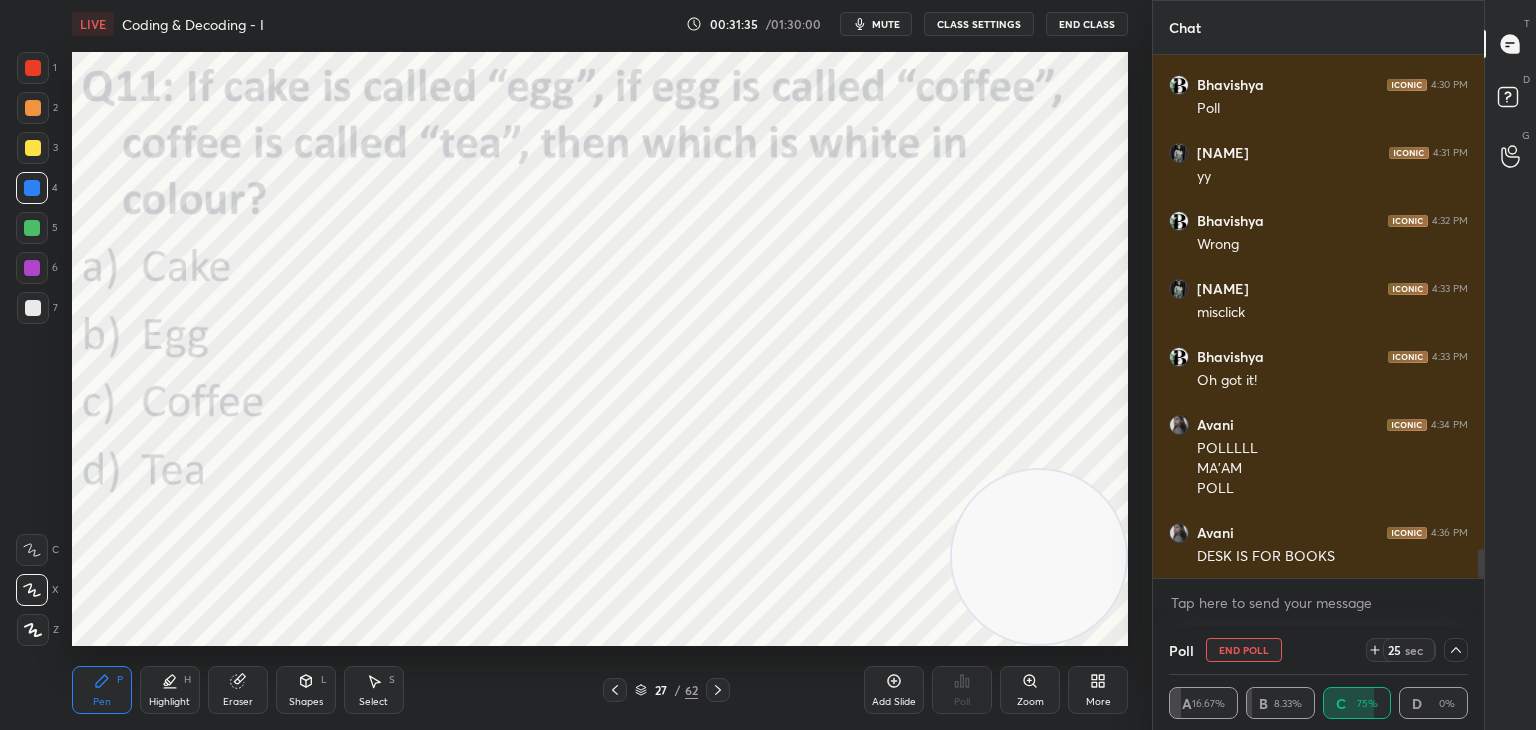 click 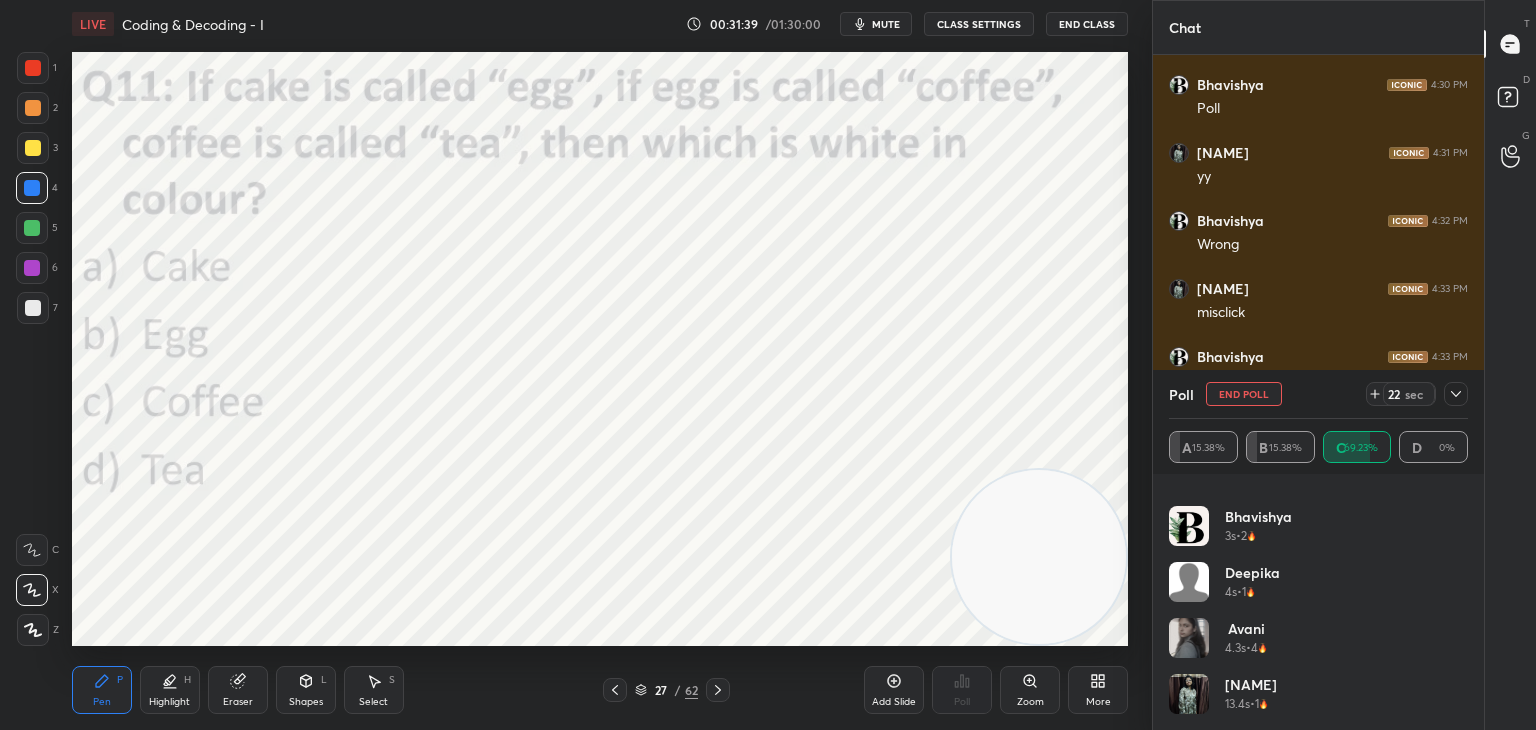 click on "End Poll" at bounding box center (1244, 394) 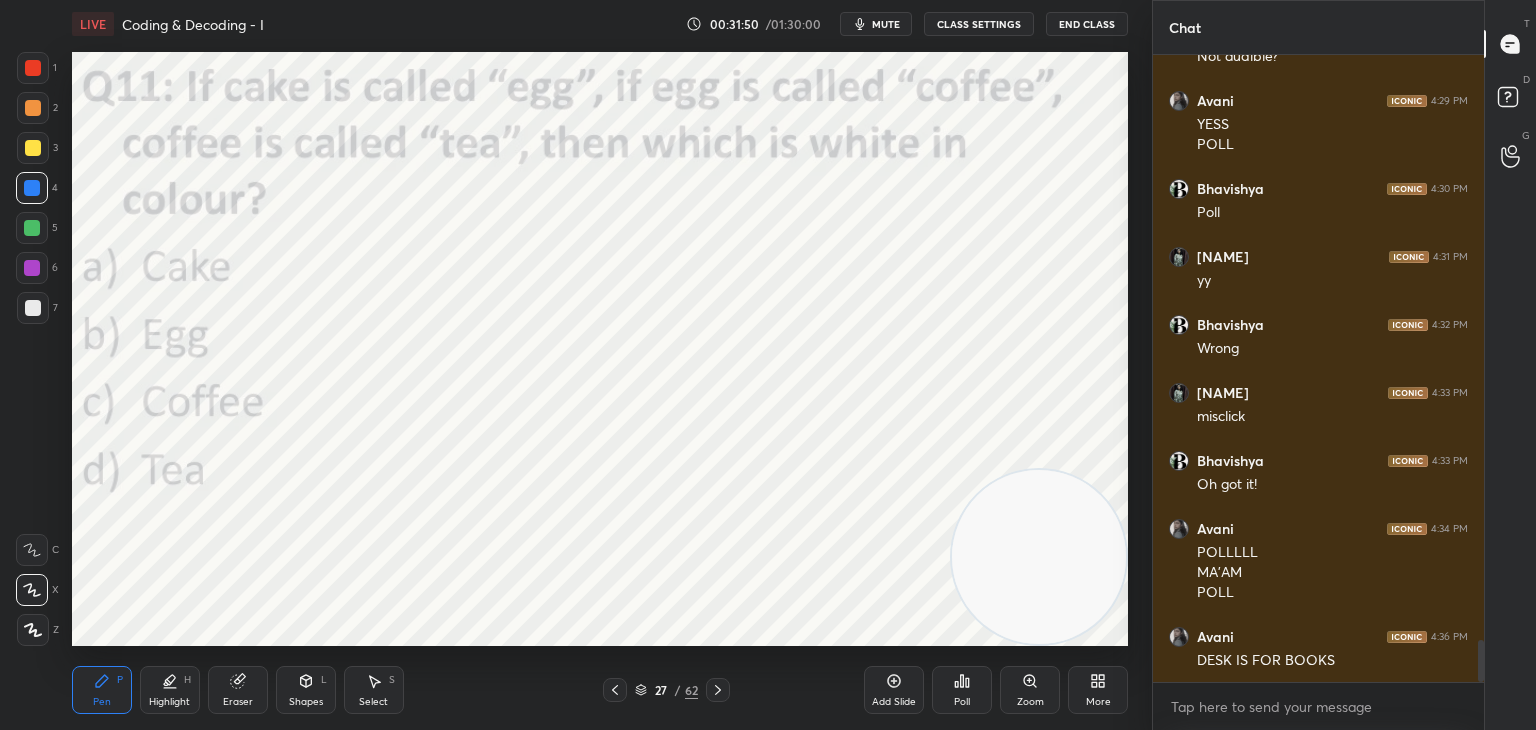 click 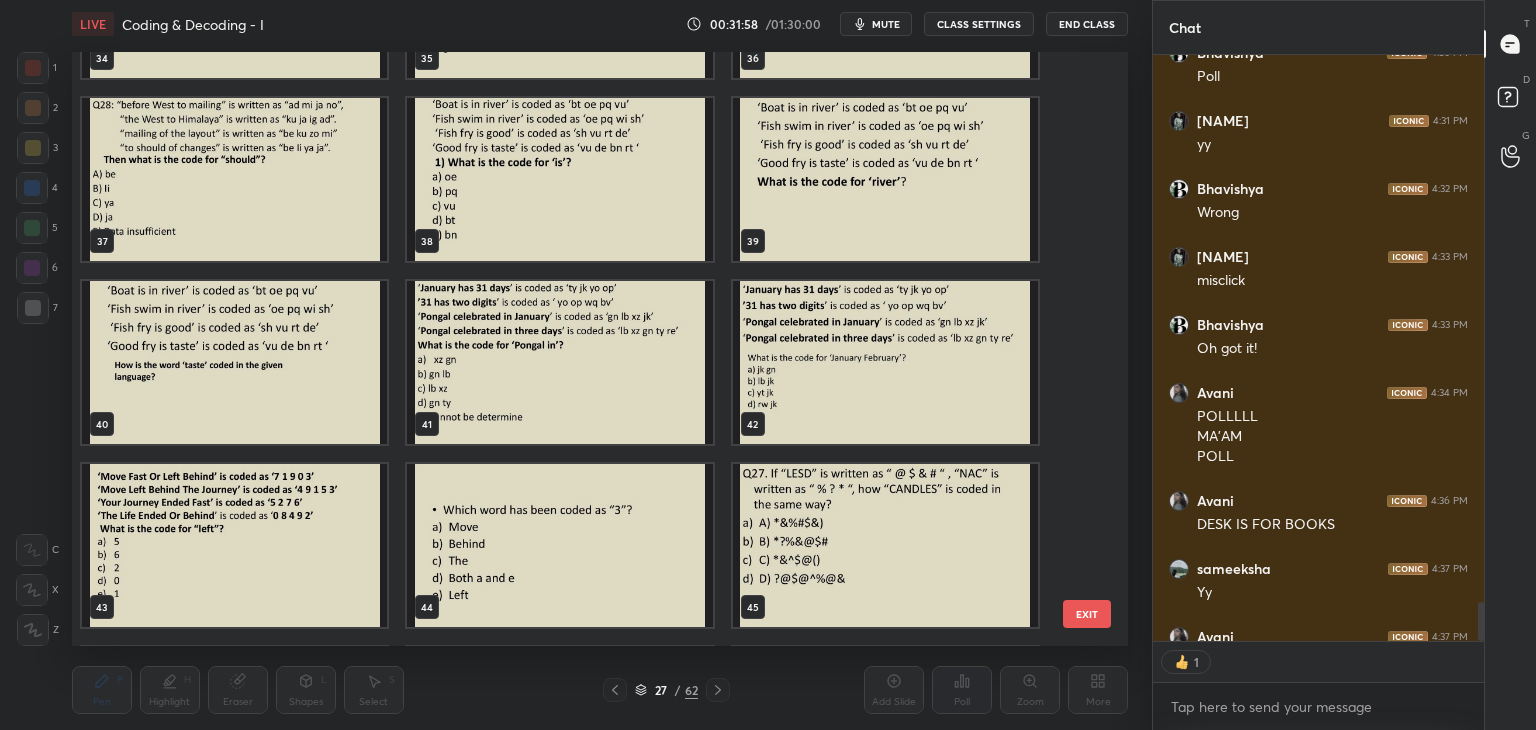 click at bounding box center [885, 545] 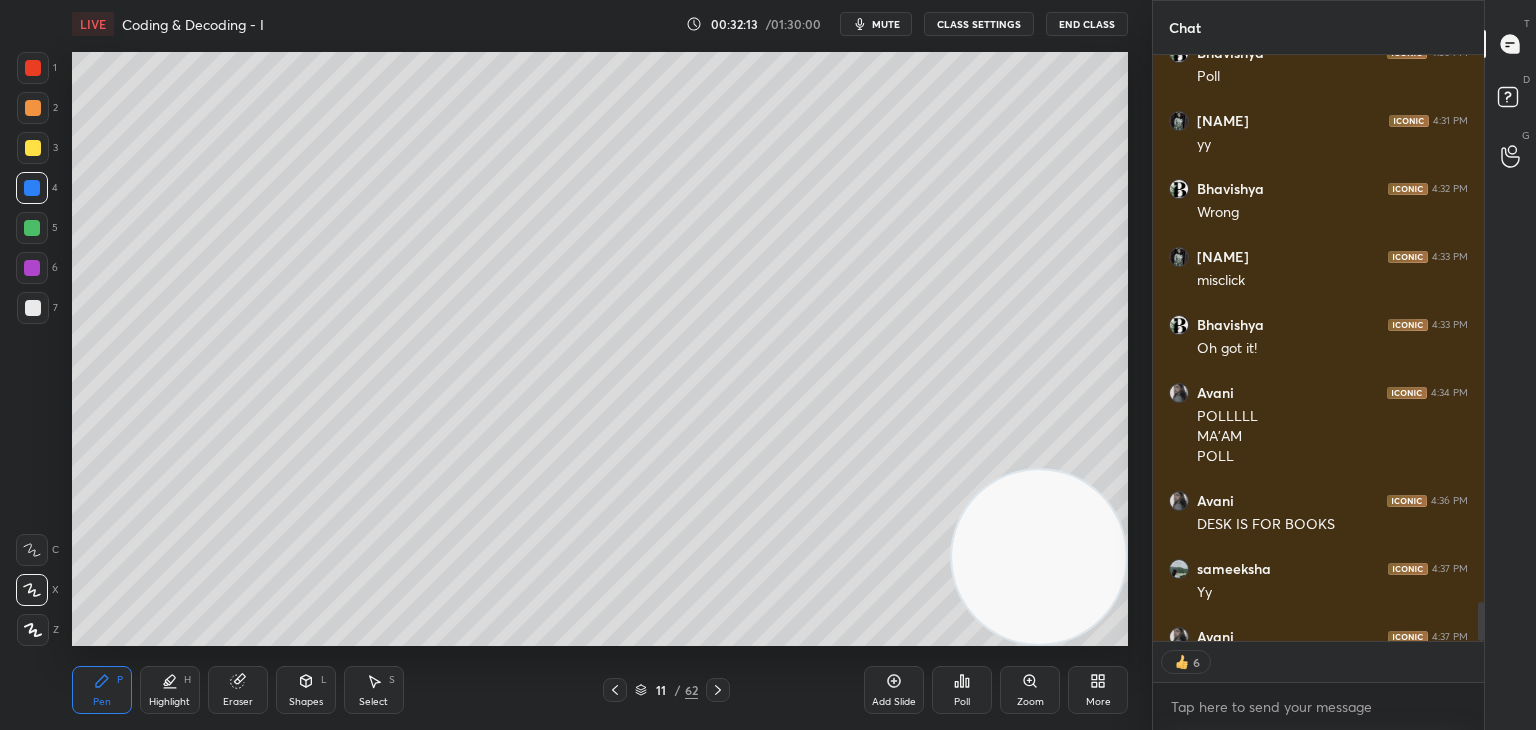 click 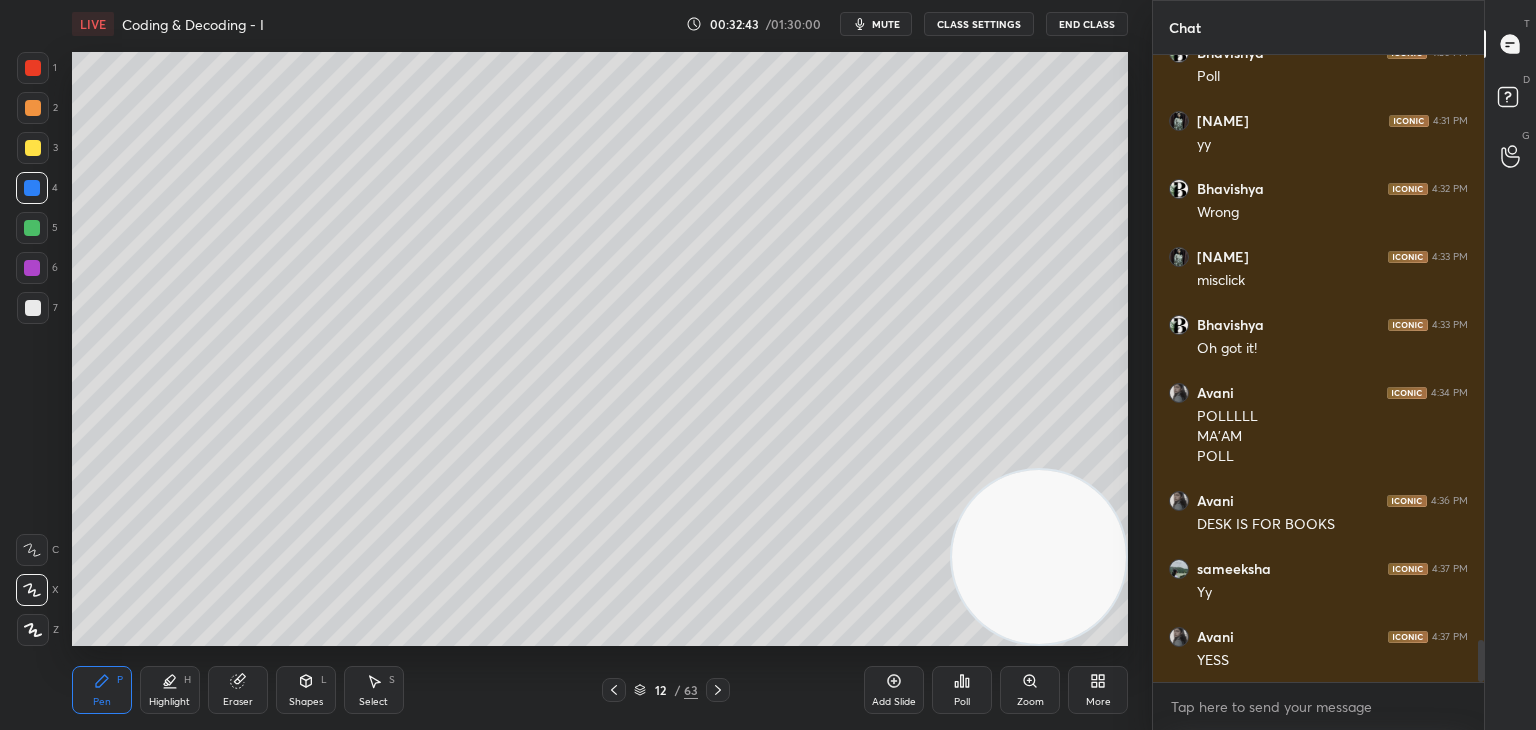 click 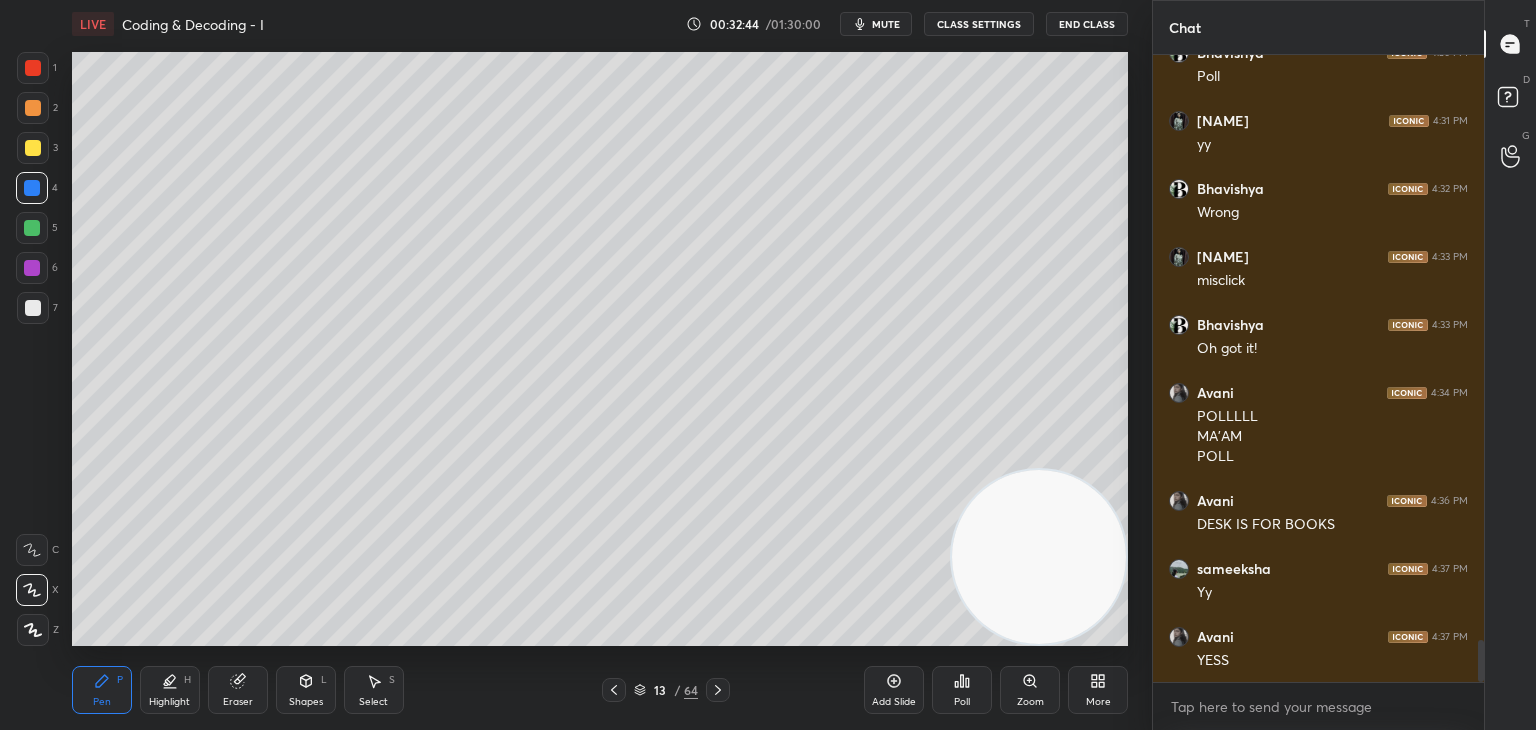 click at bounding box center [33, 308] 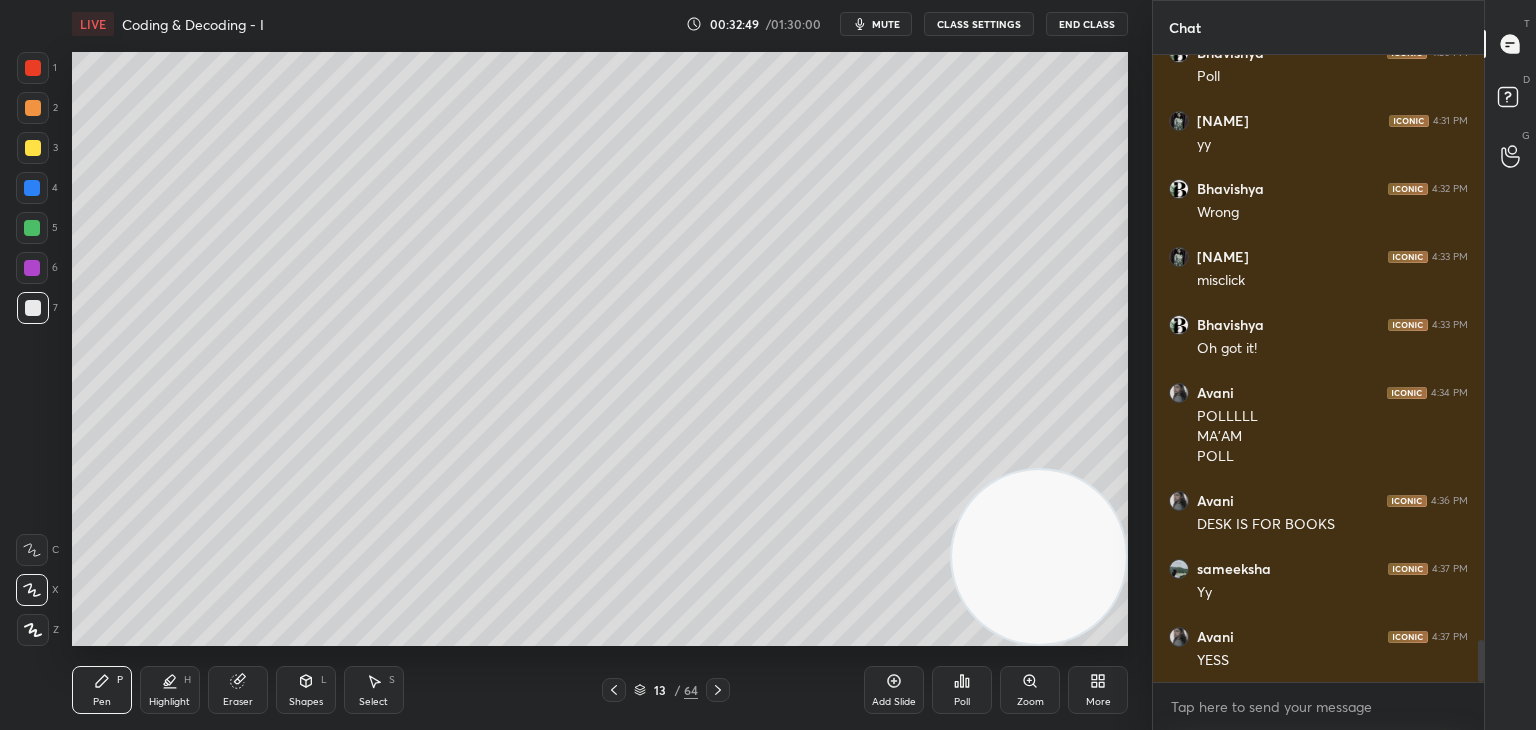 click 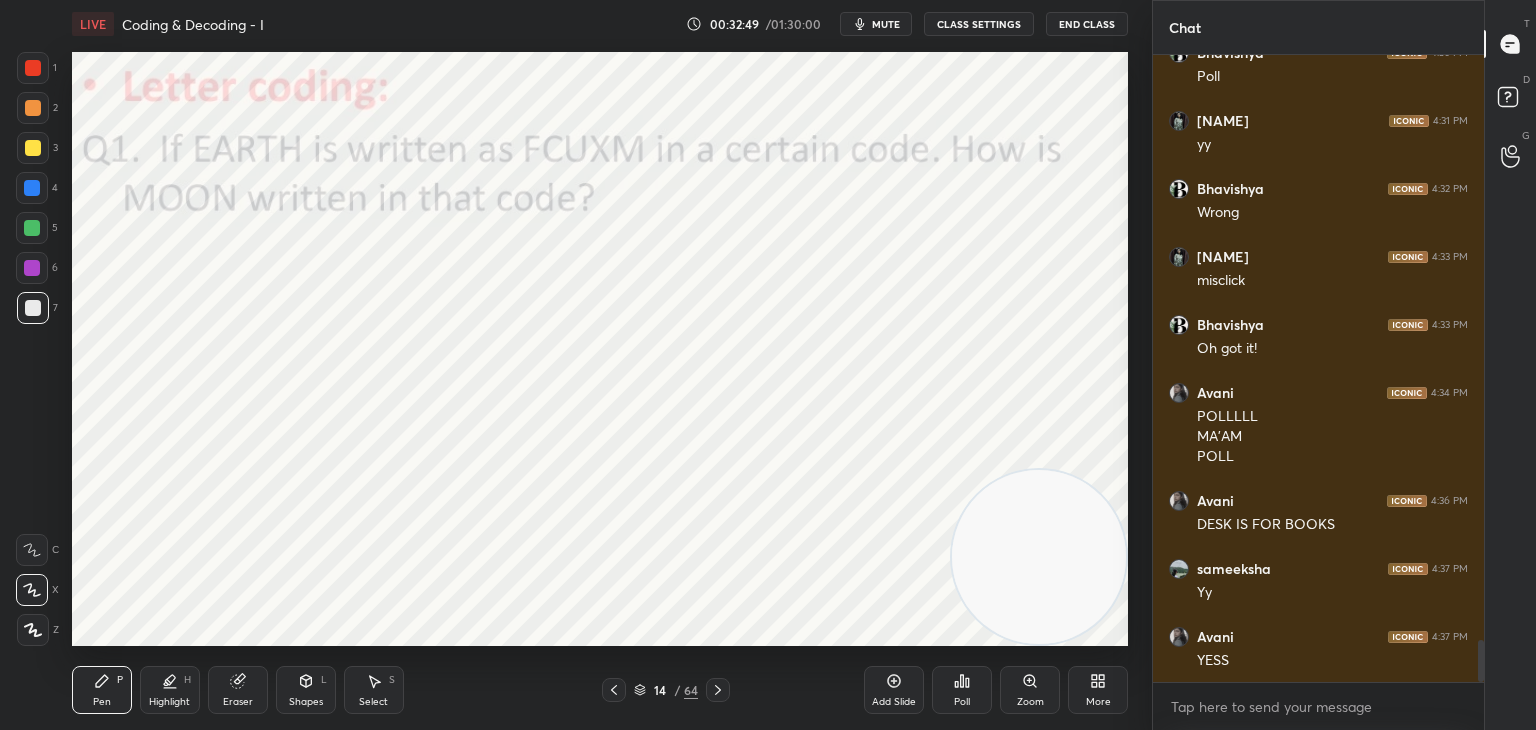 click 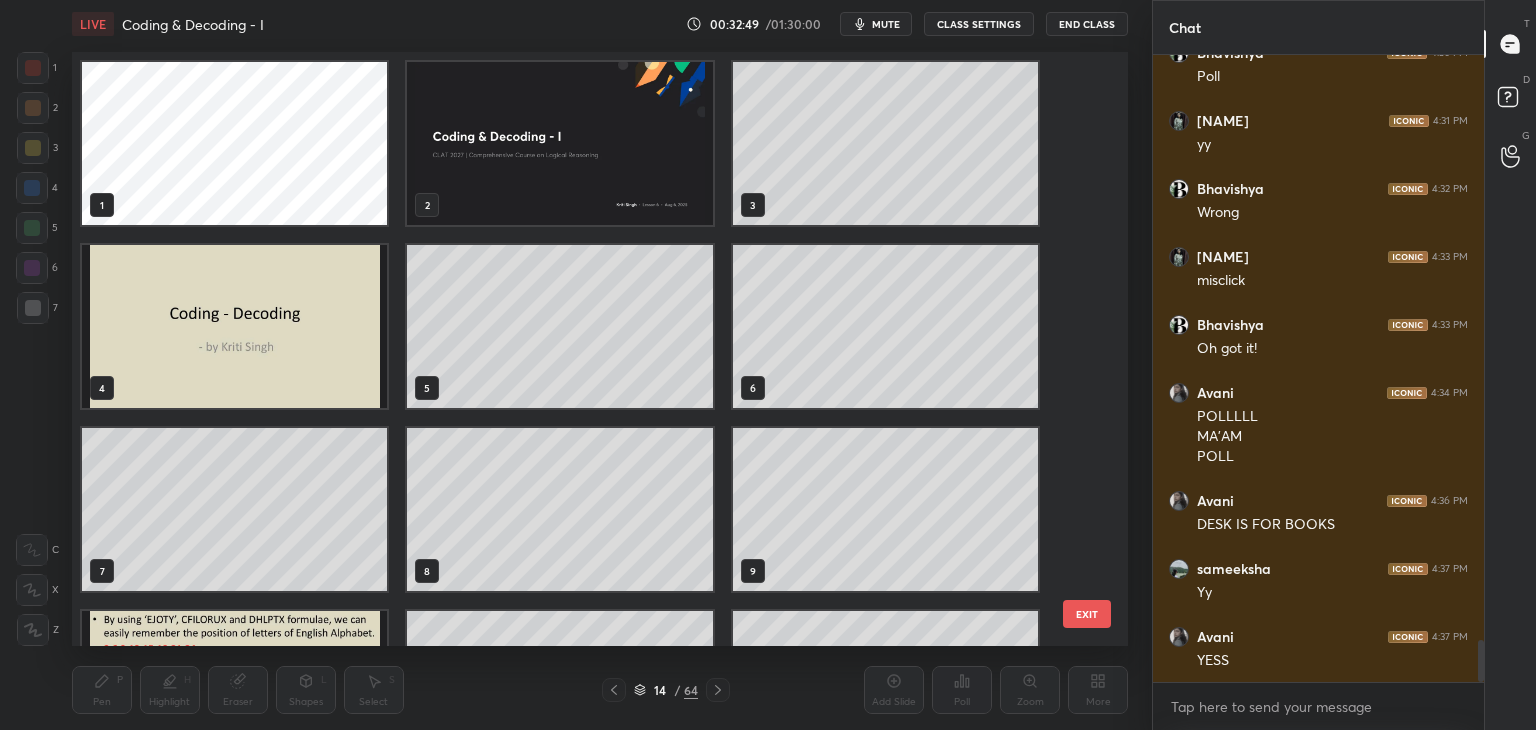 scroll, scrollTop: 320, scrollLeft: 0, axis: vertical 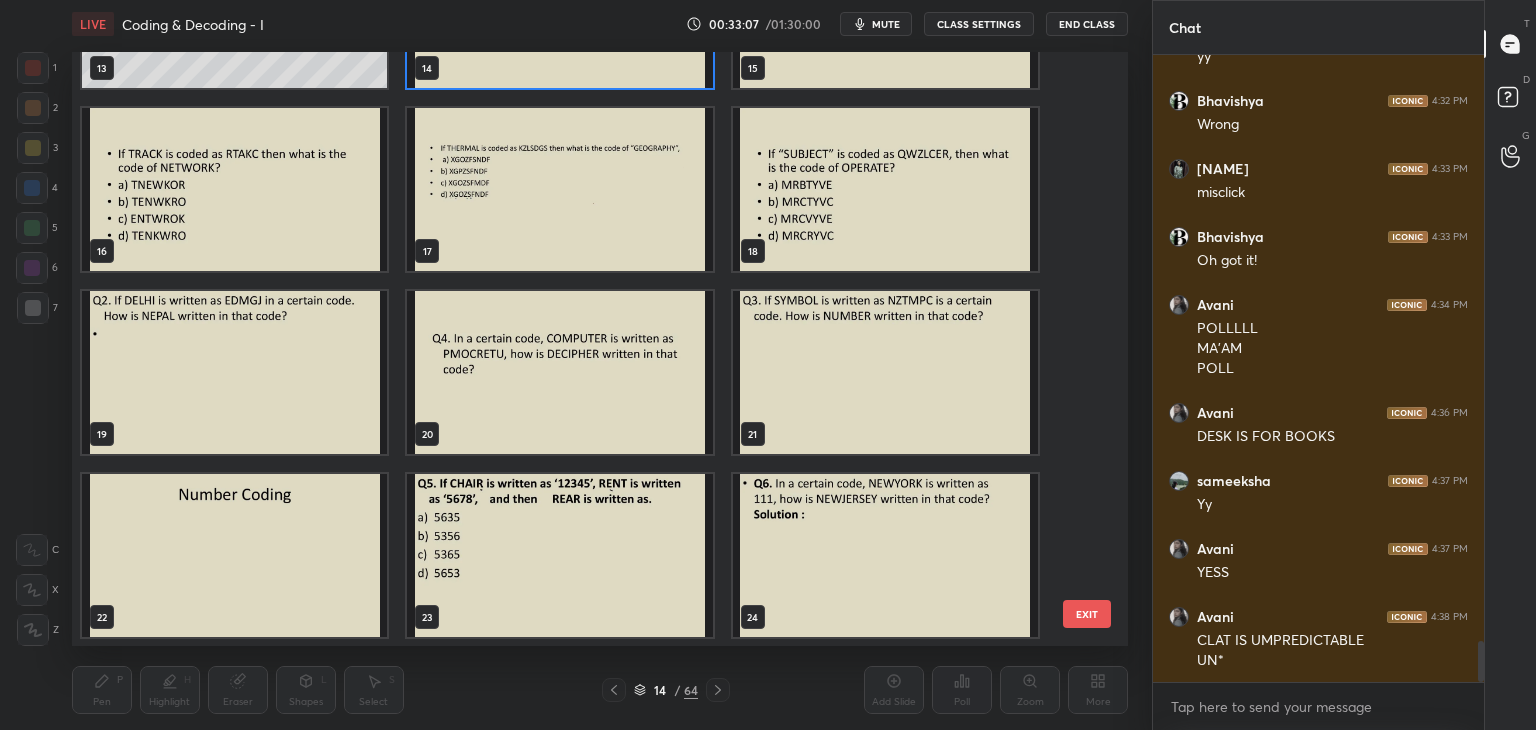 click at bounding box center [559, 372] 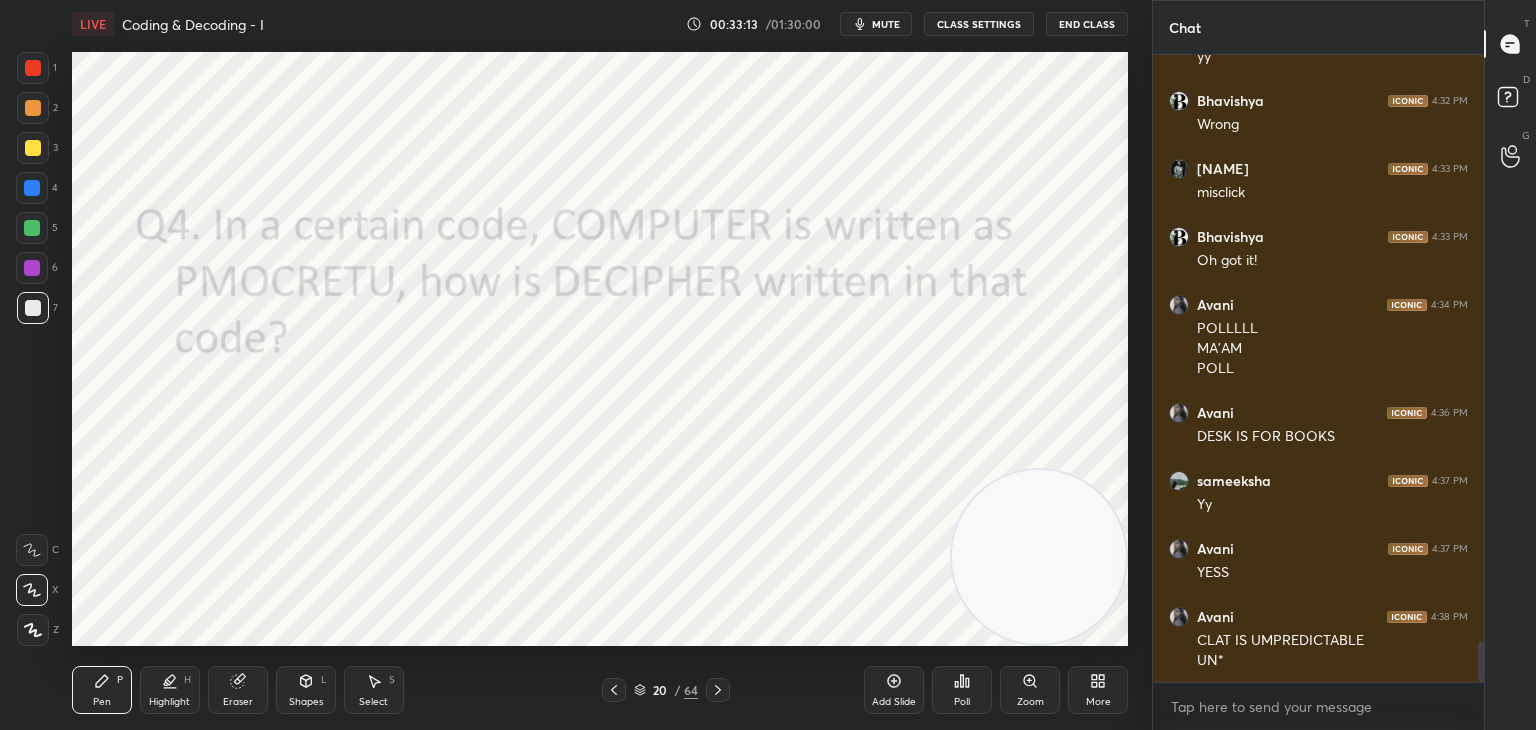 click at bounding box center (33, 68) 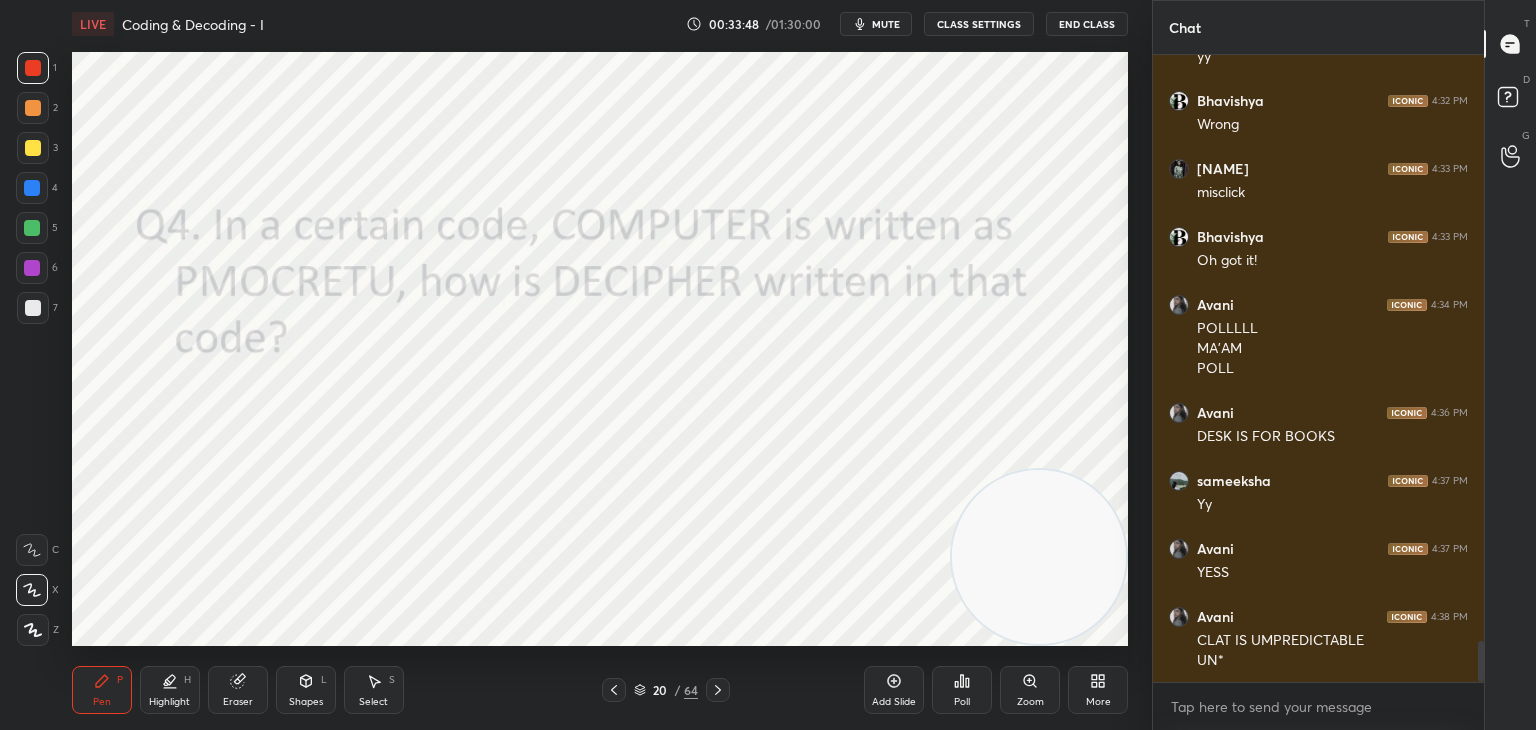 click at bounding box center (32, 188) 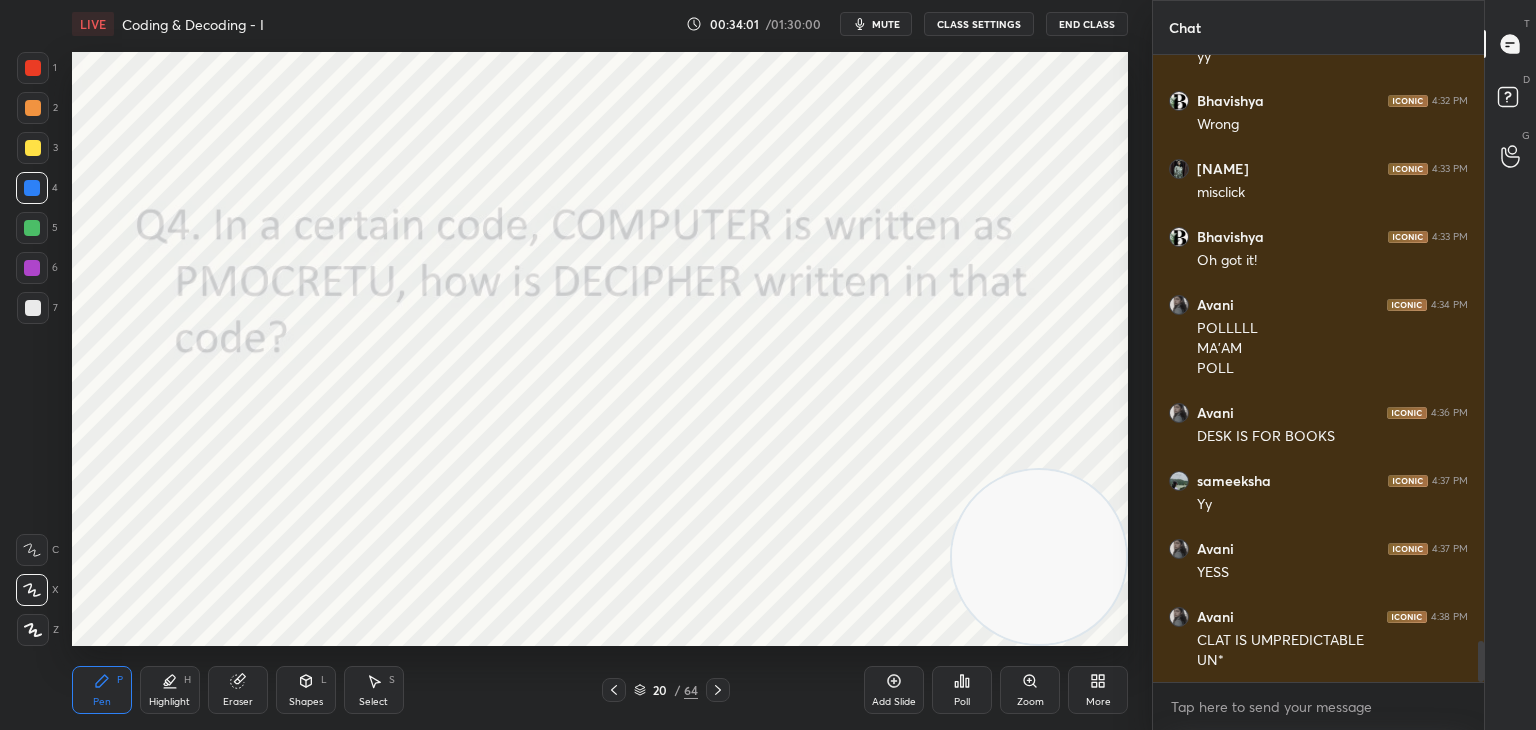 click at bounding box center [33, 68] 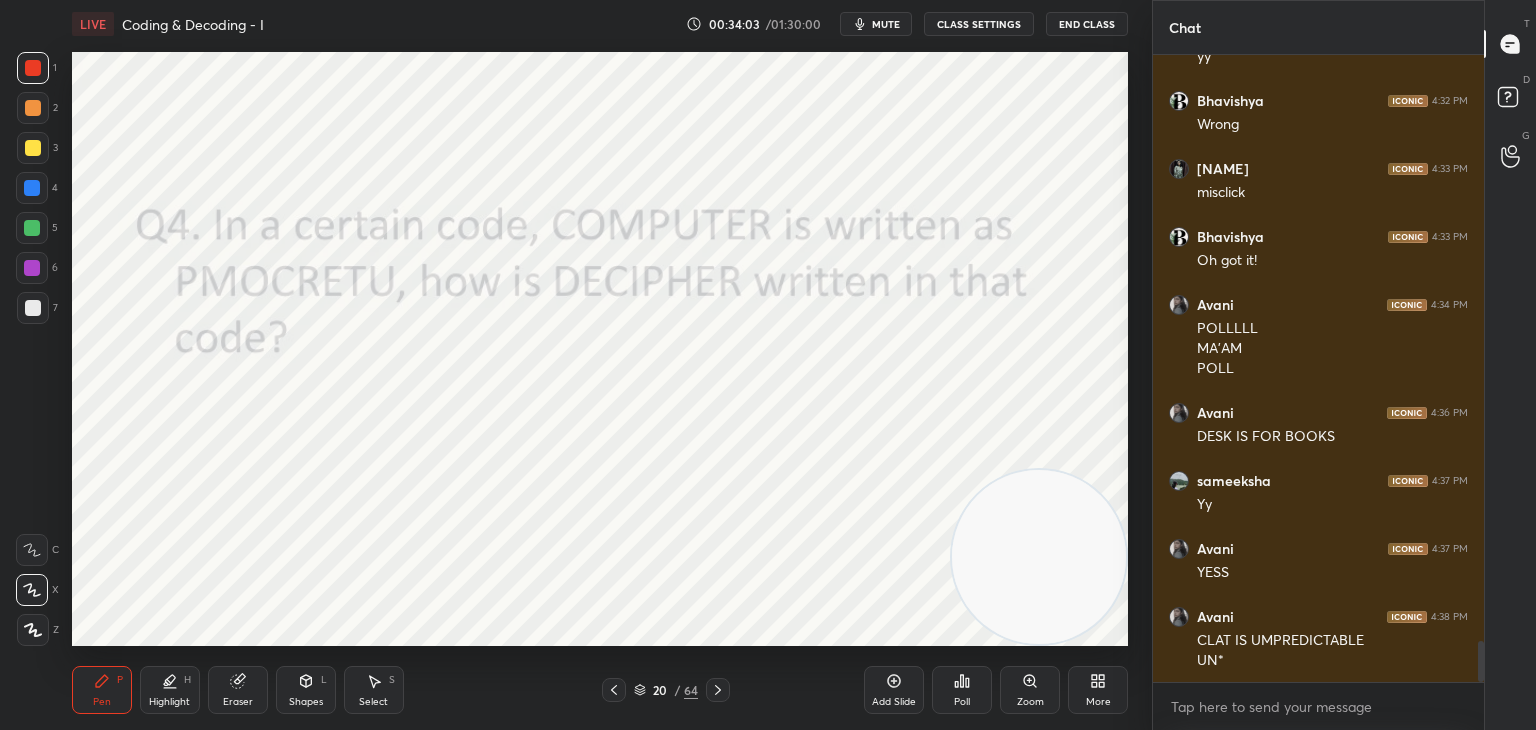 click at bounding box center [32, 268] 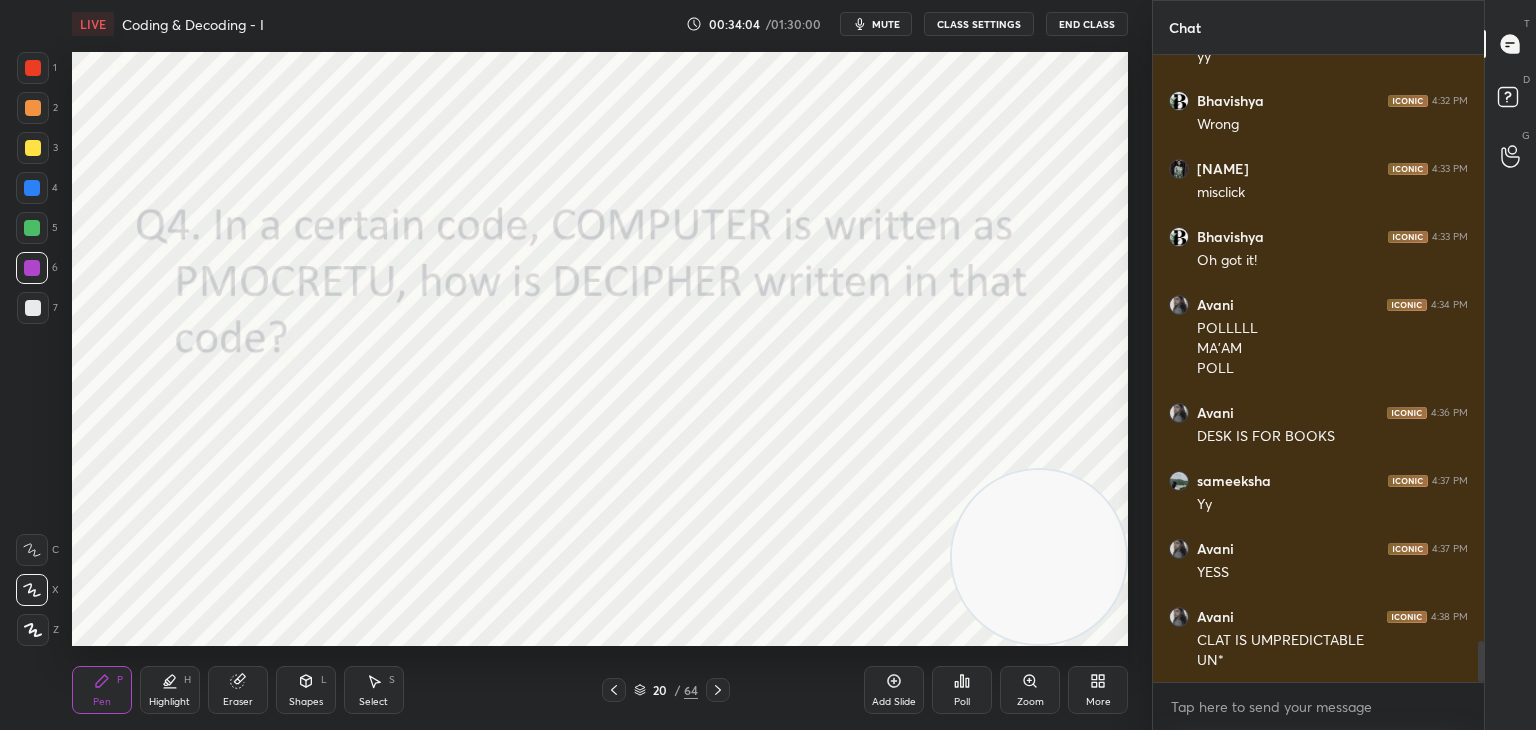 click 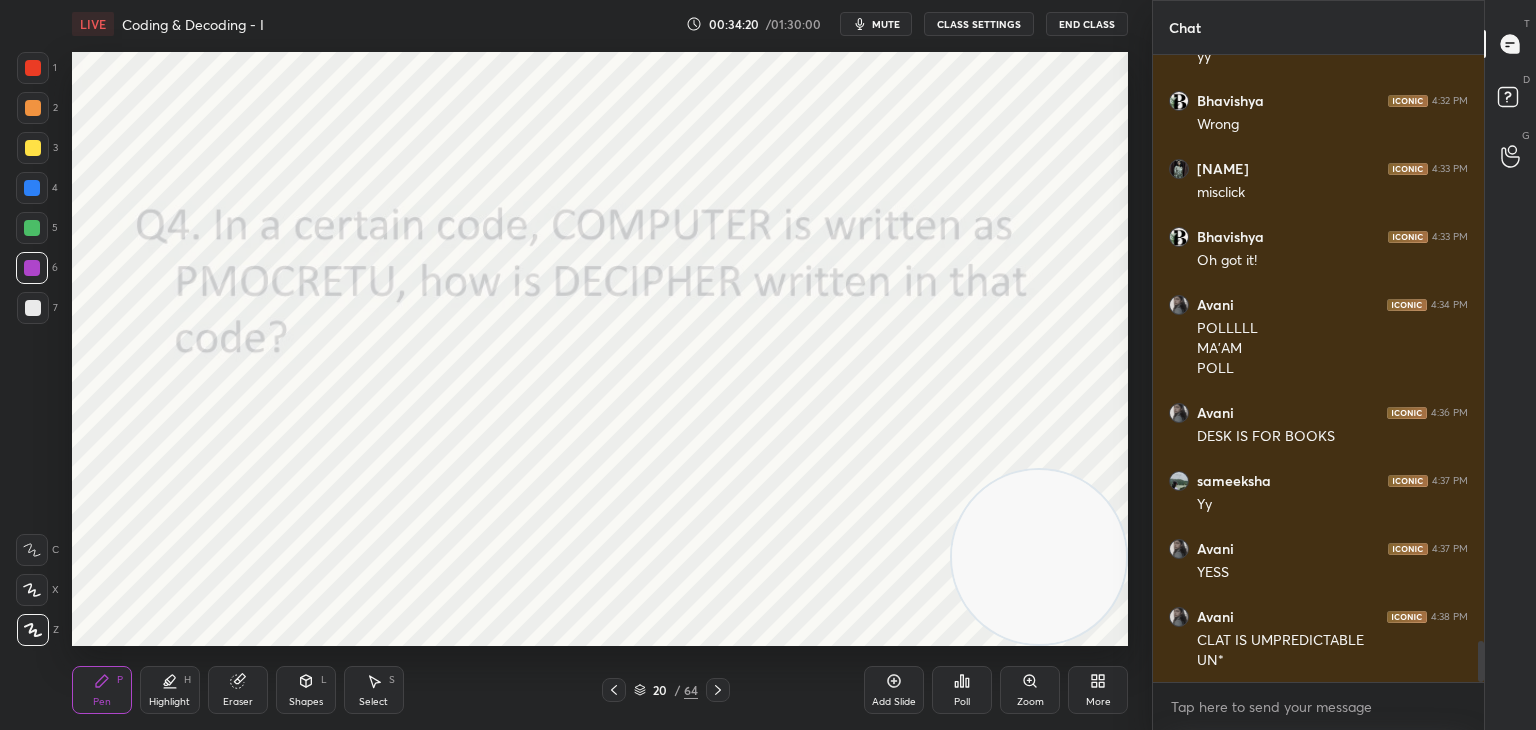click on "Eraser" at bounding box center (238, 702) 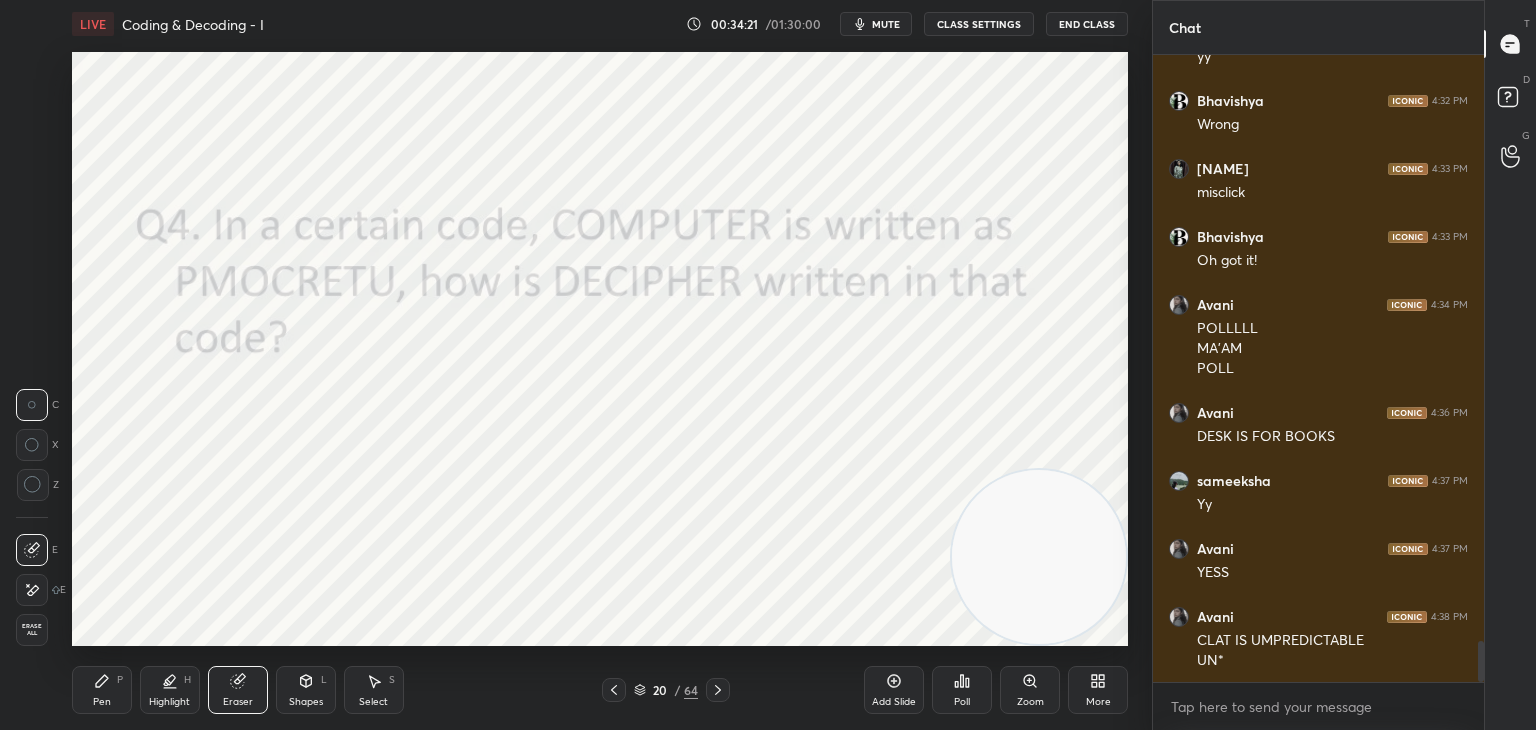 click at bounding box center (32, 590) 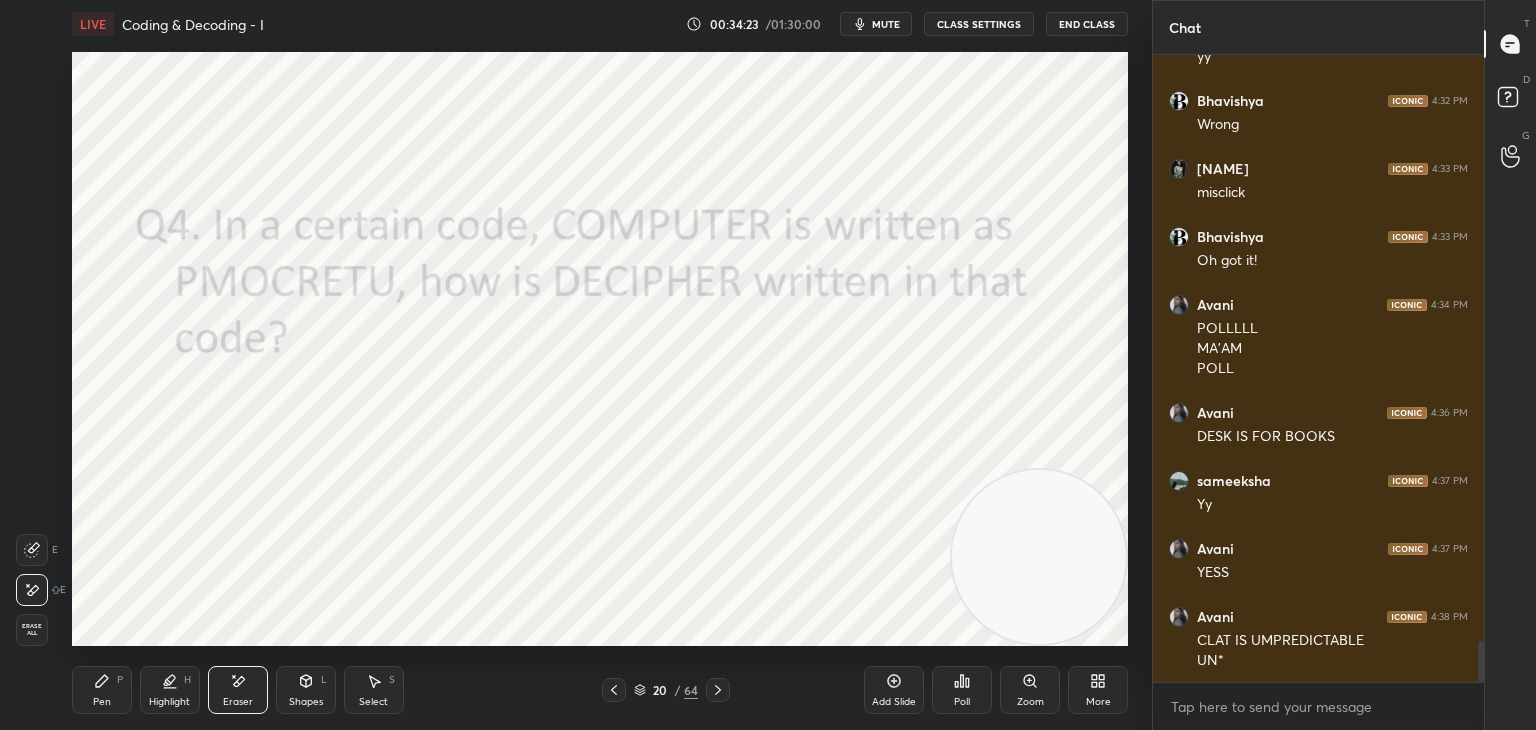 click 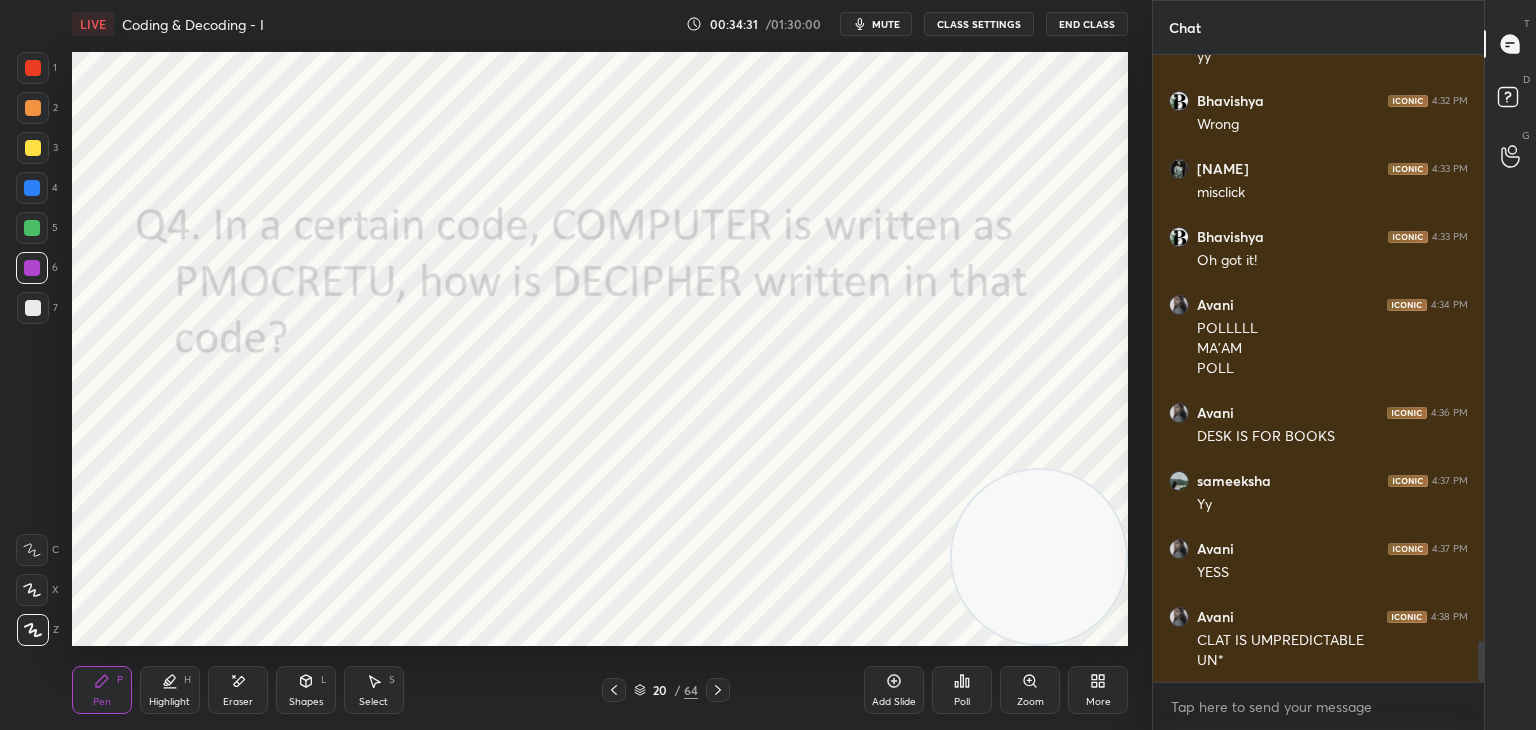 scroll, scrollTop: 8996, scrollLeft: 0, axis: vertical 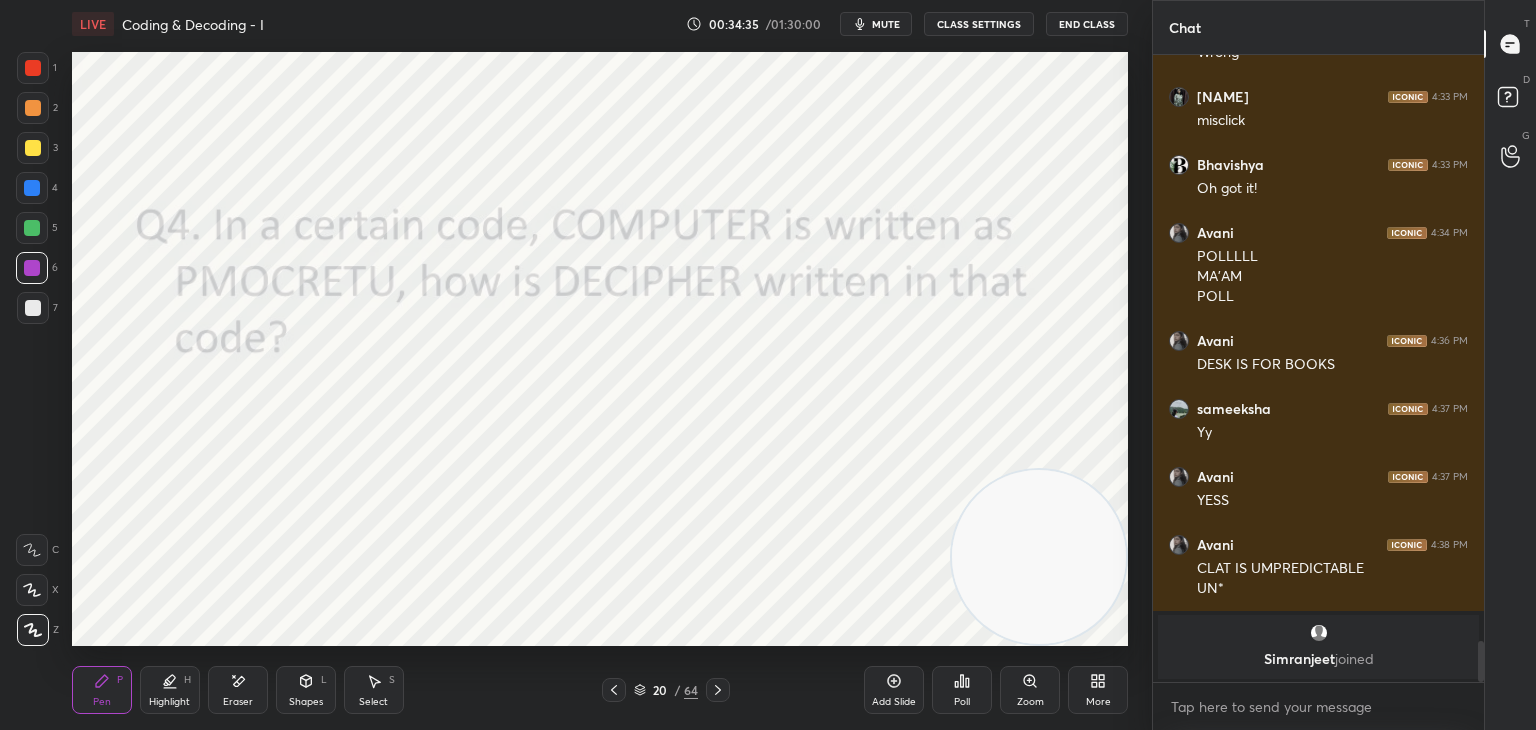 click 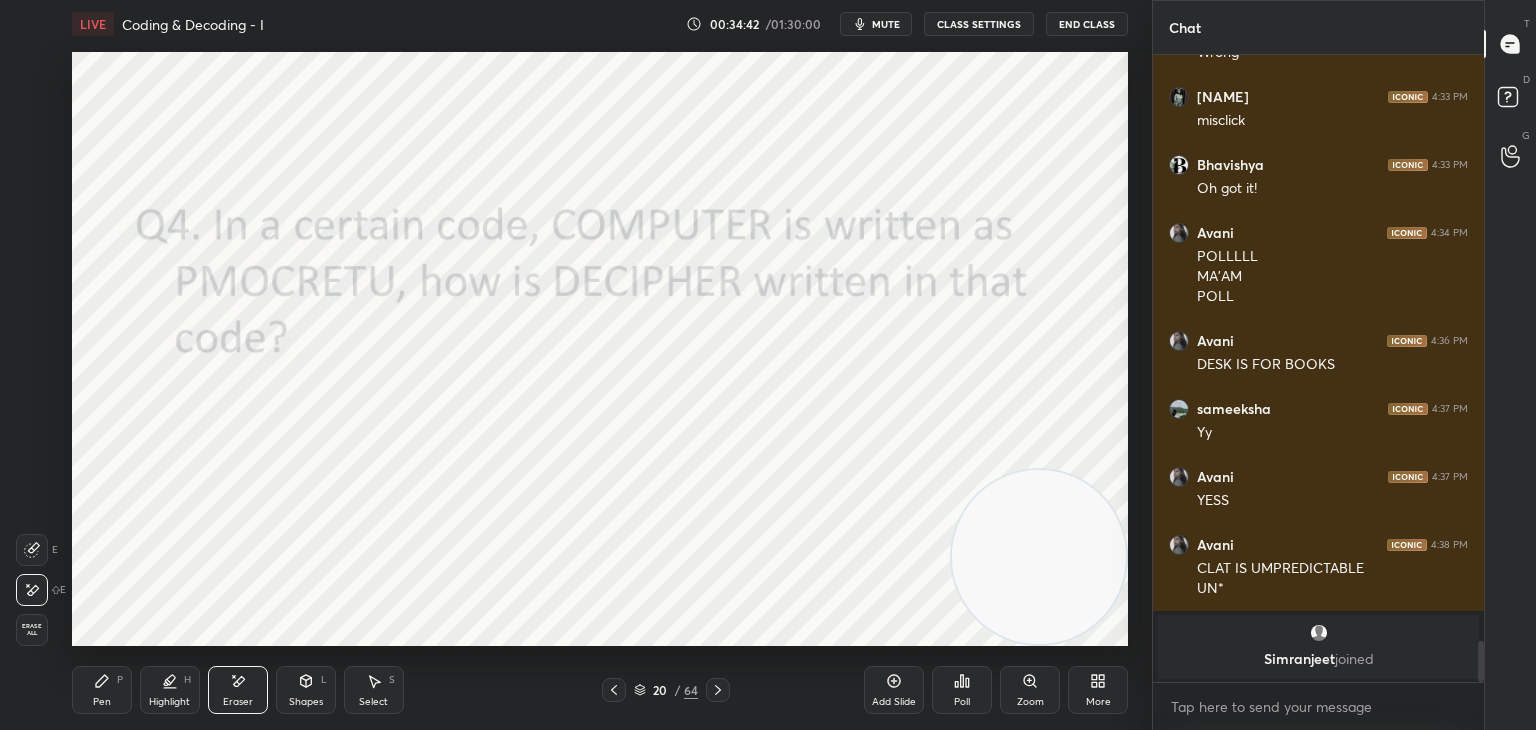 click on "Pen" at bounding box center [102, 702] 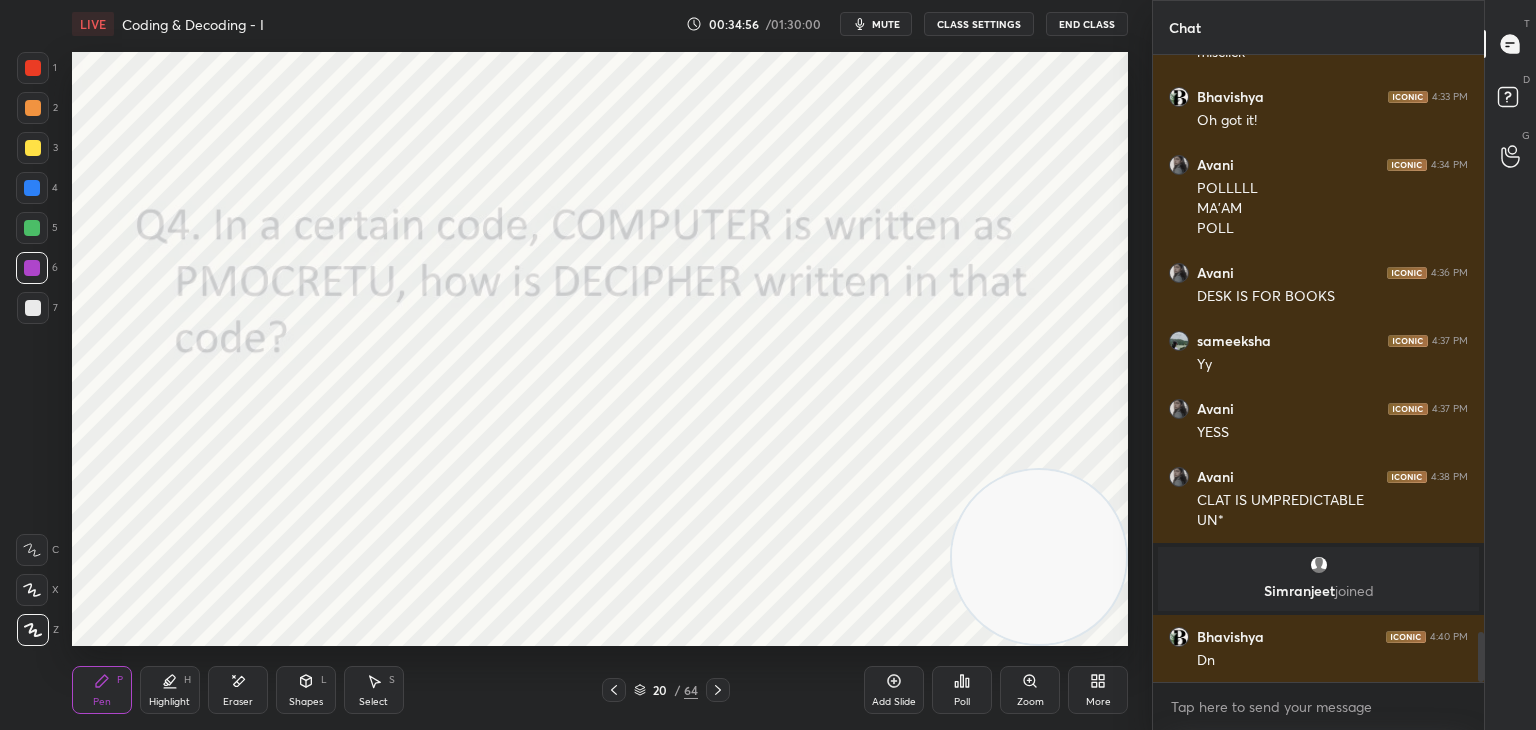 scroll, scrollTop: 7302, scrollLeft: 0, axis: vertical 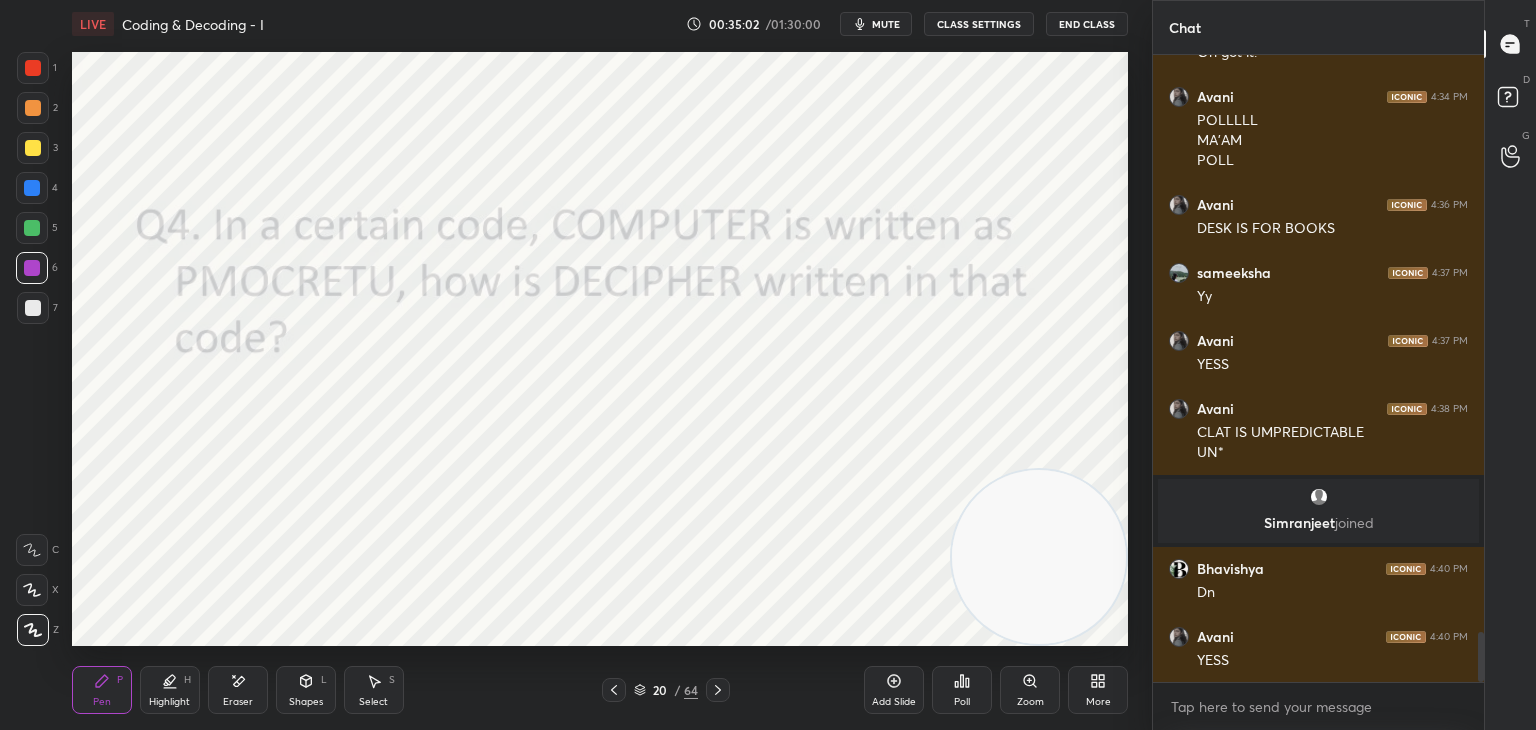 click on "mute" at bounding box center (886, 24) 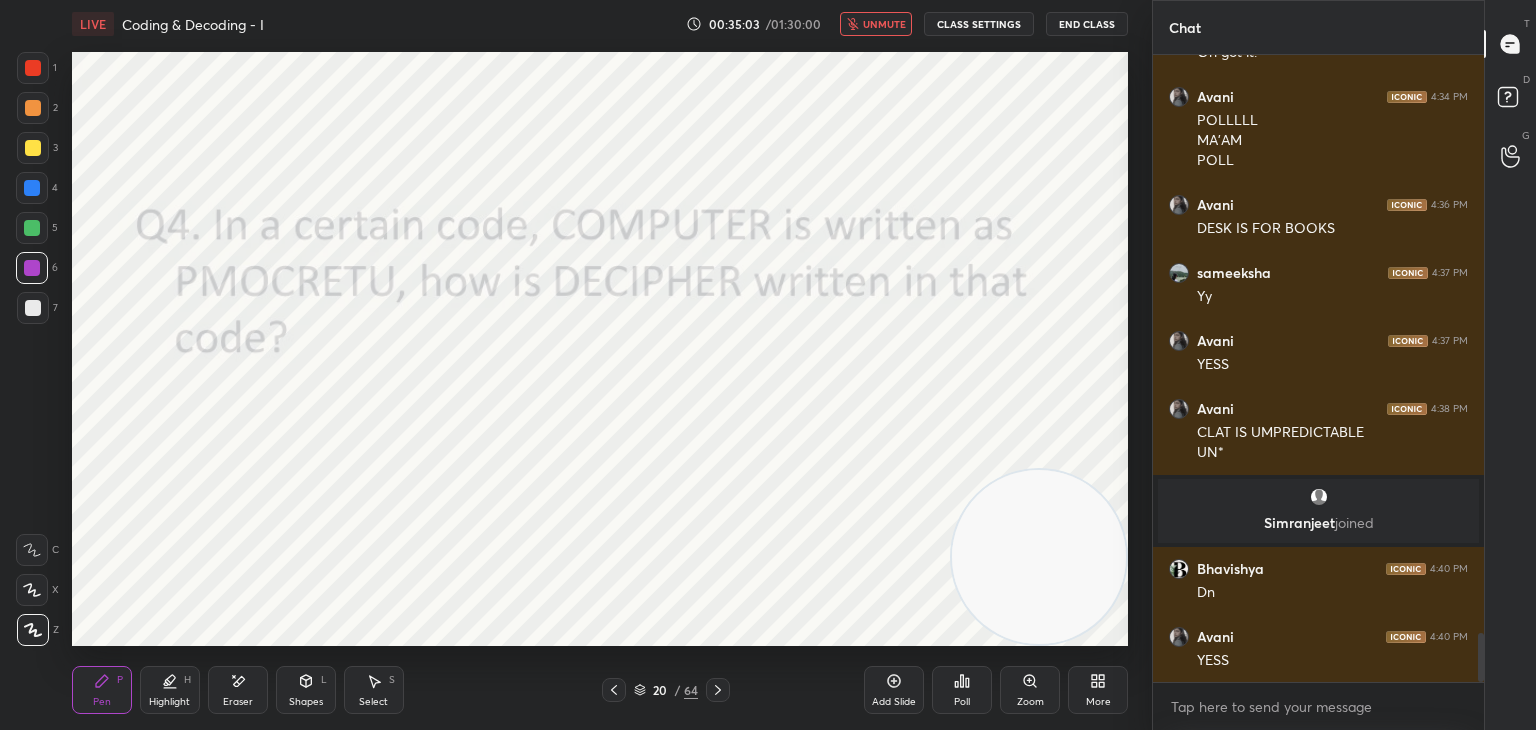 scroll, scrollTop: 7370, scrollLeft: 0, axis: vertical 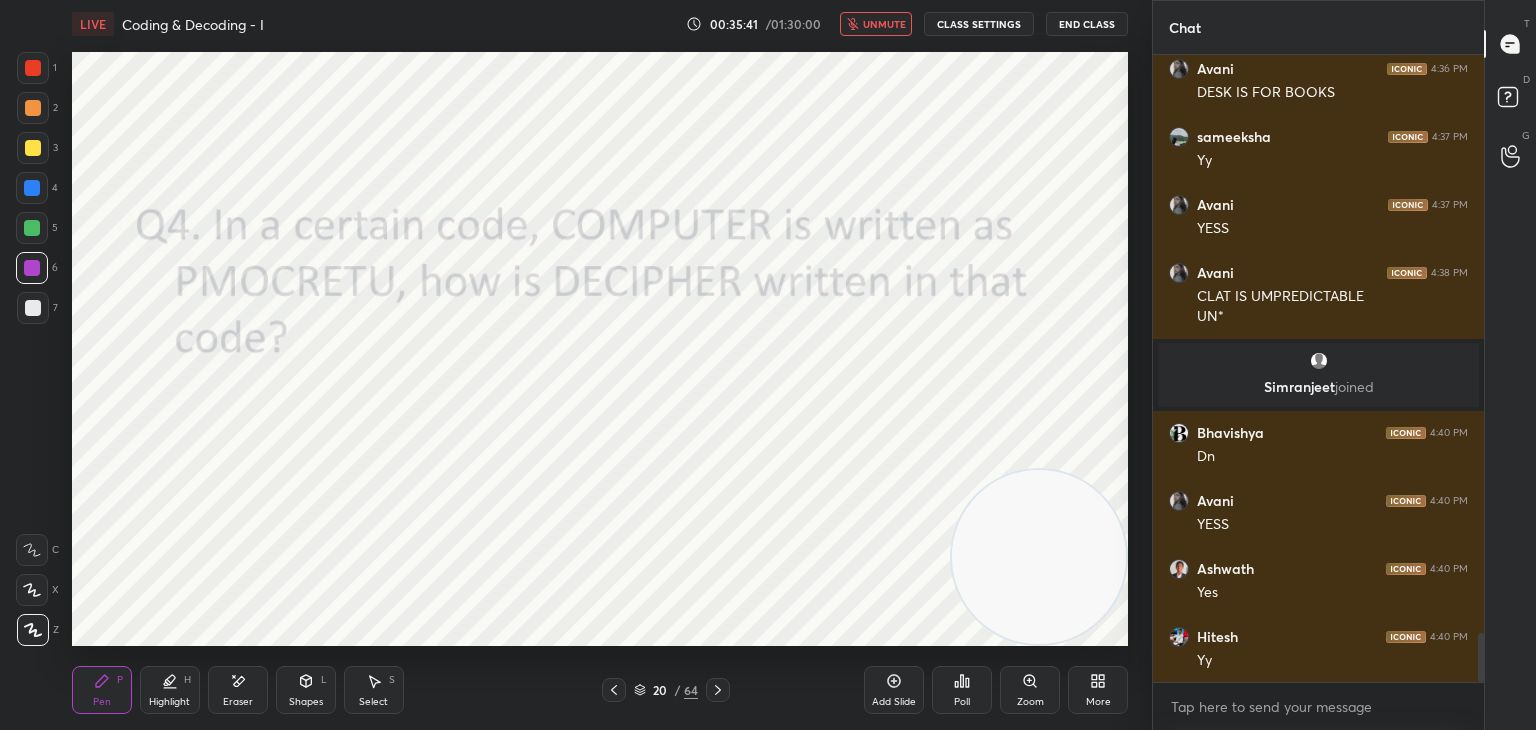 click on "Poll" at bounding box center [962, 702] 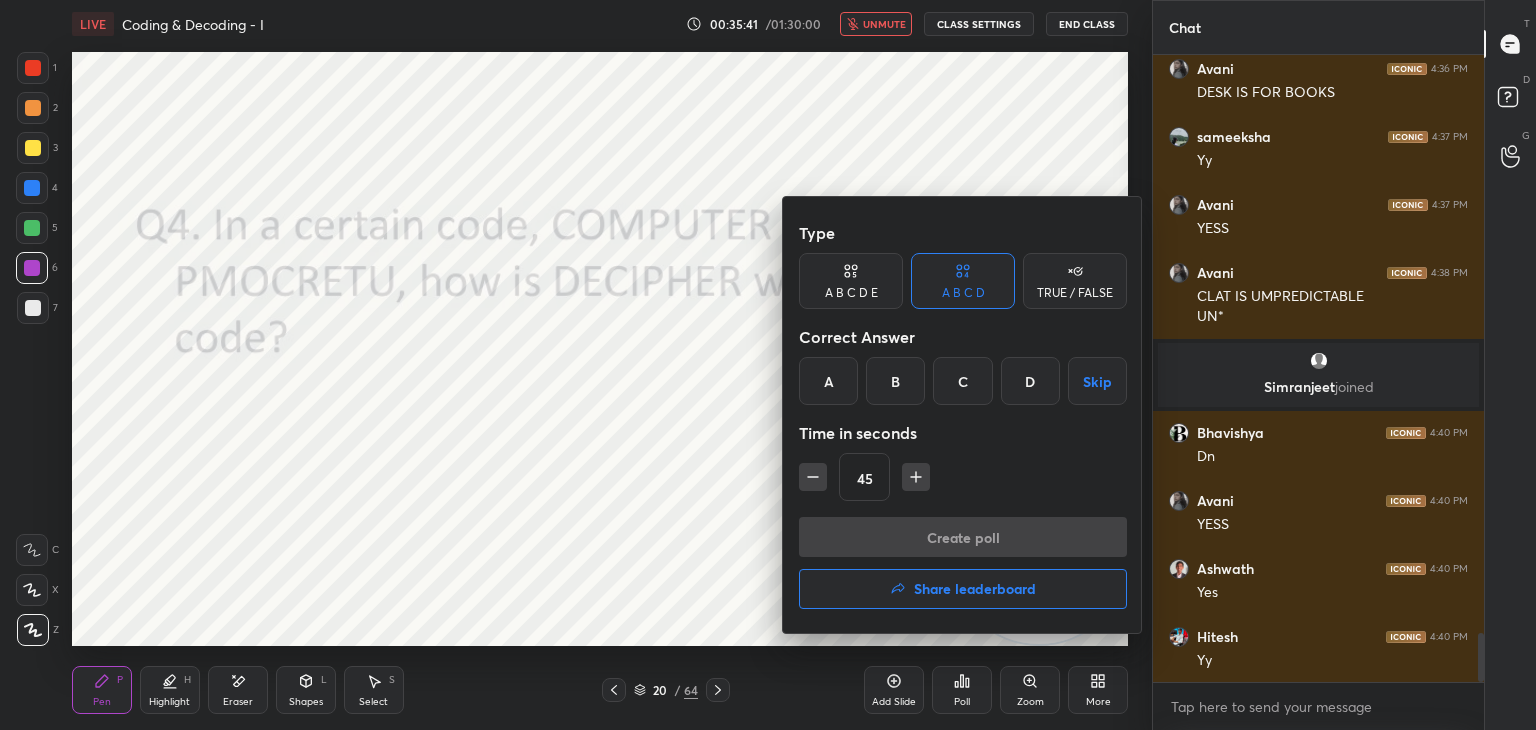 click on "A" at bounding box center (828, 381) 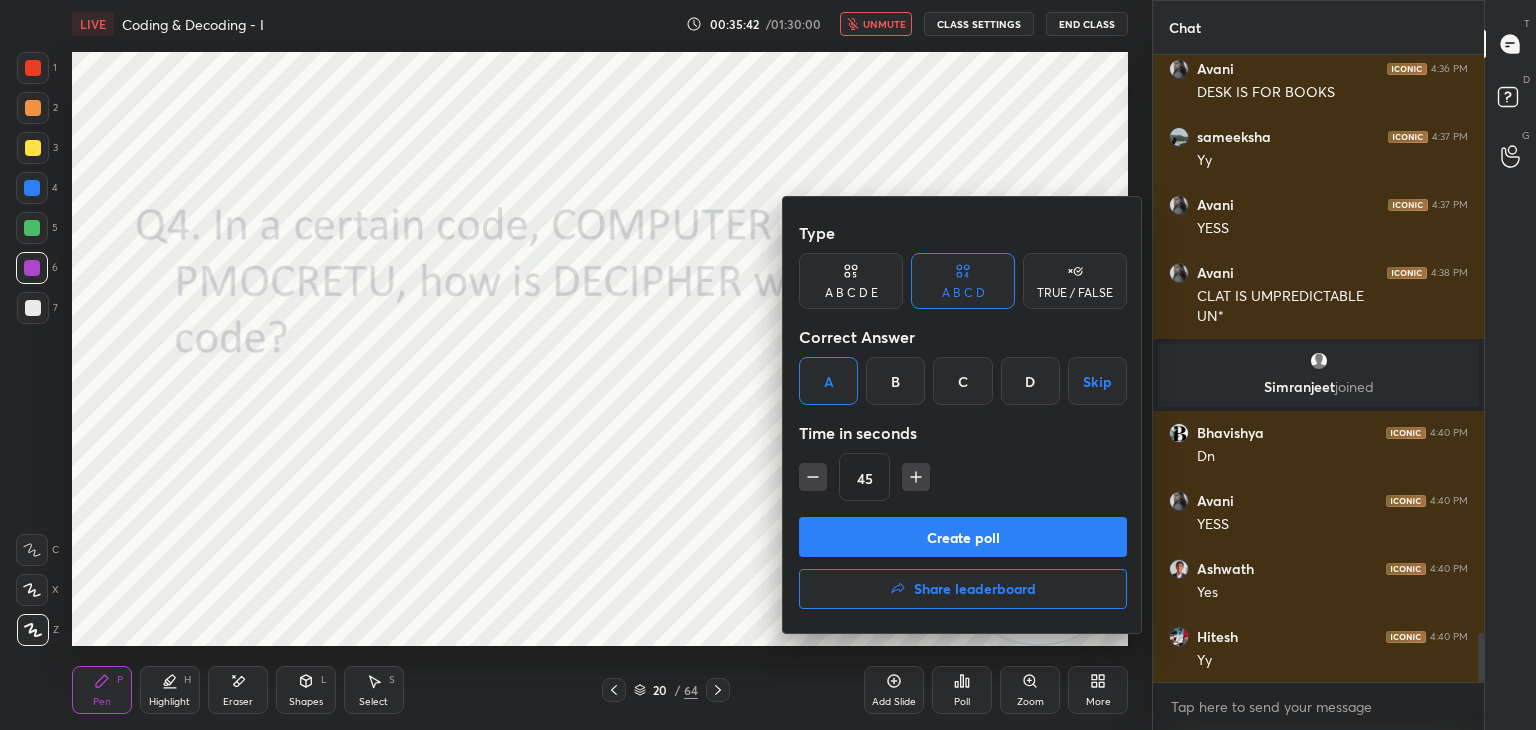 click on "Create poll" at bounding box center (963, 537) 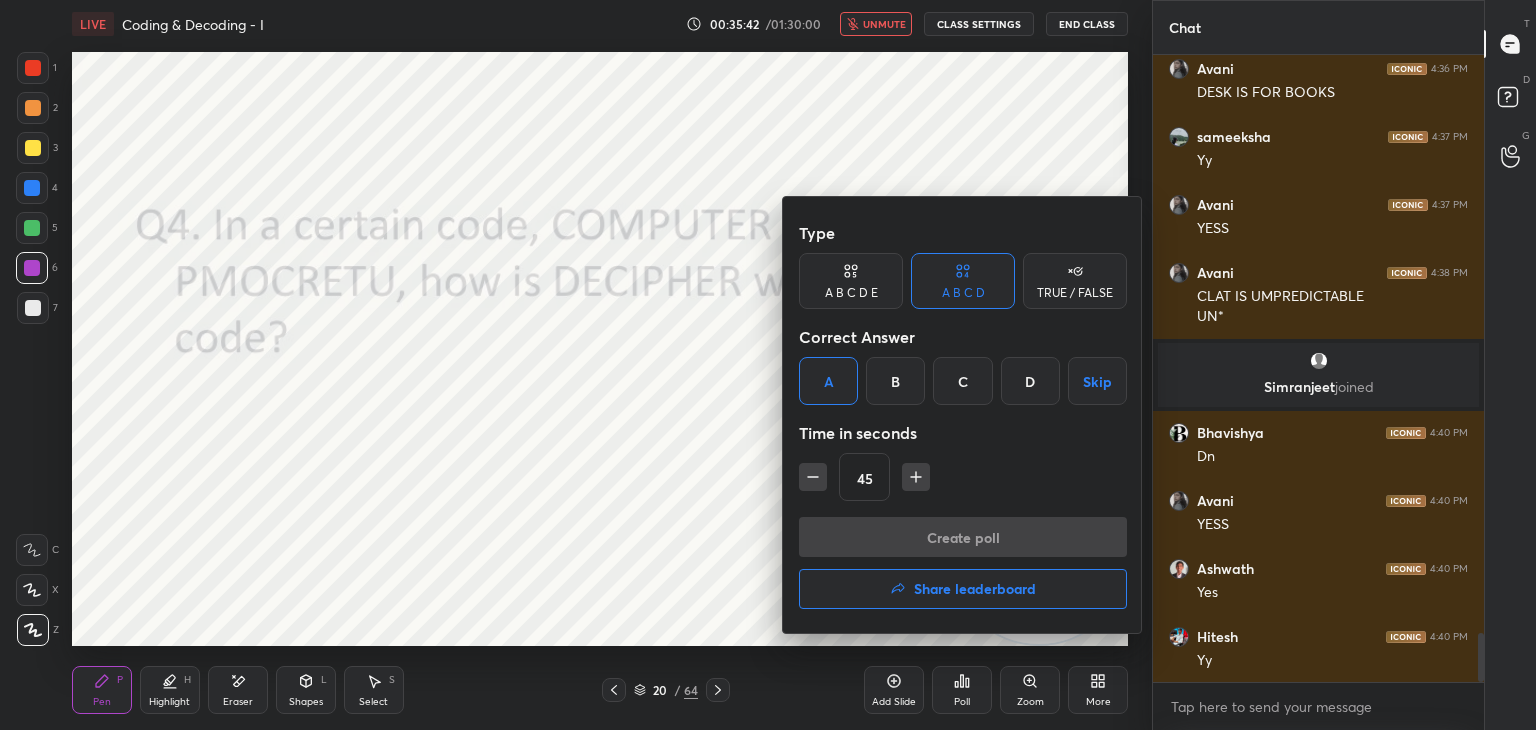 scroll, scrollTop: 6, scrollLeft: 6, axis: both 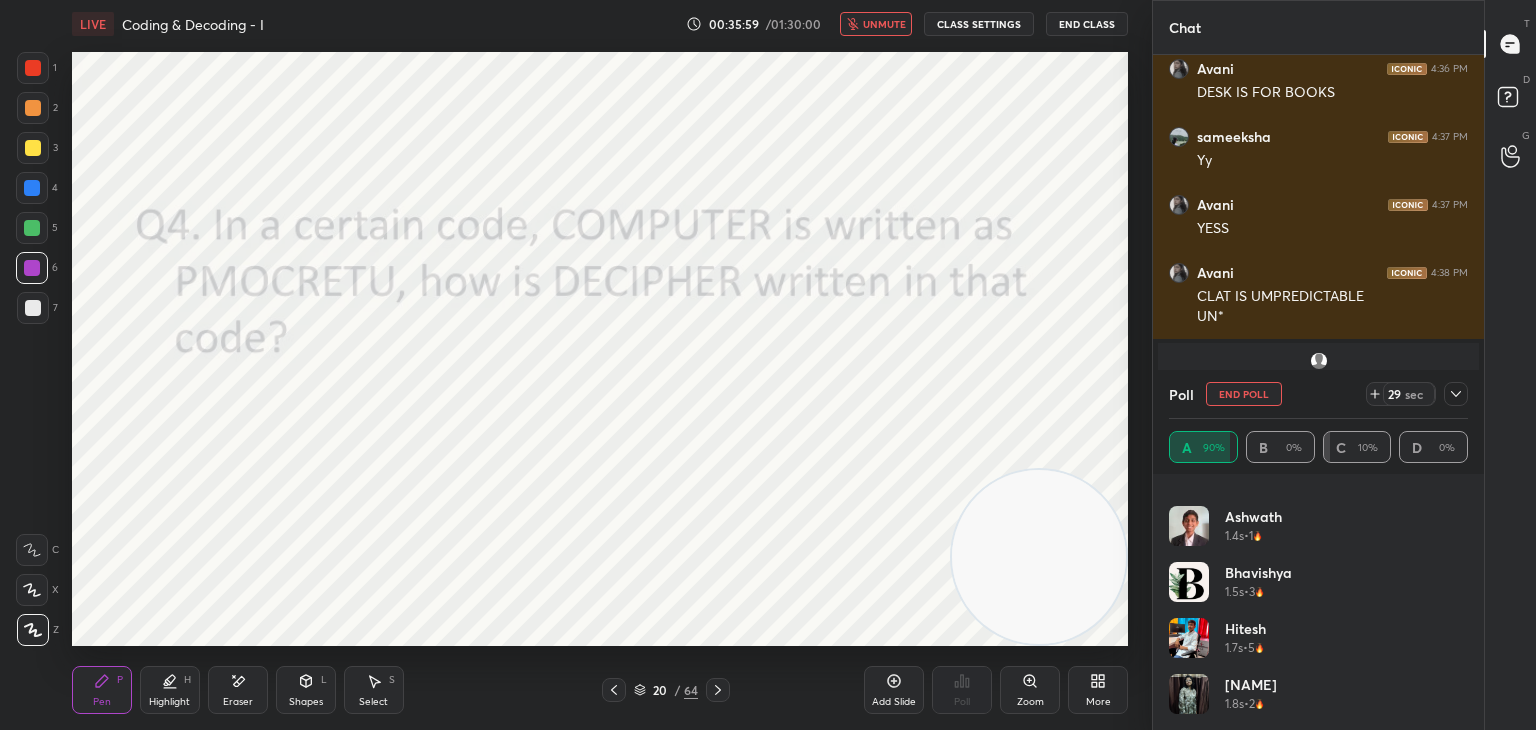 click on "Eraser" at bounding box center [238, 690] 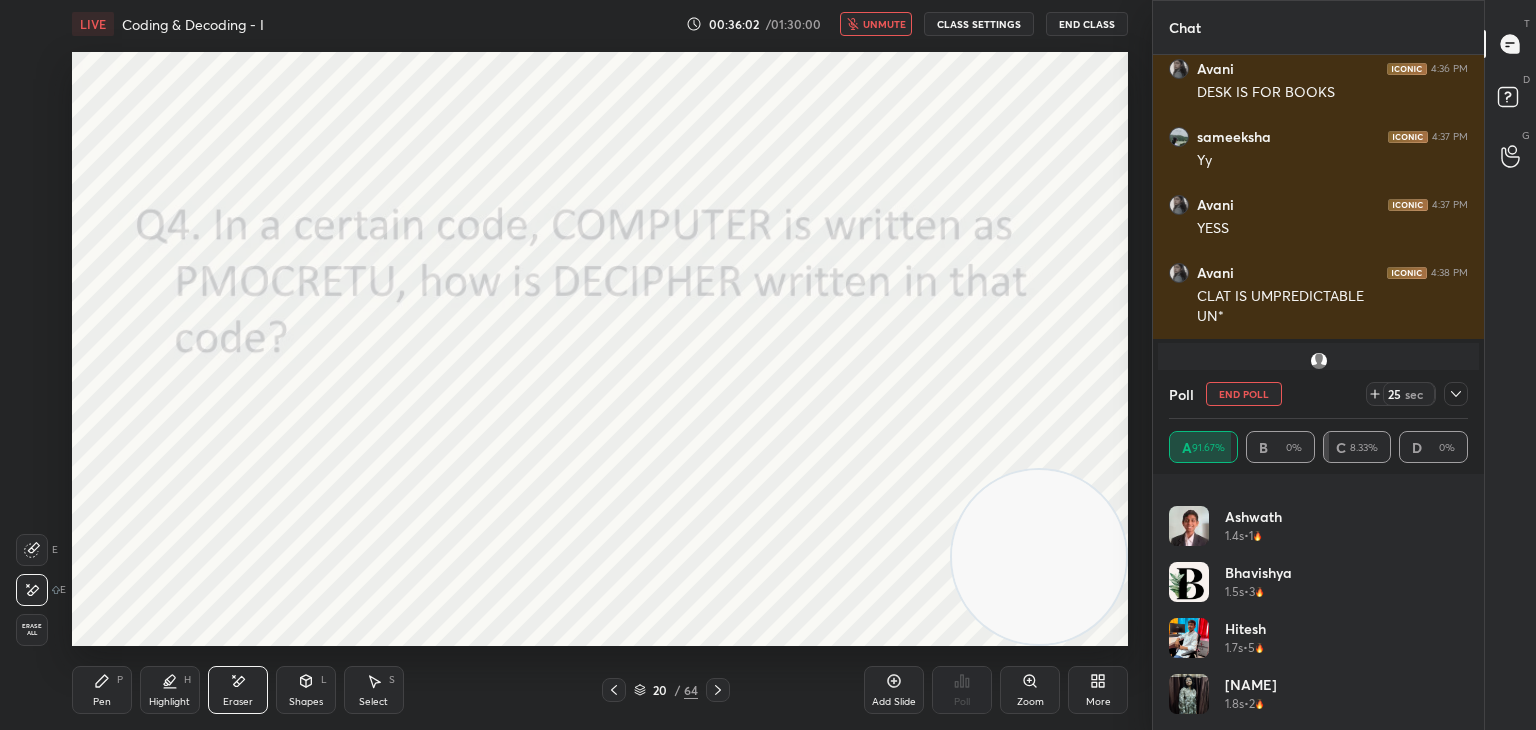 click on "Pen P" at bounding box center [102, 690] 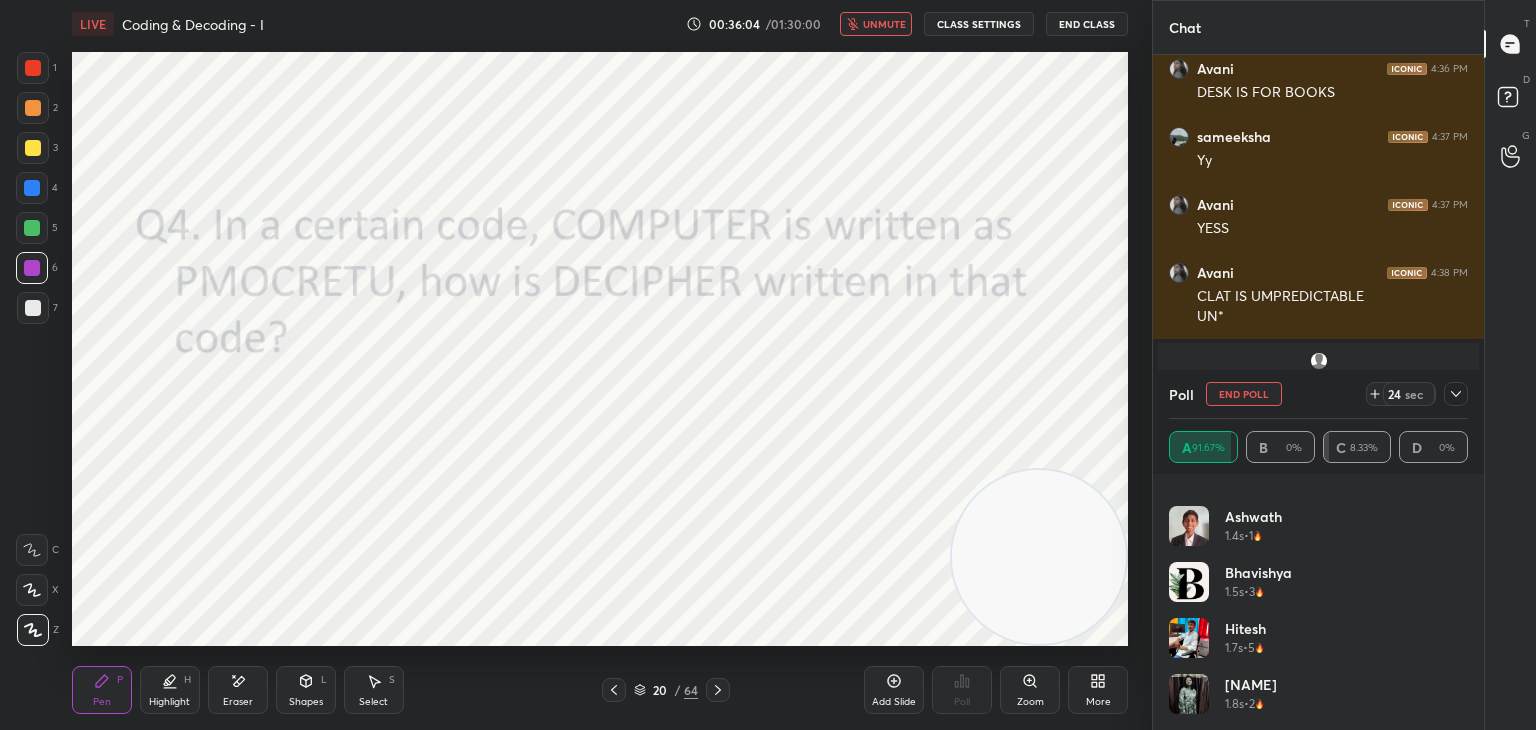 scroll, scrollTop: 376, scrollLeft: 0, axis: vertical 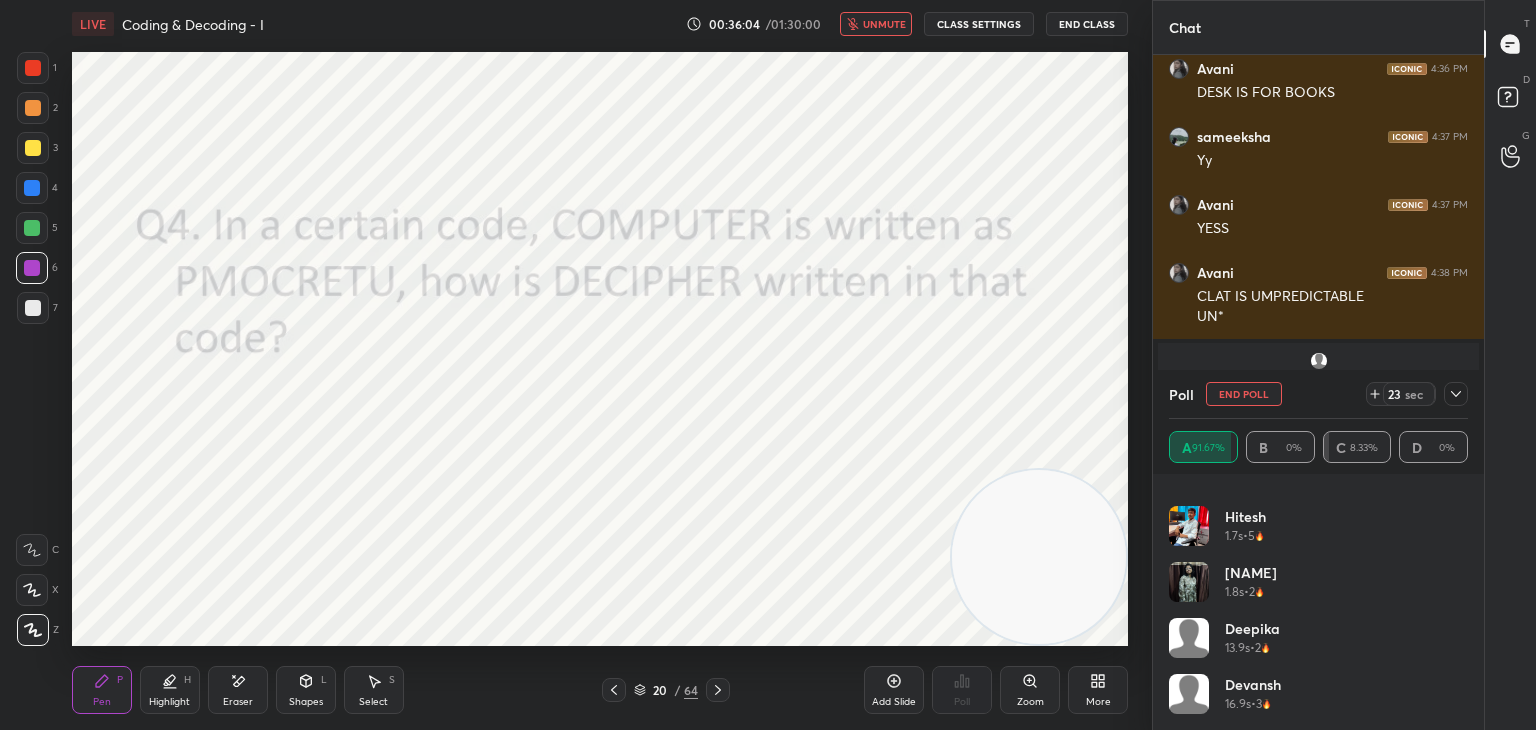 click on "unmute" at bounding box center (884, 24) 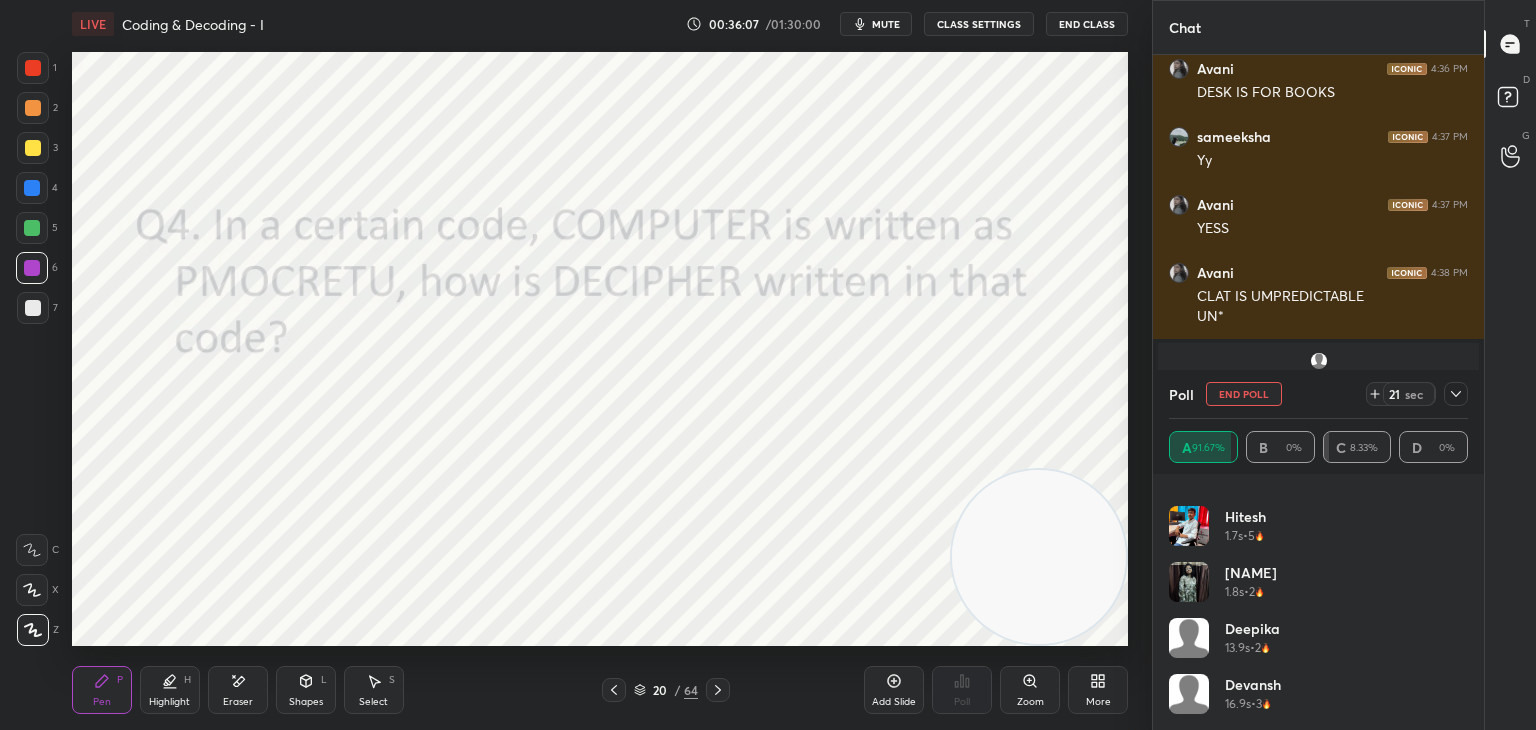 click on "mute" at bounding box center (886, 24) 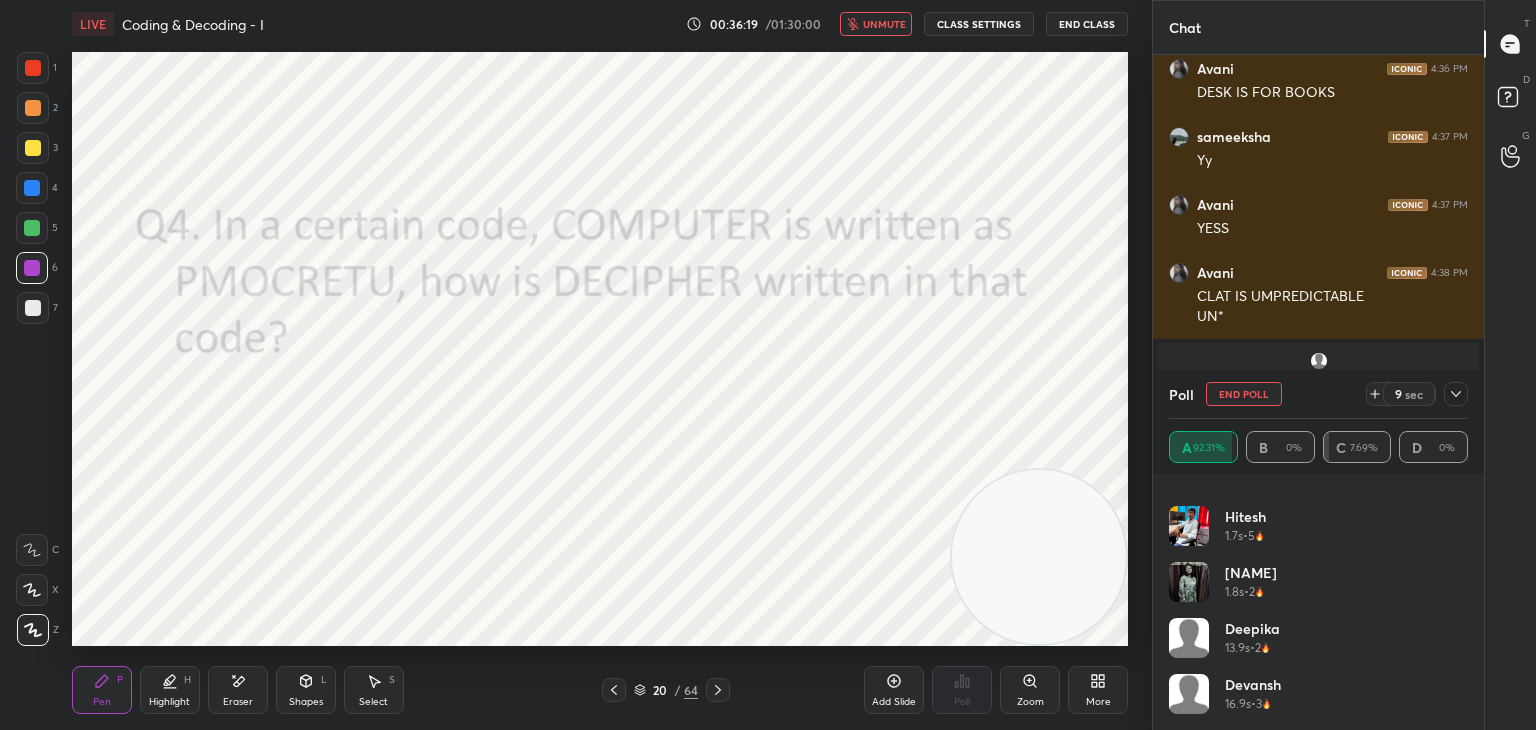 scroll, scrollTop: 432, scrollLeft: 0, axis: vertical 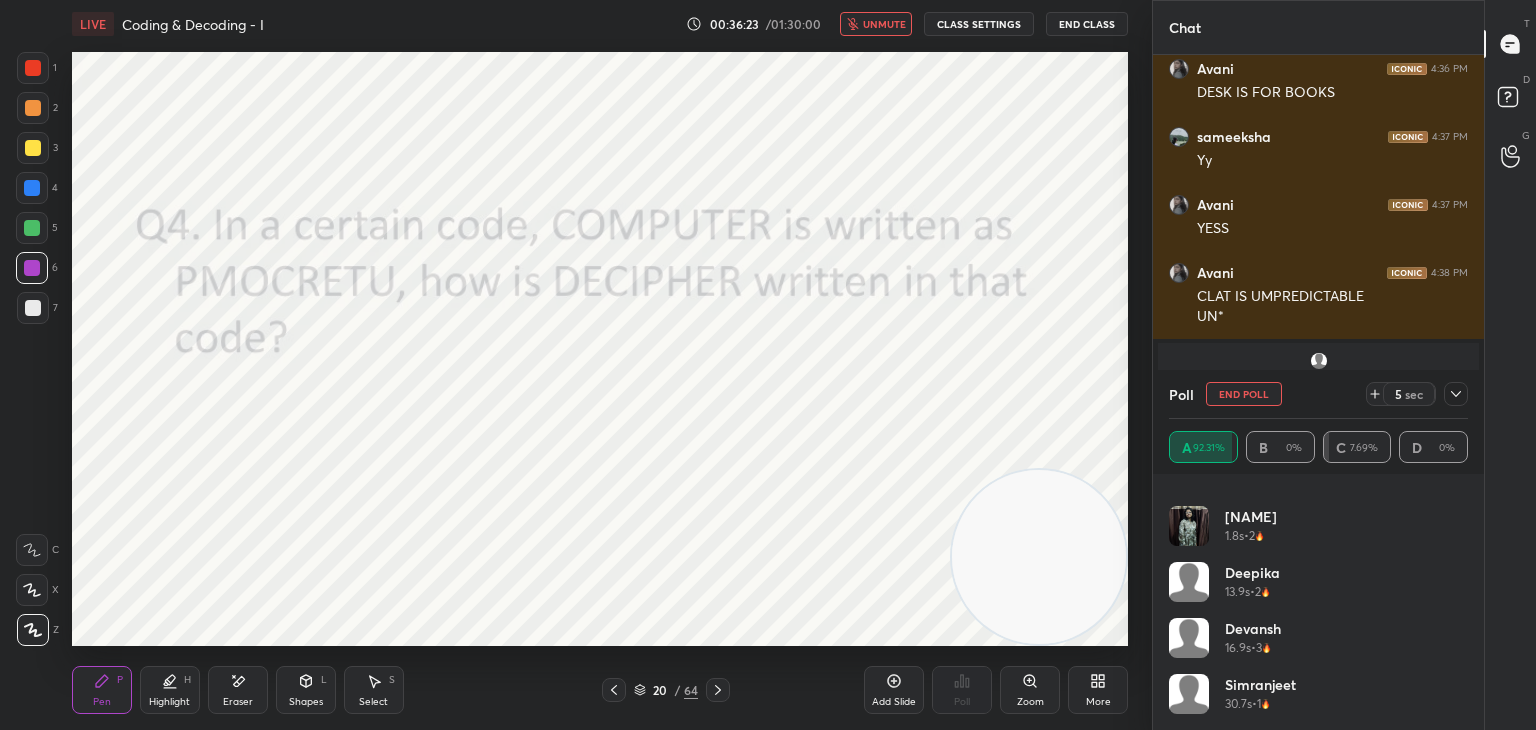 click on "unmute" at bounding box center (884, 24) 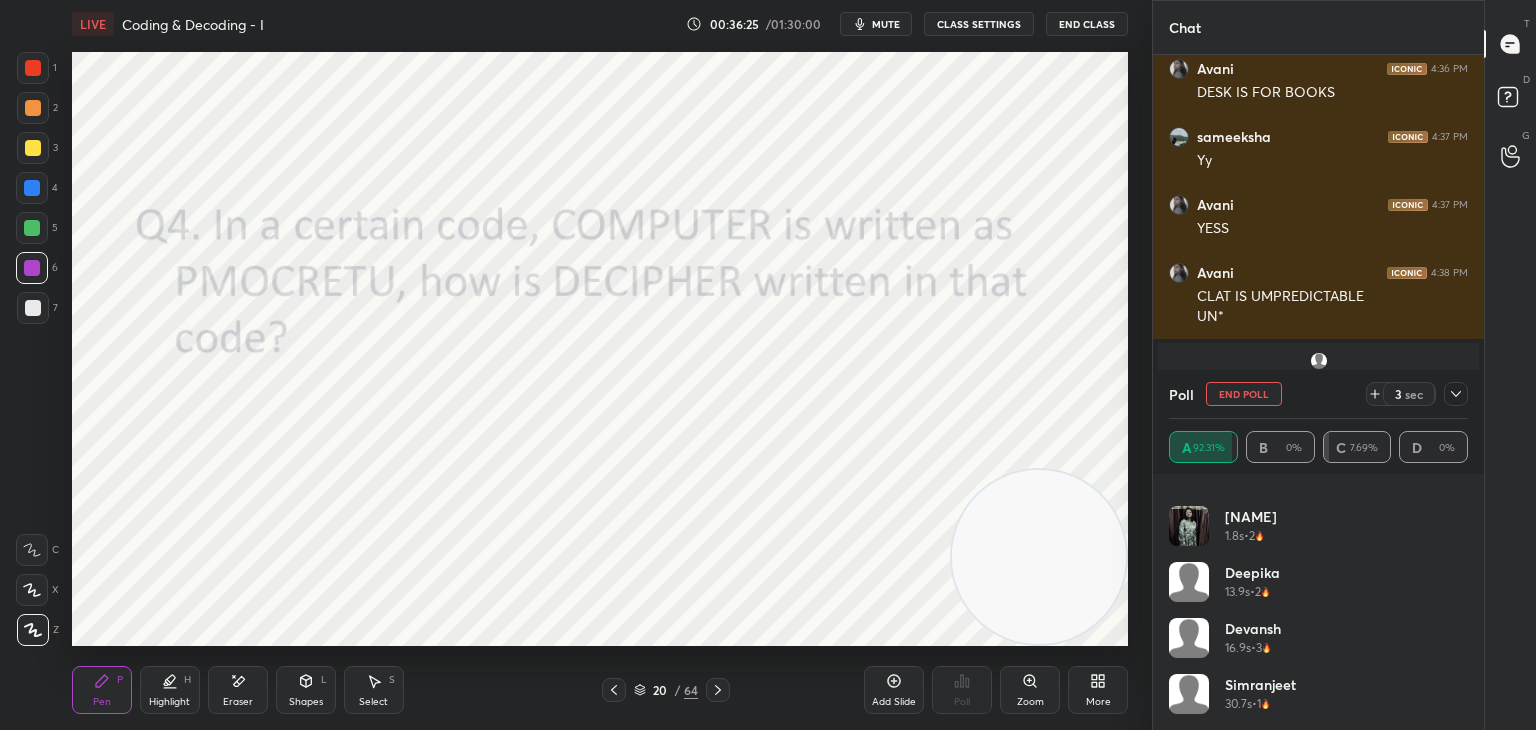 click on "End Poll" at bounding box center [1244, 394] 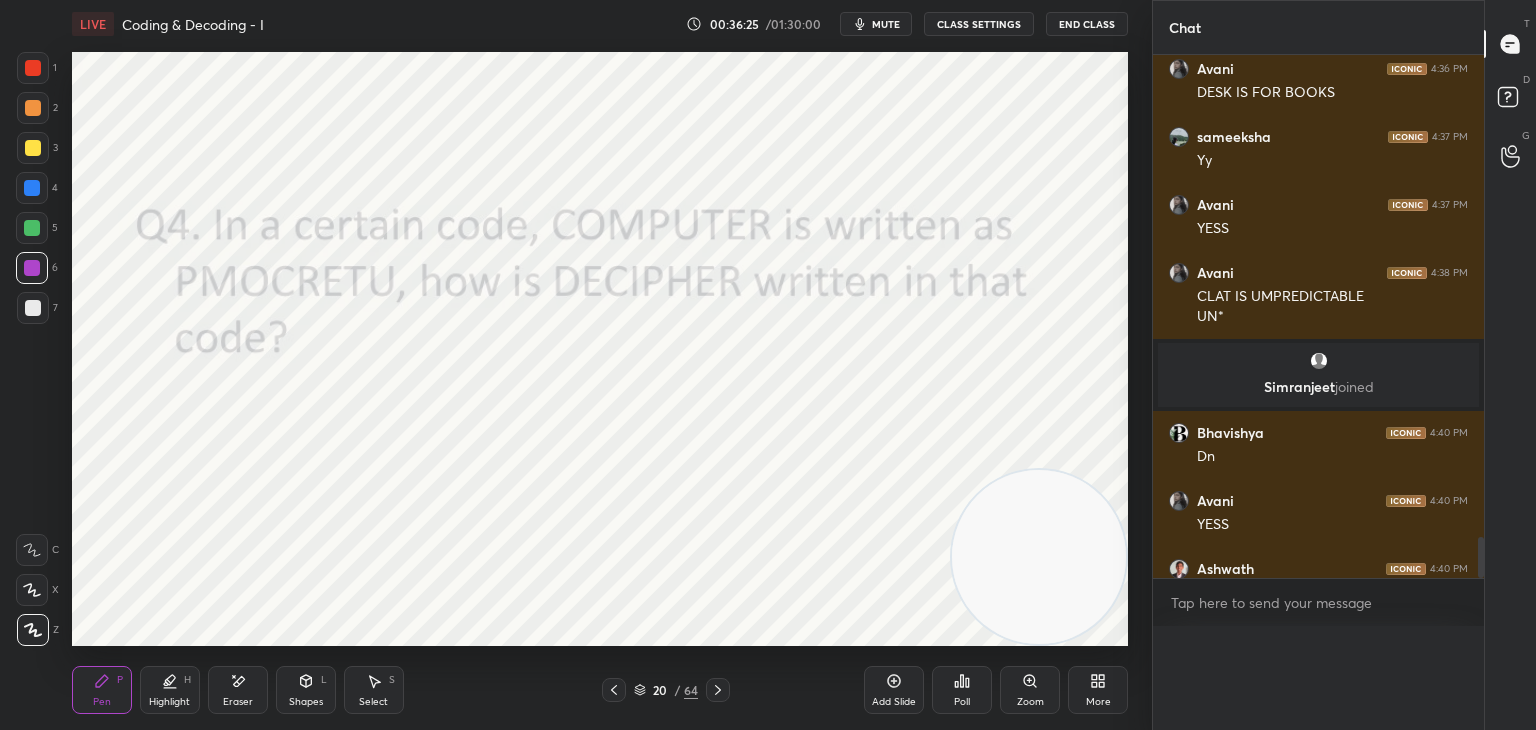 scroll, scrollTop: 0, scrollLeft: 0, axis: both 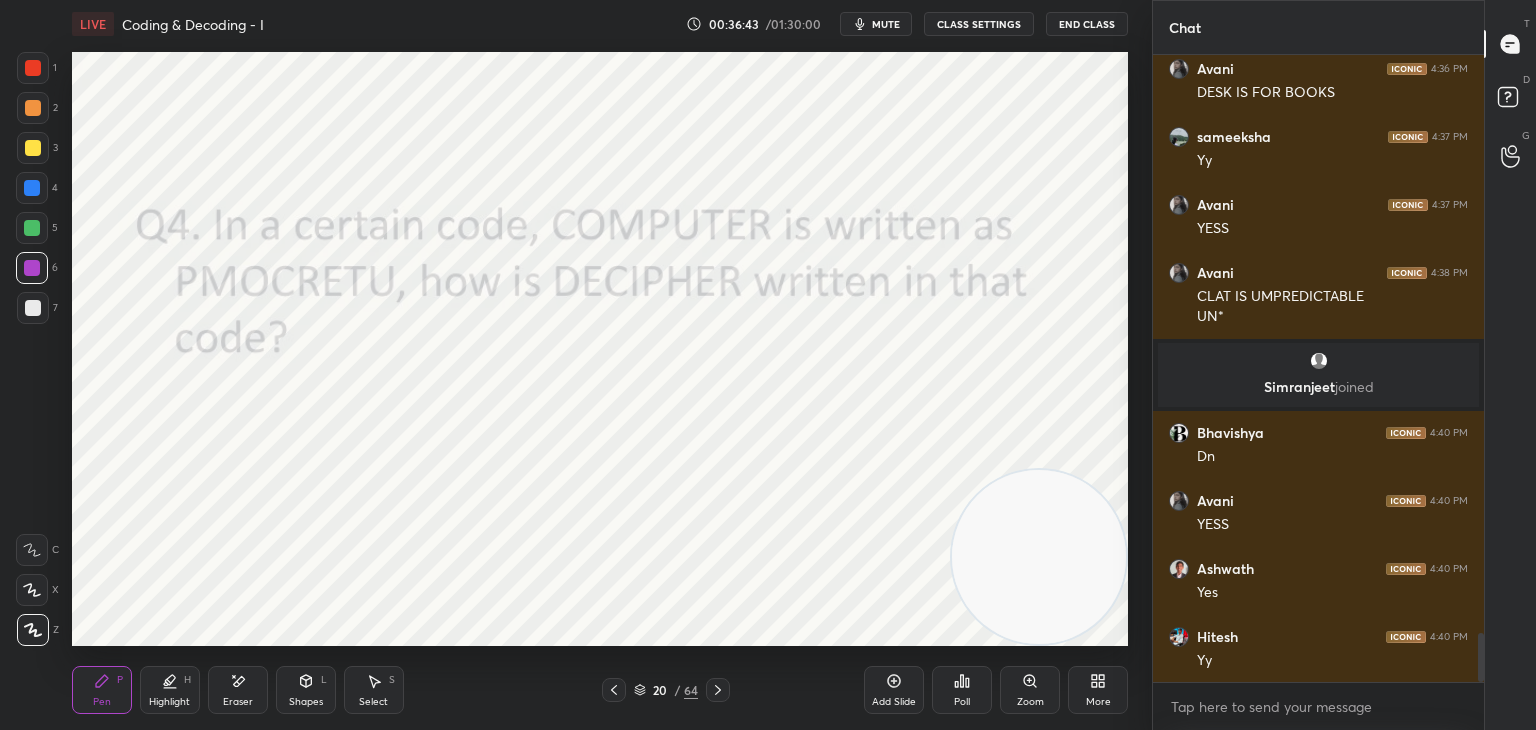 click at bounding box center [33, 68] 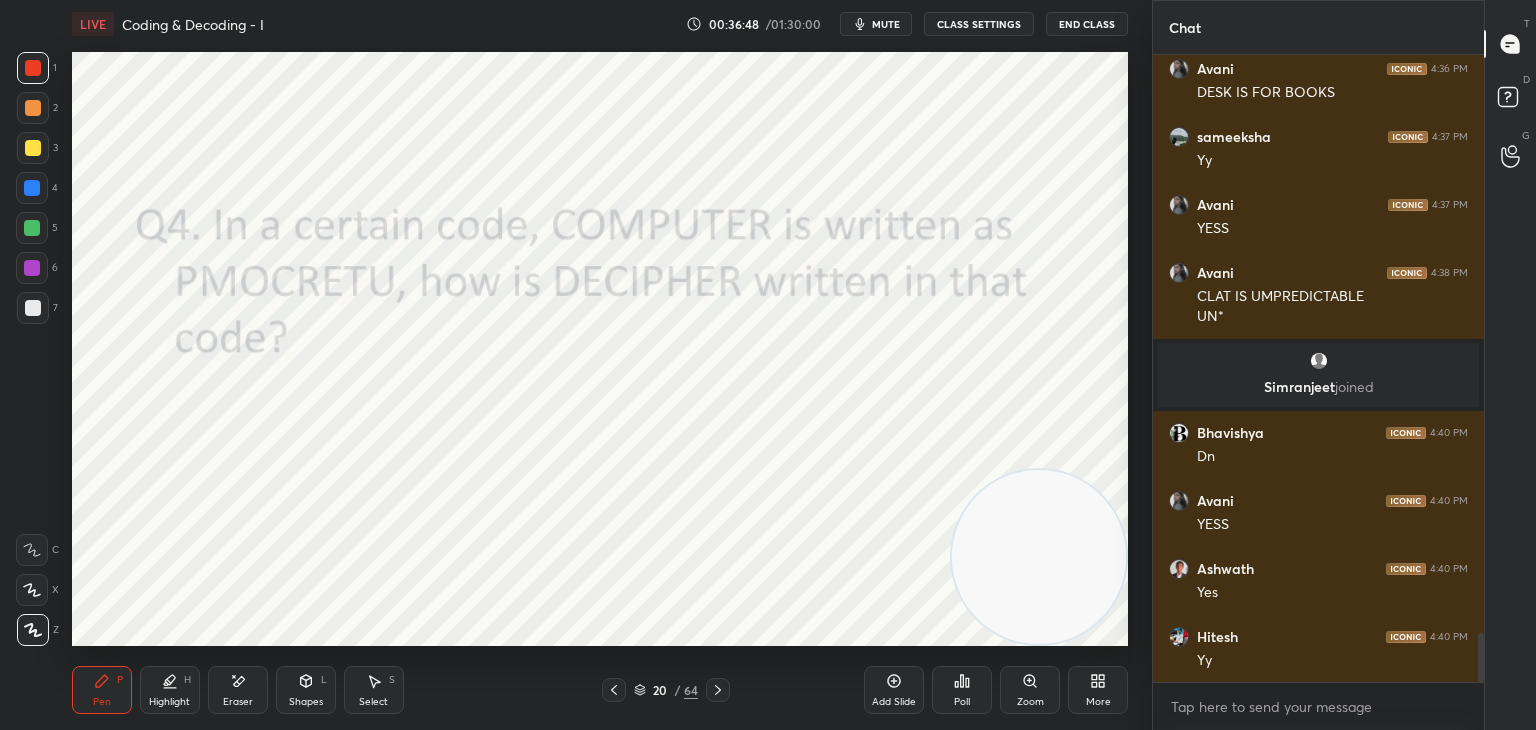 click 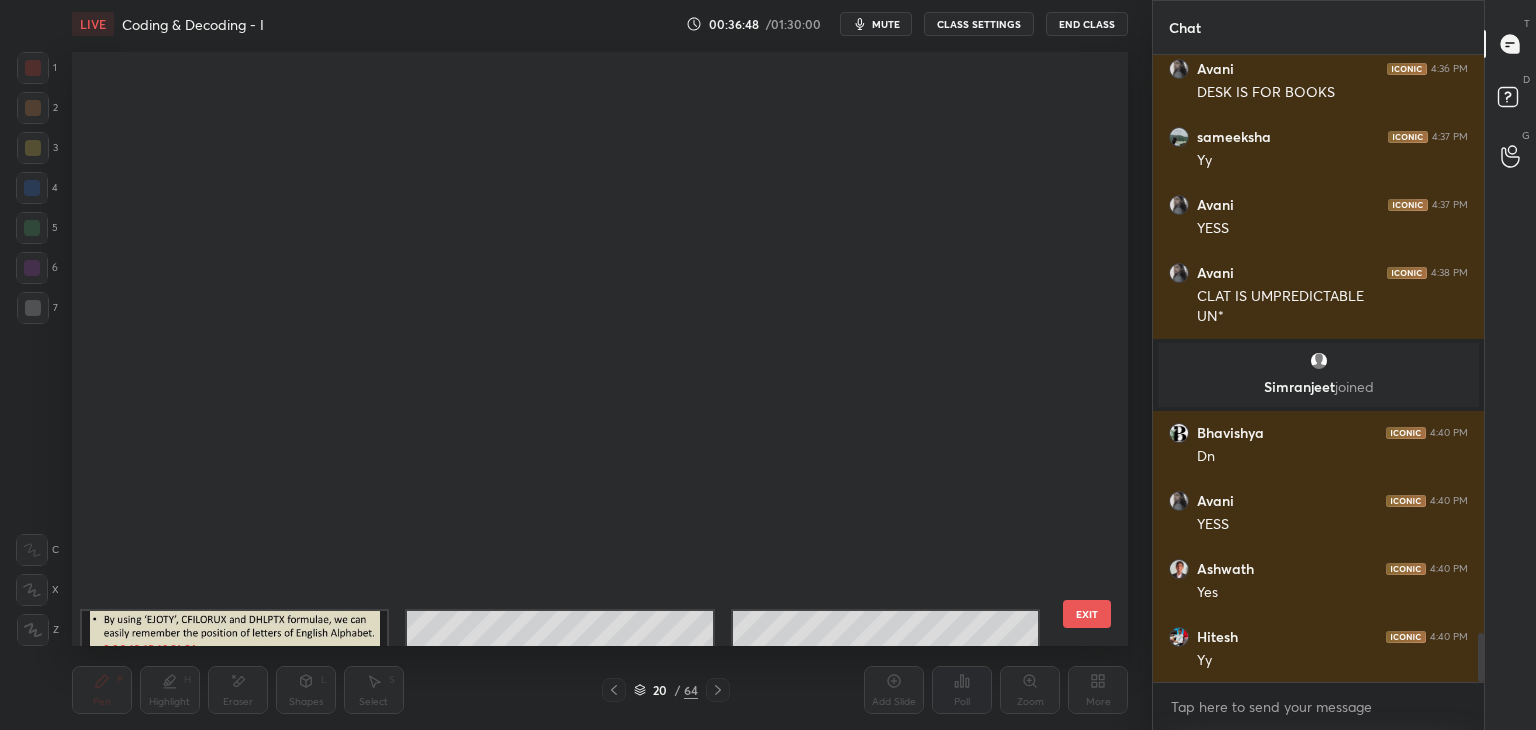 scroll, scrollTop: 687, scrollLeft: 0, axis: vertical 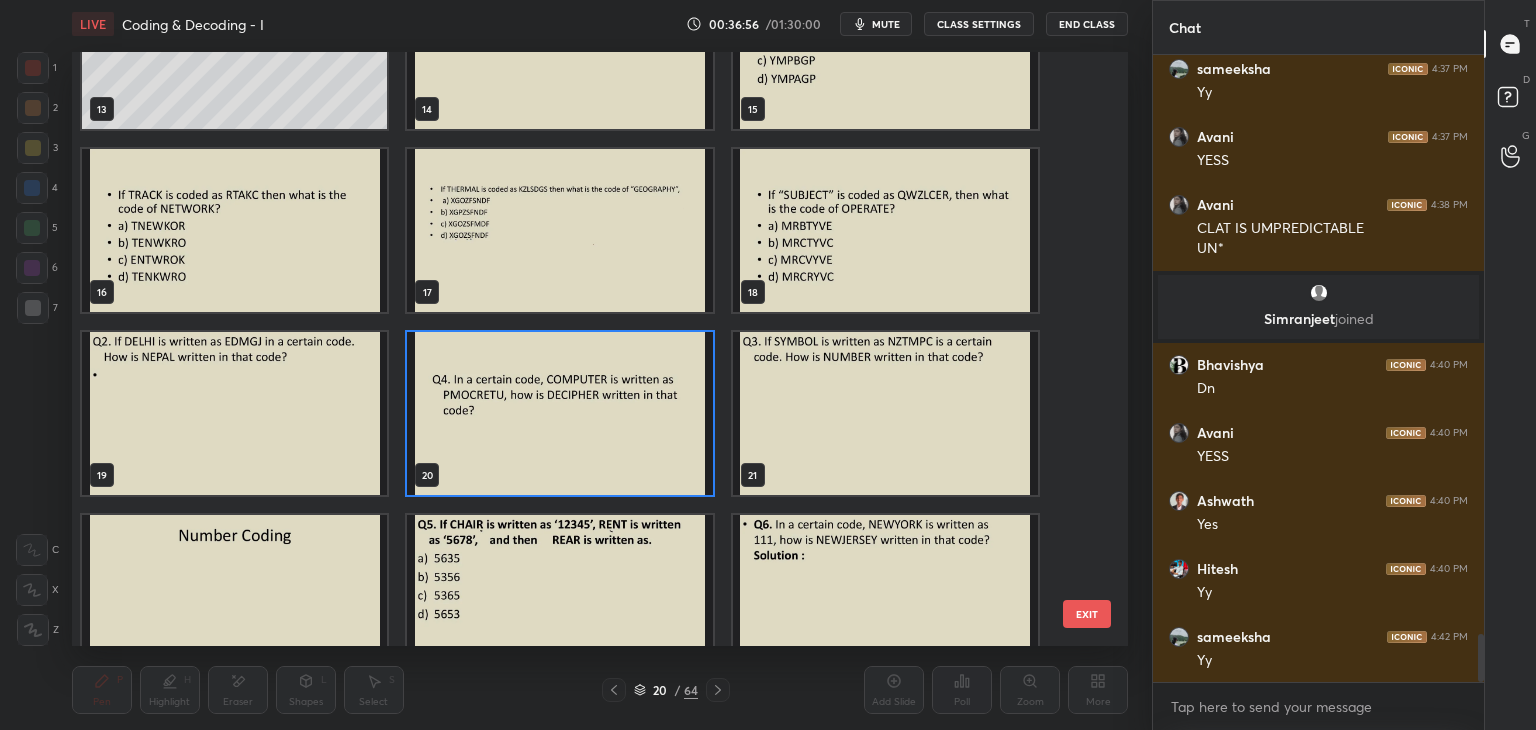 click at bounding box center (559, 413) 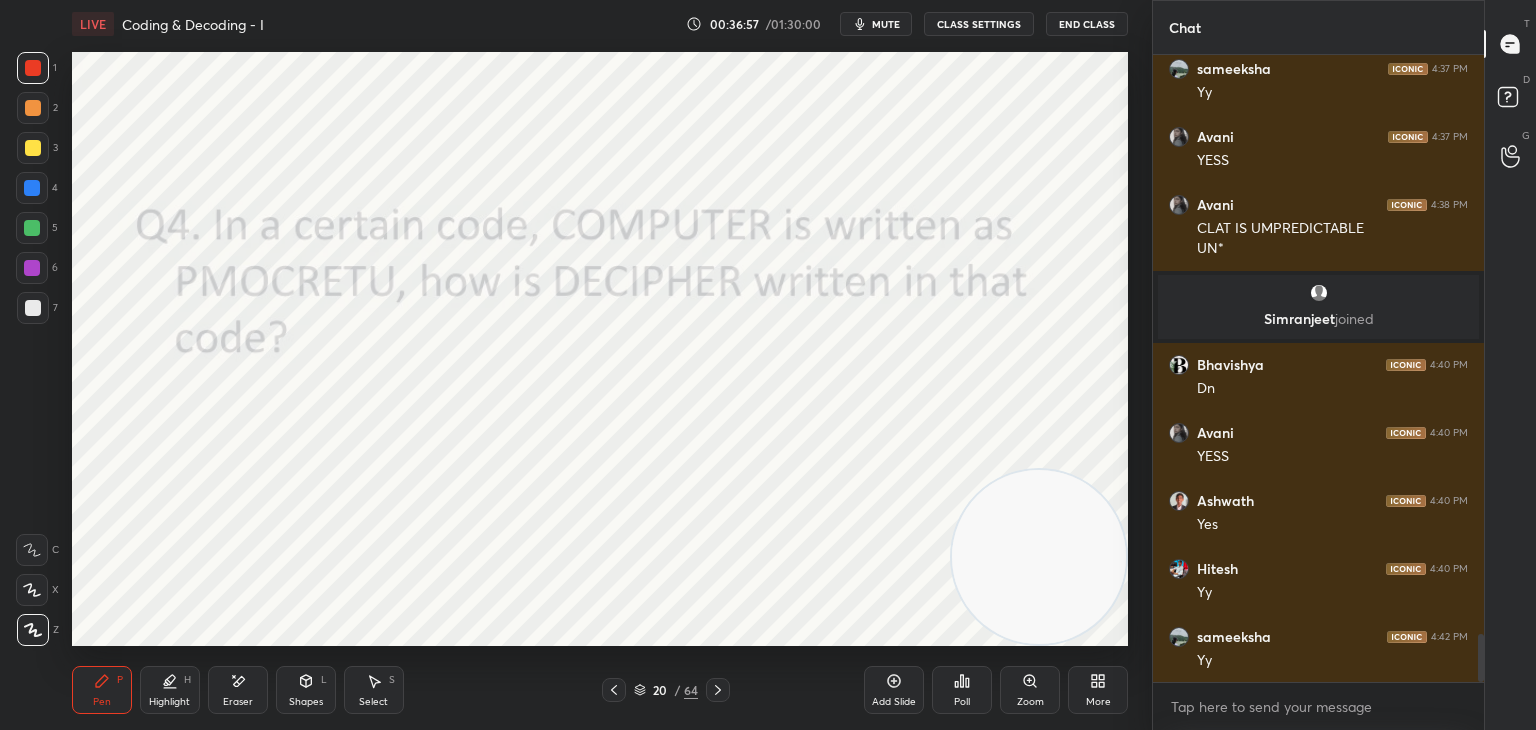 click 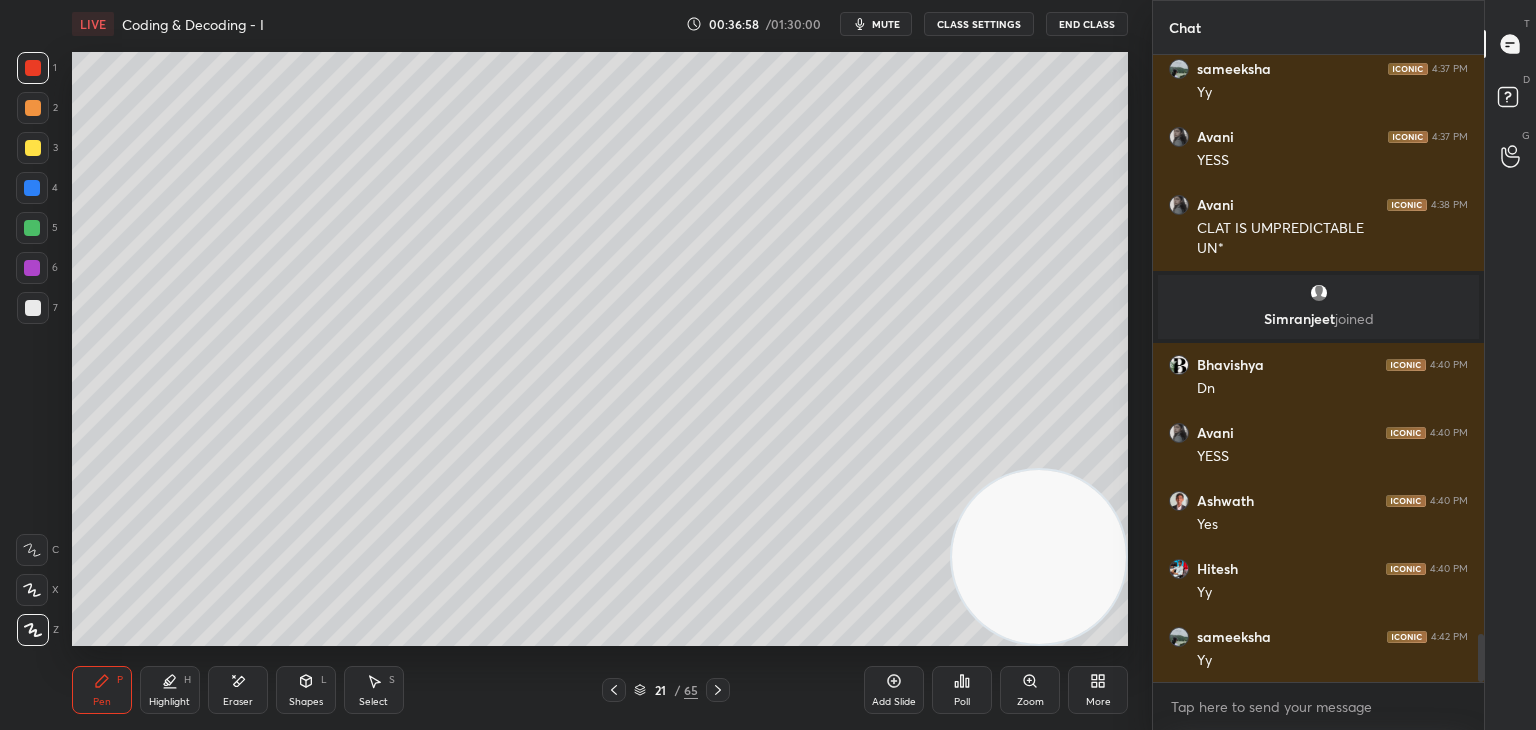 click at bounding box center [33, 148] 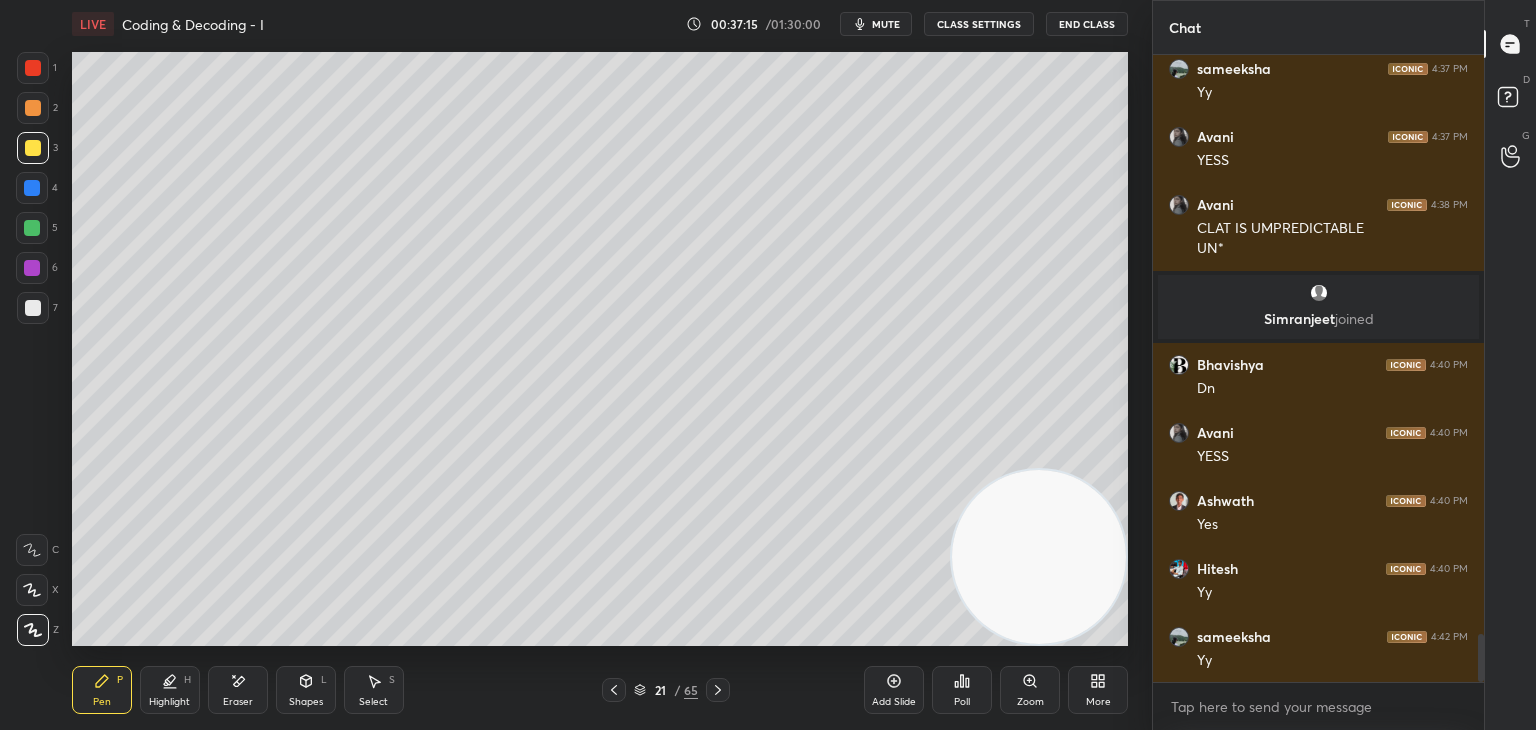 click at bounding box center (33, 308) 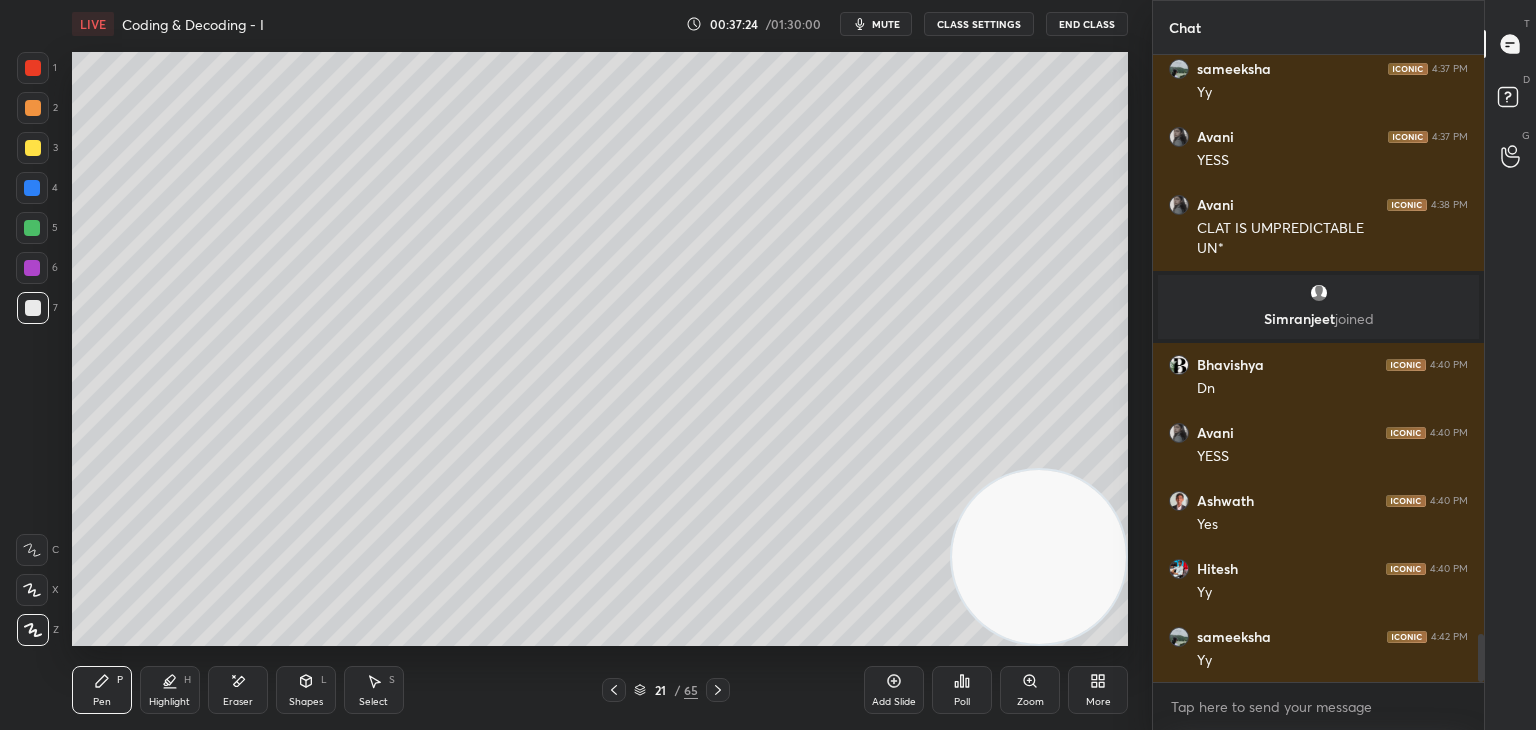 click at bounding box center (32, 228) 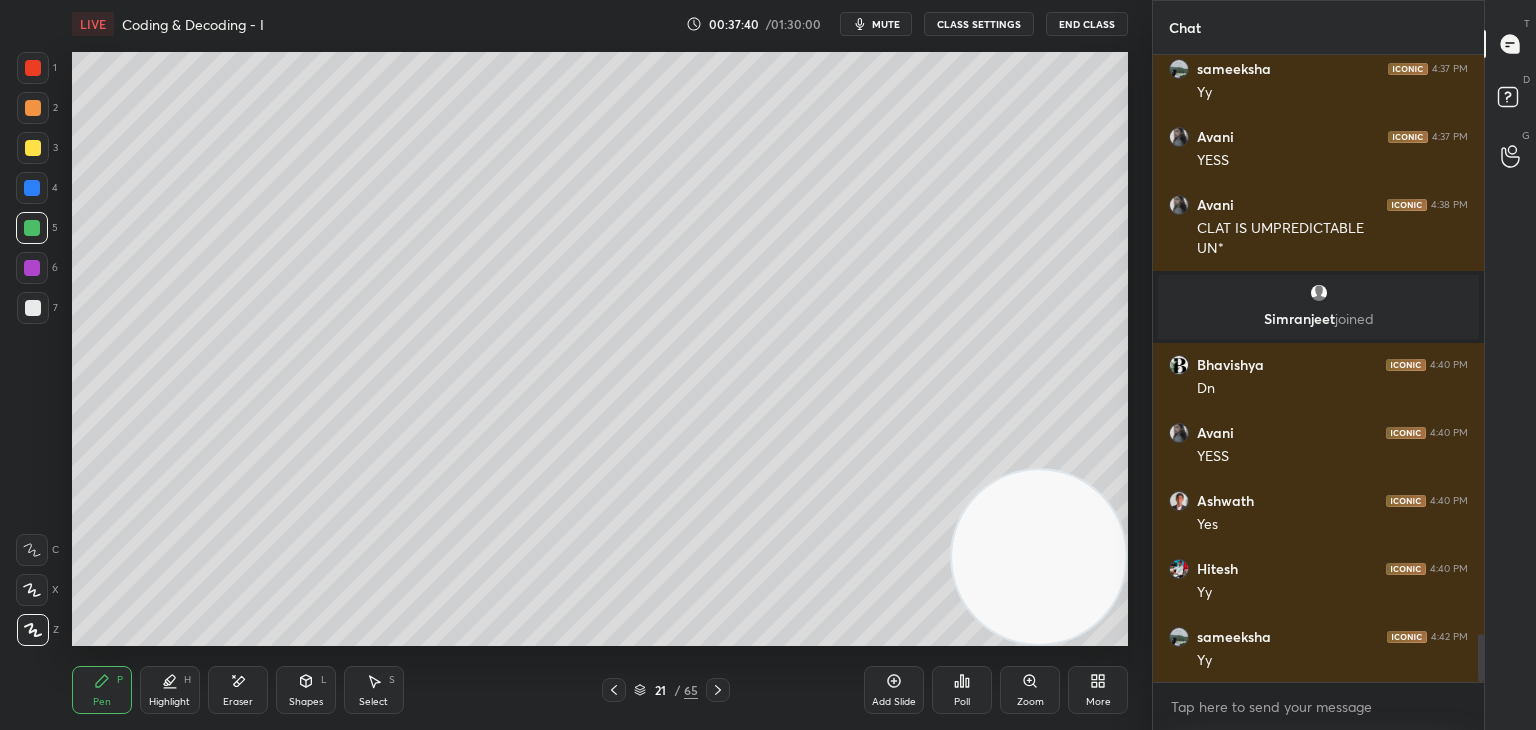 click at bounding box center (33, 148) 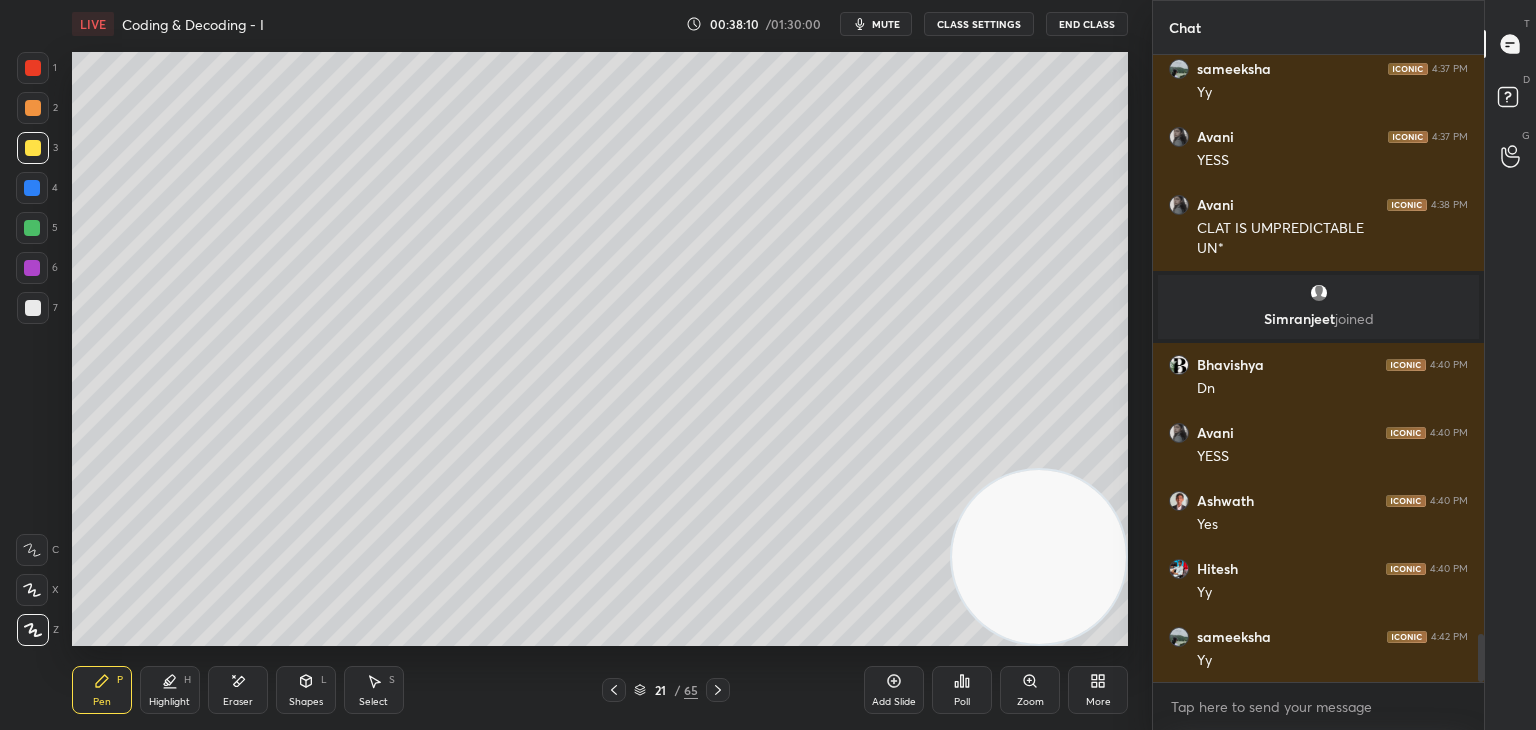 click at bounding box center [33, 308] 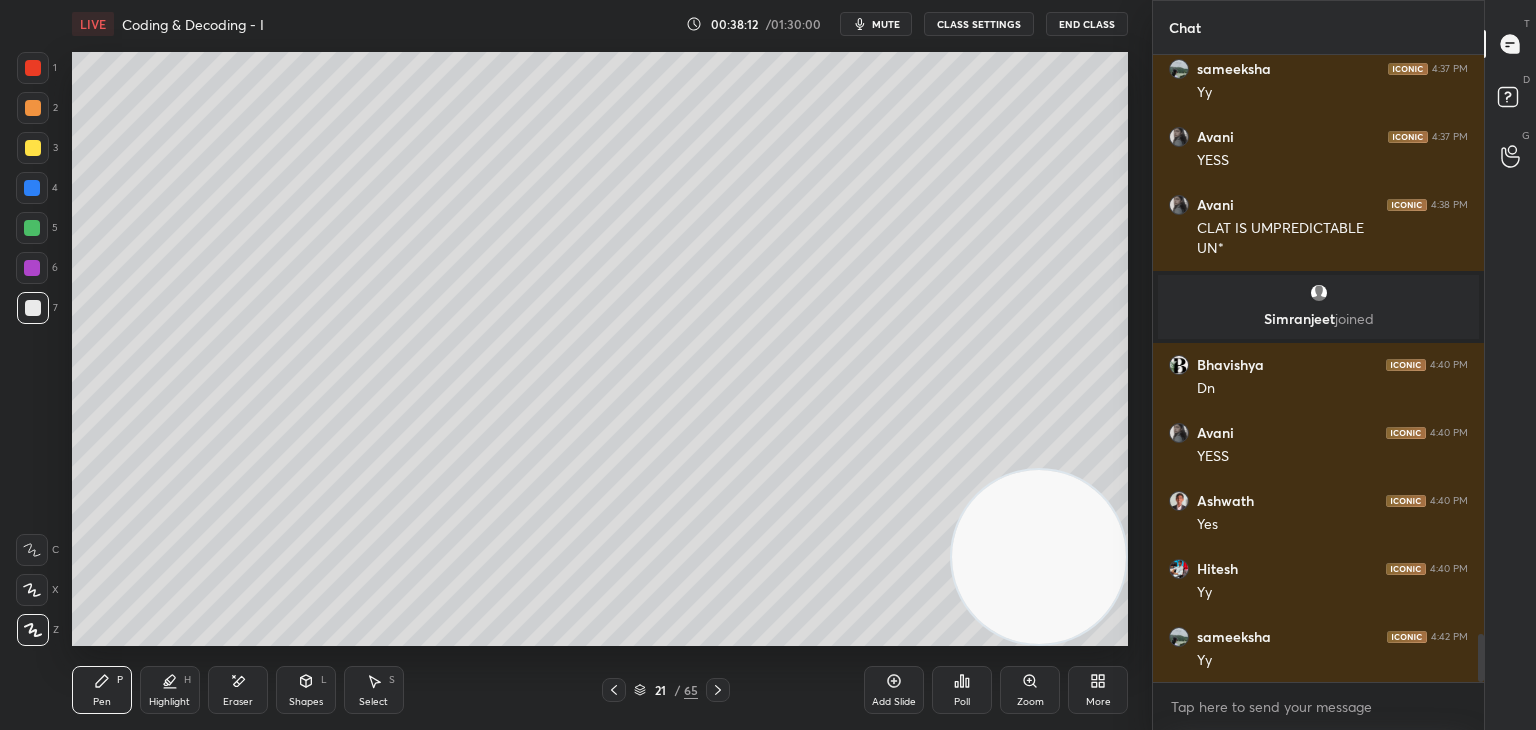 click 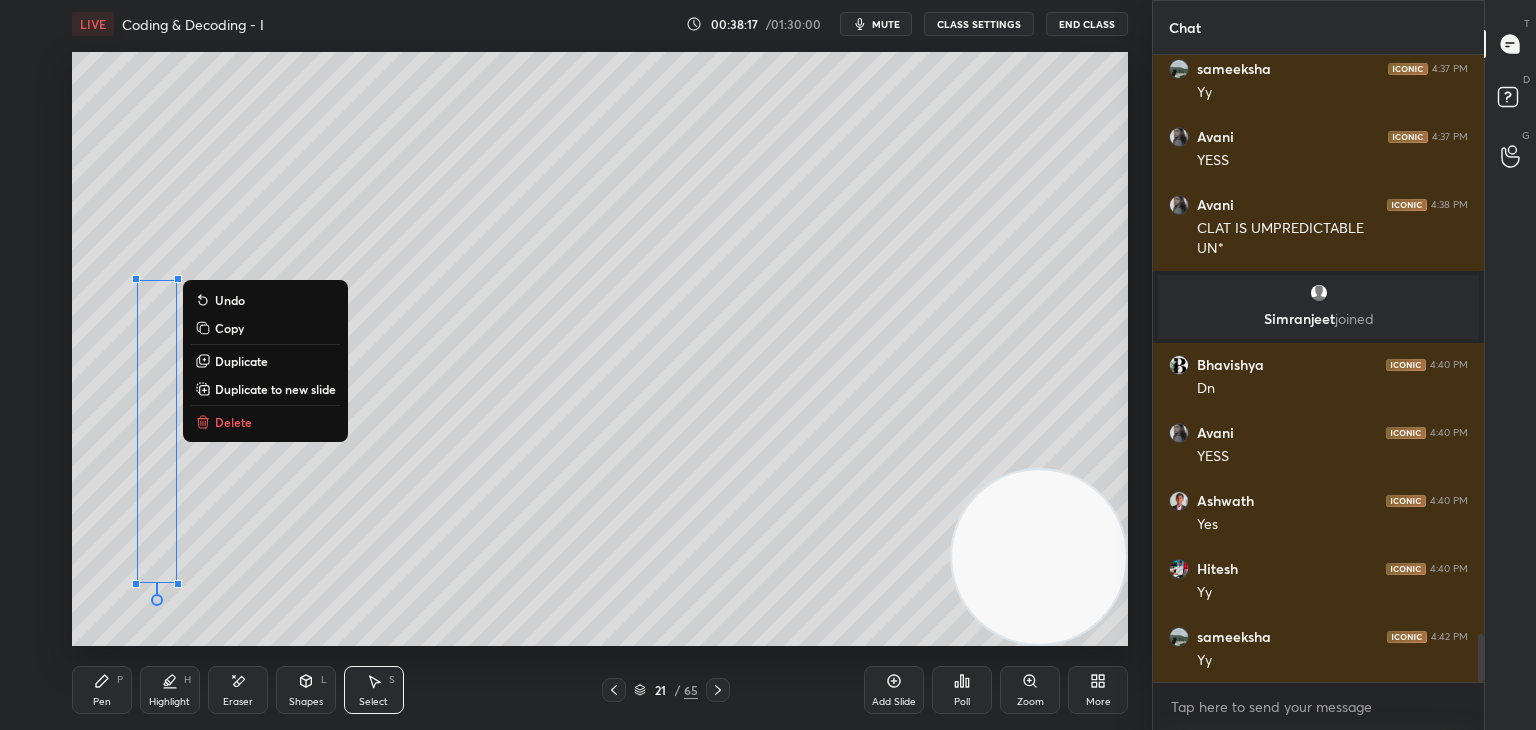 click on "Pen" at bounding box center (102, 702) 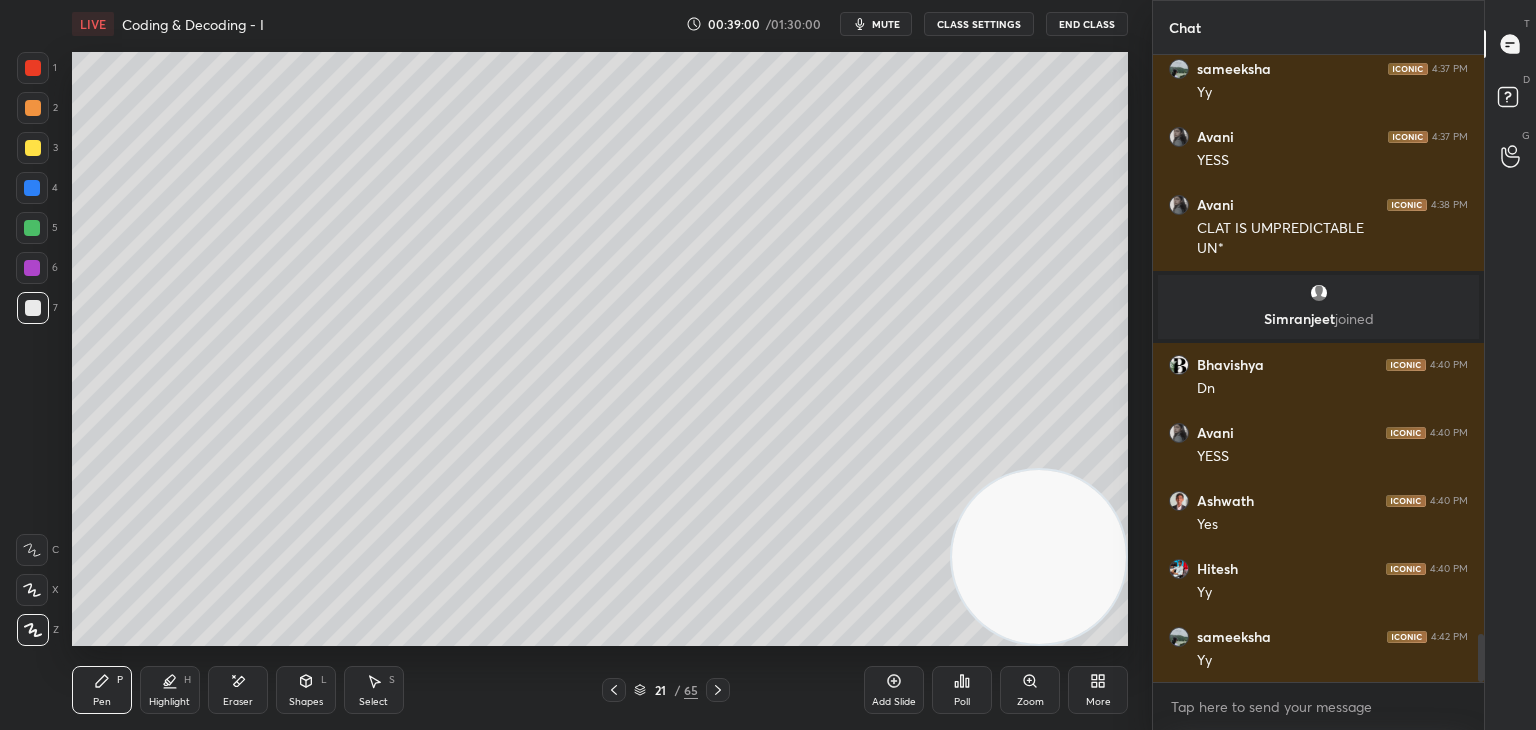click on "mute" at bounding box center [886, 24] 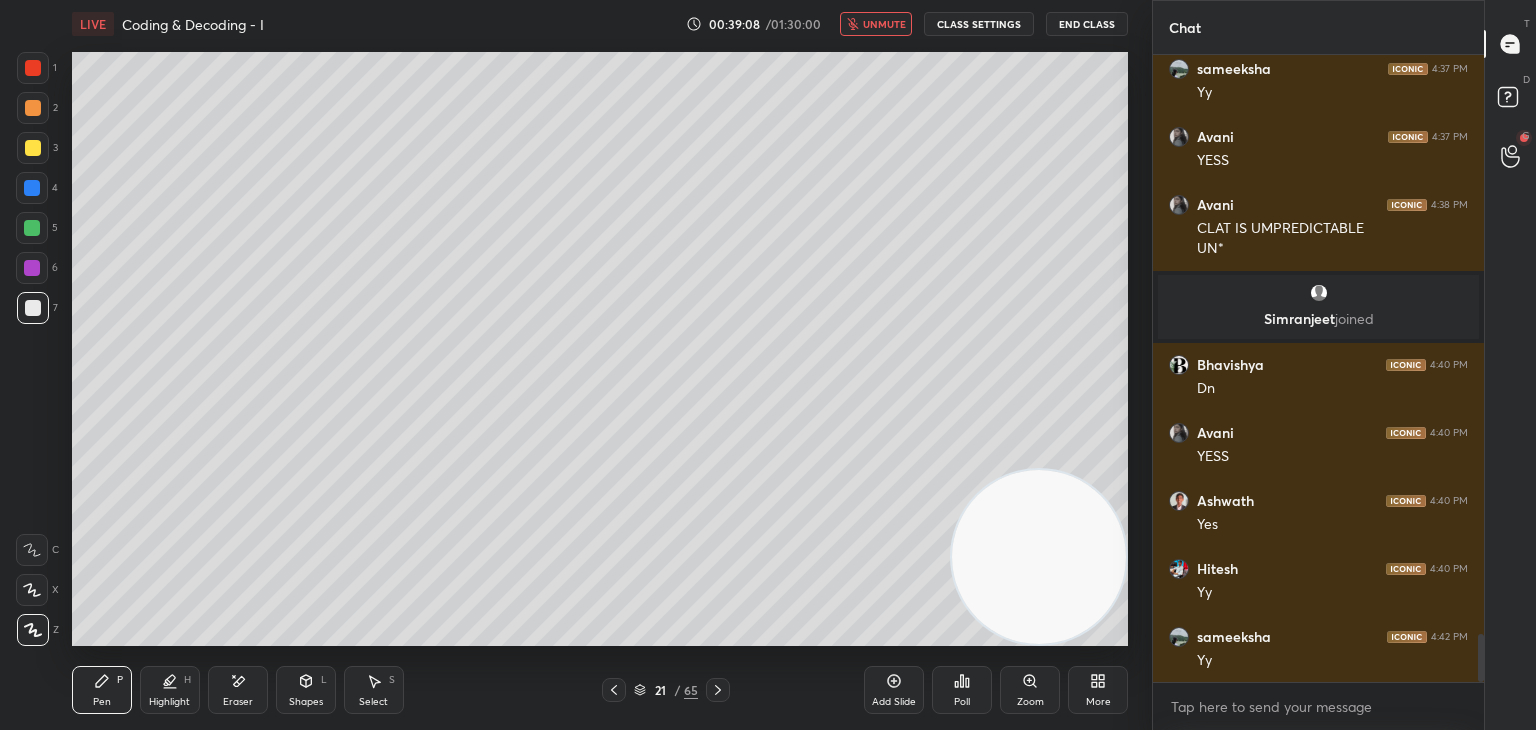 click at bounding box center (33, 148) 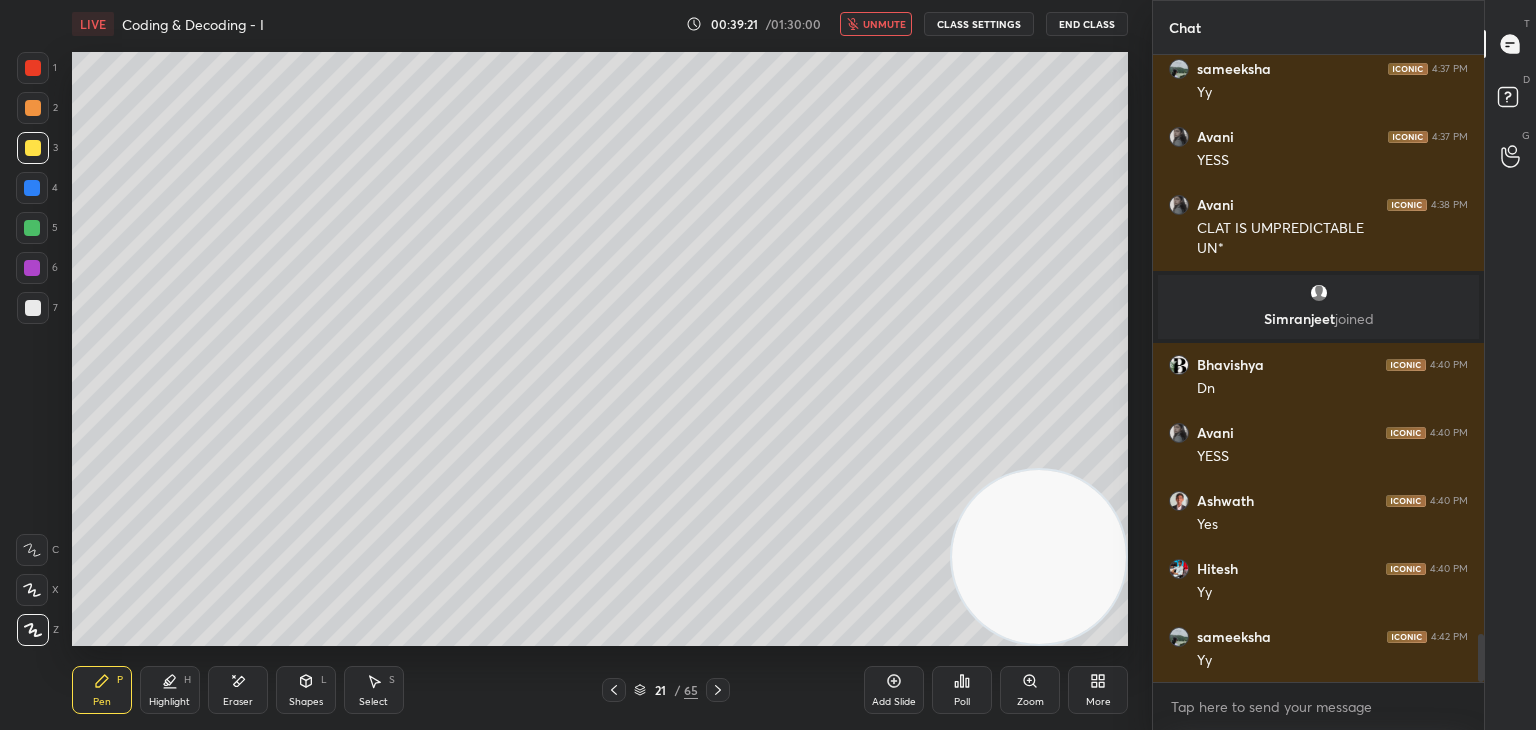 click on "LIVE Coding & Decoding - I 00:39:21 /  01:30:00 unmute CLASS SETTINGS End Class" at bounding box center [600, 24] 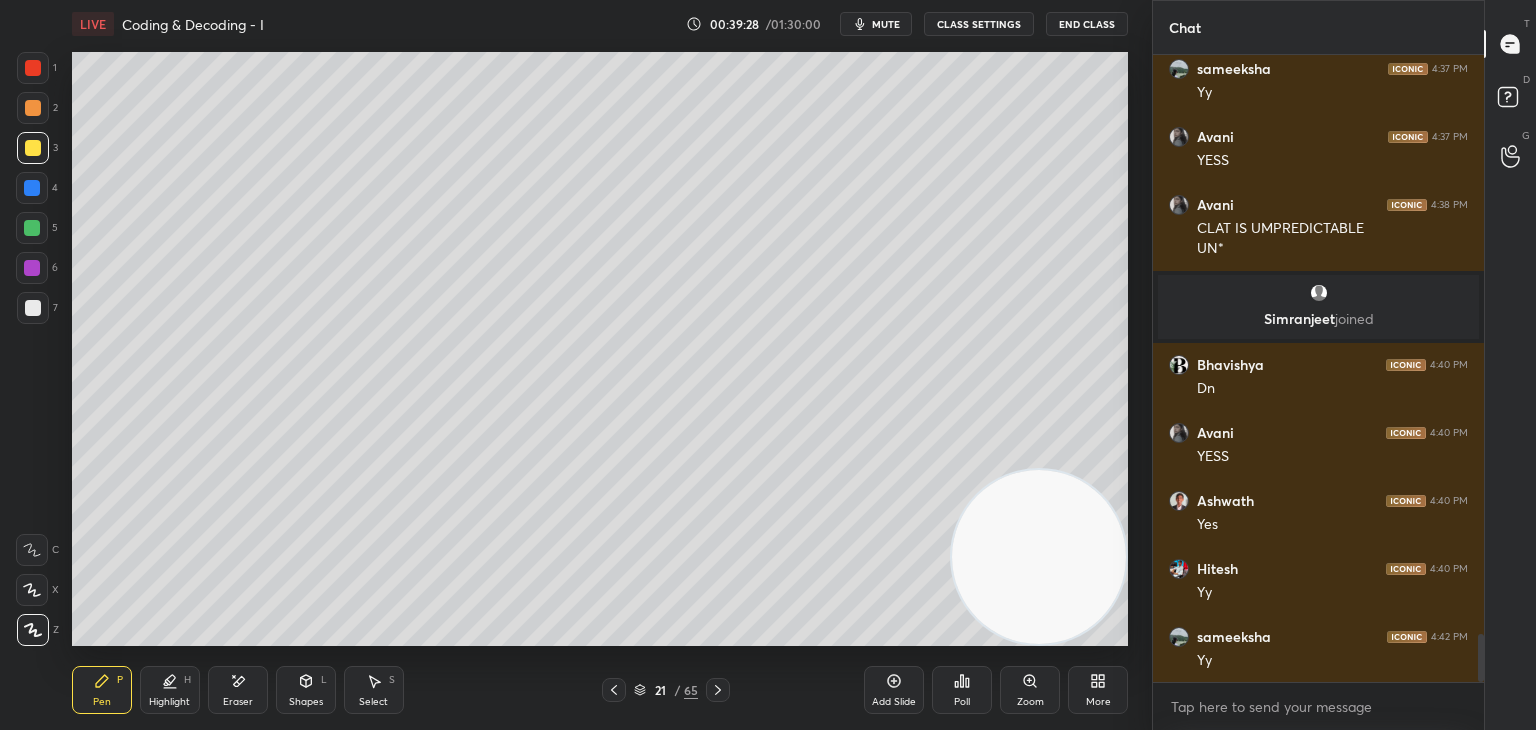 click 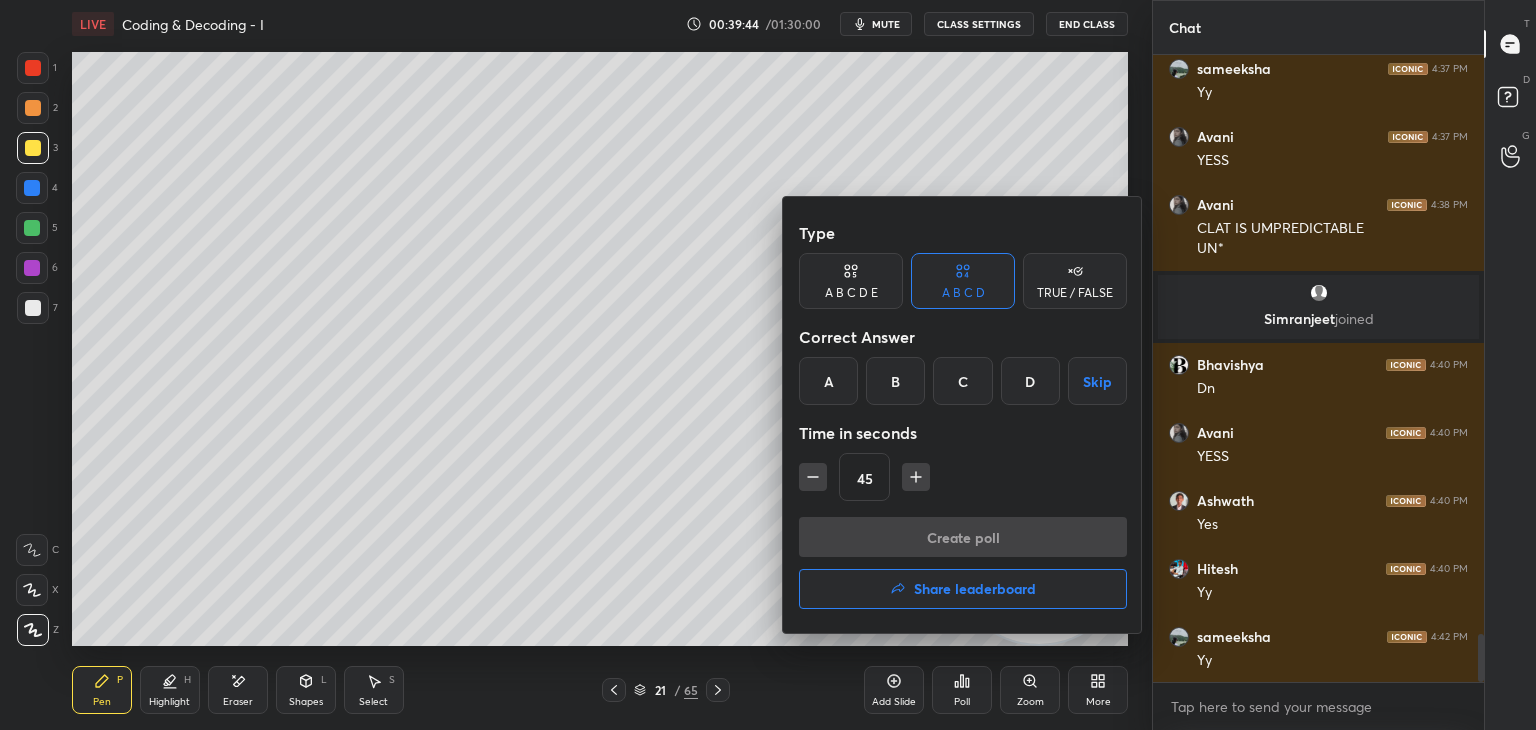 click on "C" at bounding box center (962, 381) 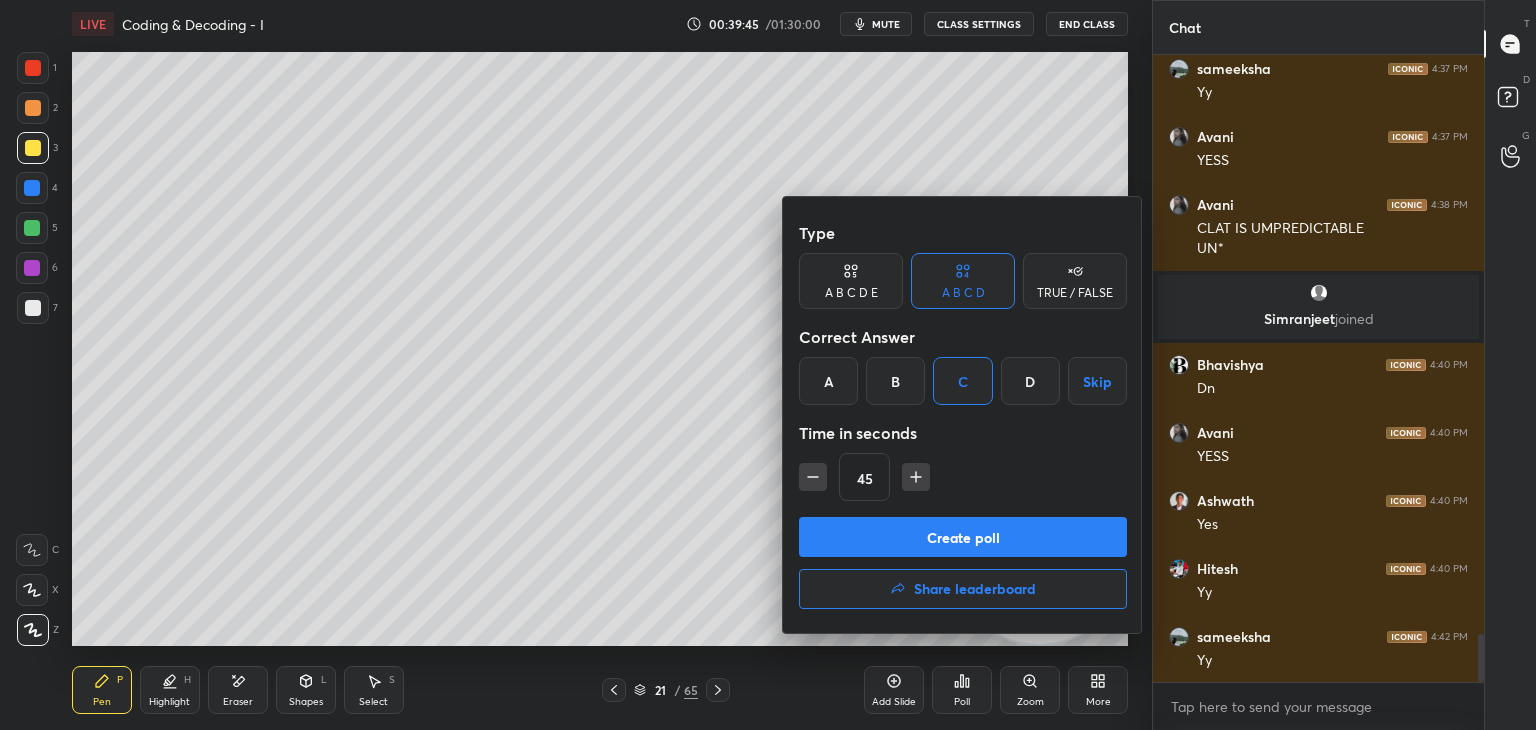 click on "Create poll" at bounding box center (963, 537) 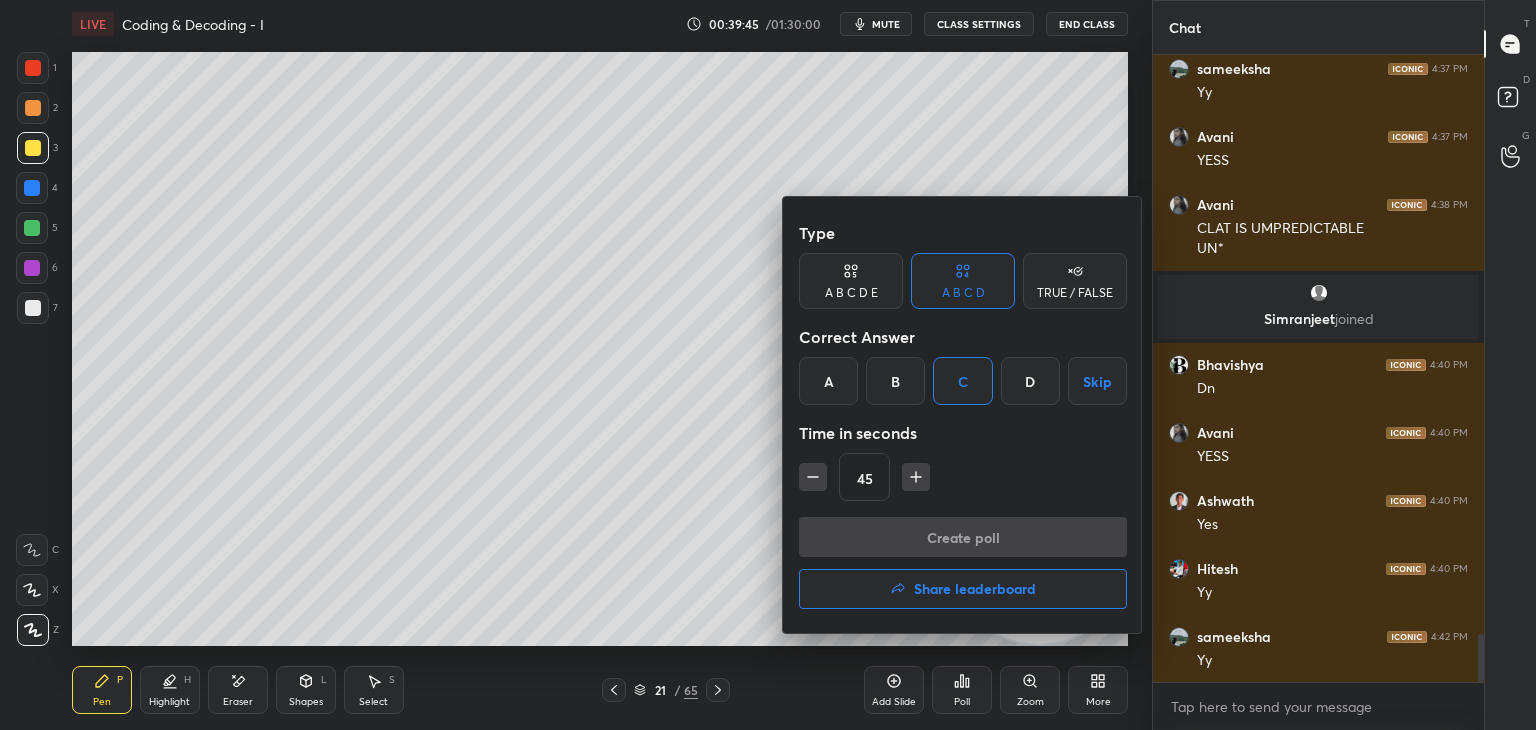 scroll, scrollTop: 602, scrollLeft: 325, axis: both 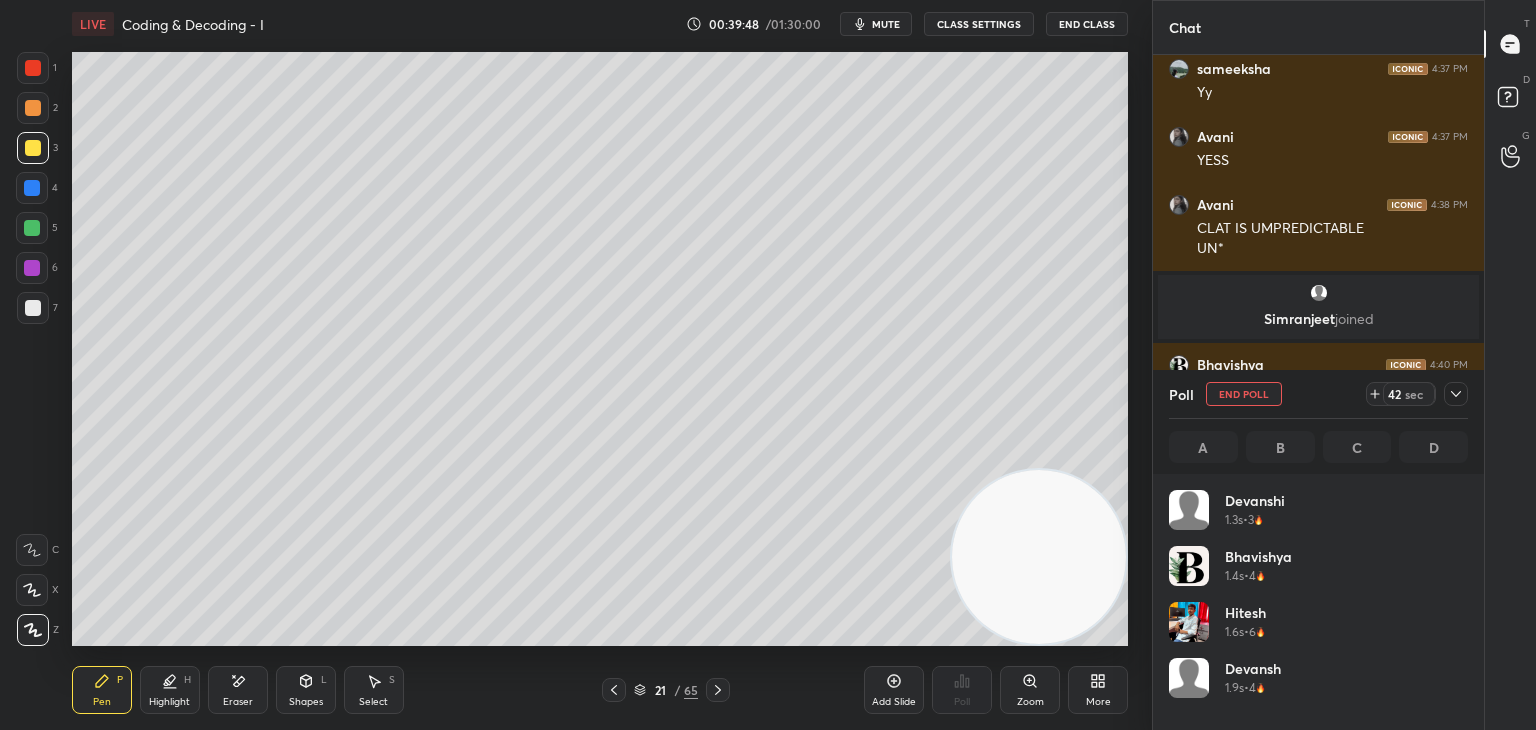click on "mute" at bounding box center [876, 24] 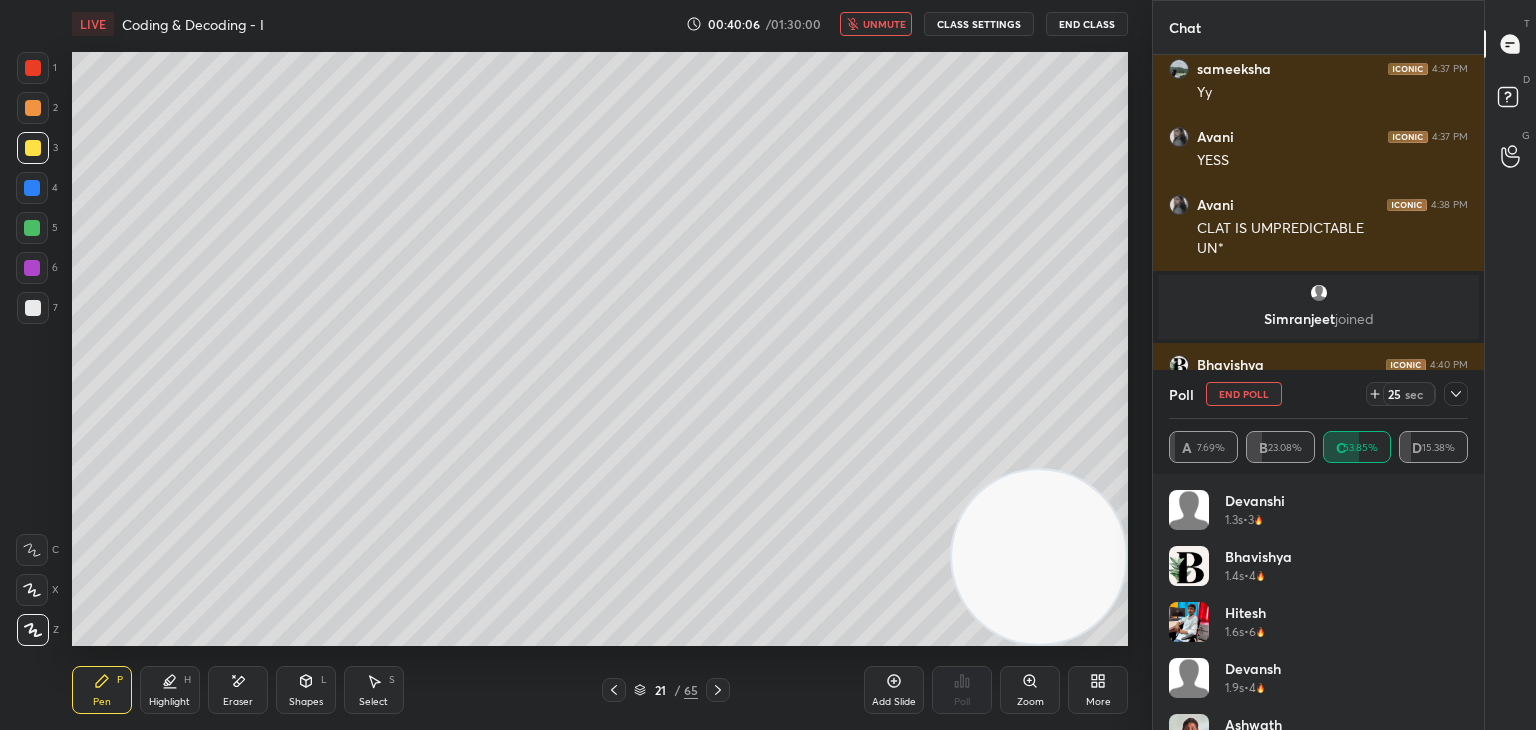 scroll, scrollTop: 152, scrollLeft: 0, axis: vertical 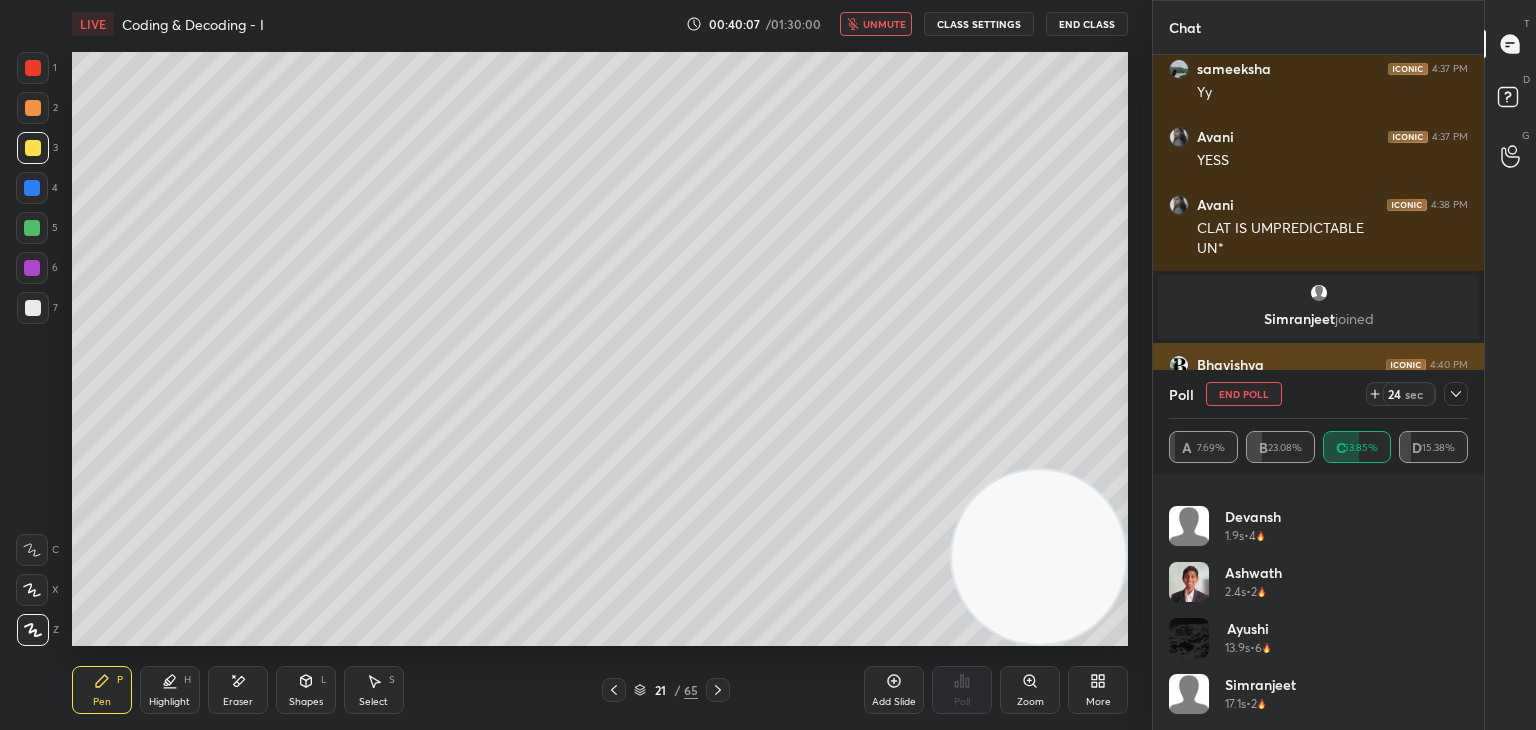 click 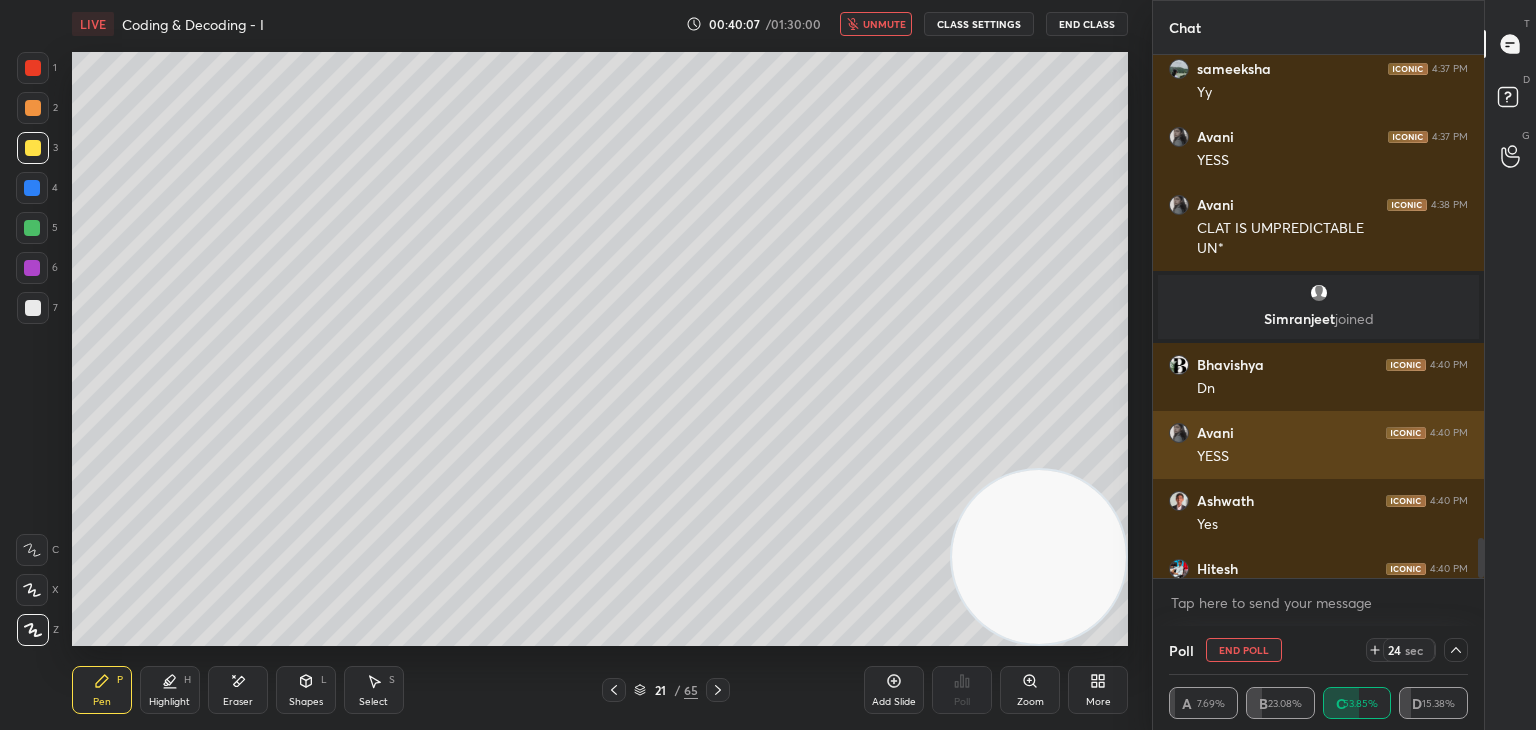scroll, scrollTop: 12, scrollLeft: 293, axis: both 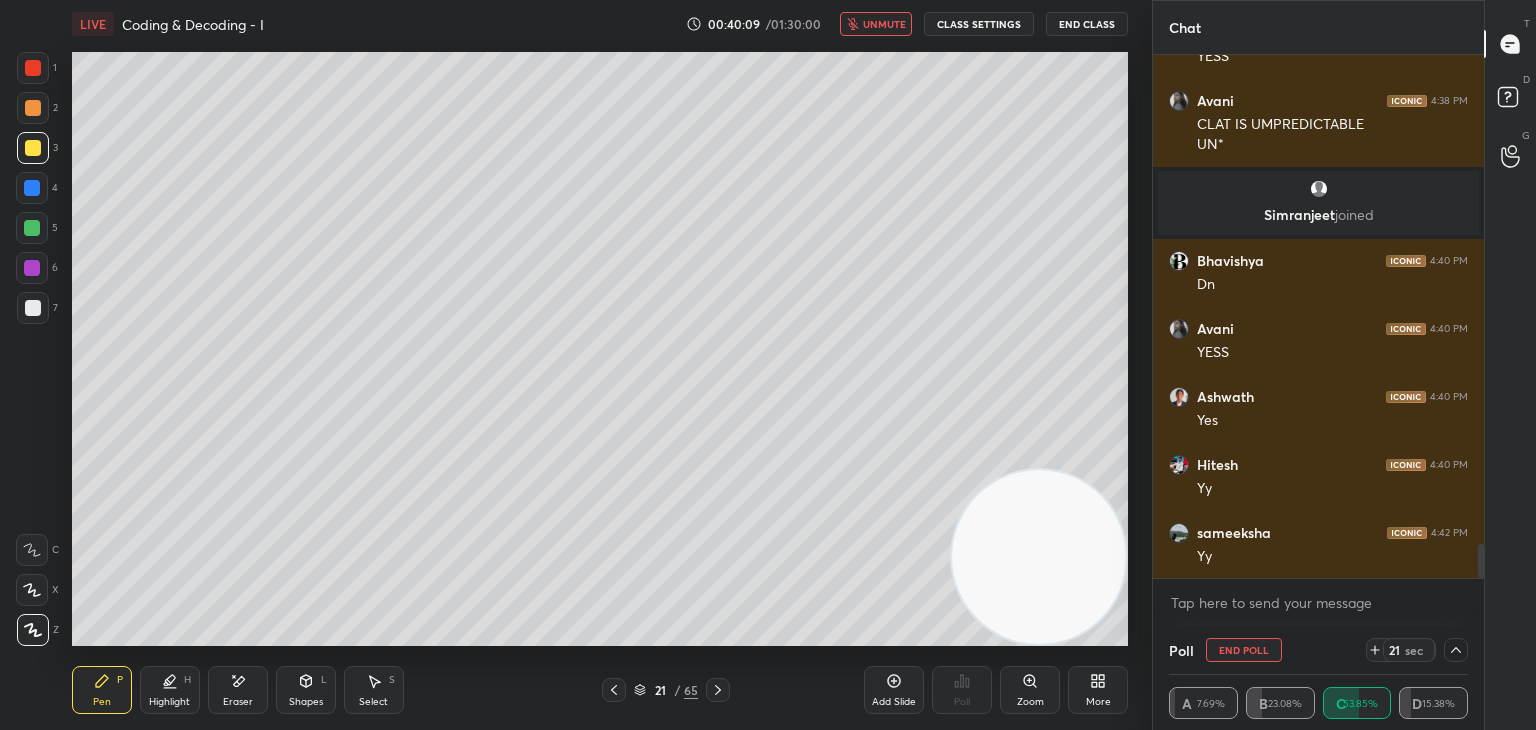 click 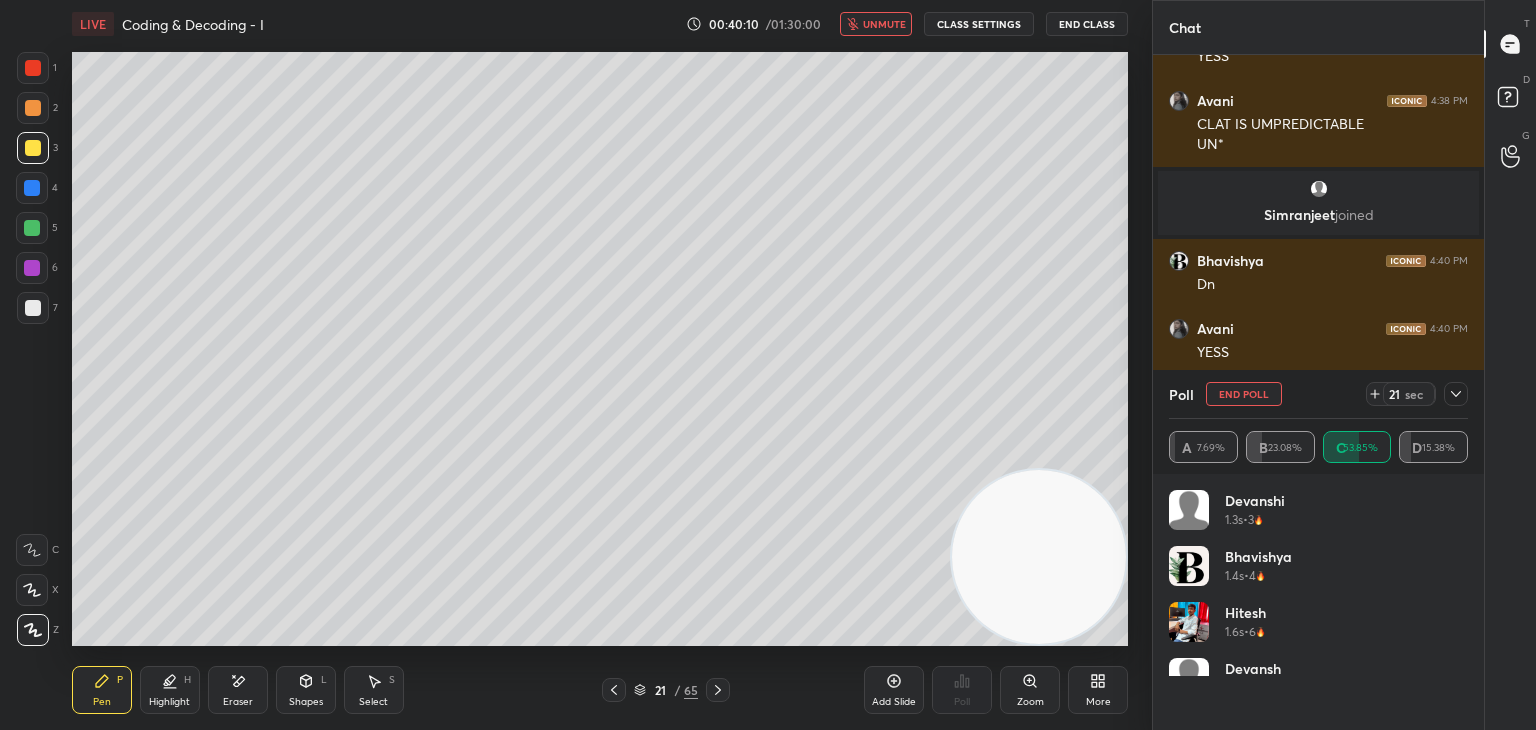 scroll, scrollTop: 6, scrollLeft: 6, axis: both 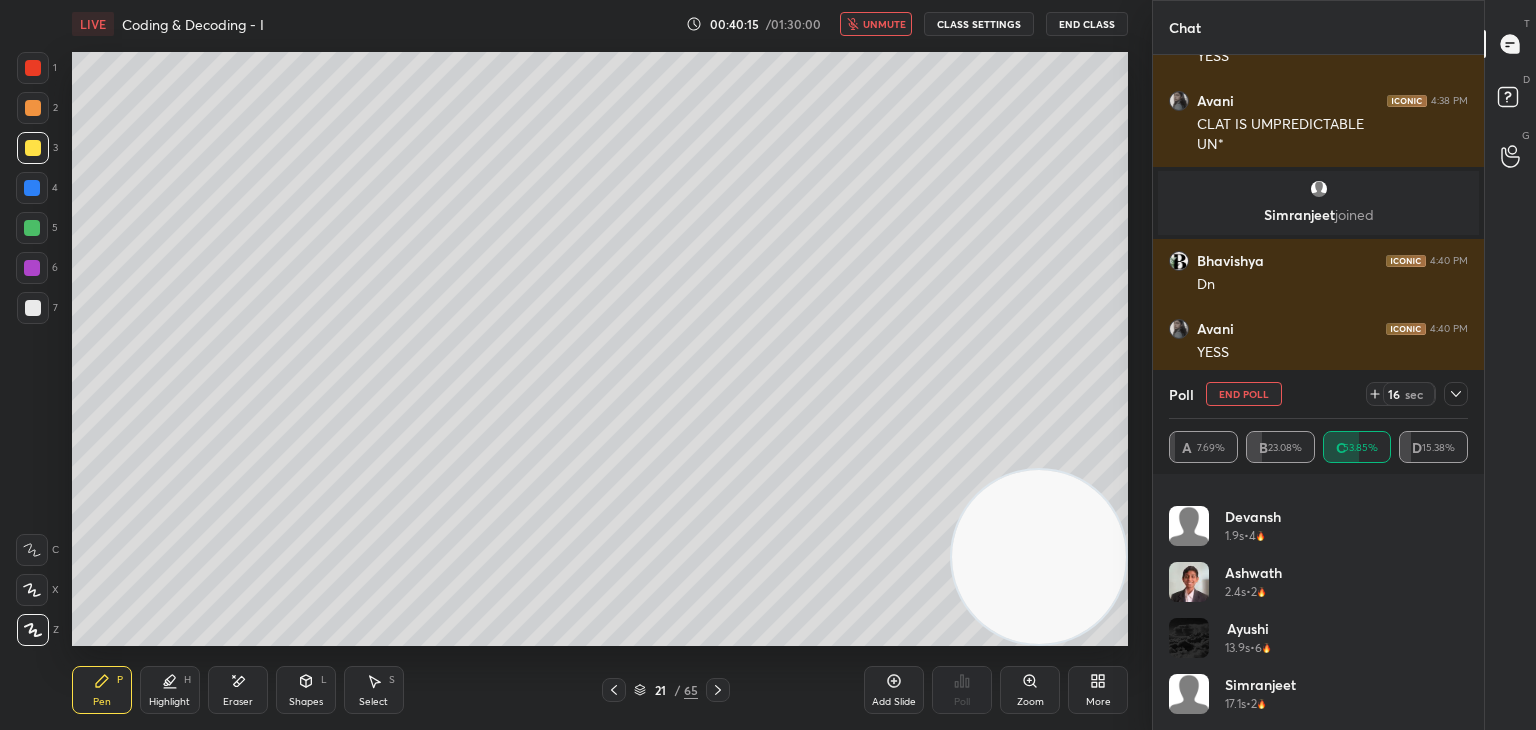 click on "unmute" at bounding box center (884, 24) 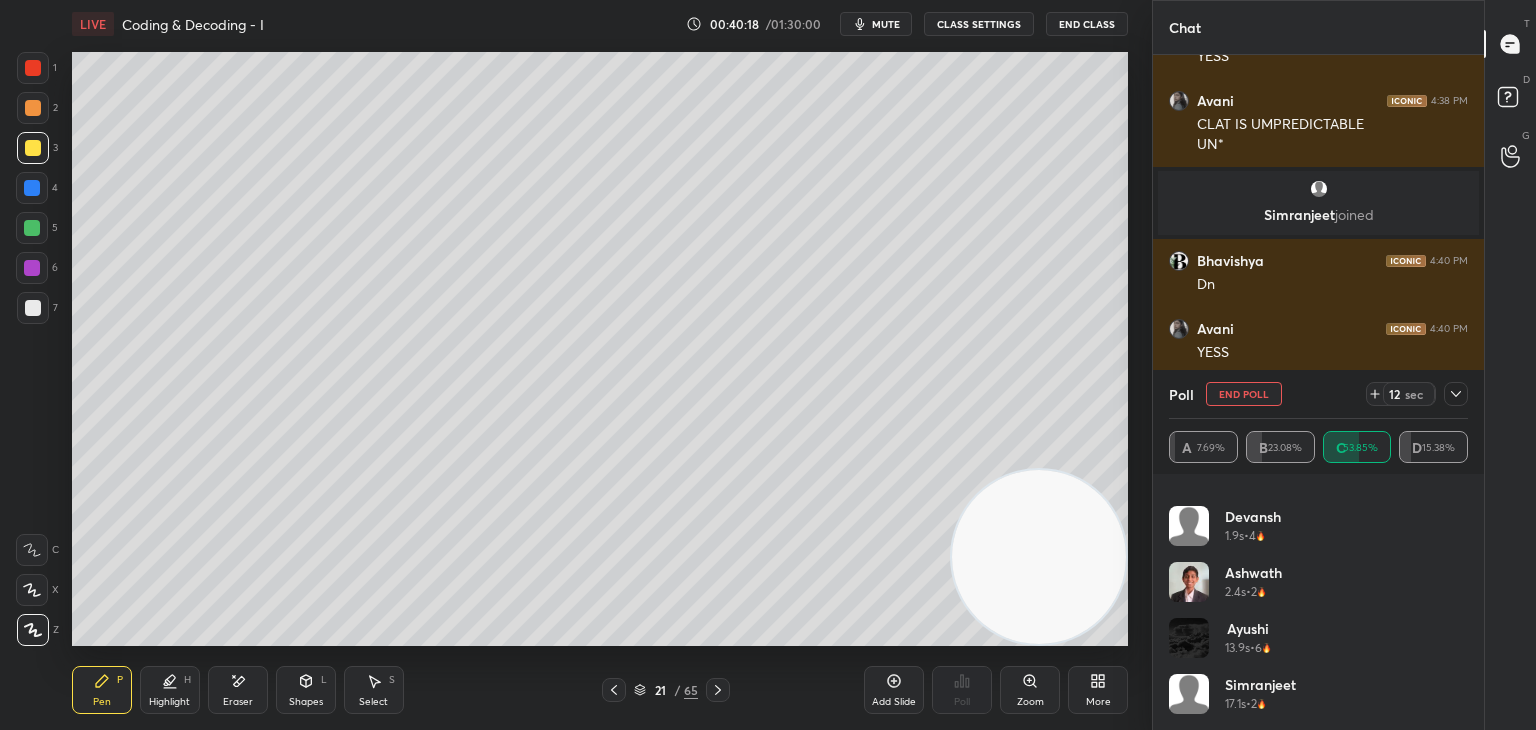 click 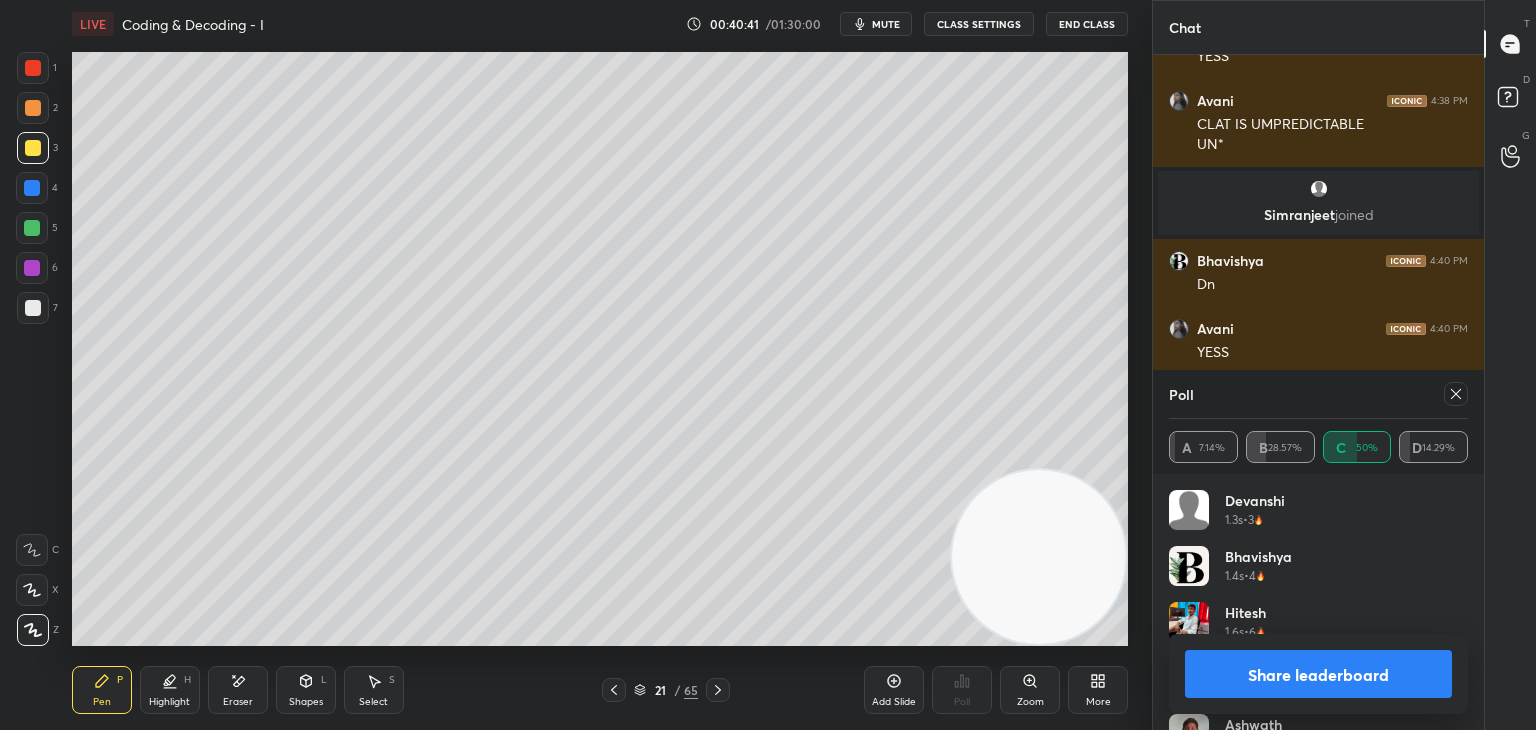 click 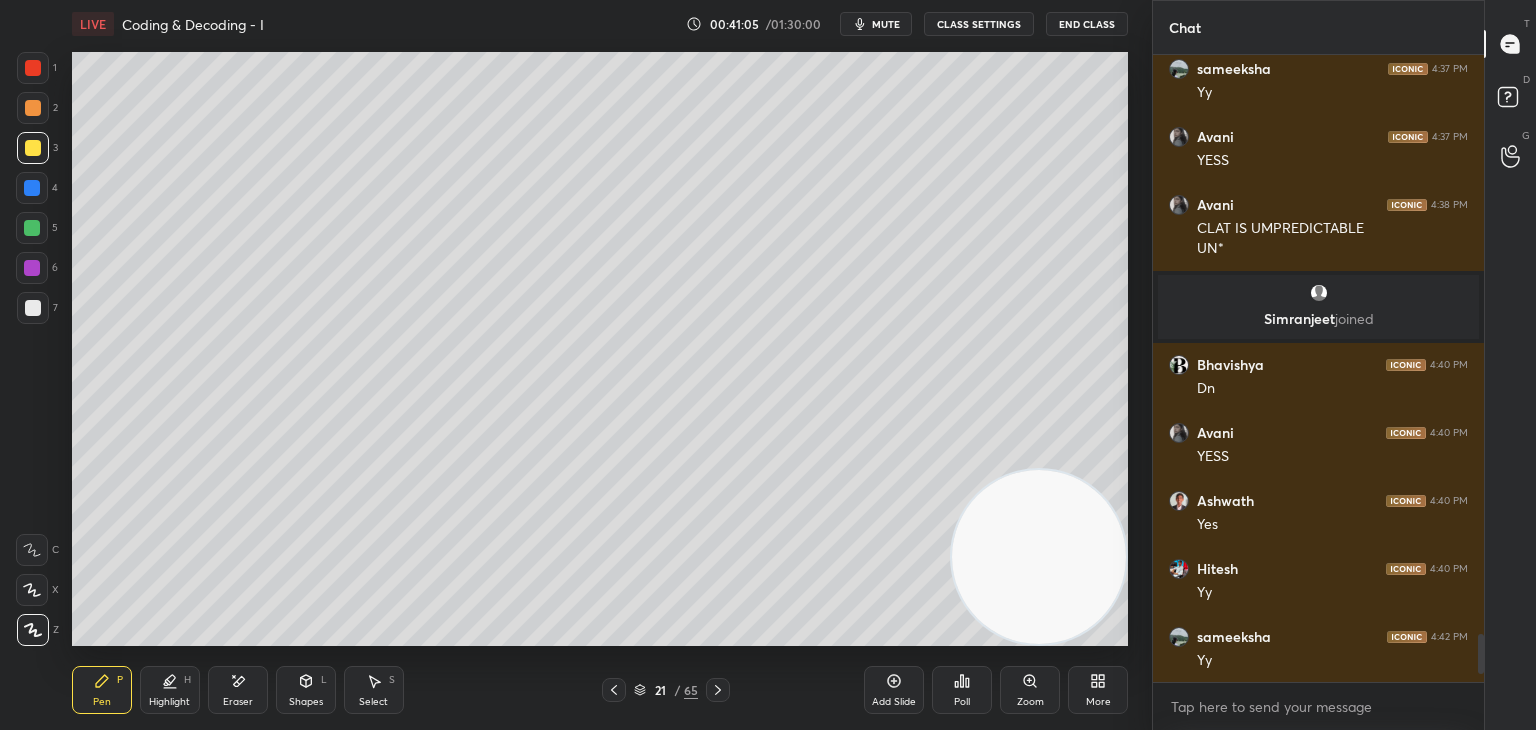 click 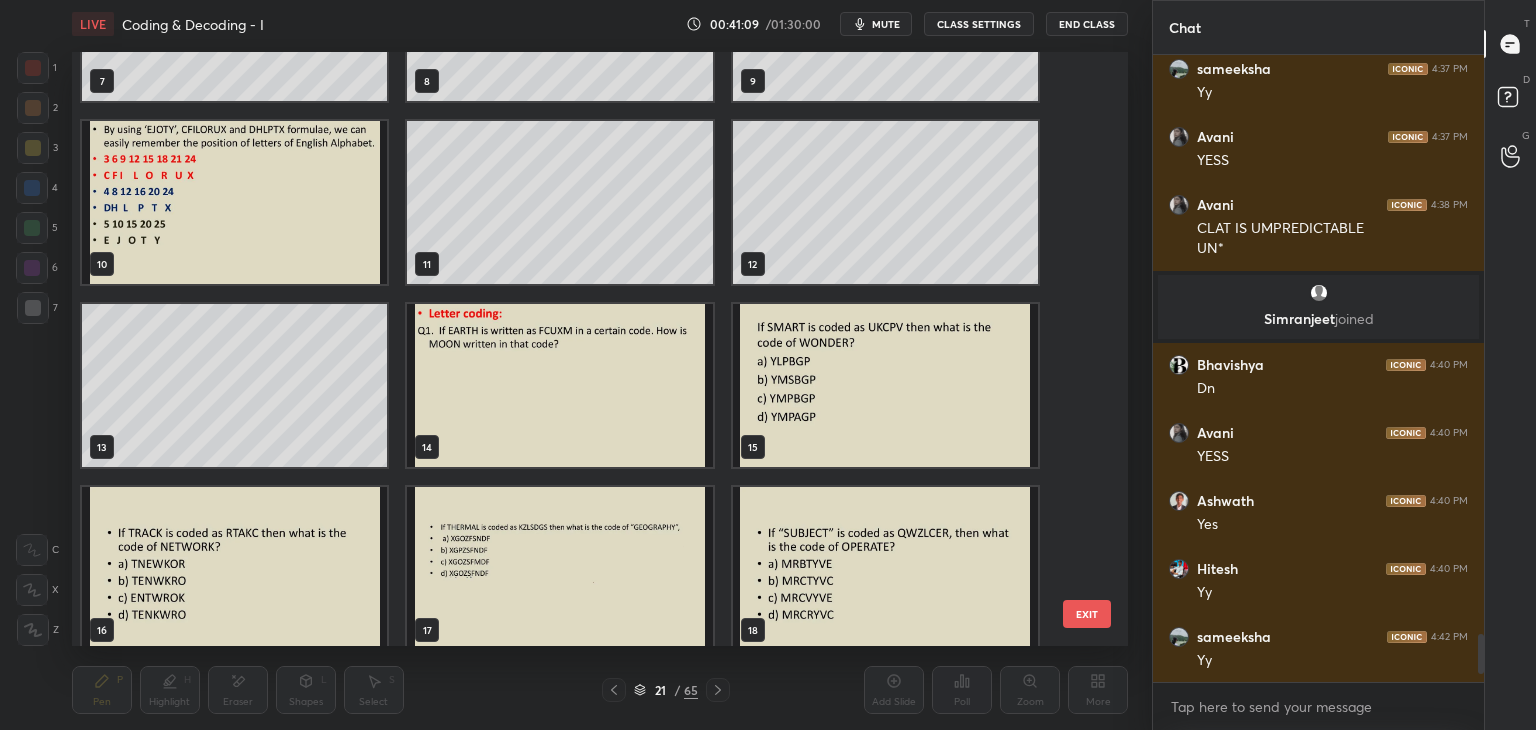 click at bounding box center (559, 385) 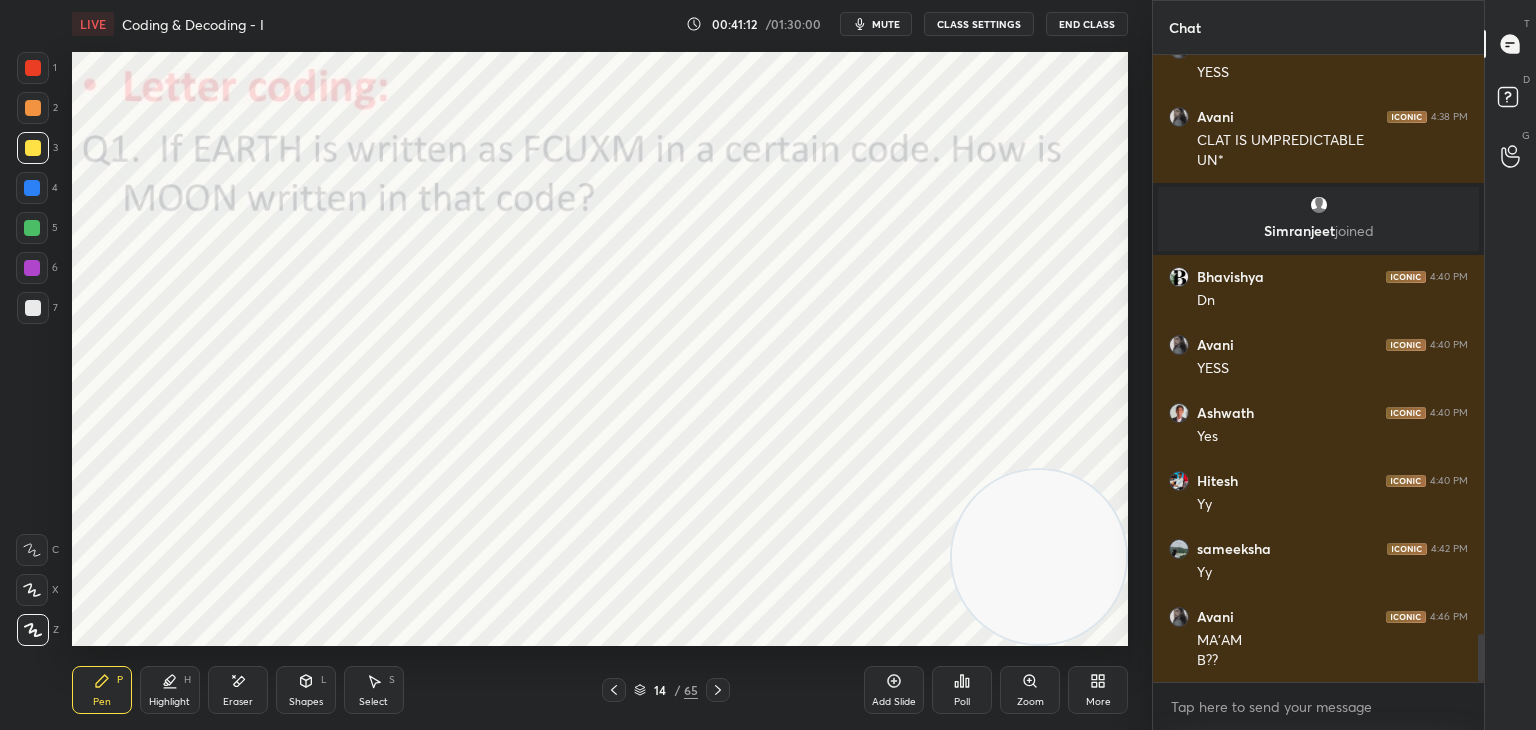 scroll, scrollTop: 7662, scrollLeft: 0, axis: vertical 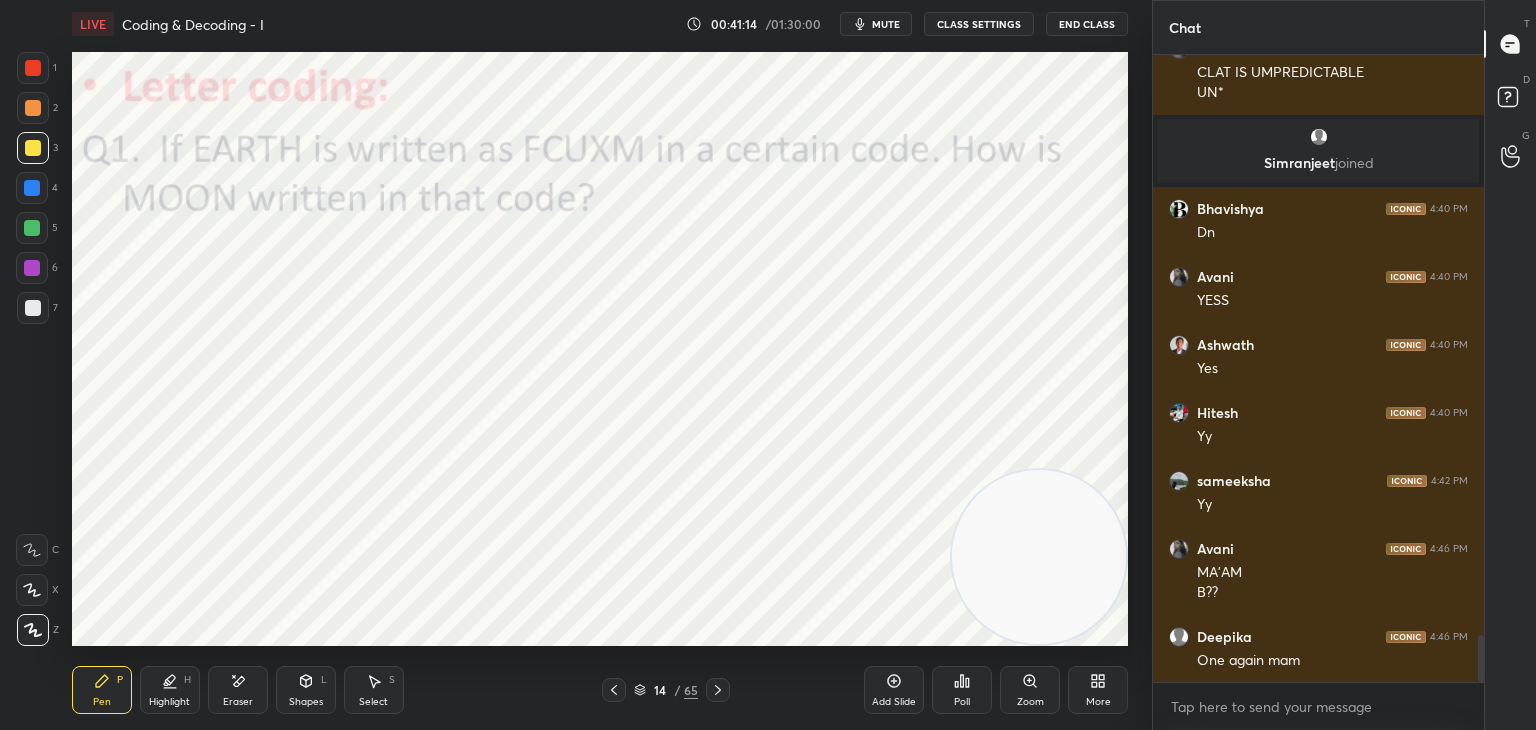 click 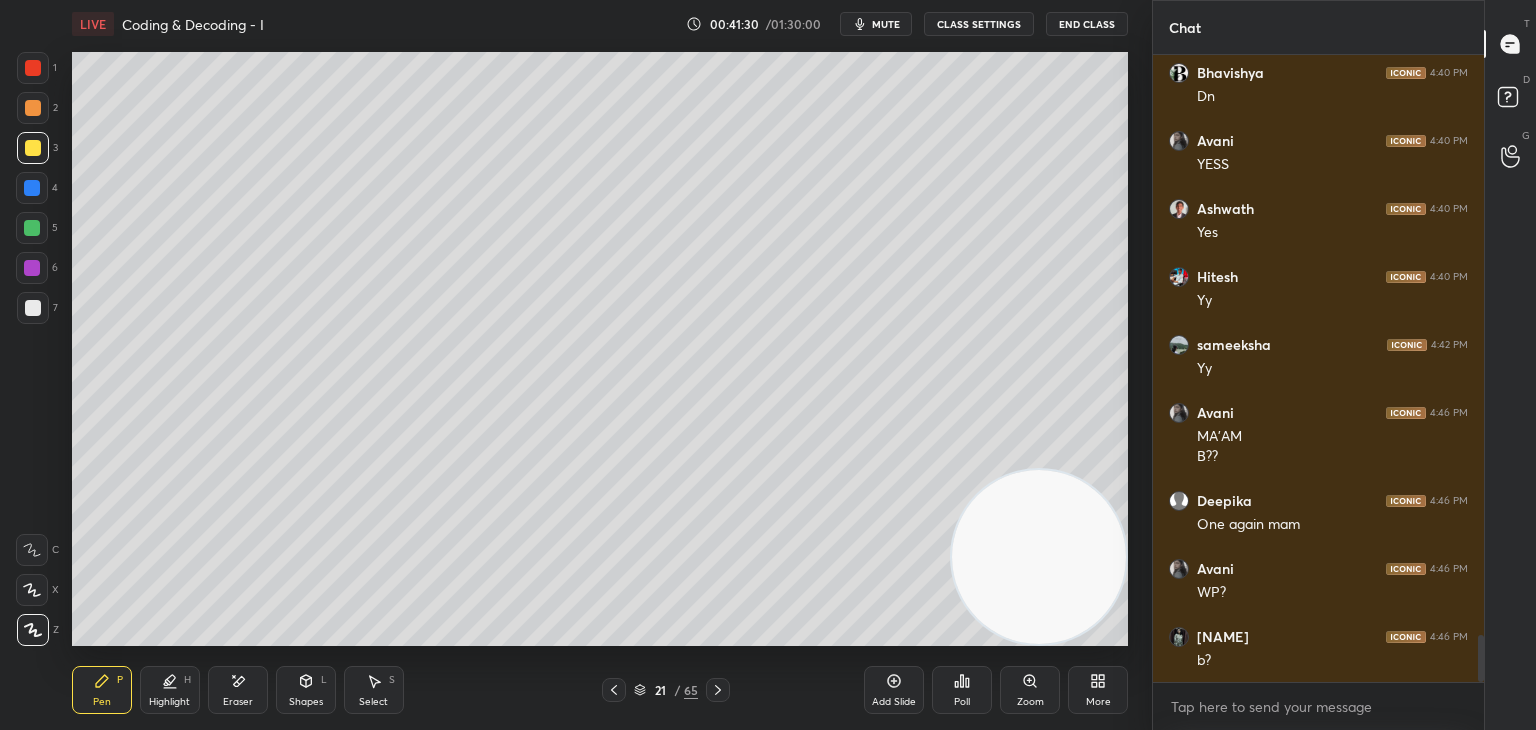 scroll, scrollTop: 7866, scrollLeft: 0, axis: vertical 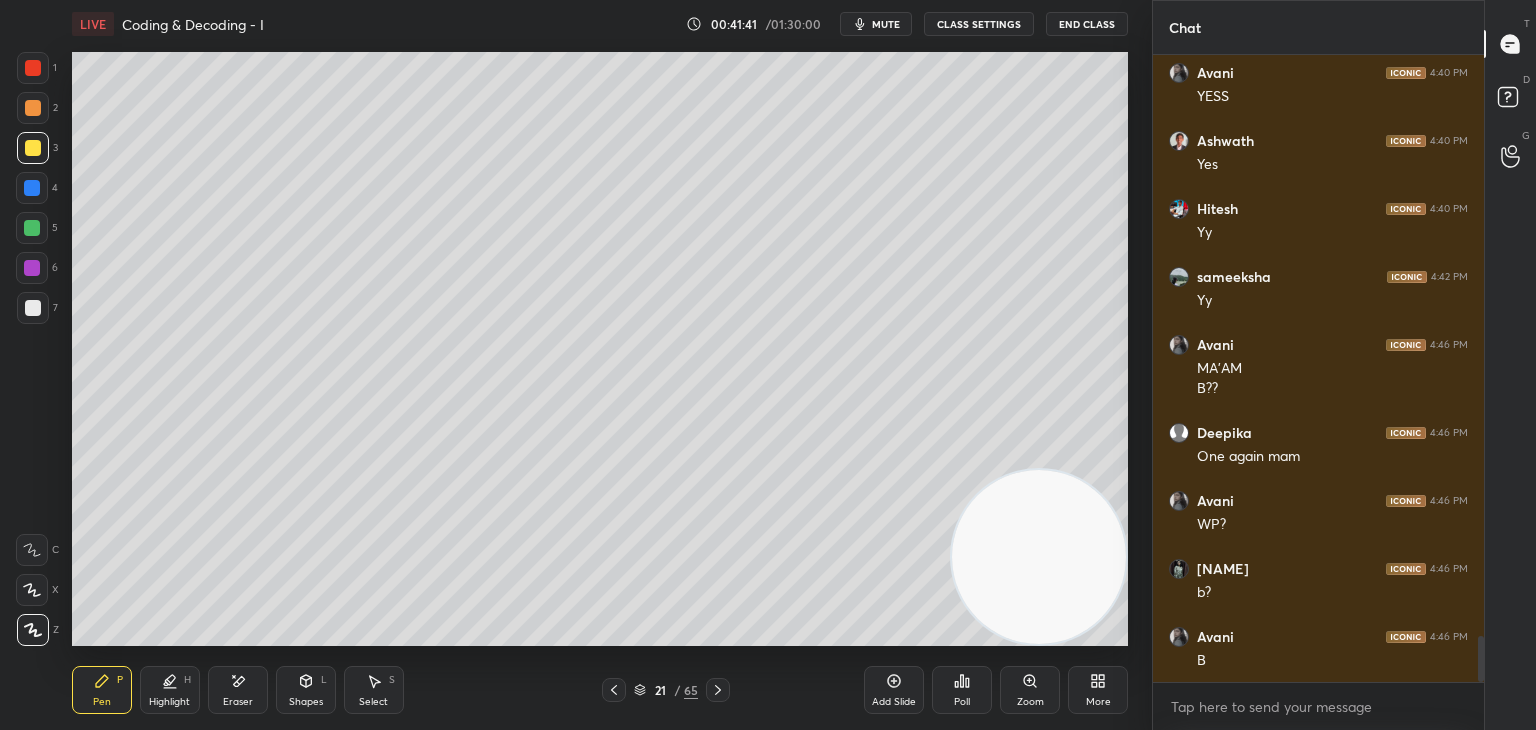 click on "Eraser" at bounding box center [238, 690] 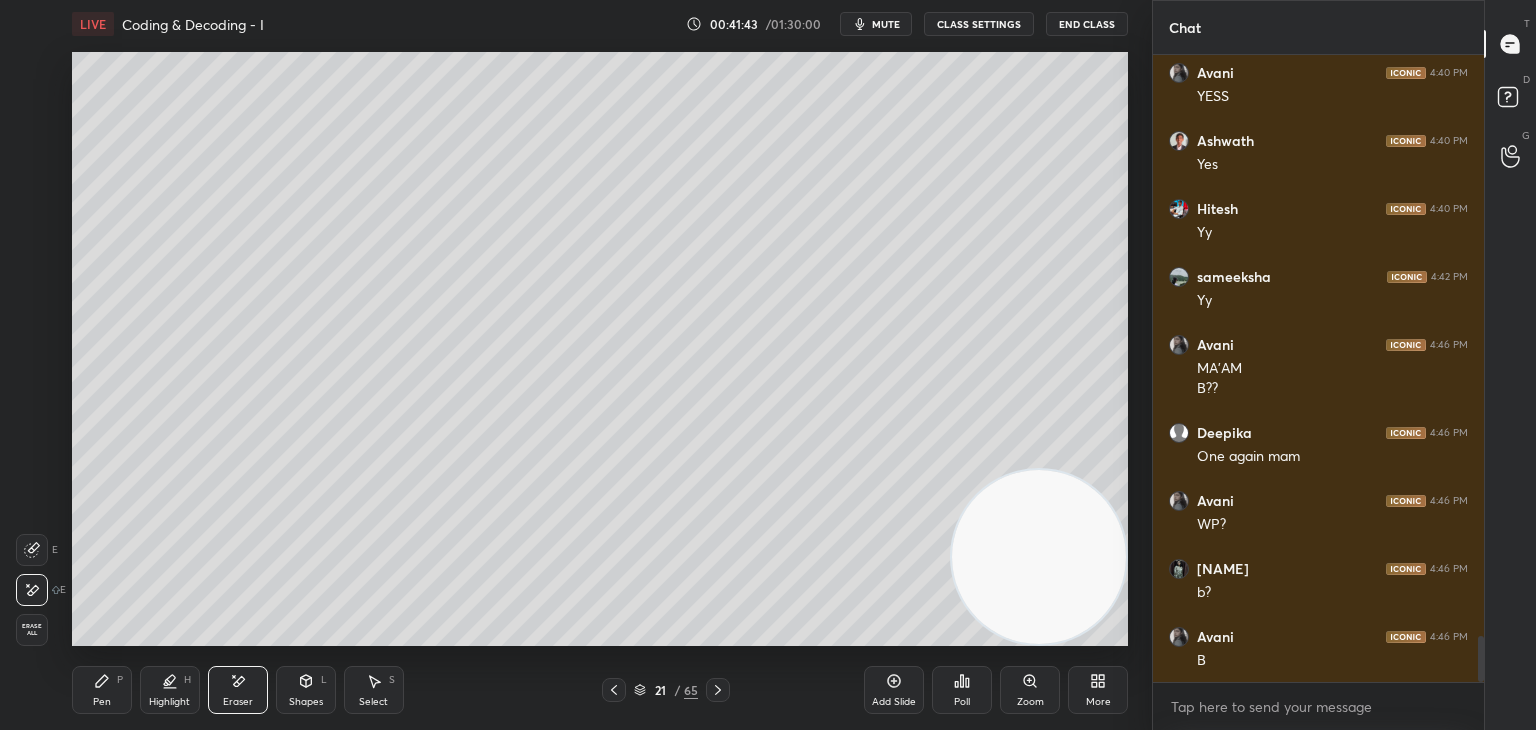 click on "Pen P" at bounding box center (102, 690) 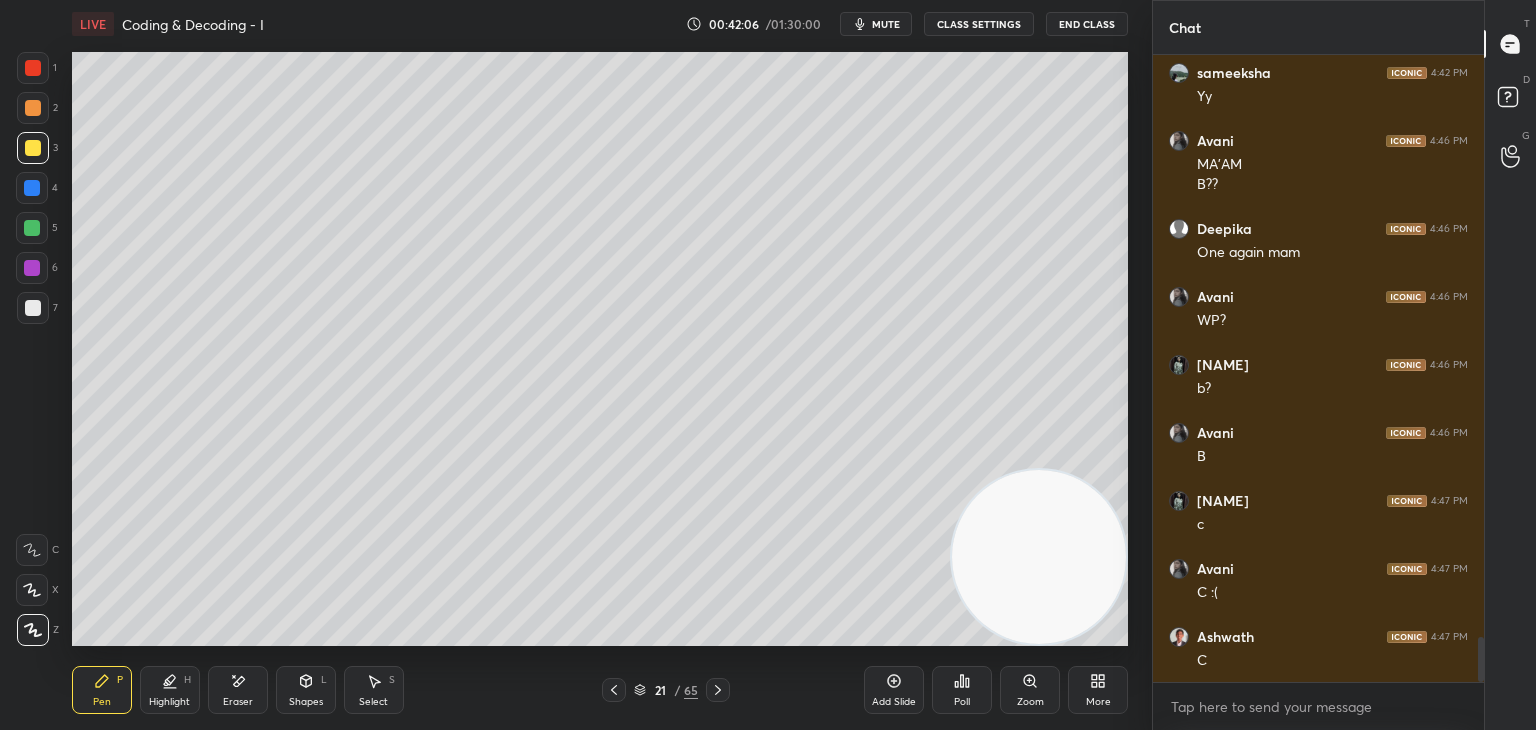 scroll, scrollTop: 8138, scrollLeft: 0, axis: vertical 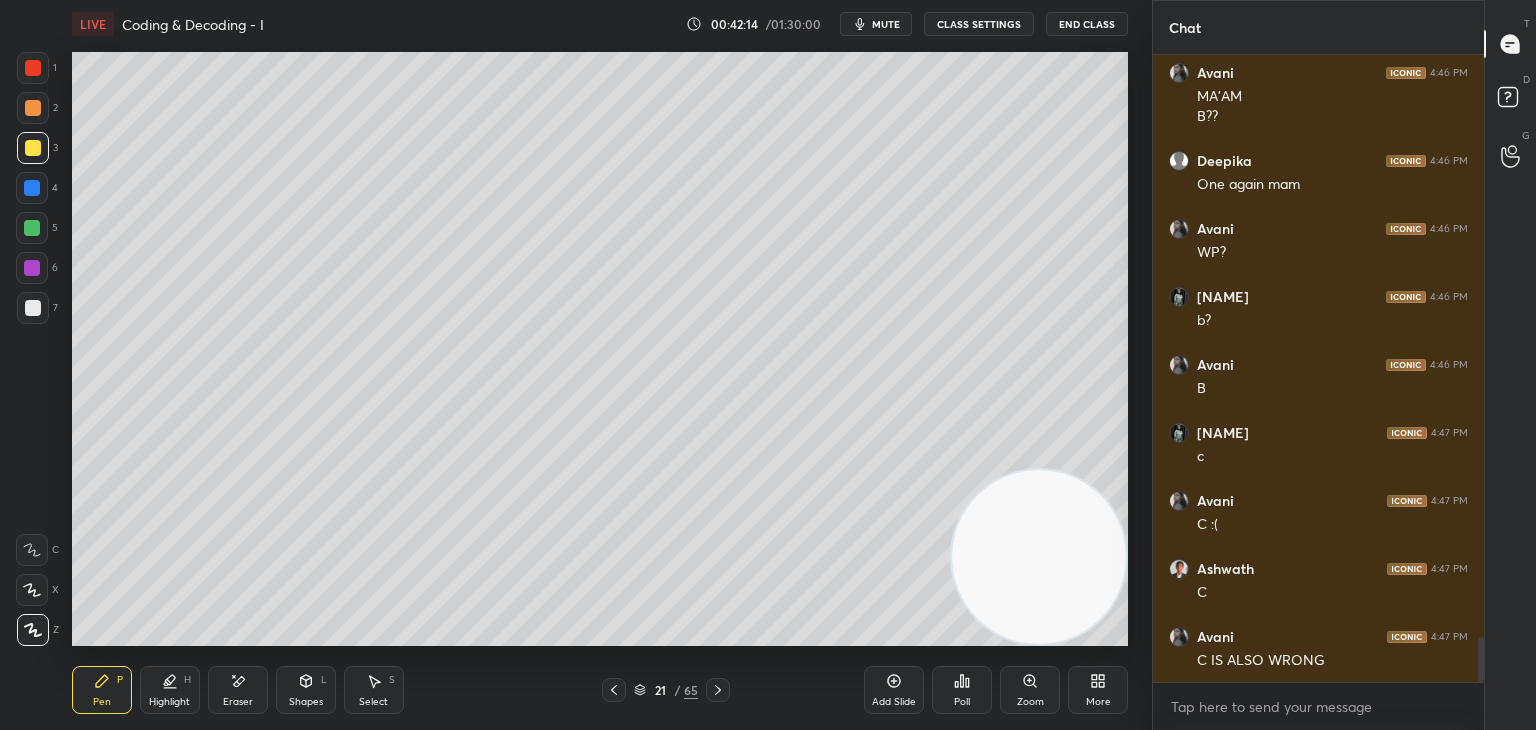 click 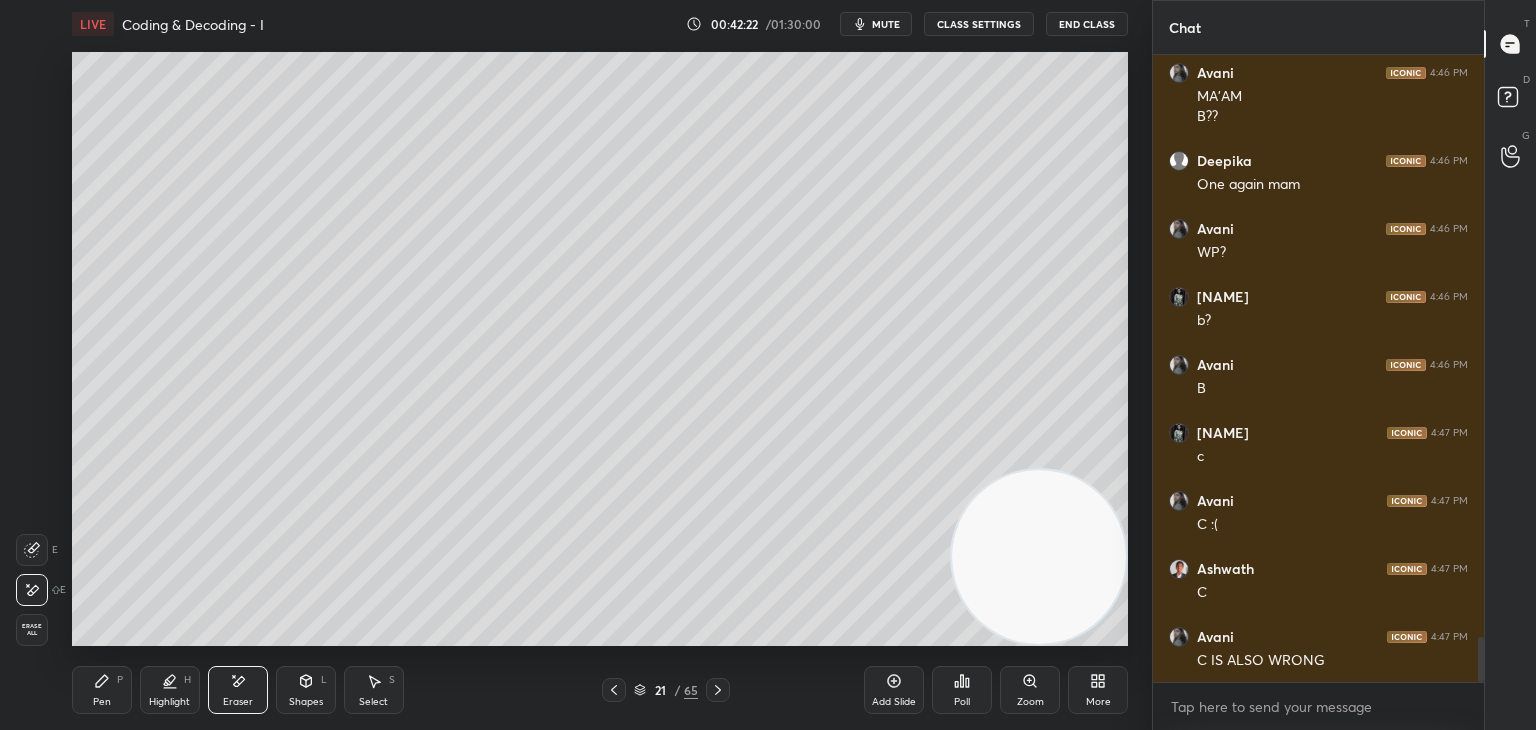 click on "Pen" at bounding box center [102, 702] 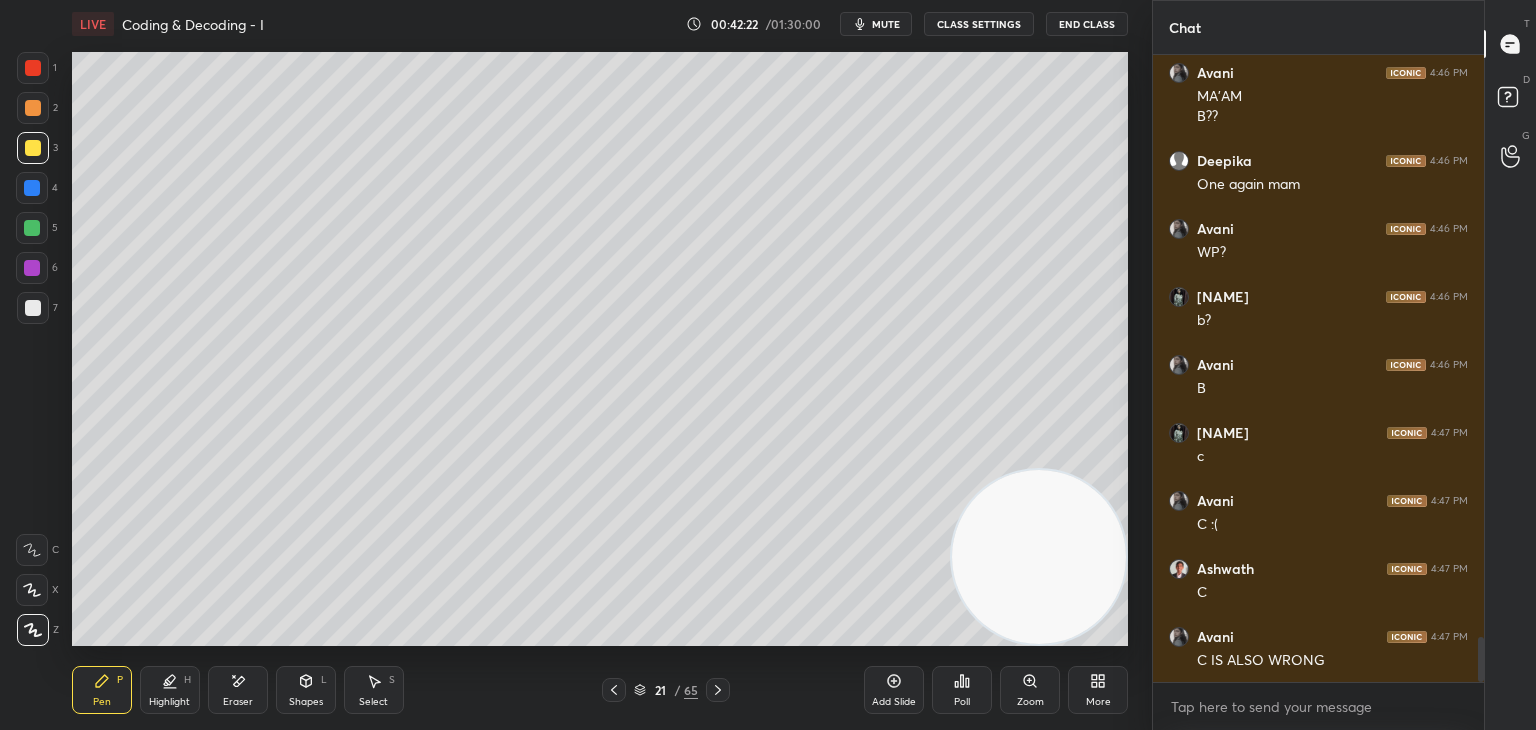 scroll, scrollTop: 8158, scrollLeft: 0, axis: vertical 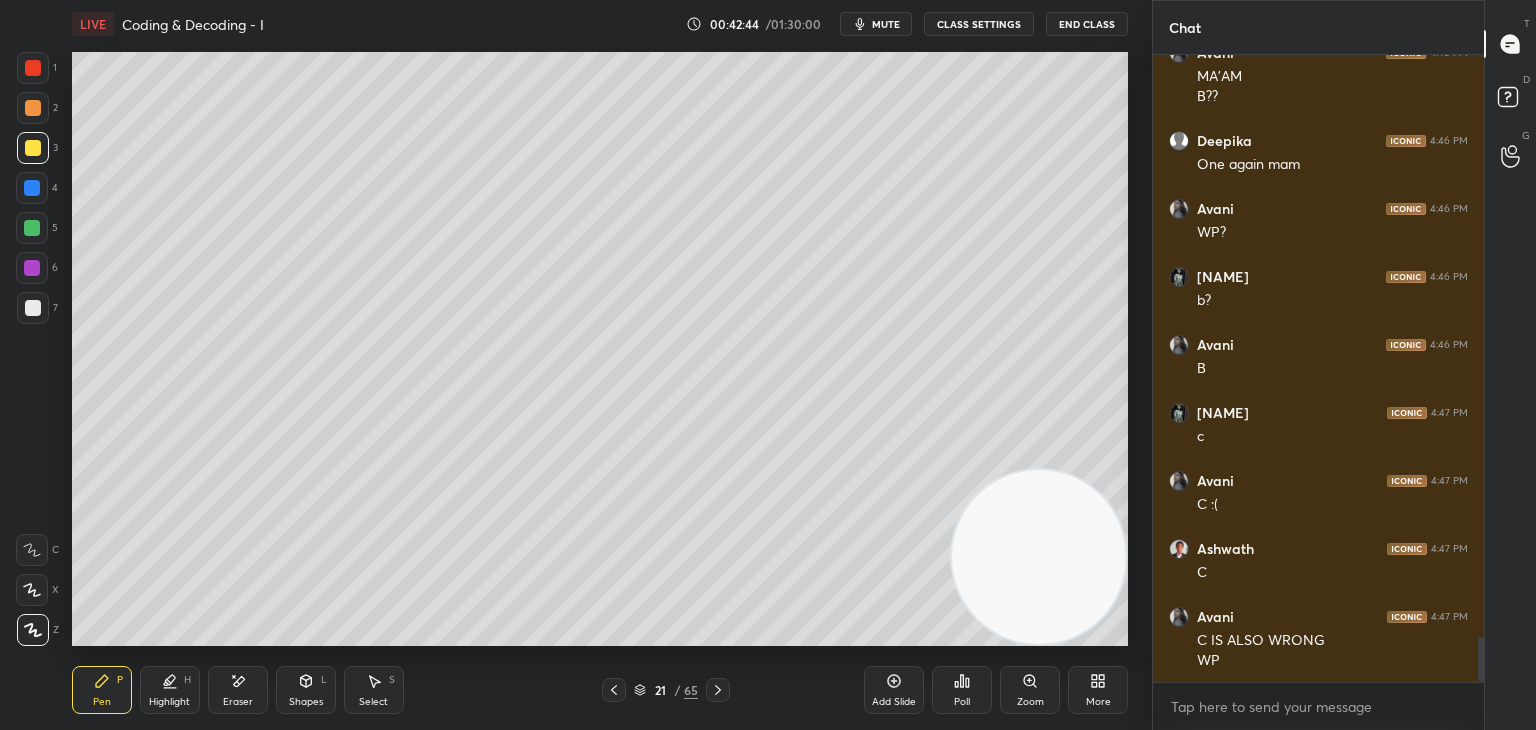 click on "Poll" at bounding box center [962, 690] 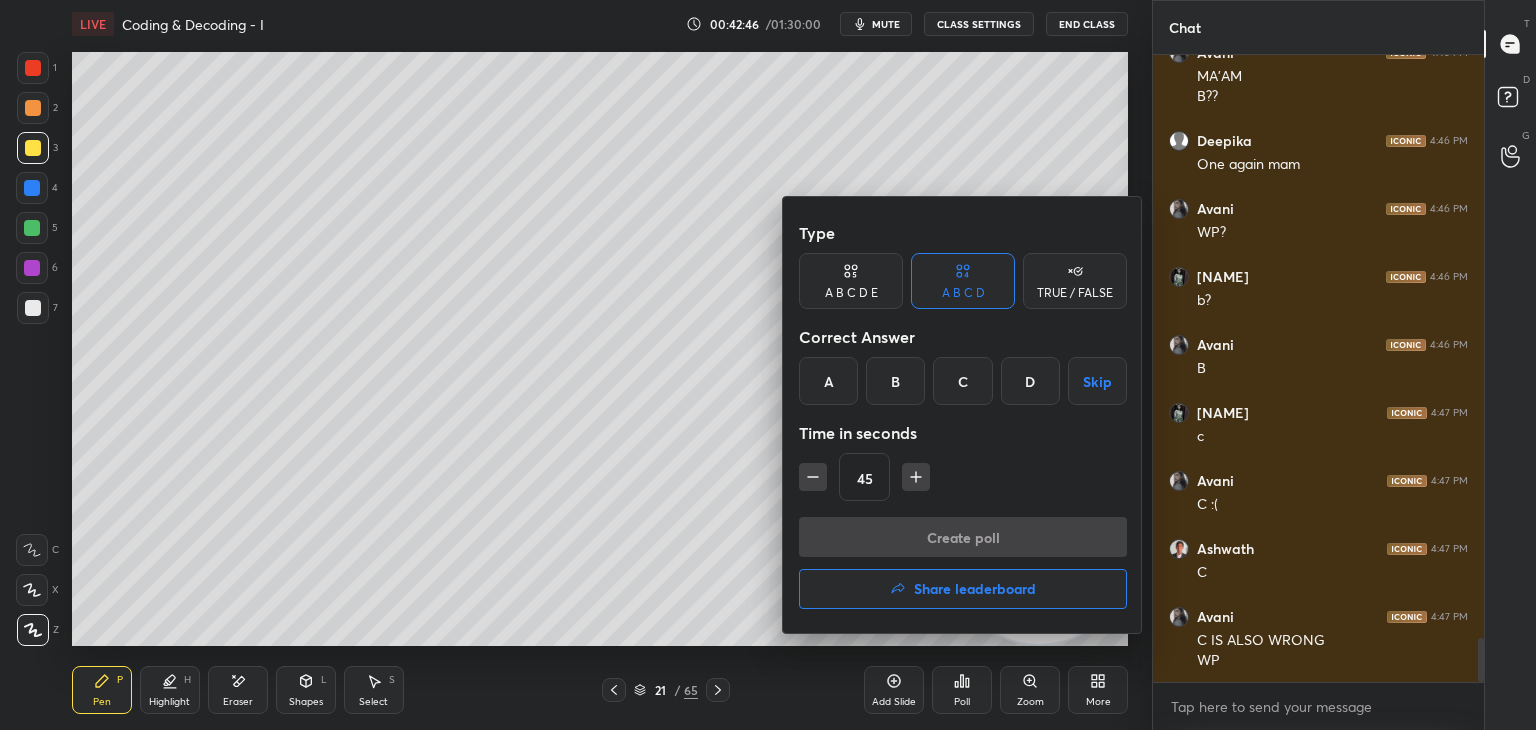 scroll, scrollTop: 8226, scrollLeft: 0, axis: vertical 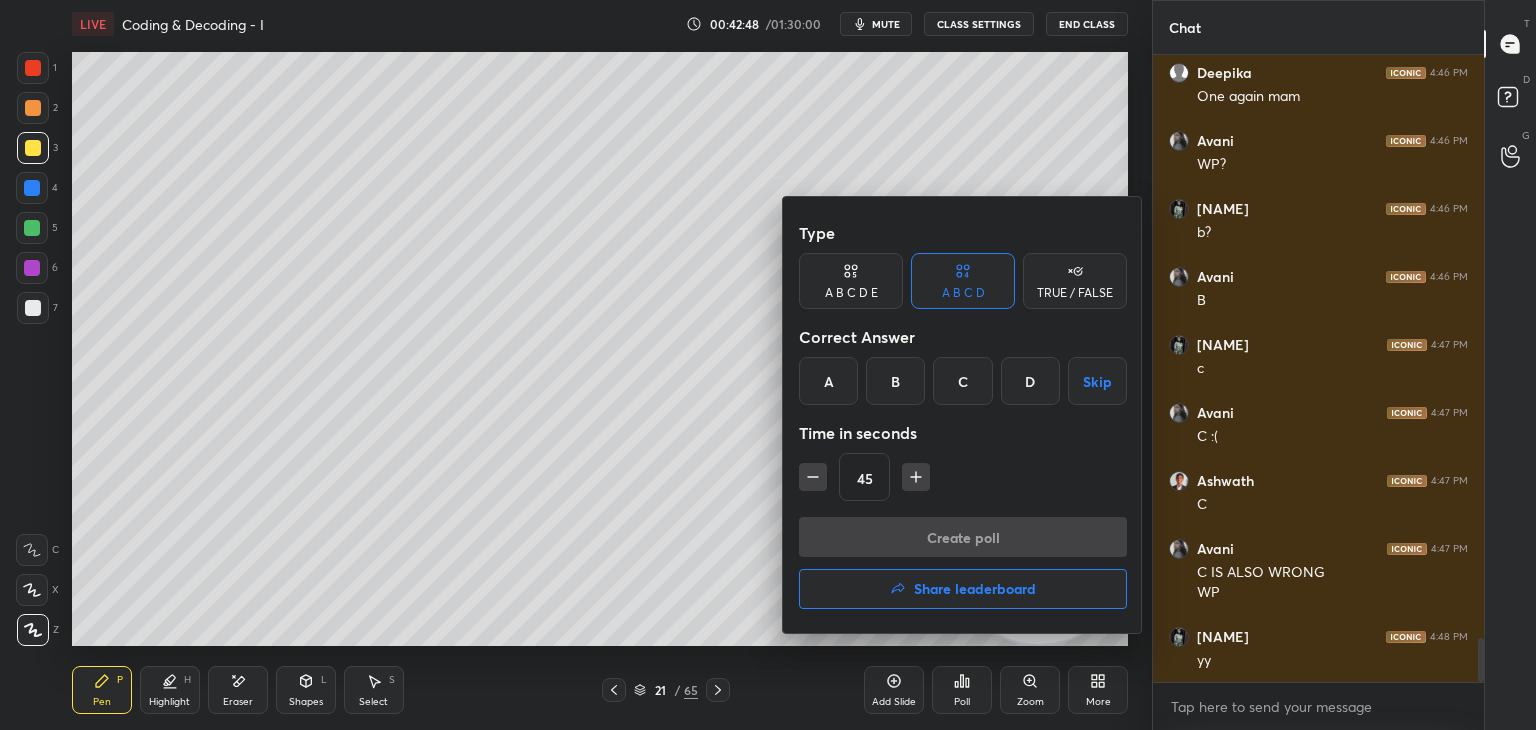 click on "D" at bounding box center [1030, 381] 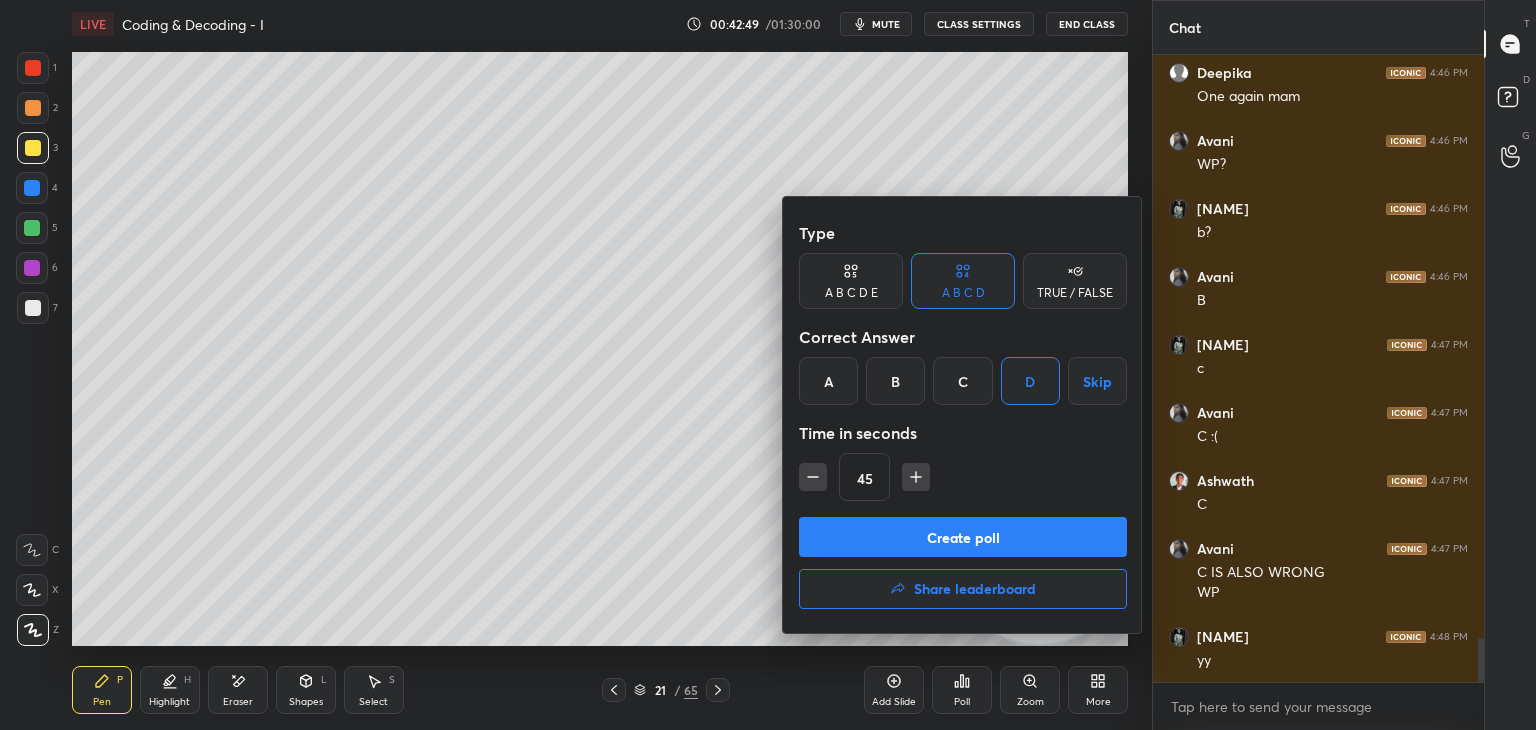 click on "Create poll" at bounding box center (963, 537) 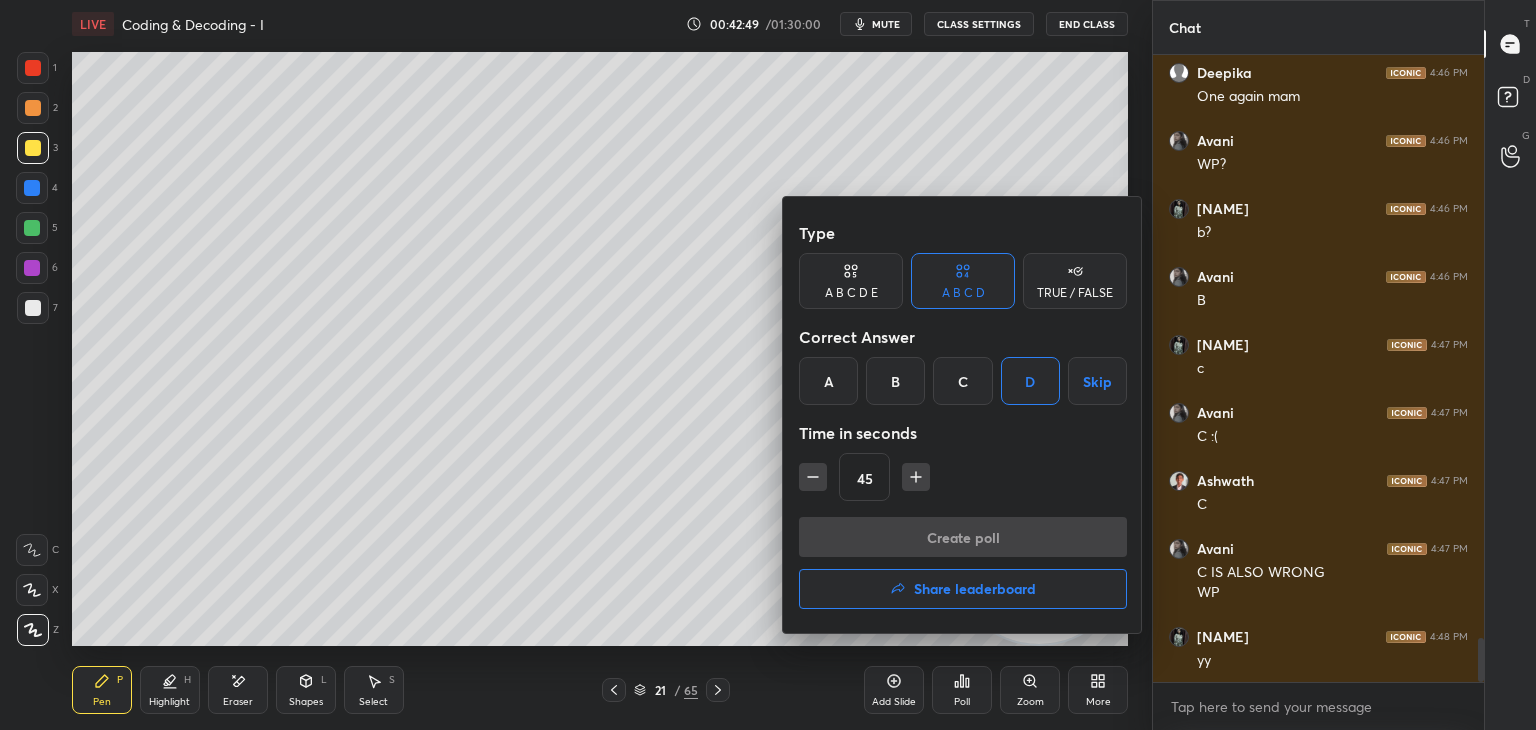 scroll, scrollTop: 551, scrollLeft: 325, axis: both 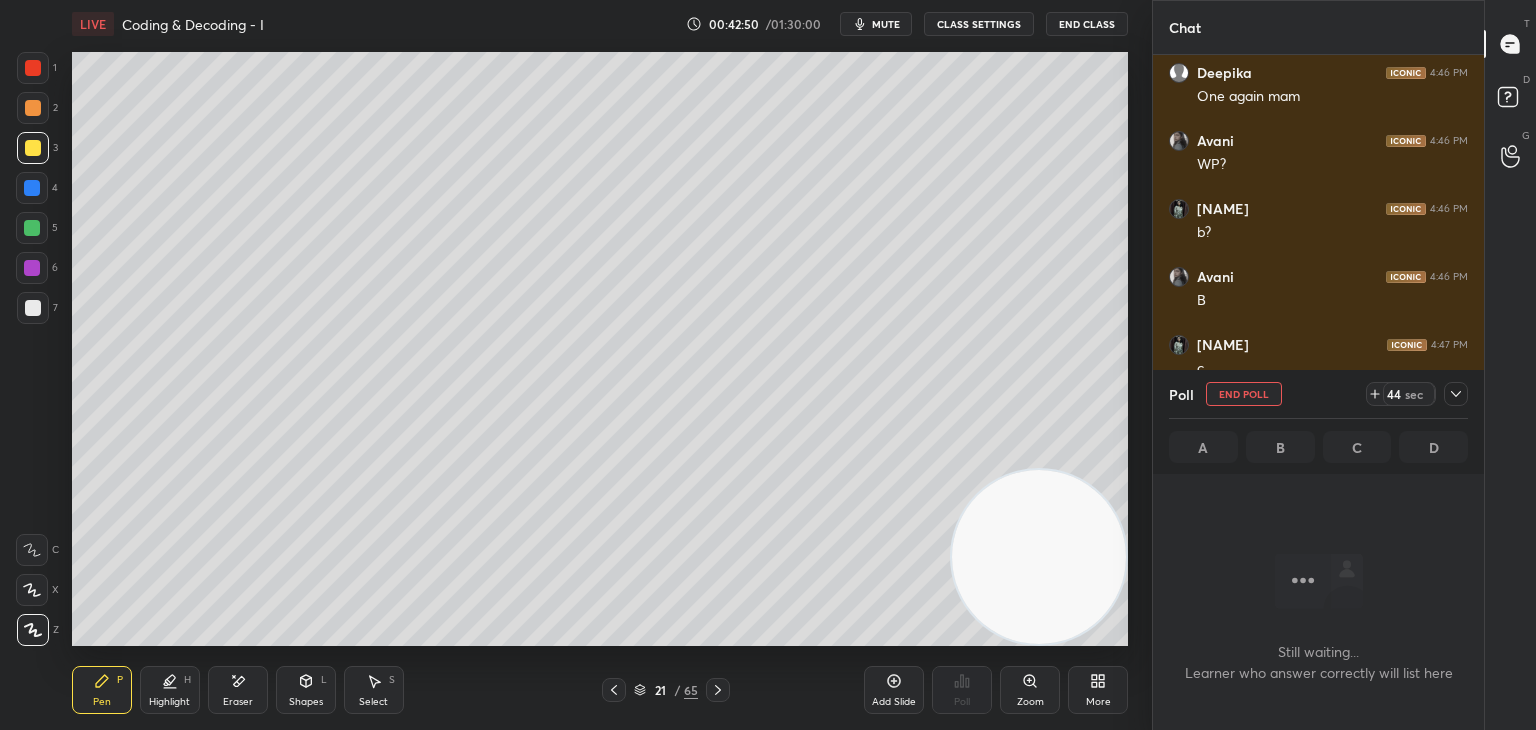 click 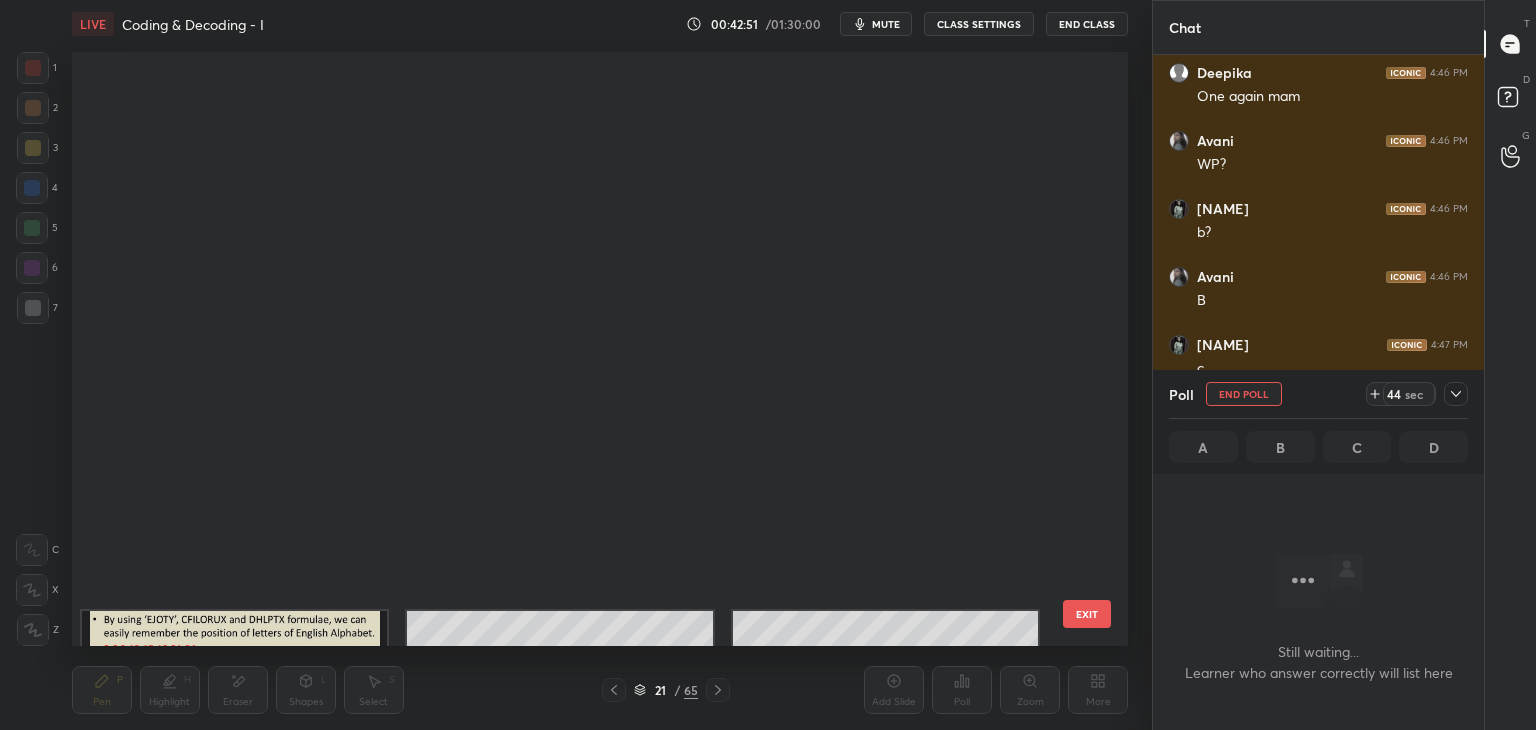 scroll, scrollTop: 687, scrollLeft: 0, axis: vertical 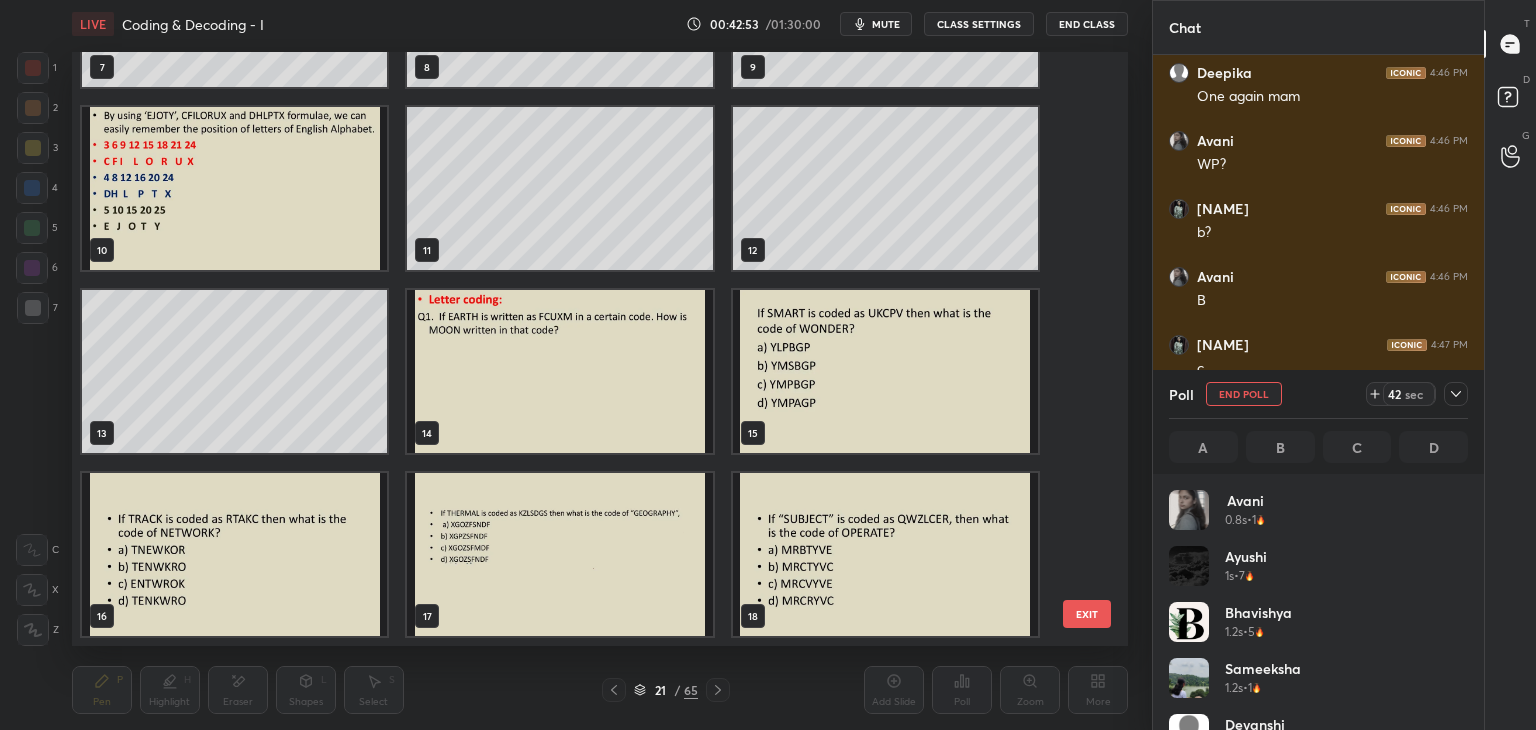 click at bounding box center [559, 371] 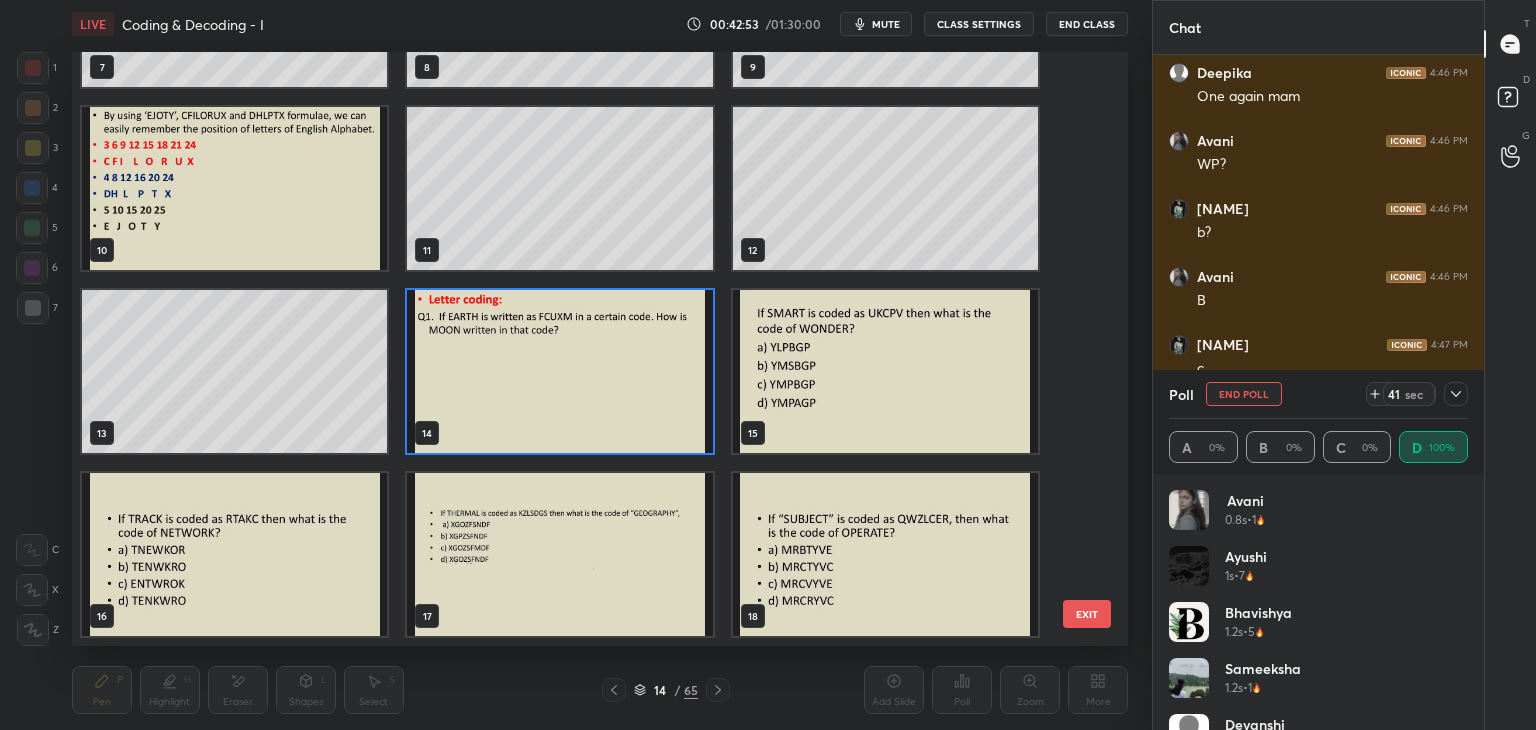 click at bounding box center [559, 371] 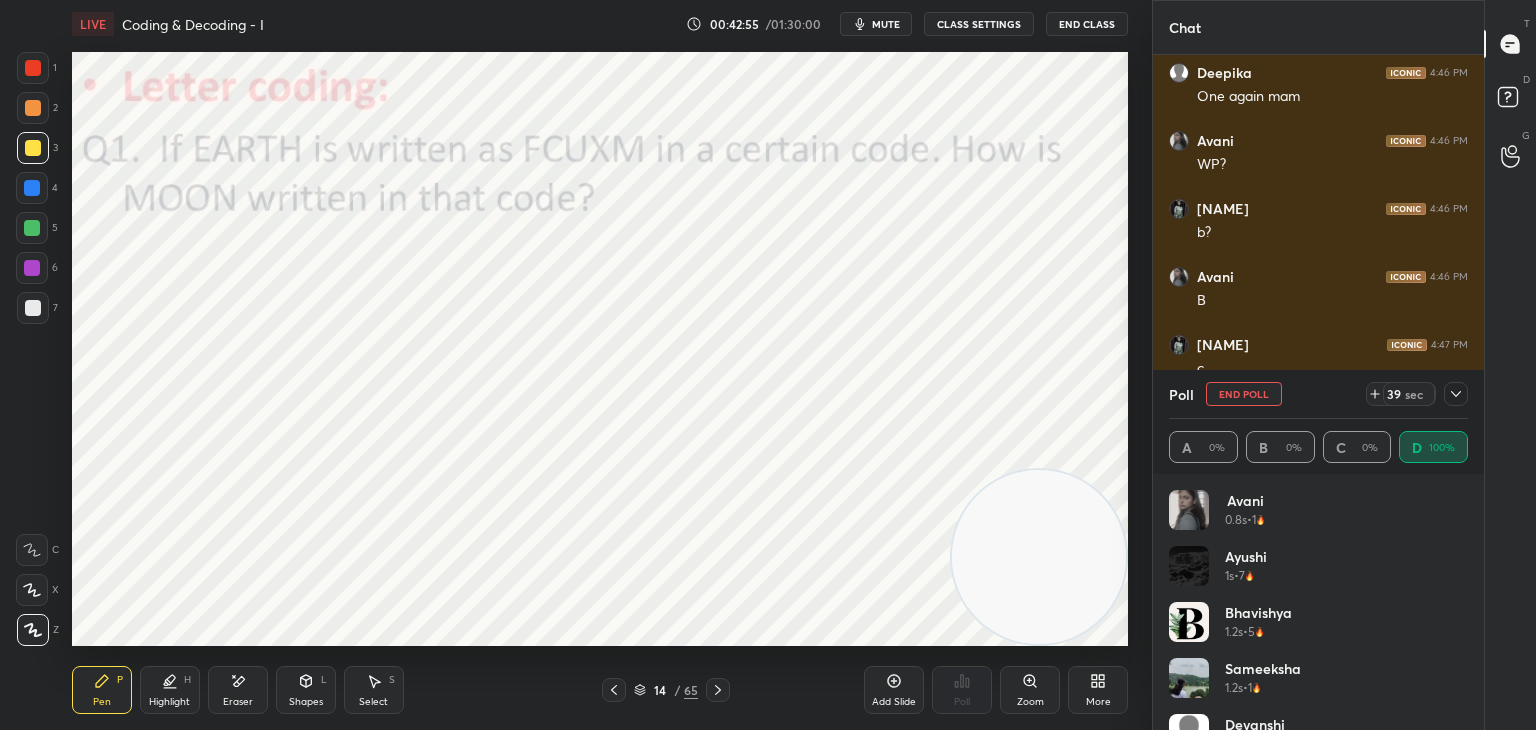 click on "End Poll" at bounding box center [1244, 394] 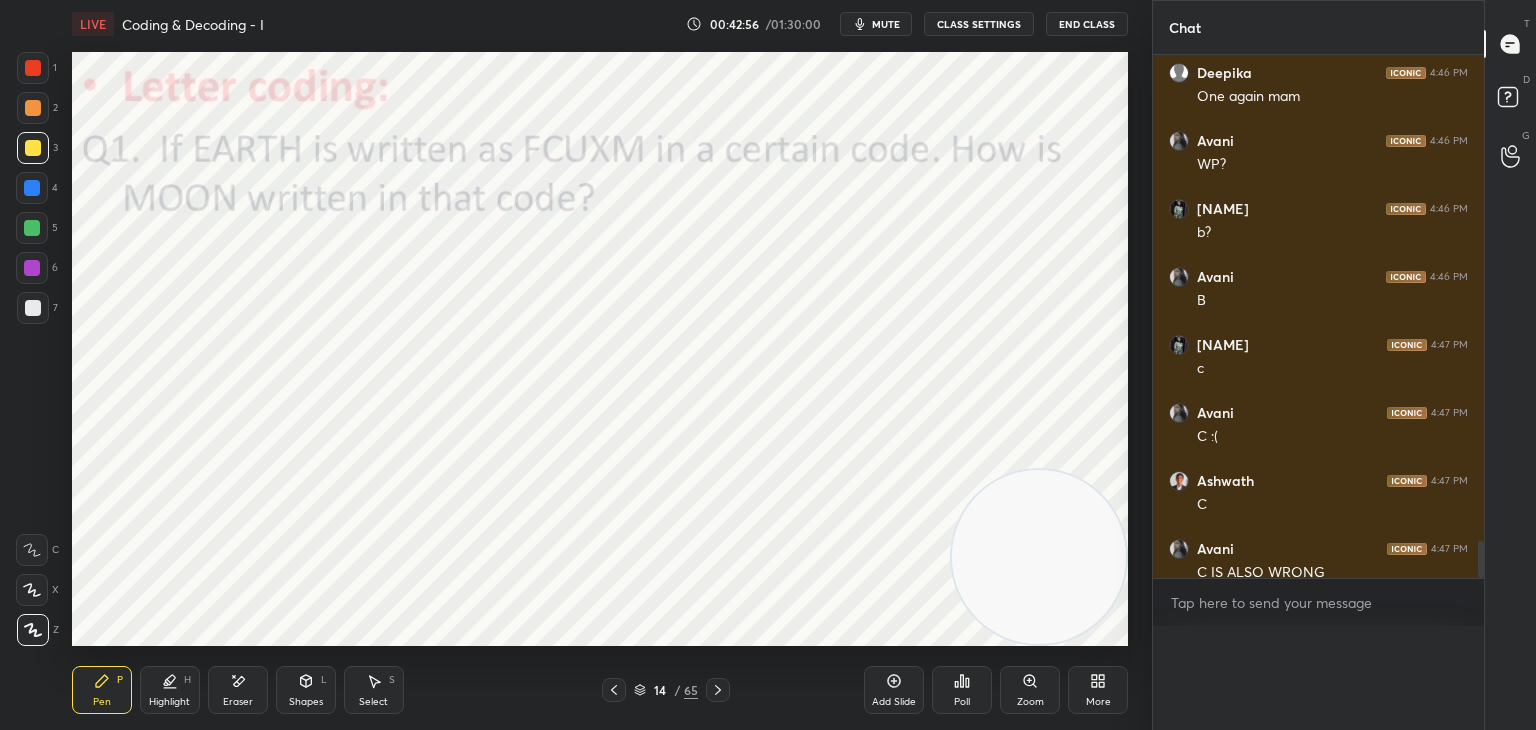 scroll, scrollTop: 0, scrollLeft: 0, axis: both 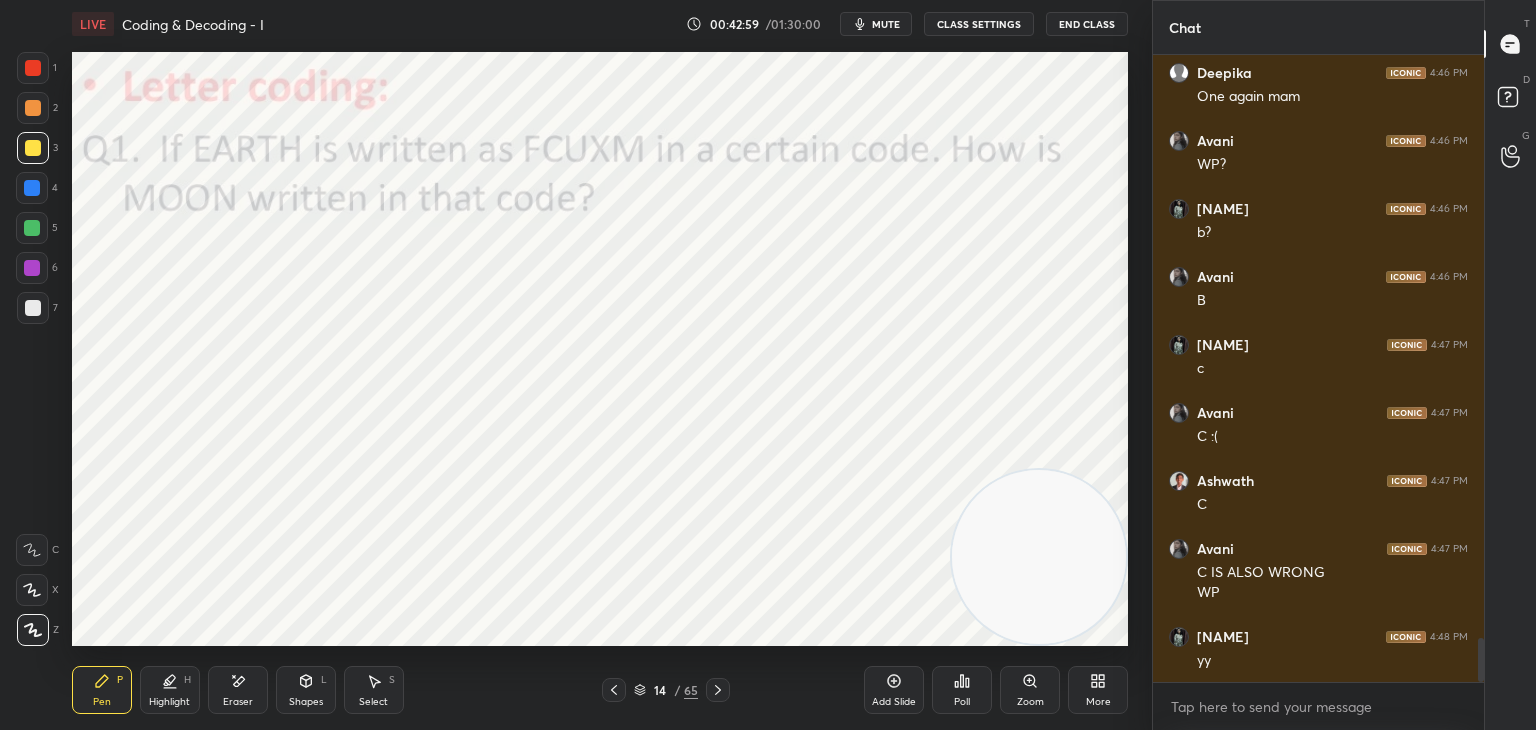 click at bounding box center (33, 68) 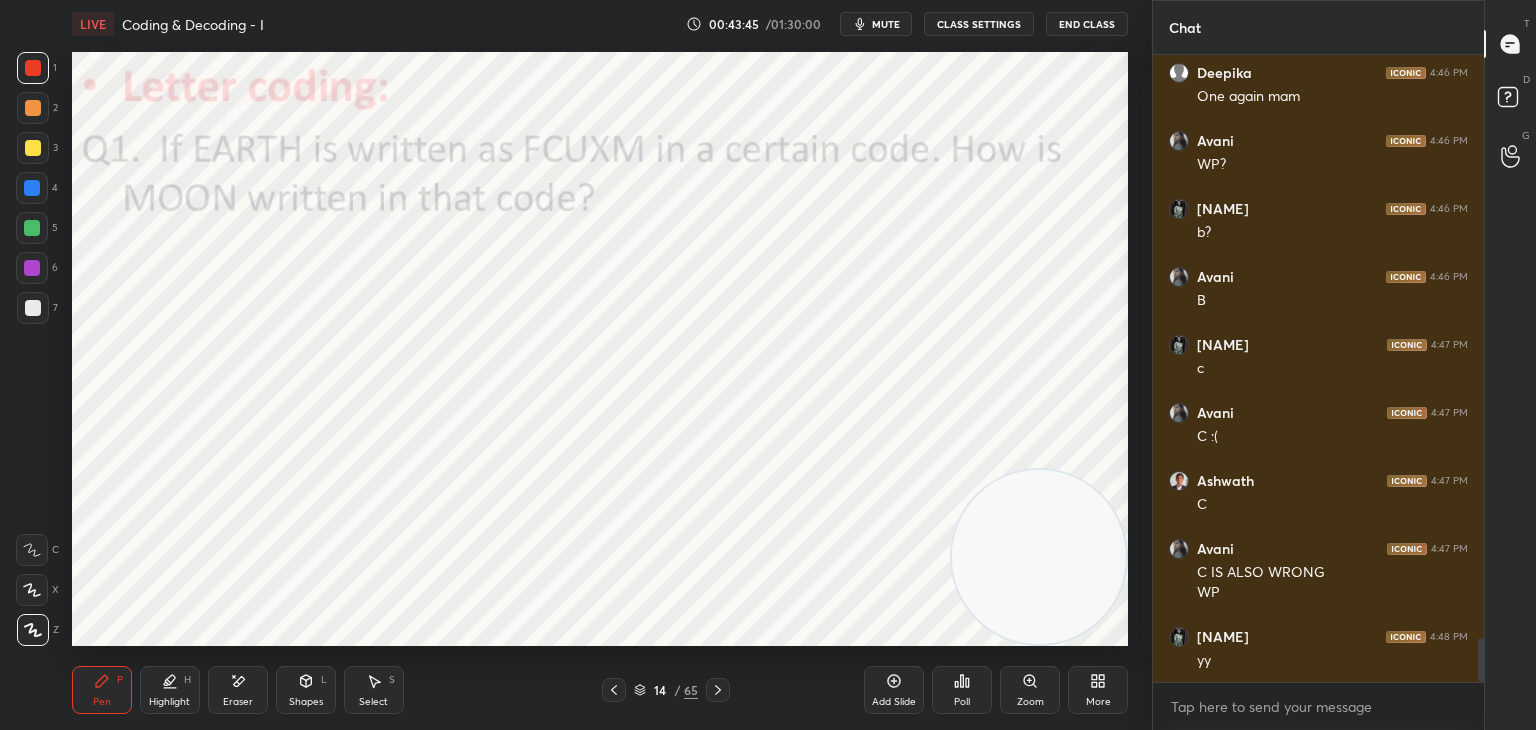 click at bounding box center (32, 188) 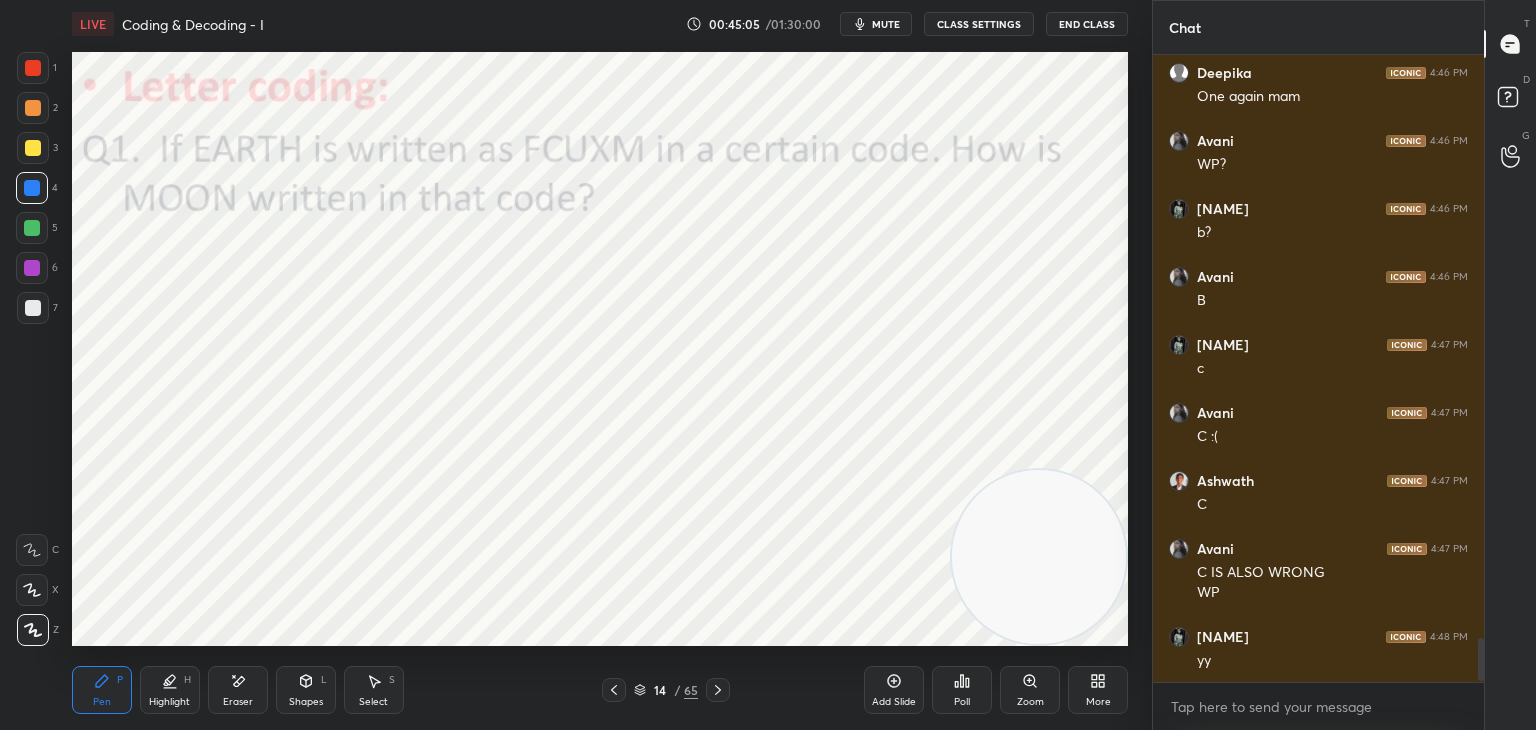 scroll, scrollTop: 8362, scrollLeft: 0, axis: vertical 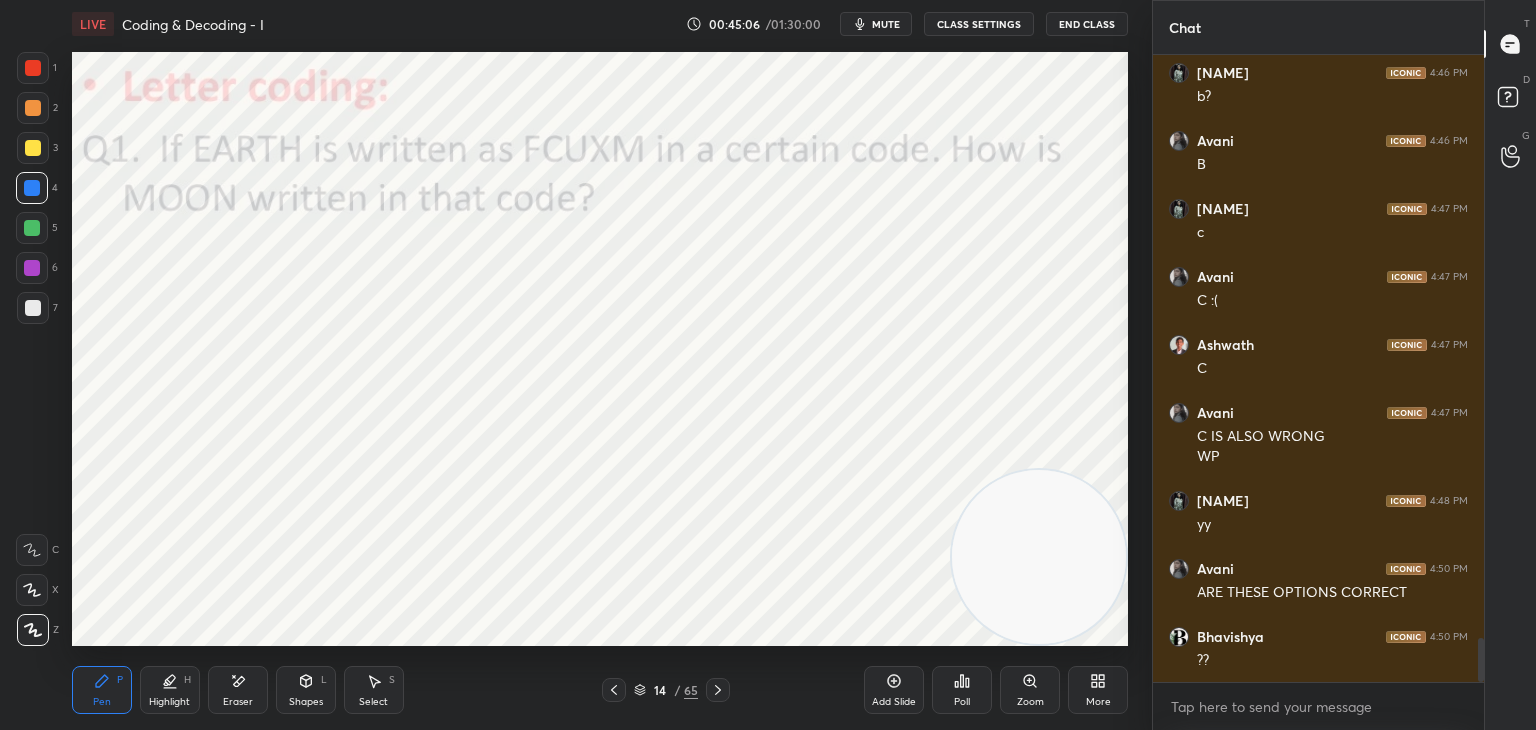 click on "Eraser" at bounding box center (238, 702) 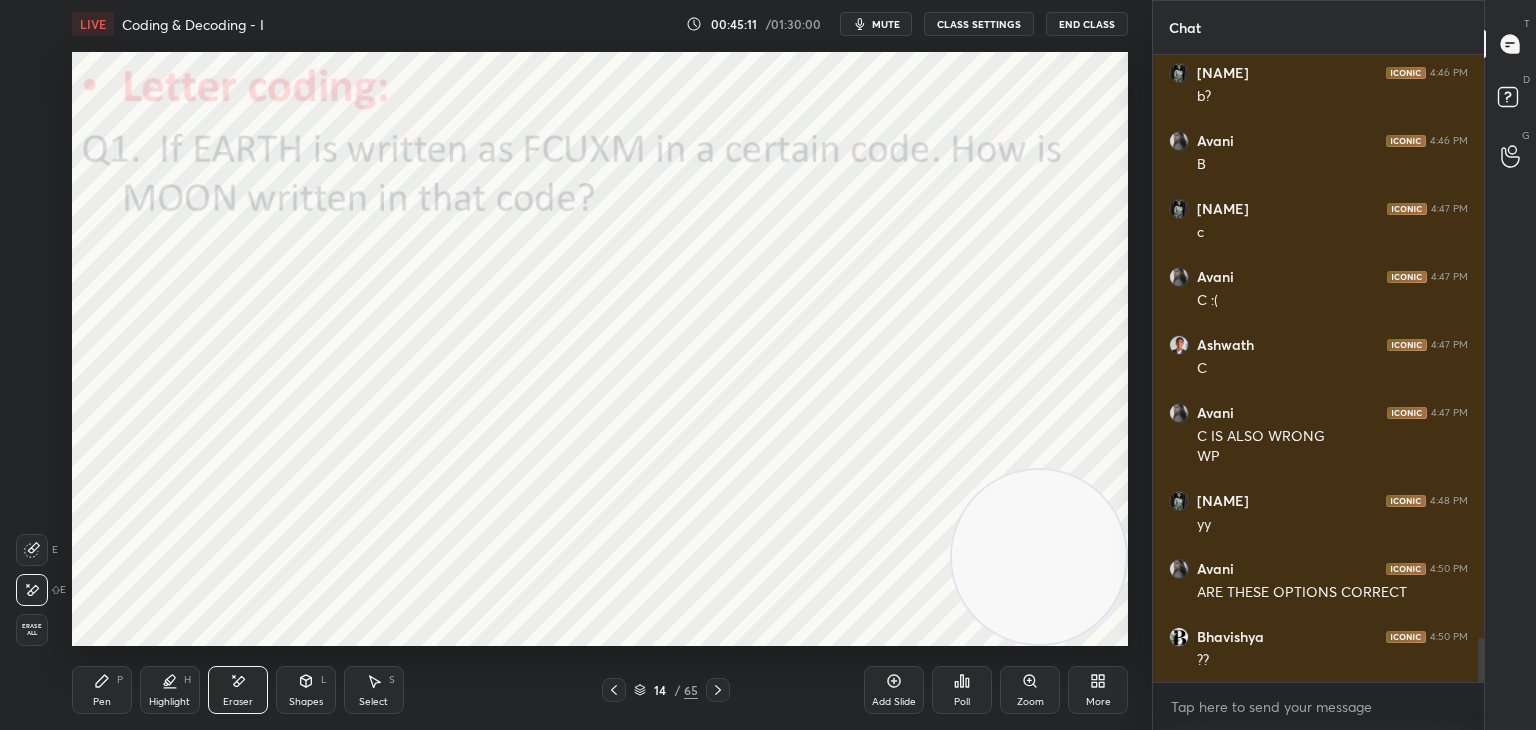 click on "Pen" at bounding box center (102, 702) 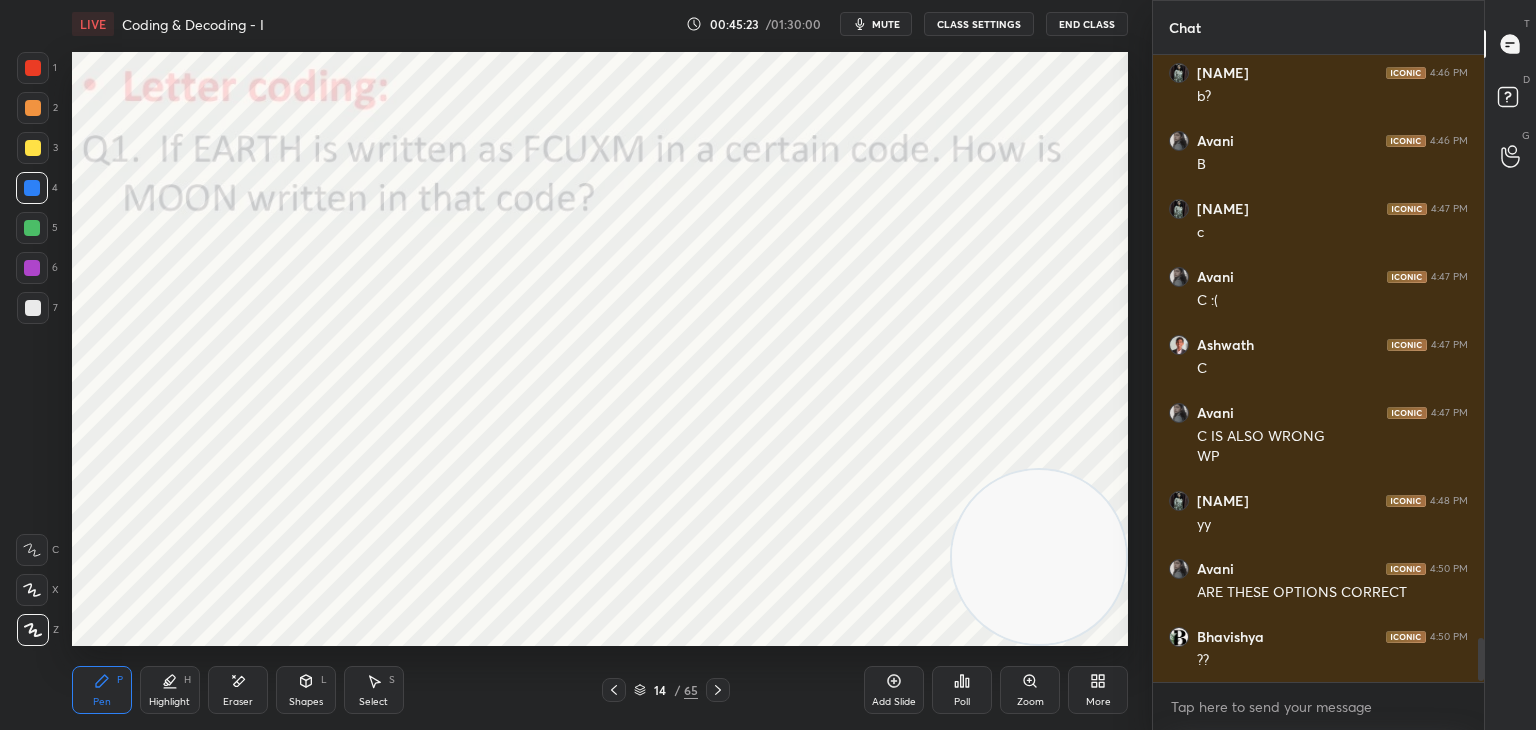 scroll, scrollTop: 8498, scrollLeft: 0, axis: vertical 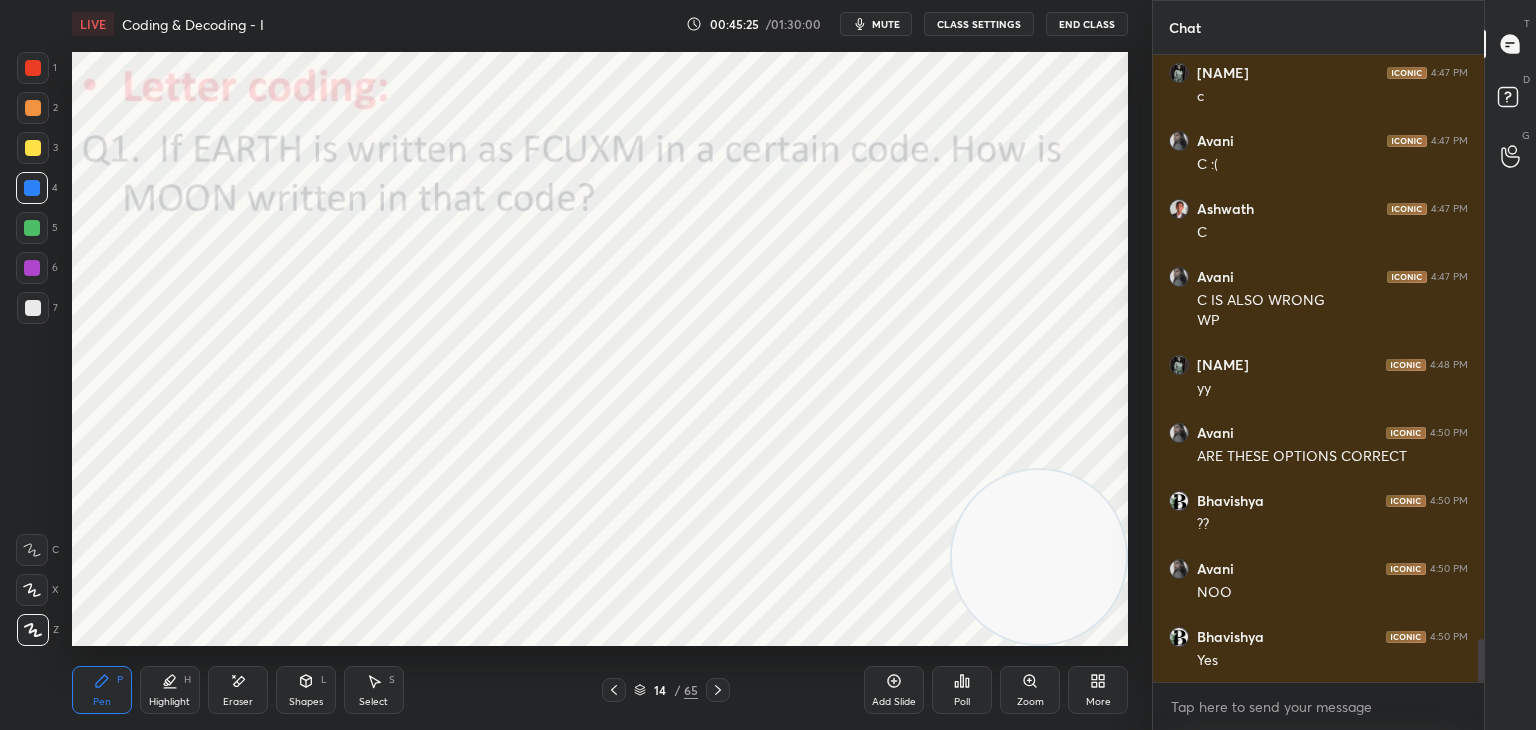 click on "Poll" at bounding box center [962, 690] 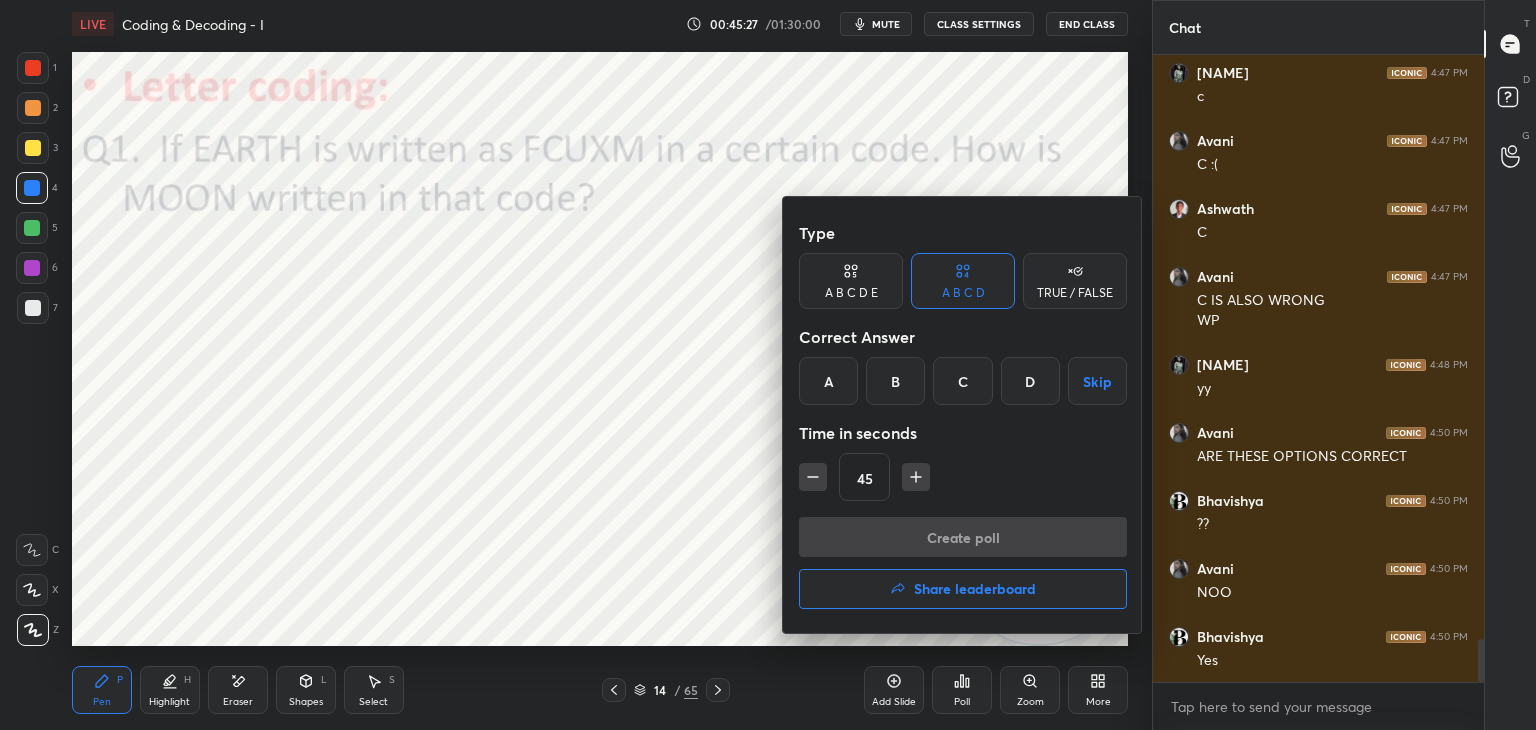 click on "B" at bounding box center (895, 381) 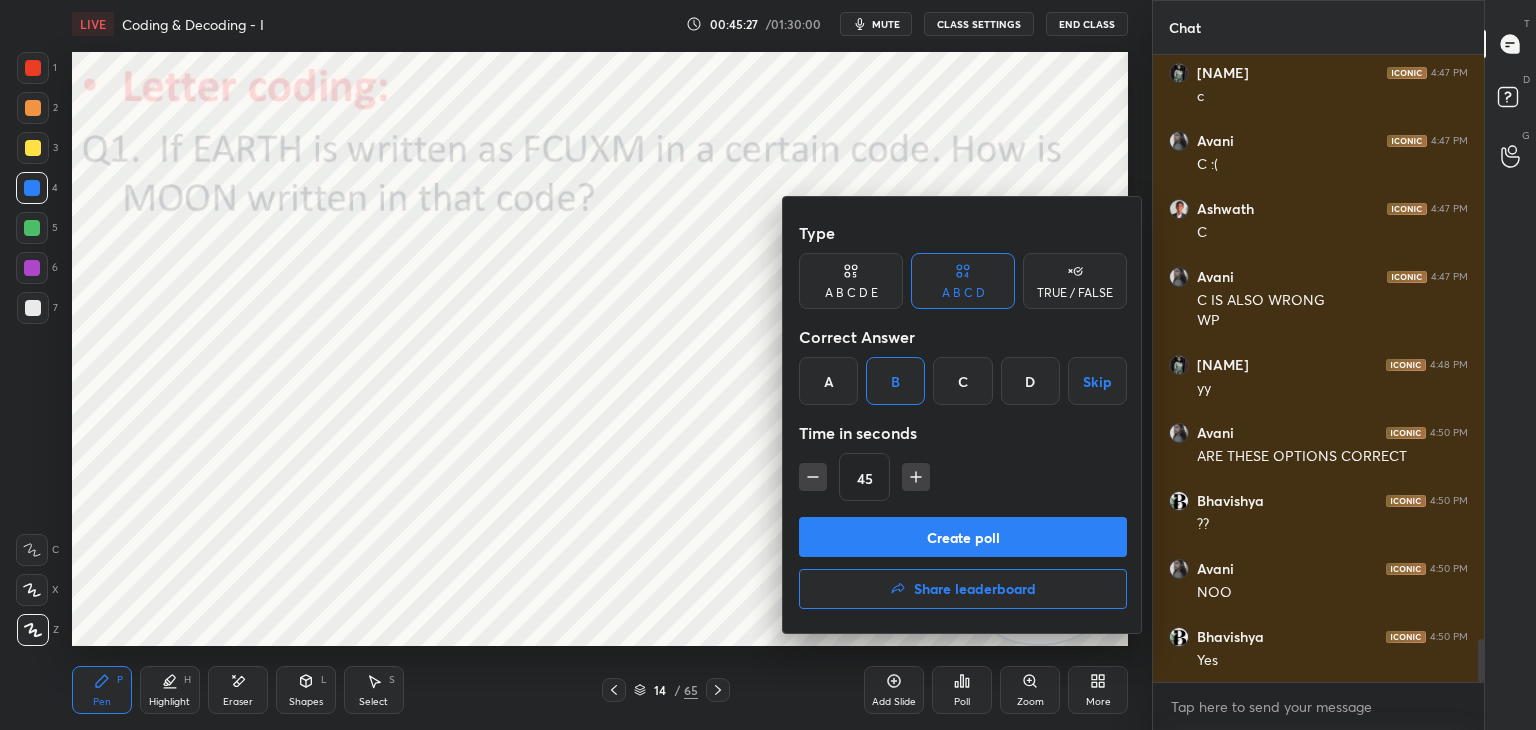 click on "Create poll" at bounding box center [963, 537] 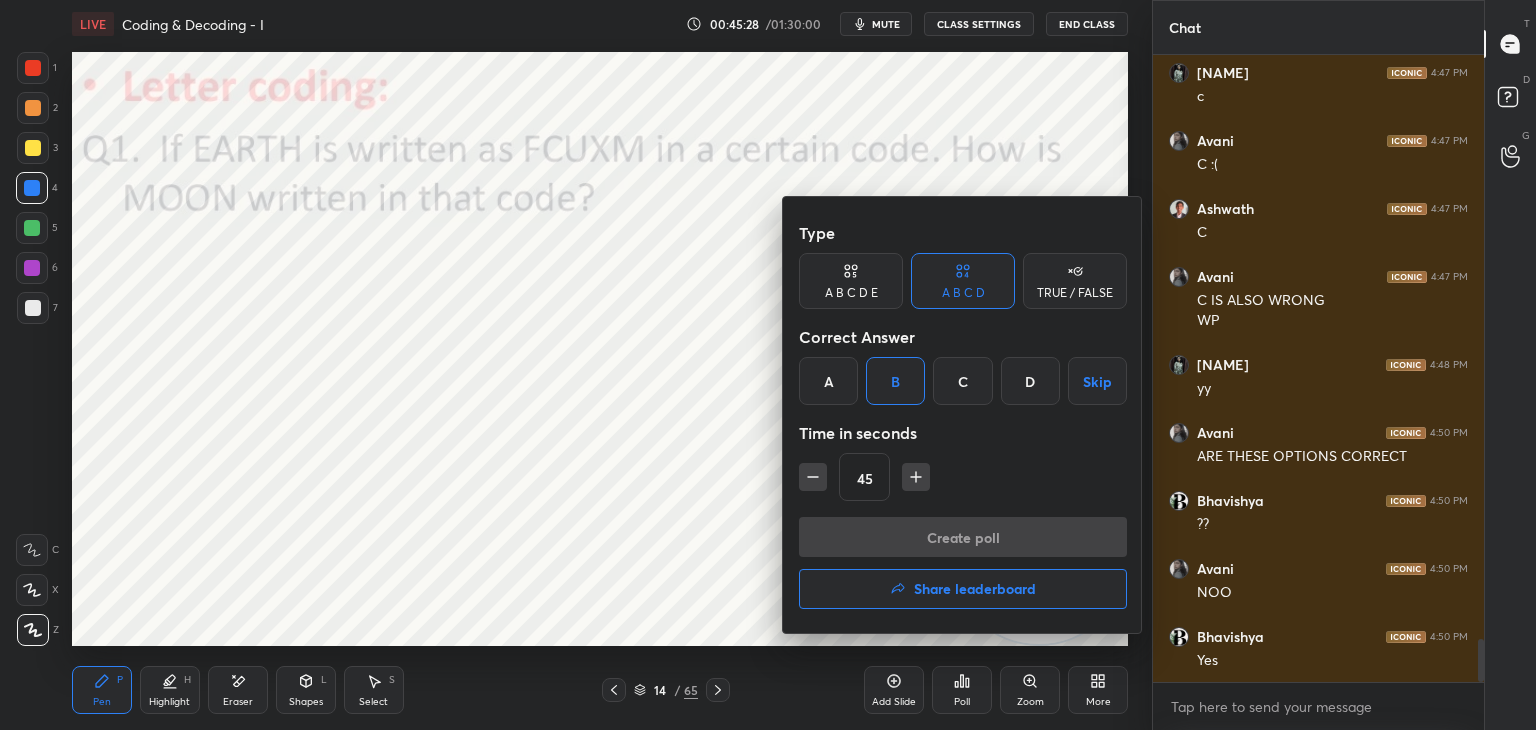 scroll, scrollTop: 580, scrollLeft: 325, axis: both 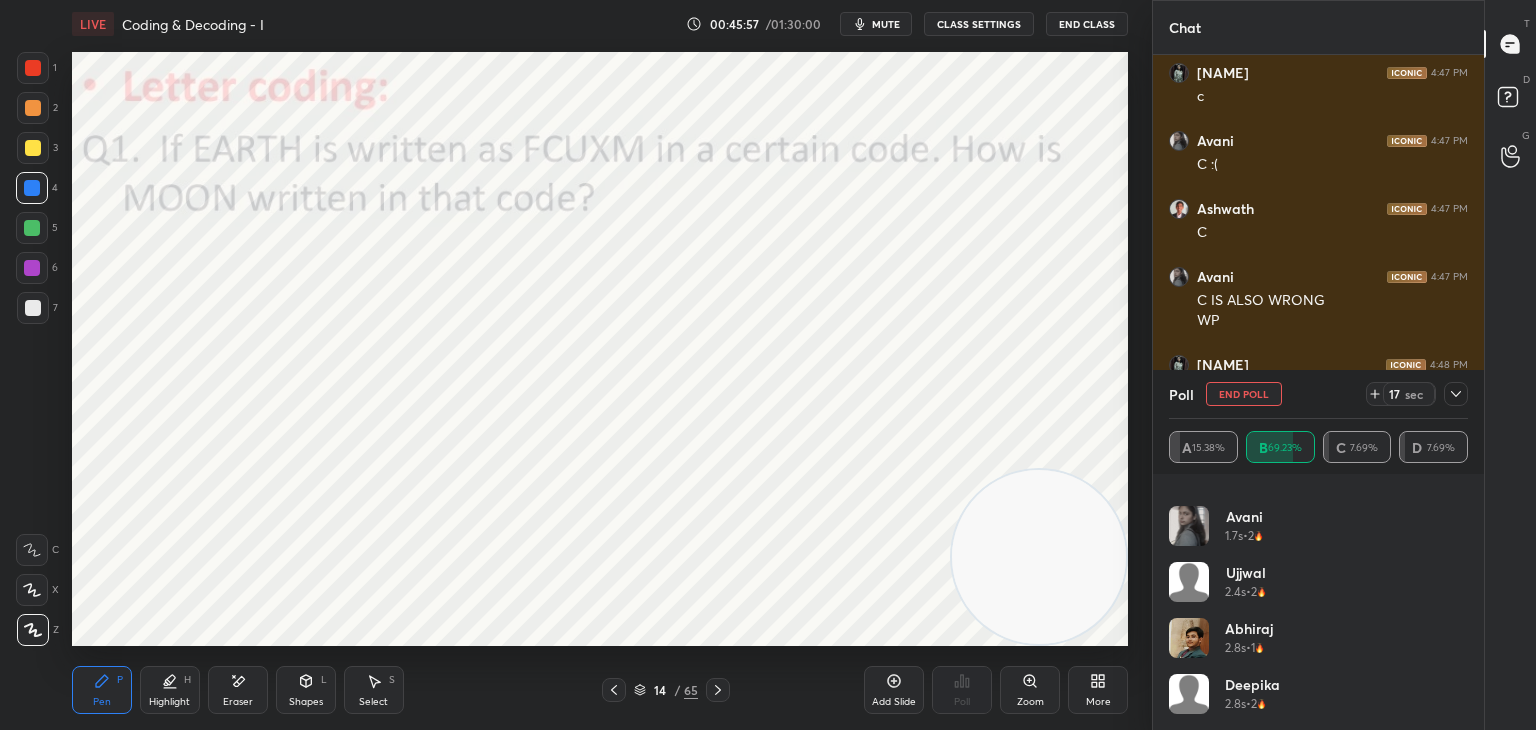 click on "End Poll" at bounding box center (1244, 394) 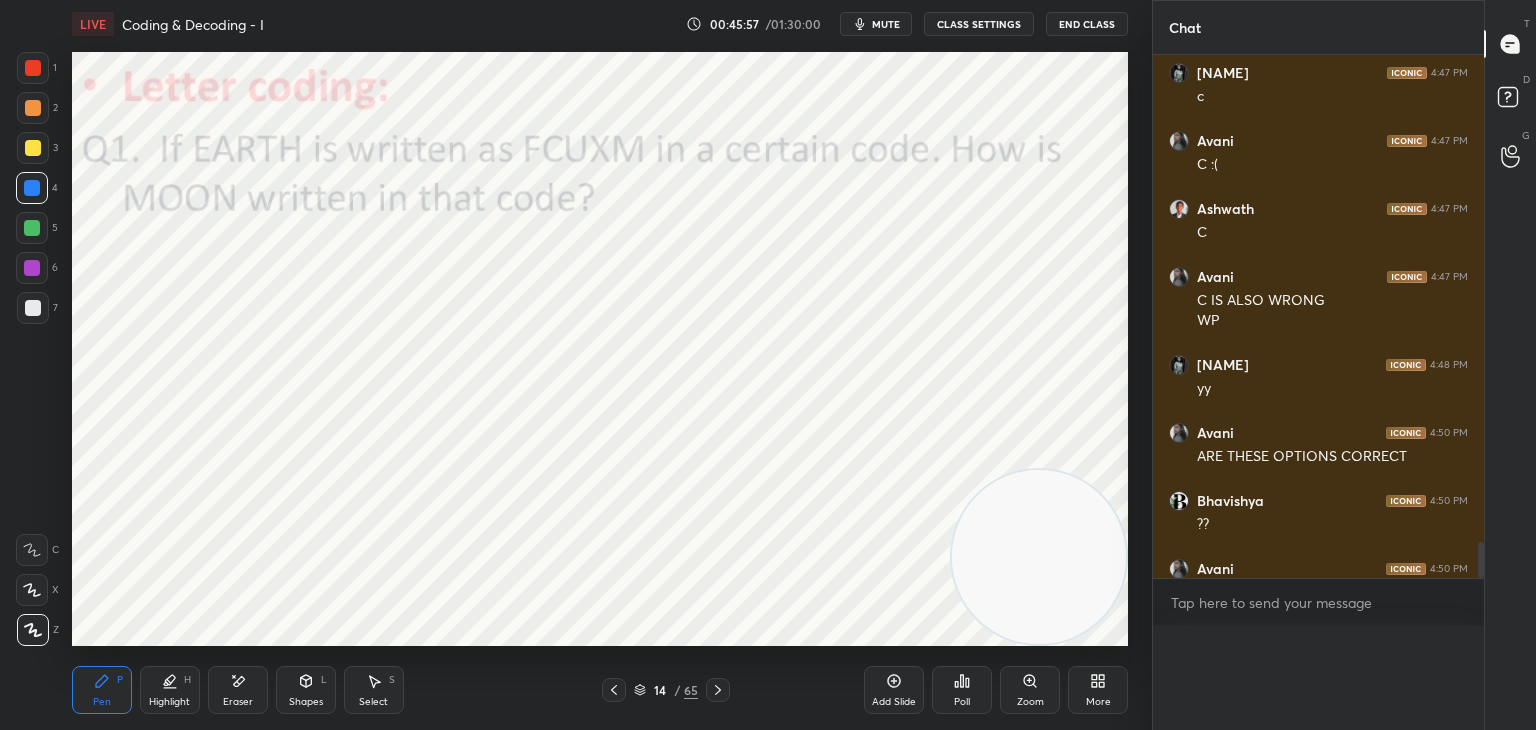 scroll, scrollTop: 0, scrollLeft: 0, axis: both 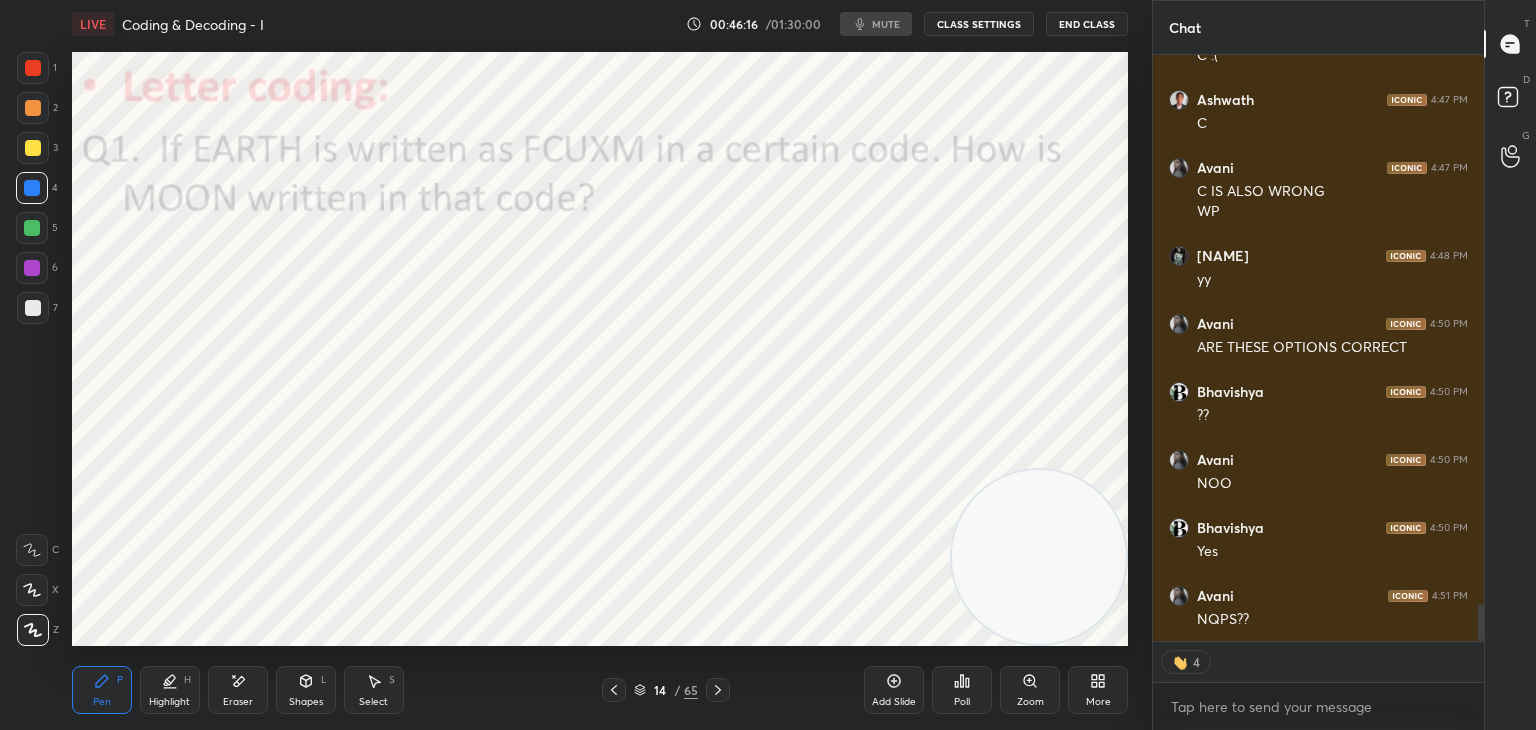 type on "x" 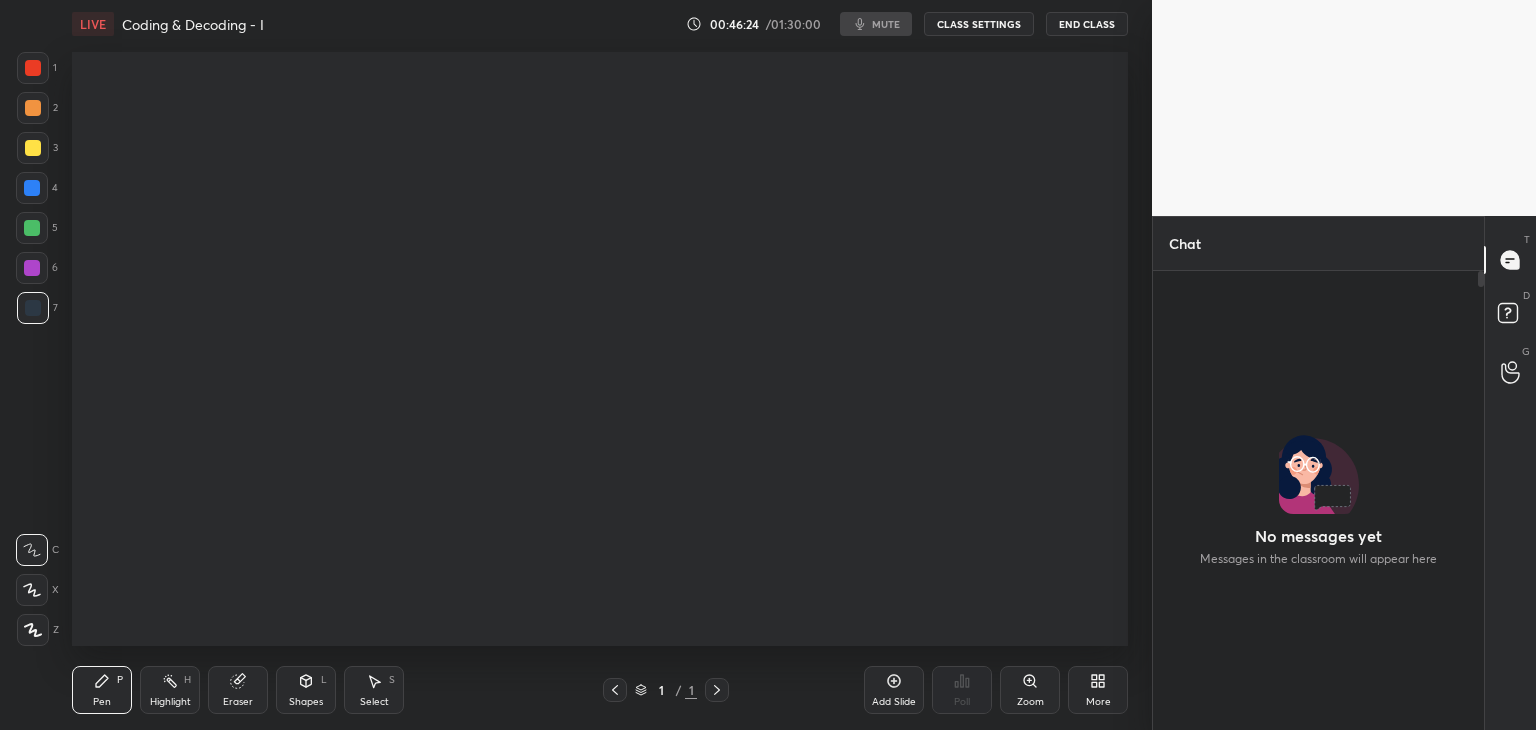 scroll, scrollTop: 0, scrollLeft: 0, axis: both 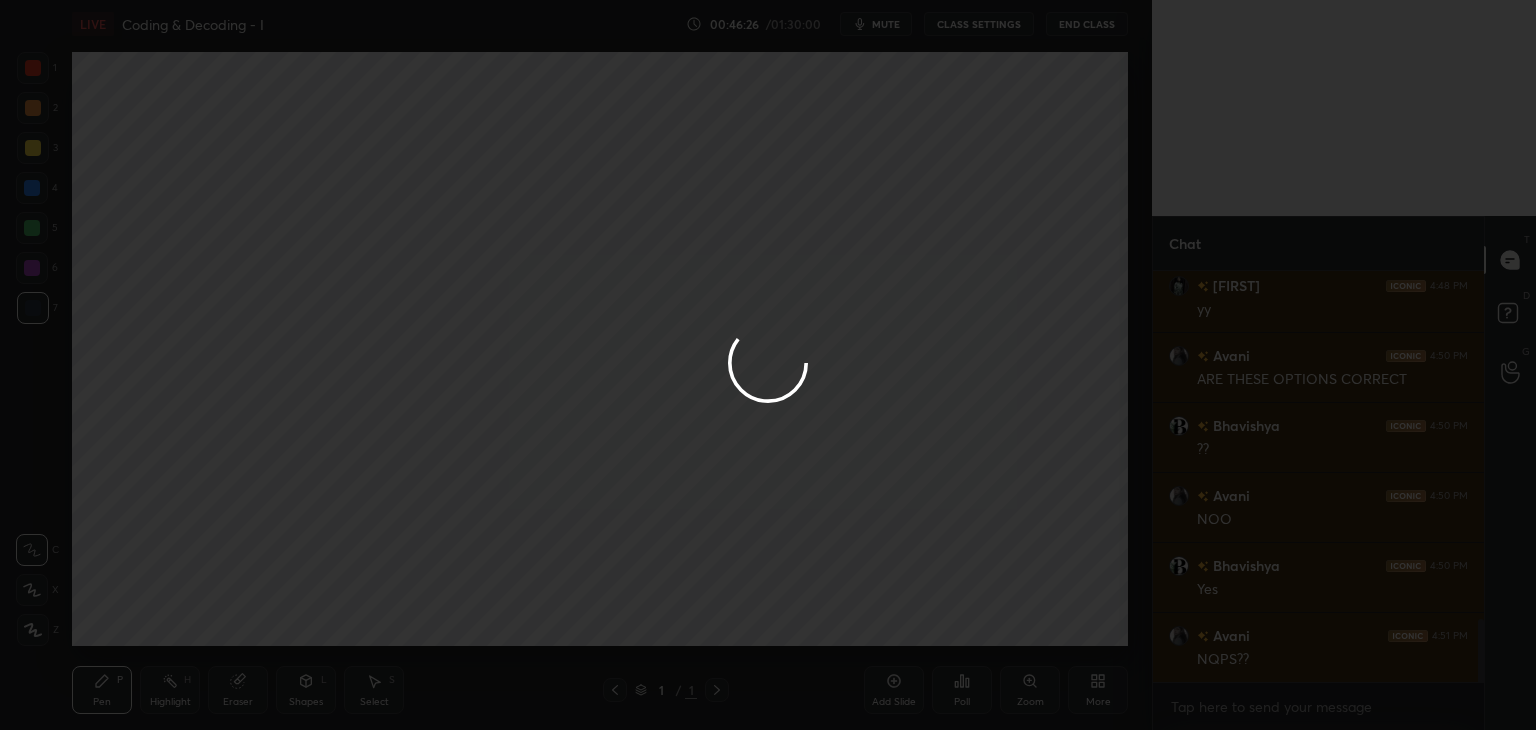 click at bounding box center (768, 365) 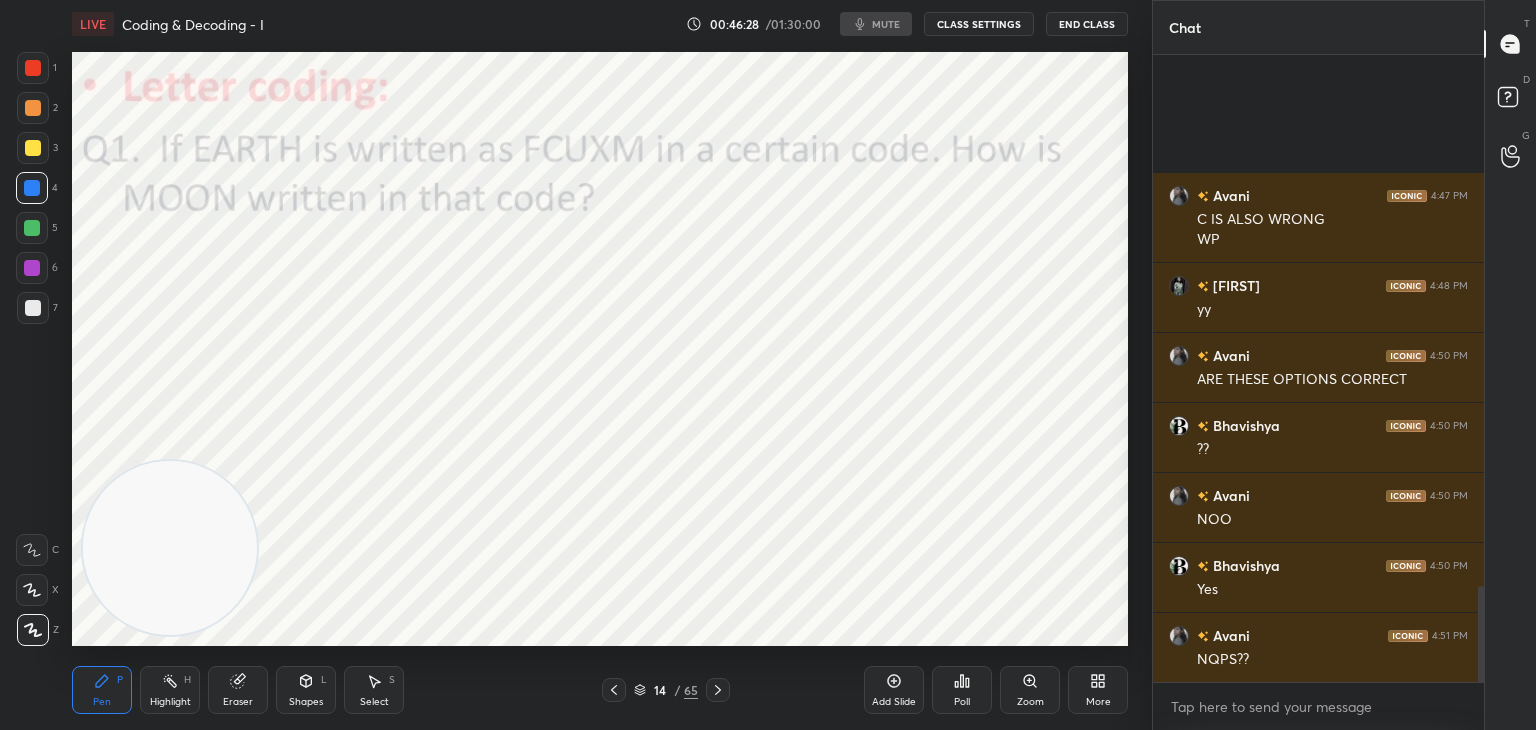 scroll, scrollTop: 6, scrollLeft: 6, axis: both 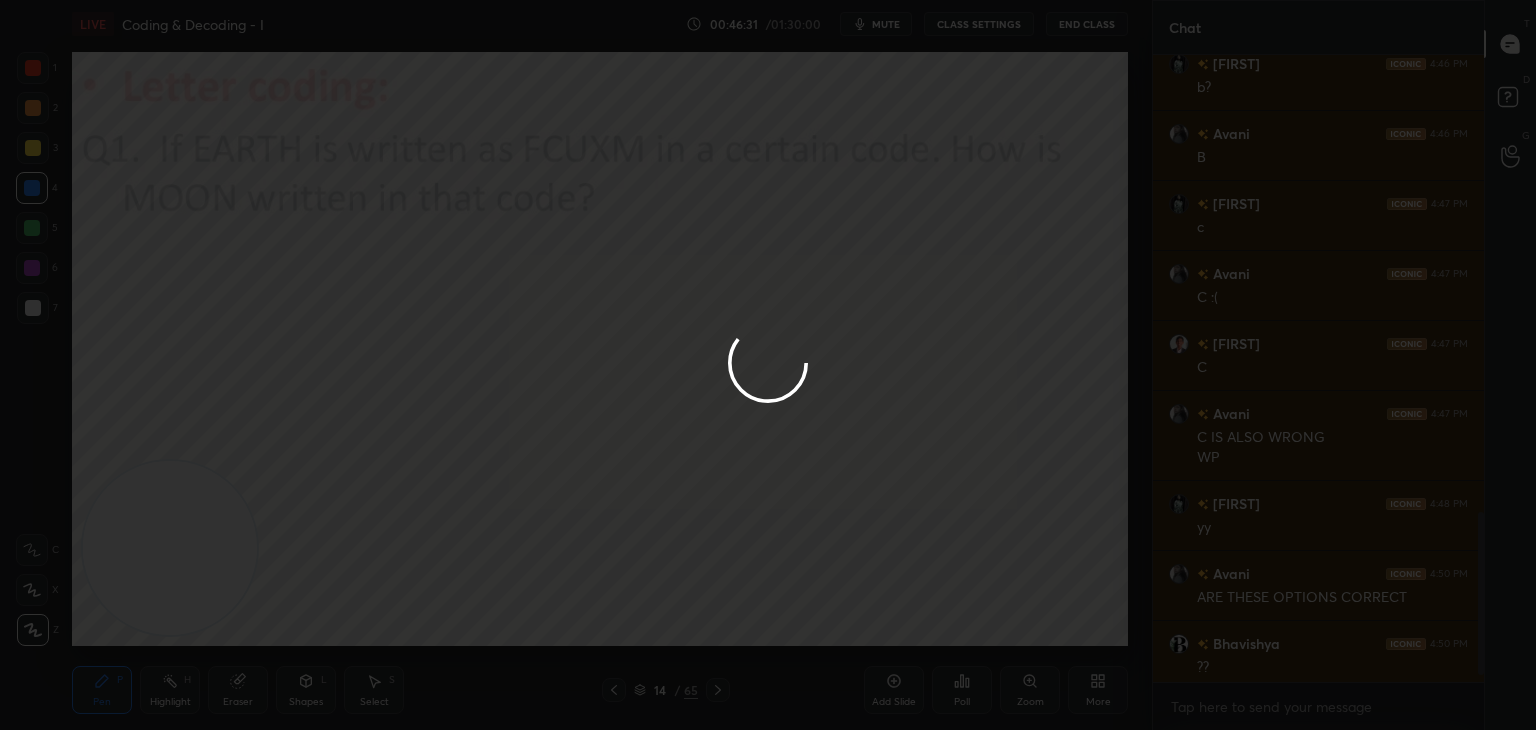 click at bounding box center (768, 365) 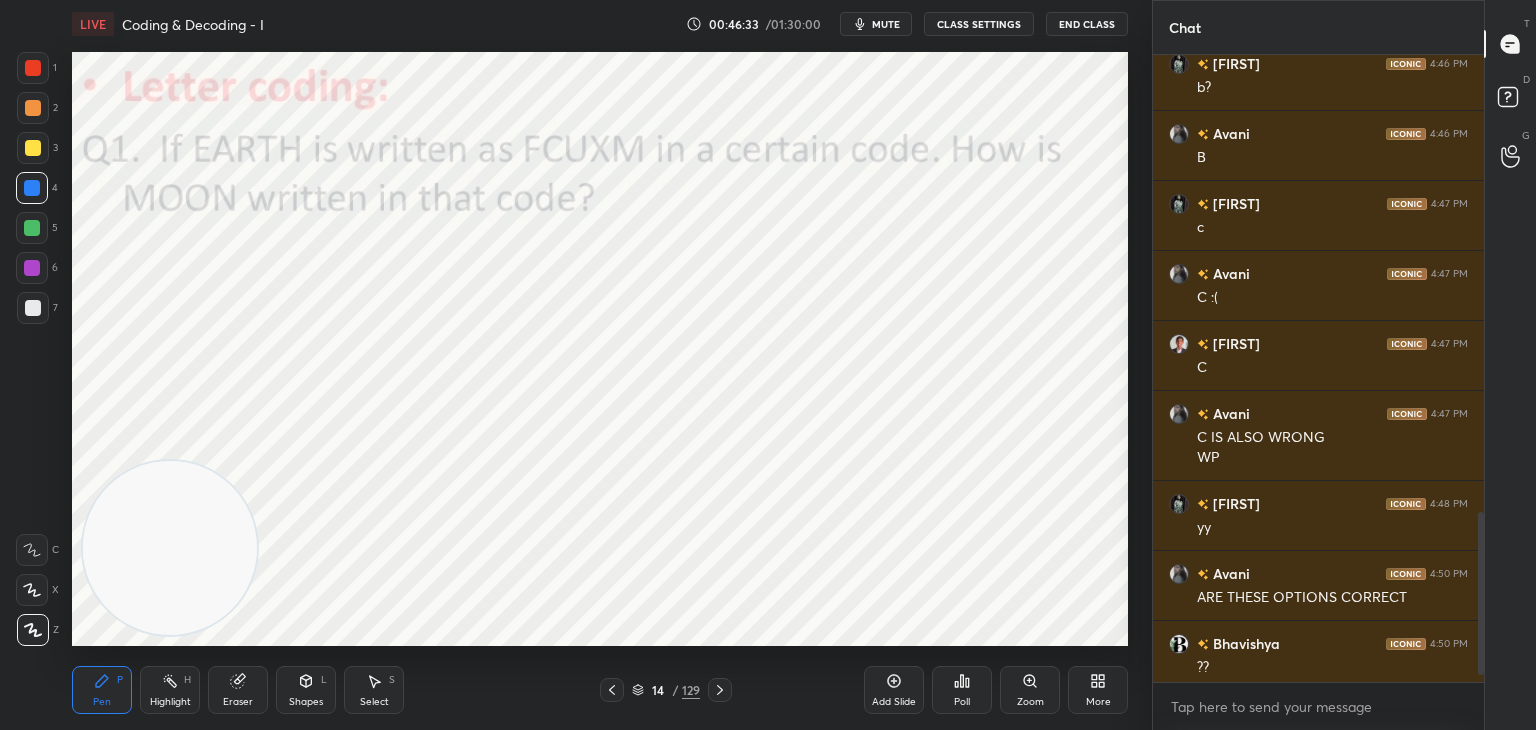click on "mute" at bounding box center (886, 24) 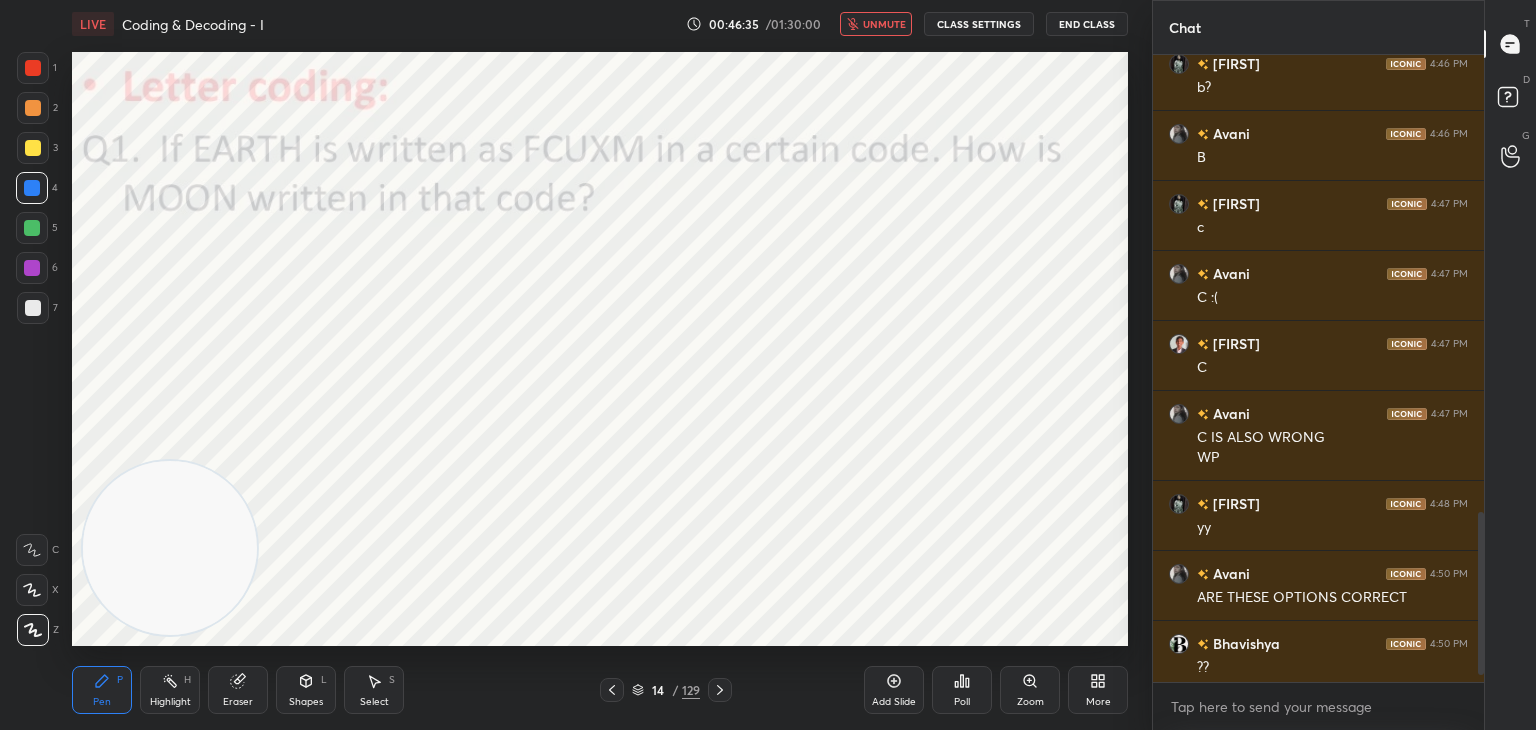 click on "unmute" at bounding box center [884, 24] 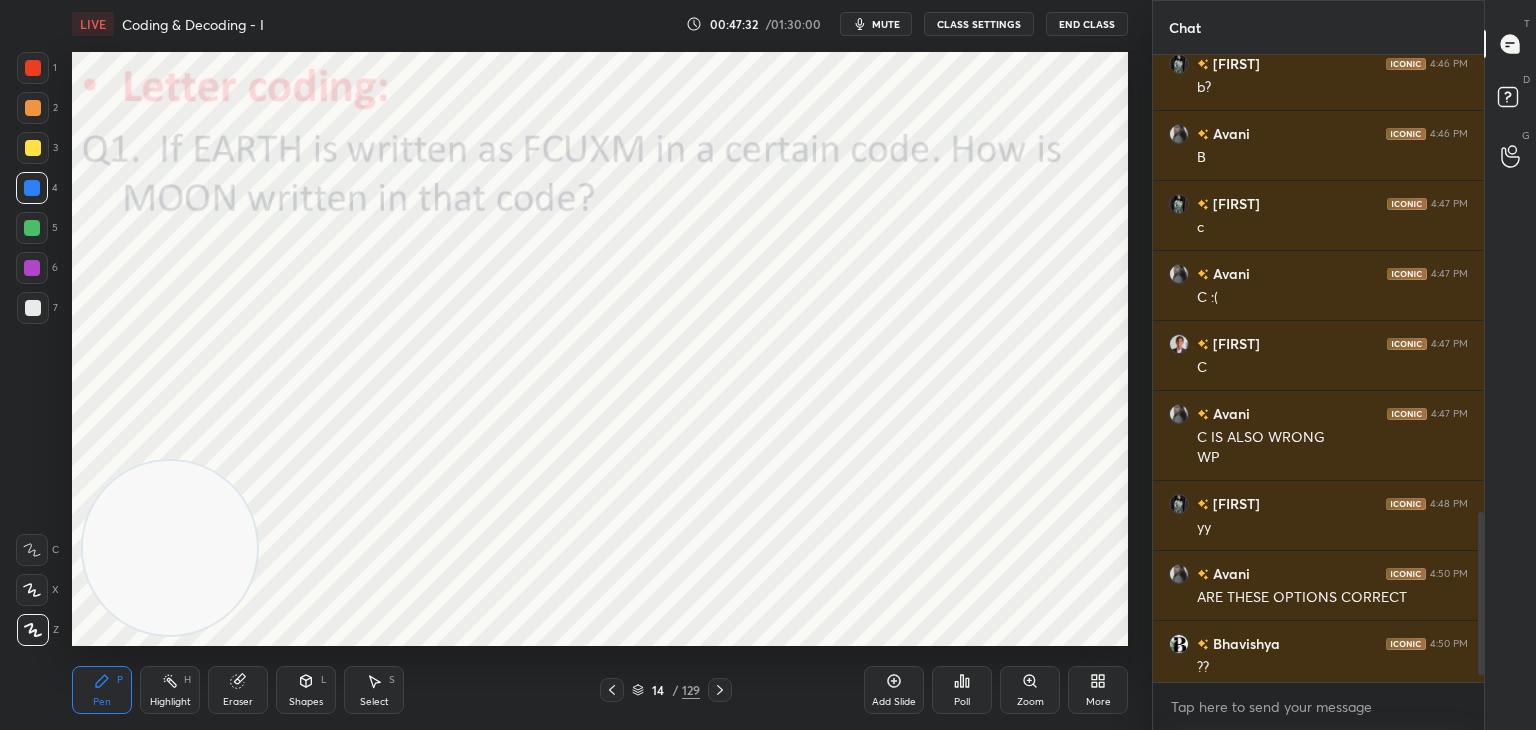 click 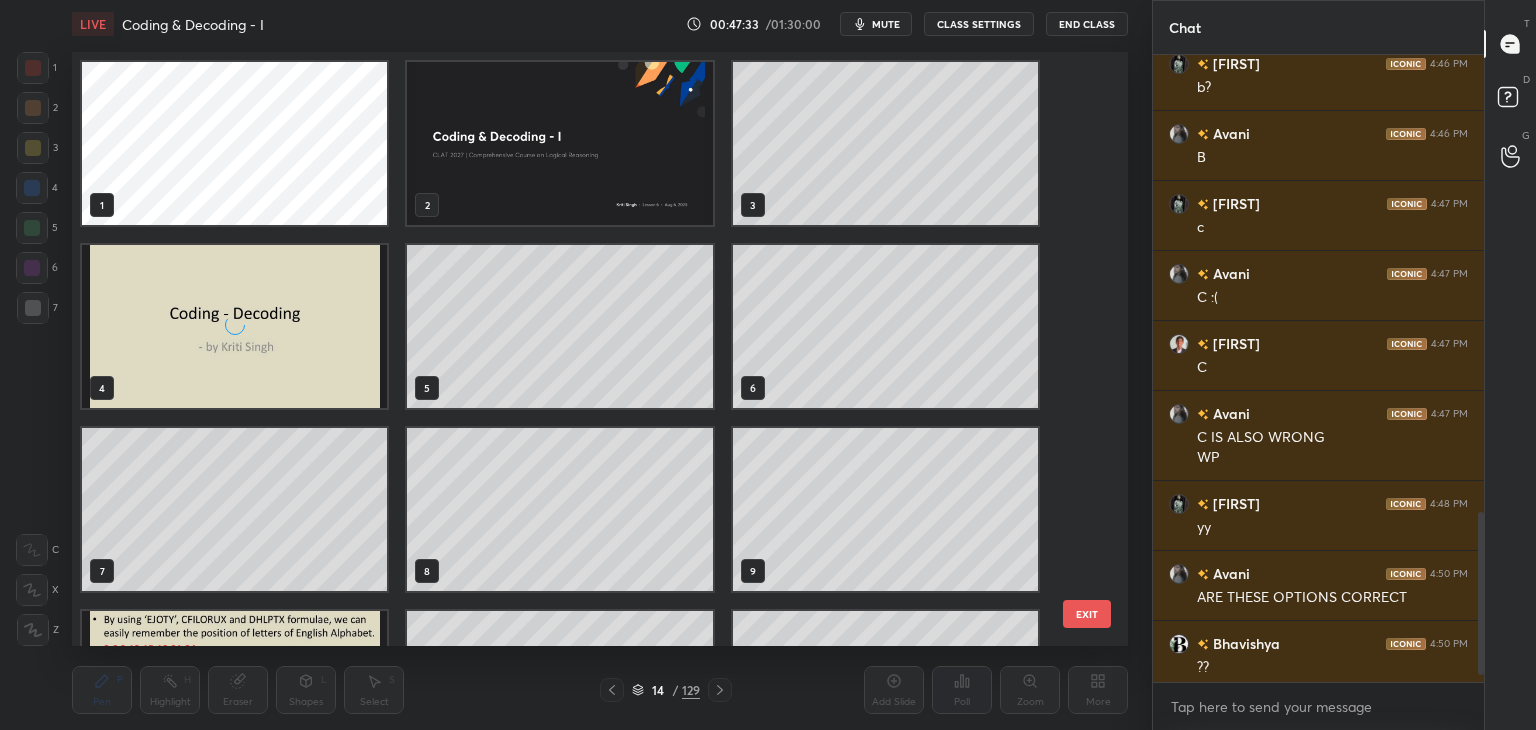 scroll, scrollTop: 320, scrollLeft: 0, axis: vertical 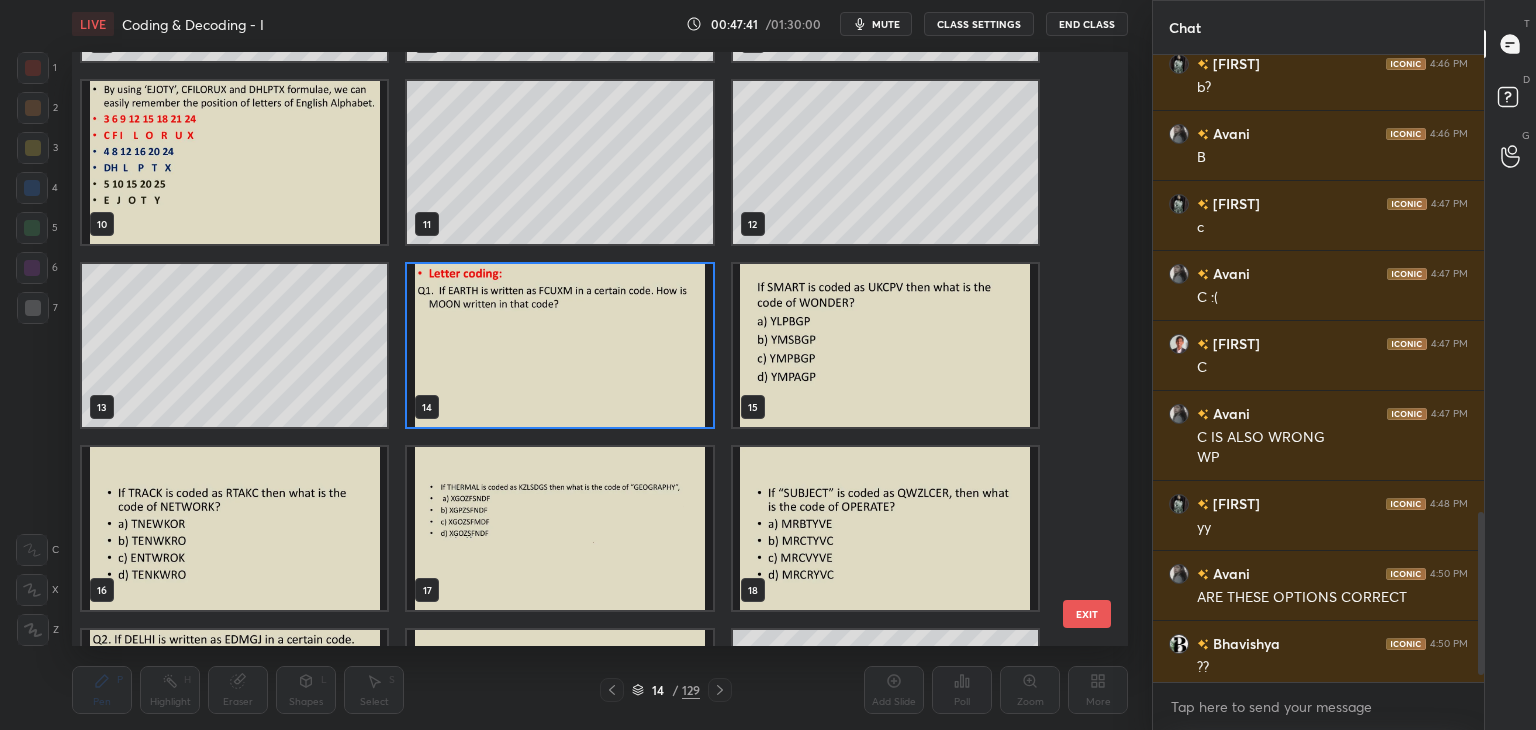 click at bounding box center (885, 345) 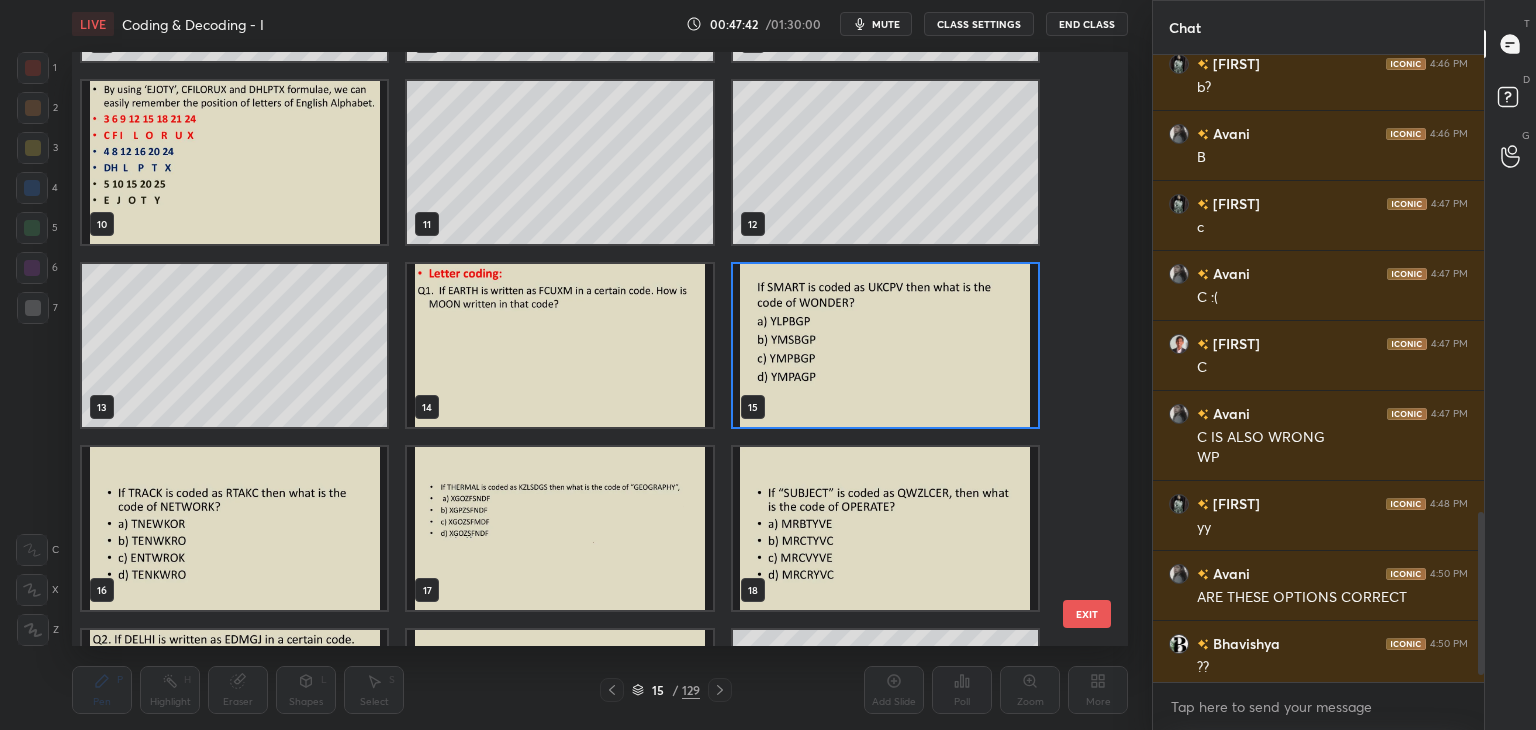 click at bounding box center (885, 345) 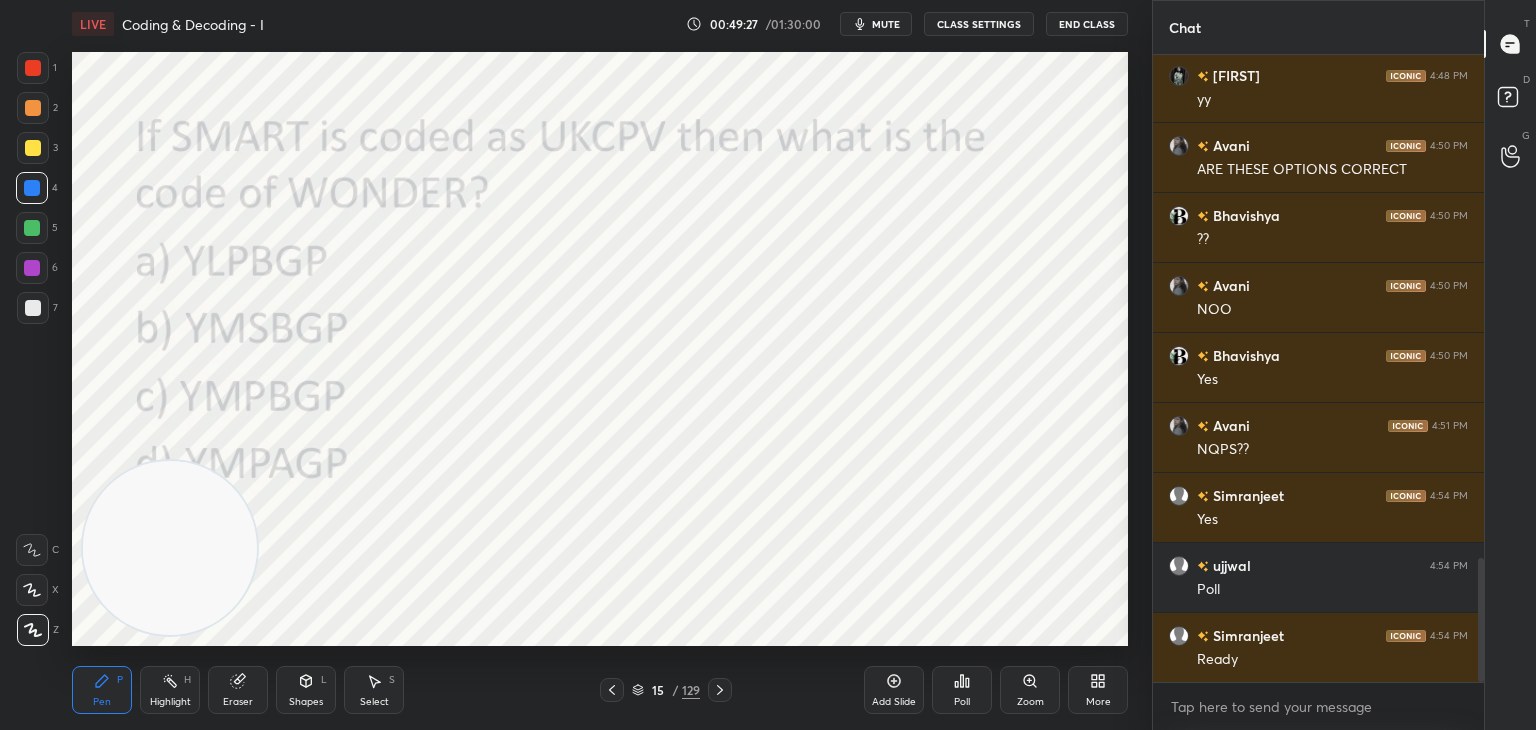scroll, scrollTop: 2550, scrollLeft: 0, axis: vertical 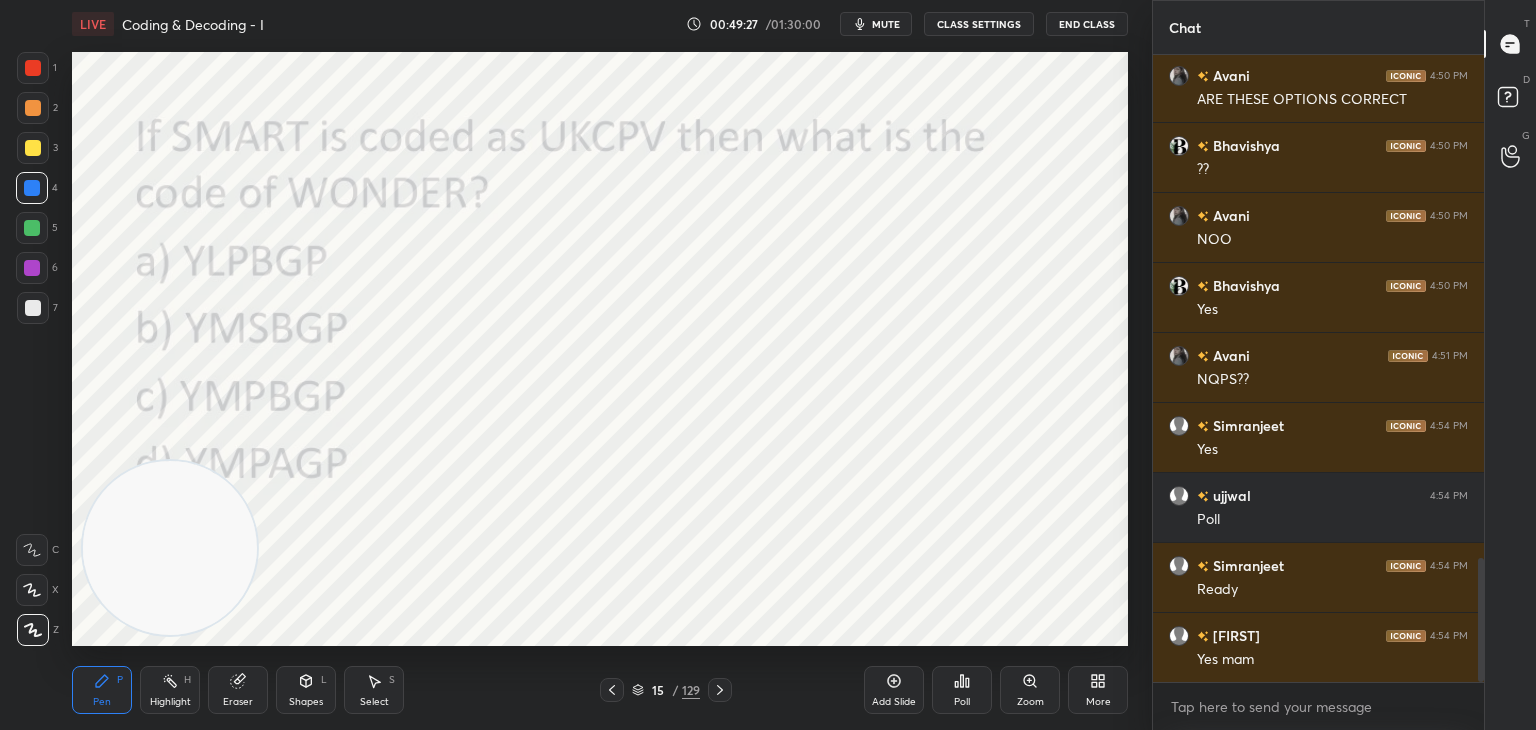 click on "Poll" at bounding box center (962, 702) 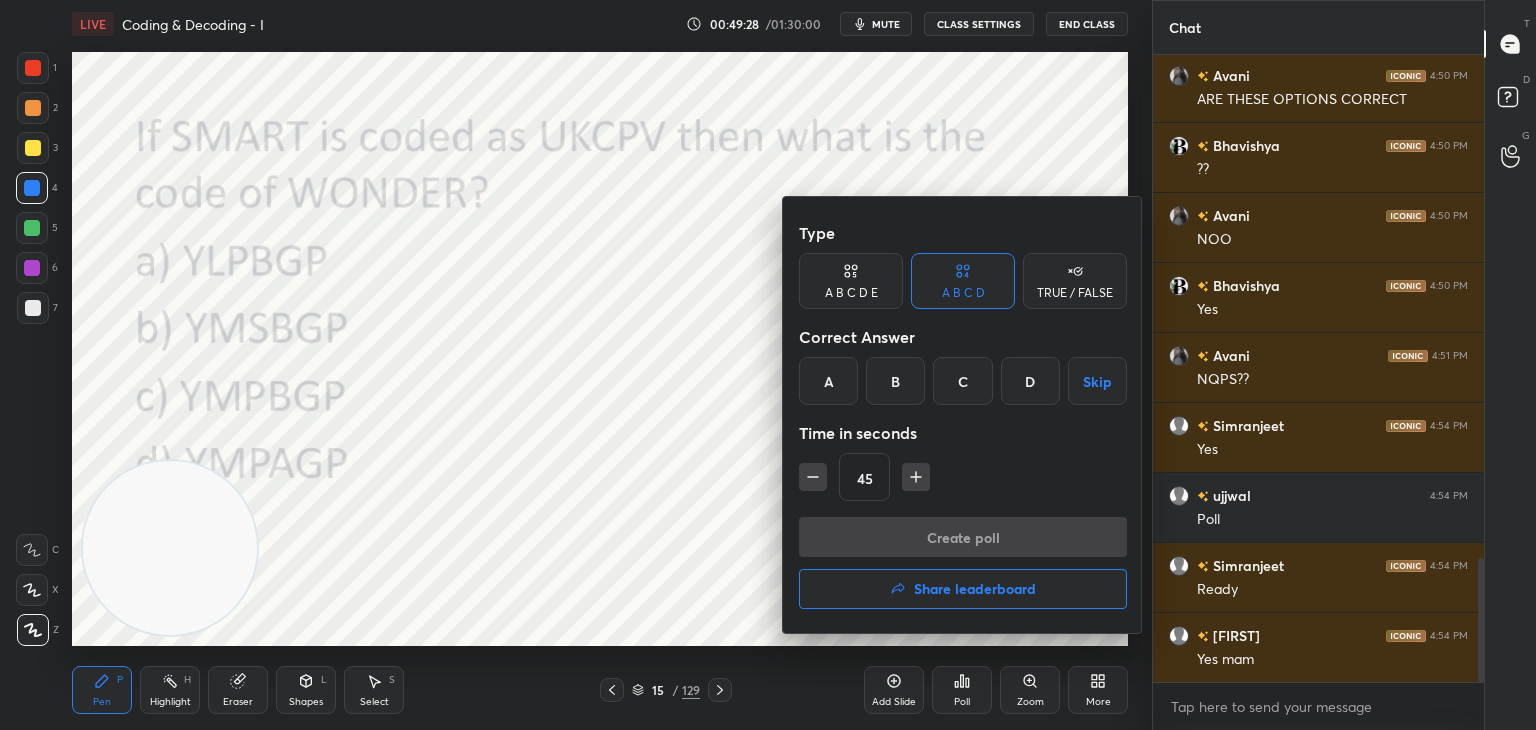 click on "C" at bounding box center [962, 381] 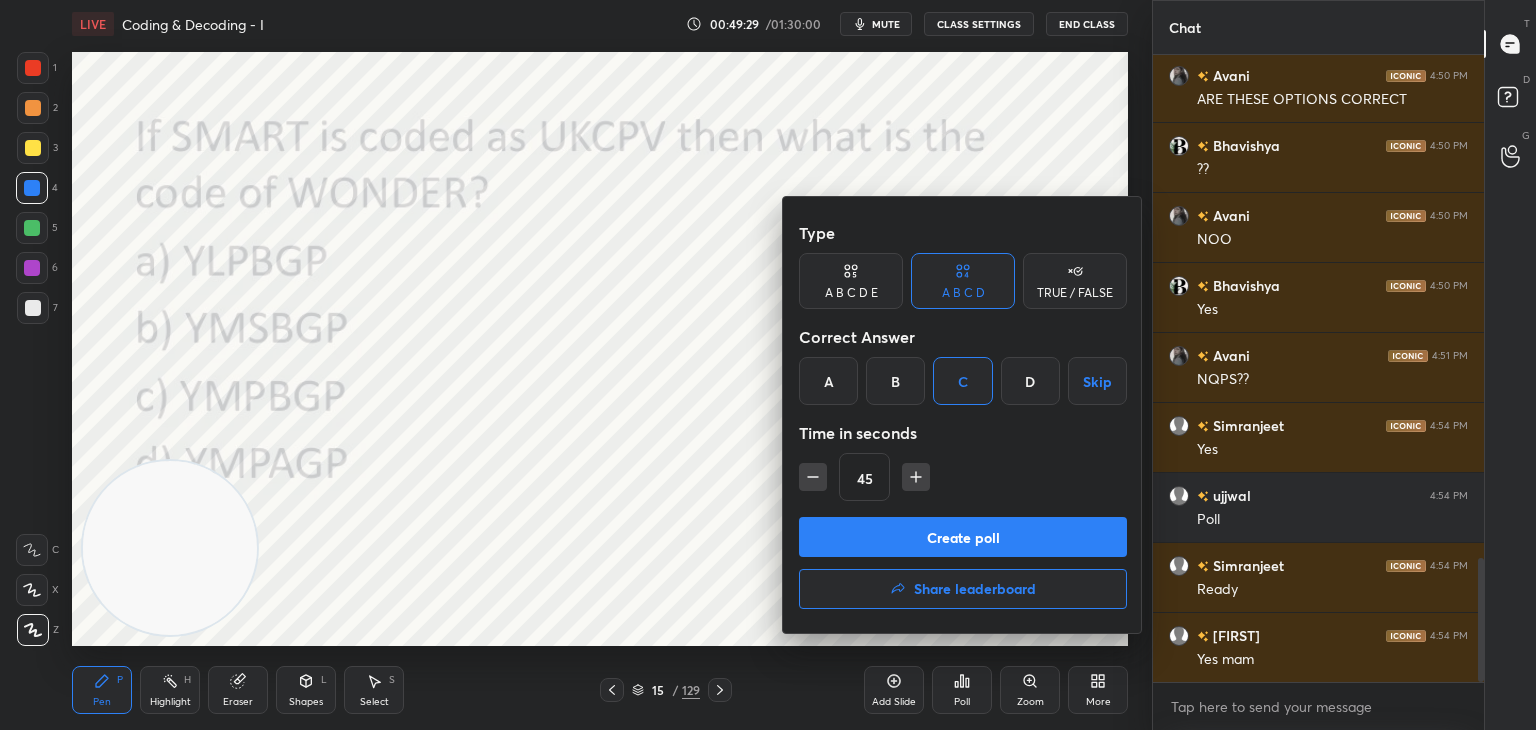 click on "Create poll" at bounding box center [963, 537] 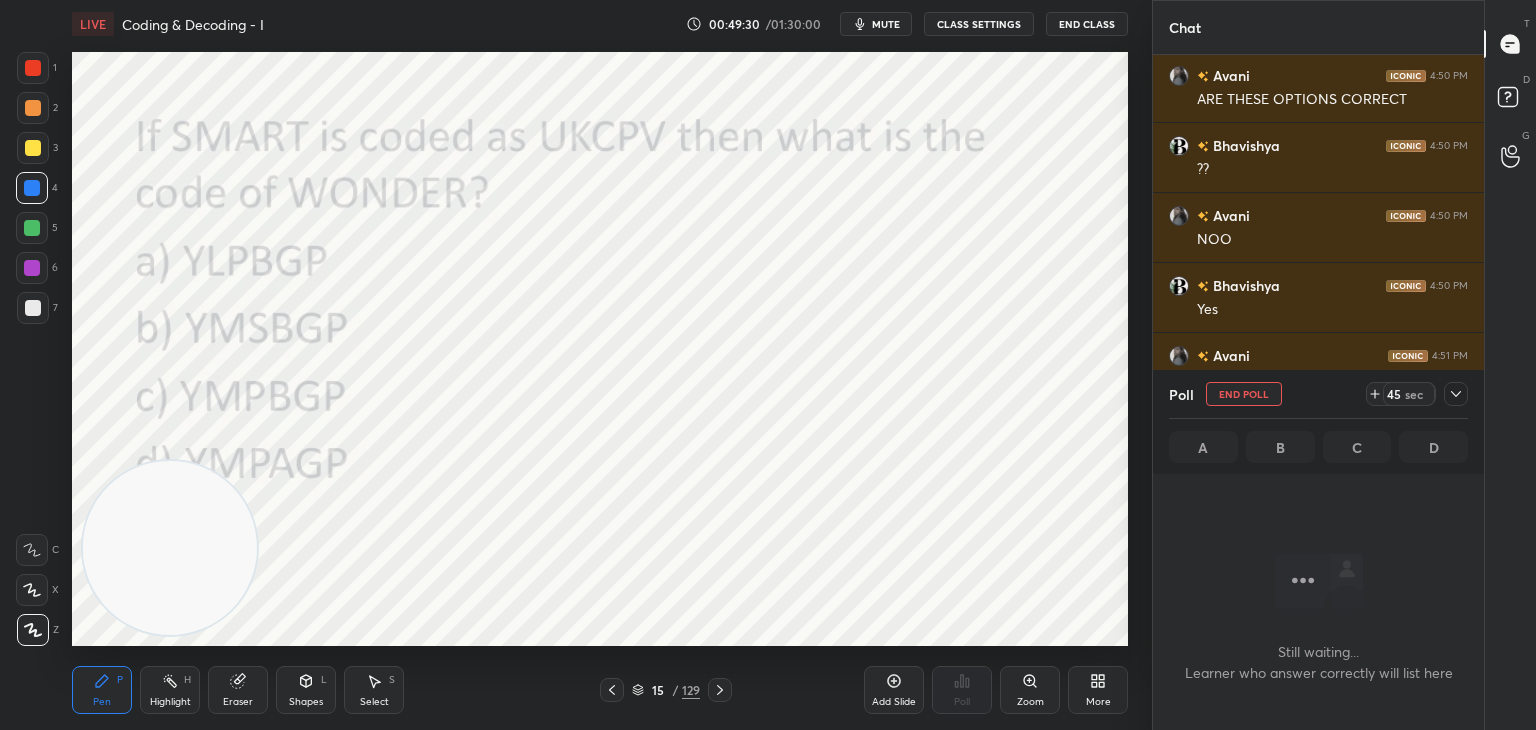 scroll, scrollTop: 601, scrollLeft: 325, axis: both 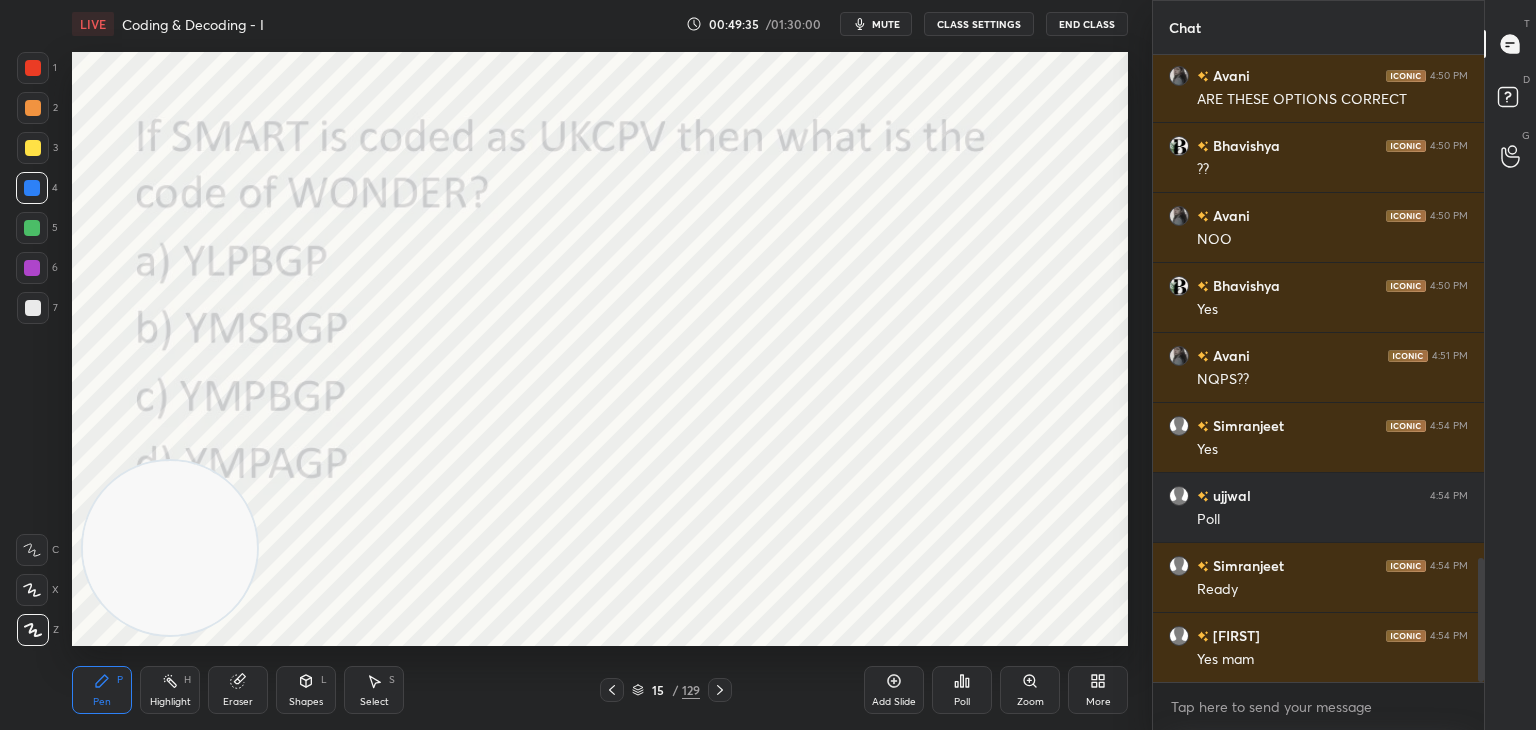 click 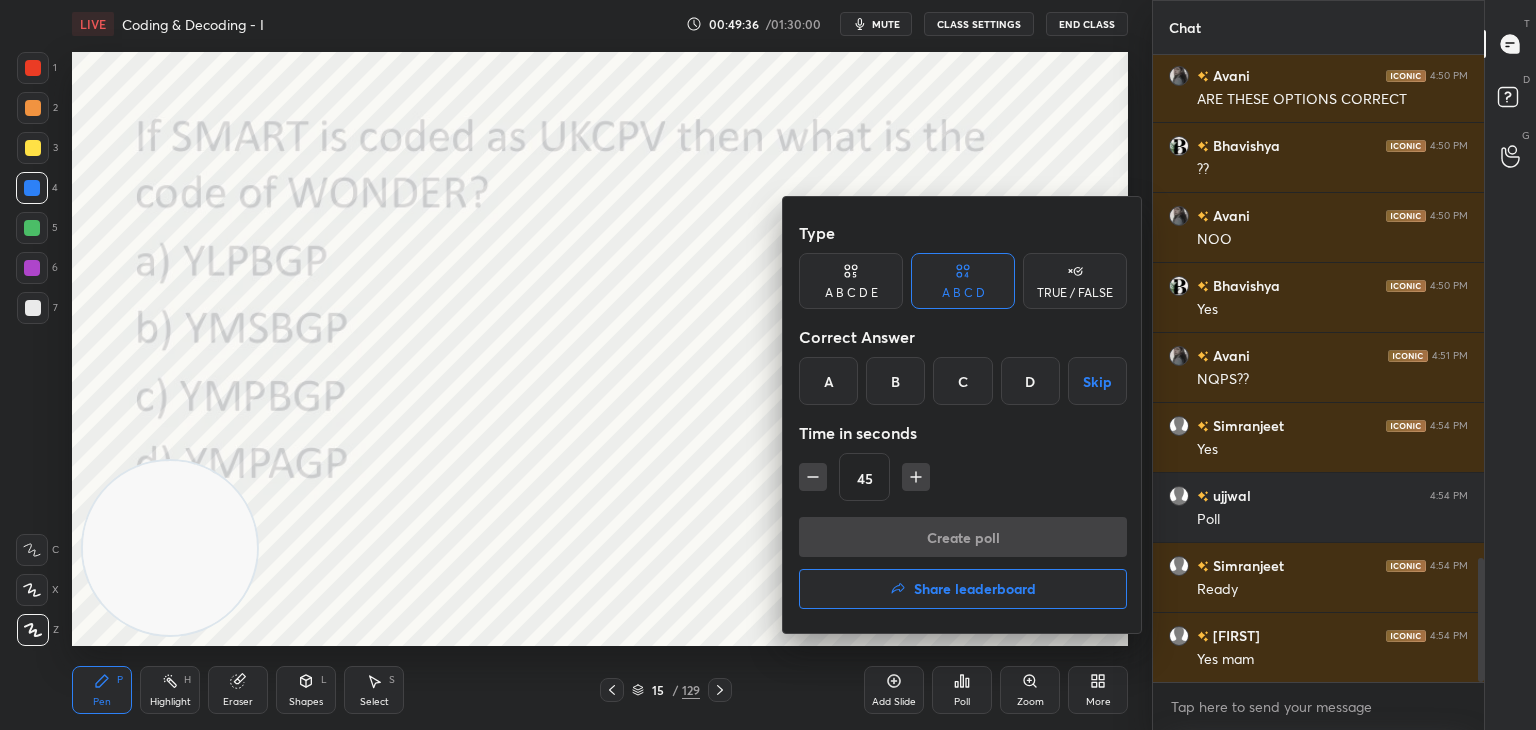 click on "C" at bounding box center (962, 381) 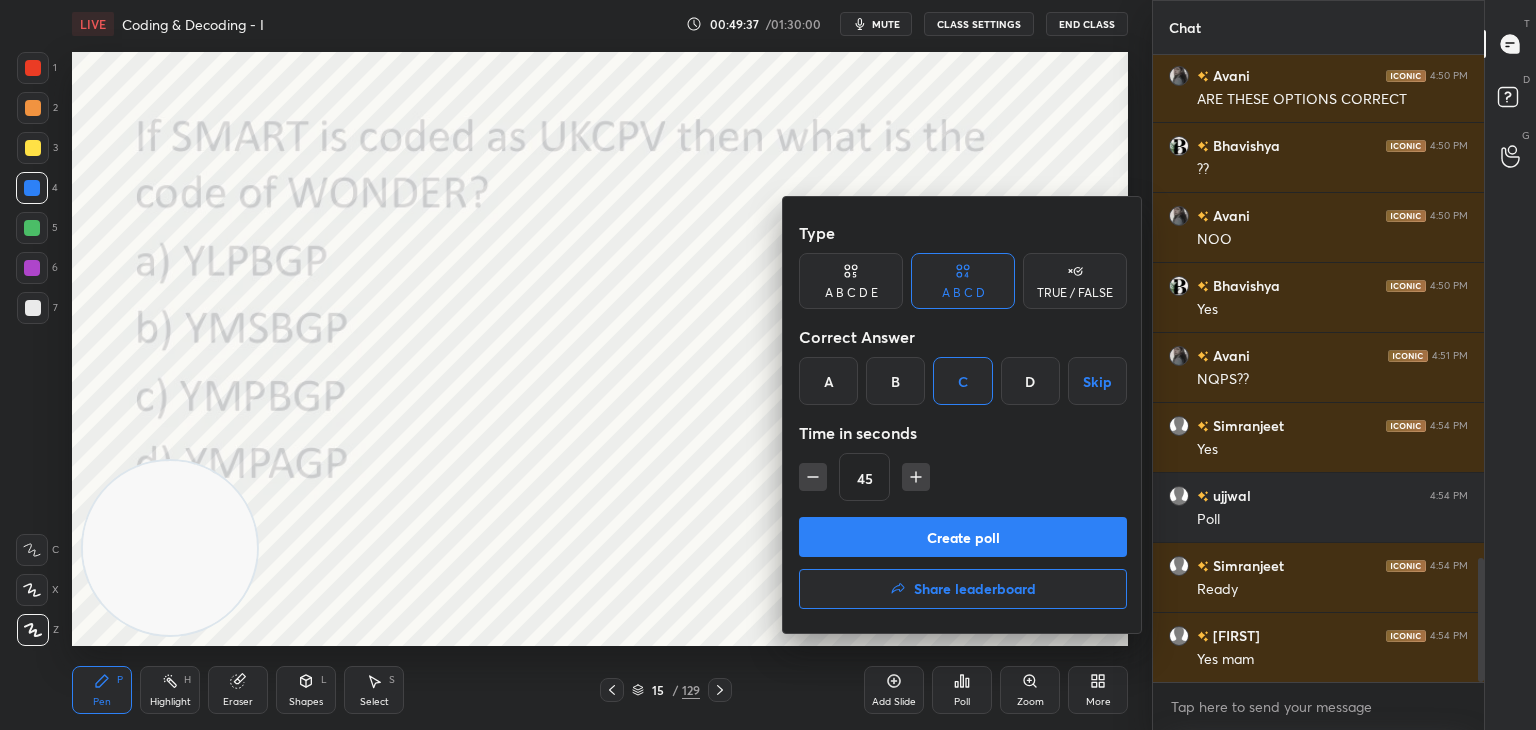 click on "Create poll" at bounding box center [963, 537] 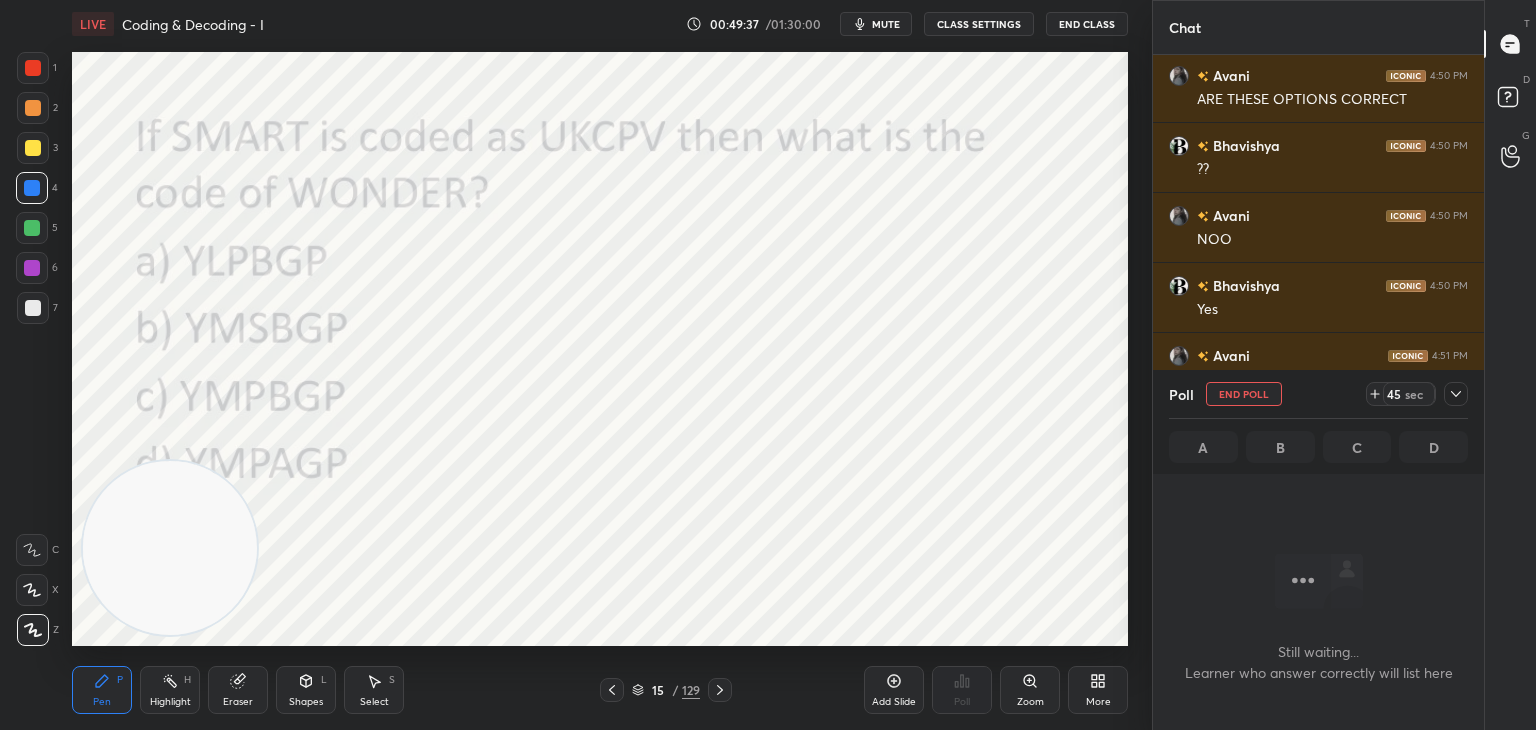 scroll, scrollTop: 555, scrollLeft: 325, axis: both 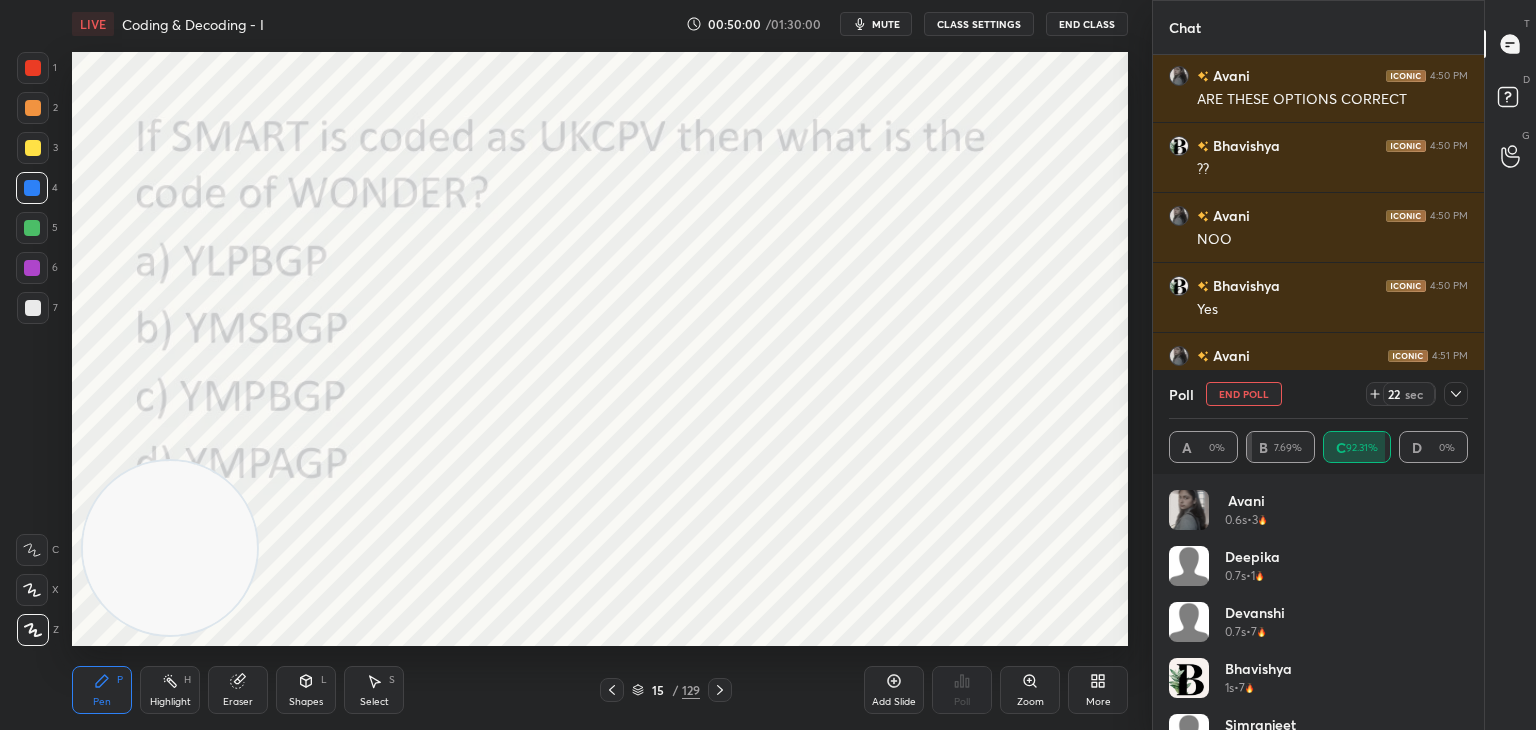 click on "End Poll" at bounding box center (1244, 394) 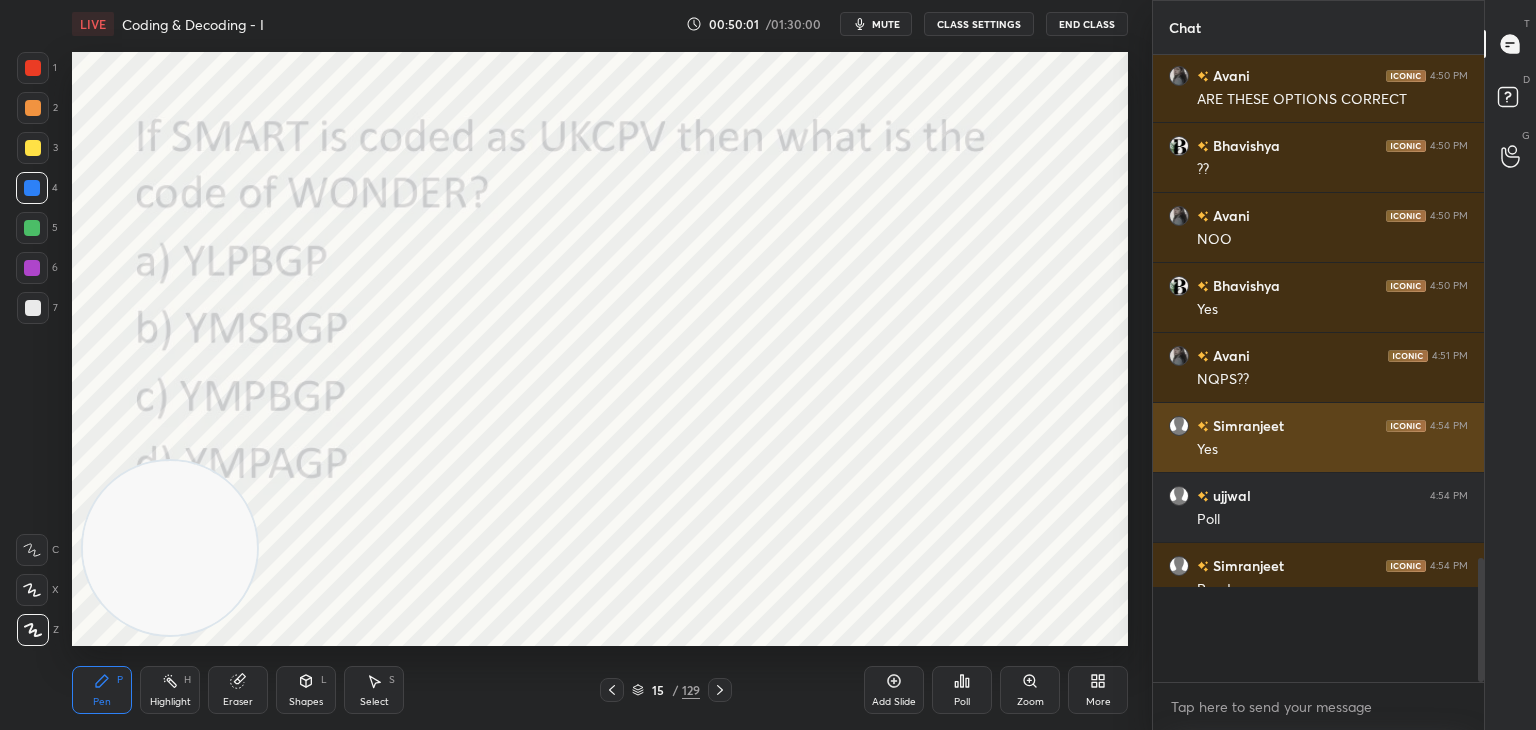 click on "Simranjeet 4:54 PM Yes" at bounding box center [1318, 437] 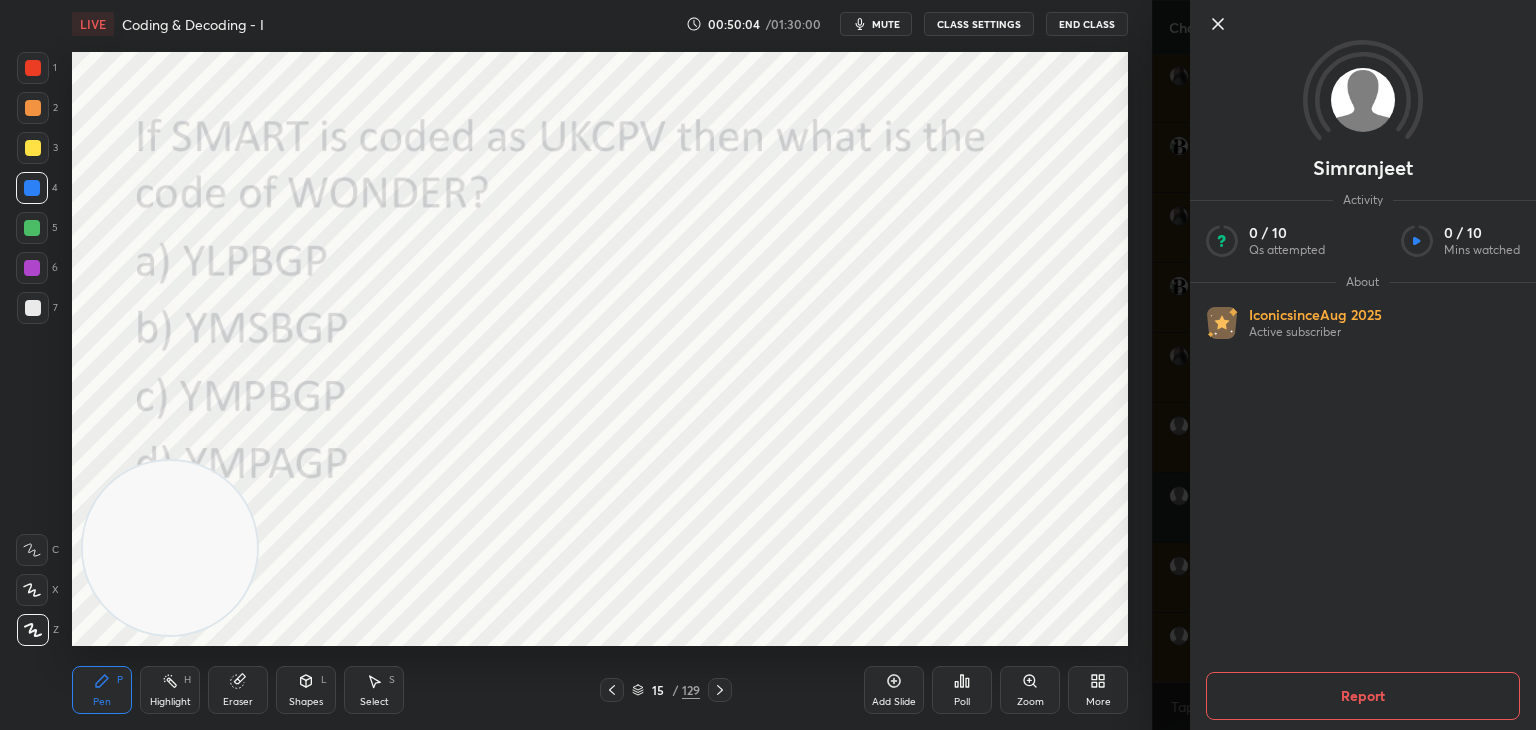click 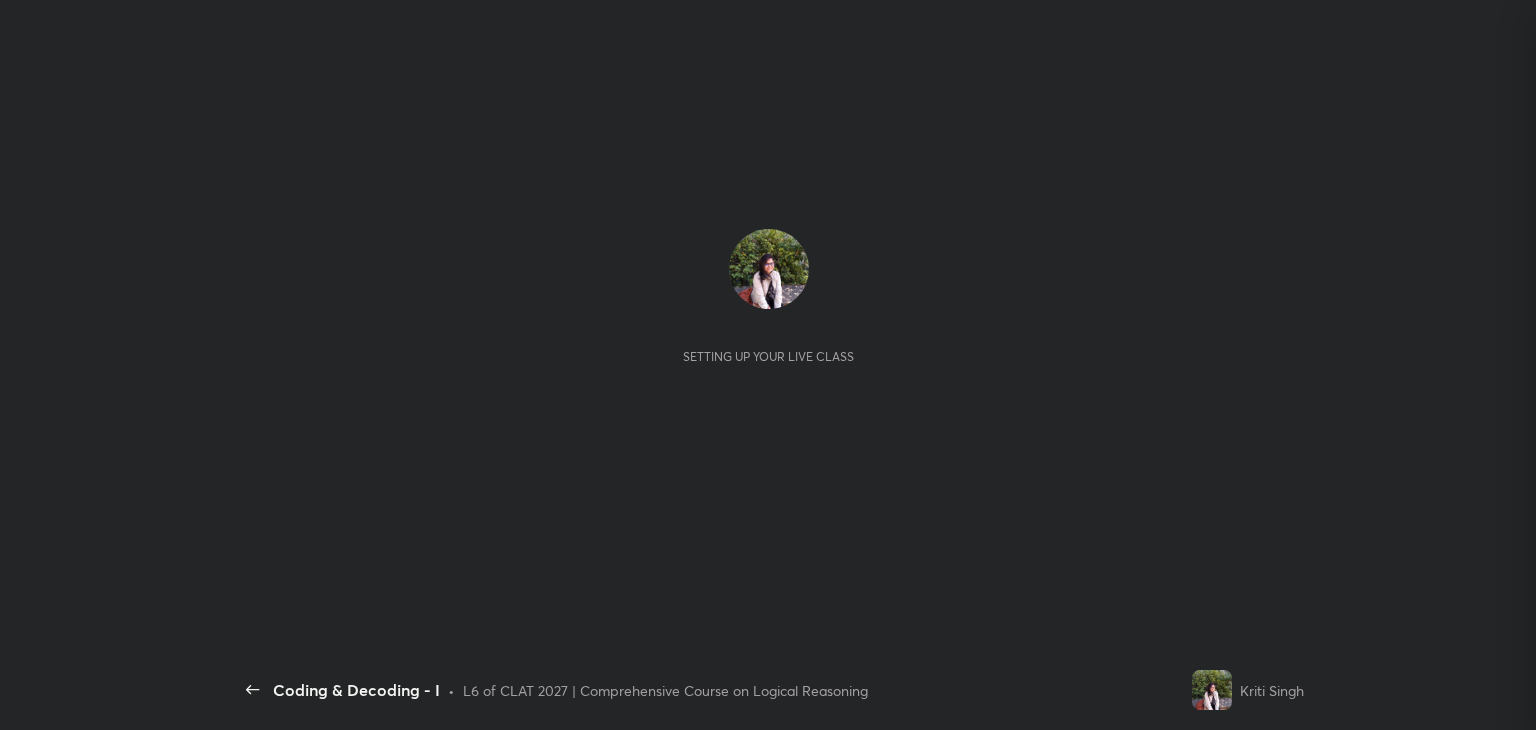 scroll, scrollTop: 0, scrollLeft: 0, axis: both 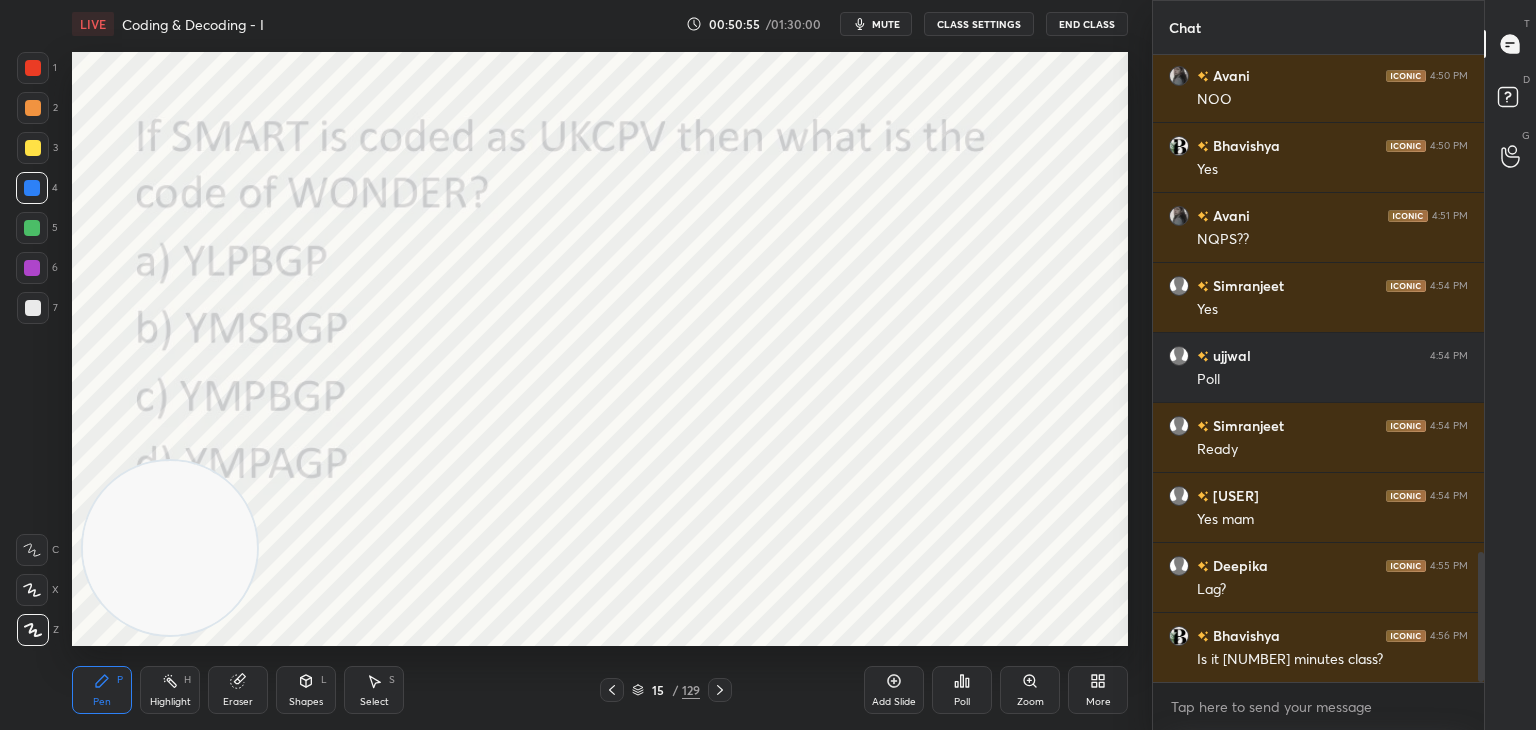click 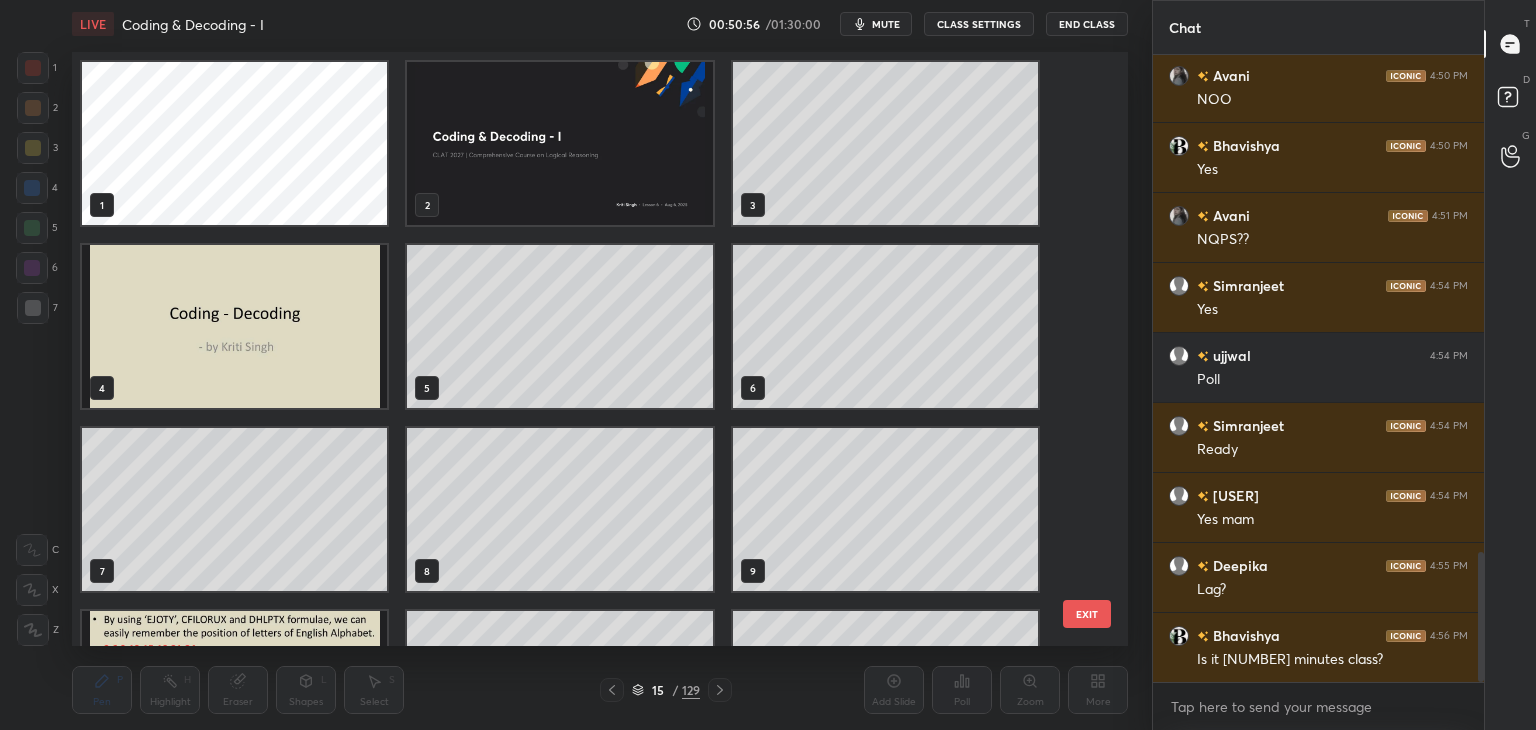 scroll, scrollTop: 320, scrollLeft: 0, axis: vertical 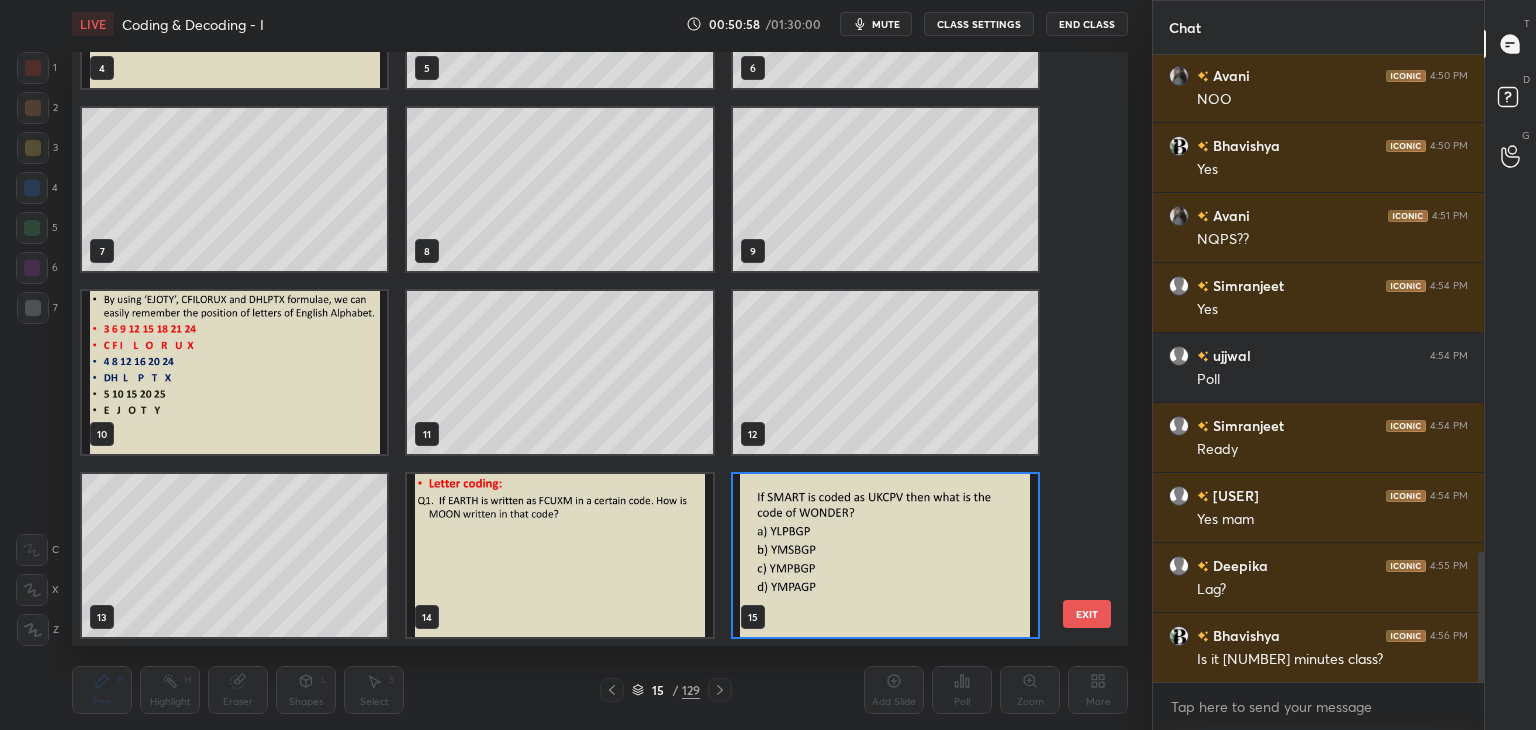 click at bounding box center [885, 555] 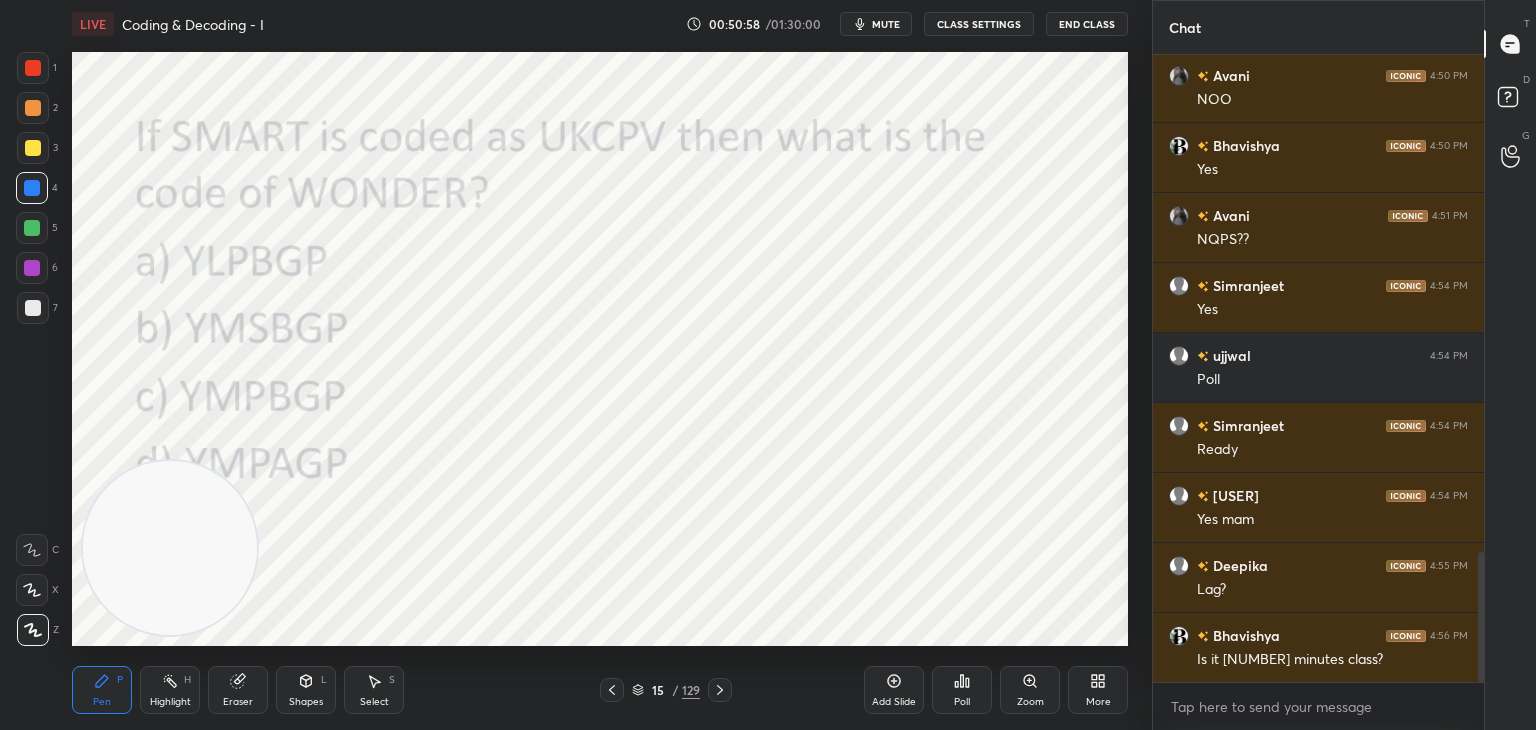 click at bounding box center (885, 555) 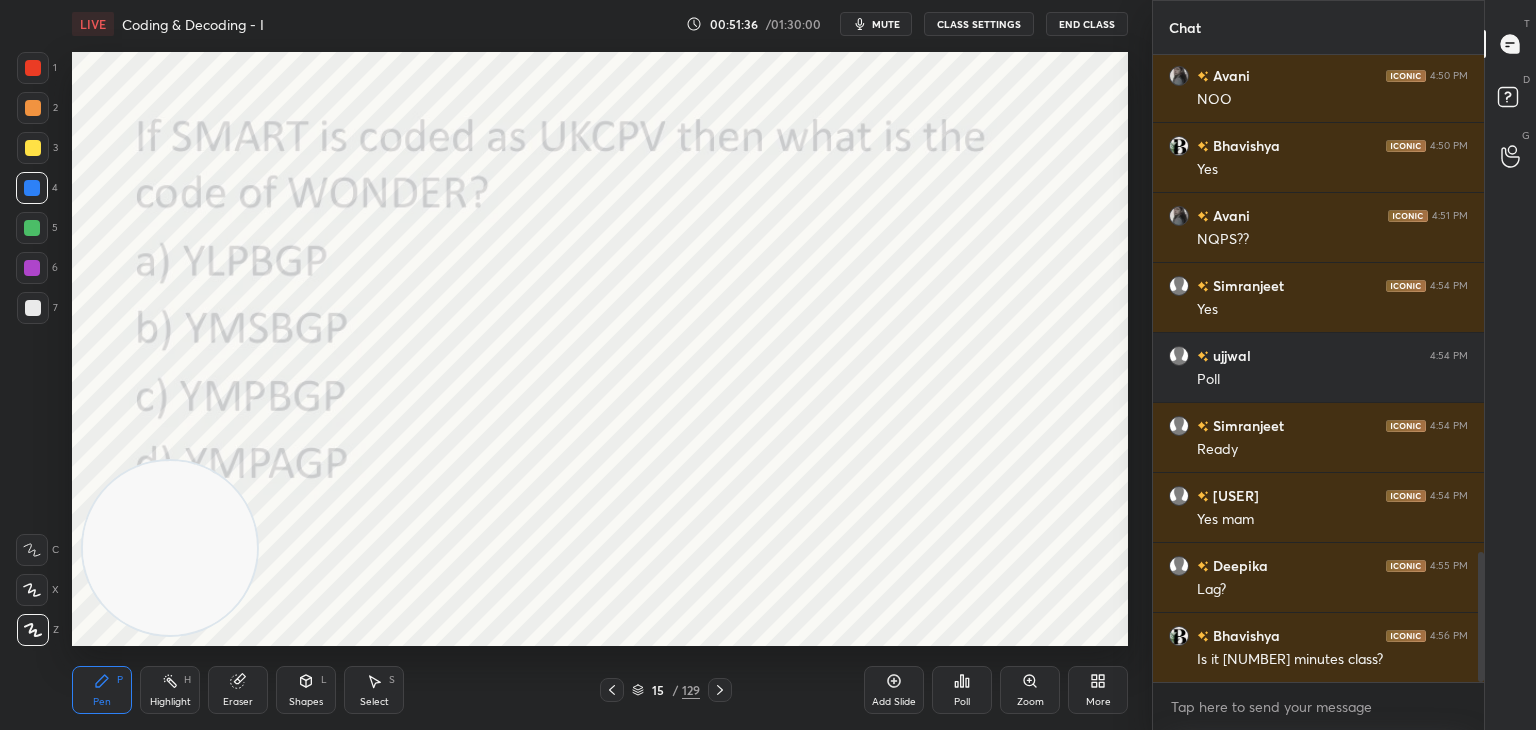 scroll, scrollTop: 586, scrollLeft: 325, axis: both 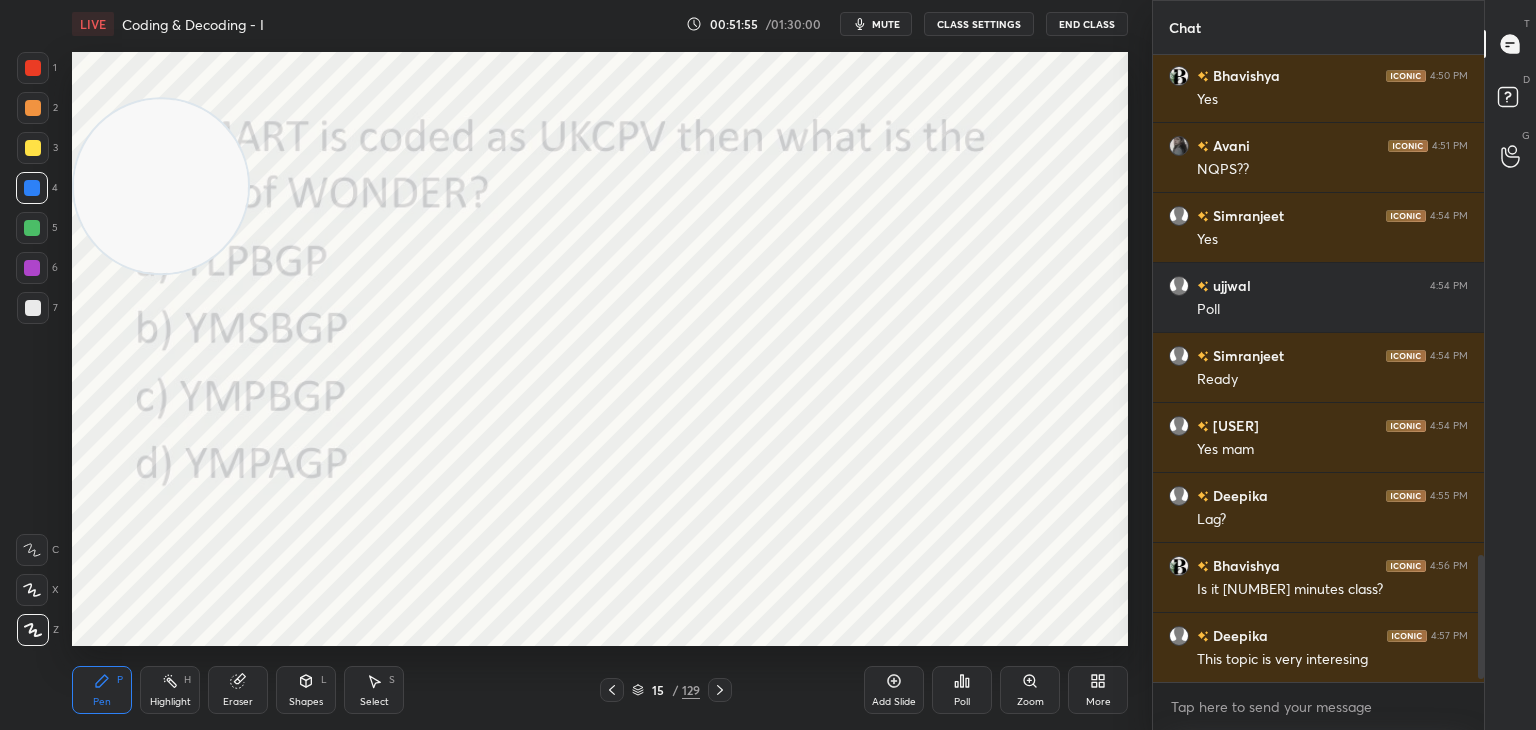 click 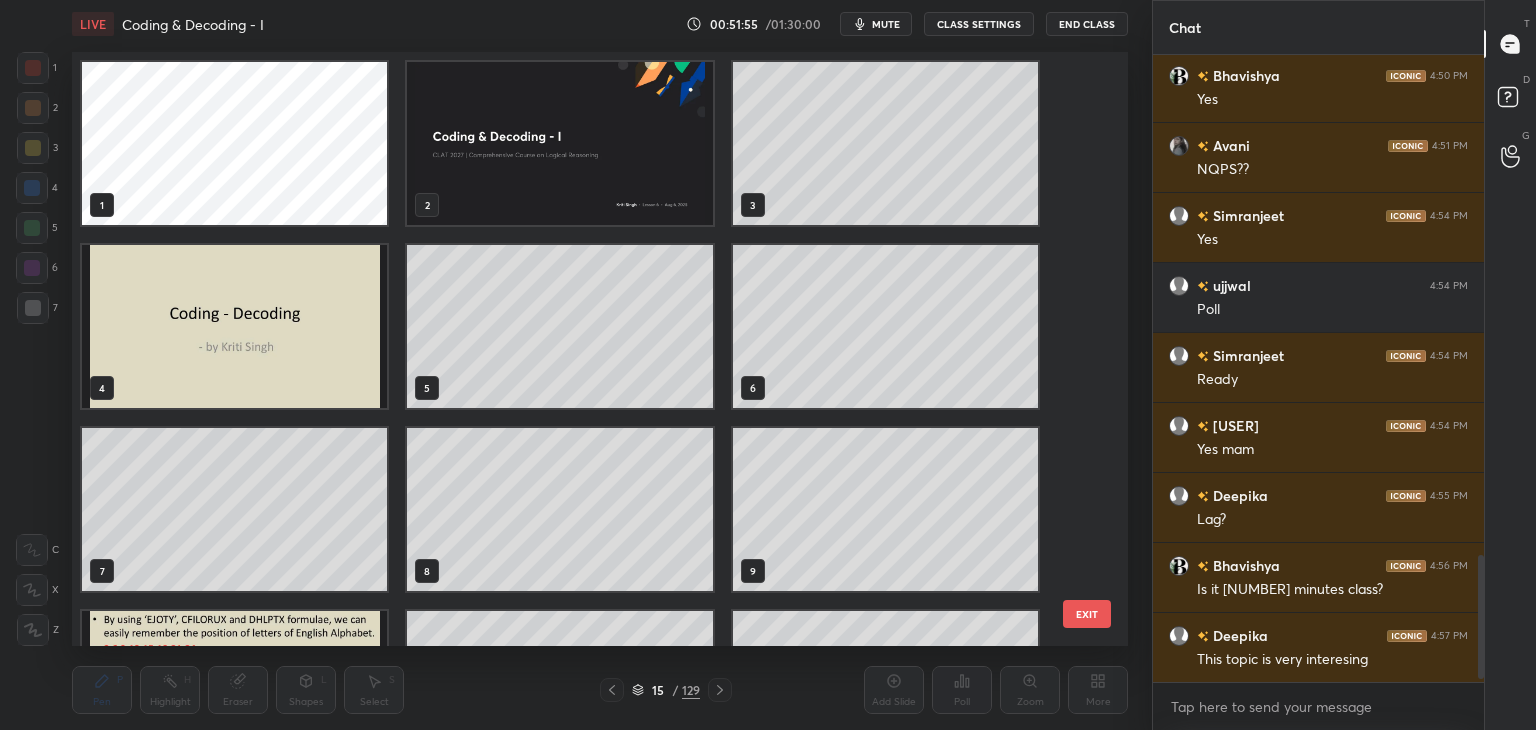scroll, scrollTop: 320, scrollLeft: 0, axis: vertical 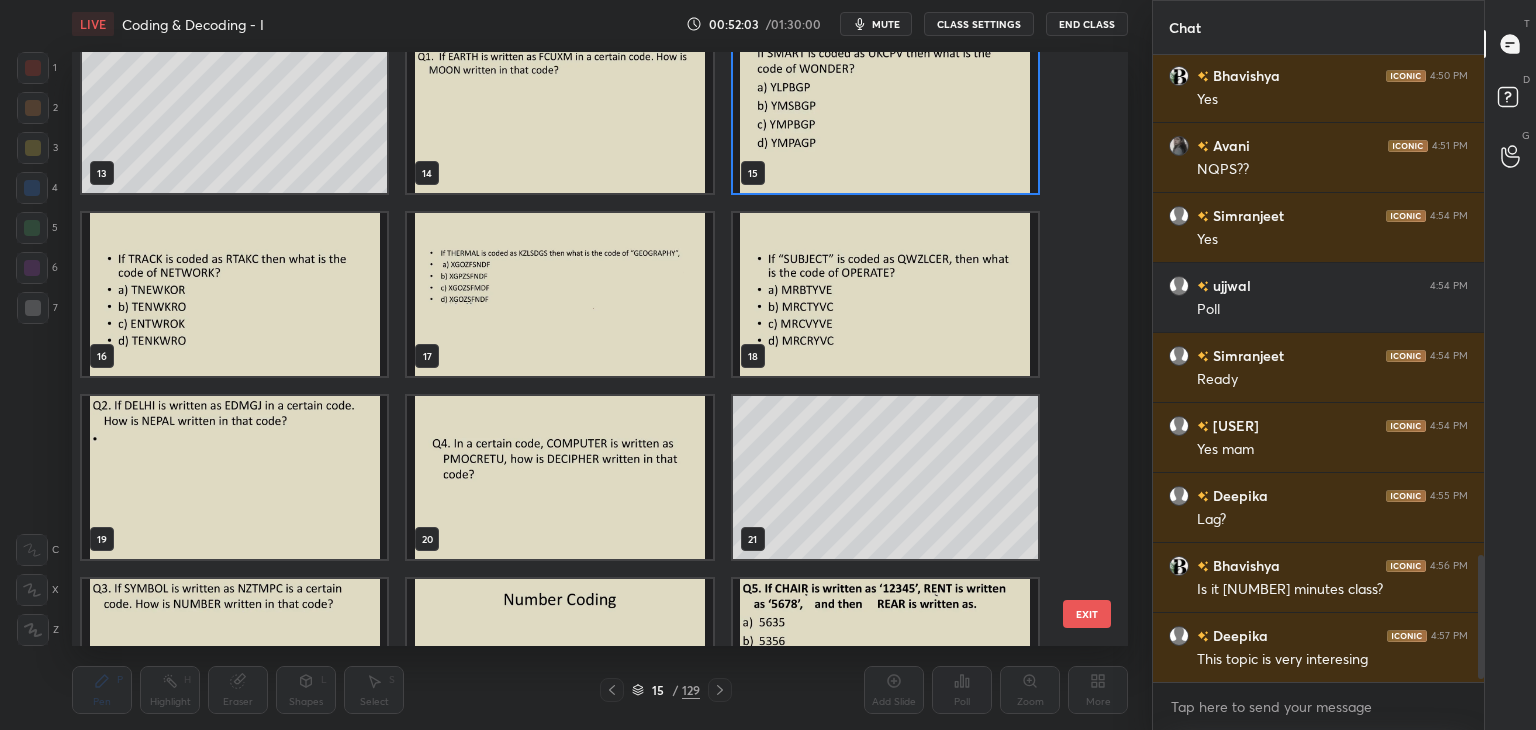 click at bounding box center (559, 294) 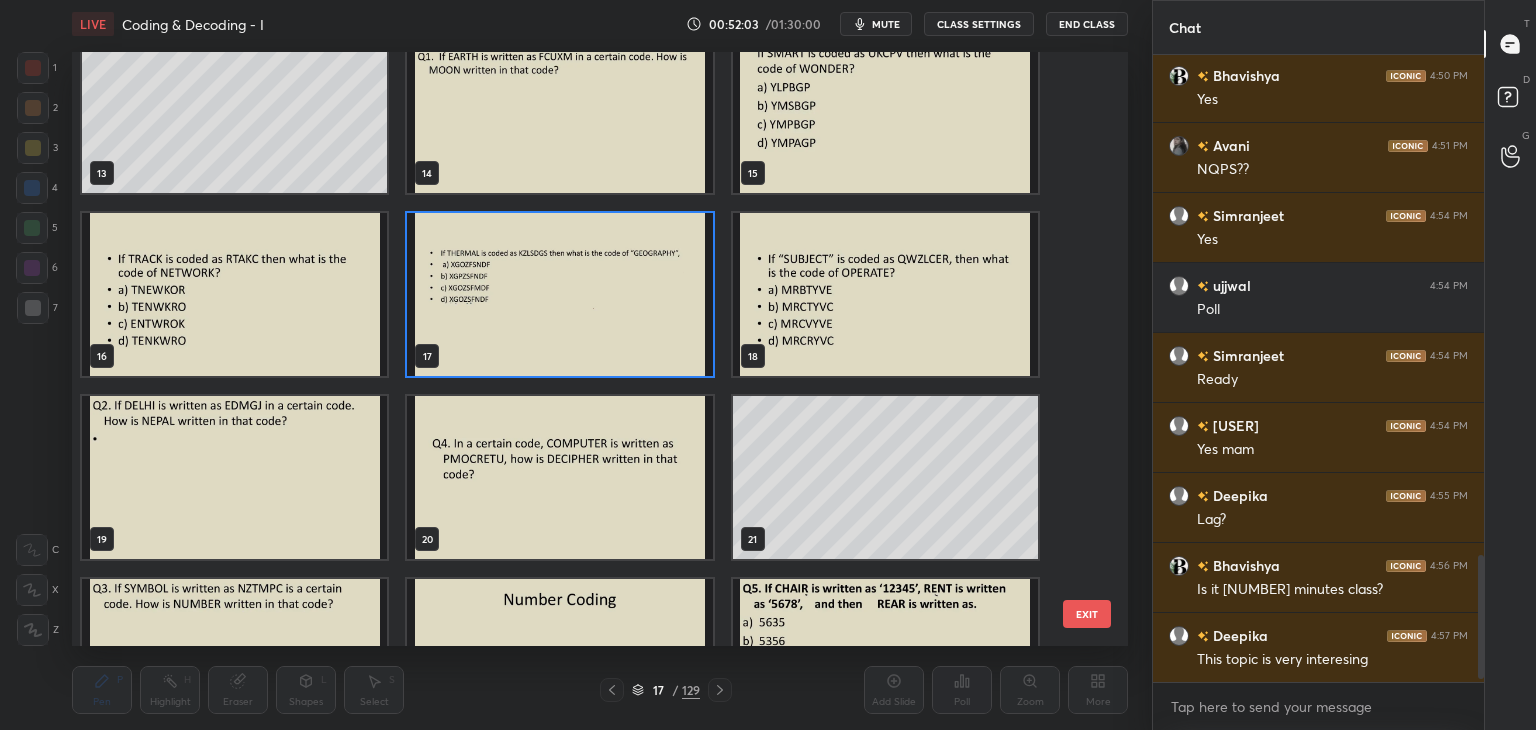 scroll, scrollTop: 667, scrollLeft: 0, axis: vertical 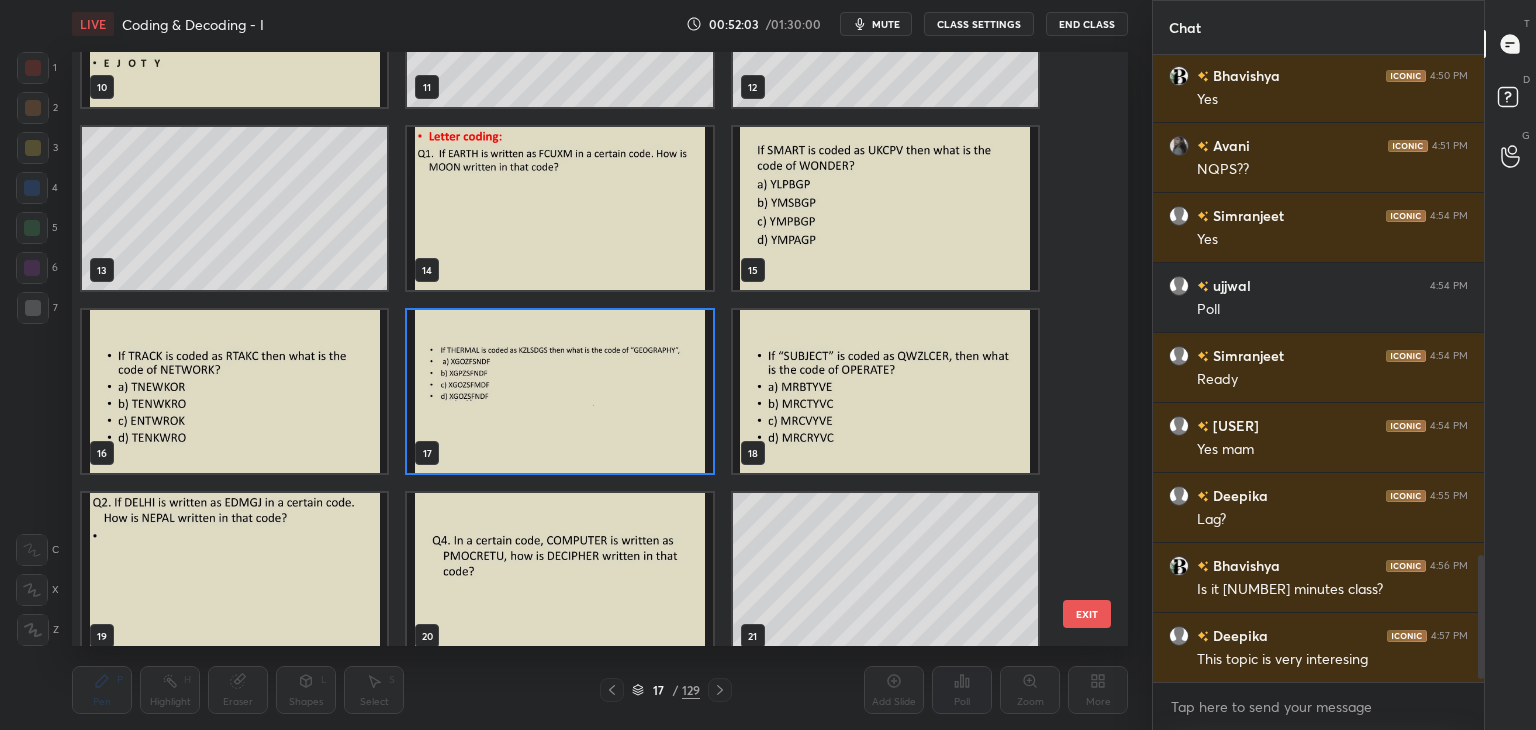 click at bounding box center (234, 391) 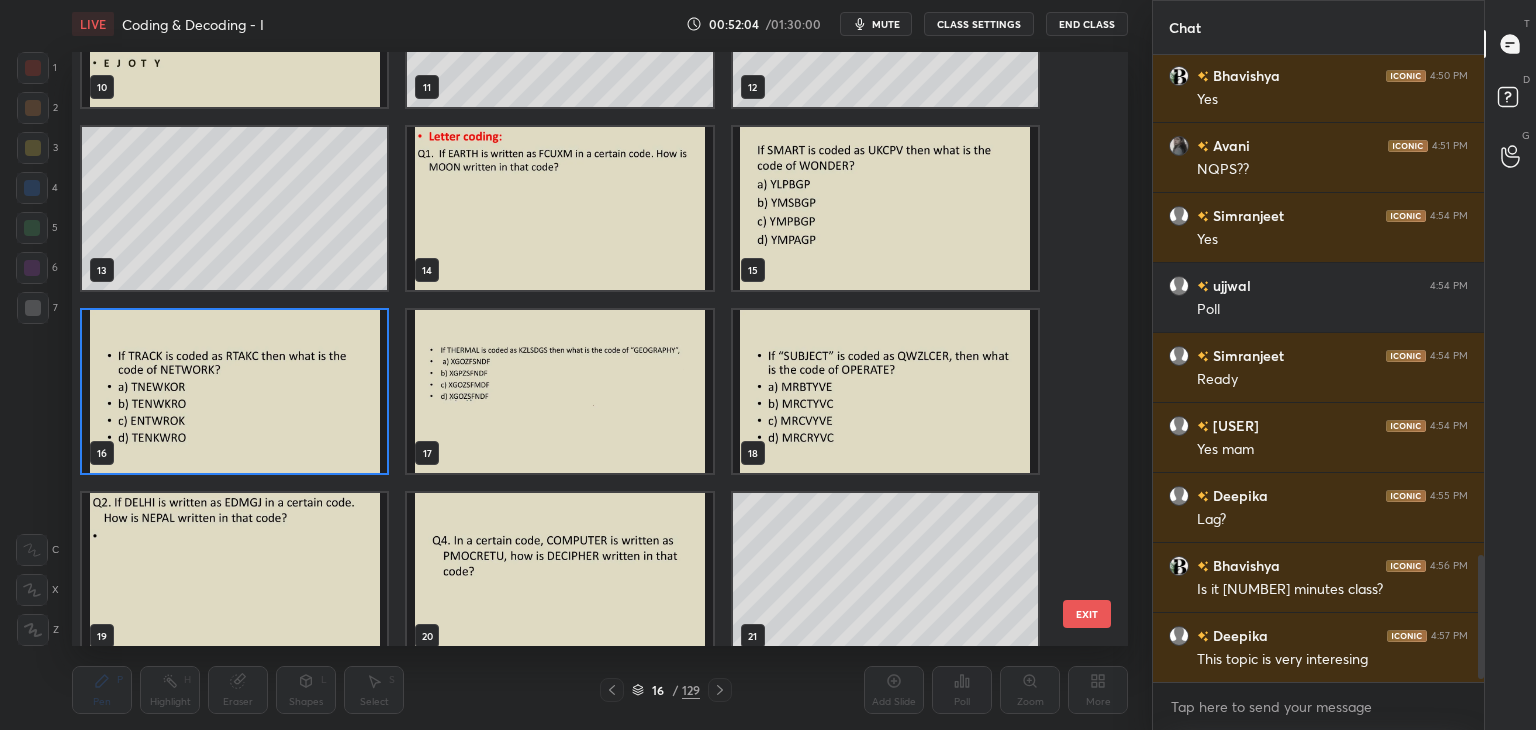 click at bounding box center [234, 391] 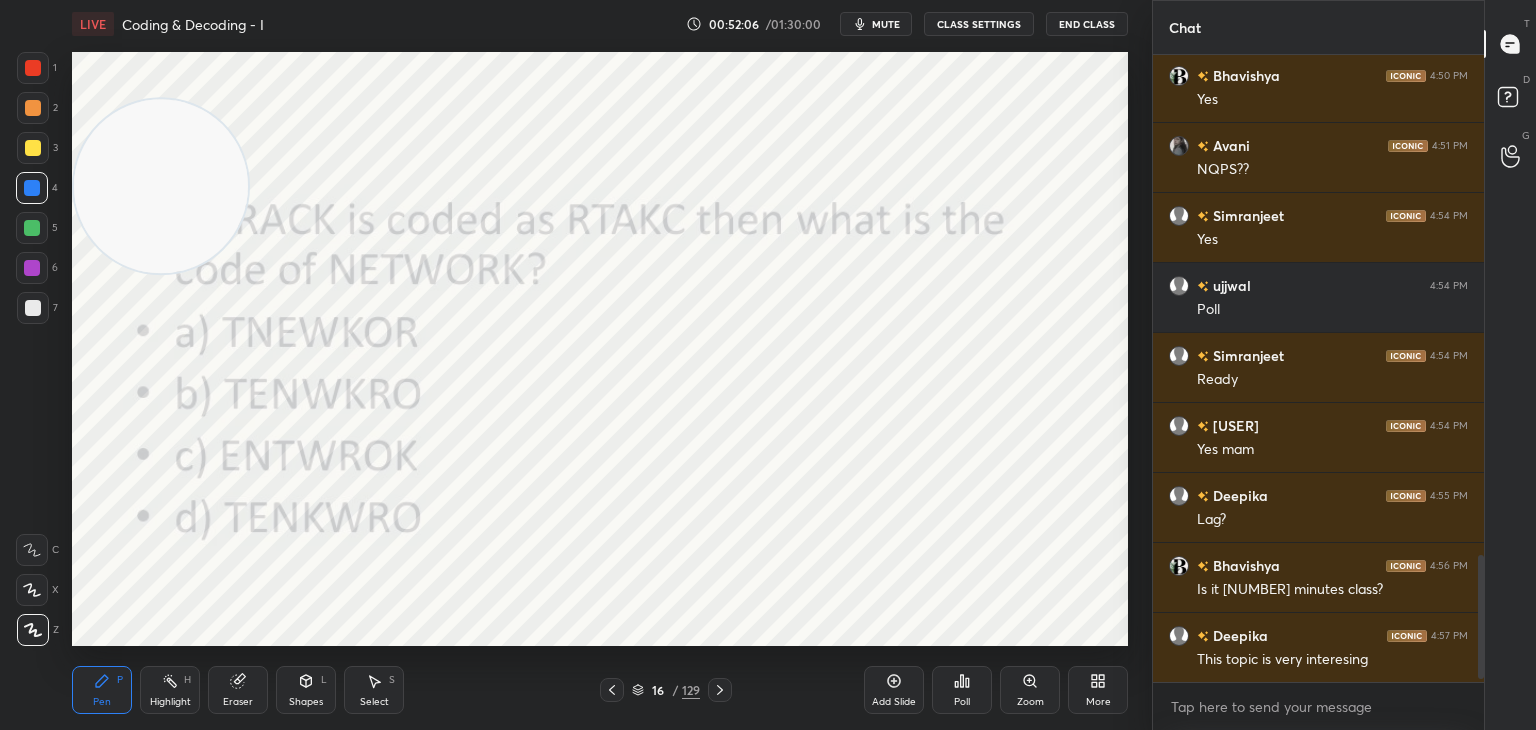 scroll, scrollTop: 2550, scrollLeft: 0, axis: vertical 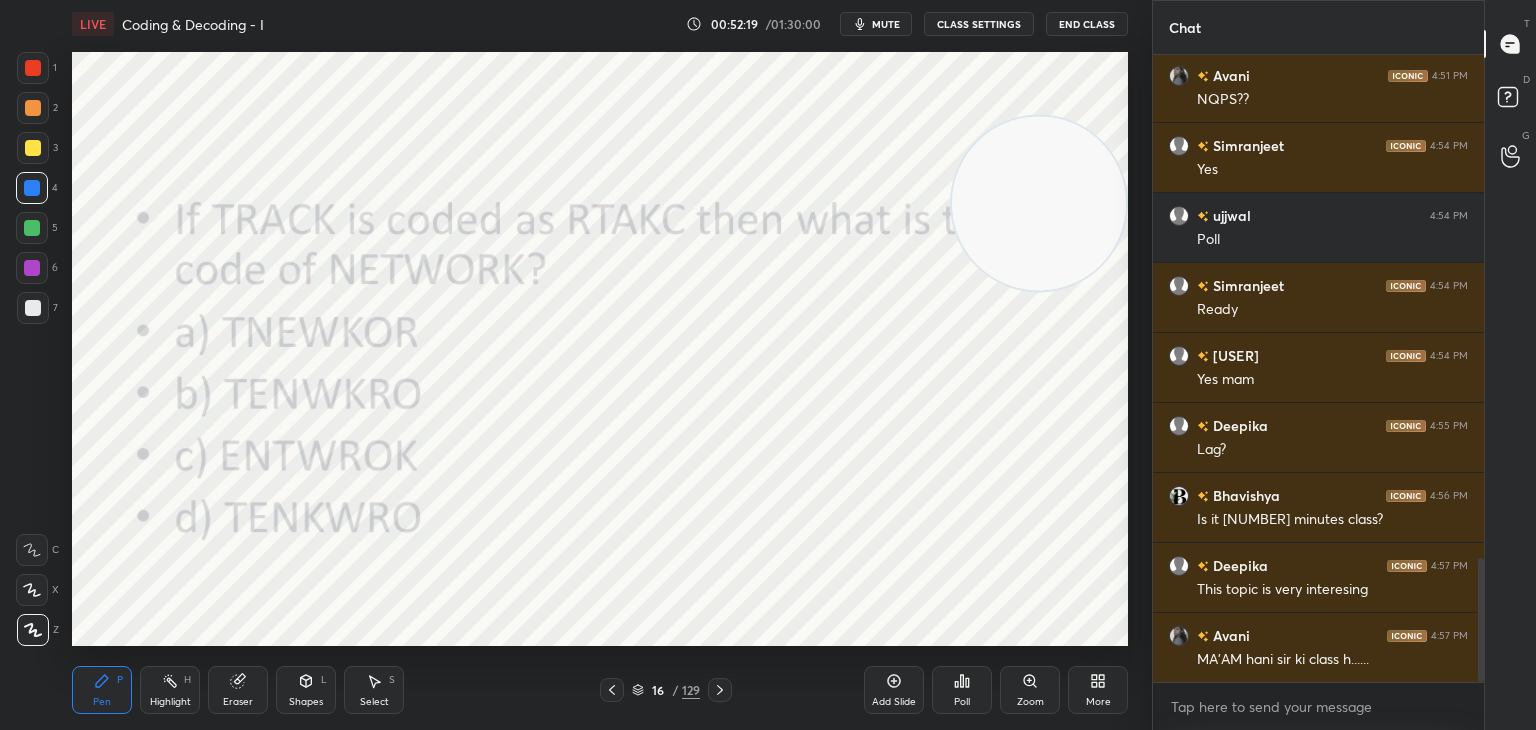 click at bounding box center (33, 68) 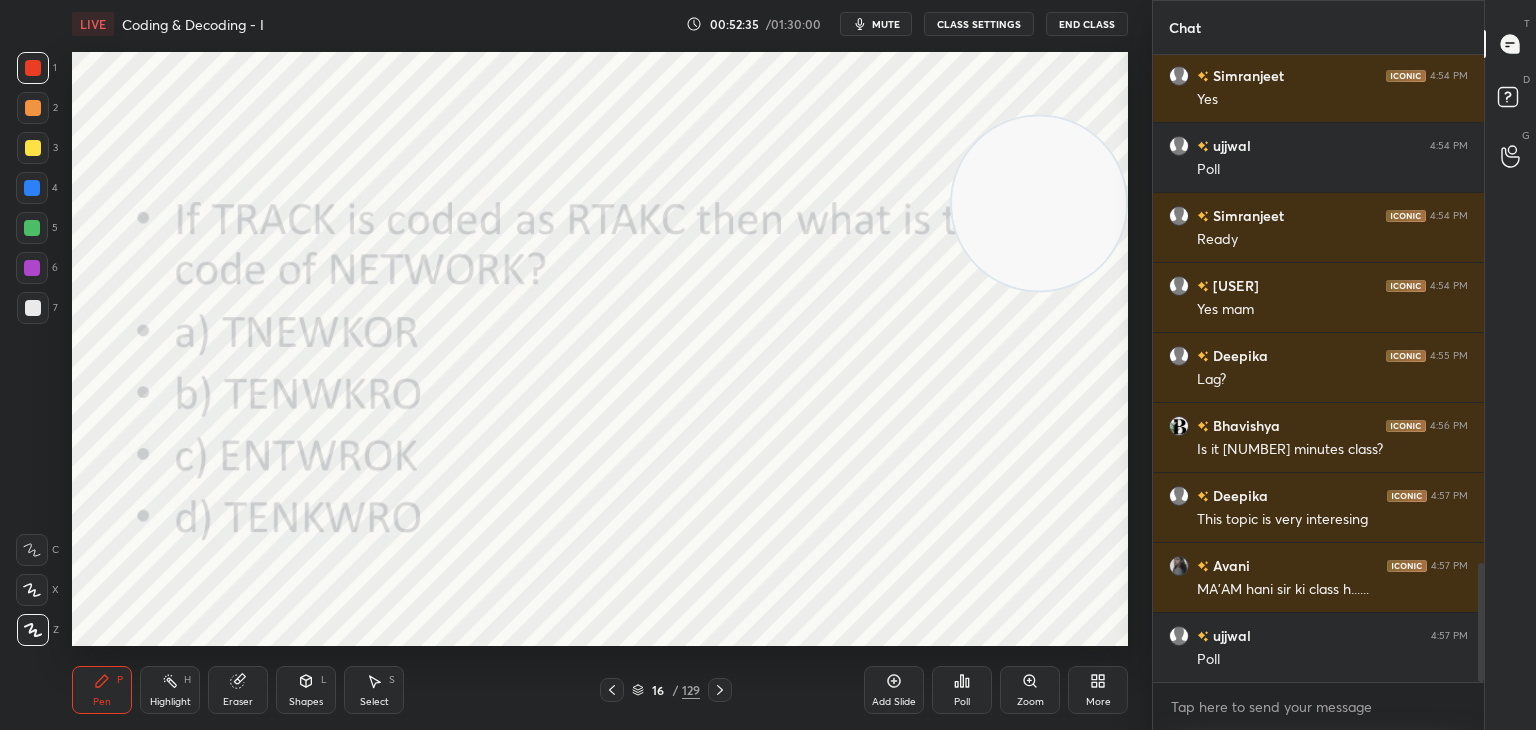 scroll, scrollTop: 2690, scrollLeft: 0, axis: vertical 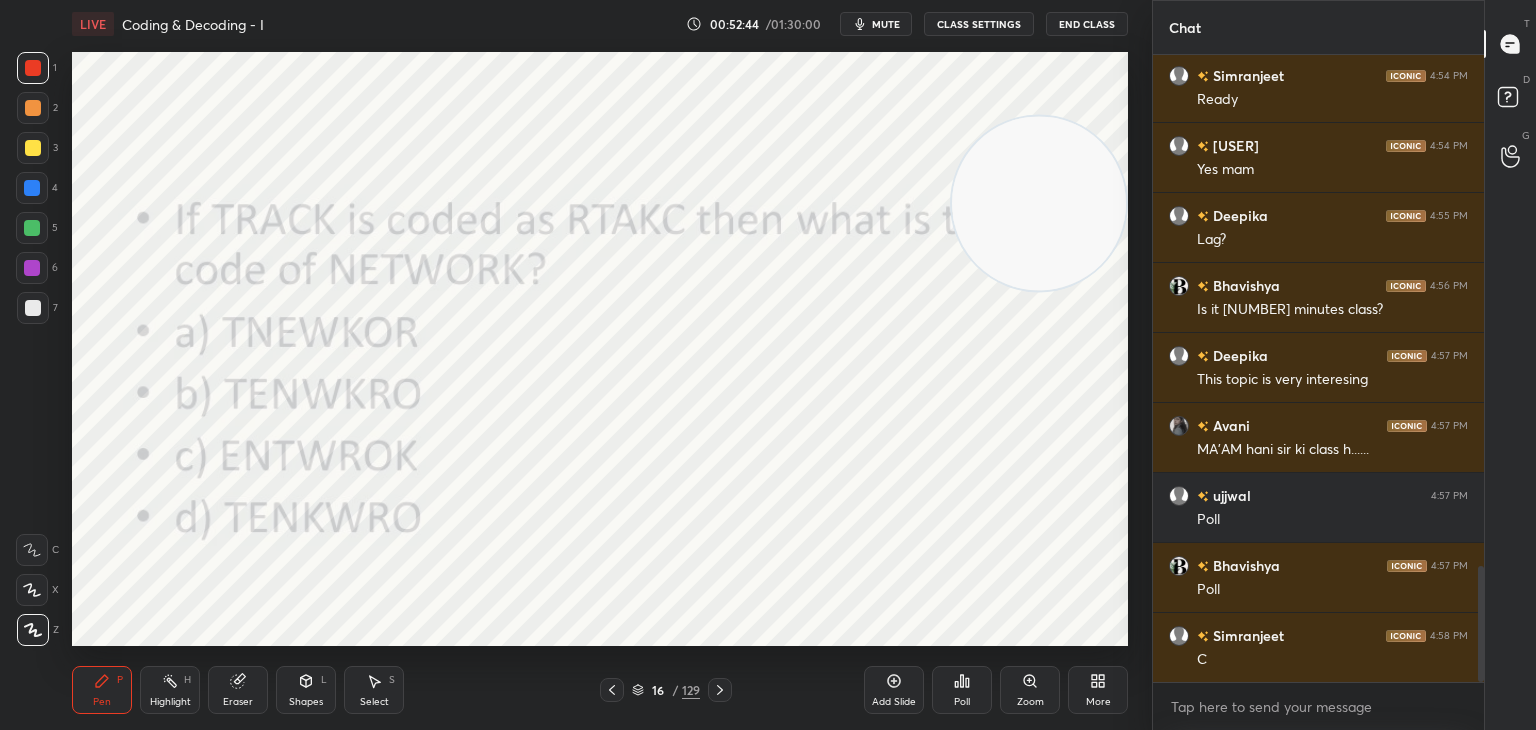 click on "Poll" at bounding box center (962, 690) 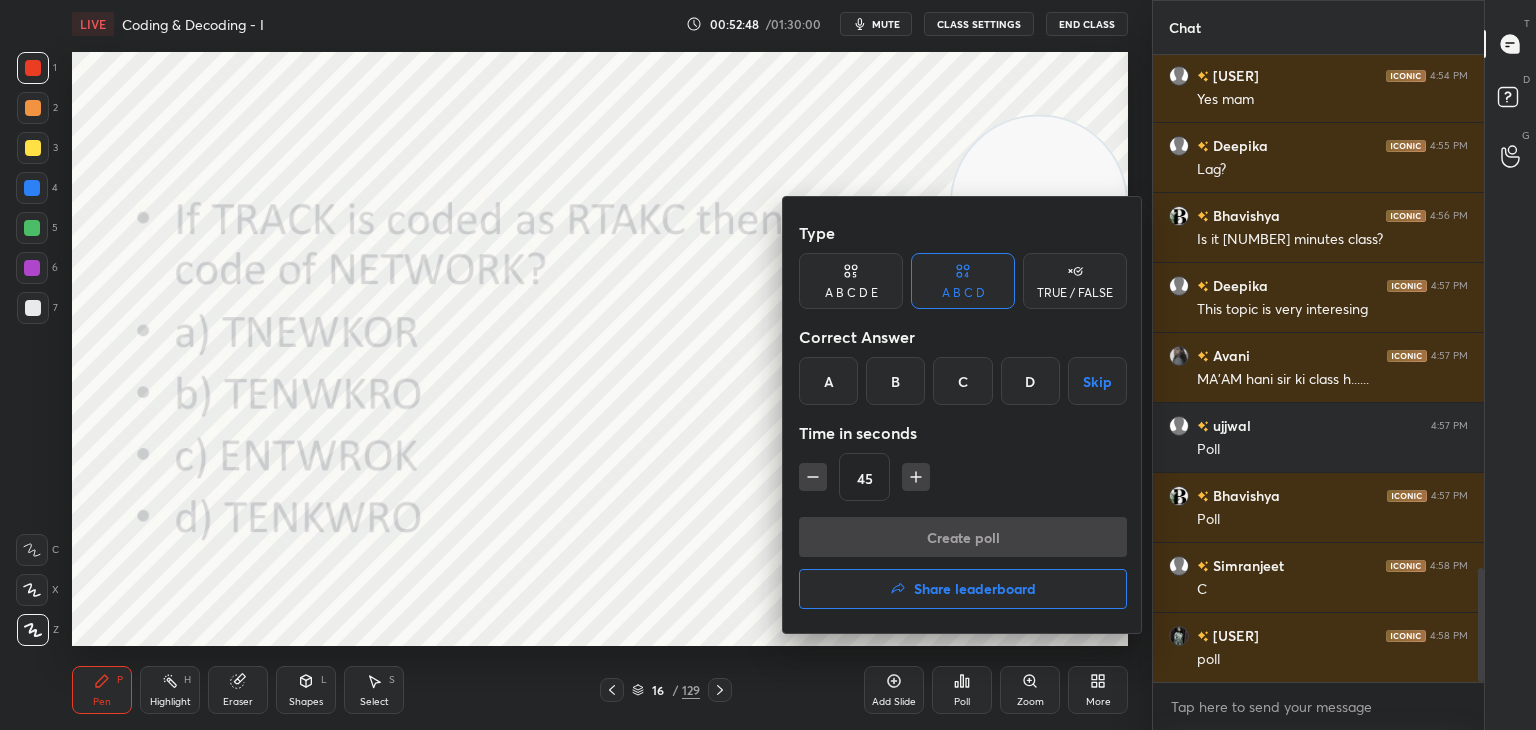 click on "B" at bounding box center [895, 381] 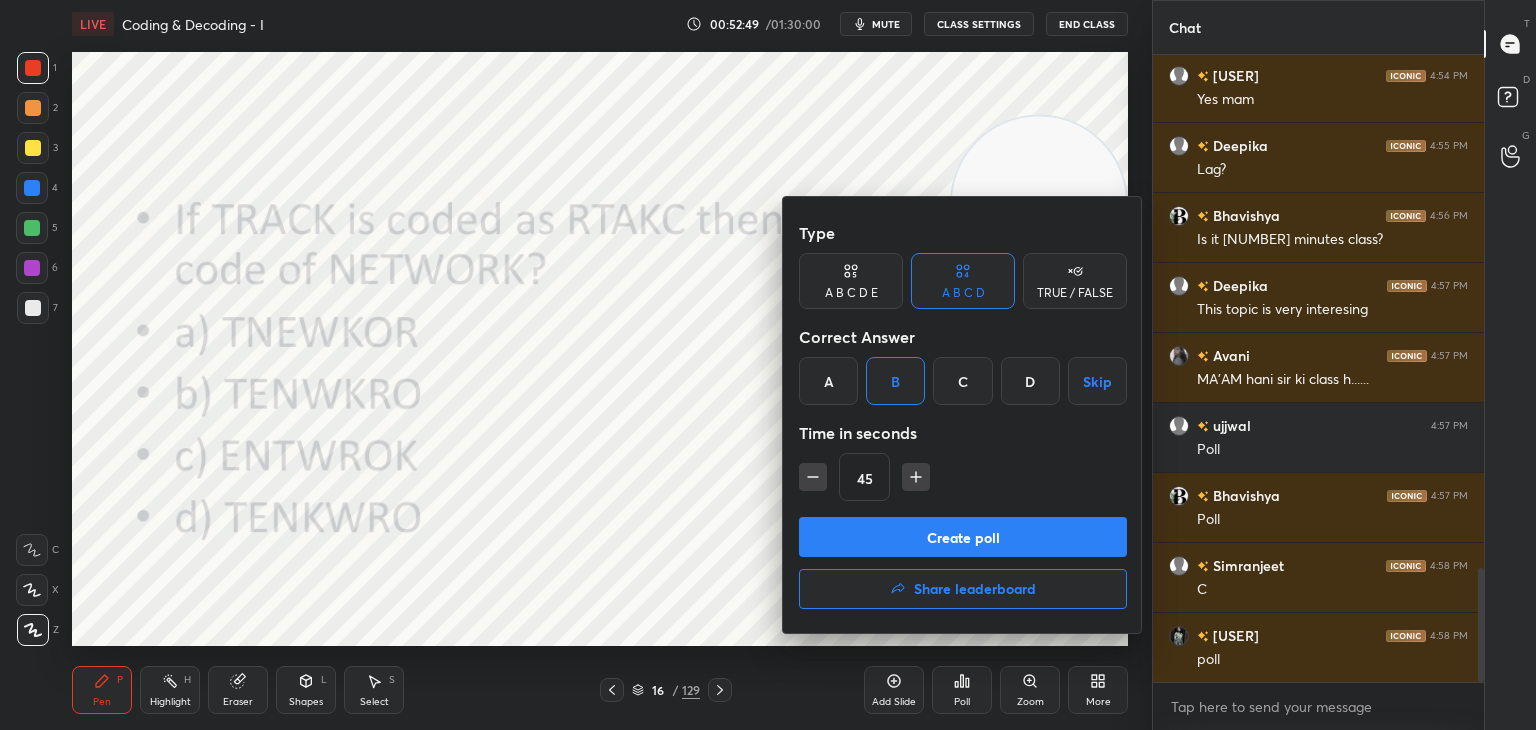 click on "Create poll" at bounding box center [963, 537] 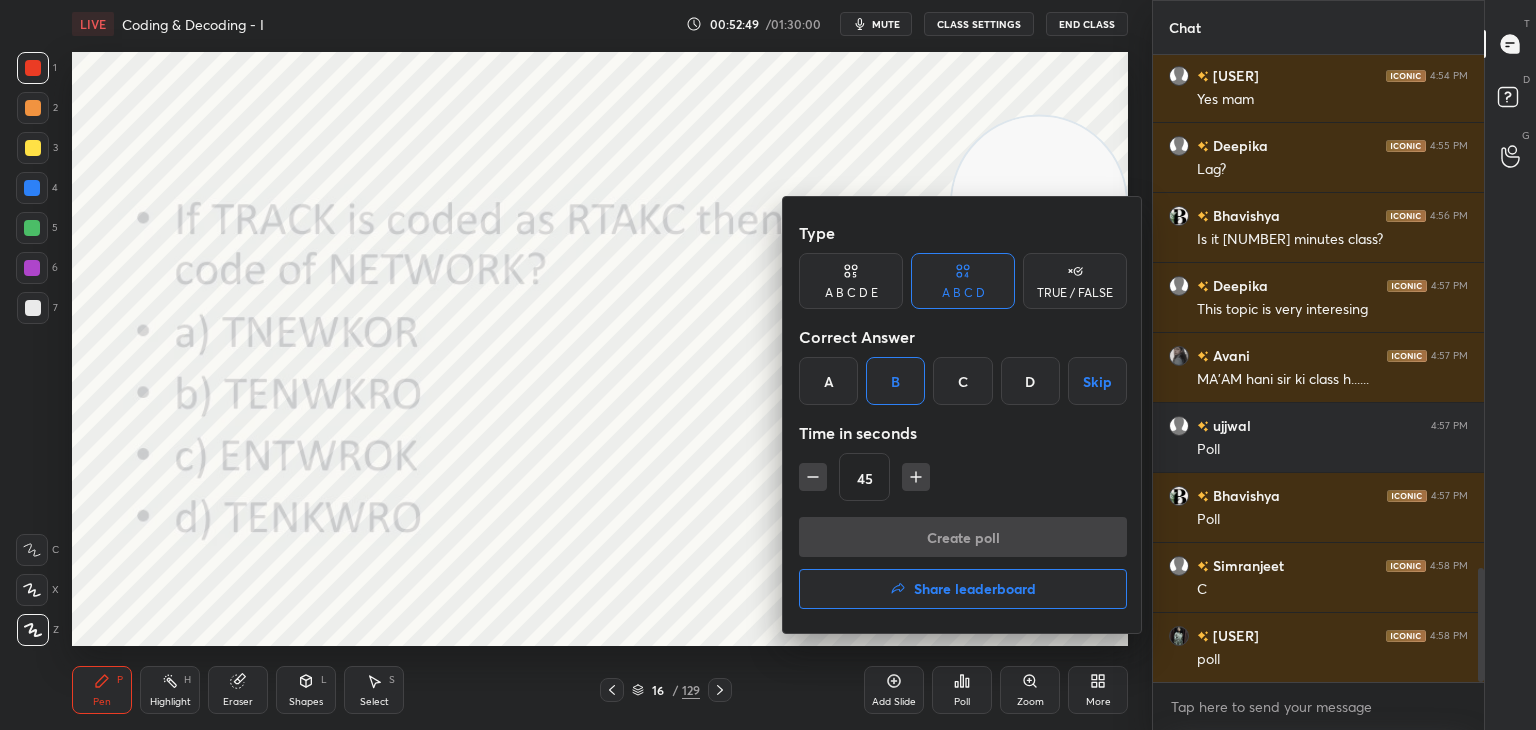scroll, scrollTop: 6, scrollLeft: 6, axis: both 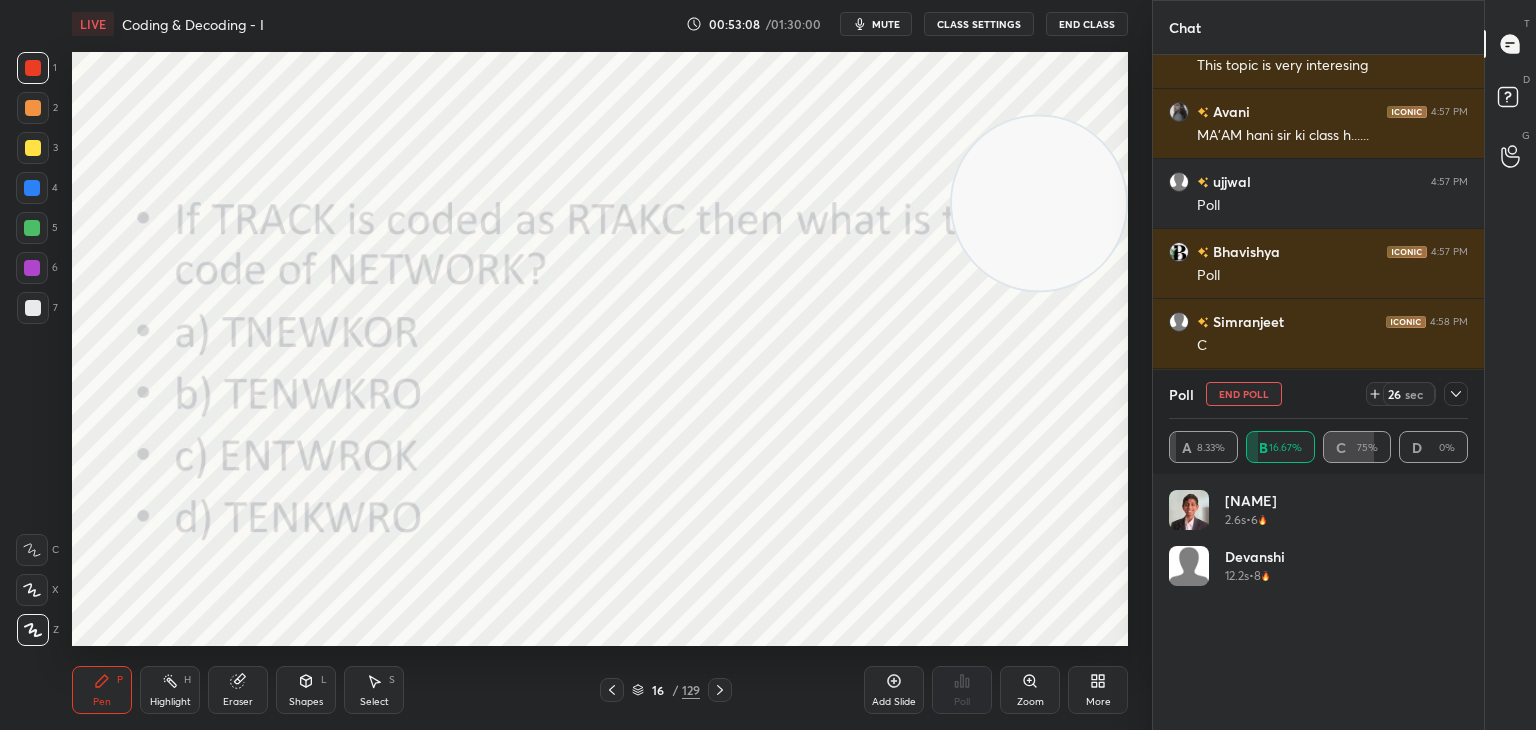click 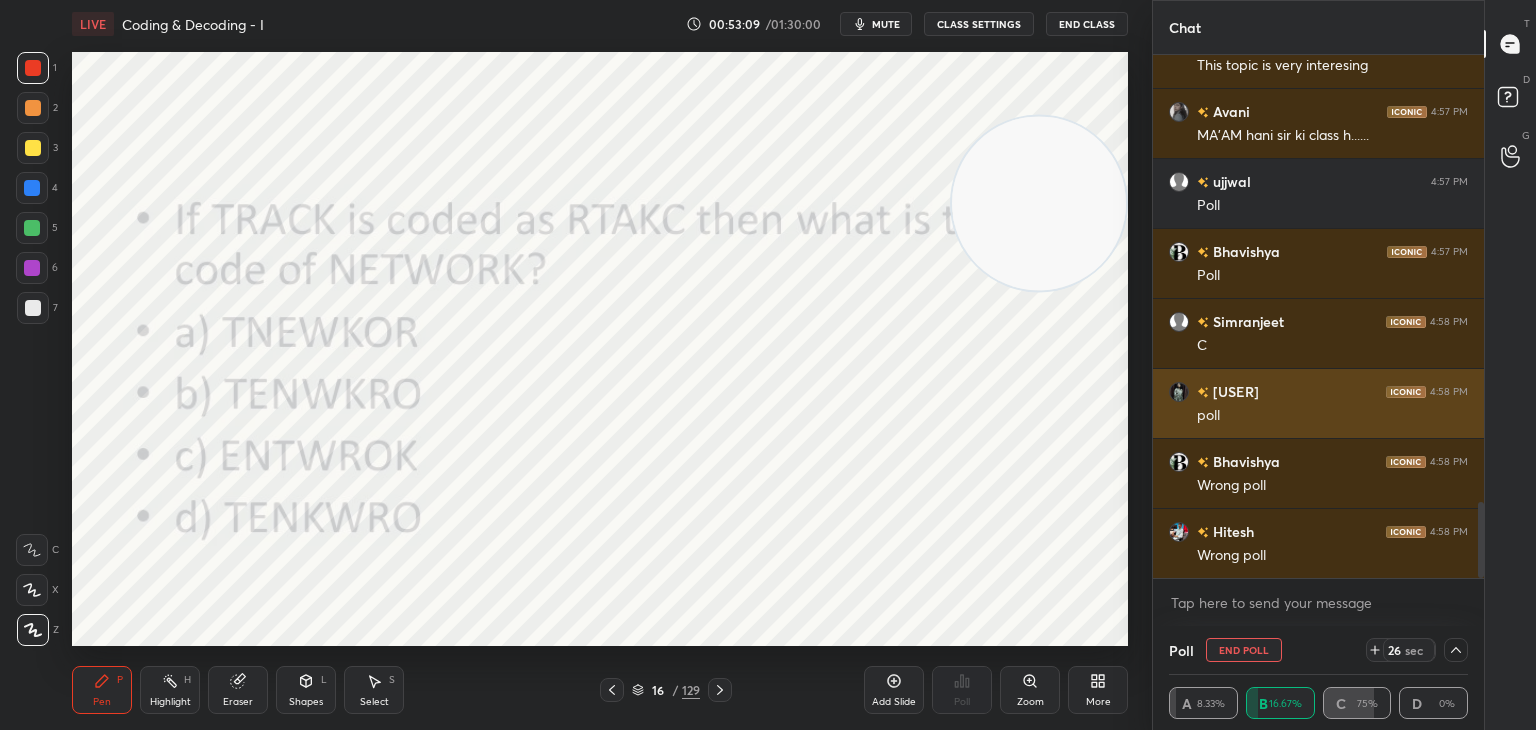 scroll, scrollTop: 184, scrollLeft: 293, axis: both 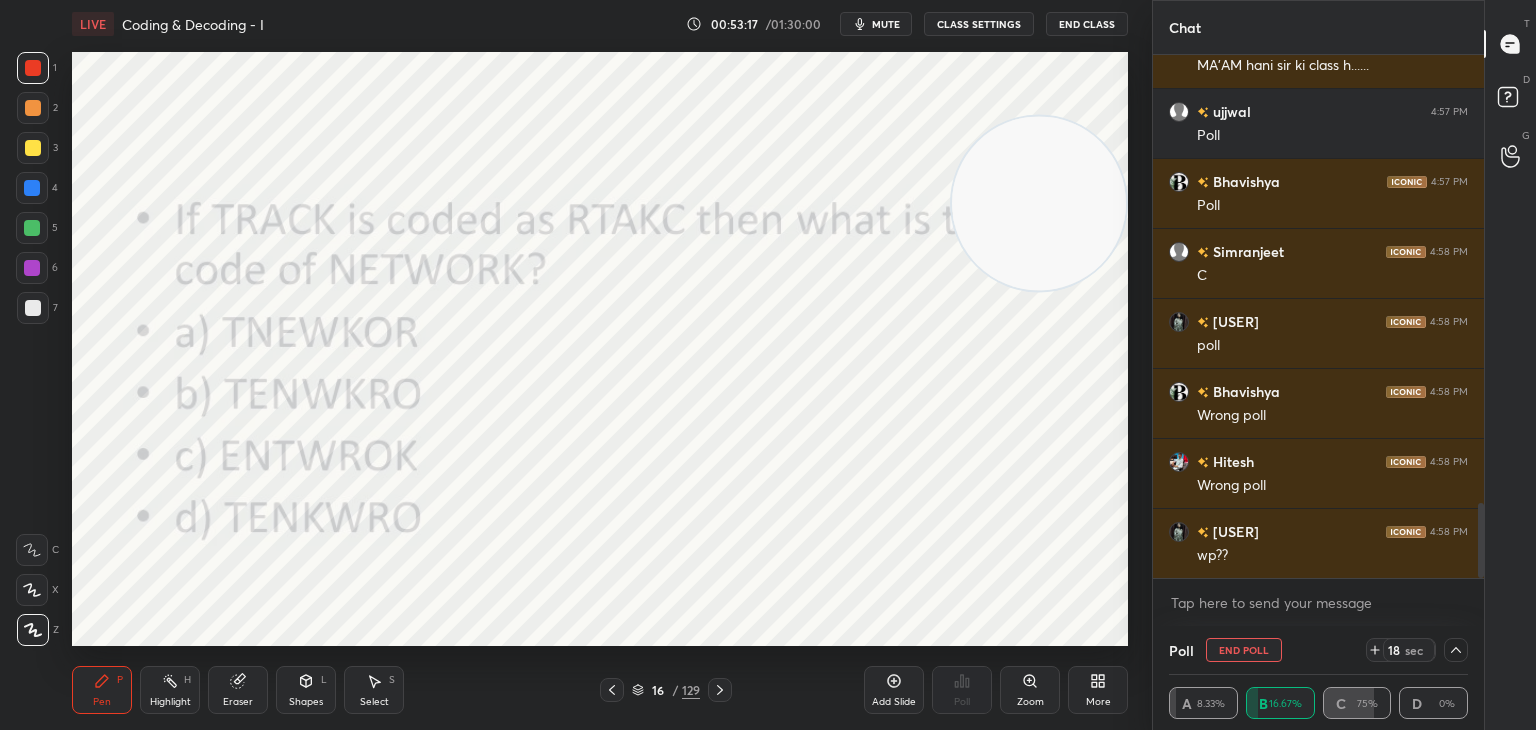 click on "End Poll" at bounding box center [1244, 650] 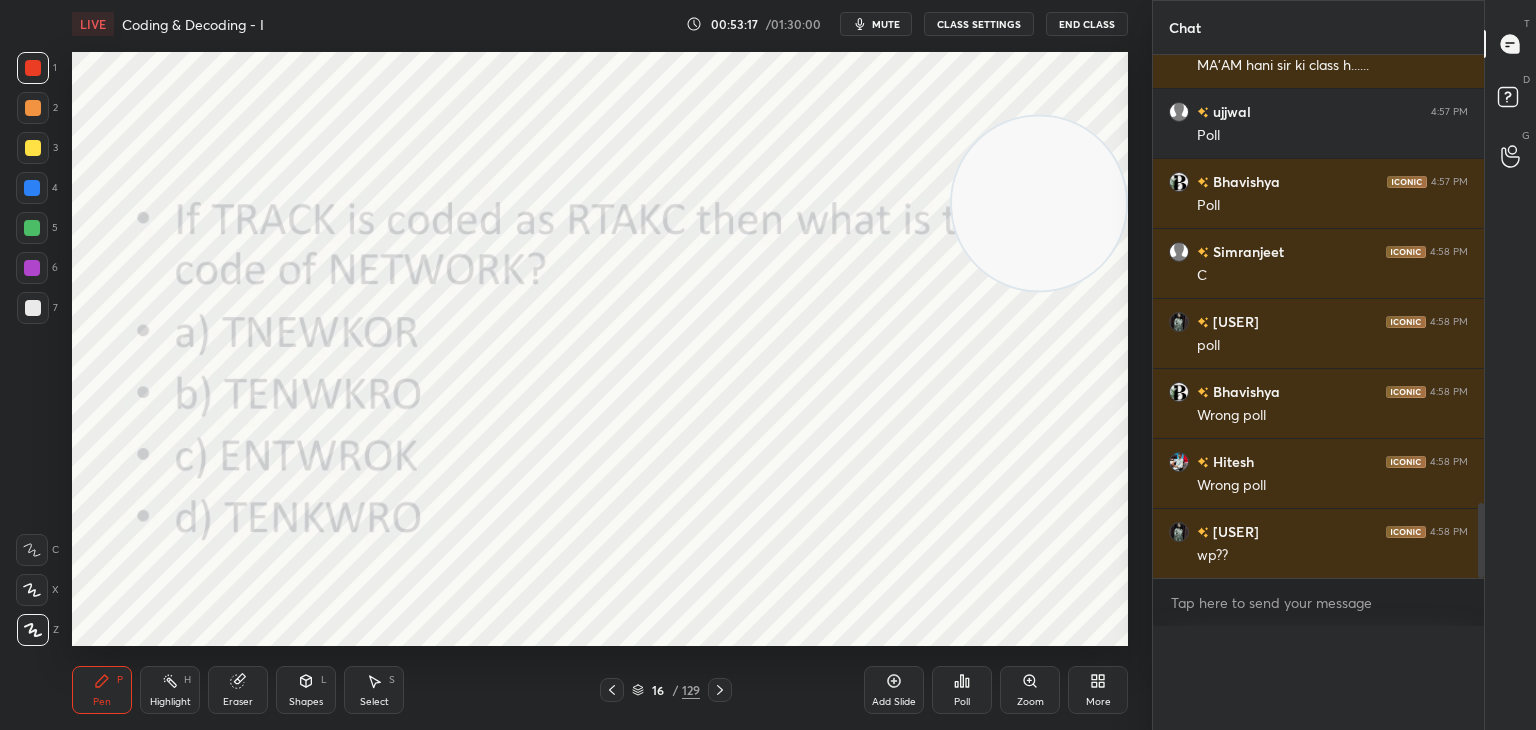 scroll, scrollTop: 551, scrollLeft: 325, axis: both 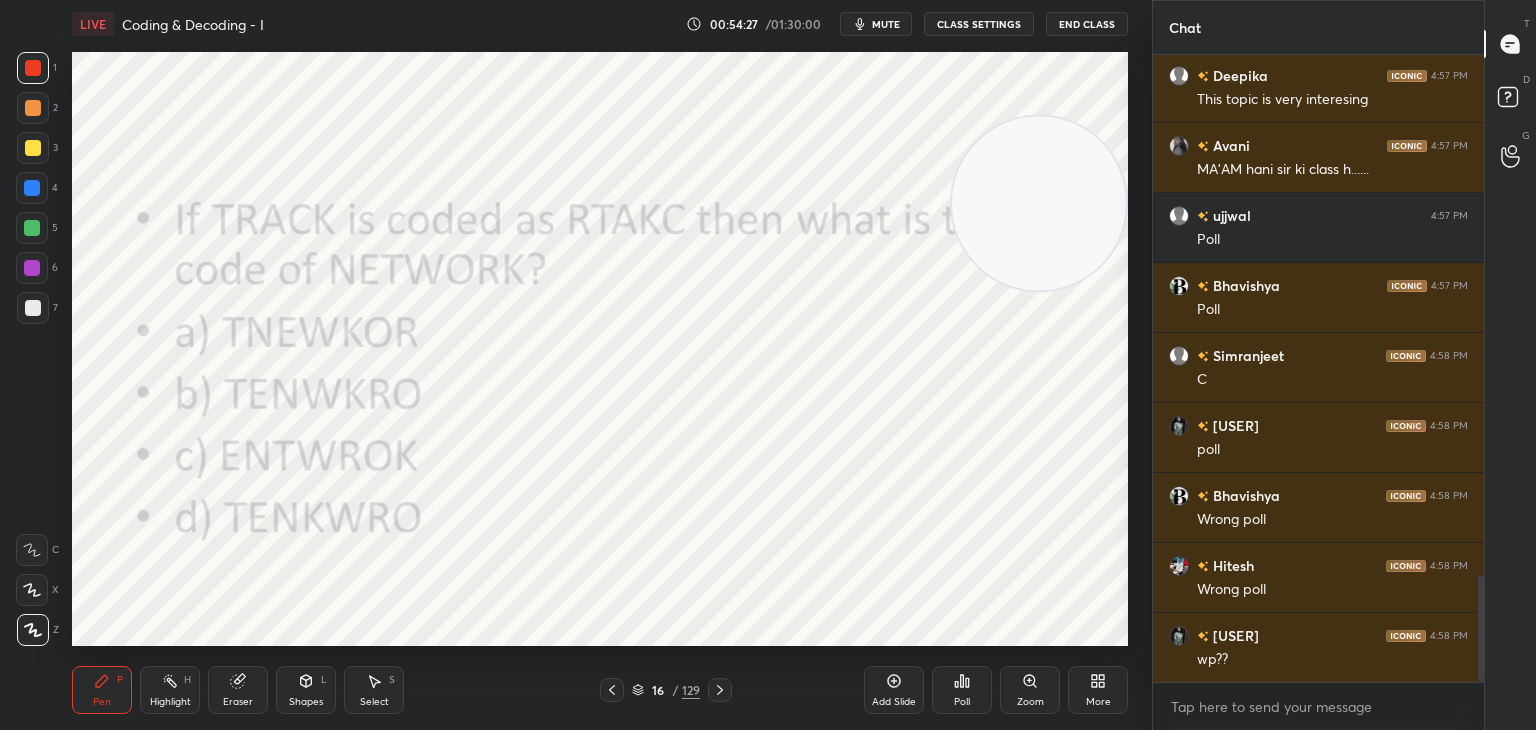 click on "Eraser" at bounding box center (238, 690) 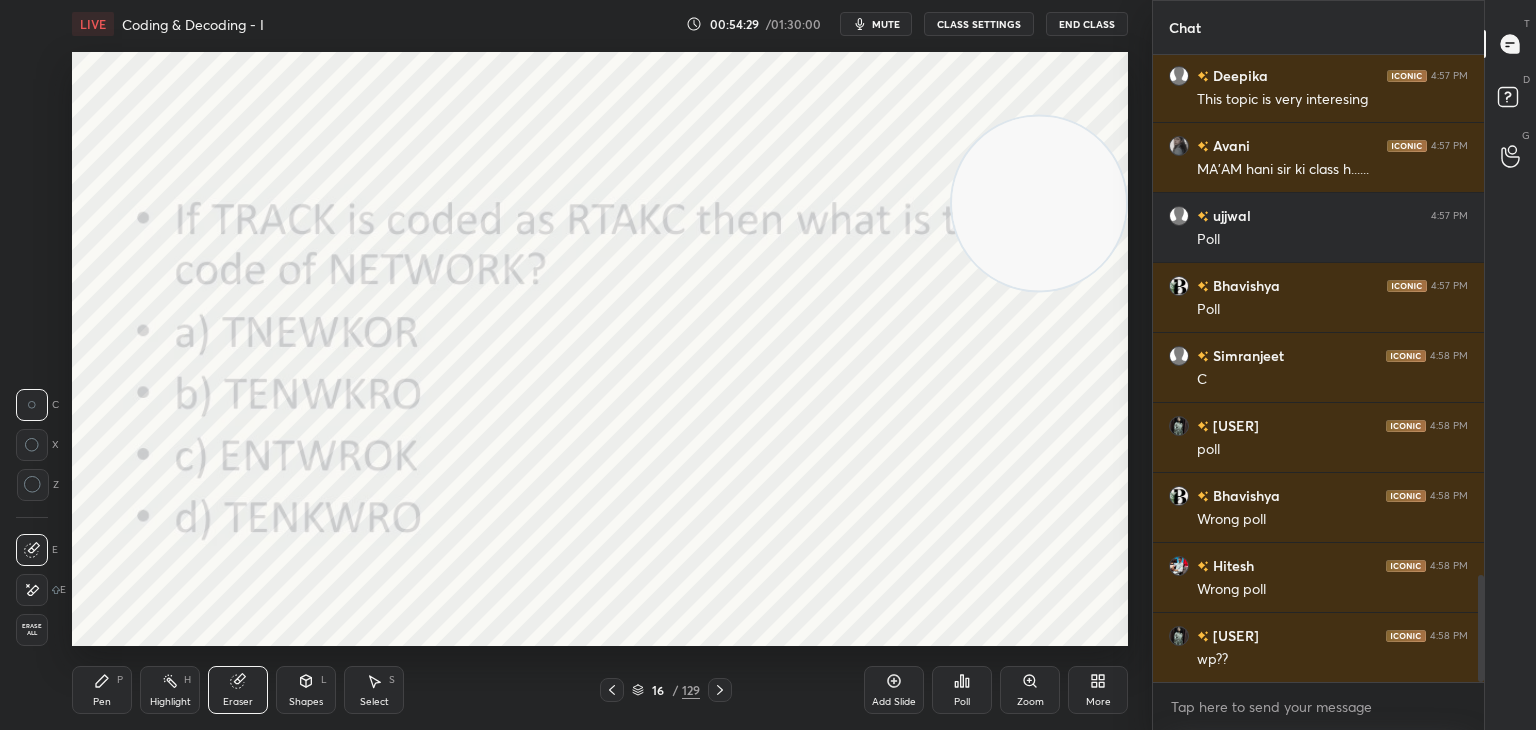 click 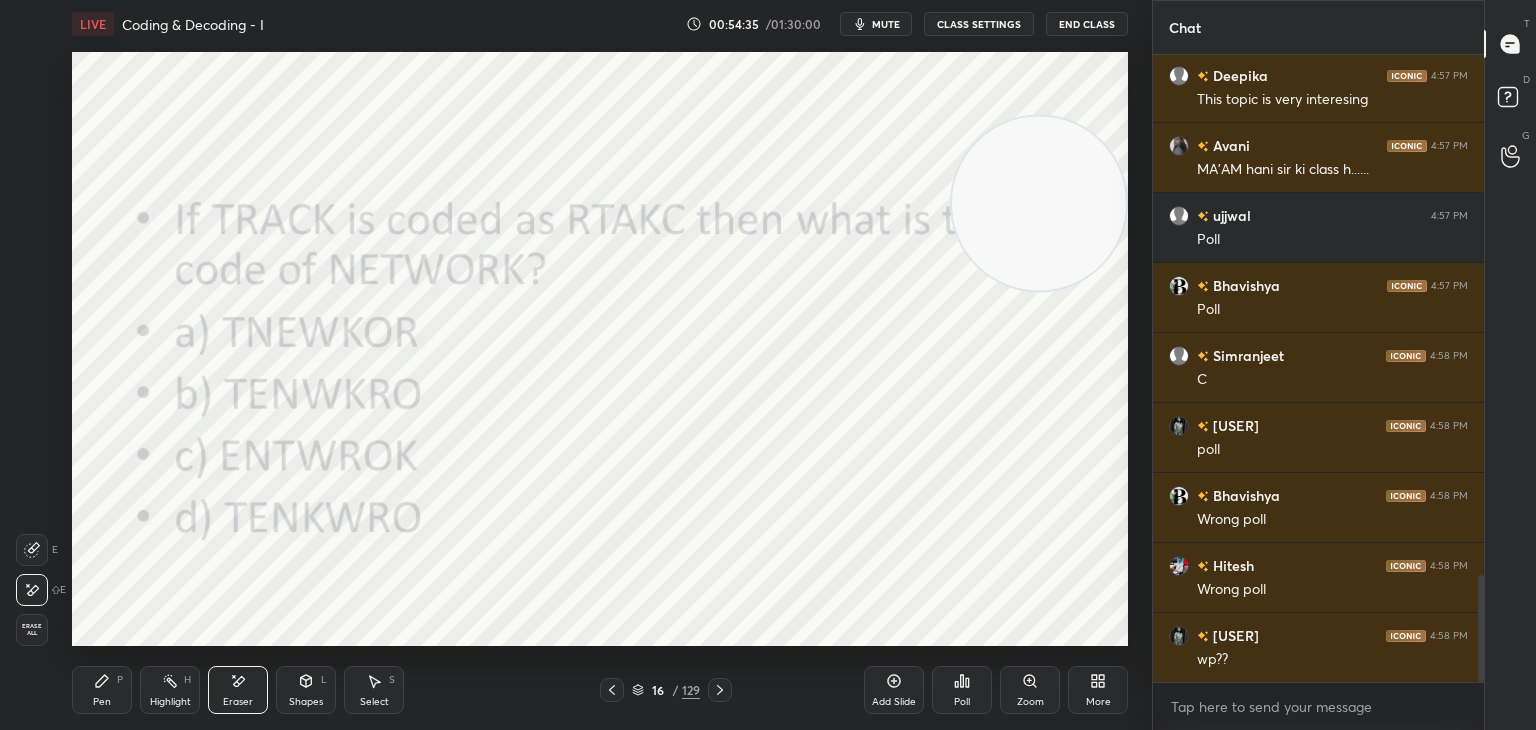 click on "Pen P" at bounding box center [102, 690] 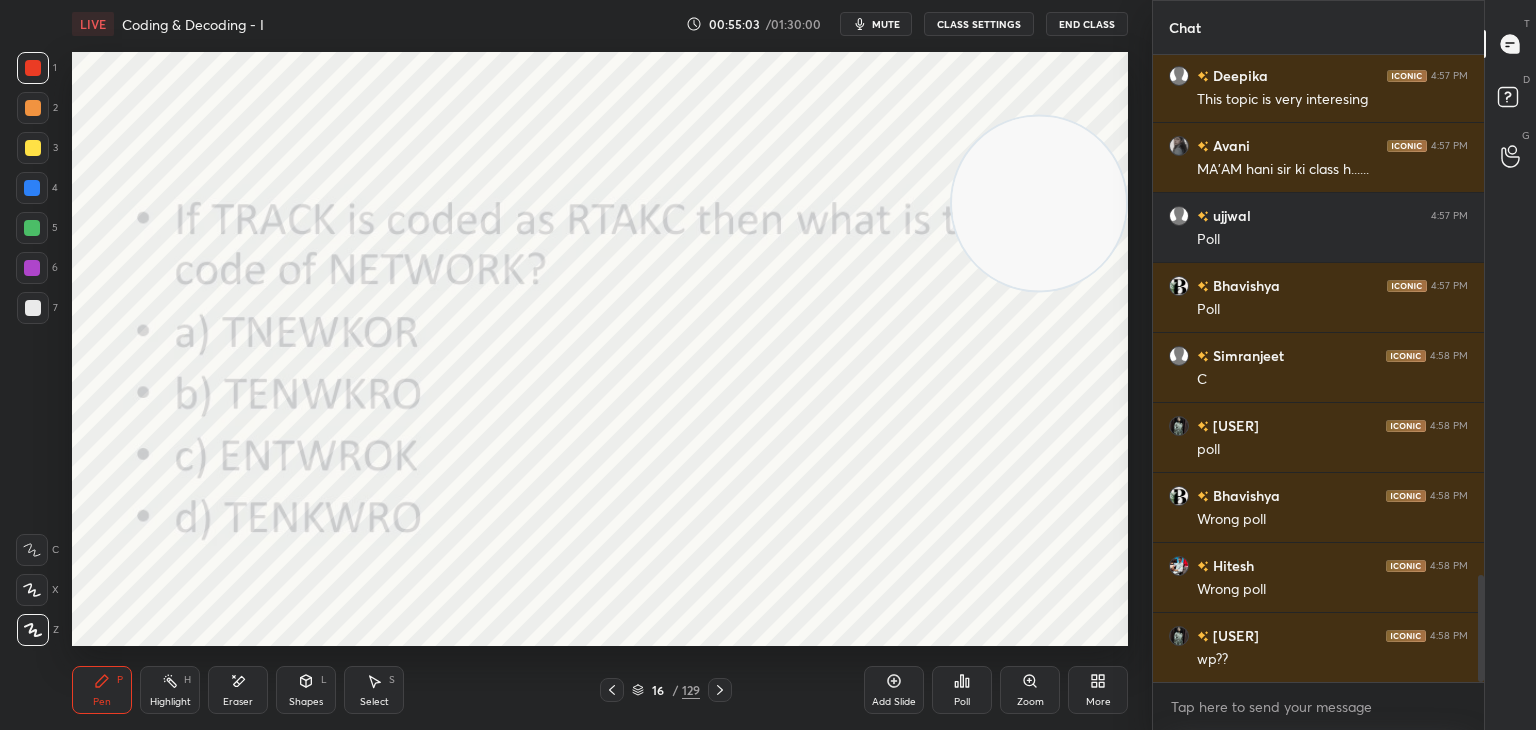 scroll, scrollTop: 586, scrollLeft: 325, axis: both 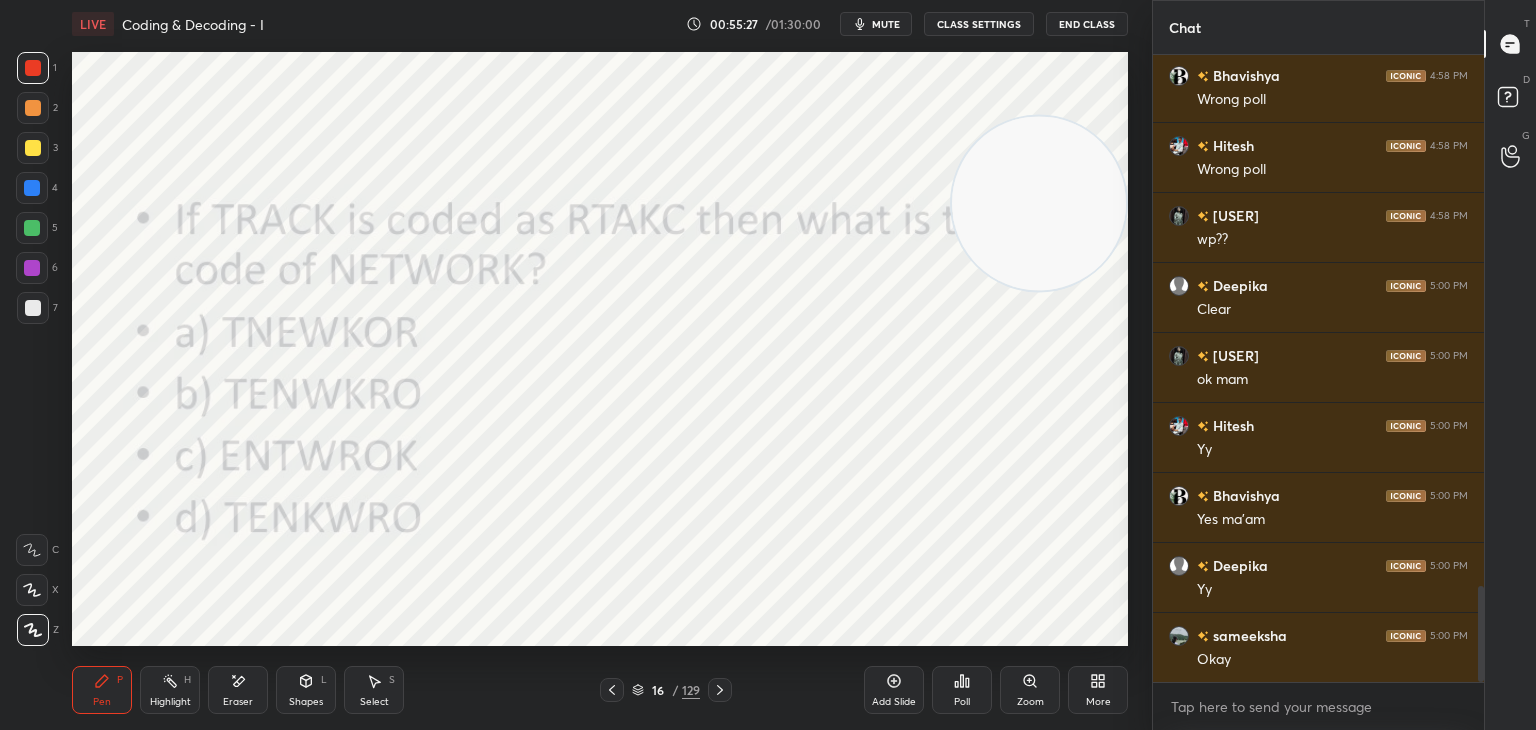 click 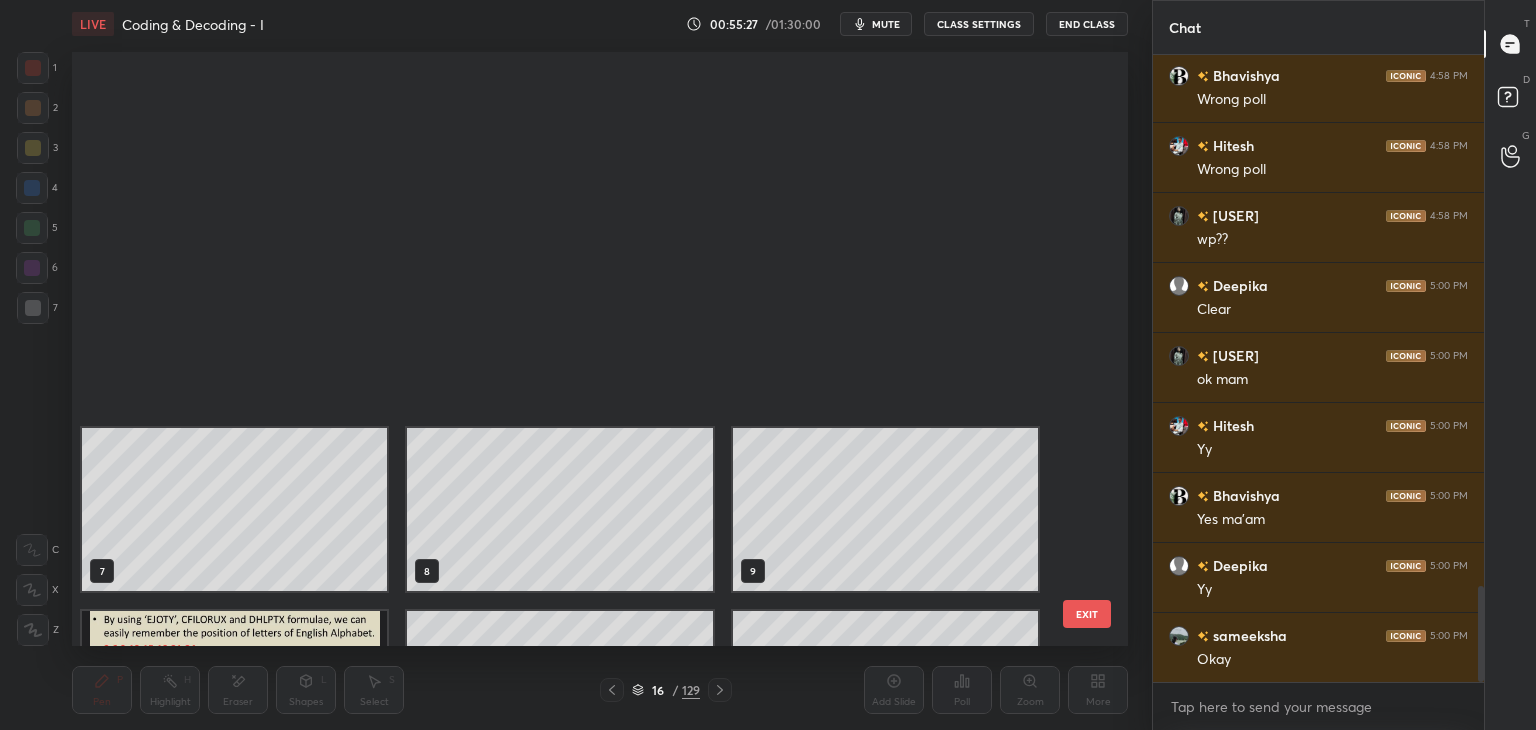 scroll, scrollTop: 504, scrollLeft: 0, axis: vertical 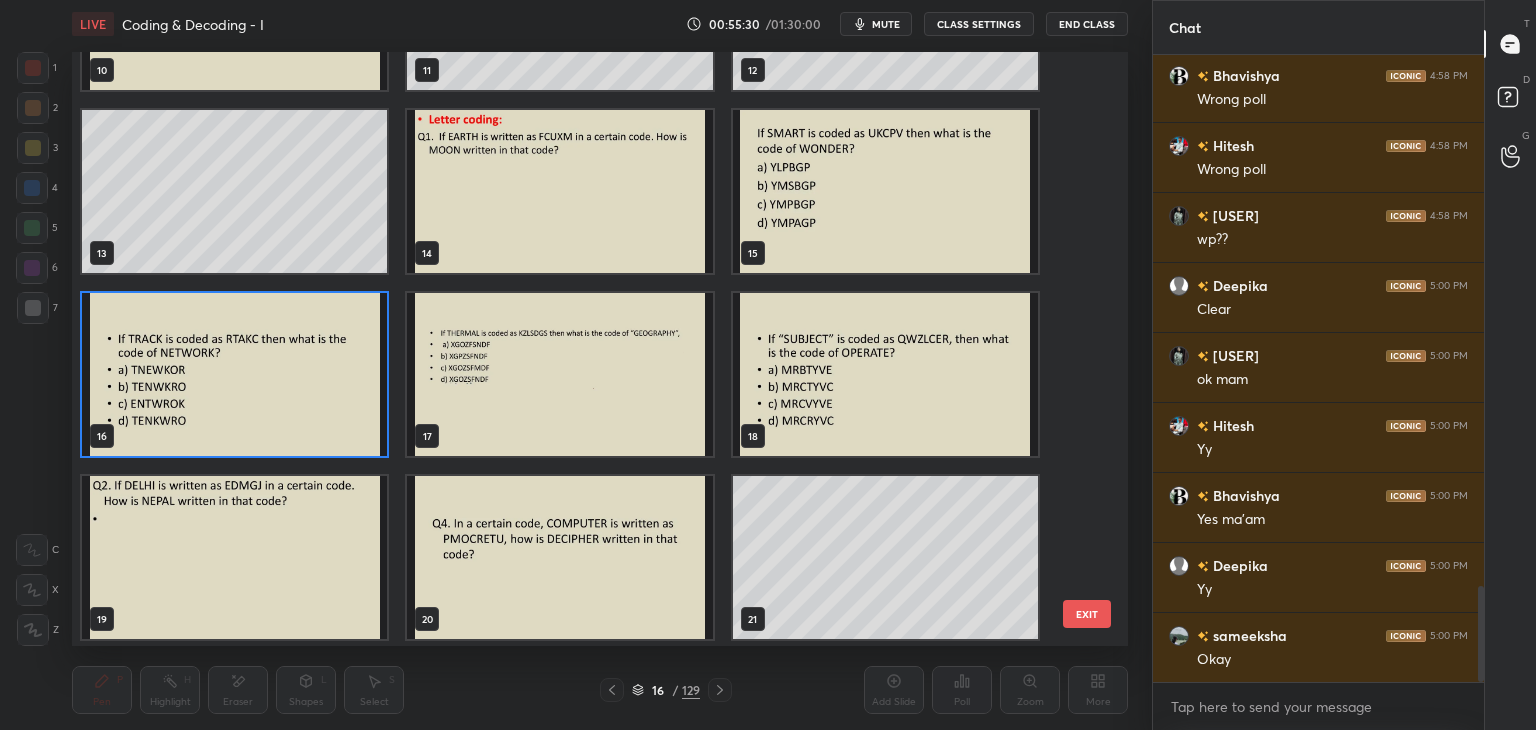 click at bounding box center [559, 374] 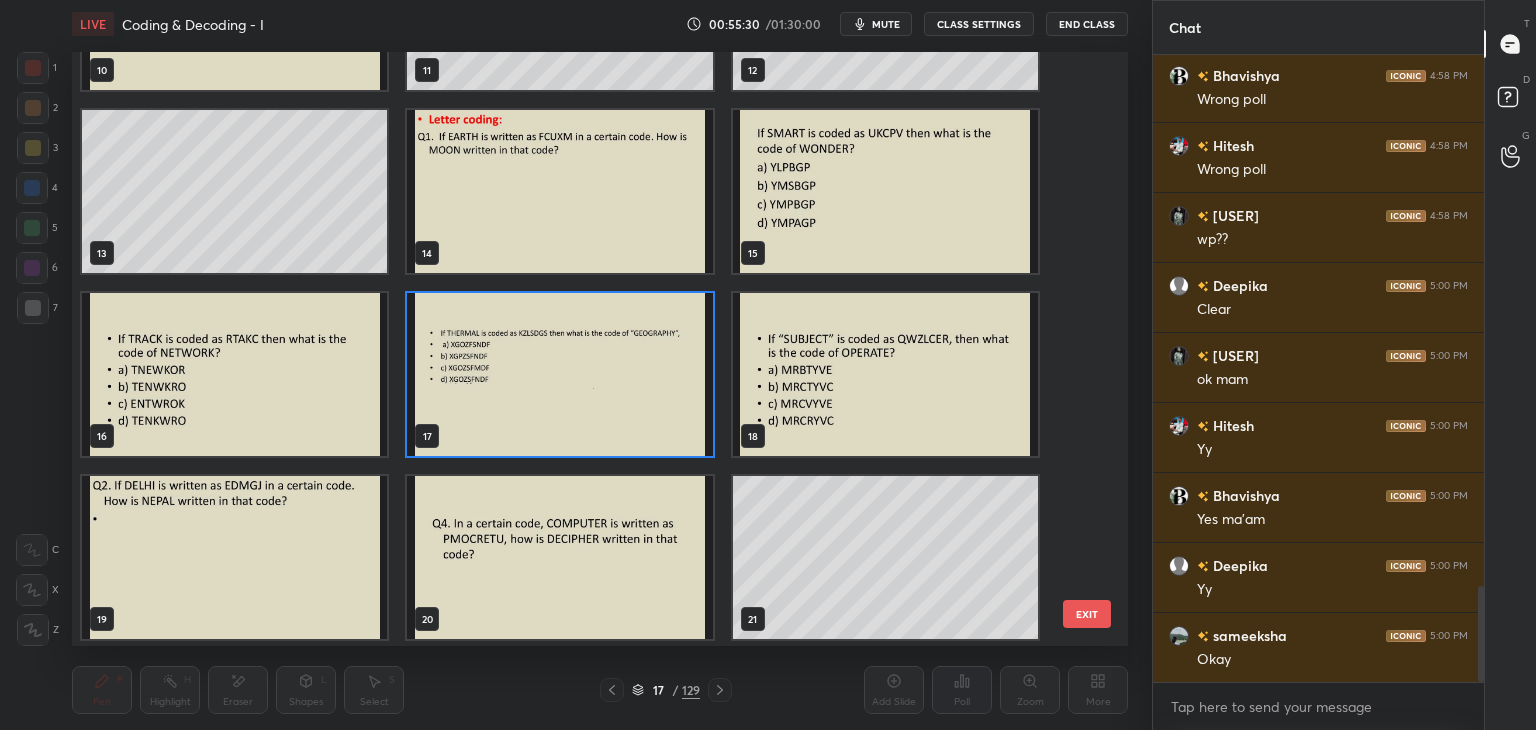 click at bounding box center [559, 374] 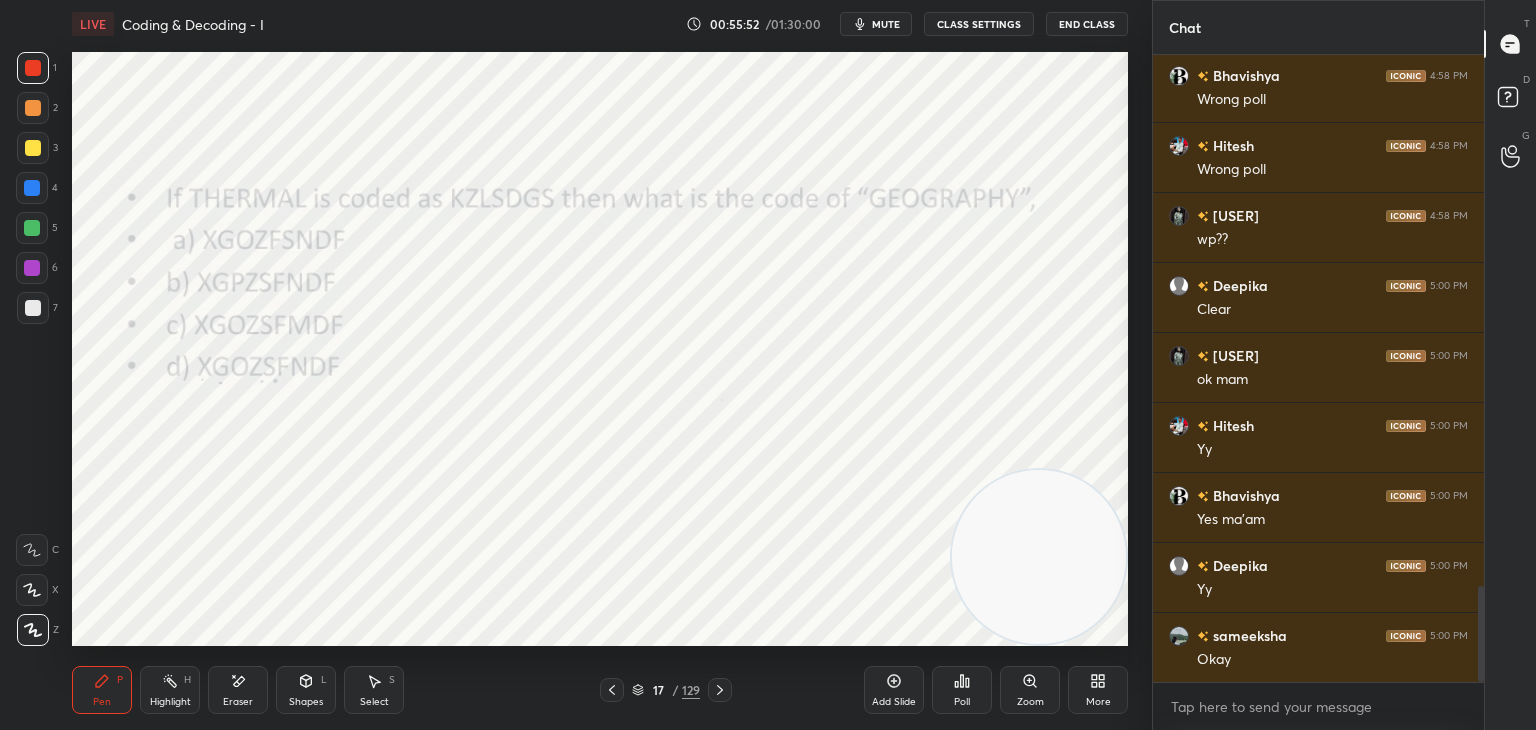scroll, scrollTop: 3530, scrollLeft: 0, axis: vertical 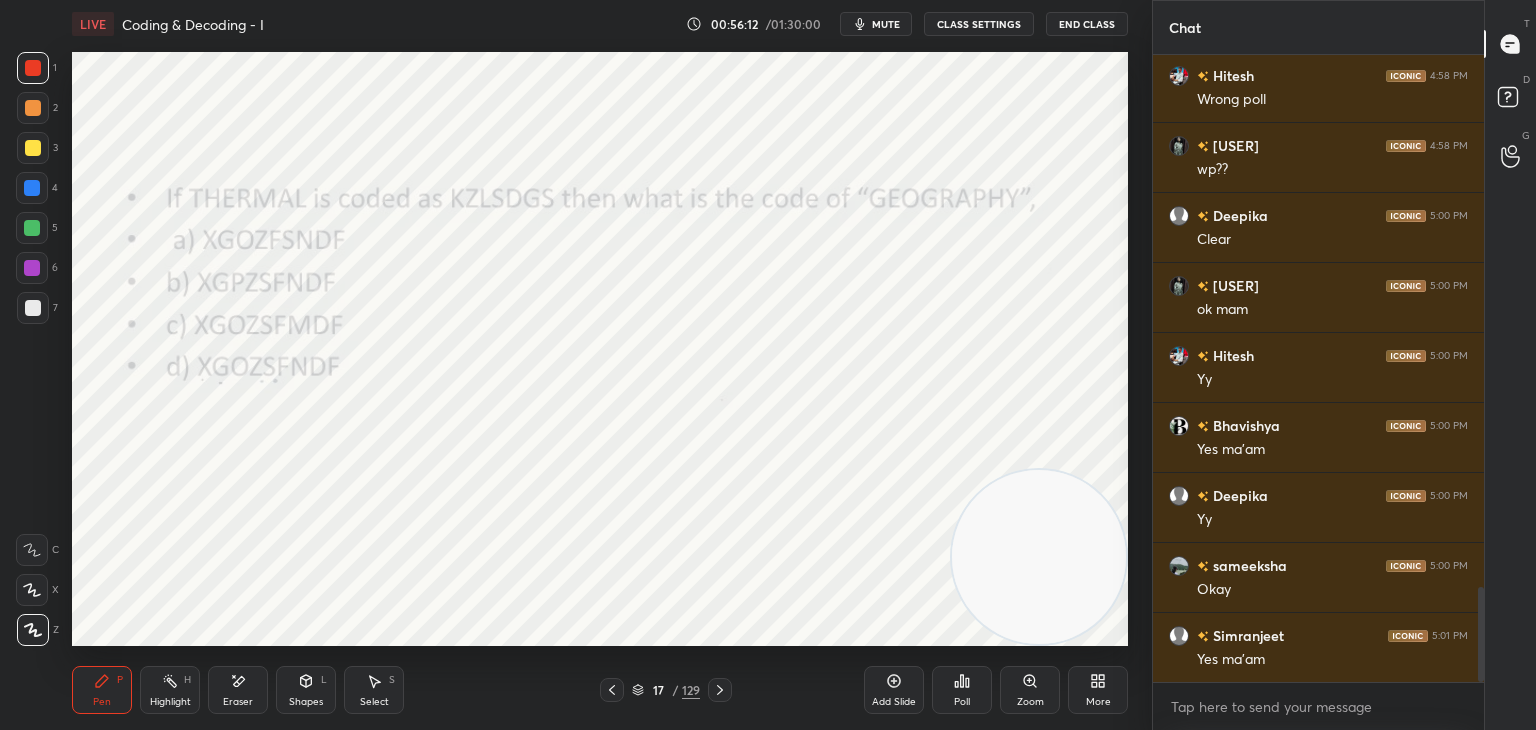 click on "Eraser" at bounding box center [238, 702] 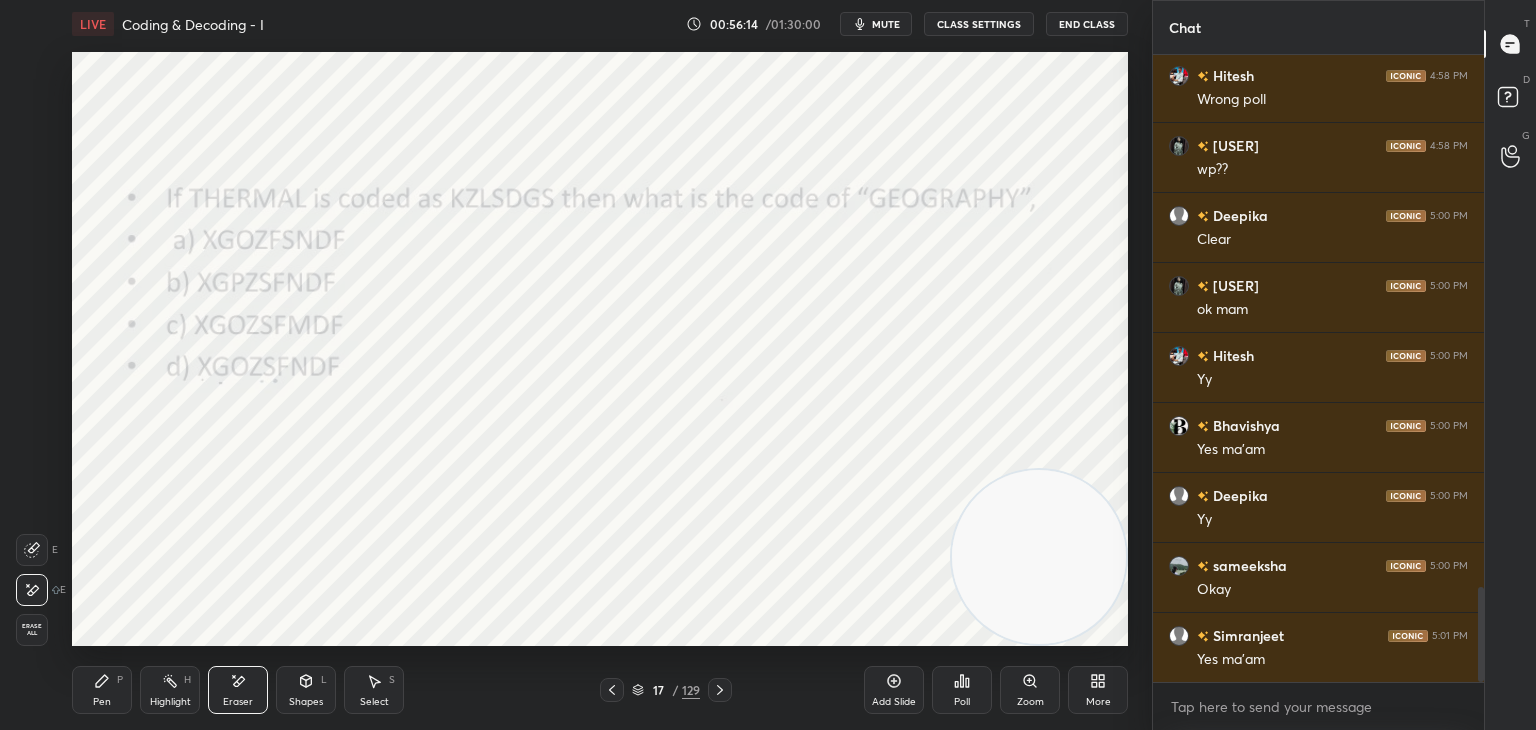 click on "Pen" at bounding box center (102, 702) 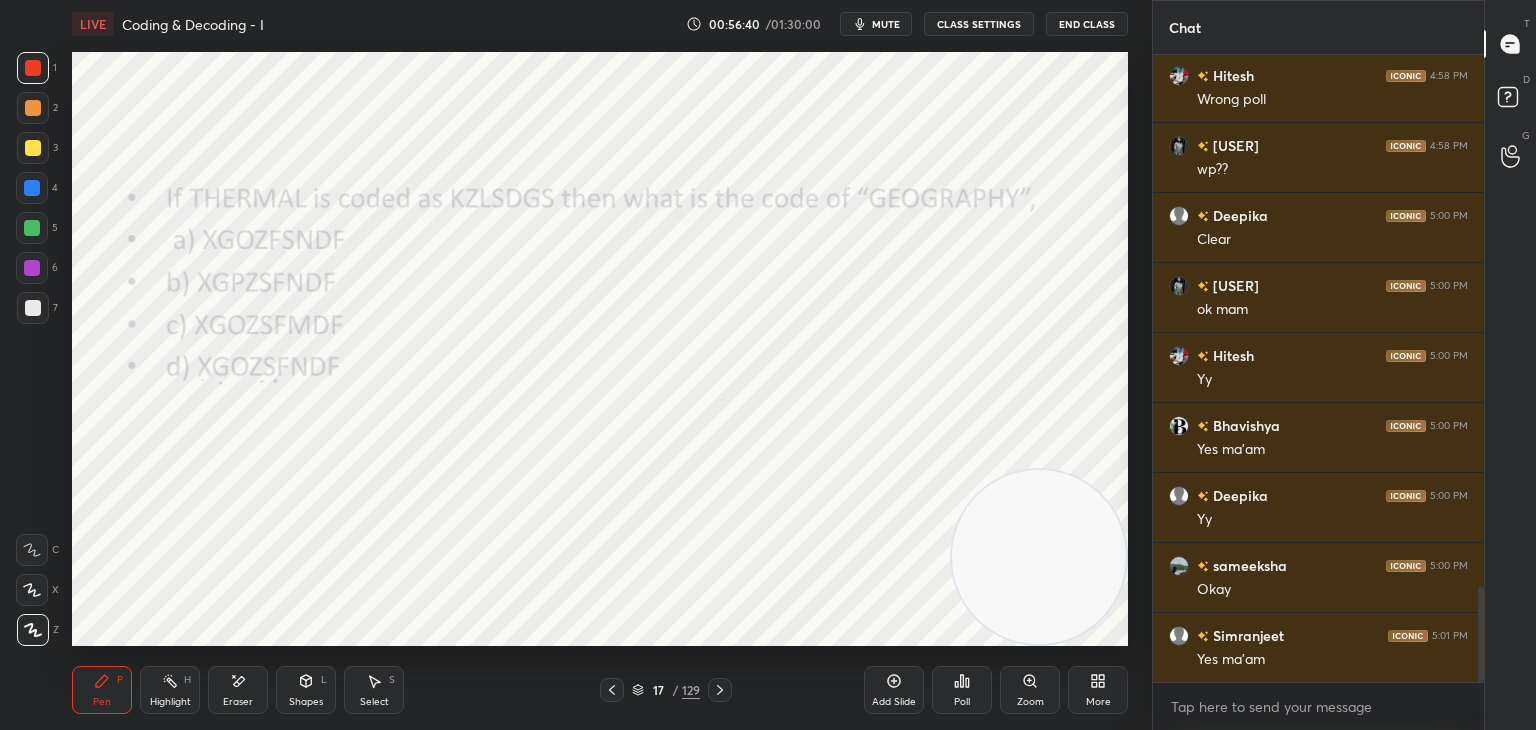 click on "Eraser" at bounding box center [238, 690] 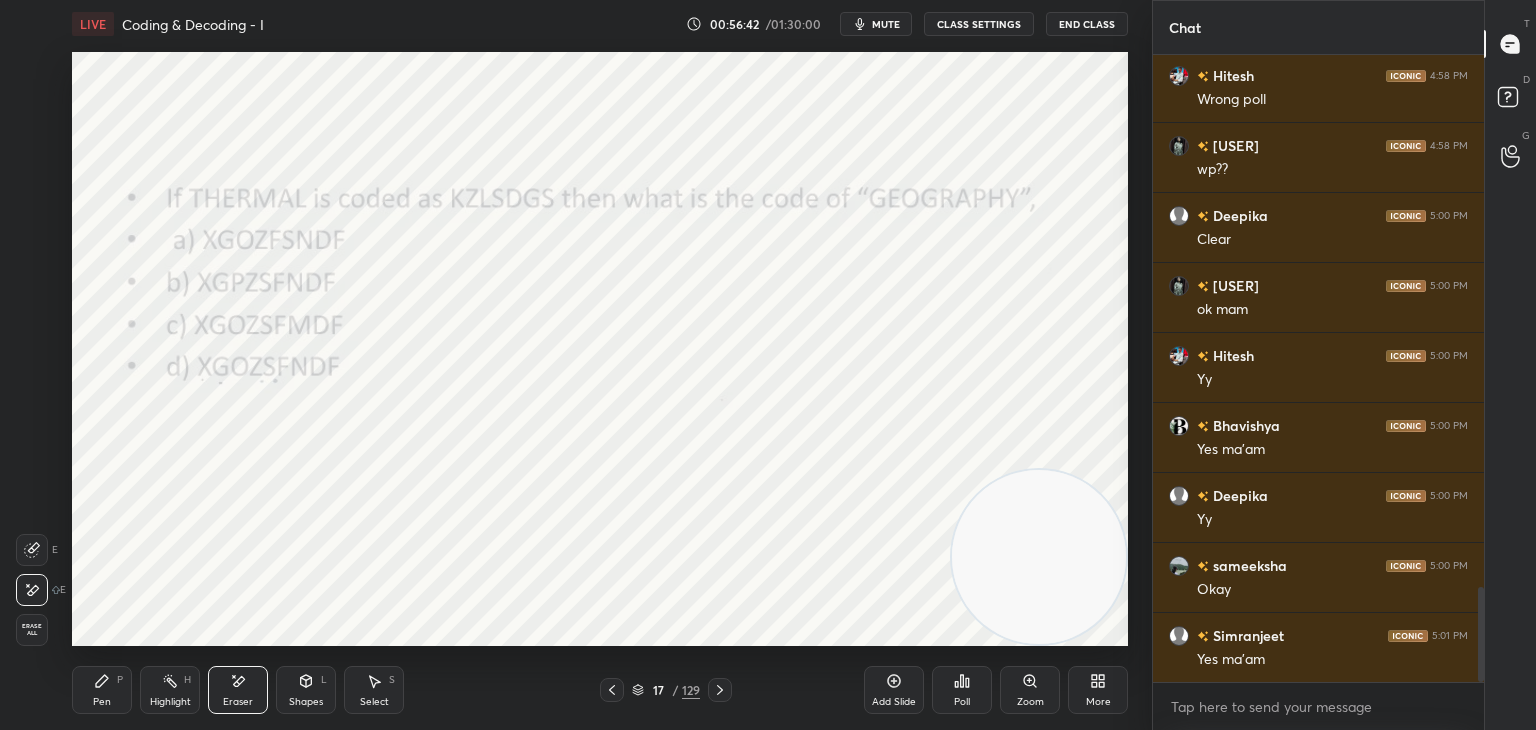 click on "Pen" at bounding box center [102, 702] 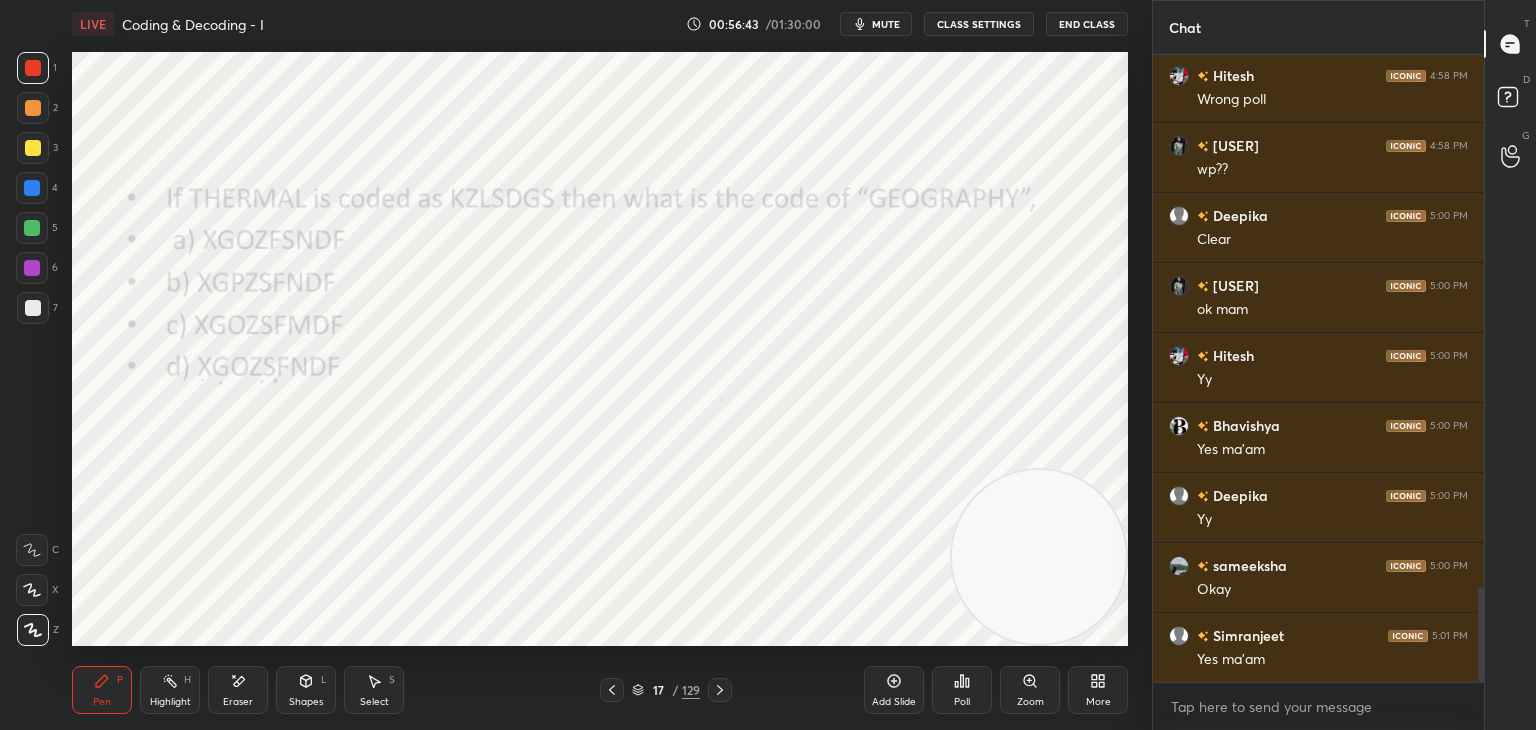 click on "Shapes L" at bounding box center [306, 690] 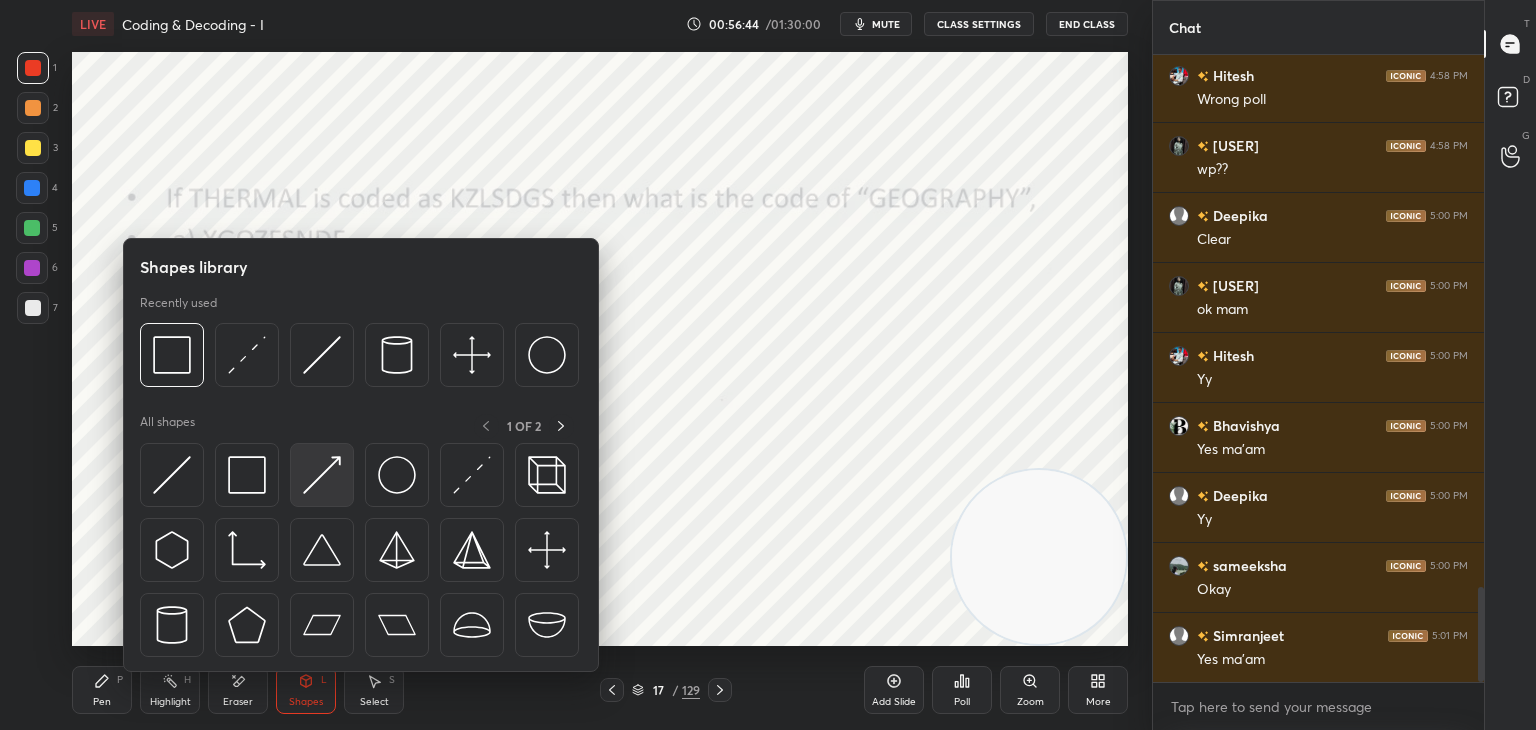 click at bounding box center [322, 475] 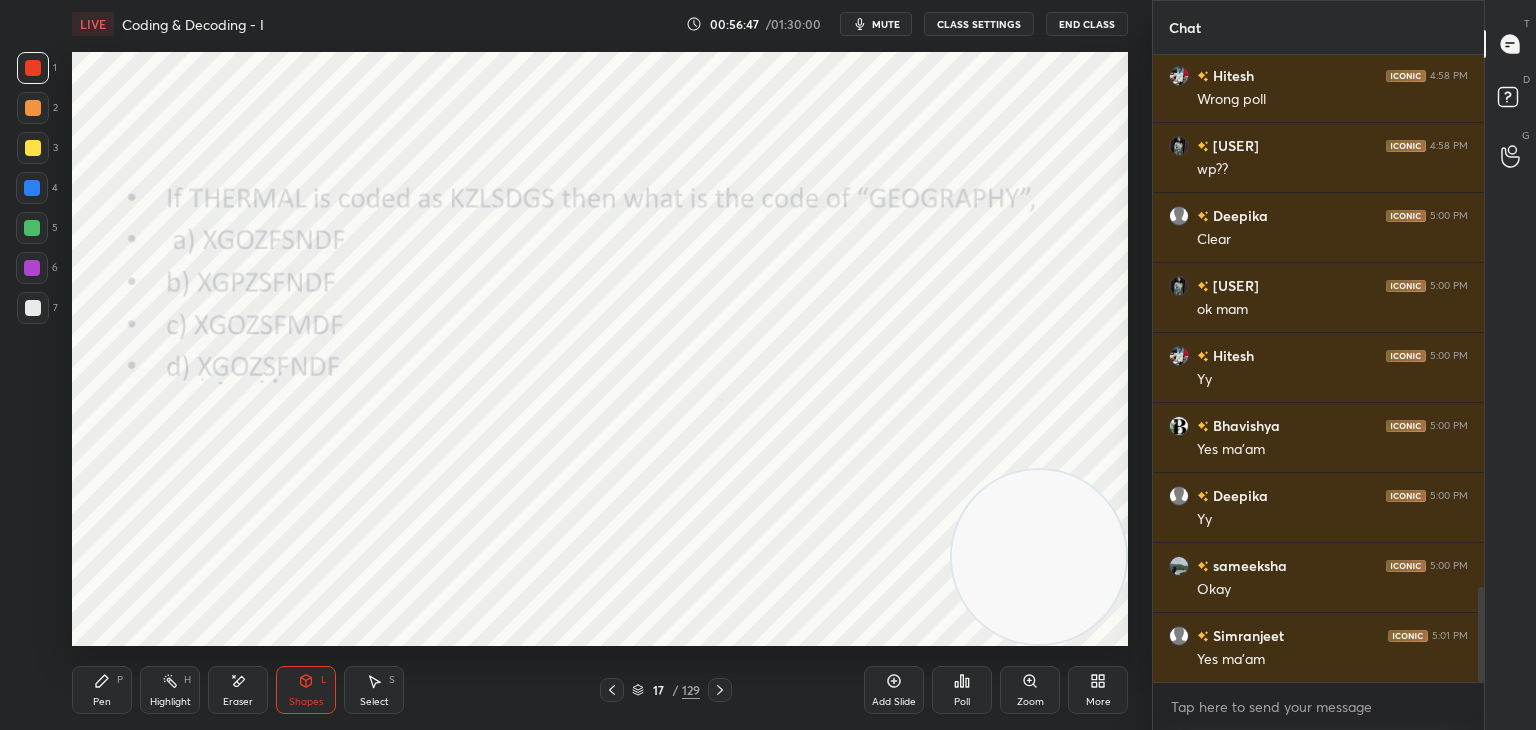 click on "Pen P" at bounding box center [102, 690] 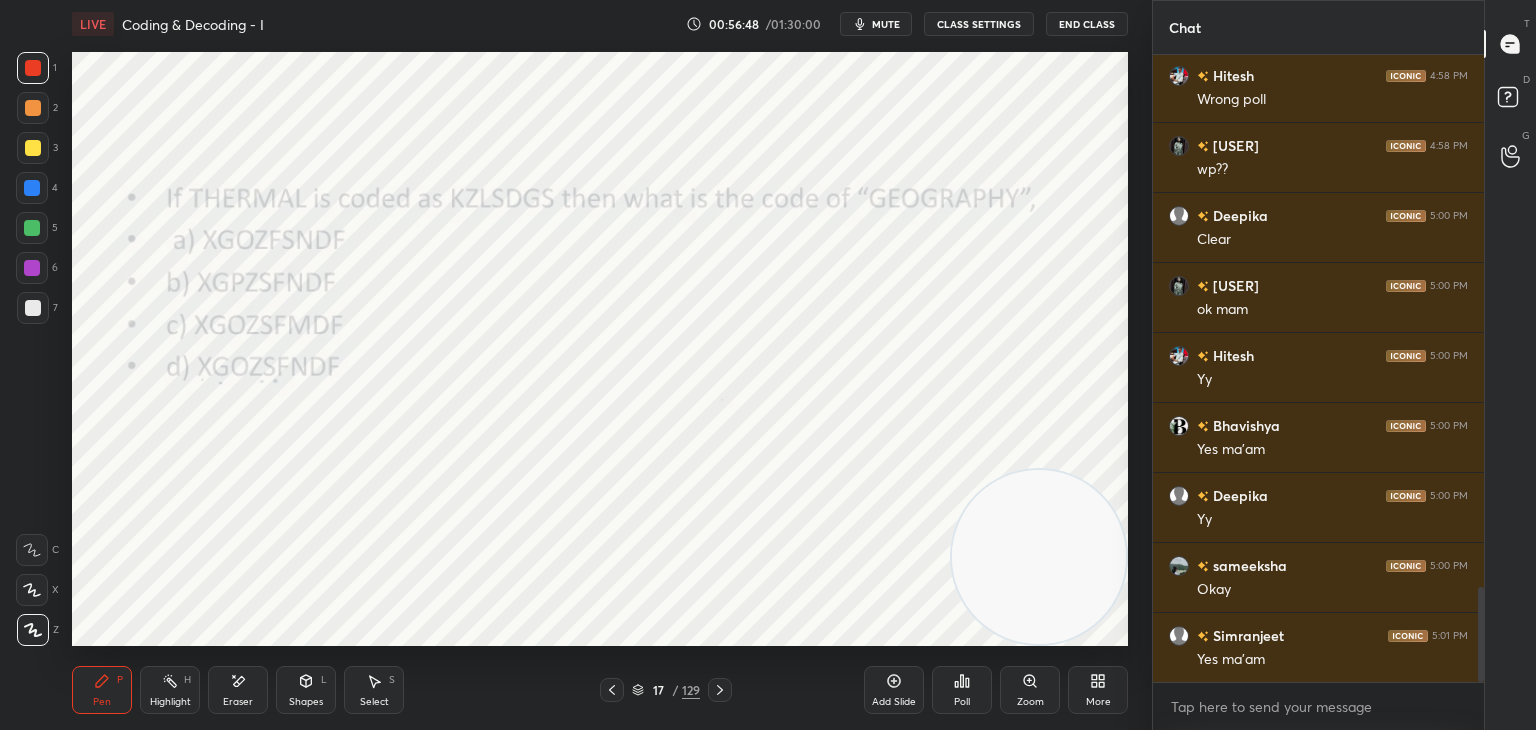 click 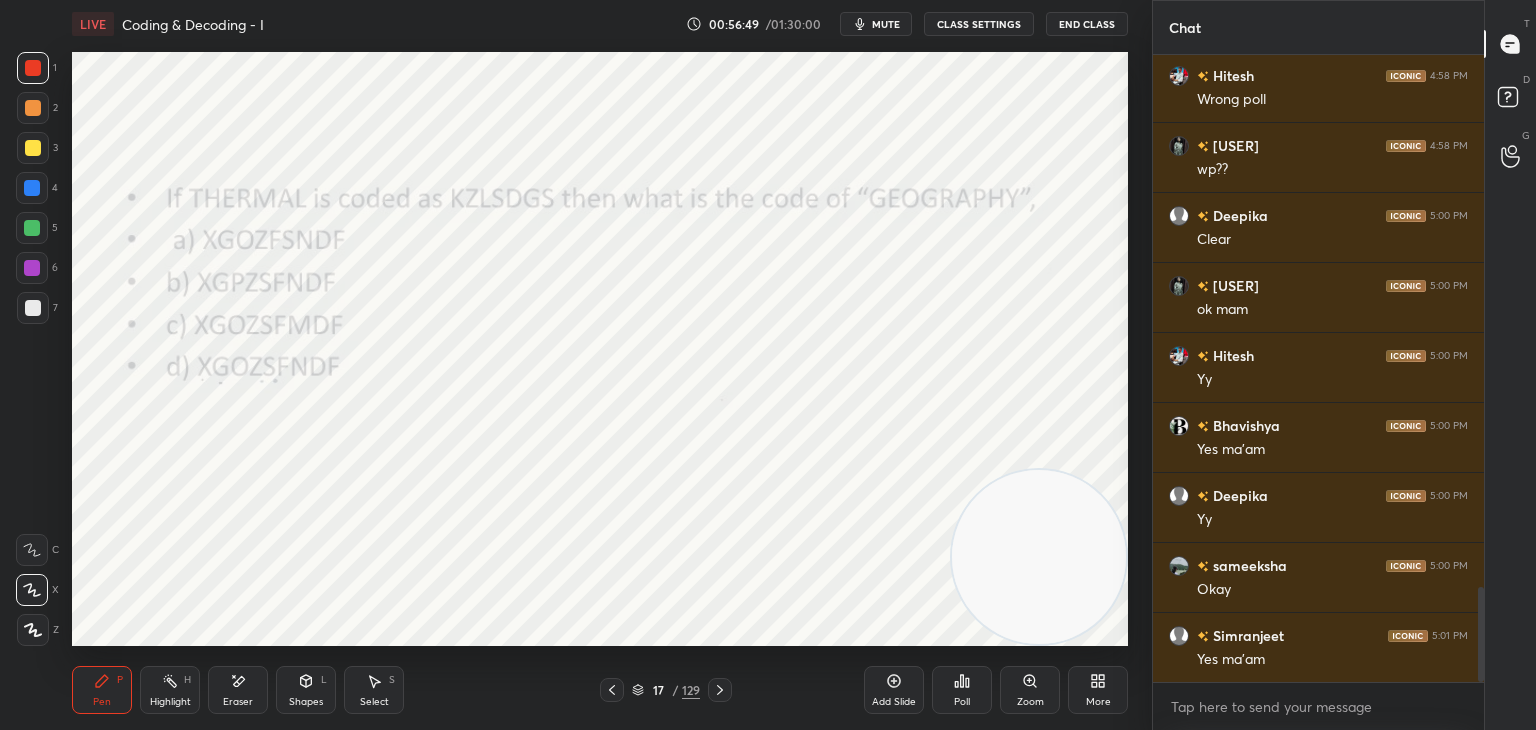 click 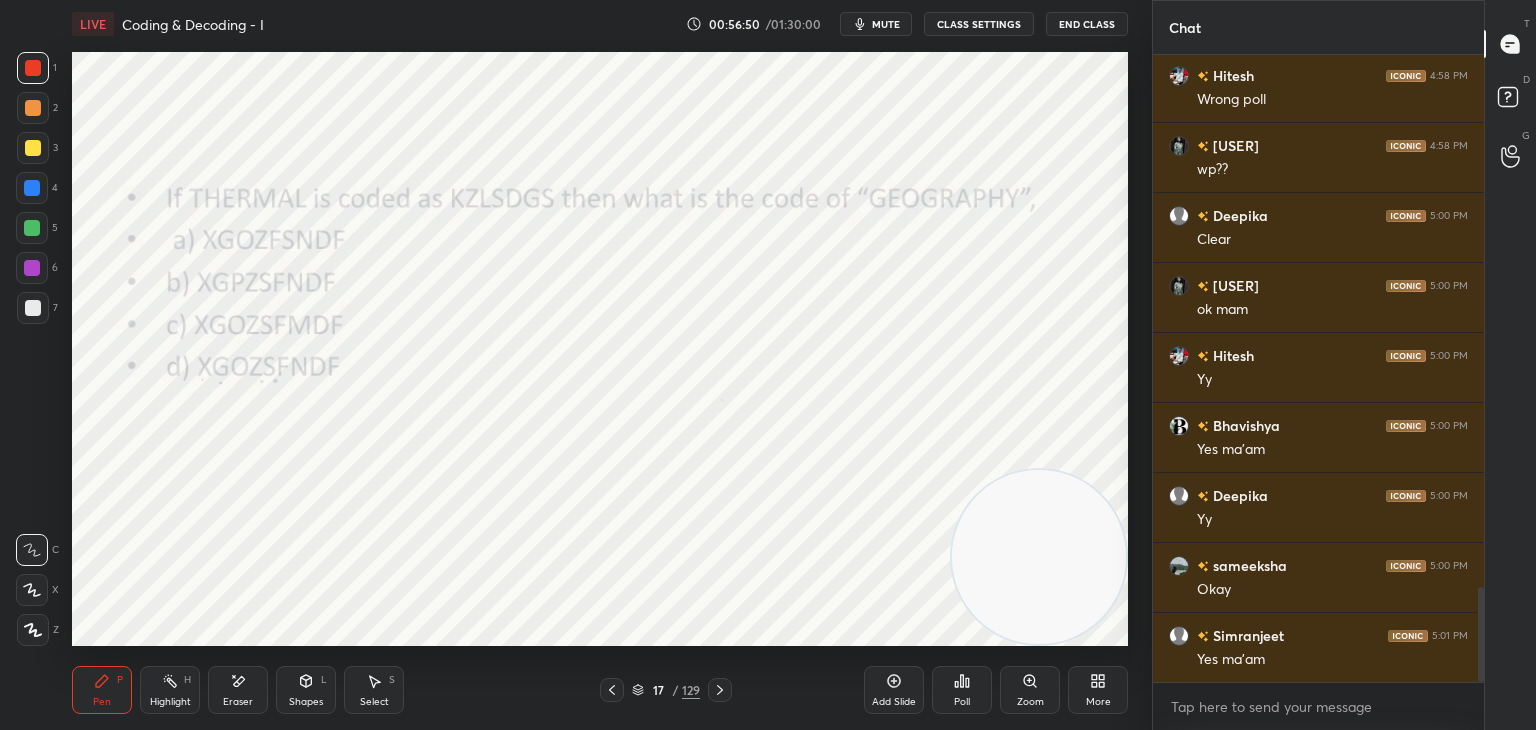 click on "Shapes L" at bounding box center (306, 690) 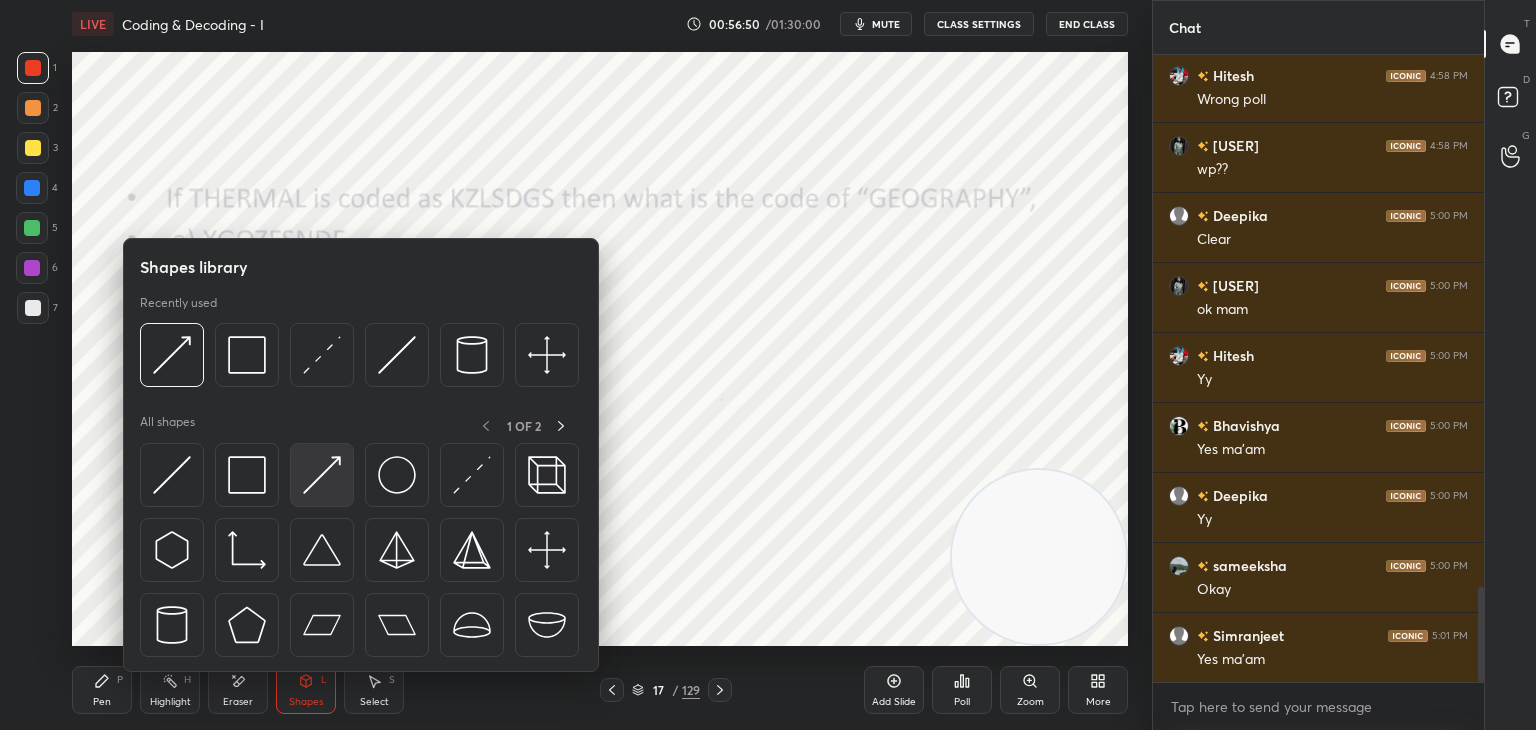 click at bounding box center (322, 475) 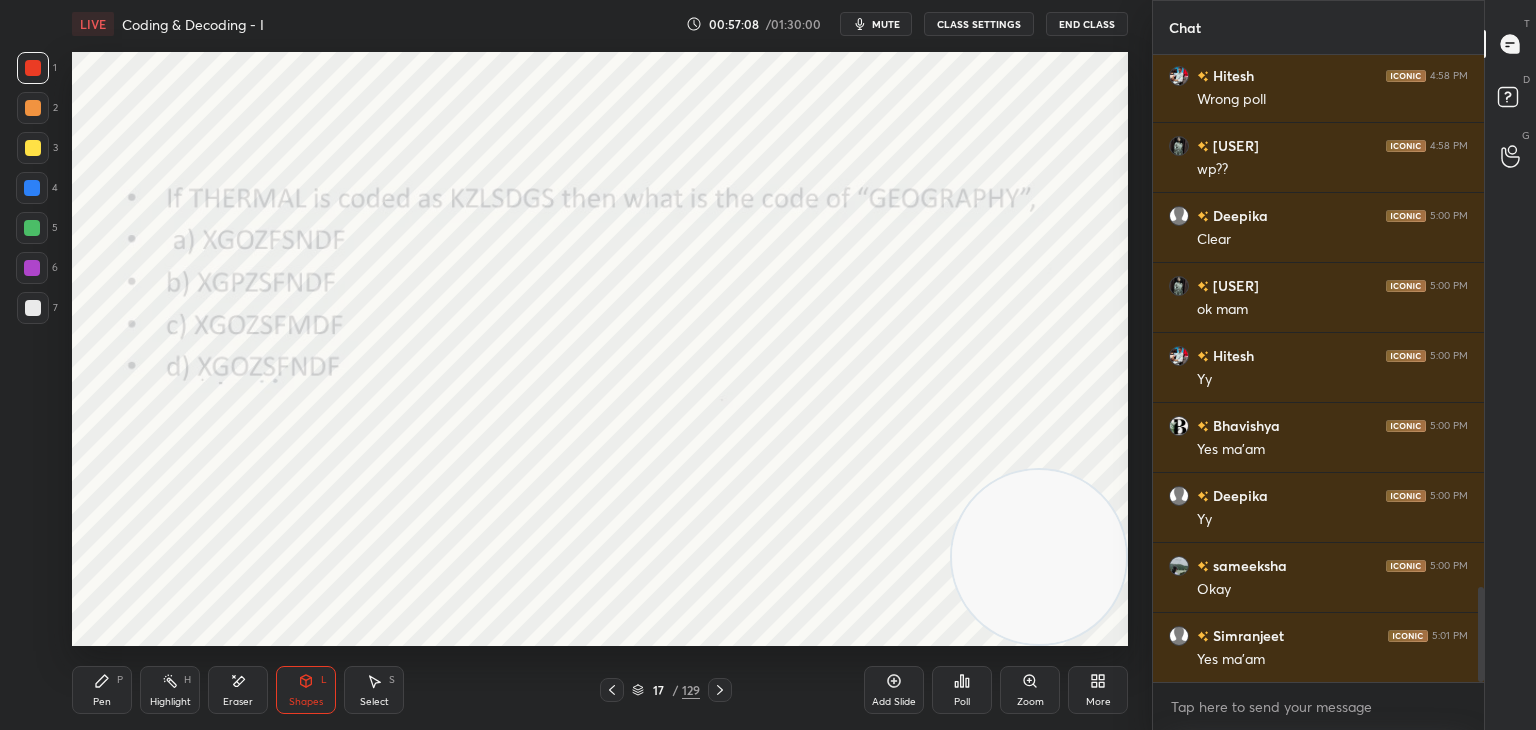 click on "Pen" at bounding box center [102, 702] 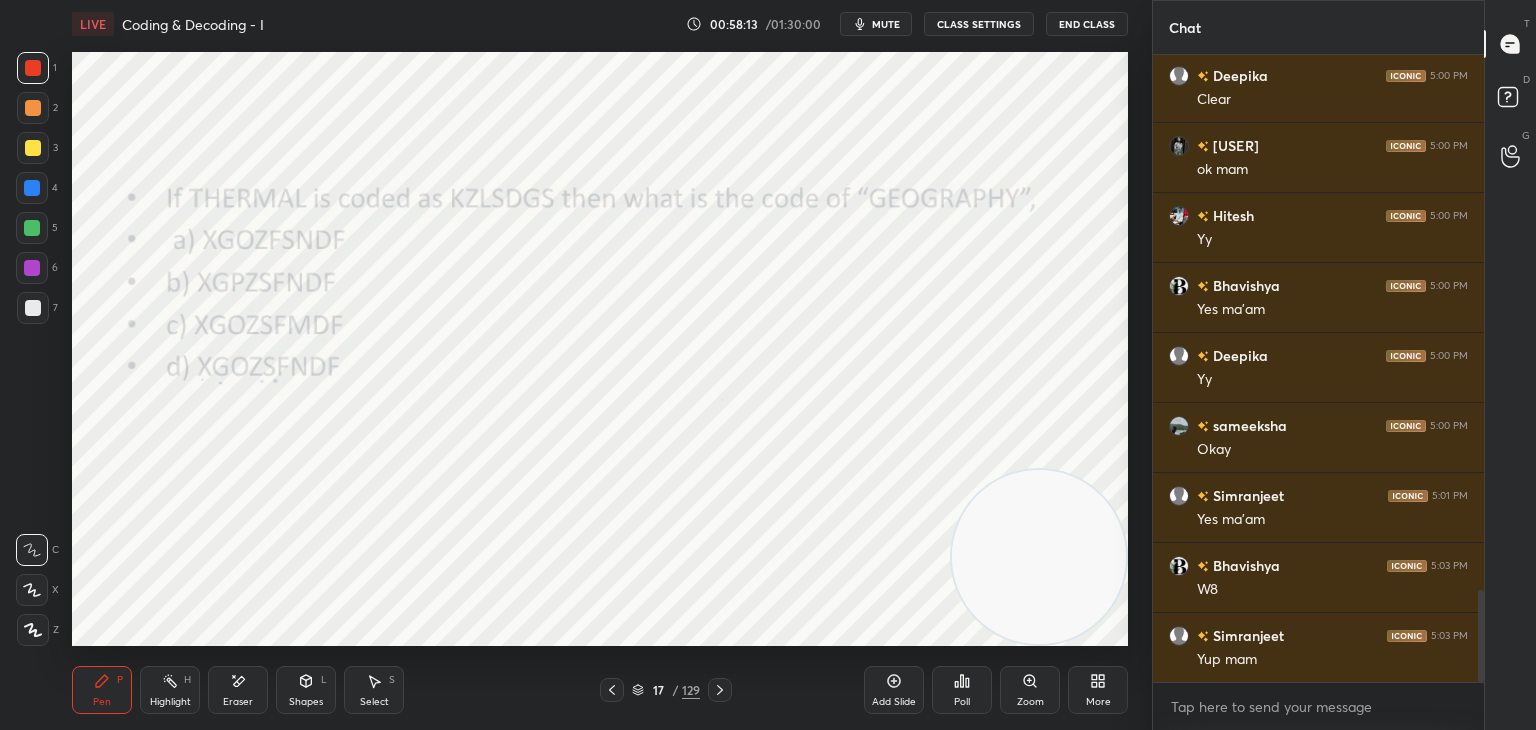 scroll, scrollTop: 3740, scrollLeft: 0, axis: vertical 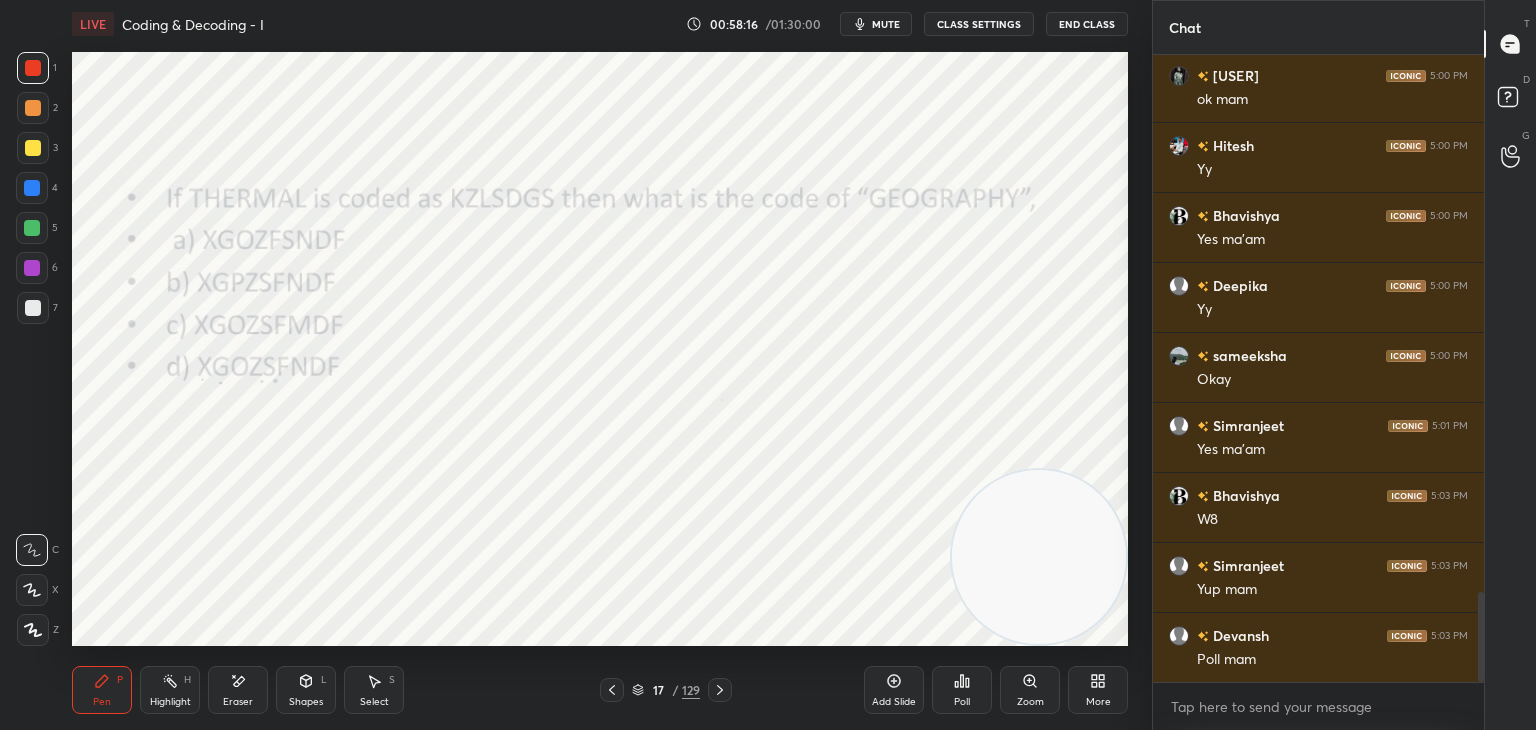 click on "Poll" at bounding box center [962, 702] 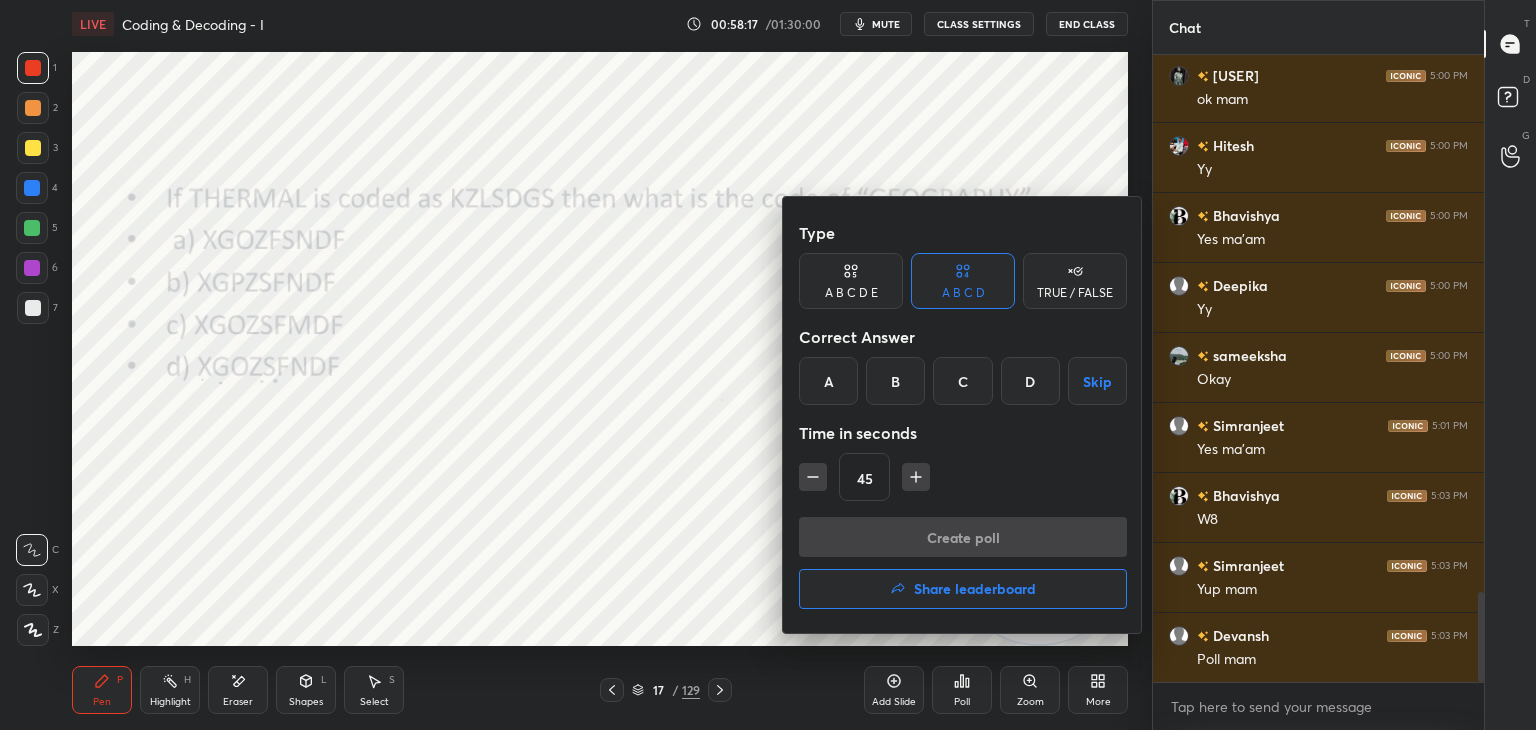 click on "D" at bounding box center [1030, 381] 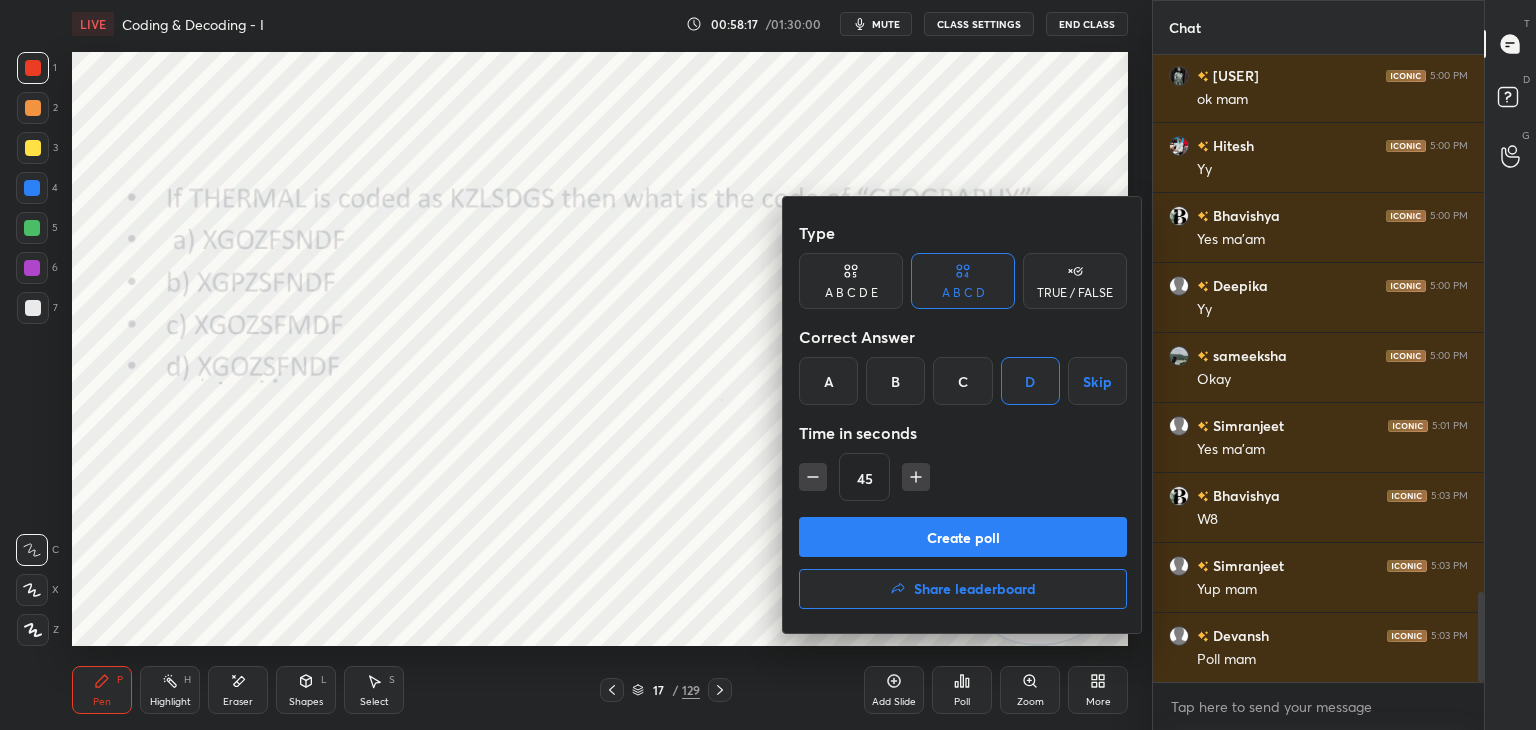 click on "Create poll" at bounding box center (963, 537) 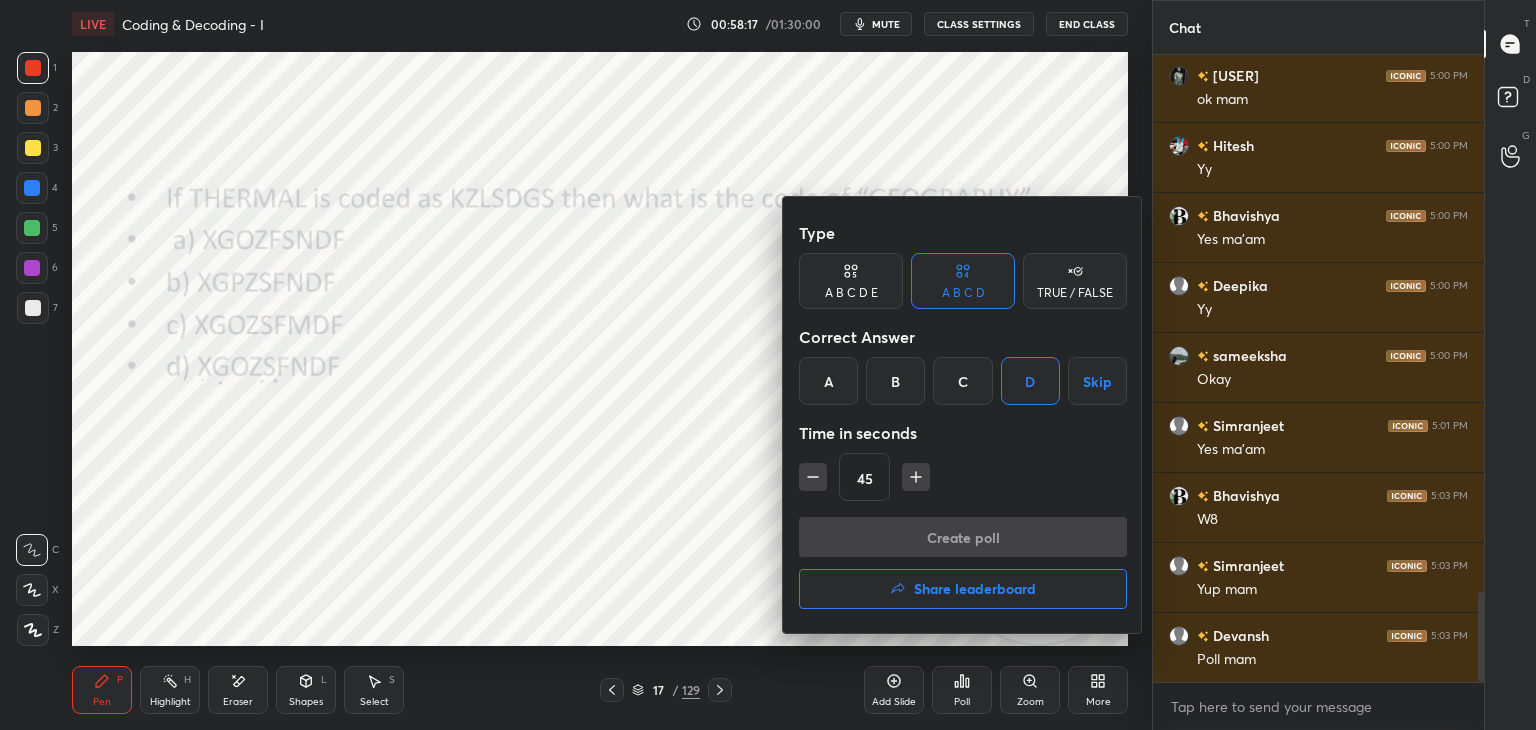 scroll, scrollTop: 569, scrollLeft: 325, axis: both 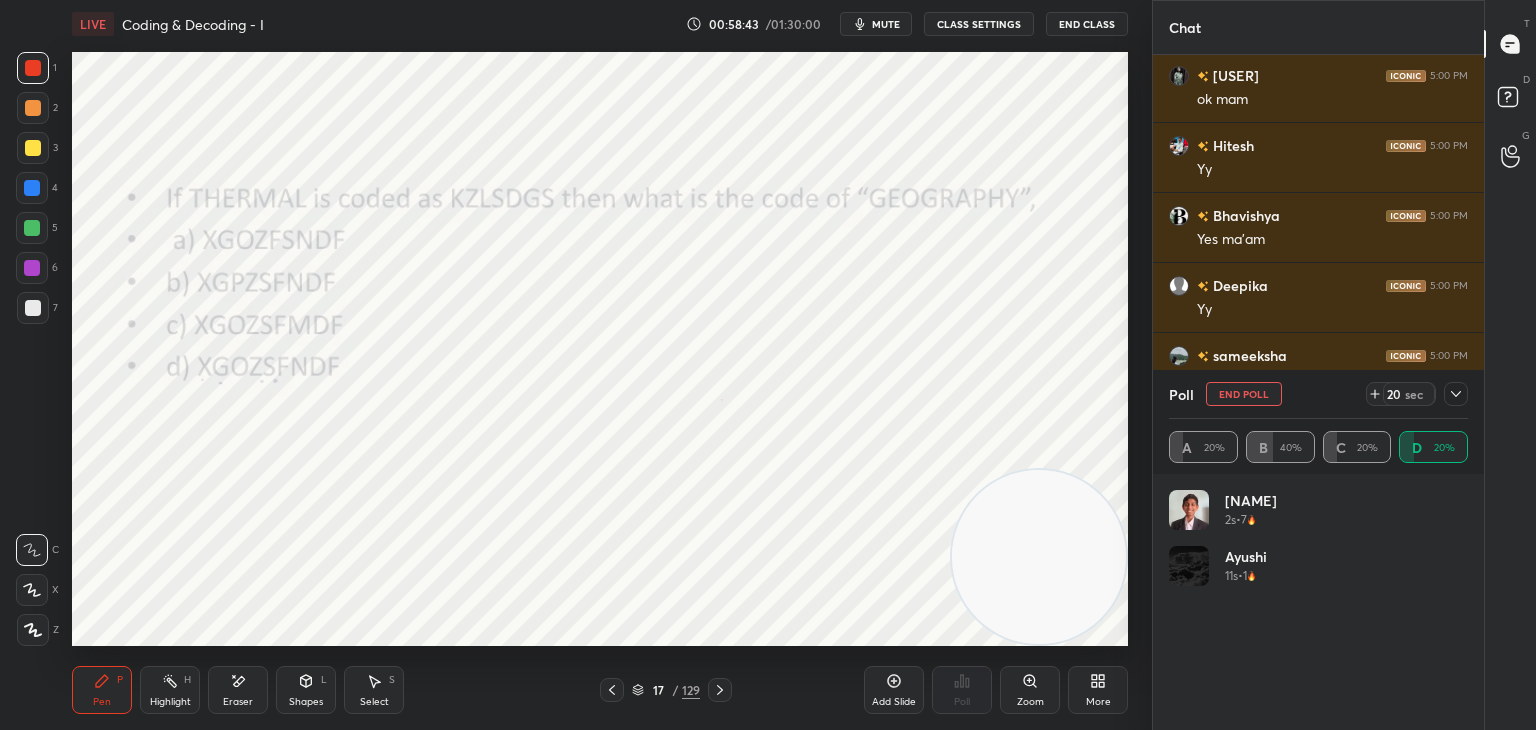 click 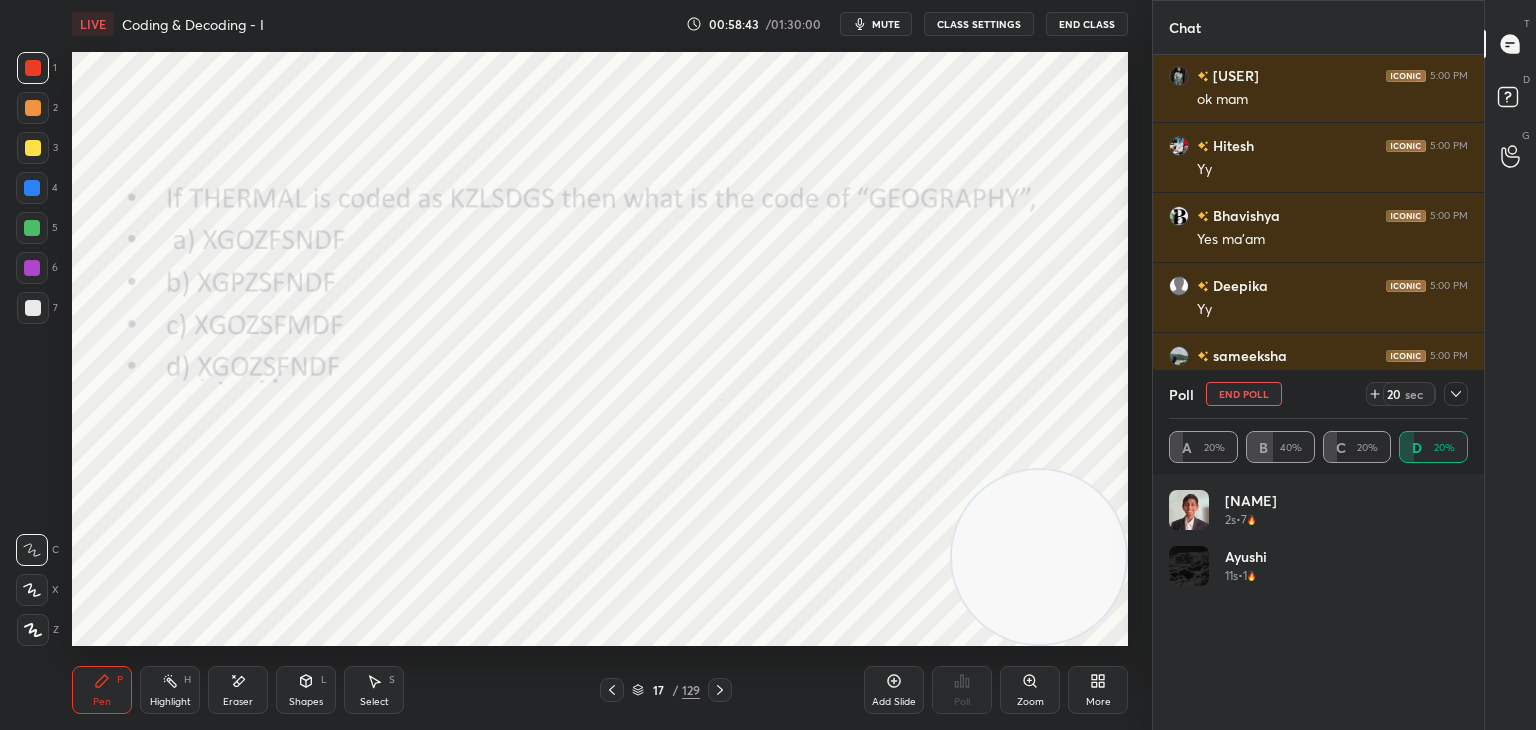scroll, scrollTop: 184, scrollLeft: 293, axis: both 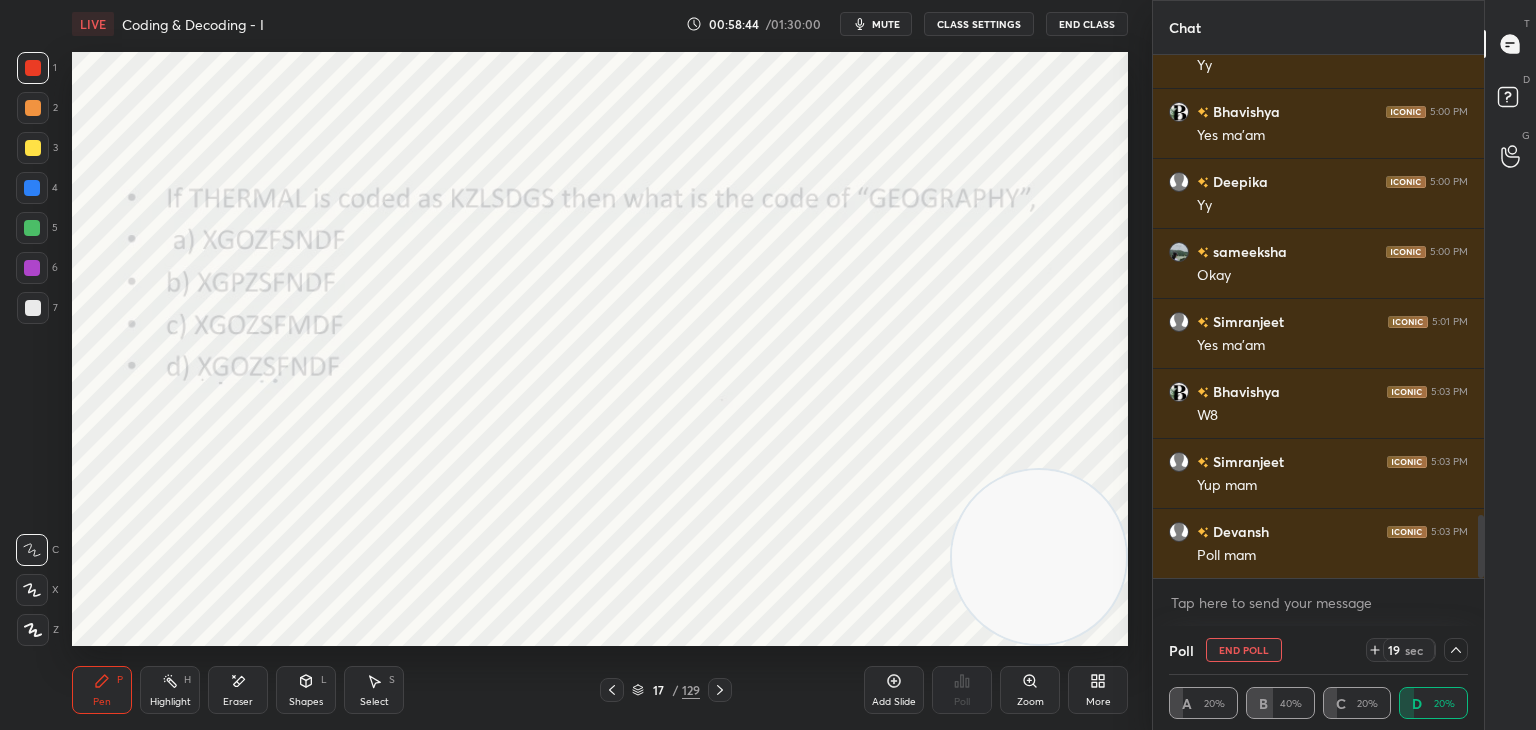 click 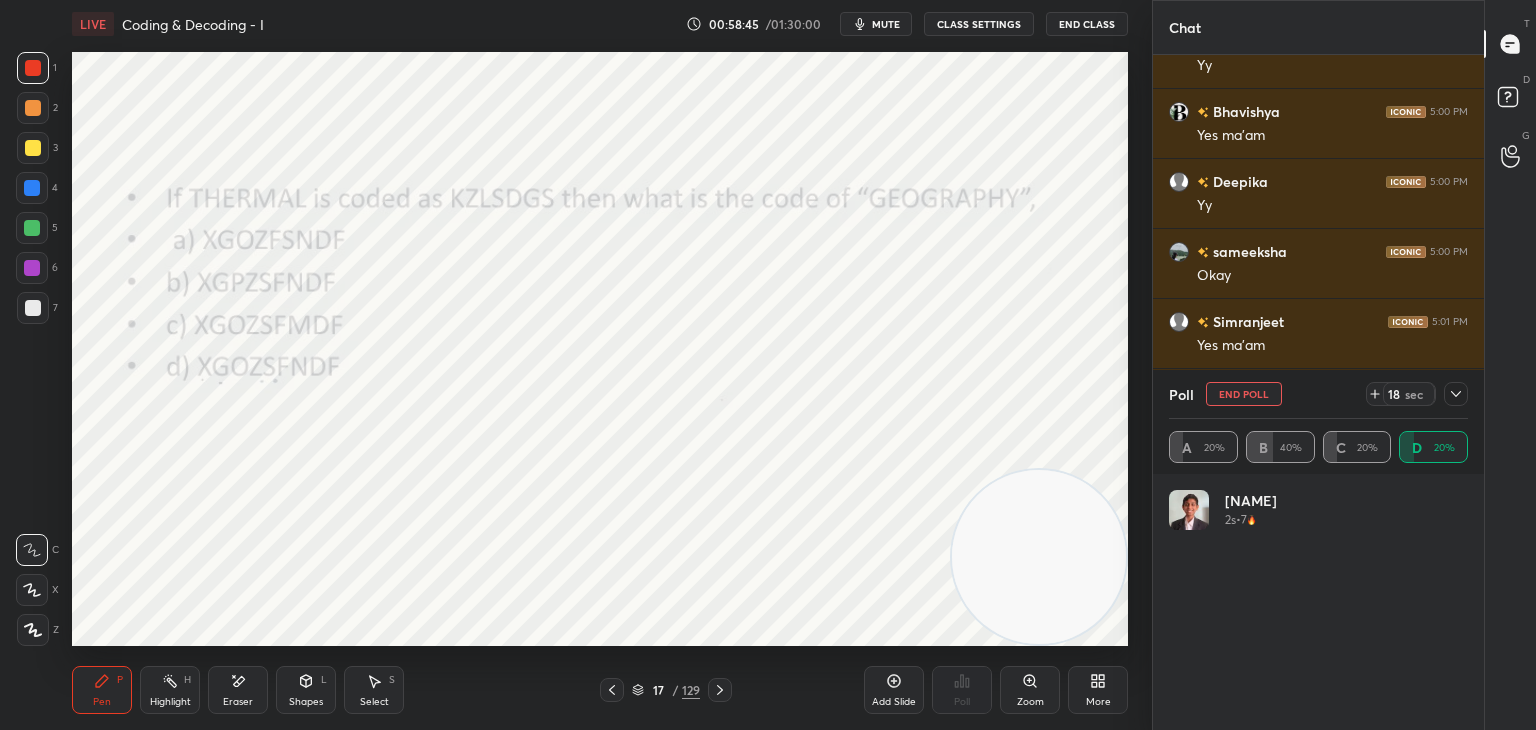 scroll, scrollTop: 3, scrollLeft: 6, axis: both 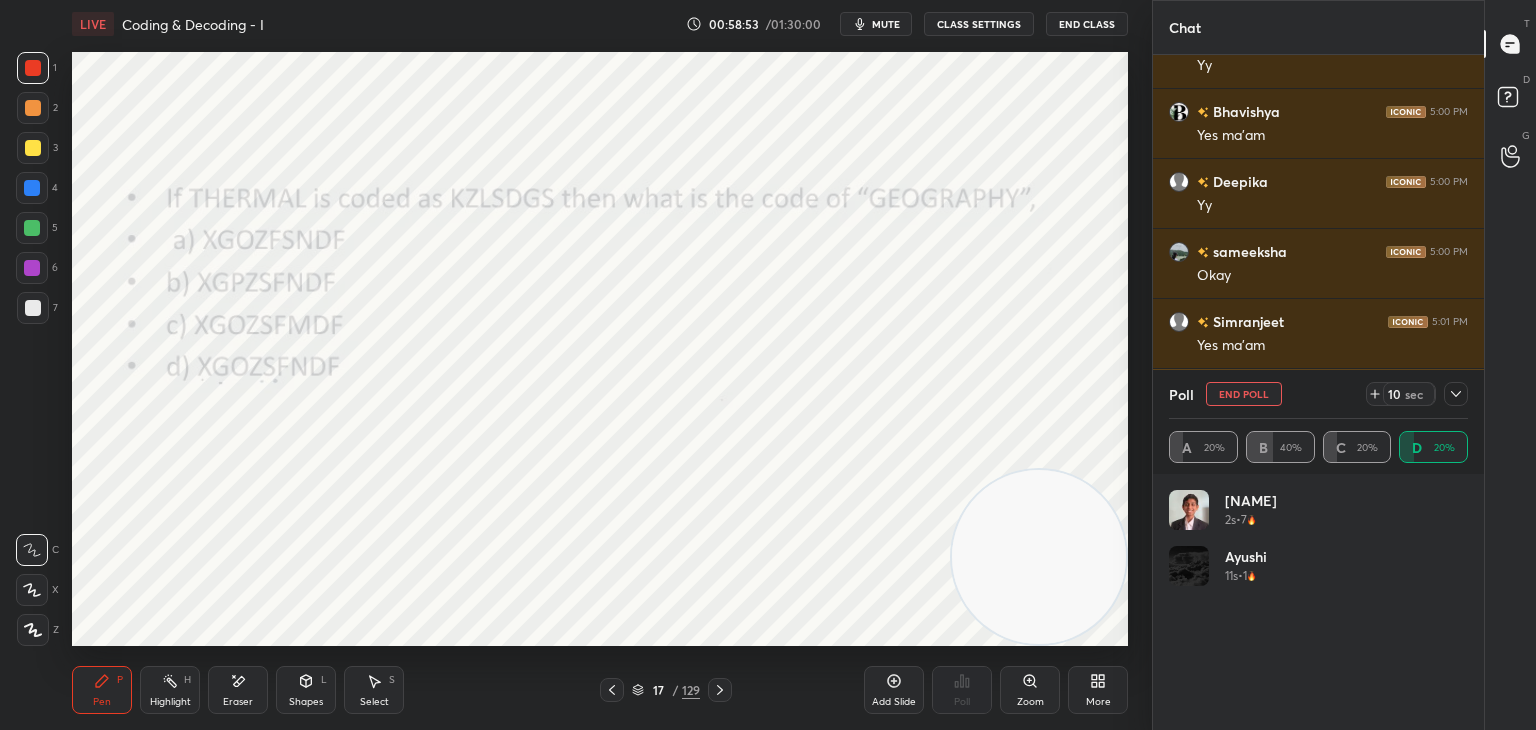 click on "End Poll" at bounding box center [1244, 394] 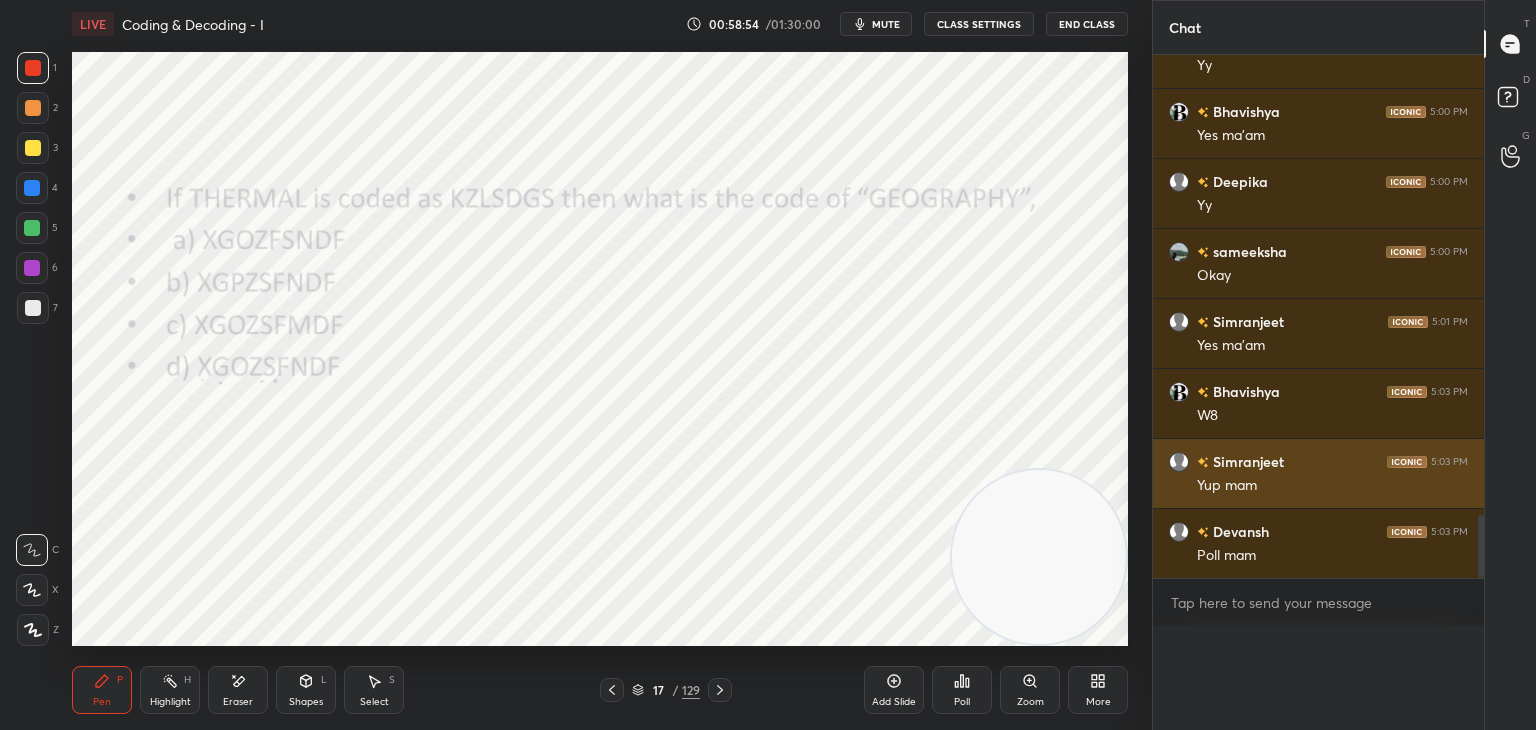 scroll, scrollTop: 0, scrollLeft: 0, axis: both 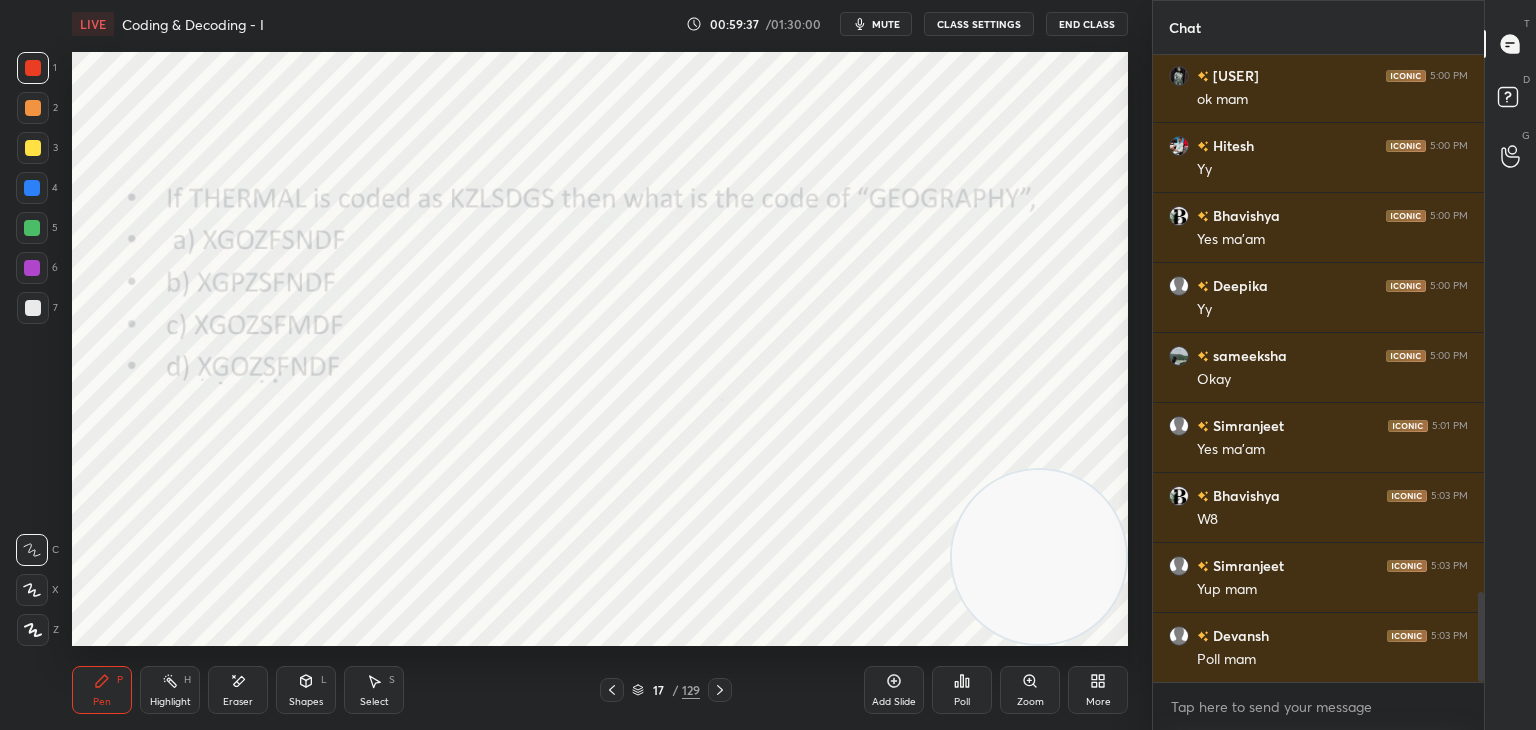 click on "Eraser" at bounding box center [238, 690] 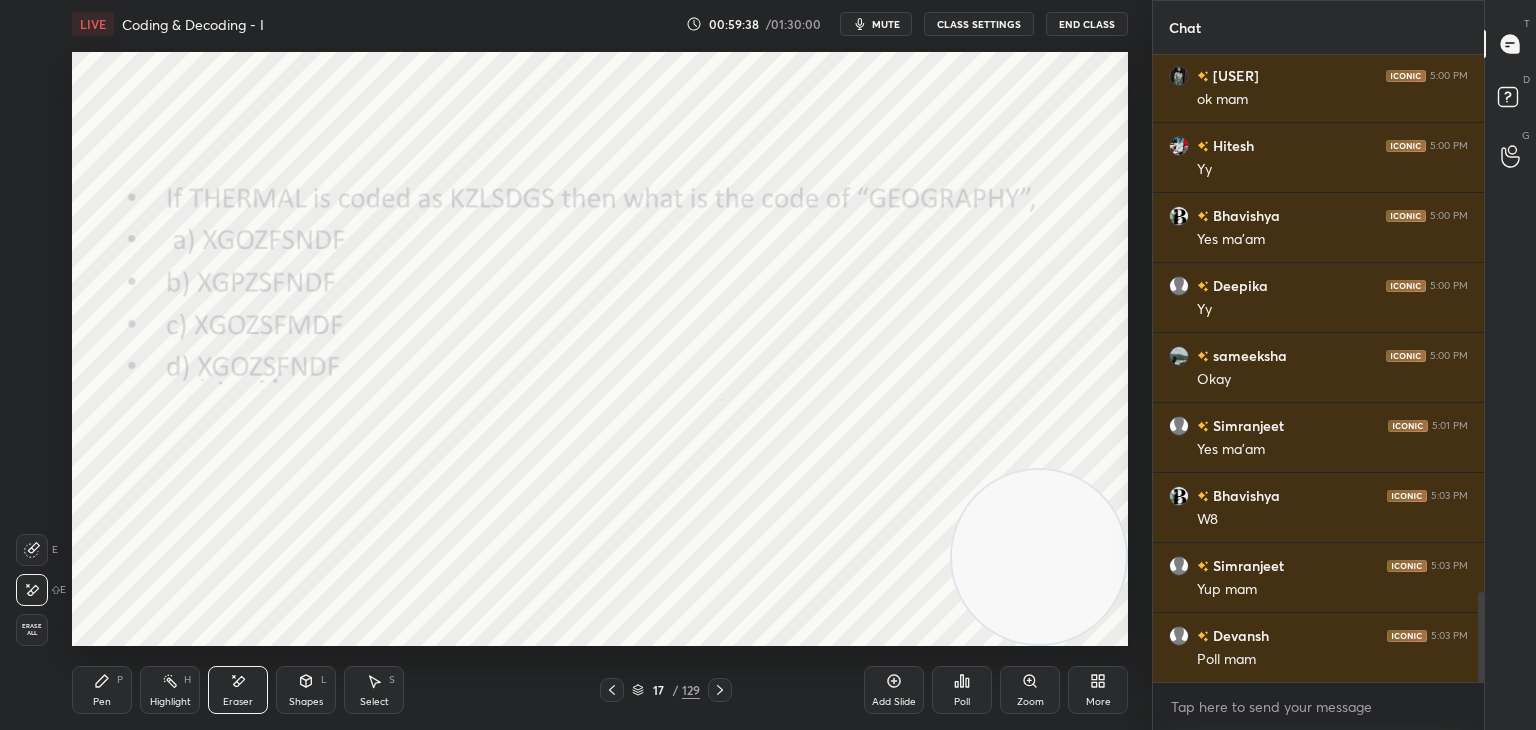 click on "Pen P" at bounding box center (102, 690) 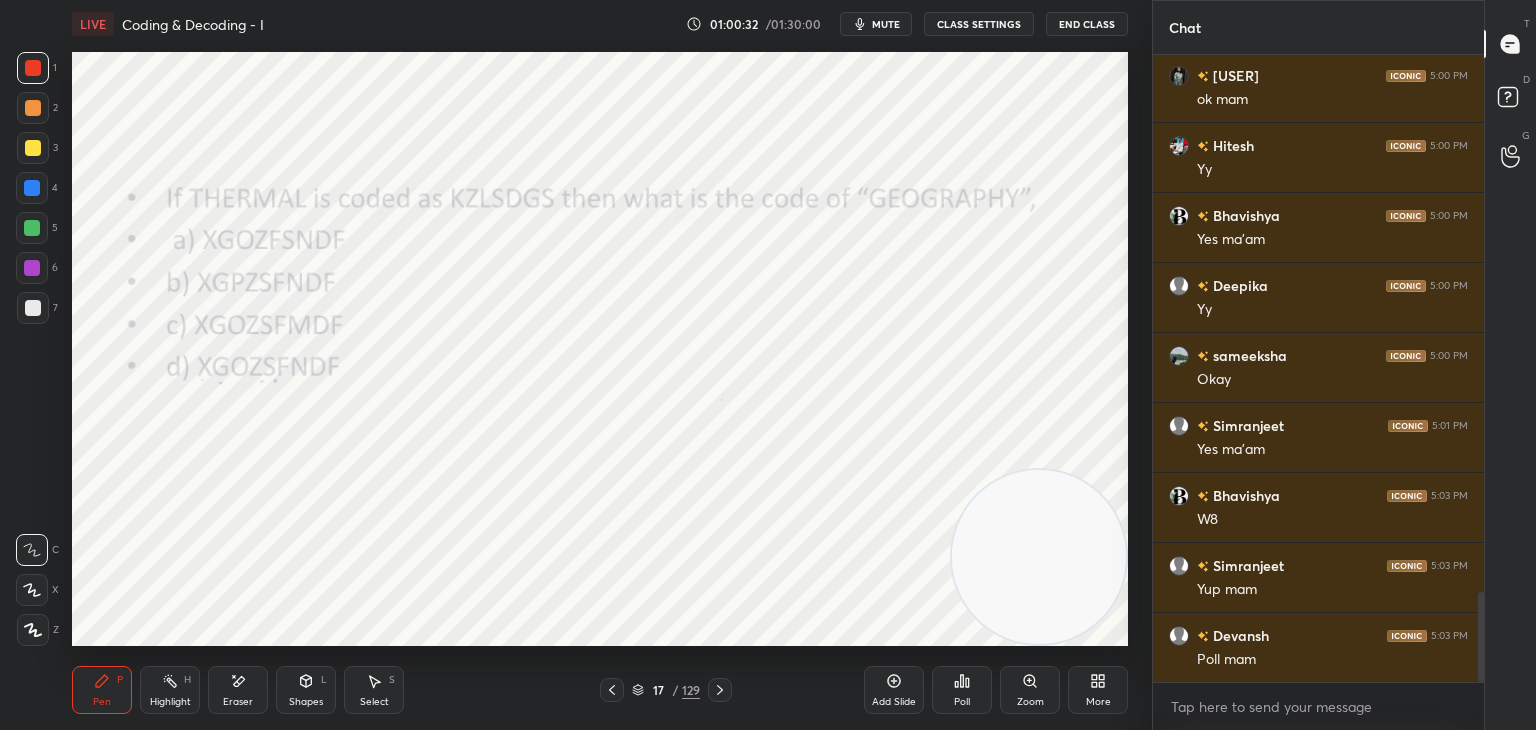 click on "Highlight H" at bounding box center [170, 690] 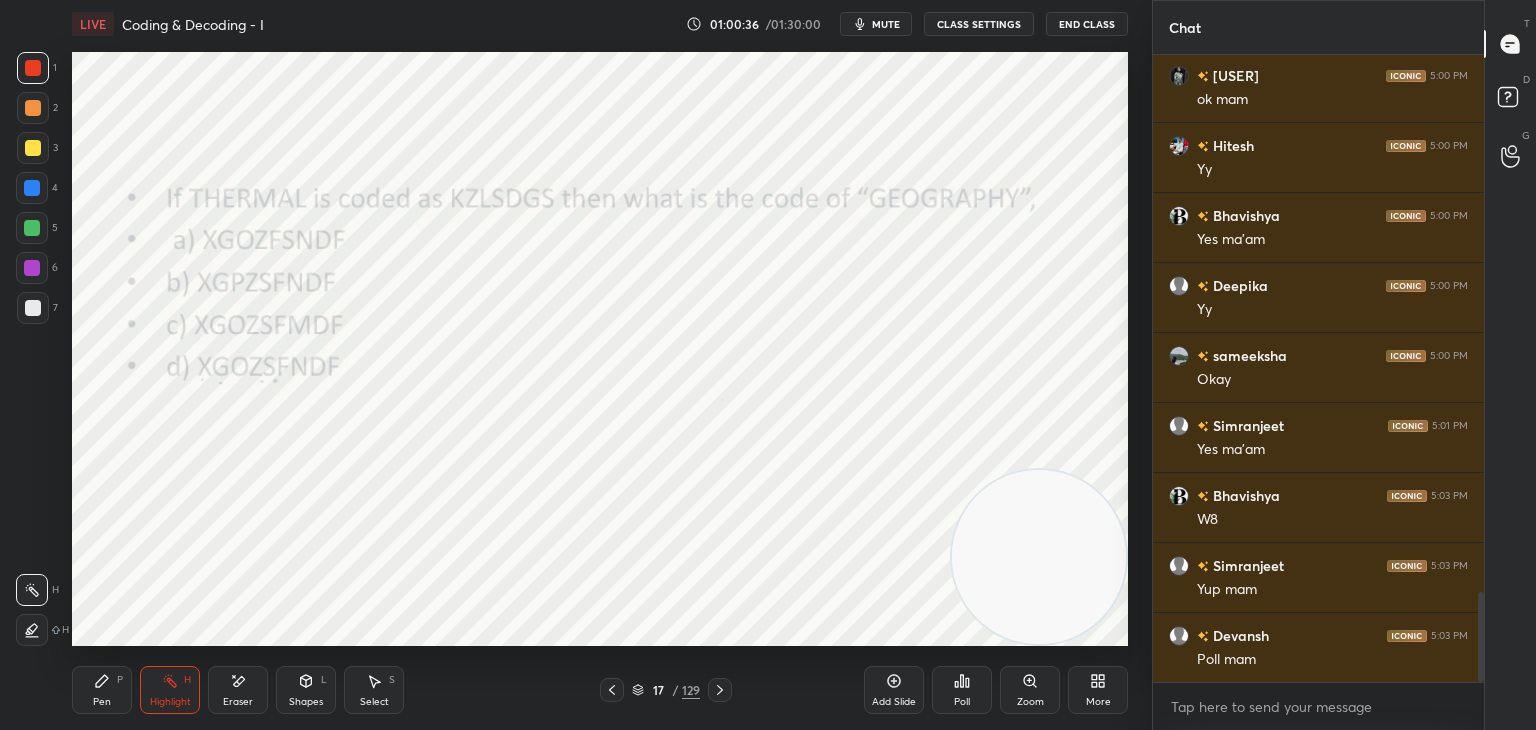 scroll, scrollTop: 581, scrollLeft: 325, axis: both 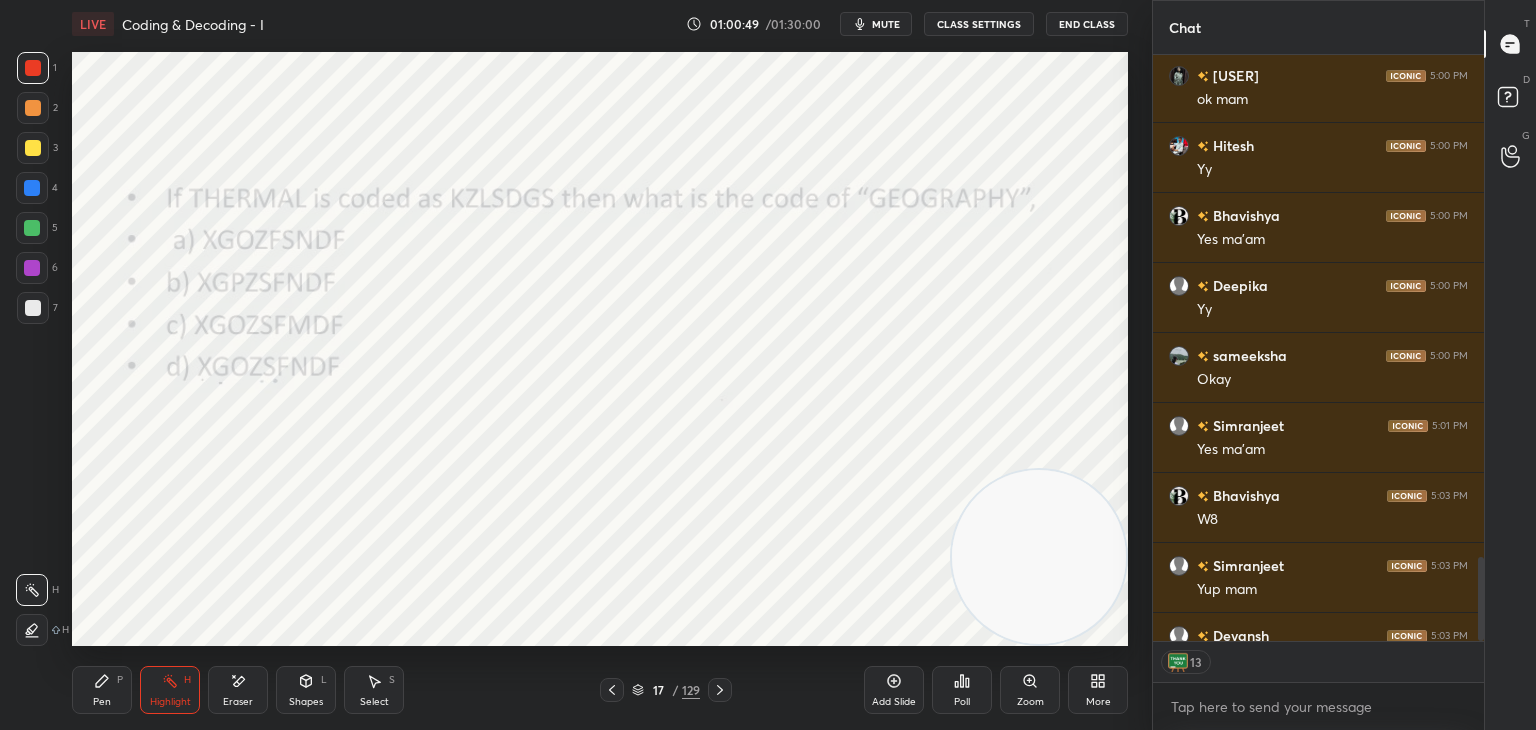 click on "Pen" at bounding box center (102, 702) 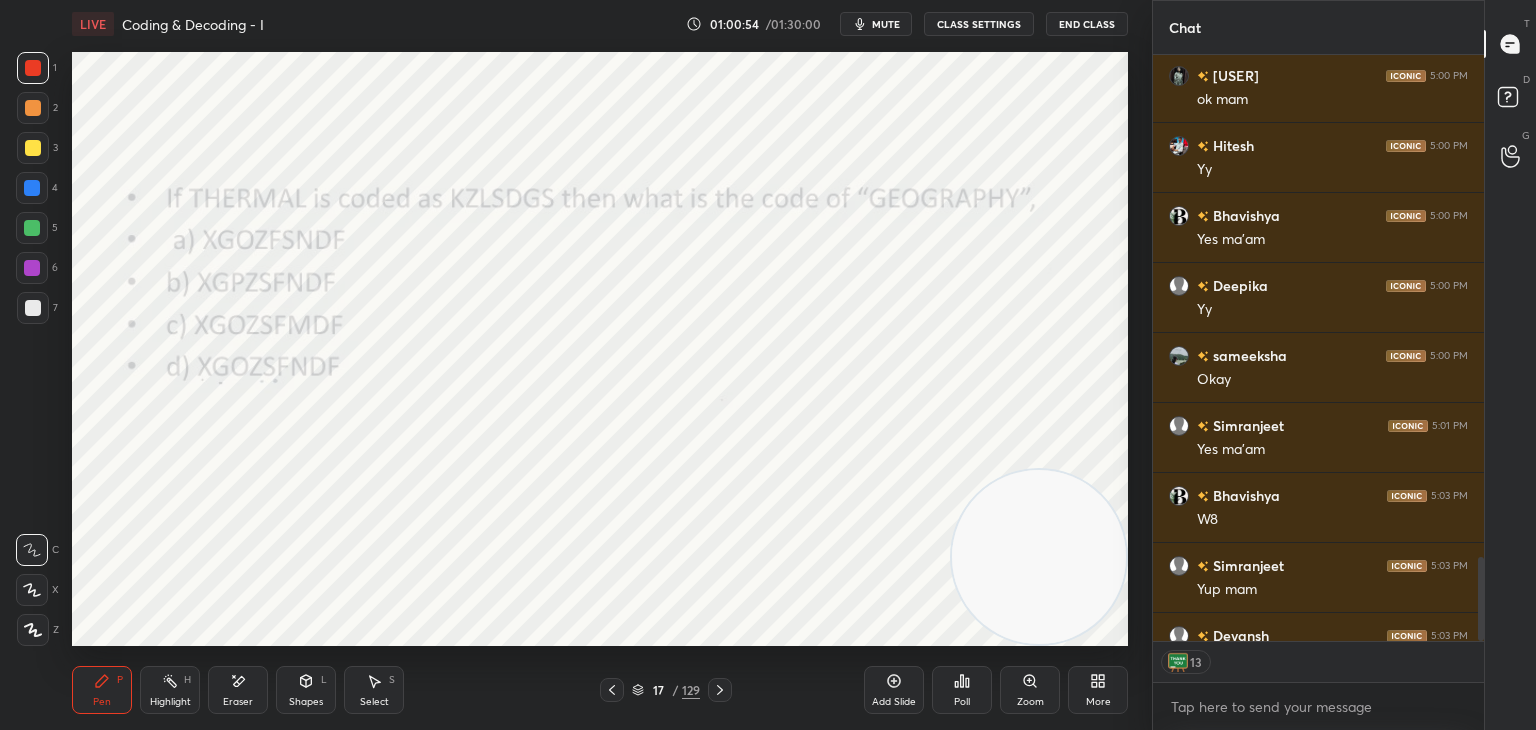 click 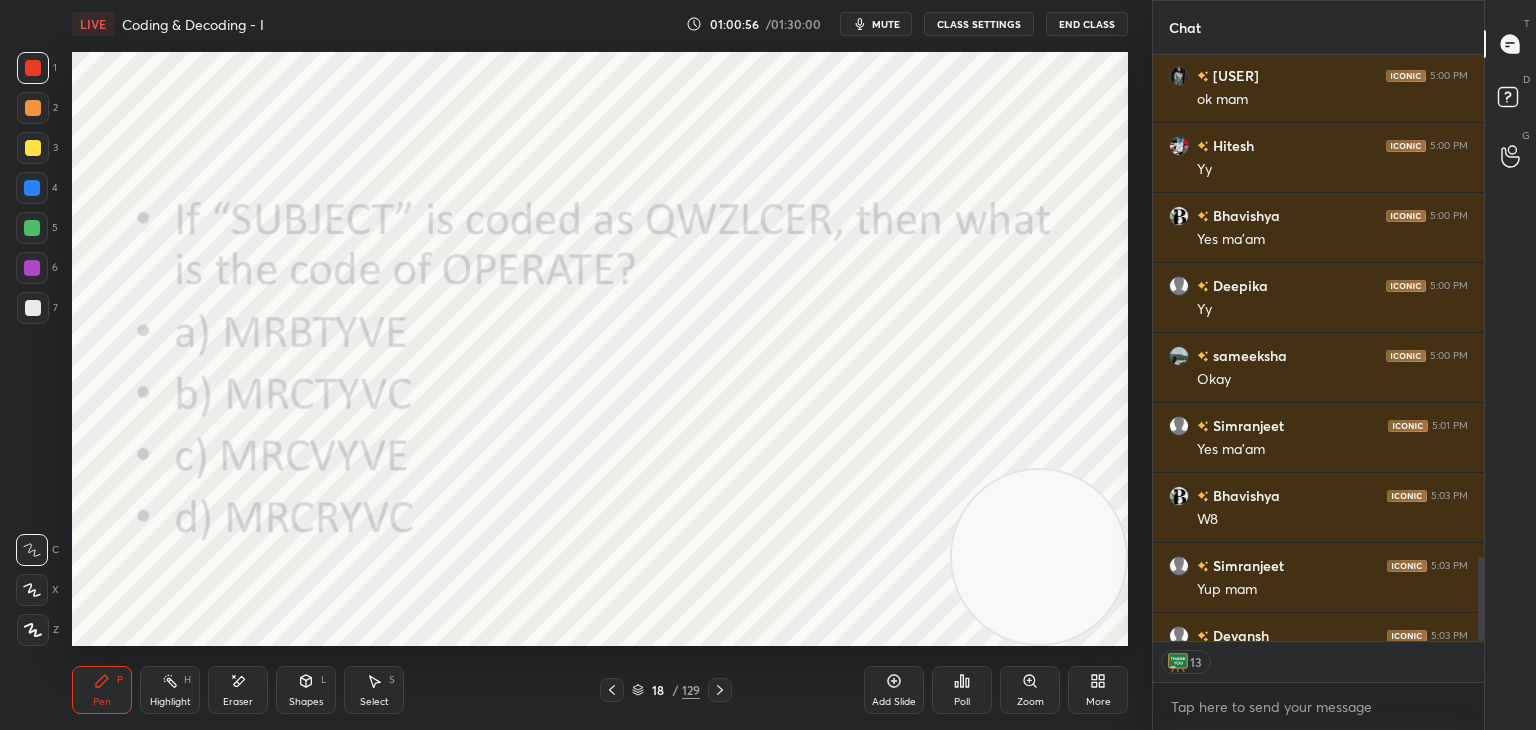 click at bounding box center (32, 188) 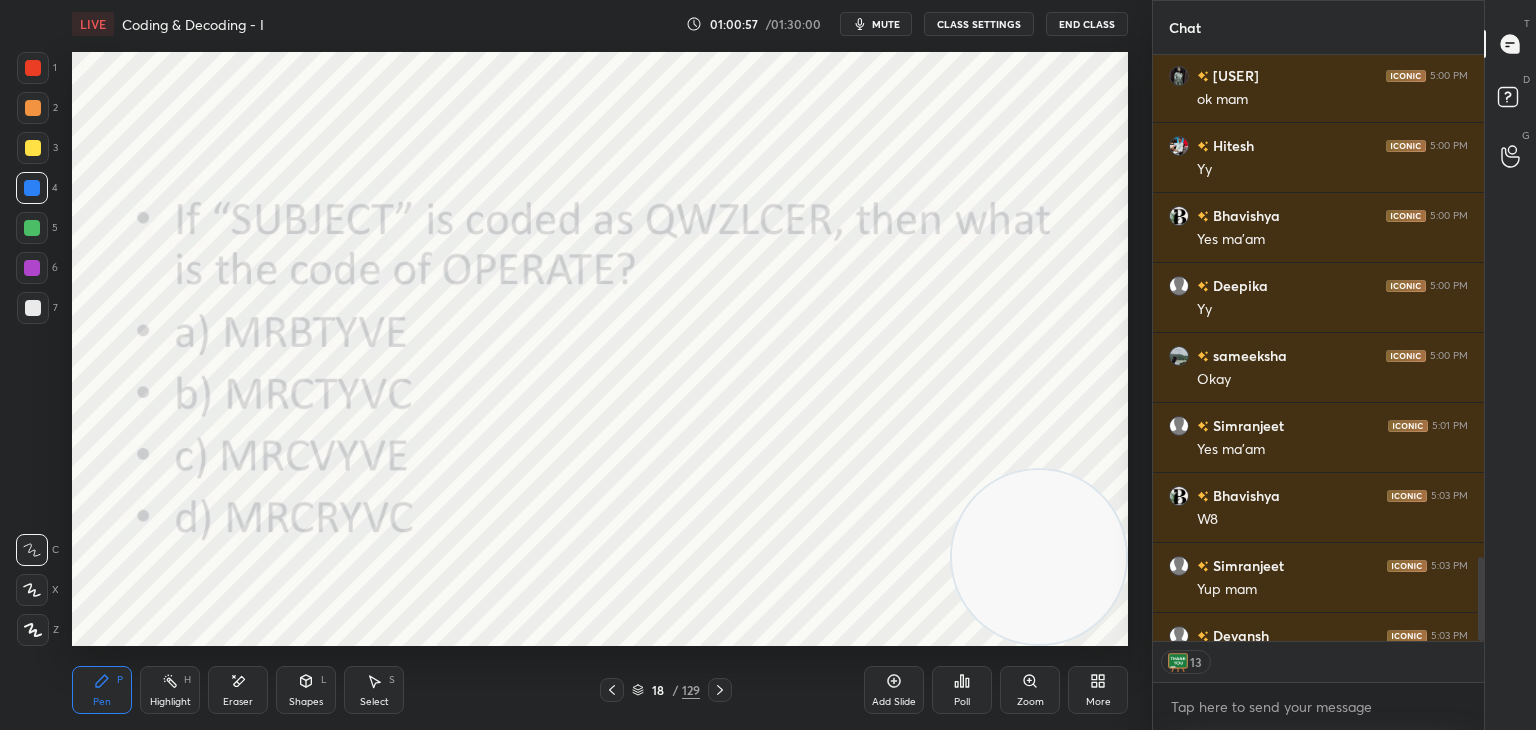 click 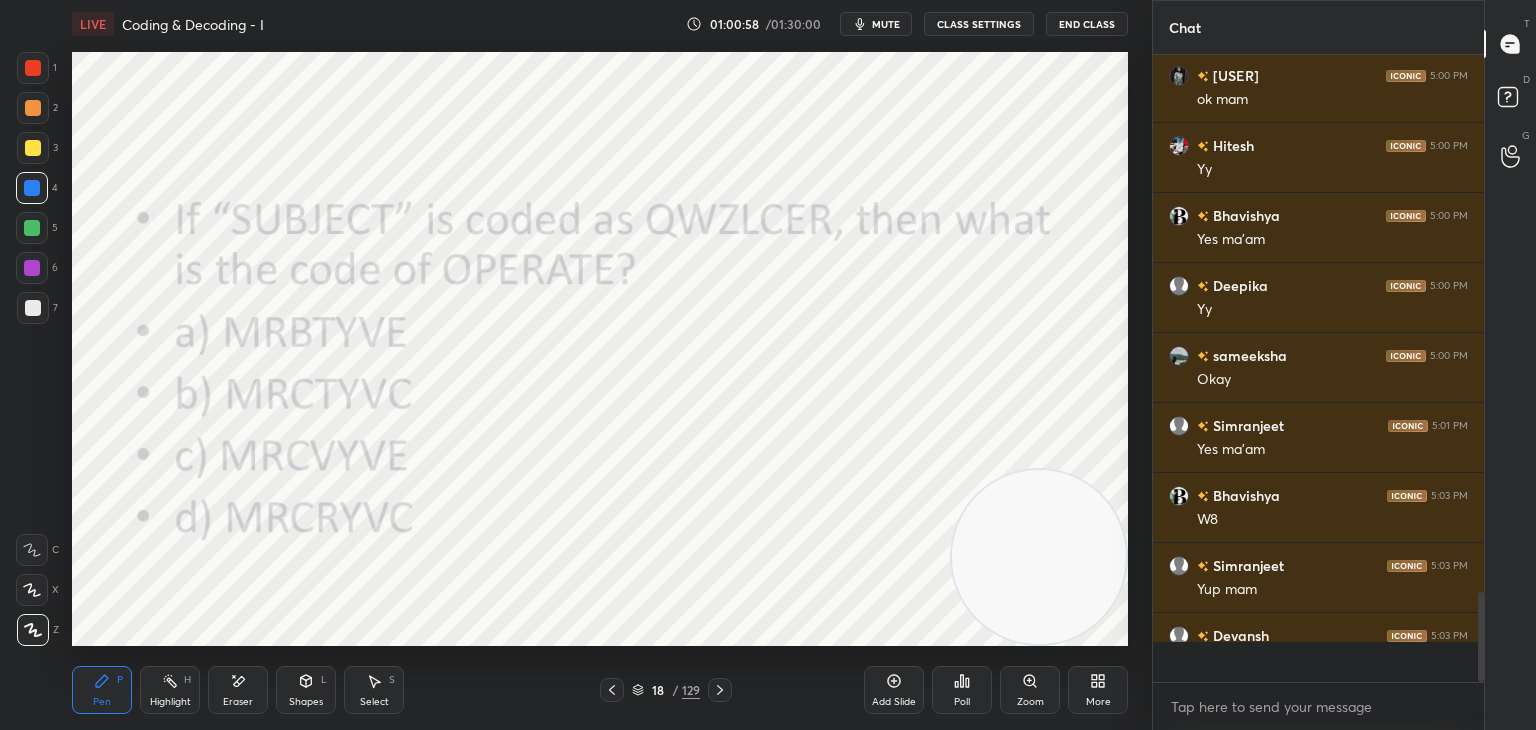 scroll, scrollTop: 7, scrollLeft: 6, axis: both 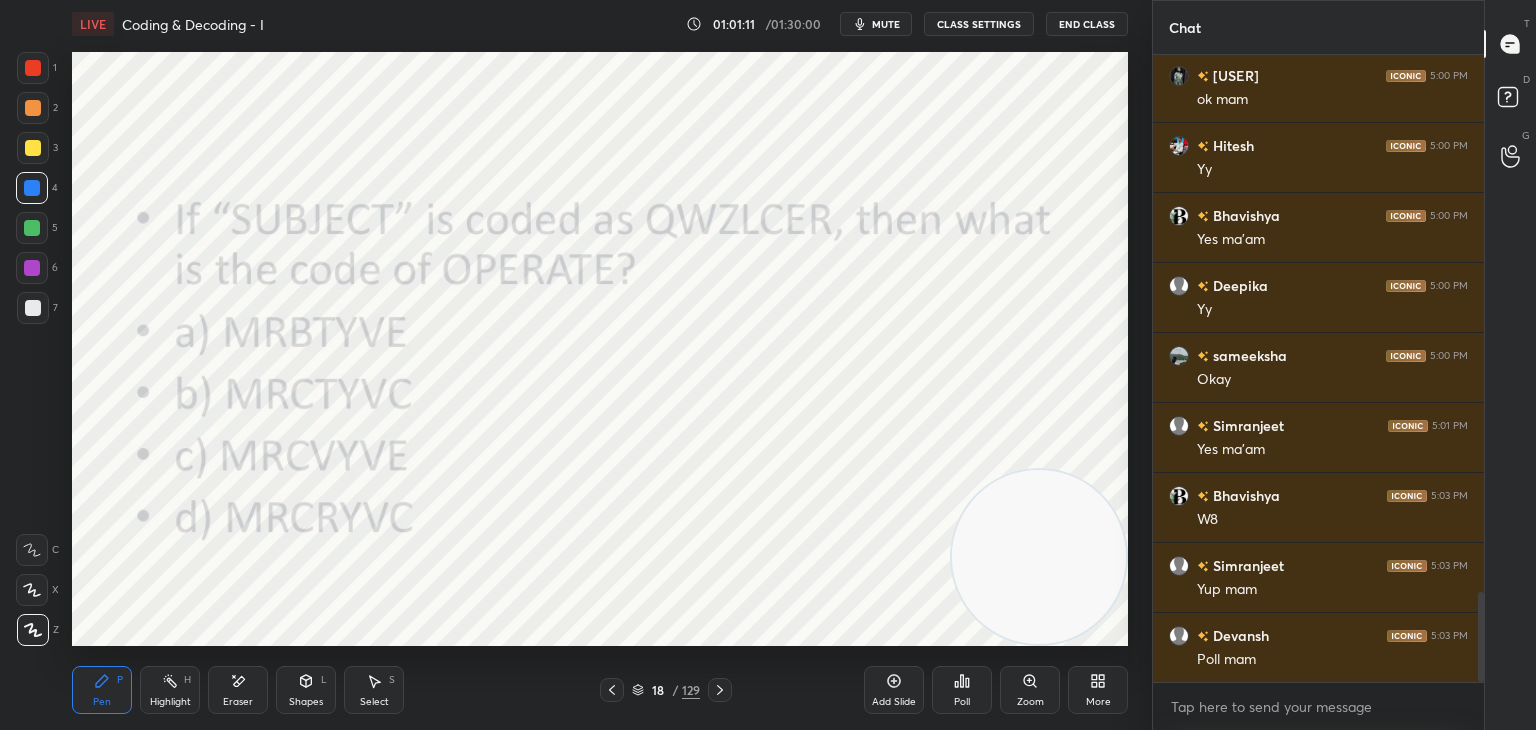 click 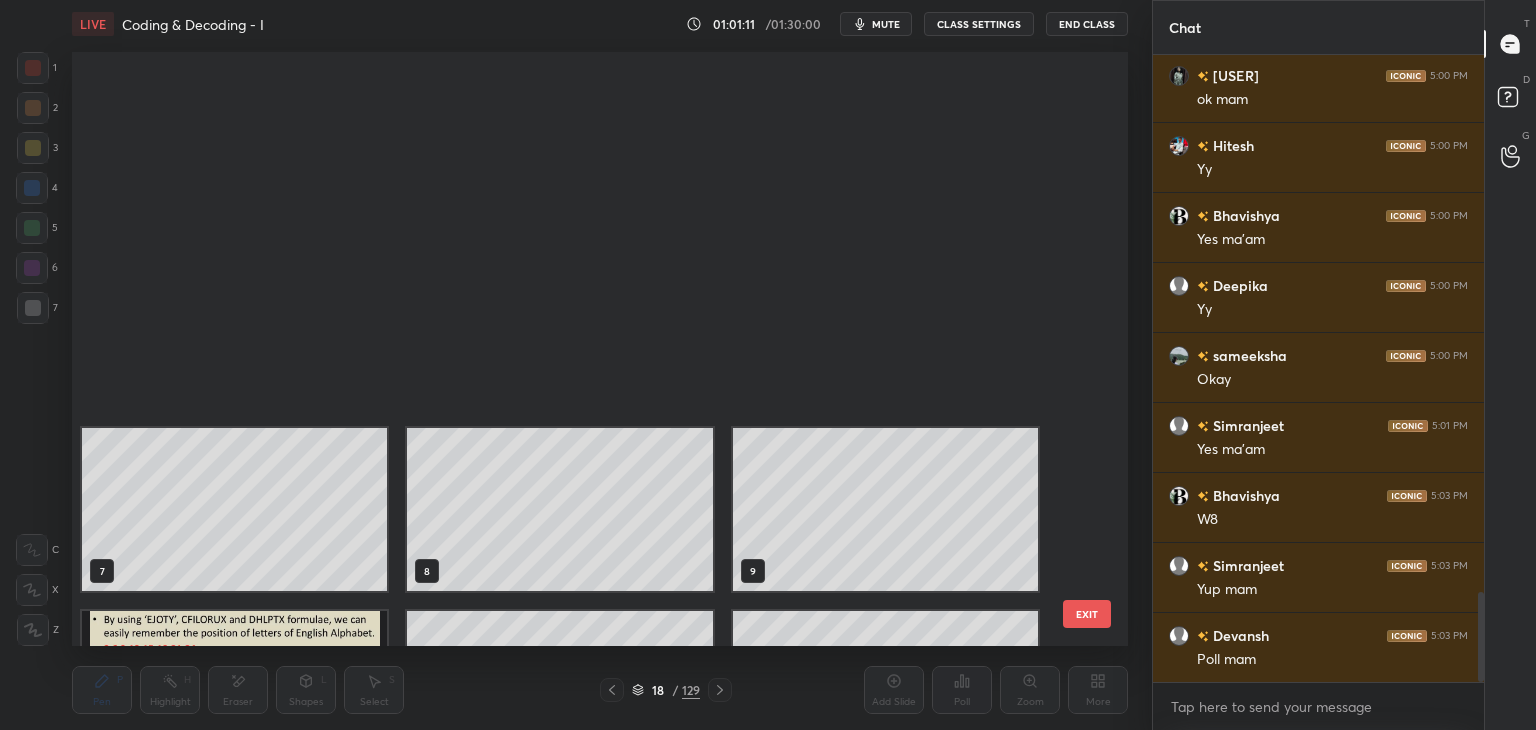 scroll, scrollTop: 504, scrollLeft: 0, axis: vertical 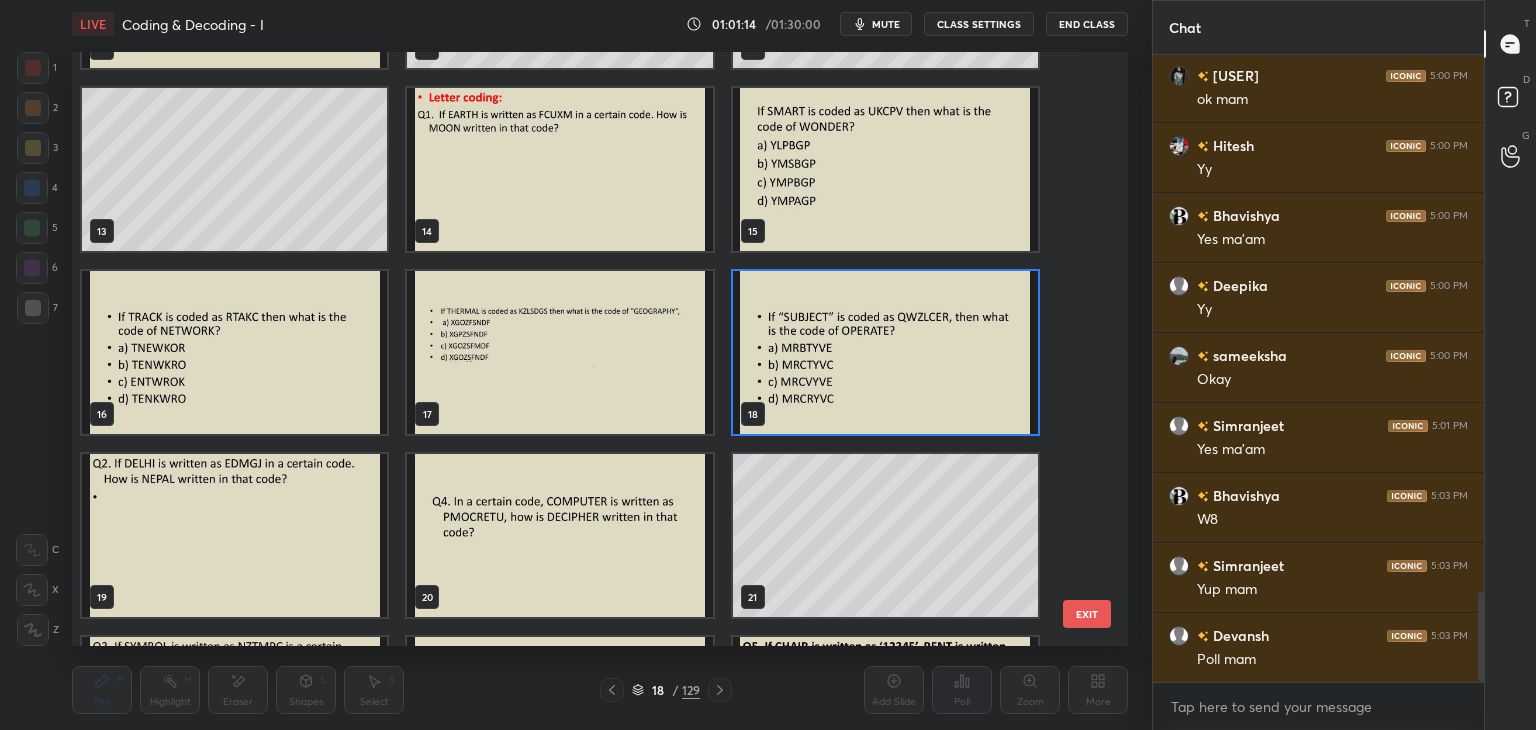 click at bounding box center [234, 535] 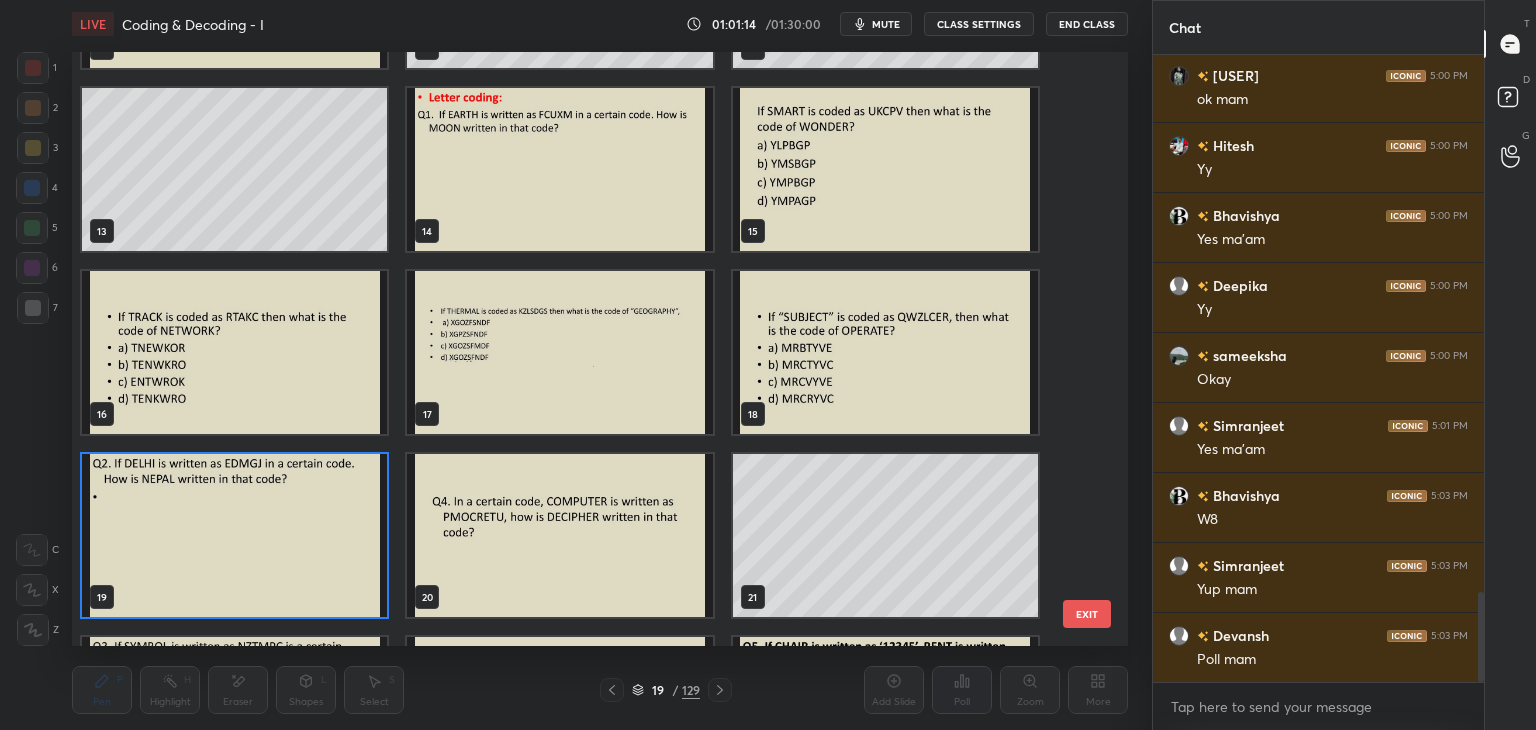 click at bounding box center (234, 535) 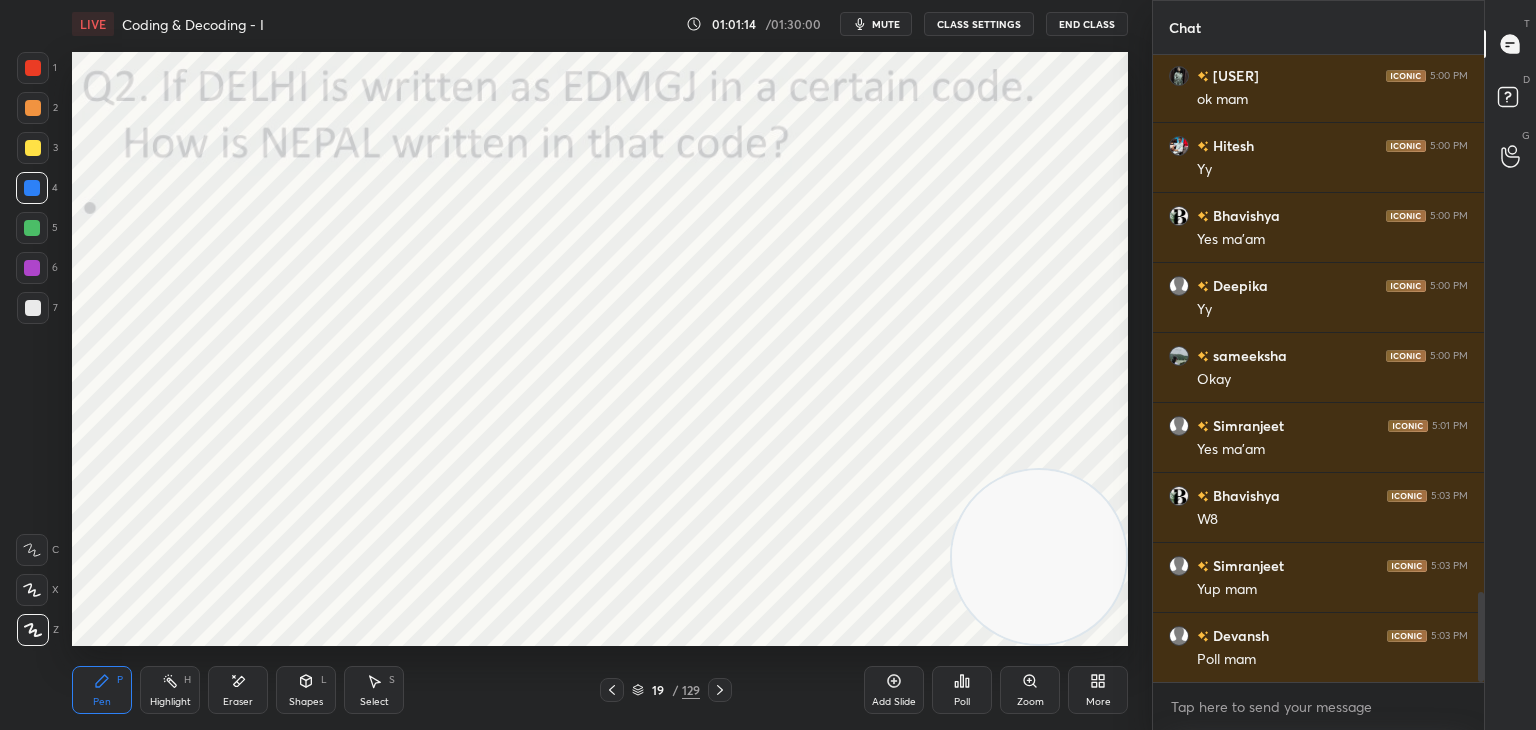 click at bounding box center [559, 352] 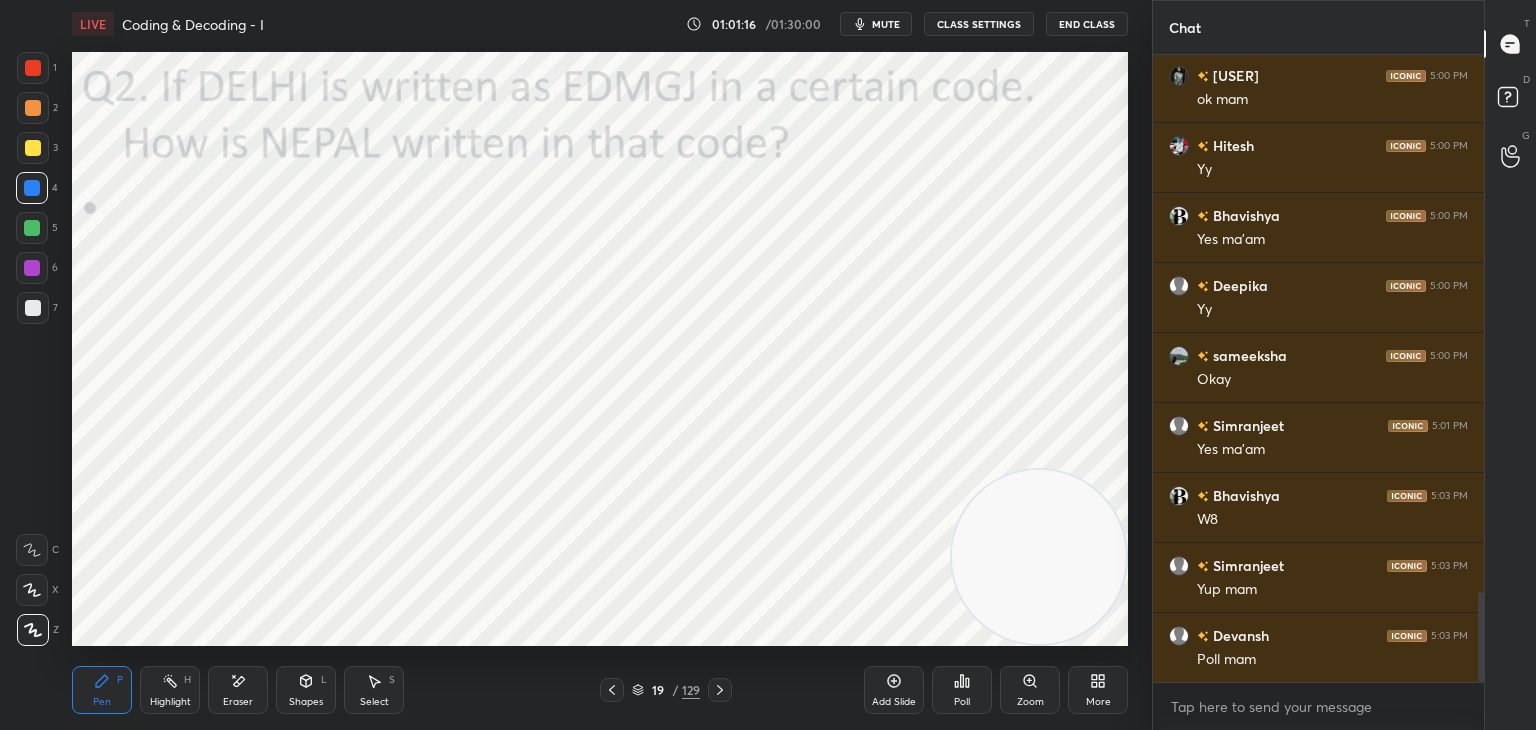 click 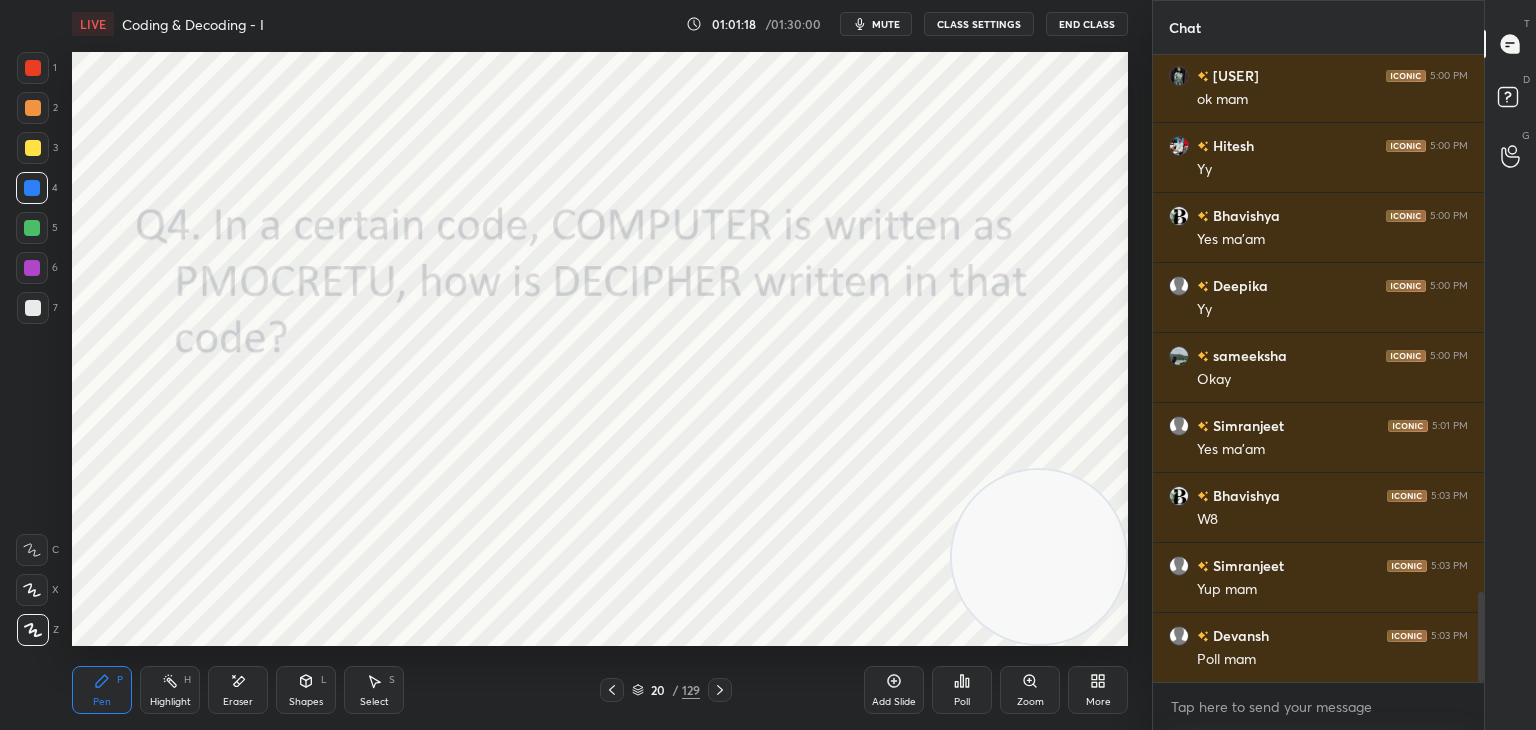 click 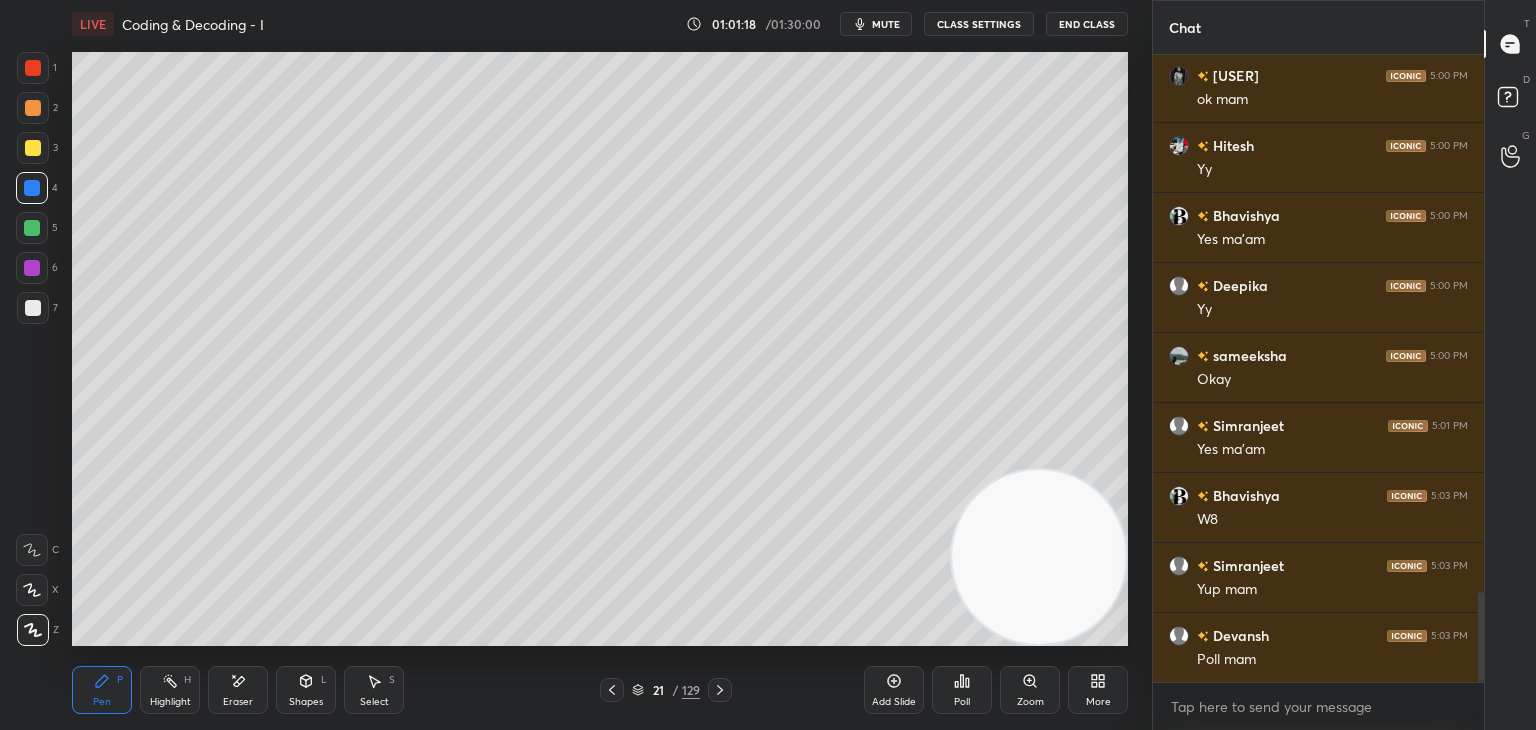 click 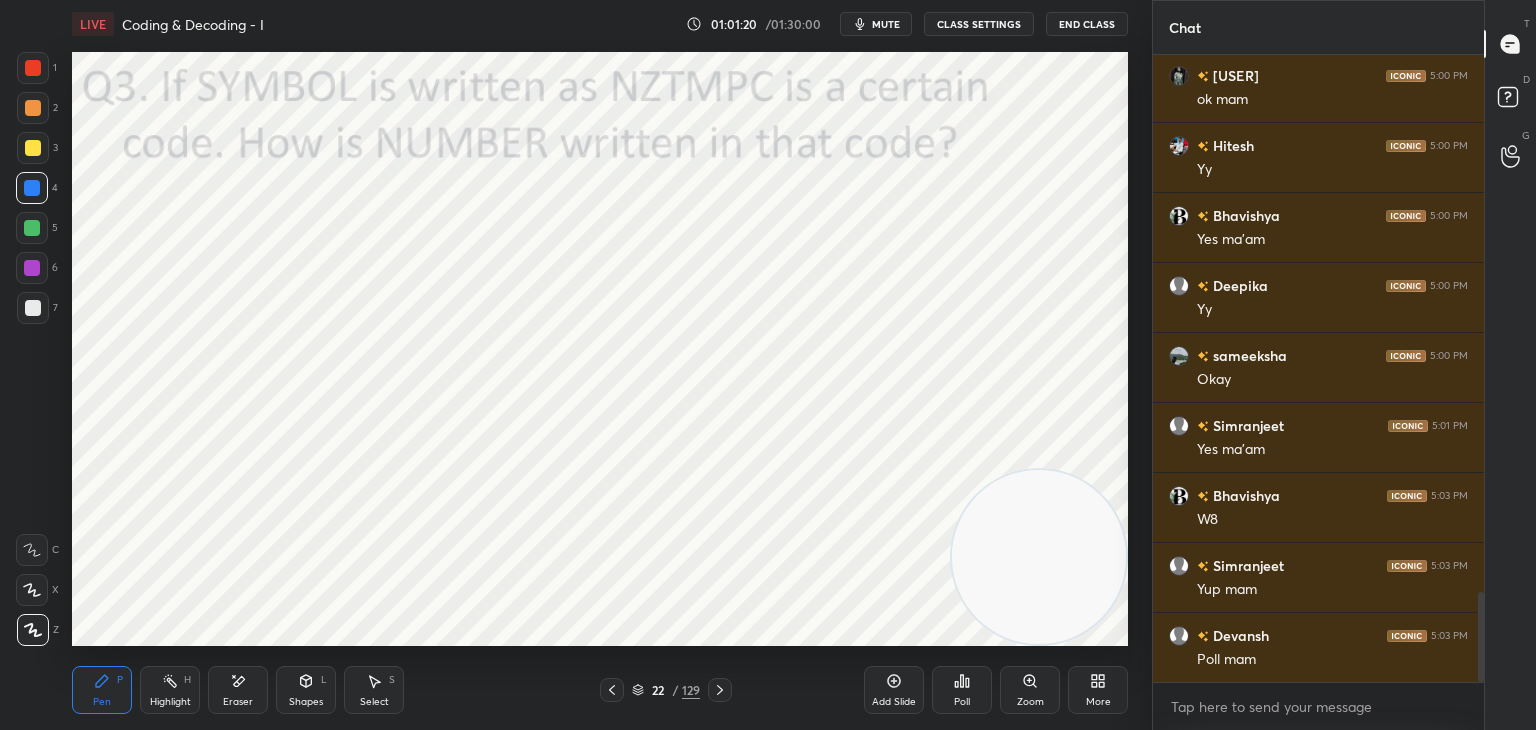 click 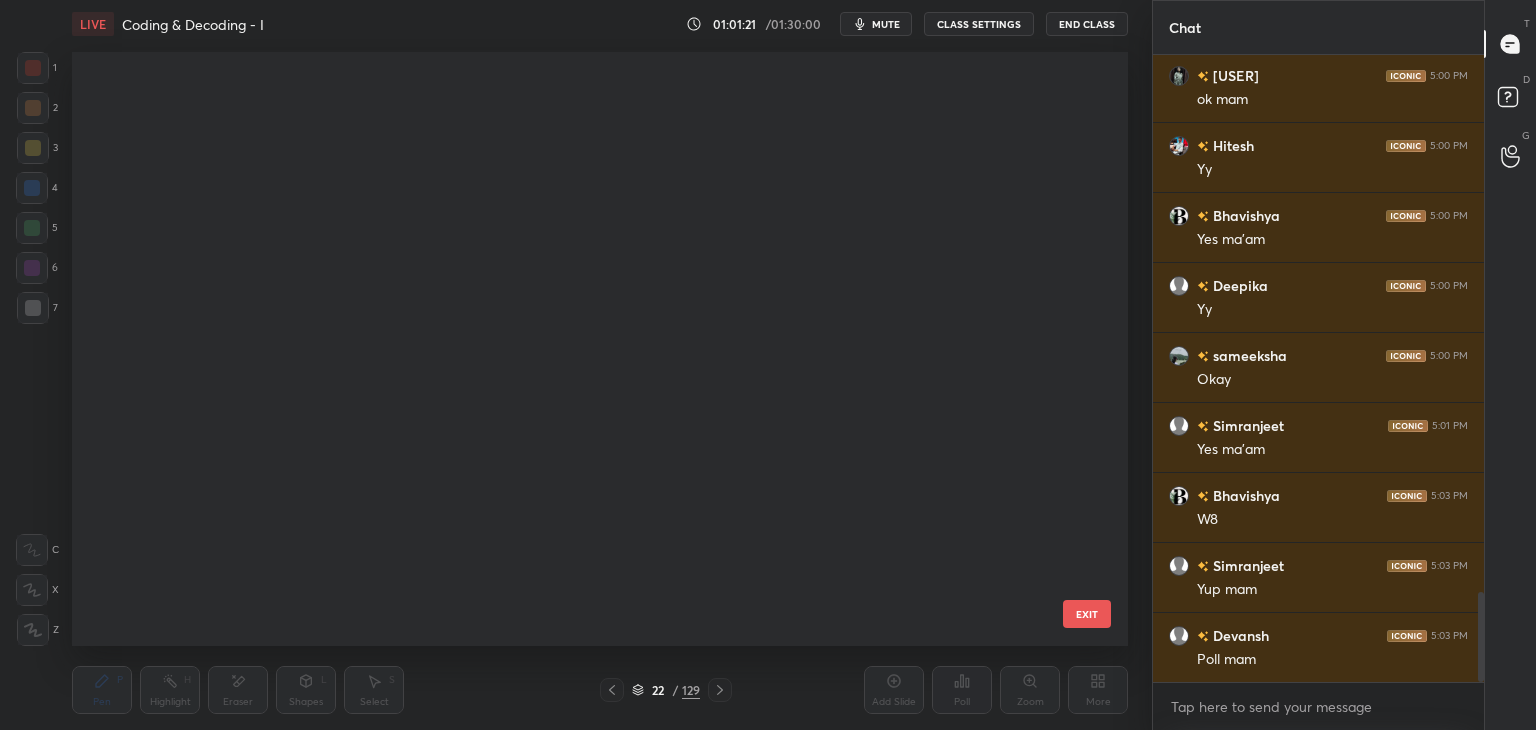 scroll, scrollTop: 870, scrollLeft: 0, axis: vertical 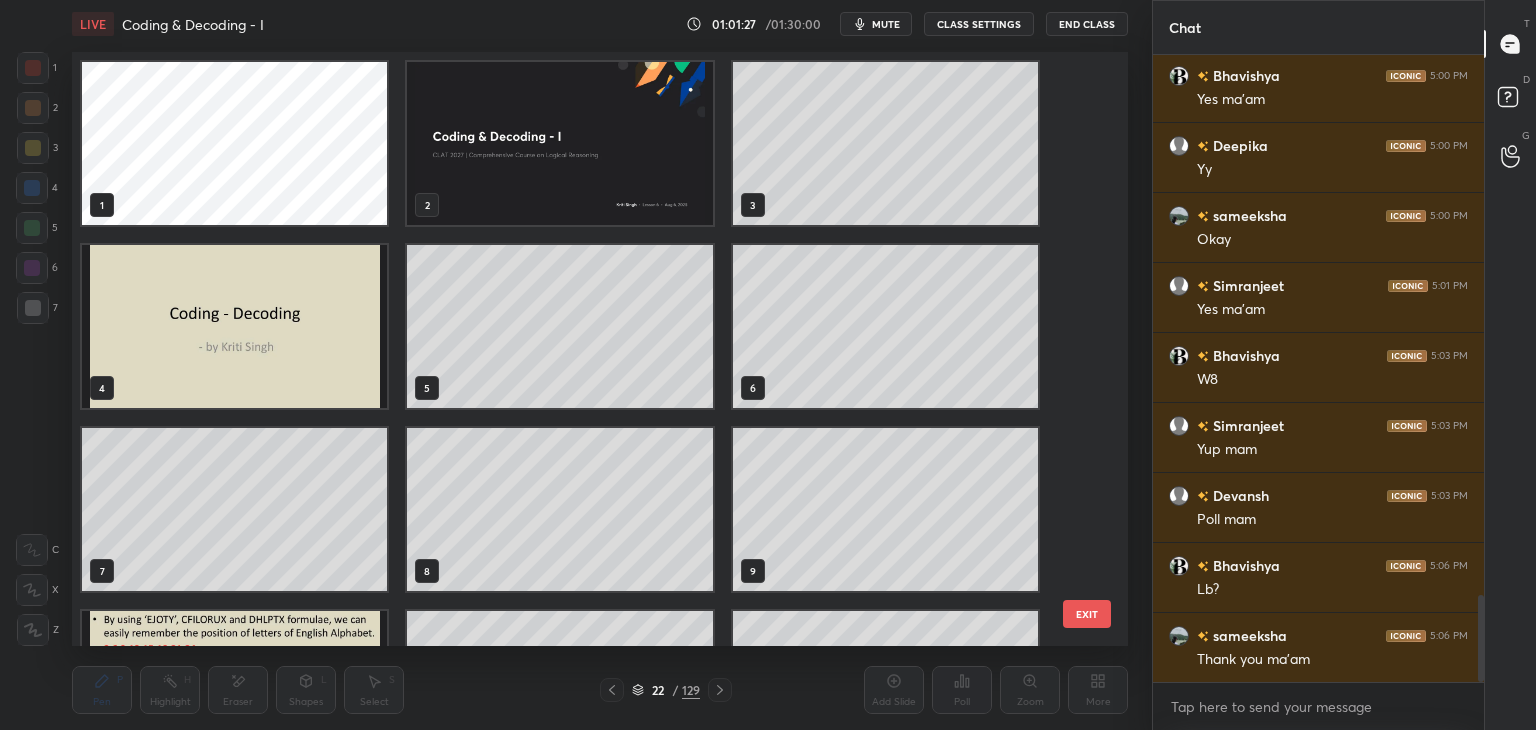 click on "EXIT" at bounding box center (1087, 614) 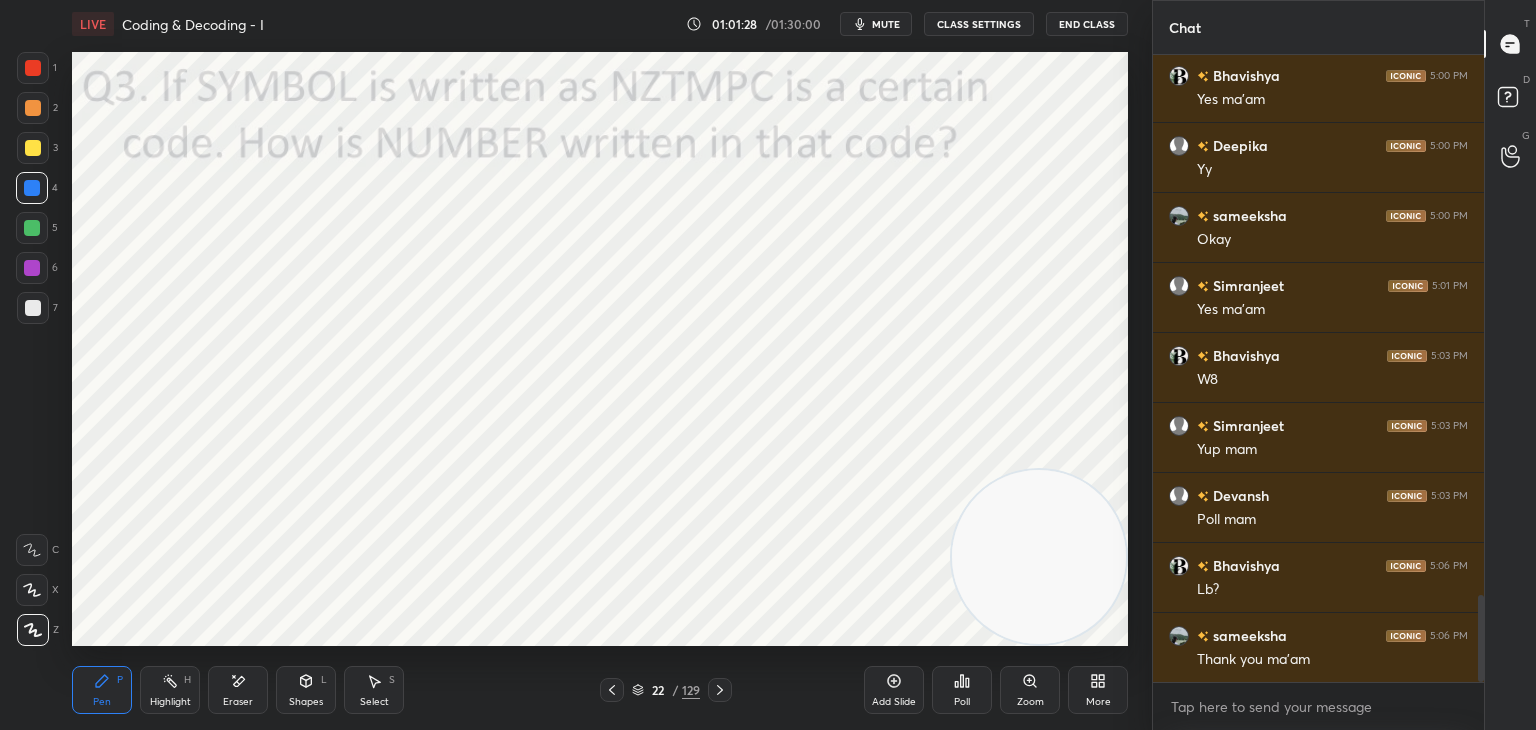 click on "Poll" at bounding box center (962, 690) 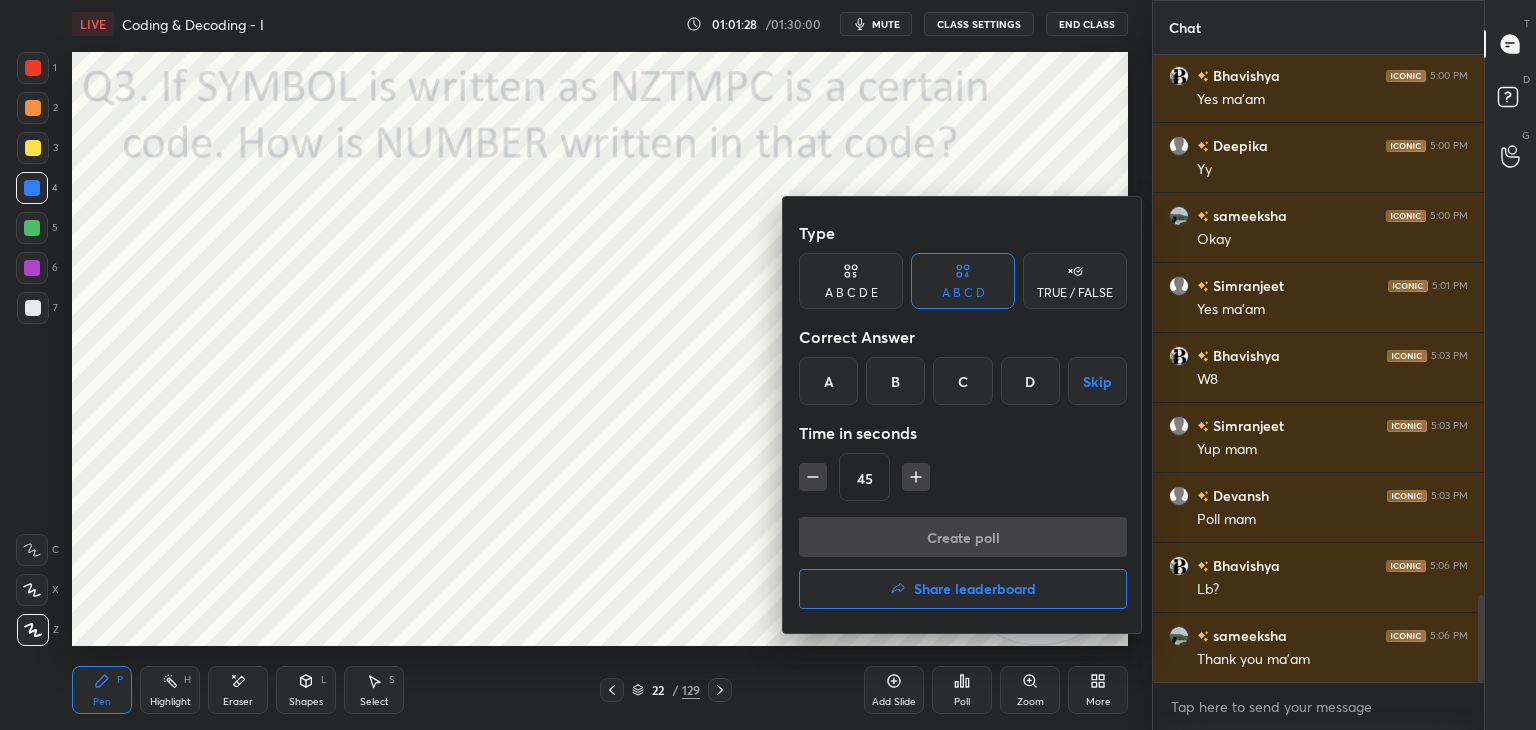 click on "Share leaderboard" at bounding box center (975, 589) 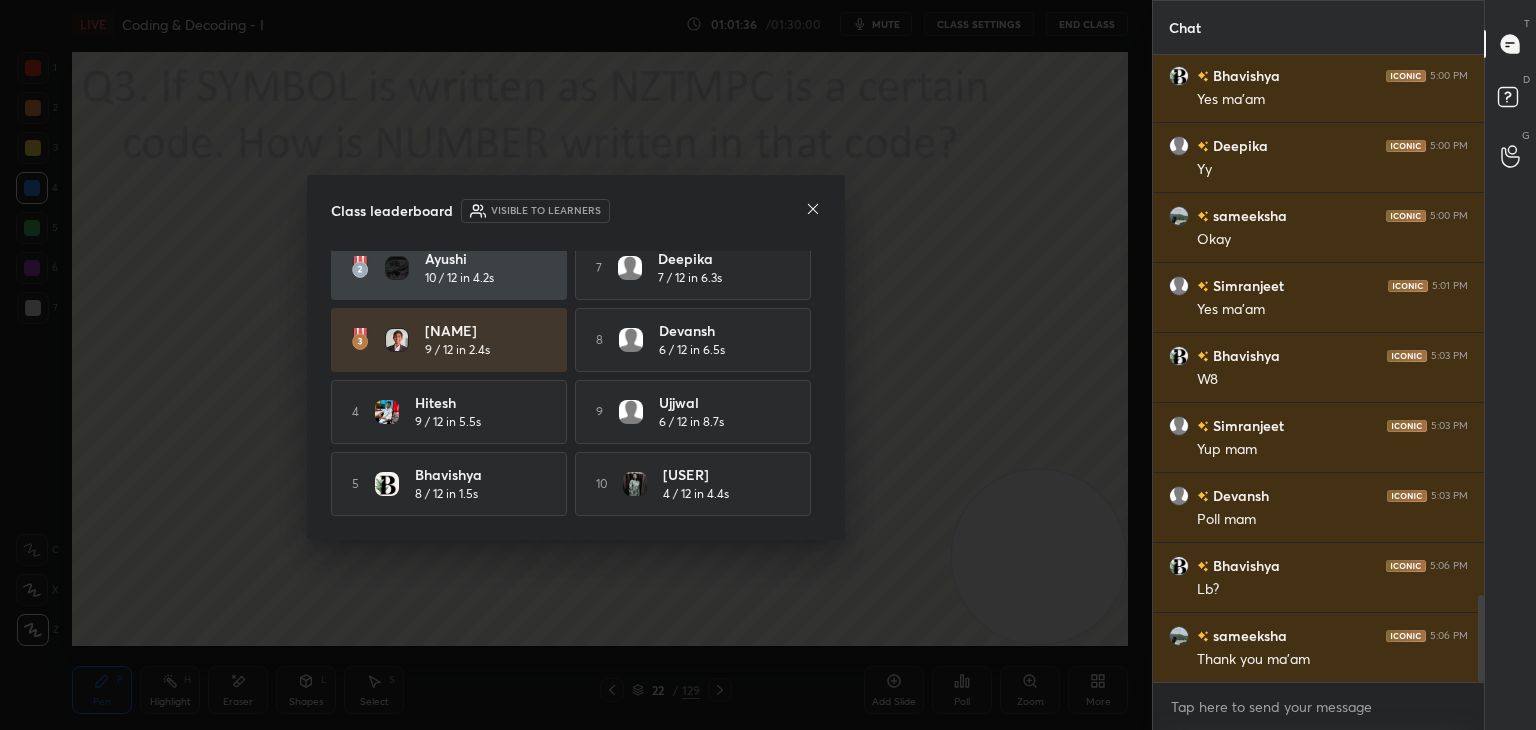 scroll, scrollTop: 0, scrollLeft: 0, axis: both 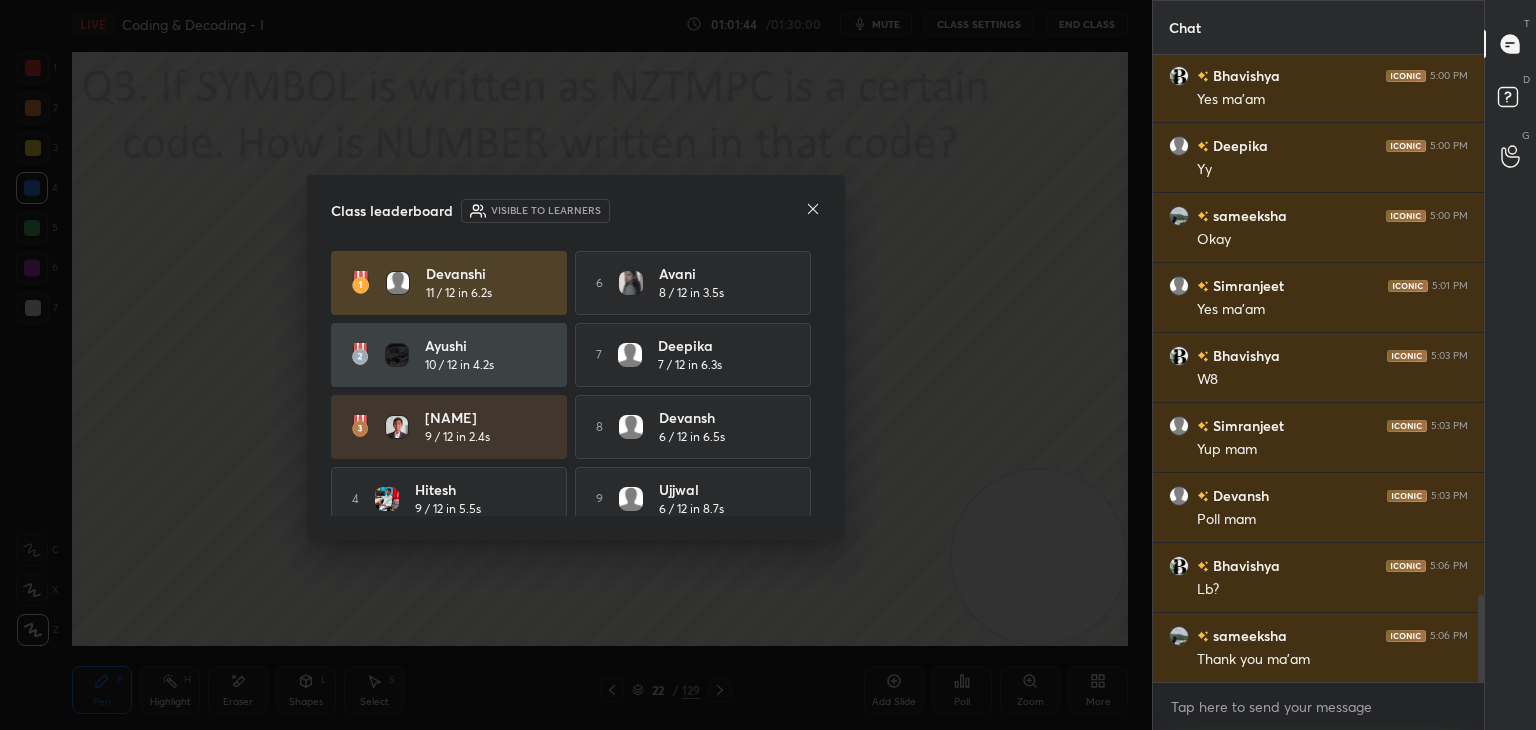 click 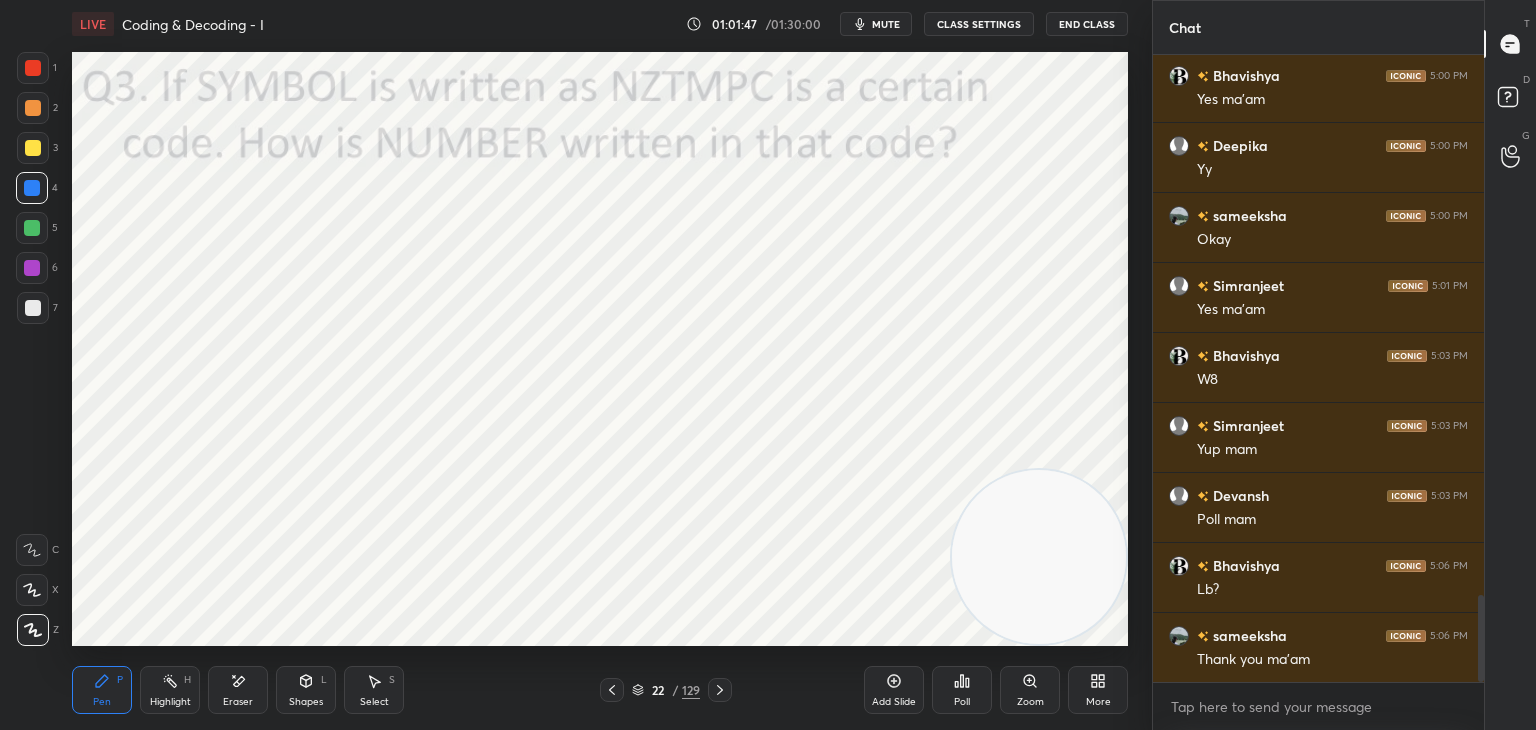 click at bounding box center [33, 68] 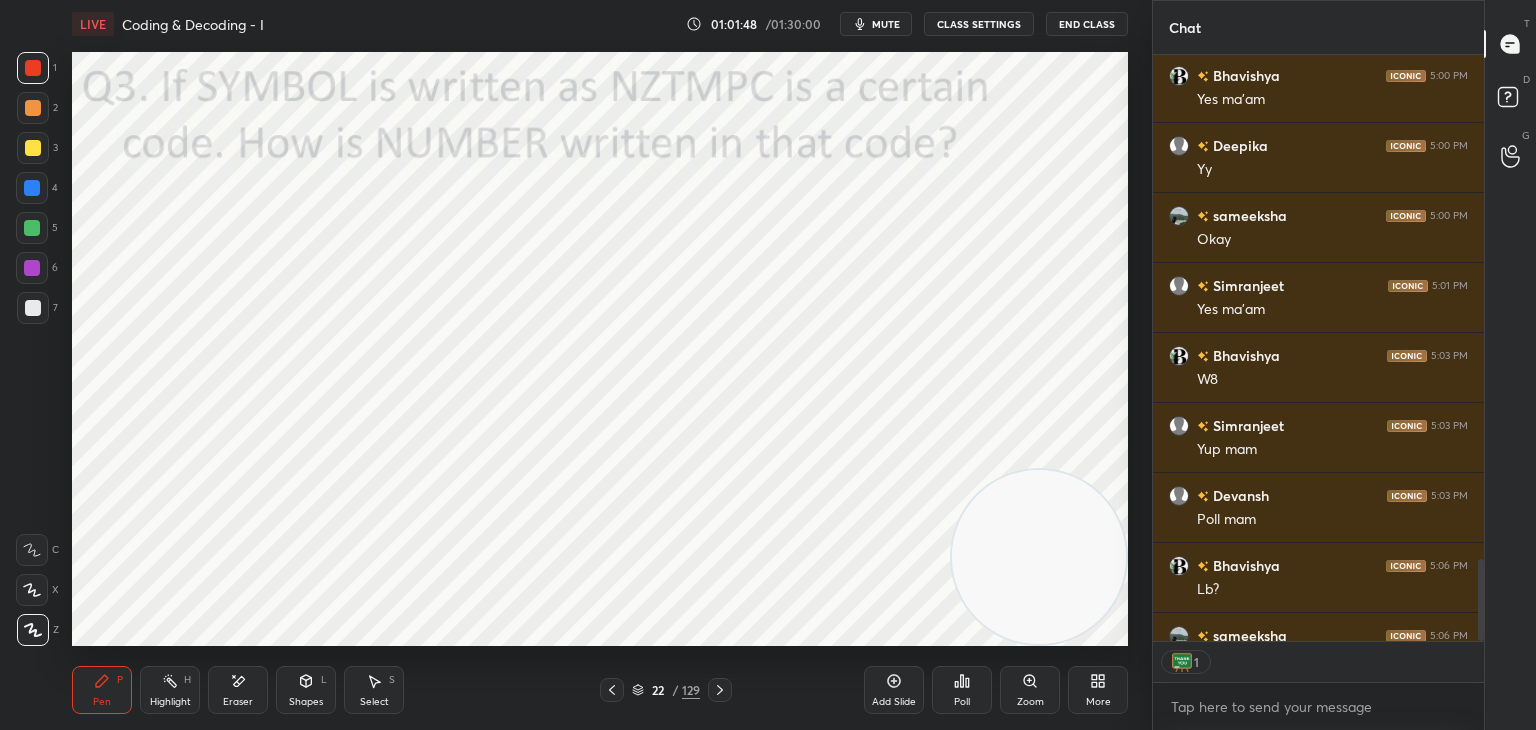 scroll, scrollTop: 585, scrollLeft: 325, axis: both 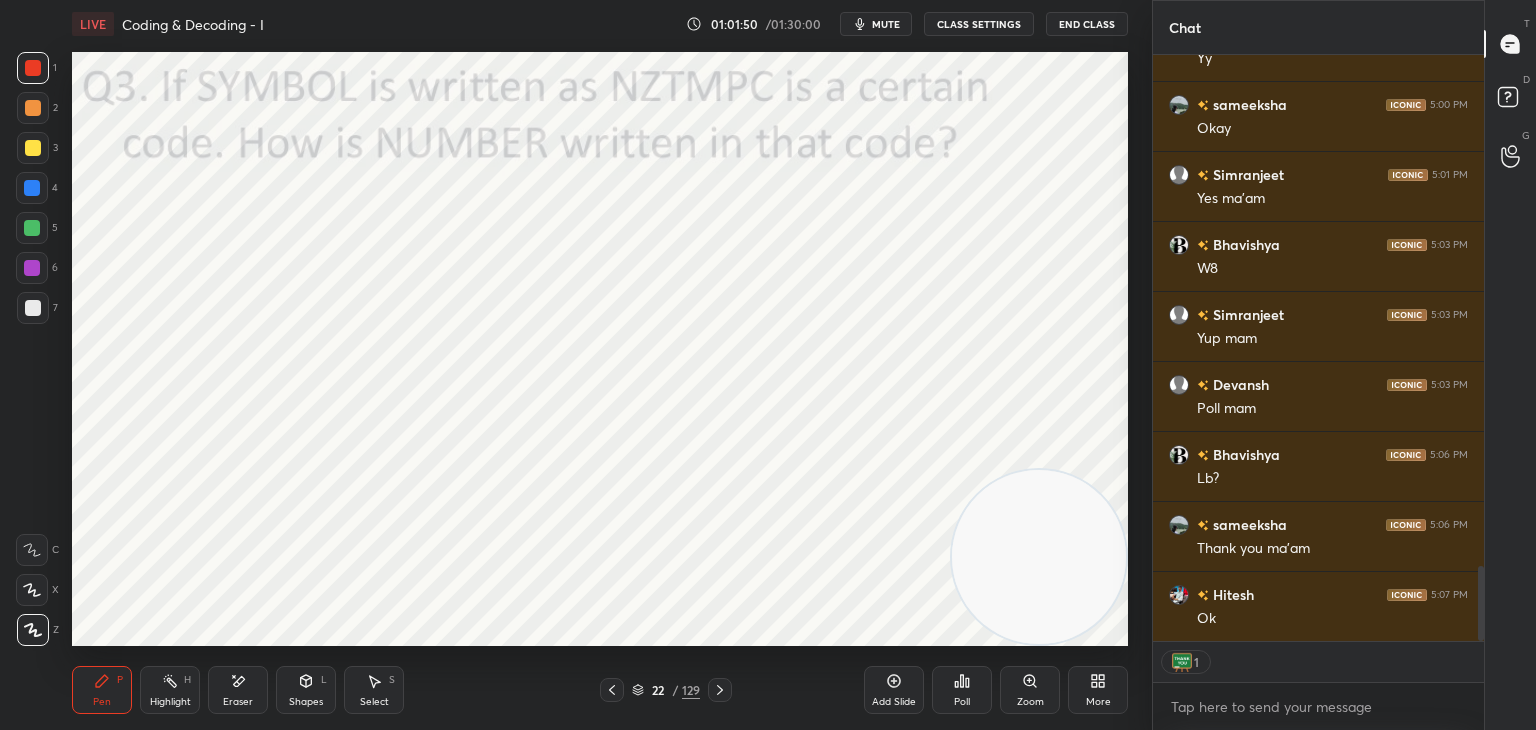 click on "End Class" at bounding box center (1087, 24) 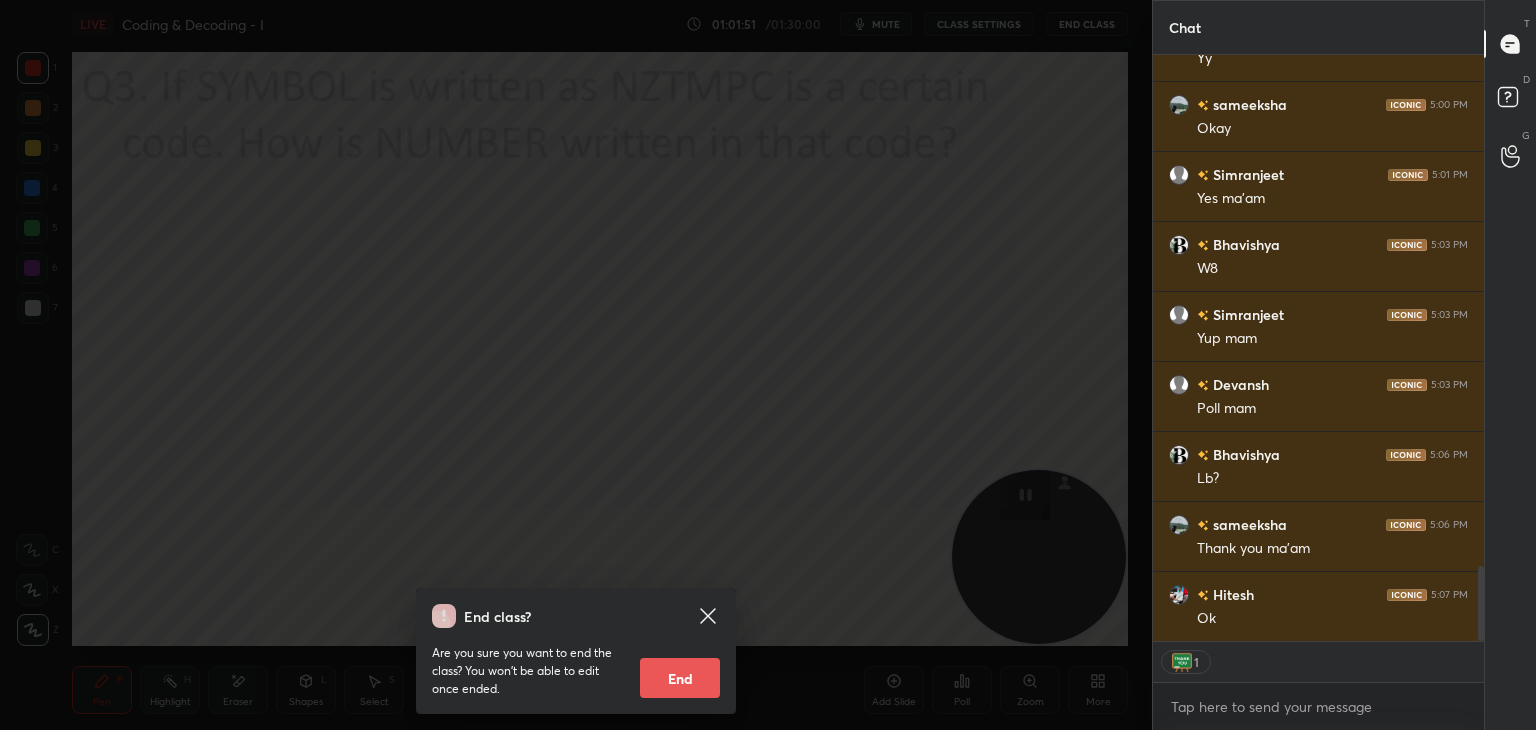 click on "End" at bounding box center (680, 678) 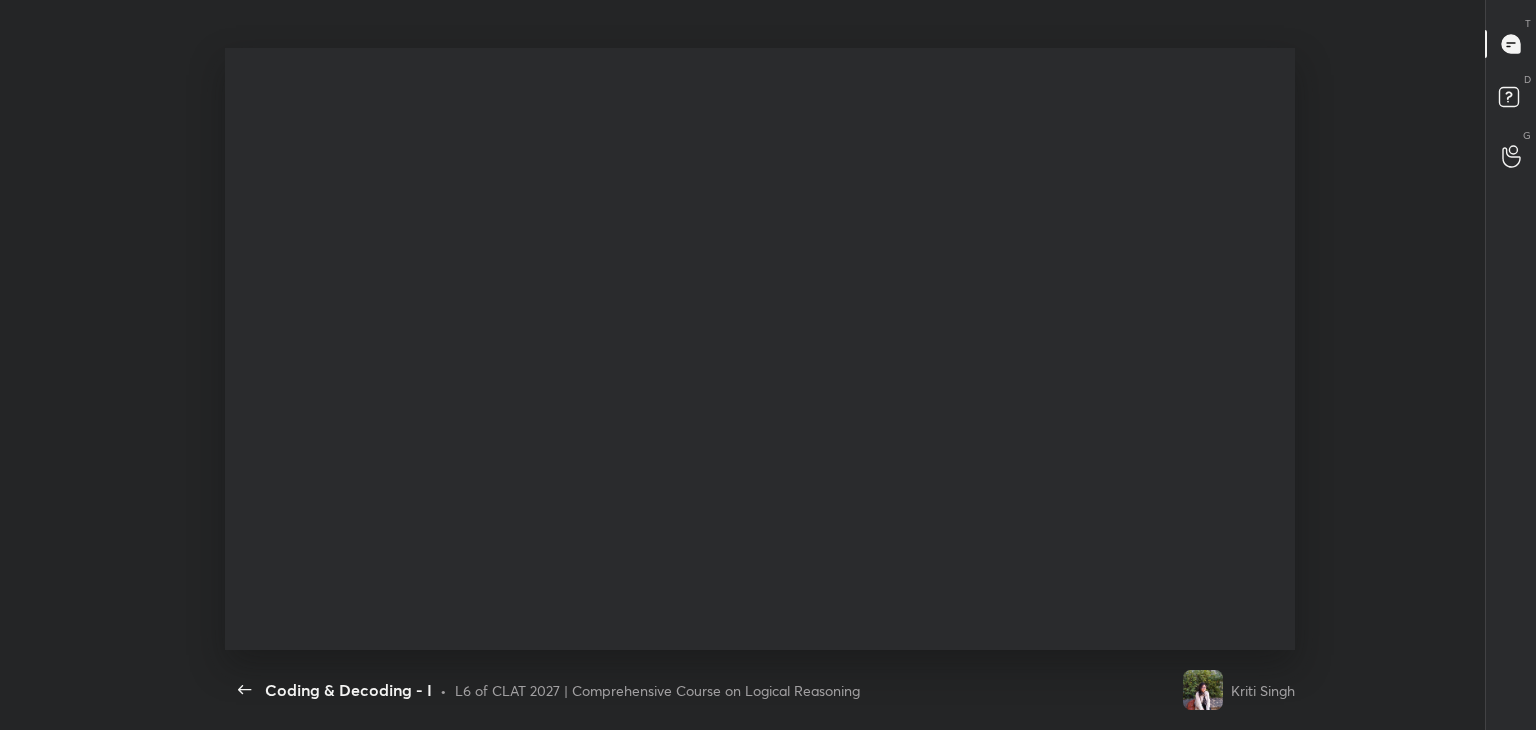 scroll, scrollTop: 99397, scrollLeft: 98756, axis: both 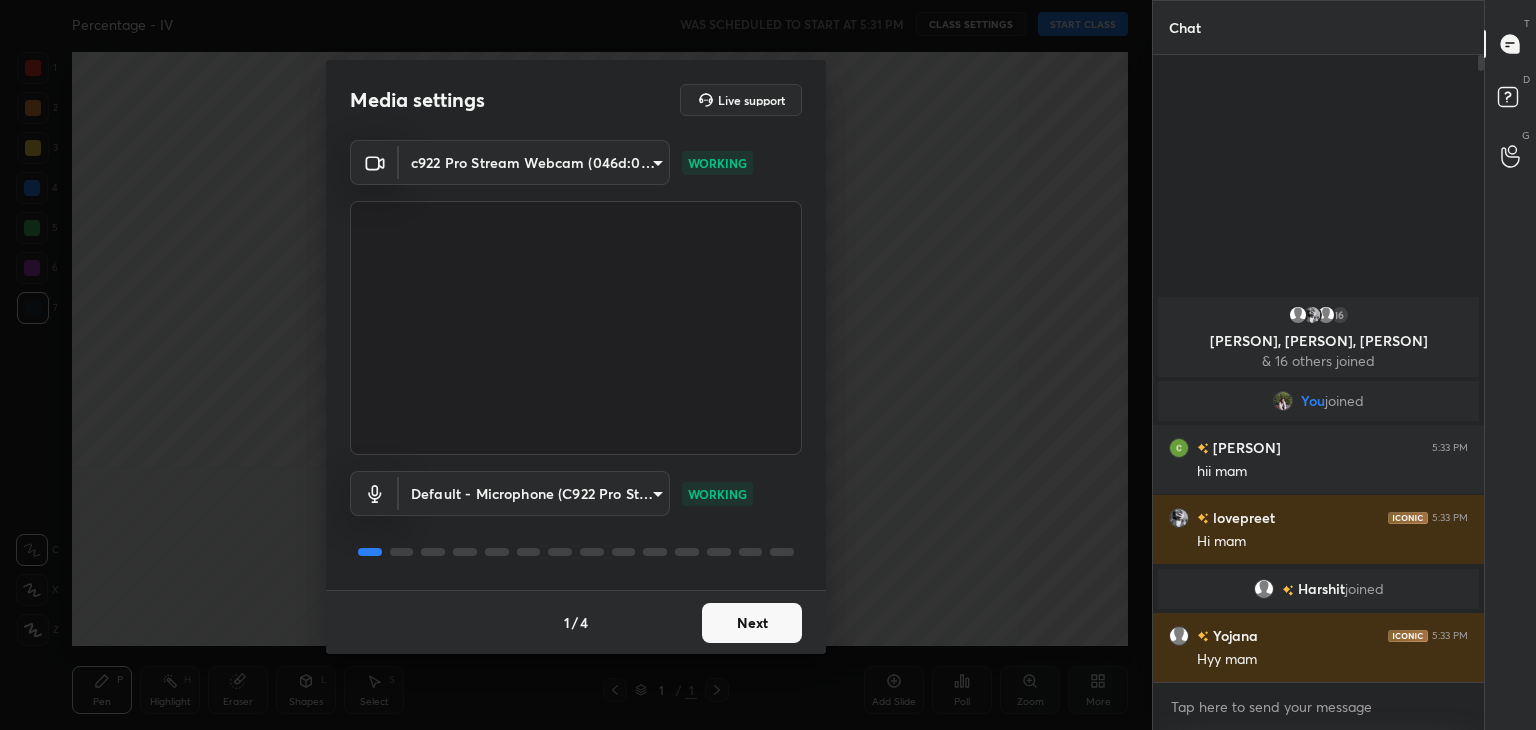 click on "Next" at bounding box center (752, 623) 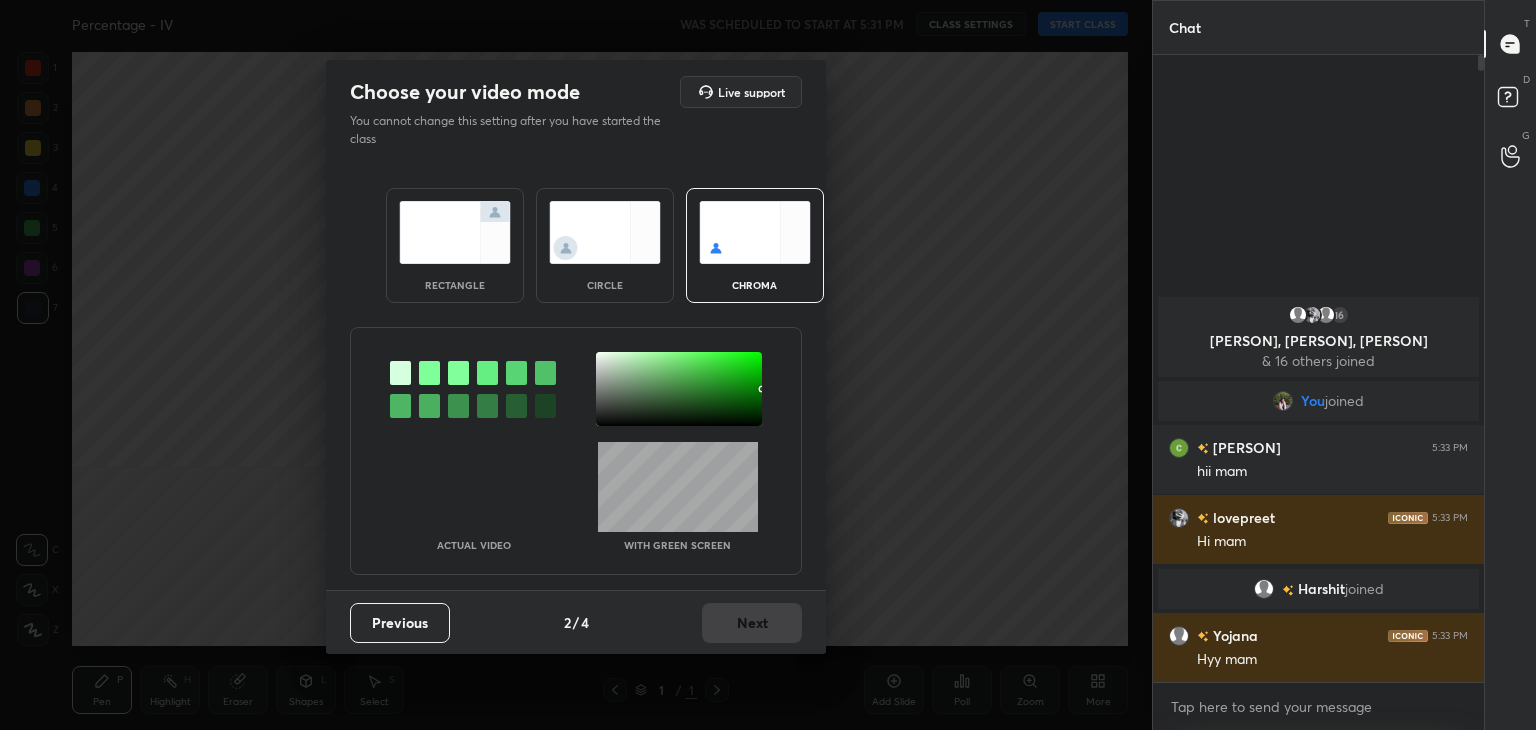 click at bounding box center (605, 232) 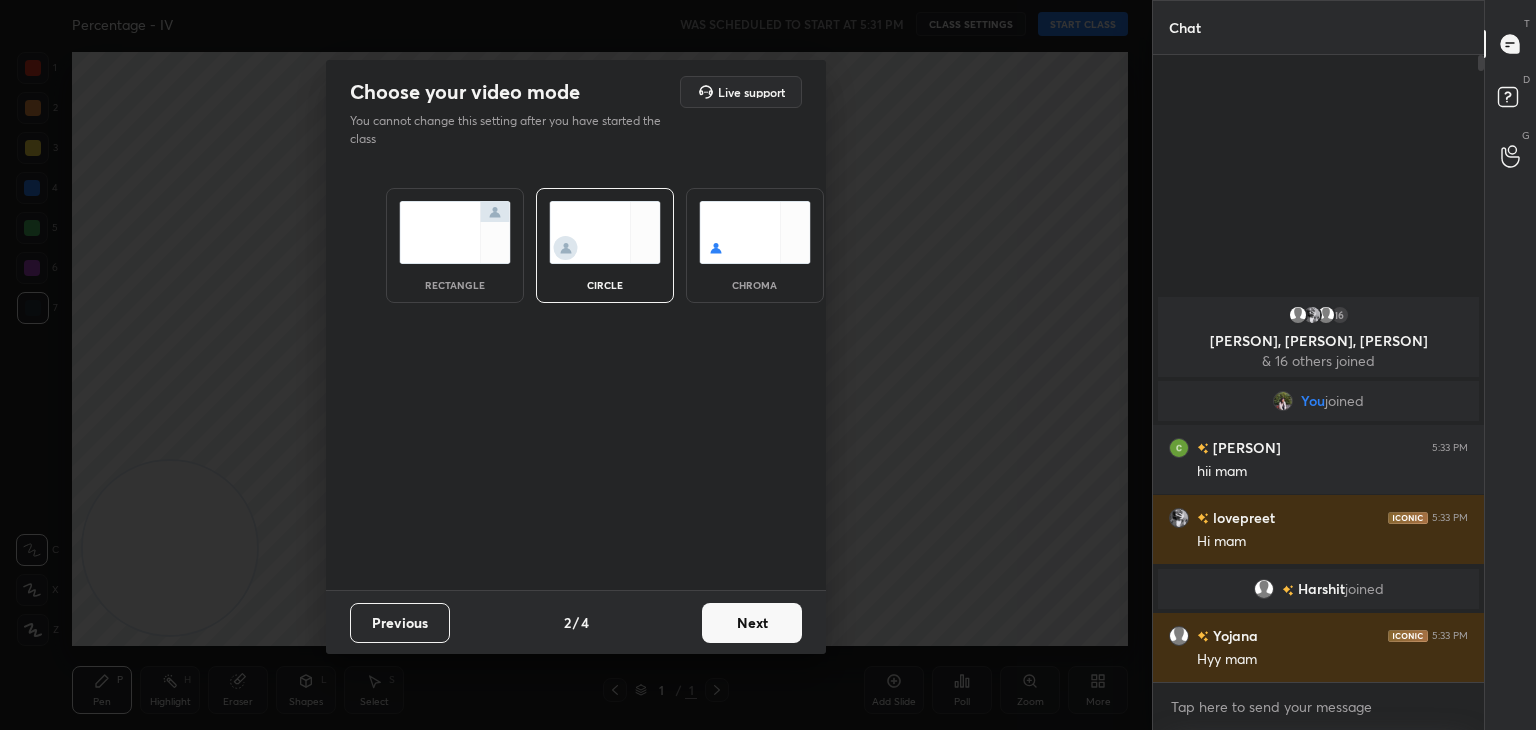 click on "Next" at bounding box center [752, 623] 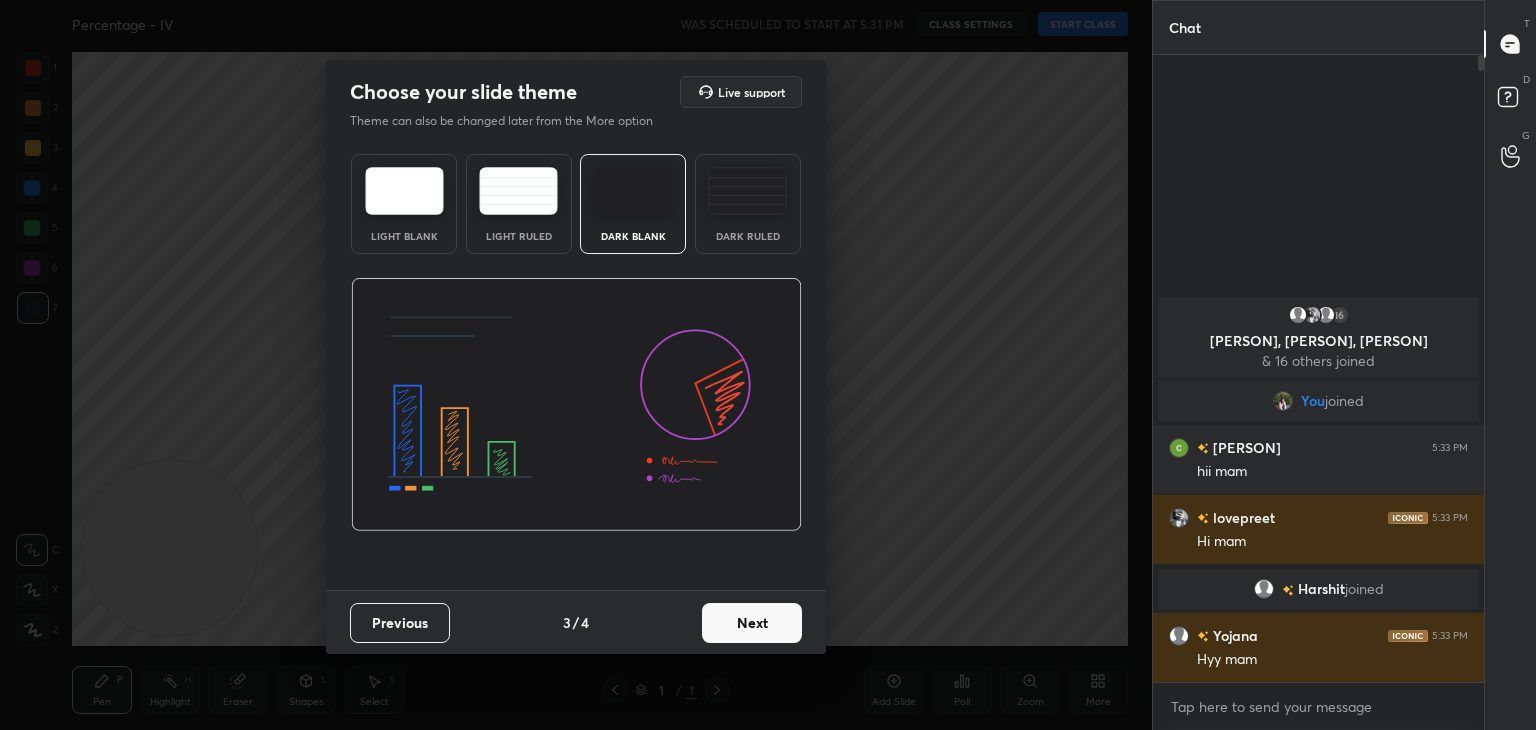 click on "Next" at bounding box center (752, 623) 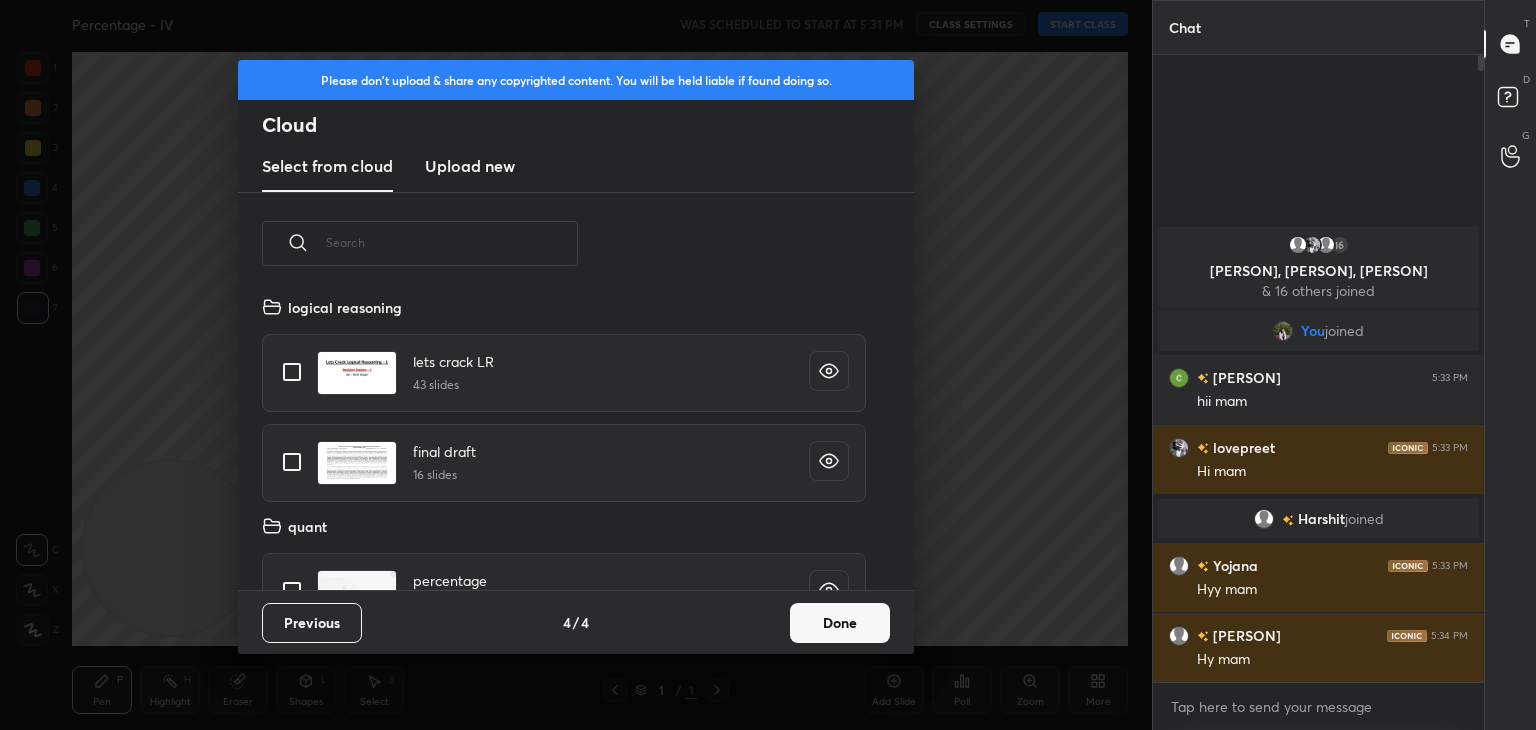 scroll, scrollTop: 6, scrollLeft: 10, axis: both 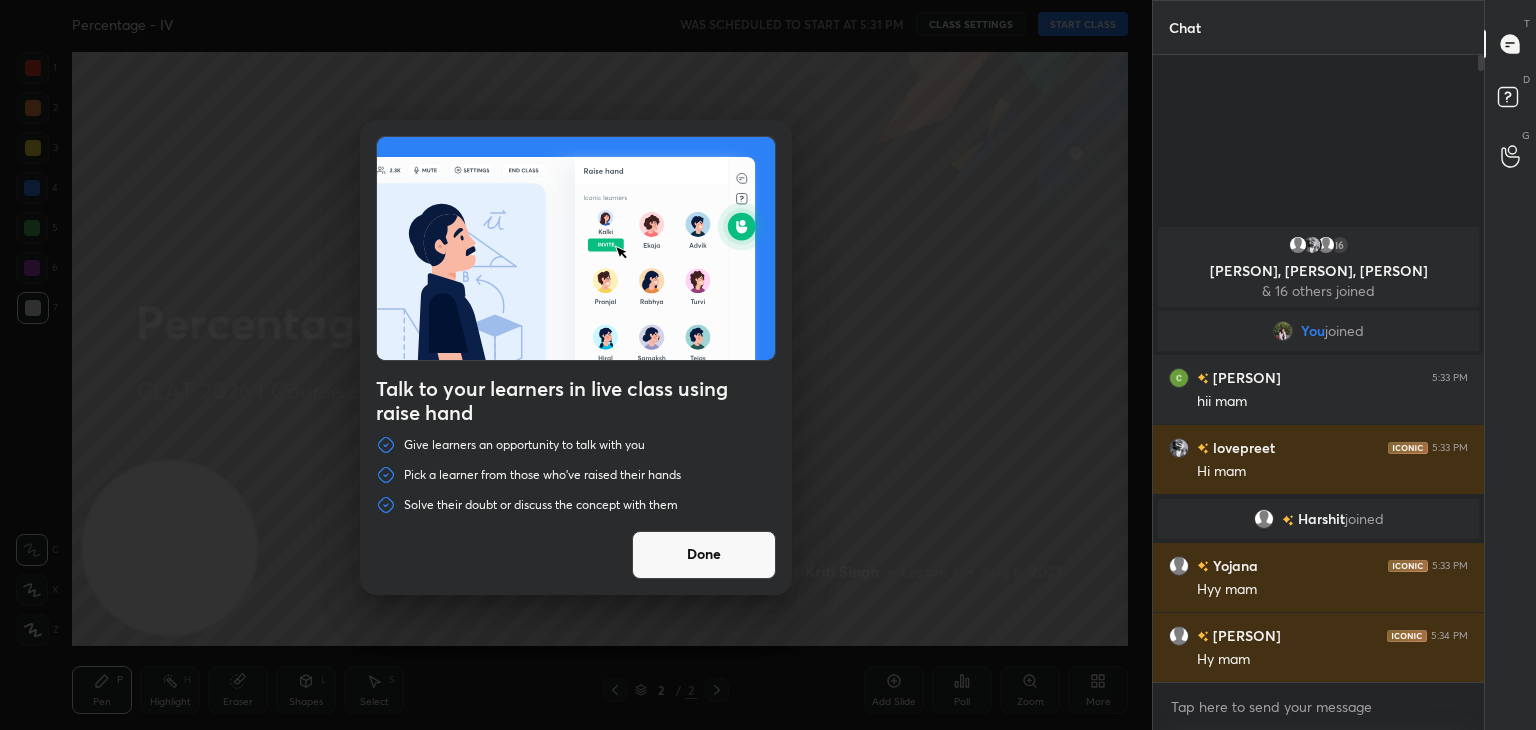 click on "Talk to your learners in live class using raise hand Give learners an opportunity to talk with you Pick a learner from those who've raised their hands Solve their doubt or discuss the concept with them Done" at bounding box center (576, 365) 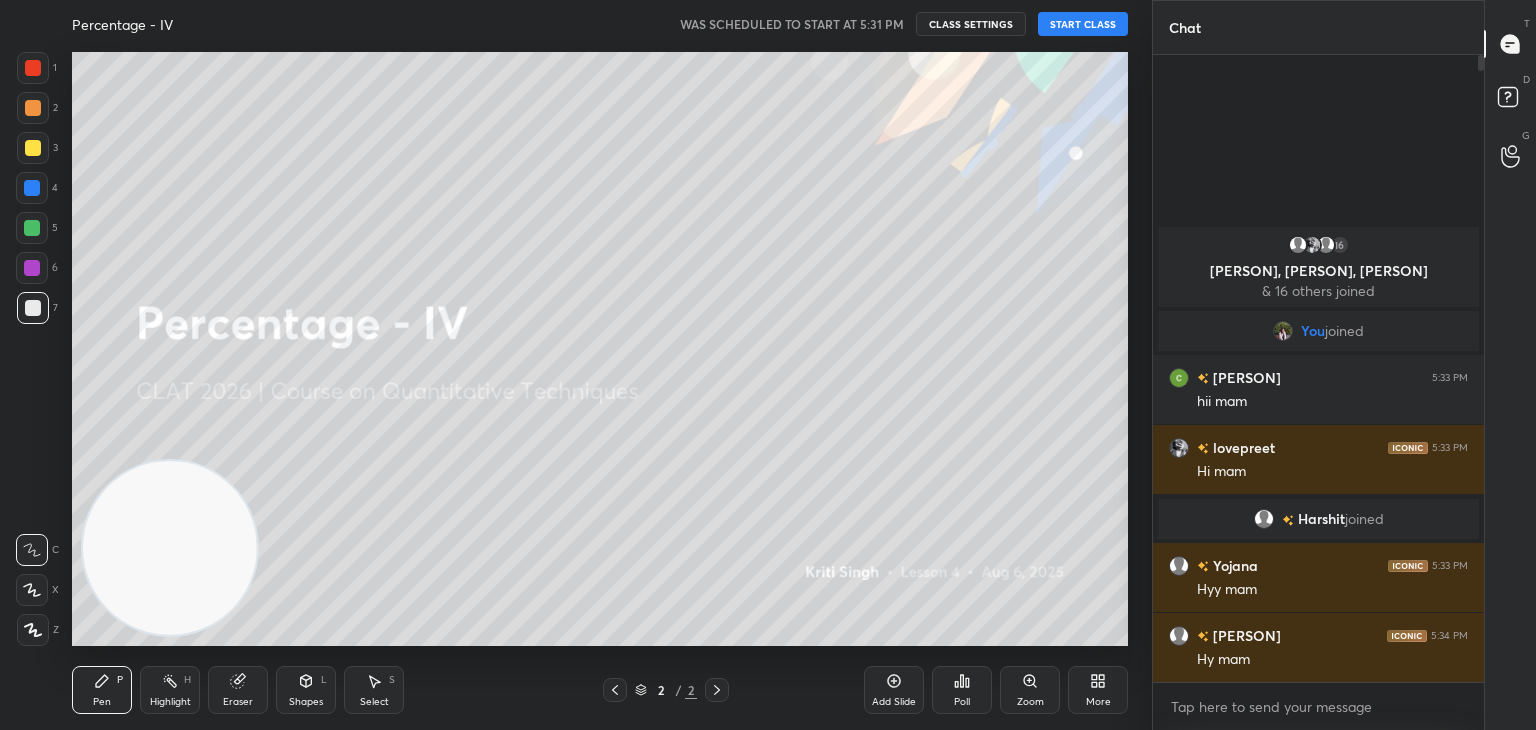 click on "START CLASS" at bounding box center (1083, 24) 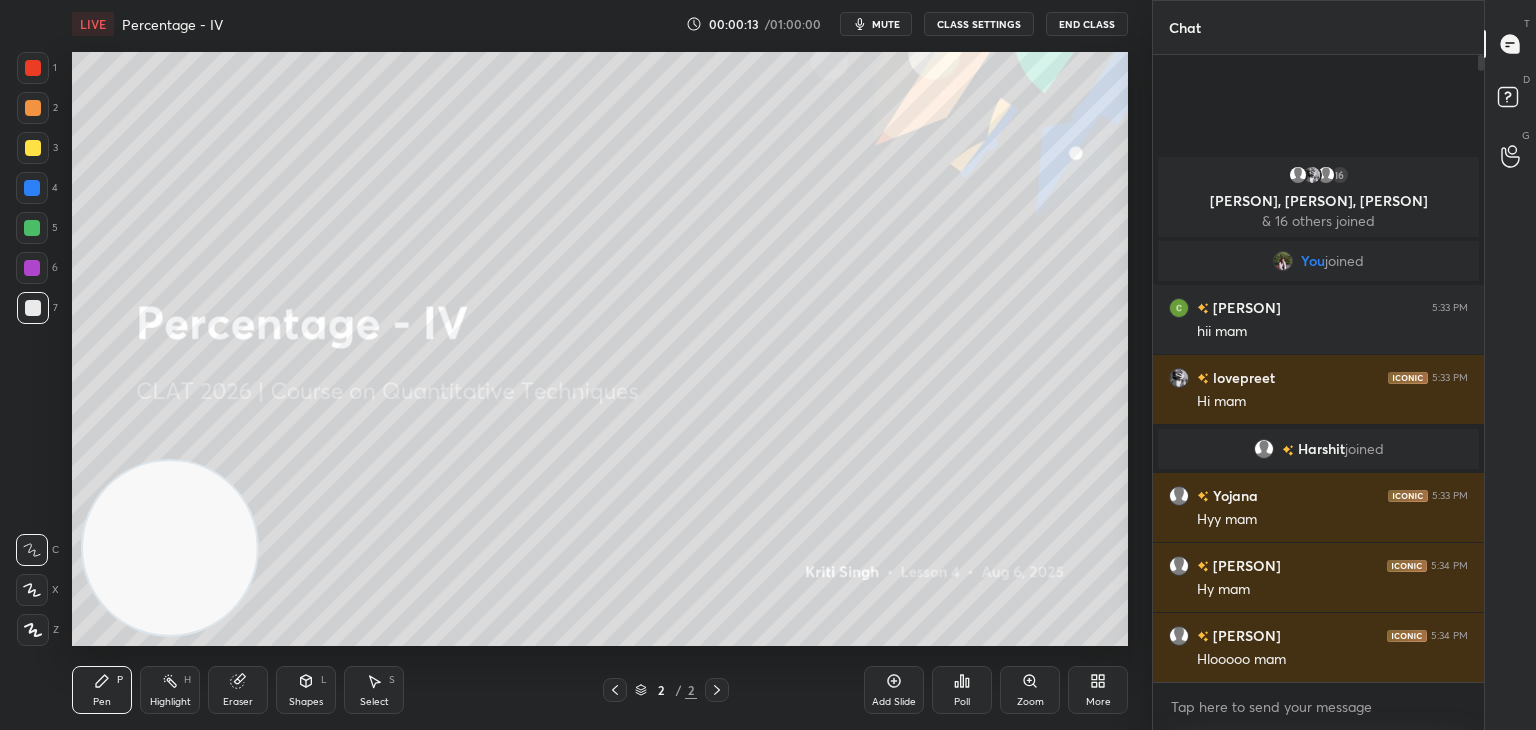 click on "More" at bounding box center (1098, 690) 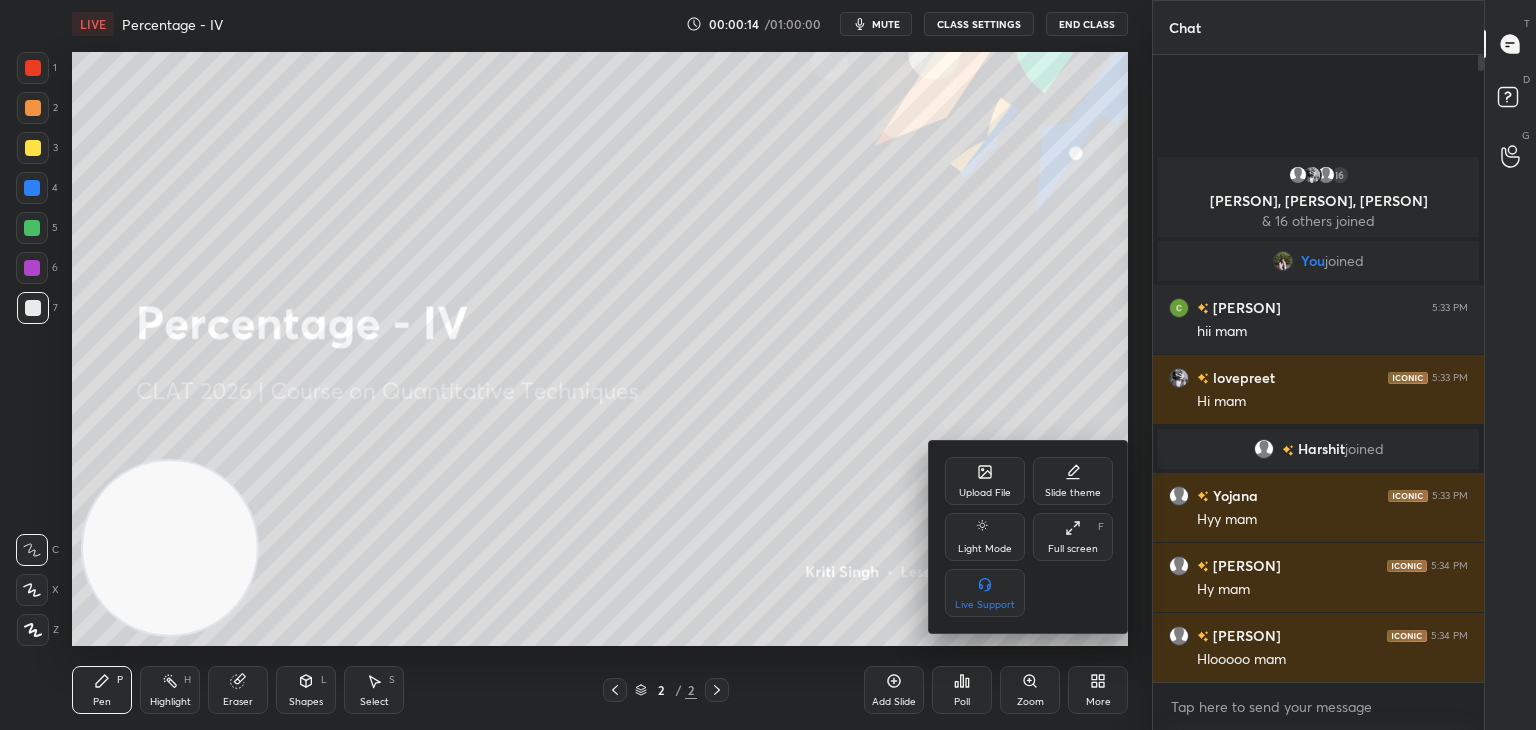 click on "Upload File" at bounding box center [985, 493] 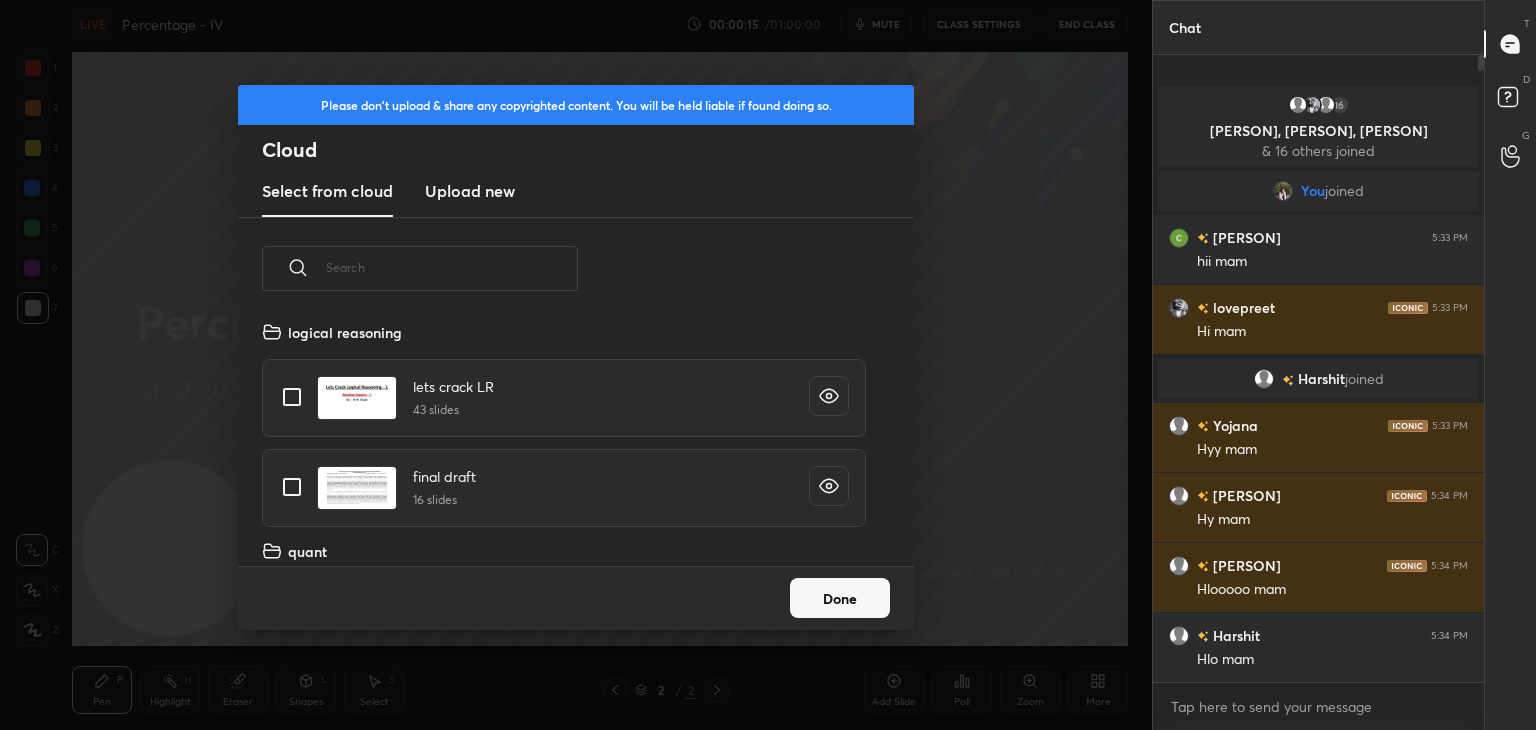 scroll, scrollTop: 5, scrollLeft: 10, axis: both 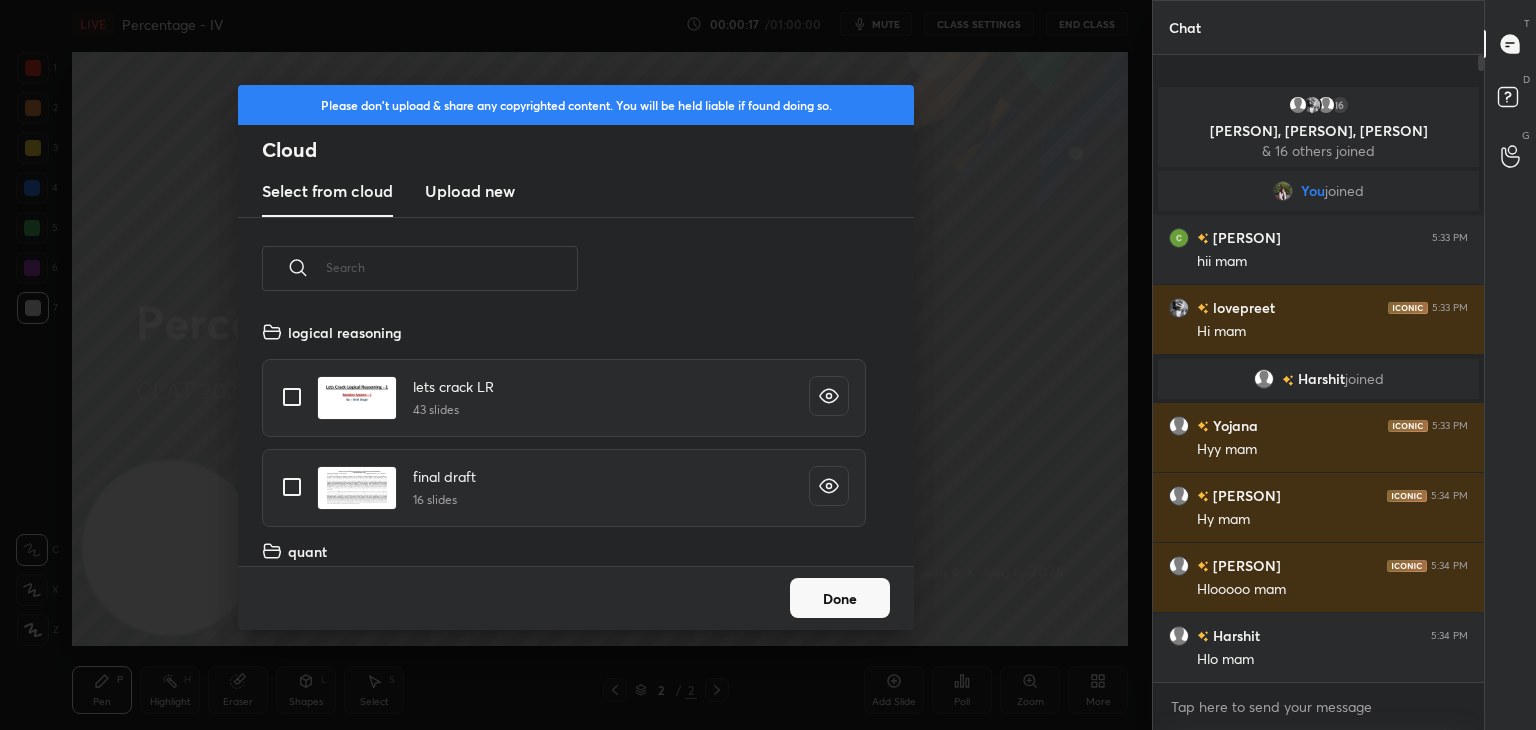 click on "Upload new" at bounding box center (470, 191) 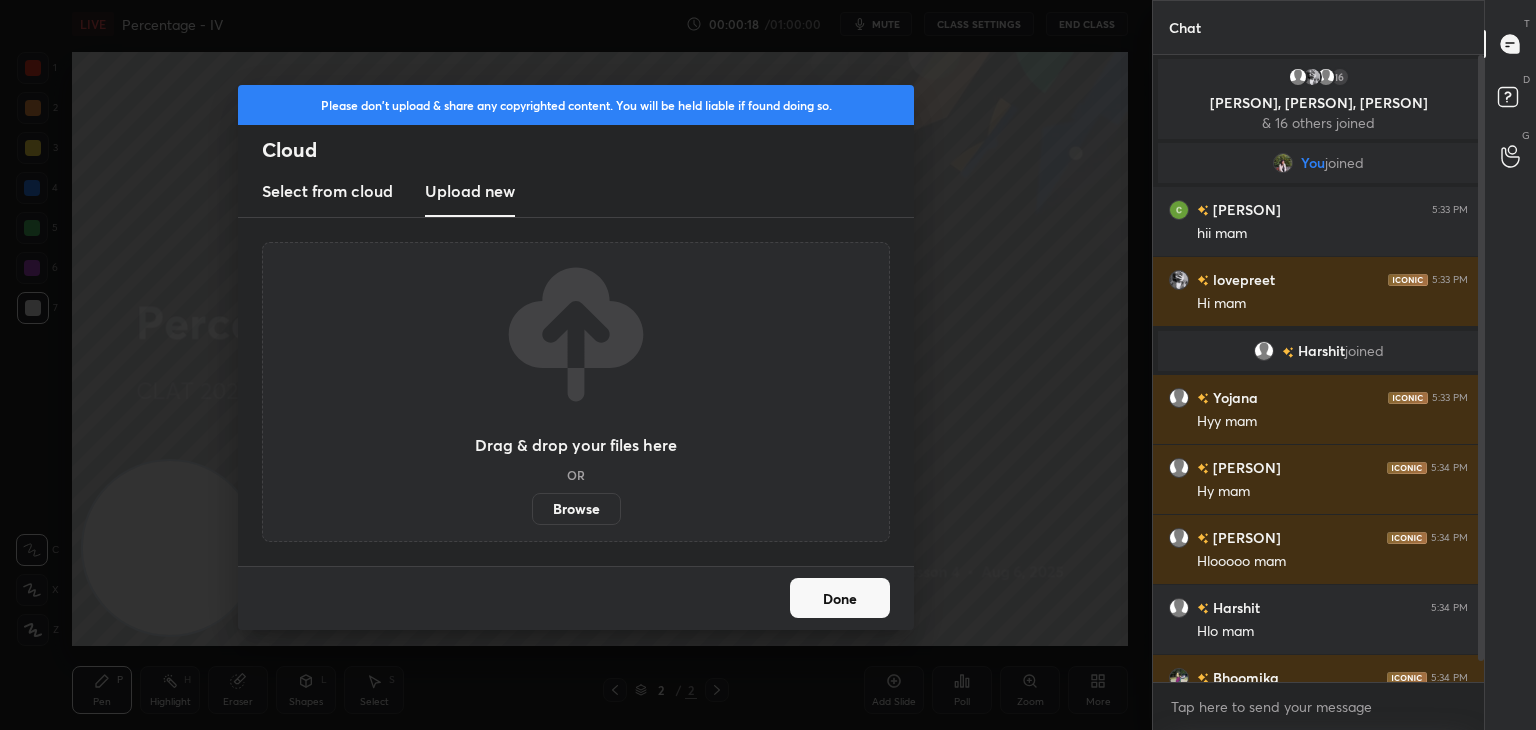 click on "Done" at bounding box center (840, 598) 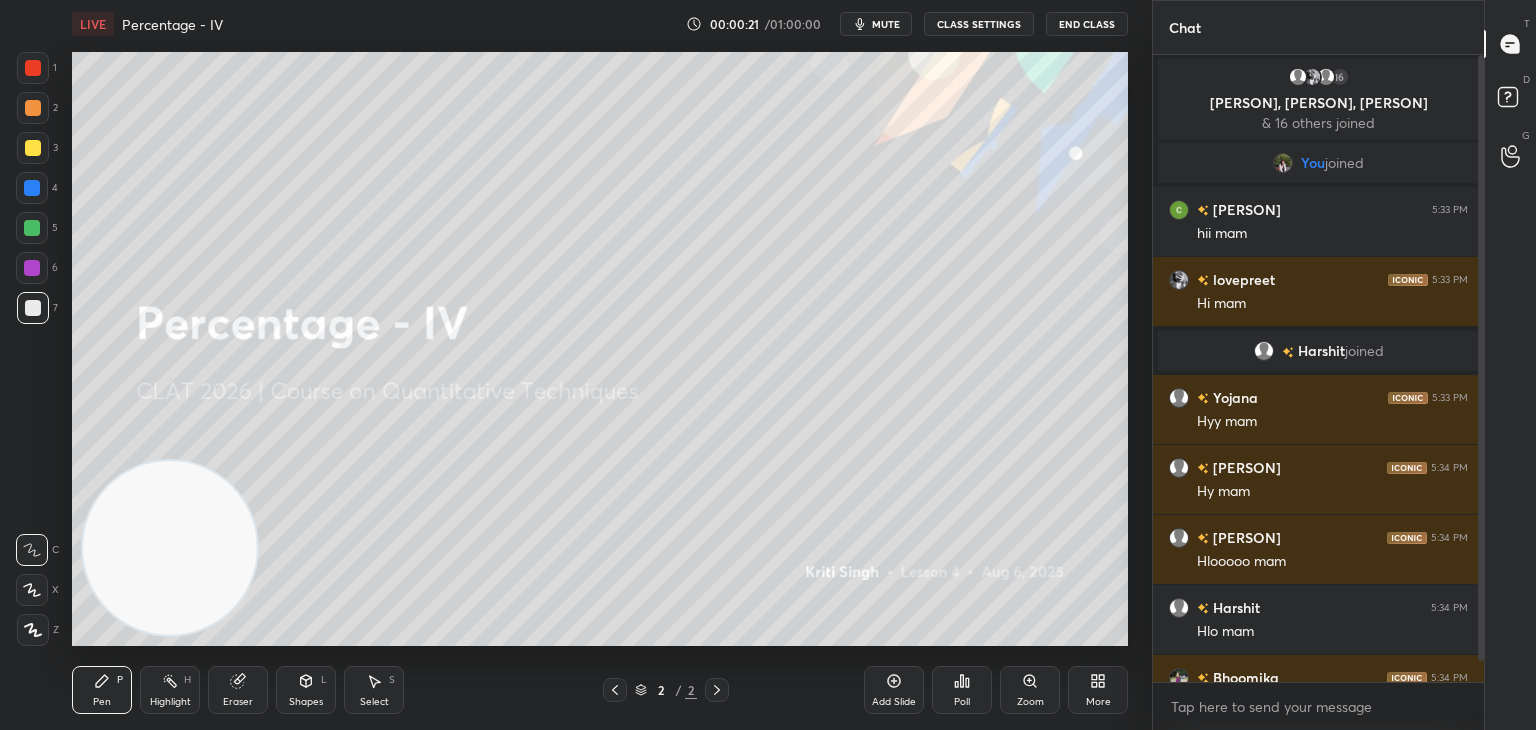 click on "More" at bounding box center [1098, 702] 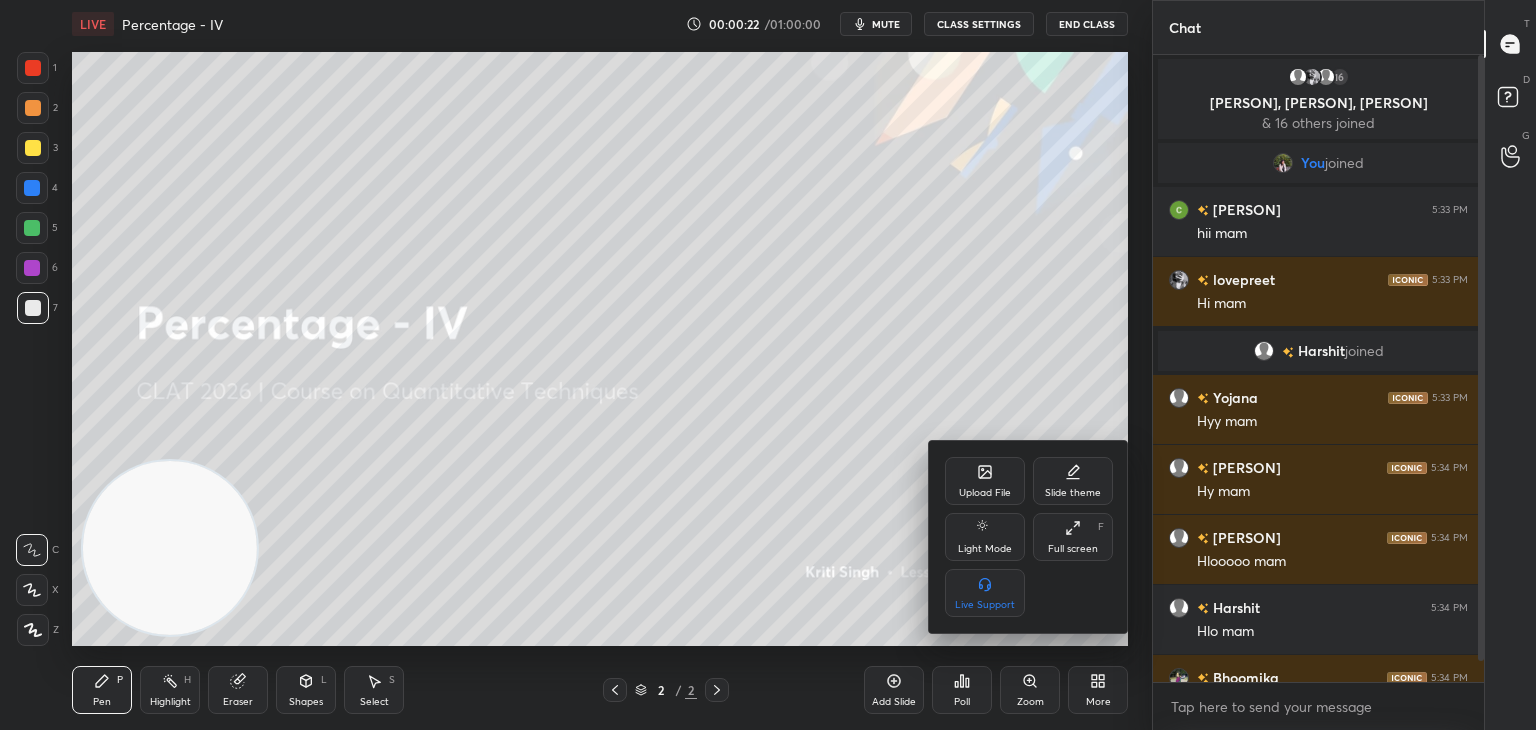 click on "Upload File" at bounding box center (985, 481) 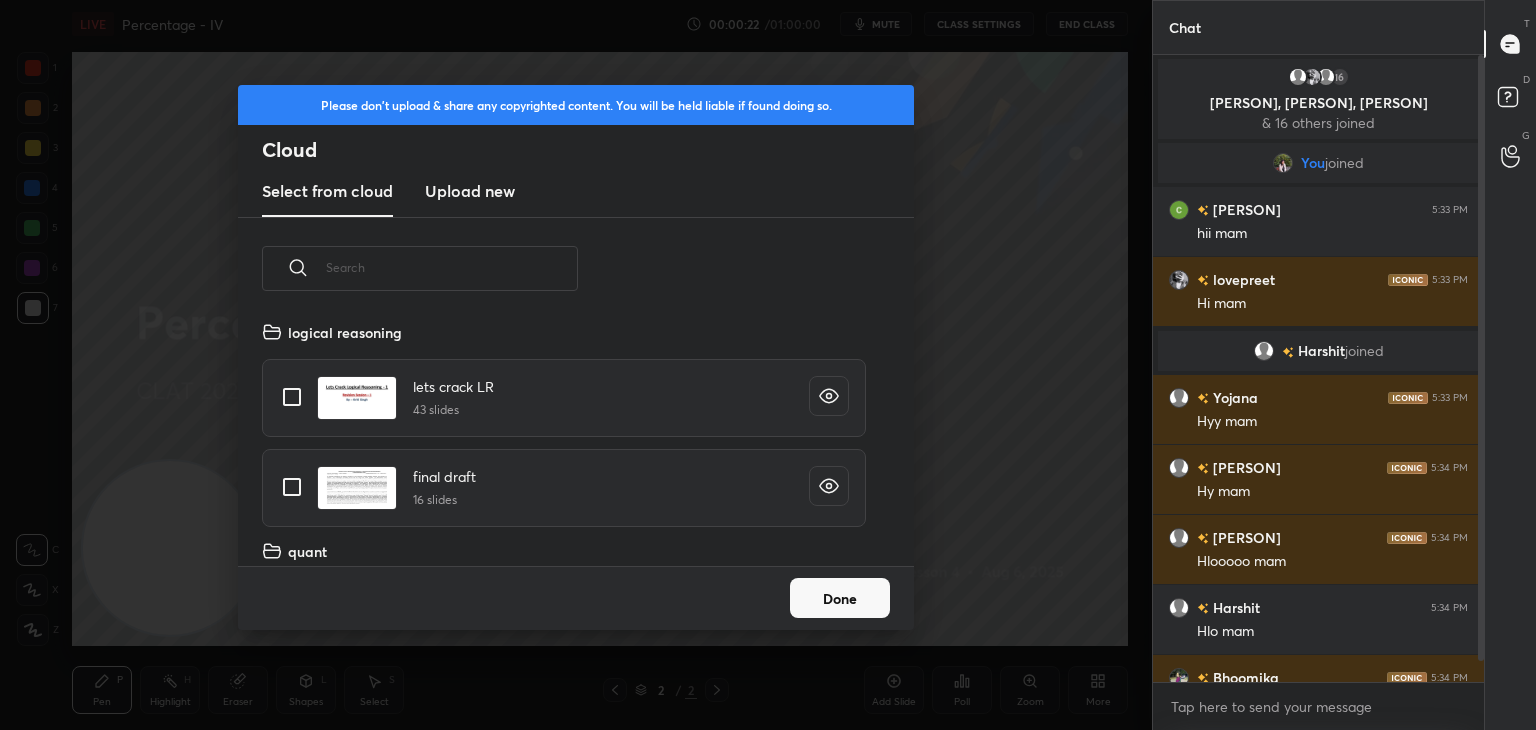 scroll, scrollTop: 5, scrollLeft: 10, axis: both 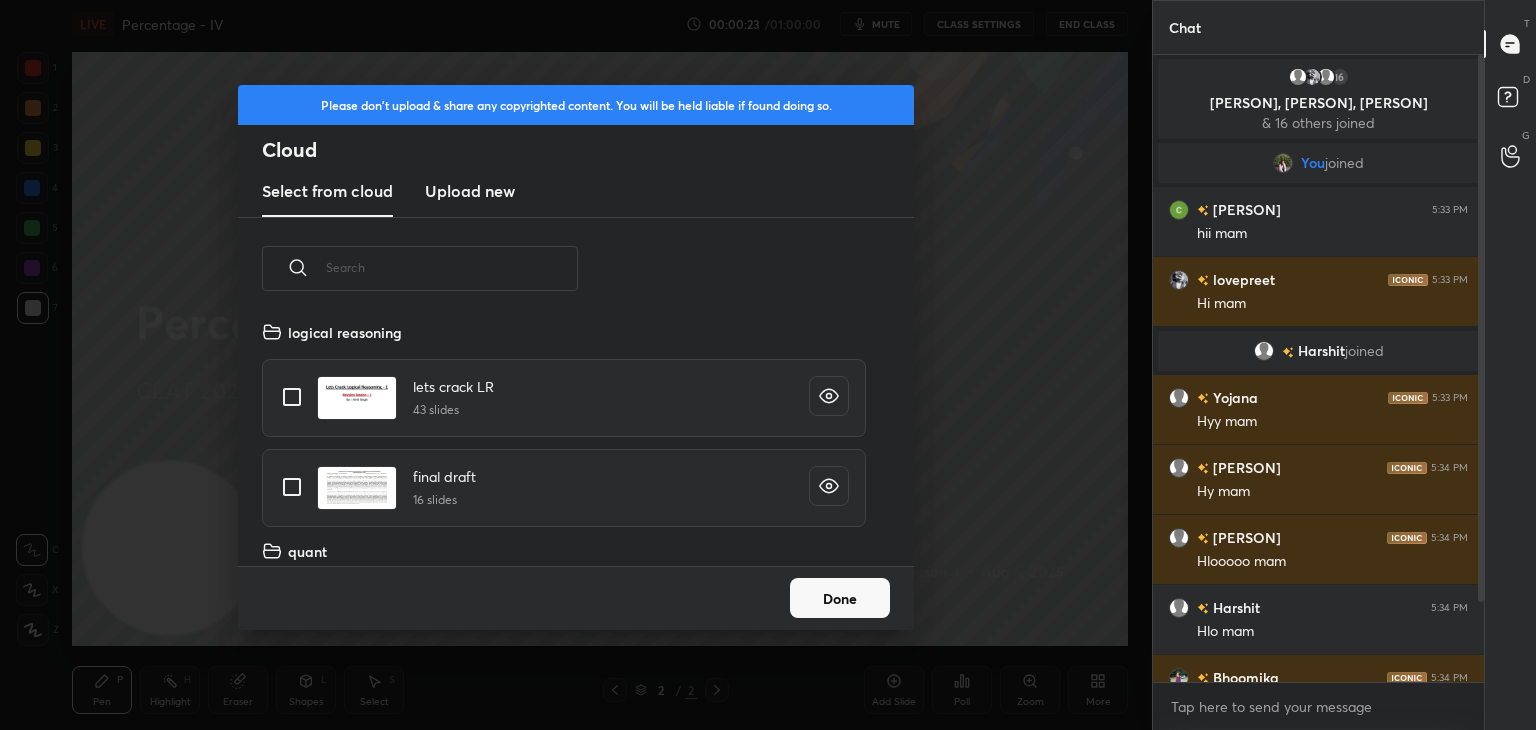click on "Upload new" at bounding box center (470, 192) 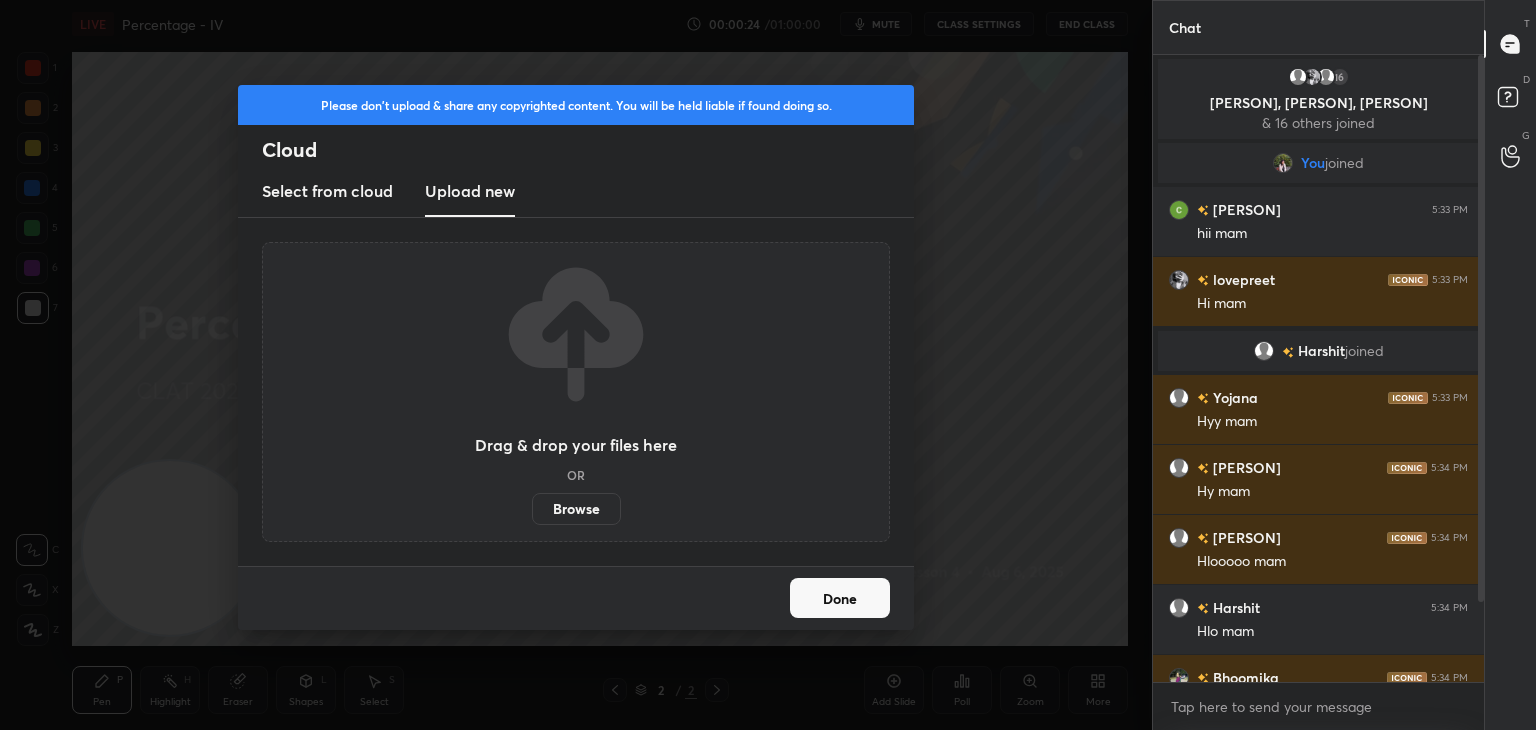 click on "Browse" at bounding box center (576, 509) 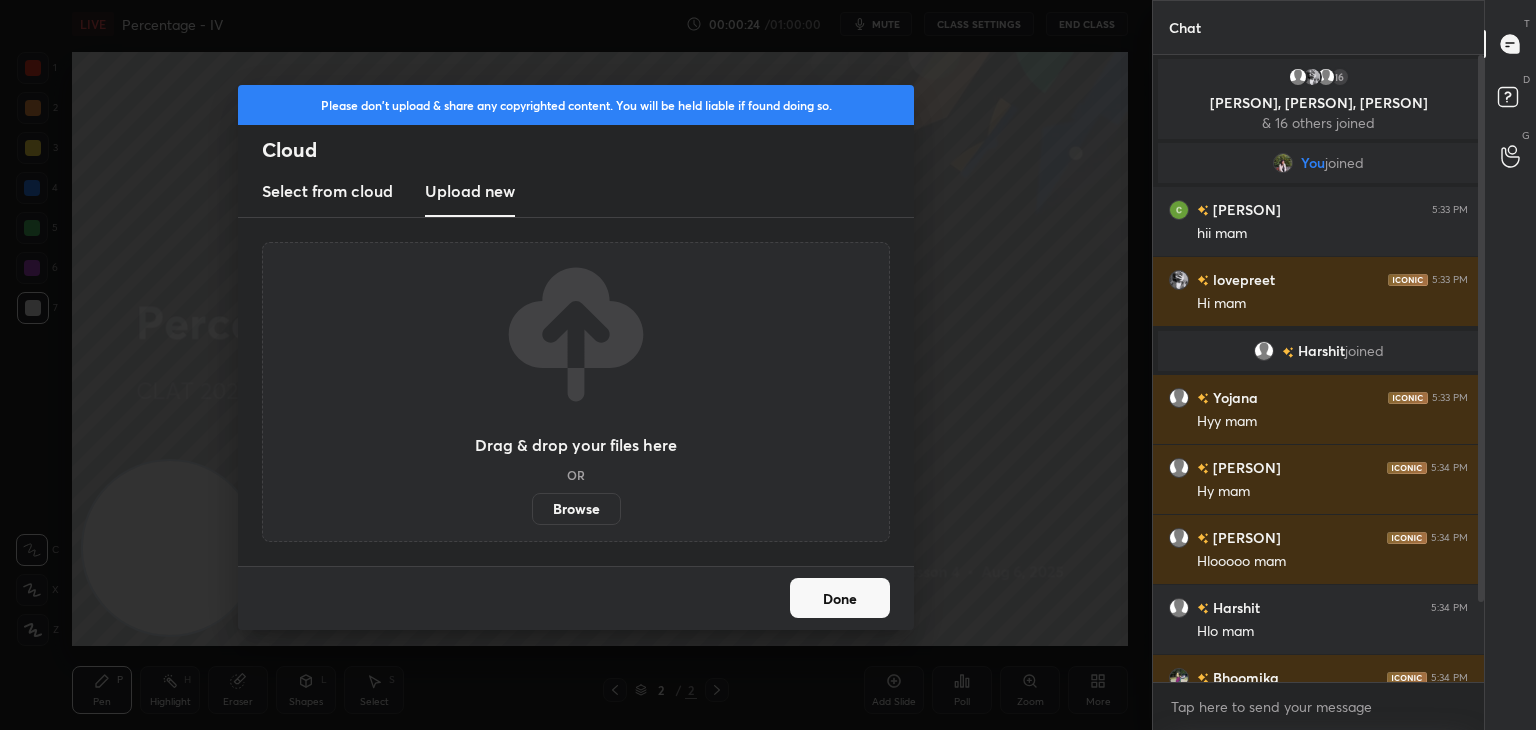 click on "Browse" at bounding box center [532, 509] 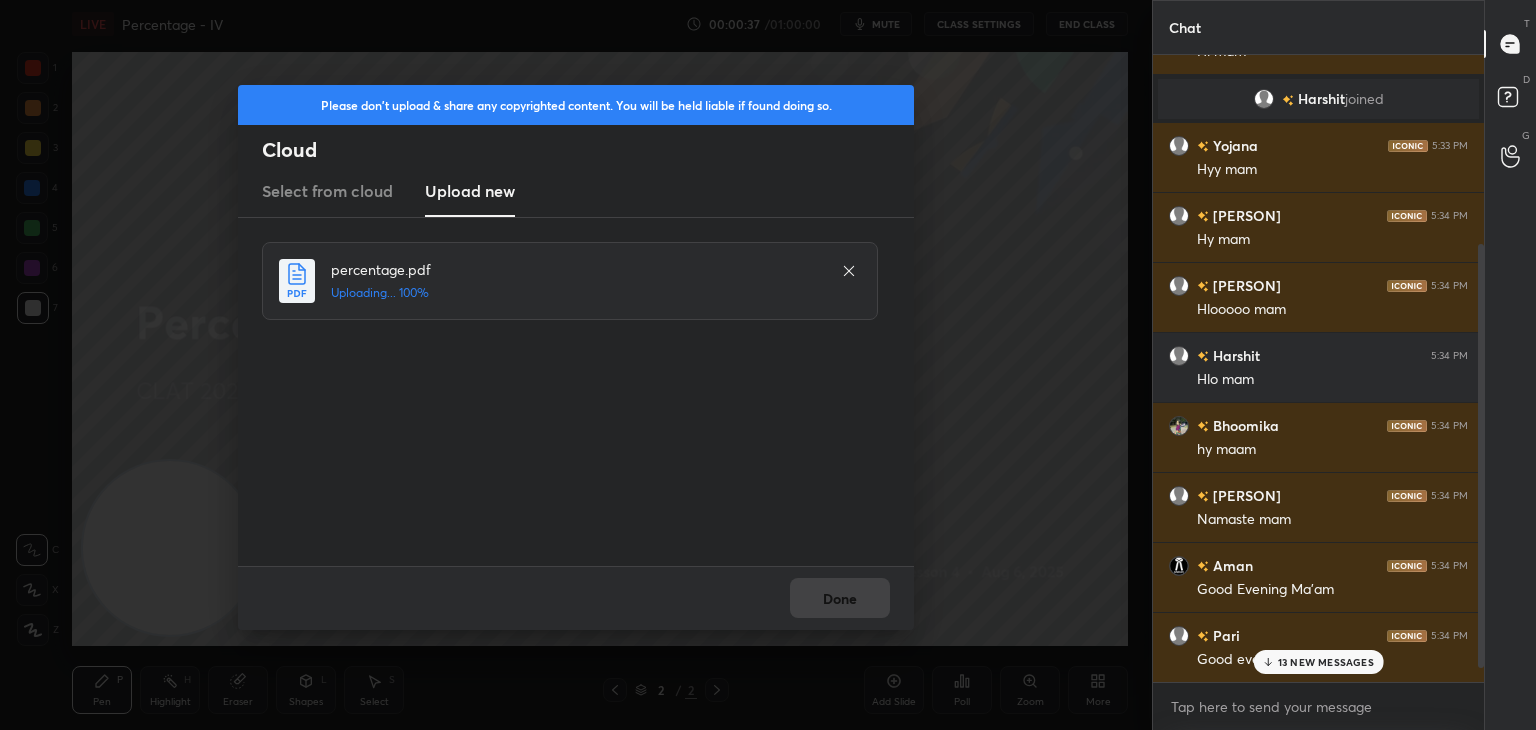 scroll, scrollTop: 300, scrollLeft: 0, axis: vertical 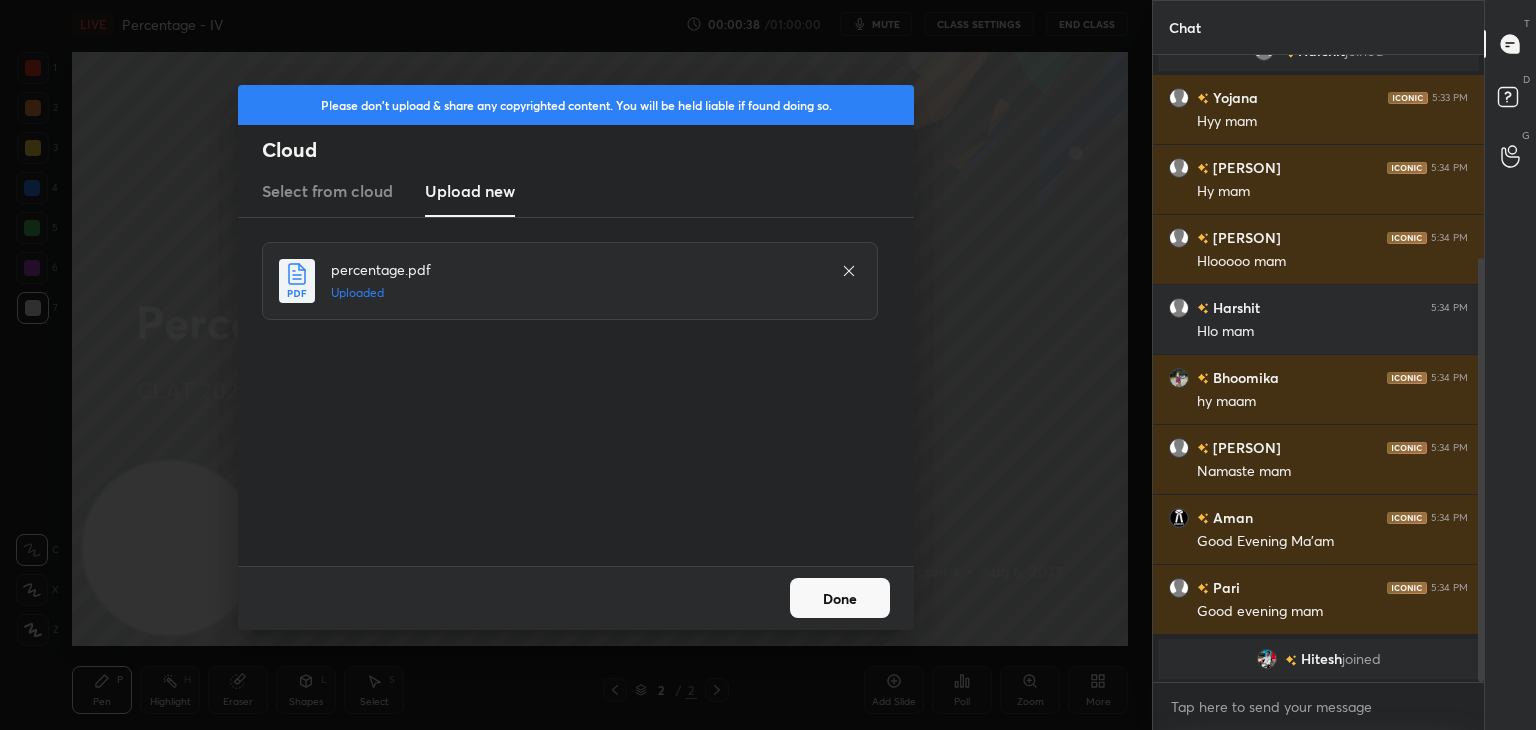 drag, startPoint x: 1482, startPoint y: 140, endPoint x: 1519, endPoint y: 422, distance: 284.41696 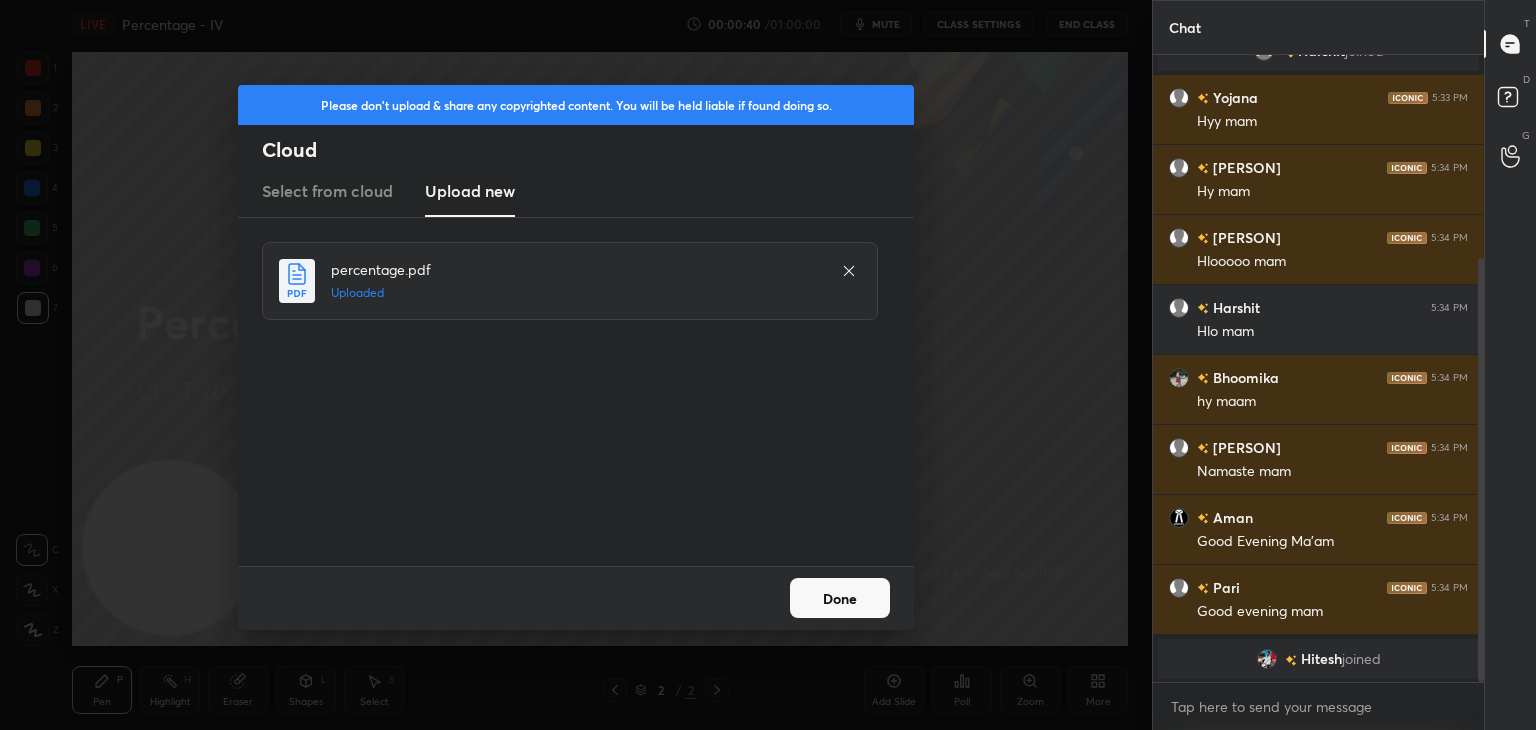 click on "Done" at bounding box center [840, 598] 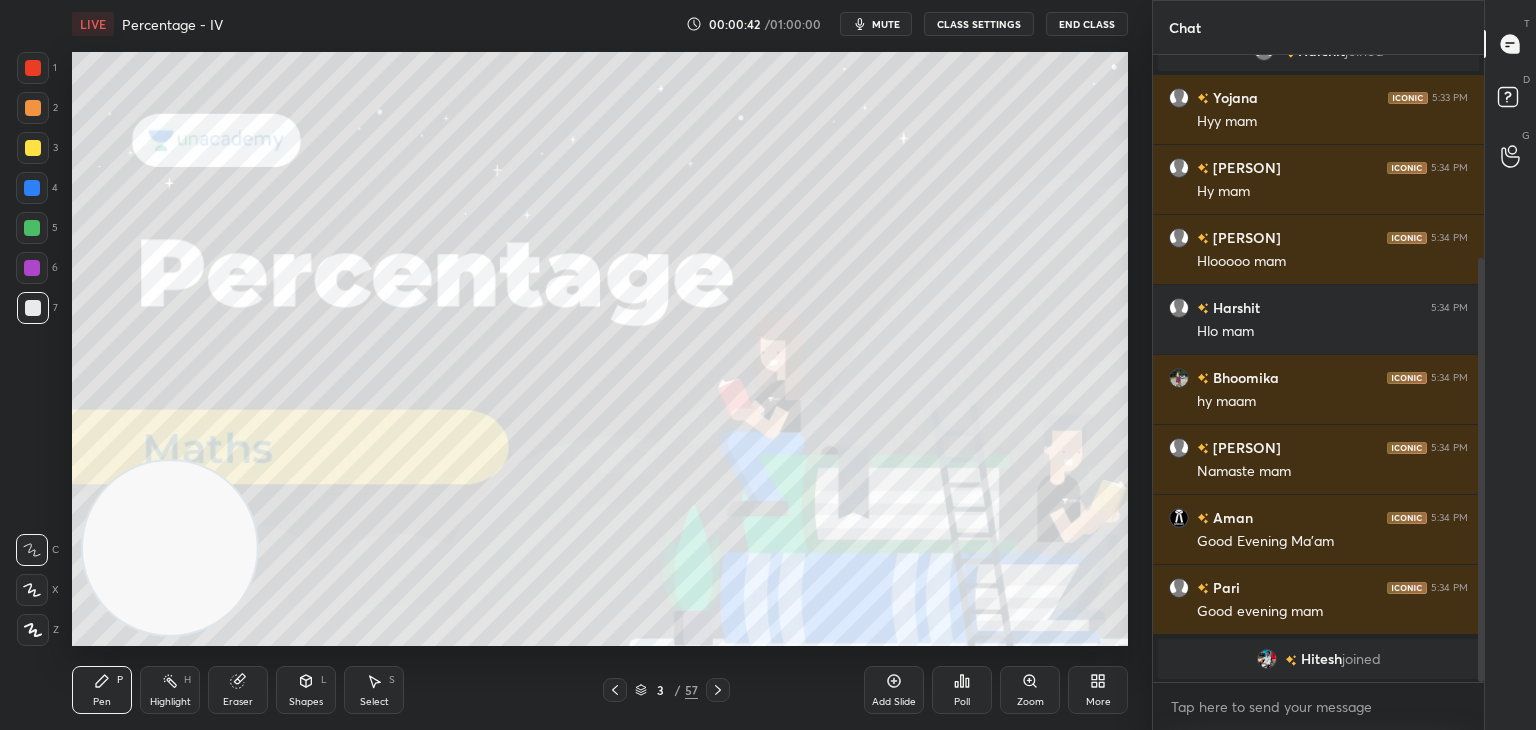 scroll, scrollTop: 370, scrollLeft: 0, axis: vertical 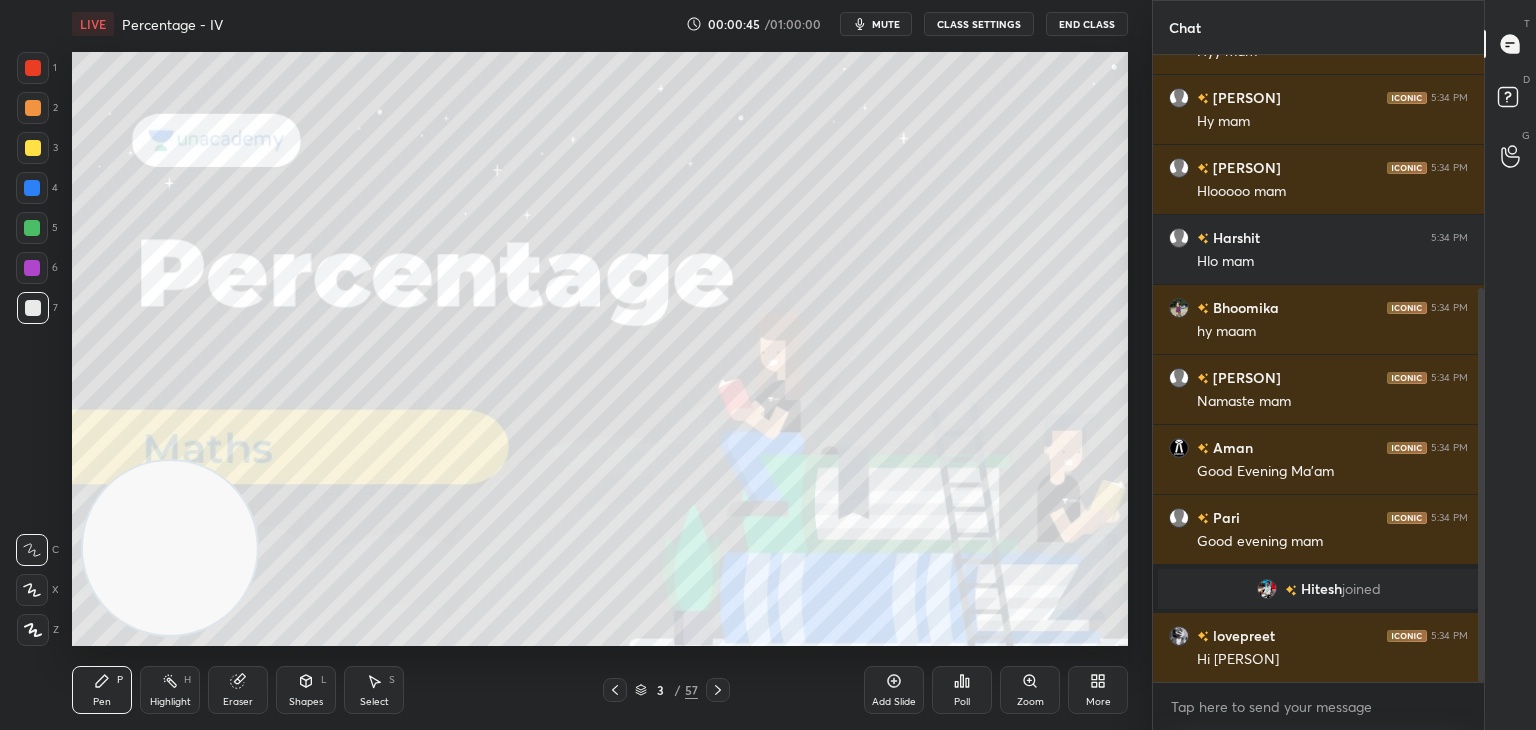 click 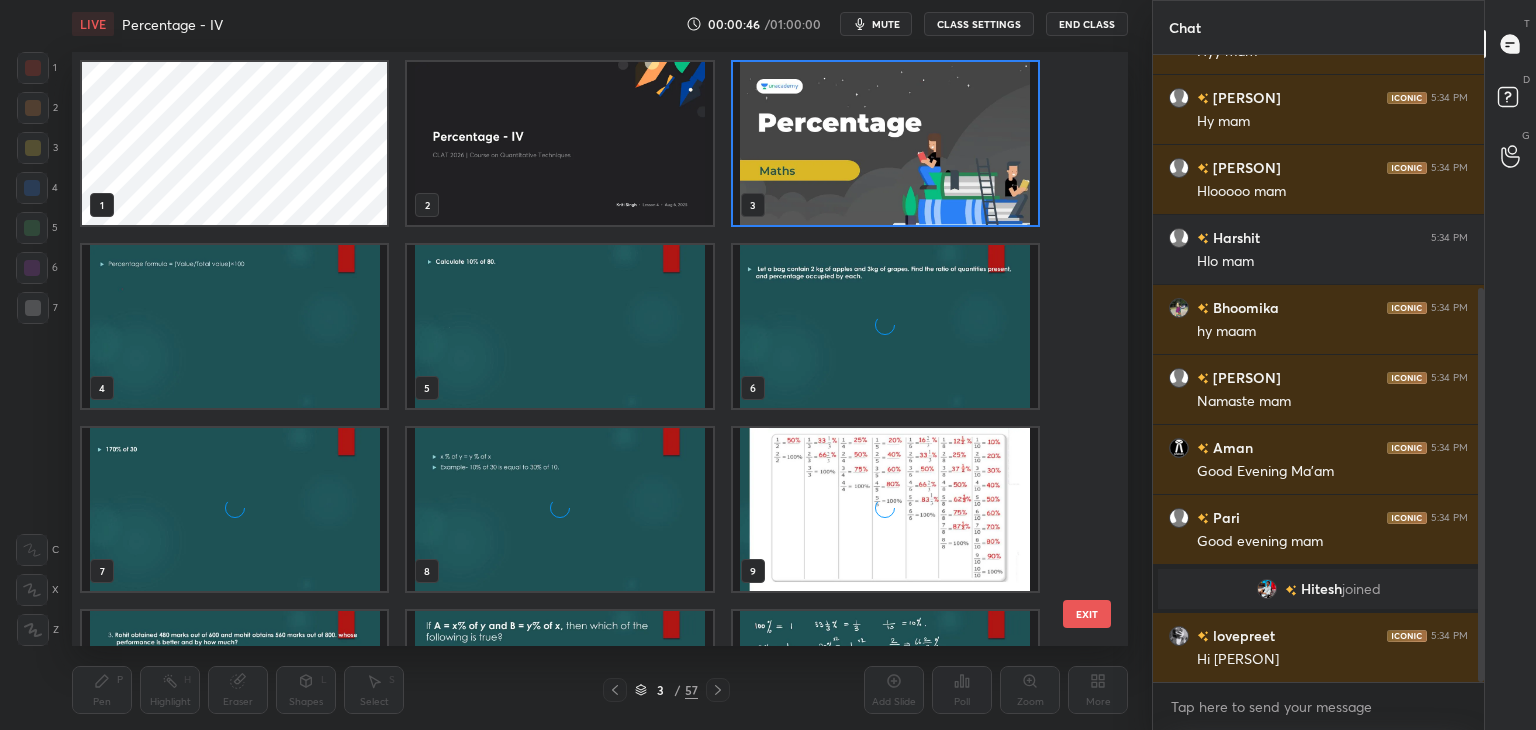scroll, scrollTop: 6, scrollLeft: 10, axis: both 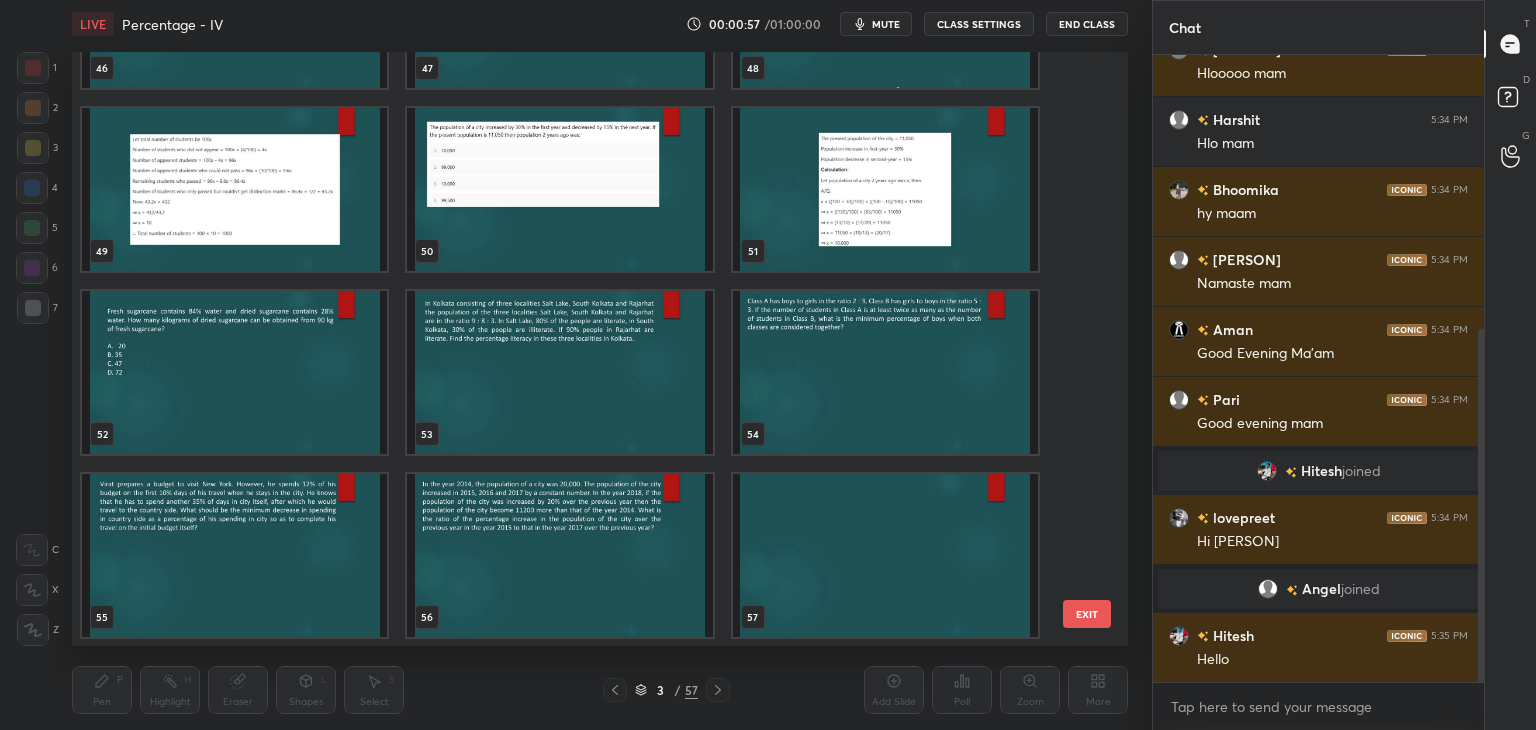 click at bounding box center (885, 555) 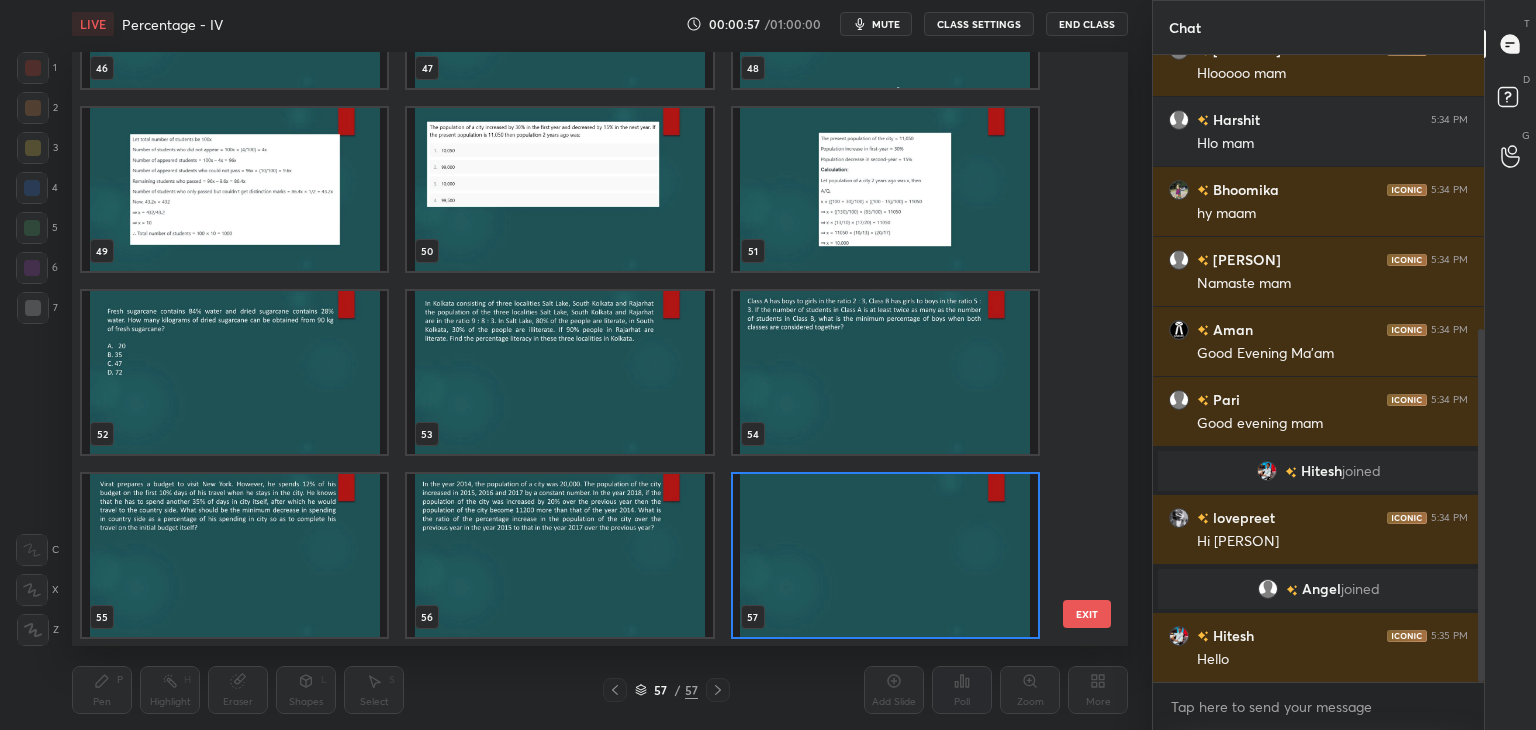 click at bounding box center (885, 555) 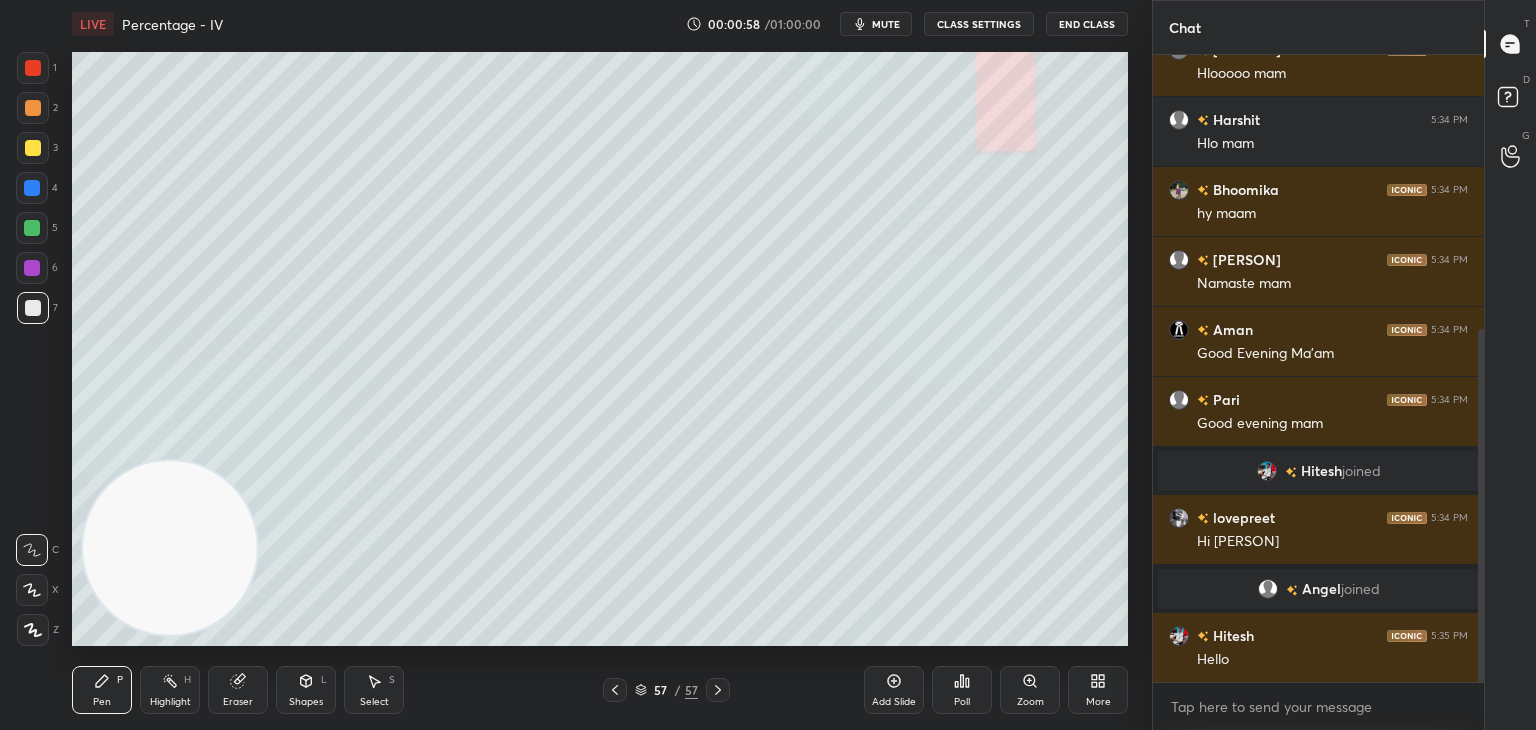 click 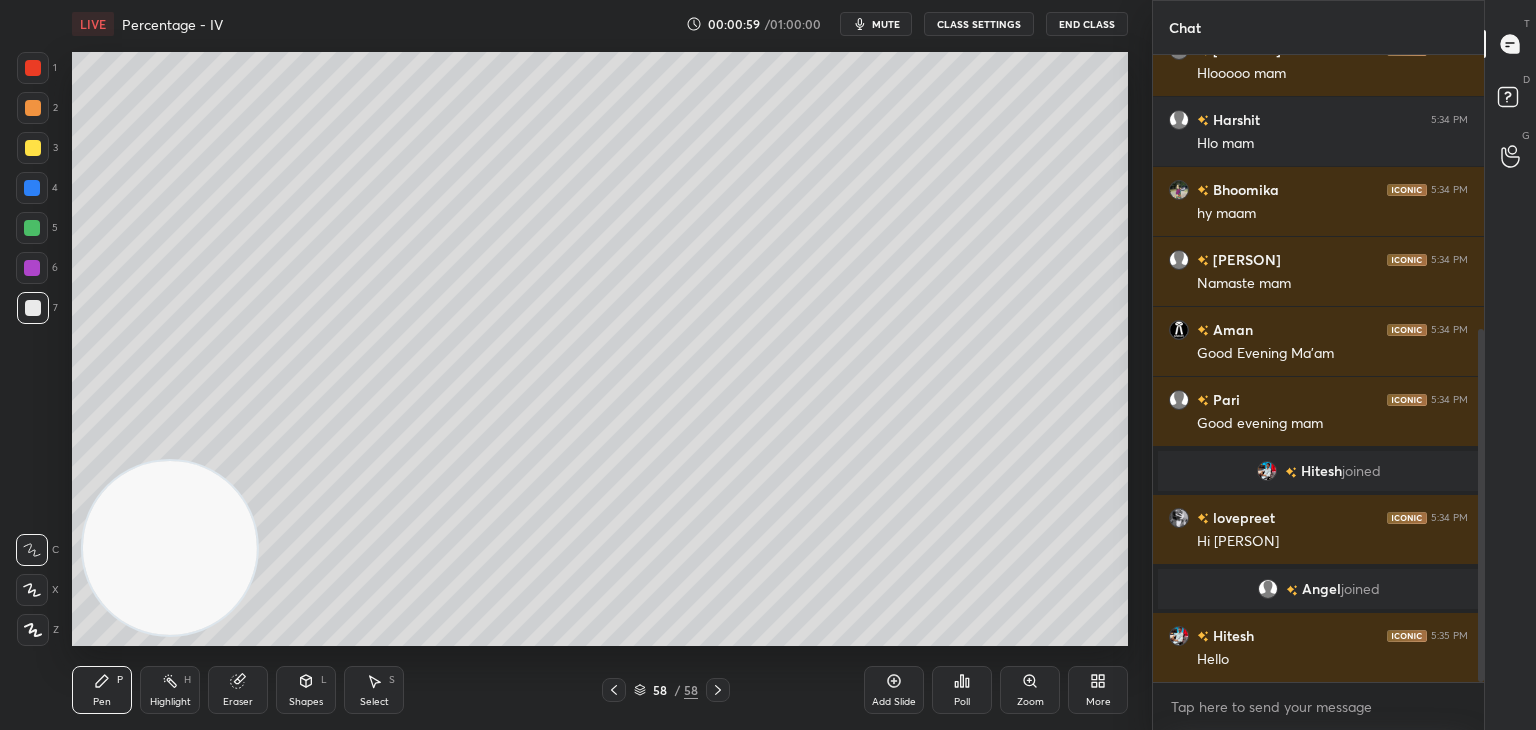 scroll, scrollTop: 558, scrollLeft: 0, axis: vertical 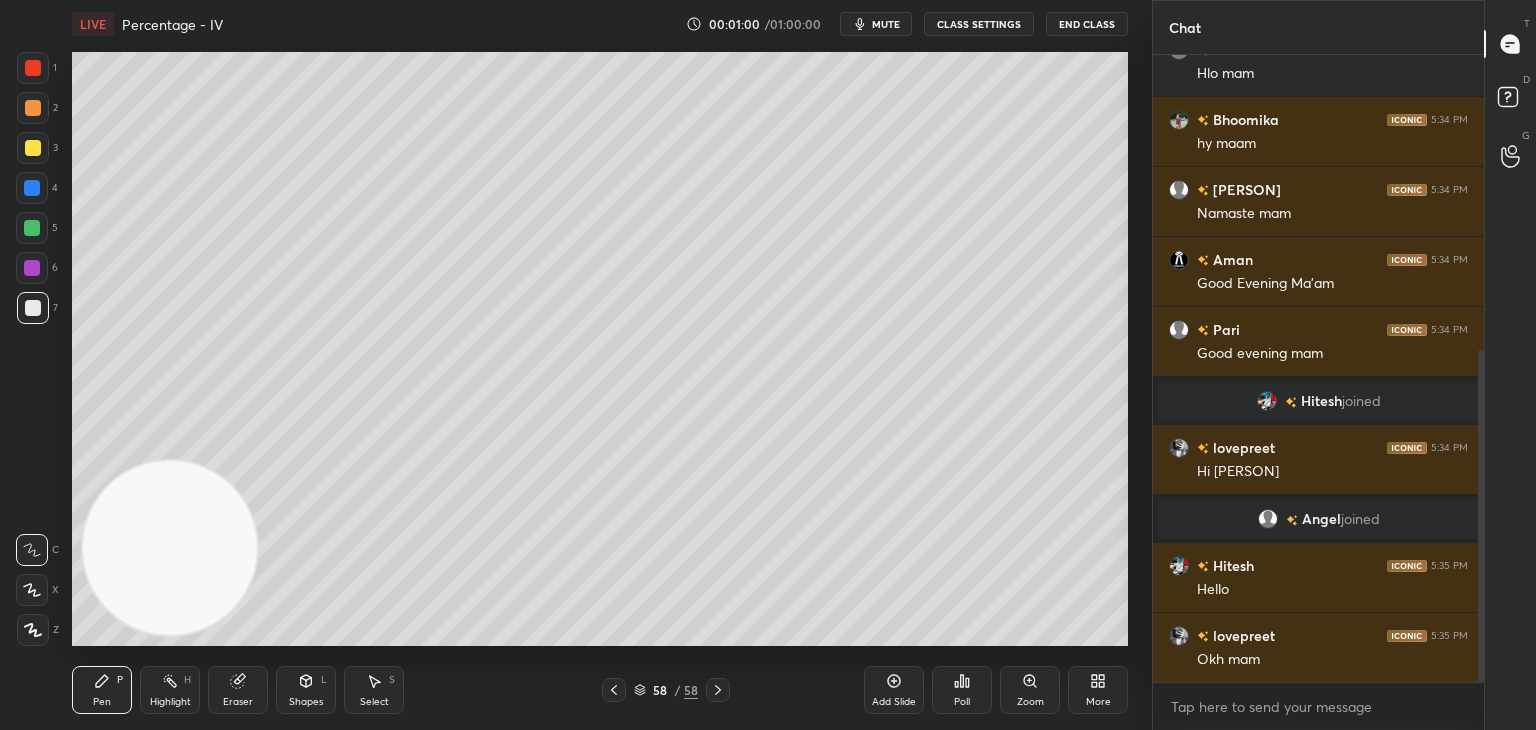 click 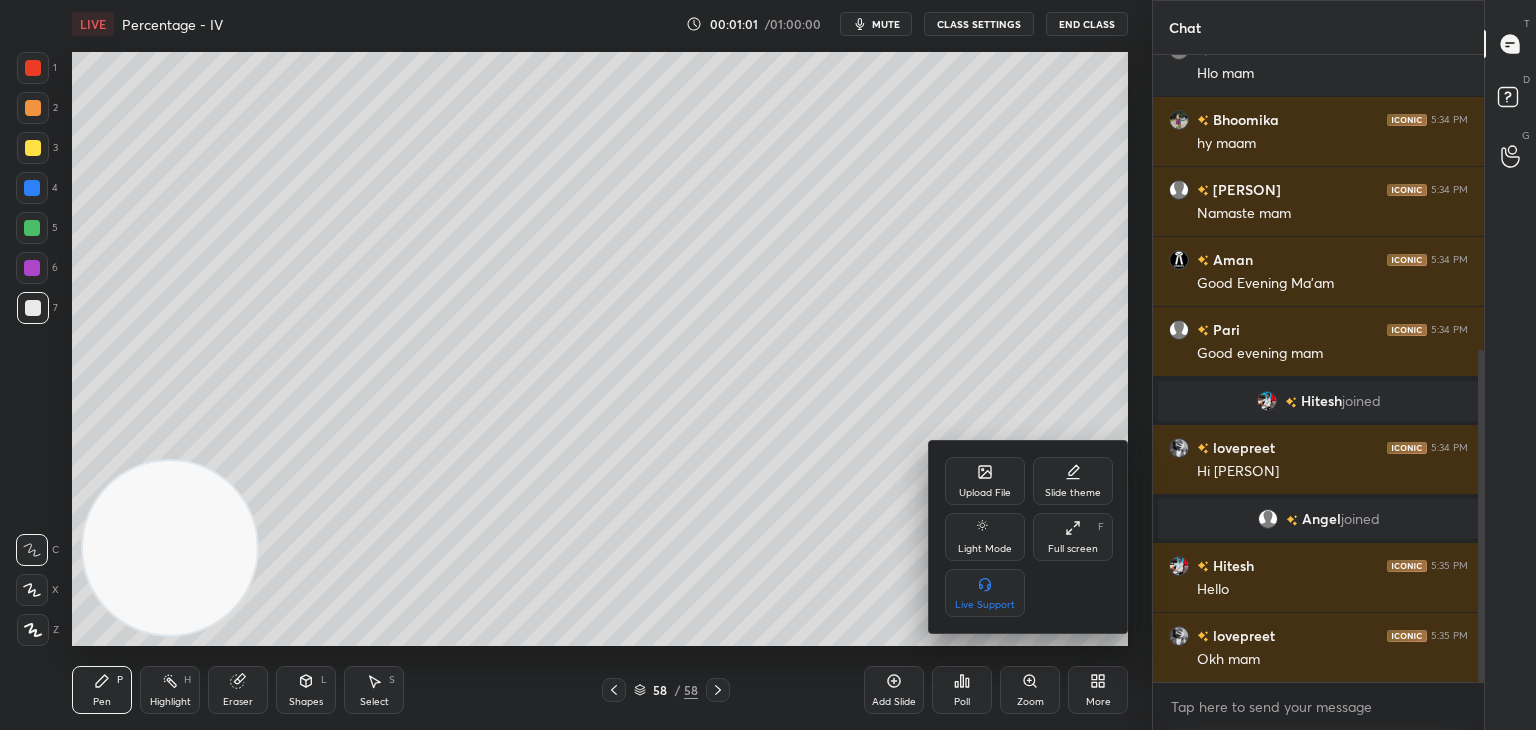 click on "Upload File" at bounding box center [985, 493] 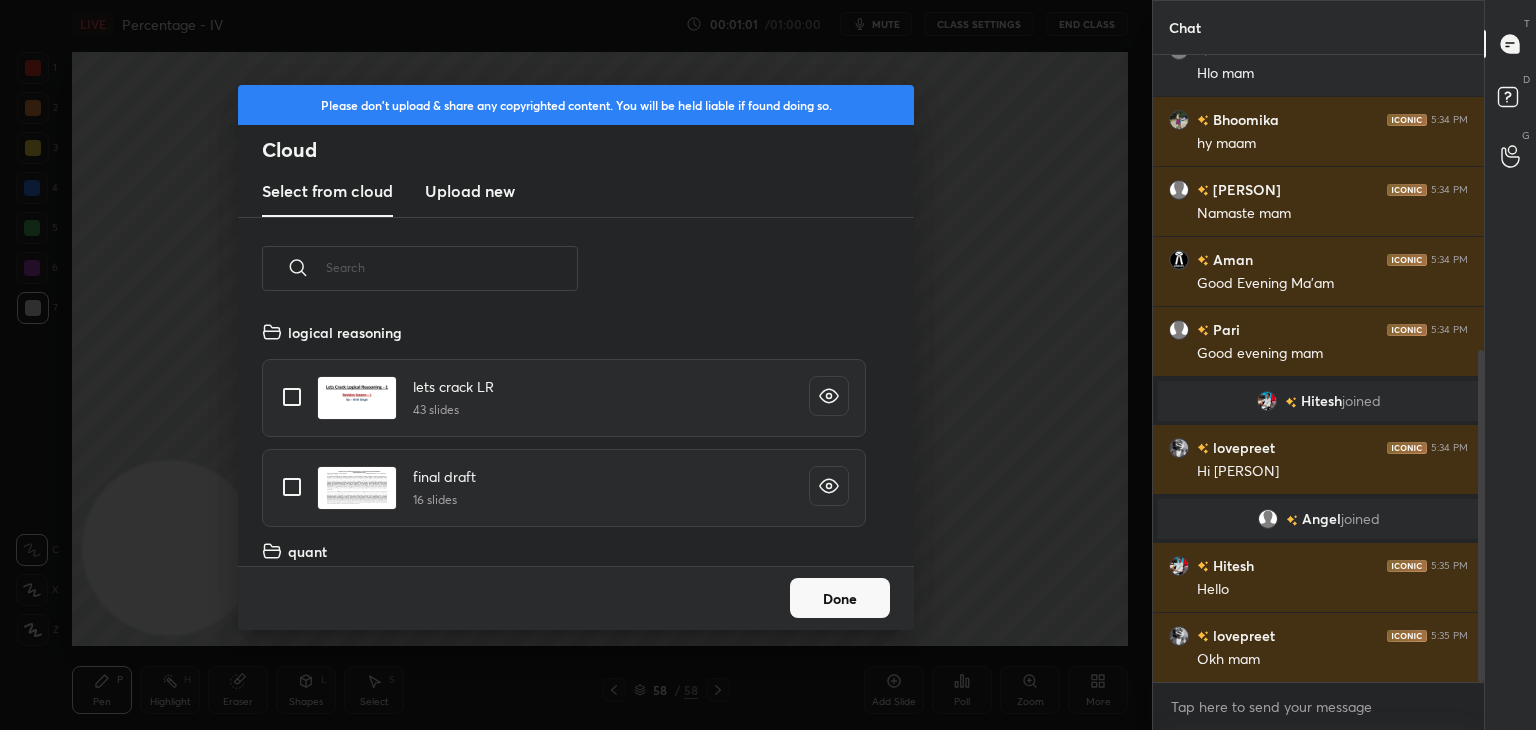 scroll, scrollTop: 5, scrollLeft: 10, axis: both 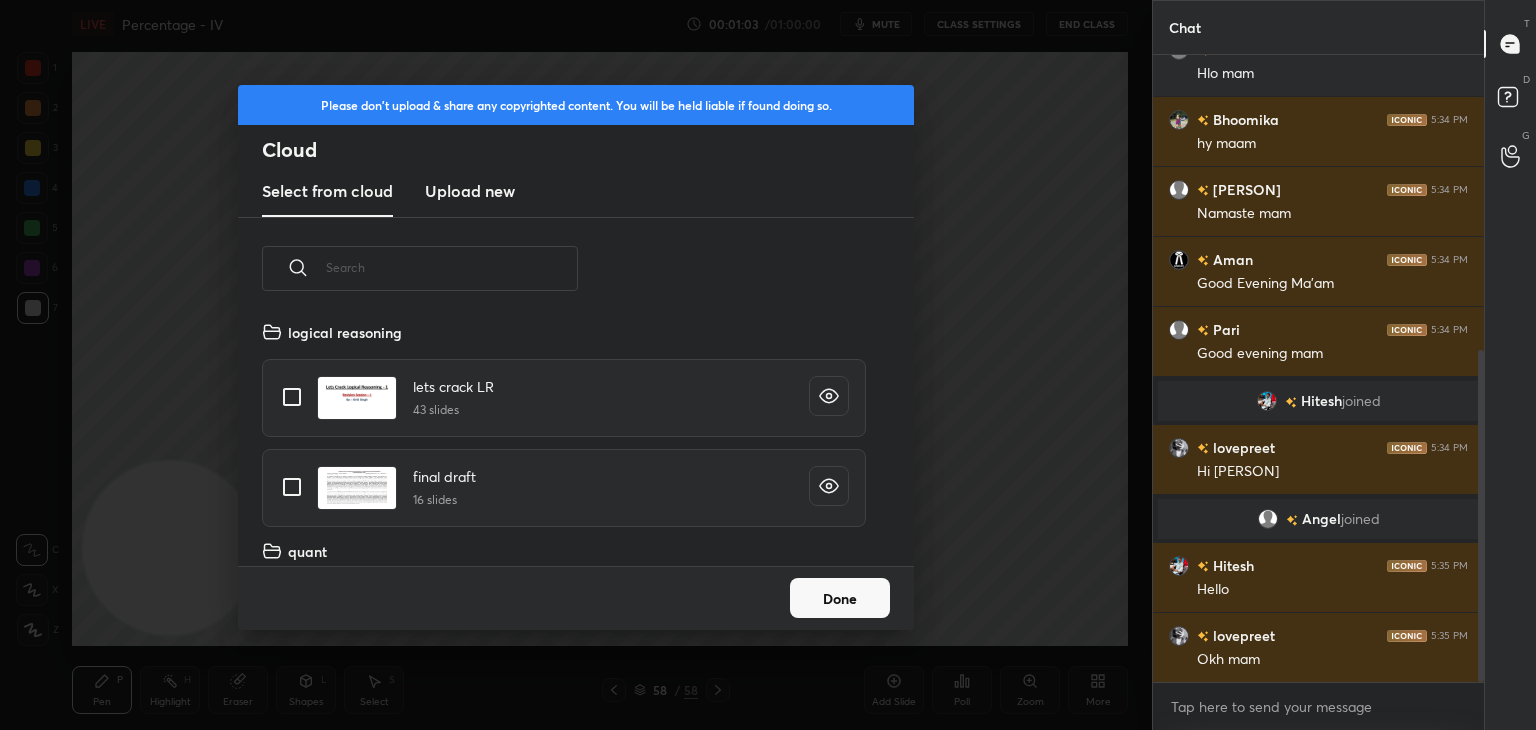 click on "Upload new" at bounding box center (470, 191) 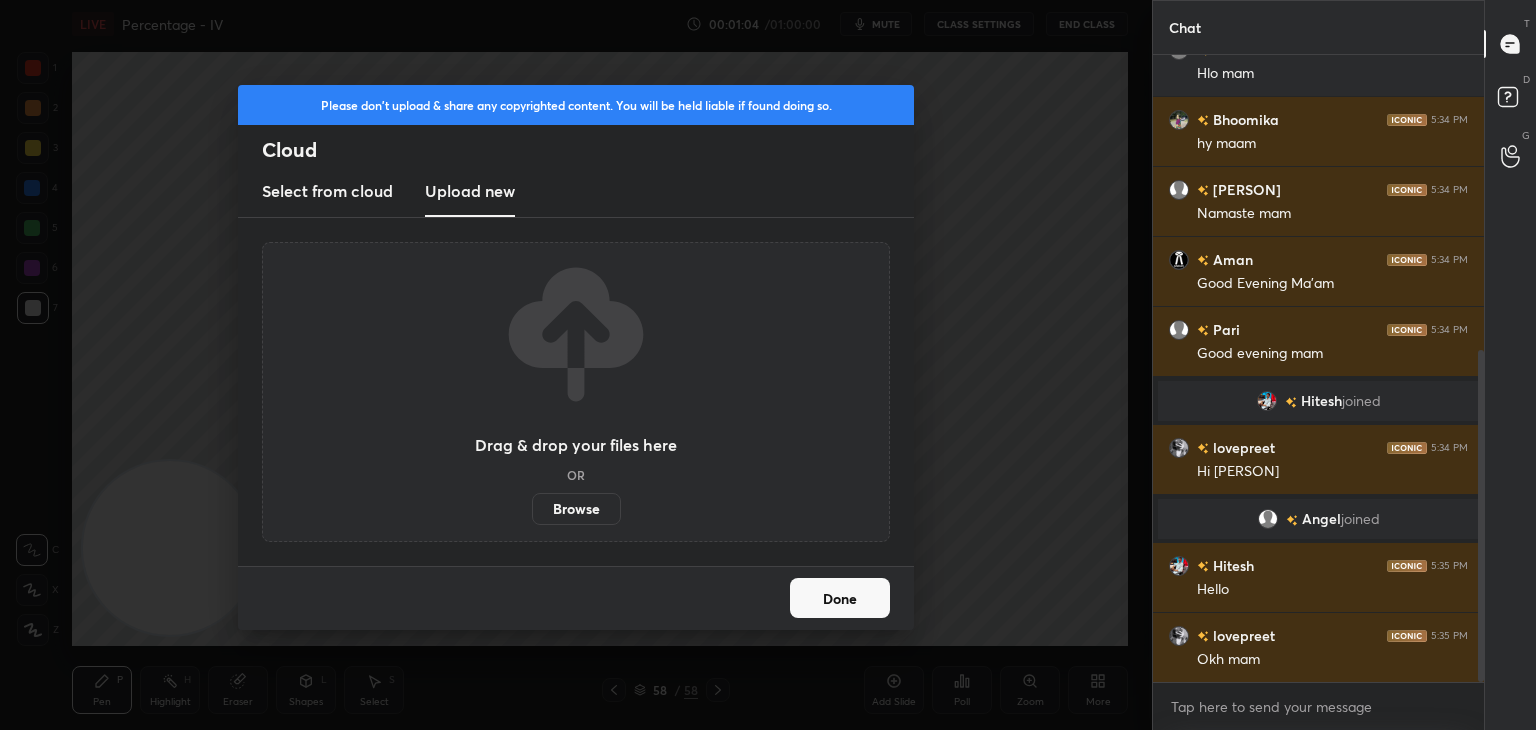 click on "Browse" at bounding box center (576, 509) 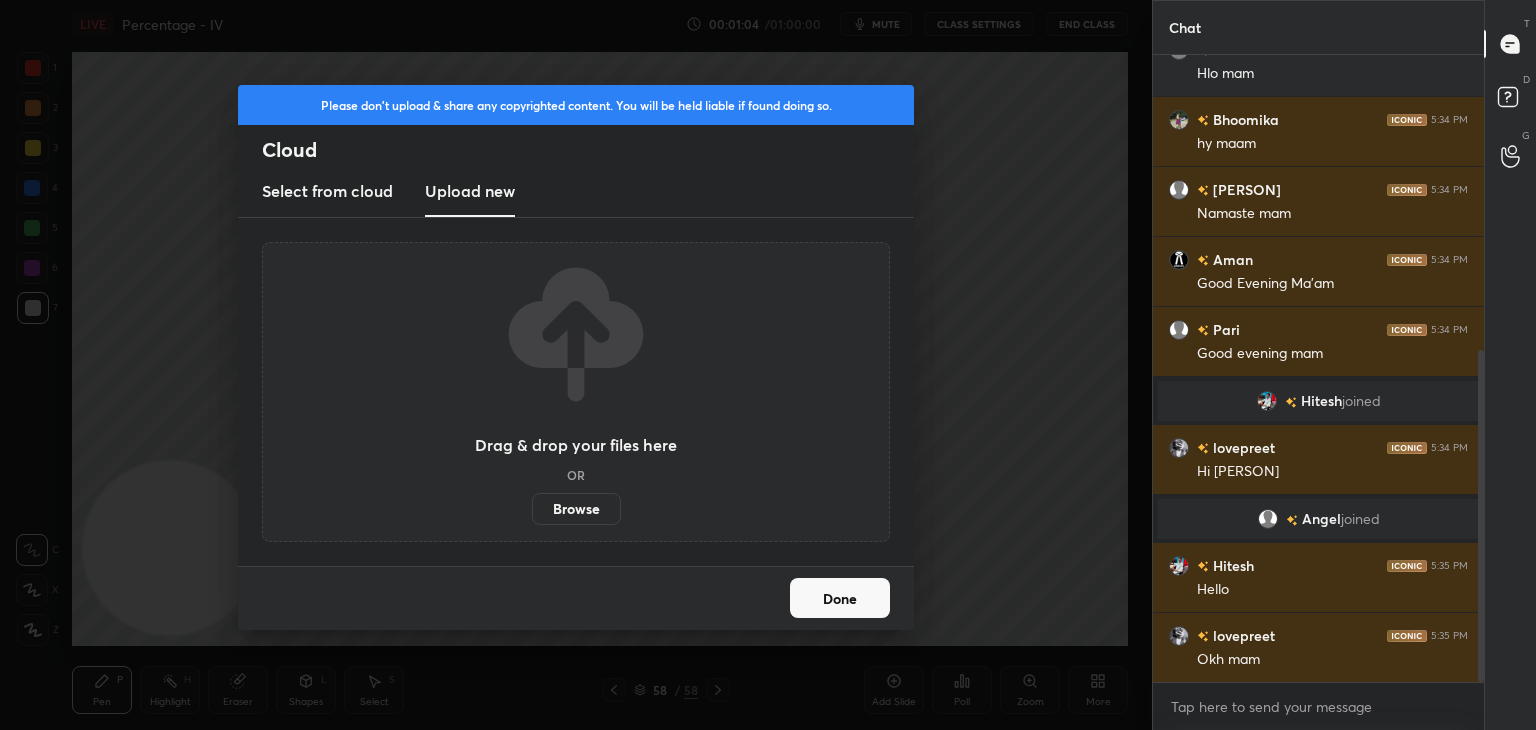 click on "Browse" at bounding box center [532, 509] 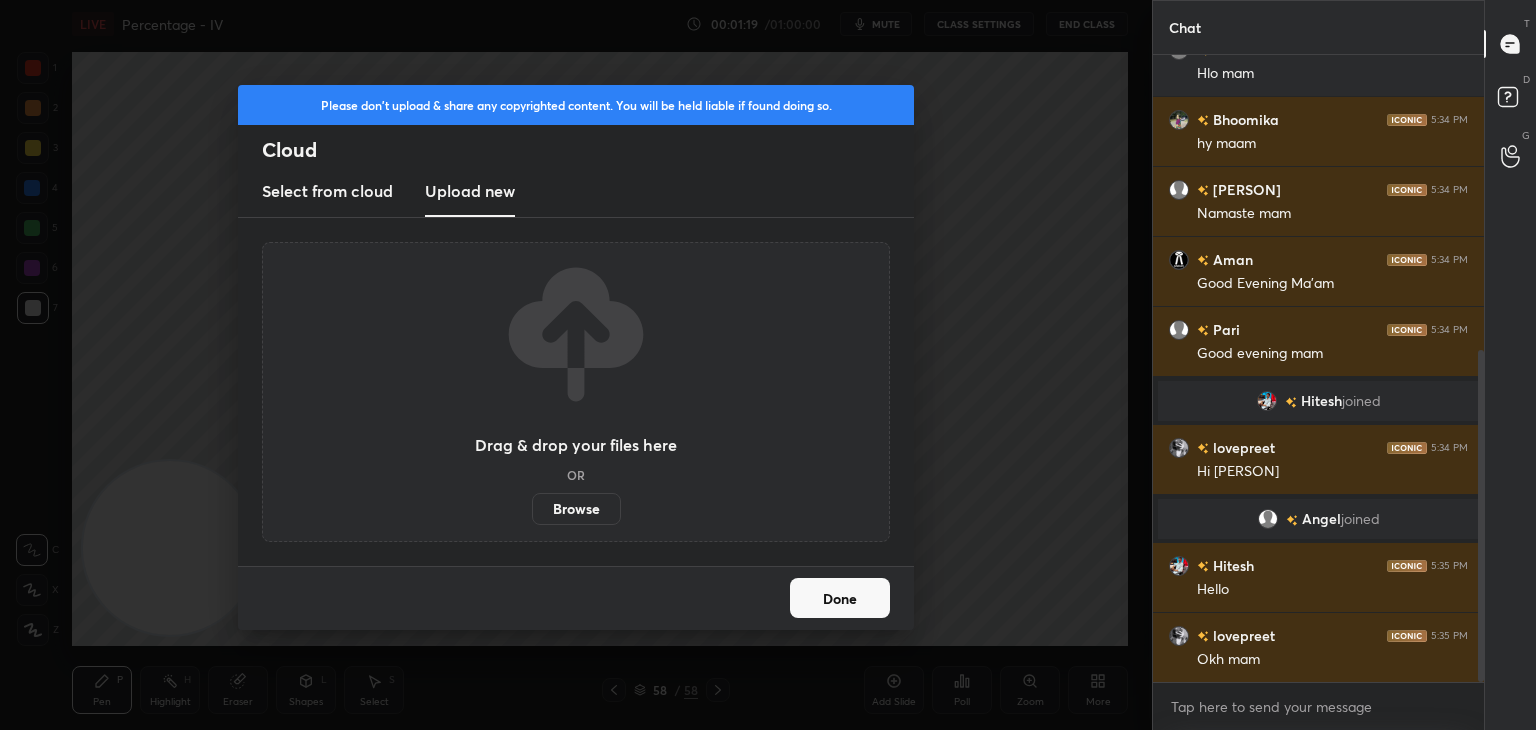 scroll, scrollTop: 628, scrollLeft: 0, axis: vertical 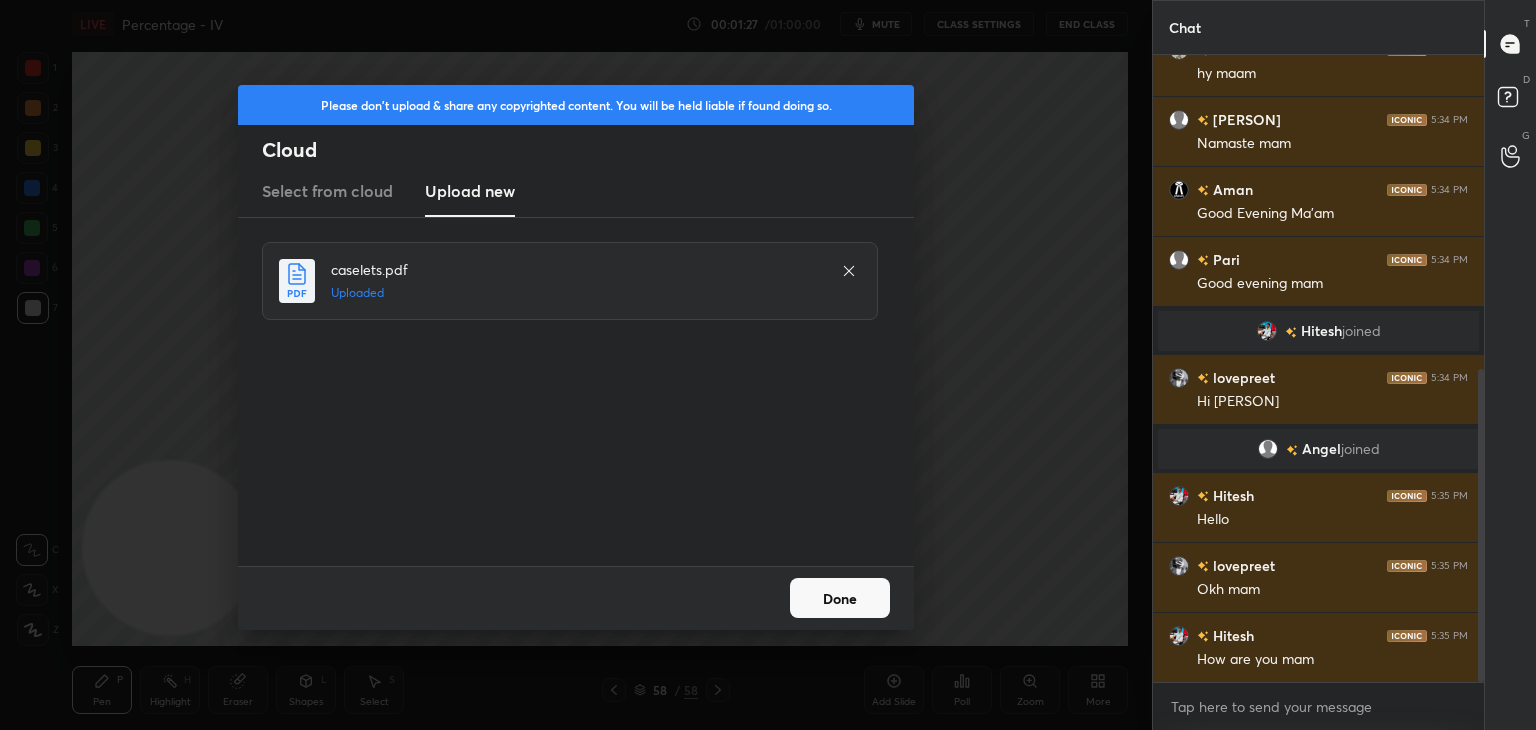 click on "Done" at bounding box center (840, 598) 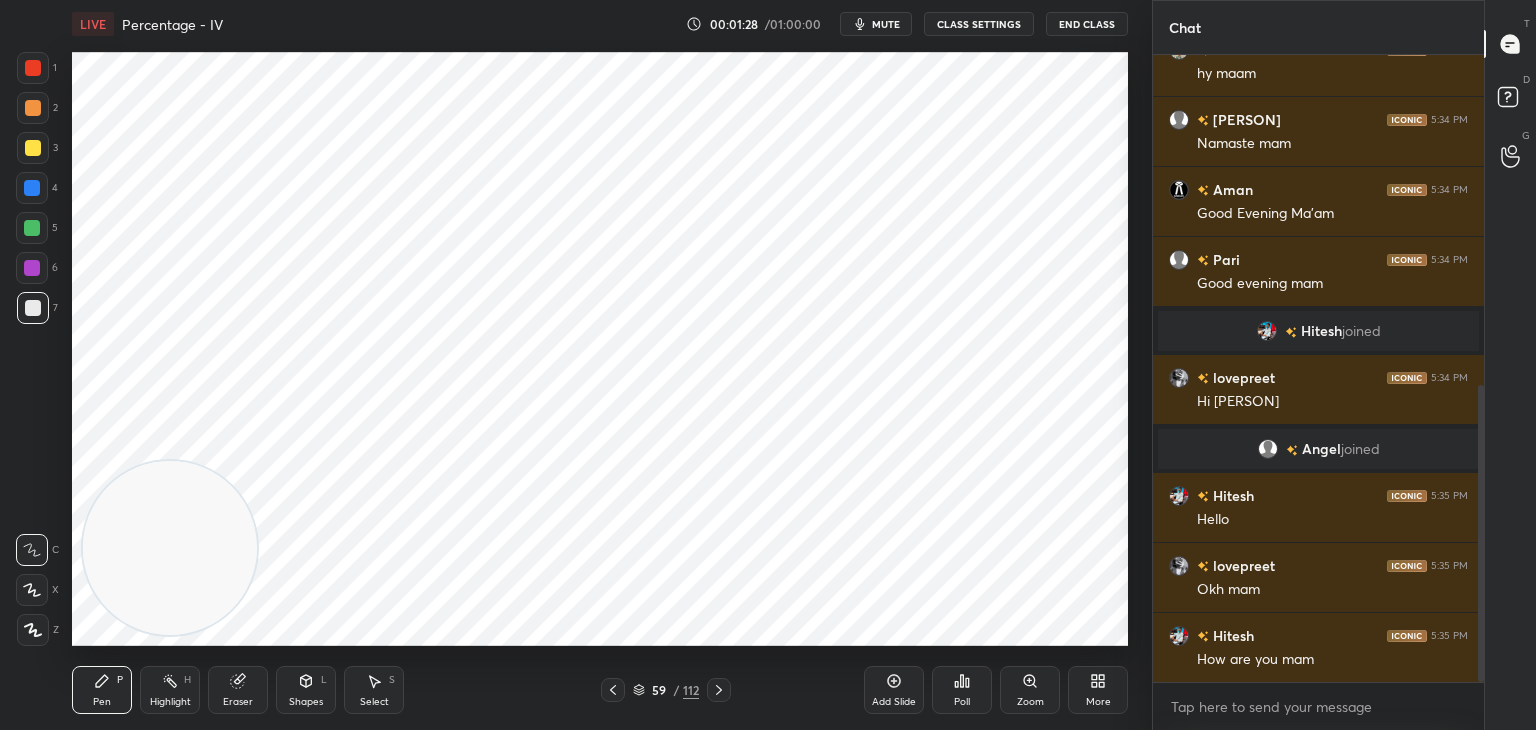scroll, scrollTop: 698, scrollLeft: 0, axis: vertical 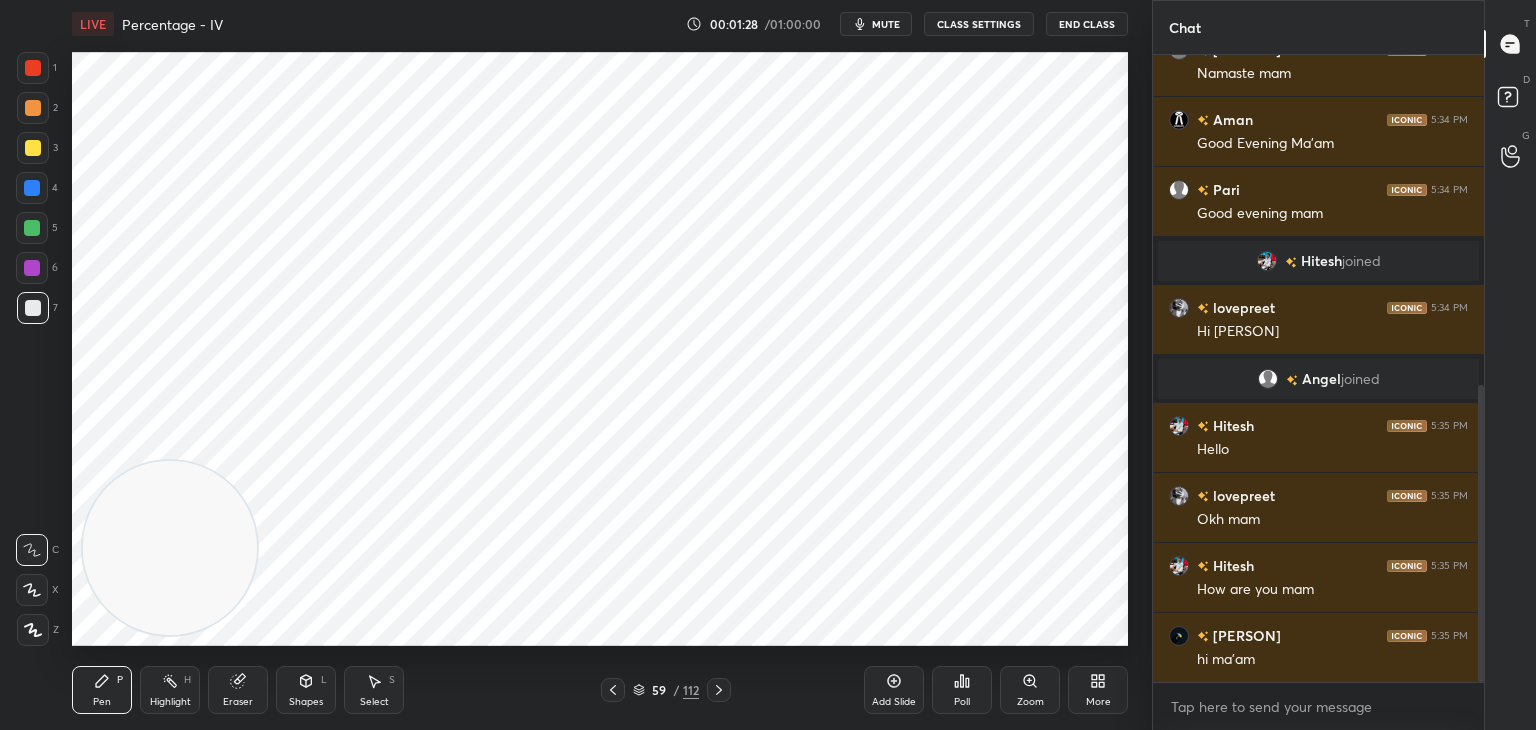 click 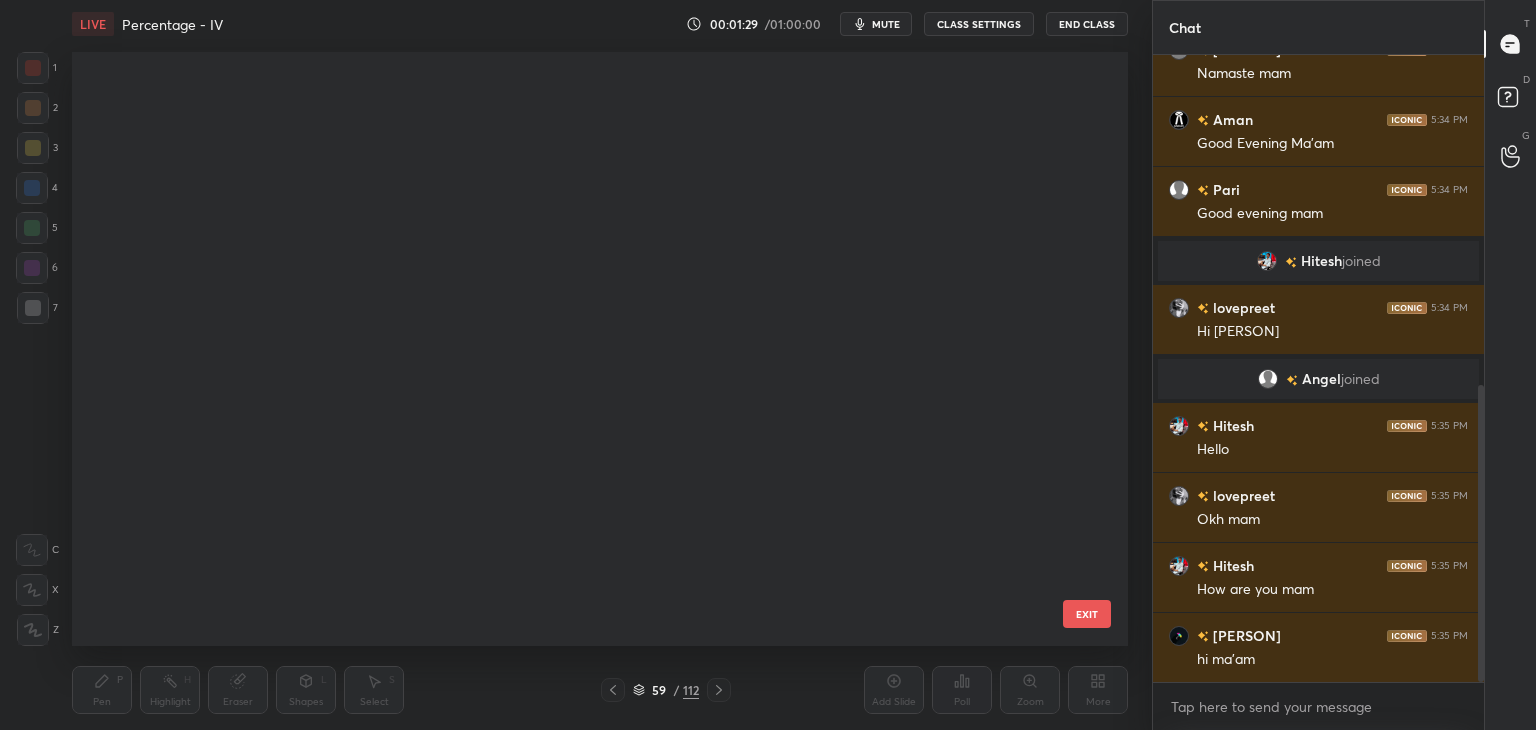 scroll, scrollTop: 3066, scrollLeft: 0, axis: vertical 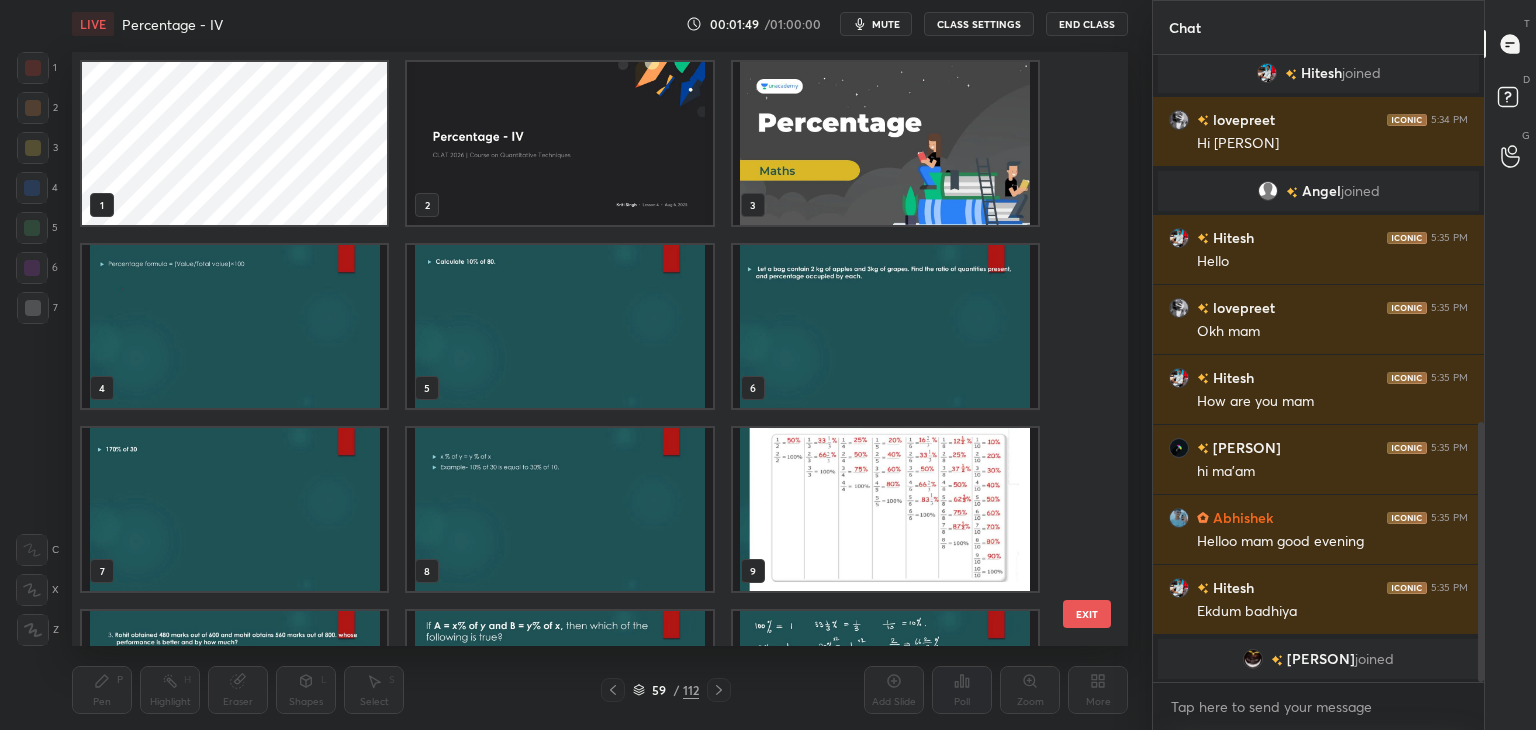 click at bounding box center [559, 143] 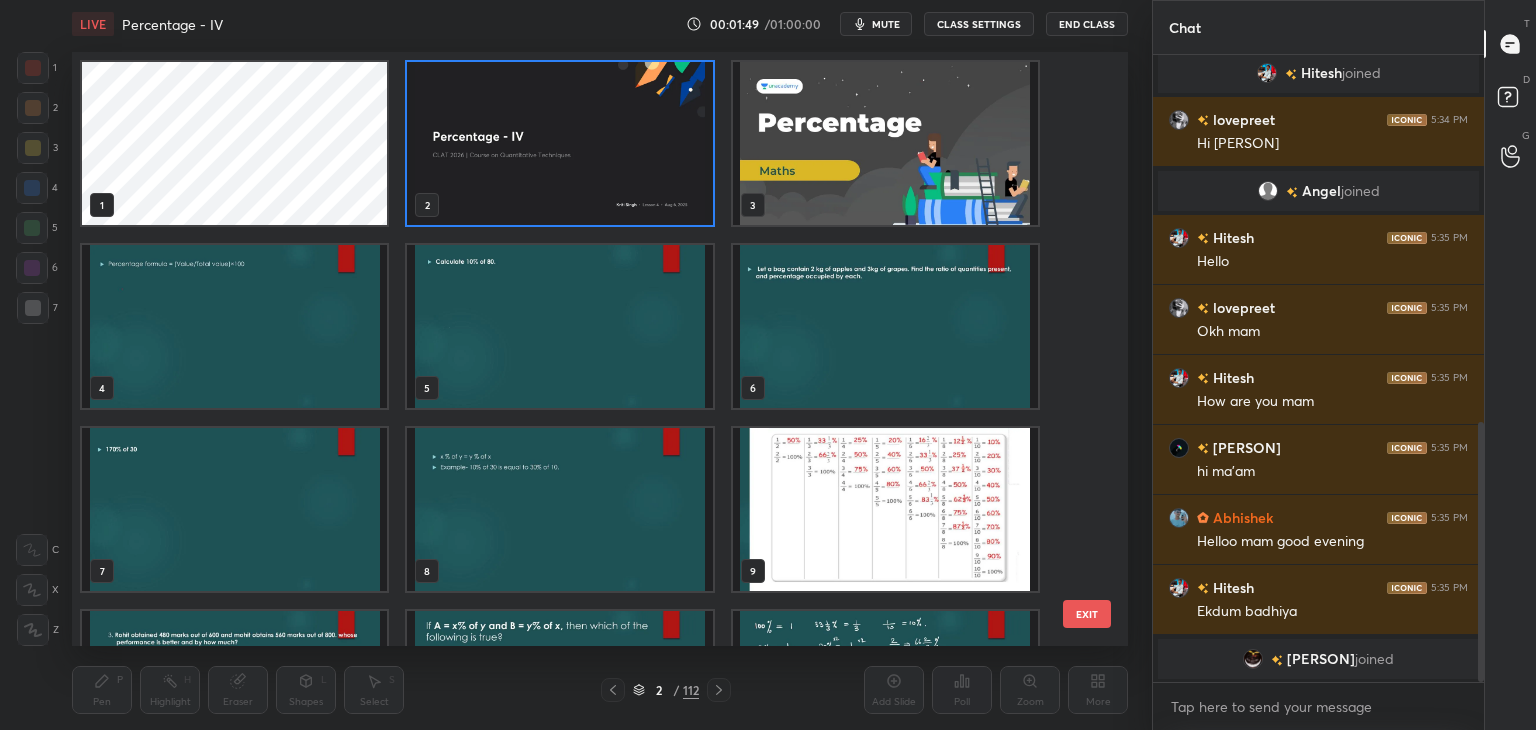 click at bounding box center [559, 143] 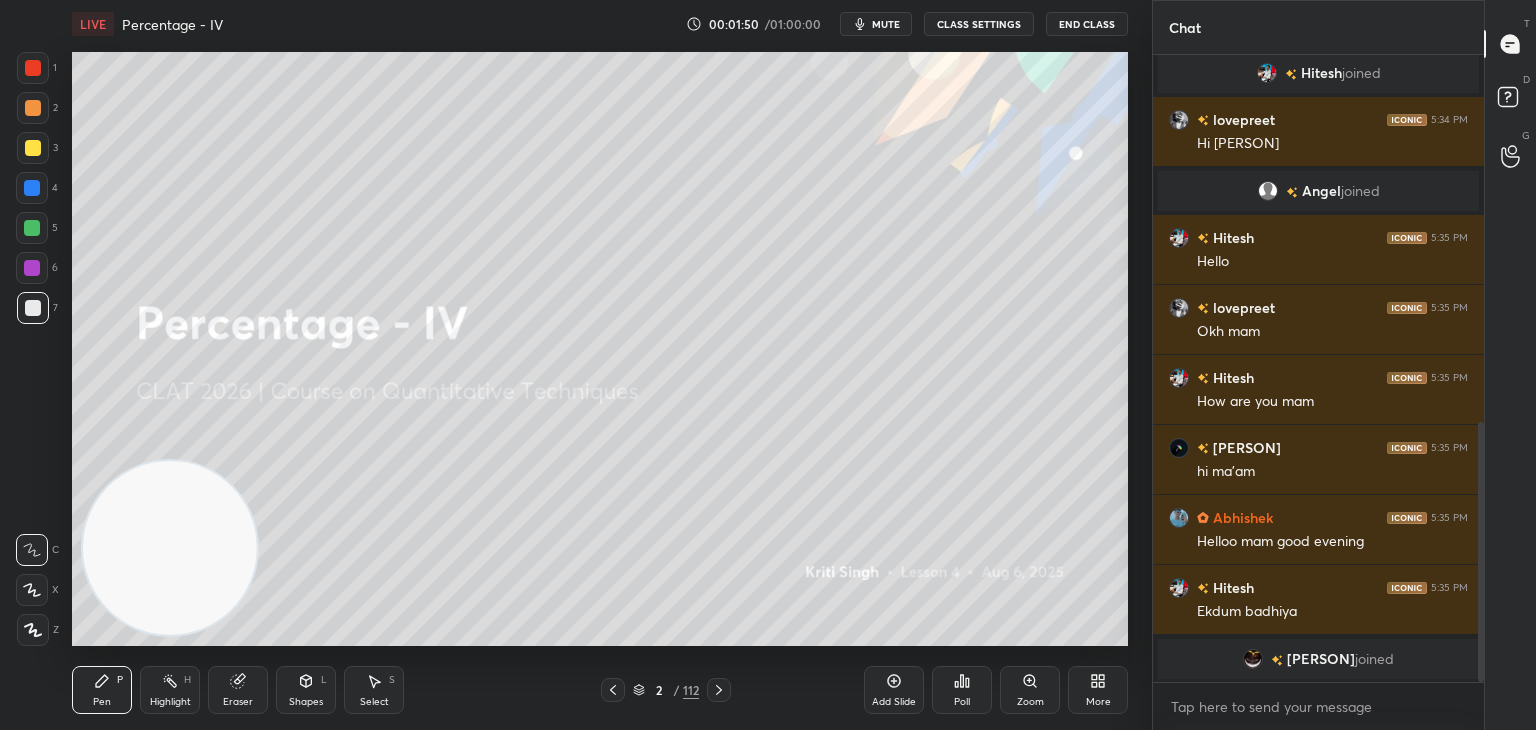 click on "More" at bounding box center (1098, 690) 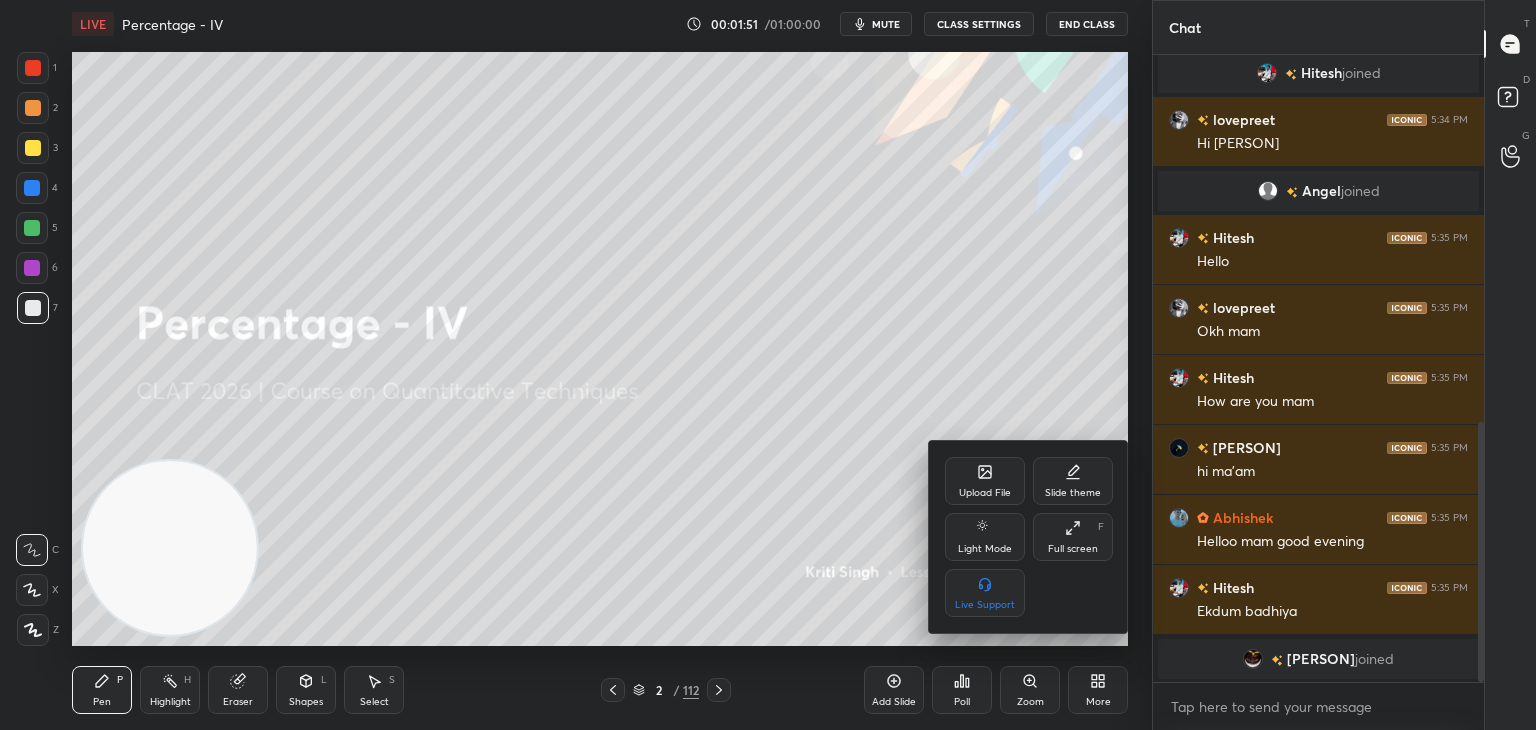 click on "Upload File" at bounding box center (985, 493) 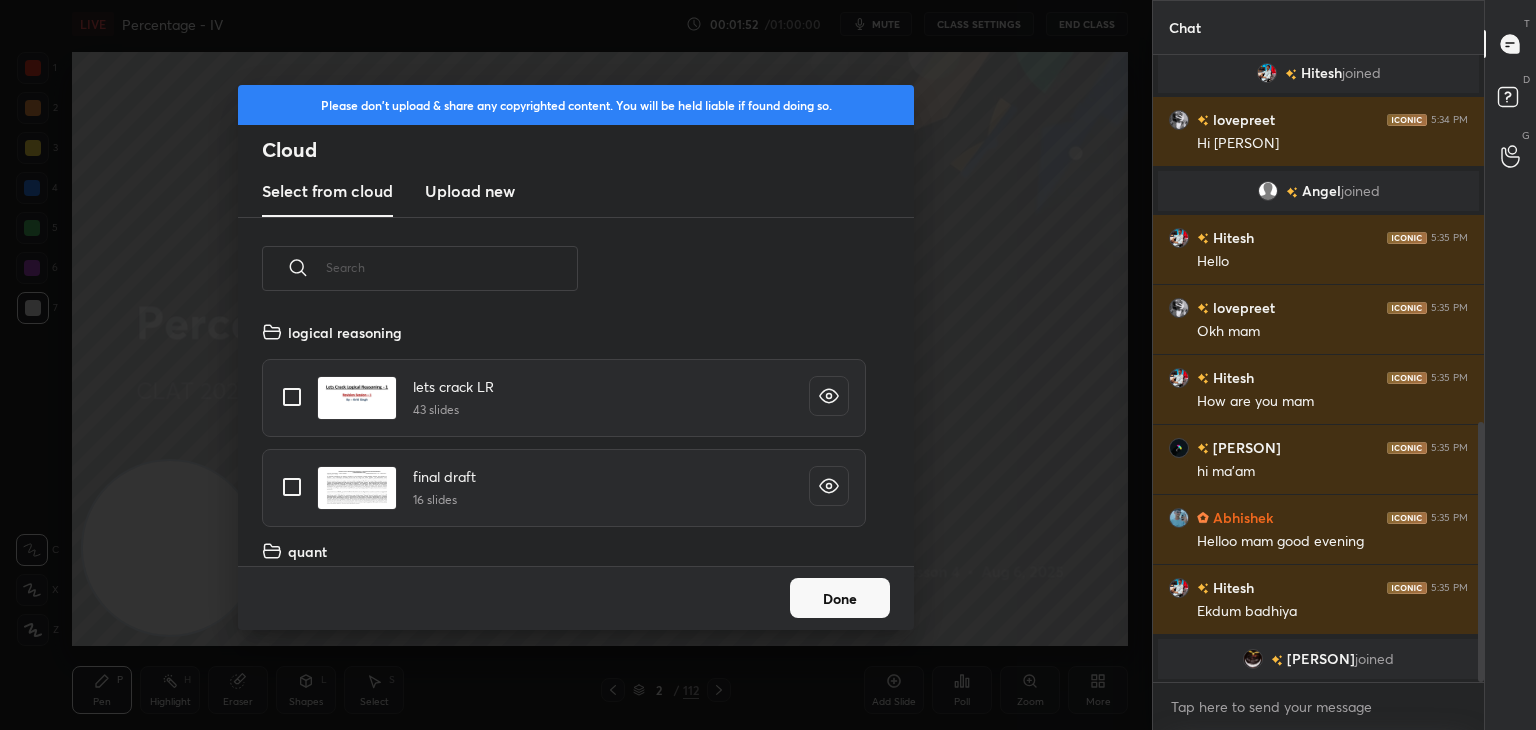 scroll, scrollTop: 5, scrollLeft: 10, axis: both 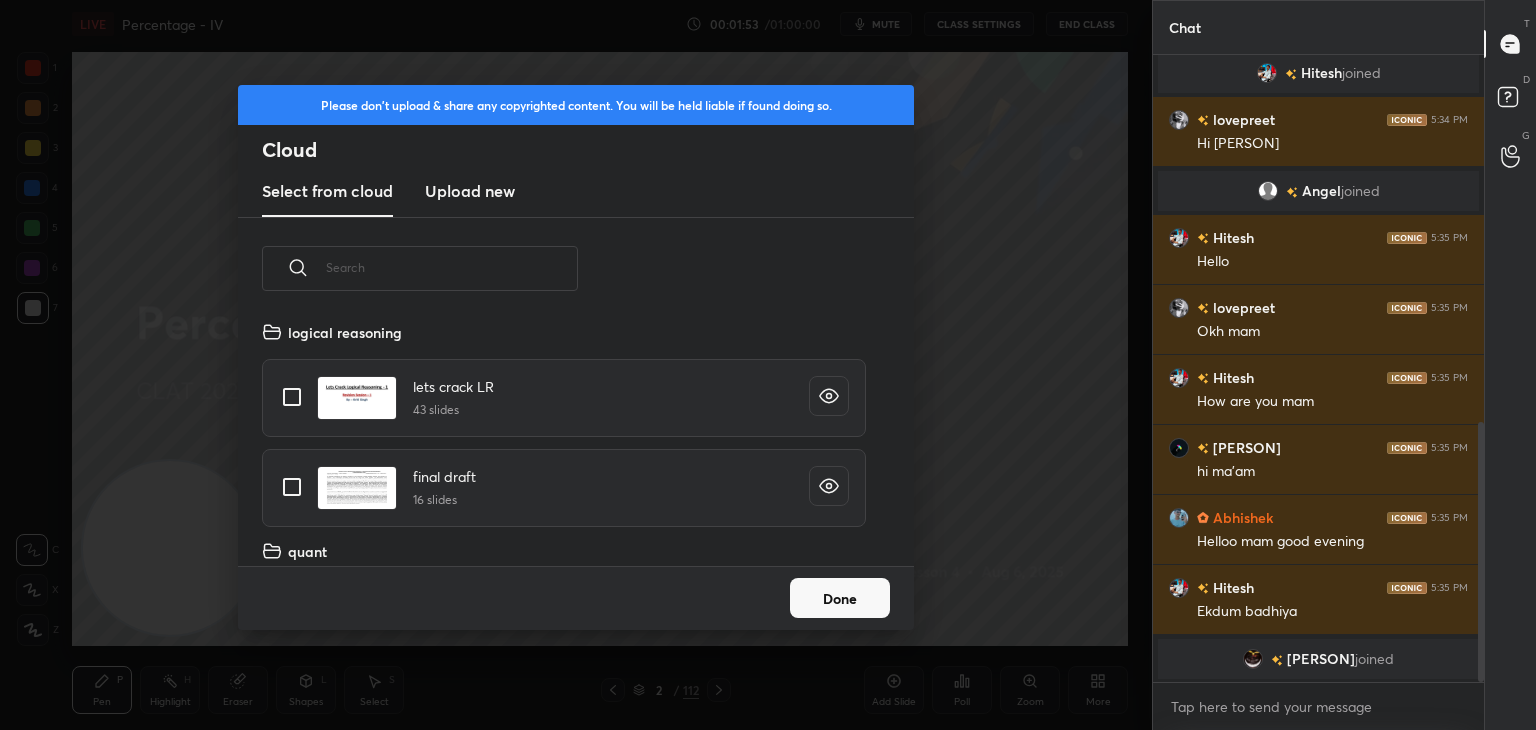 click on "Upload new" at bounding box center (470, 191) 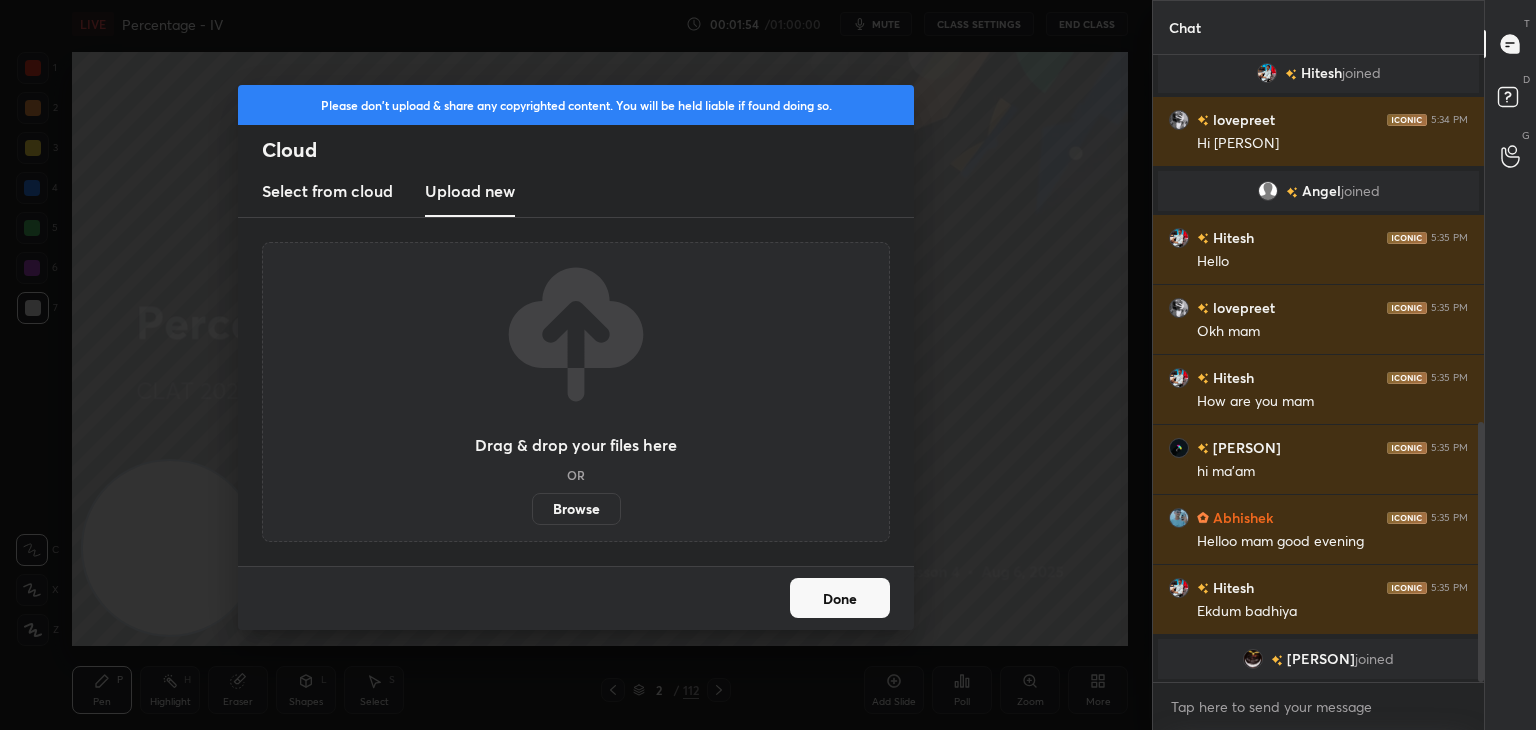 click on "Browse" at bounding box center (576, 509) 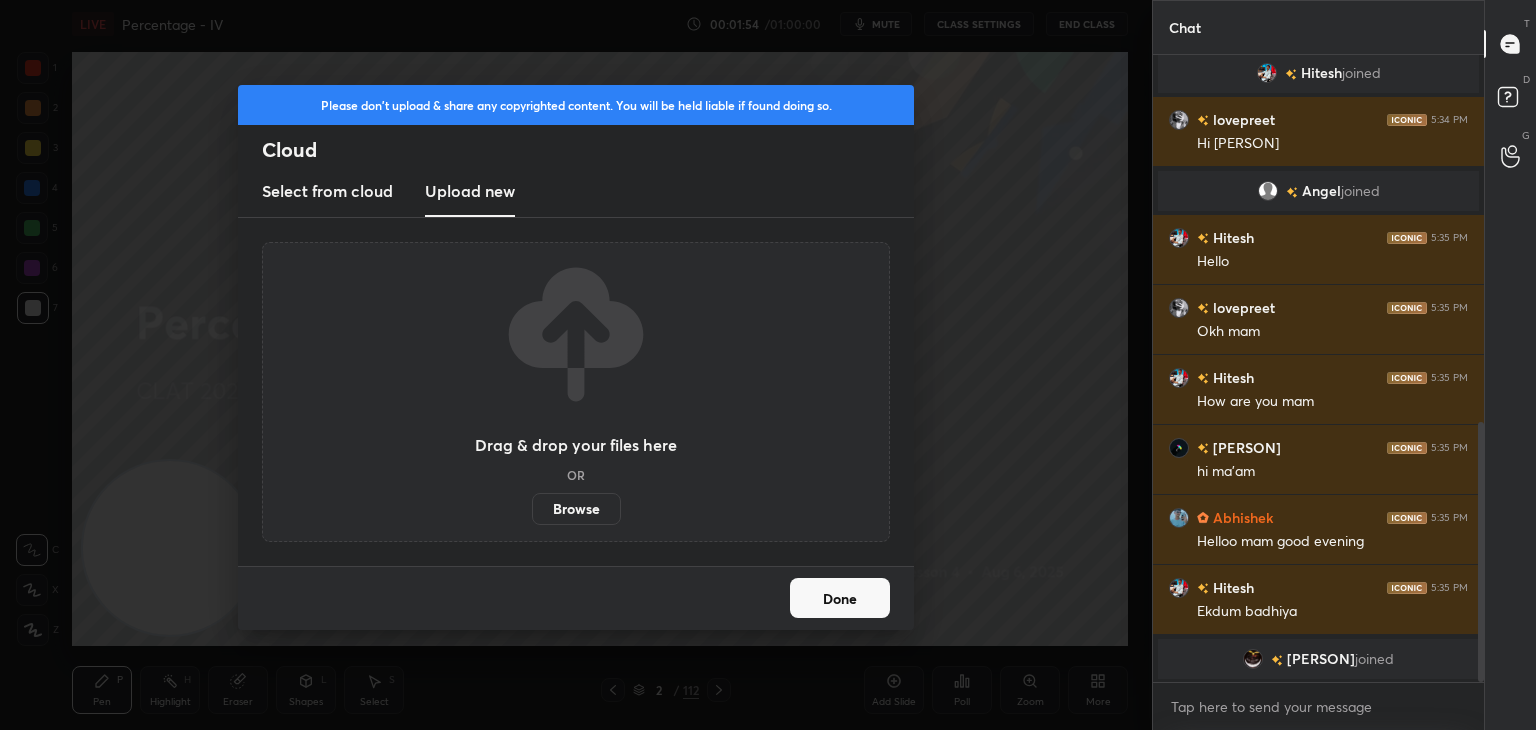 click on "Browse" at bounding box center [532, 509] 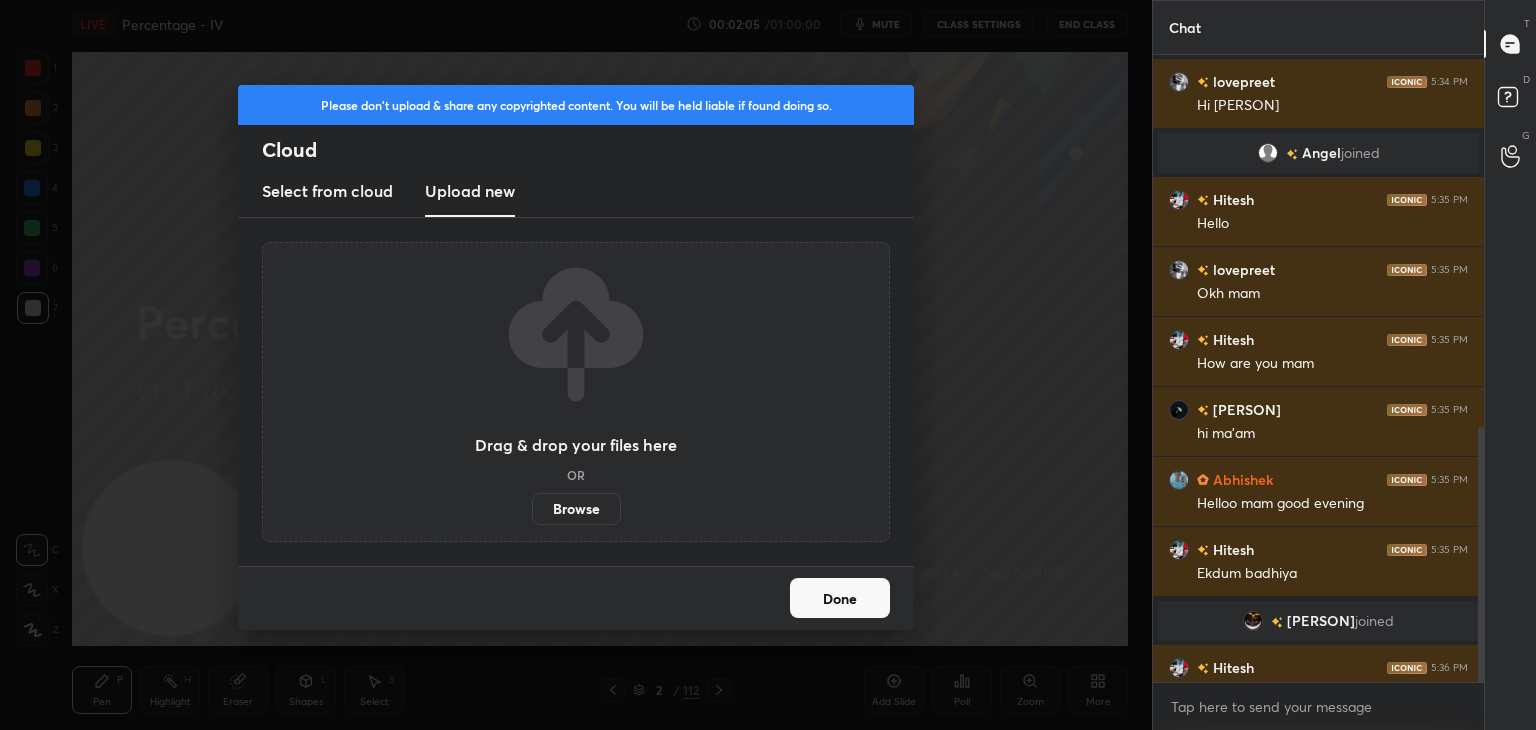 scroll, scrollTop: 918, scrollLeft: 0, axis: vertical 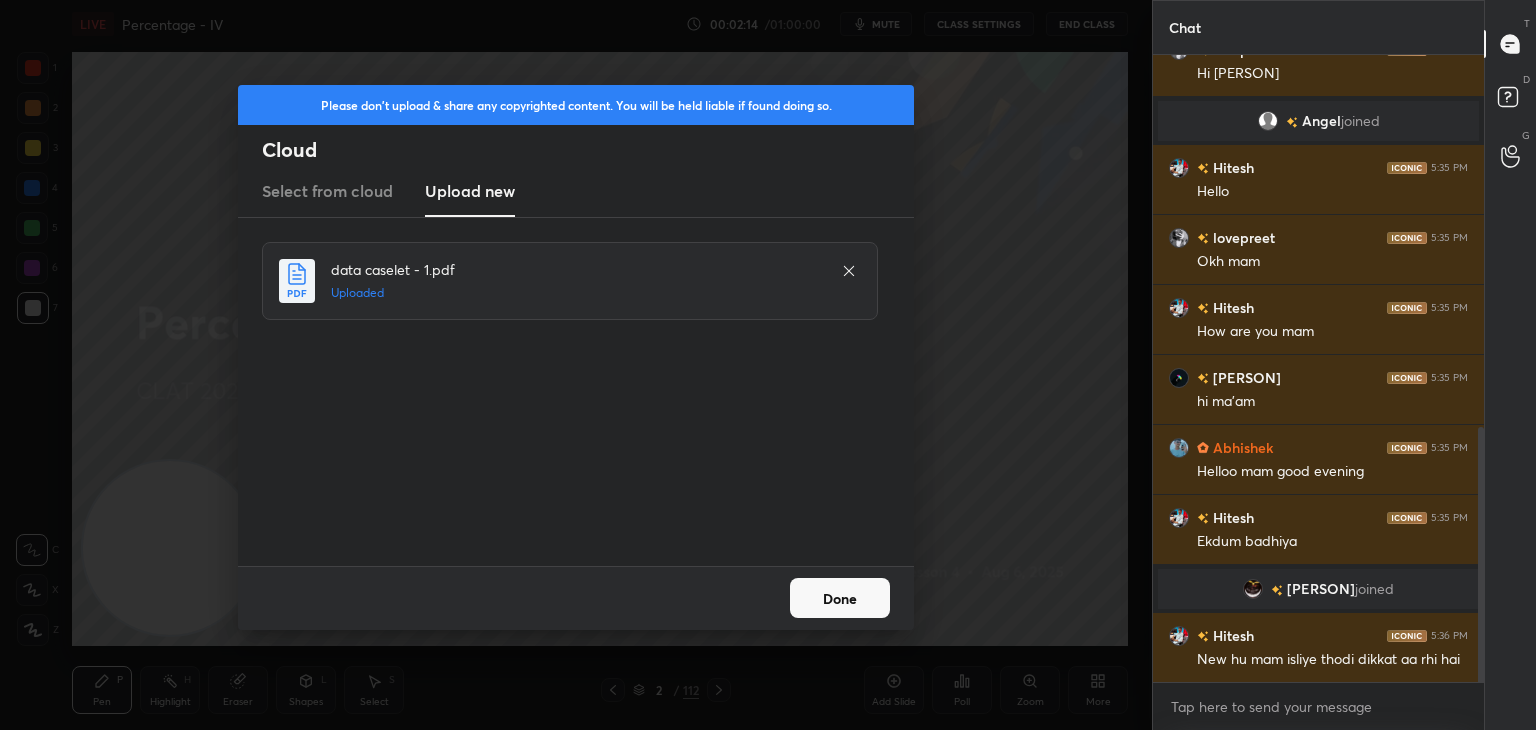 click on "Done" at bounding box center (840, 598) 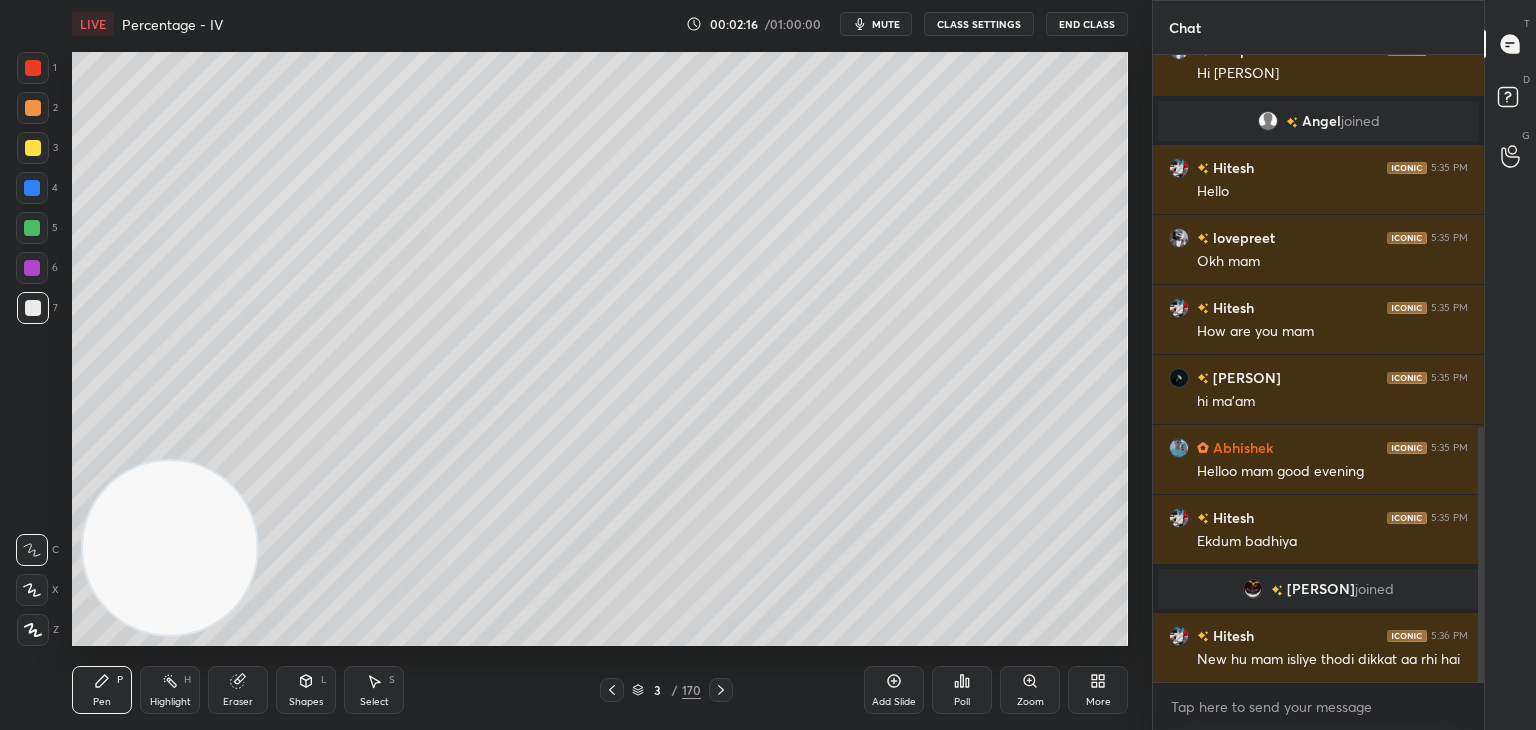click on "Pen P Highlight H Eraser Shapes L Select S 3 / 170 Add Slide Poll Zoom More" at bounding box center (600, 690) 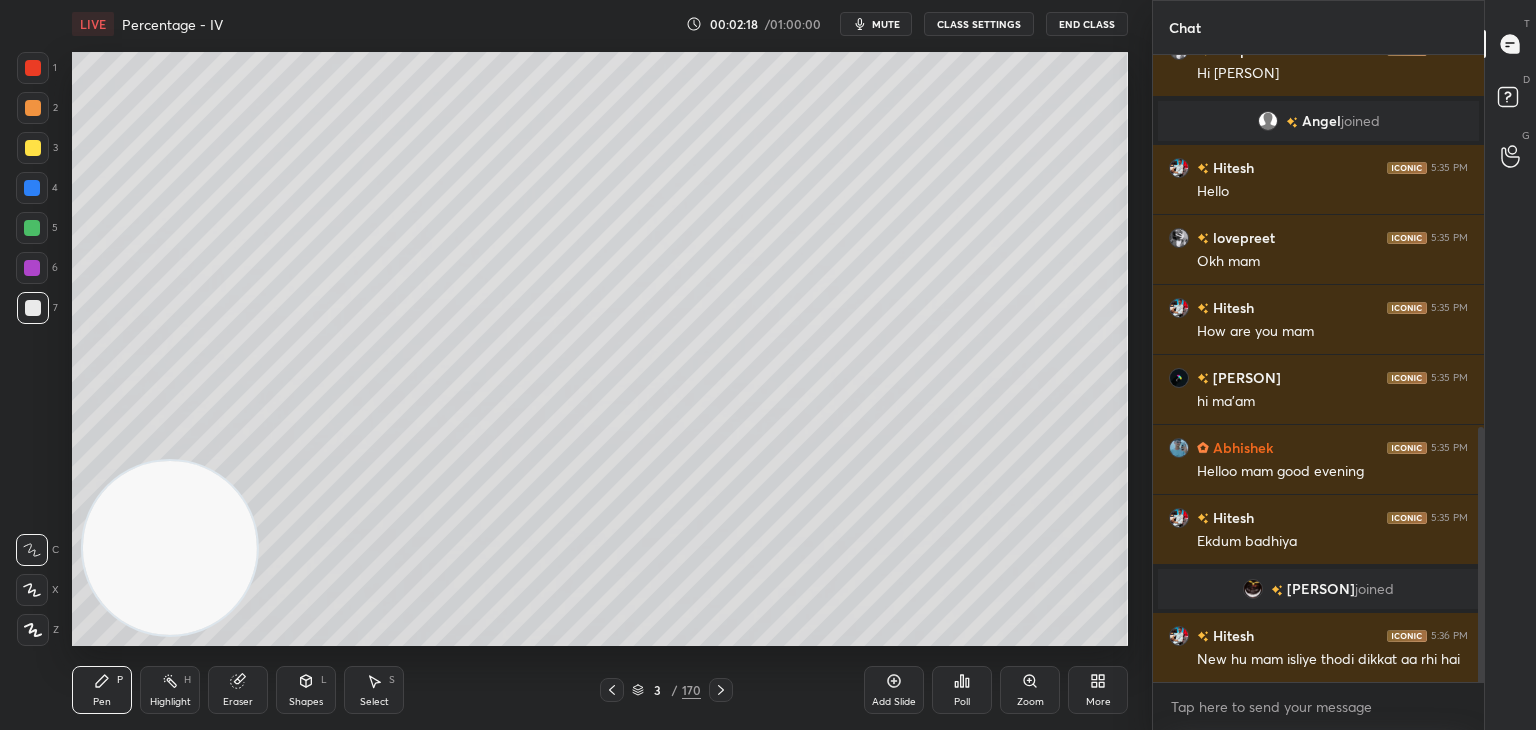click 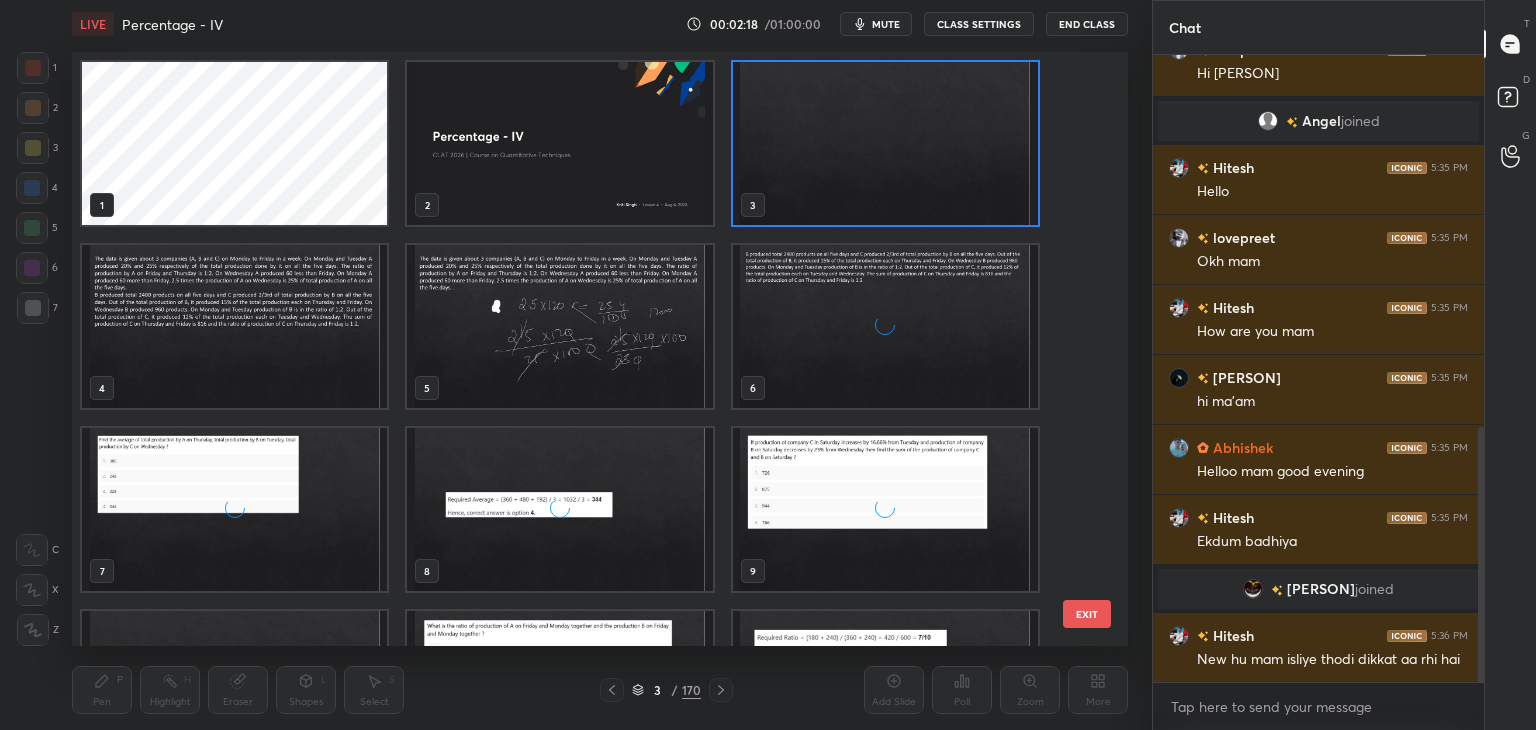 scroll, scrollTop: 6, scrollLeft: 10, axis: both 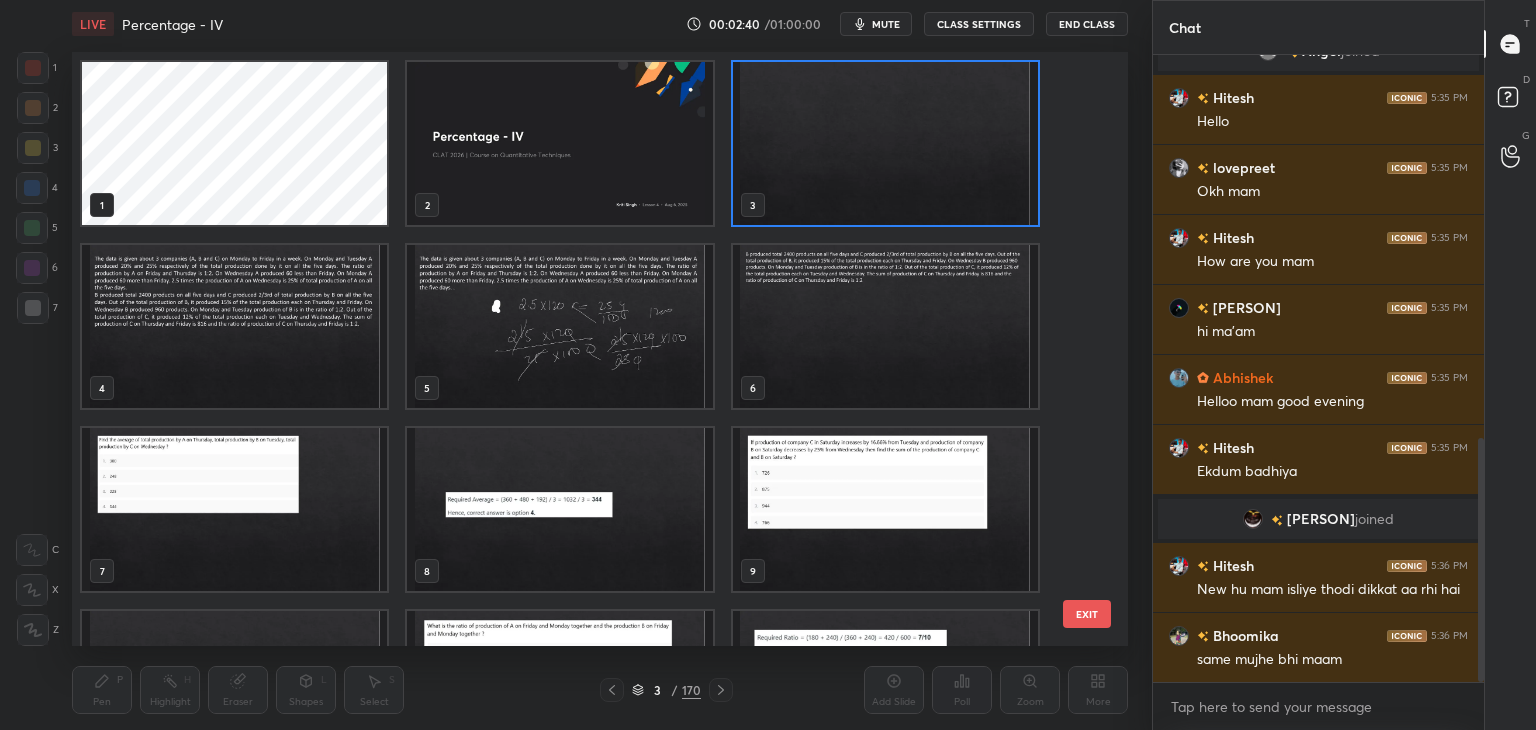 click at bounding box center [559, 143] 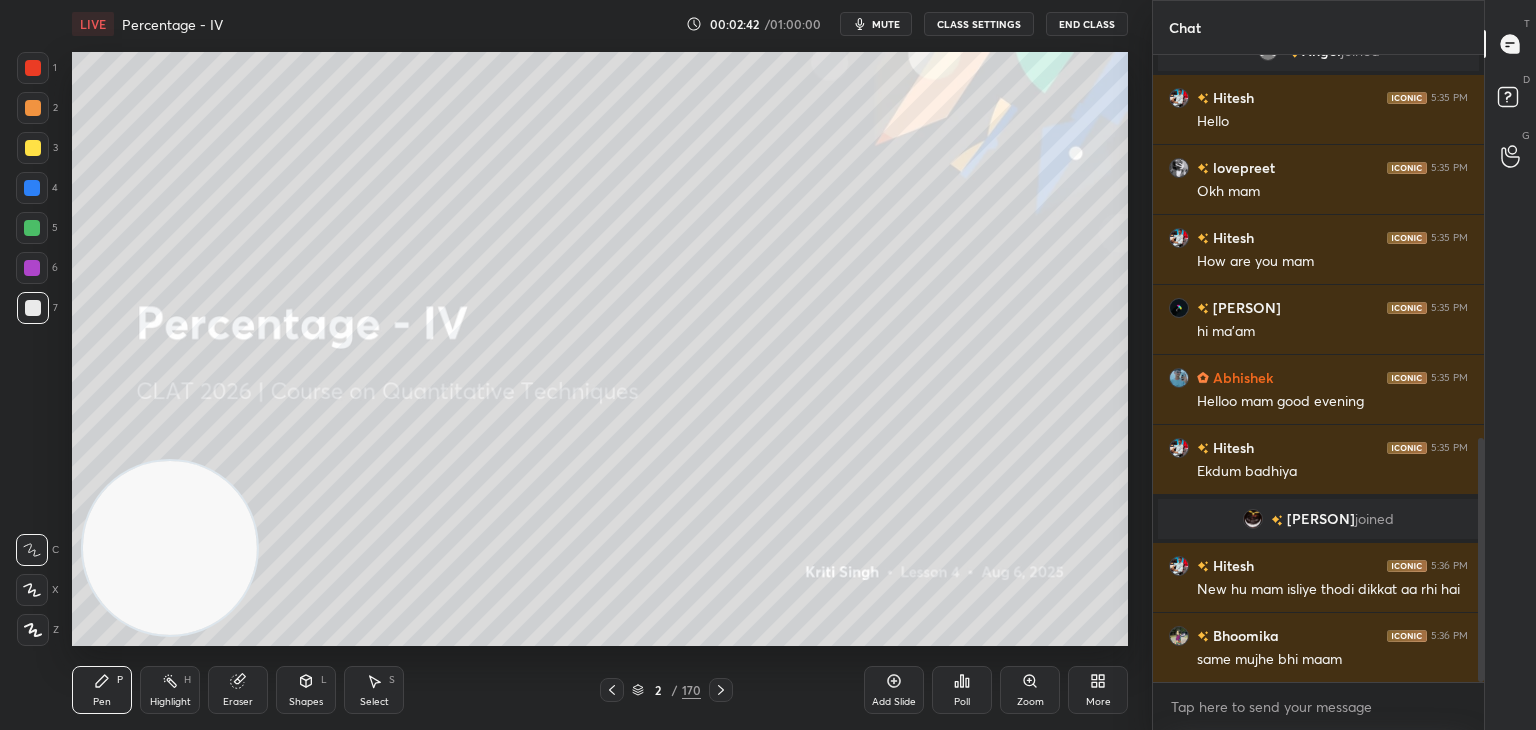 click on "More" at bounding box center [1098, 690] 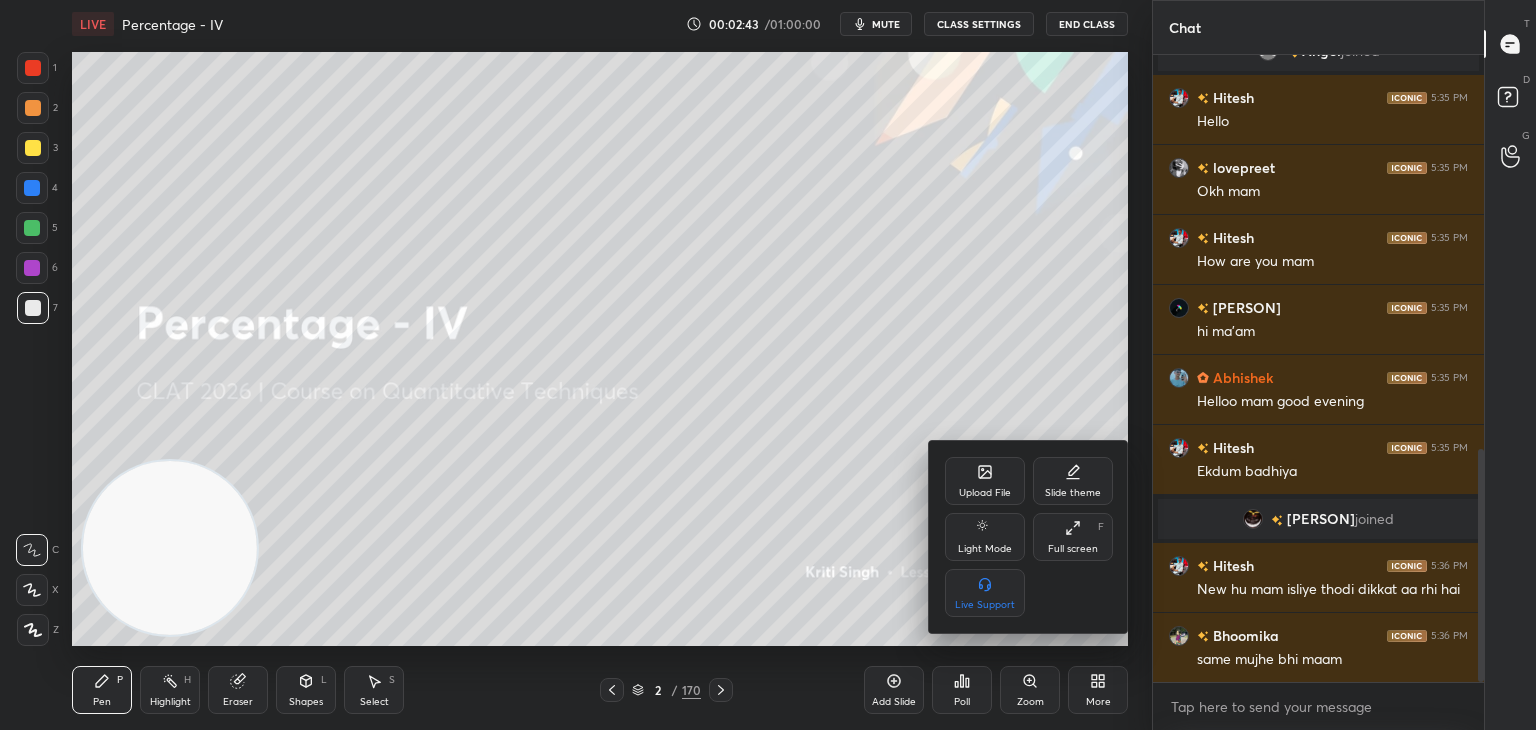 scroll, scrollTop: 1058, scrollLeft: 0, axis: vertical 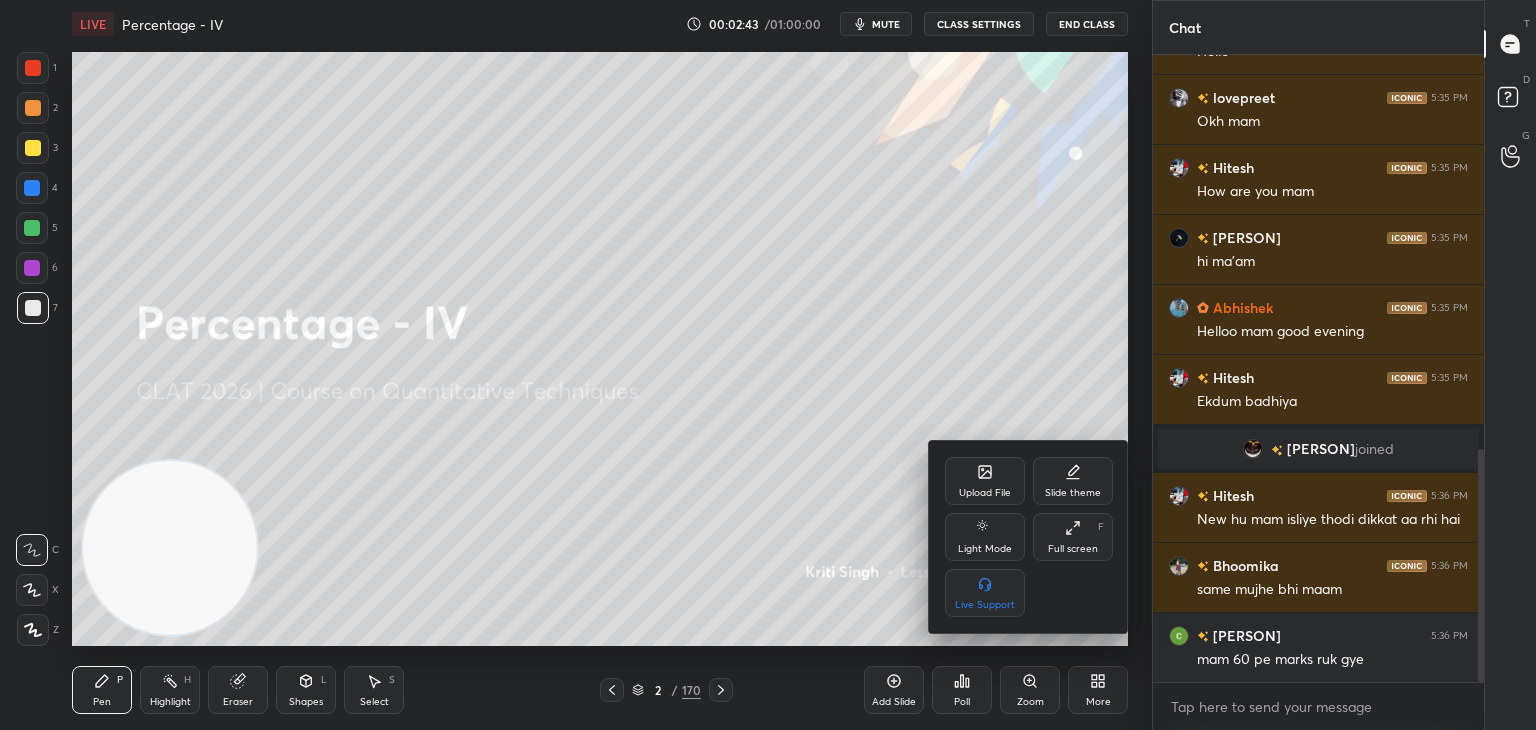 click 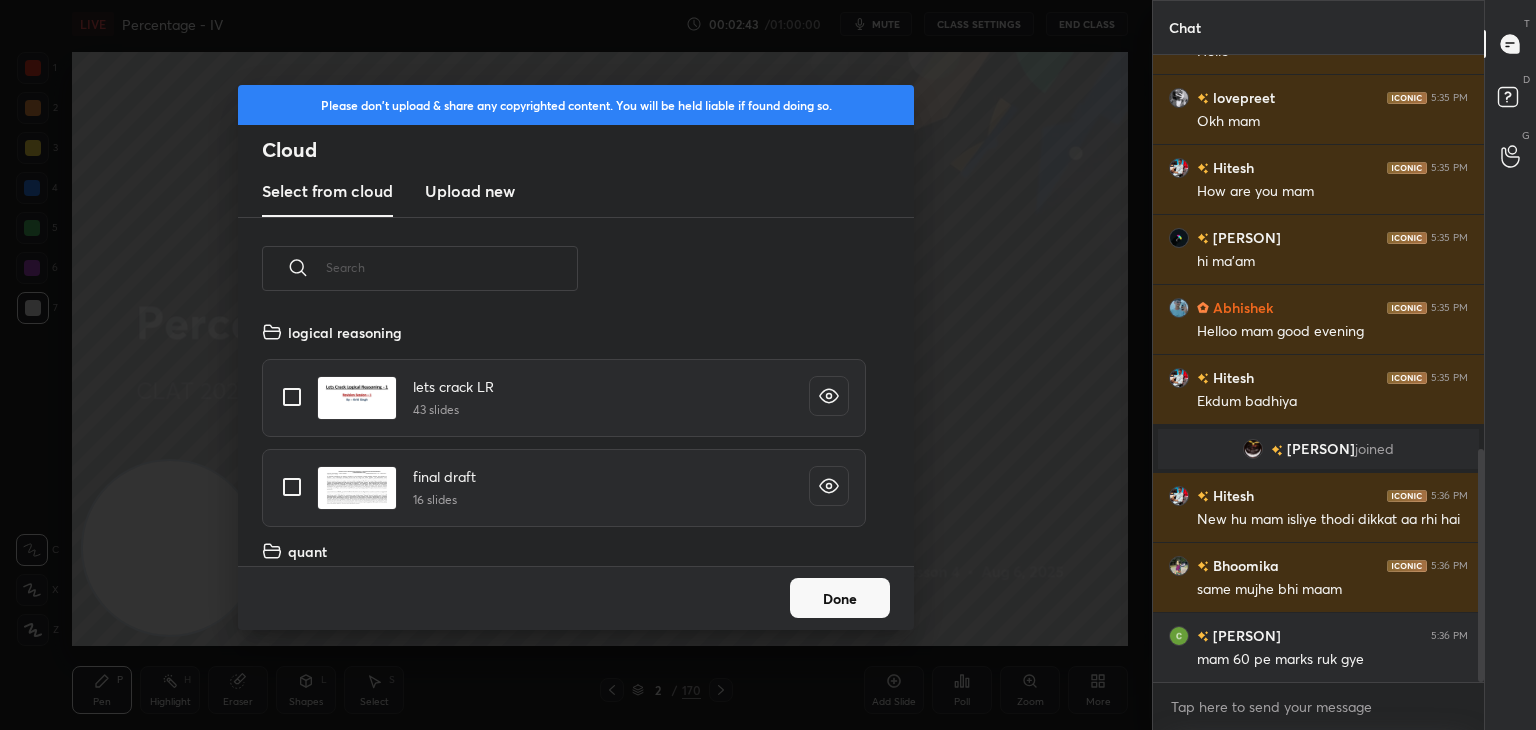 scroll, scrollTop: 5, scrollLeft: 10, axis: both 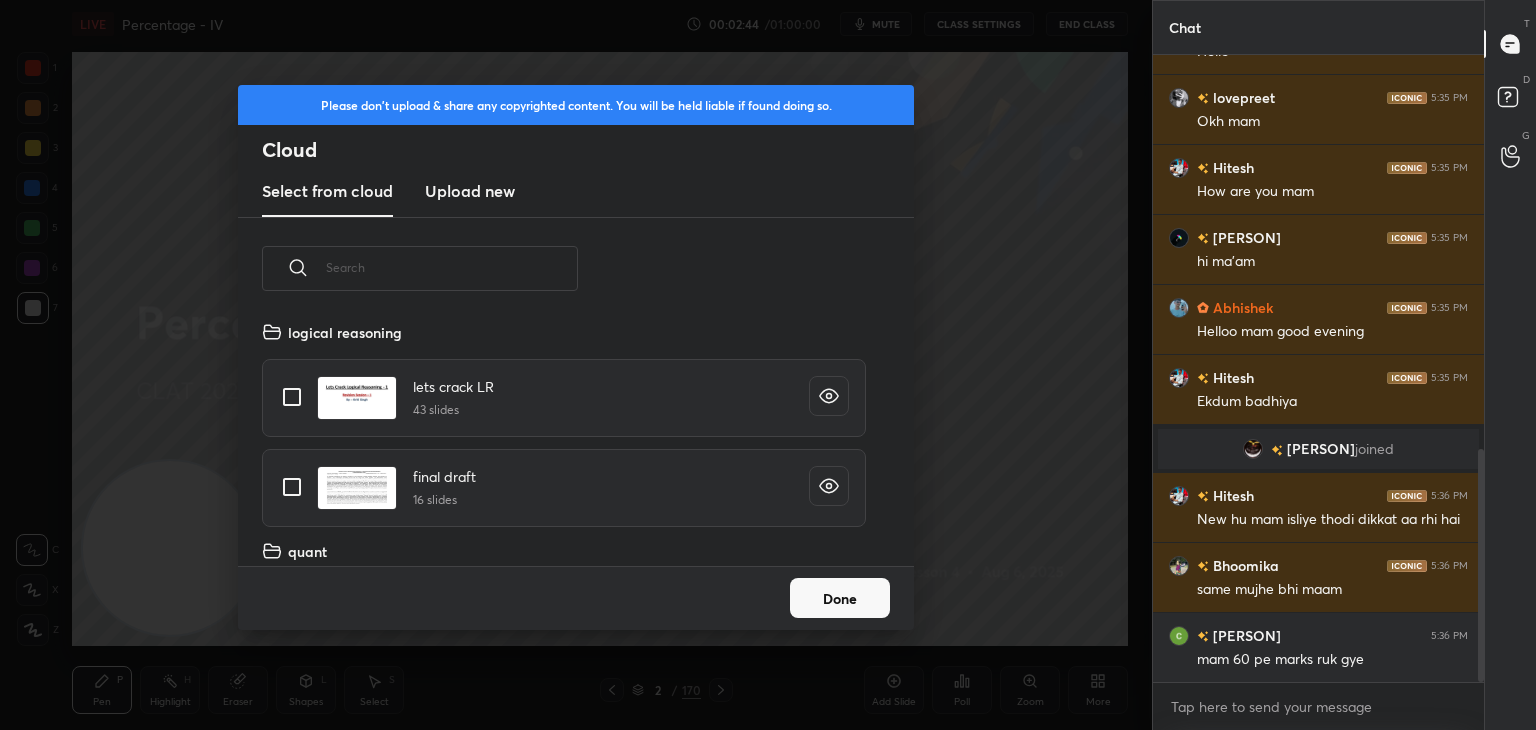 click on "Upload new" at bounding box center (470, 192) 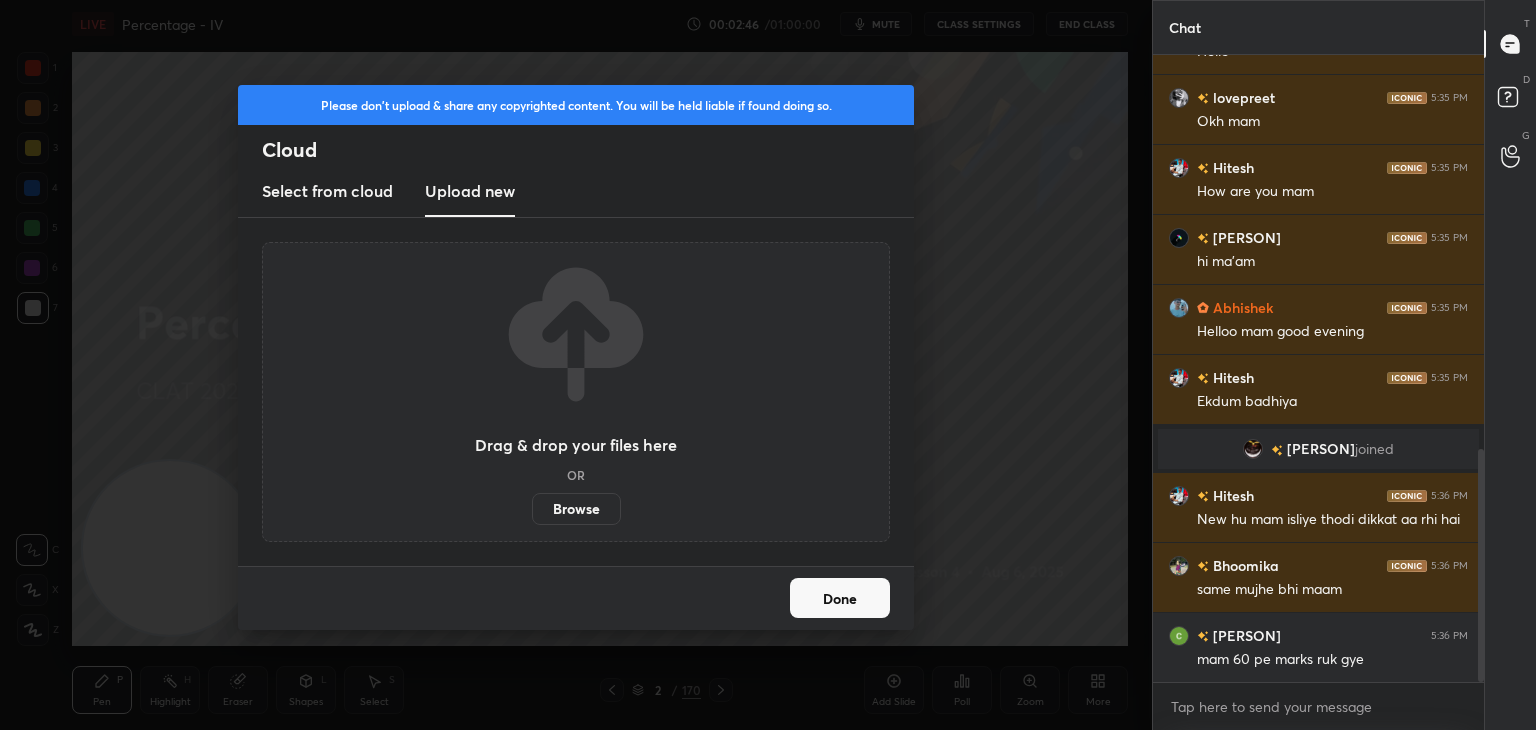 click on "Browse" at bounding box center [576, 509] 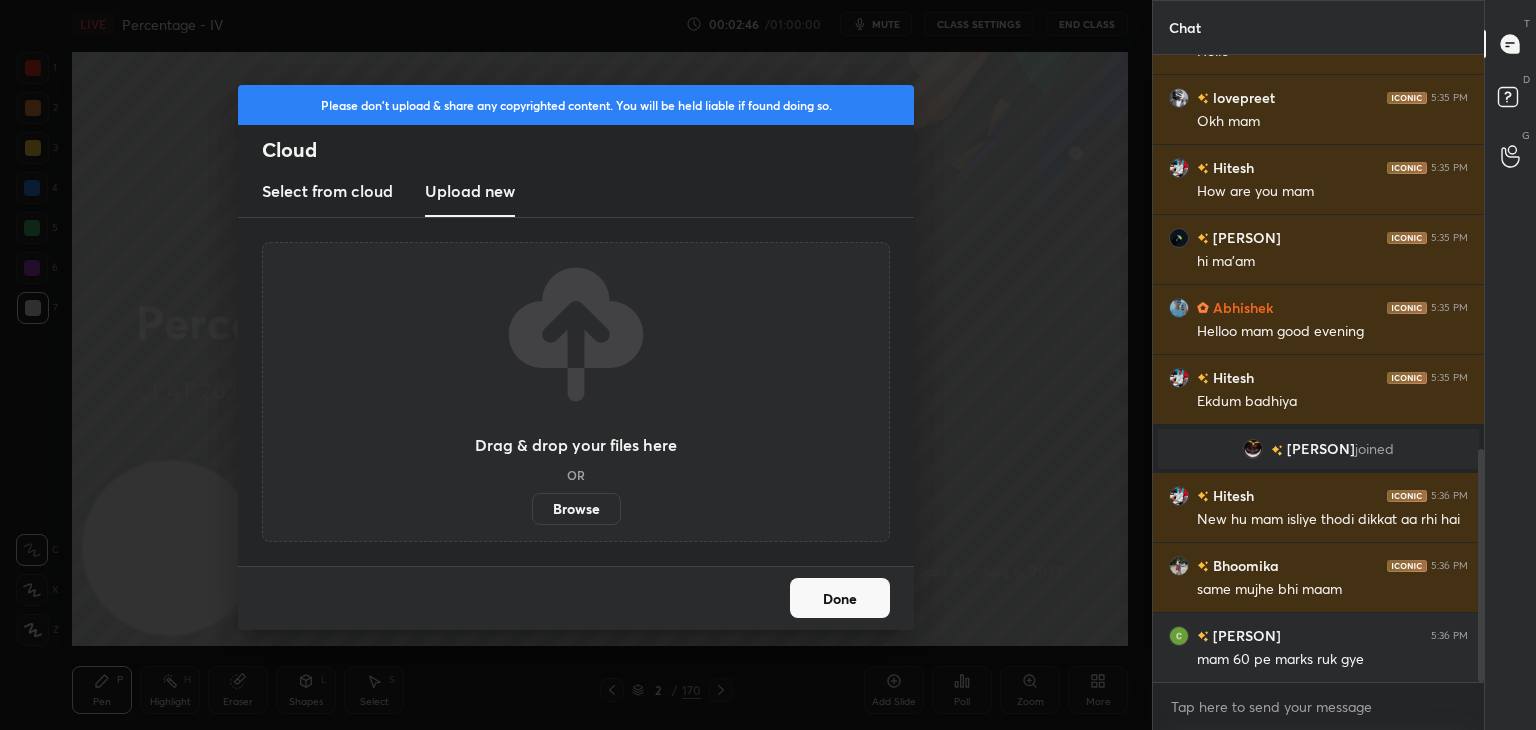 click on "Browse" at bounding box center (532, 509) 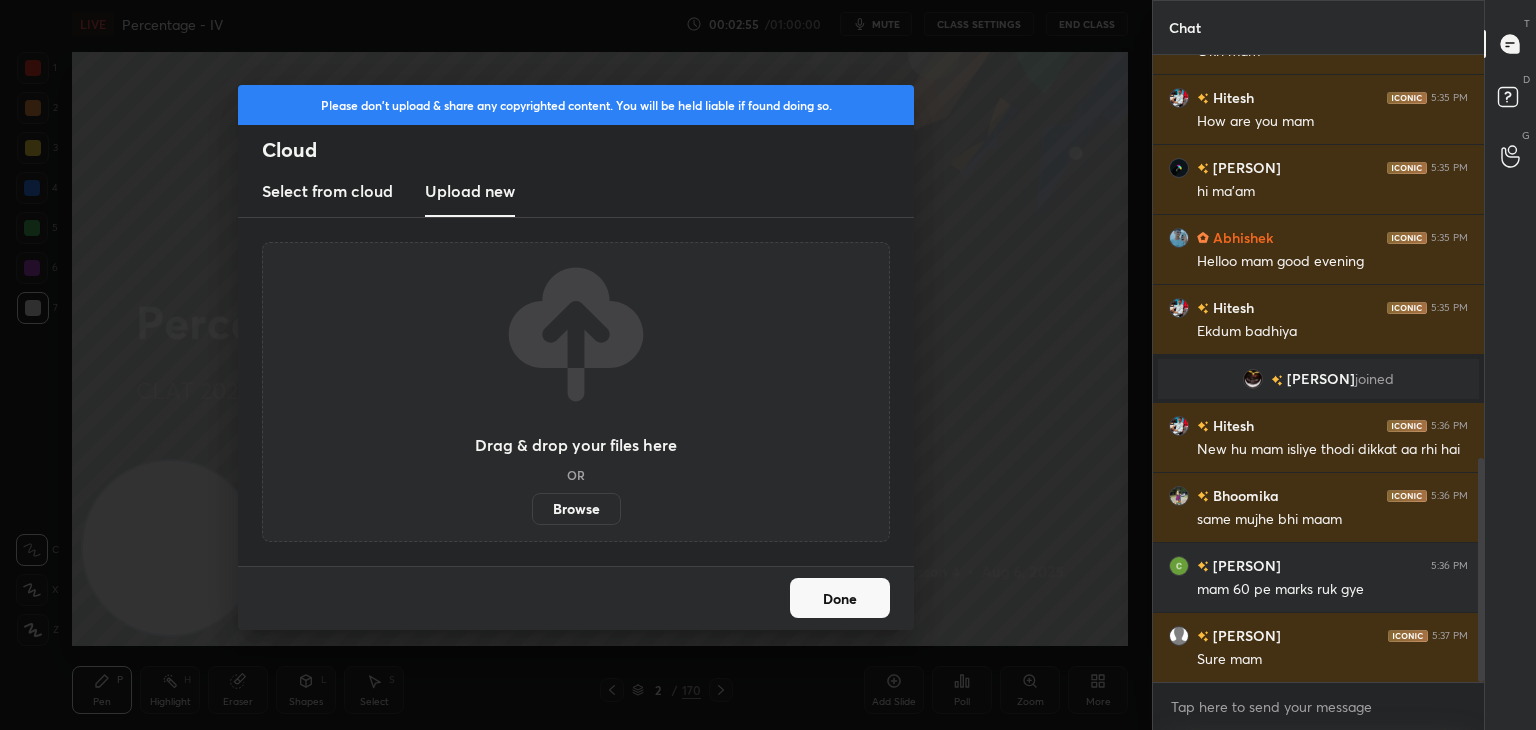 scroll, scrollTop: 1198, scrollLeft: 0, axis: vertical 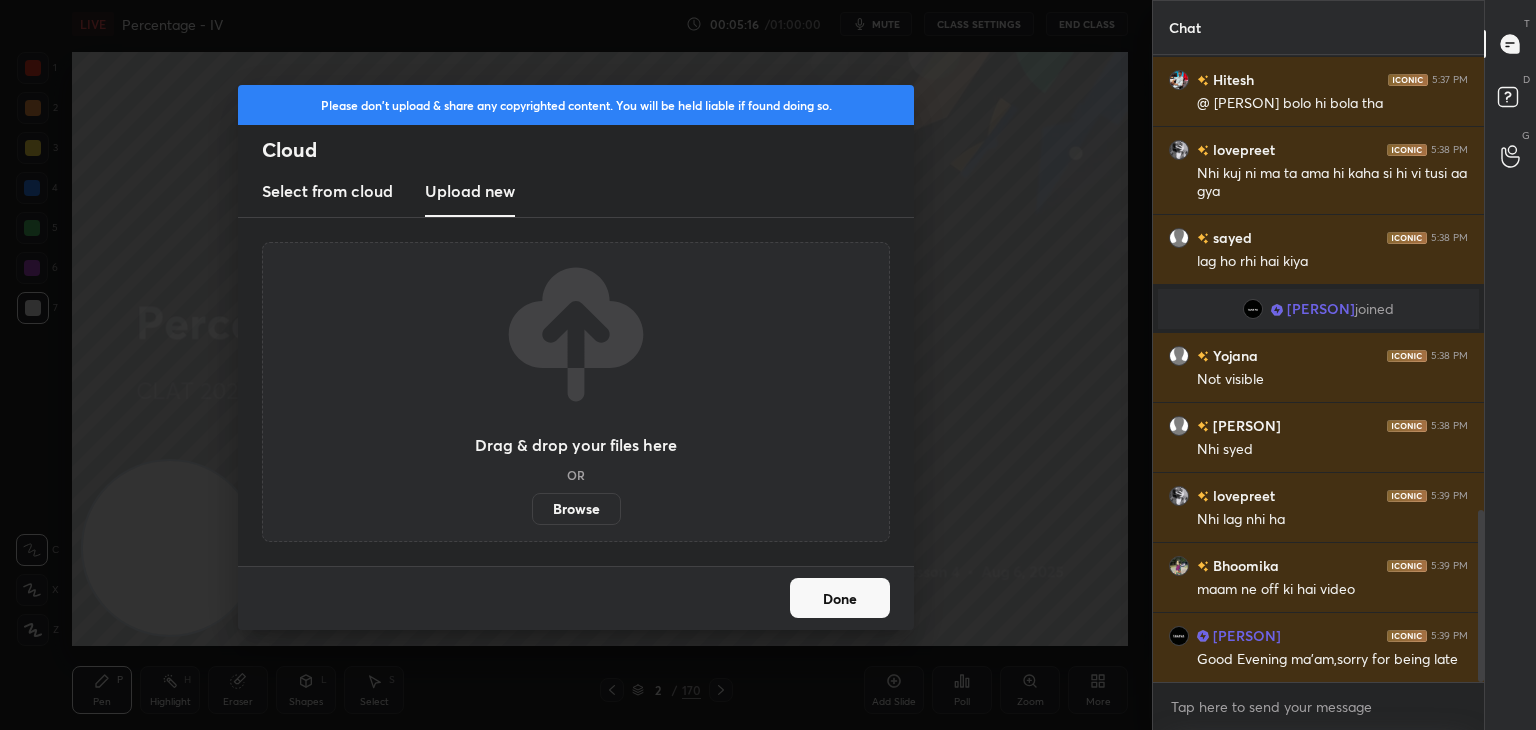 click on "Browse" at bounding box center [576, 509] 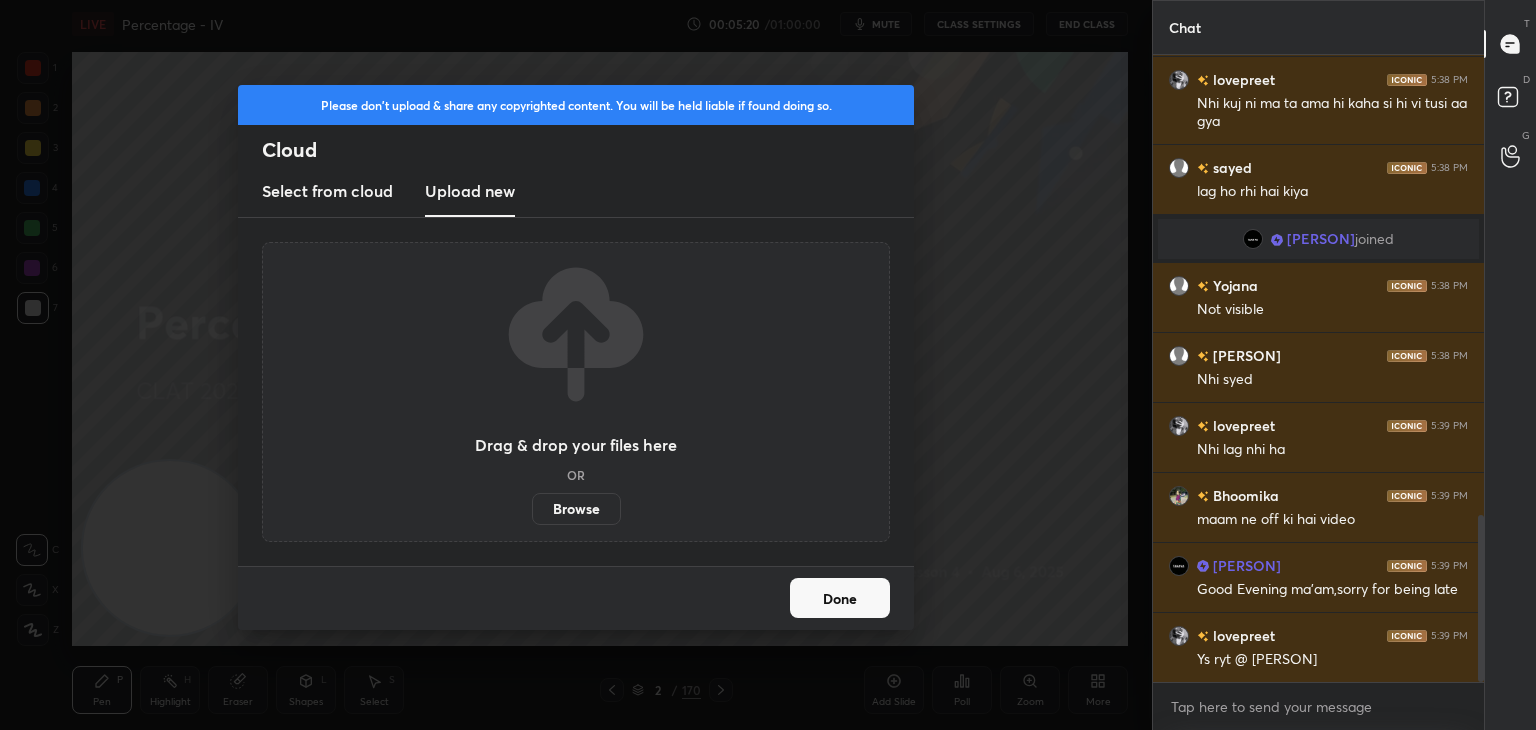 scroll, scrollTop: 1806, scrollLeft: 0, axis: vertical 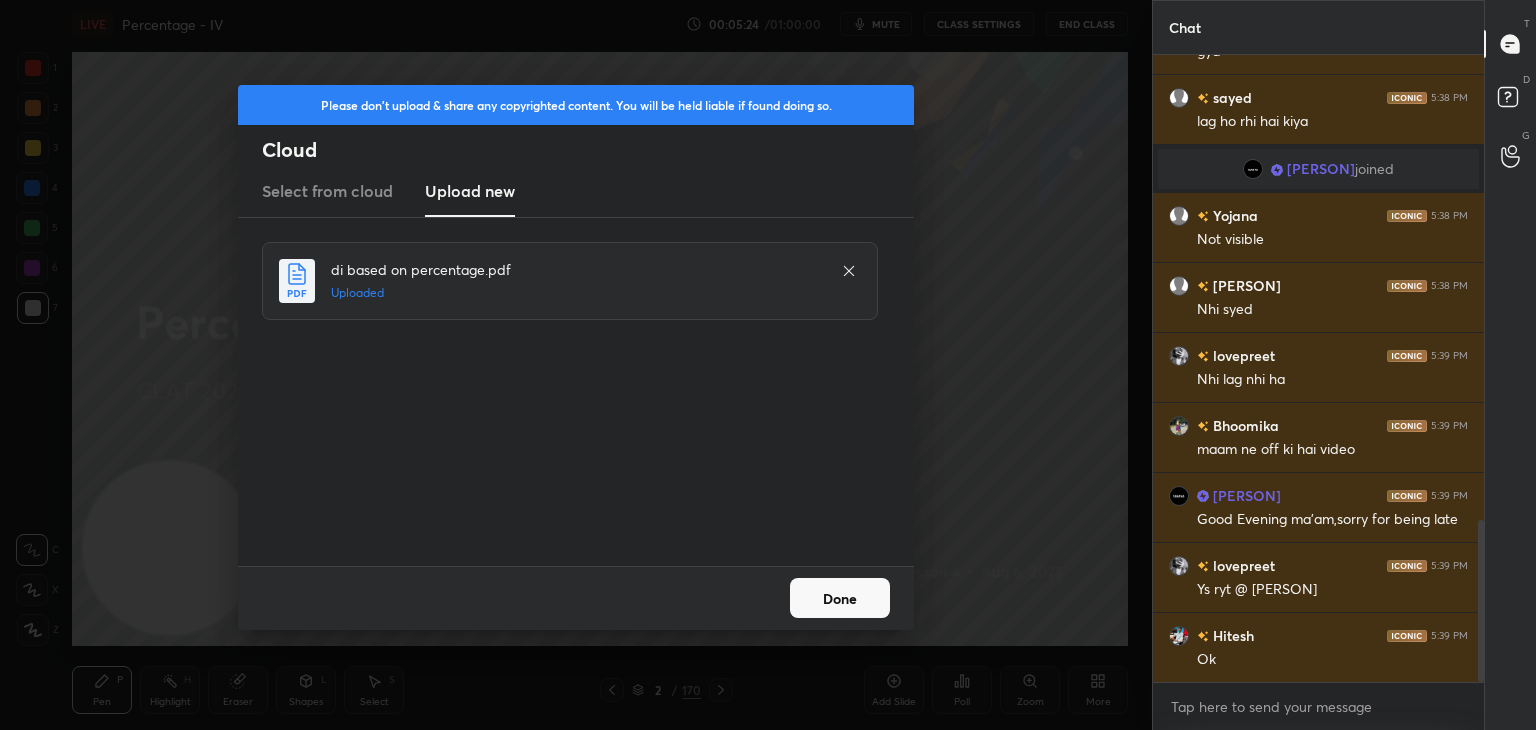 click on "Done" at bounding box center [840, 598] 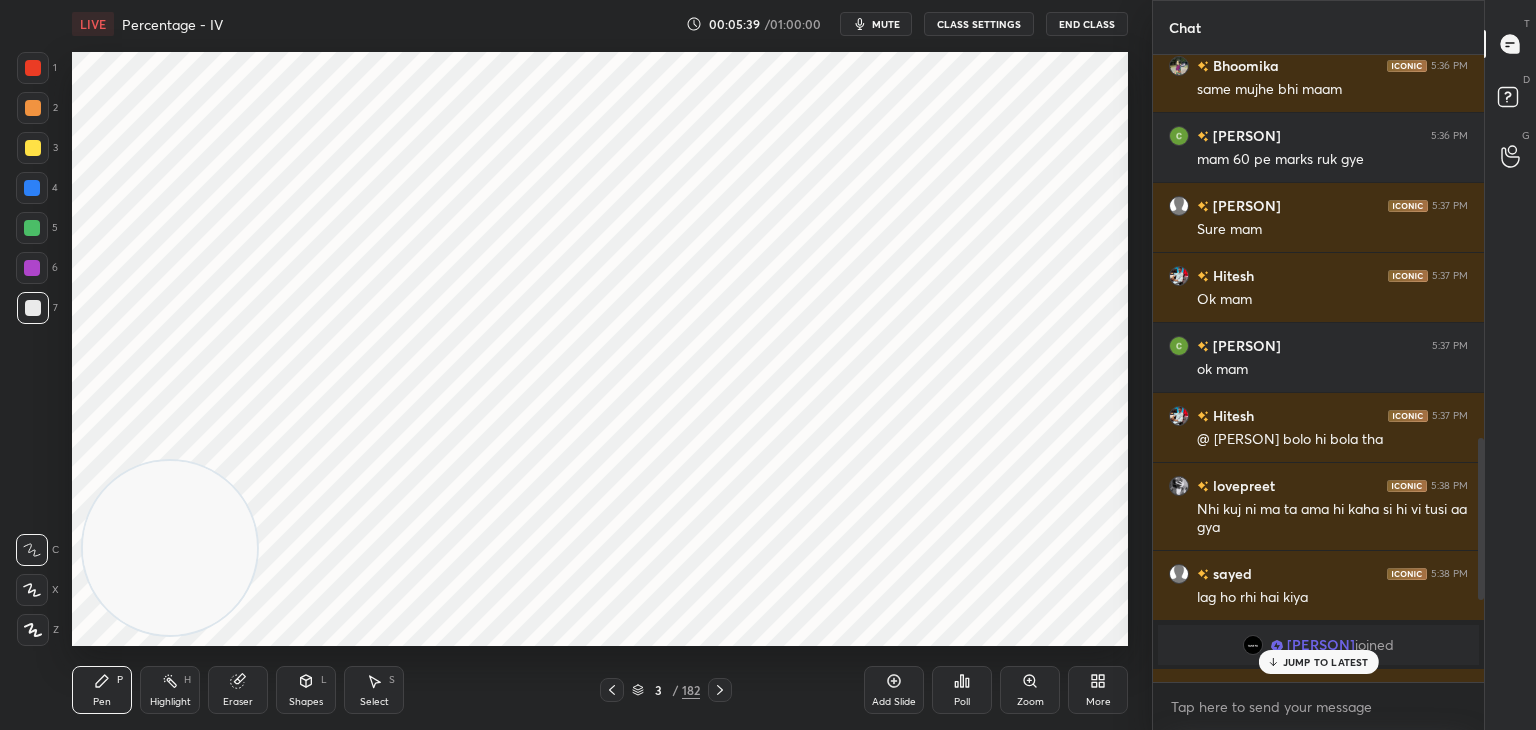 scroll, scrollTop: 1348, scrollLeft: 0, axis: vertical 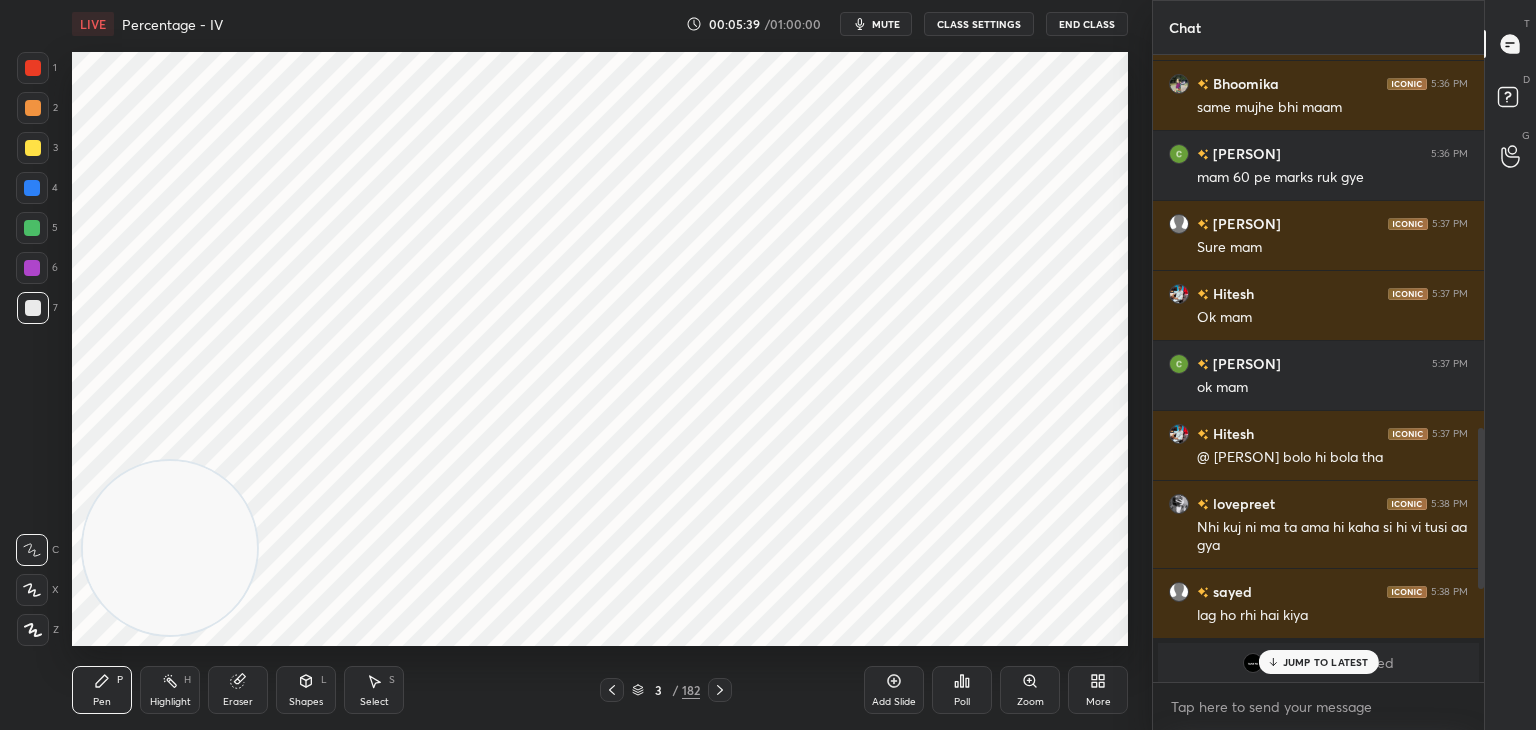 drag, startPoint x: 1481, startPoint y: 667, endPoint x: 1488, endPoint y: 549, distance: 118.20744 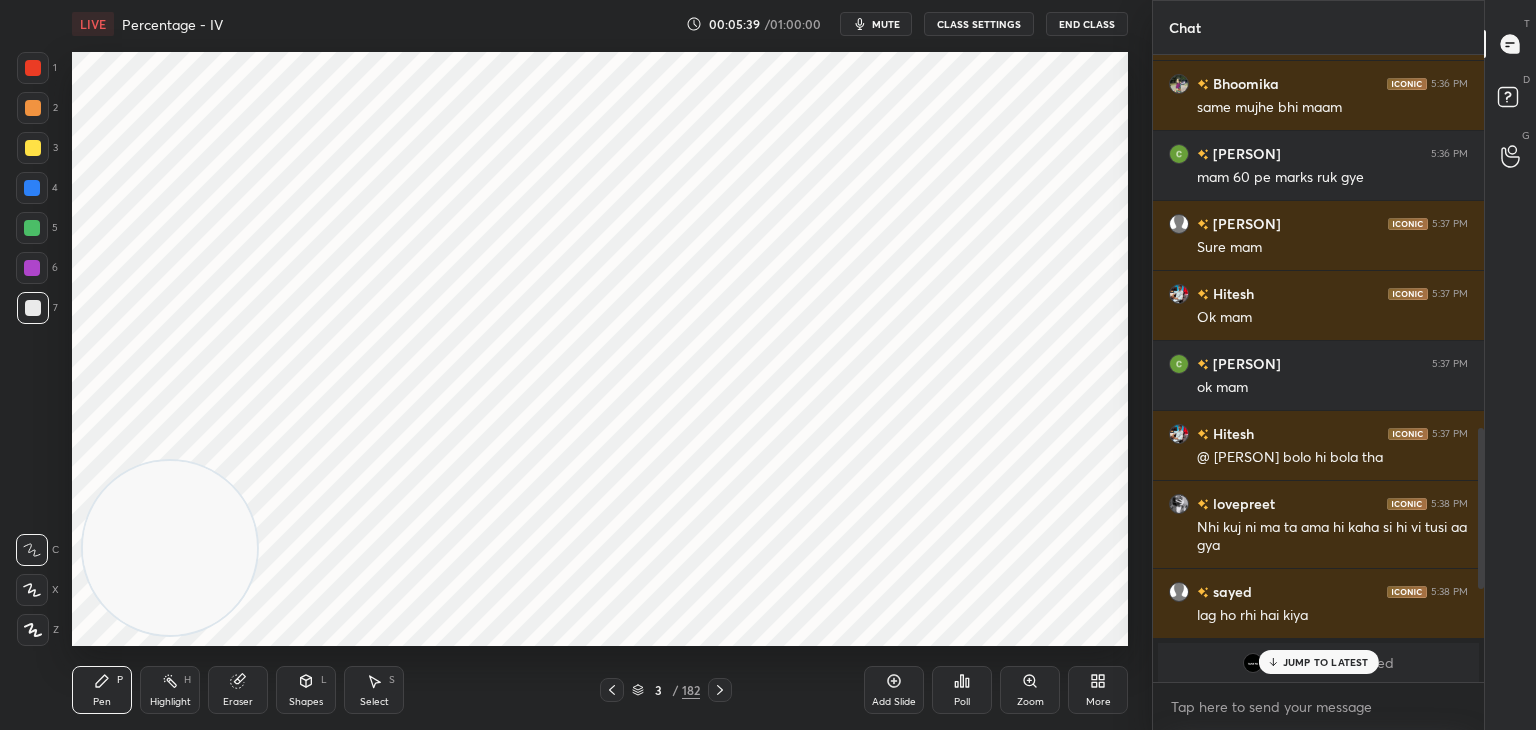 click on "Chat [PERSON]  joined [PERSON] 5:34 PM Hi [PERSON] [PERSON]  joined [PERSON] 5:35 PM Hello [PERSON] 5:35 PM Okh mam [PERSON] 5:35 PM How are you mam [PERSON] 5:35 PM hi ma'am [PERSON] 5:35 PM Helloo mam good evening [PERSON] 5:35 PM Ekdum badhiya [PERSON]  joined [PERSON] 5:36 PM New hu mam isliye thodi dikkat aa rhi hai [PERSON] 5:36 PM same mujhe bhi maam [PERSON] 5:36 PM mam 60 pe marks ruk gye [PERSON] 5:37 PM Sure mam [PERSON] 5:37 PM Ok mam [PERSON] 5:37 PM ok mam [PERSON] 5:37 PM @ [PERSON] bolo hi bola tha [PERSON] 5:38 PM Nhi kuj ni ma ta ama hi kaha si hi vi tusi aa gya [PERSON] 5:38 PM lag ho rhi hai kiya [PERSON]  joined [PERSON] 5:38 PM Not visible JUMP TO LATEST Enable hand raising Enable raise hand to speak to learners. Once enabled, chat will be turned off temporarily. Enable x   Doubts asked by learners will show up here NEW DOUBTS ASKED No one has raised a hand yet Can't raise hand Looks like educator just invited you to speak. Please wait before you can raise your hand again. Got it T Messages (T) D Doubts (D) G" at bounding box center [1344, 365] 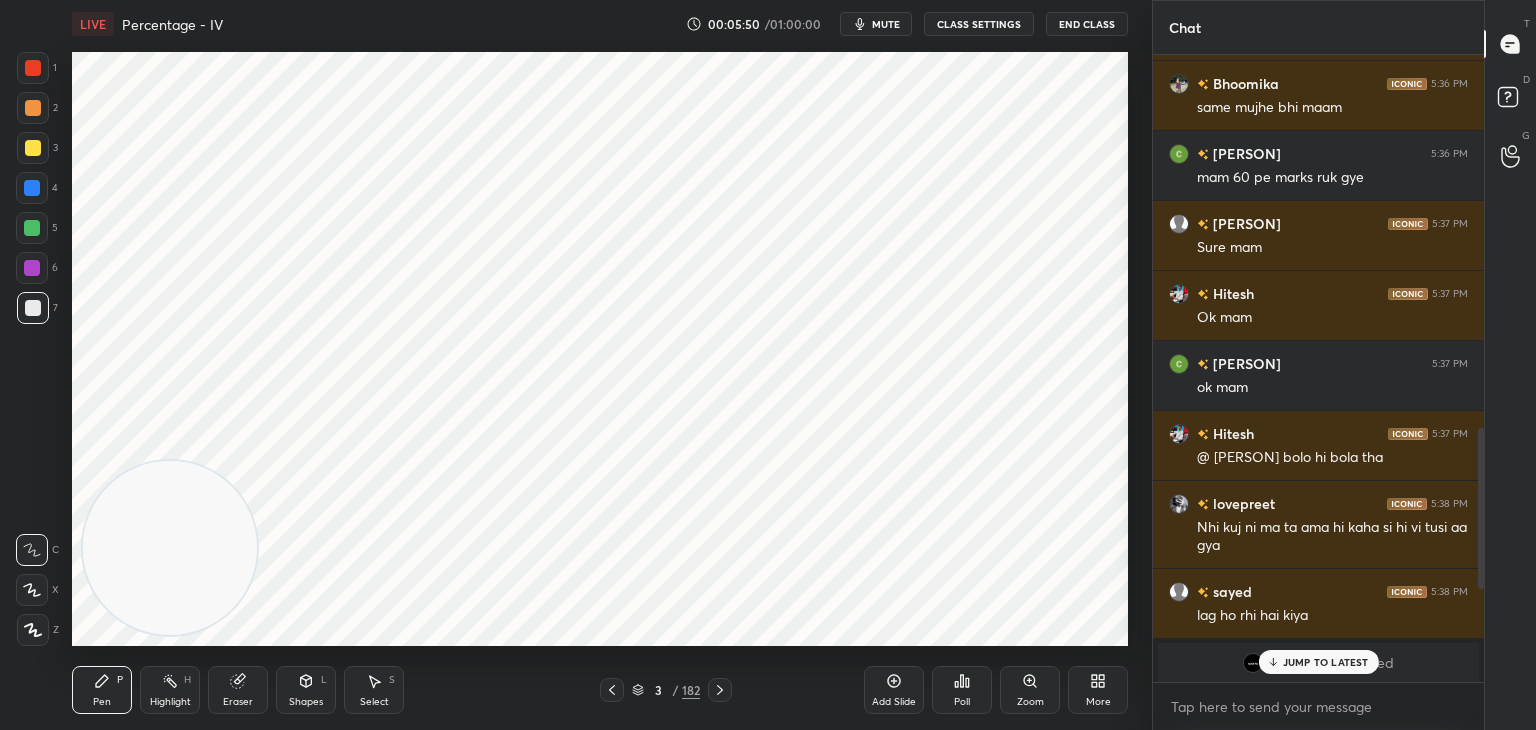 click on "JUMP TO LATEST" at bounding box center (1326, 662) 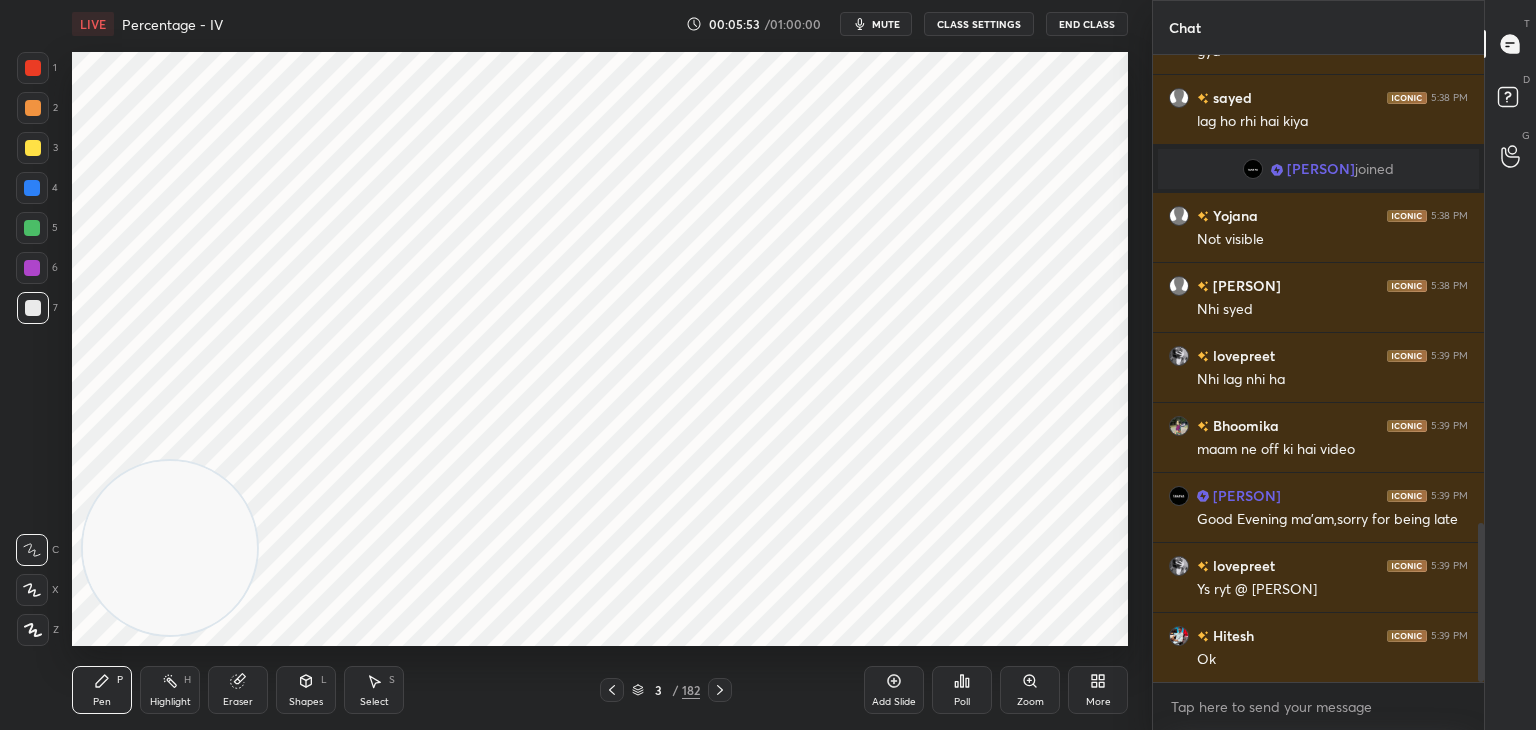 click at bounding box center (33, 108) 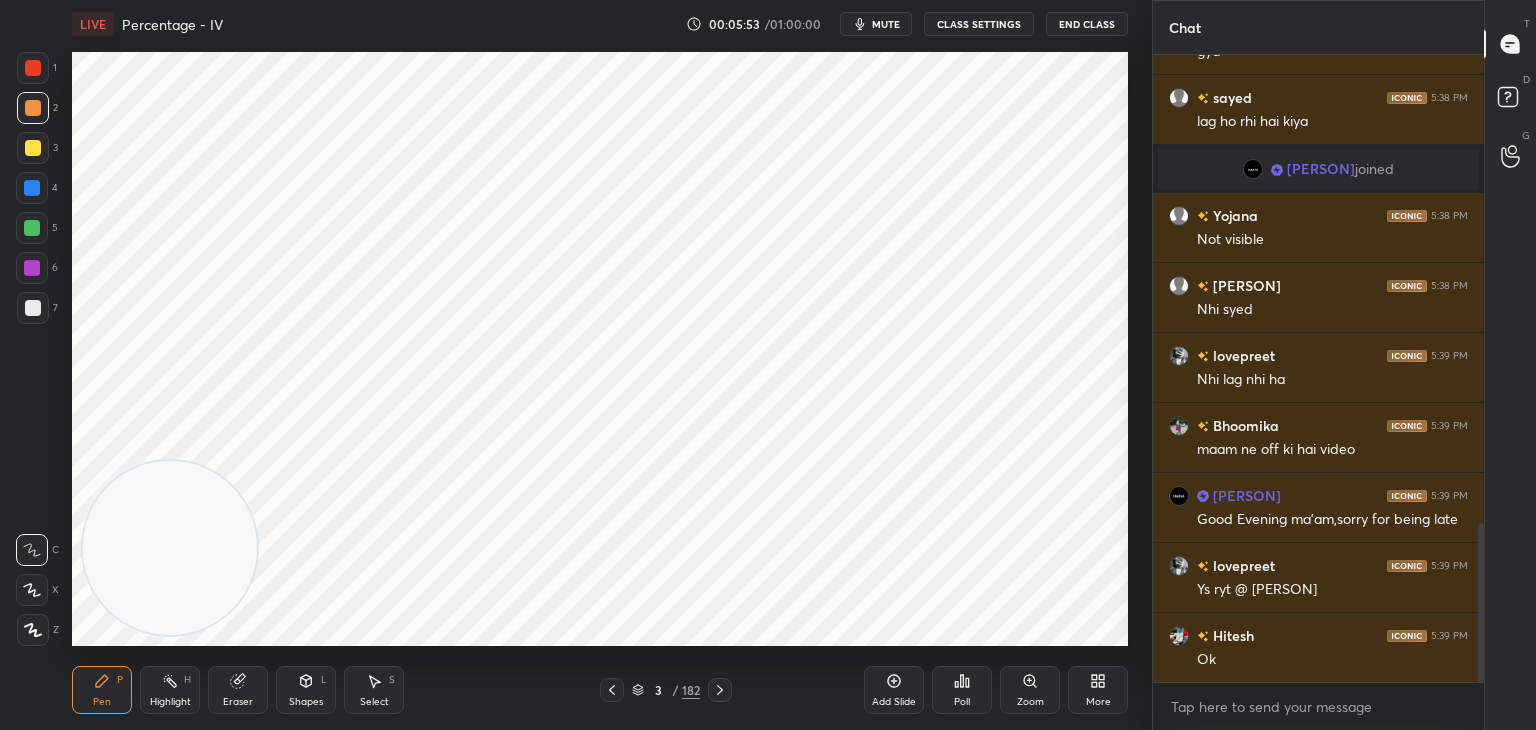 click at bounding box center [33, 68] 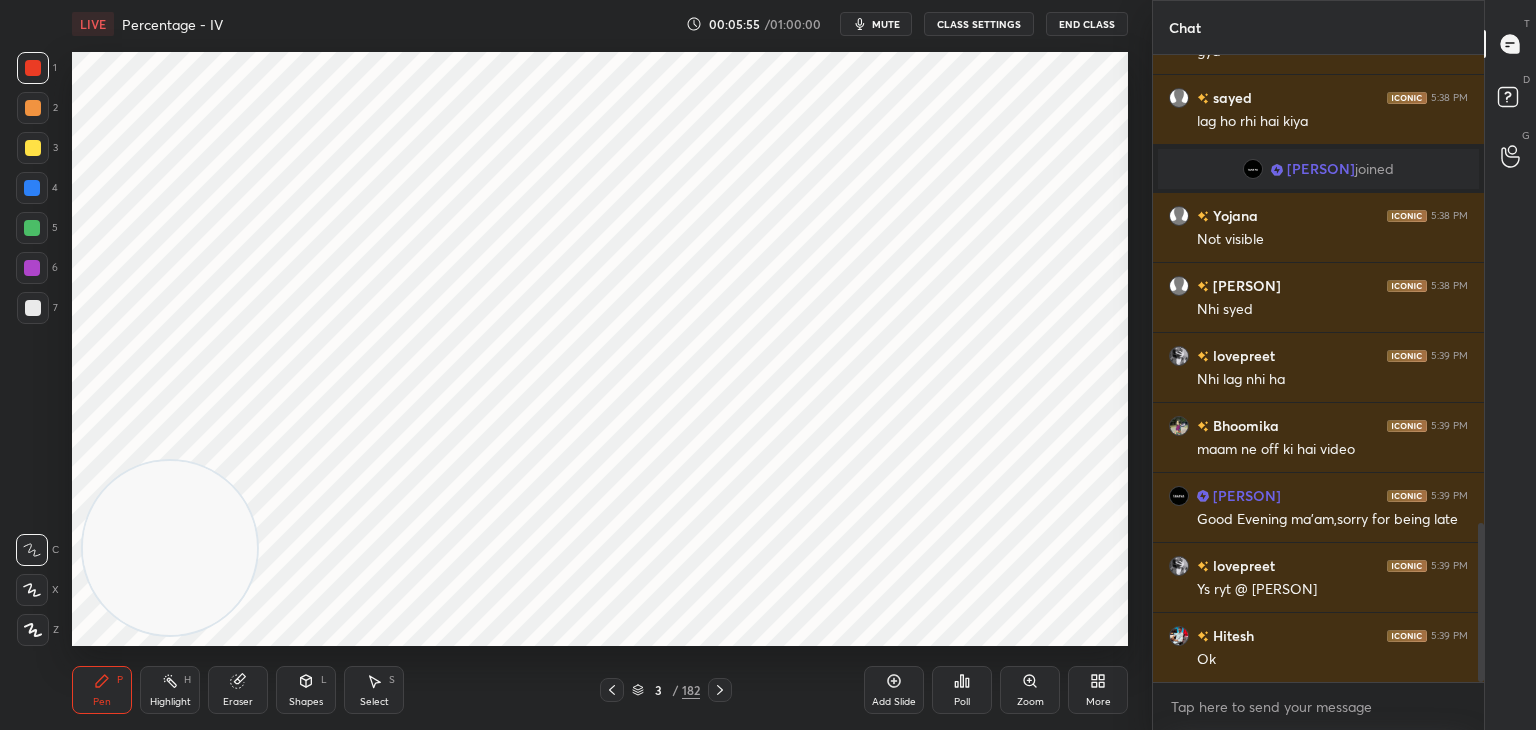 click 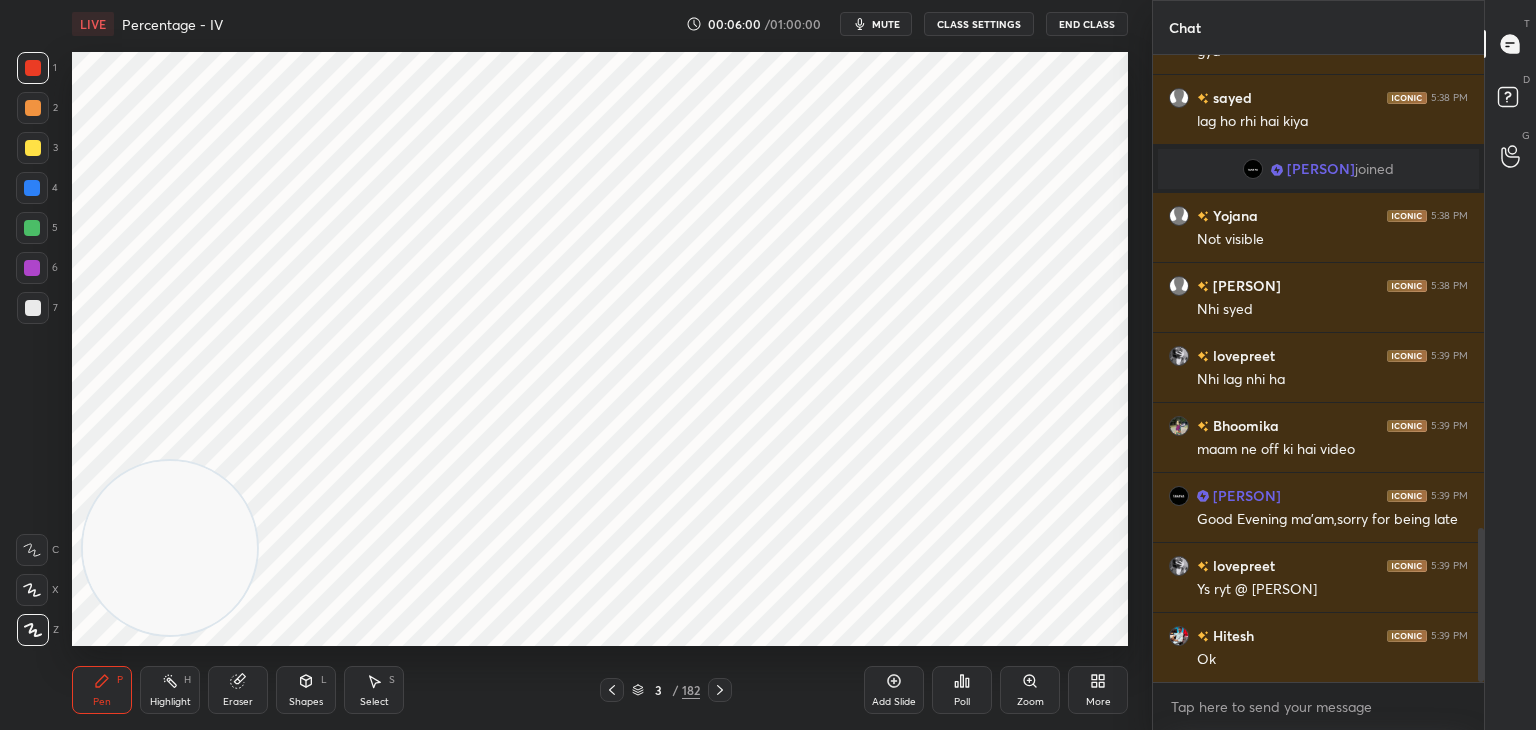 scroll, scrollTop: 1930, scrollLeft: 0, axis: vertical 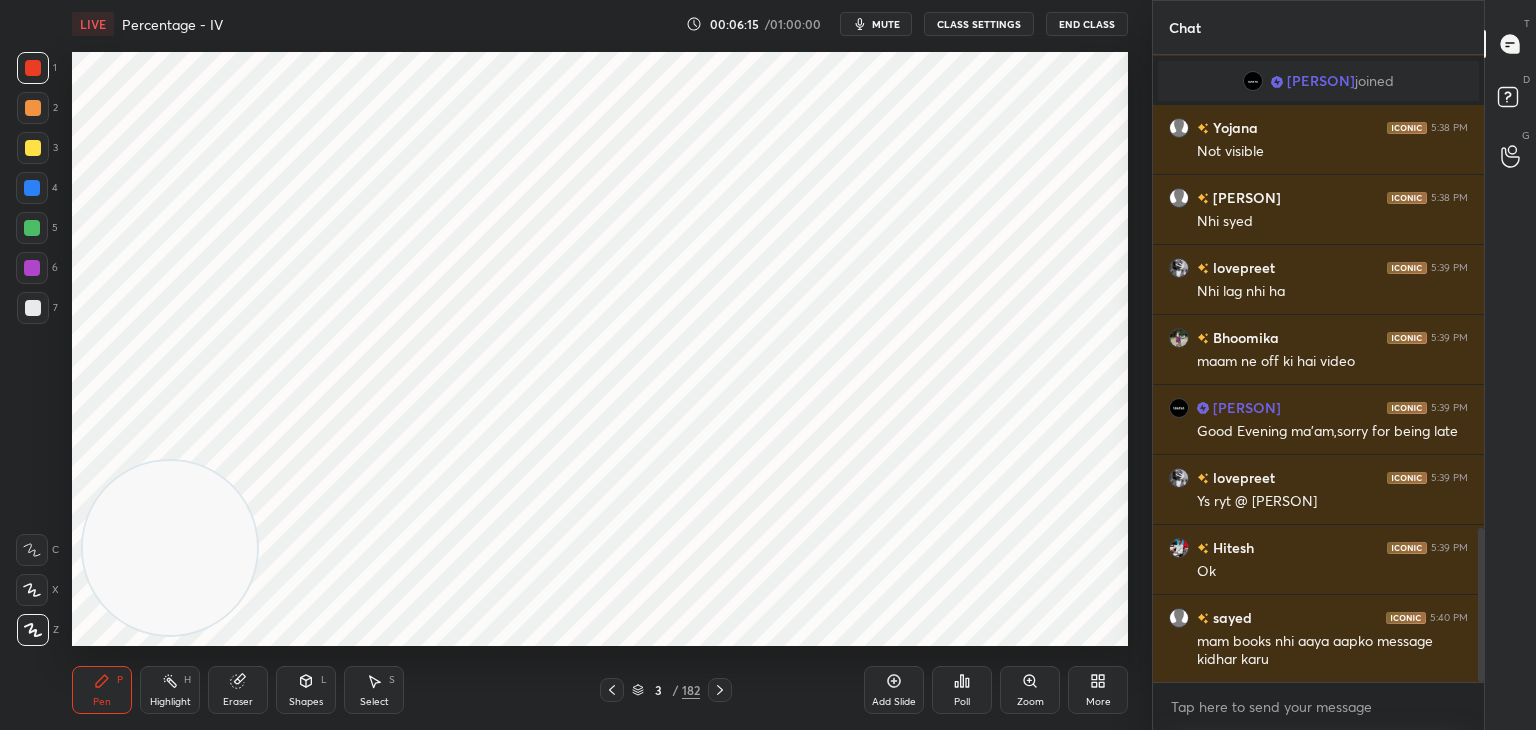 click on "Eraser" at bounding box center [238, 690] 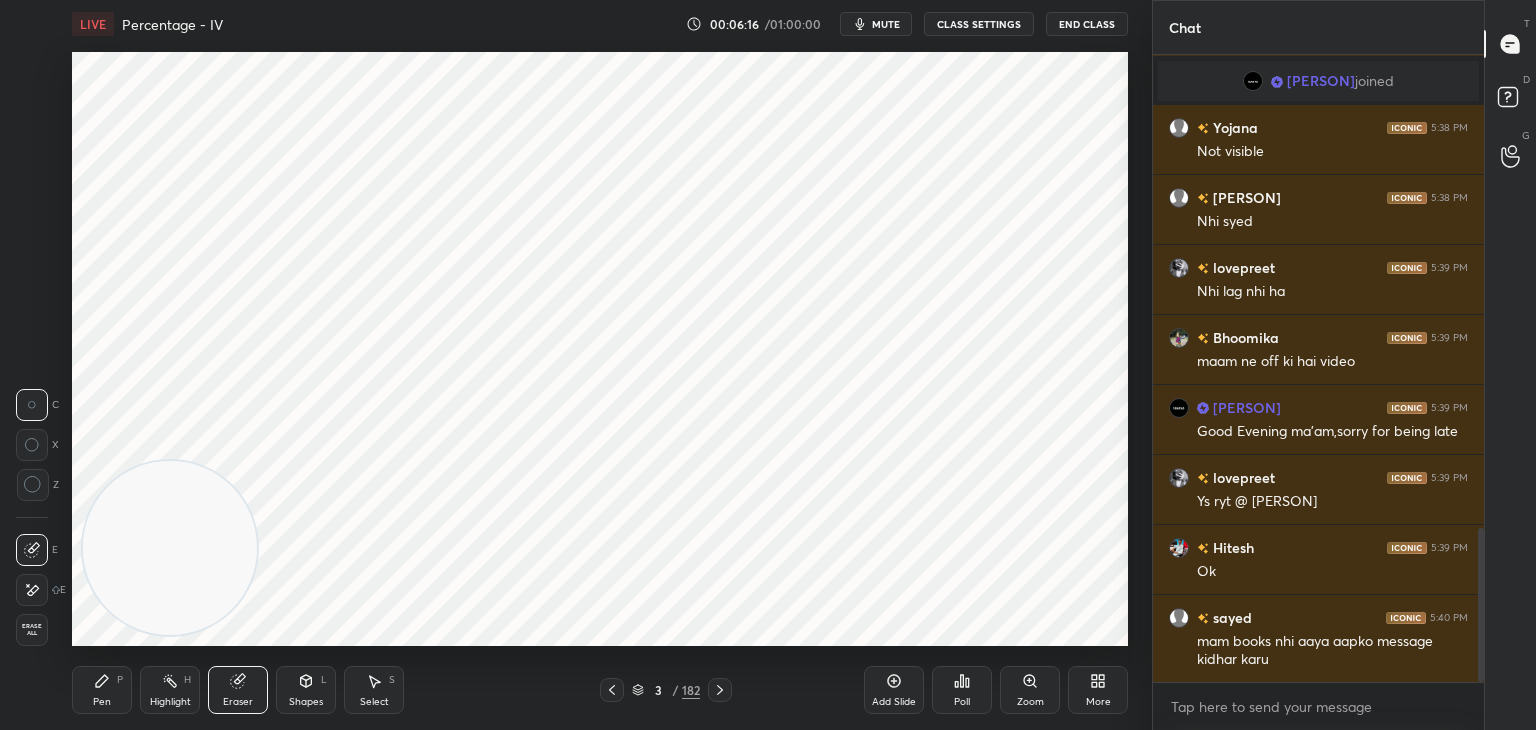 click on "Erase all" at bounding box center (32, 630) 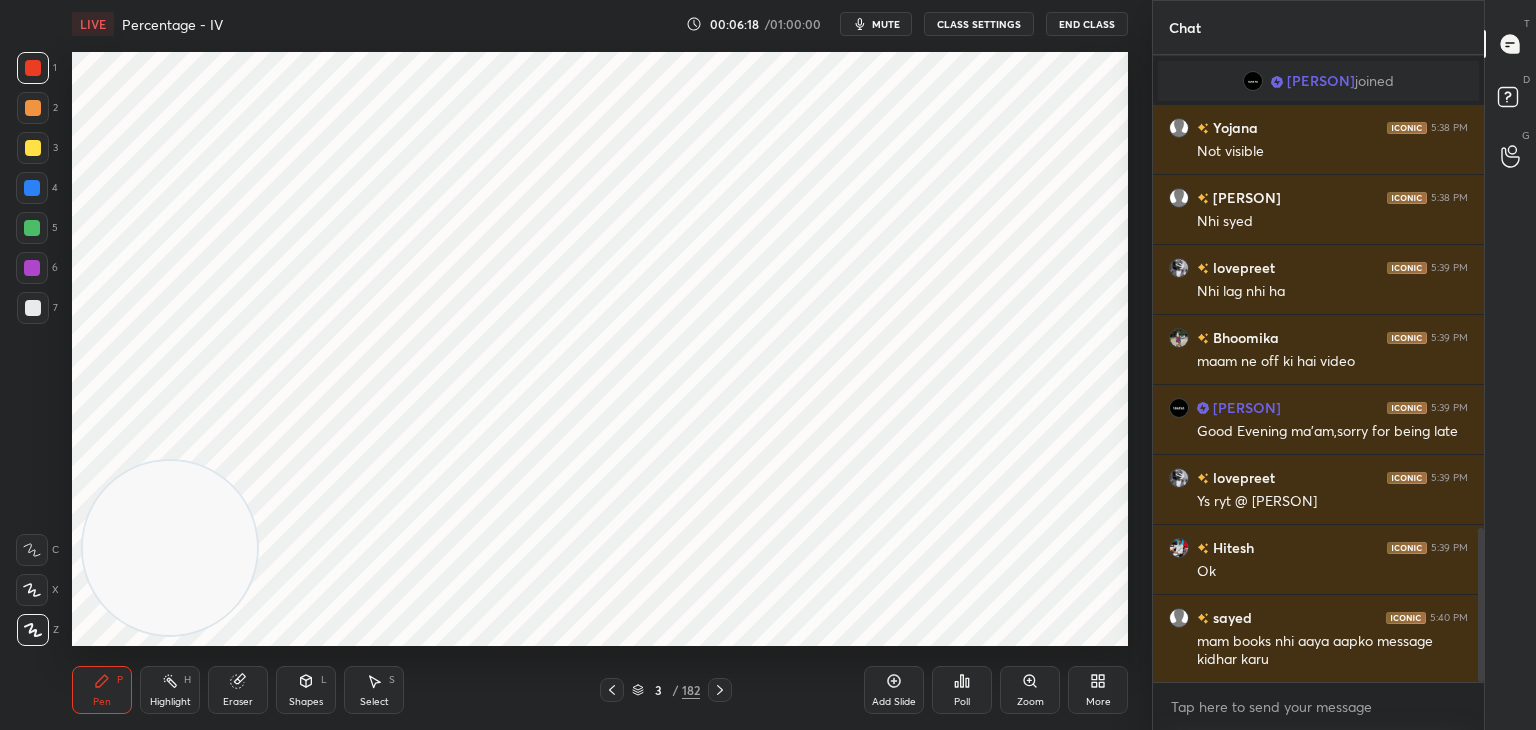 click on "Pen P" at bounding box center (102, 690) 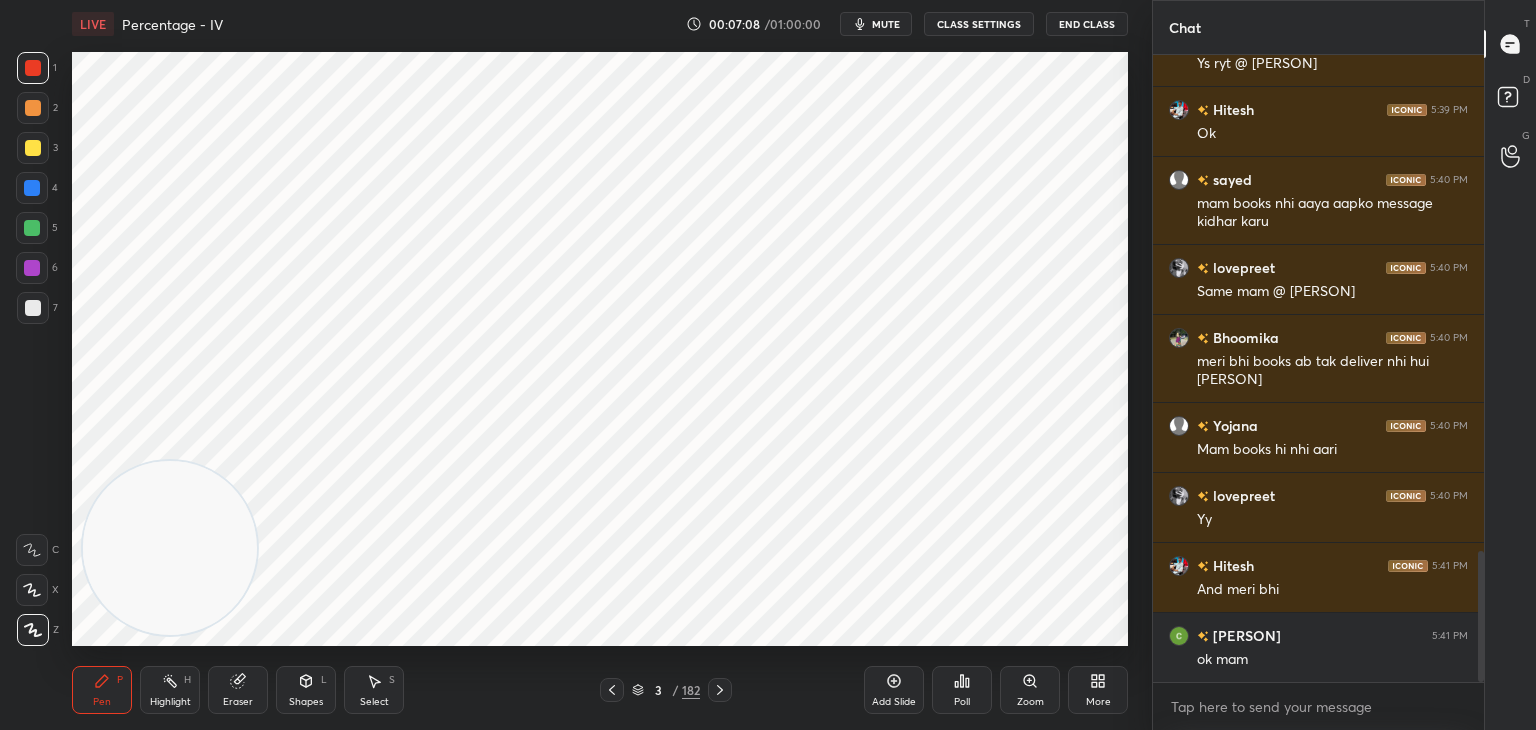 scroll, scrollTop: 2456, scrollLeft: 0, axis: vertical 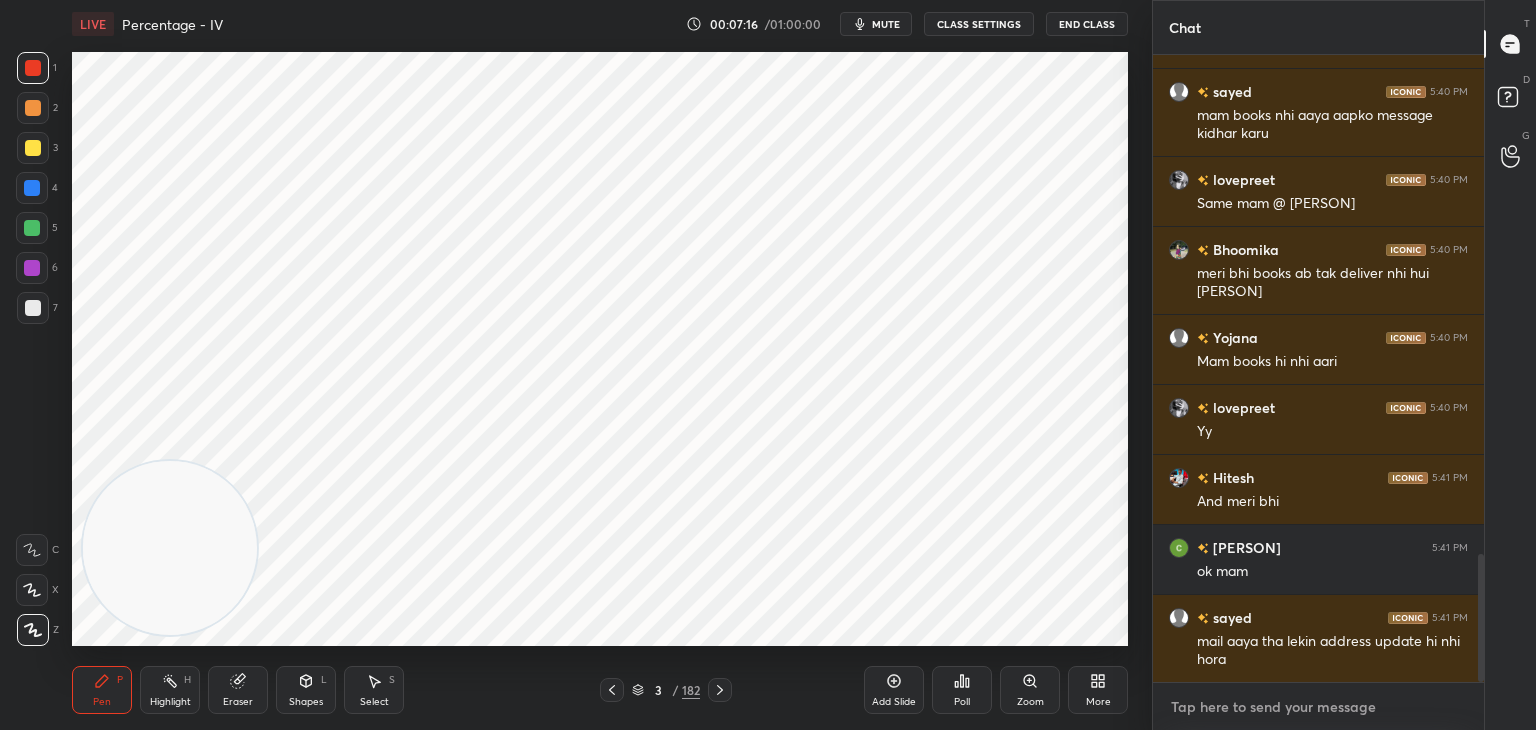 click at bounding box center (1318, 707) 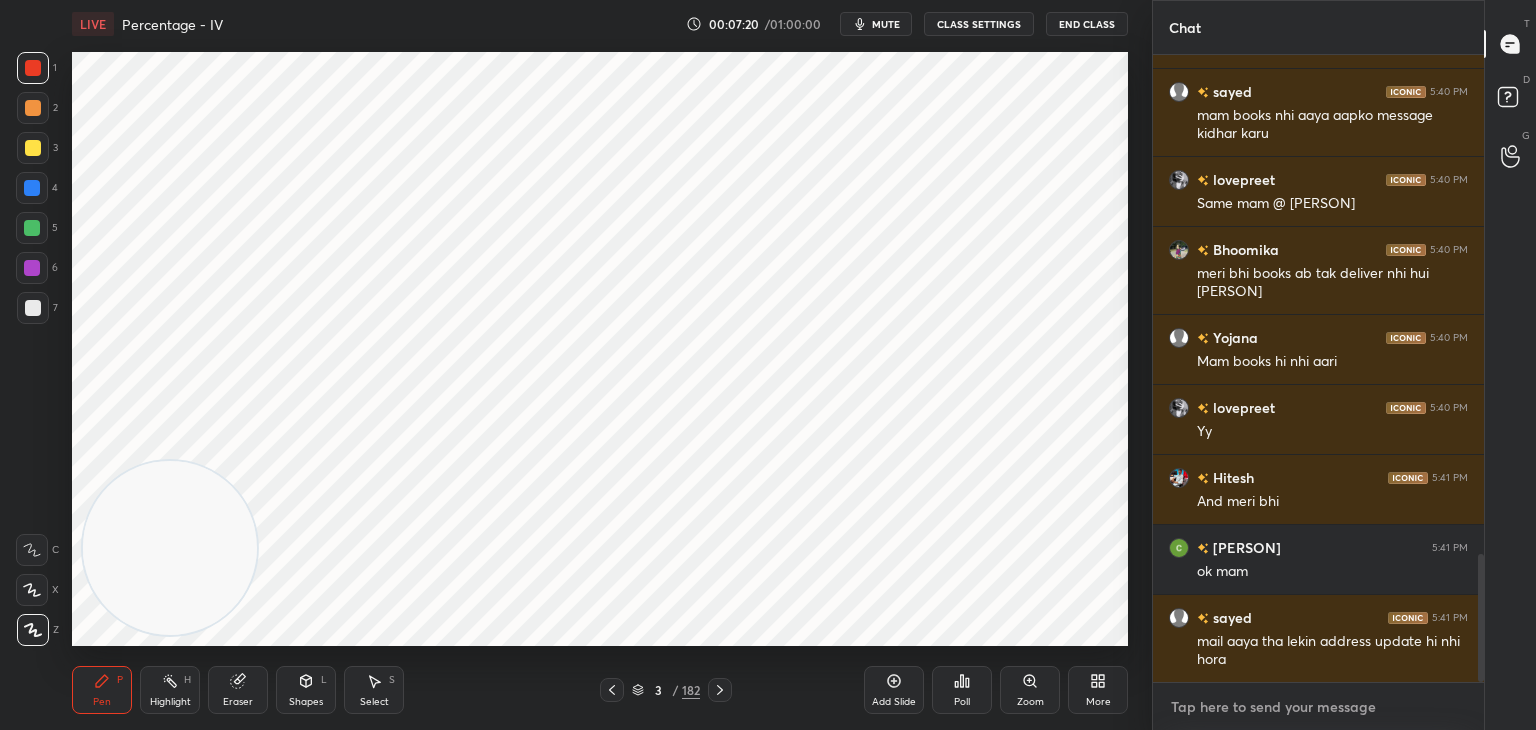paste on "https://t.me/+S4MX8CUGZyWjTAr8" 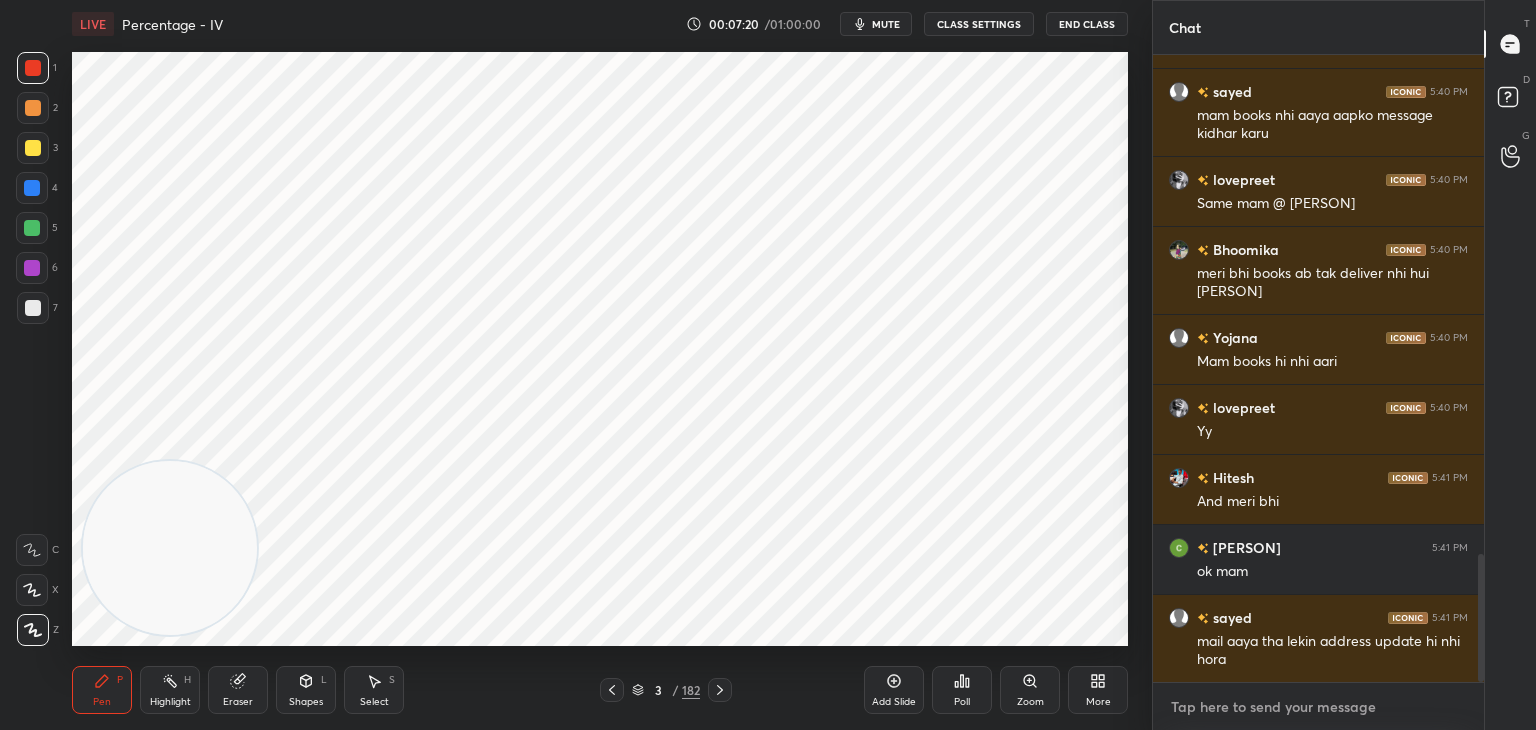 type on "https://t.me/+S4MX8CUGZyWjTAr8" 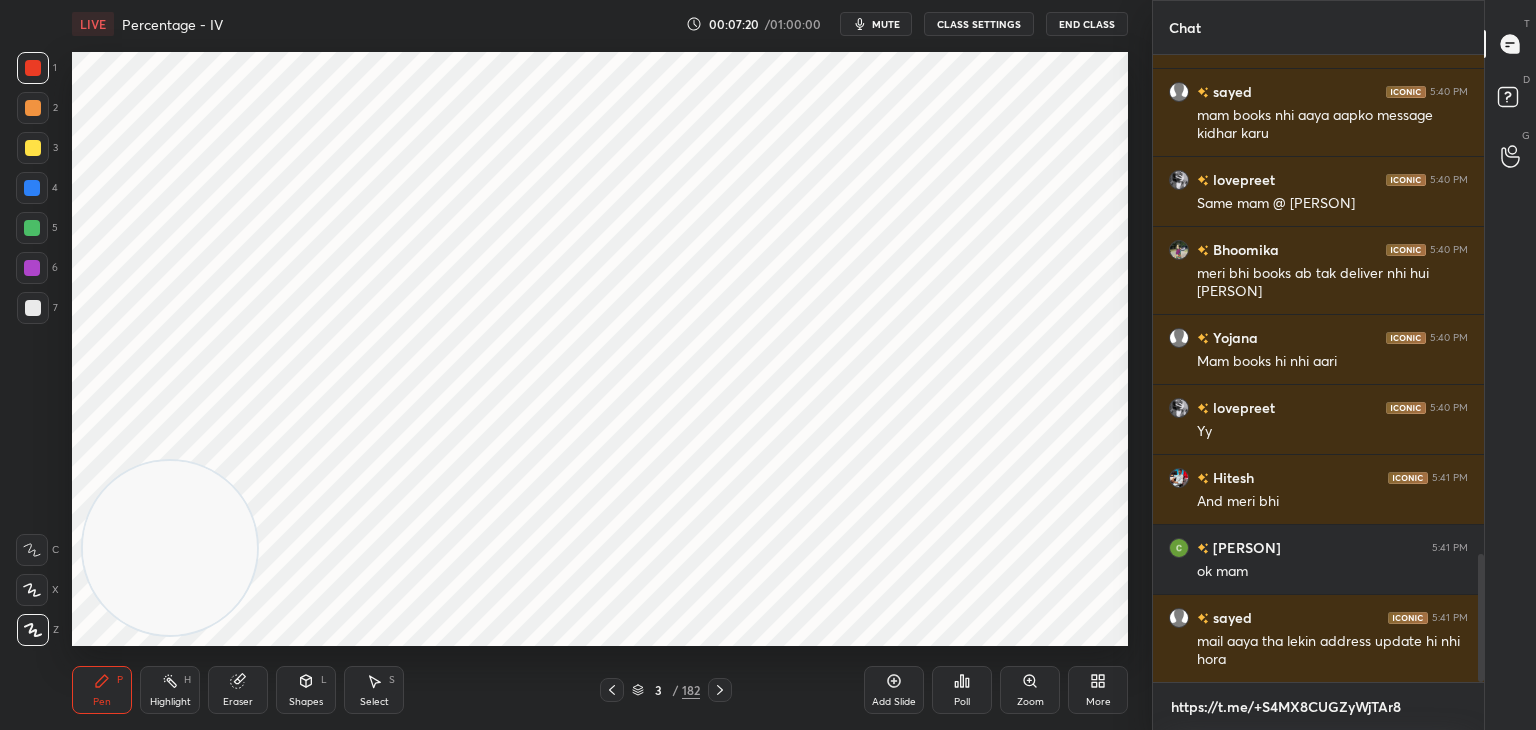 type on "https://t.me/+S4MX8CUGZyWjTAr8" 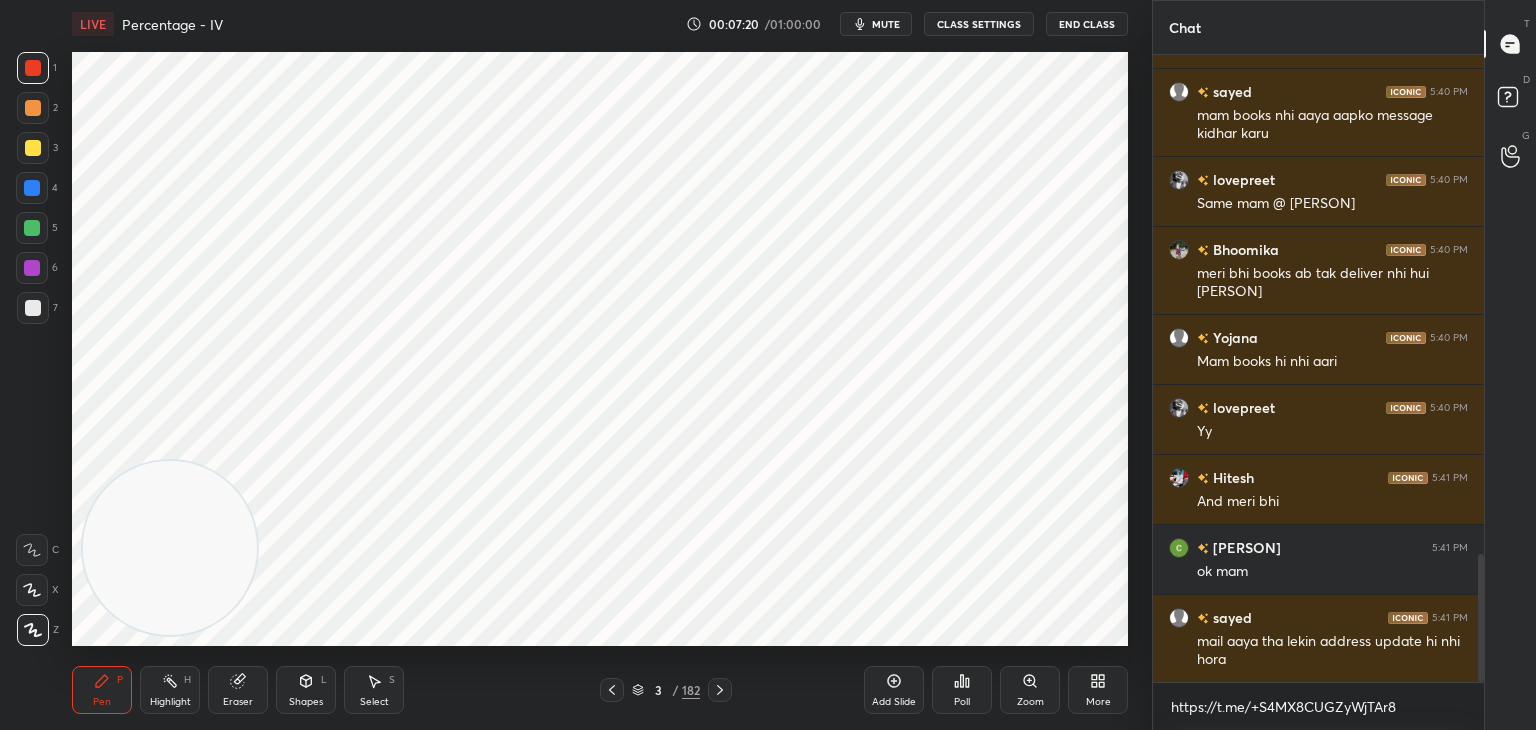 type on "x" 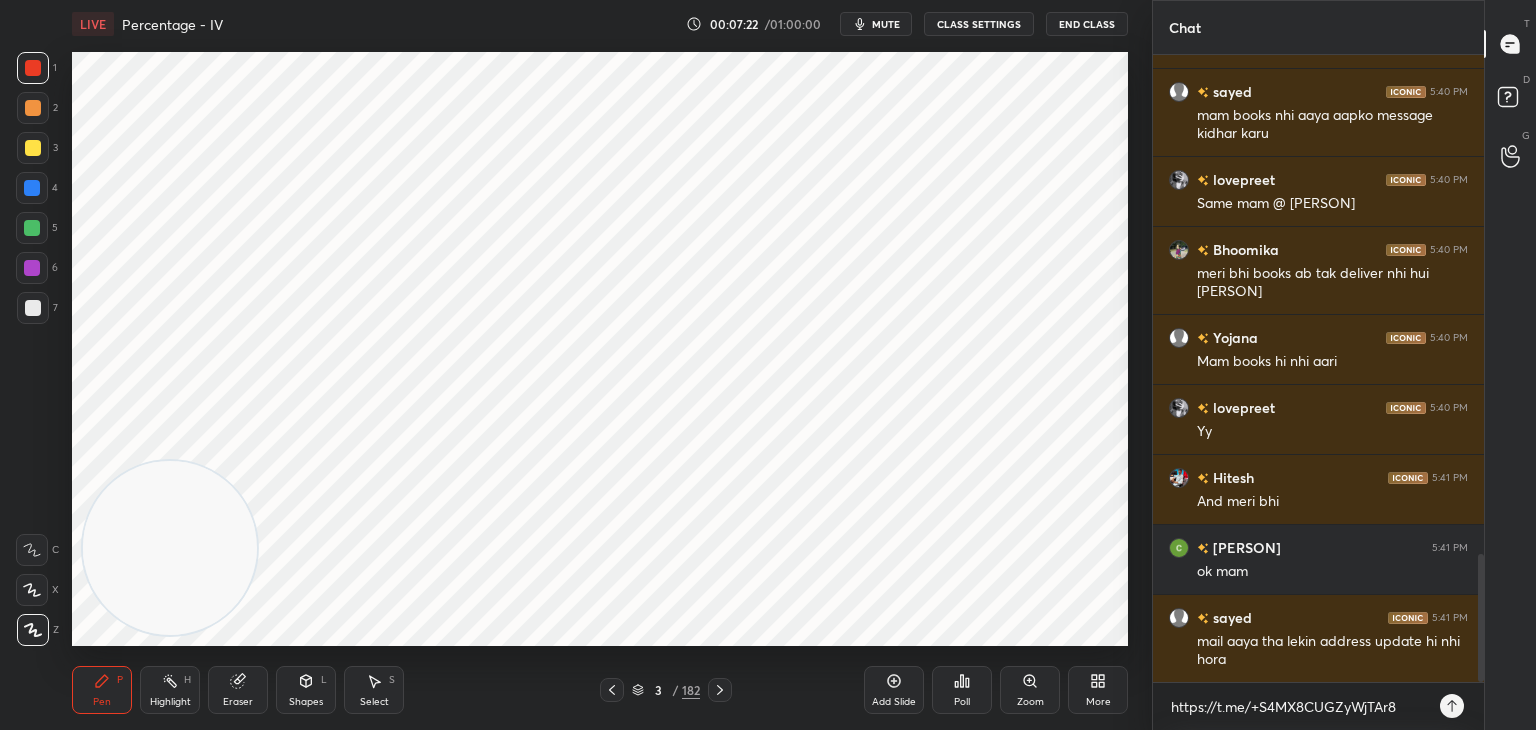 click at bounding box center (1452, 706) 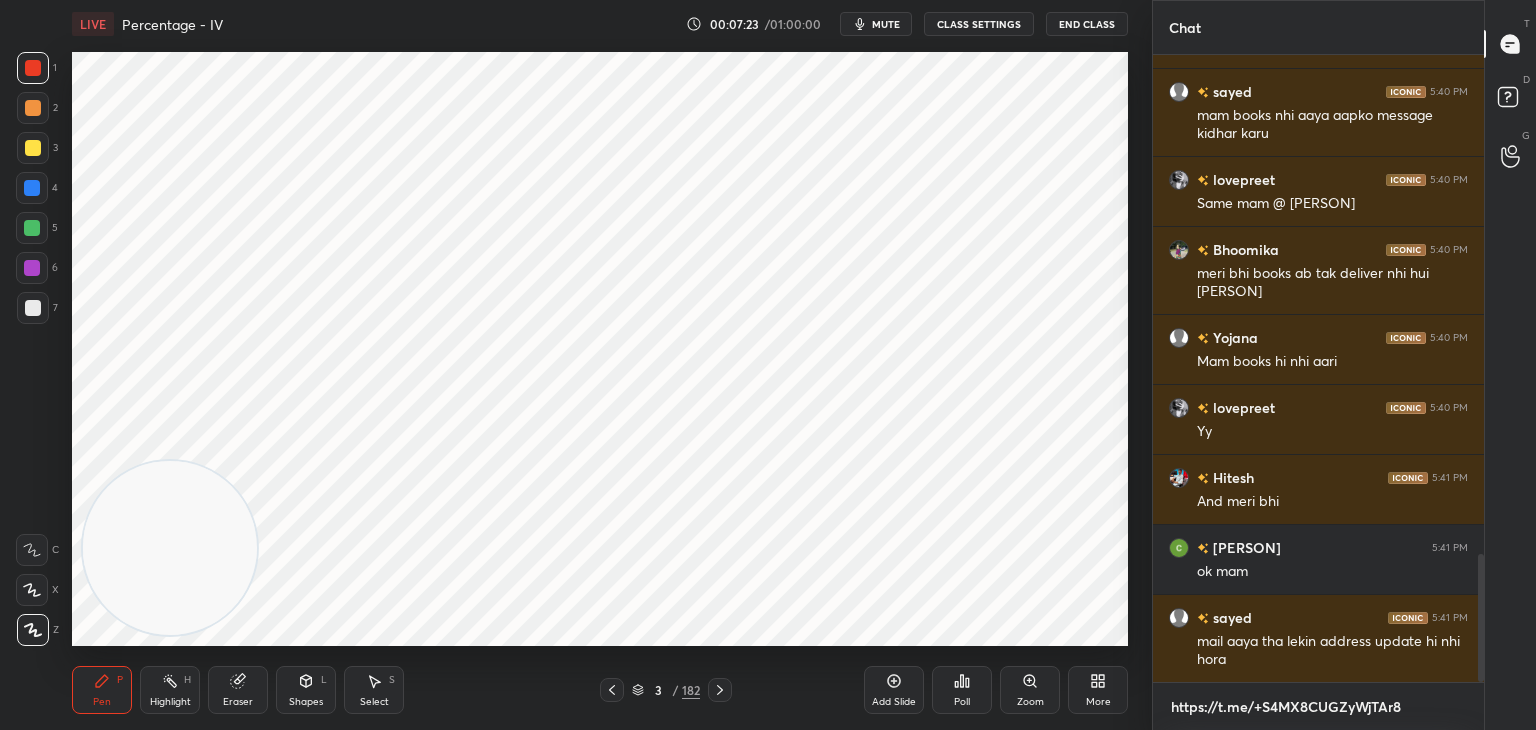 type 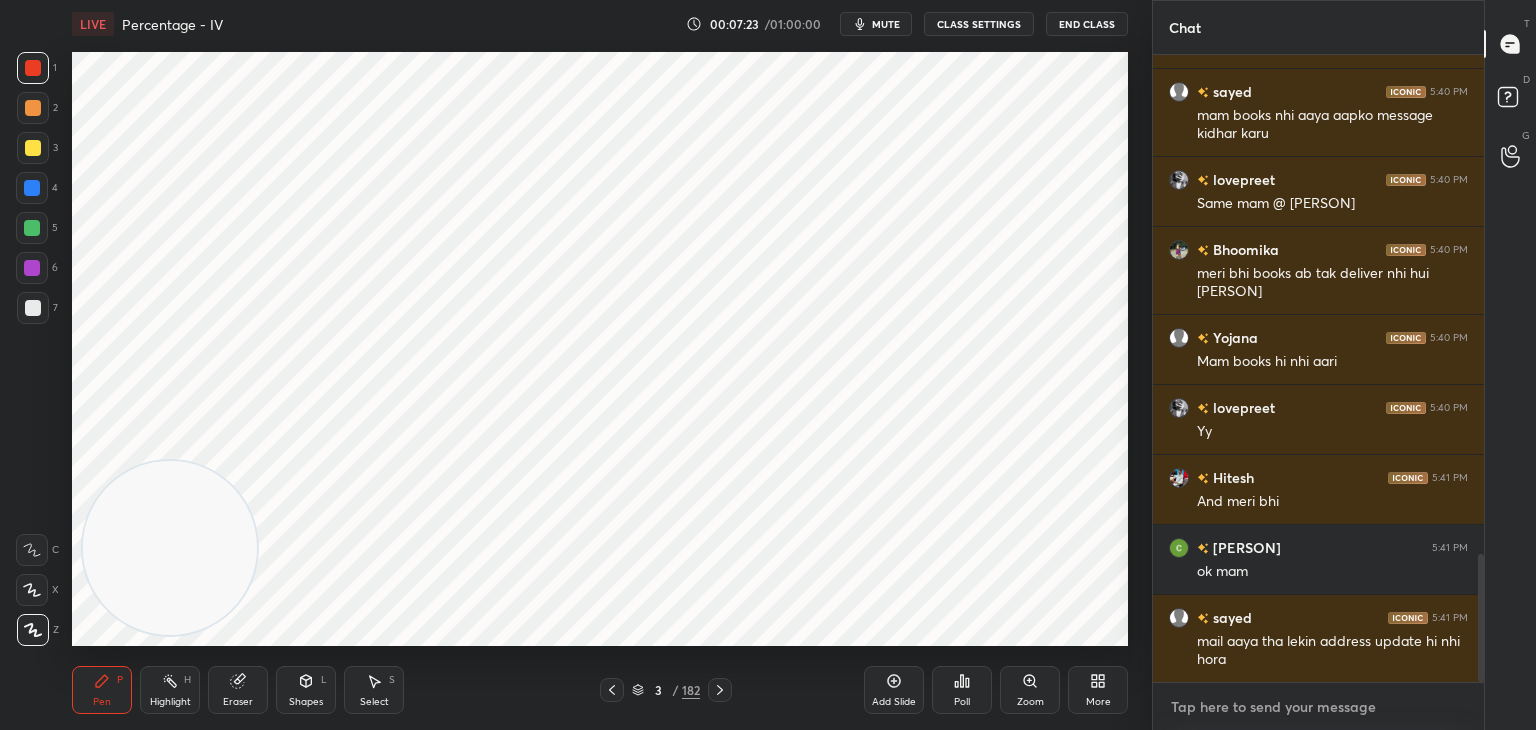 scroll, scrollTop: 2568, scrollLeft: 0, axis: vertical 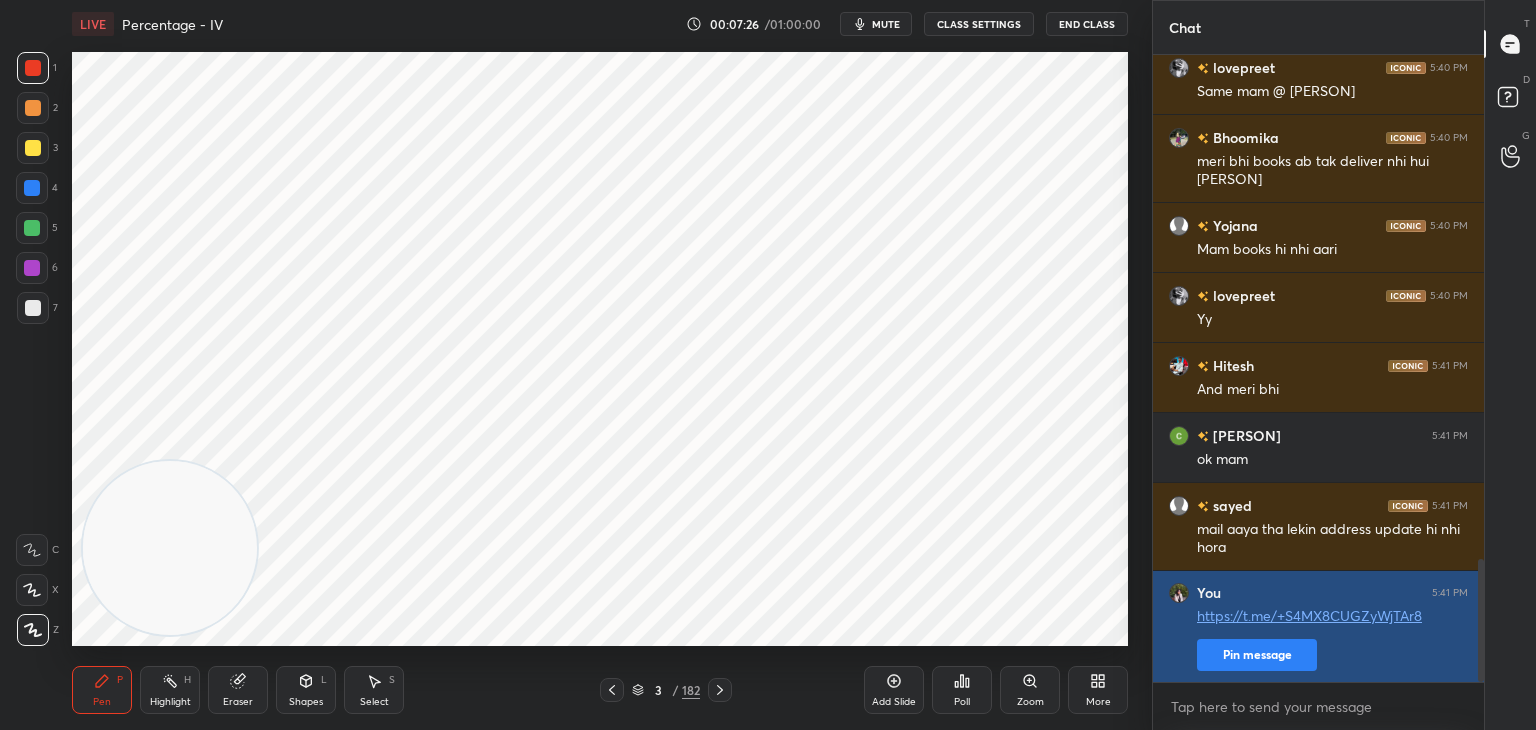 click on "Pin message" at bounding box center (1257, 655) 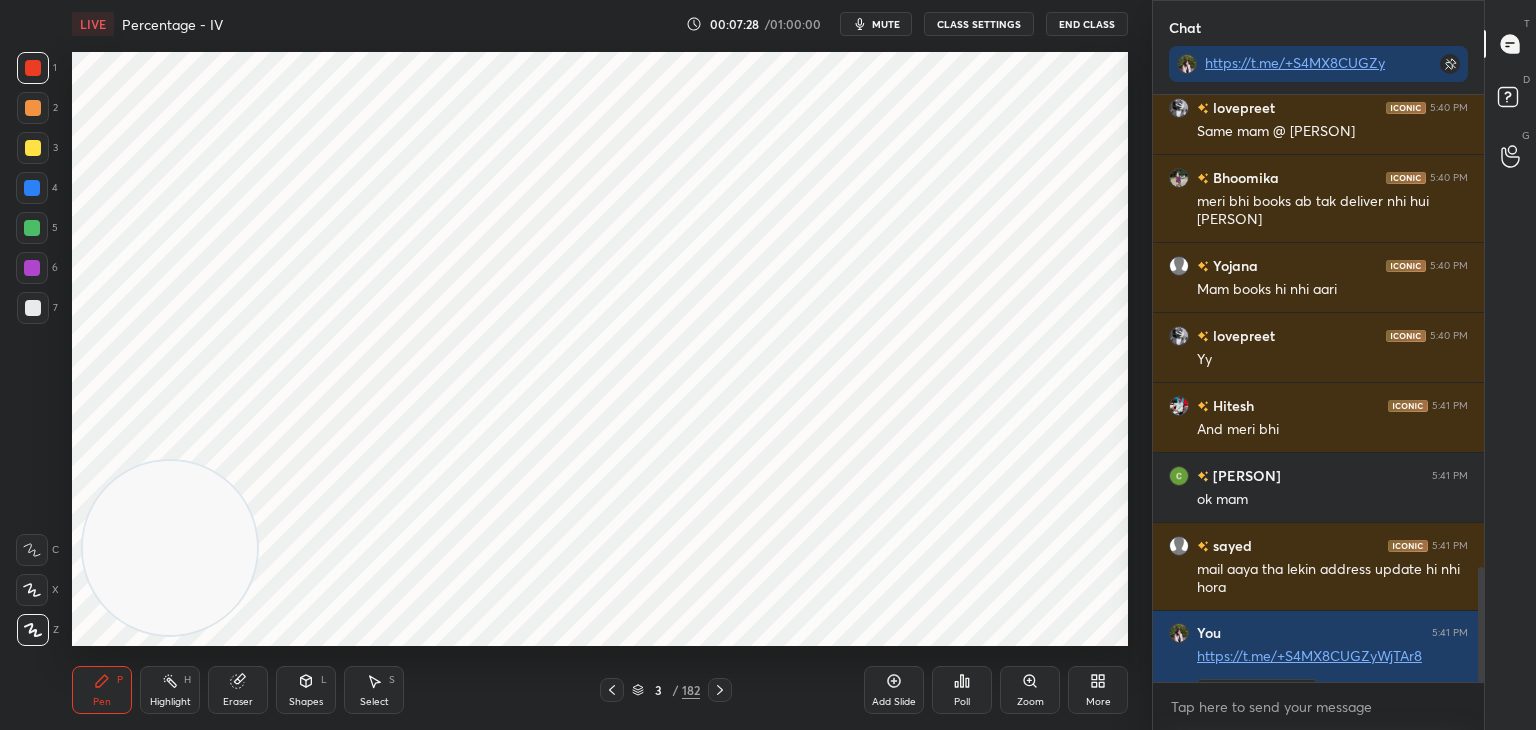 click 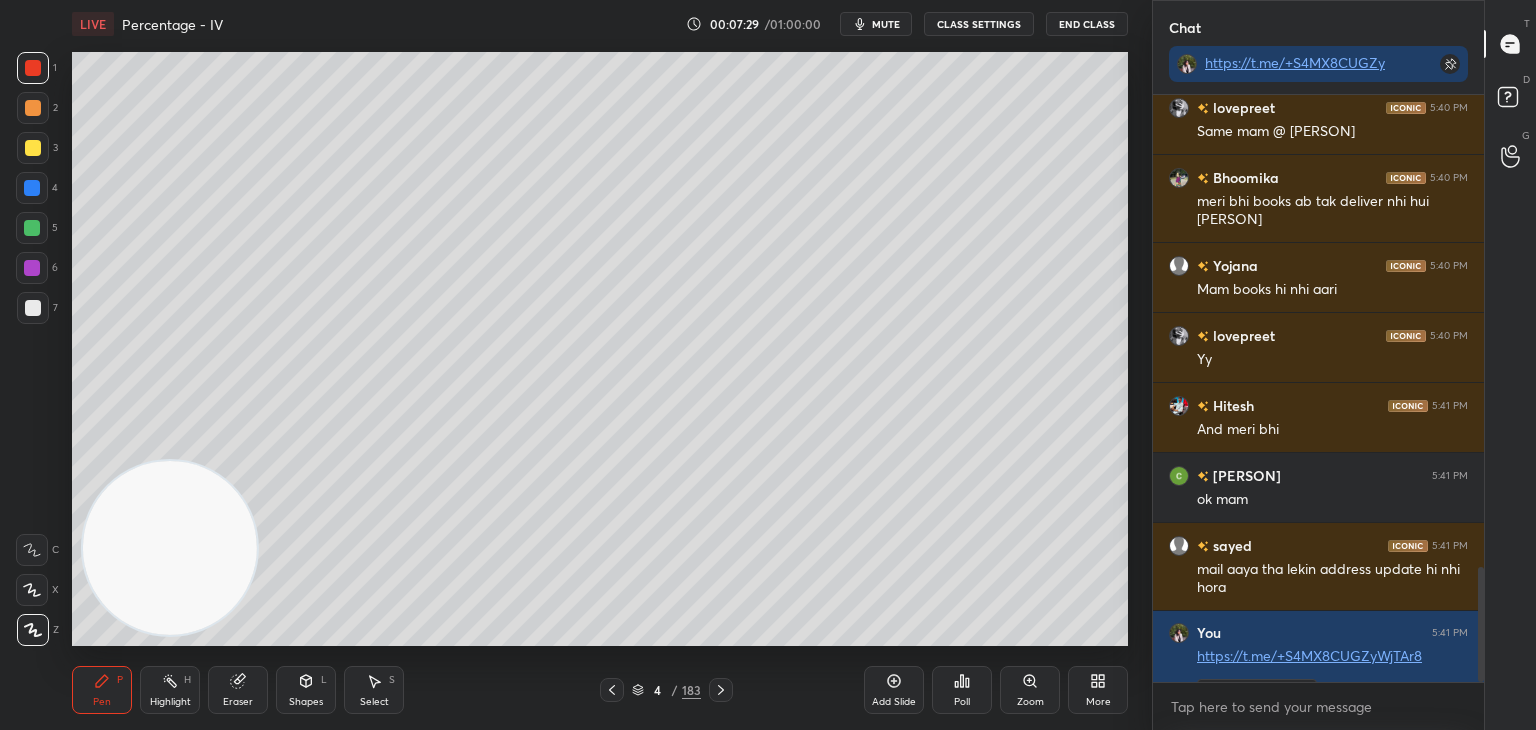 click at bounding box center [33, 308] 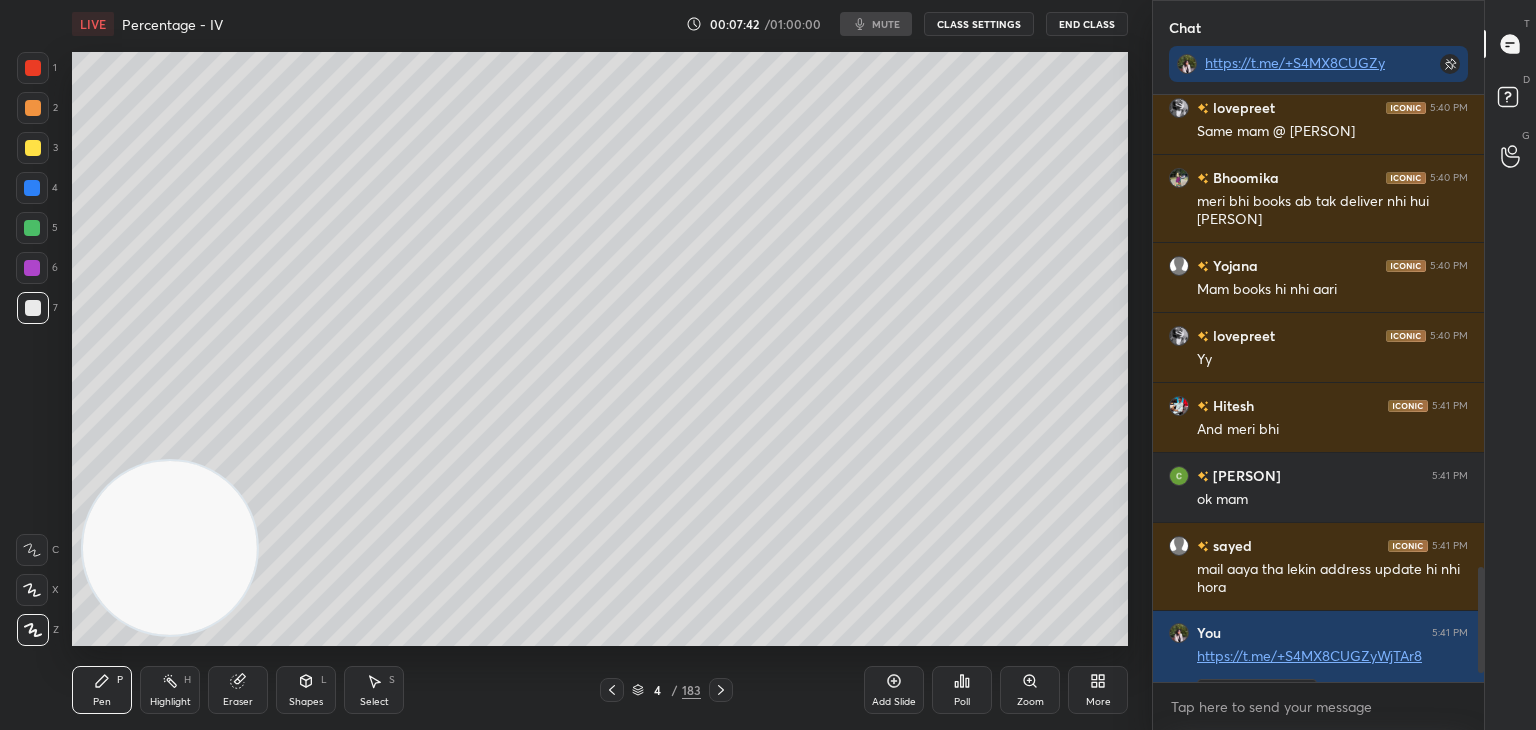 scroll, scrollTop: 2678, scrollLeft: 0, axis: vertical 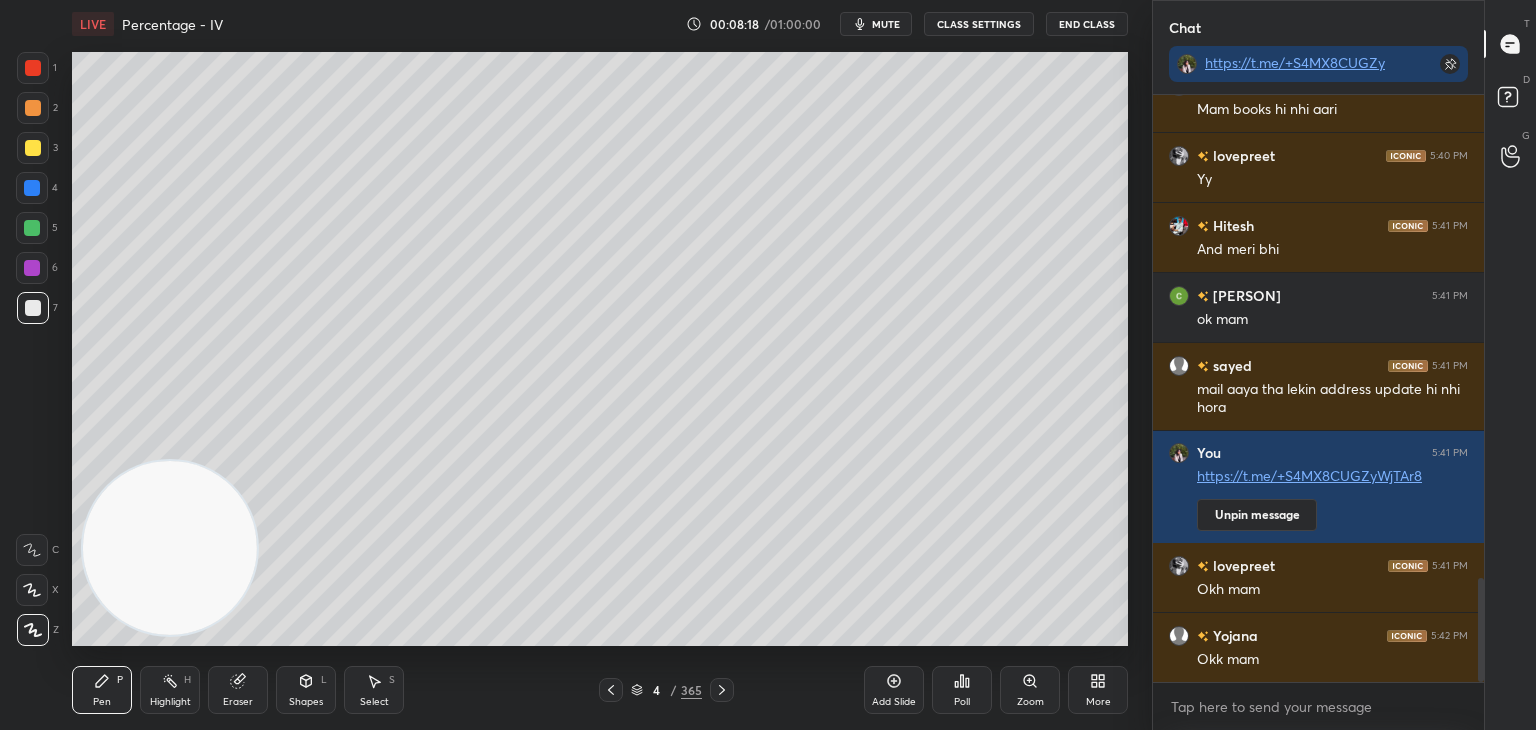 click 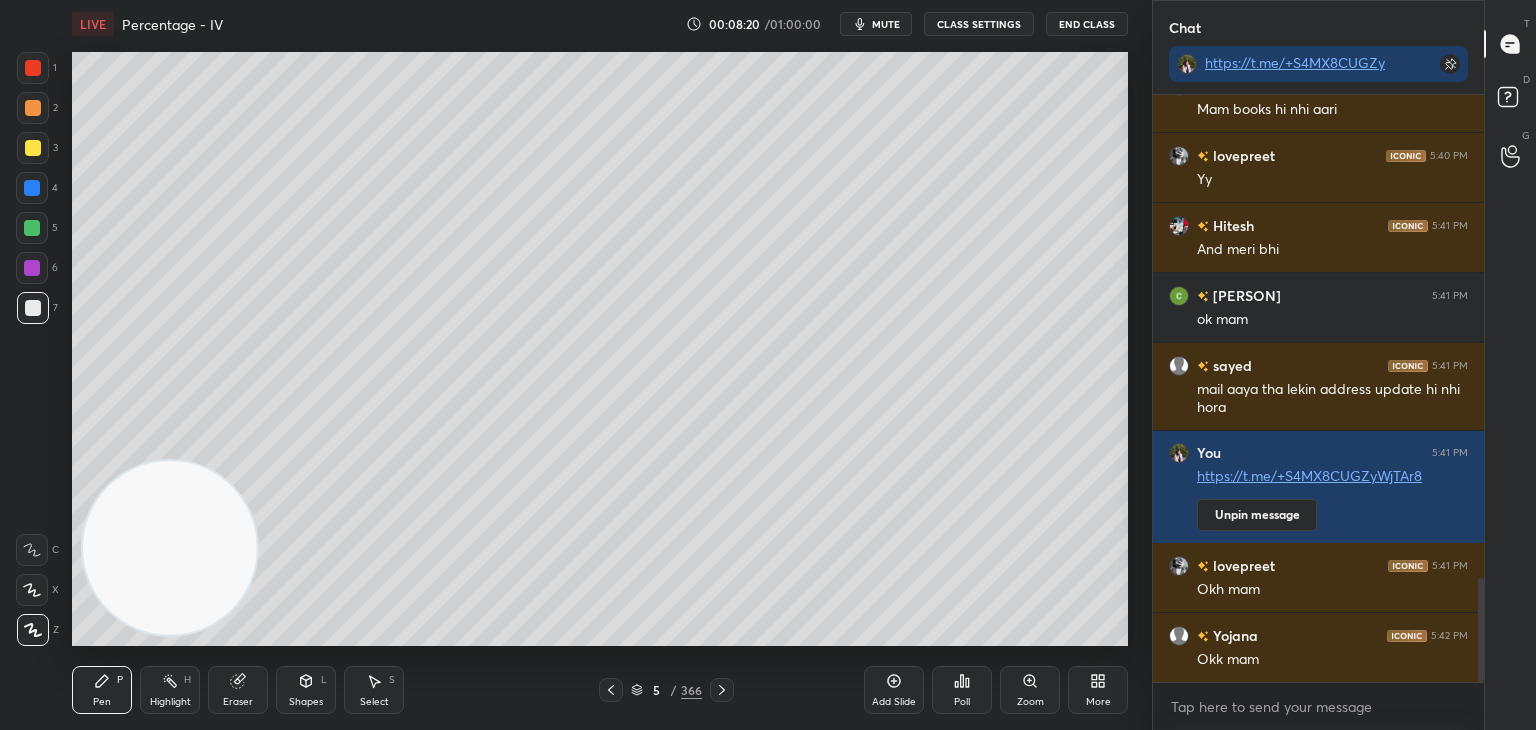 click 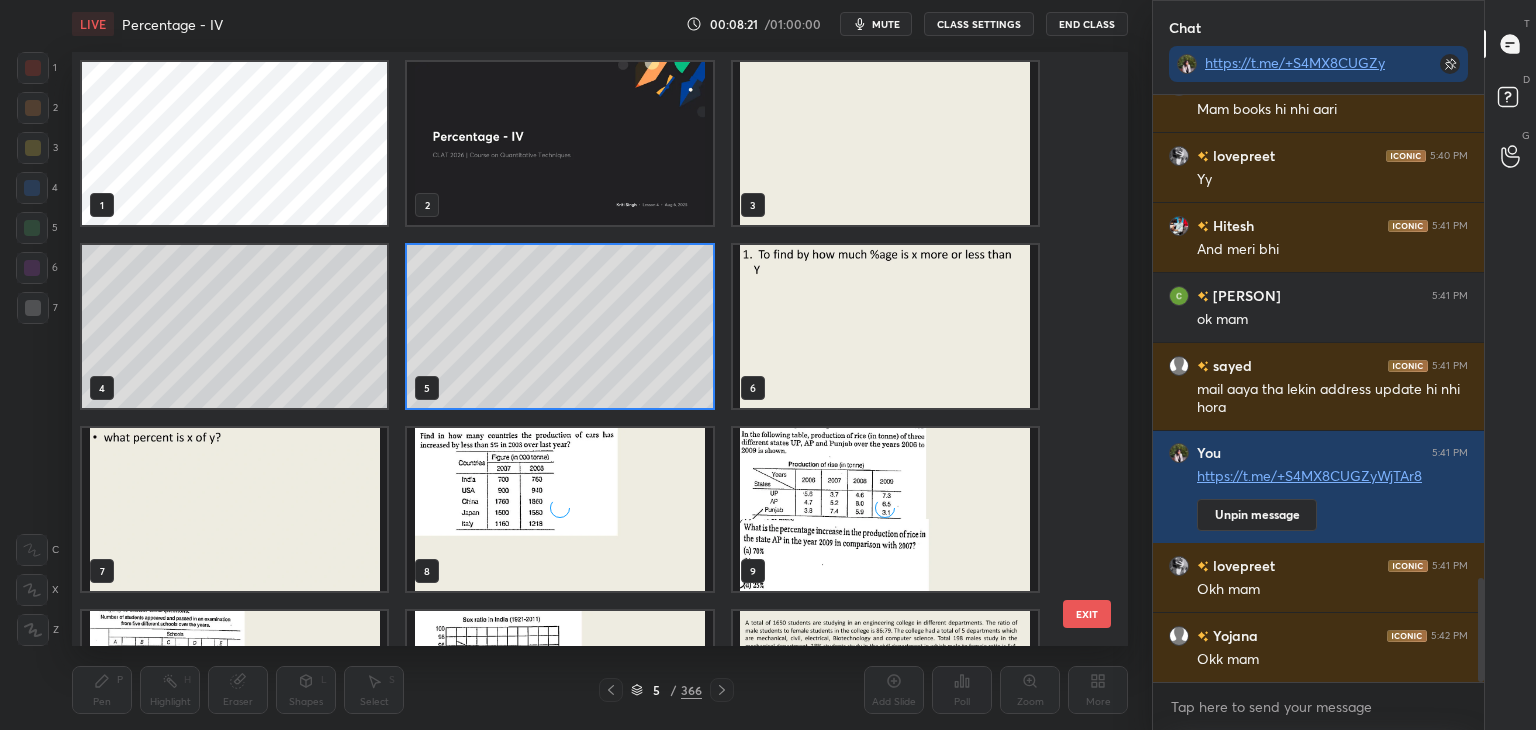 scroll, scrollTop: 6, scrollLeft: 10, axis: both 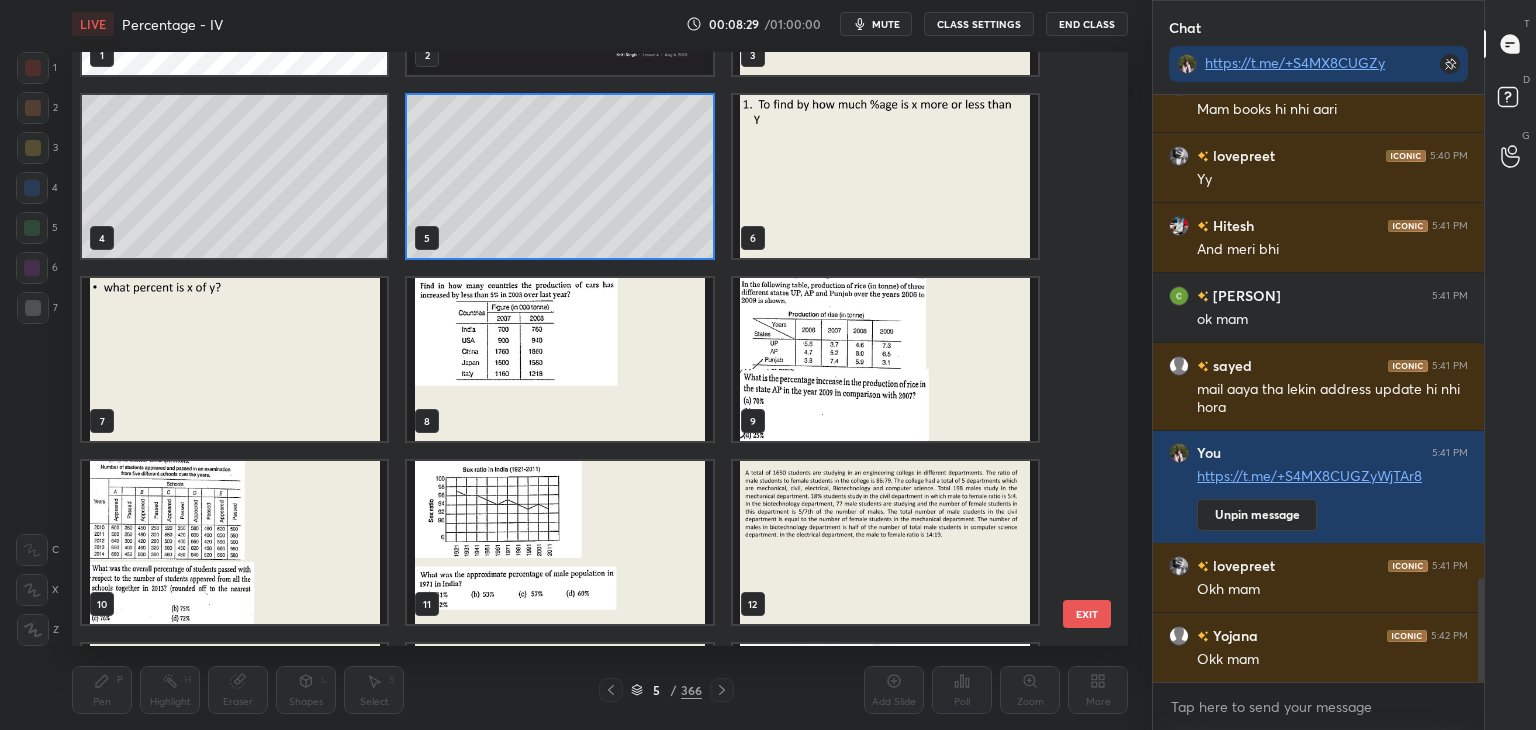 click at bounding box center [559, 359] 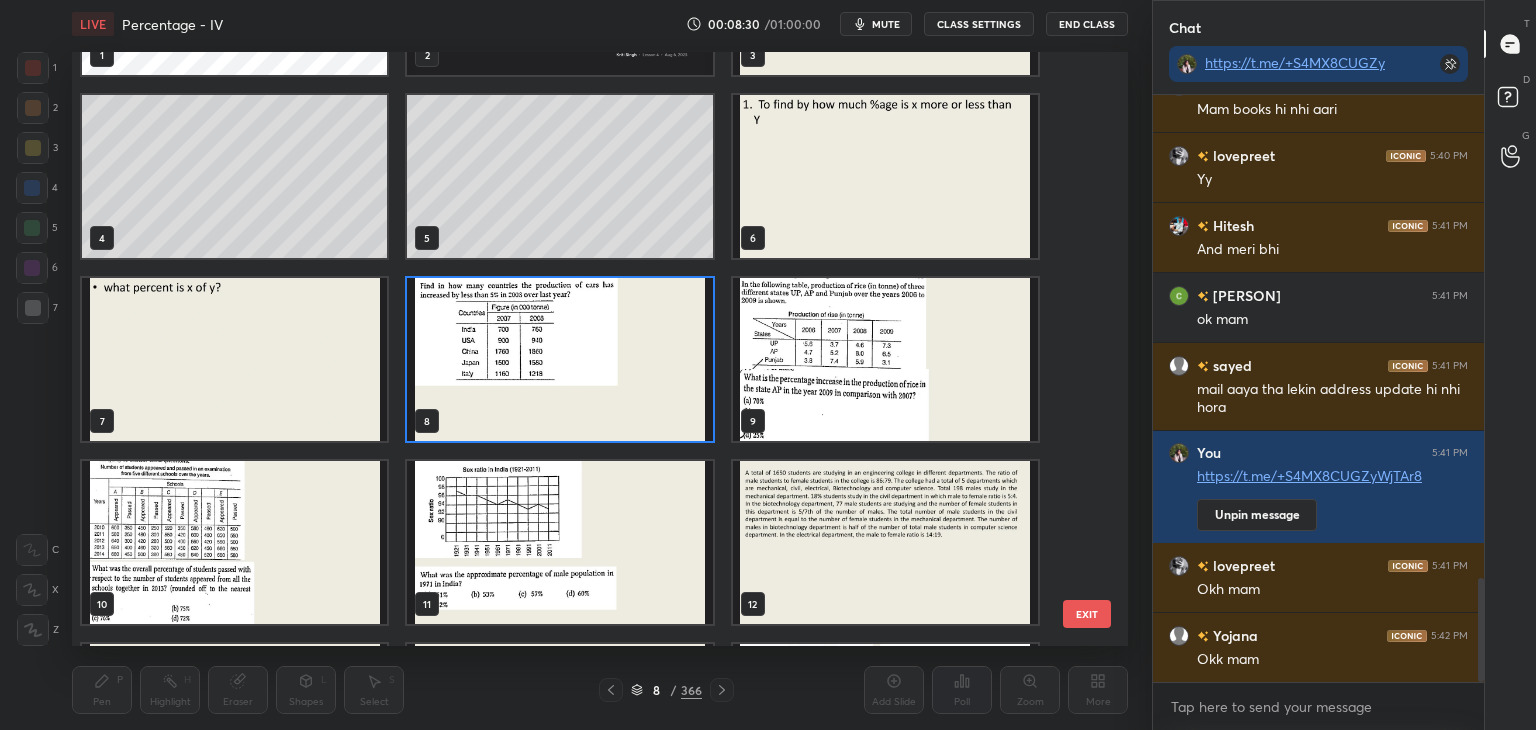 click at bounding box center [559, 359] 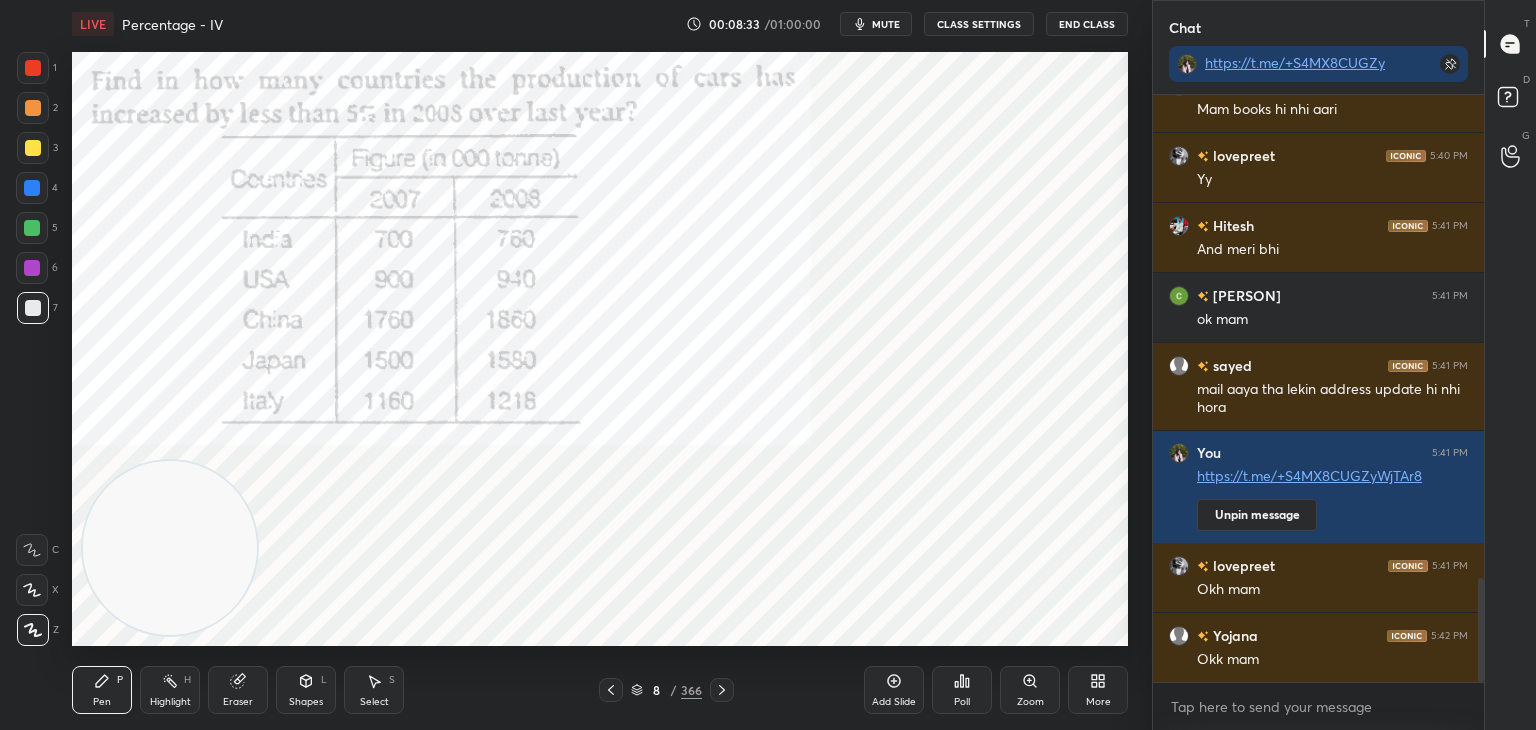 click 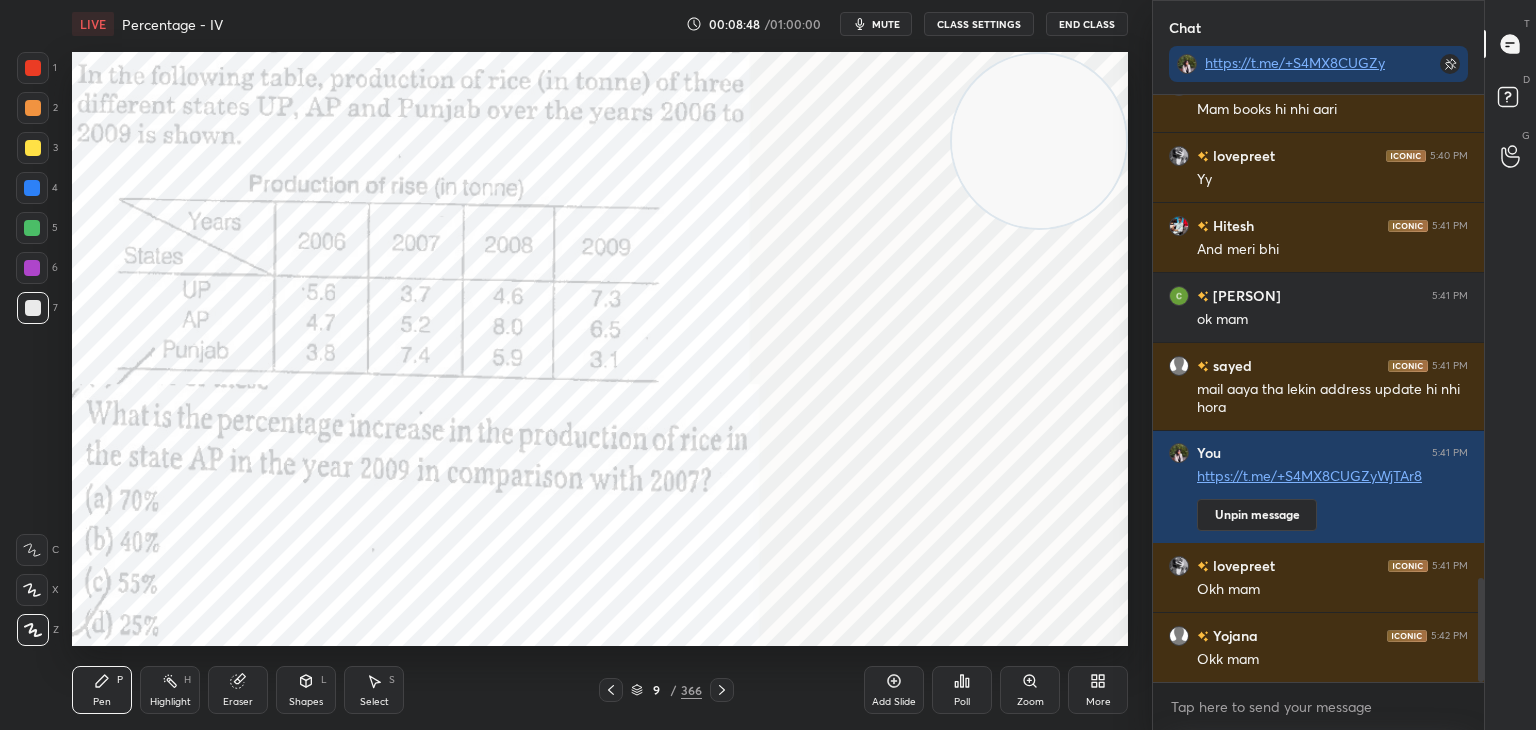 click at bounding box center (33, 68) 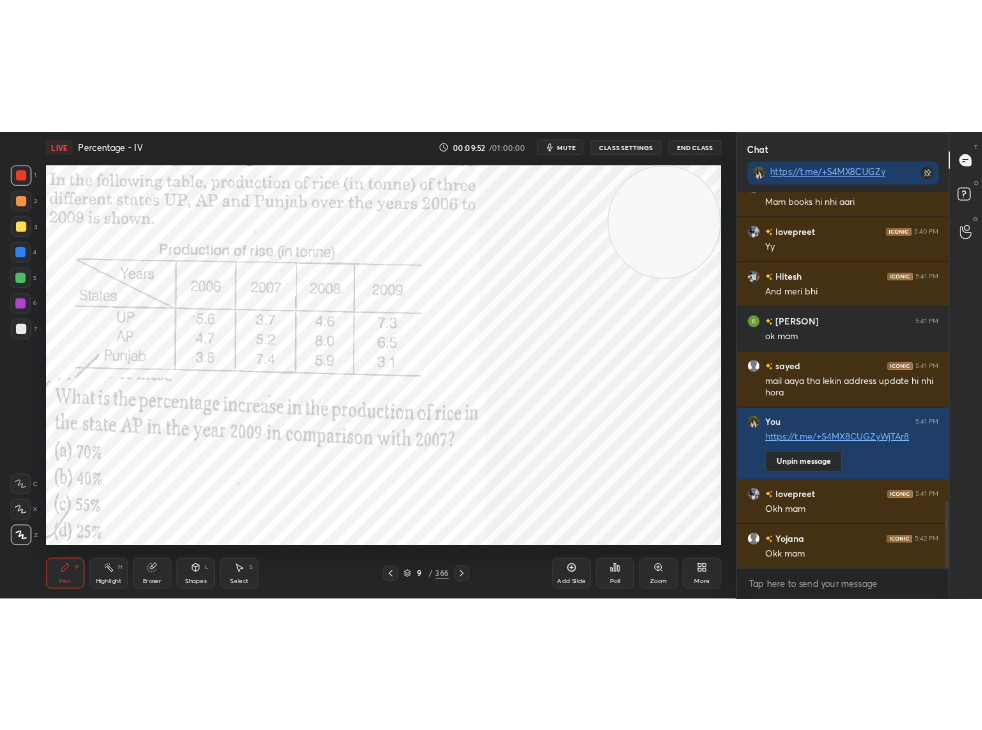 scroll, scrollTop: 602, scrollLeft: 656, axis: both 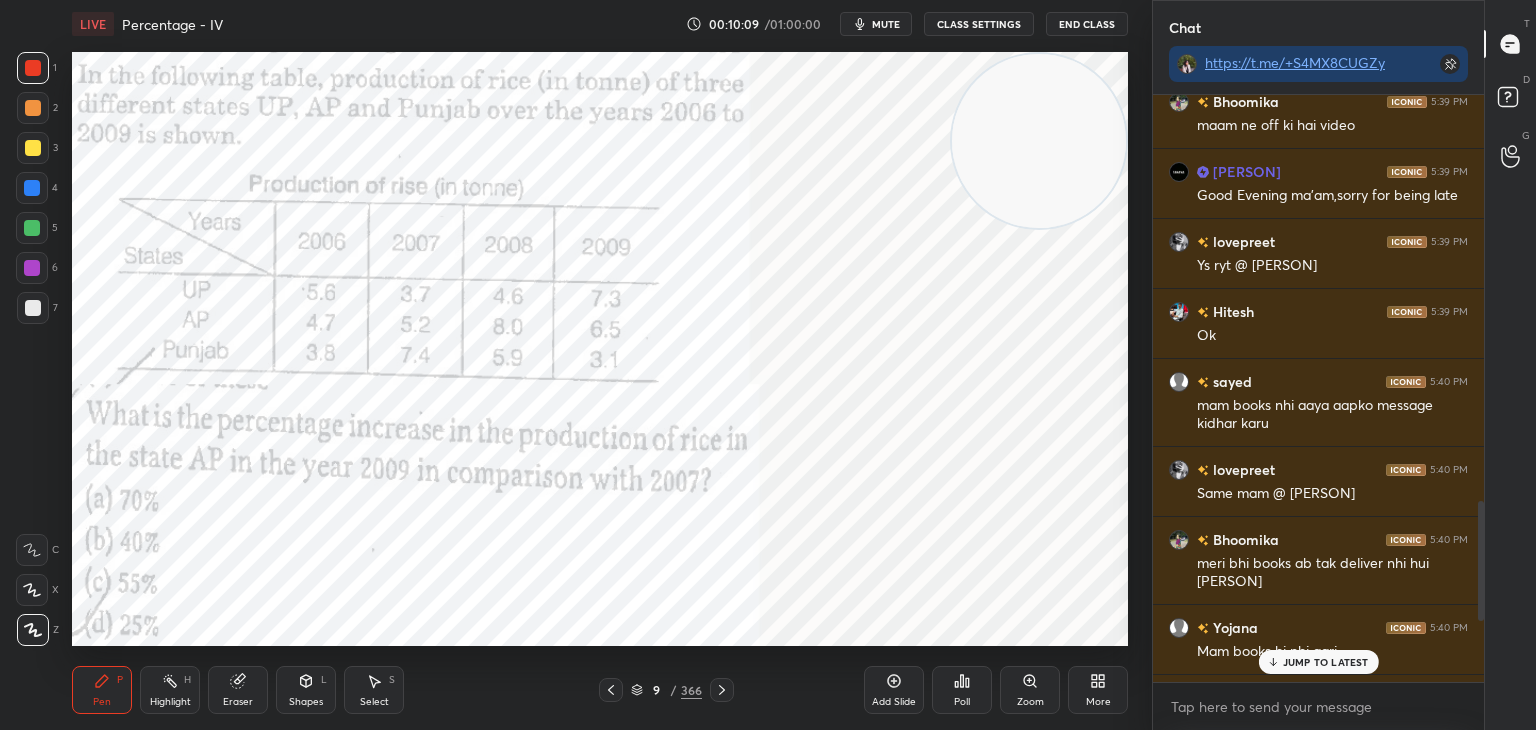 click on "JUMP TO LATEST" at bounding box center [1326, 662] 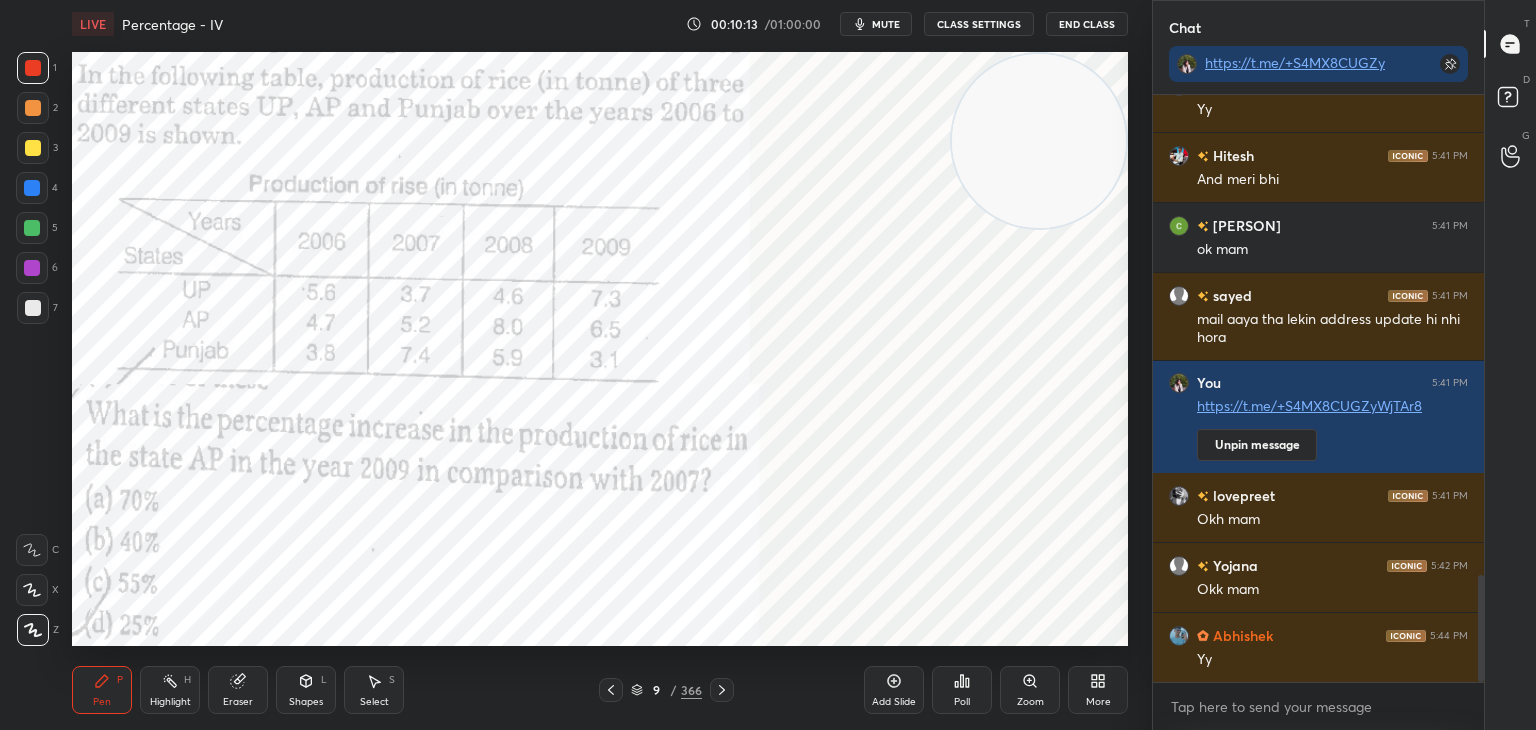 scroll, scrollTop: 2672, scrollLeft: 0, axis: vertical 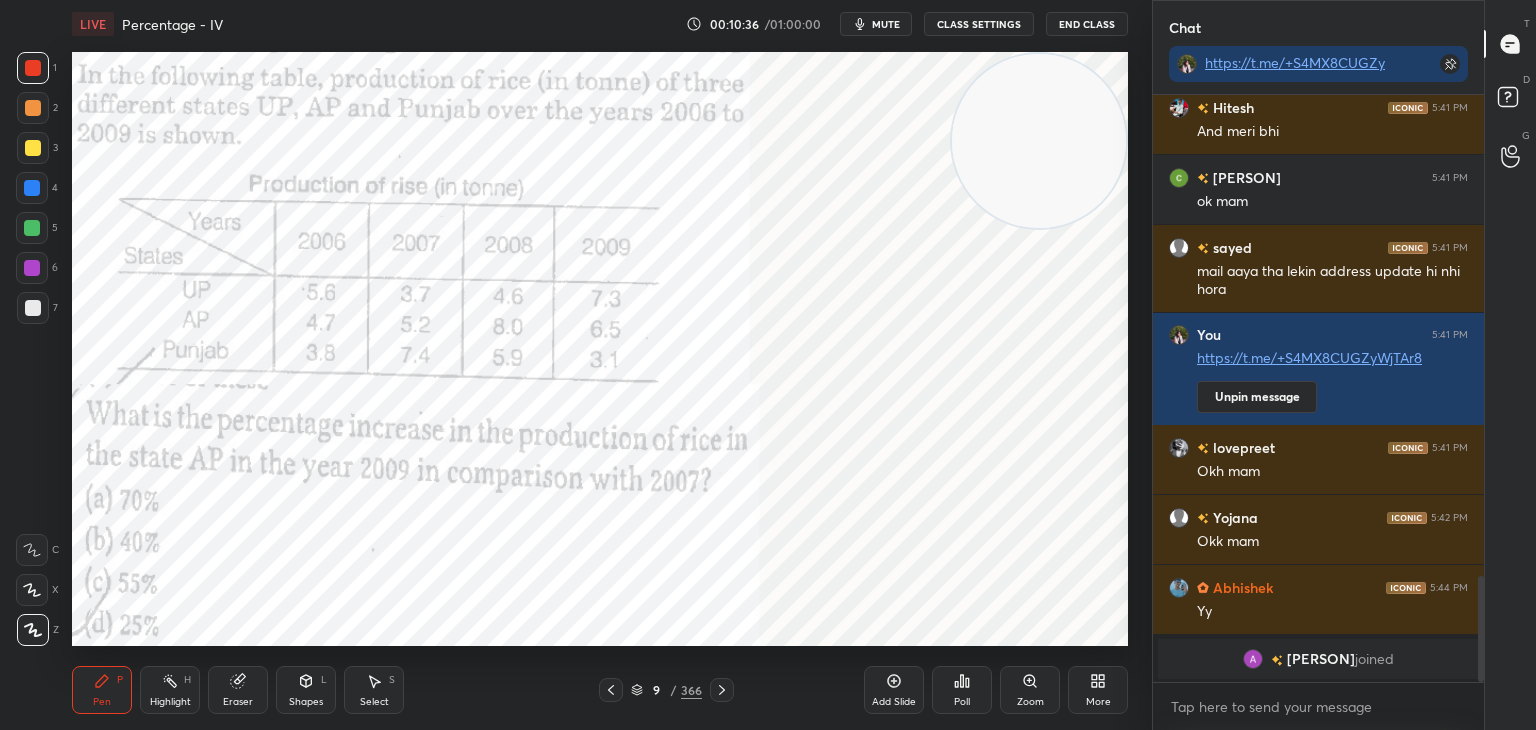 click on "Poll" at bounding box center (962, 702) 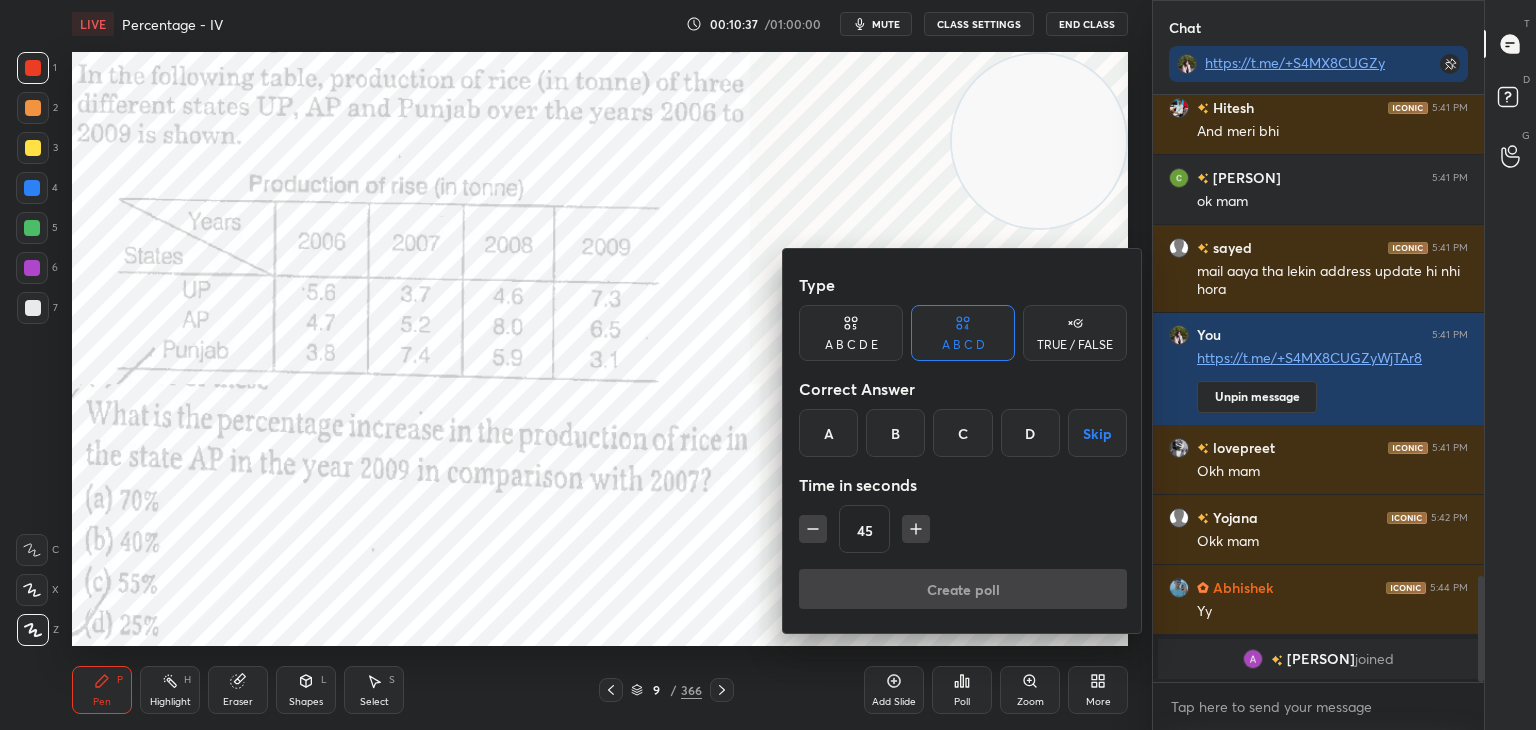 click on "D" at bounding box center (1030, 433) 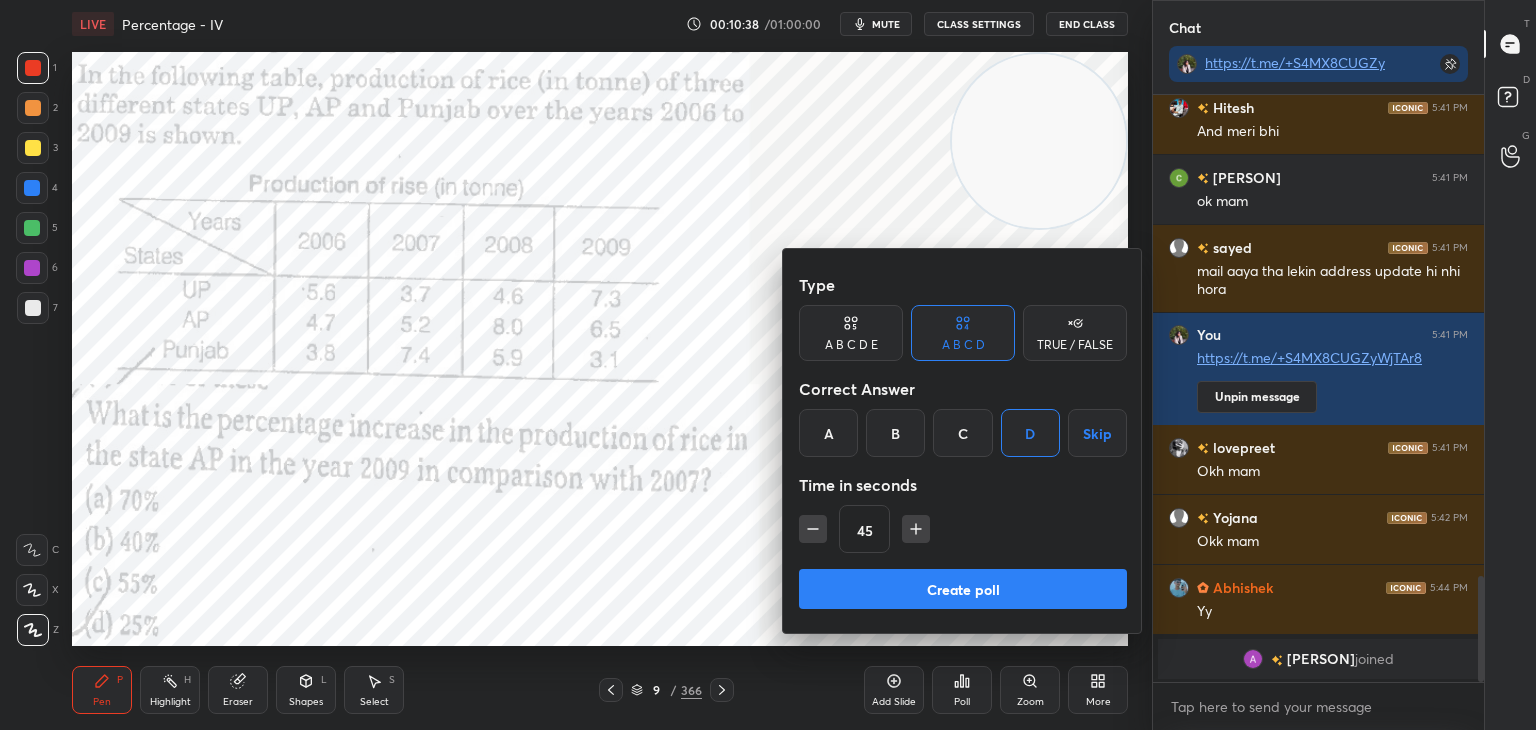 click on "Create poll" at bounding box center (963, 589) 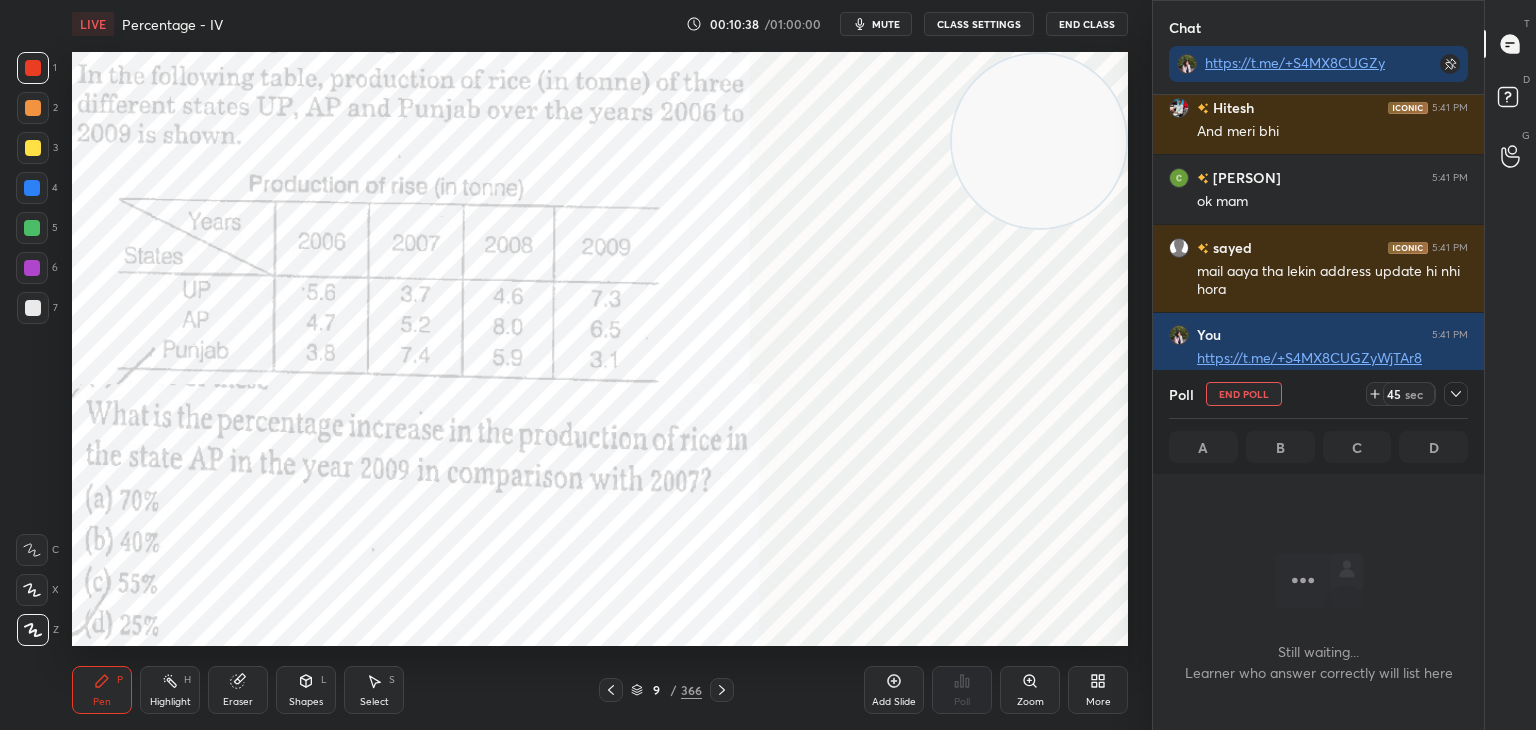 scroll, scrollTop: 544, scrollLeft: 325, axis: both 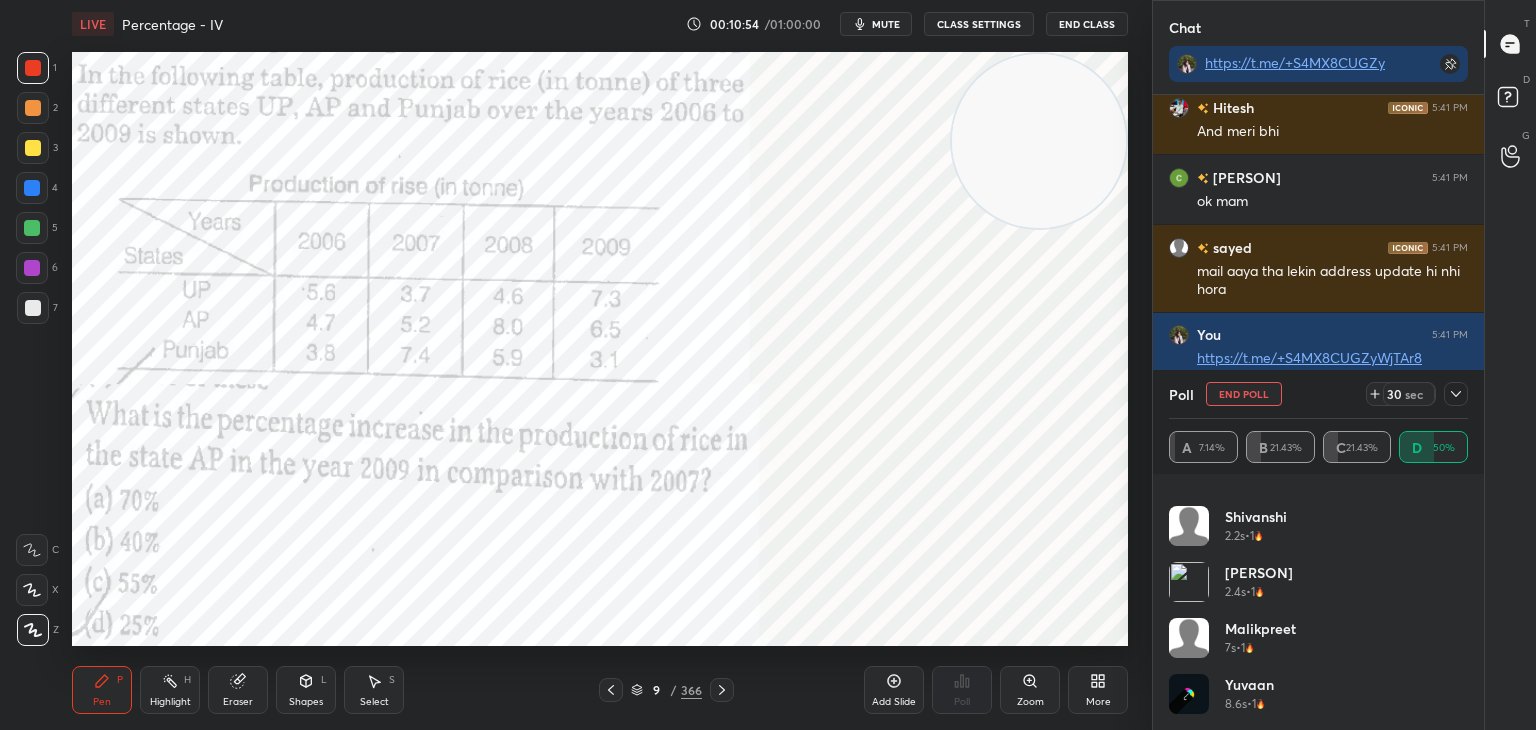 click 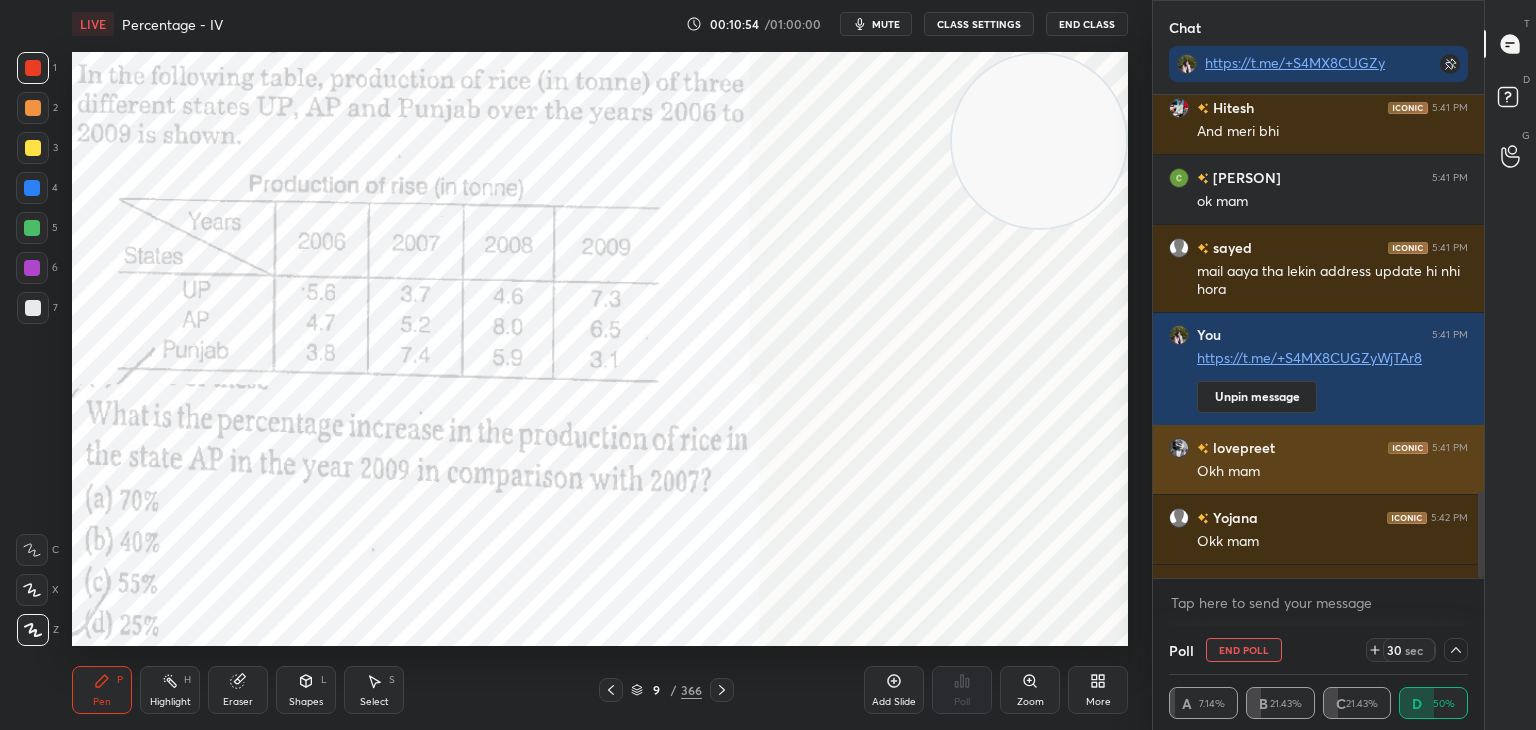 scroll, scrollTop: 0, scrollLeft: 0, axis: both 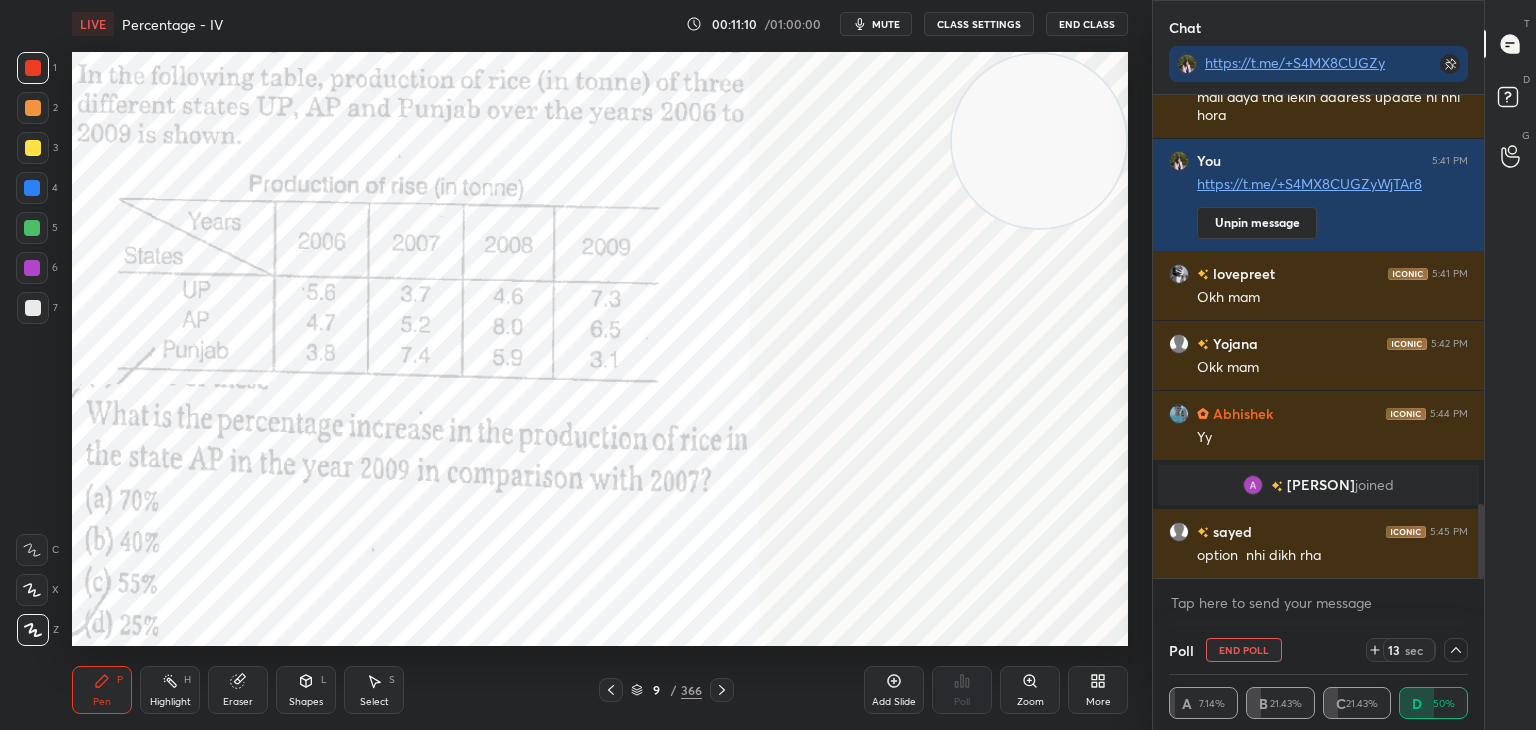 click at bounding box center (32, 188) 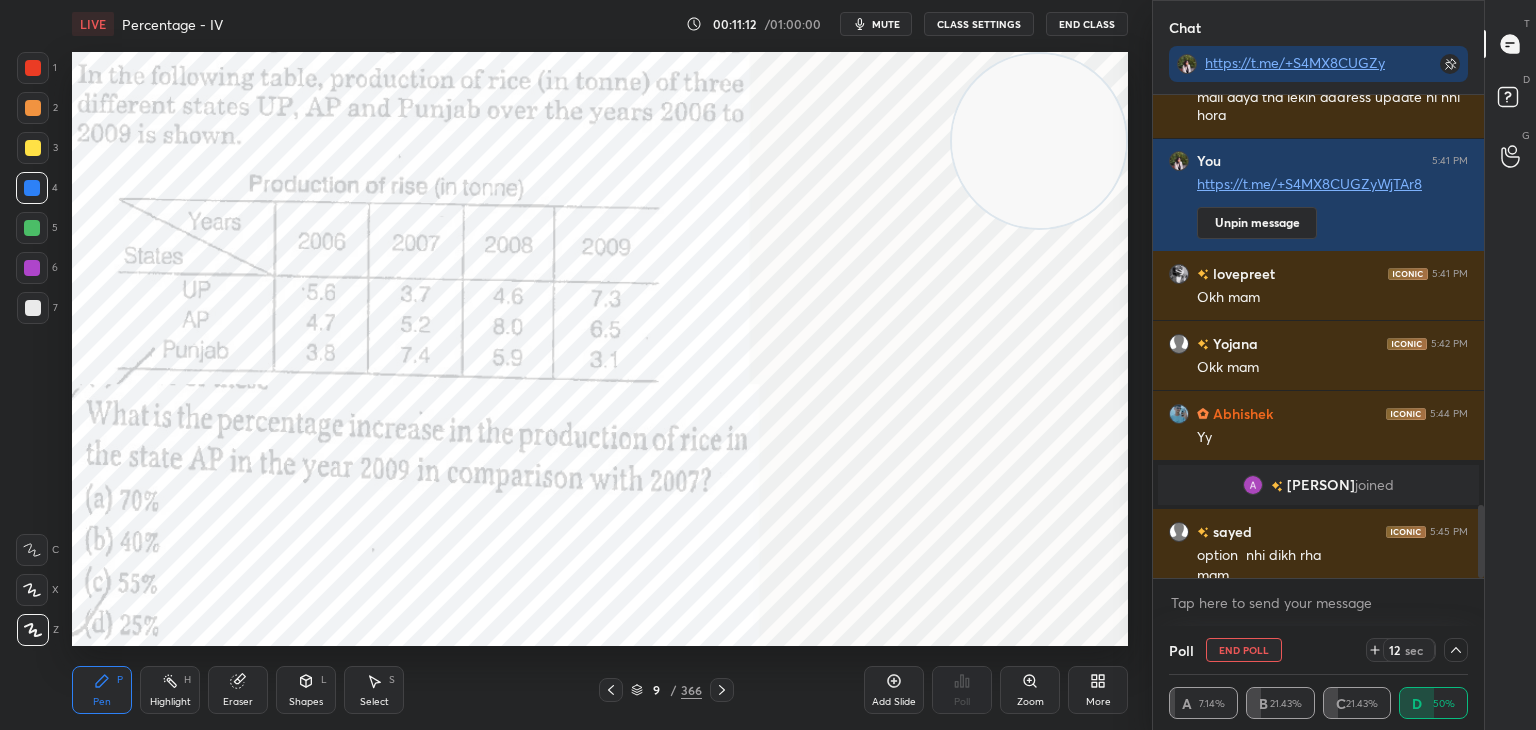 scroll, scrollTop: 2710, scrollLeft: 0, axis: vertical 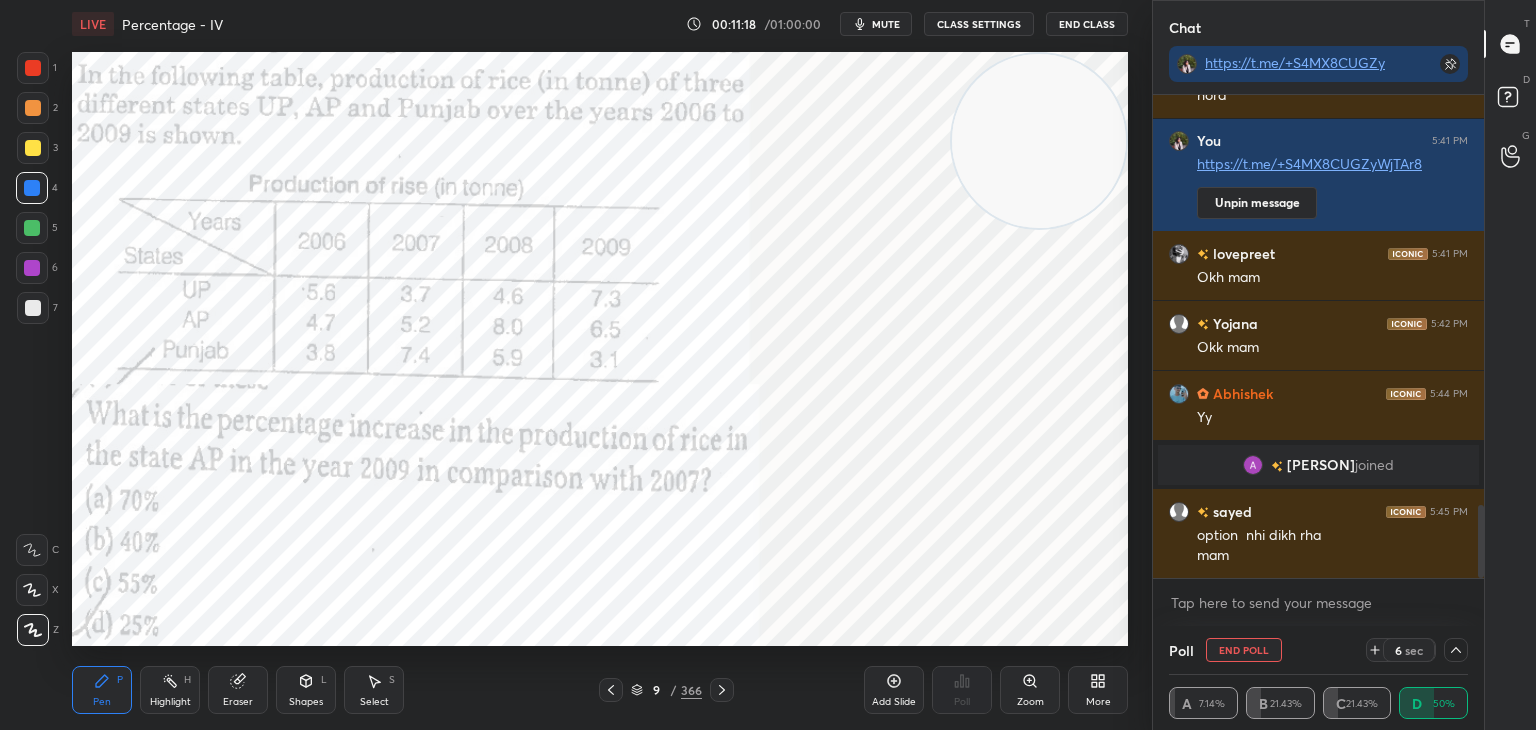 click at bounding box center (1456, 650) 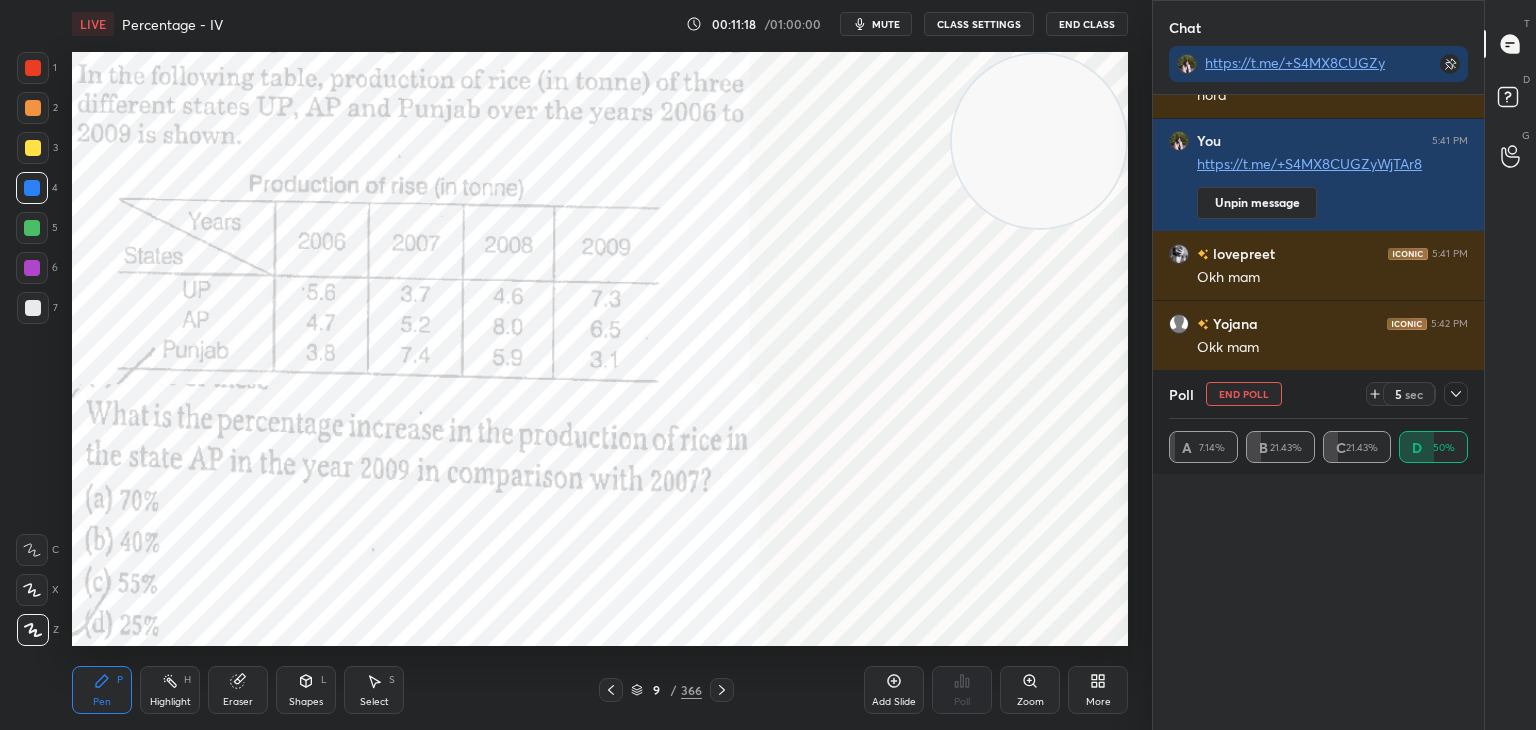 scroll, scrollTop: 0, scrollLeft: 6, axis: horizontal 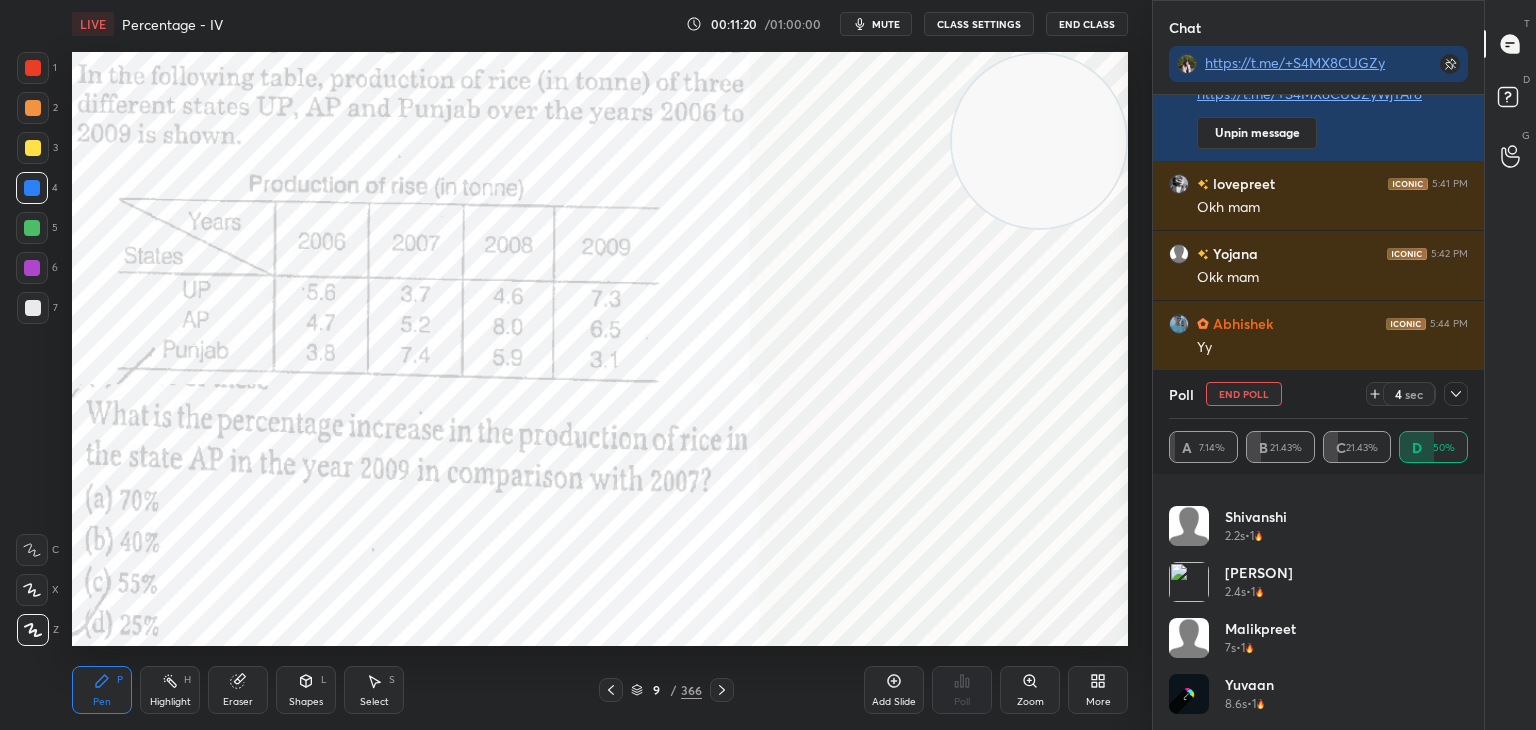 click 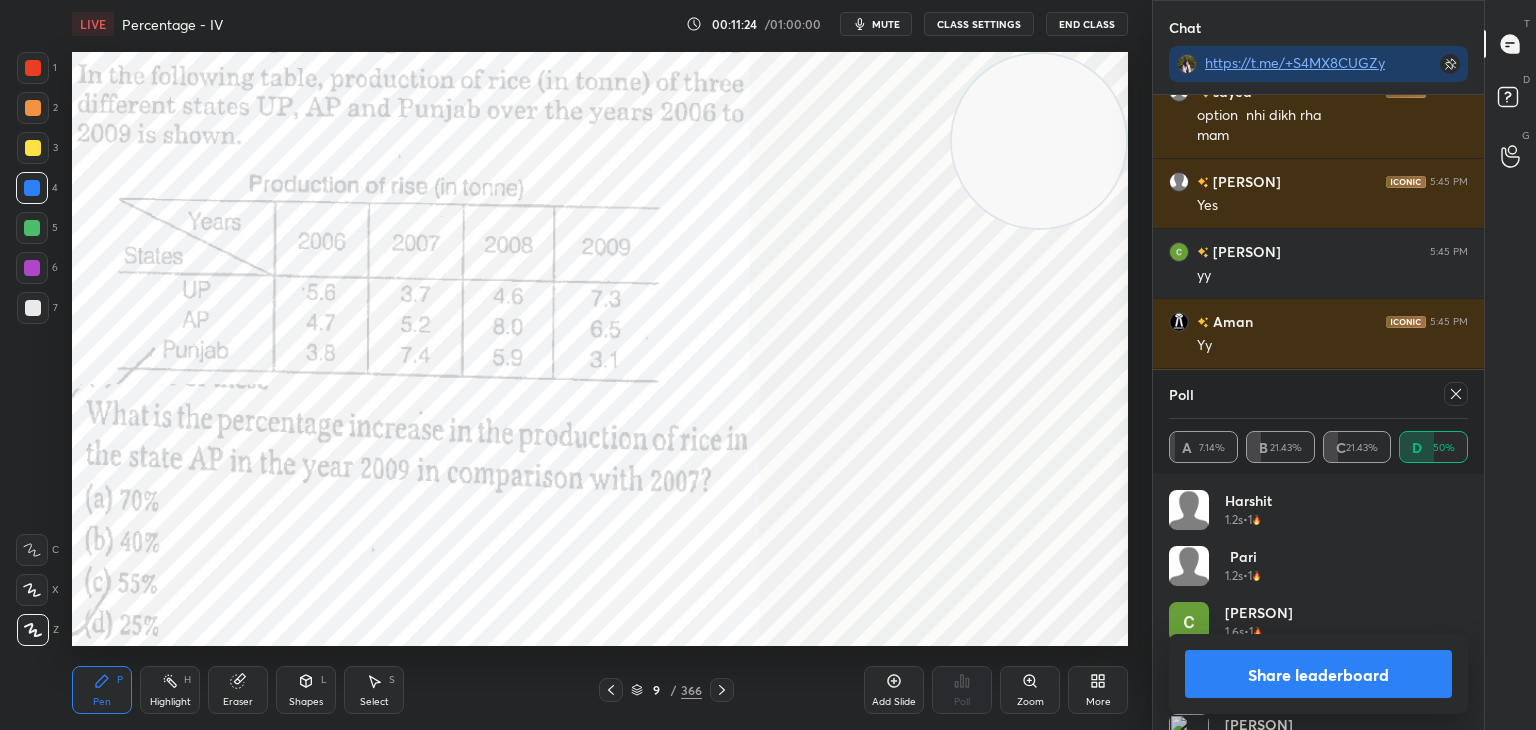 click at bounding box center [1456, 394] 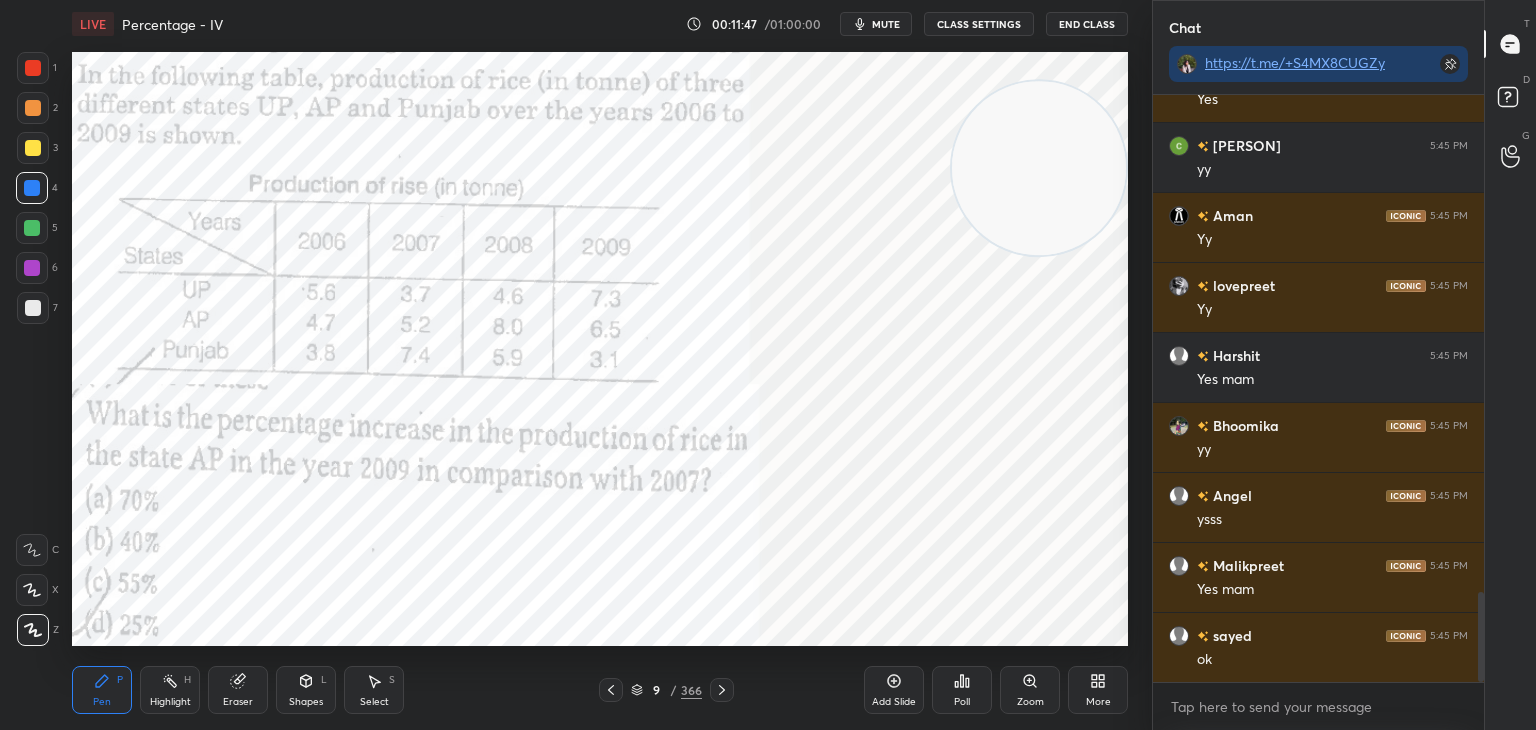 click on "Setting up your live class Poll for   secs No correct answer Start poll" at bounding box center (600, 349) 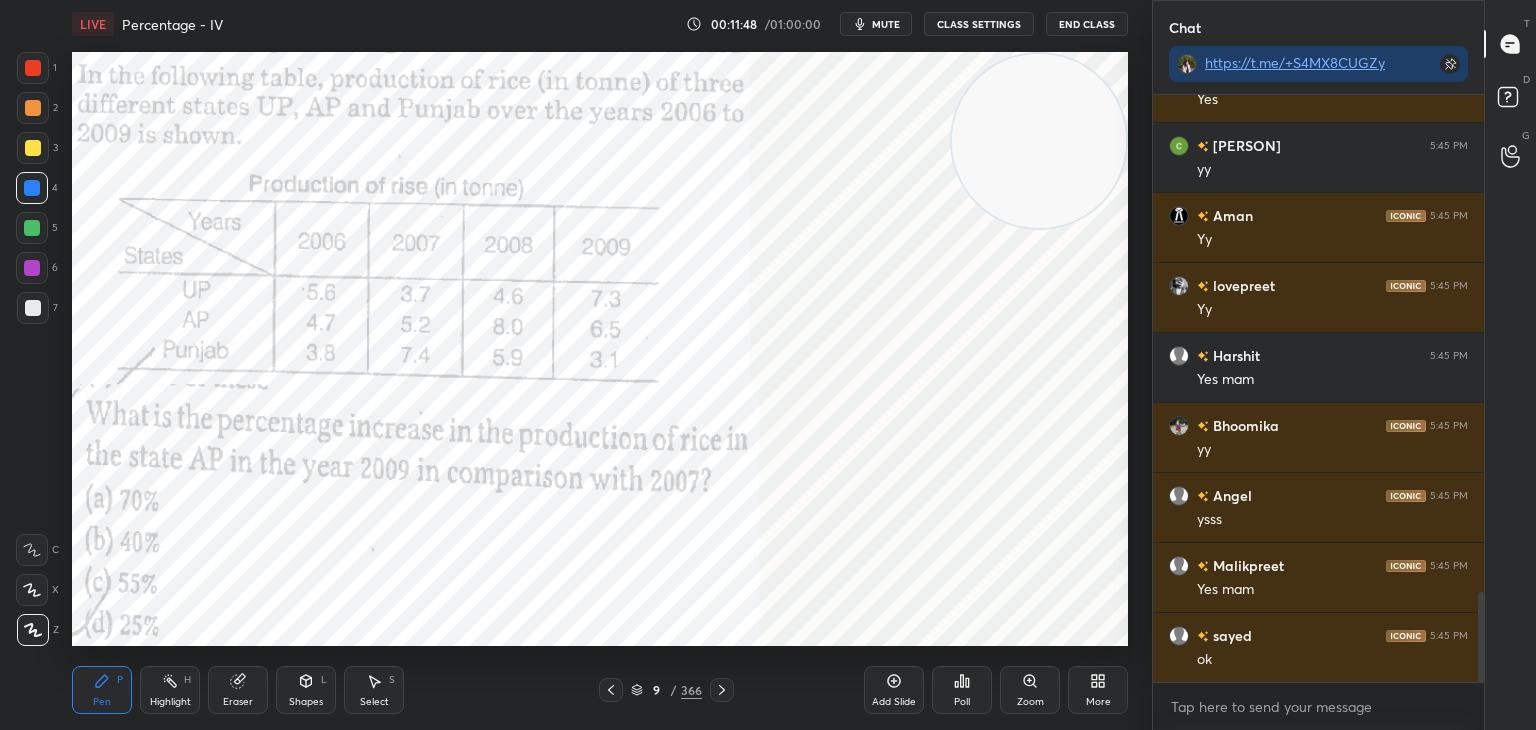 click at bounding box center [33, 68] 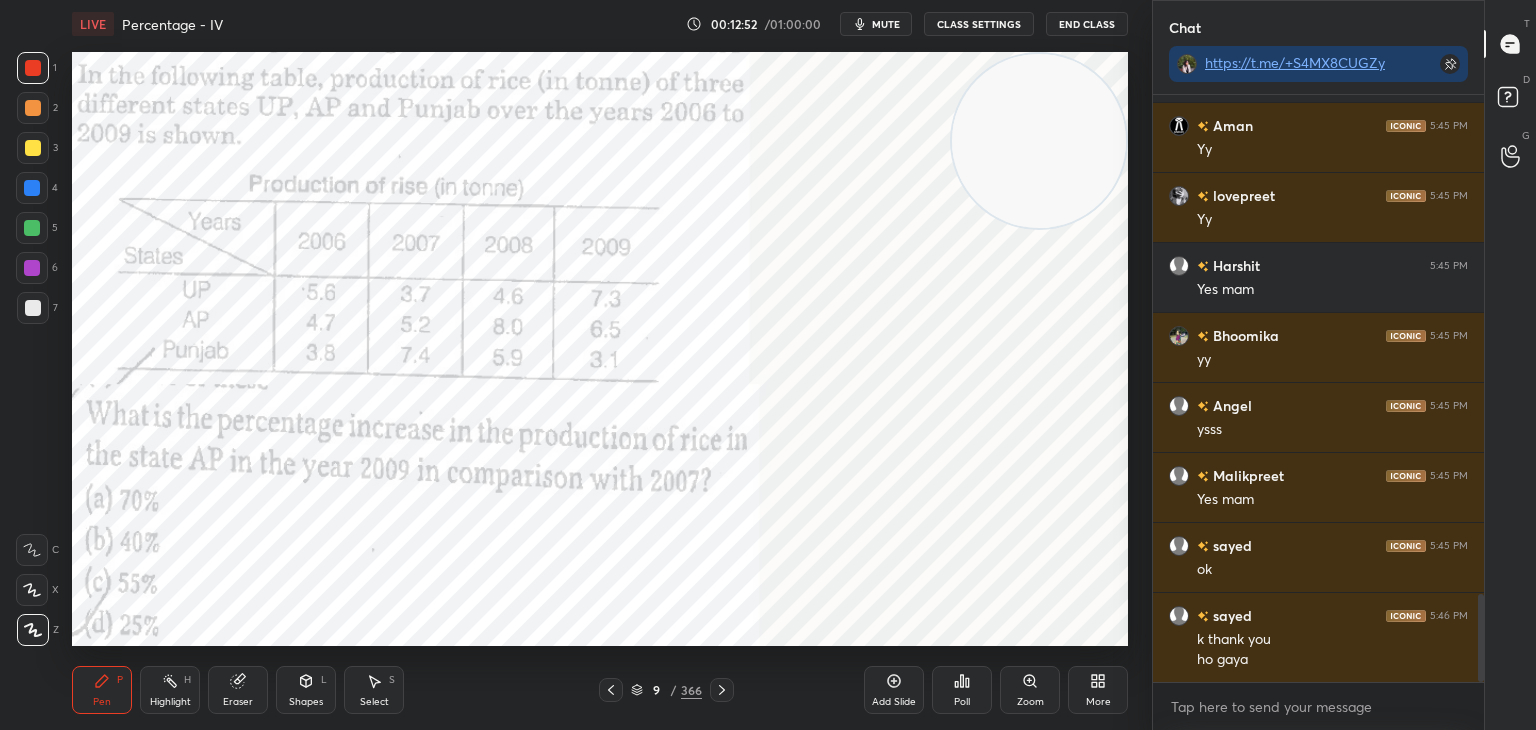 click 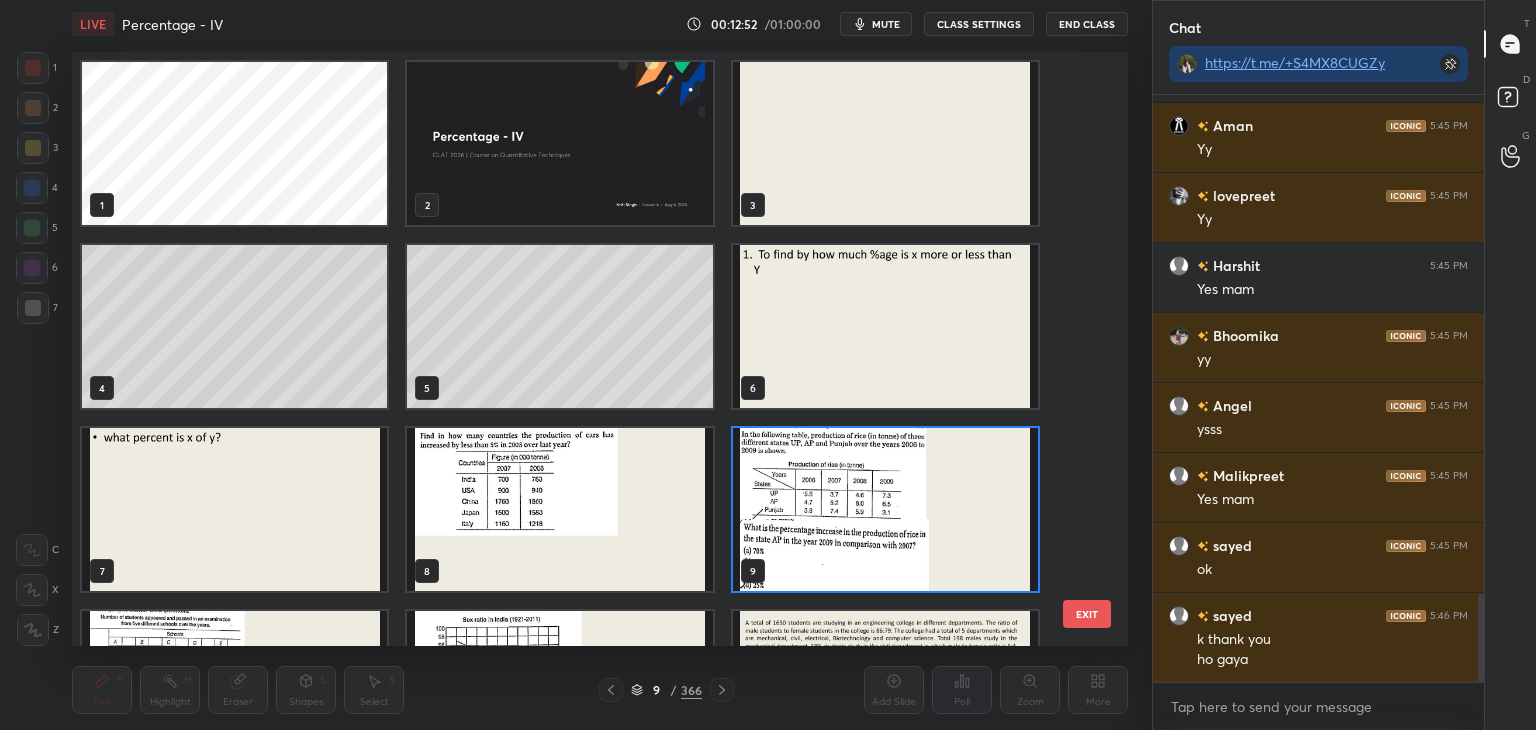scroll, scrollTop: 6, scrollLeft: 10, axis: both 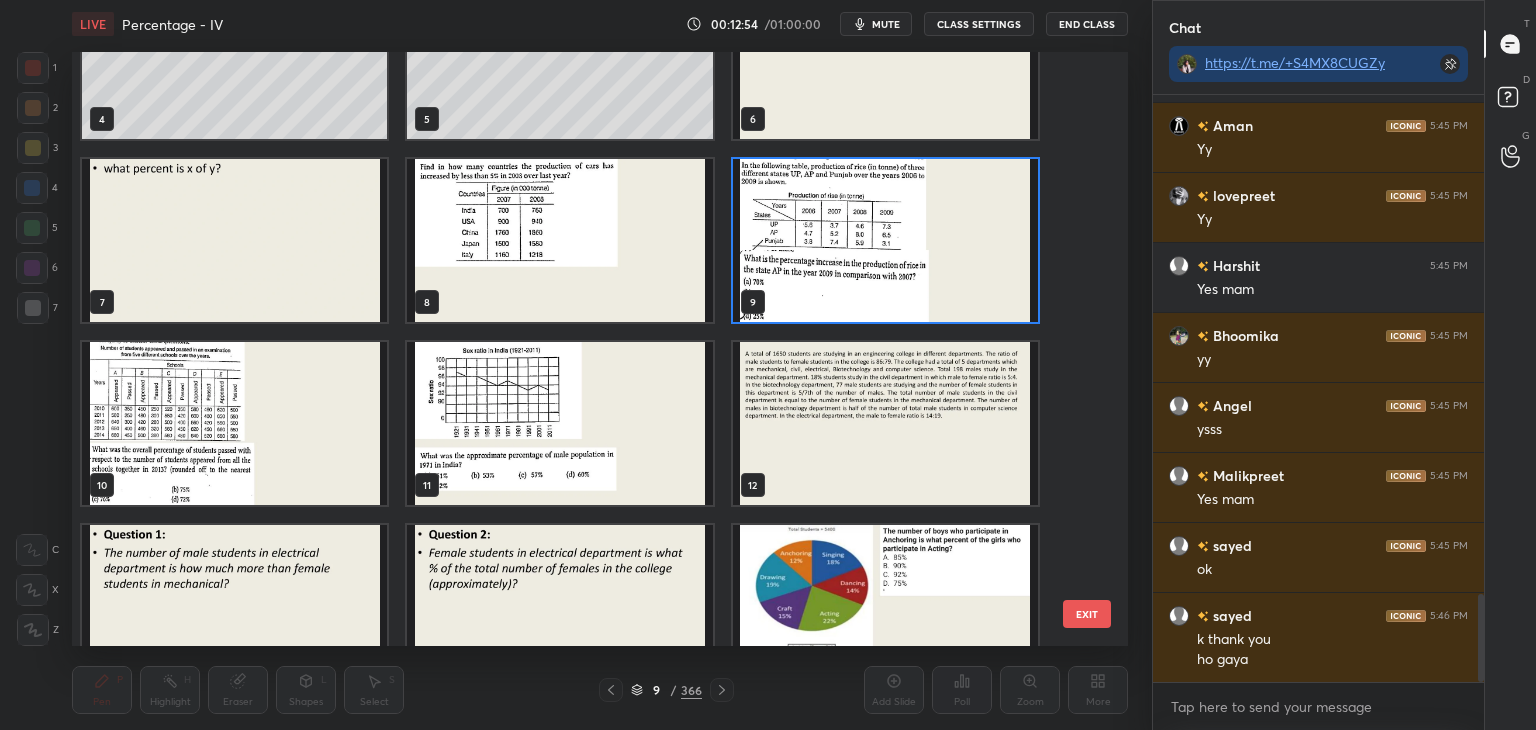 click at bounding box center (234, 423) 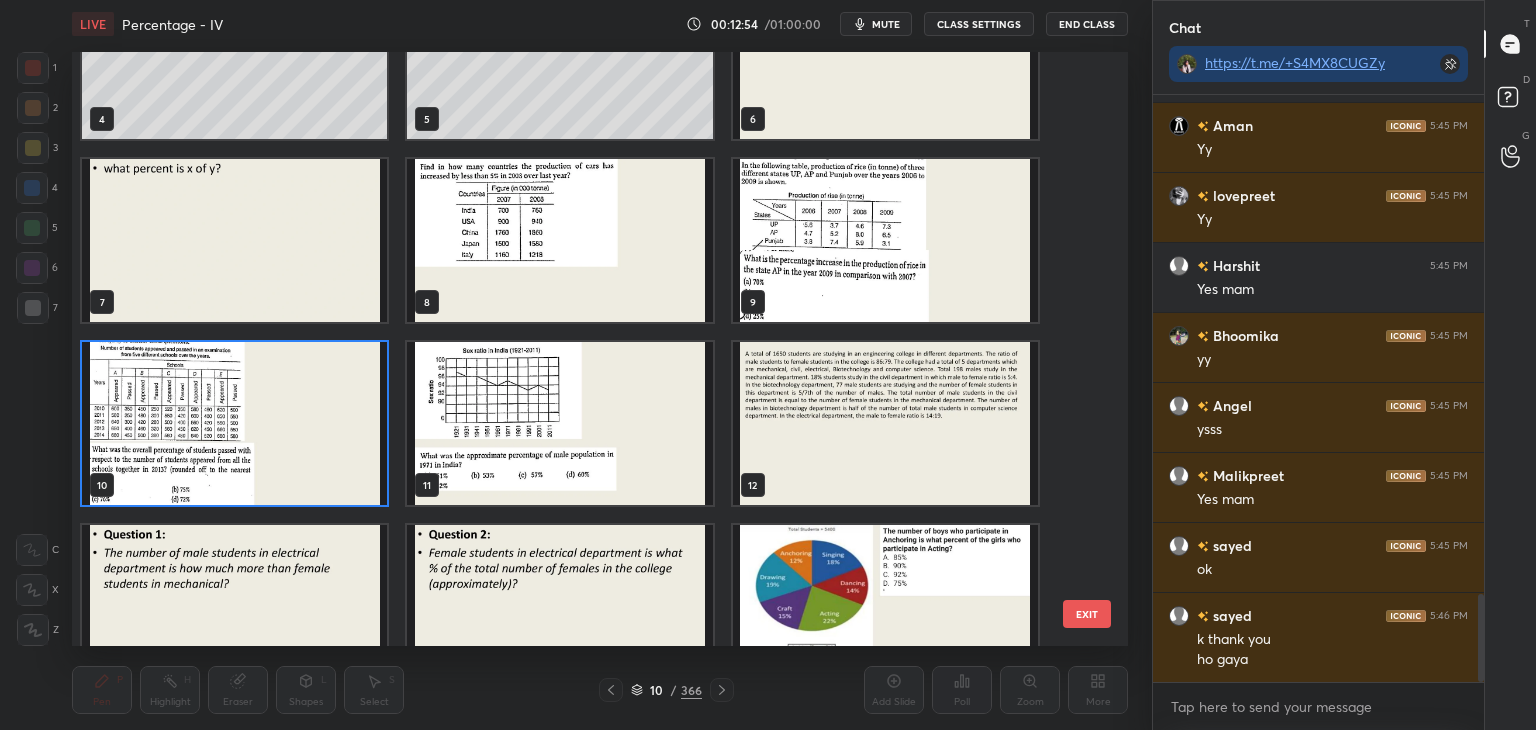 click at bounding box center (234, 423) 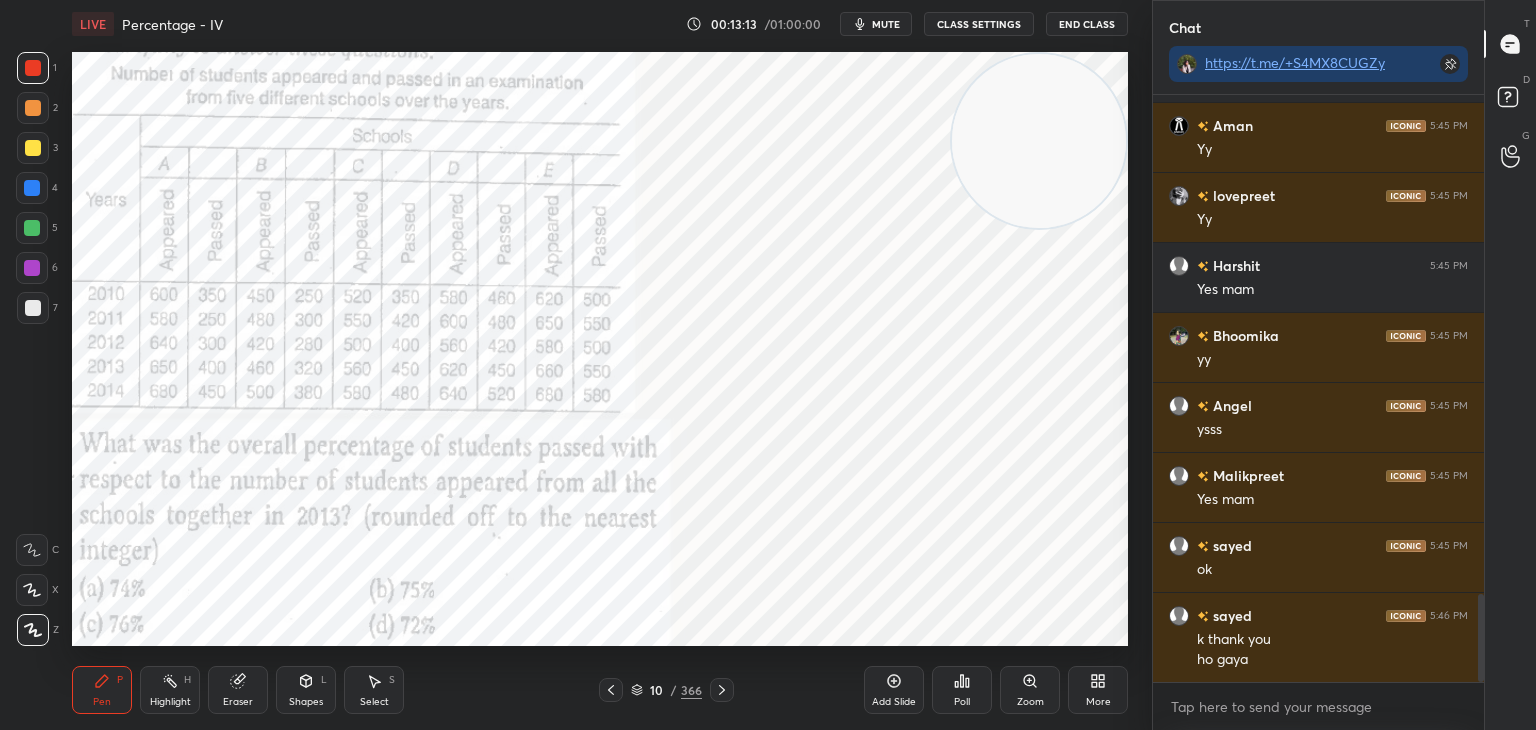 scroll, scrollTop: 3374, scrollLeft: 0, axis: vertical 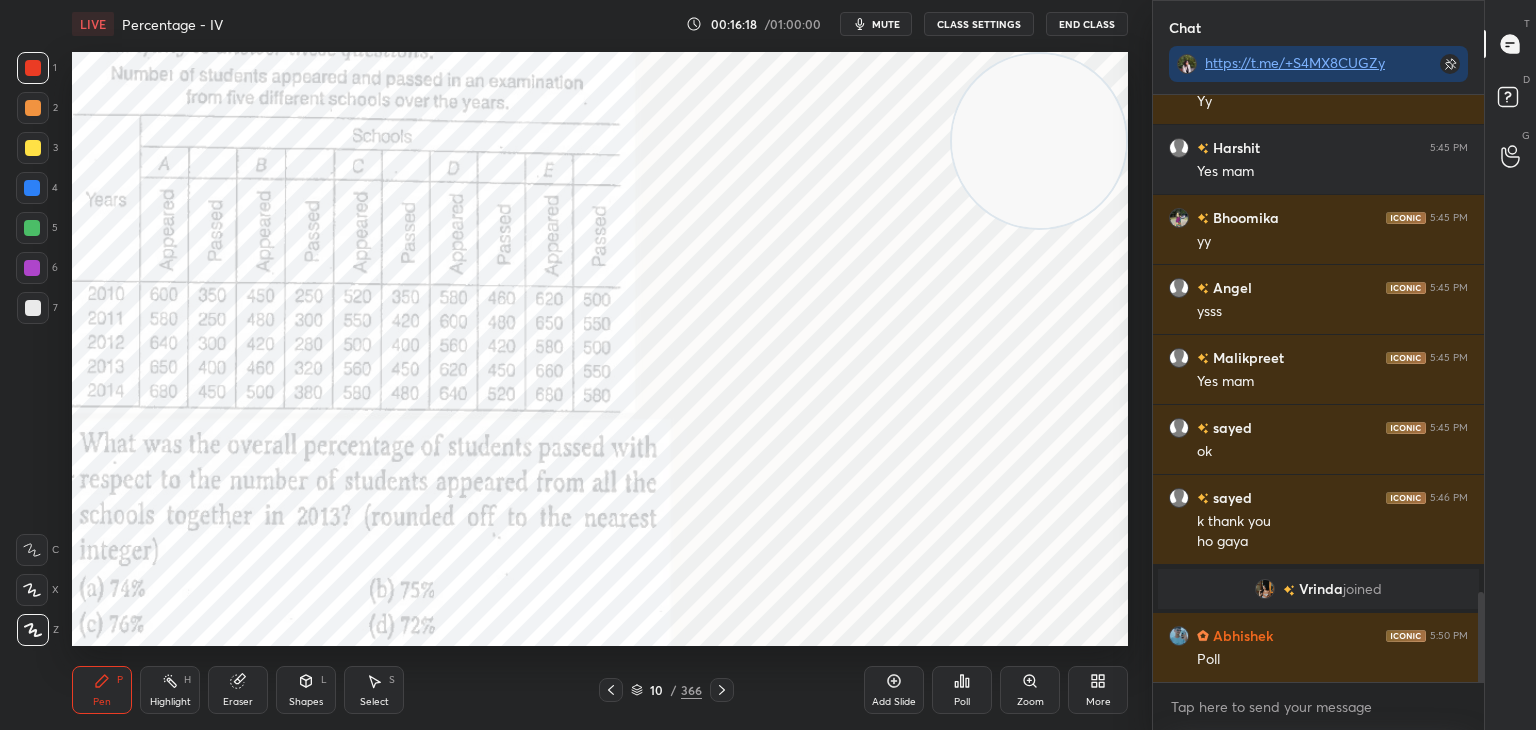 click 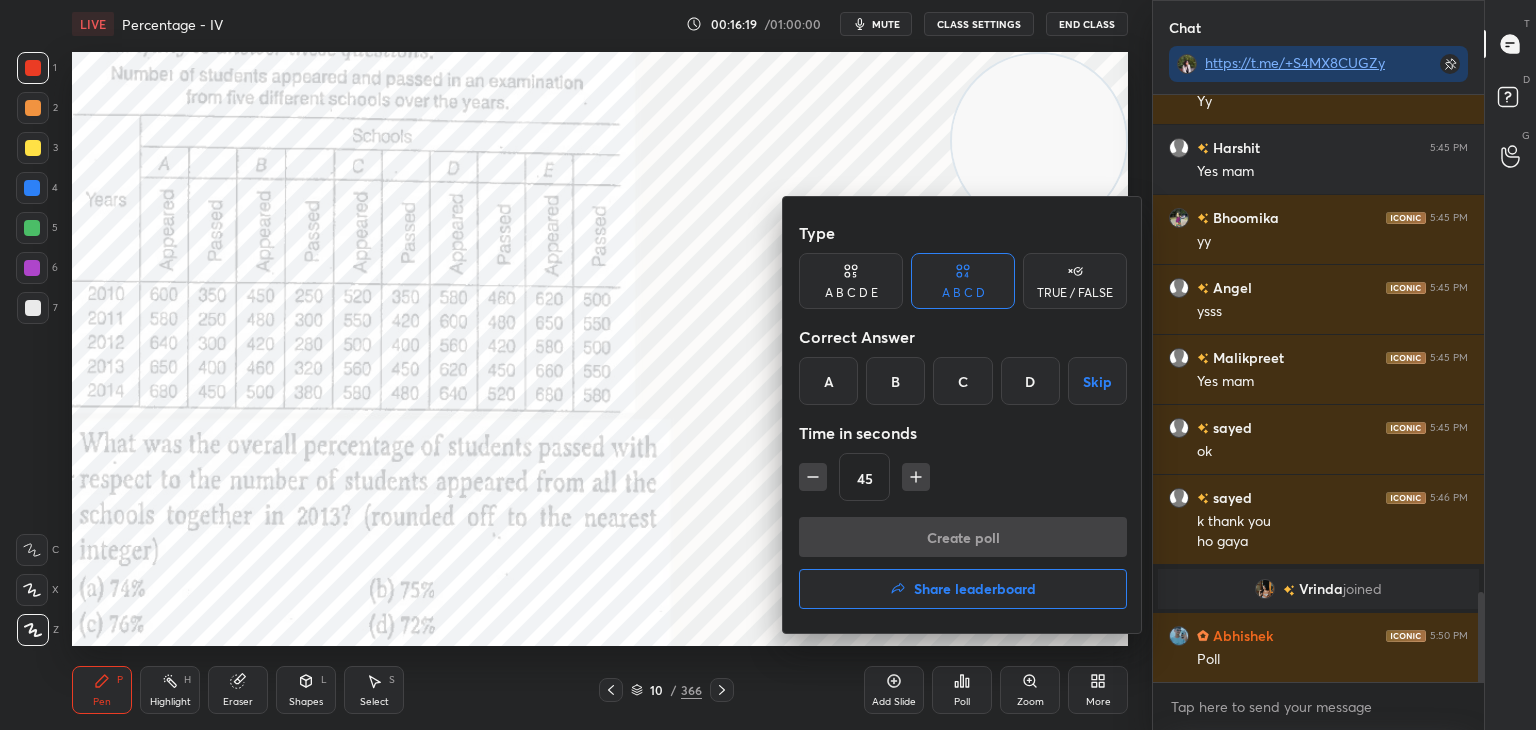 click on "A" at bounding box center [828, 381] 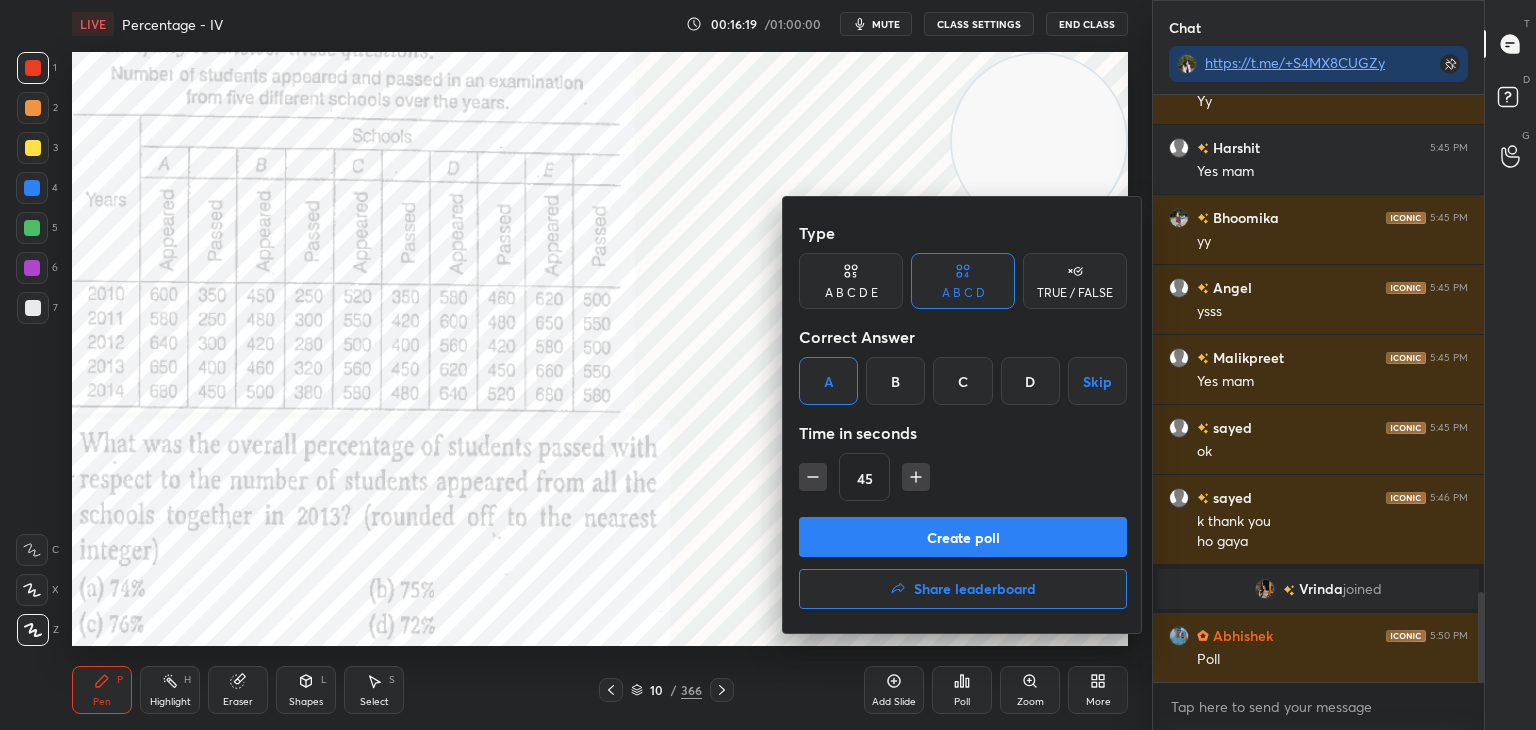 click 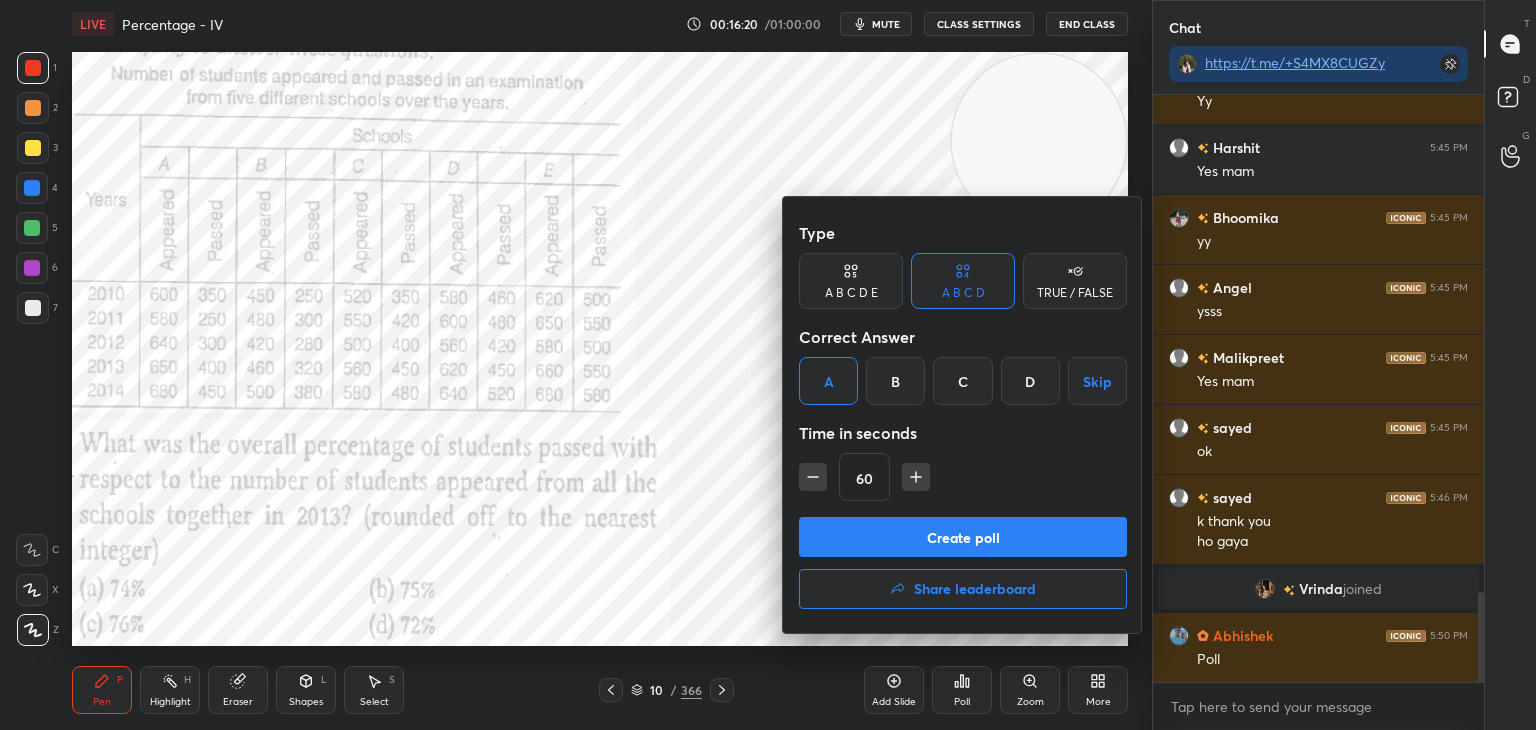 click on "Create poll" at bounding box center (963, 537) 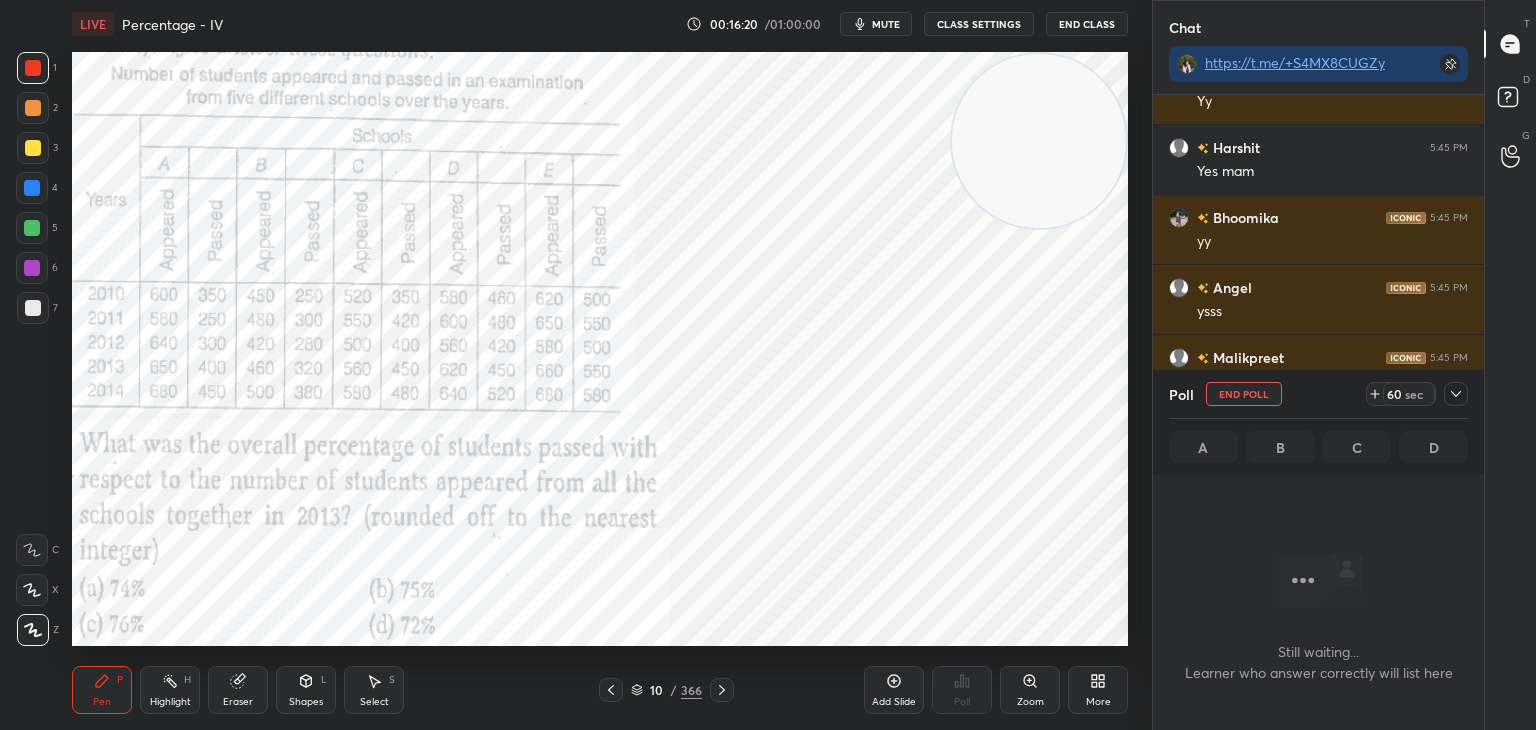 scroll, scrollTop: 511, scrollLeft: 325, axis: both 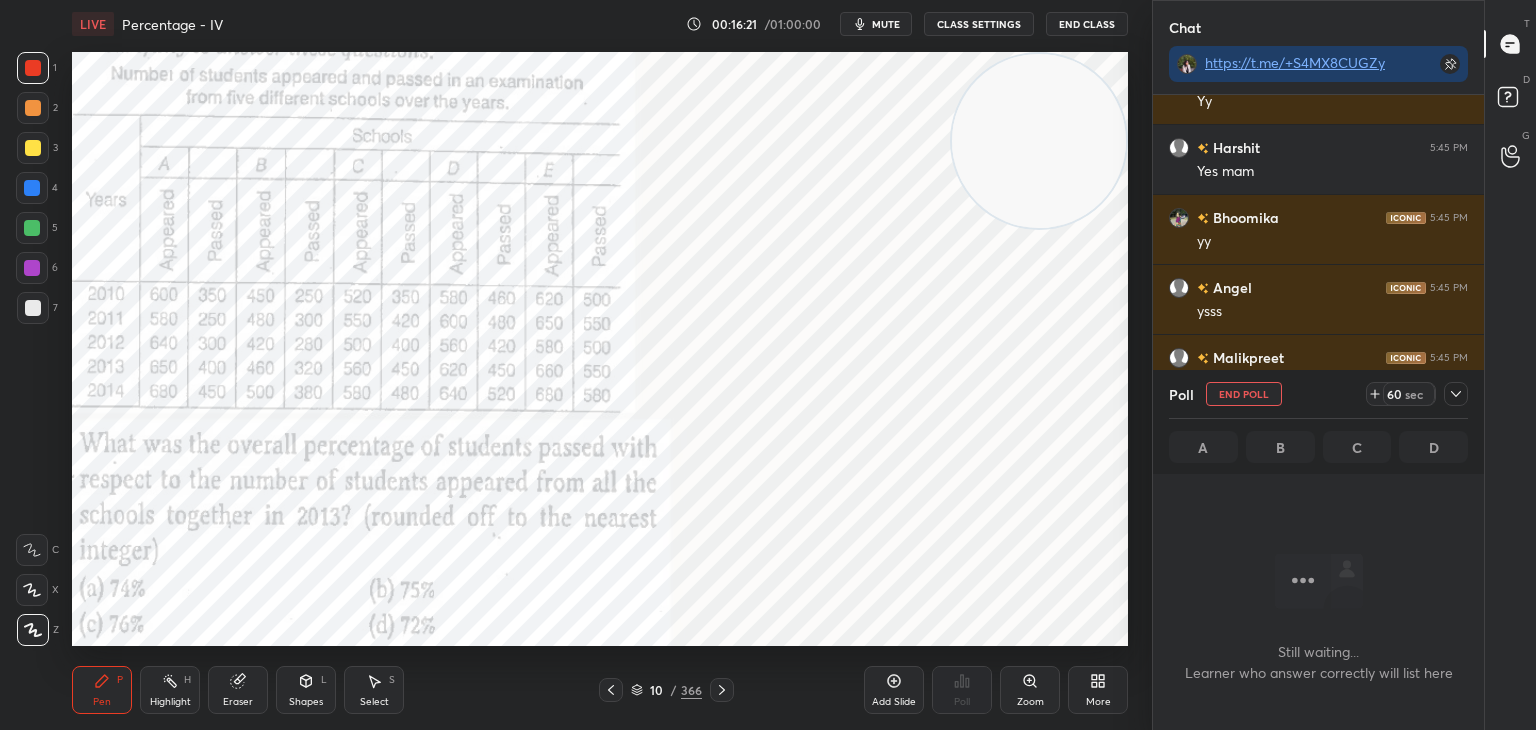 click on "mute" at bounding box center (886, 24) 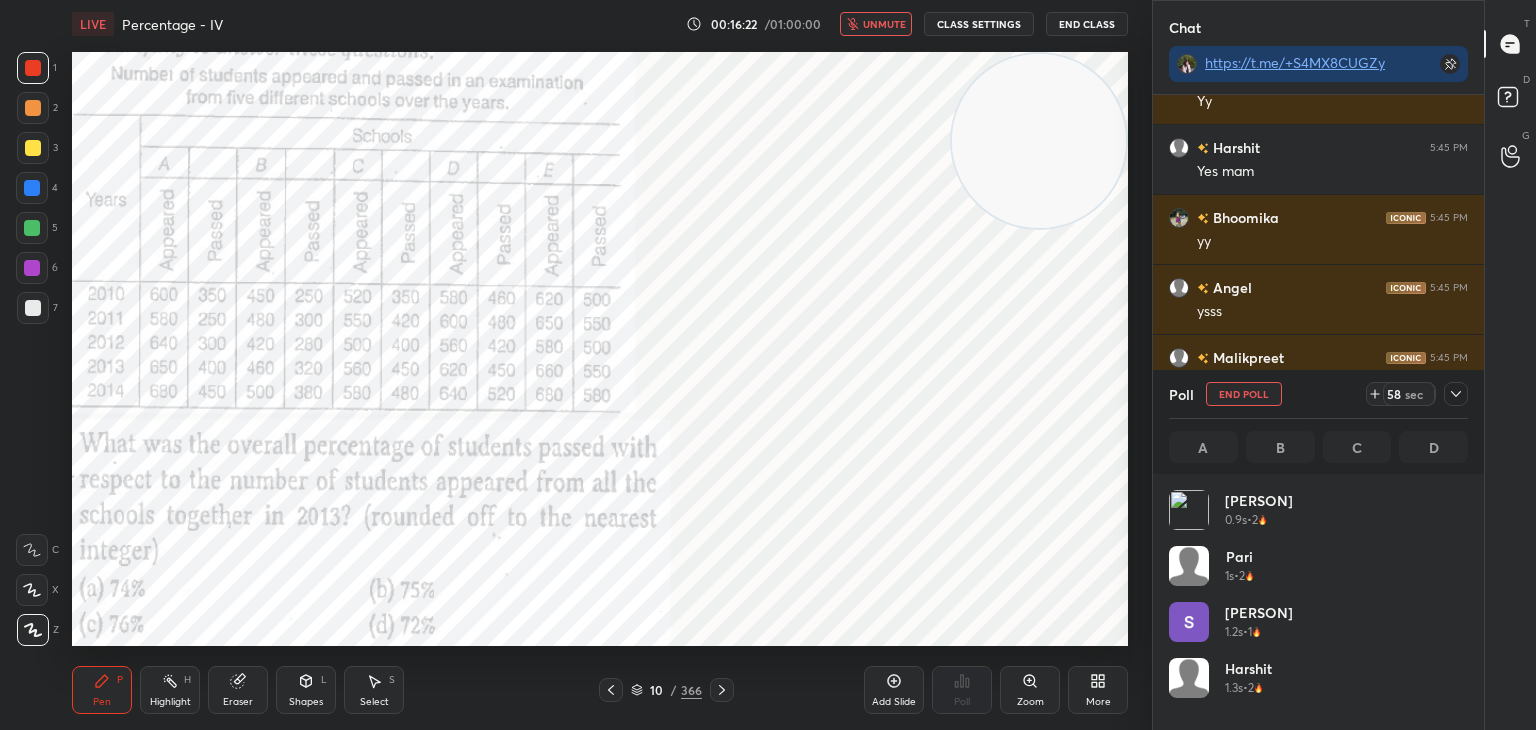 scroll, scrollTop: 6, scrollLeft: 6, axis: both 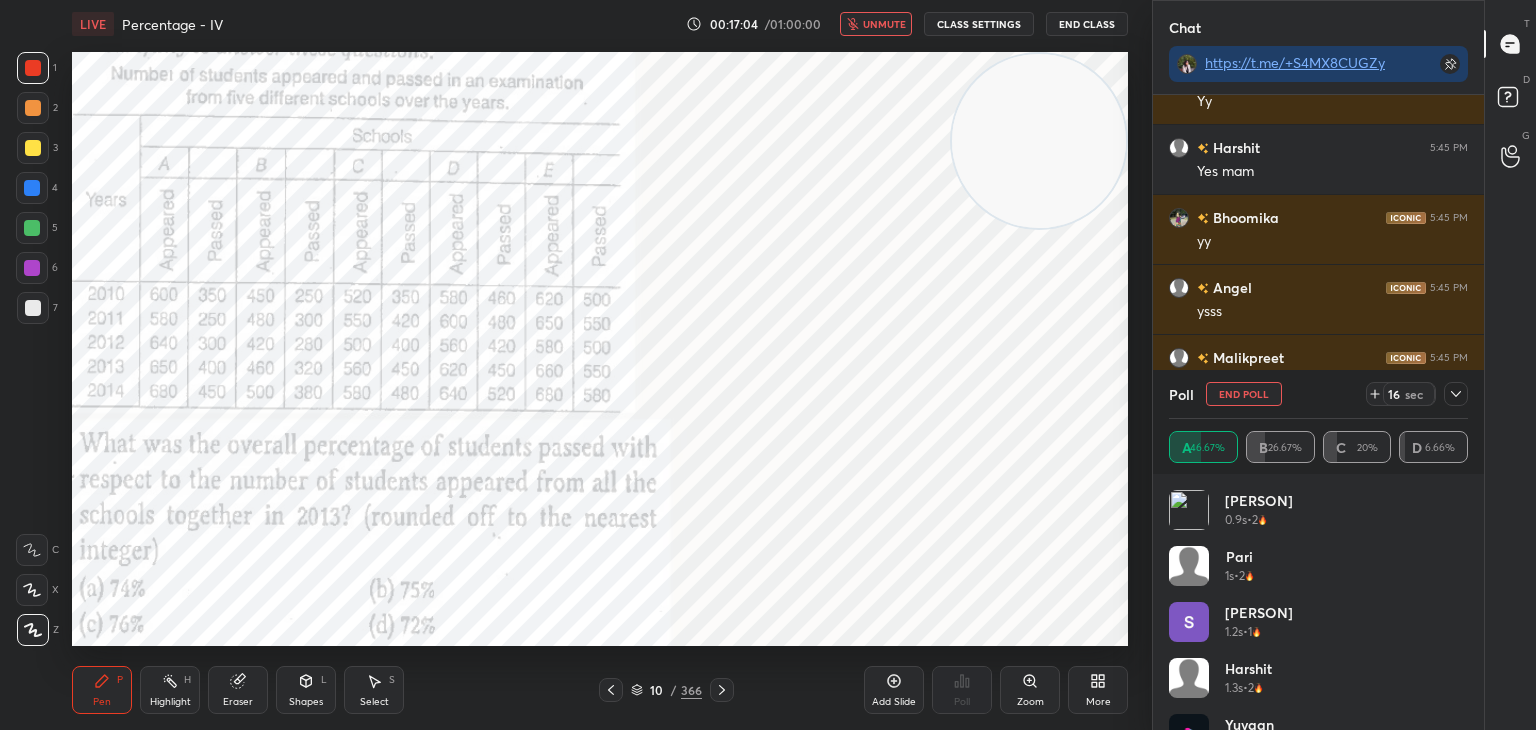 click on "unmute" at bounding box center (876, 24) 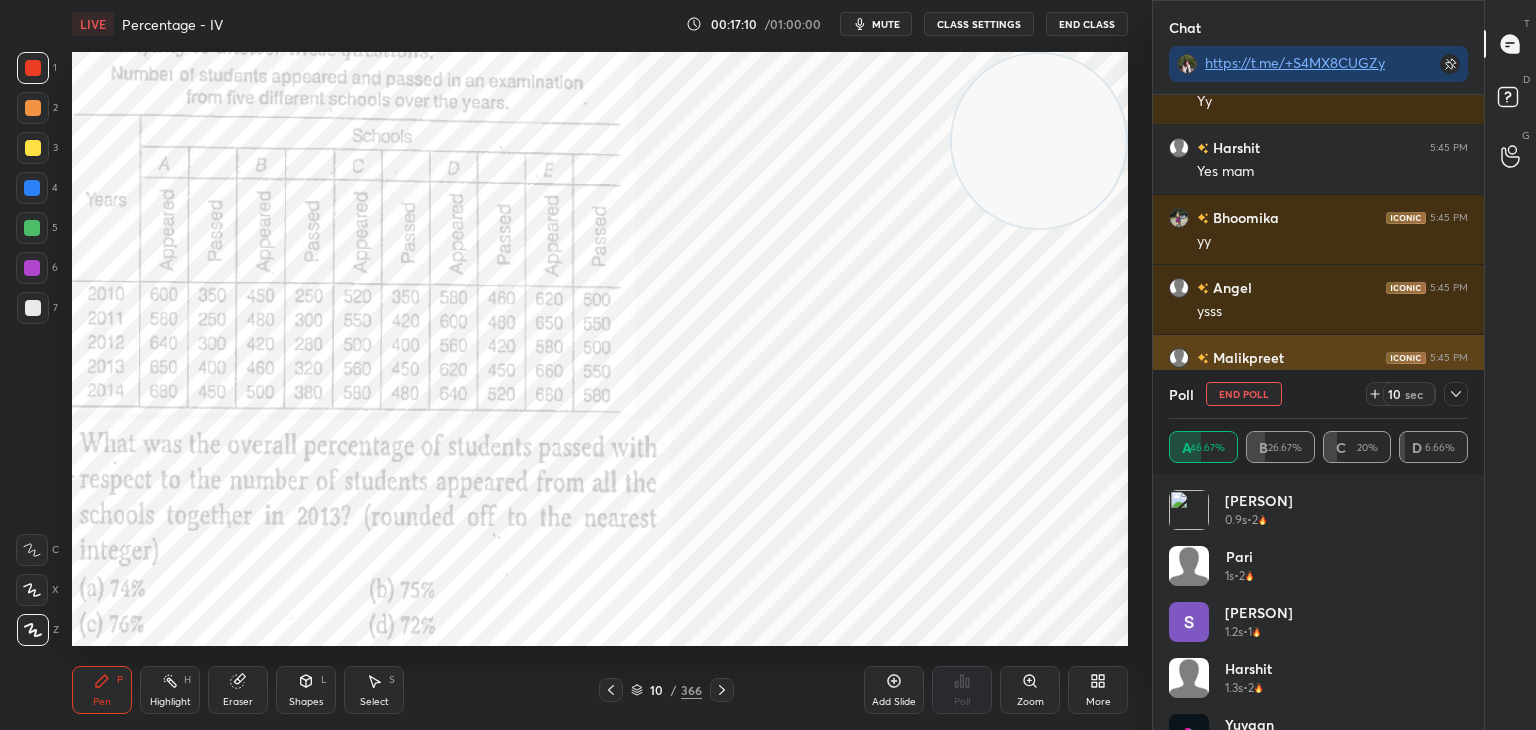 click on "End Poll" at bounding box center [1244, 394] 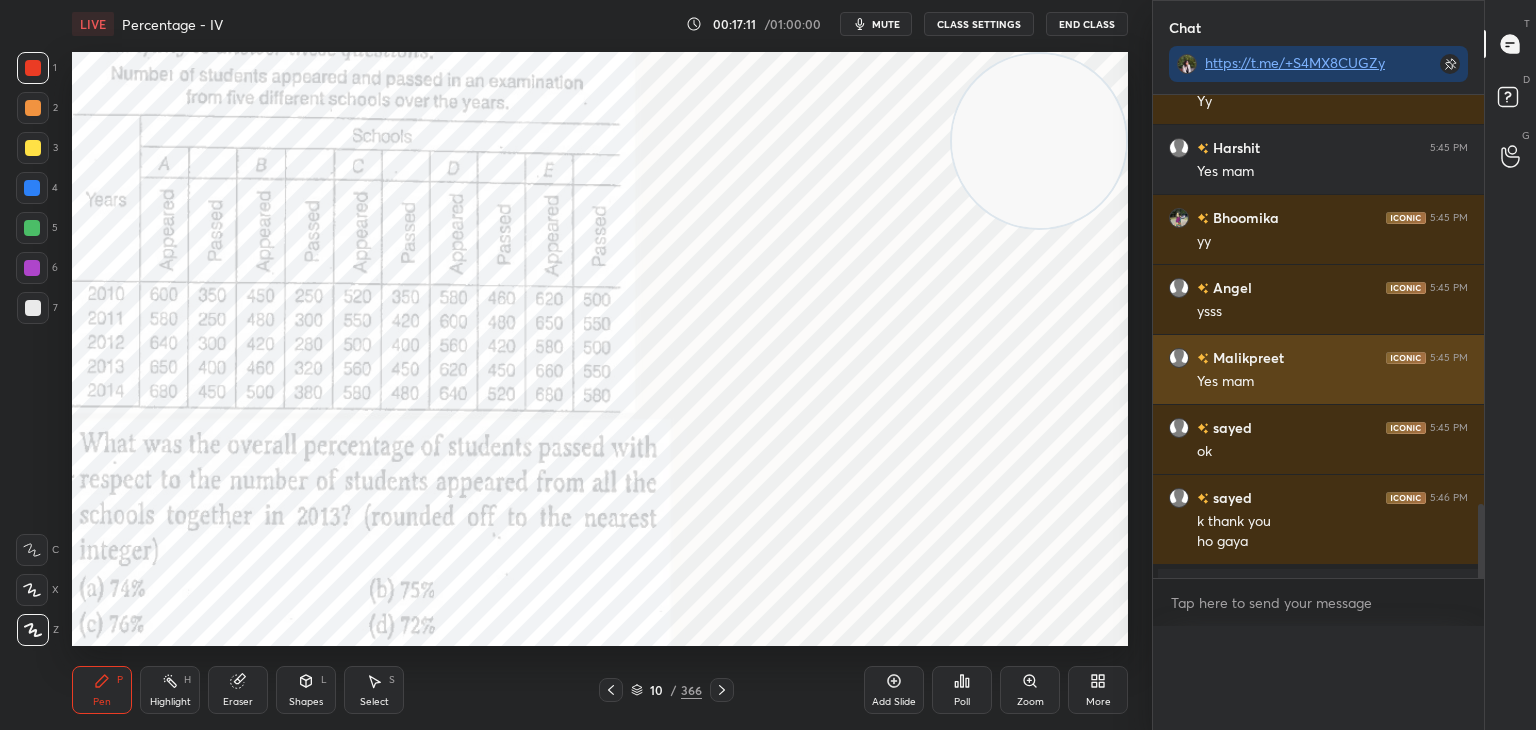scroll, scrollTop: 0, scrollLeft: 0, axis: both 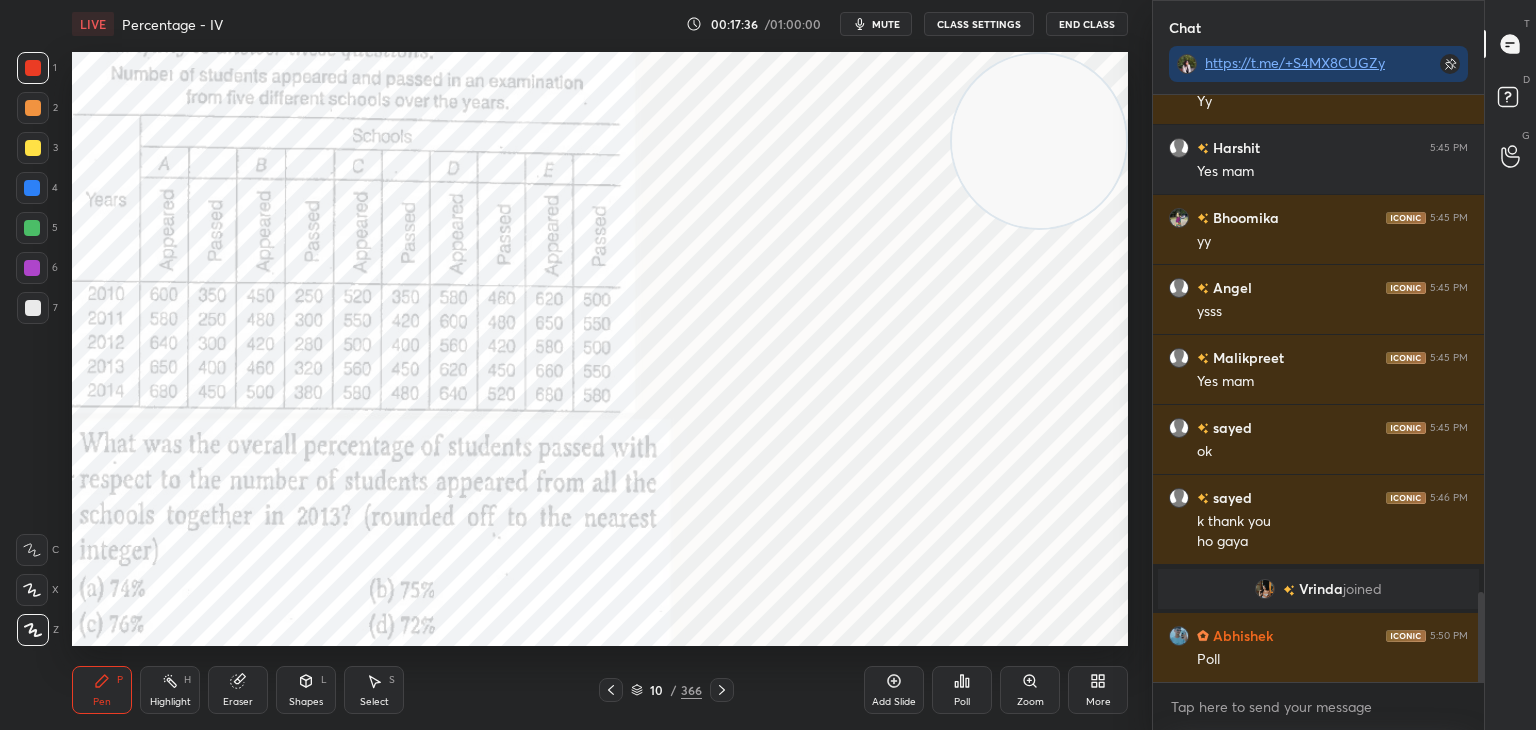 click at bounding box center (32, 188) 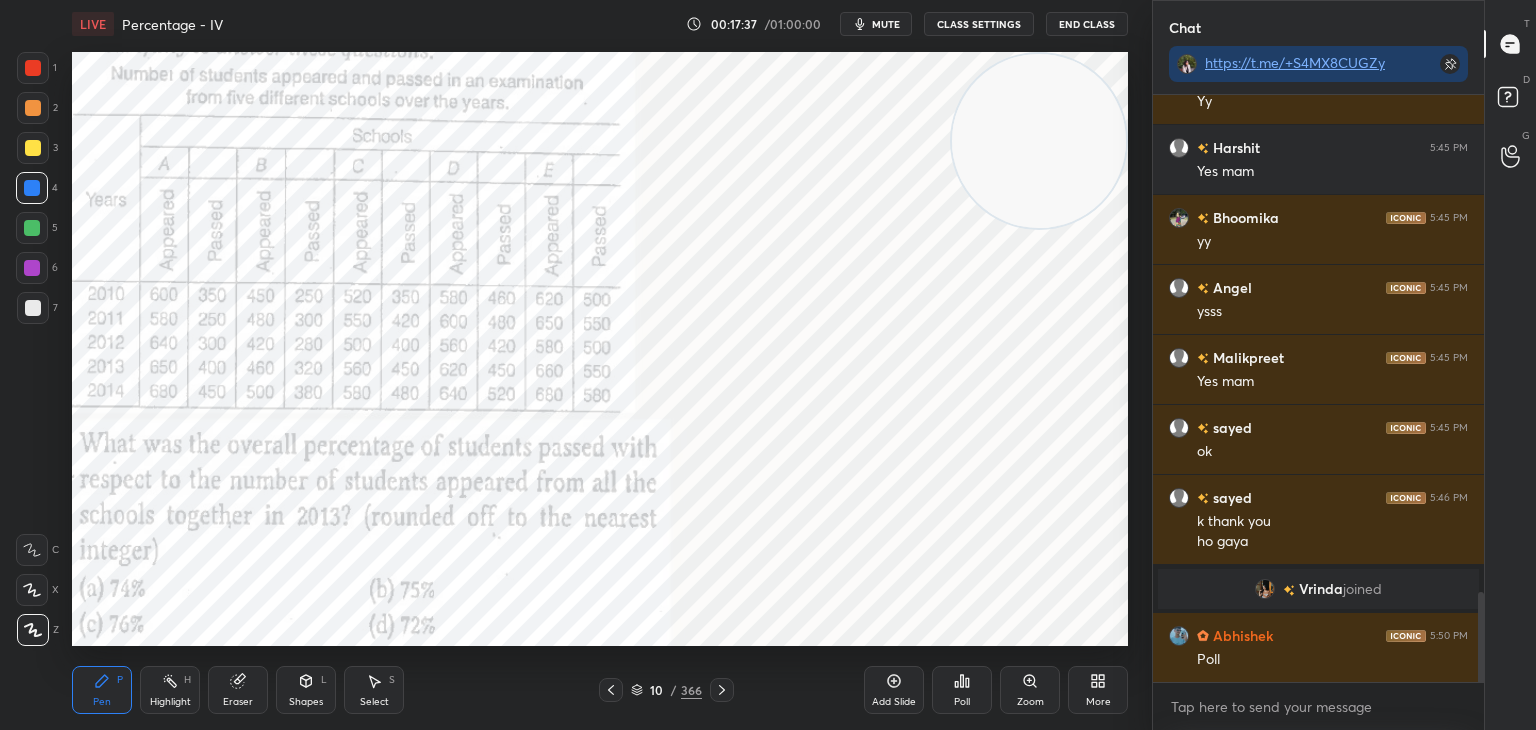 click at bounding box center (32, 590) 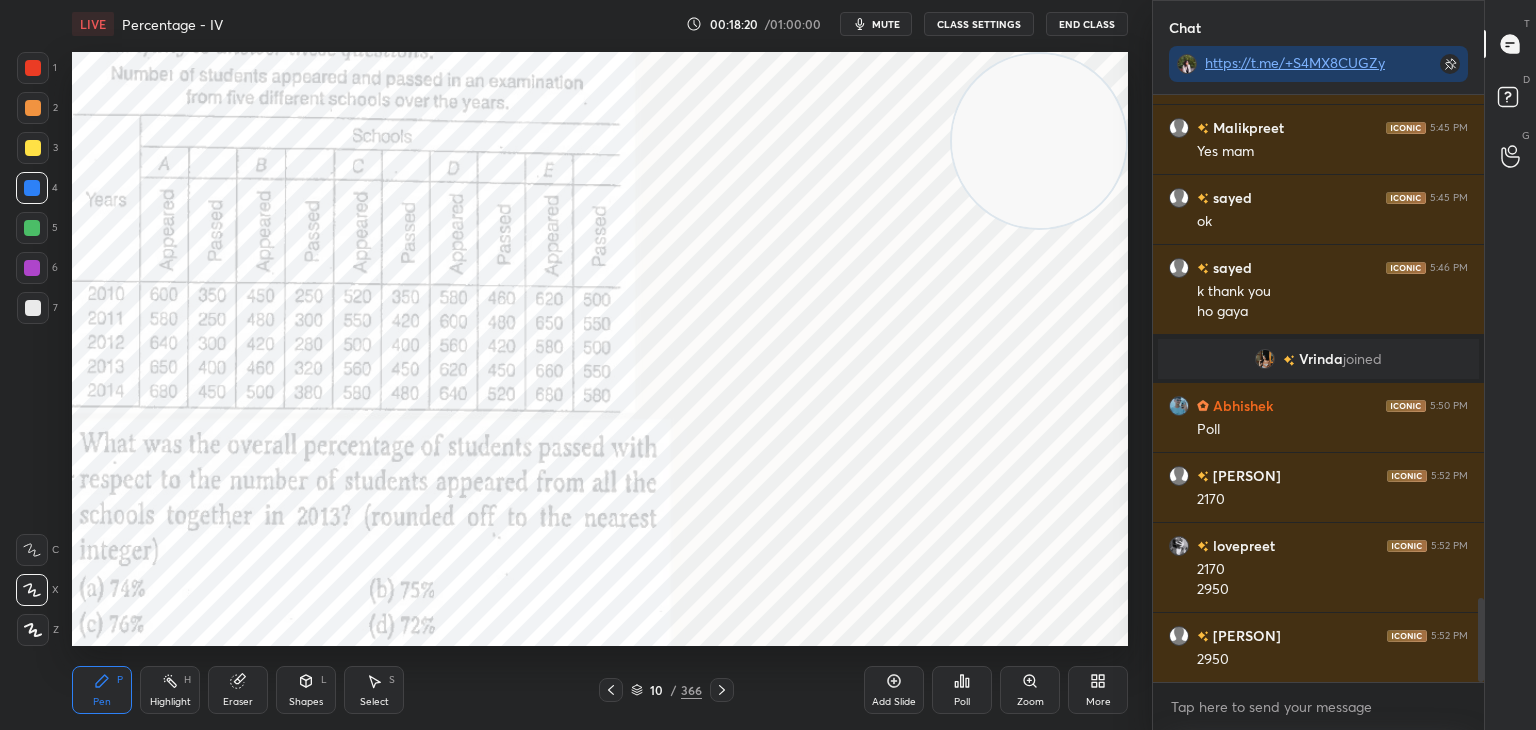 scroll, scrollTop: 3528, scrollLeft: 0, axis: vertical 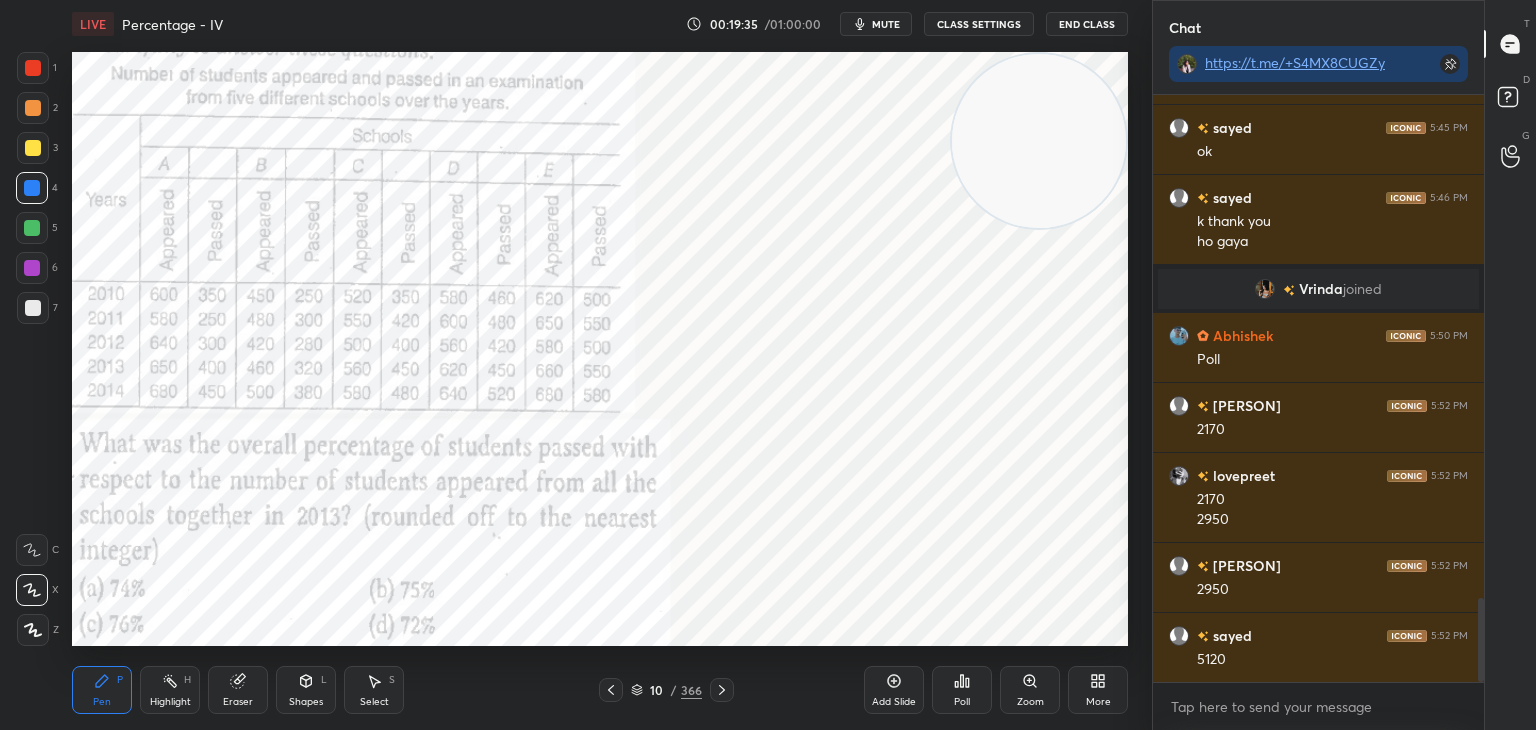 click at bounding box center [33, 630] 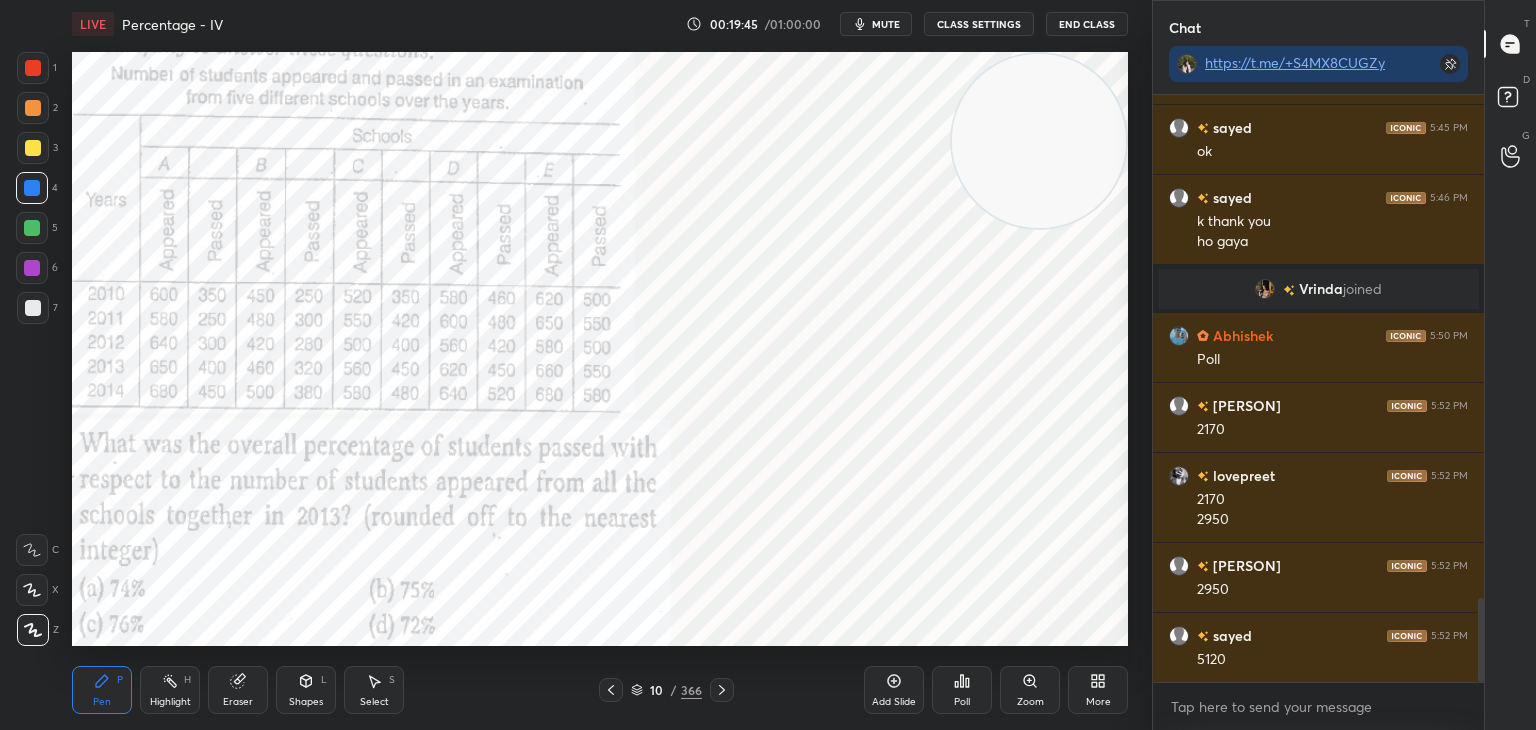 click 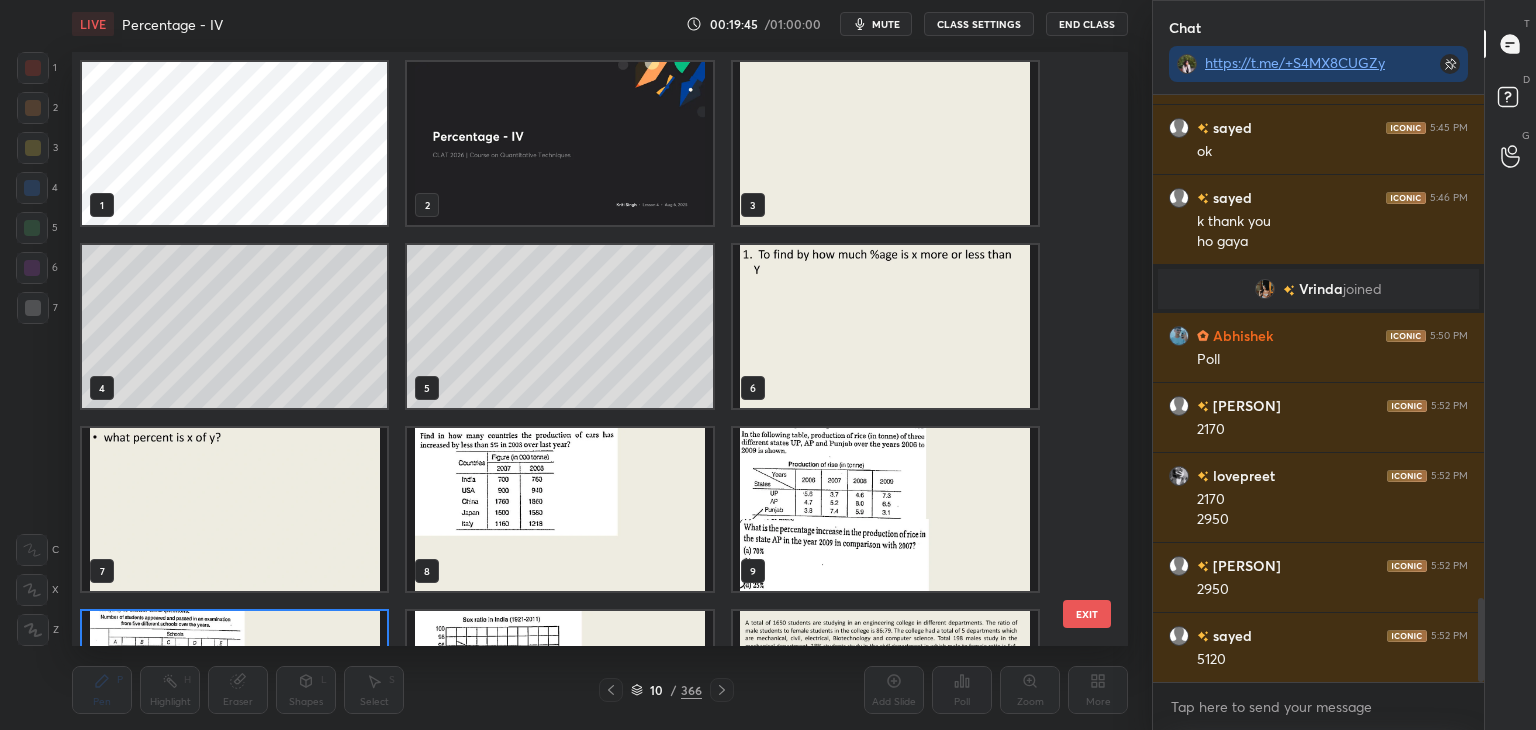 scroll, scrollTop: 138, scrollLeft: 0, axis: vertical 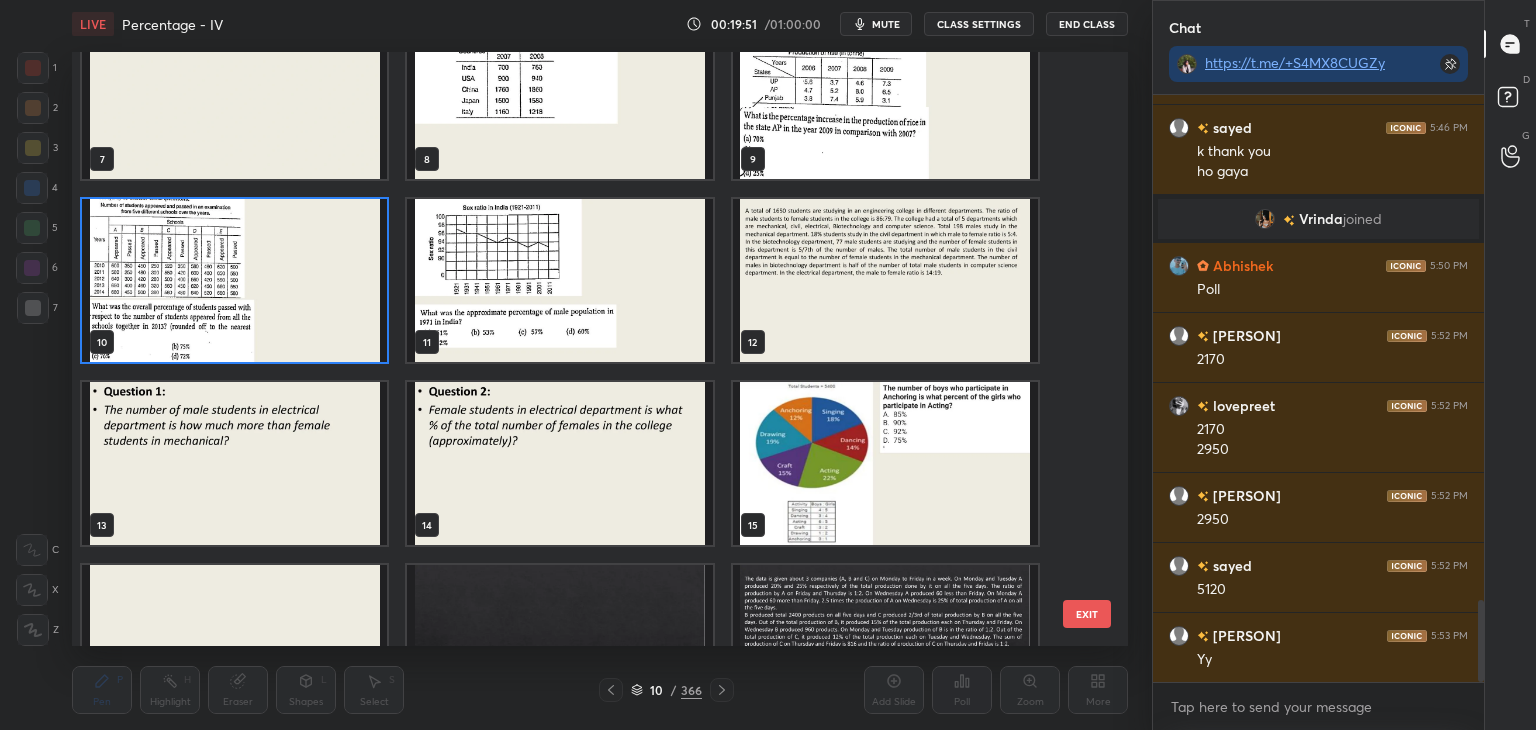 click at bounding box center [885, 463] 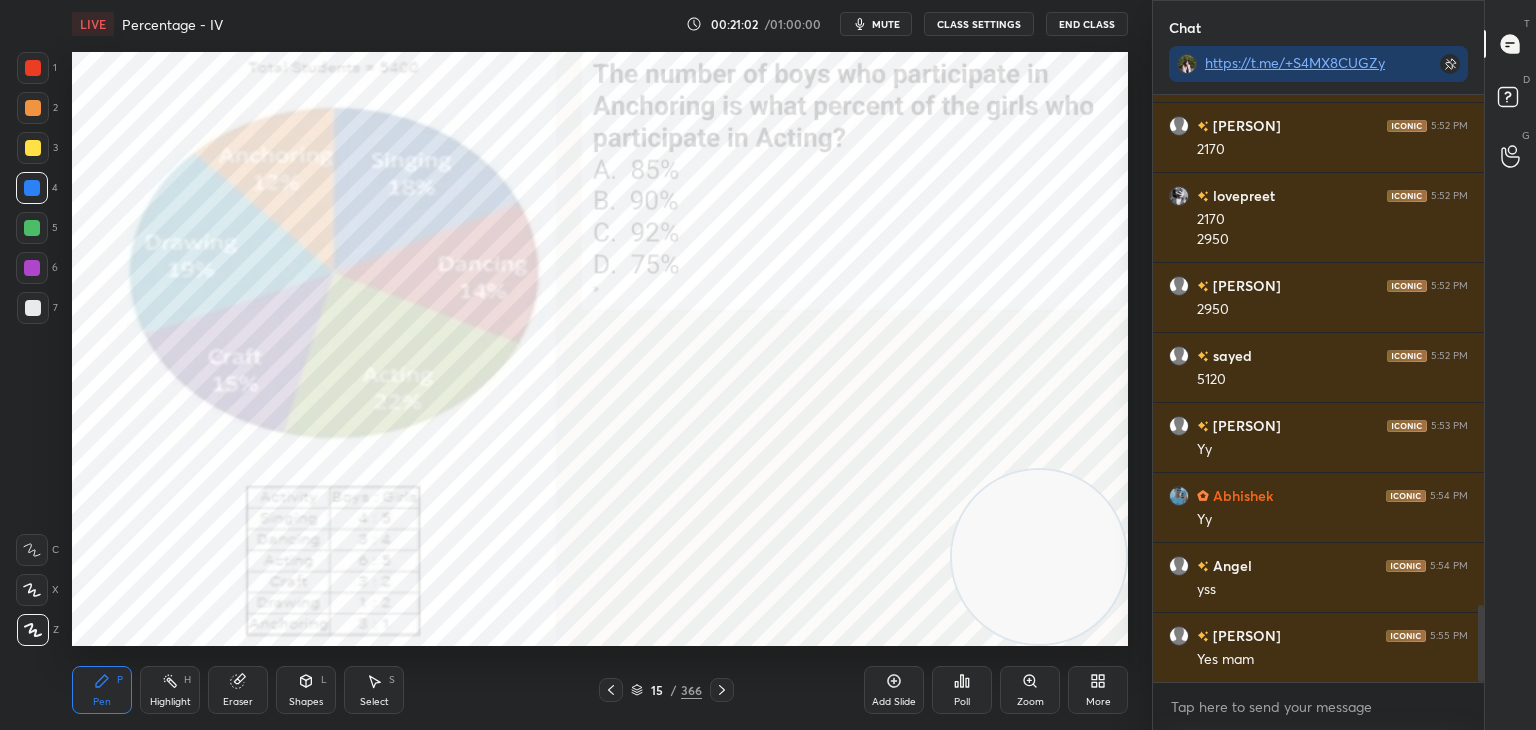 scroll, scrollTop: 3878, scrollLeft: 0, axis: vertical 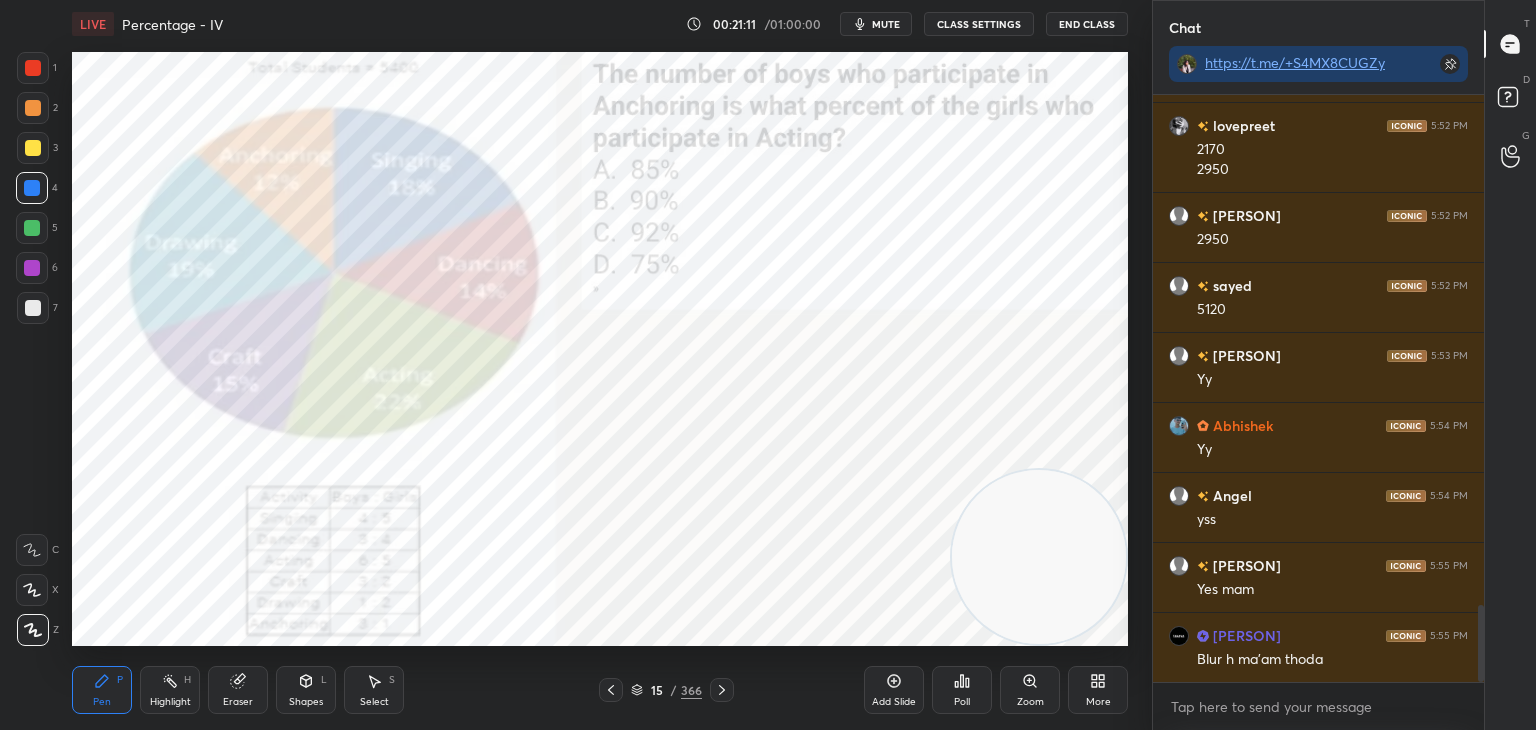 click at bounding box center [33, 68] 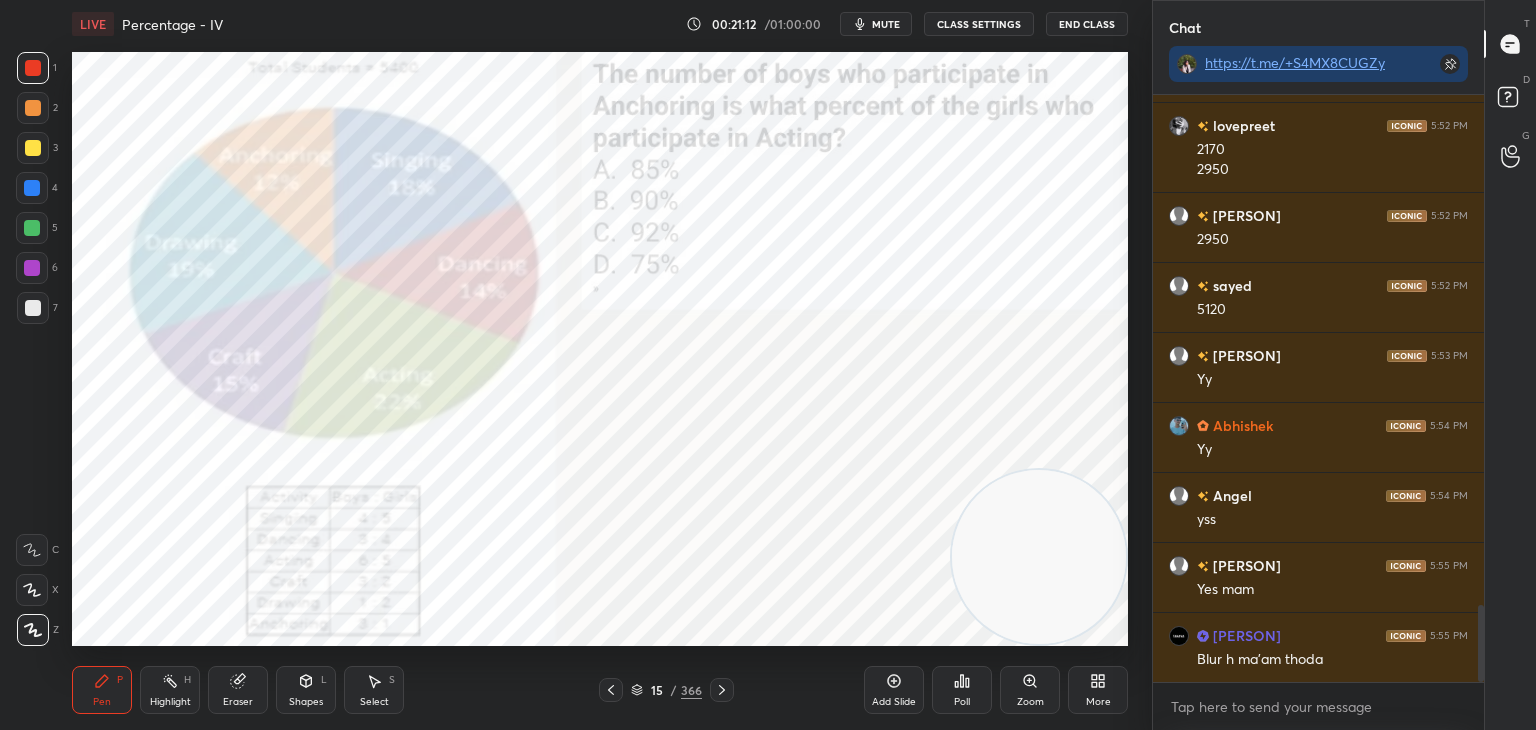 click on "Pen P Highlight H Eraser Shapes L Select S 15 / 366 Add Slide Poll Zoom More" at bounding box center [600, 690] 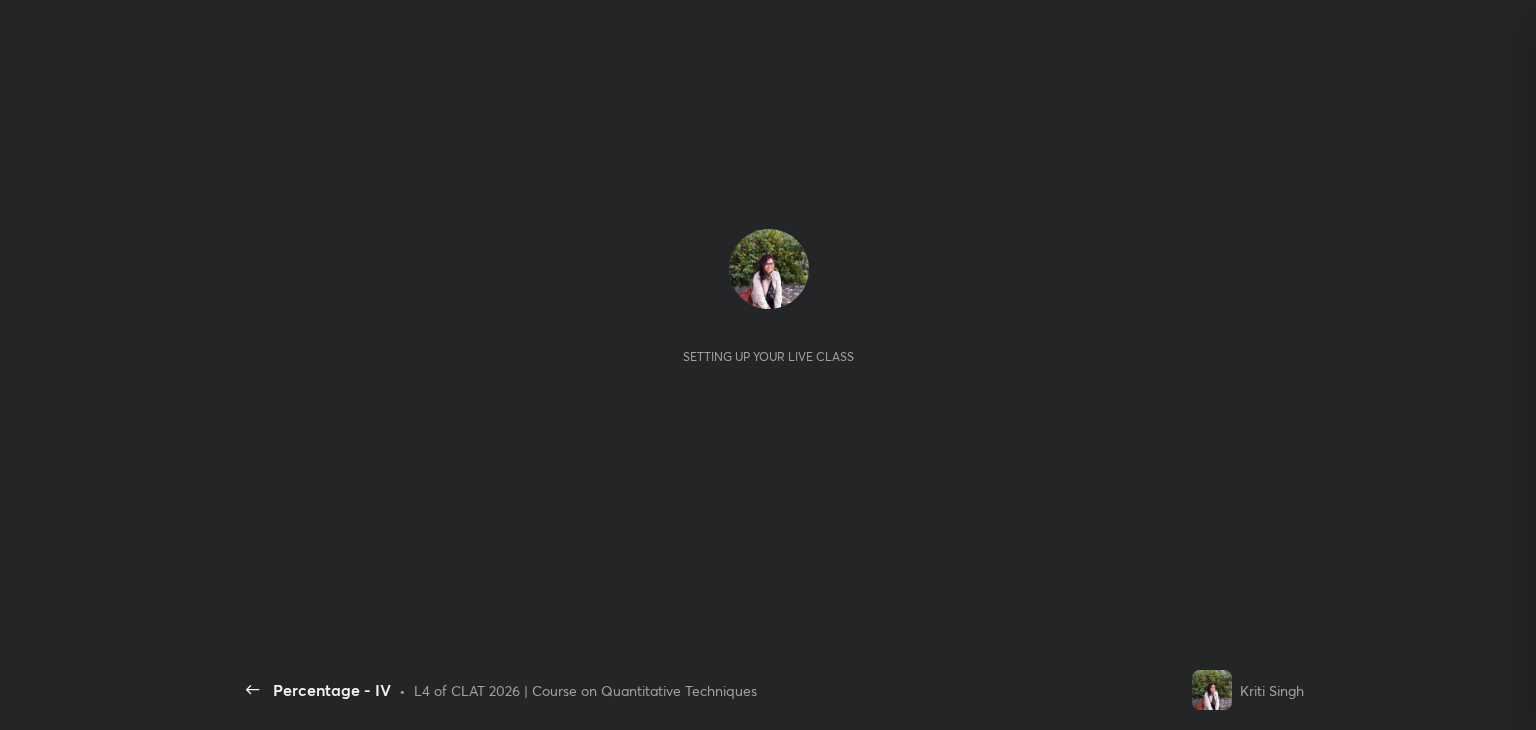 scroll, scrollTop: 0, scrollLeft: 0, axis: both 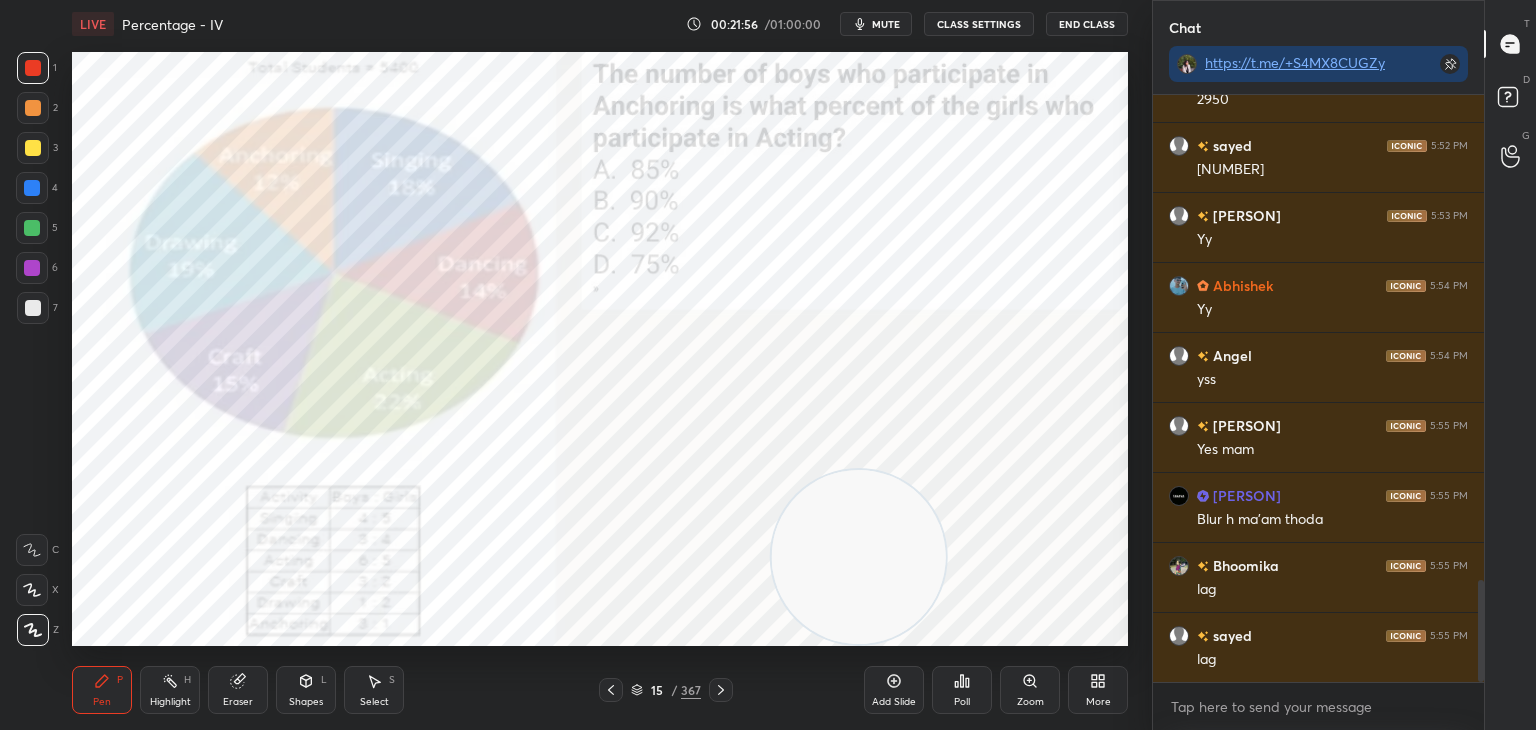 click on "mute" at bounding box center [886, 24] 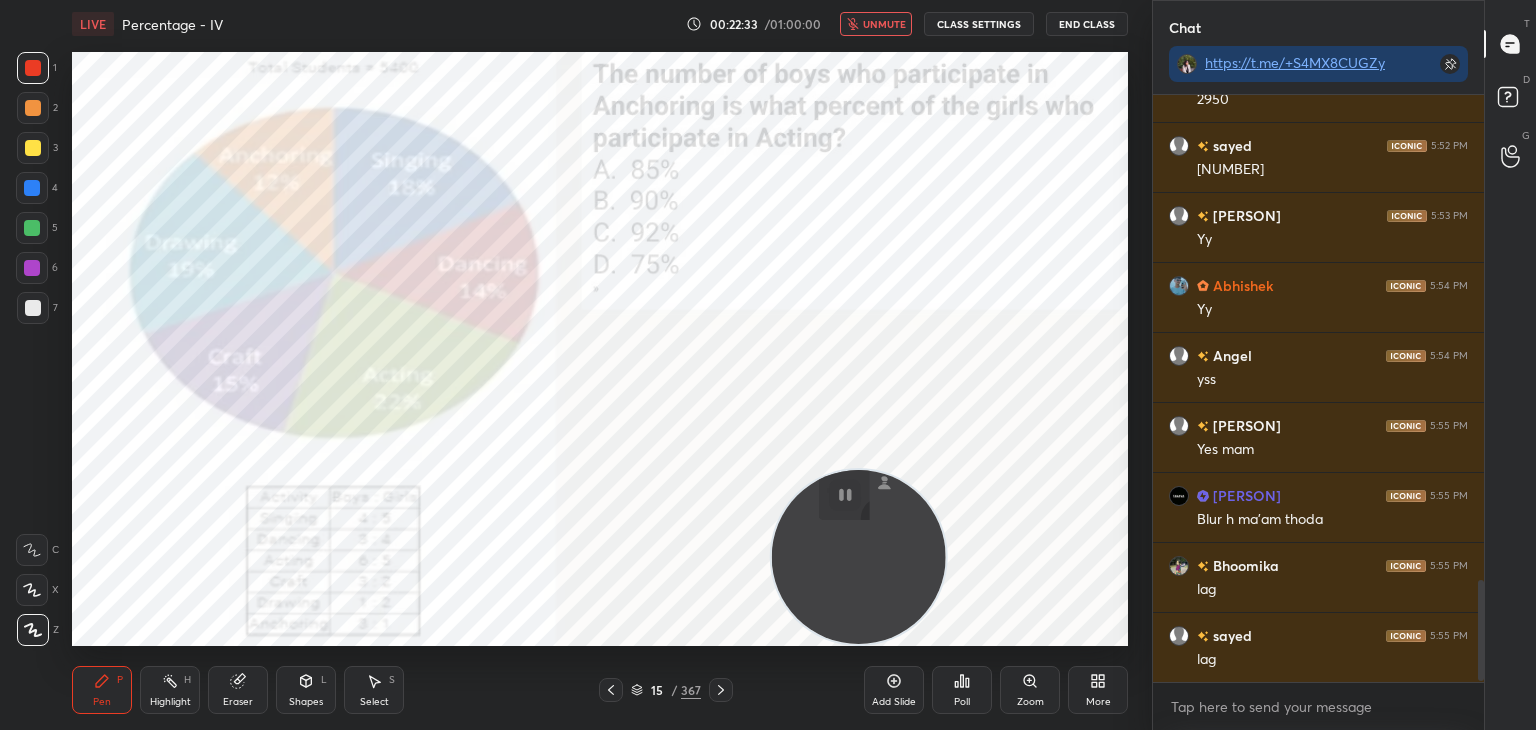 scroll, scrollTop: 2862, scrollLeft: 0, axis: vertical 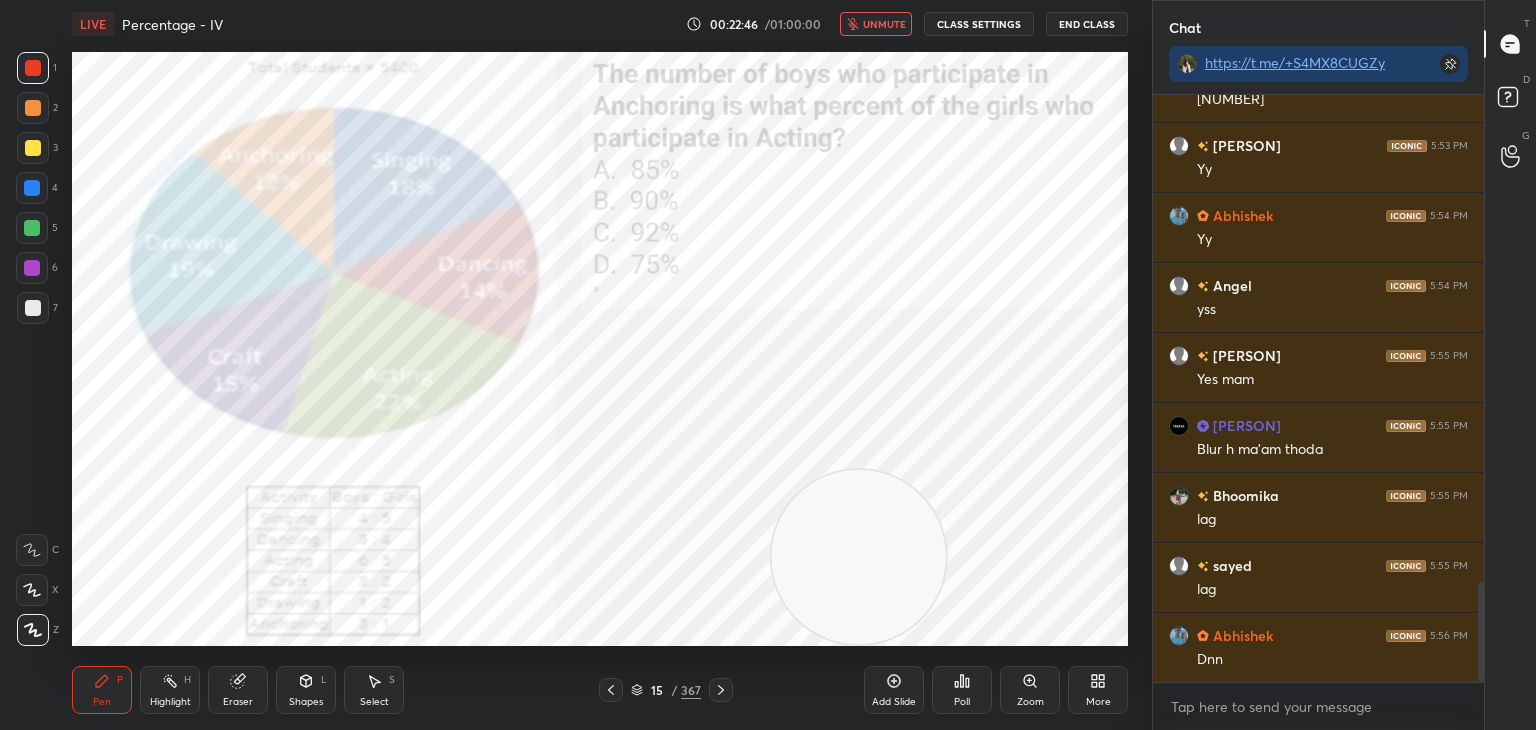 click on "unmute" at bounding box center [884, 24] 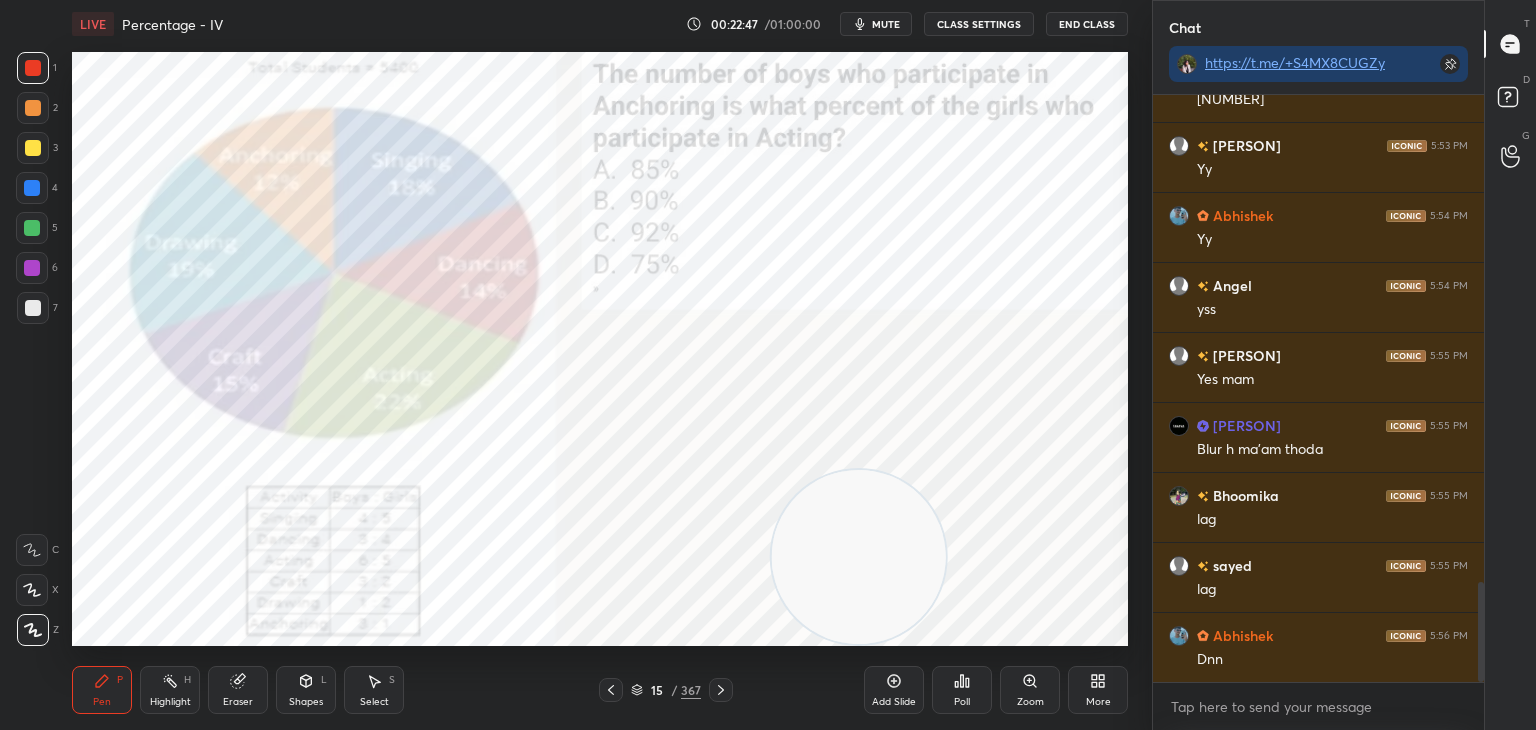 click on "Poll" at bounding box center [962, 690] 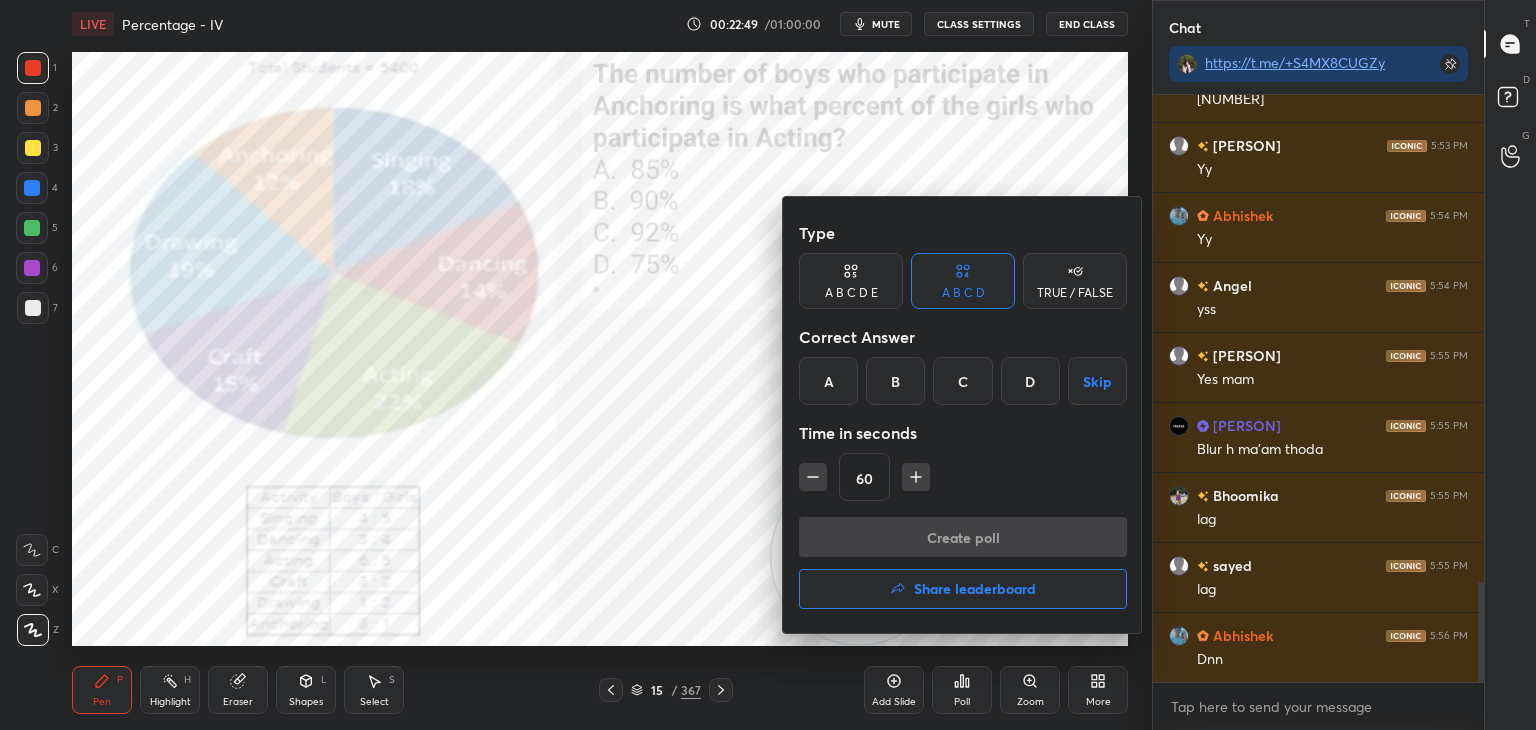 click on "B" at bounding box center (895, 381) 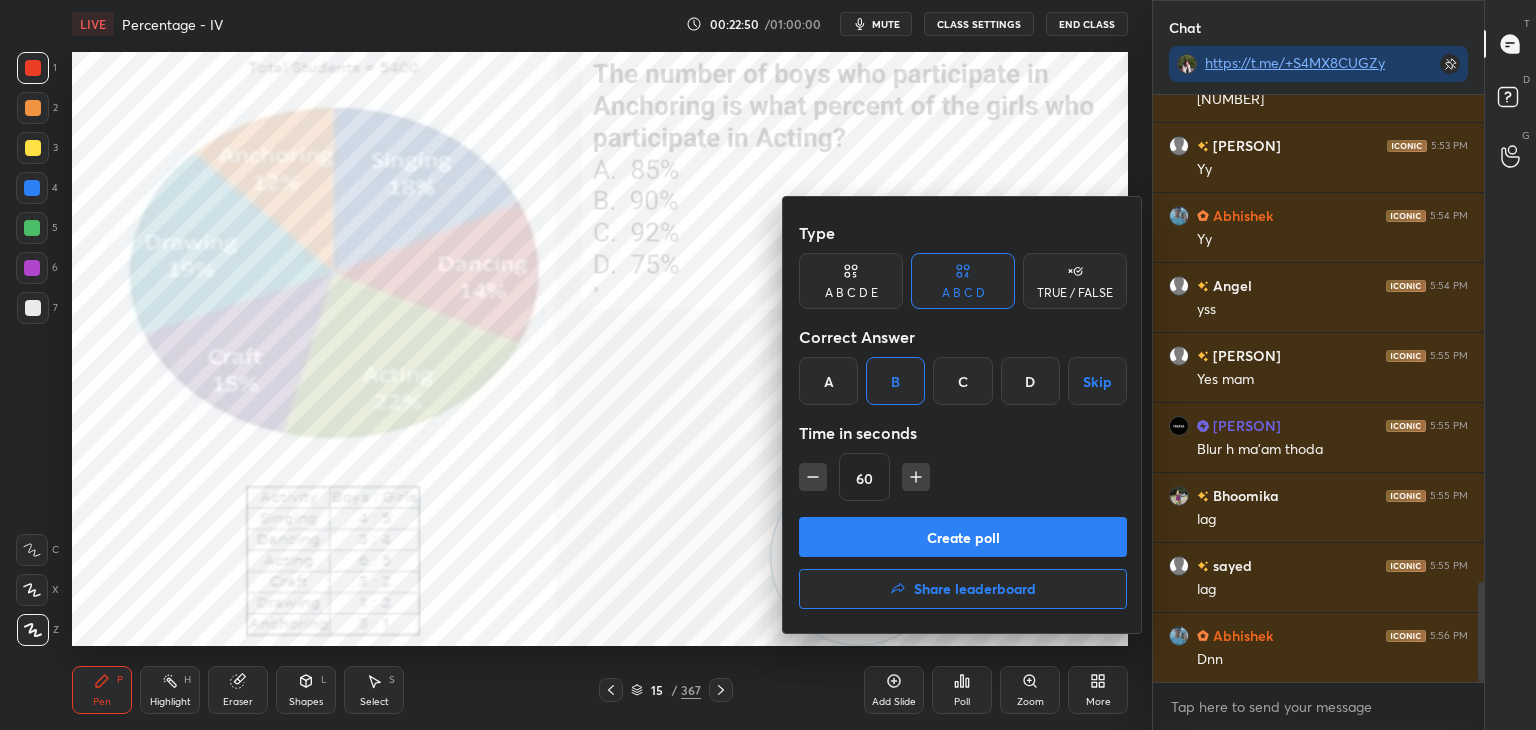 click on "Create poll" at bounding box center (963, 537) 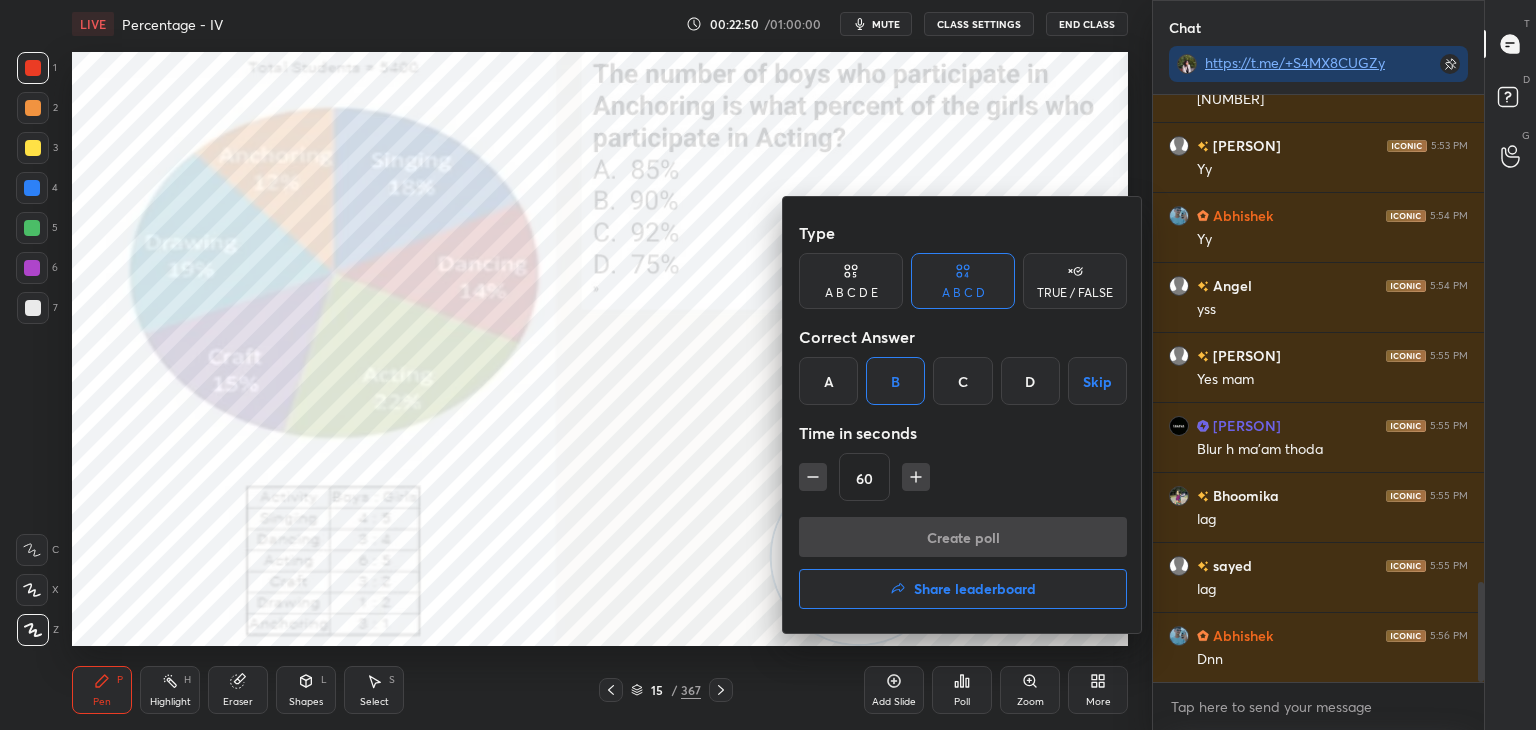 click on "Create poll Share leaderboard" at bounding box center (963, 567) 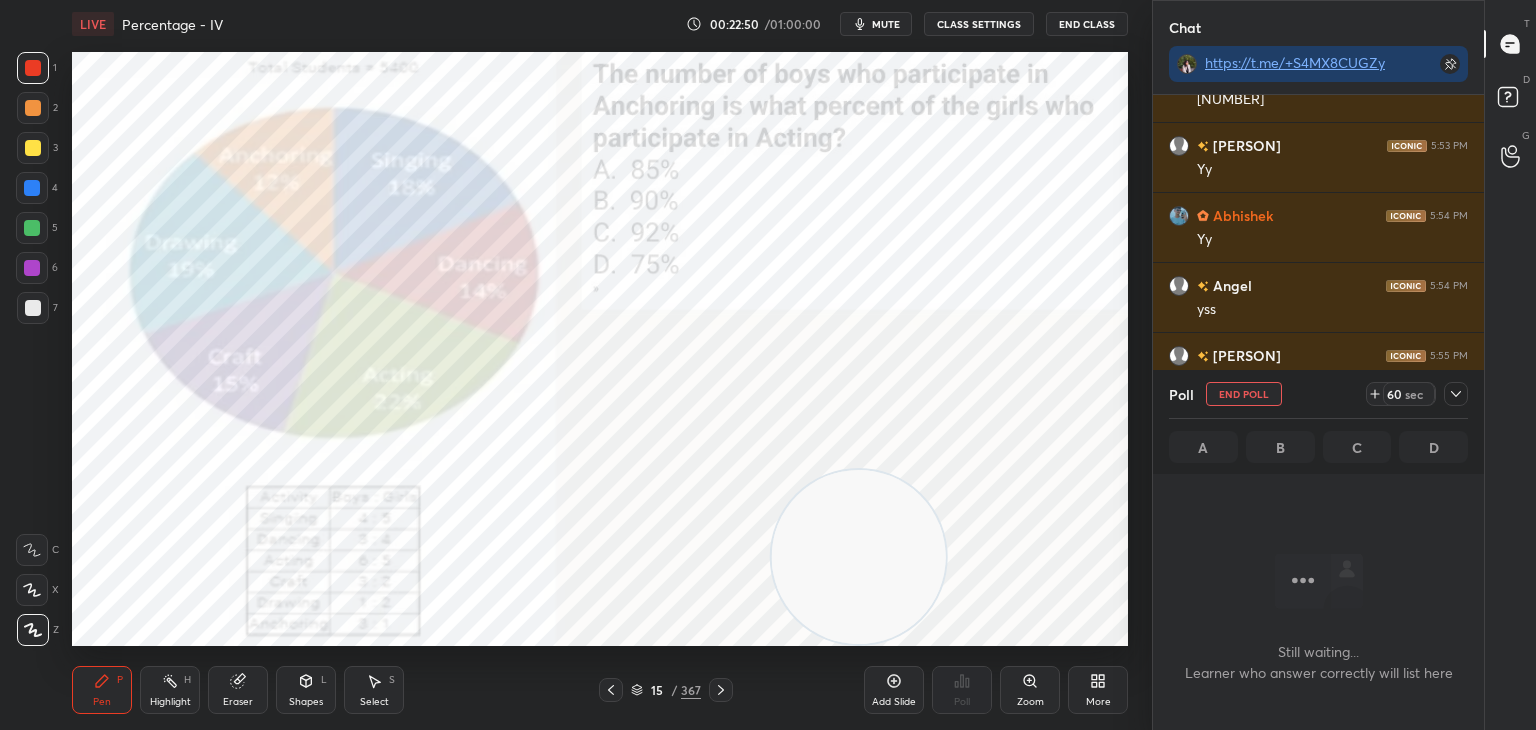 scroll, scrollTop: 477, scrollLeft: 325, axis: both 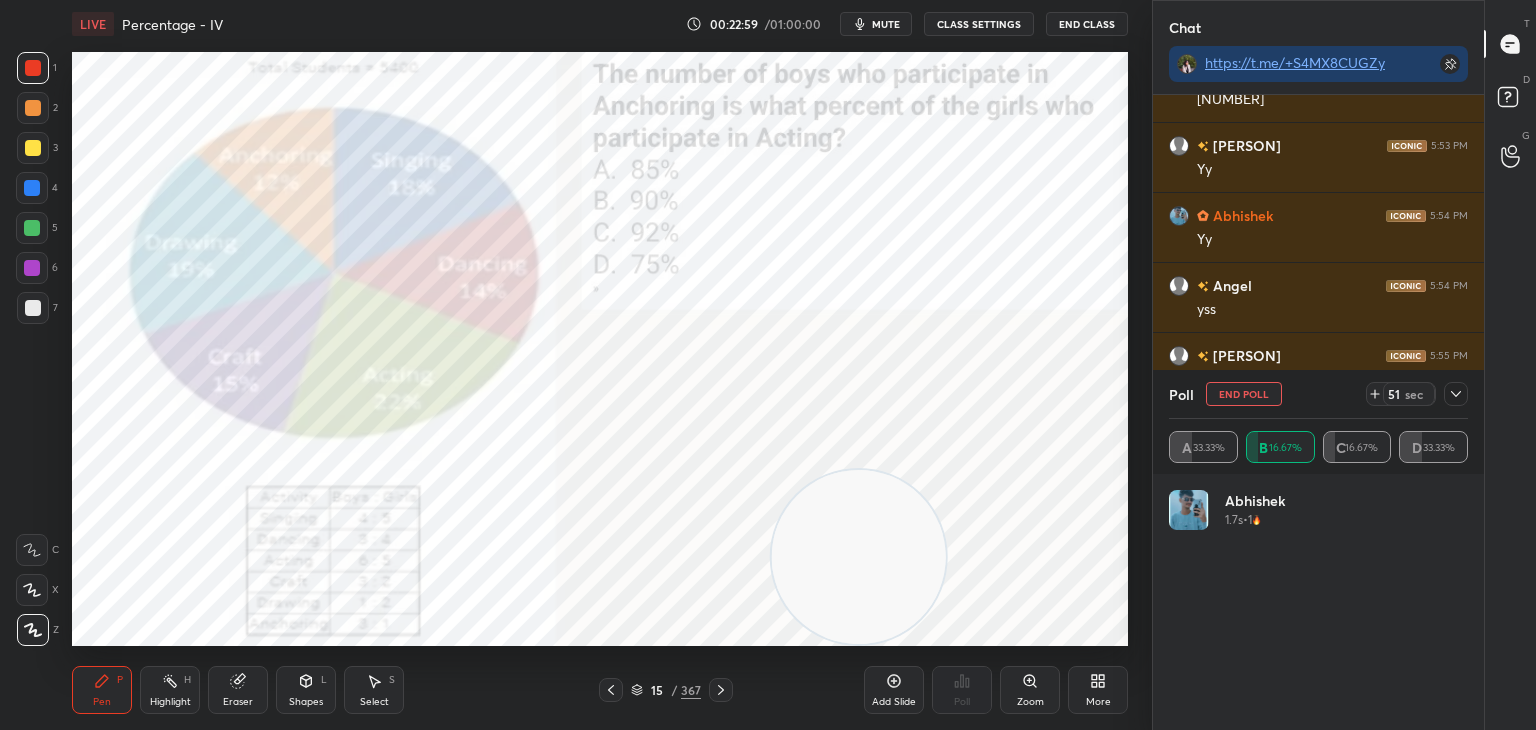 click on "mute" at bounding box center (886, 24) 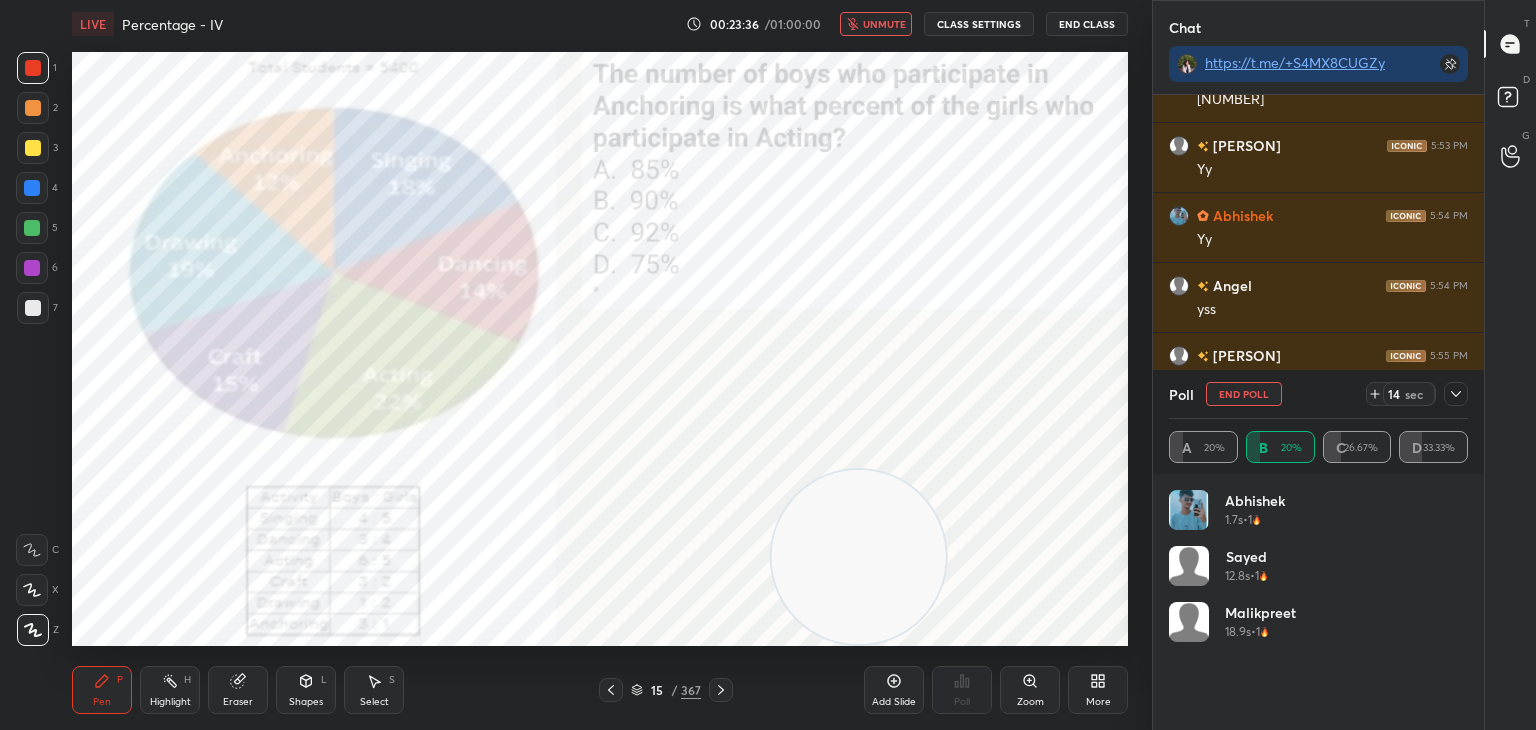 click on "unmute" at bounding box center [876, 24] 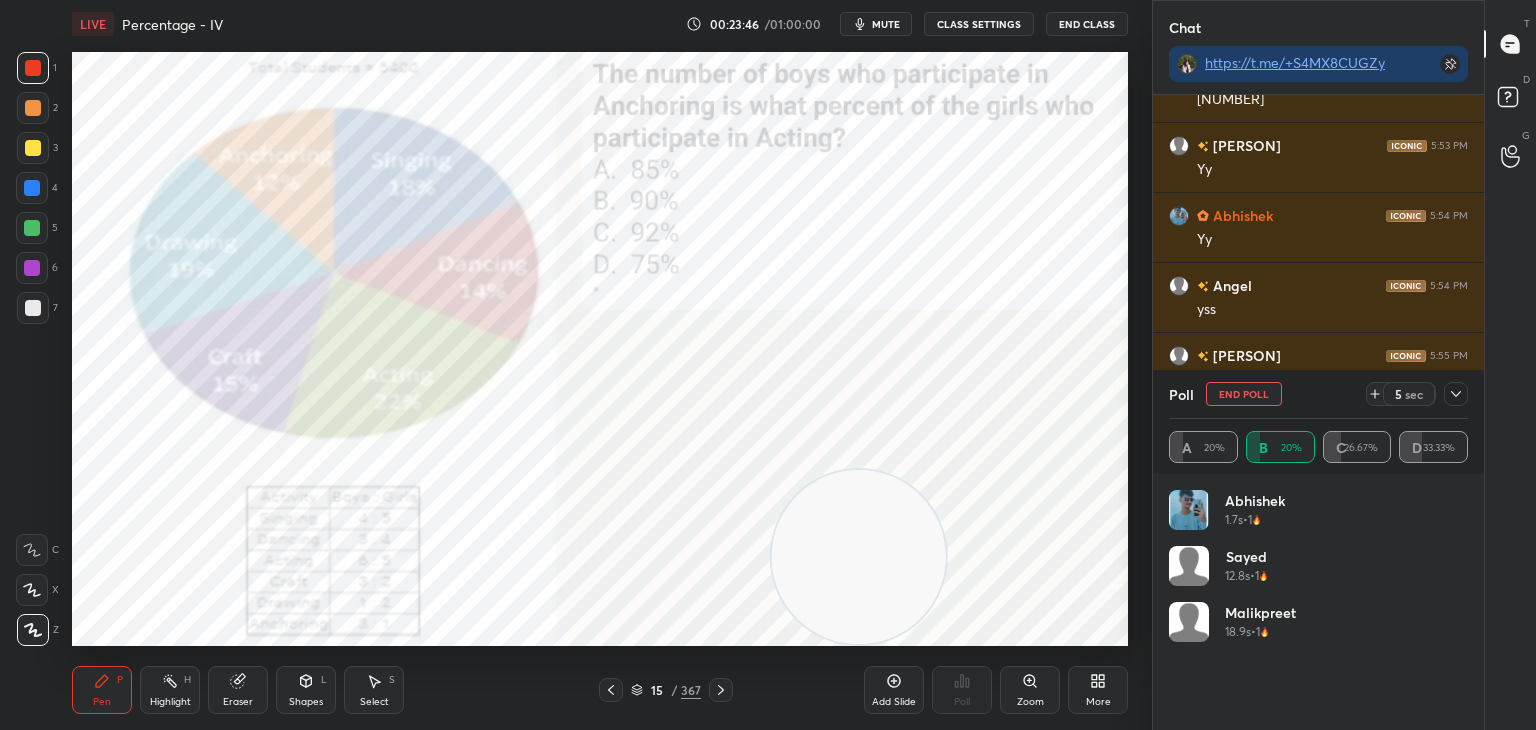 scroll, scrollTop: 437, scrollLeft: 325, axis: both 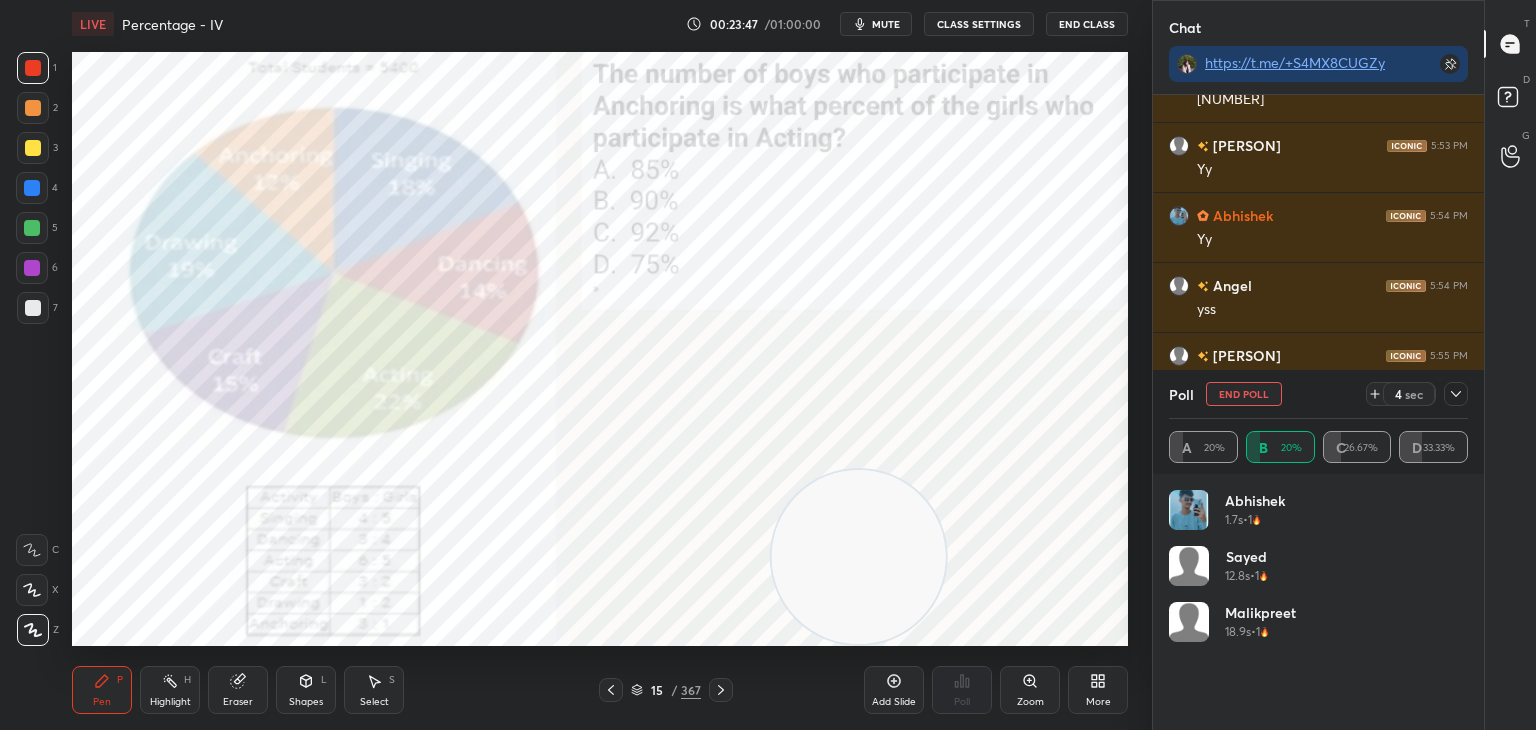 click on "Poll End Poll 4  sec" at bounding box center (1318, 394) 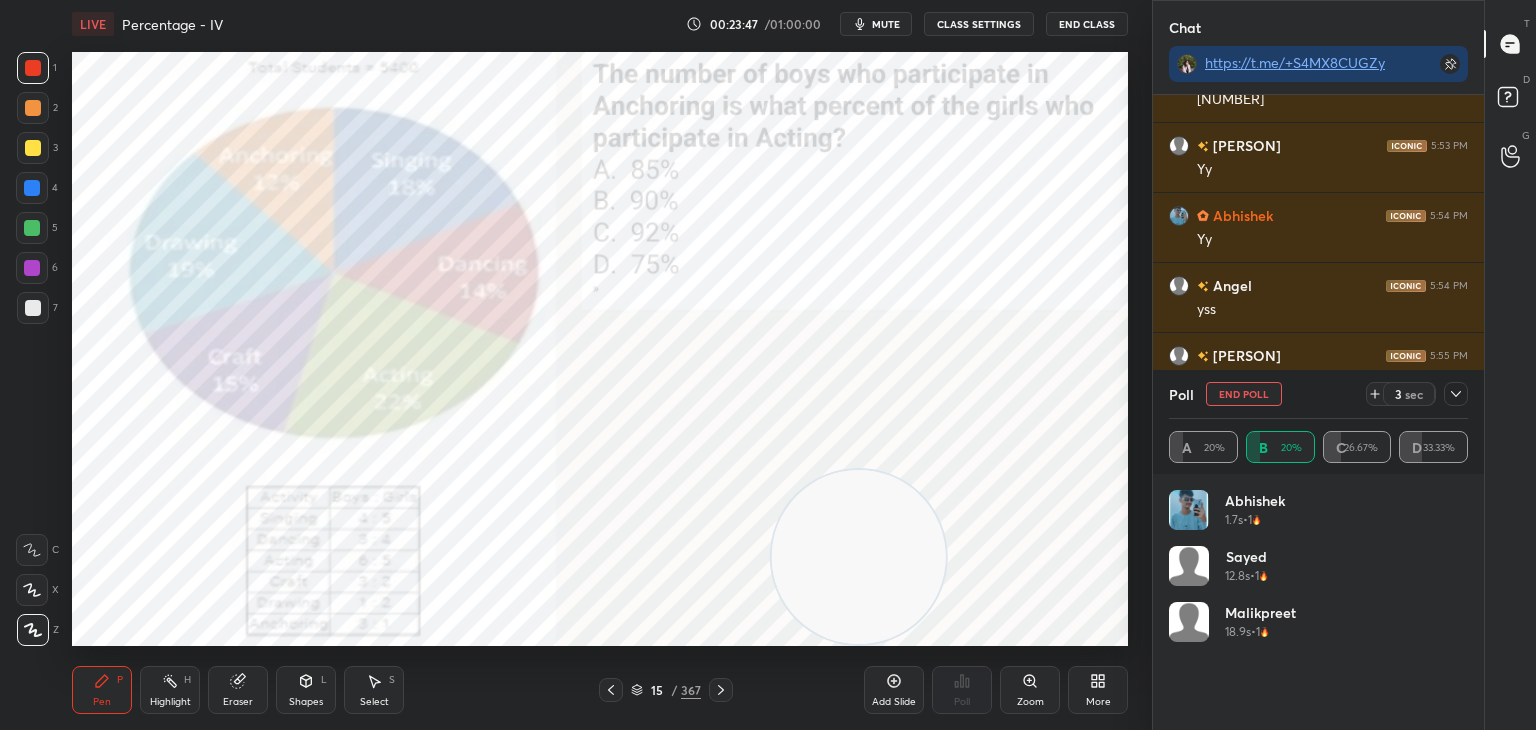click on "Poll End Poll 3  sec" at bounding box center (1318, 394) 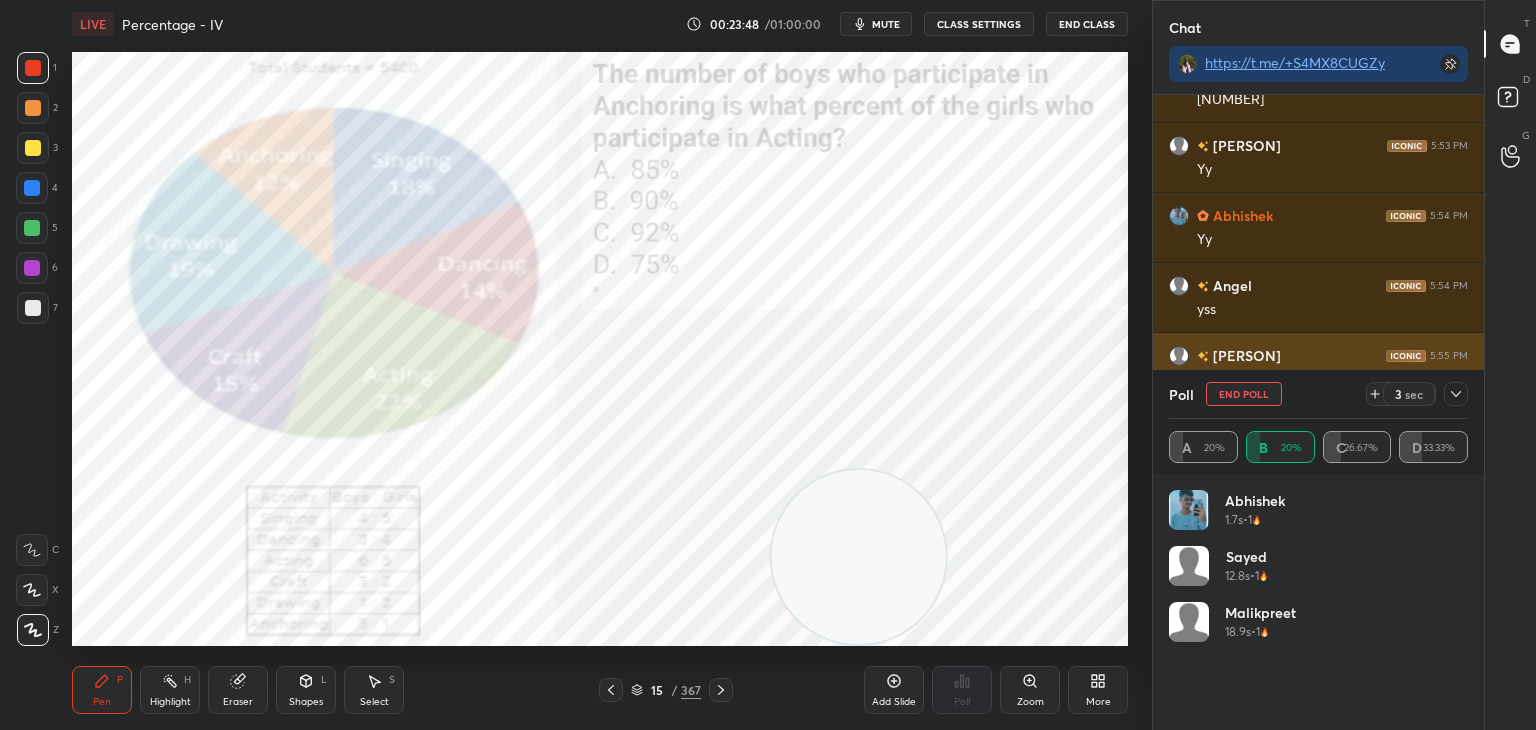 click on "End Poll" at bounding box center [1244, 394] 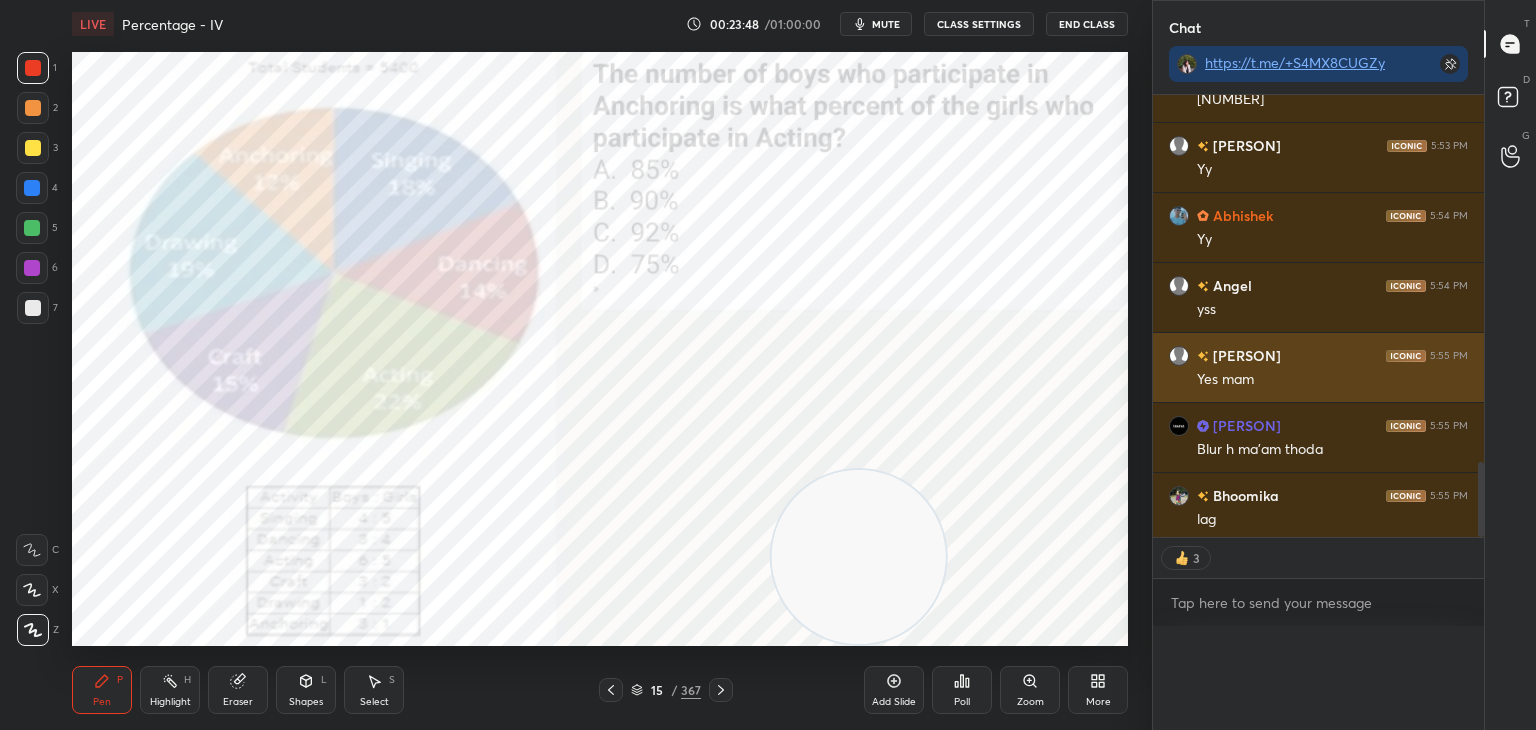 scroll, scrollTop: 151, scrollLeft: 293, axis: both 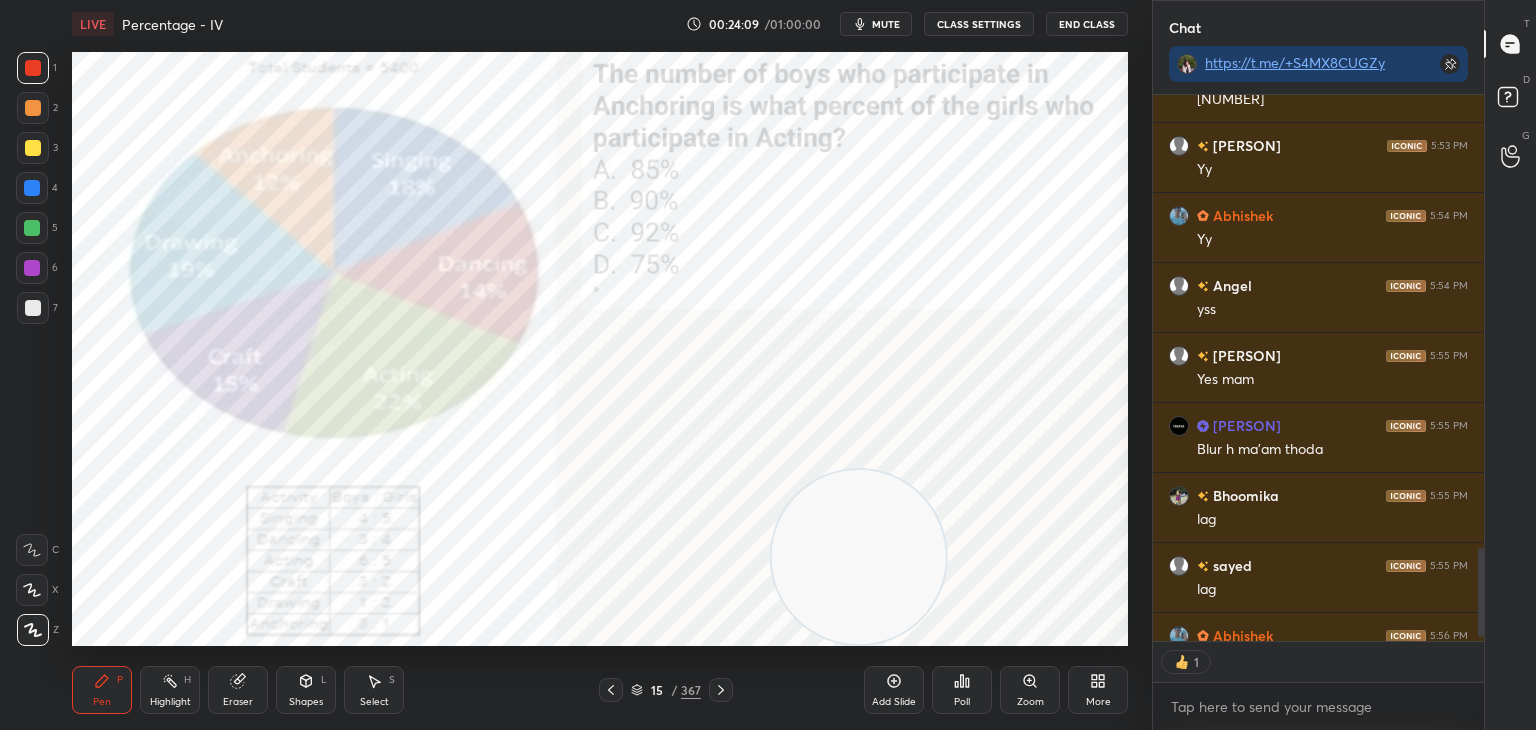 click 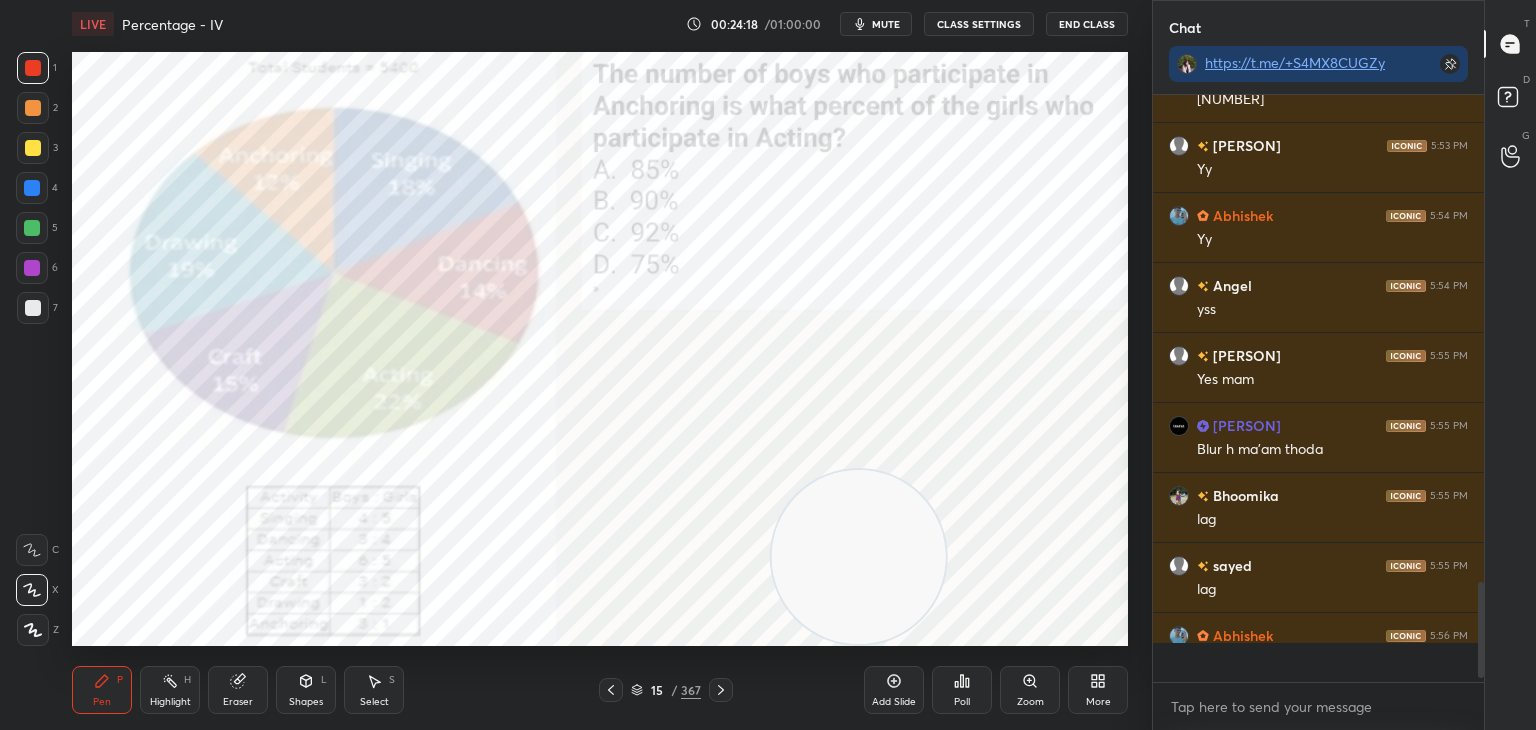 scroll, scrollTop: 6, scrollLeft: 6, axis: both 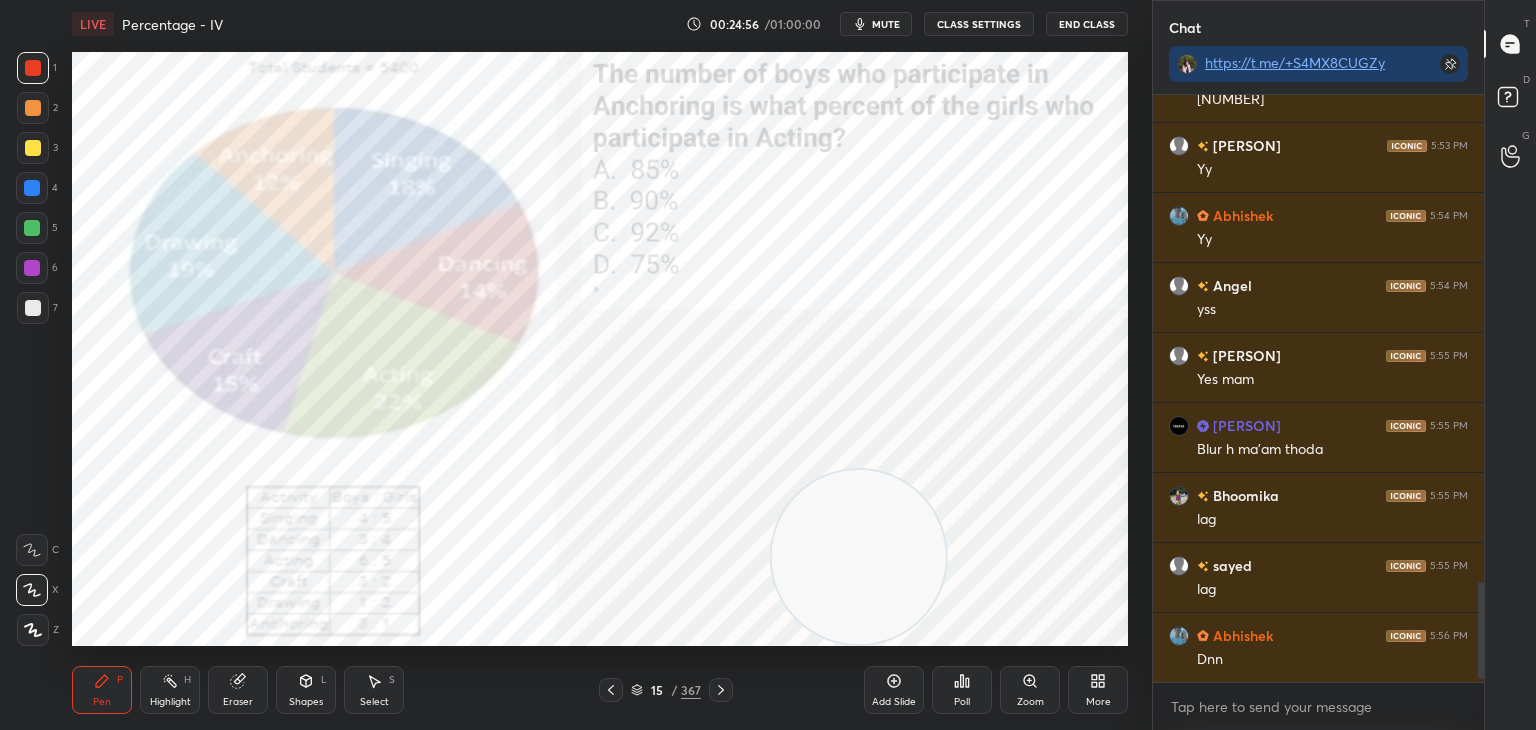 click on "Eraser" at bounding box center [238, 690] 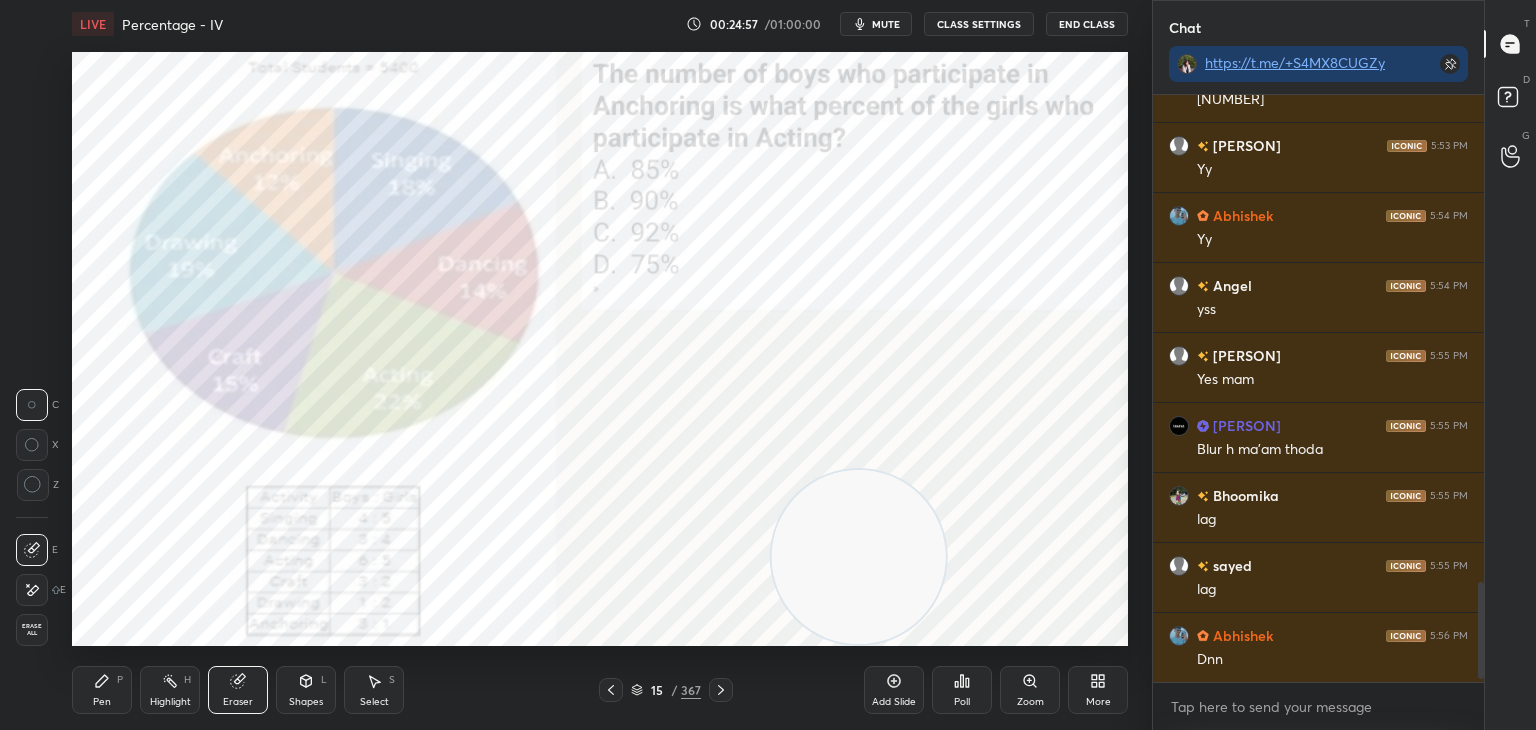 click 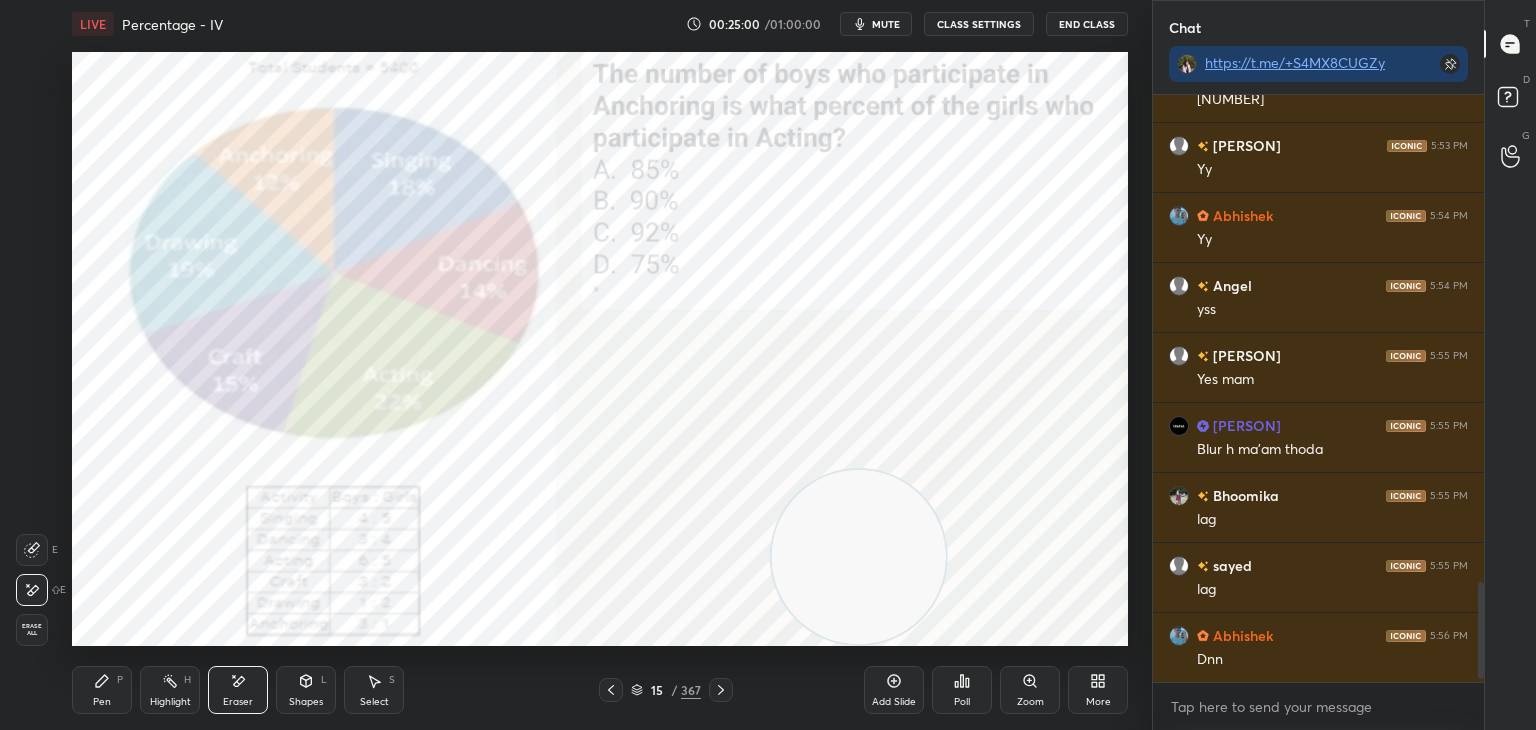 click on "Pen P" at bounding box center [102, 690] 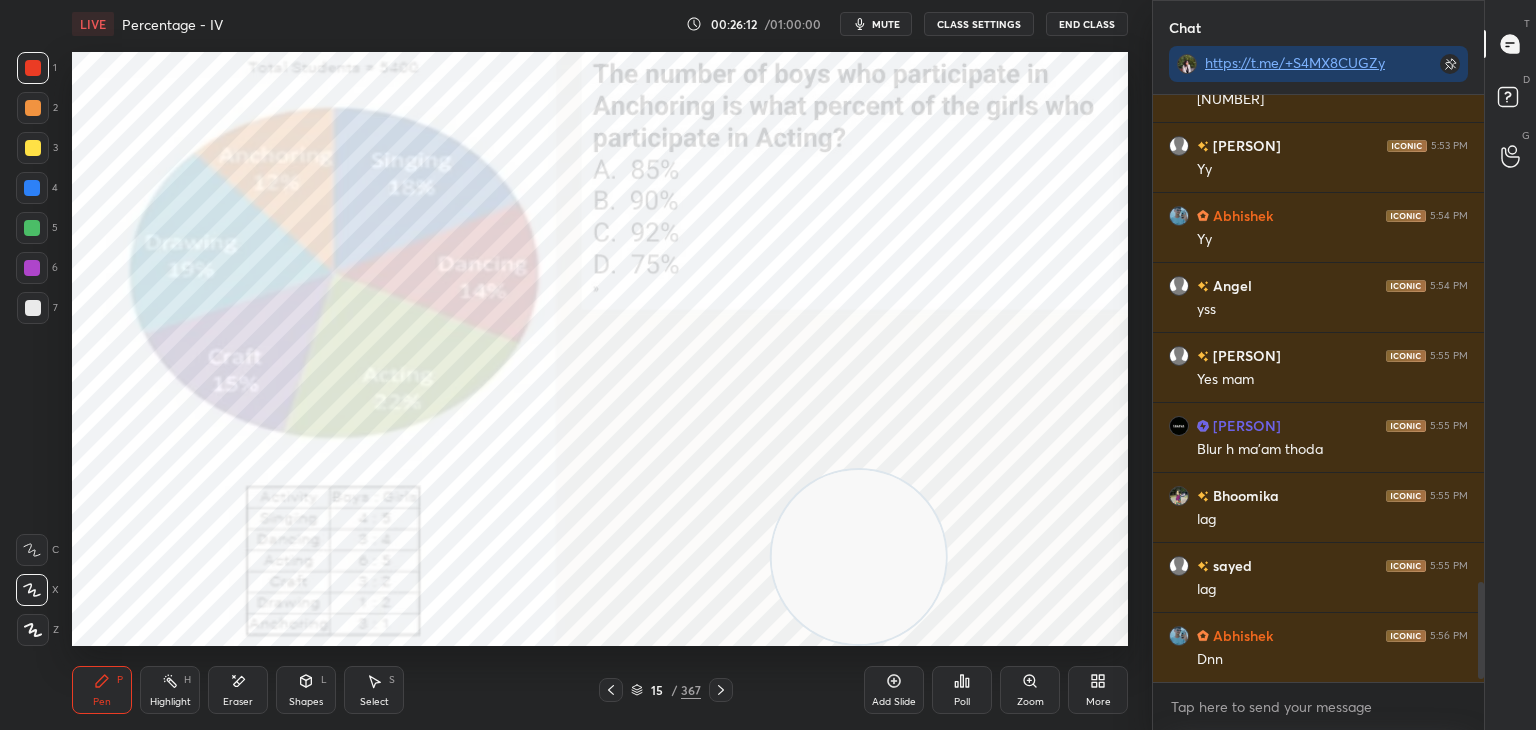 click 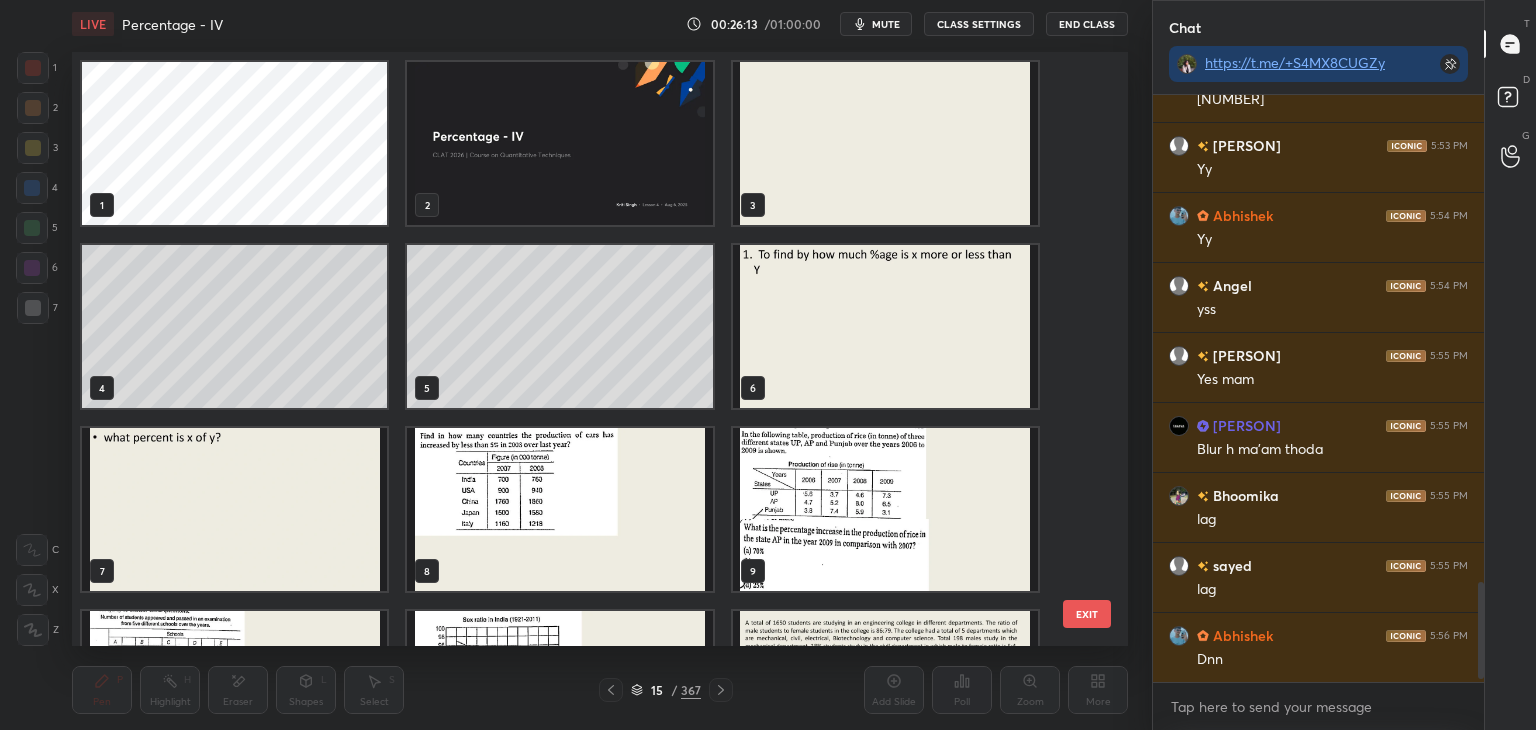 scroll, scrollTop: 320, scrollLeft: 0, axis: vertical 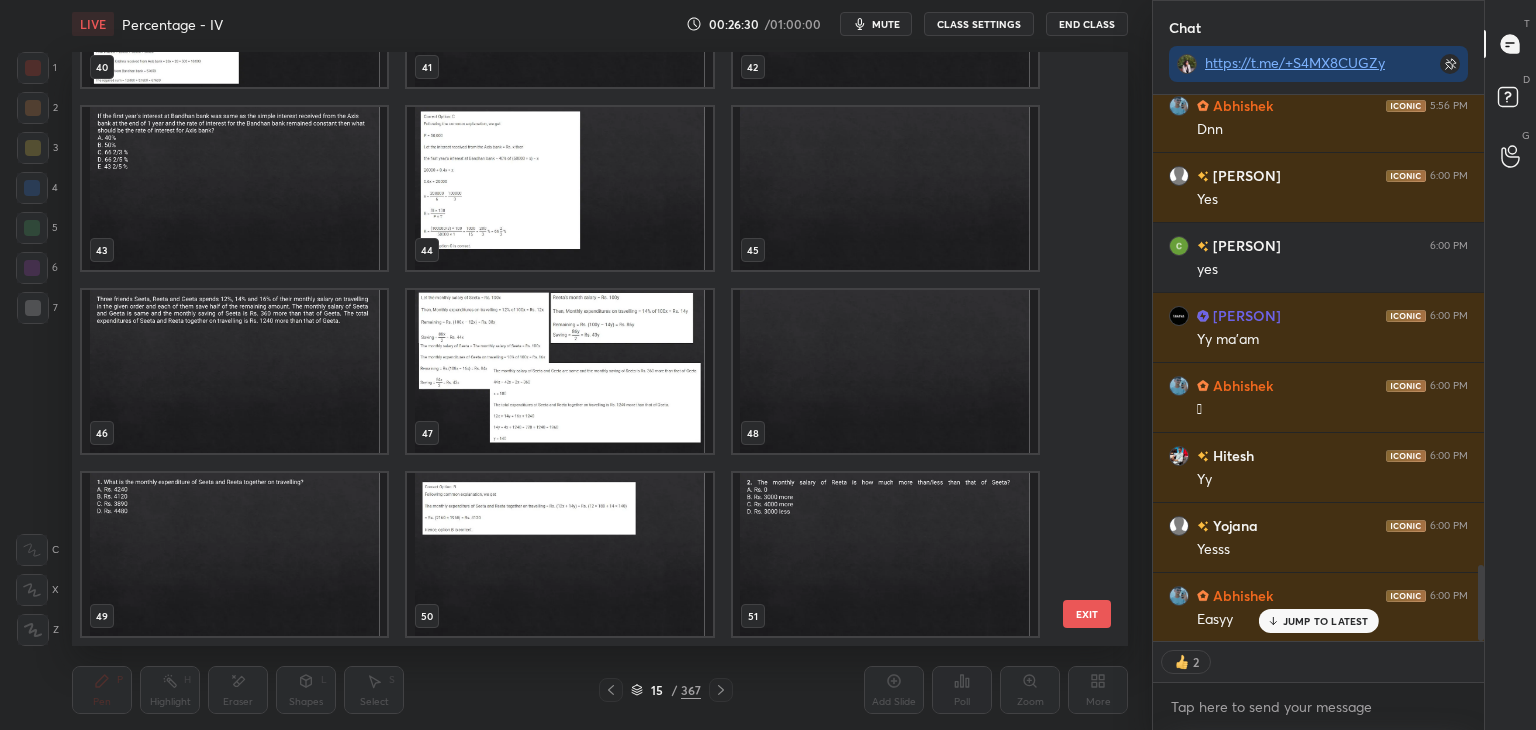 click at bounding box center (234, 371) 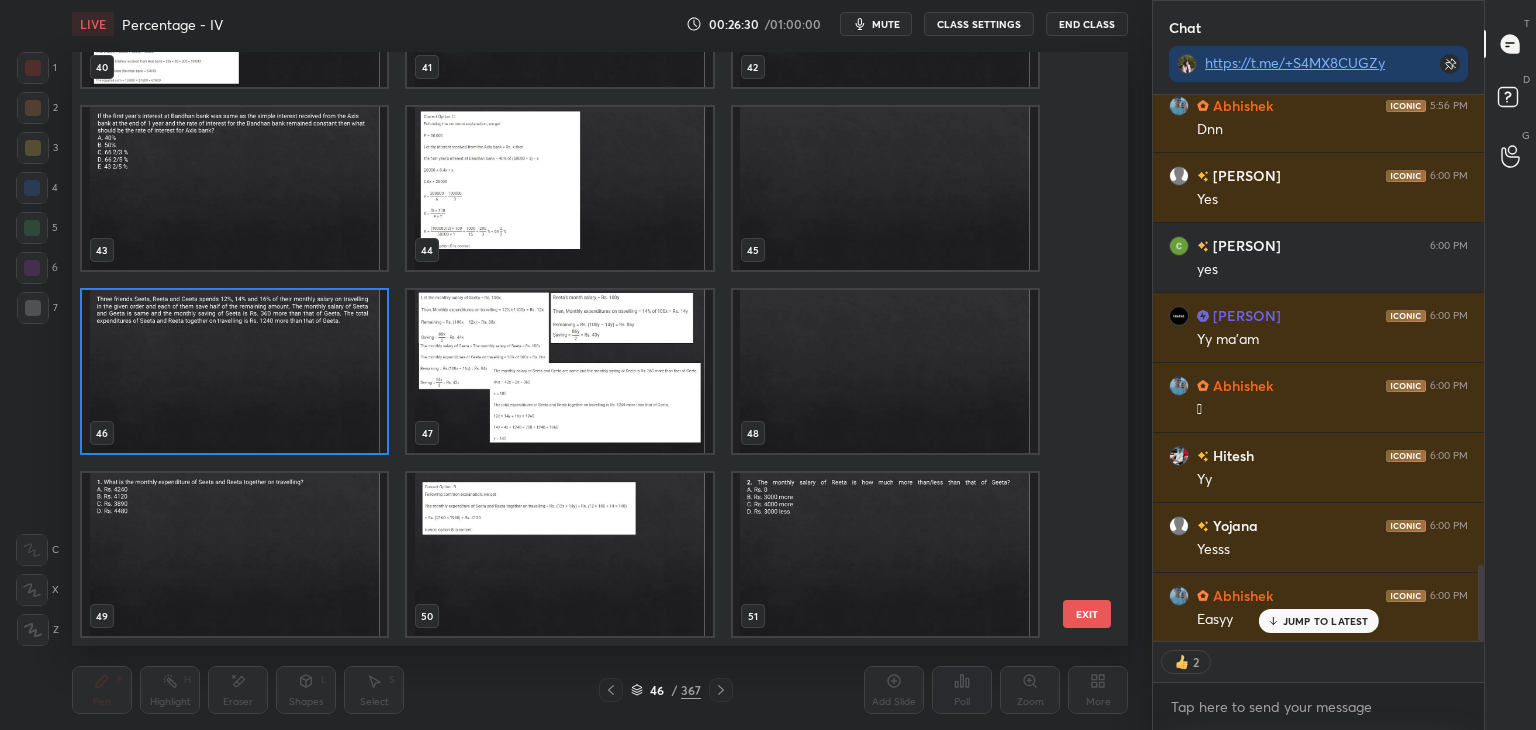 click at bounding box center [234, 371] 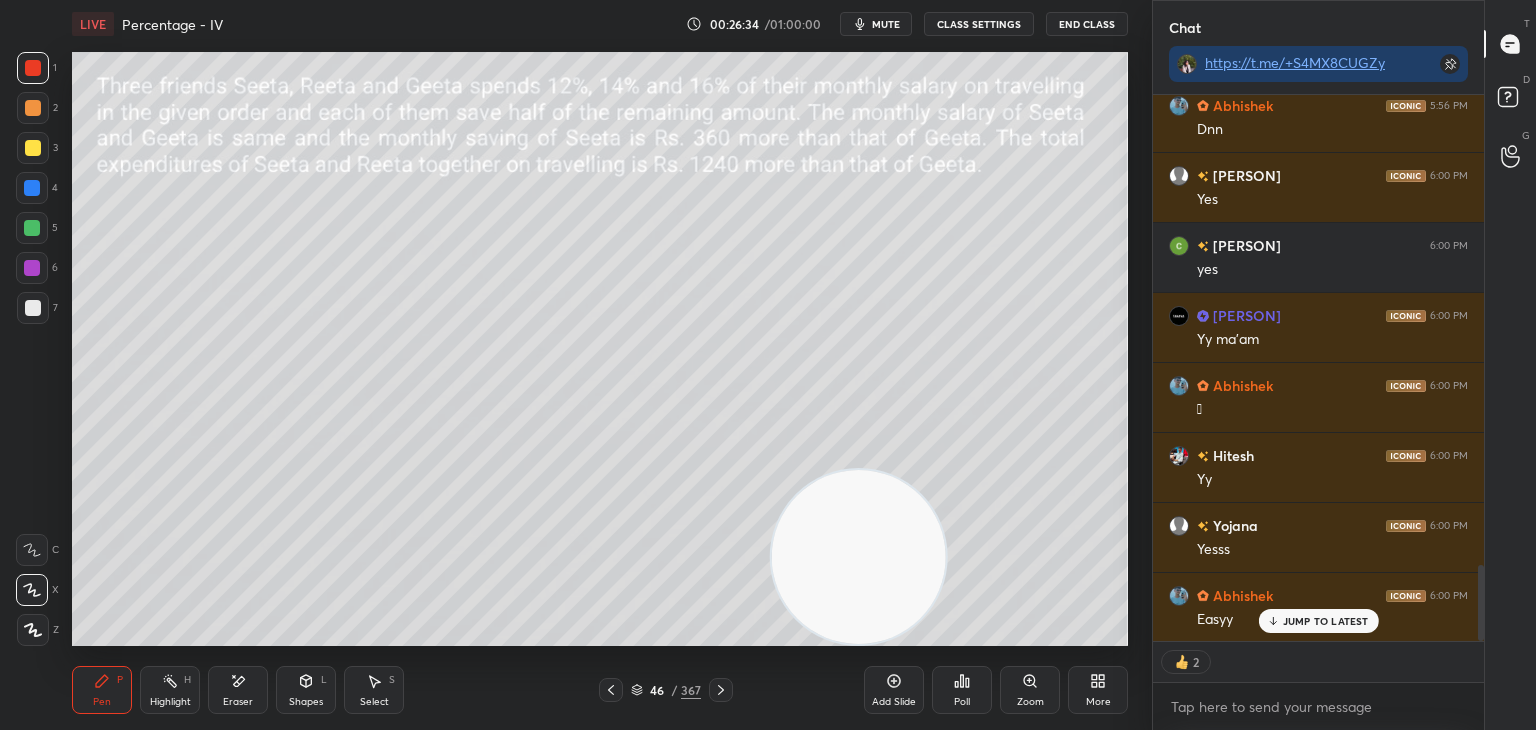 scroll, scrollTop: 6, scrollLeft: 6, axis: both 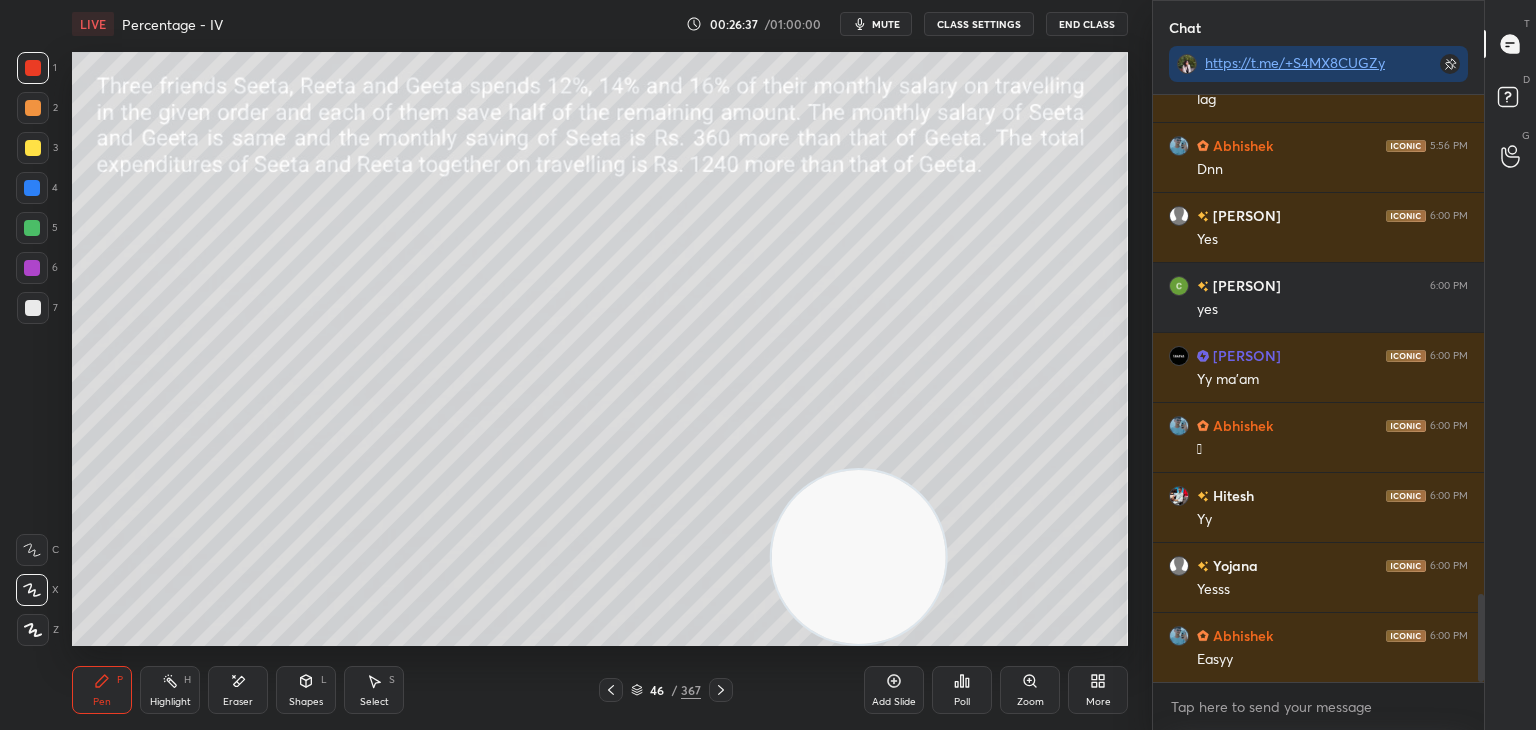click 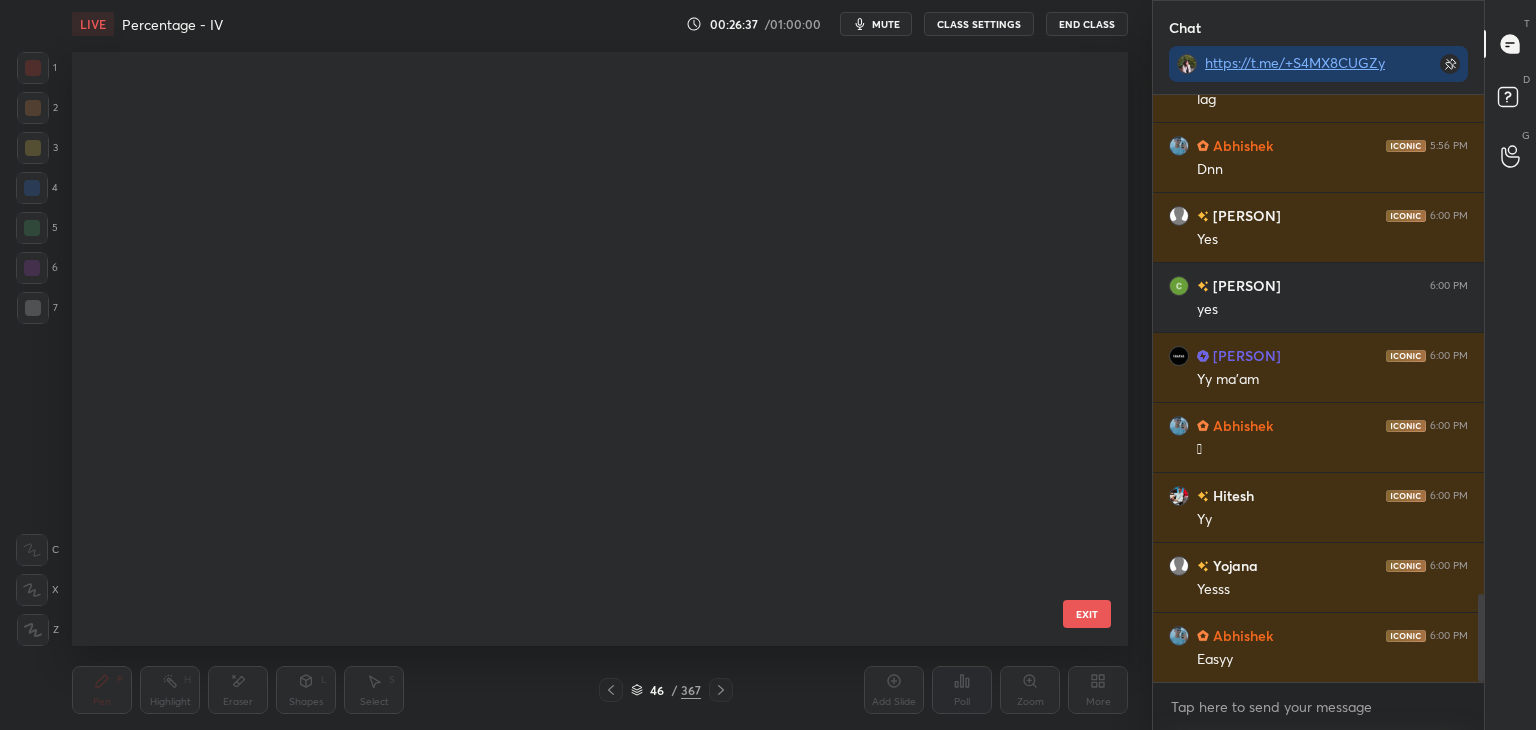 scroll, scrollTop: 2334, scrollLeft: 0, axis: vertical 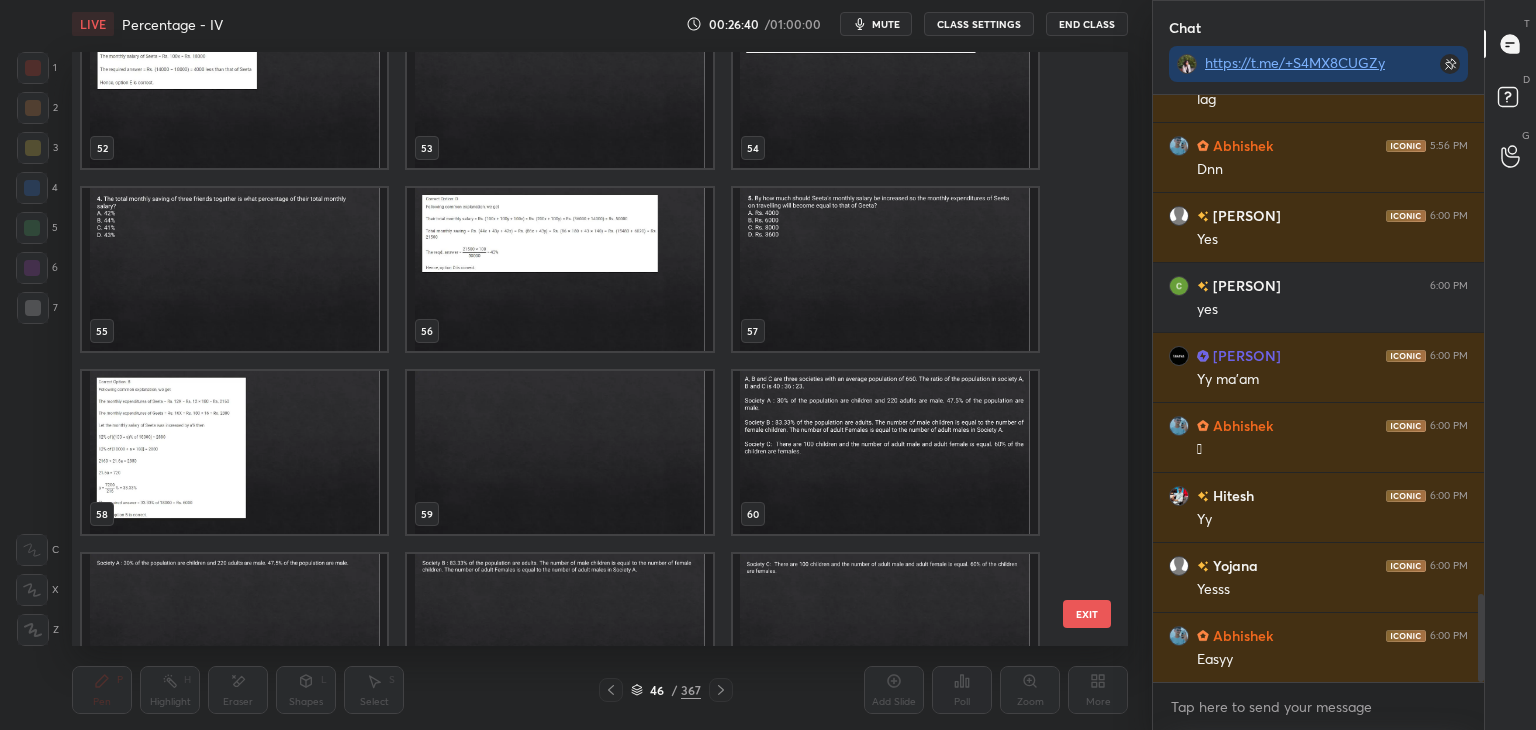 click at bounding box center (885, 452) 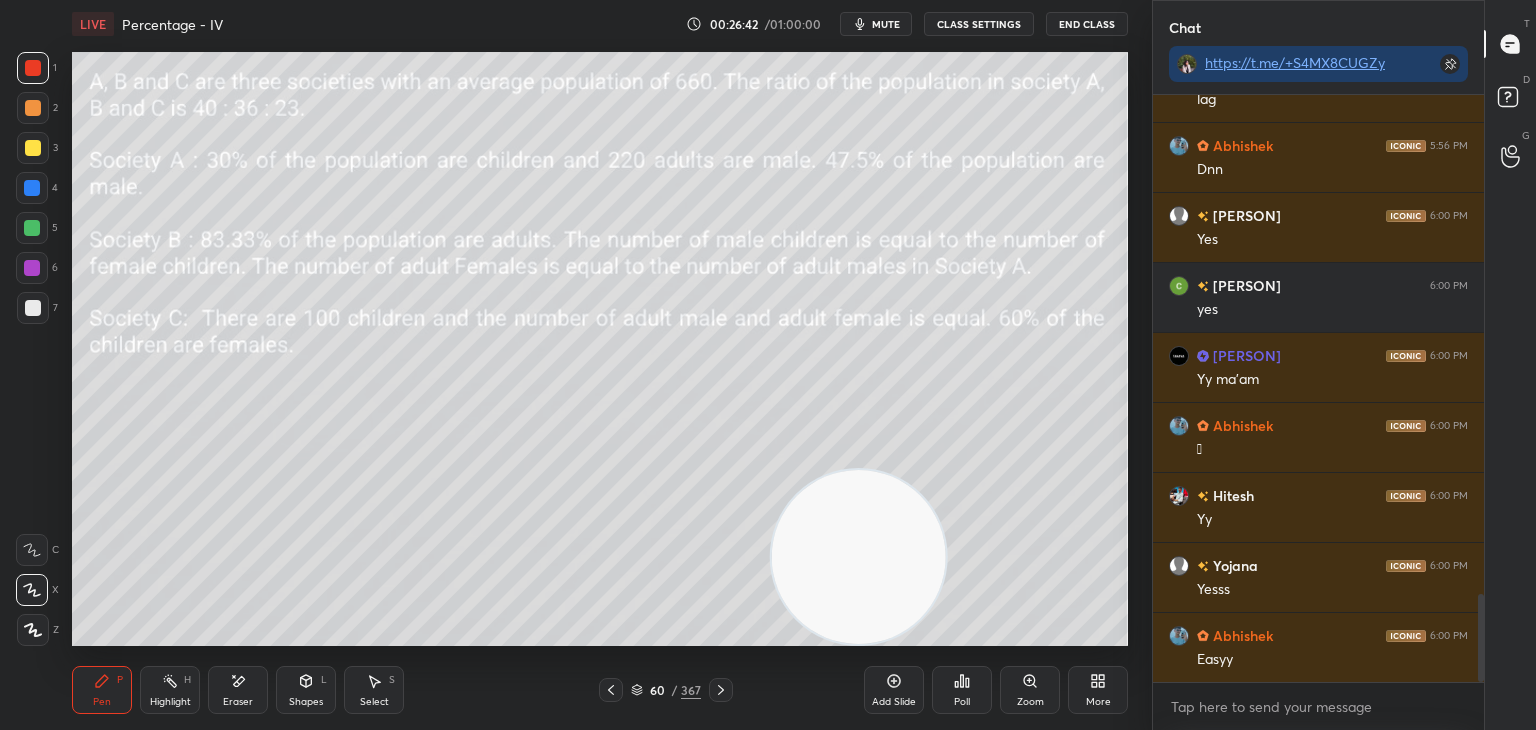 click 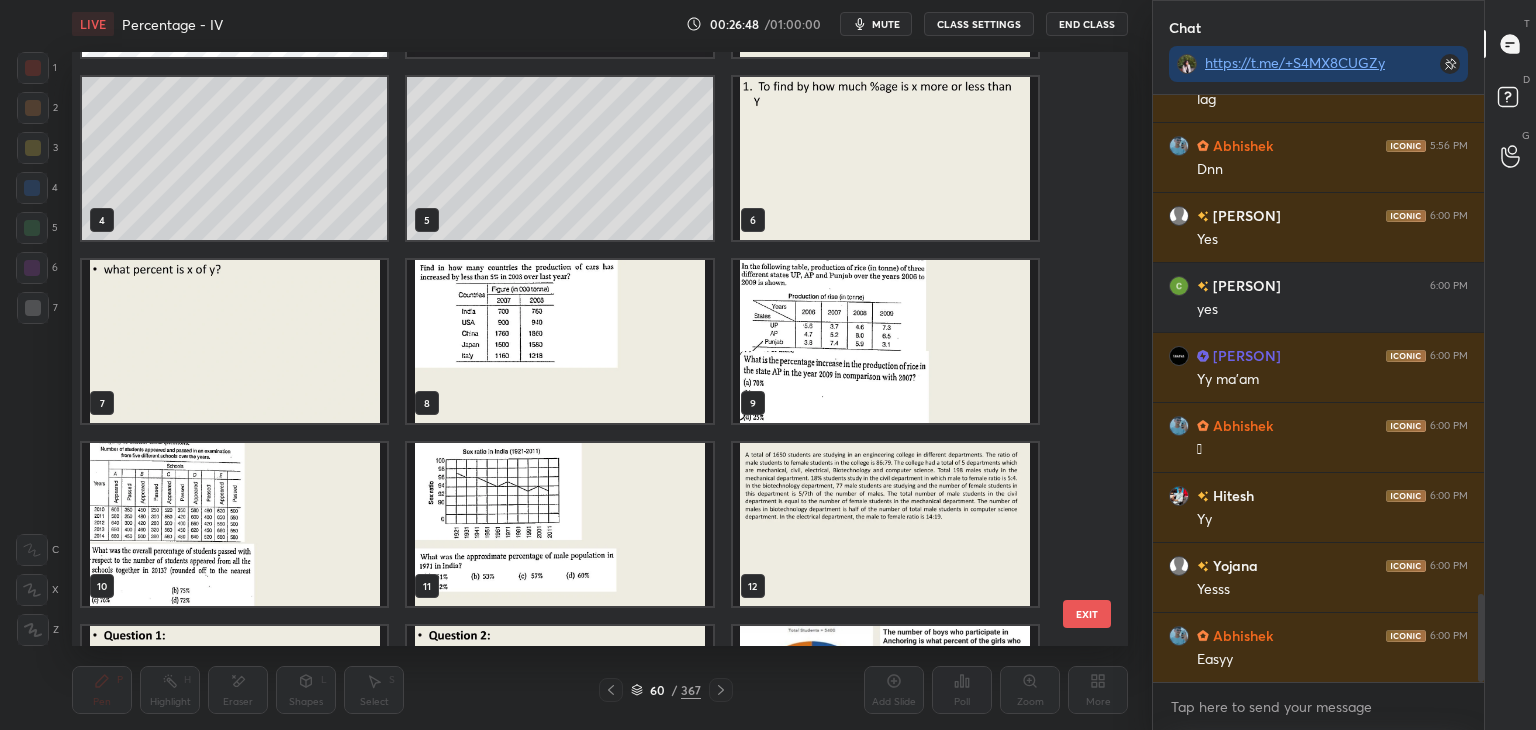 click at bounding box center [885, 524] 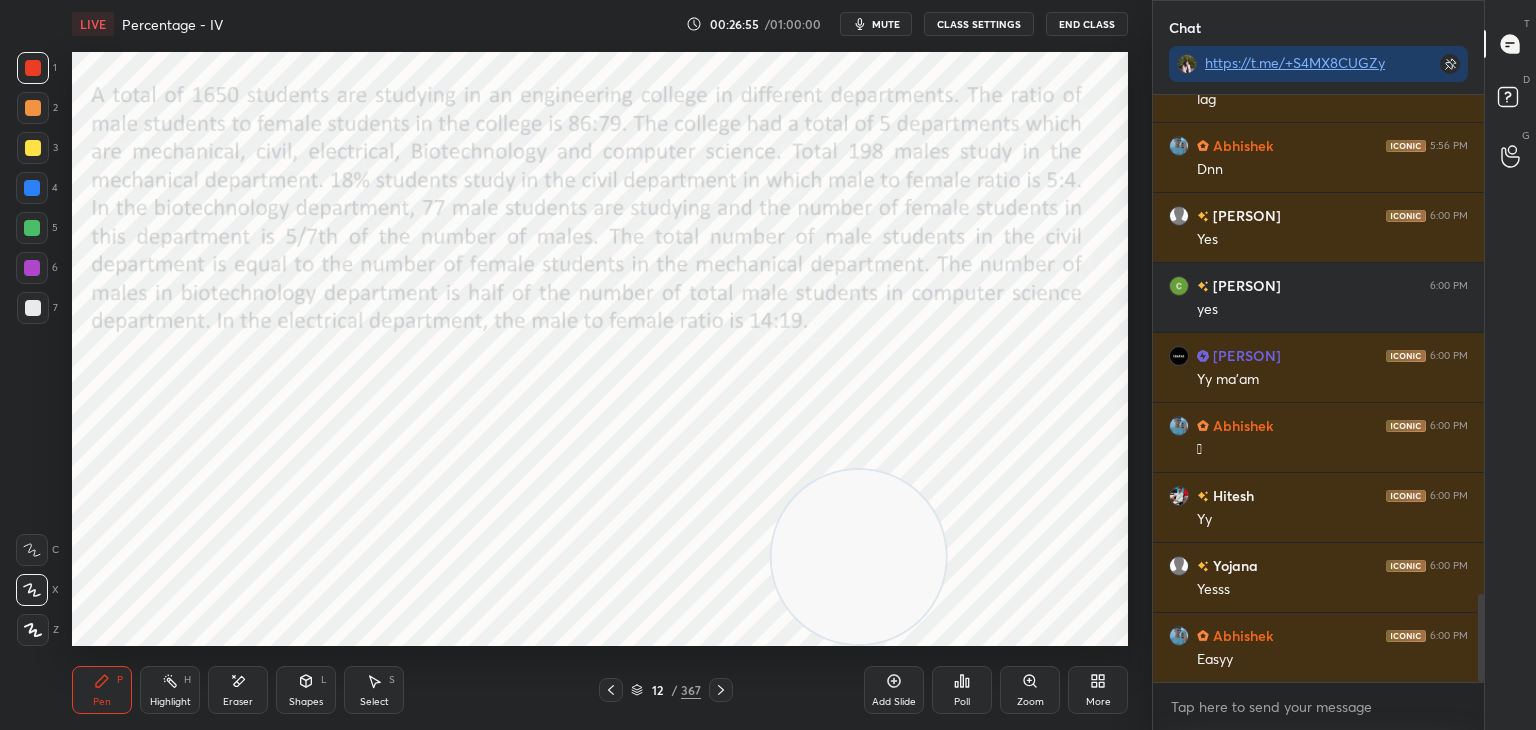 click at bounding box center (32, 188) 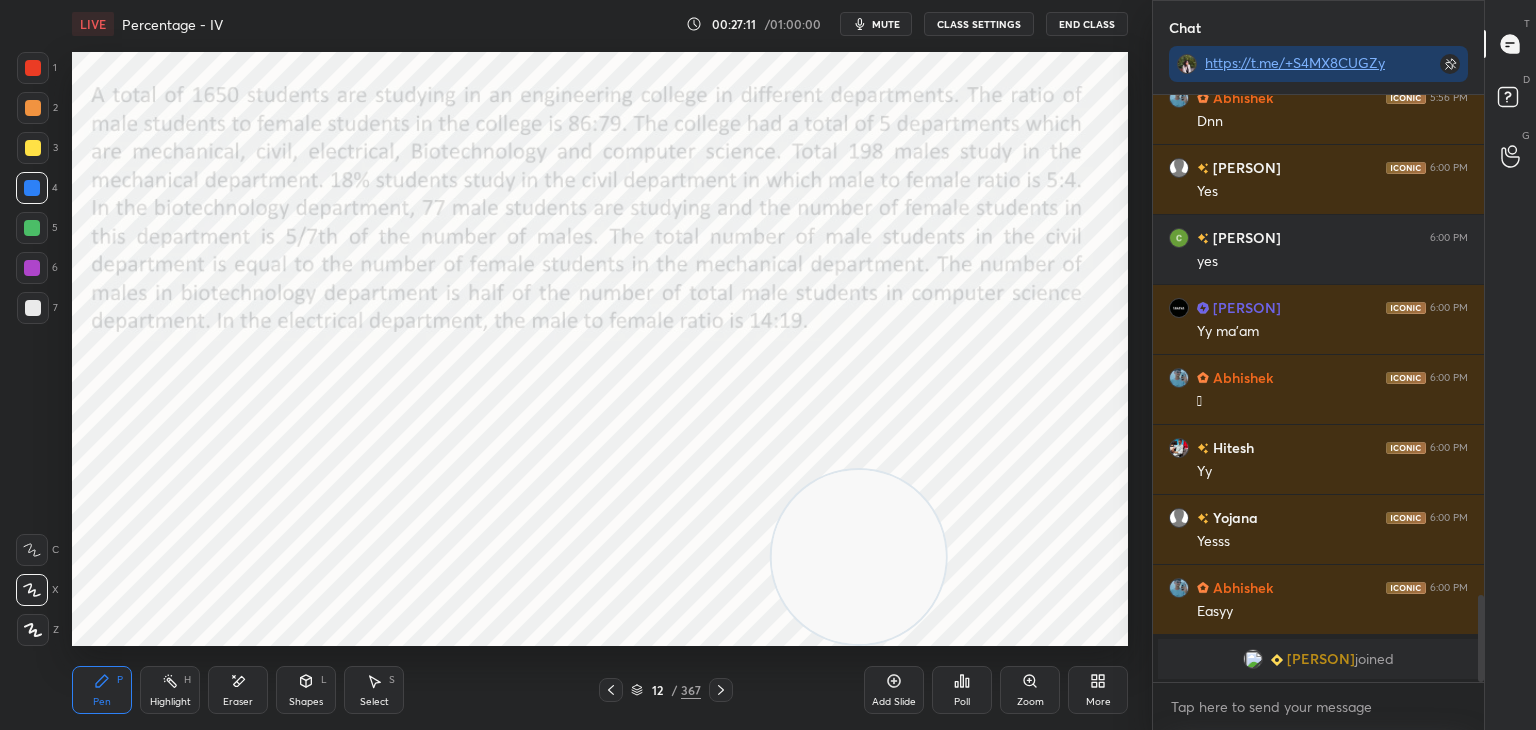 click on "mute" at bounding box center (886, 24) 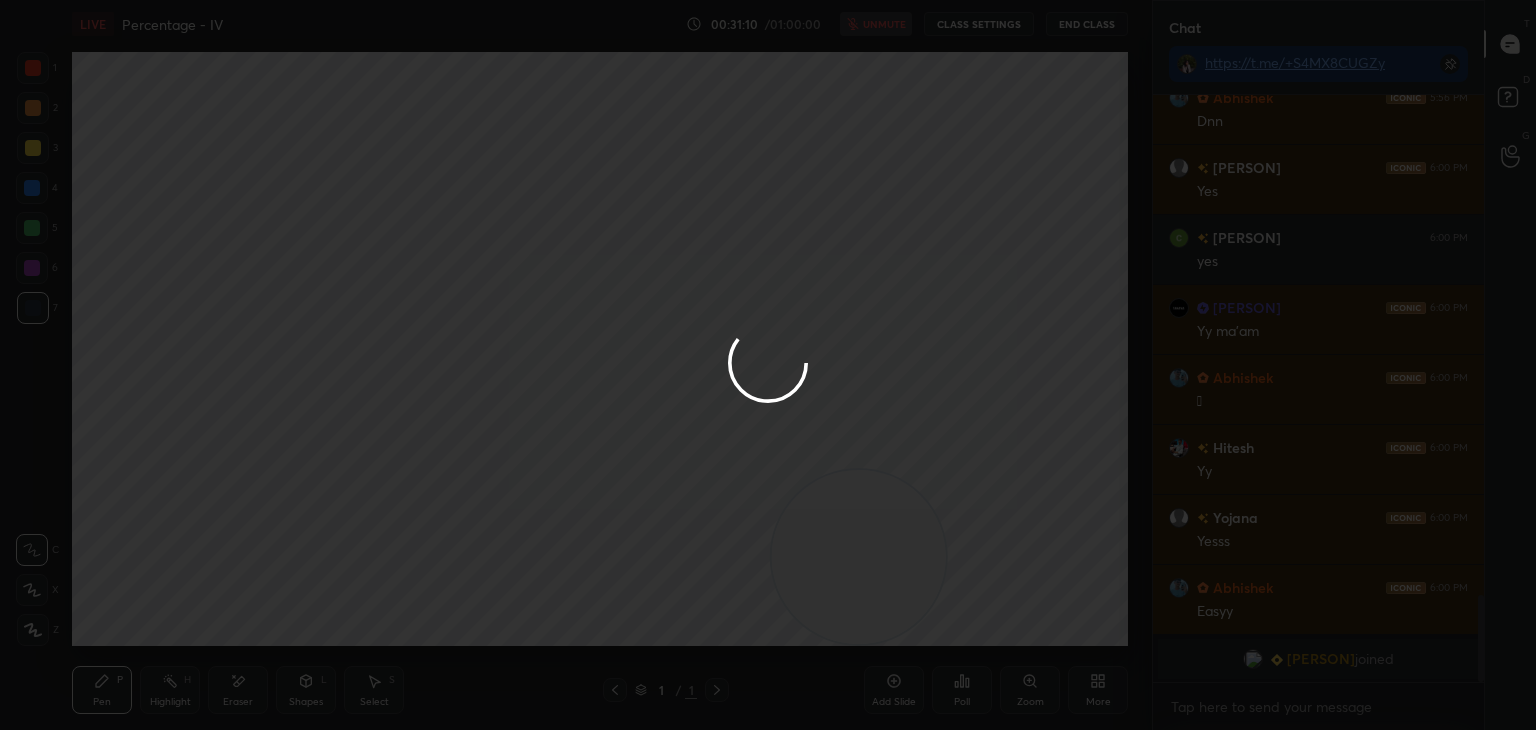 click at bounding box center (768, 365) 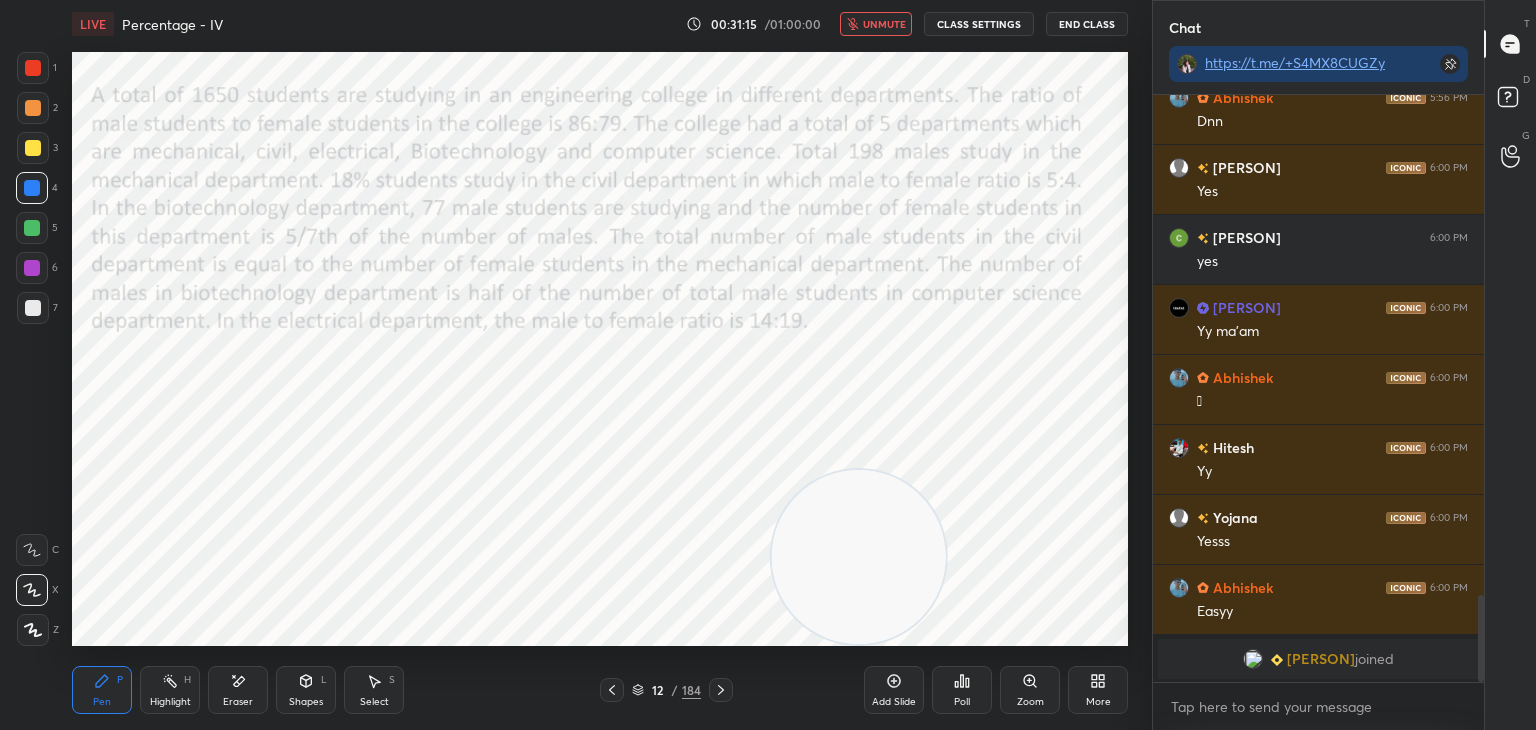scroll, scrollTop: 541, scrollLeft: 325, axis: both 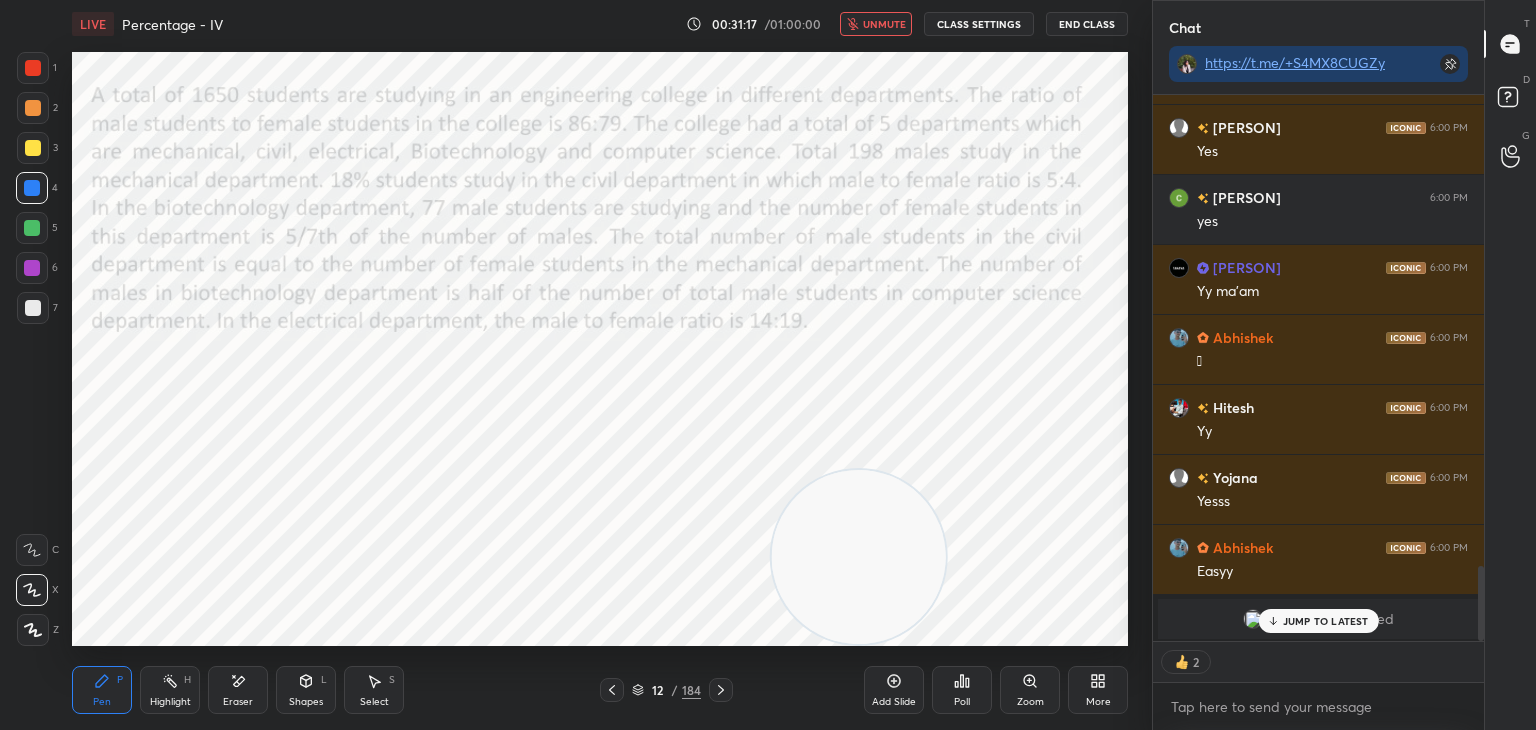 click on "unmute" at bounding box center (876, 24) 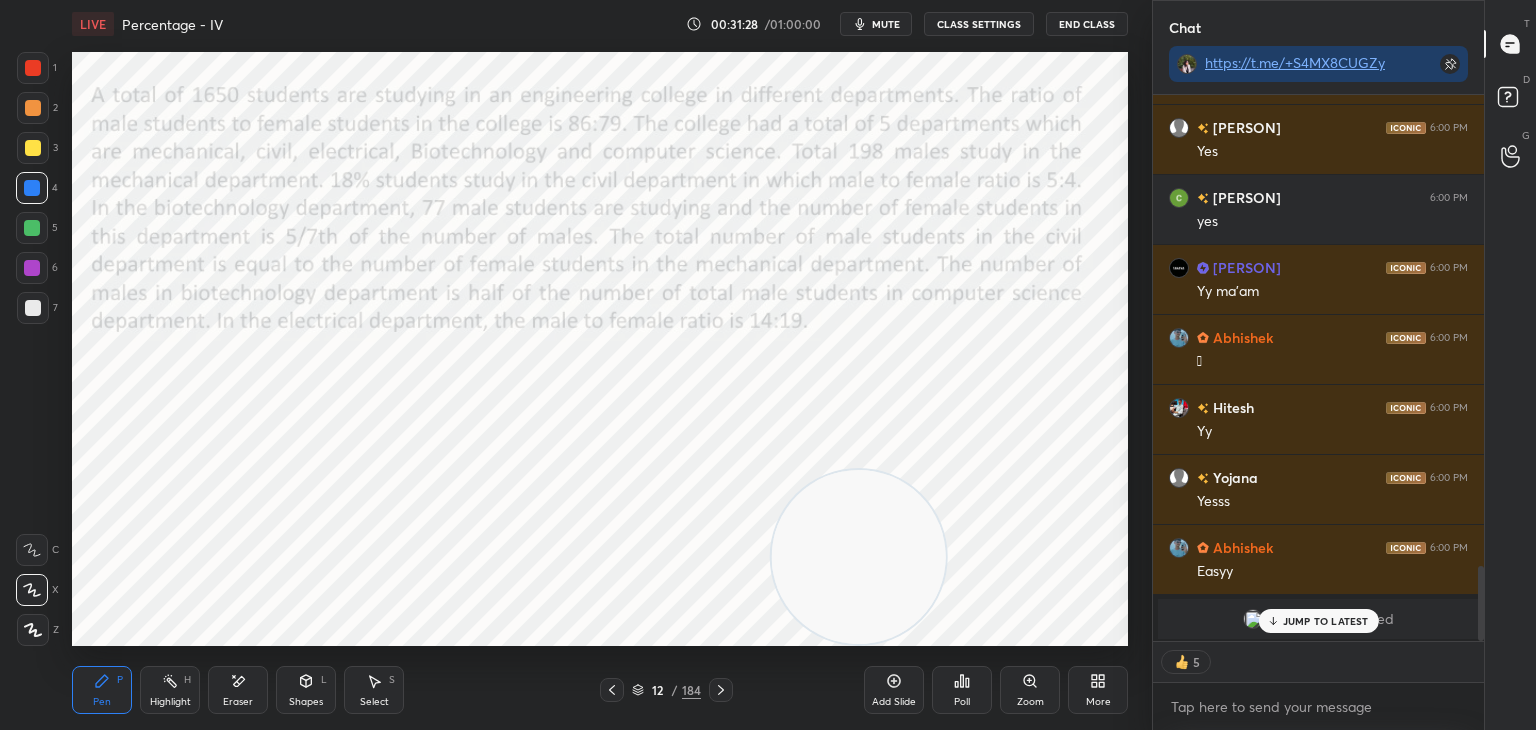 click on "JUMP TO LATEST" at bounding box center [1318, 621] 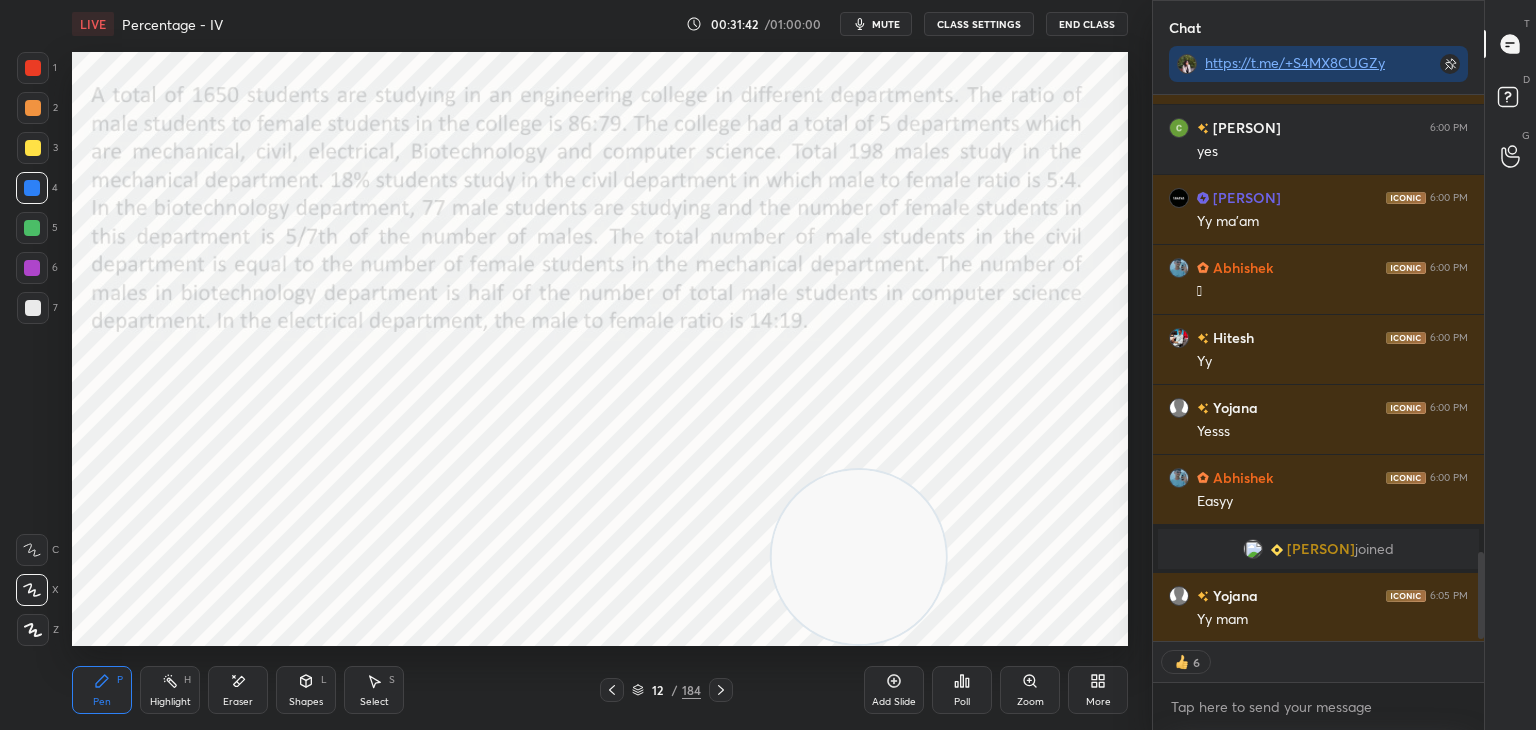 scroll, scrollTop: 2891, scrollLeft: 0, axis: vertical 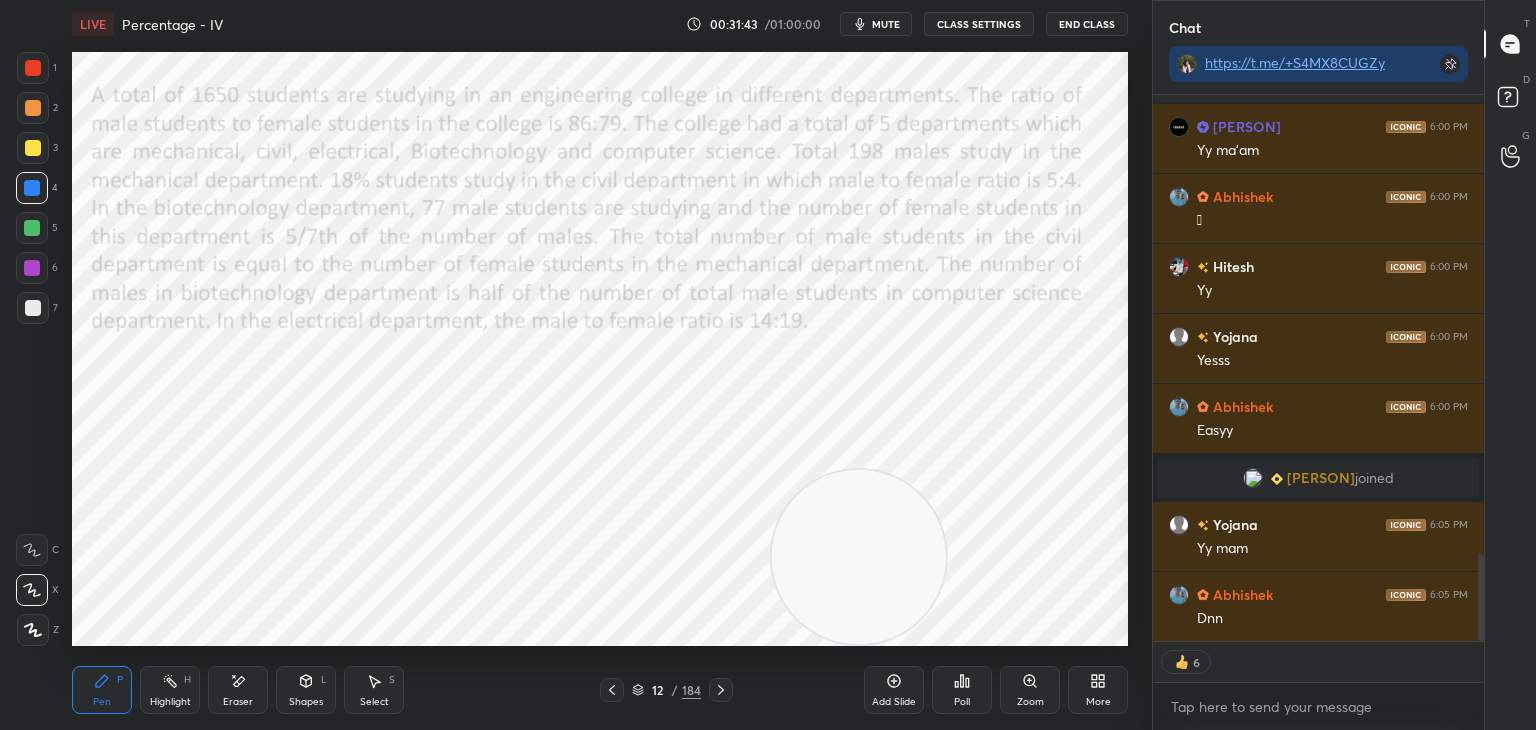 type on "x" 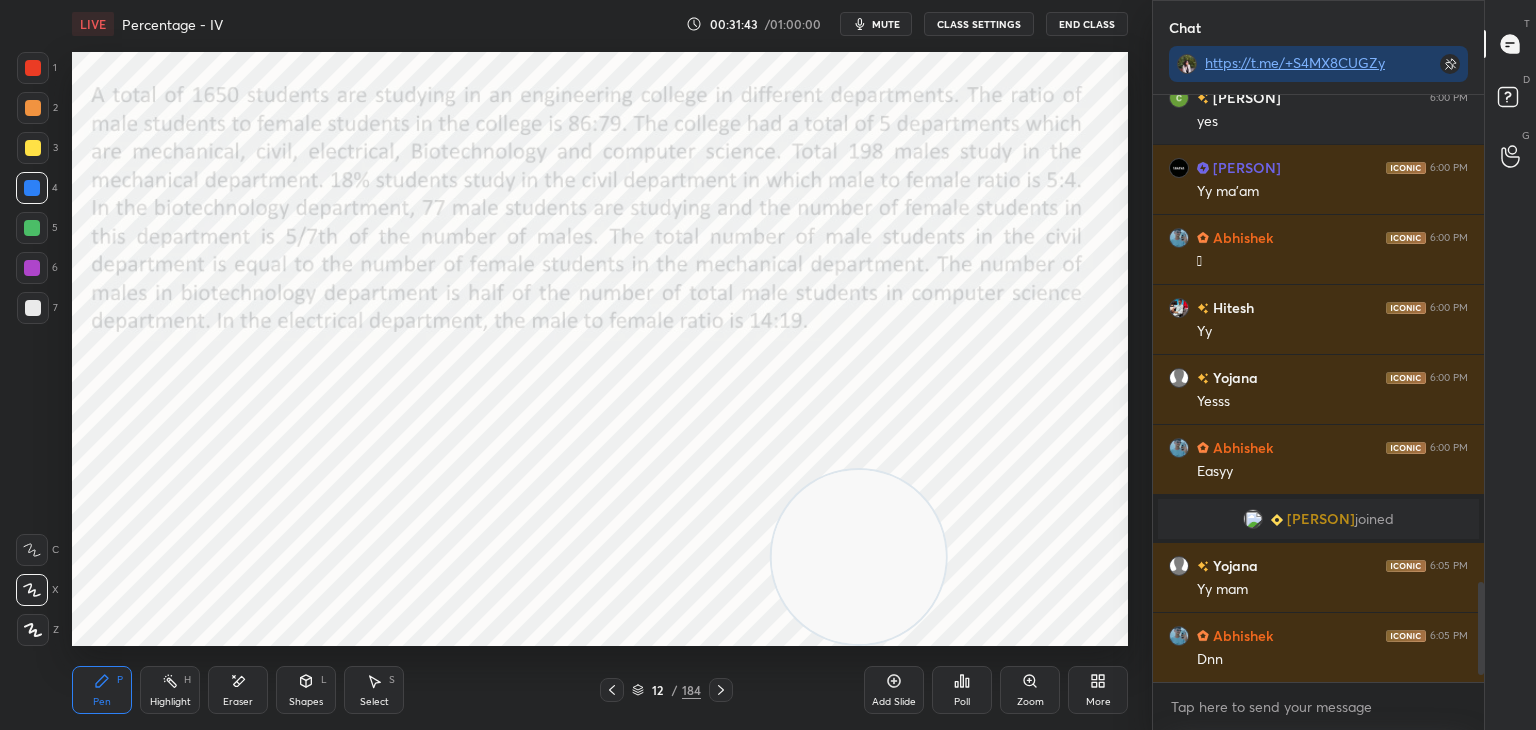 scroll, scrollTop: 6, scrollLeft: 6, axis: both 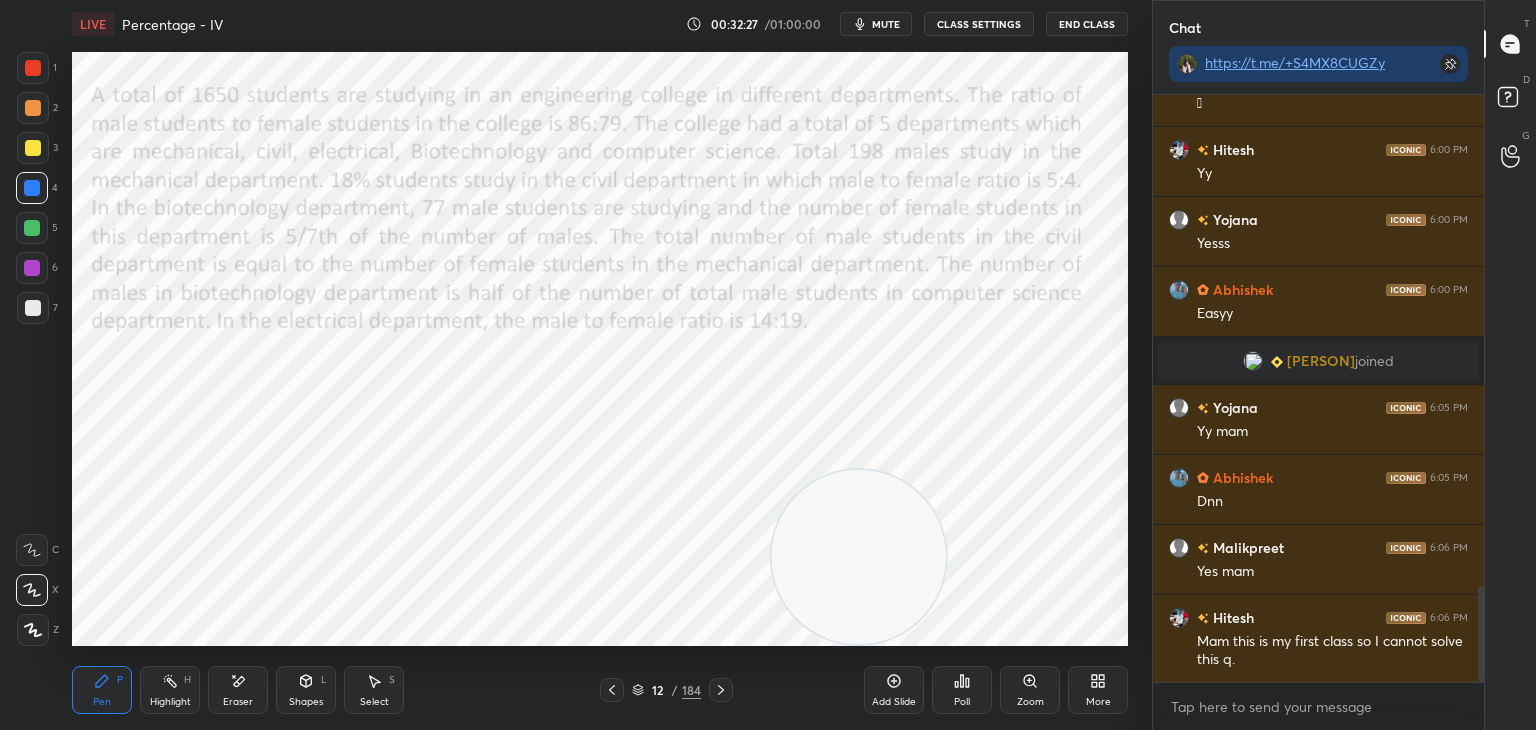 click on "Eraser" at bounding box center [238, 690] 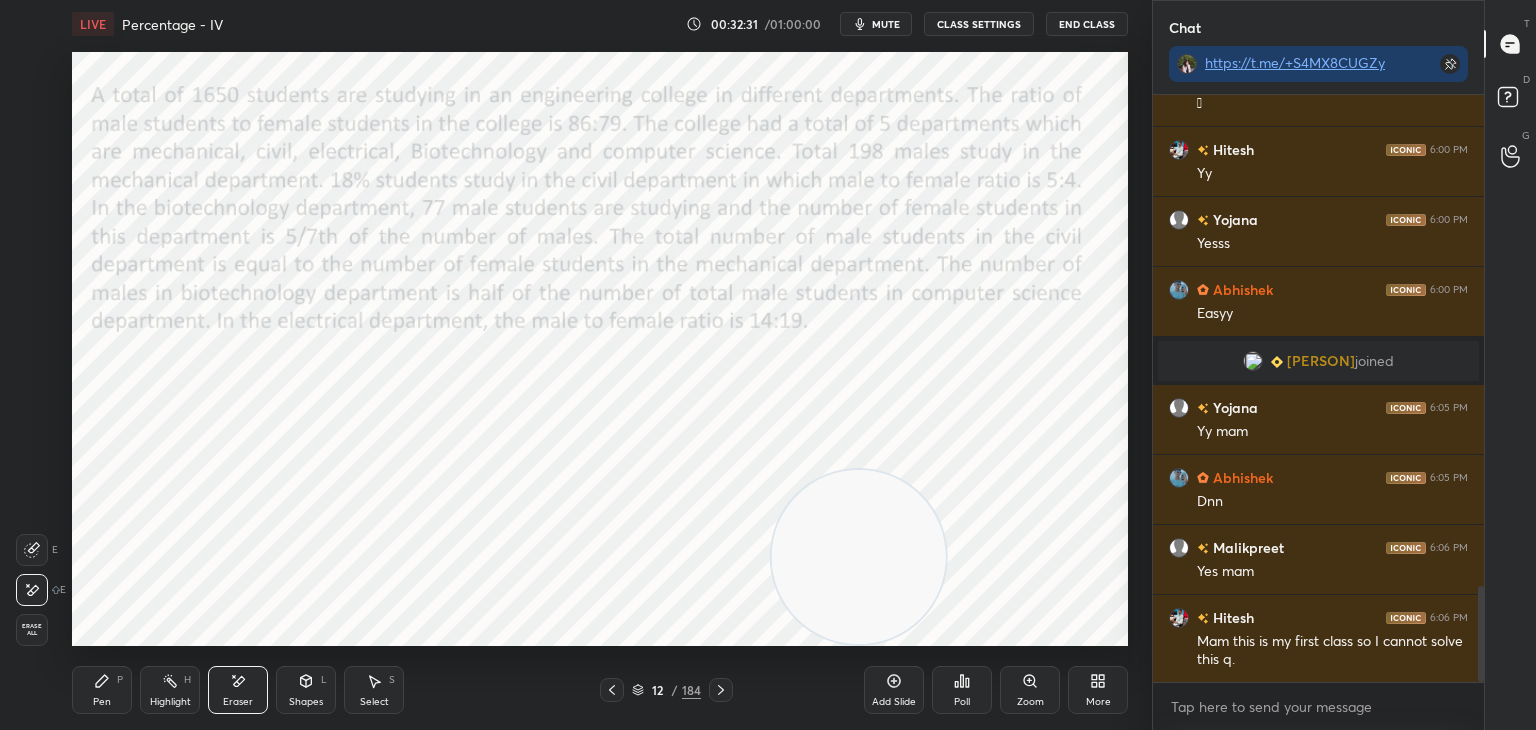 click on "Eraser" at bounding box center (238, 702) 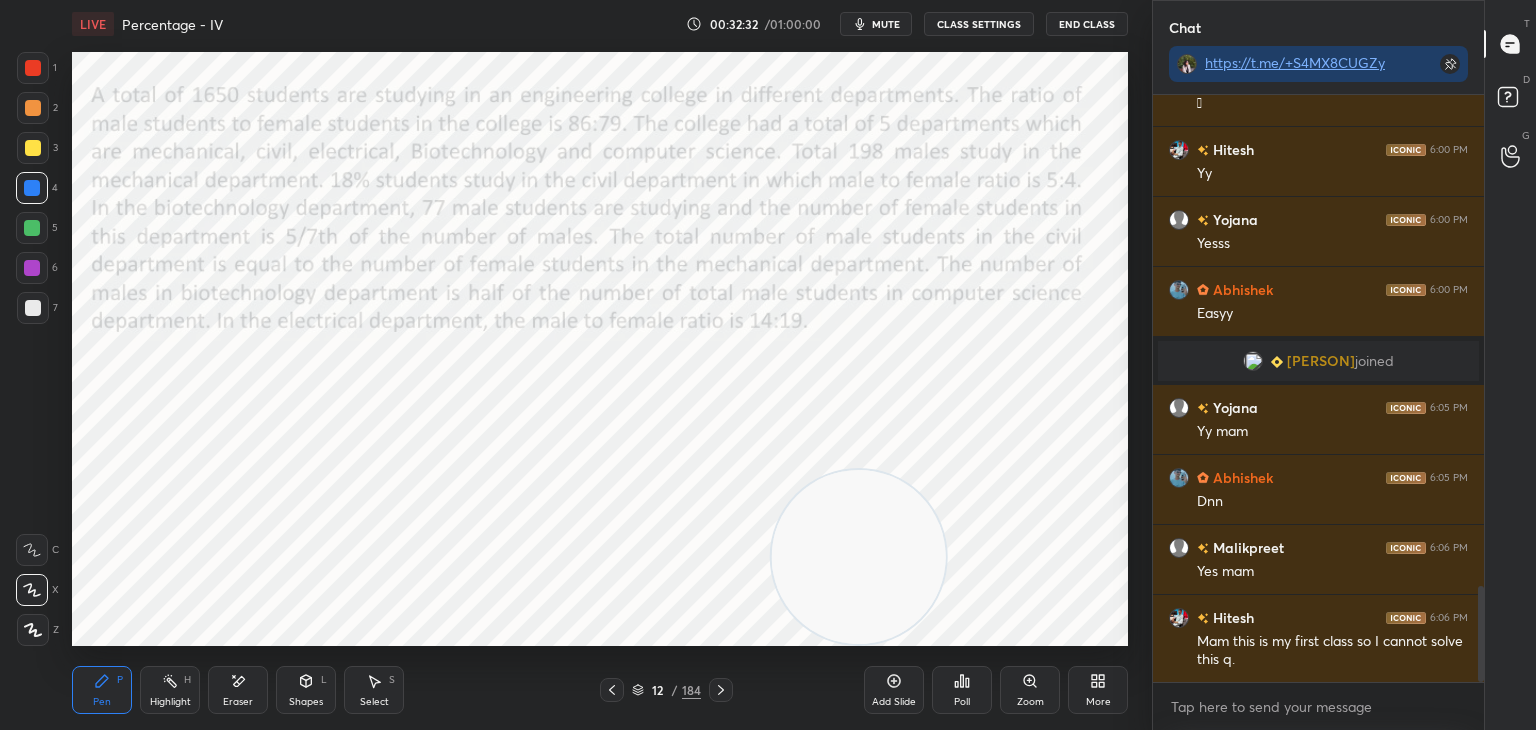 click on "Pen P" at bounding box center (102, 690) 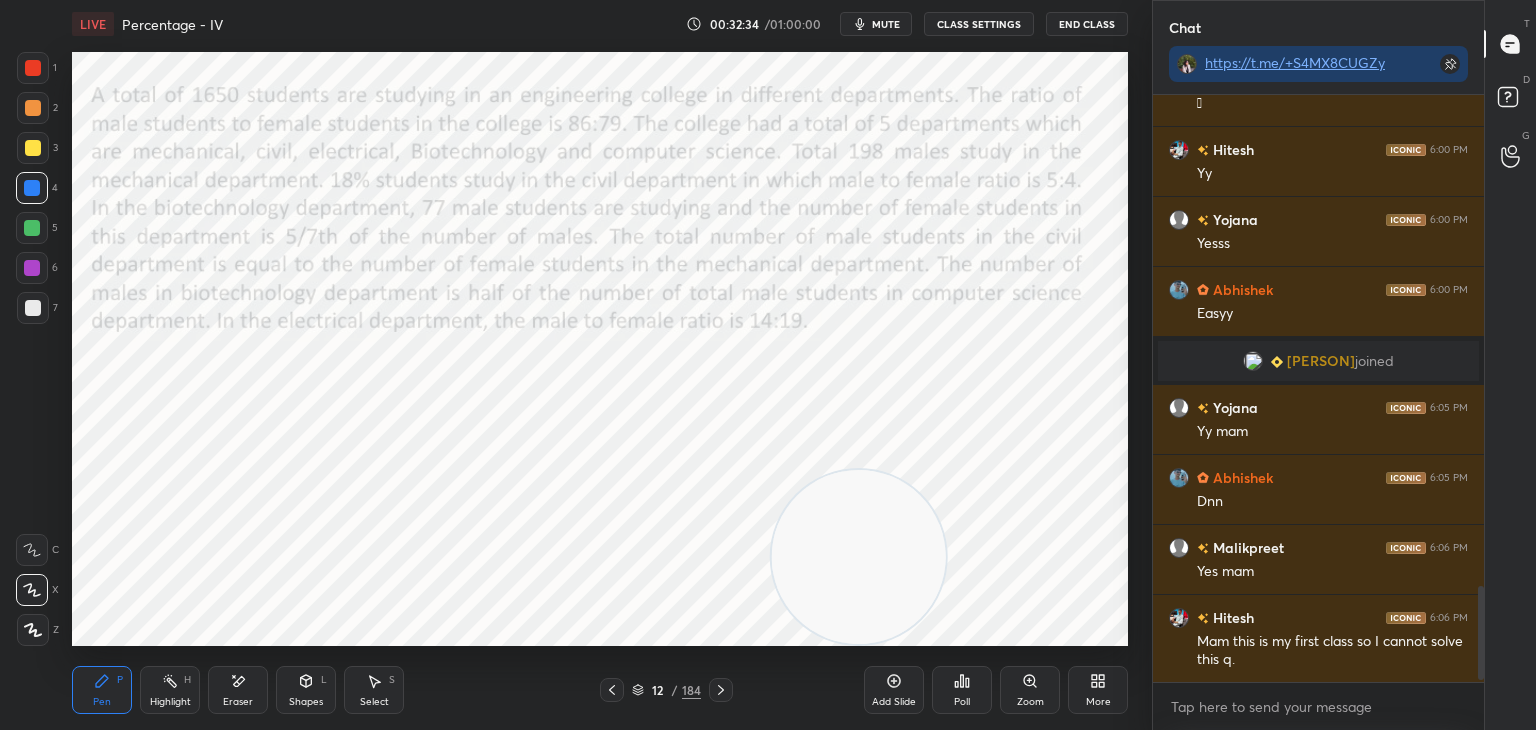 scroll, scrollTop: 3078, scrollLeft: 0, axis: vertical 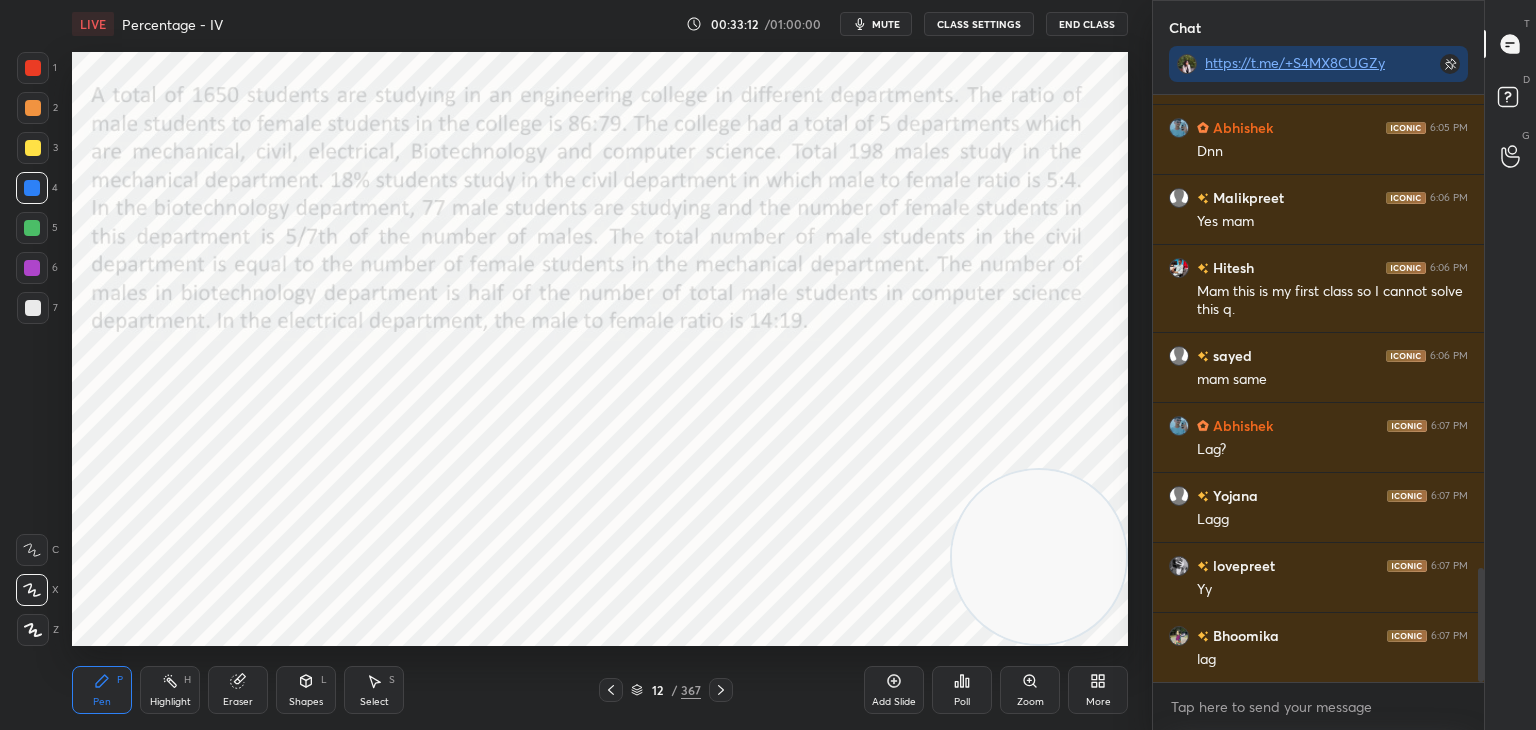 click on "Pen P Highlight H Eraser Shapes L Select S" at bounding box center [270, 690] 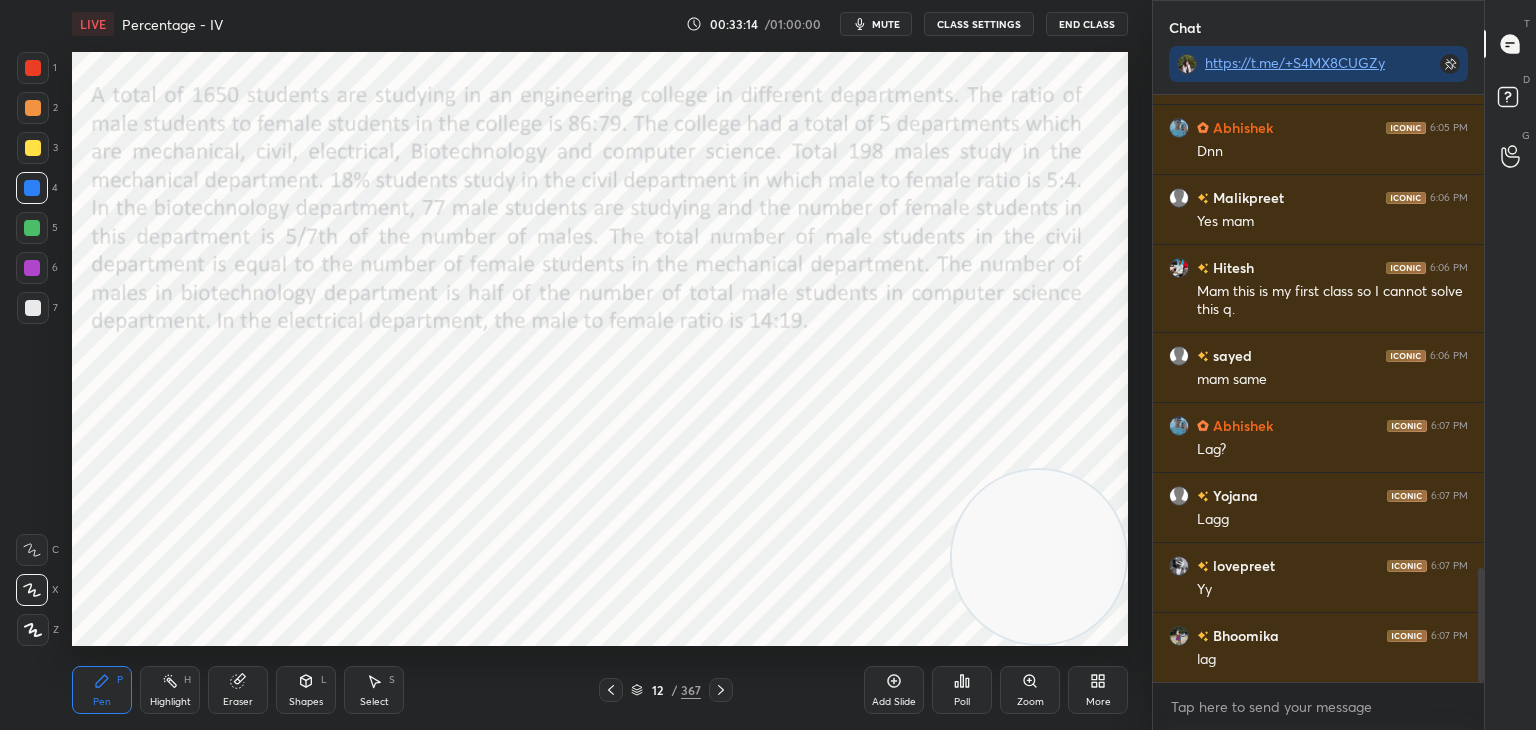 click 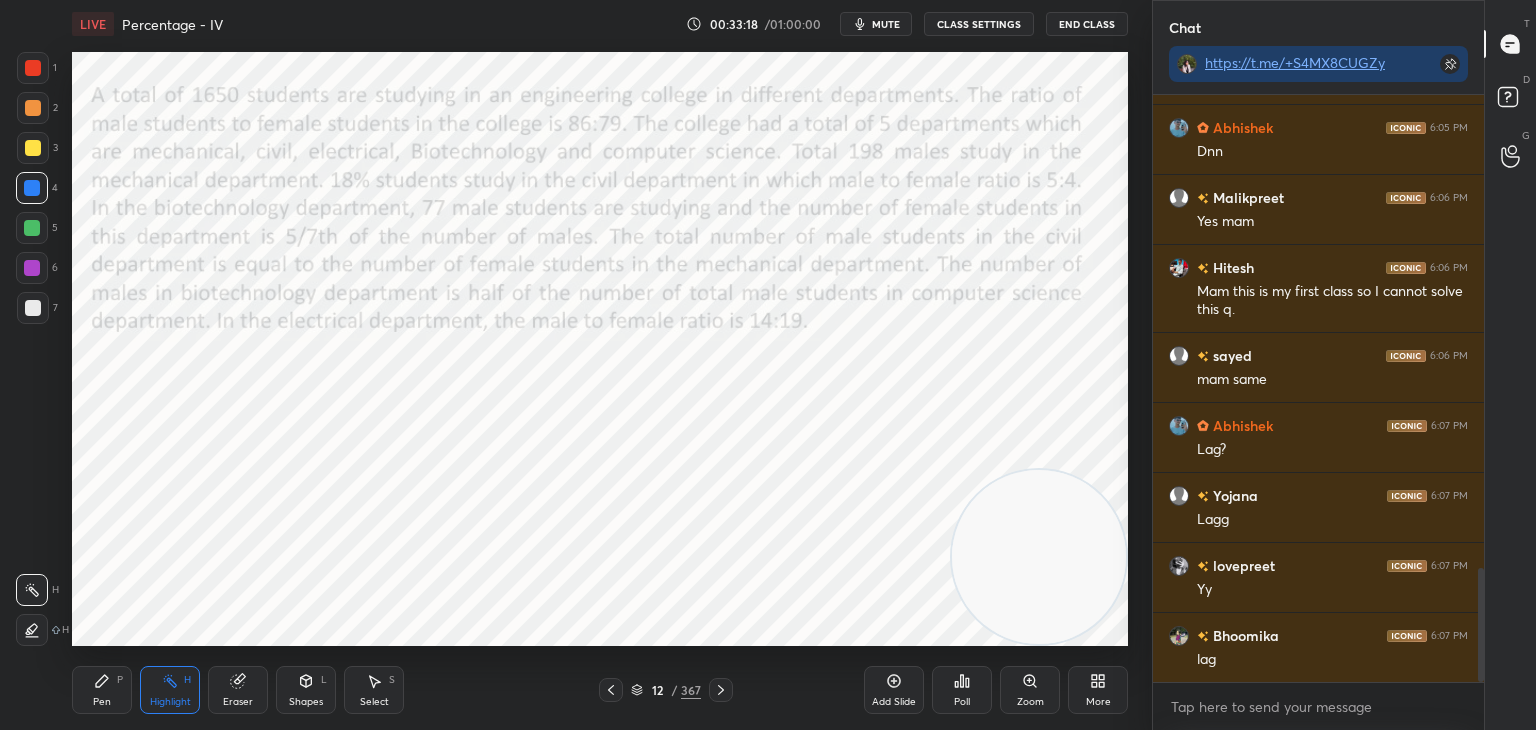 click at bounding box center [33, 68] 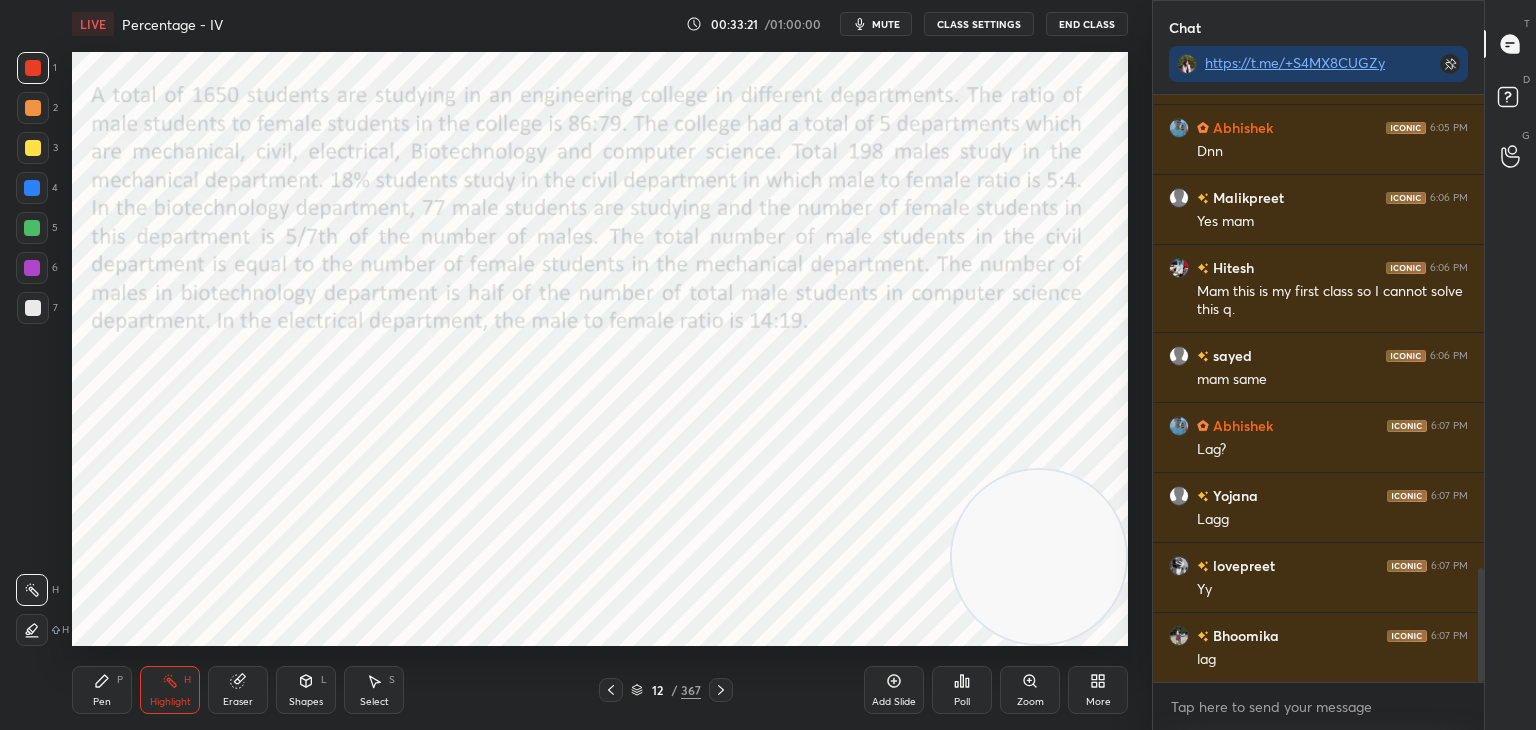 click 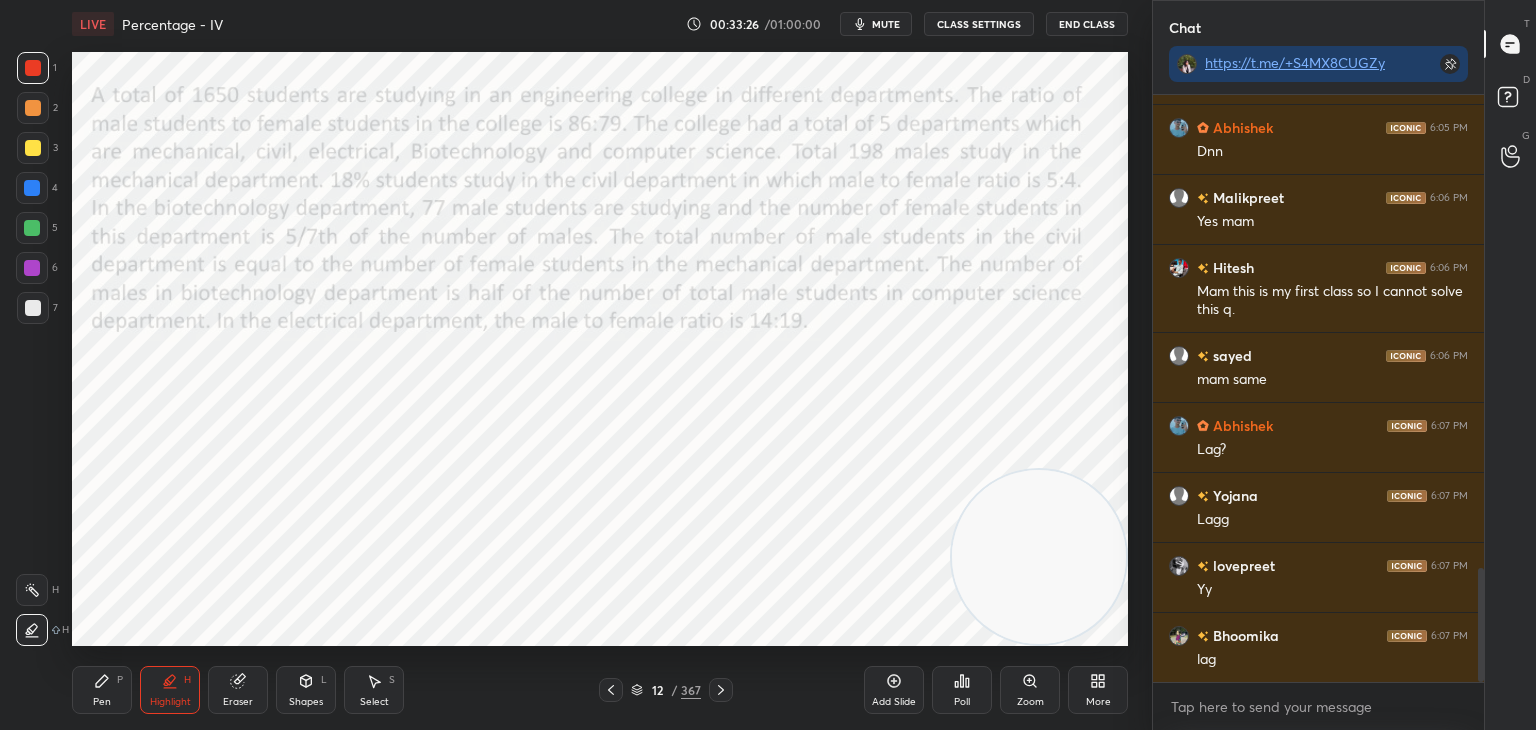 click on "Pen" at bounding box center (102, 702) 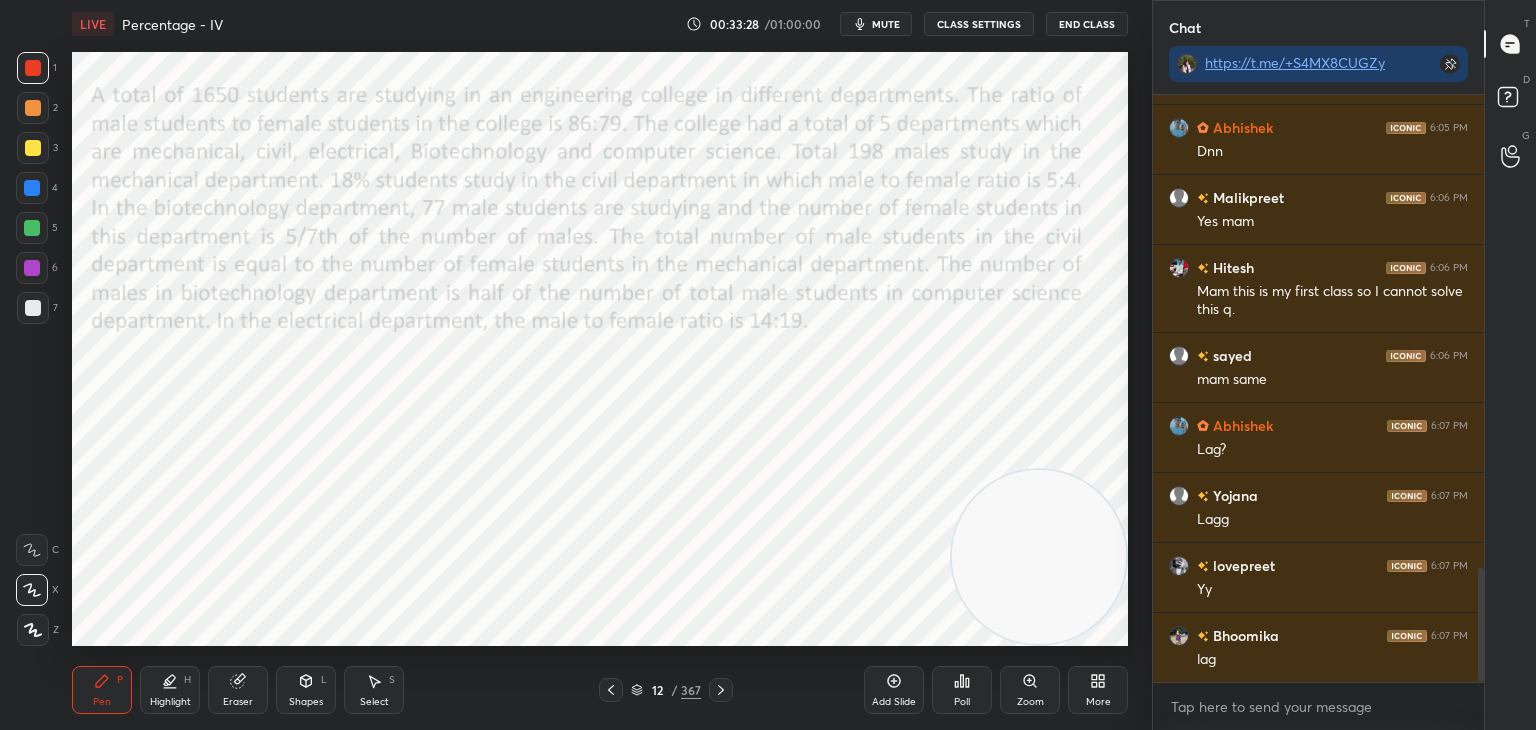 click 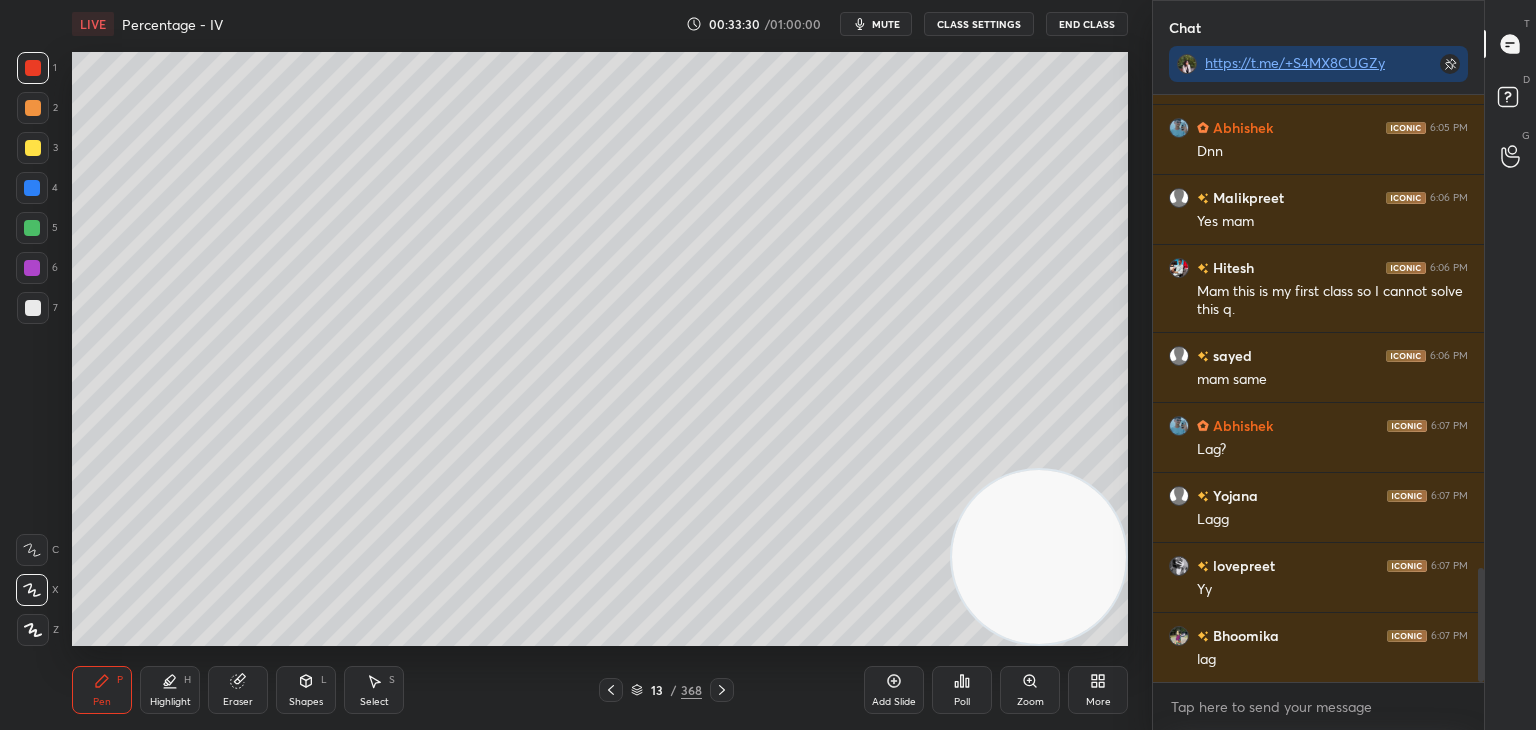 click at bounding box center [33, 148] 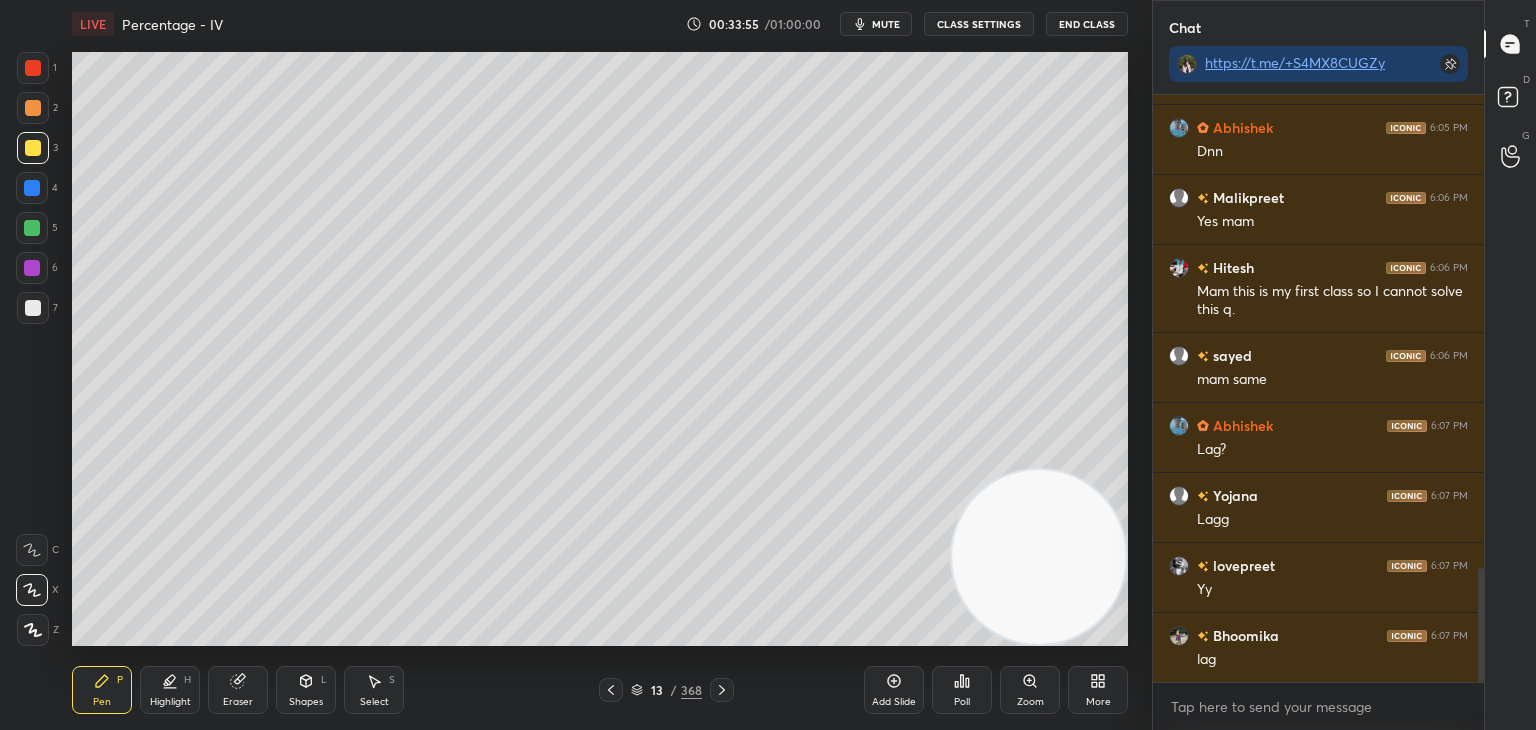 click on "End Class" at bounding box center [1087, 24] 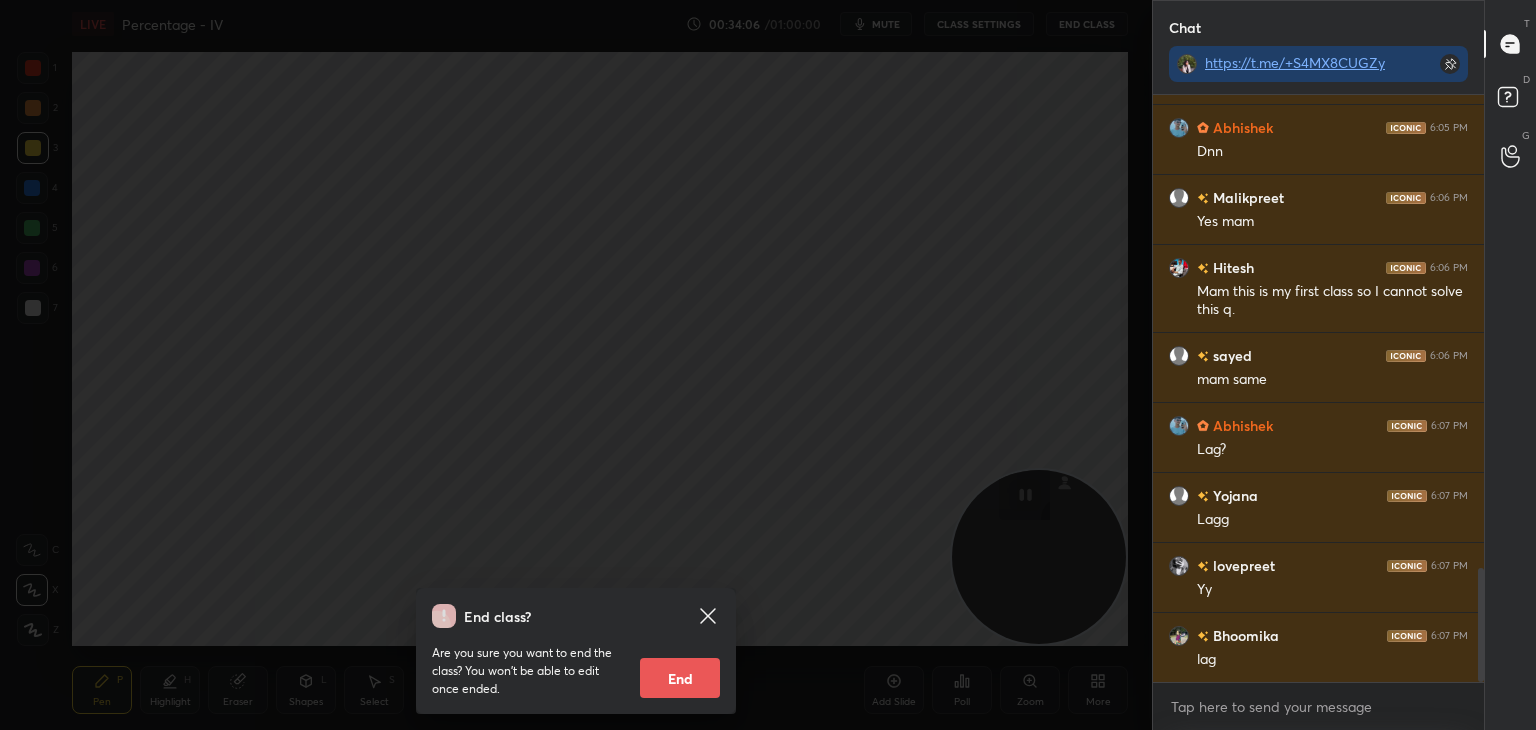 click 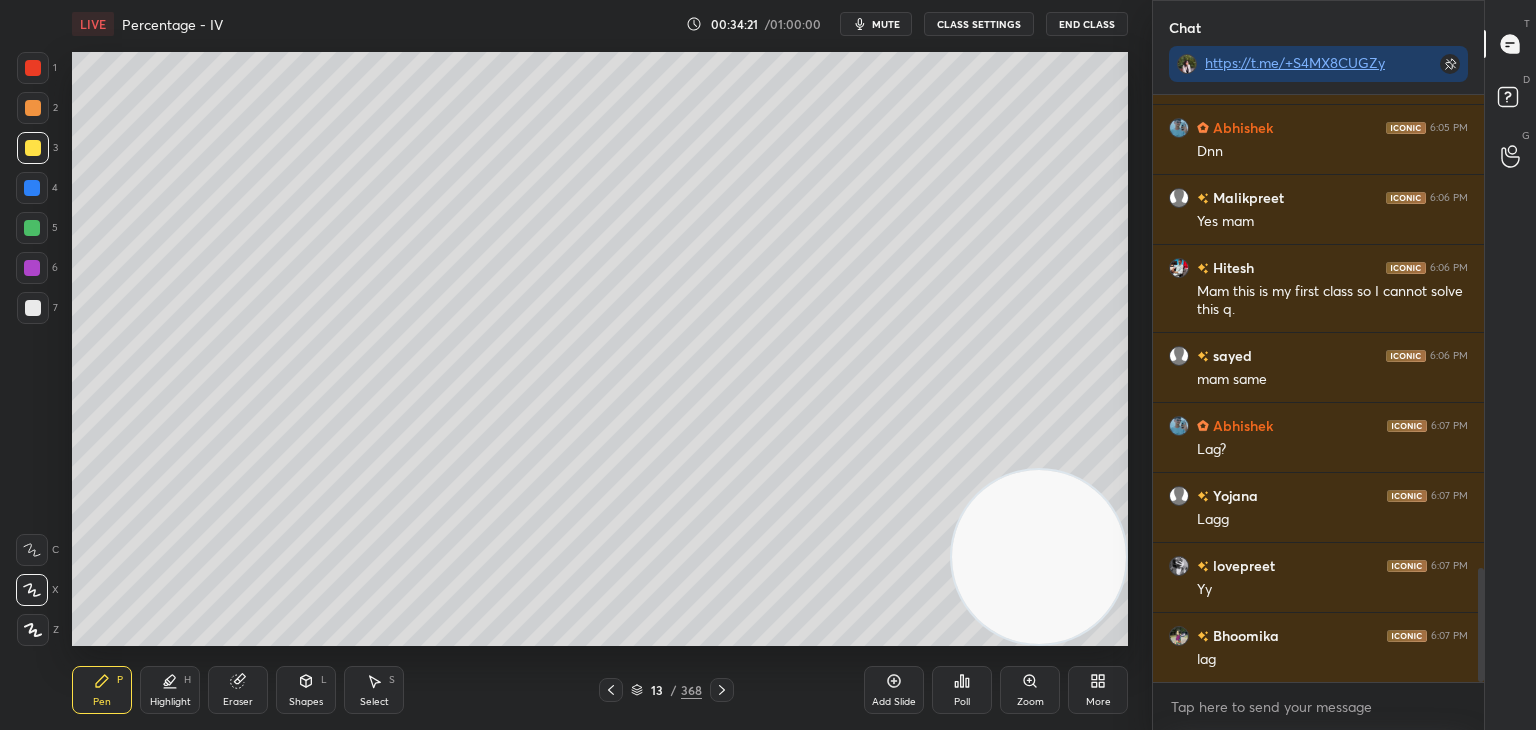 click 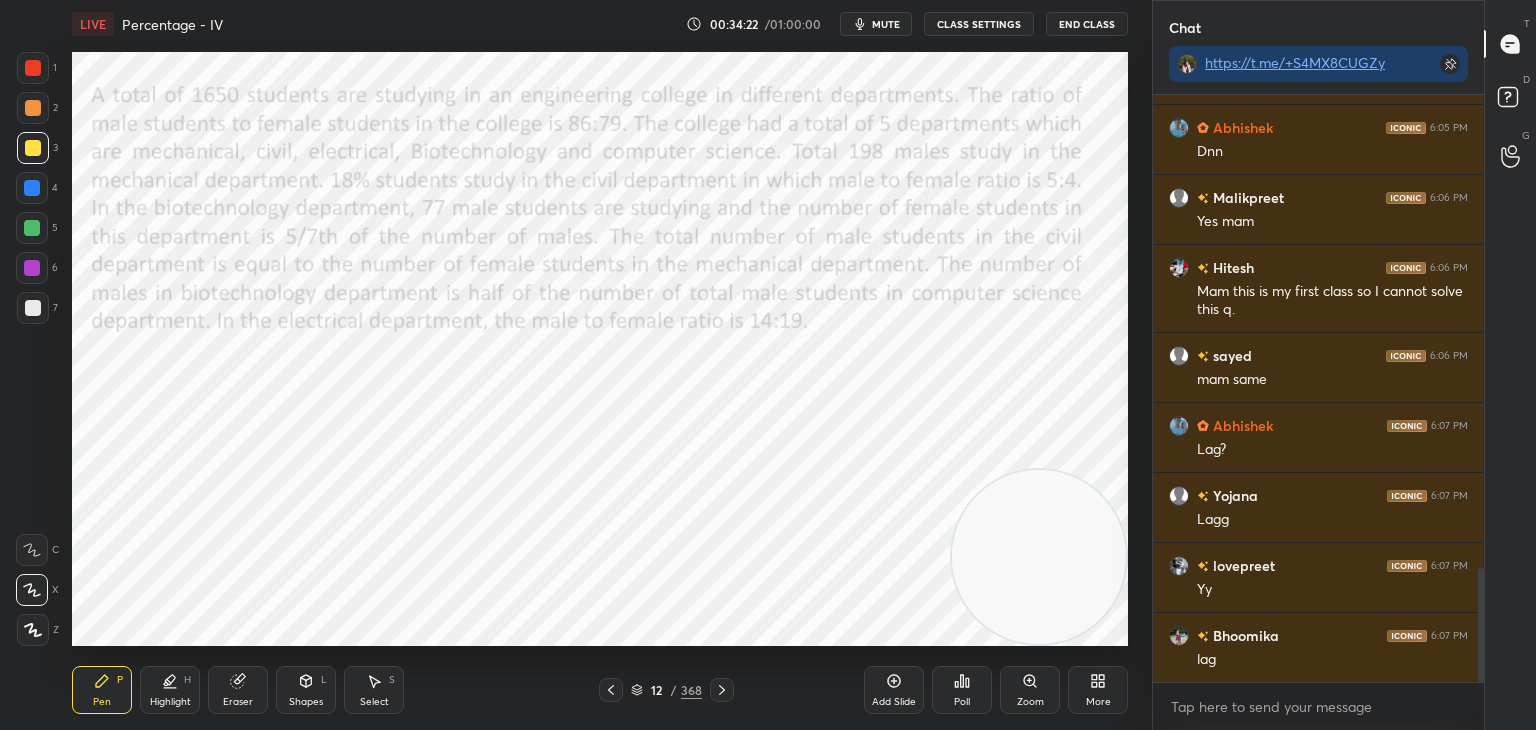 click at bounding box center [722, 690] 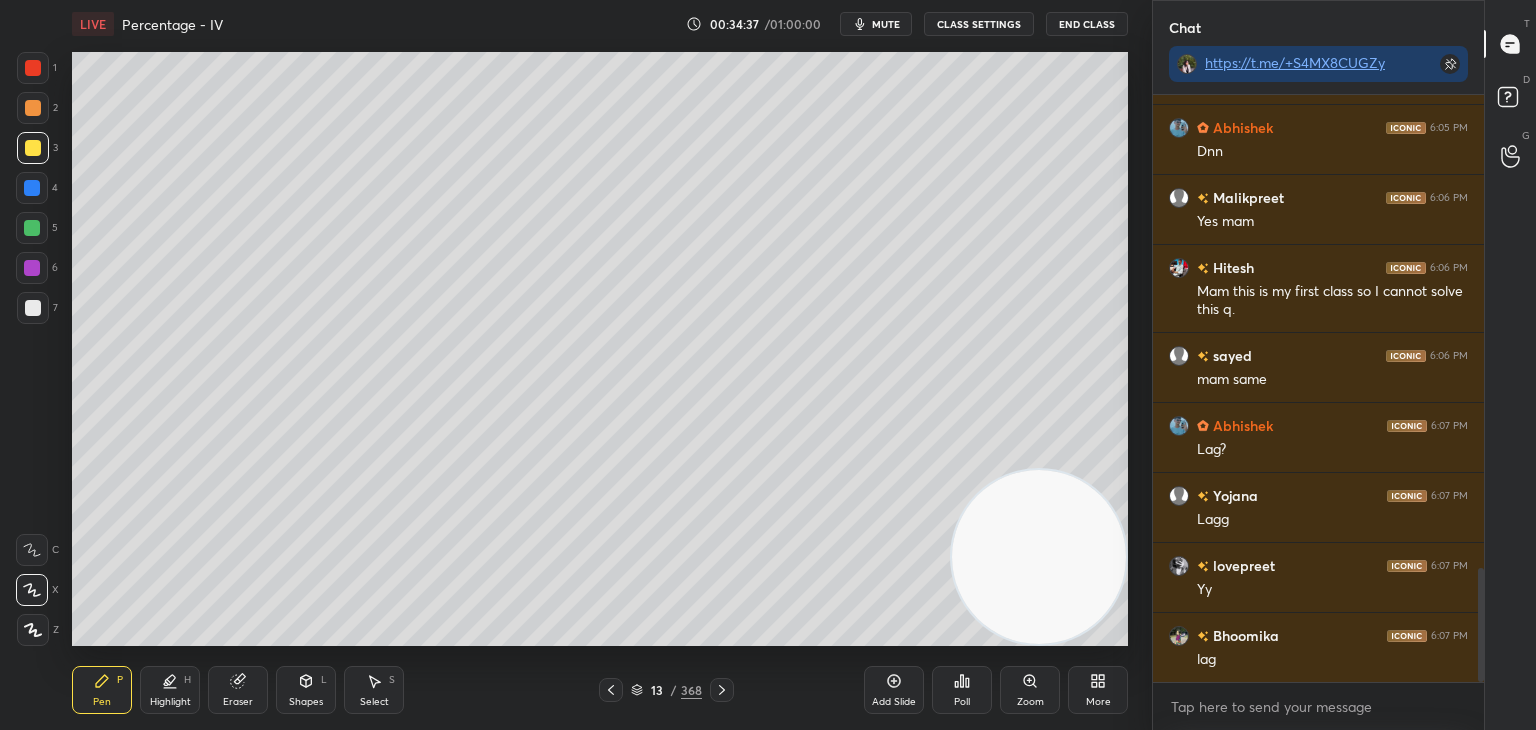 click on "Shapes L" at bounding box center [306, 690] 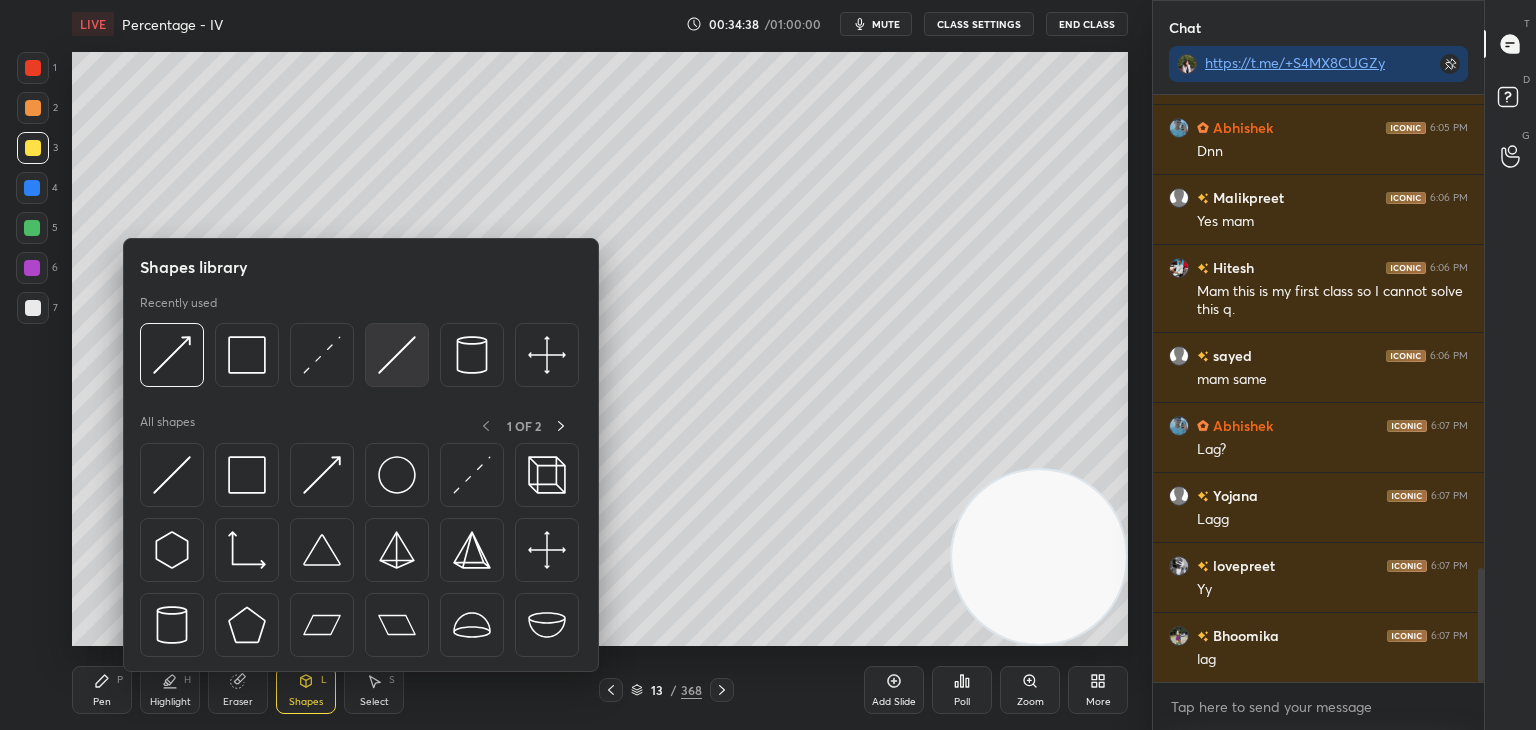 click at bounding box center [397, 355] 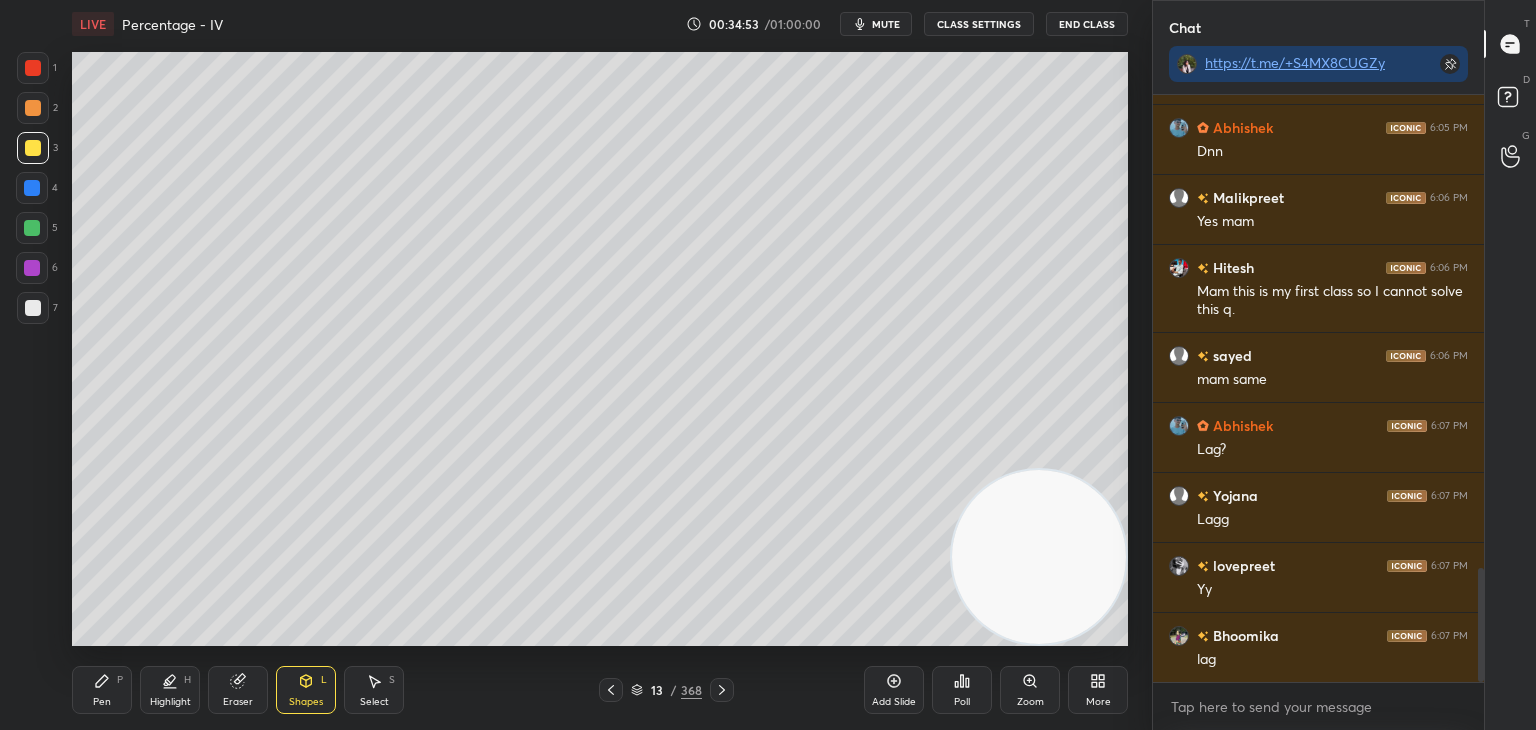 click on "Pen P" at bounding box center (102, 690) 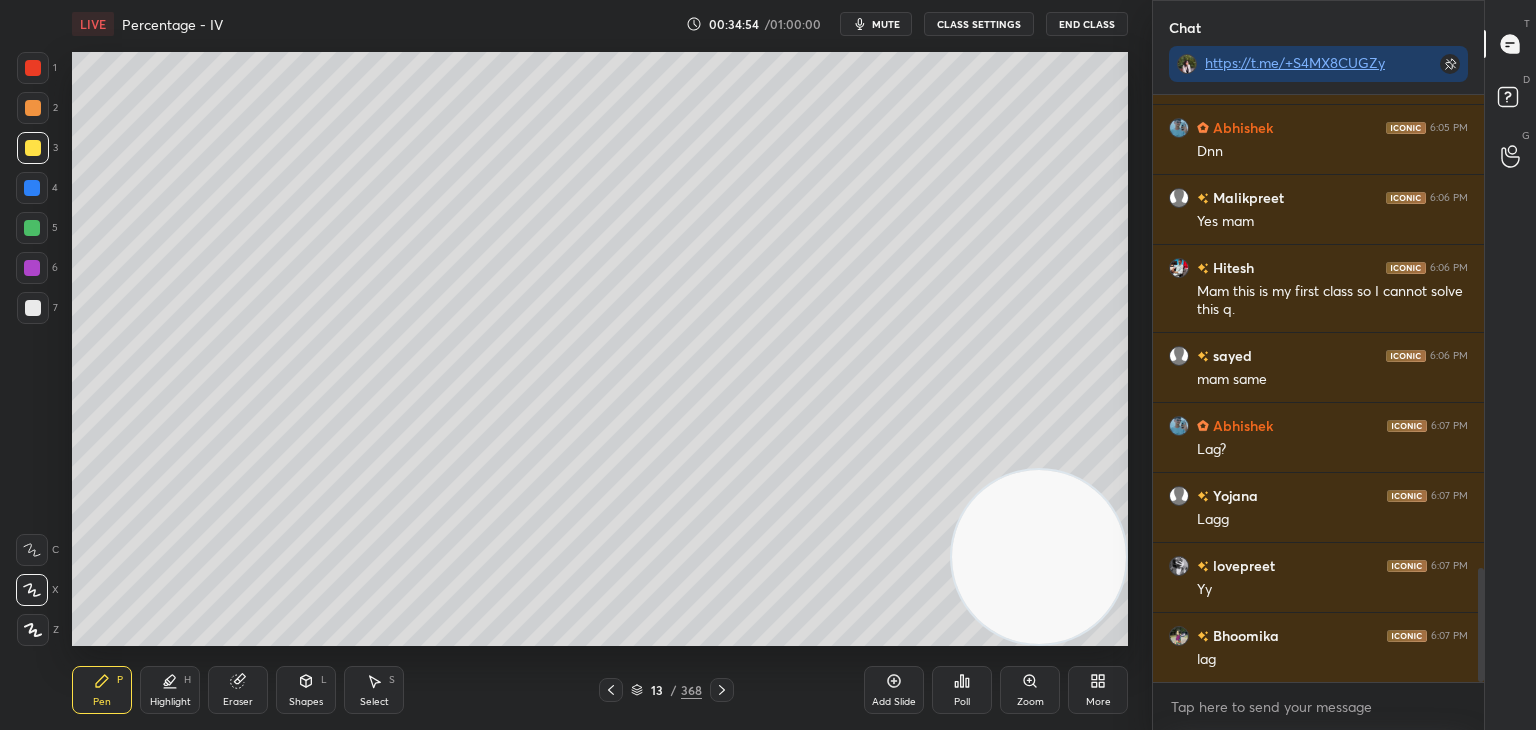 click 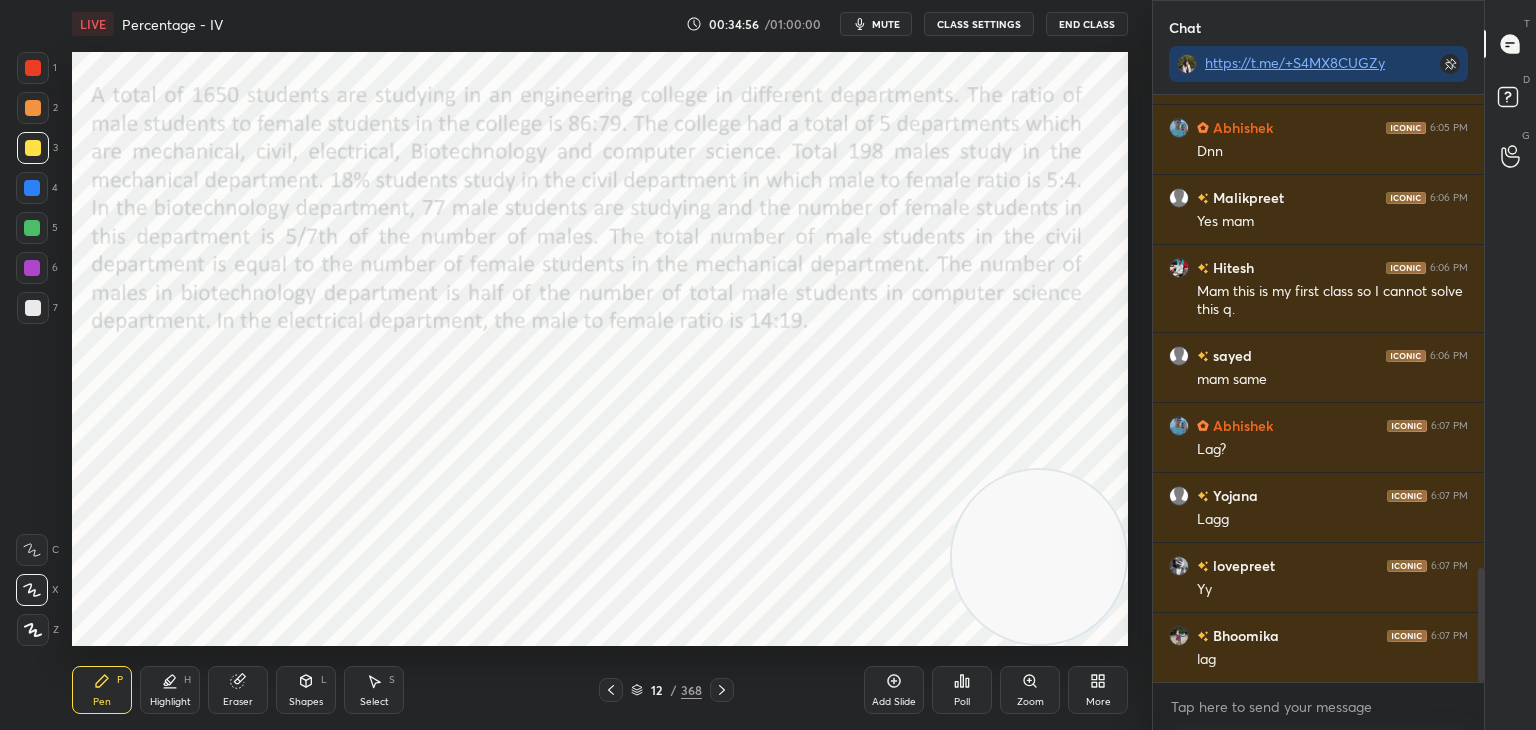 click at bounding box center (33, 68) 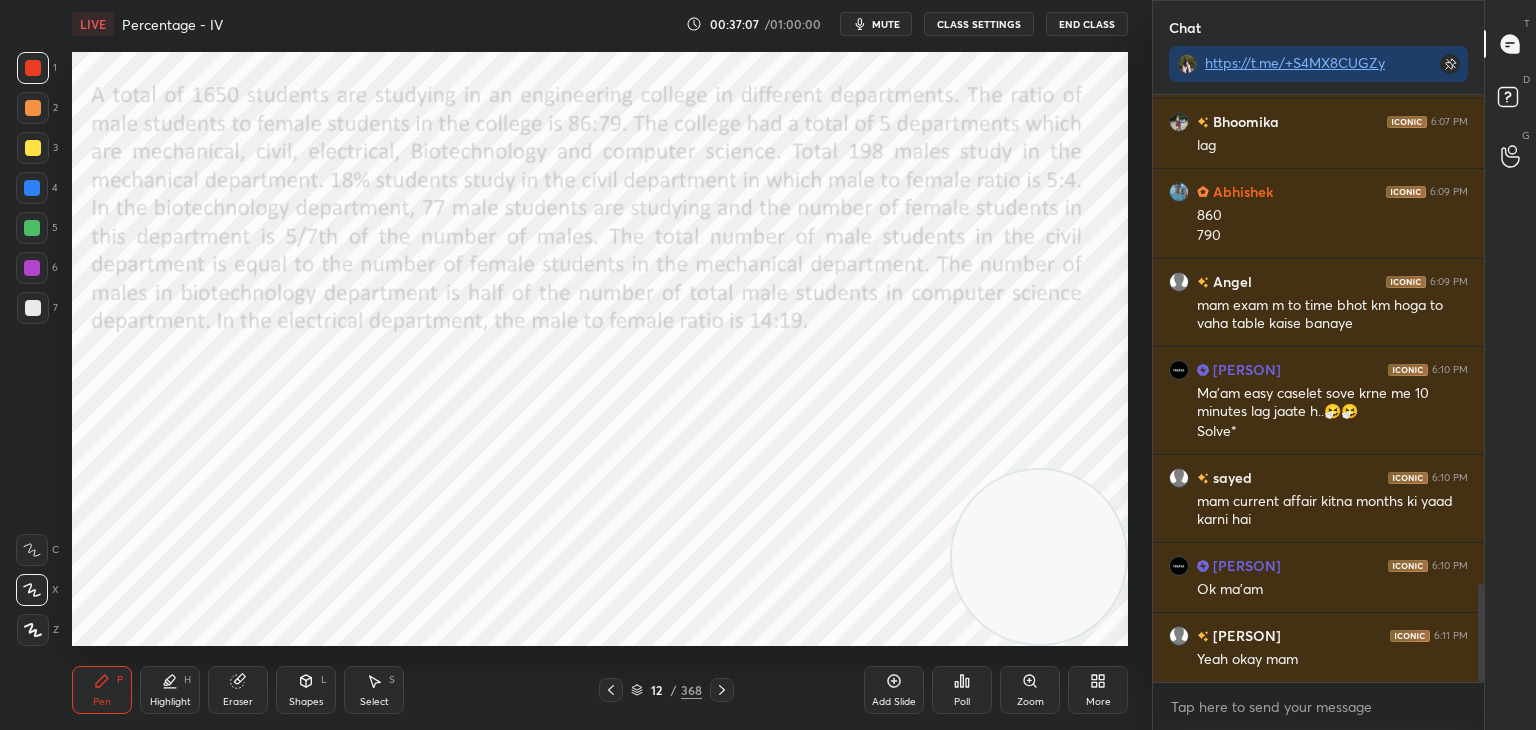 scroll, scrollTop: 3018, scrollLeft: 0, axis: vertical 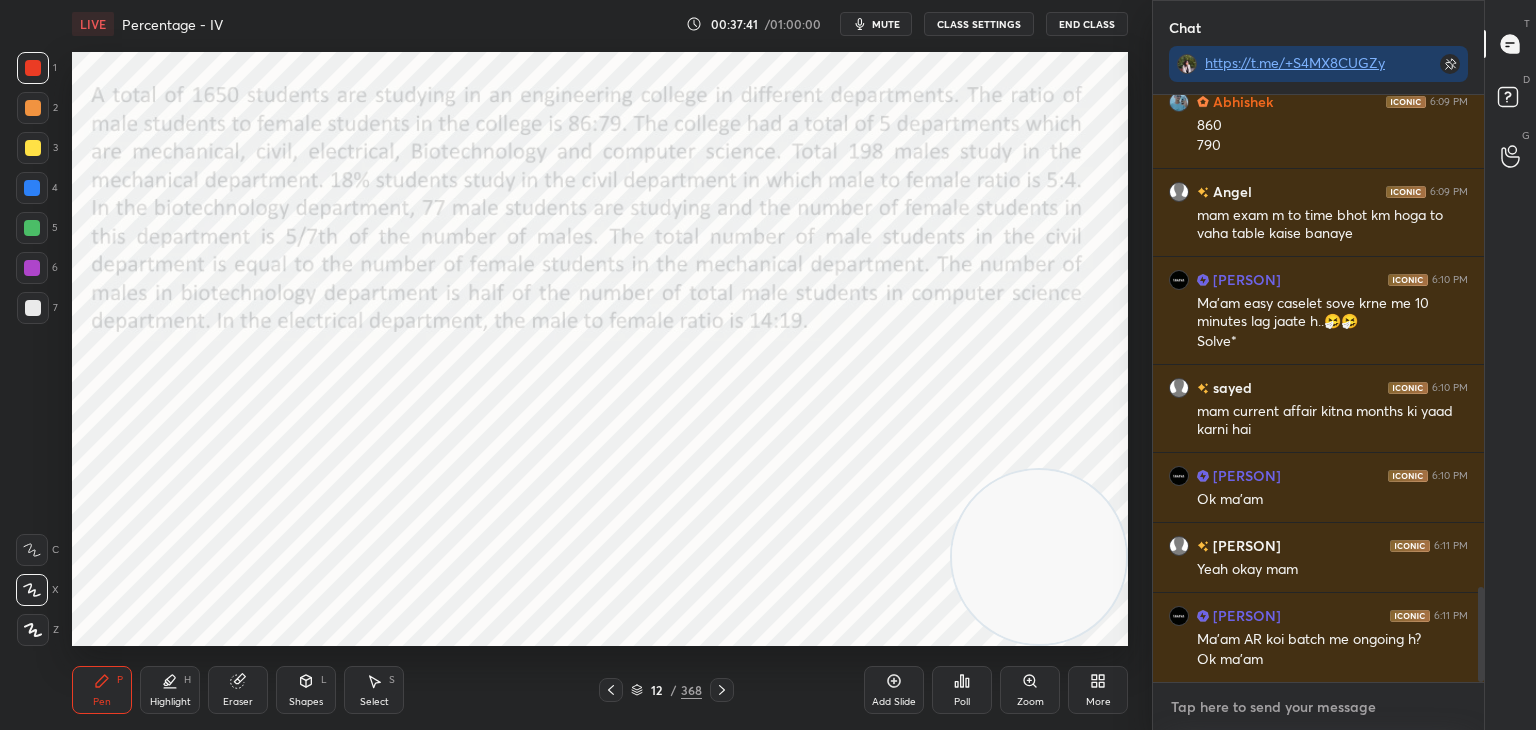 click at bounding box center (1318, 707) 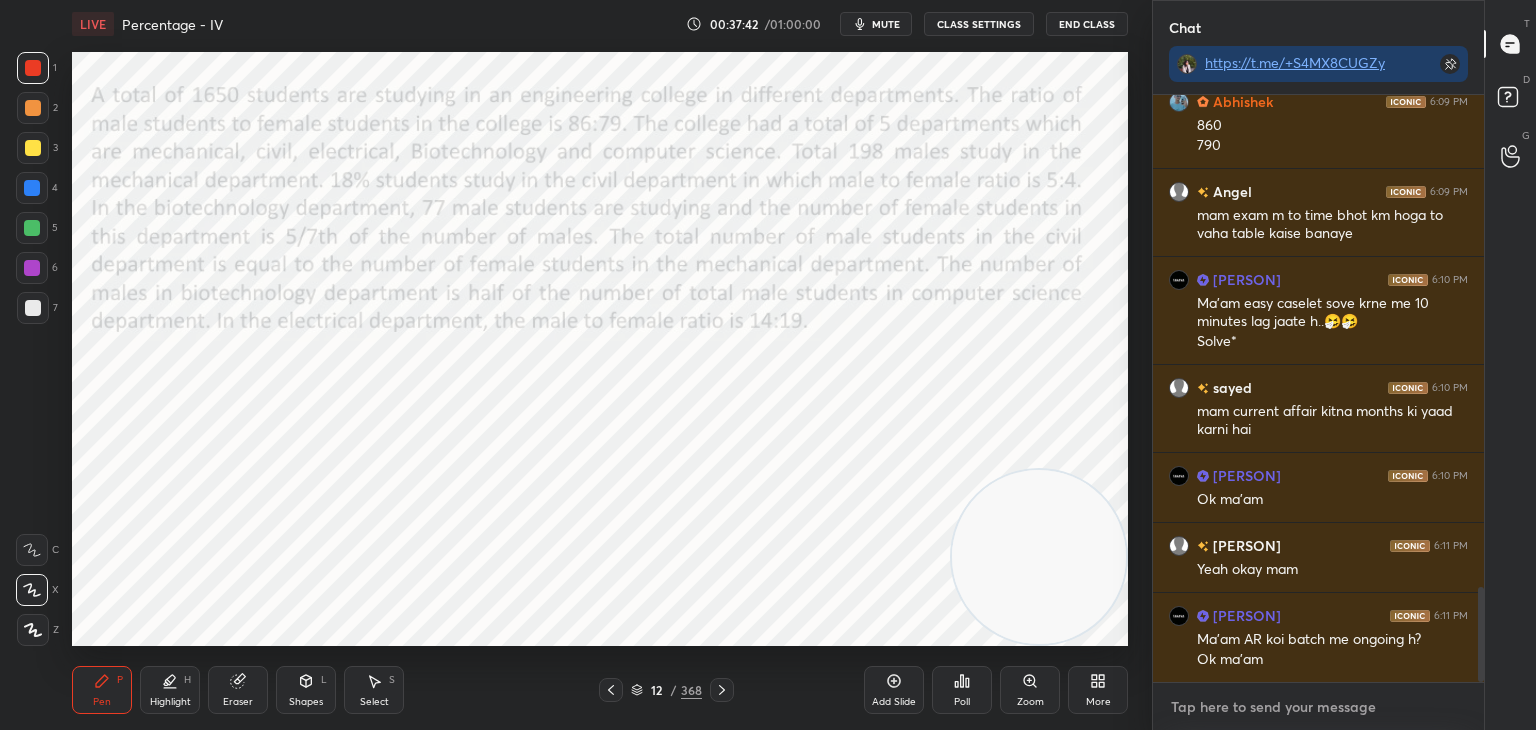 paste on "https://unacademy.com/educator/course/clat-2027-comprehensive-course-on-logical-reasoning/TNHN8BLG" 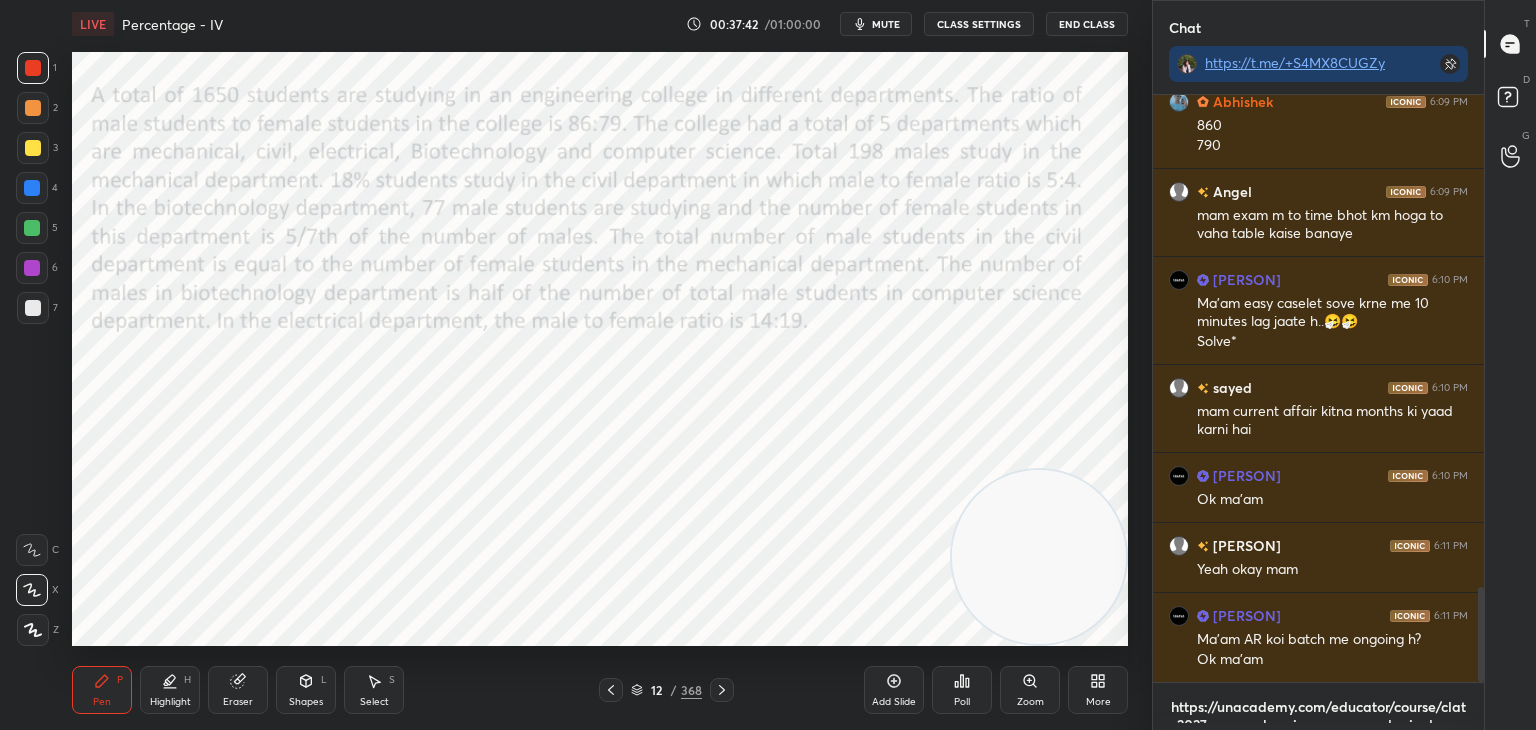 scroll, scrollTop: 0, scrollLeft: 0, axis: both 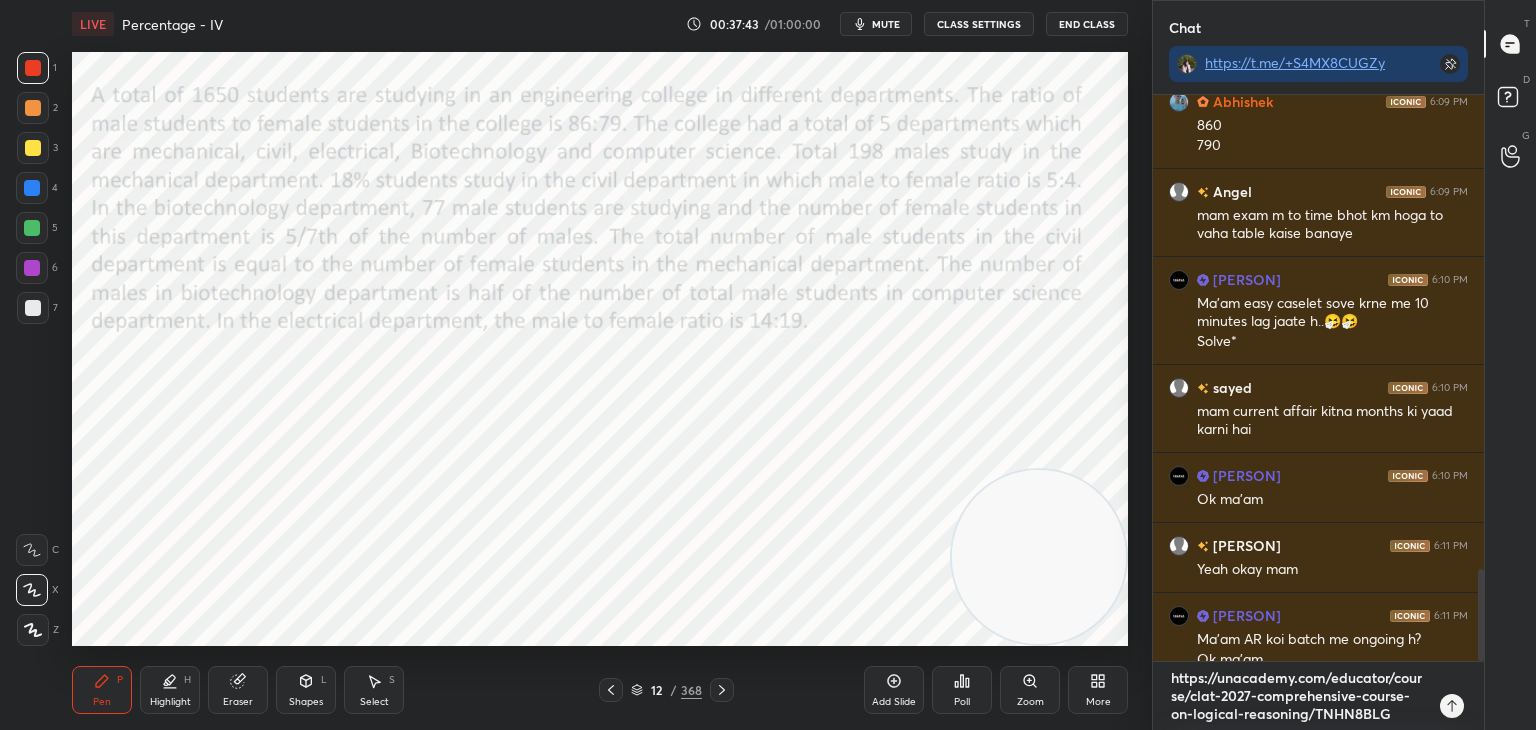 type 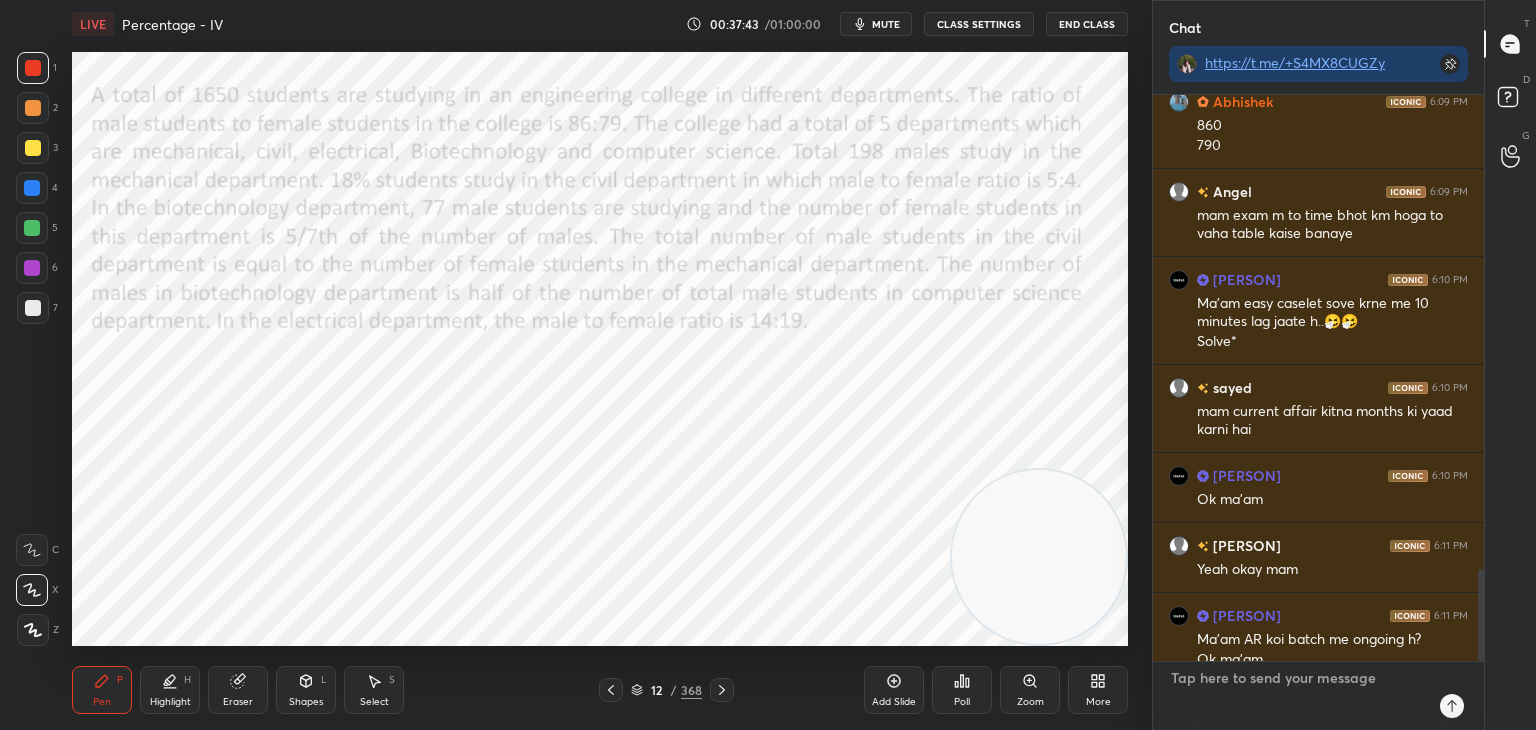 scroll, scrollTop: 6, scrollLeft: 6, axis: both 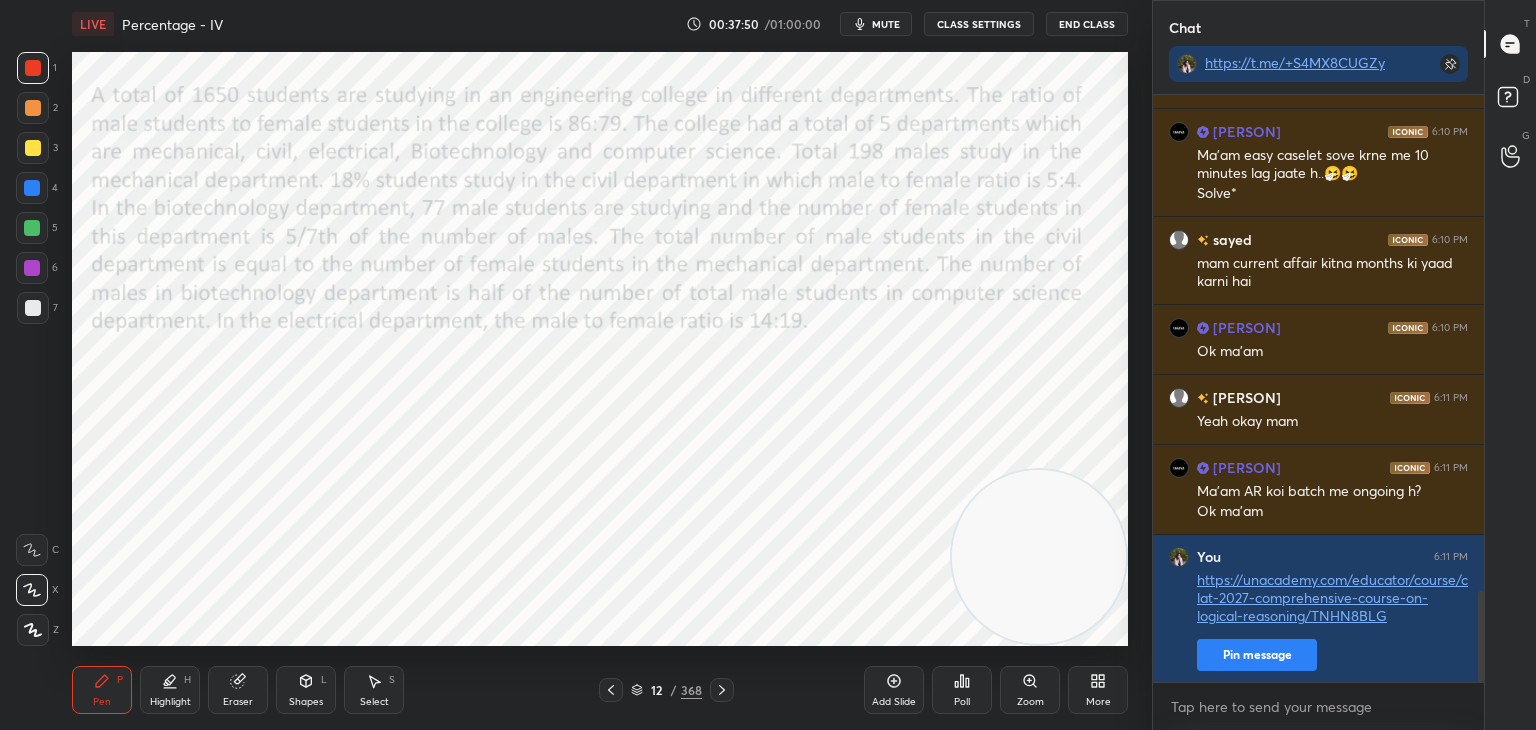 click at bounding box center [32, 590] 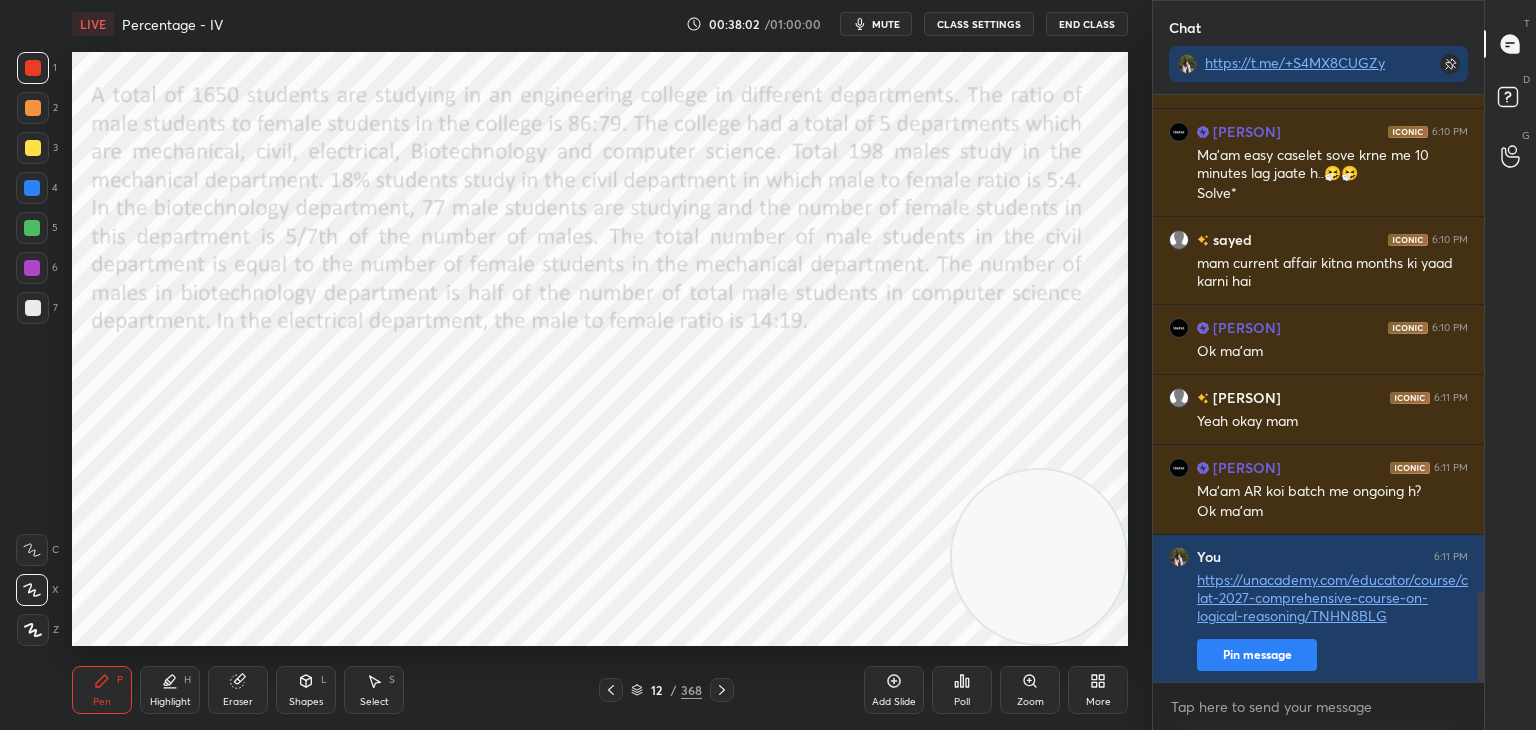 click 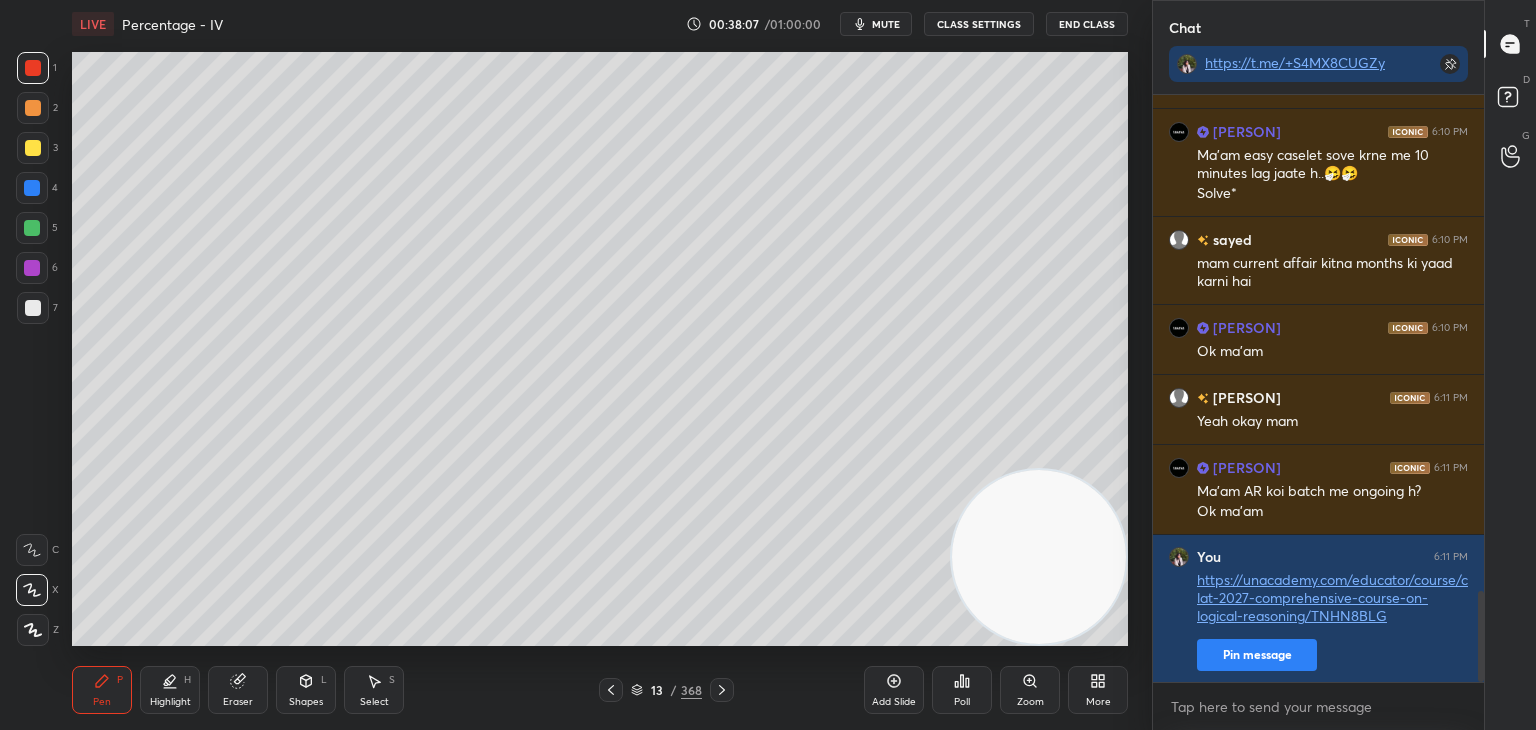 click 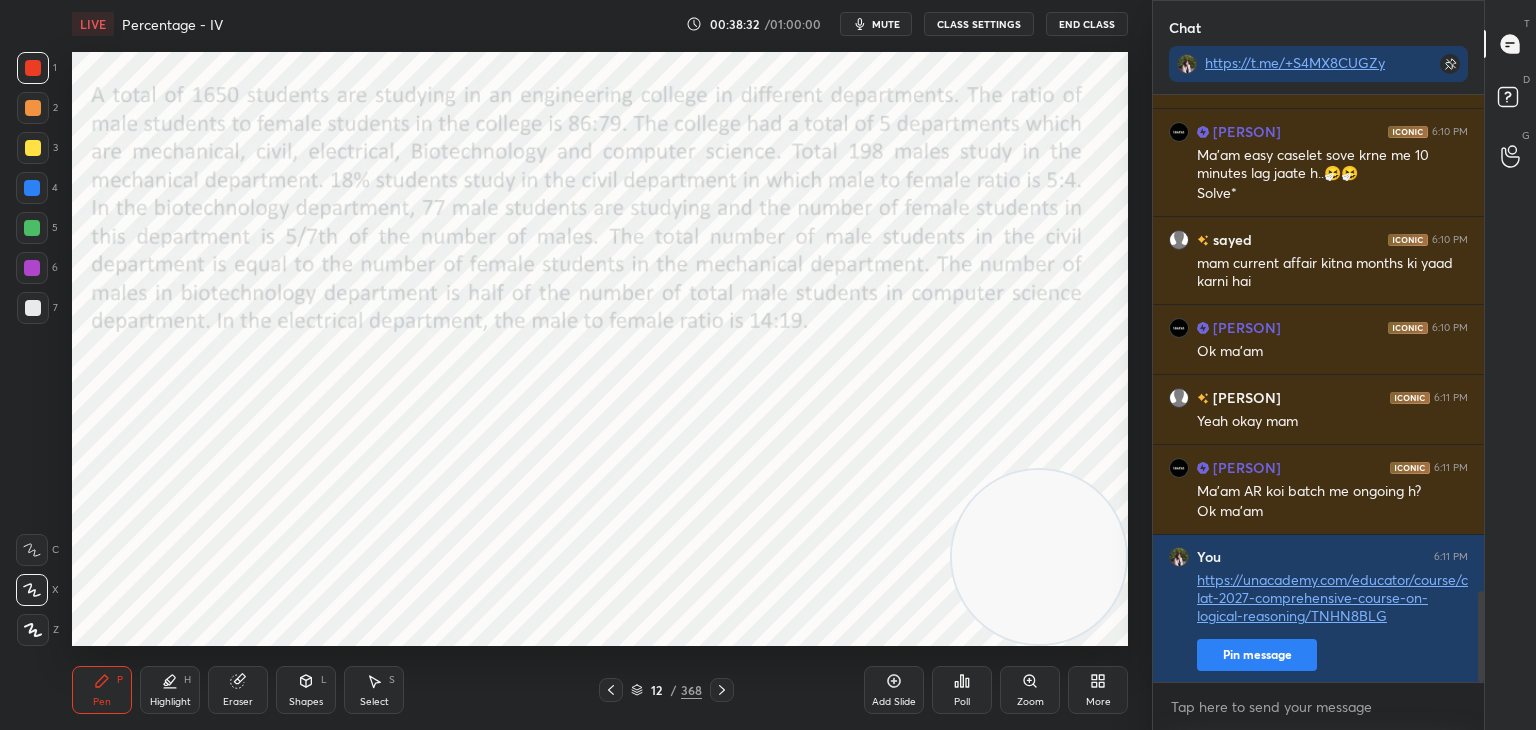 click at bounding box center [722, 690] 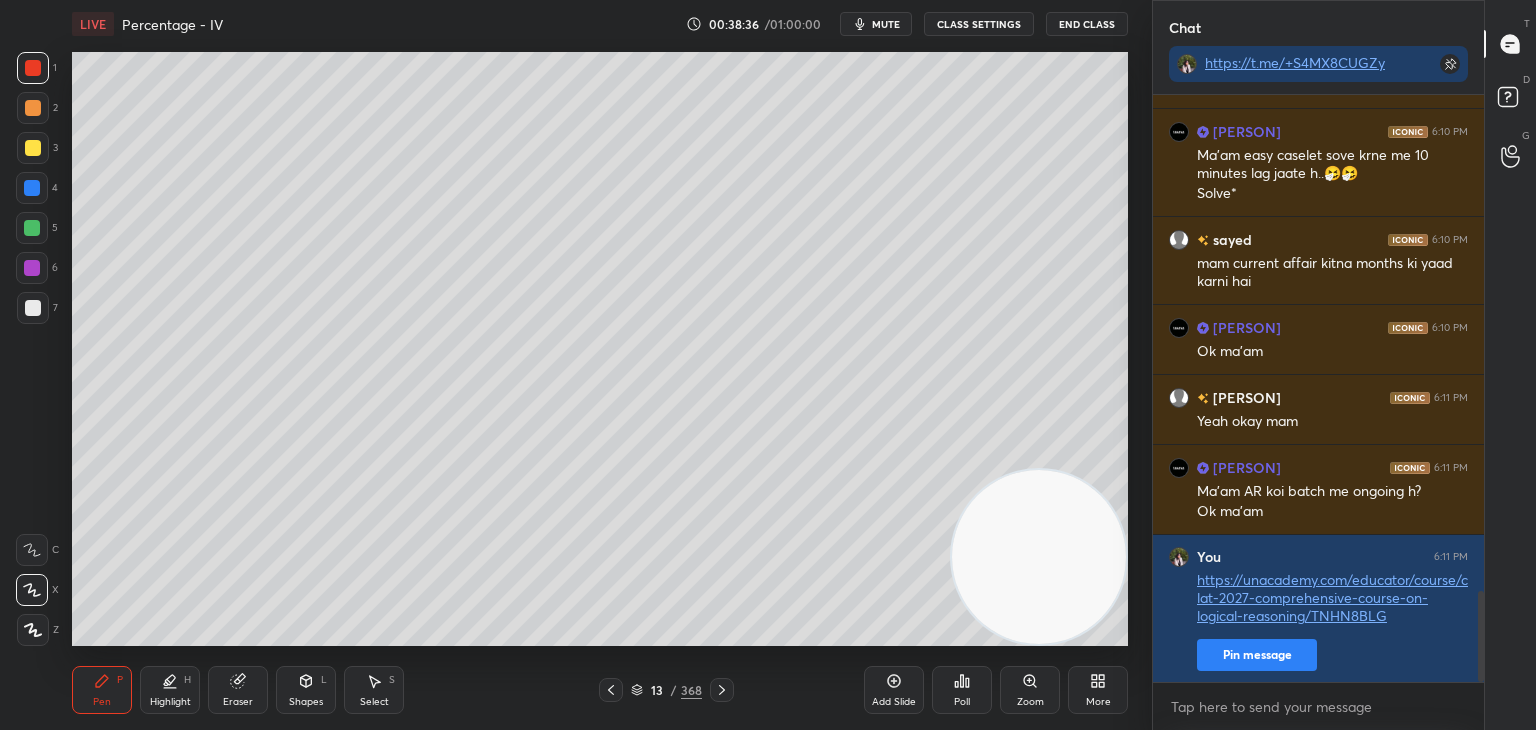 click at bounding box center [611, 690] 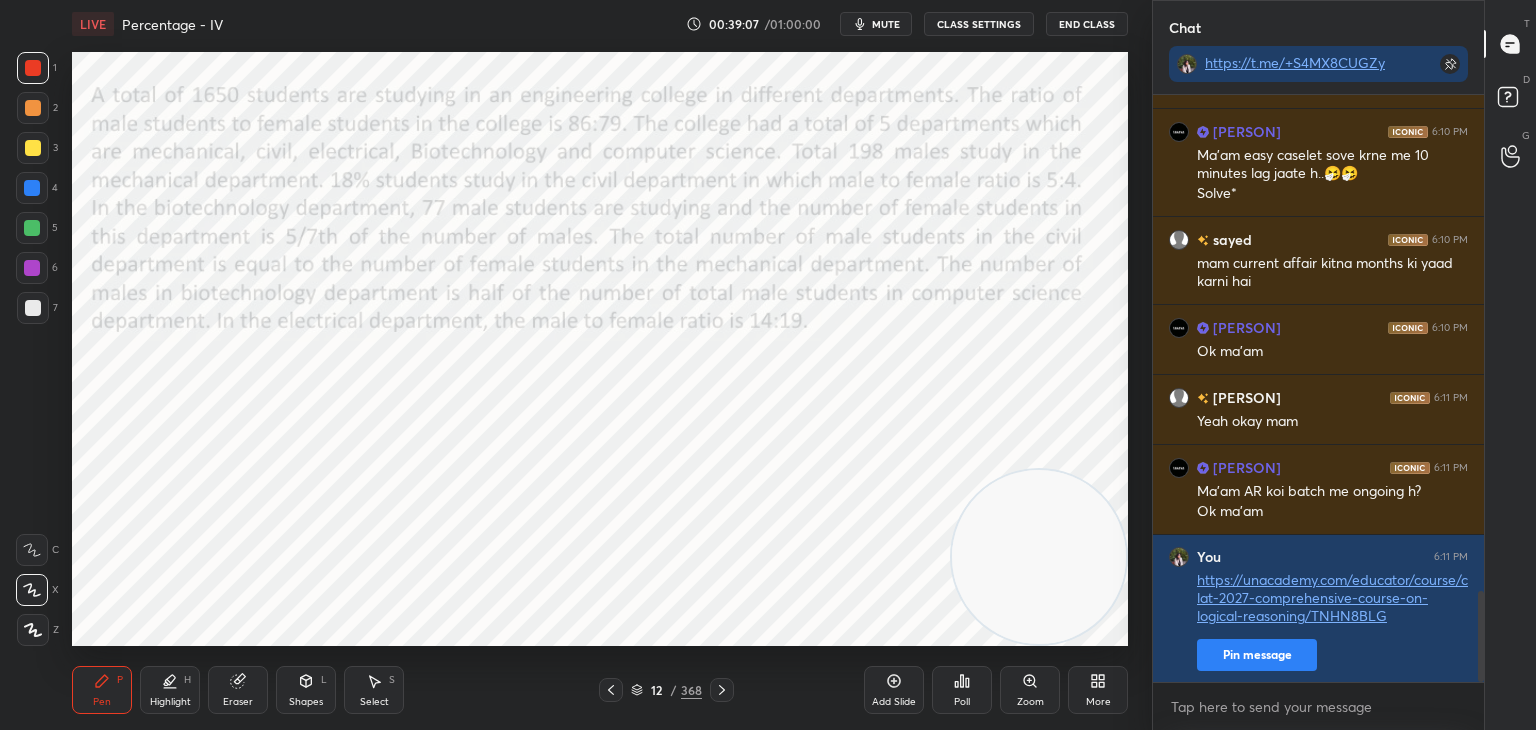 click 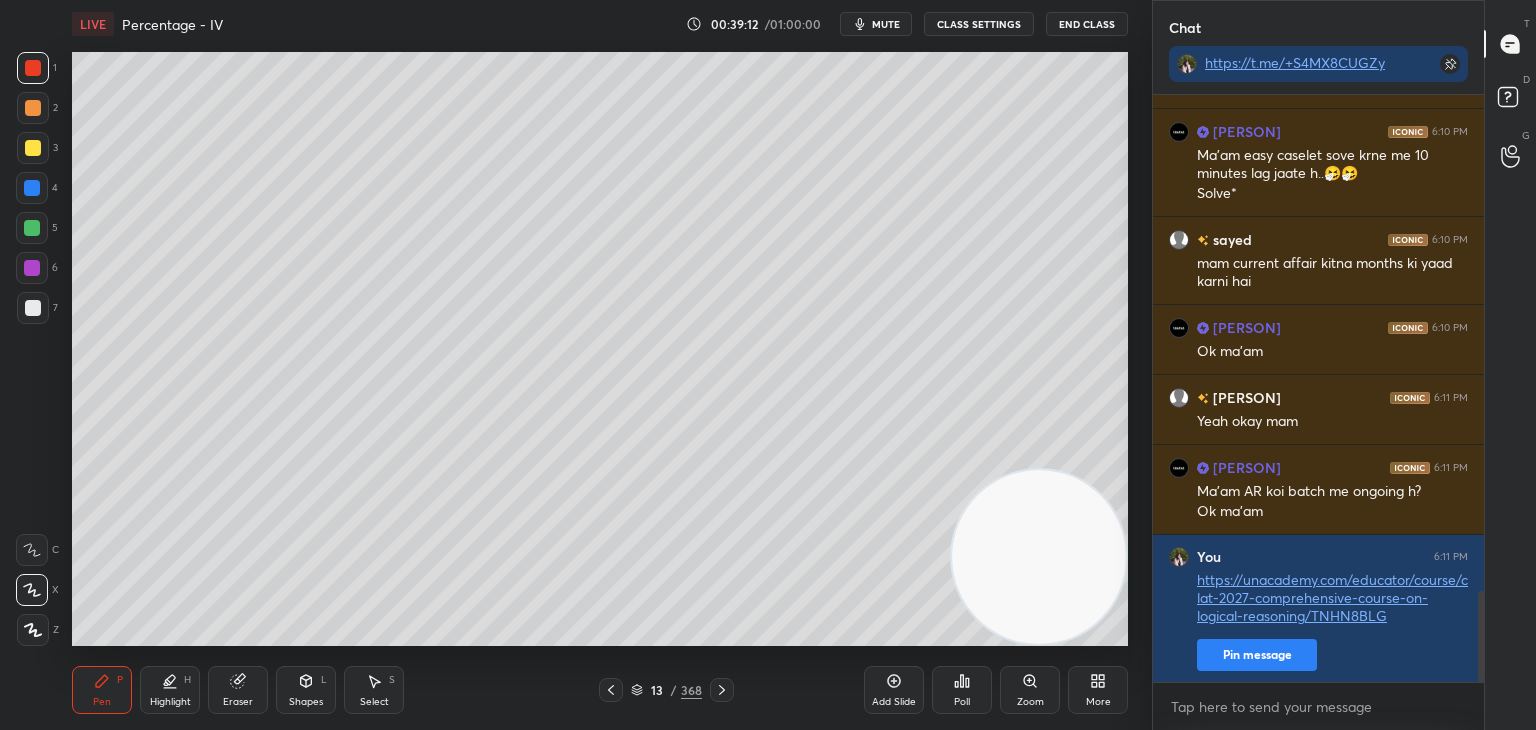 click 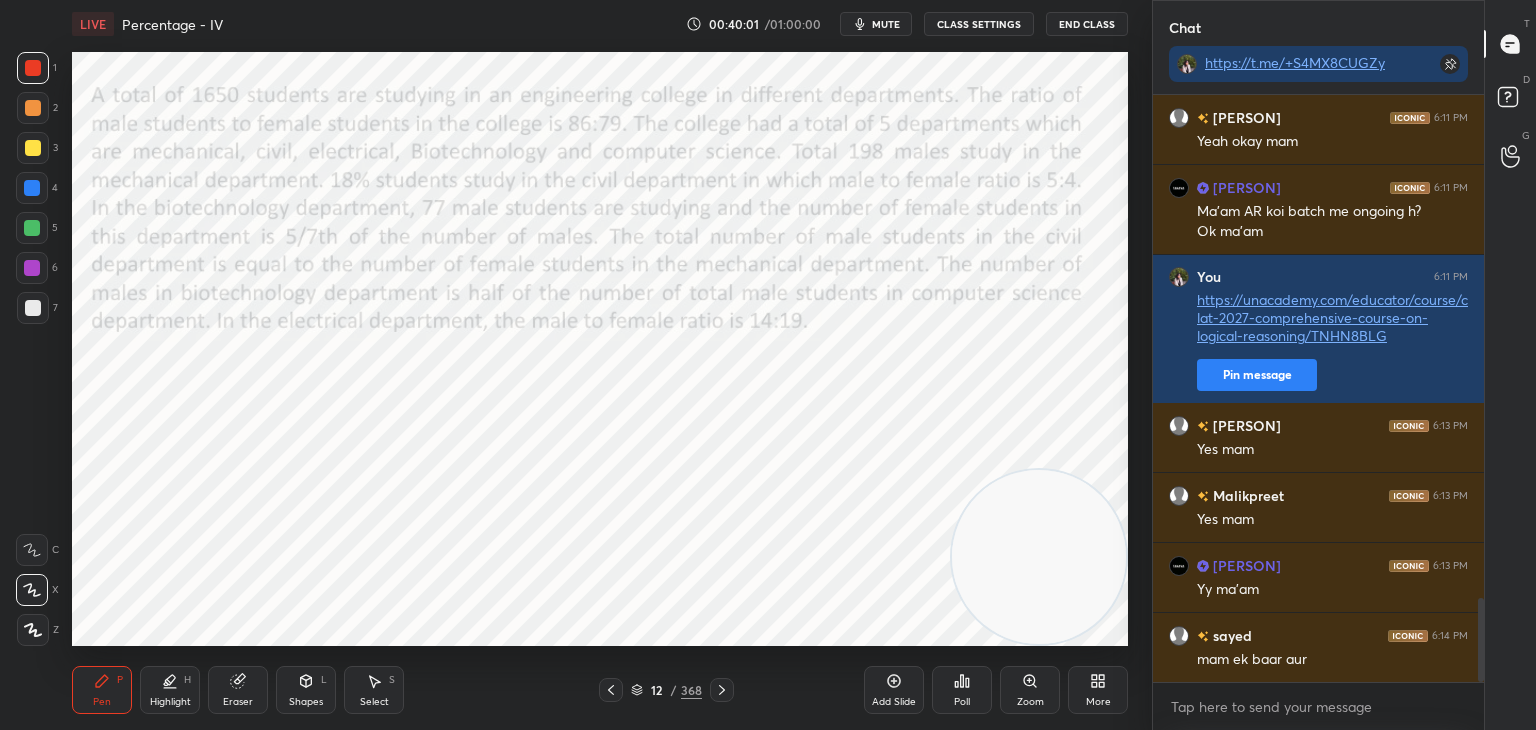 scroll, scrollTop: 3536, scrollLeft: 0, axis: vertical 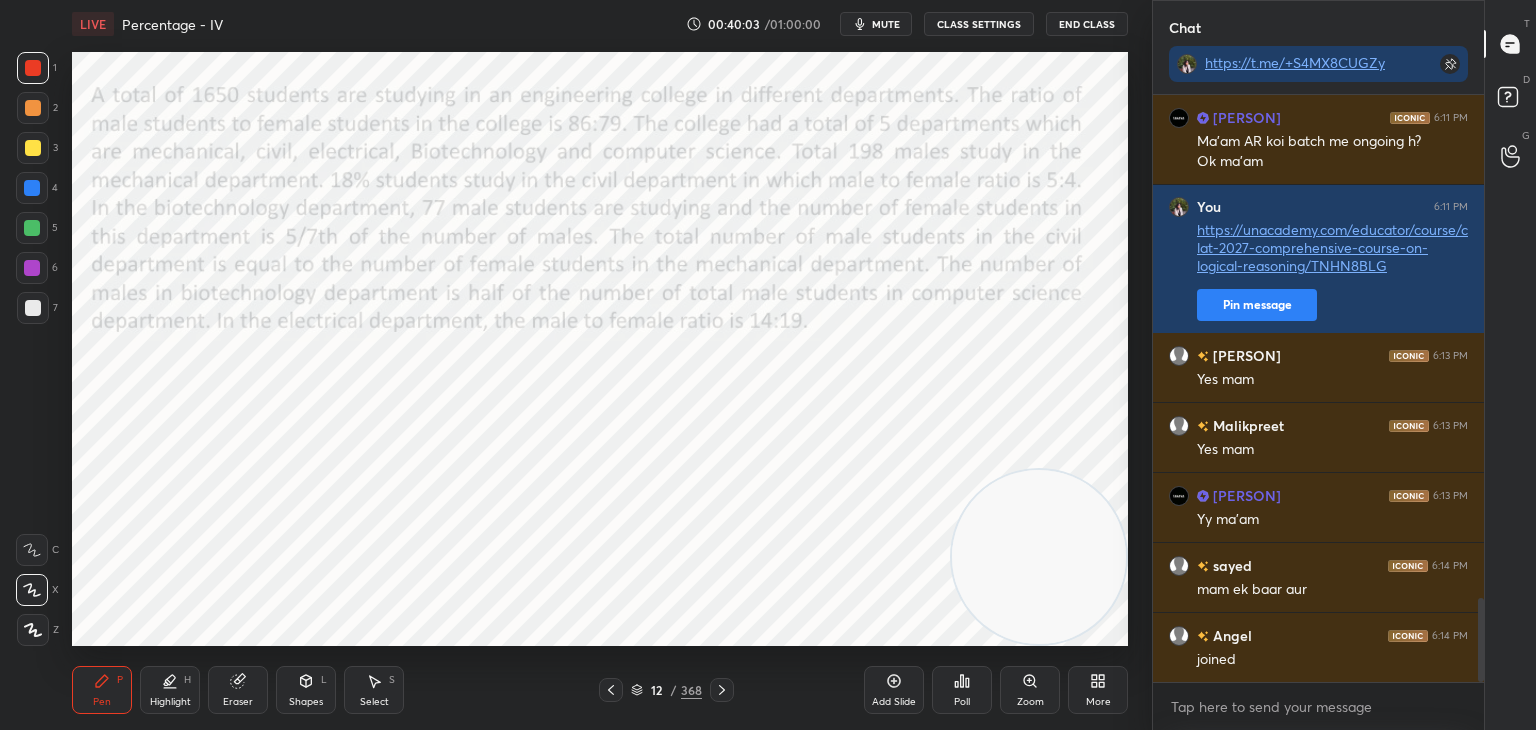 click 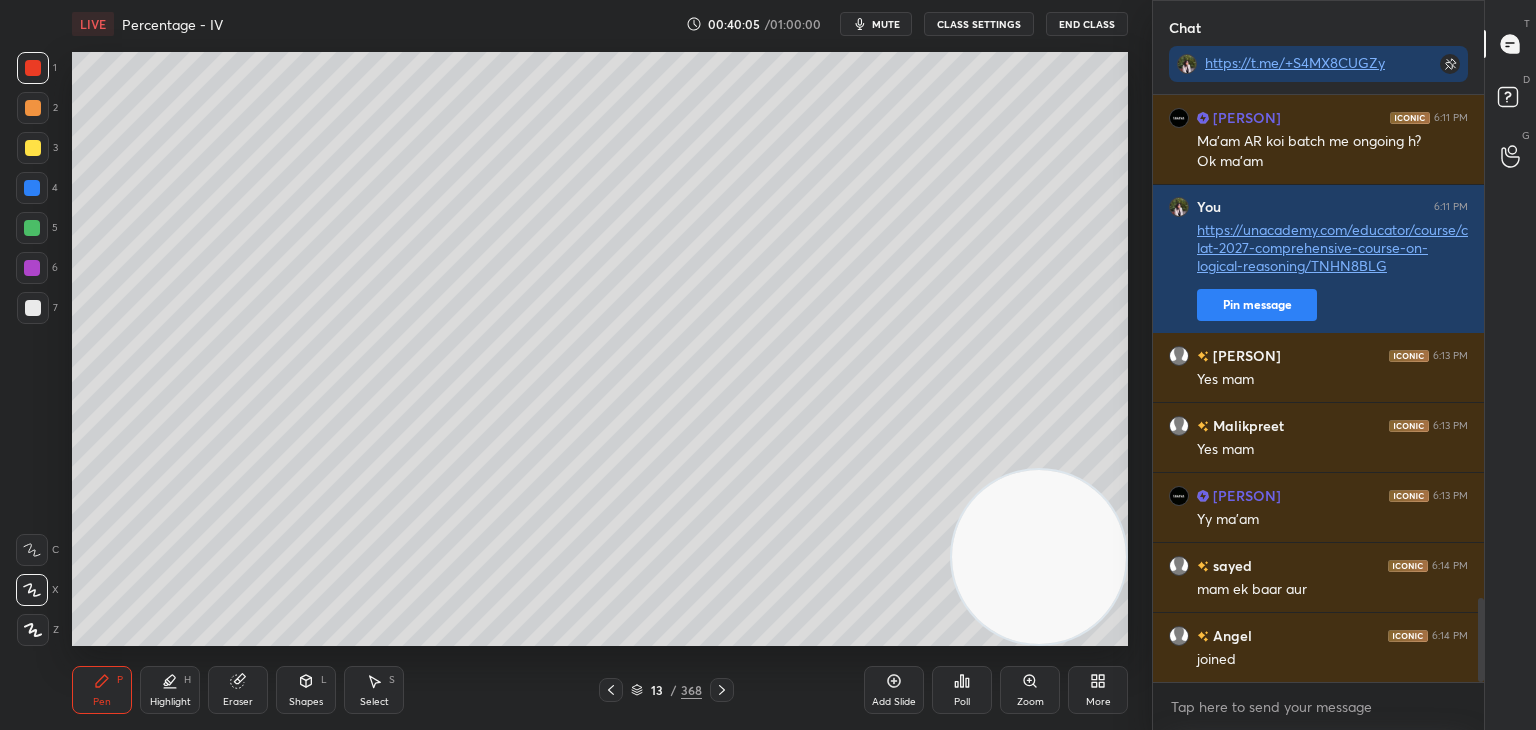 scroll, scrollTop: 546, scrollLeft: 325, axis: both 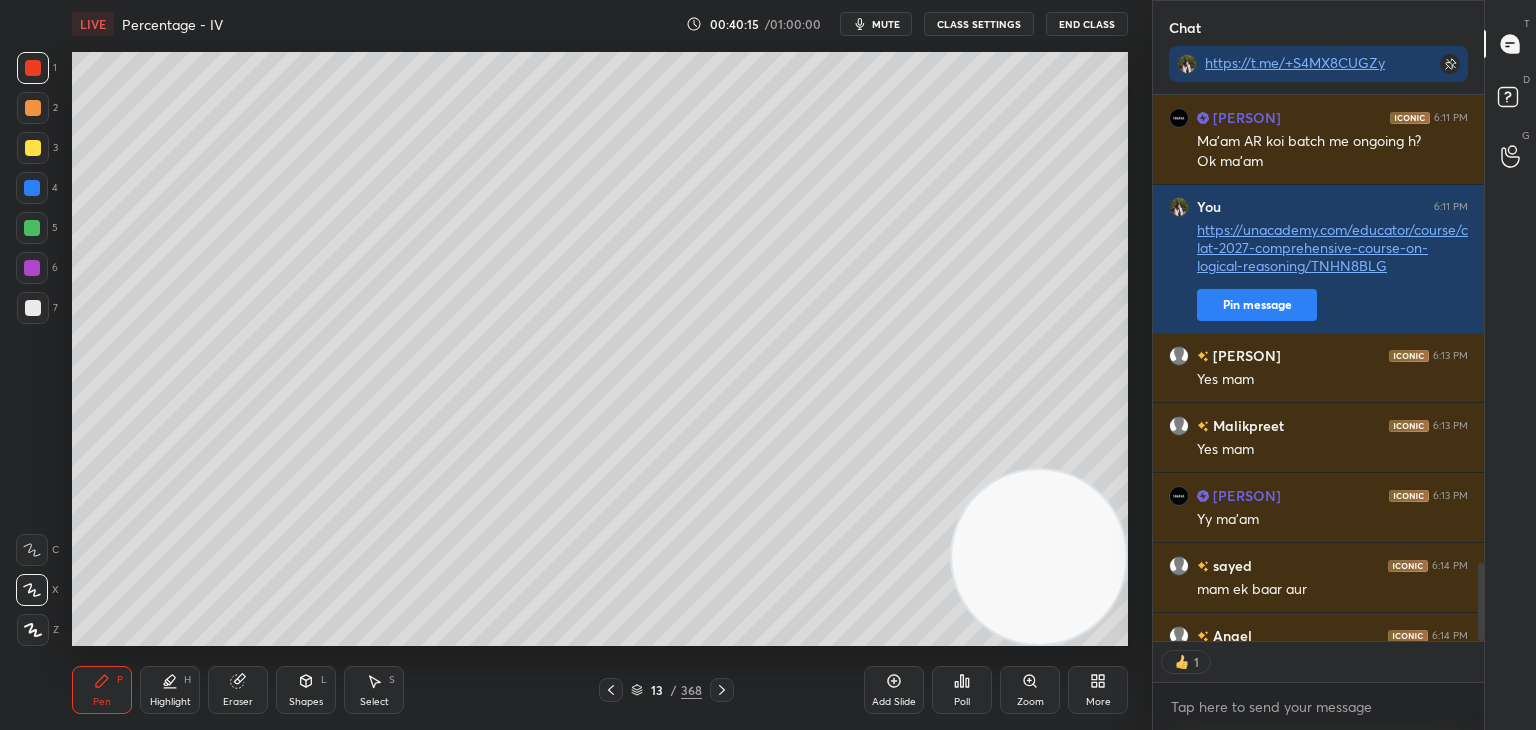 click 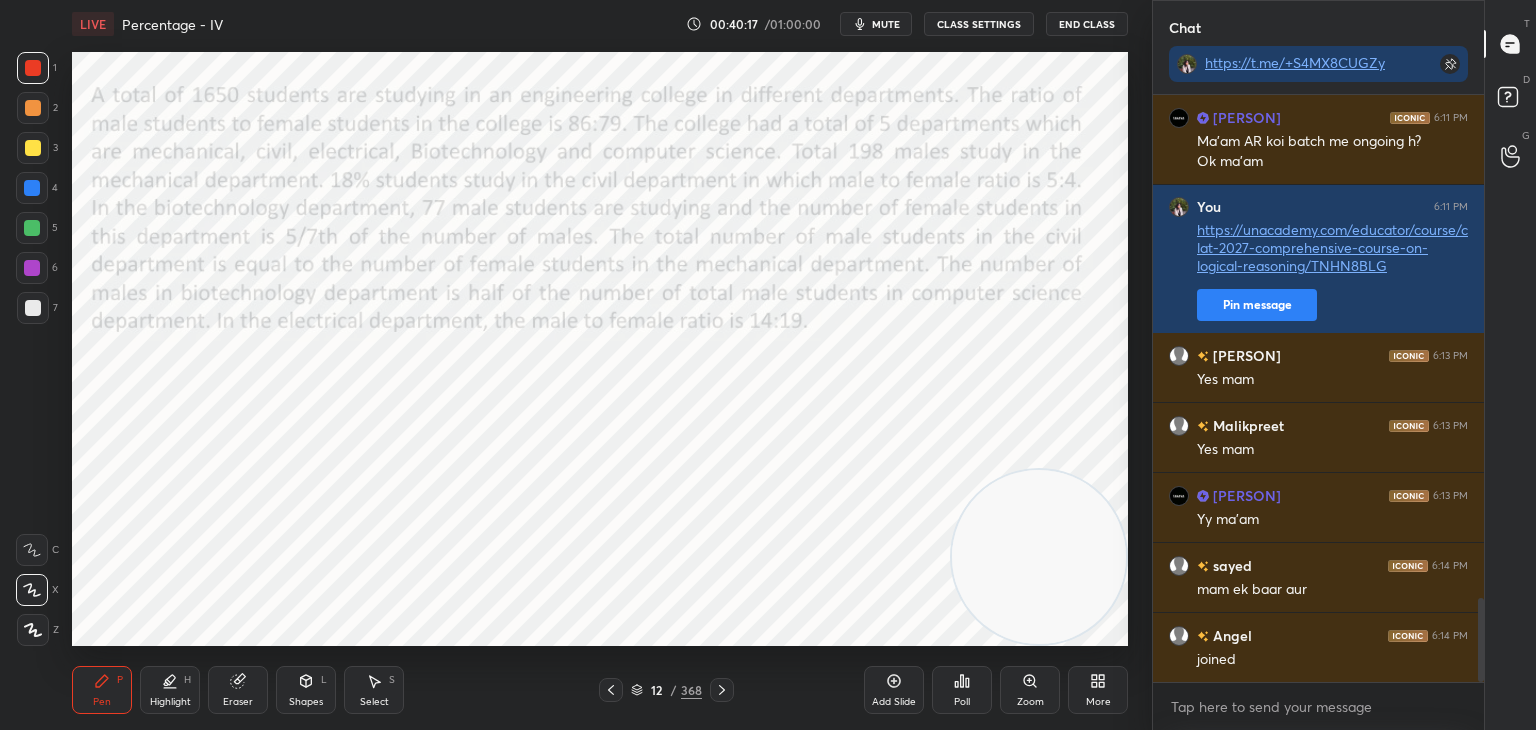 scroll, scrollTop: 3606, scrollLeft: 0, axis: vertical 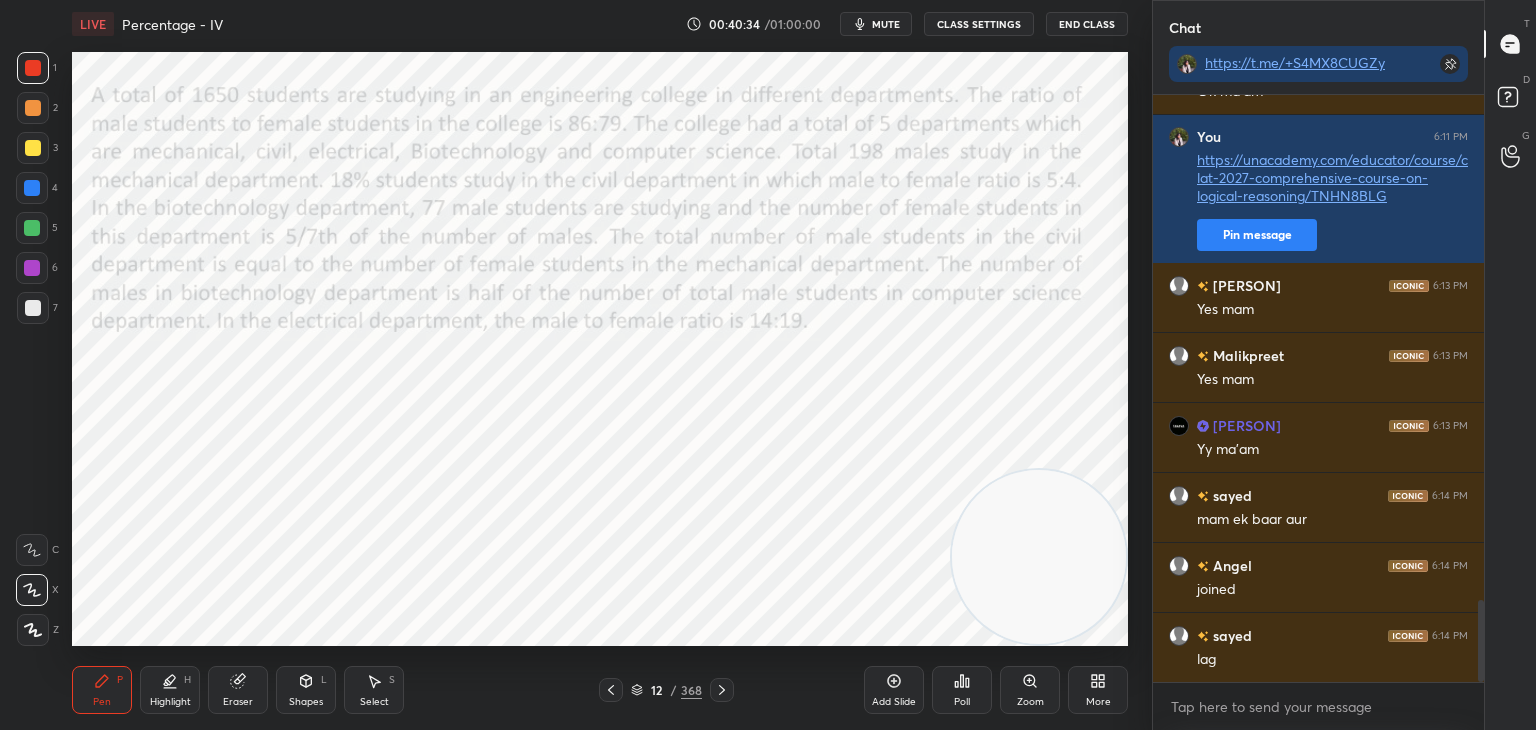 click on "Highlight H" at bounding box center (170, 690) 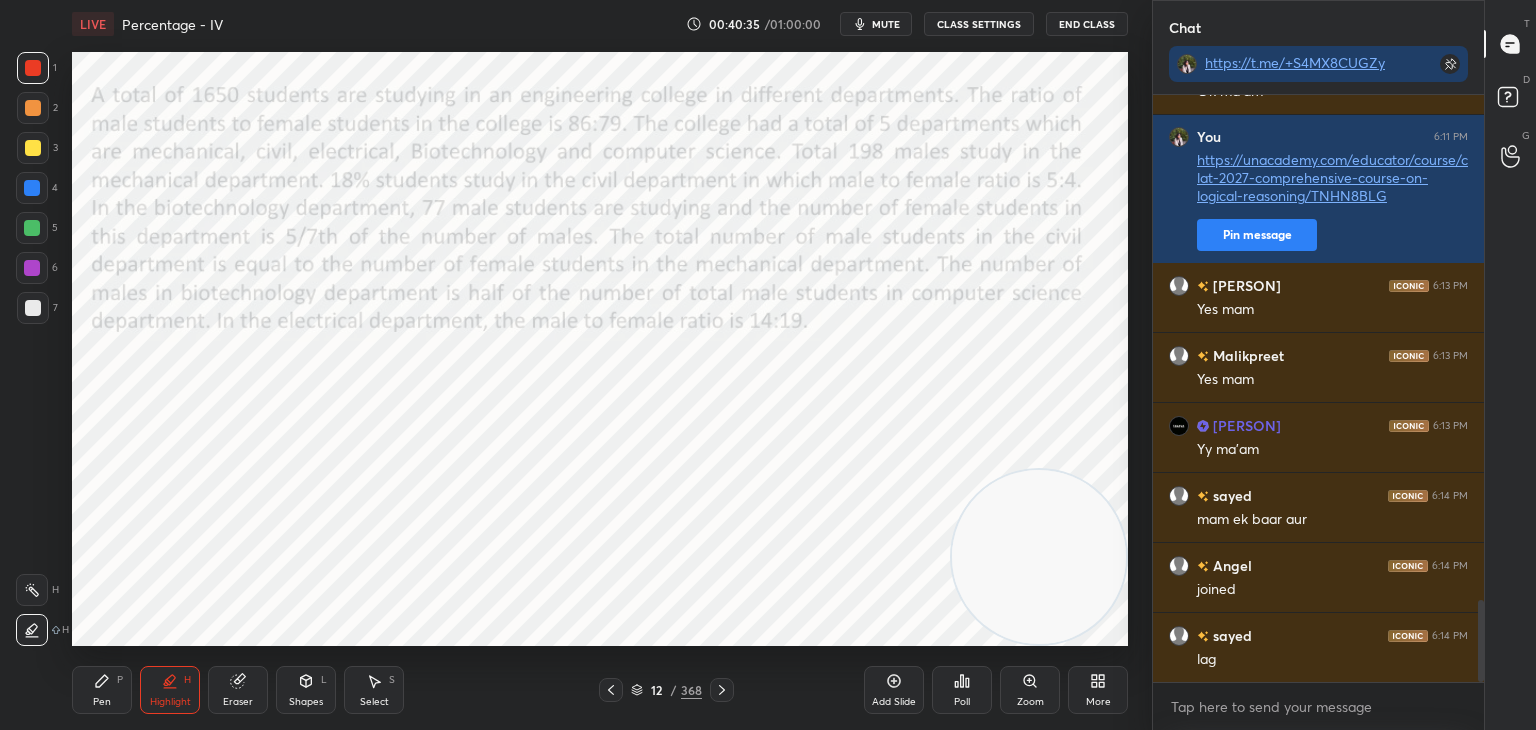click 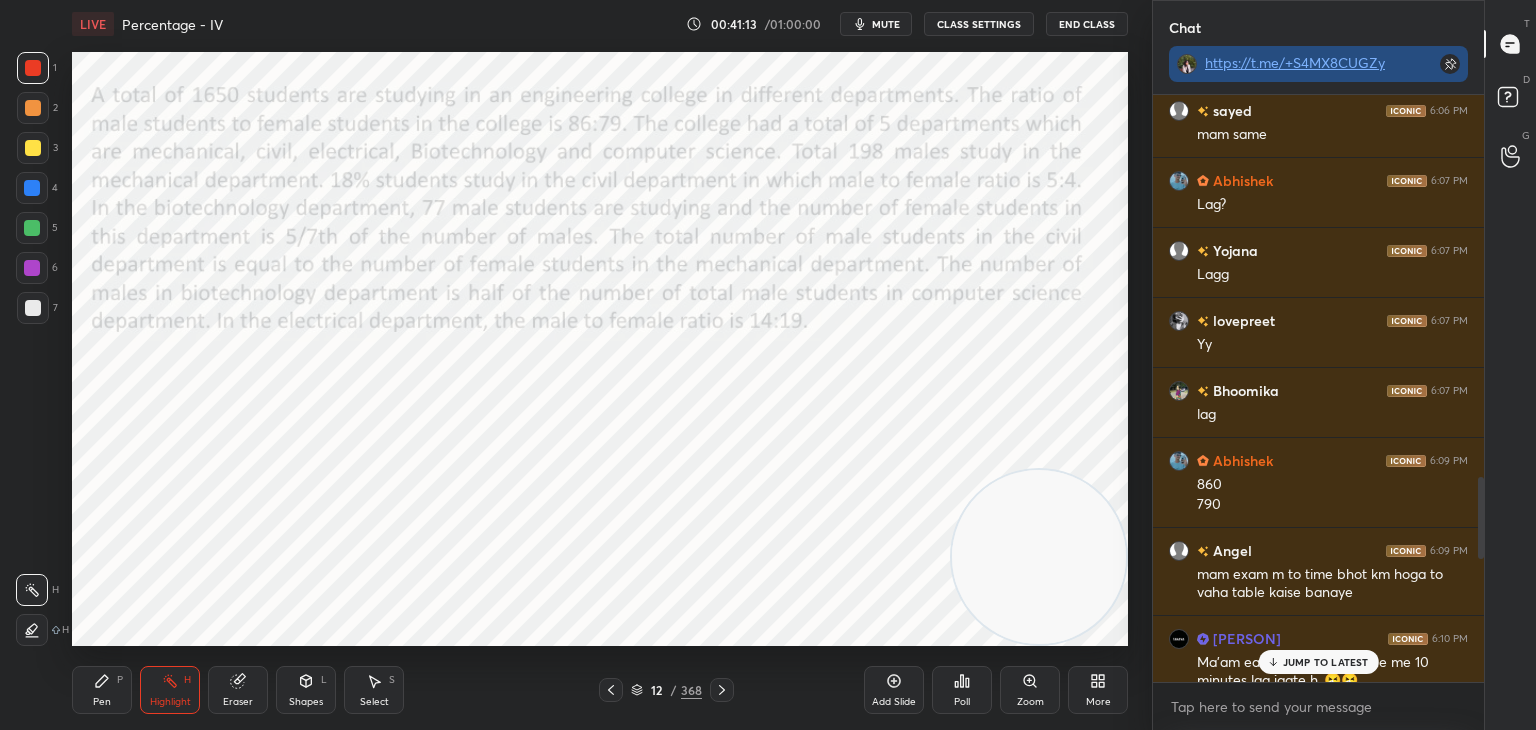 scroll, scrollTop: 3606, scrollLeft: 0, axis: vertical 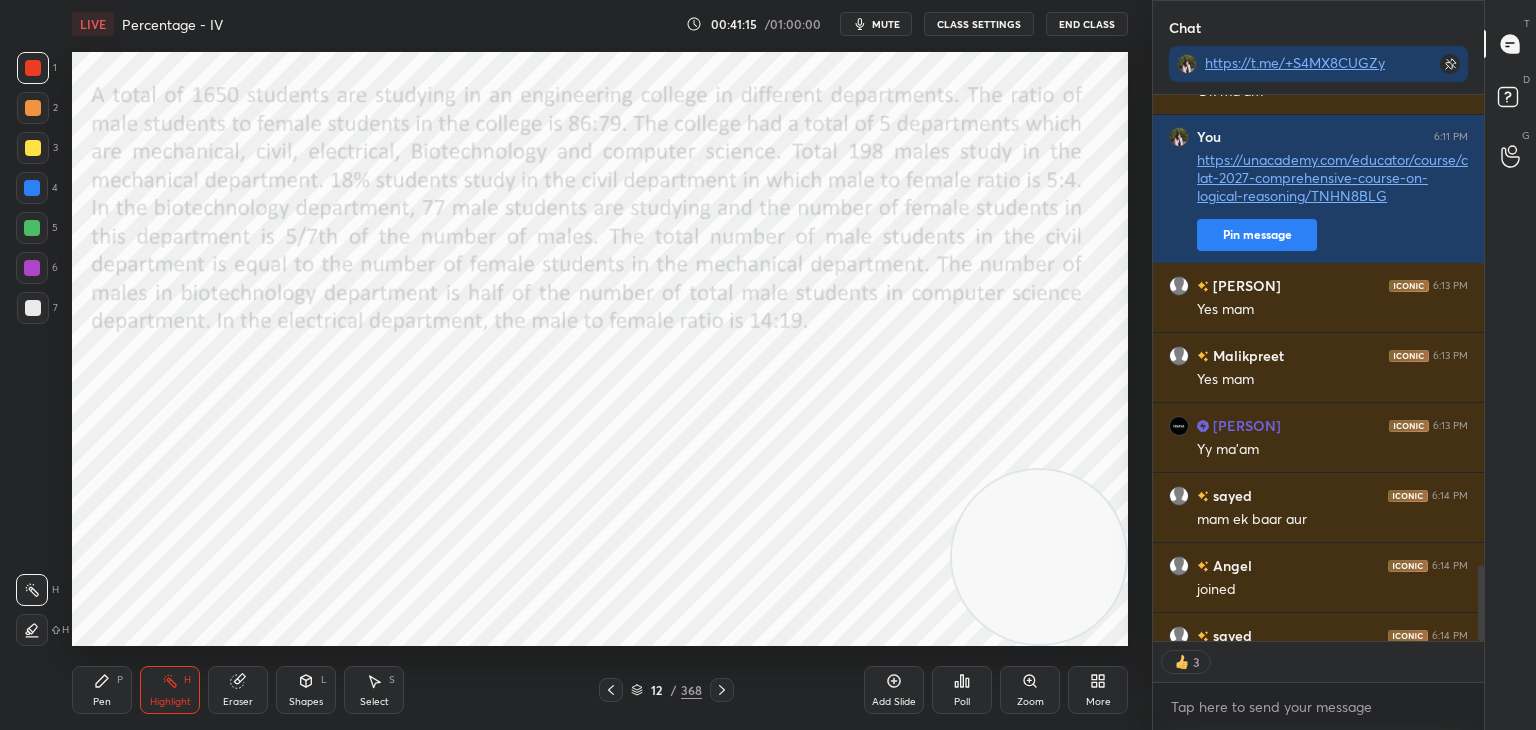 click 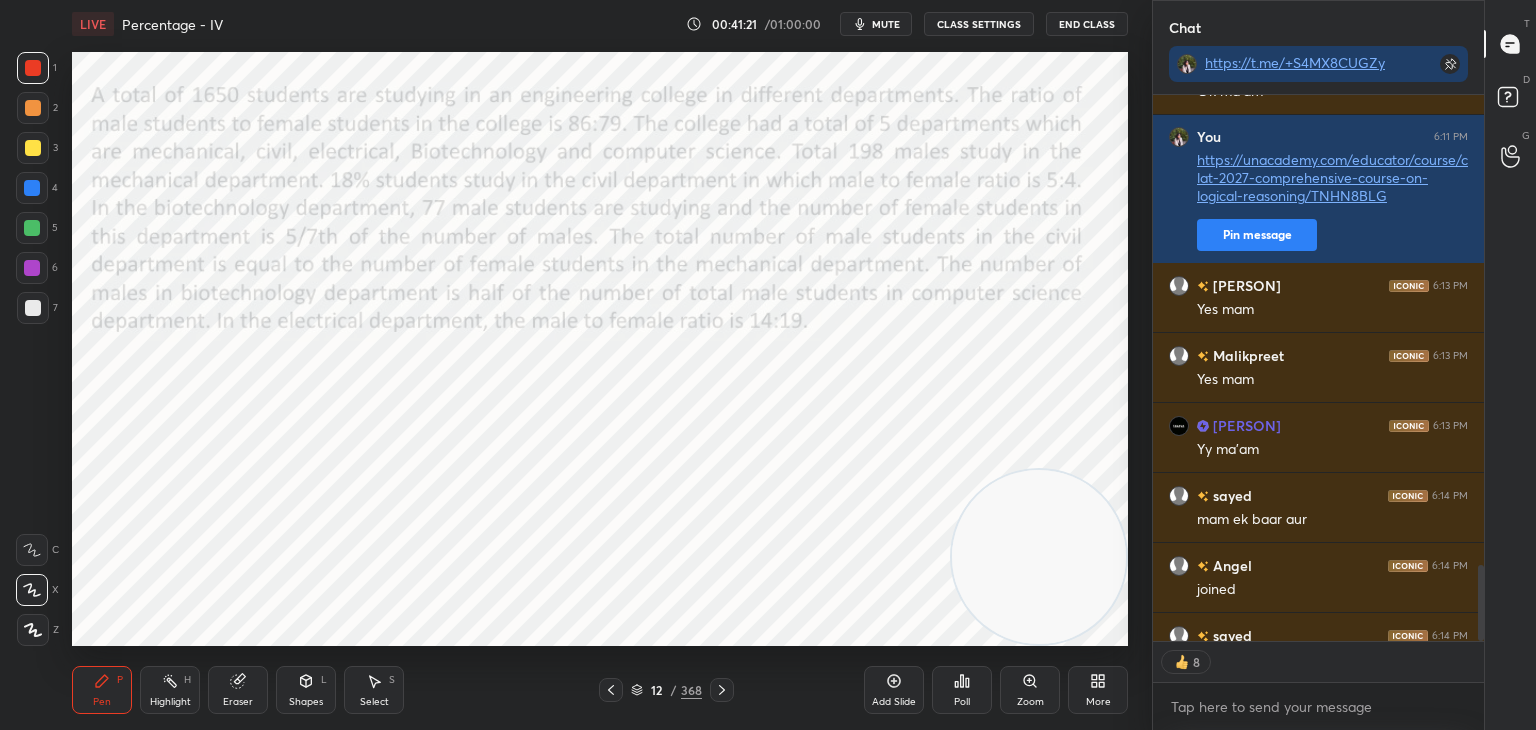 click at bounding box center (32, 188) 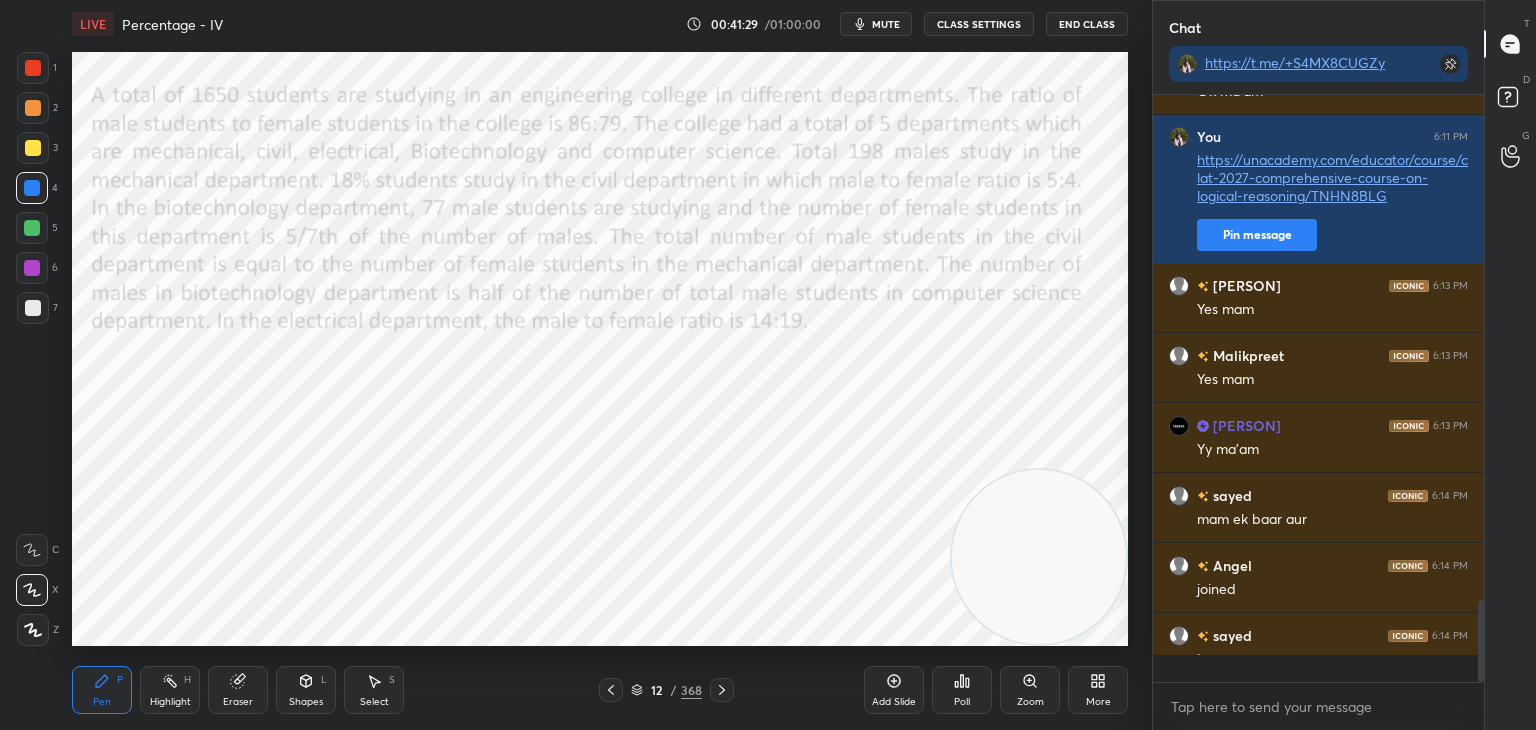 scroll, scrollTop: 6, scrollLeft: 6, axis: both 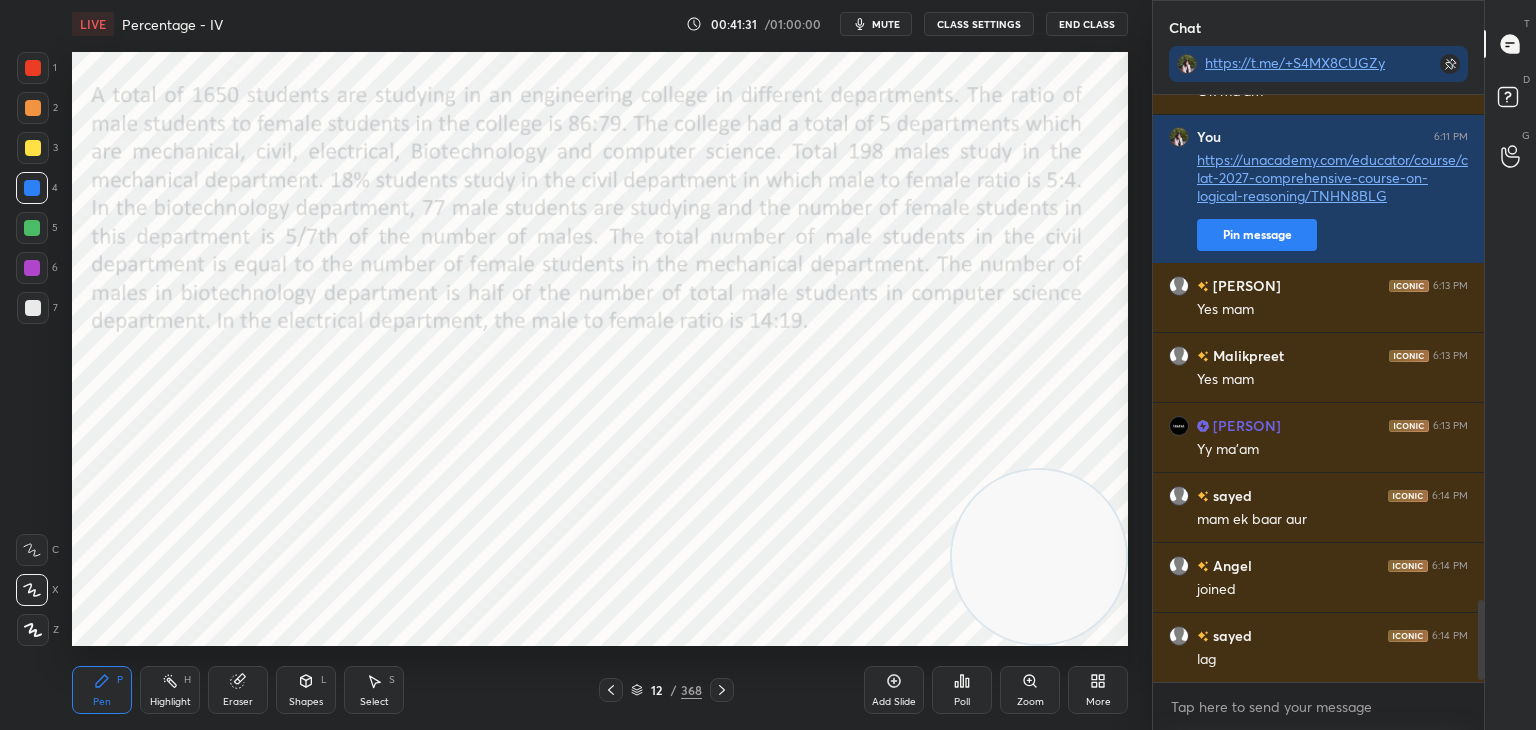 click at bounding box center (33, 68) 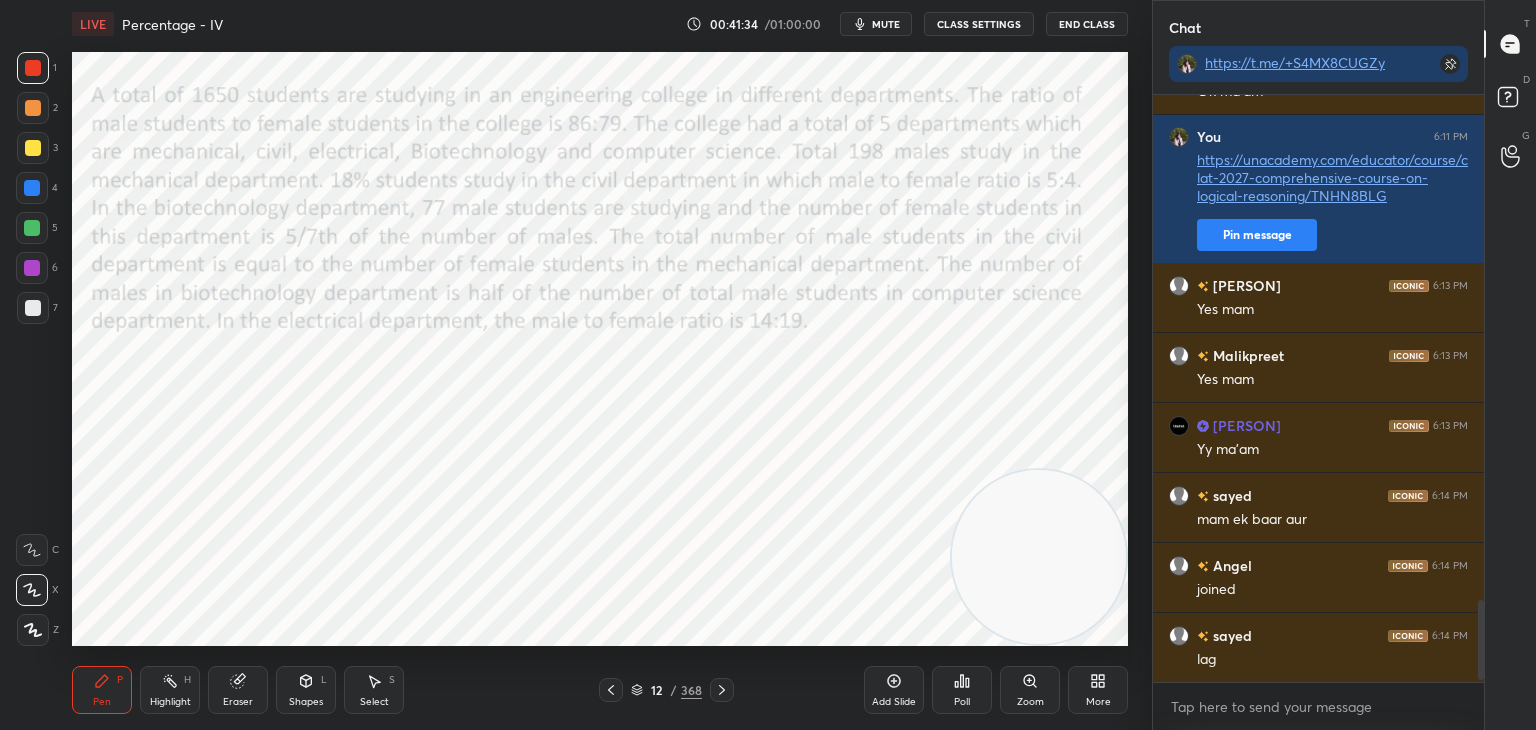 click 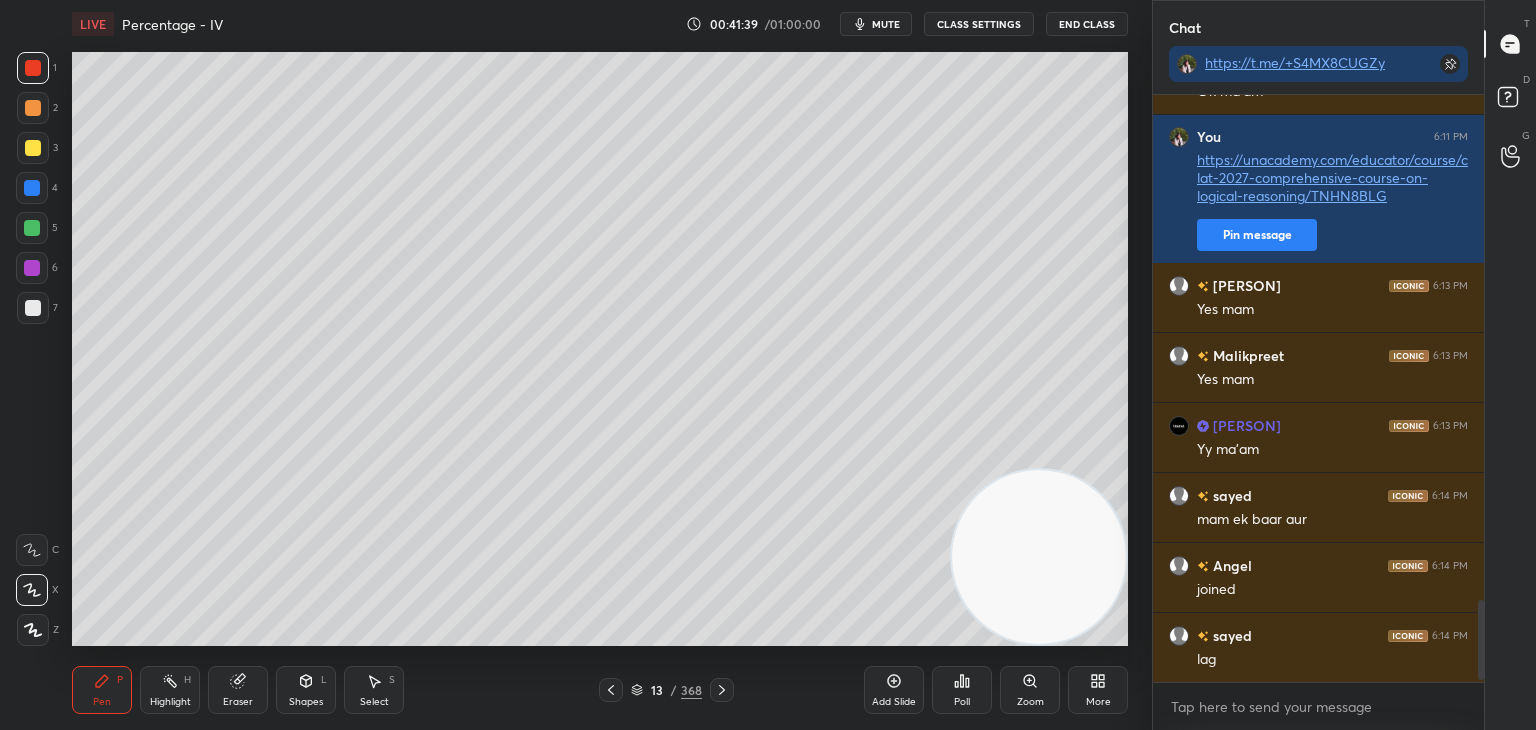 click 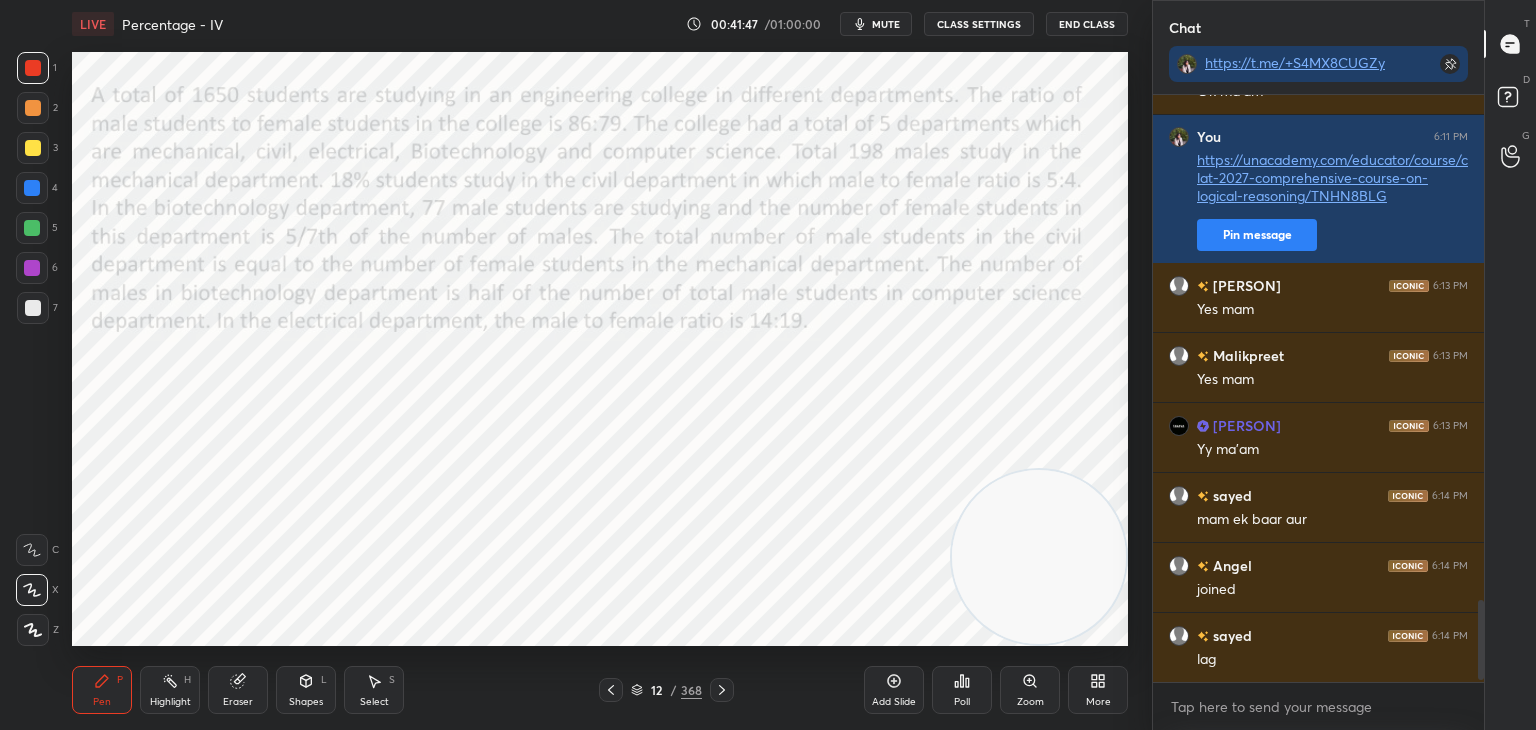 scroll, scrollTop: 3676, scrollLeft: 0, axis: vertical 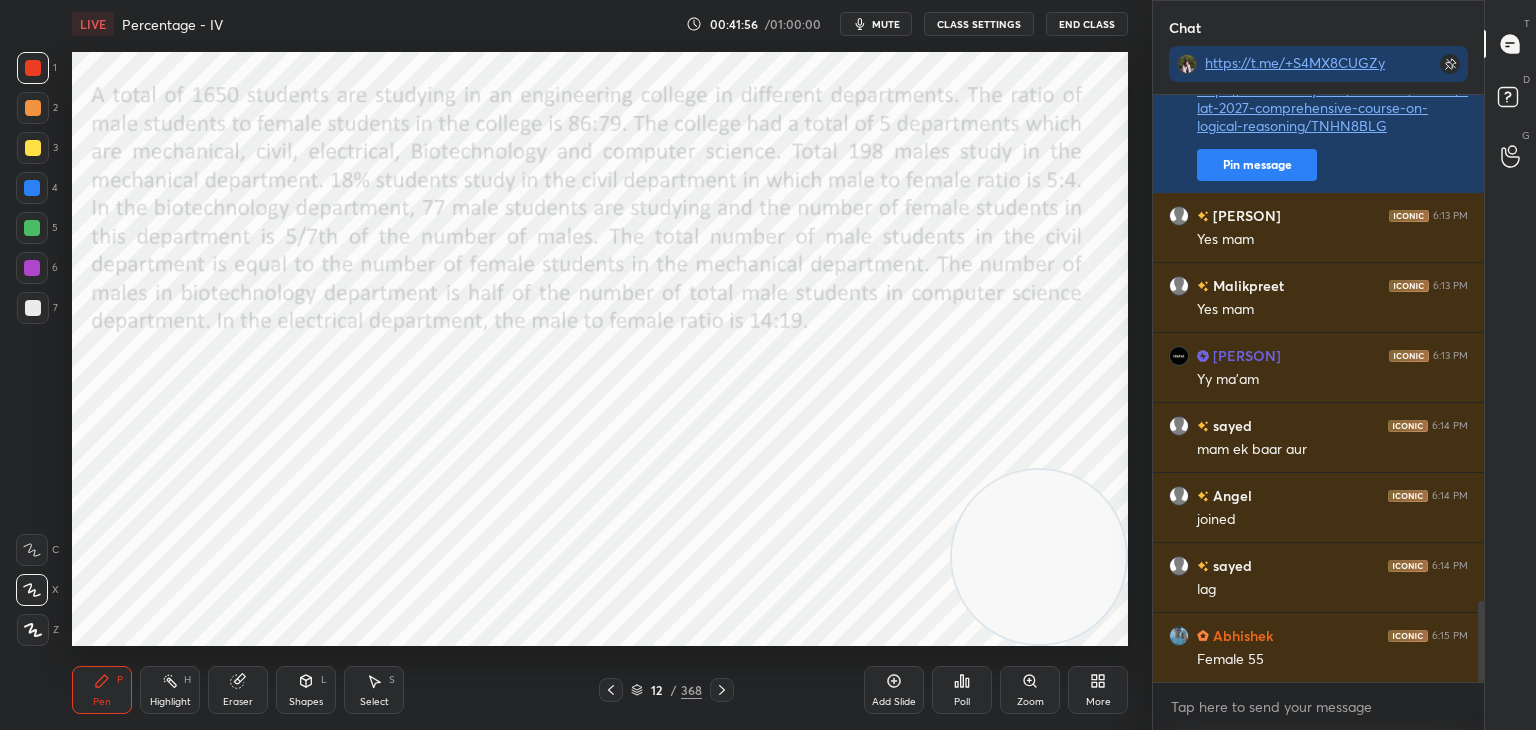 click 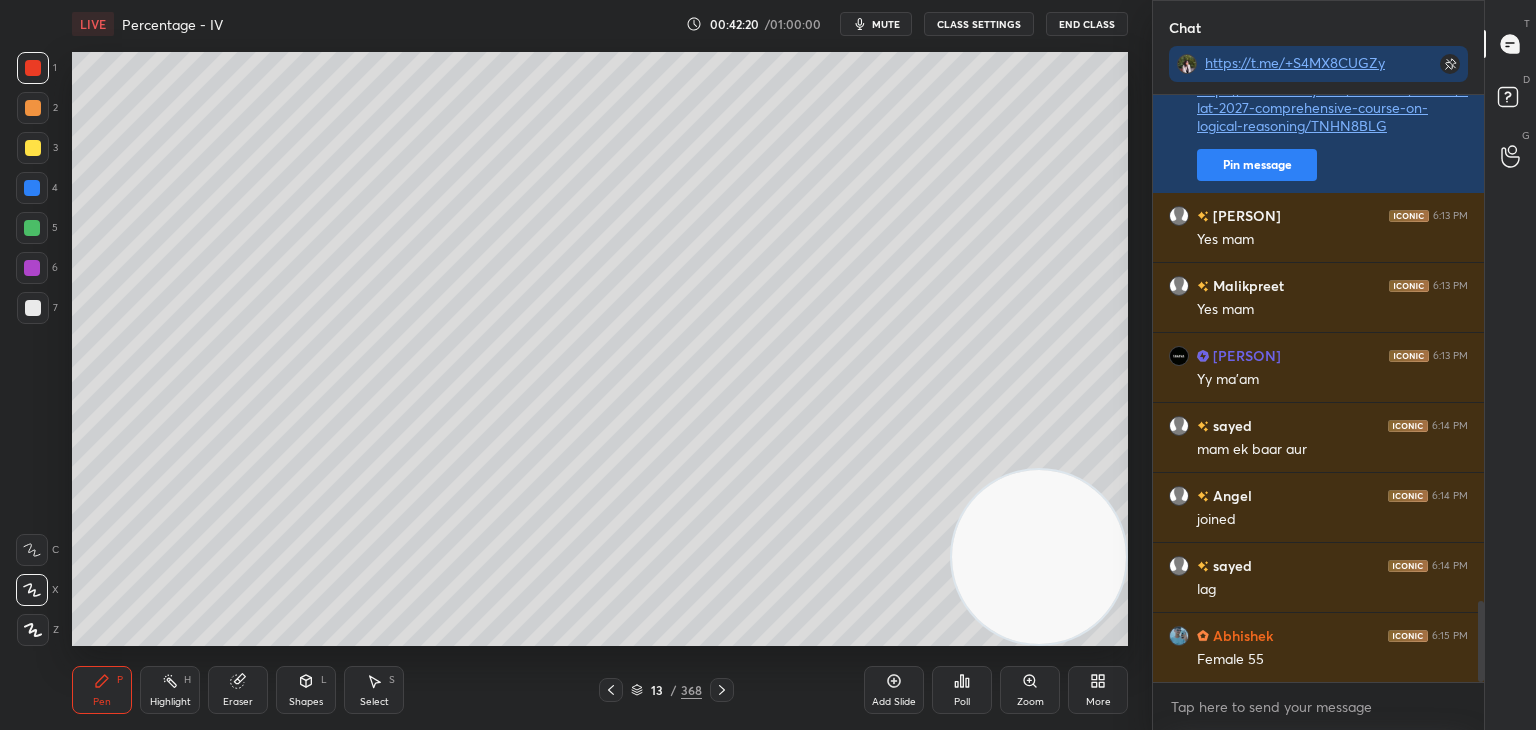 click 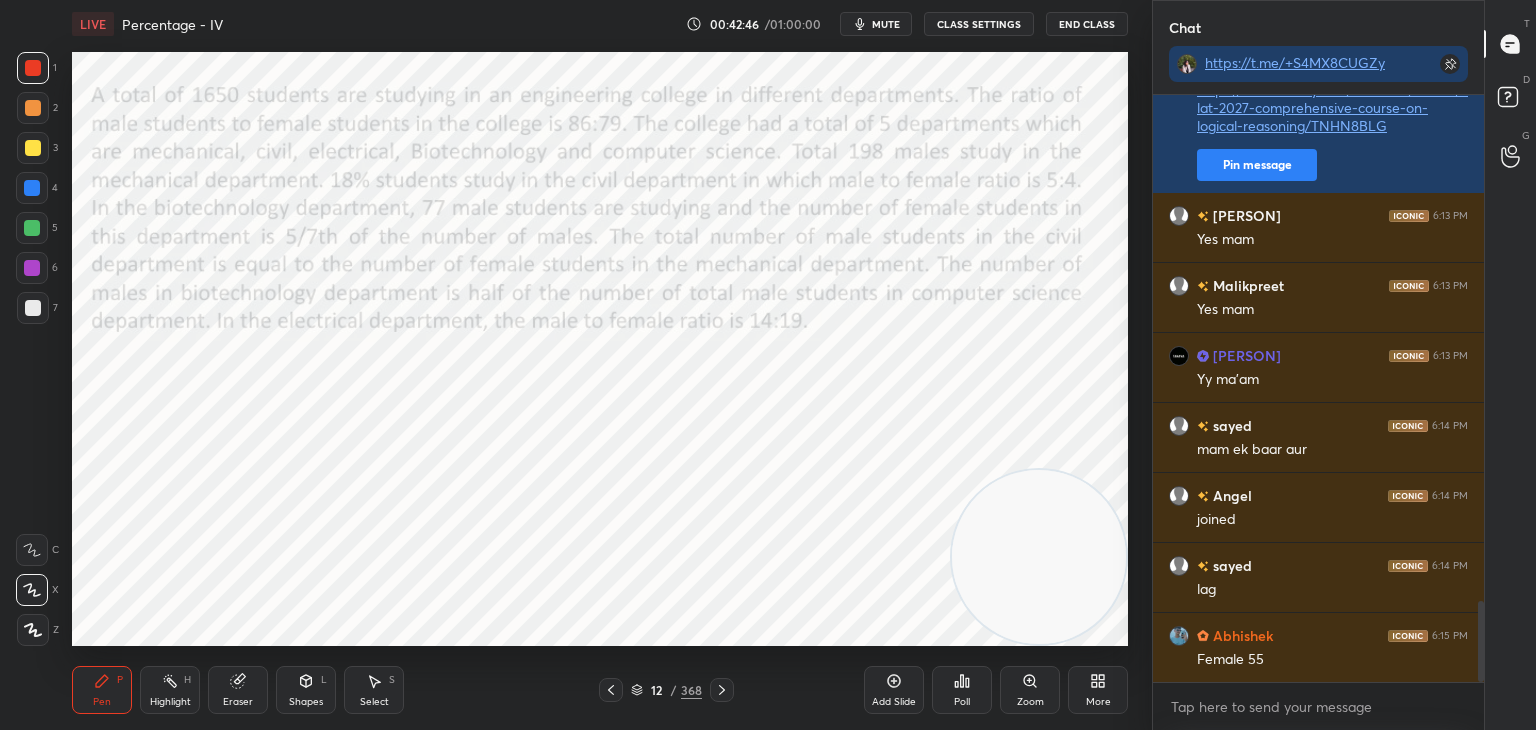 click 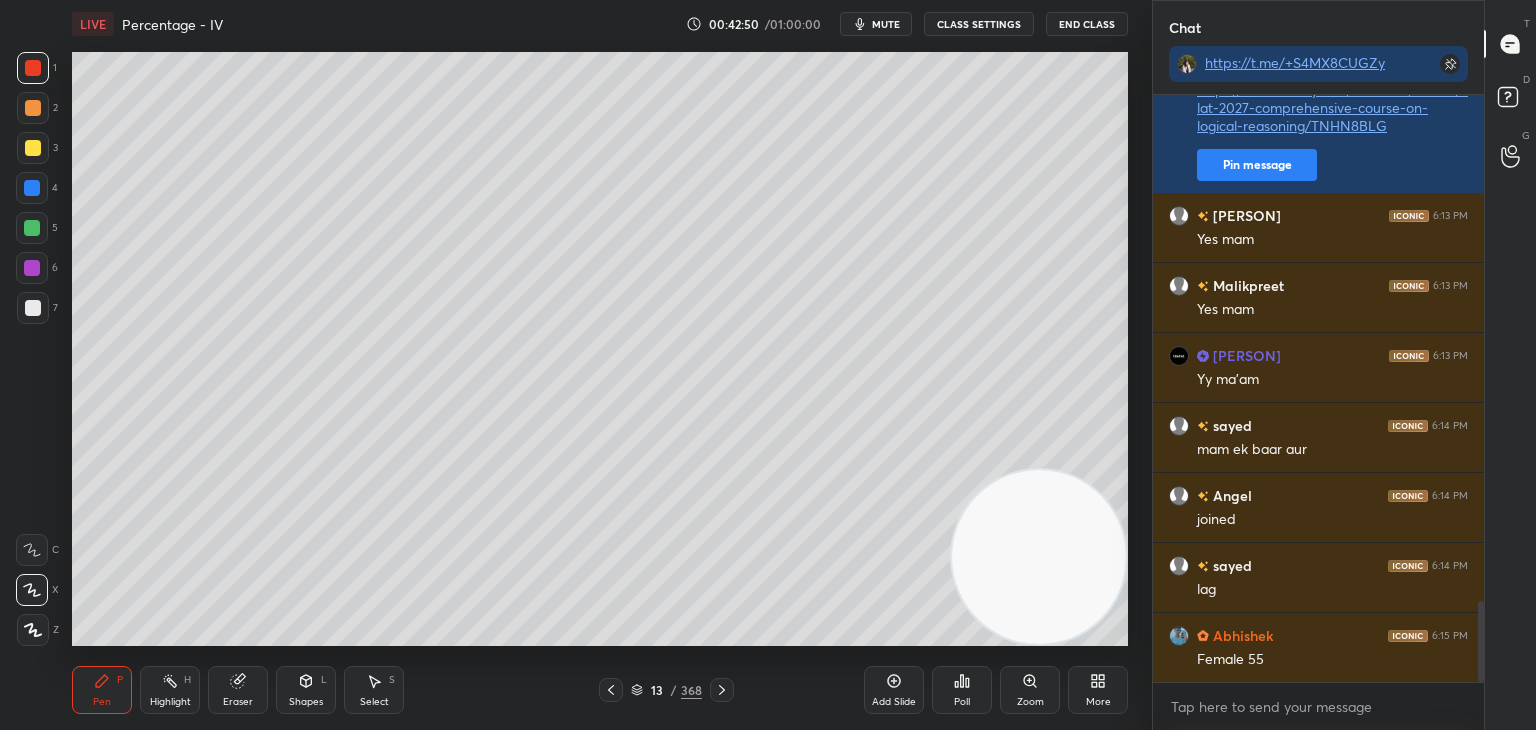 click 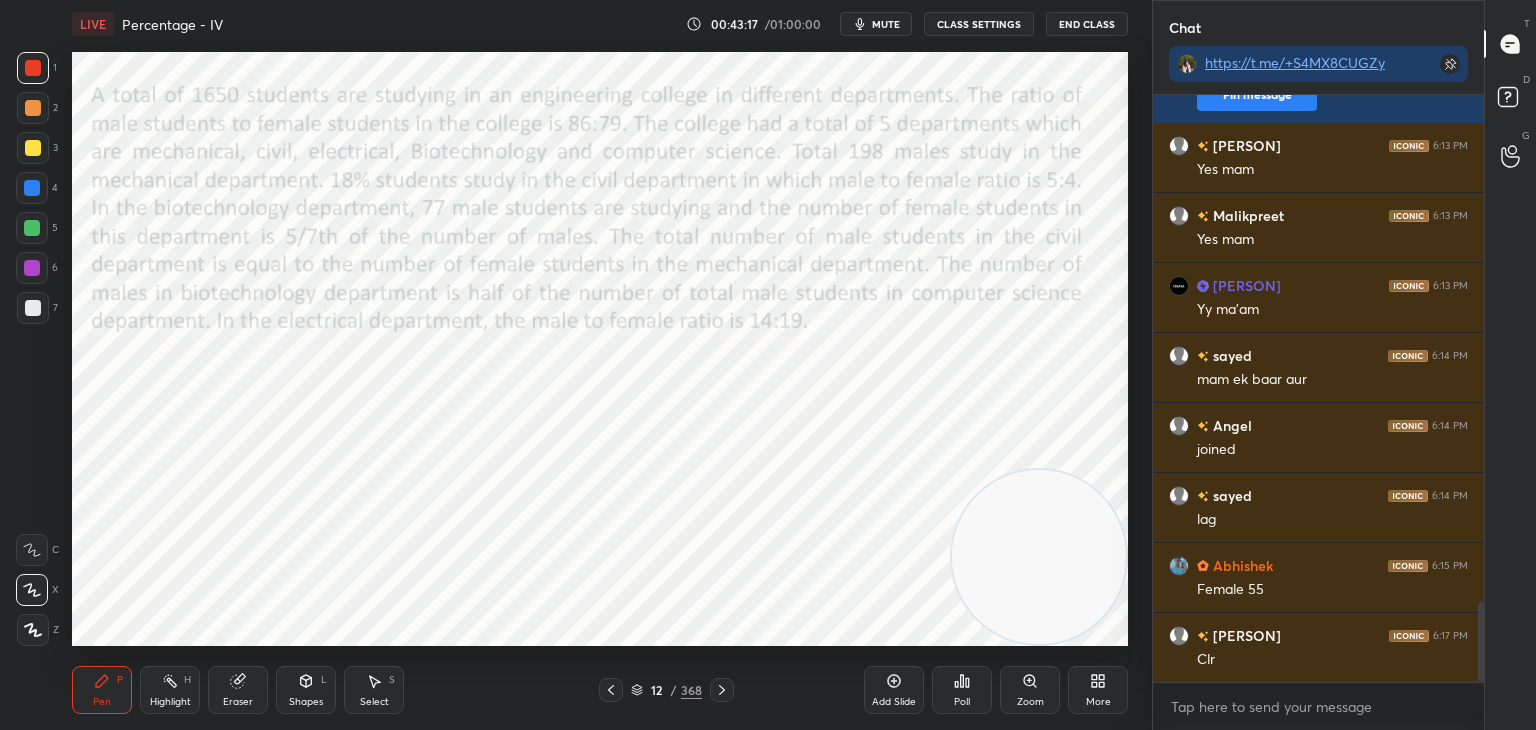 scroll, scrollTop: 3816, scrollLeft: 0, axis: vertical 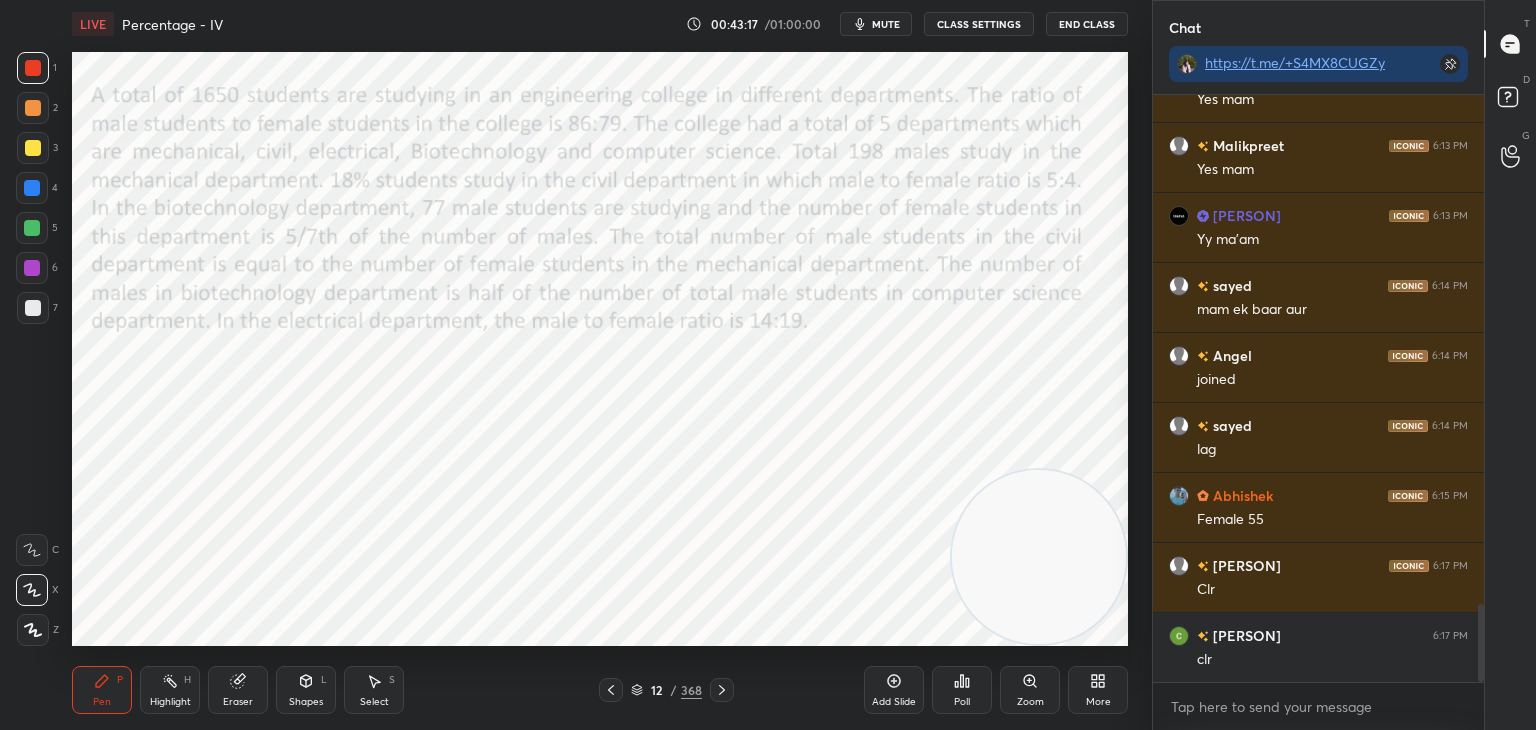 click 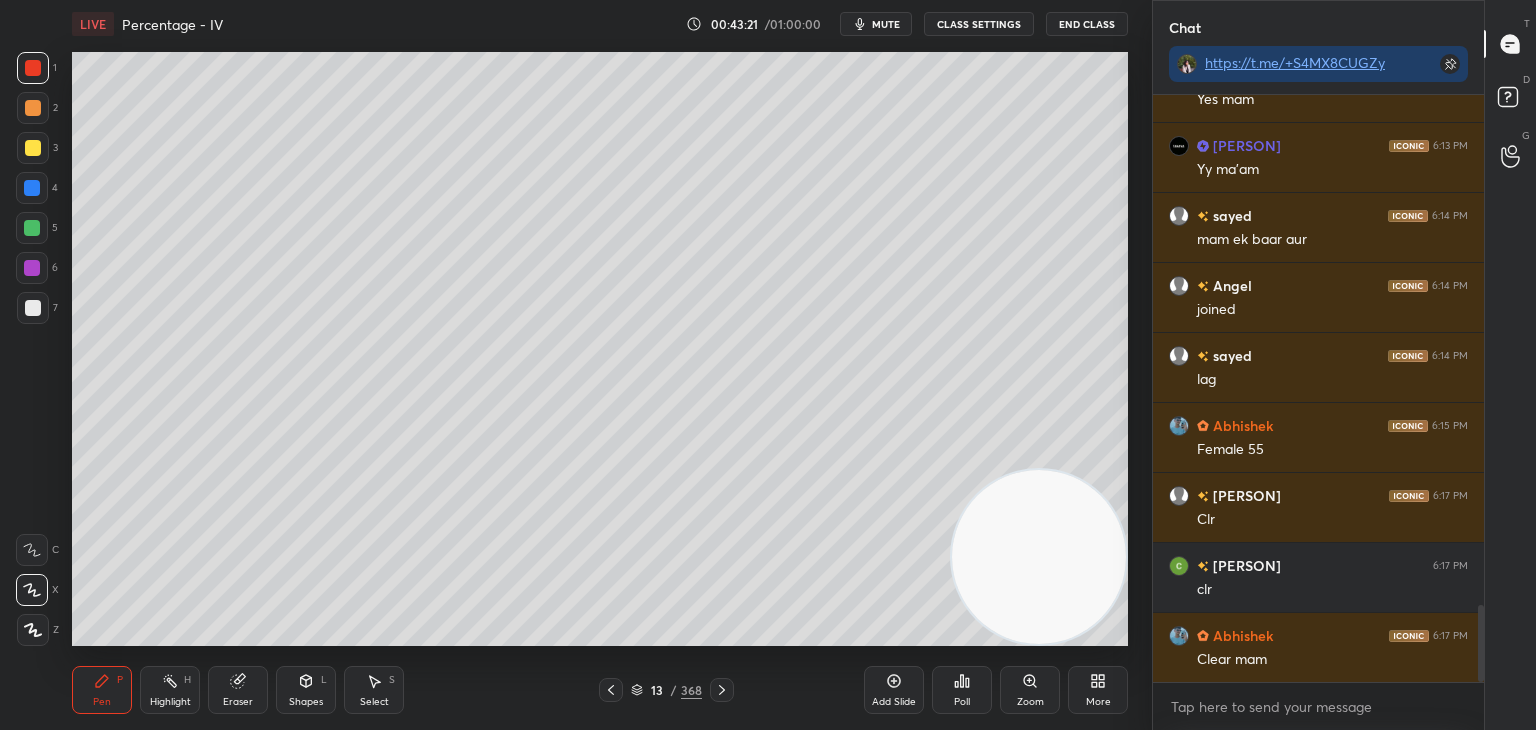 scroll, scrollTop: 3956, scrollLeft: 0, axis: vertical 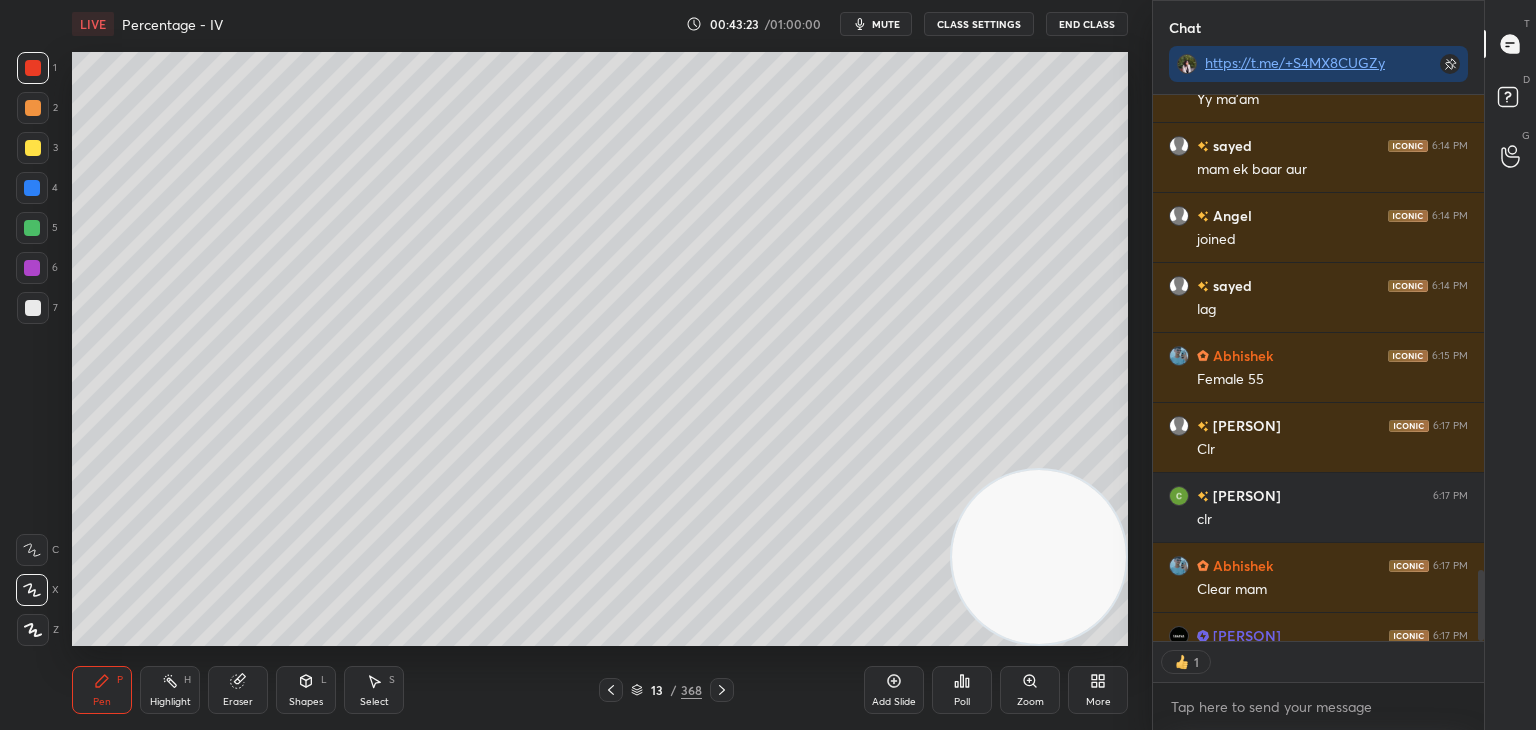click 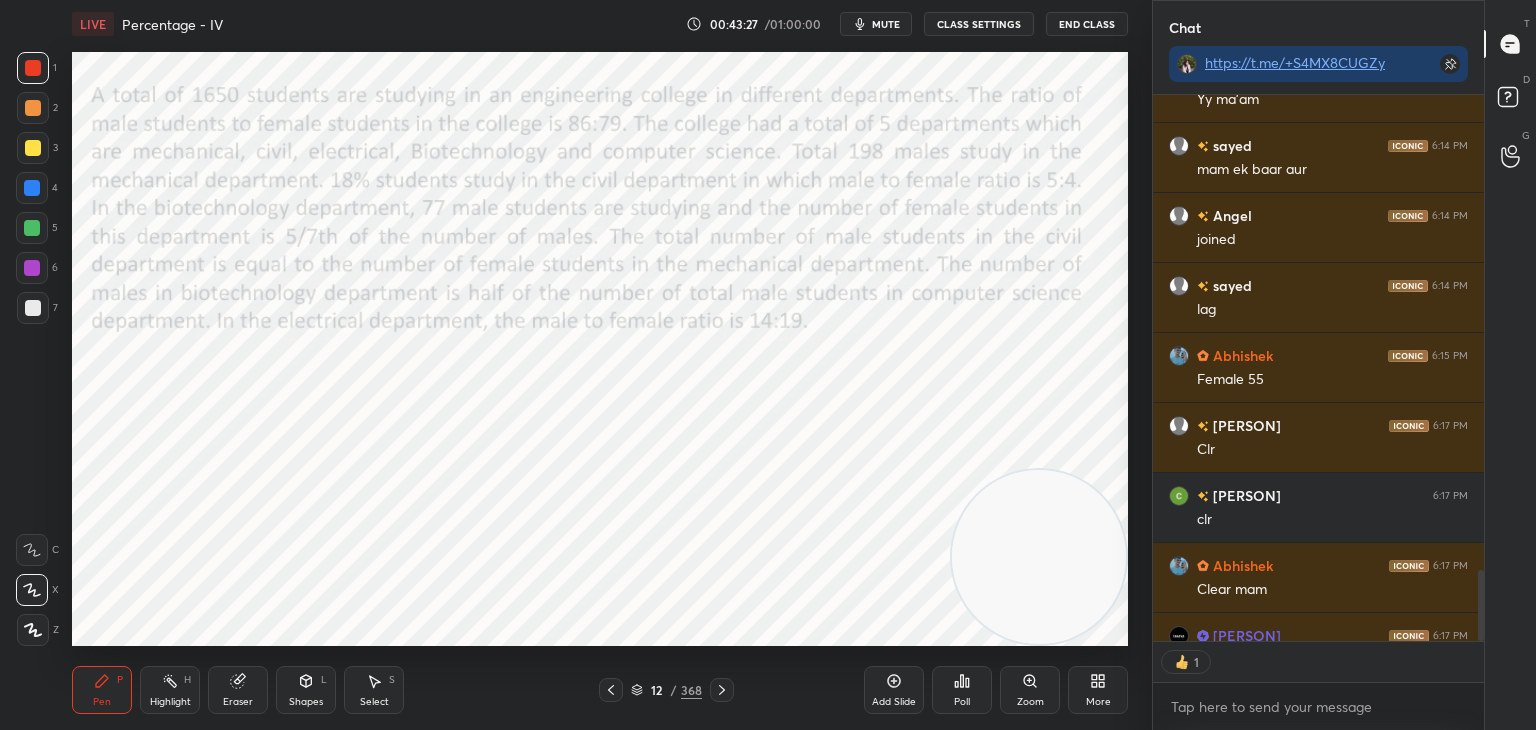 click 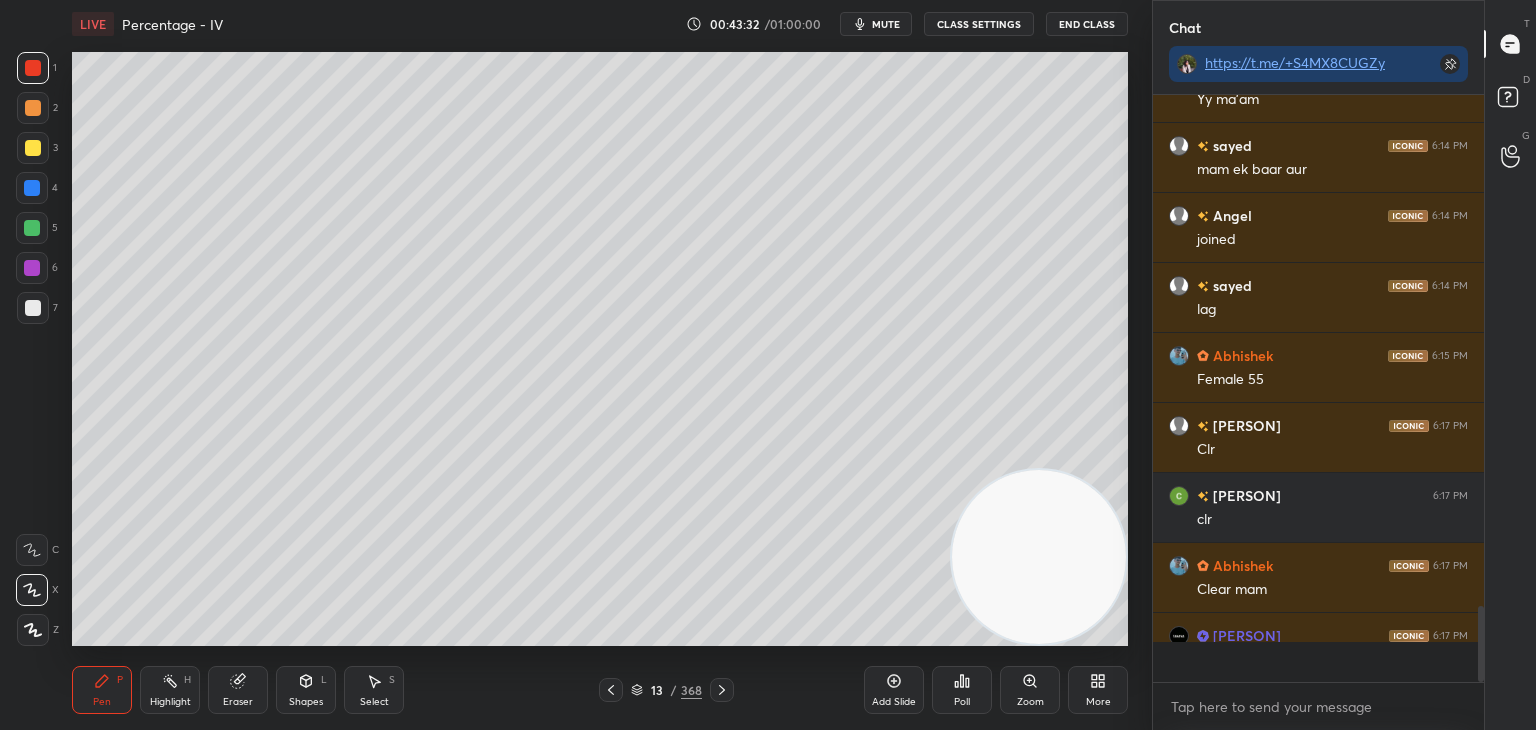 scroll, scrollTop: 6, scrollLeft: 6, axis: both 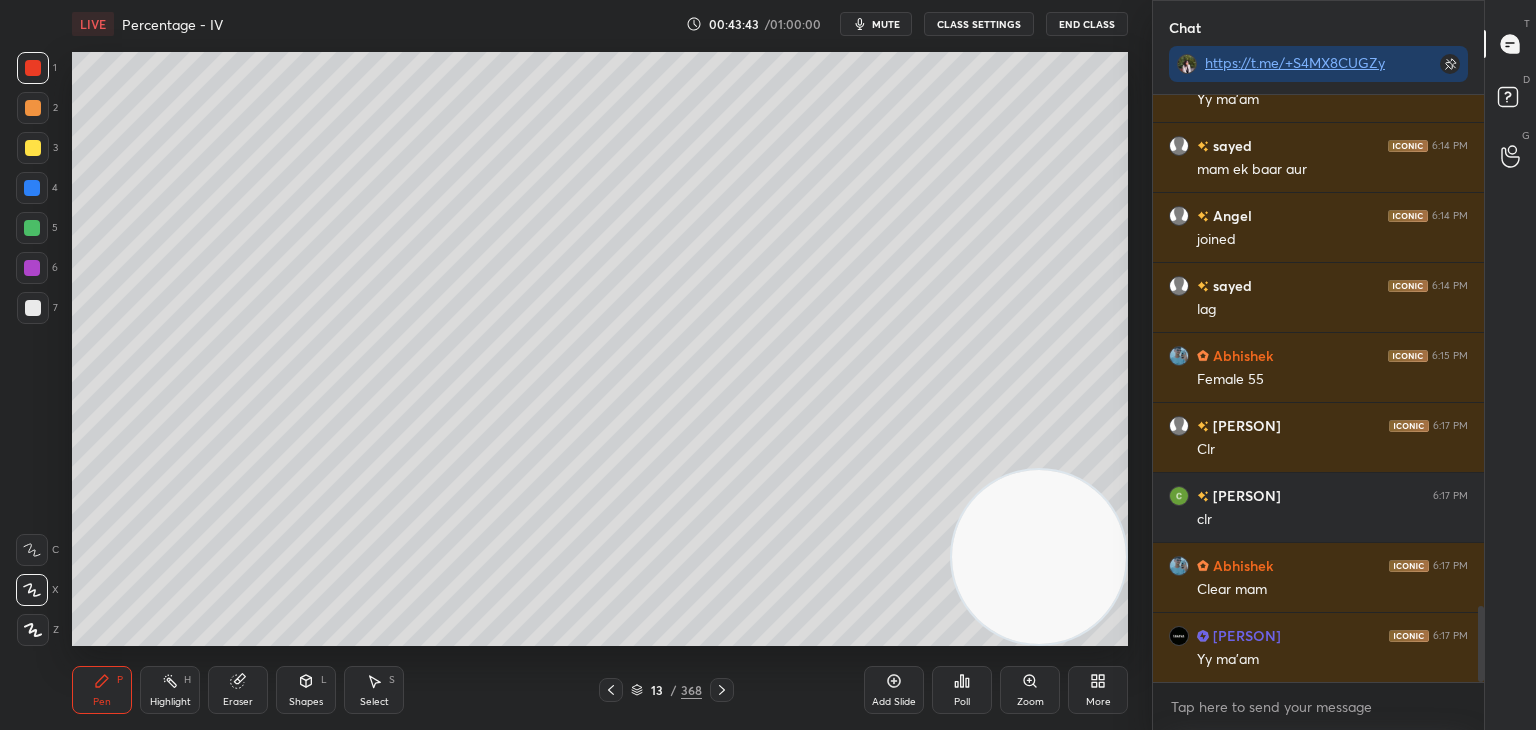 click 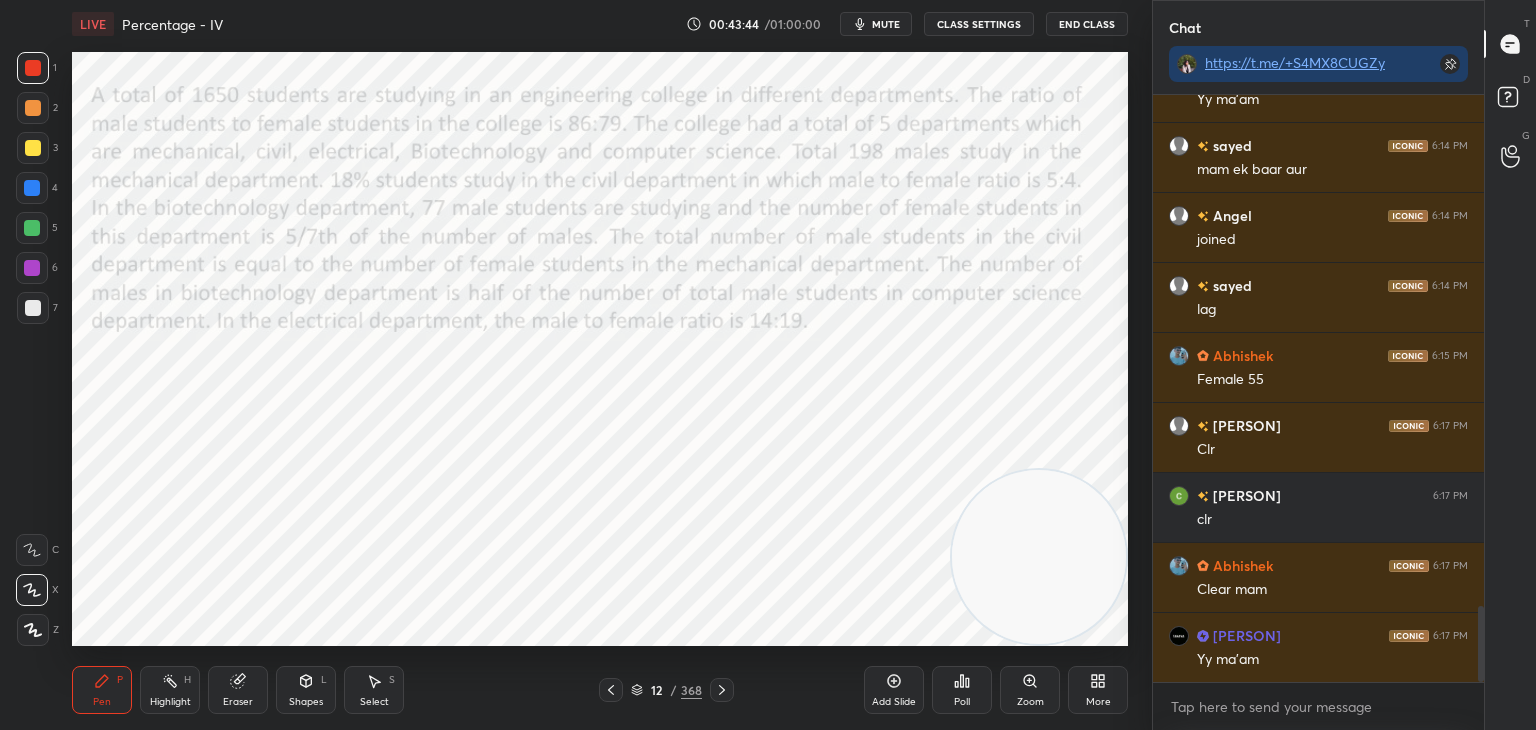 click 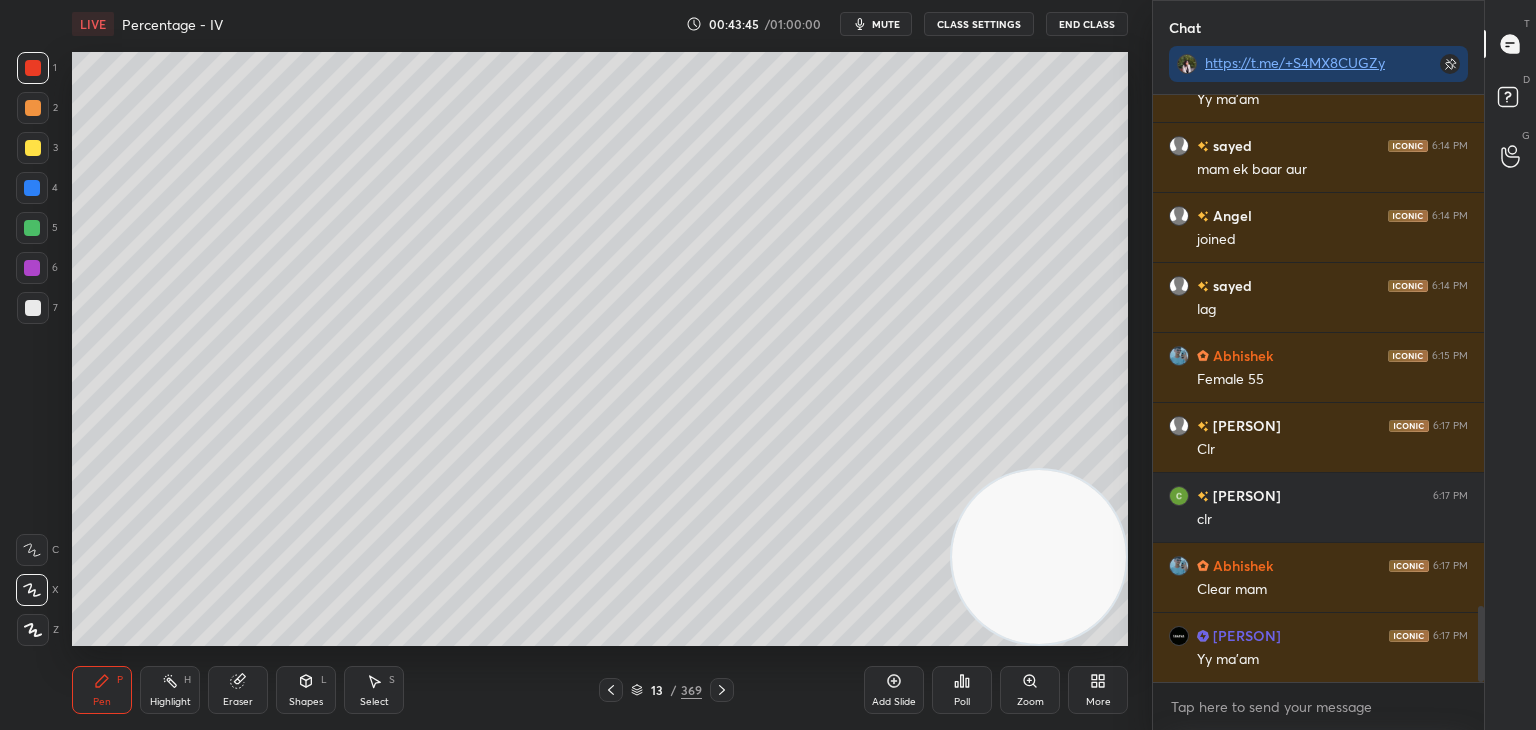 click at bounding box center (33, 148) 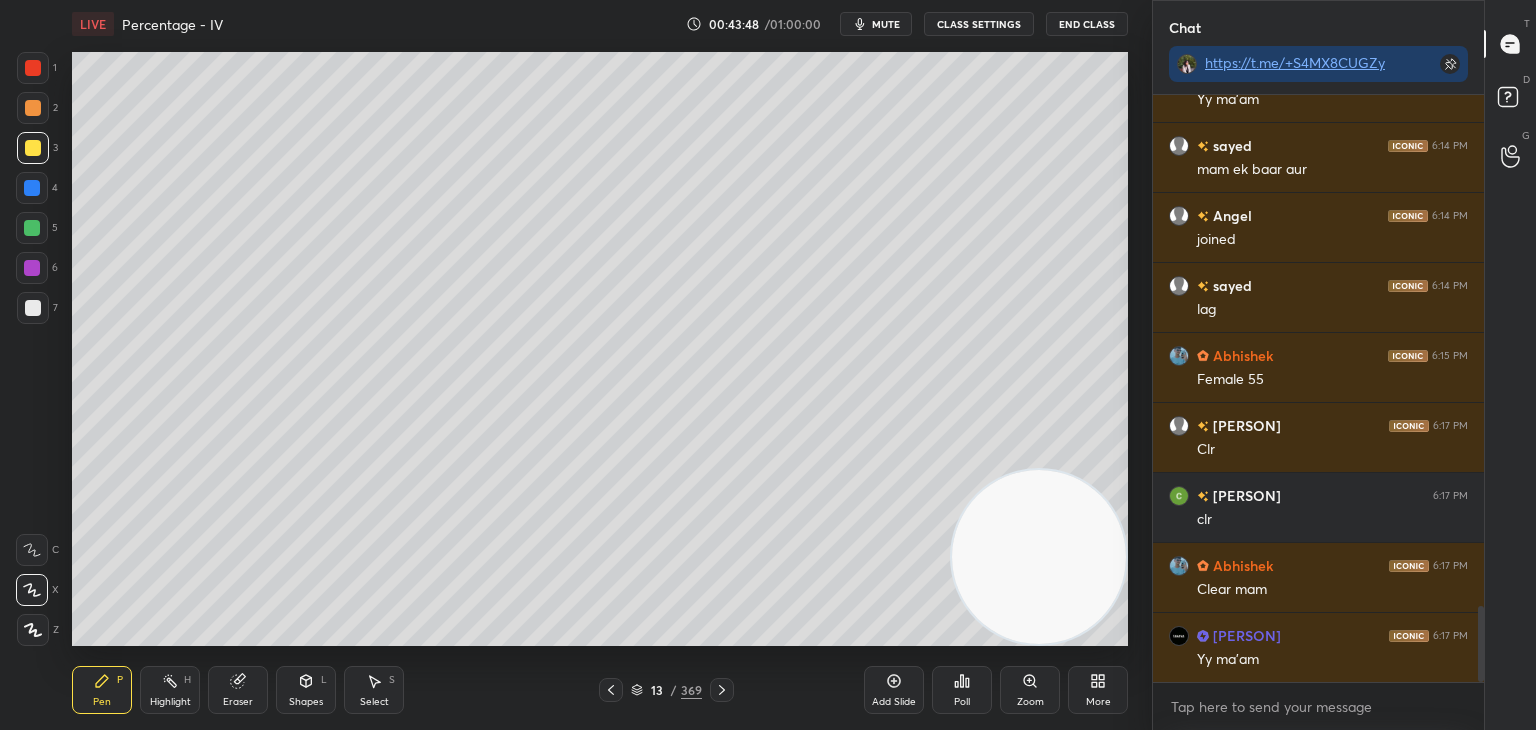 click at bounding box center (722, 690) 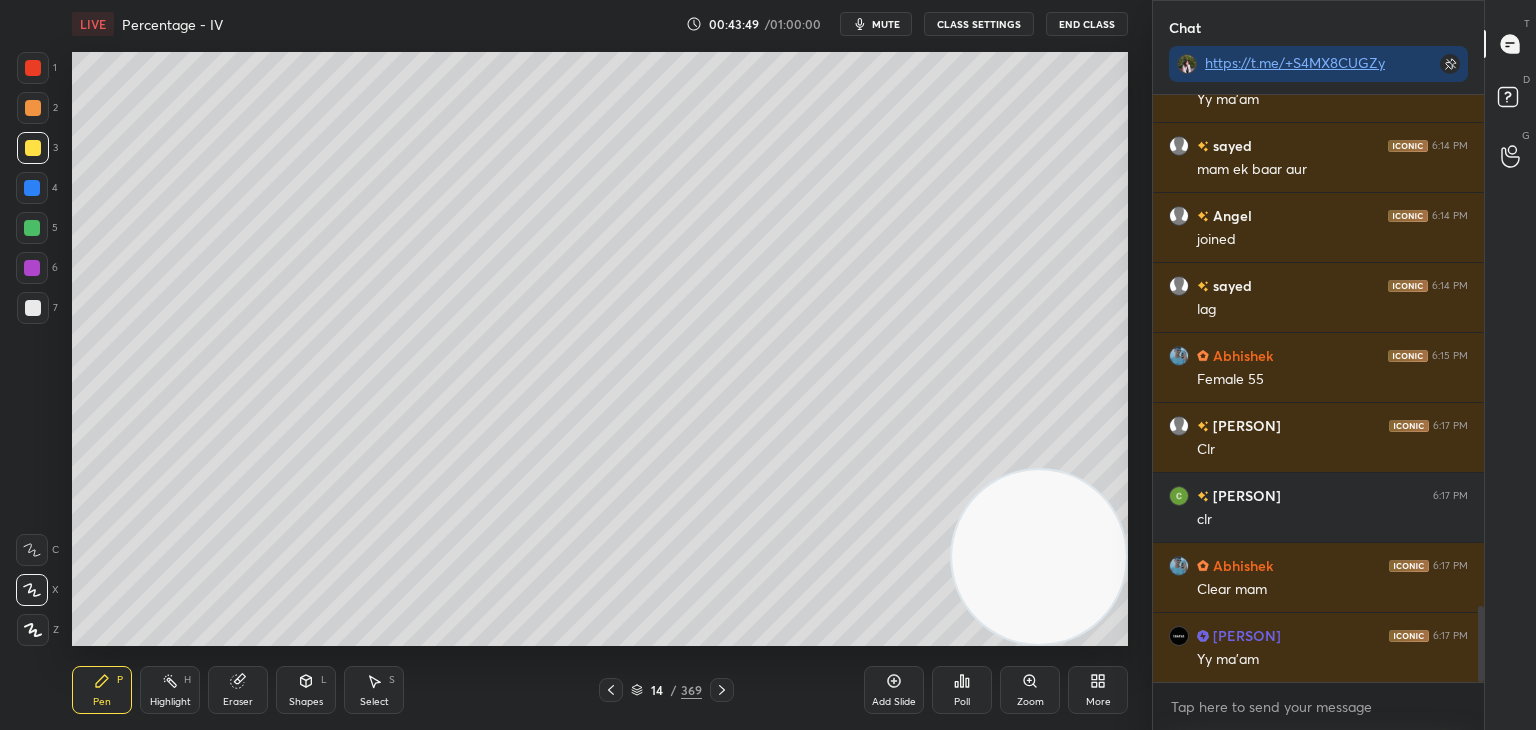 scroll, scrollTop: 4026, scrollLeft: 0, axis: vertical 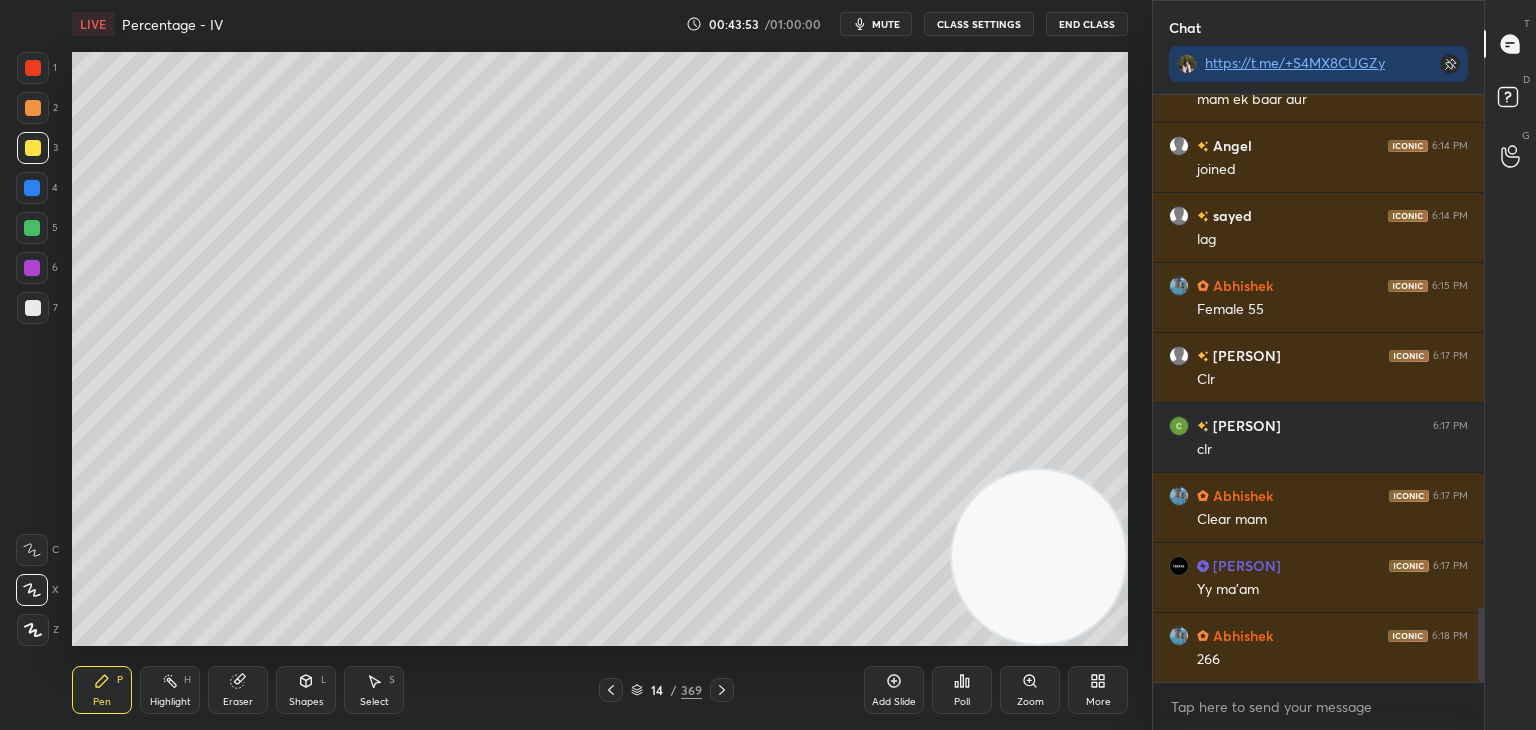click at bounding box center [611, 690] 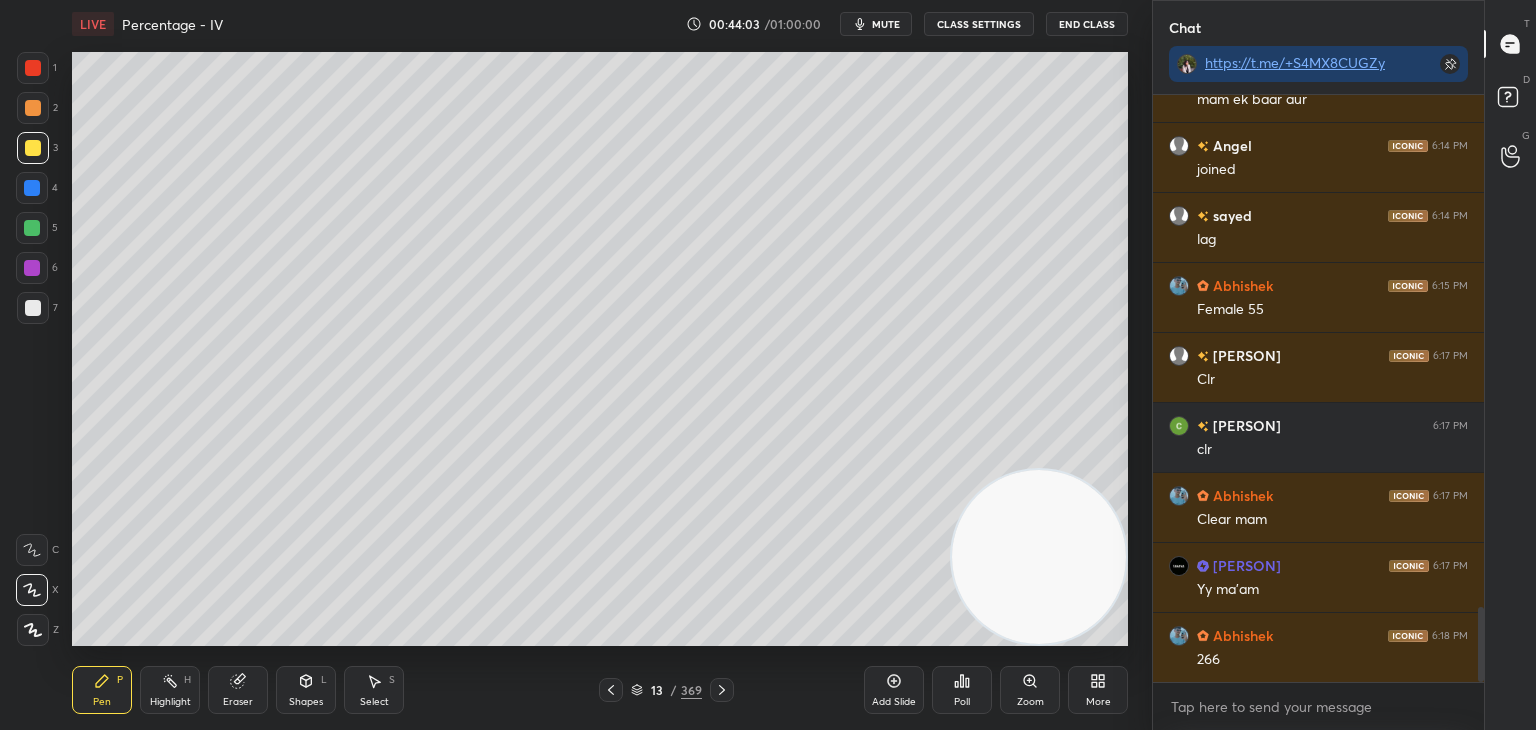 click 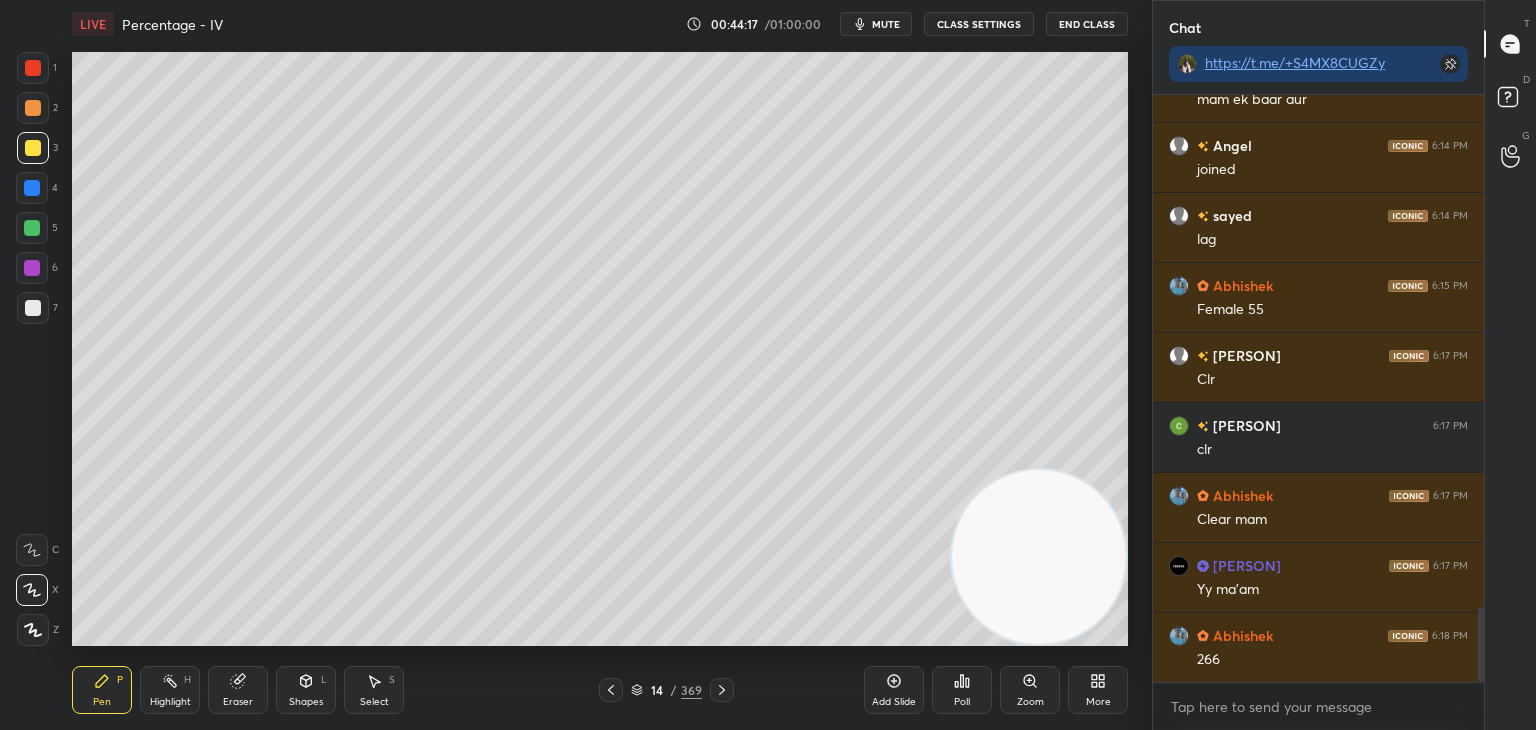 click 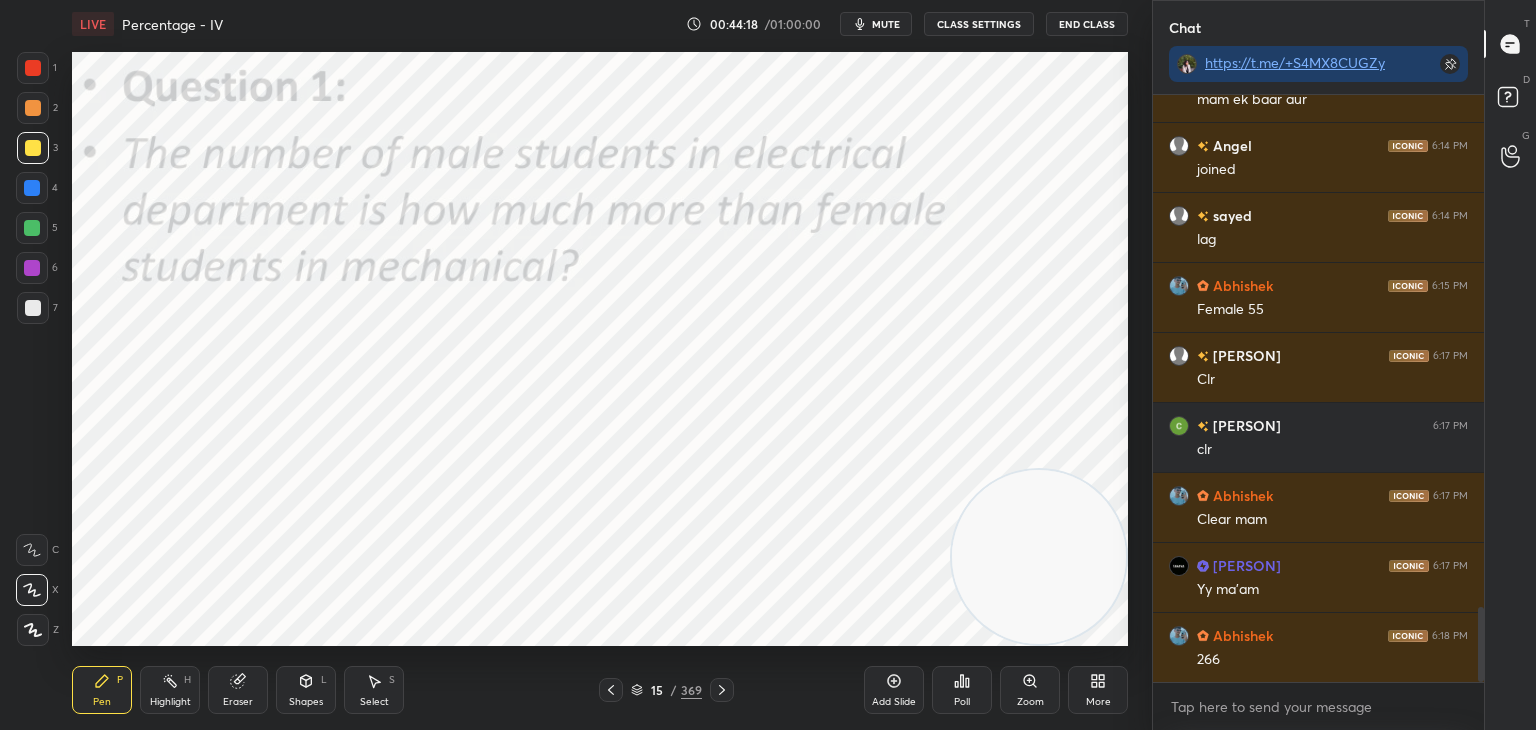 click on "Pen P Highlight H Eraser Shapes L Select S 15 / 369 Add Slide Poll Zoom More" at bounding box center [600, 690] 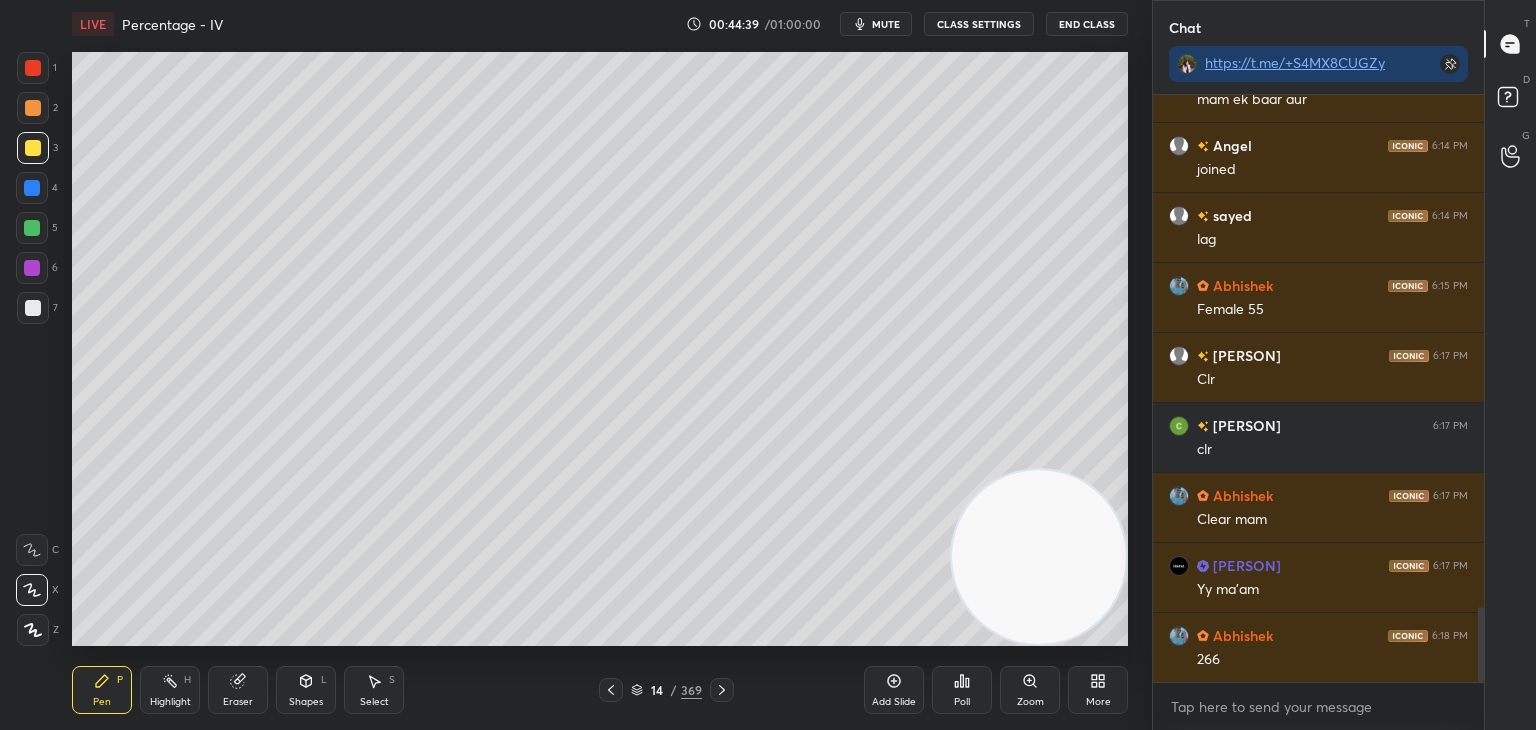 scroll, scrollTop: 4046, scrollLeft: 0, axis: vertical 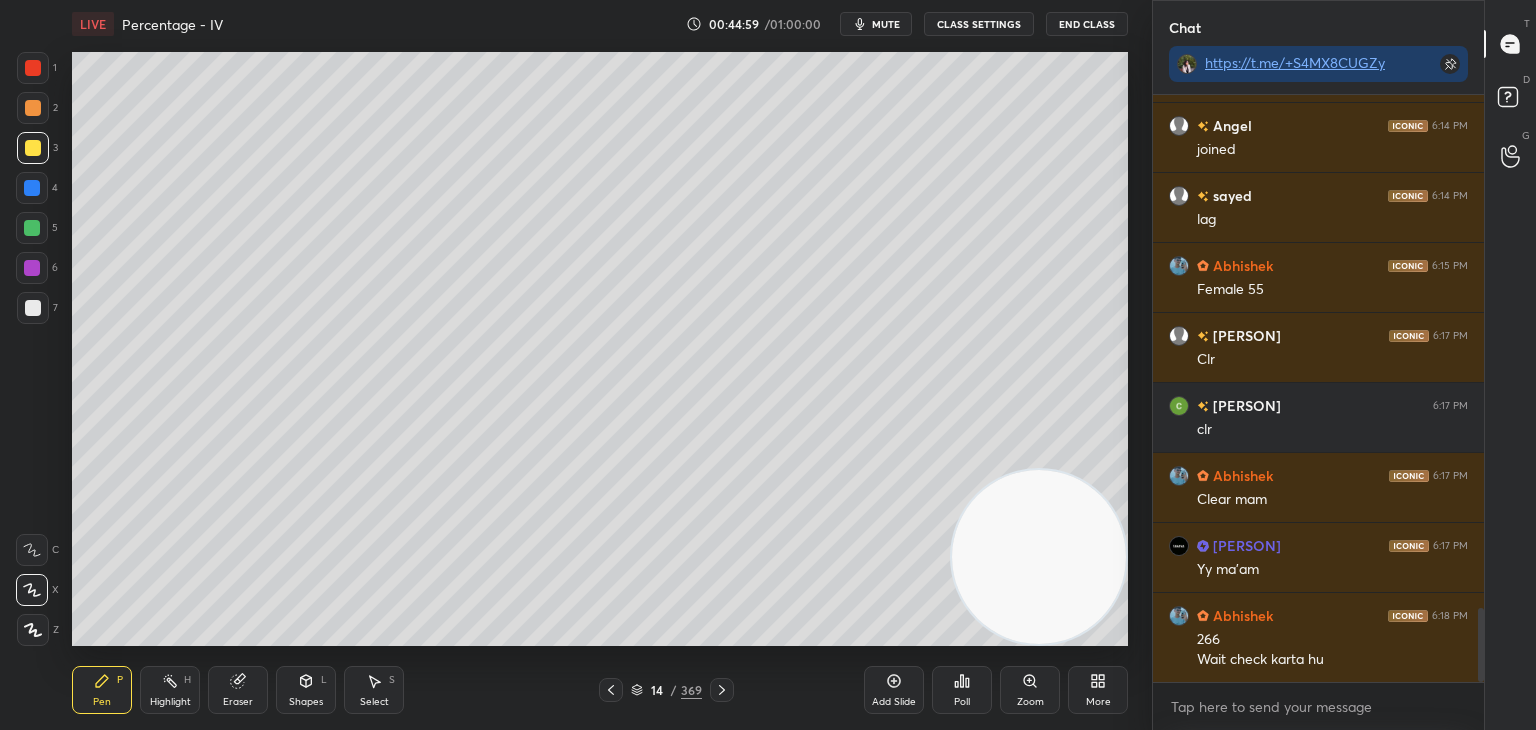 click 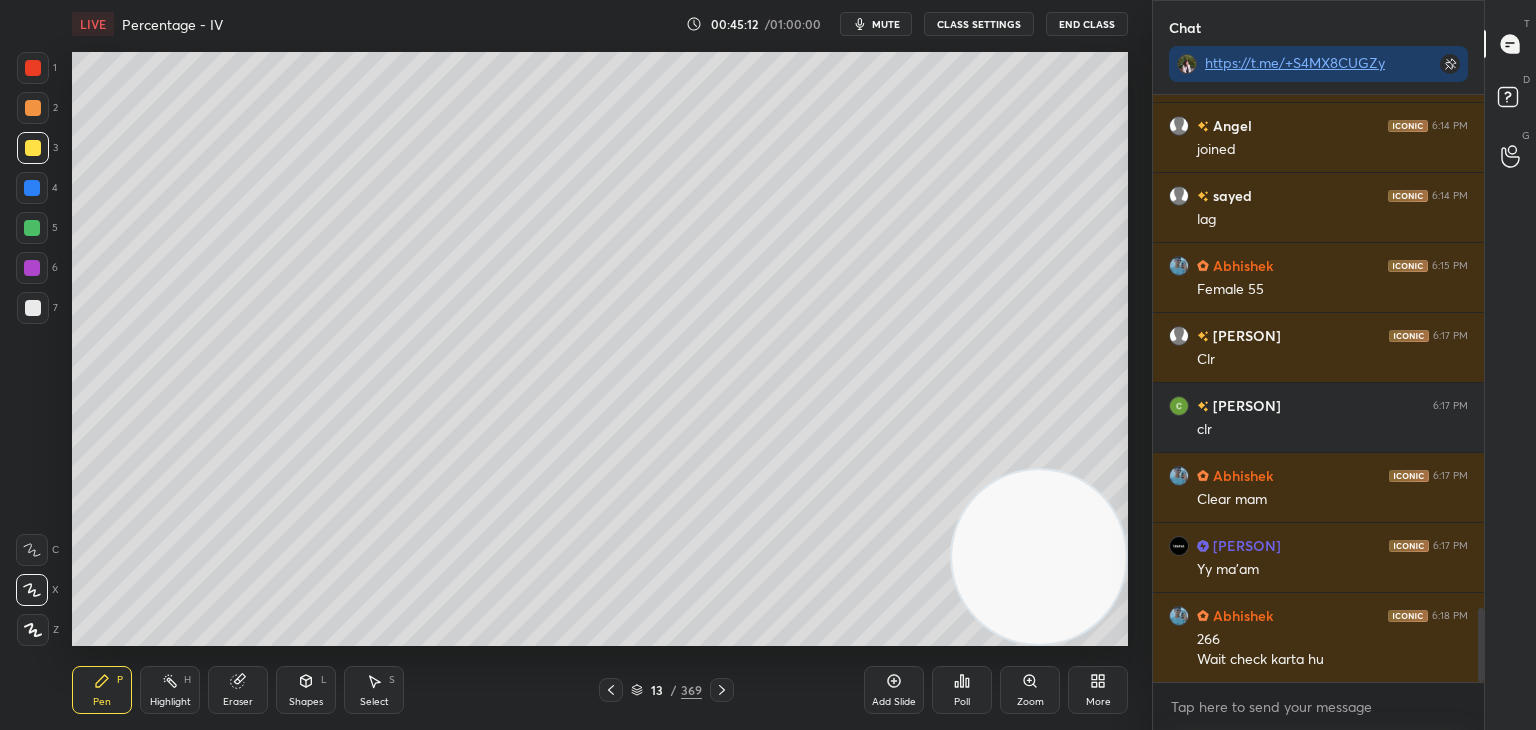 scroll, scrollTop: 4116, scrollLeft: 0, axis: vertical 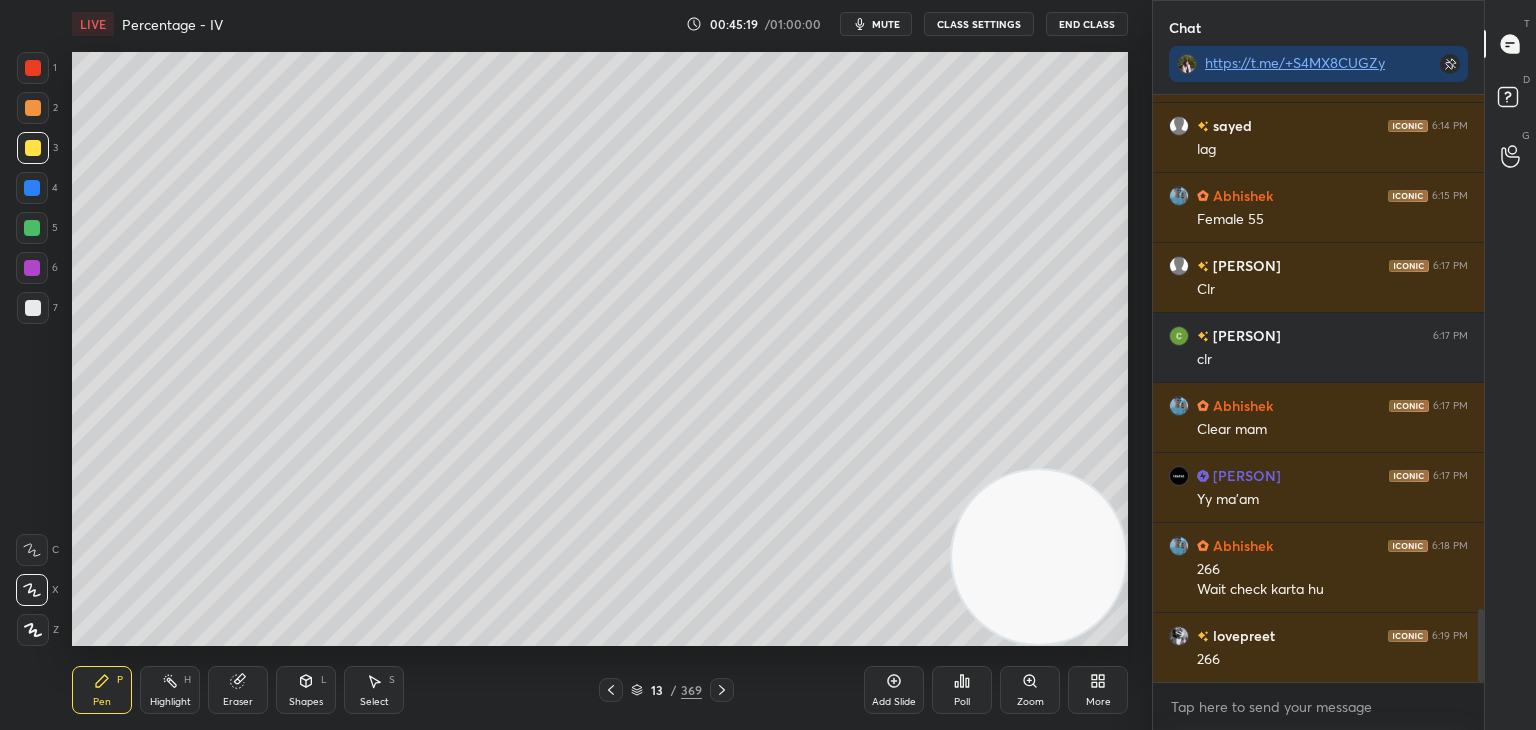 click 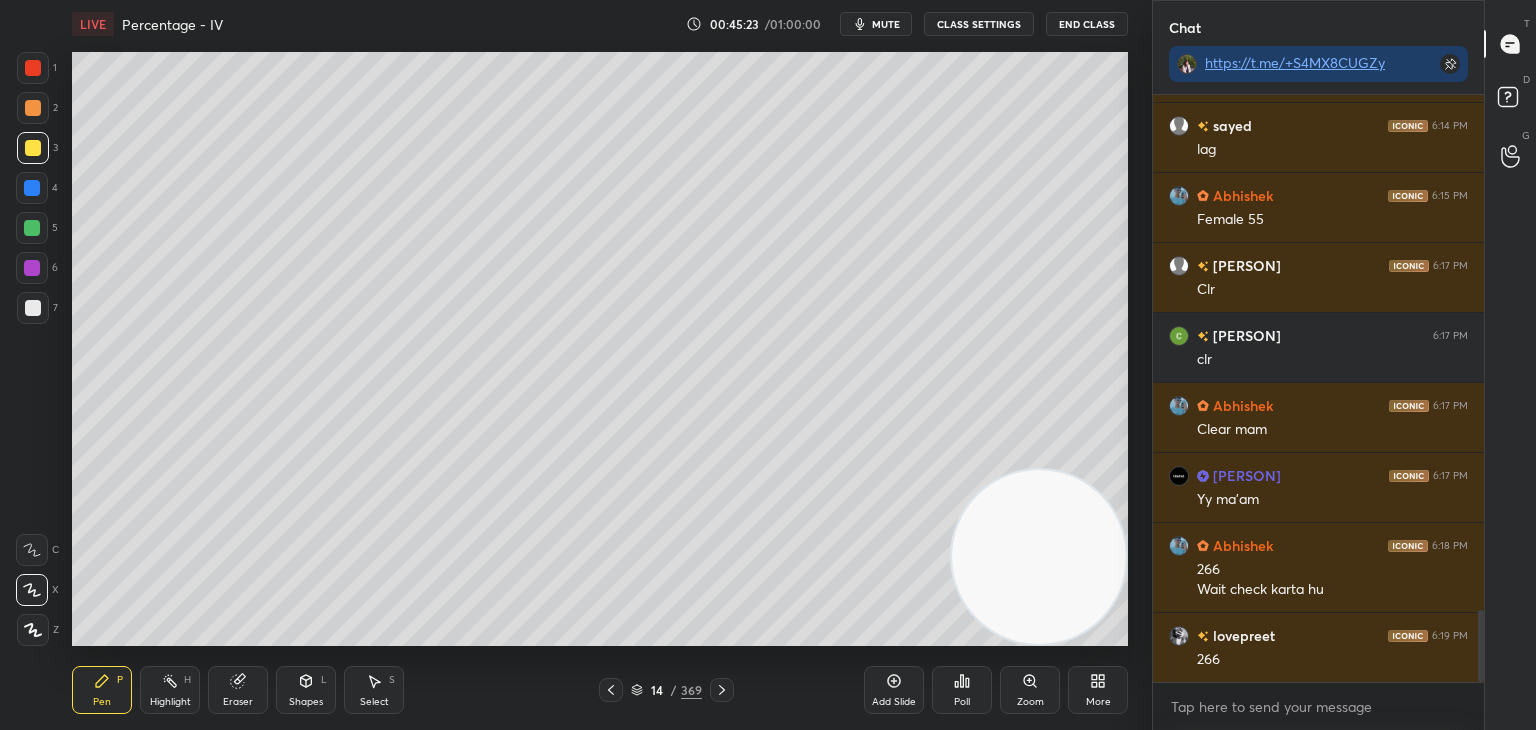 scroll, scrollTop: 4186, scrollLeft: 0, axis: vertical 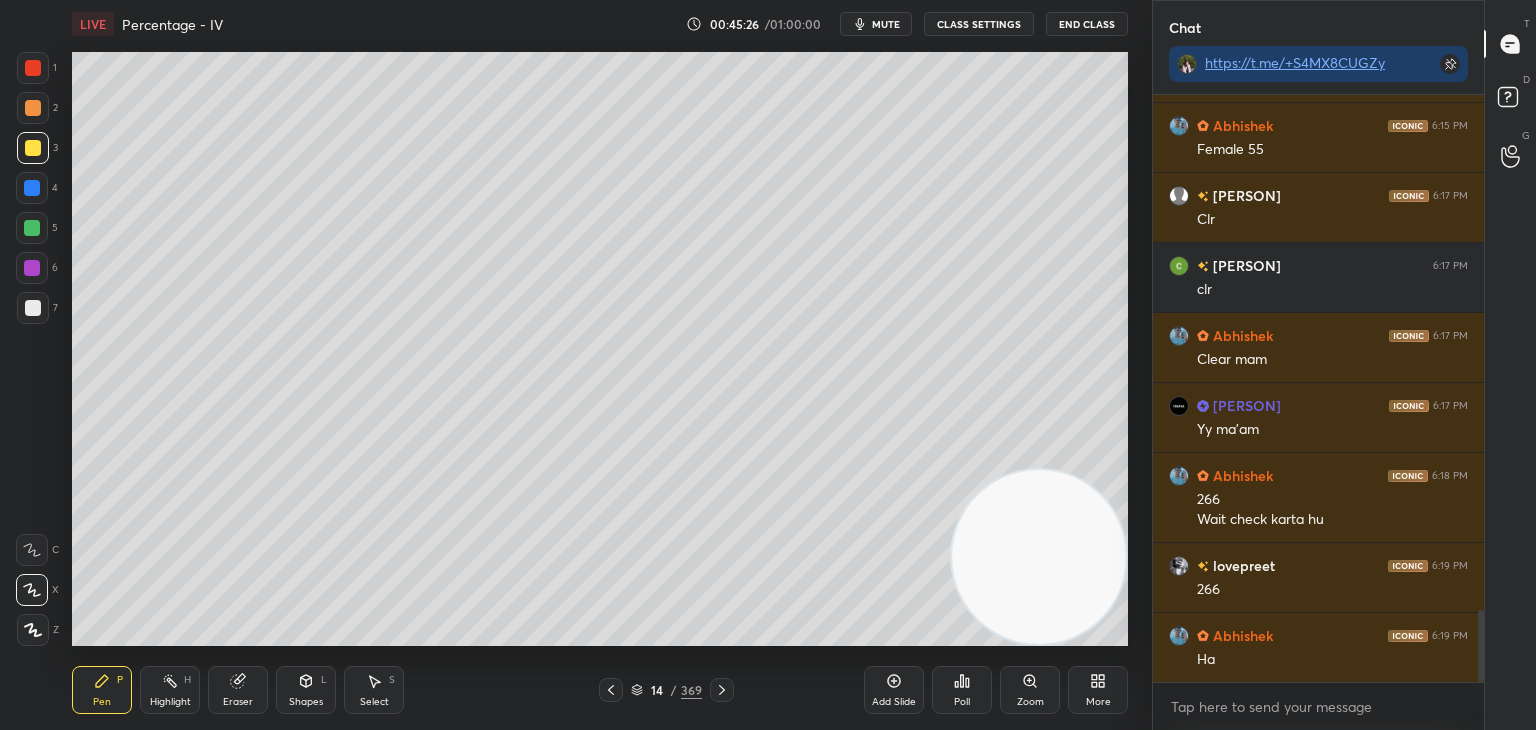 click 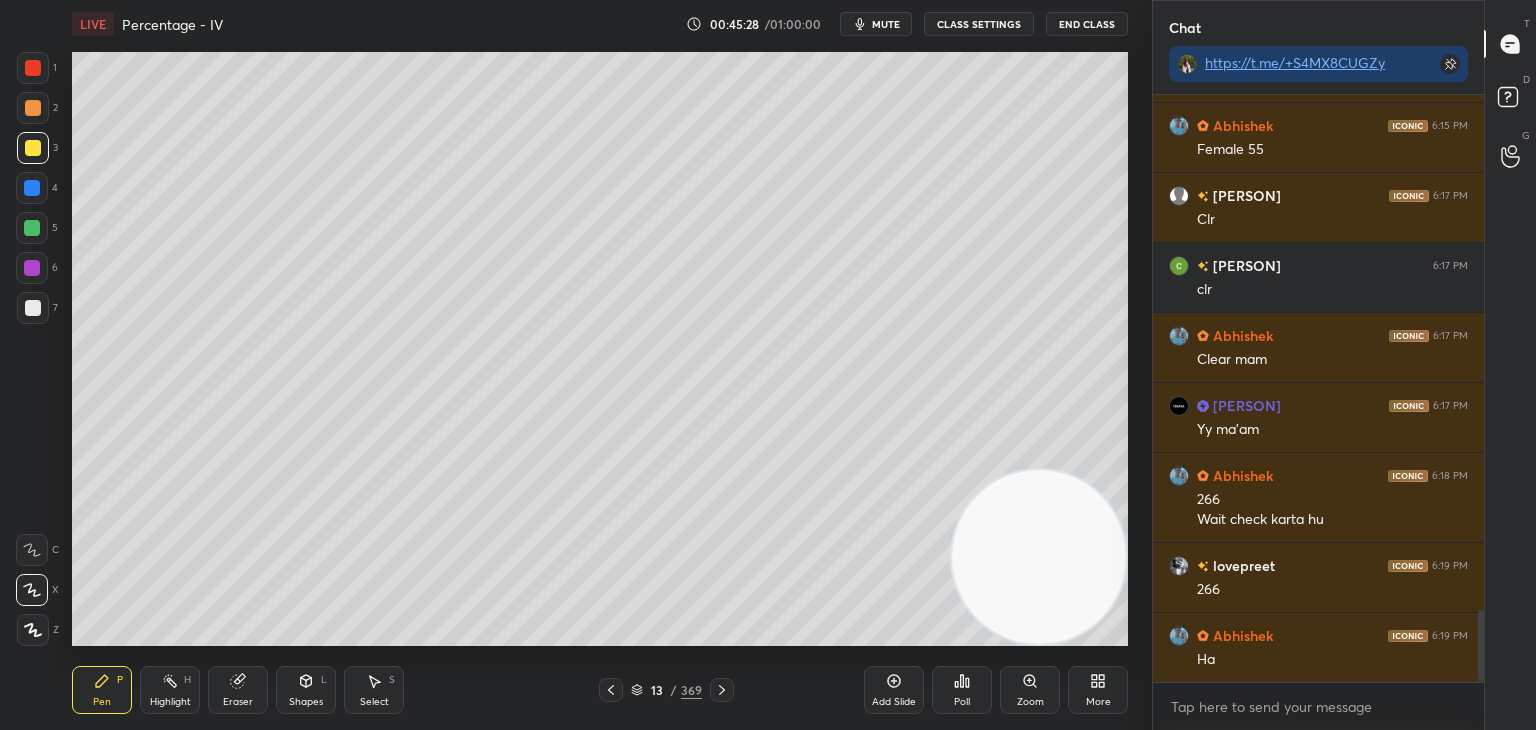 click 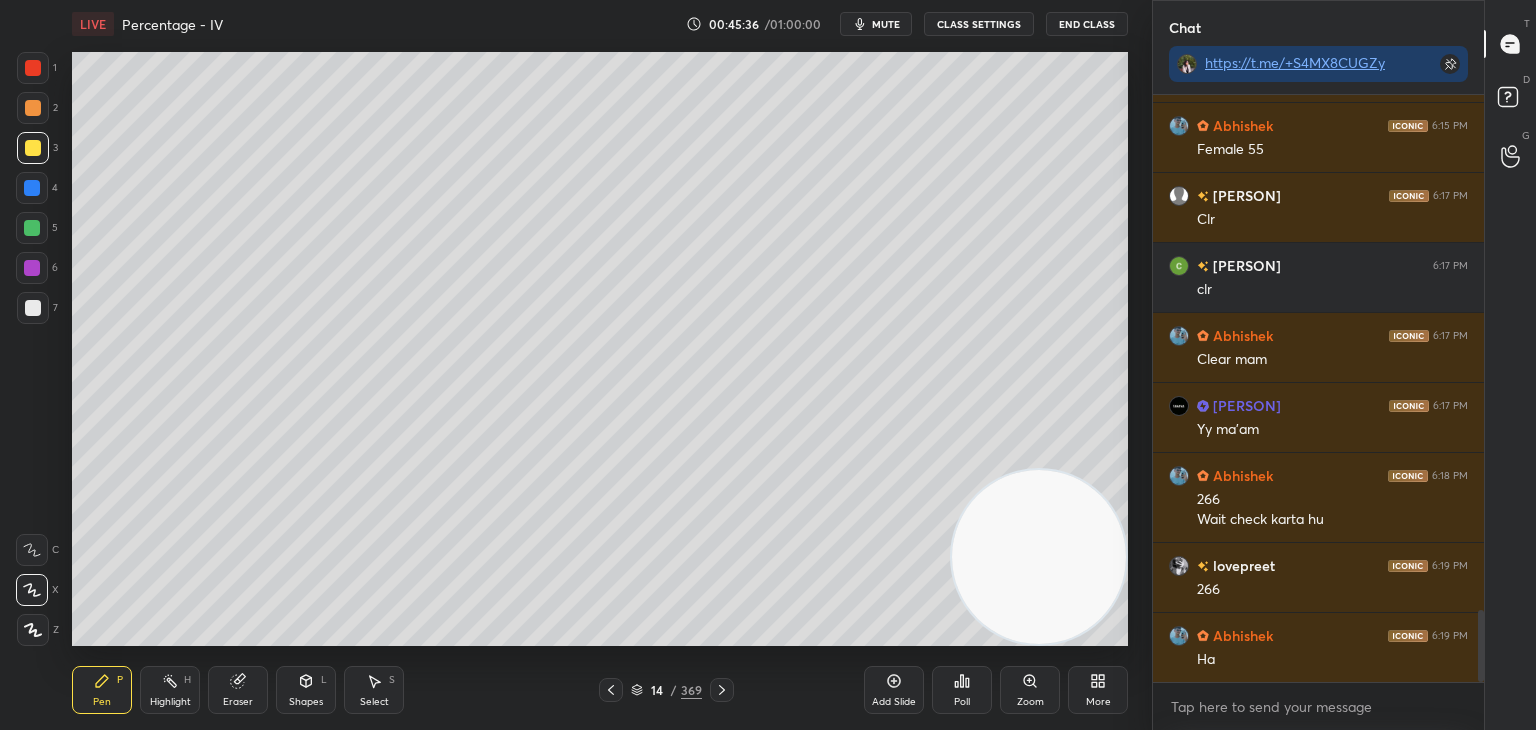 click 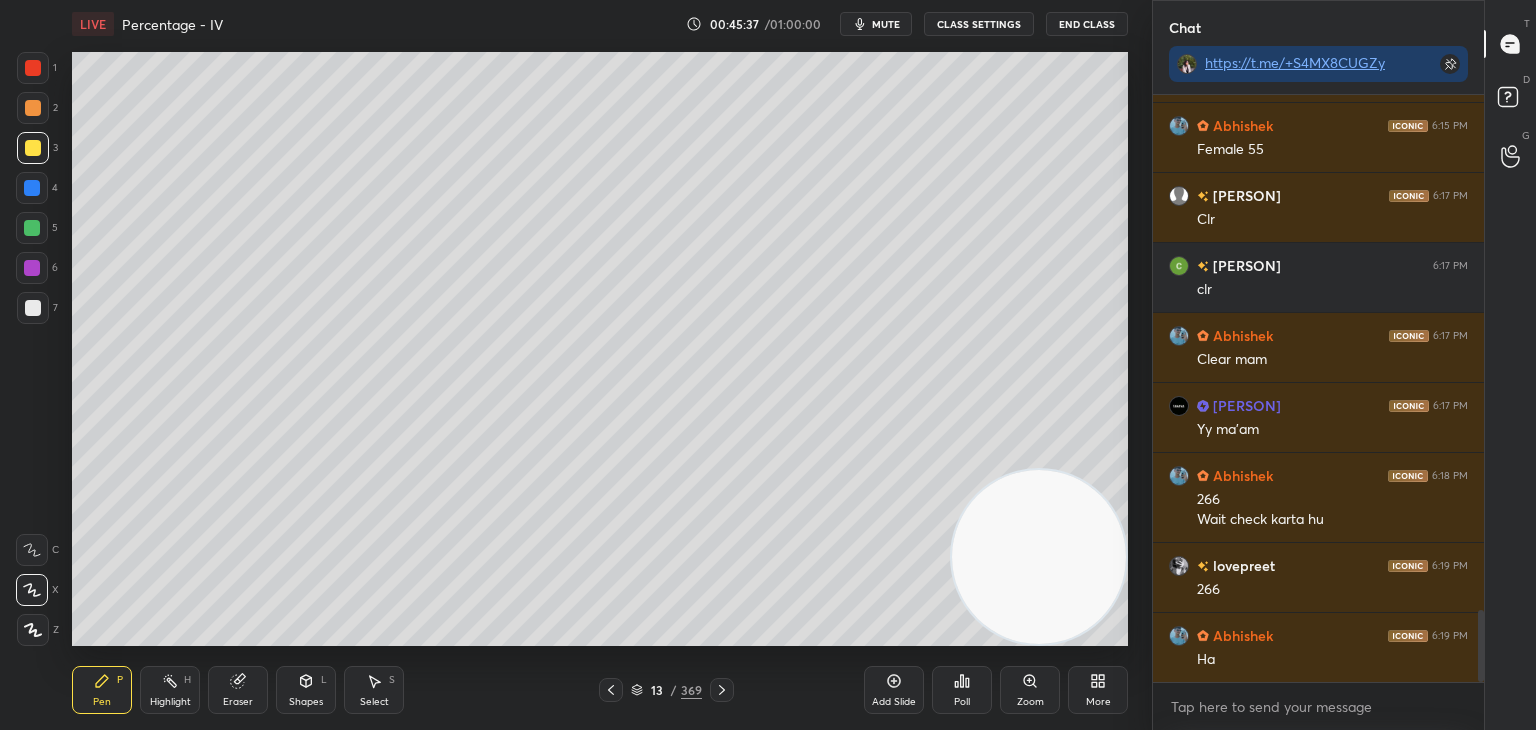 click 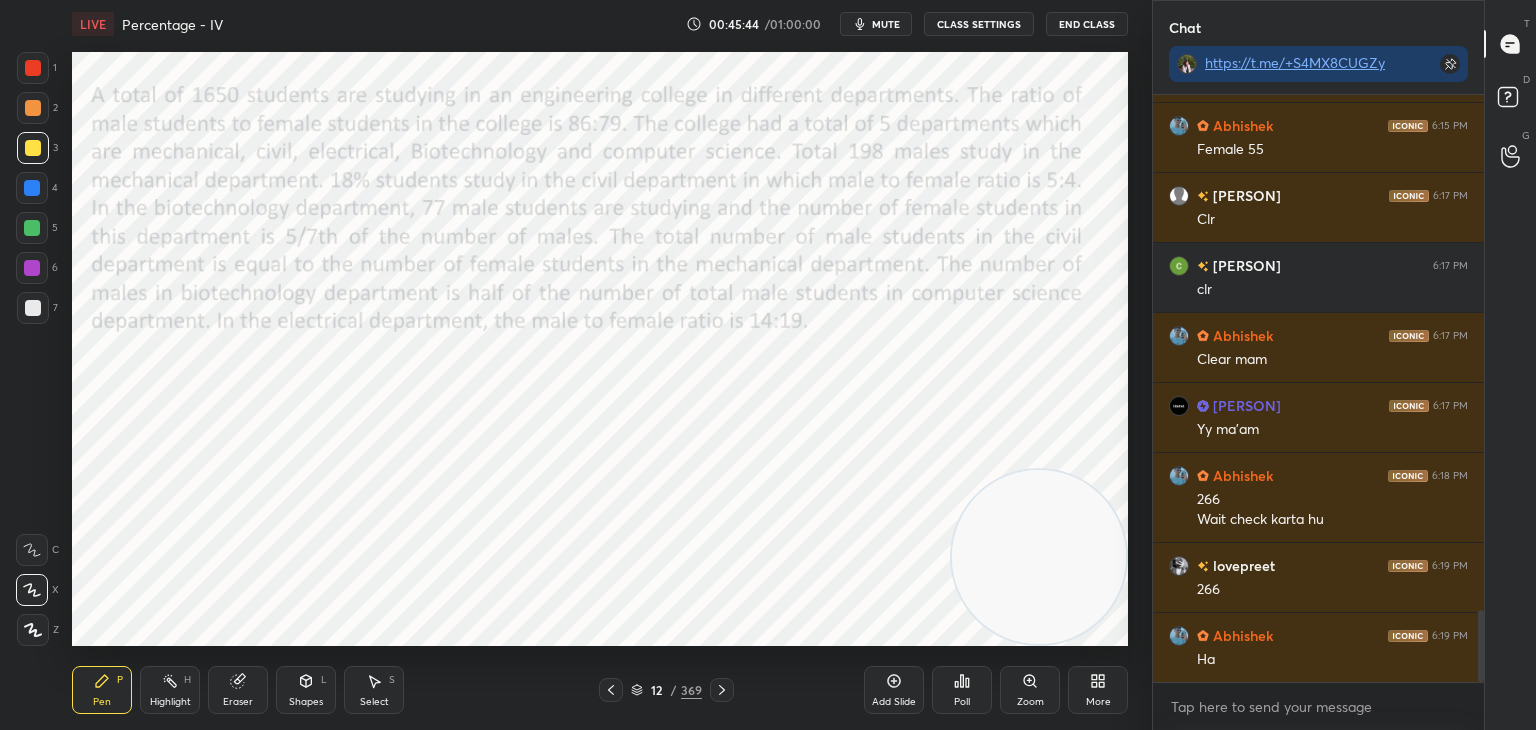 click at bounding box center [33, 68] 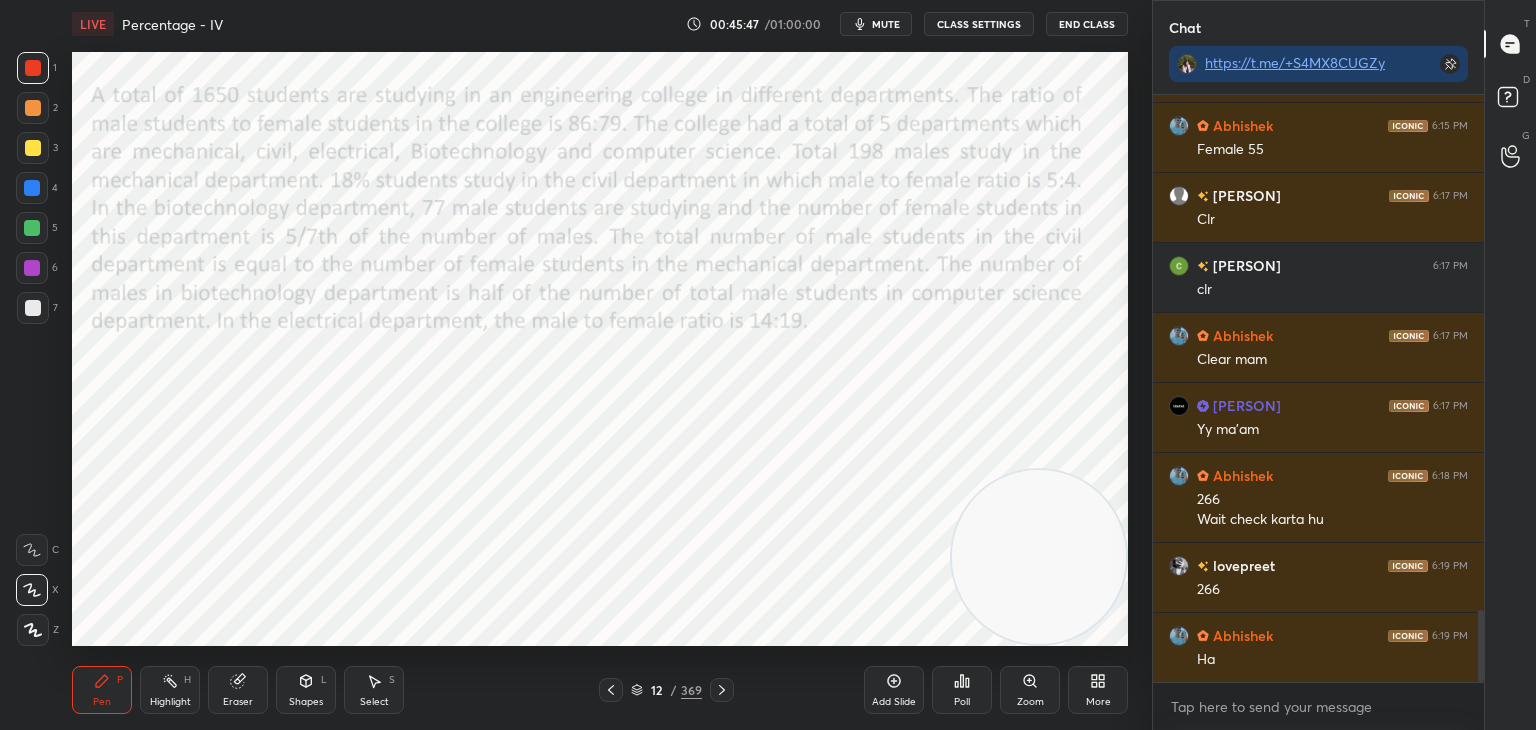 click 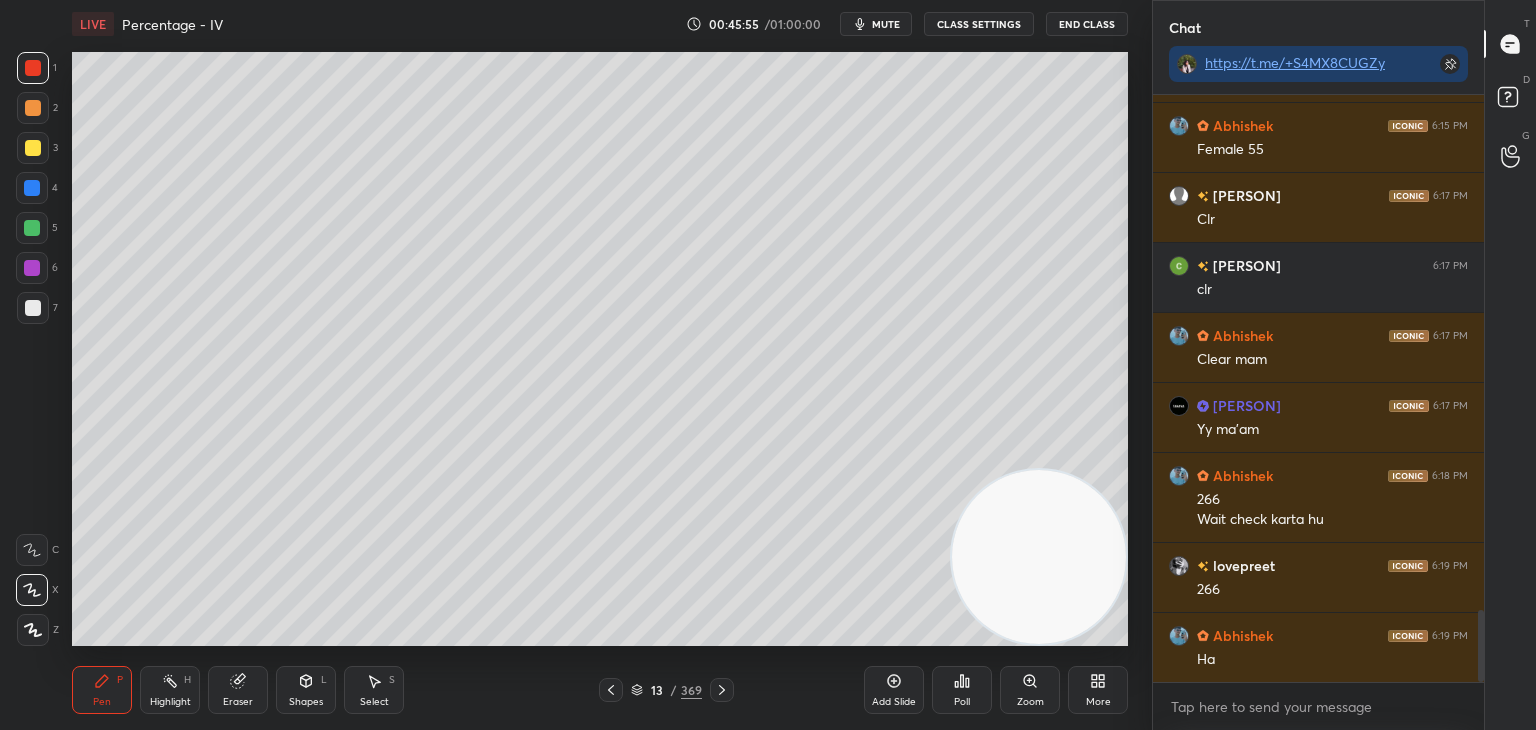 click 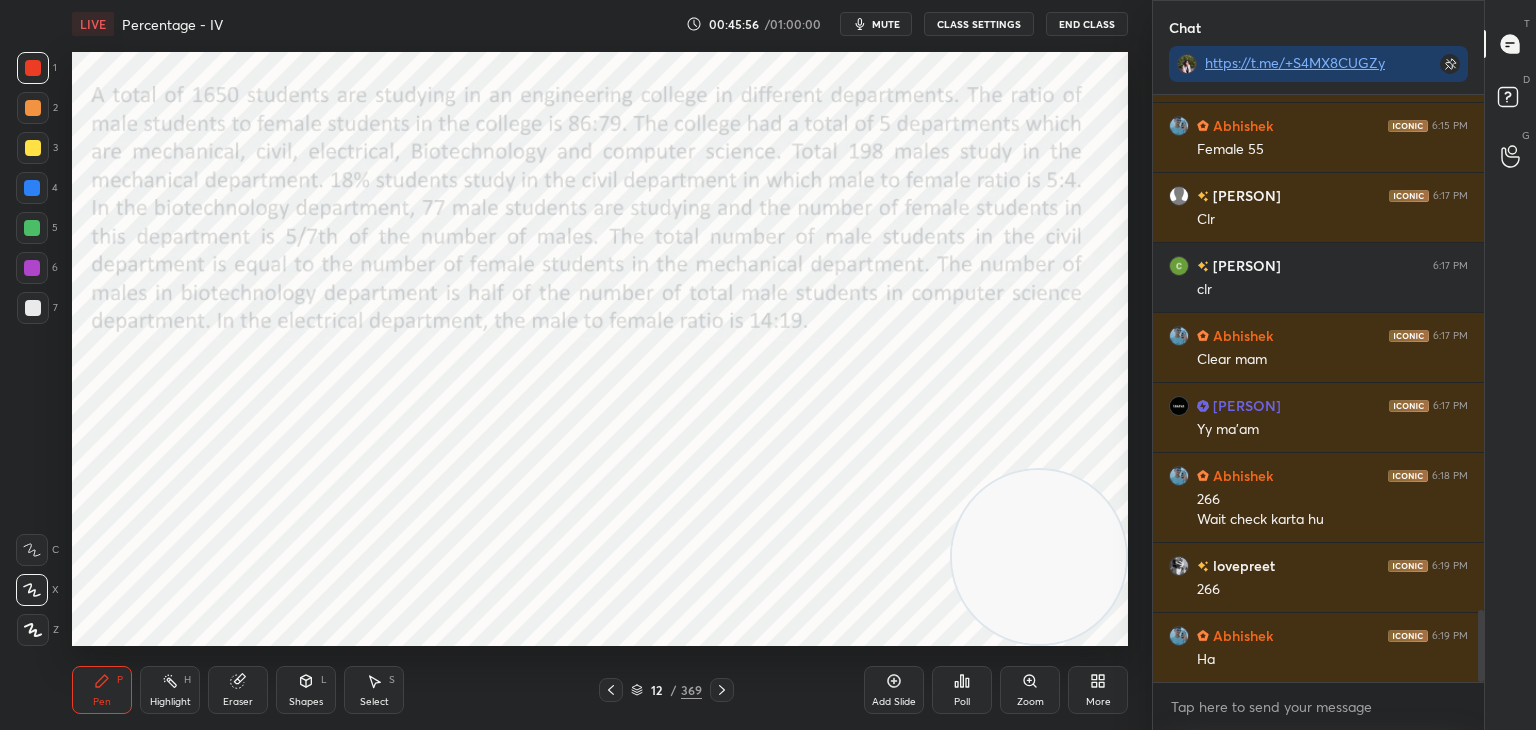 click 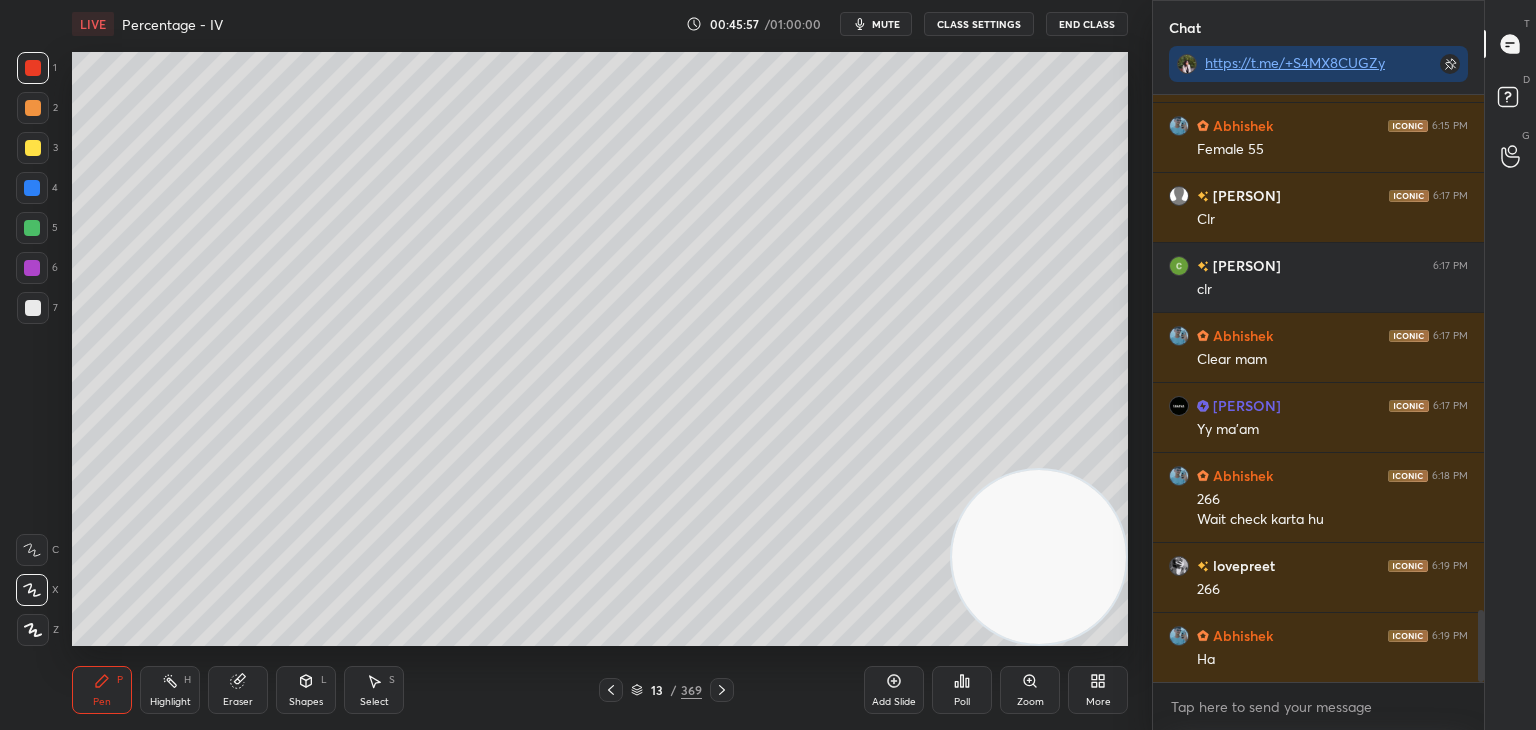 click at bounding box center [722, 690] 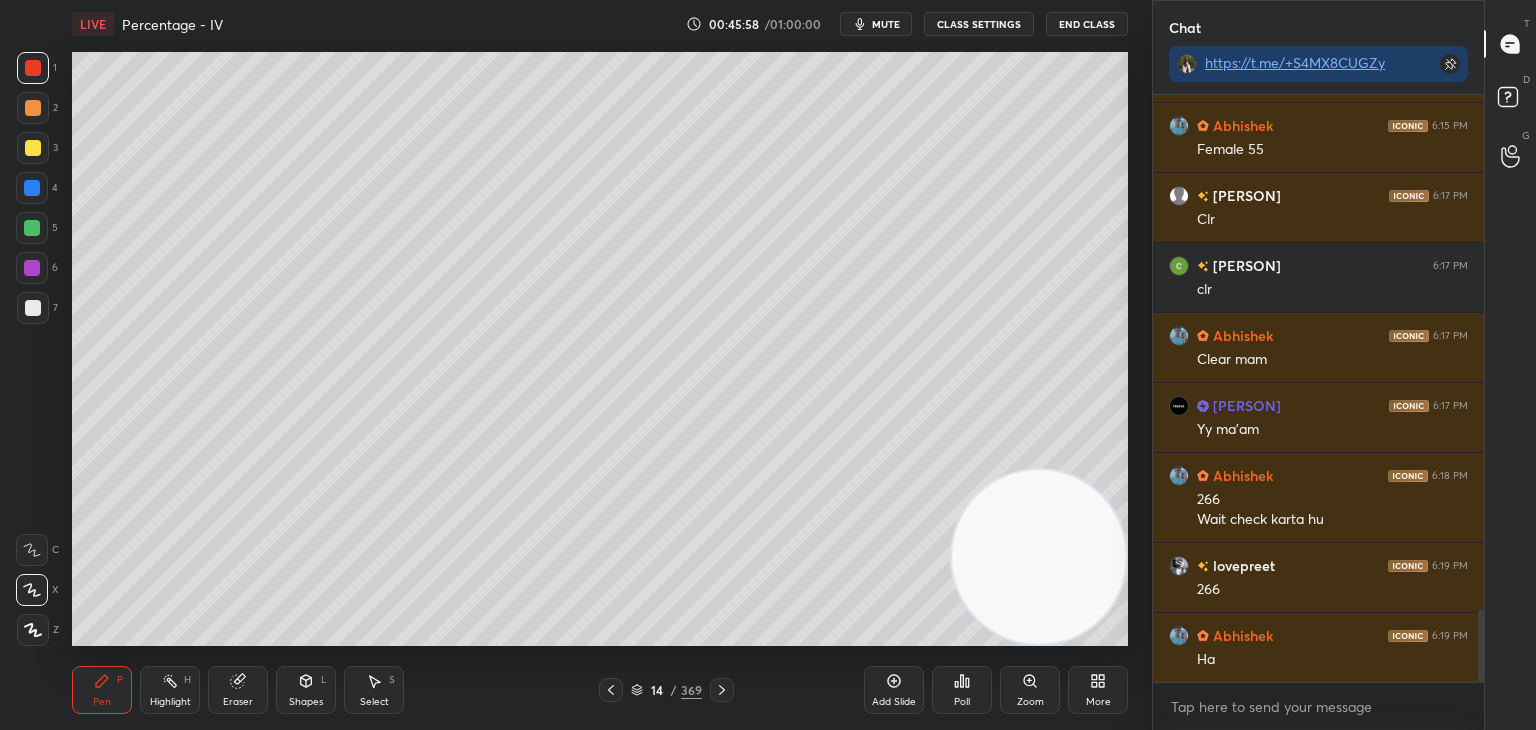 click 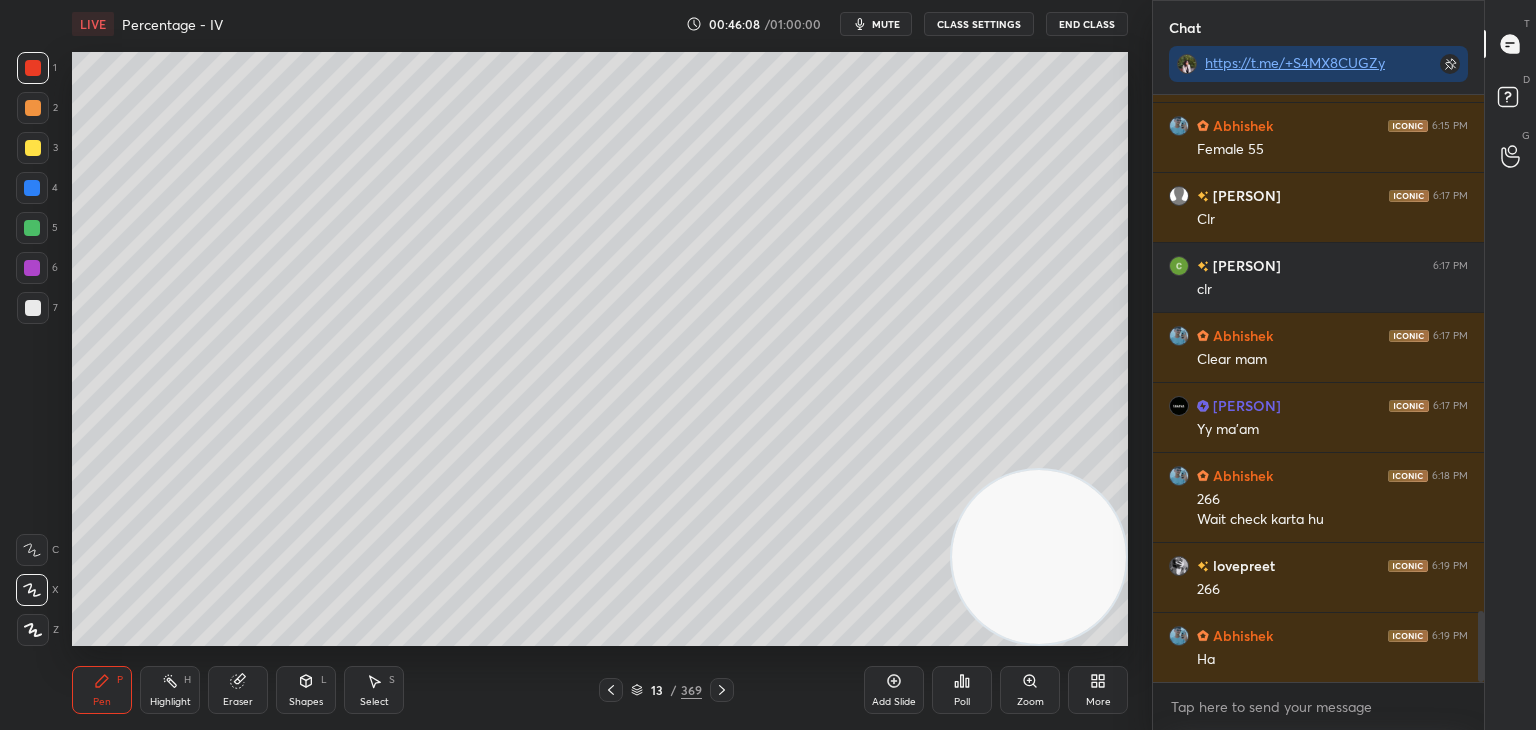 scroll, scrollTop: 4256, scrollLeft: 0, axis: vertical 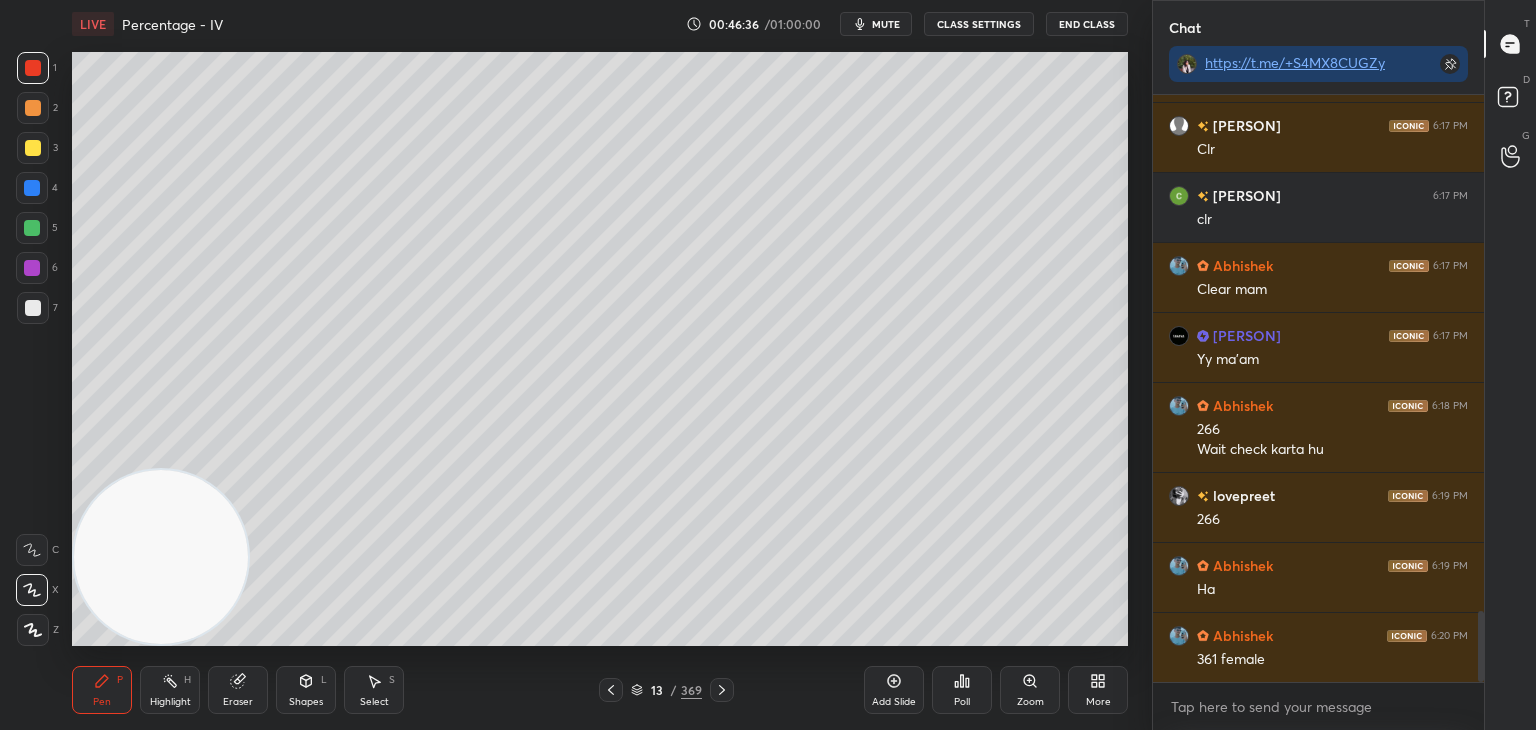 click 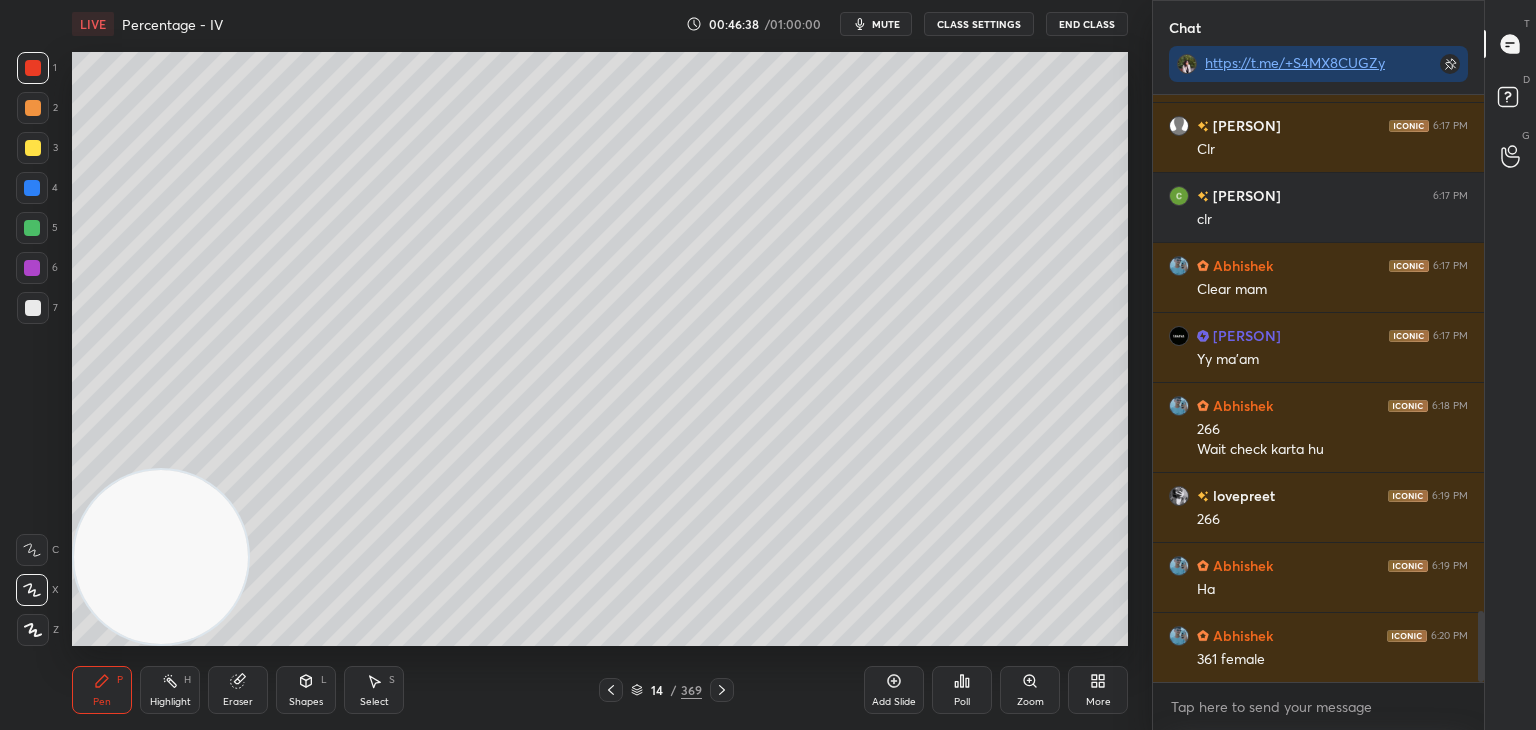click at bounding box center (33, 148) 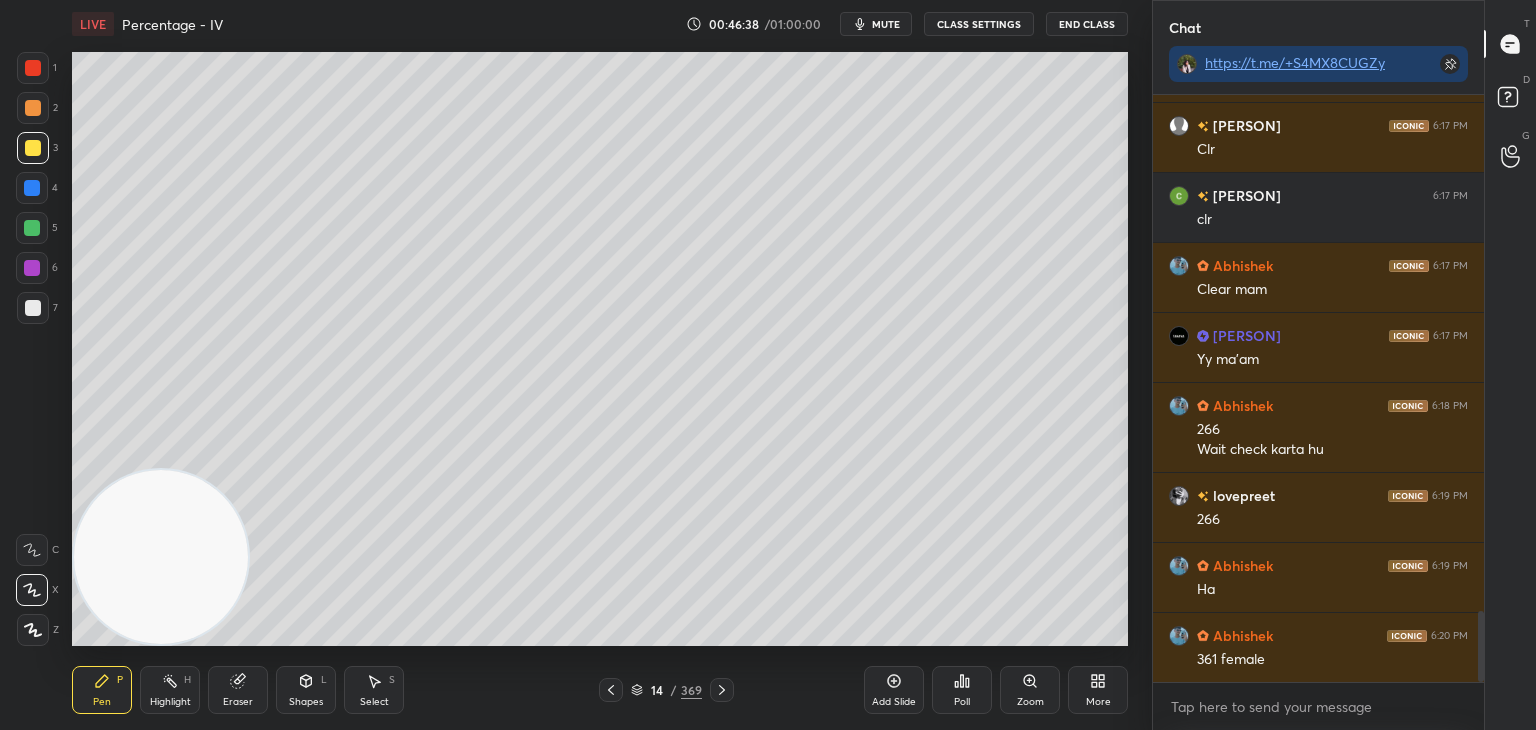 scroll, scrollTop: 7, scrollLeft: 6, axis: both 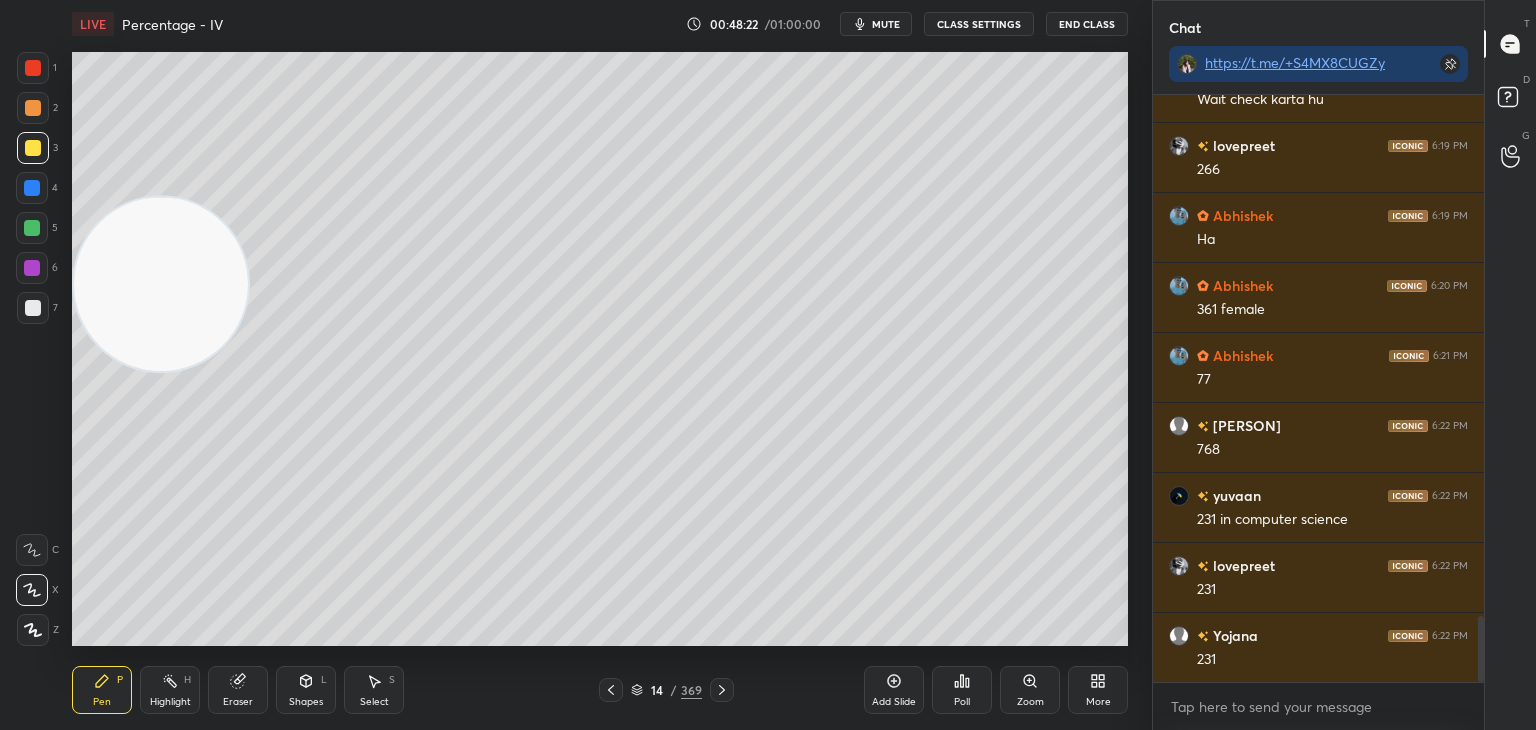 click 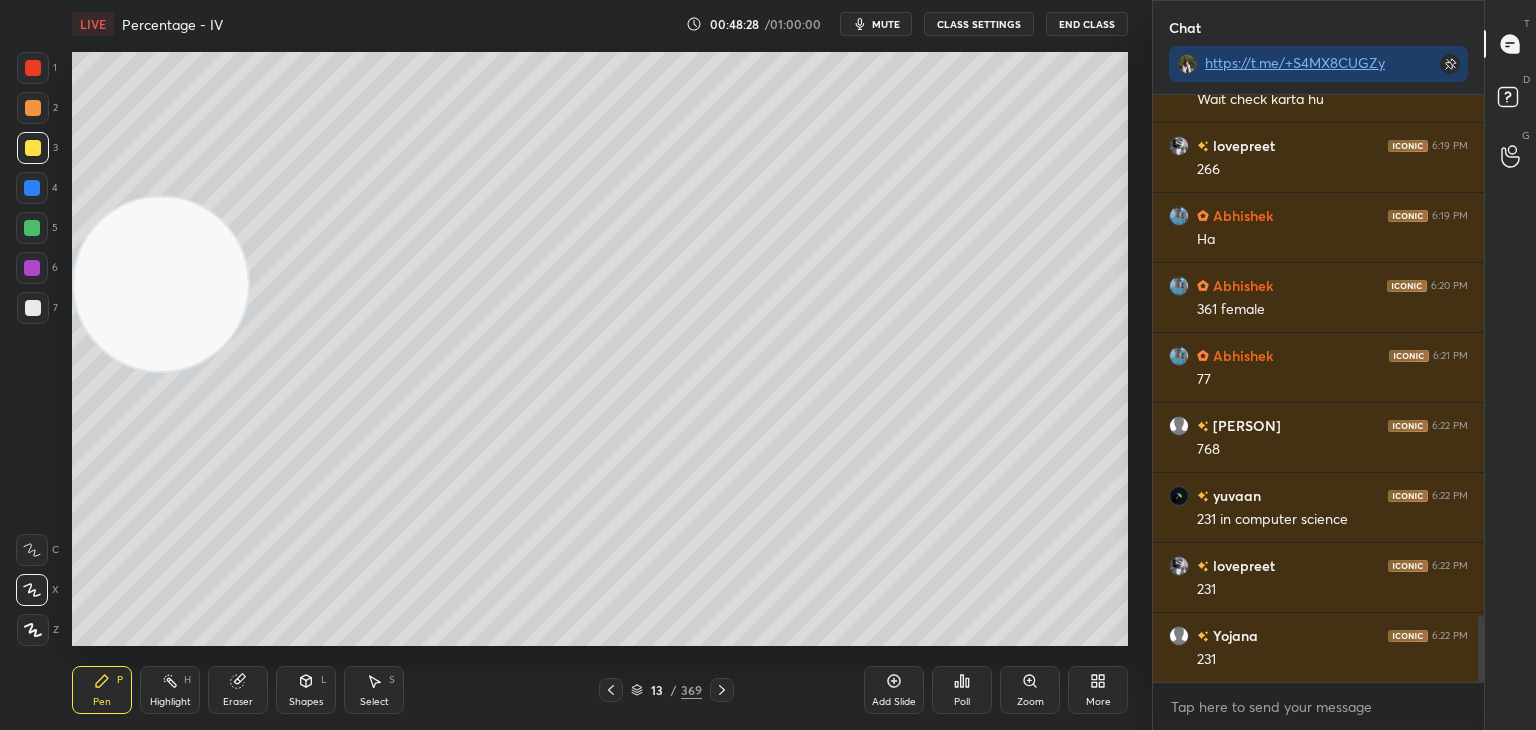 click 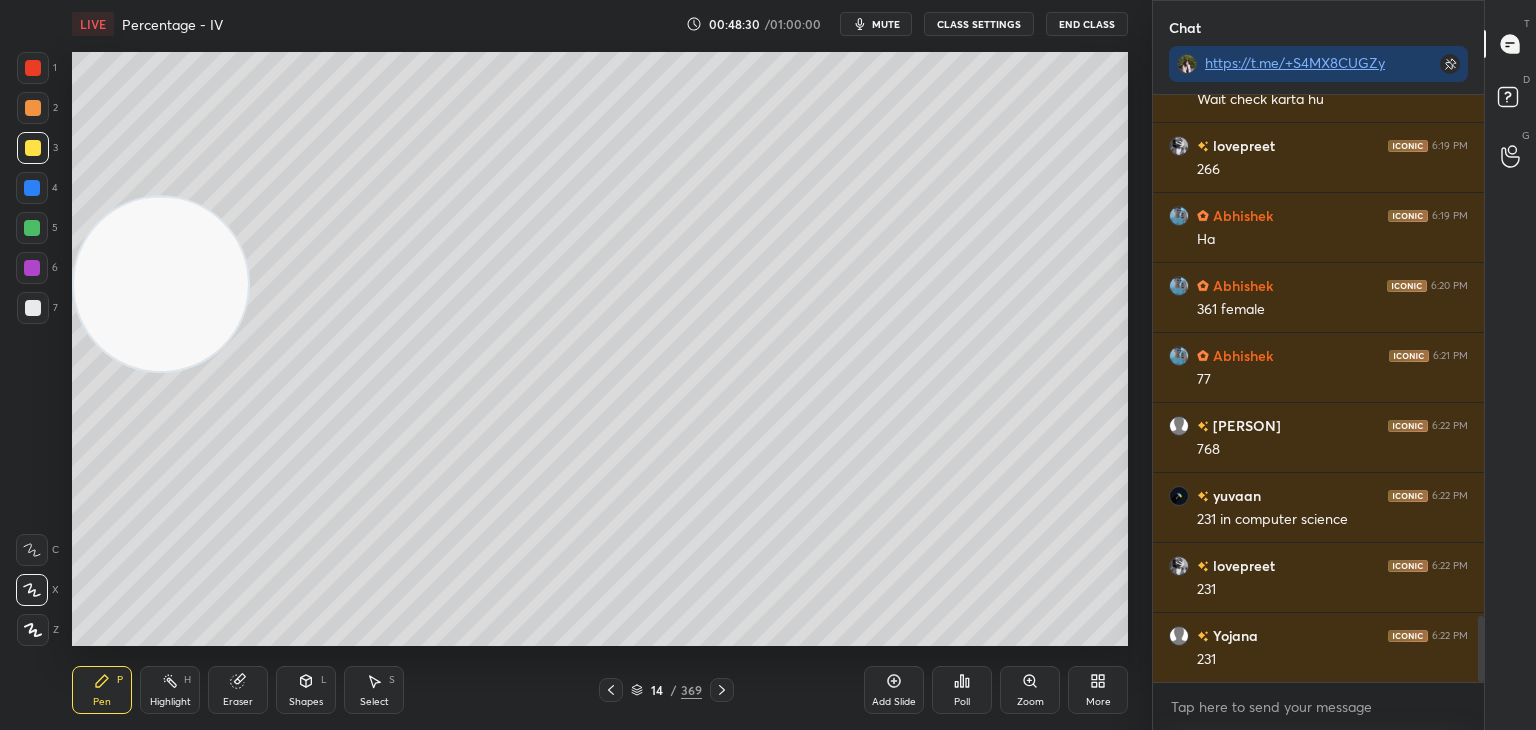 click 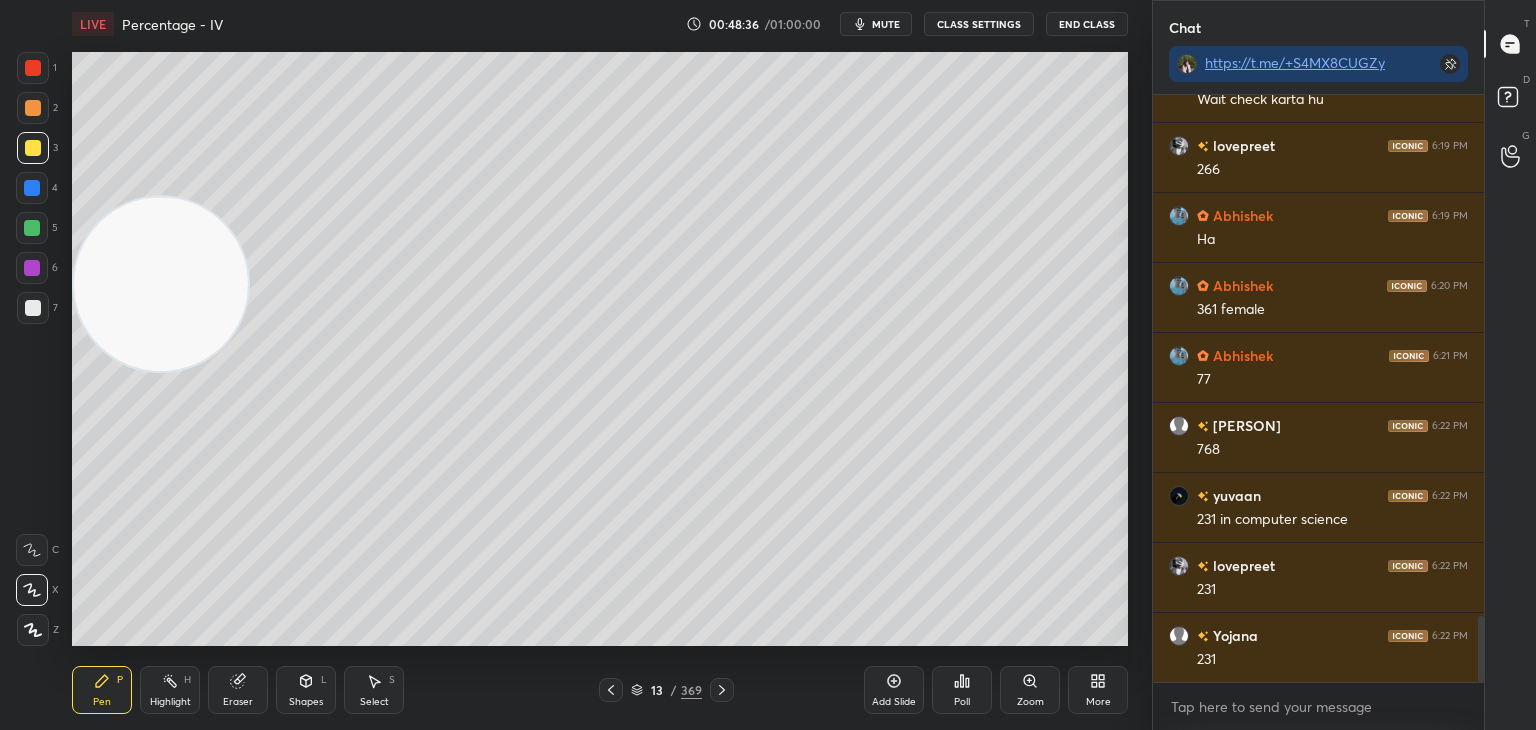 click 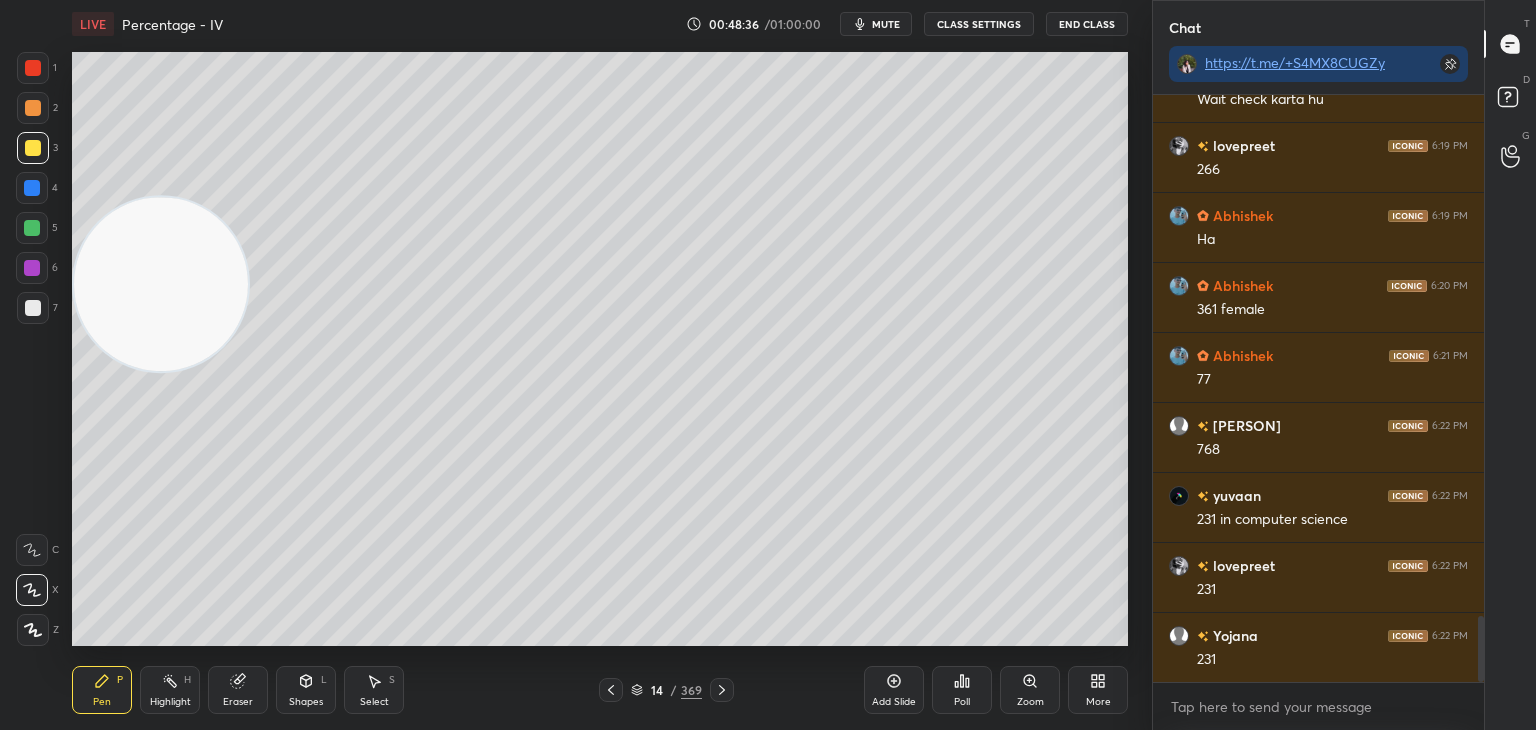 click 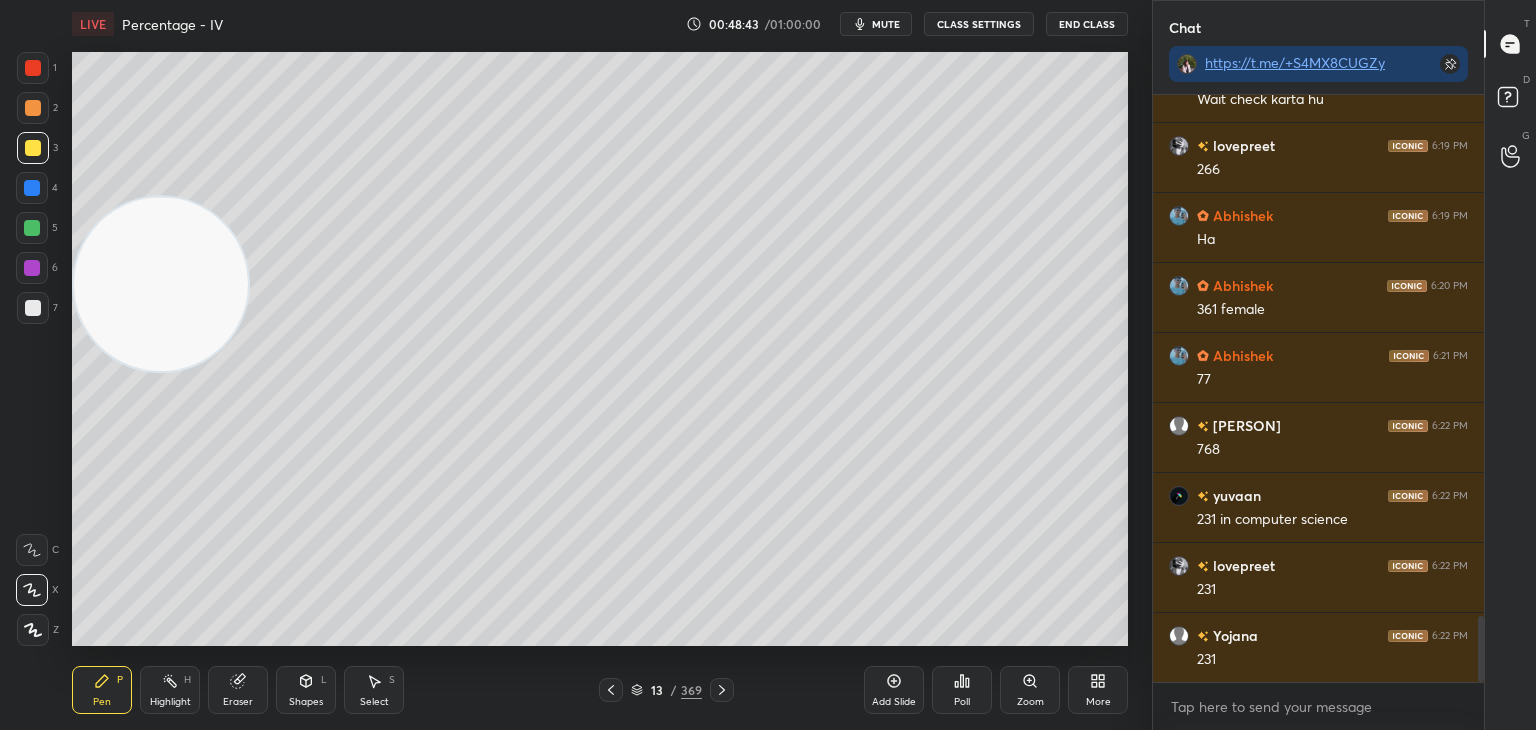 click 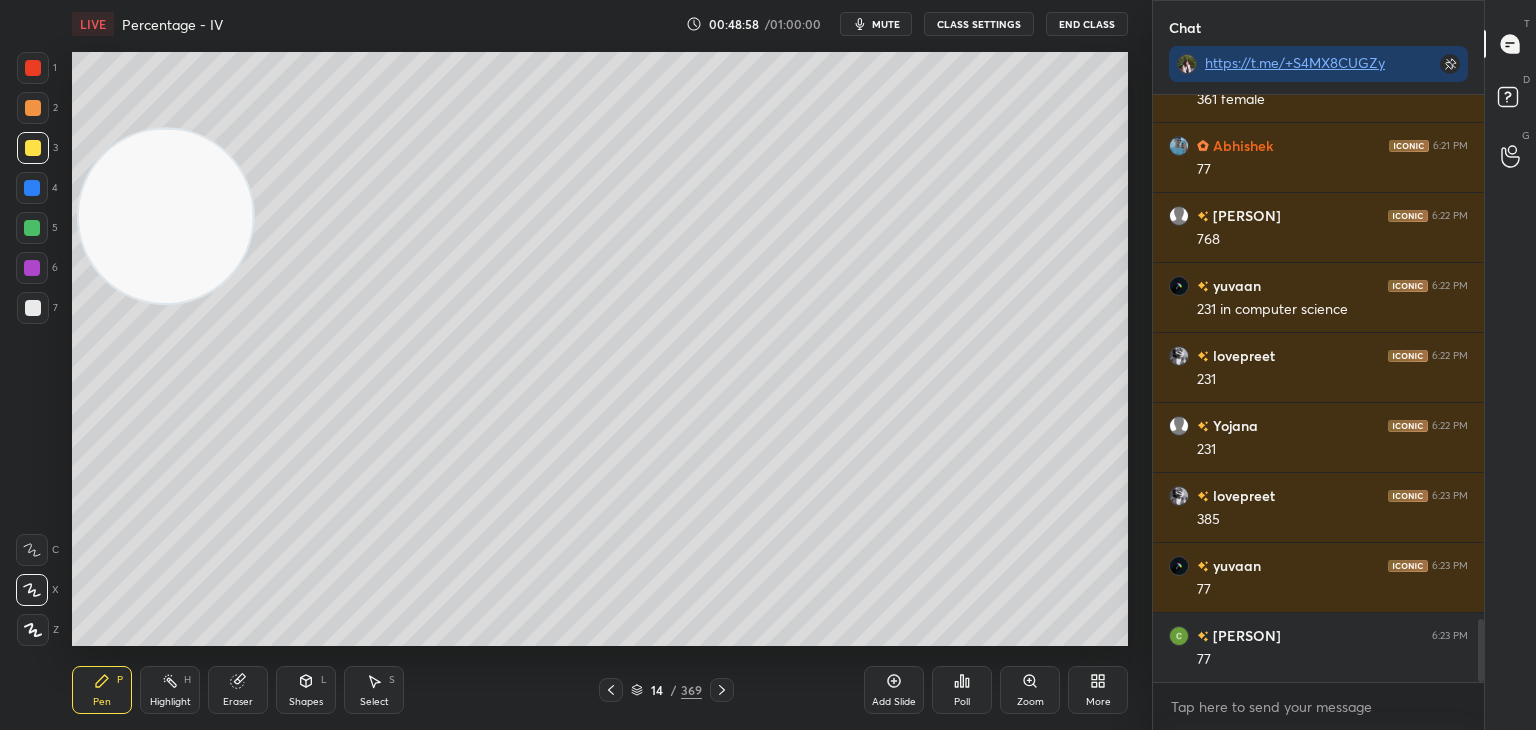 scroll, scrollTop: 4886, scrollLeft: 0, axis: vertical 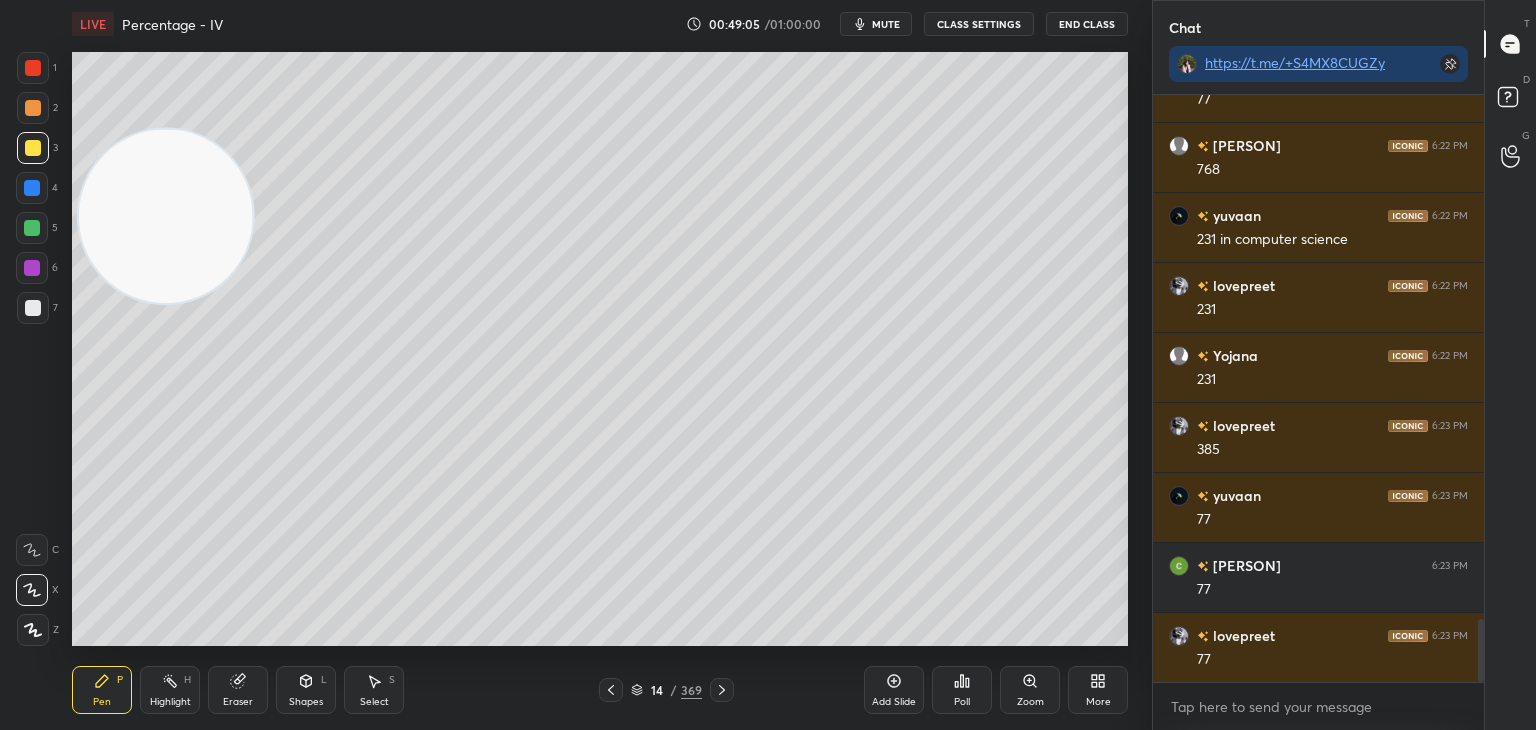 click at bounding box center (33, 68) 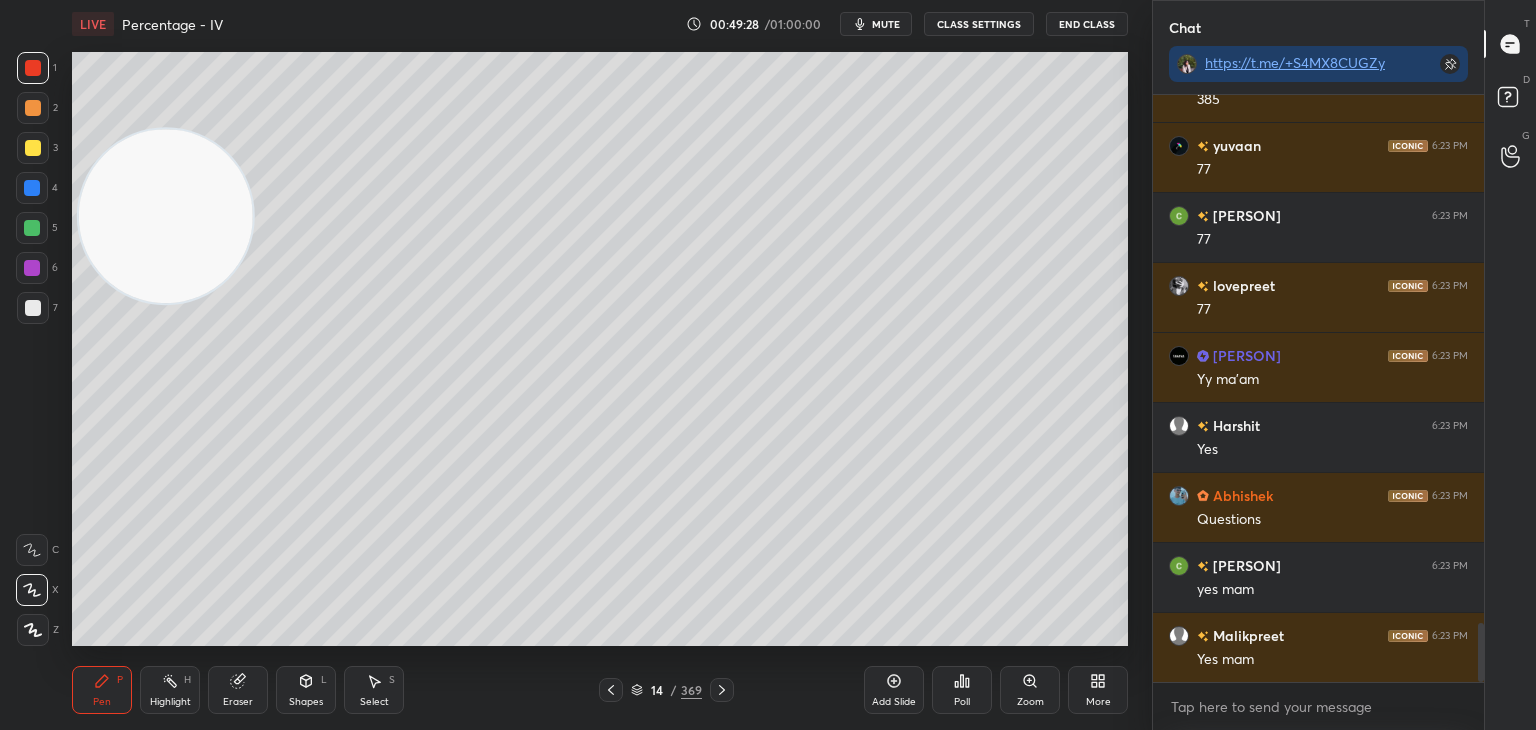scroll, scrollTop: 5306, scrollLeft: 0, axis: vertical 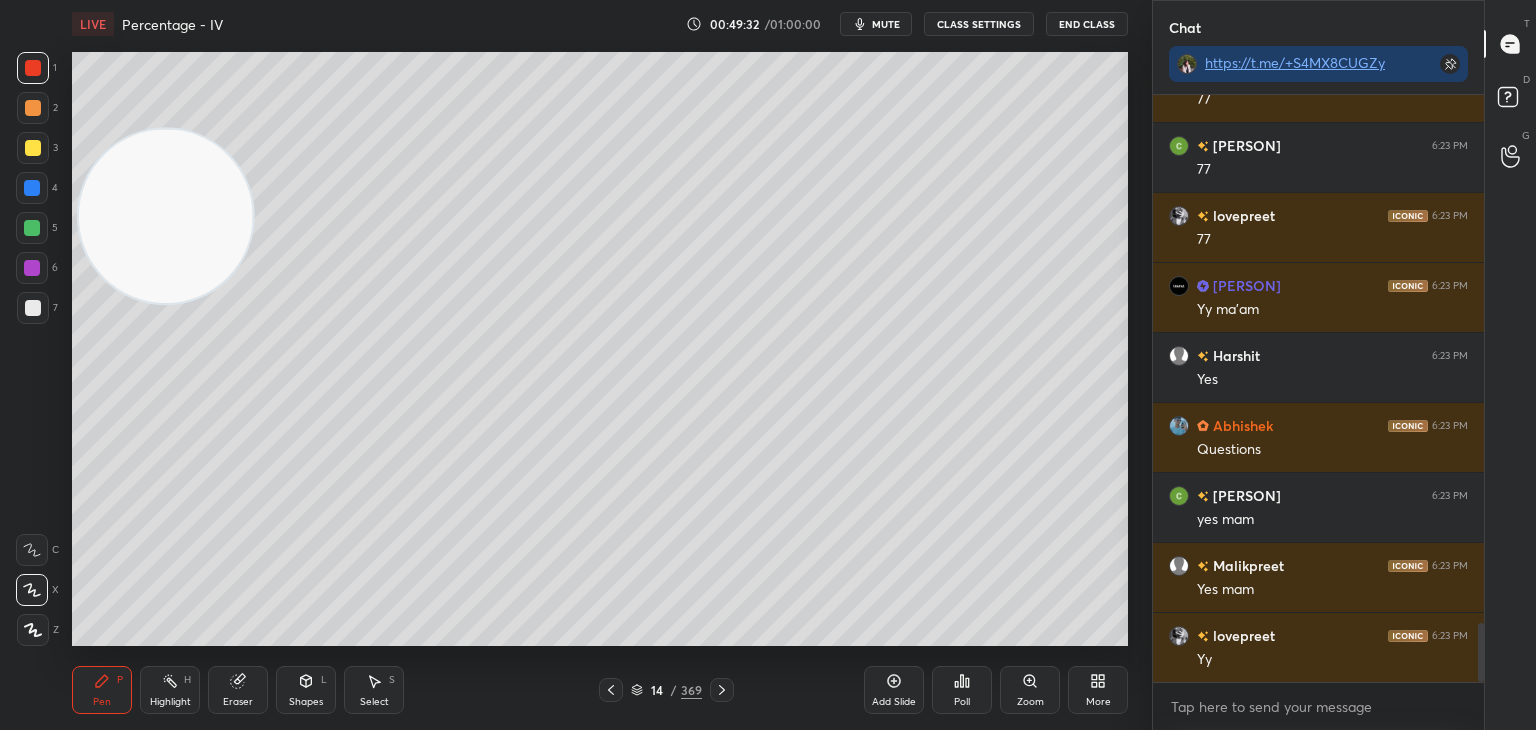 click 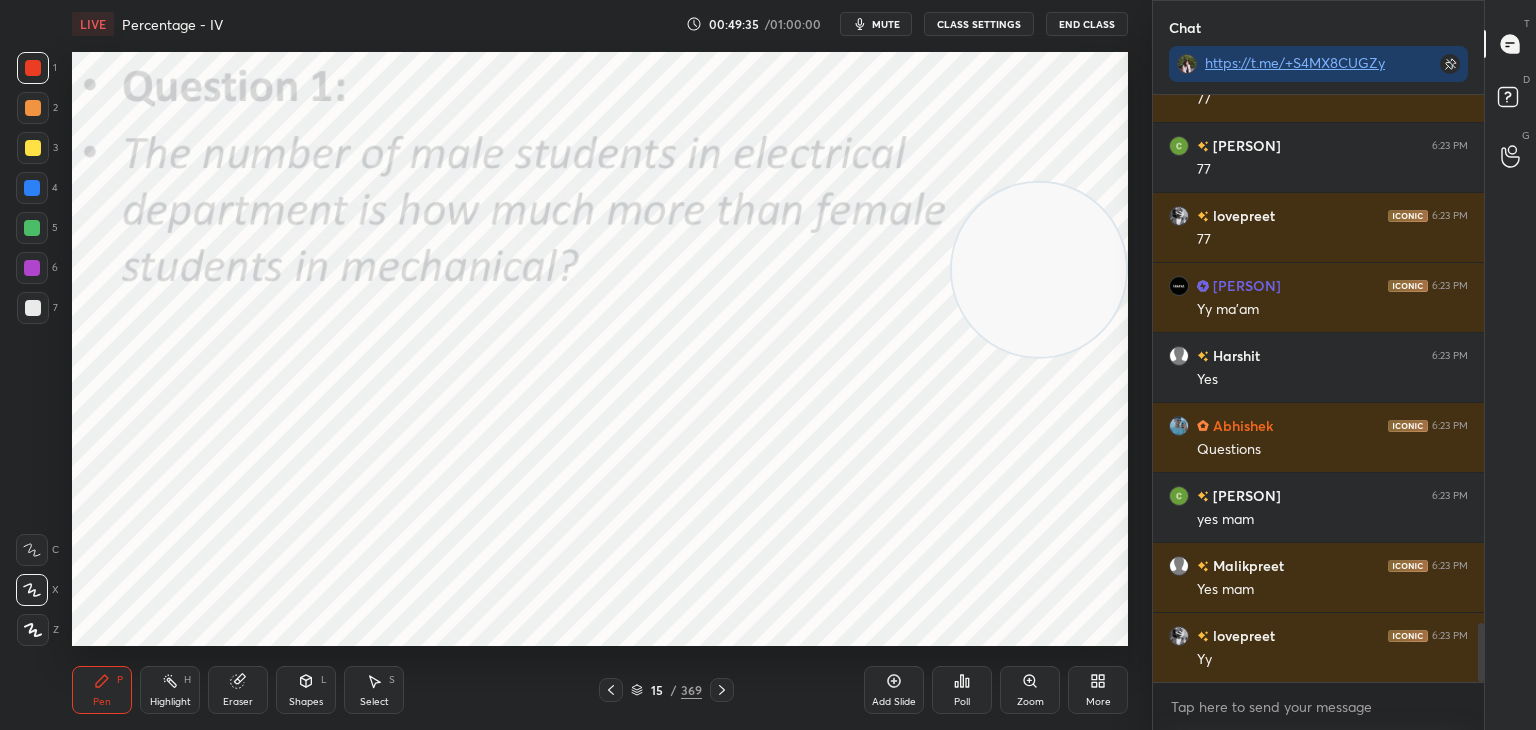scroll, scrollTop: 5376, scrollLeft: 0, axis: vertical 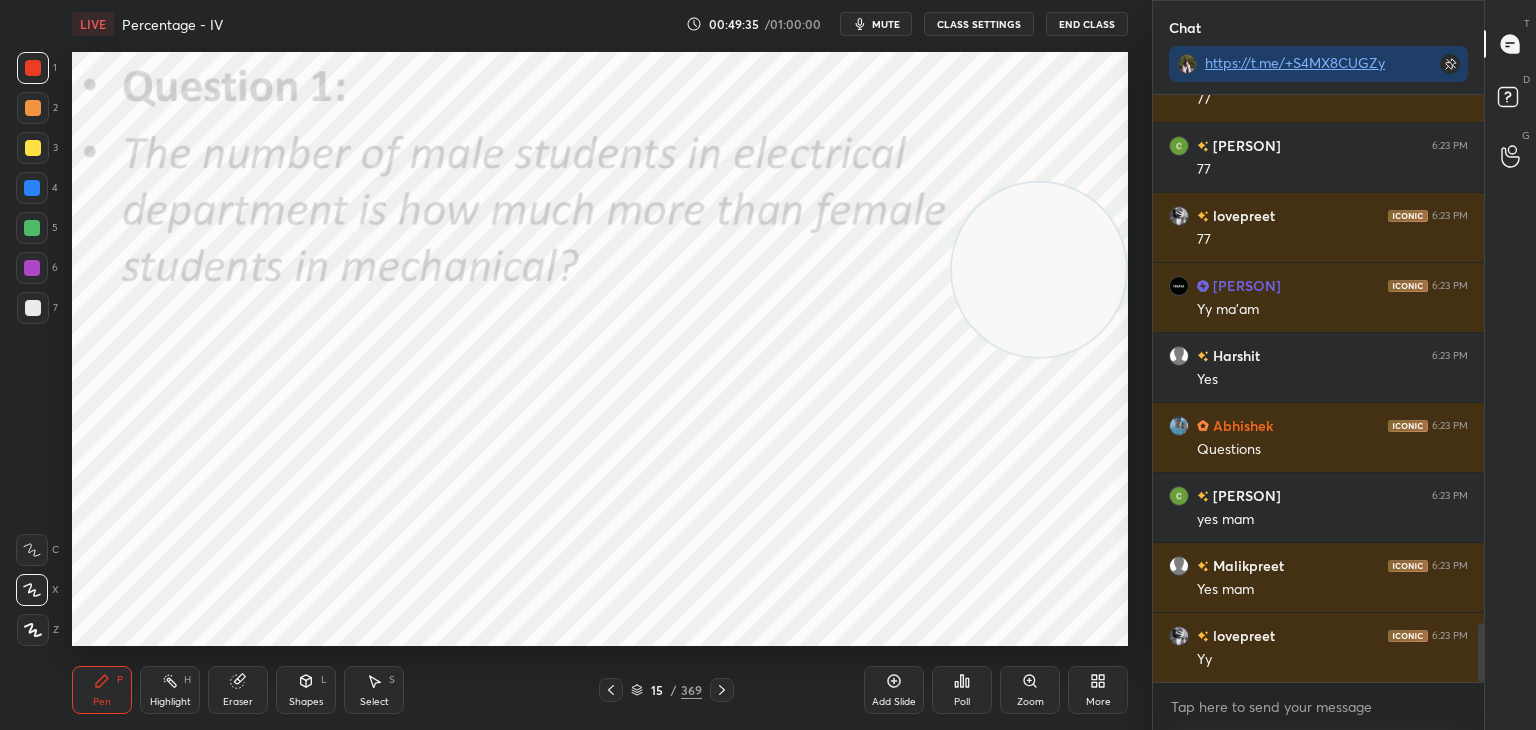 click on "1 2 3 4 5 6 7 C X Z C X Z E E Erase all   H H" at bounding box center (32, 349) 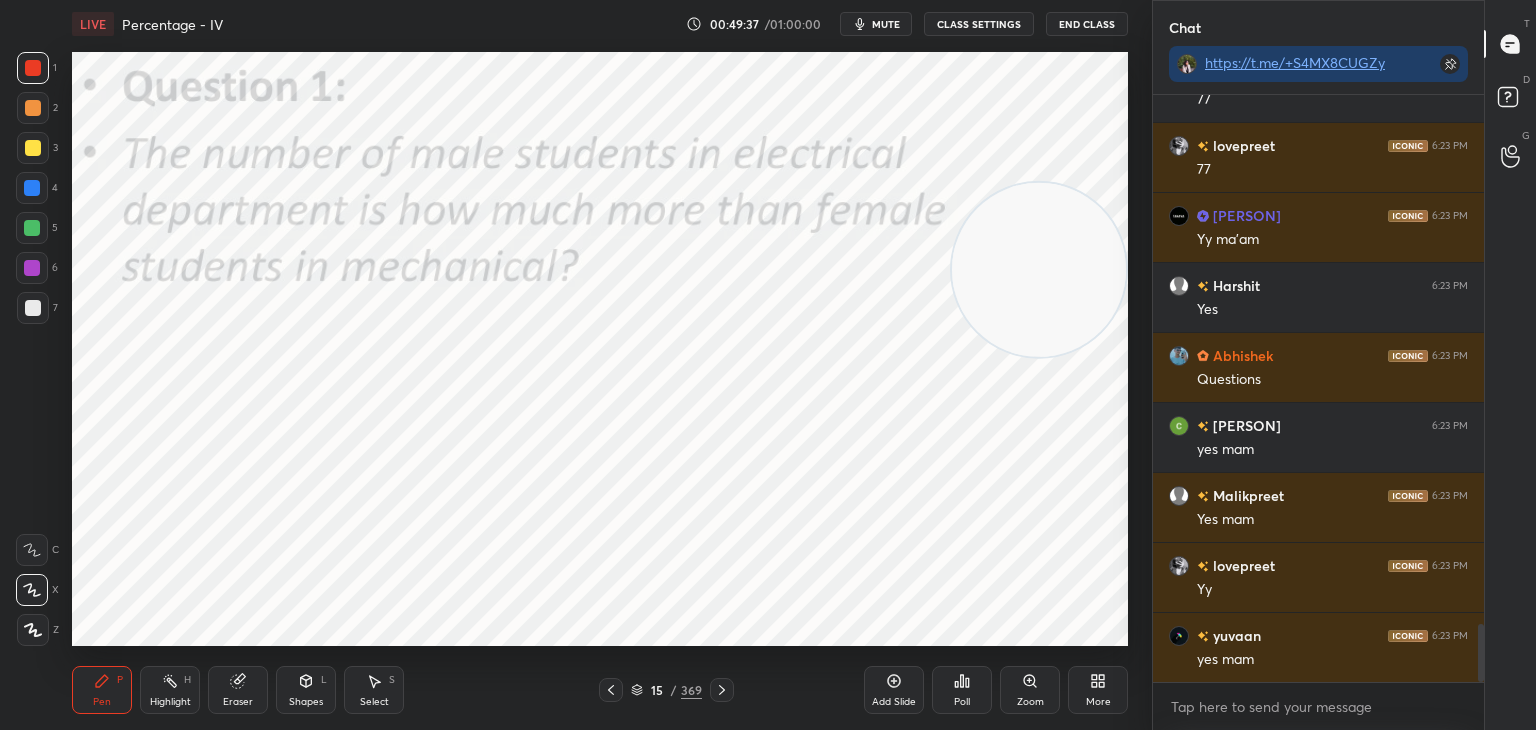 click at bounding box center [32, 188] 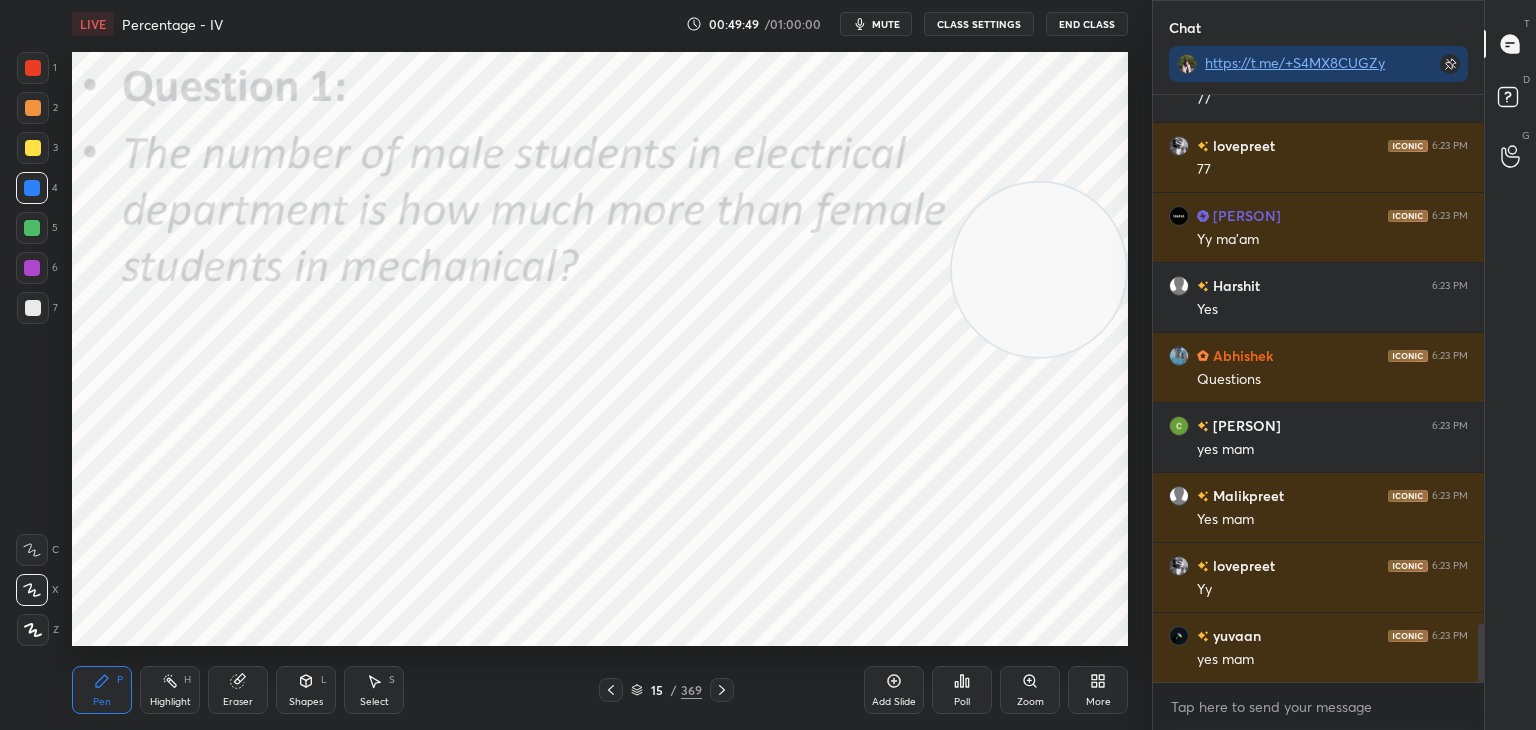 click 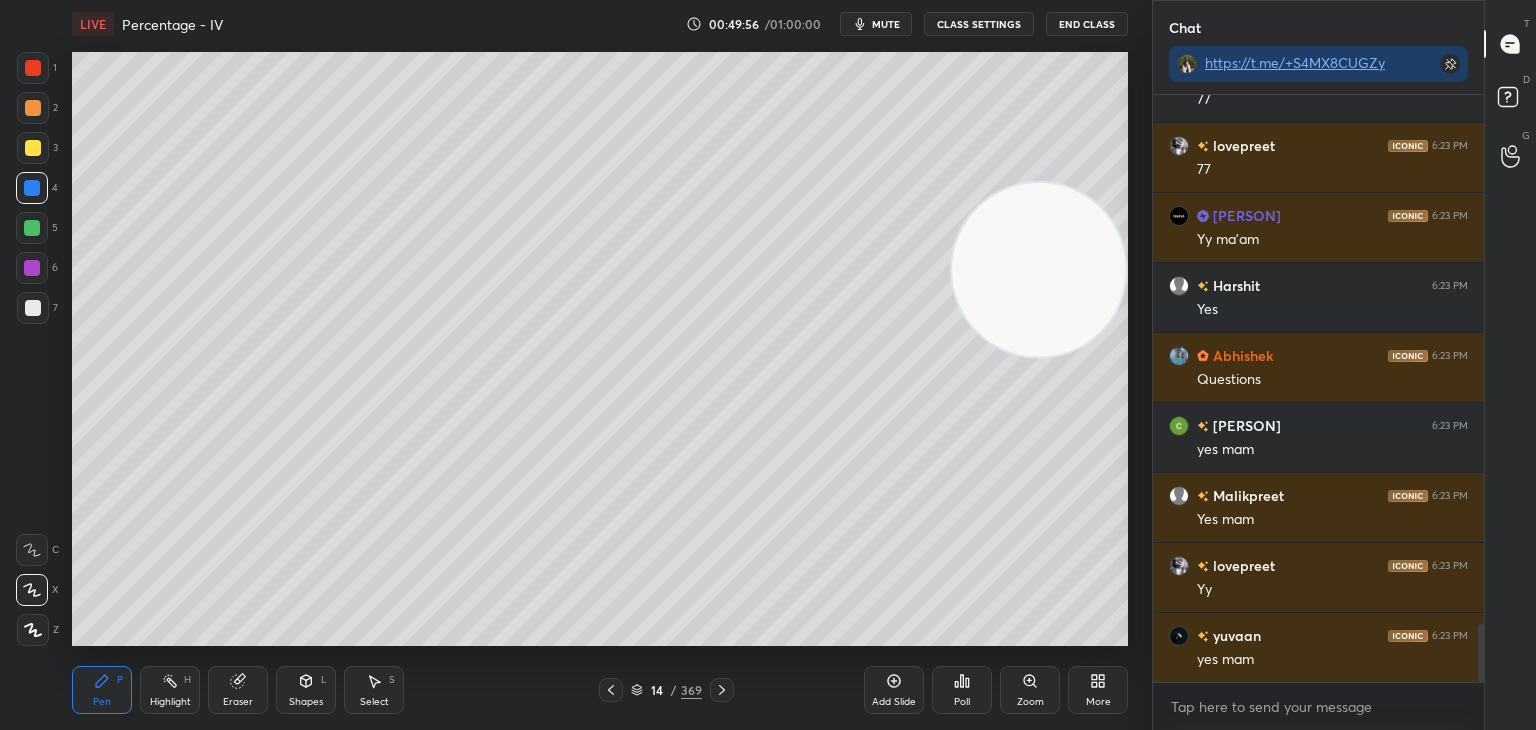 click 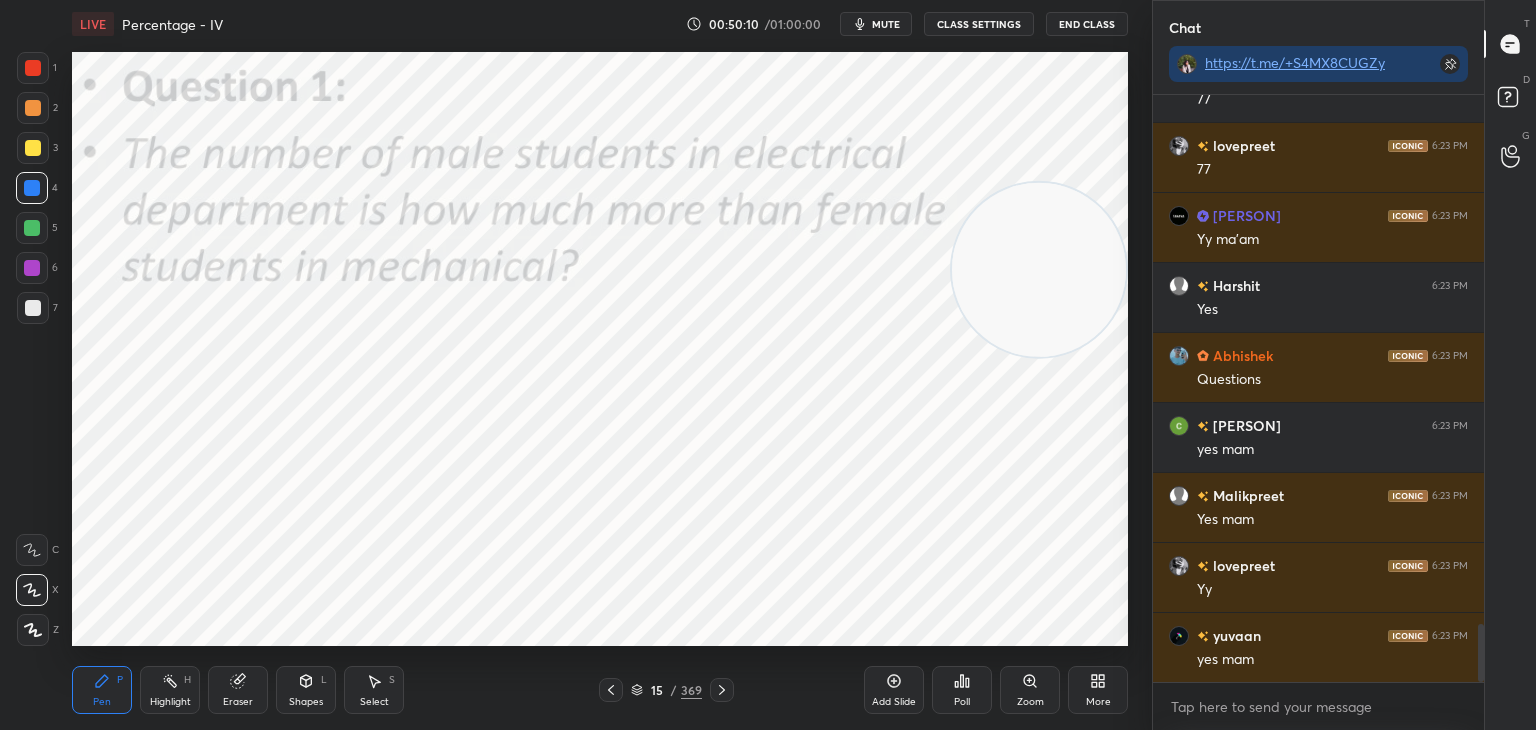 scroll, scrollTop: 5446, scrollLeft: 0, axis: vertical 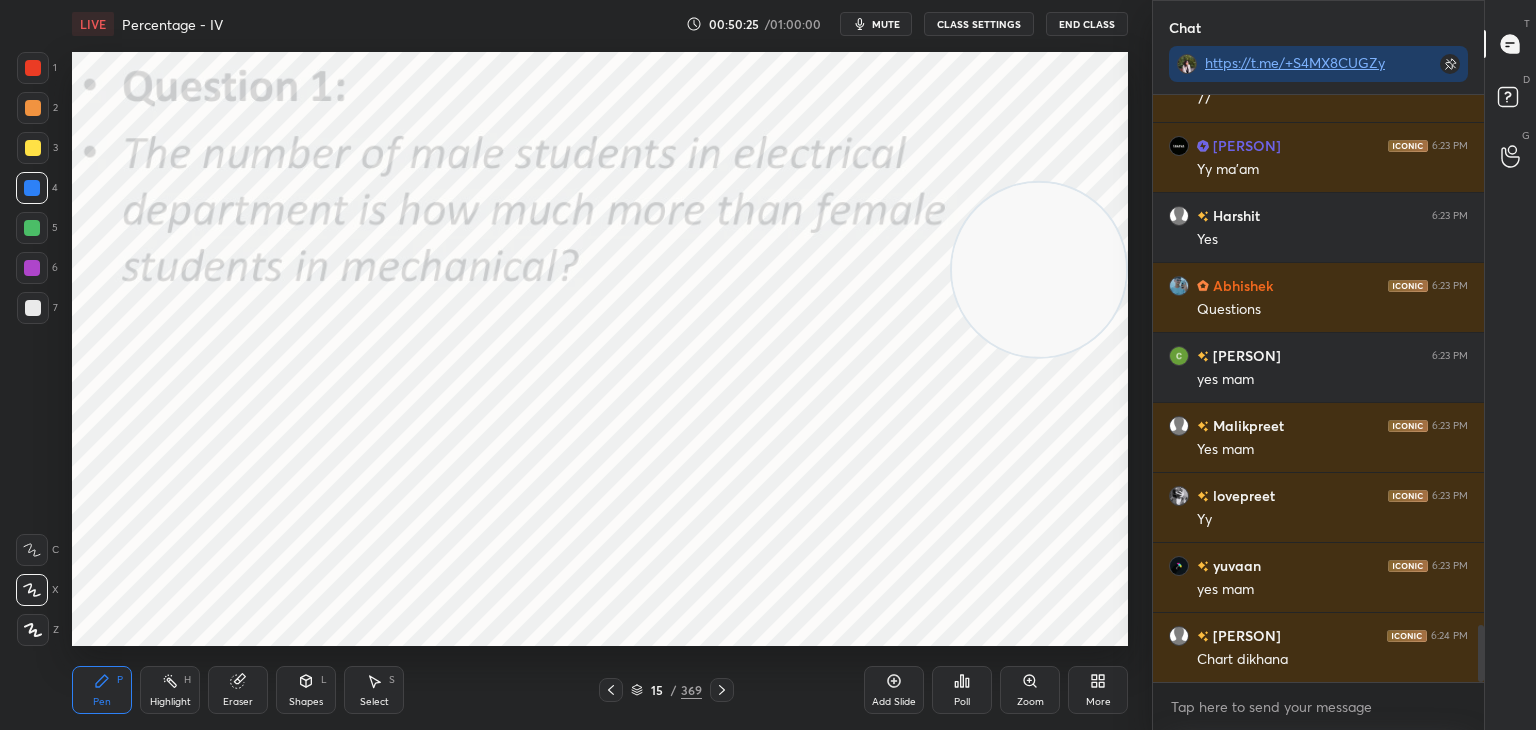 click 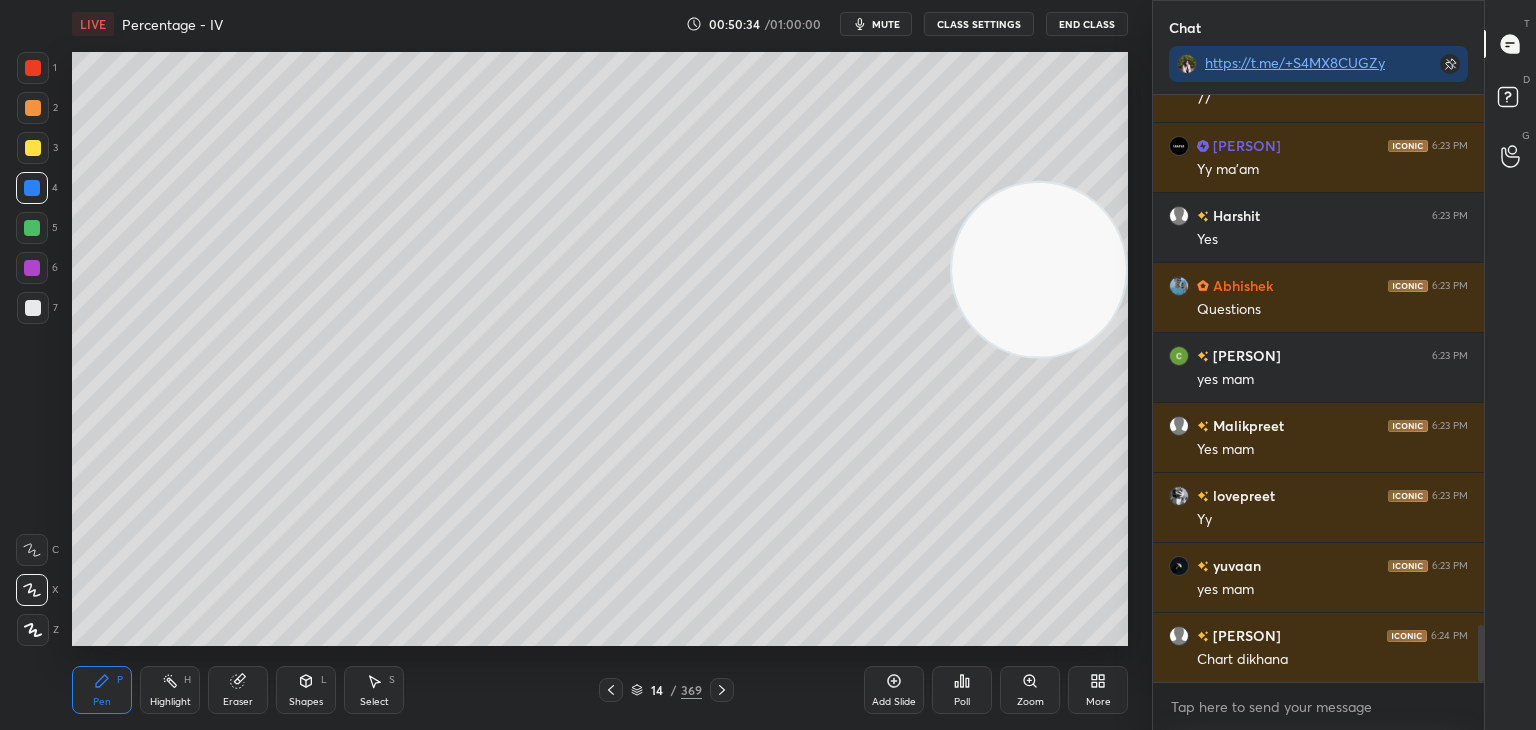 scroll, scrollTop: 5466, scrollLeft: 0, axis: vertical 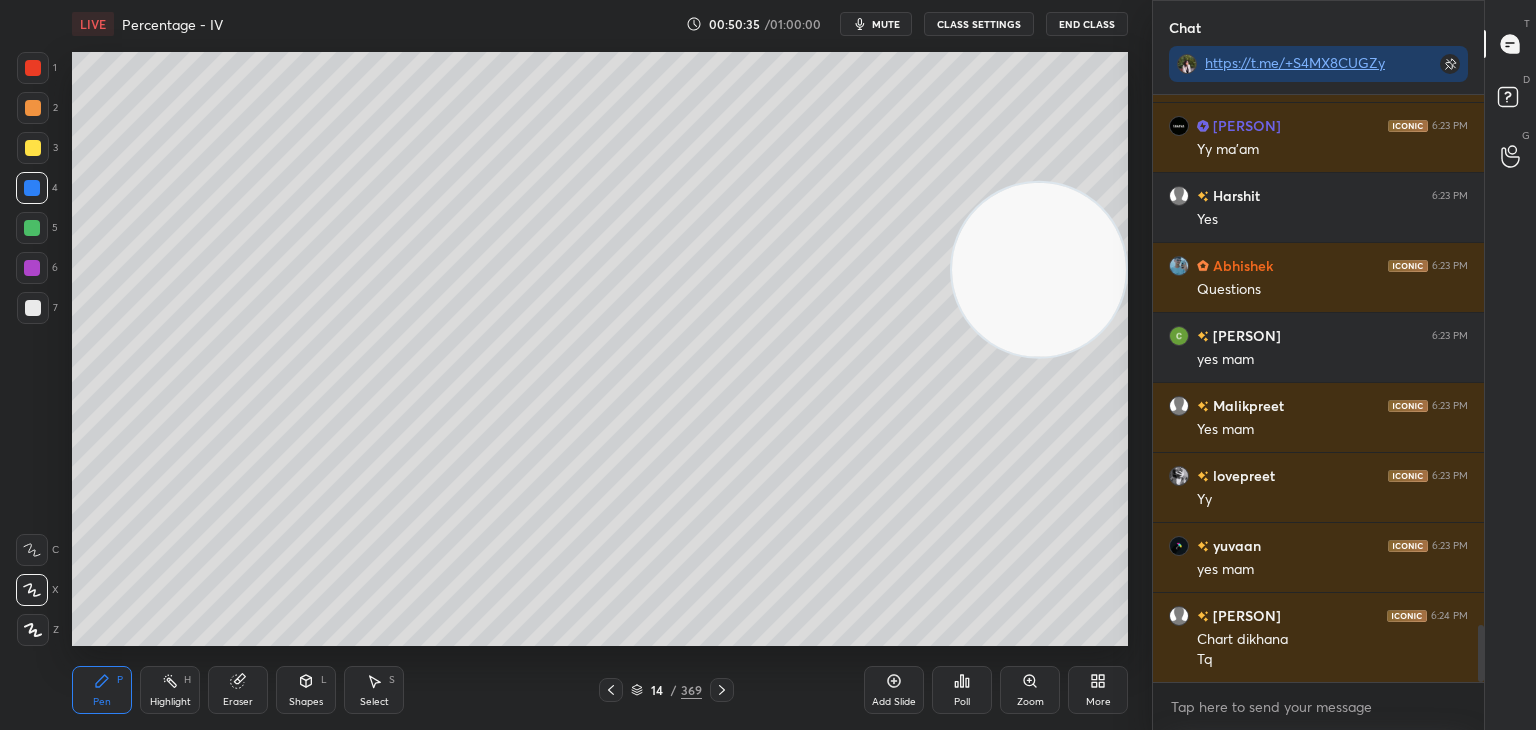 click 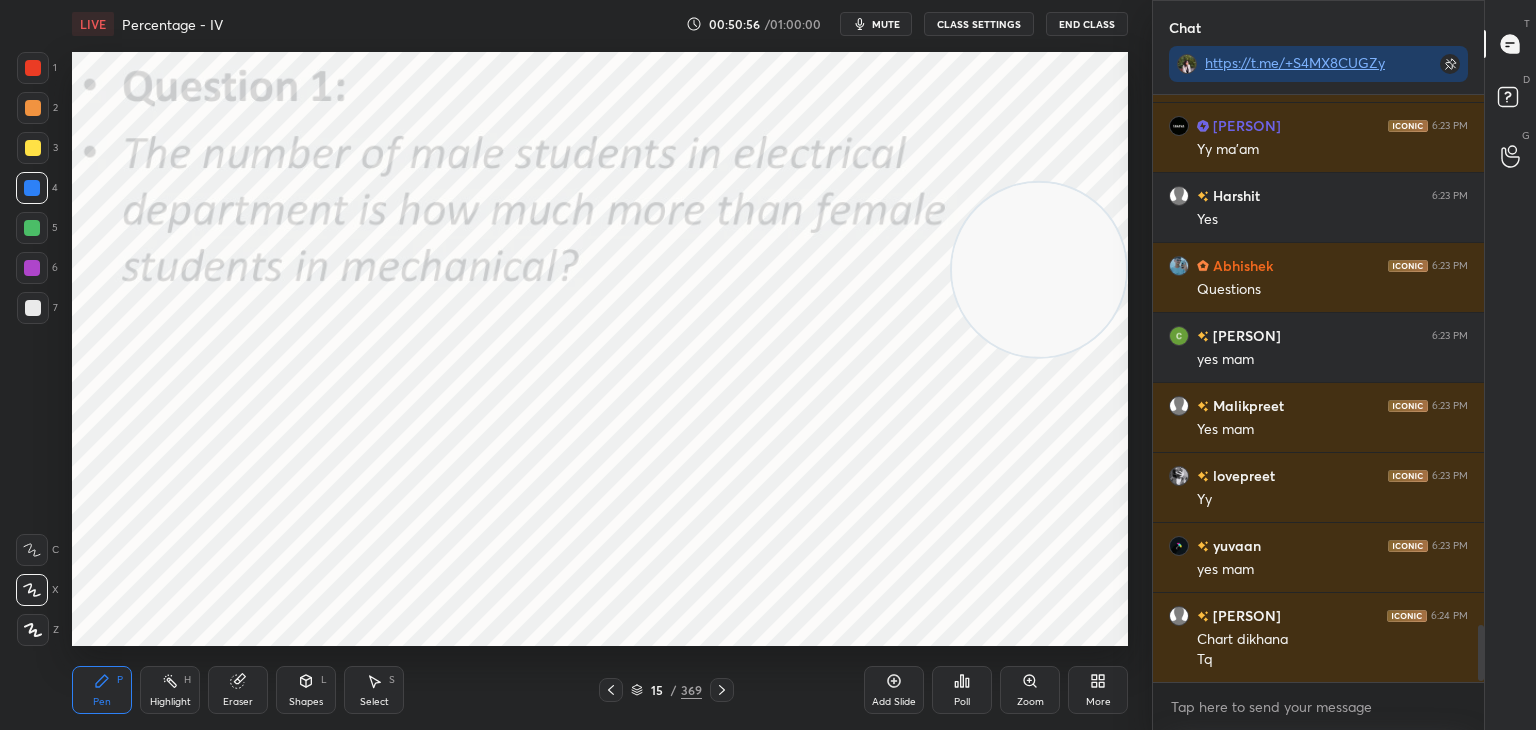 scroll, scrollTop: 5536, scrollLeft: 0, axis: vertical 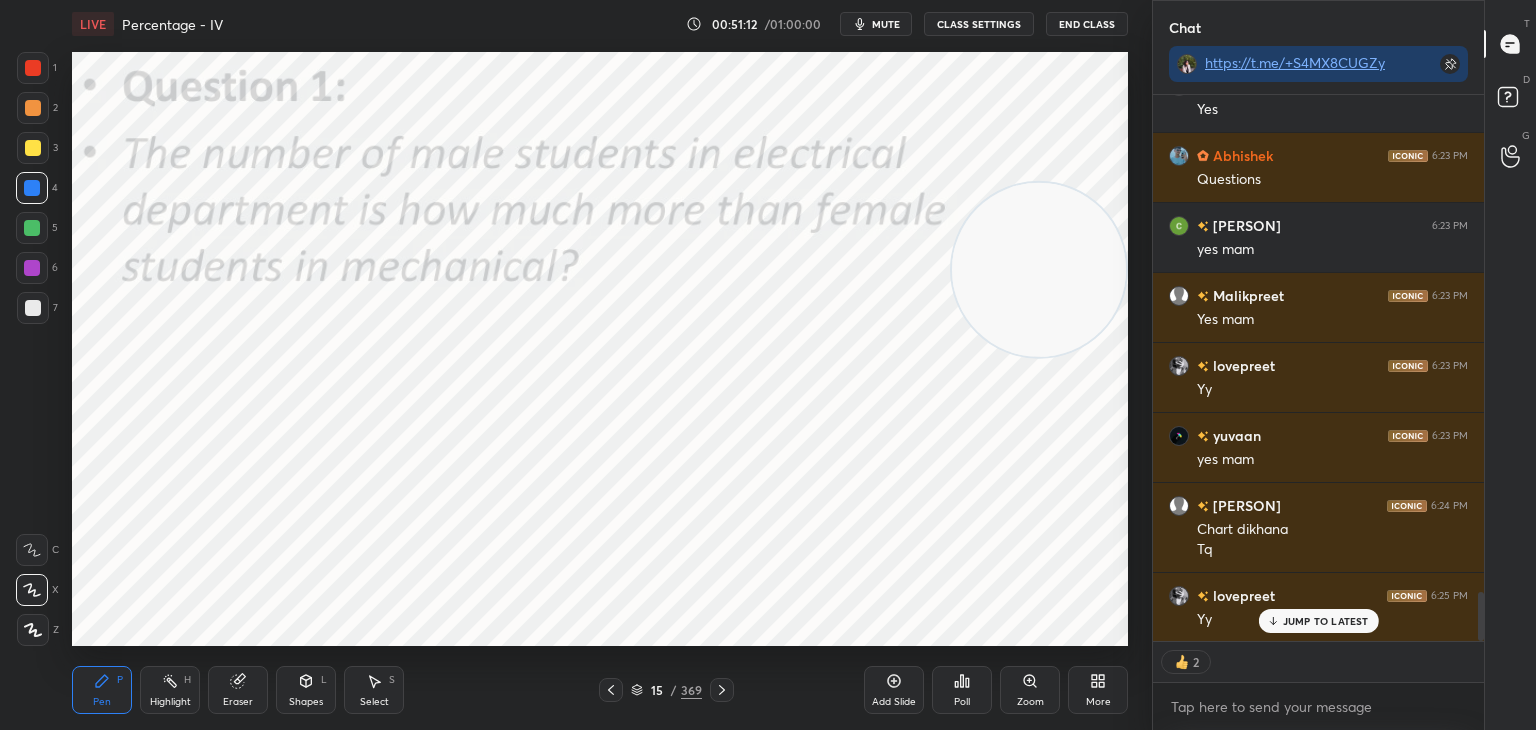 click 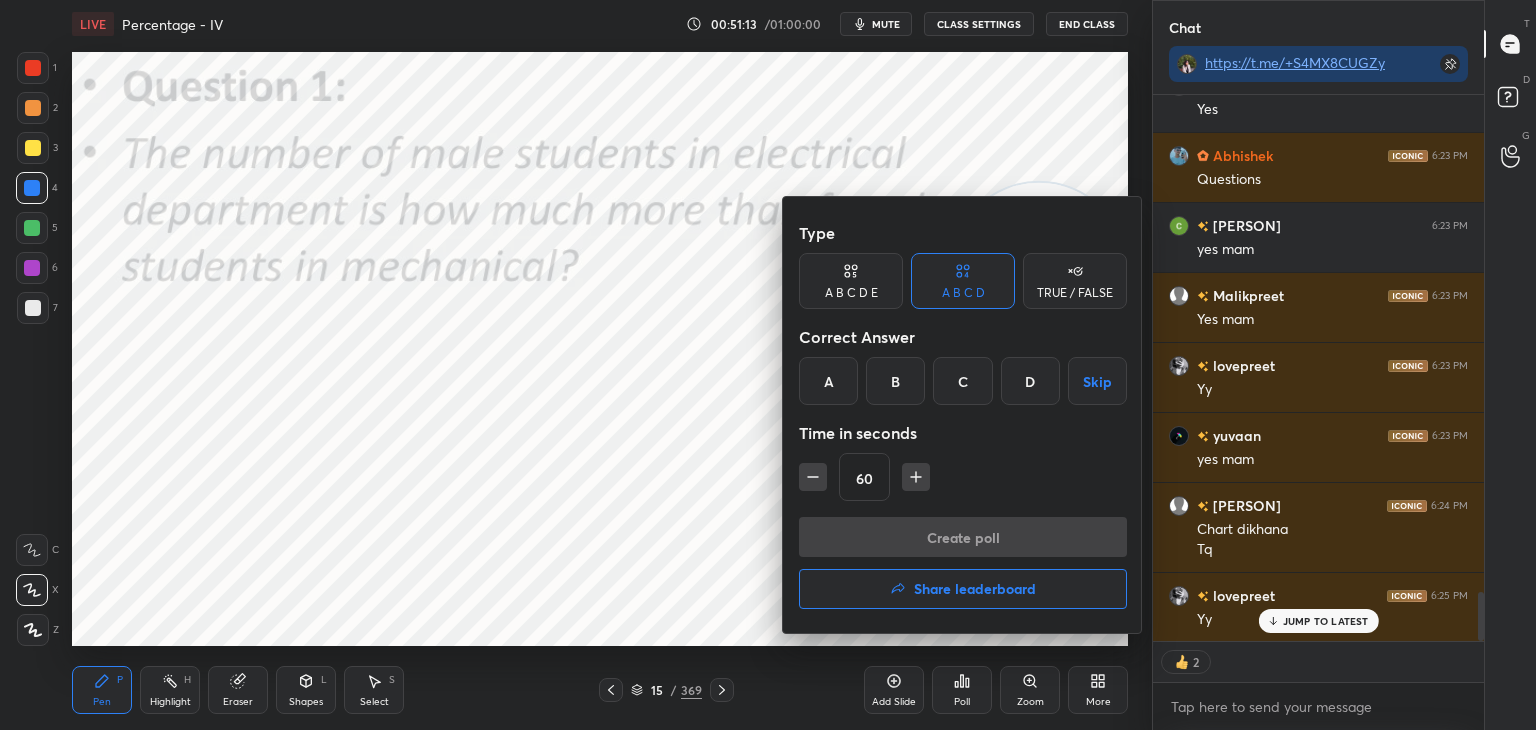click on "A" at bounding box center (828, 381) 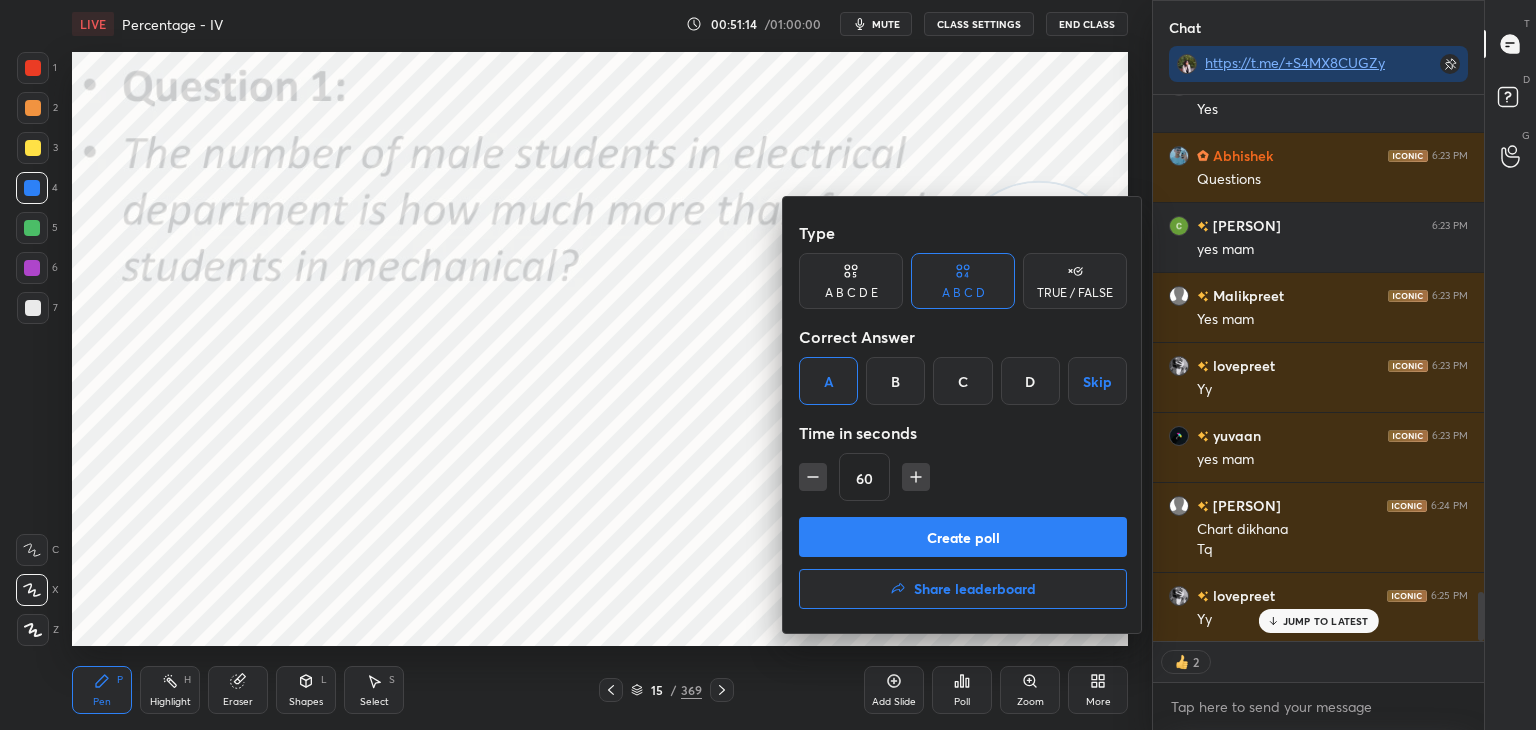 scroll, scrollTop: 7, scrollLeft: 6, axis: both 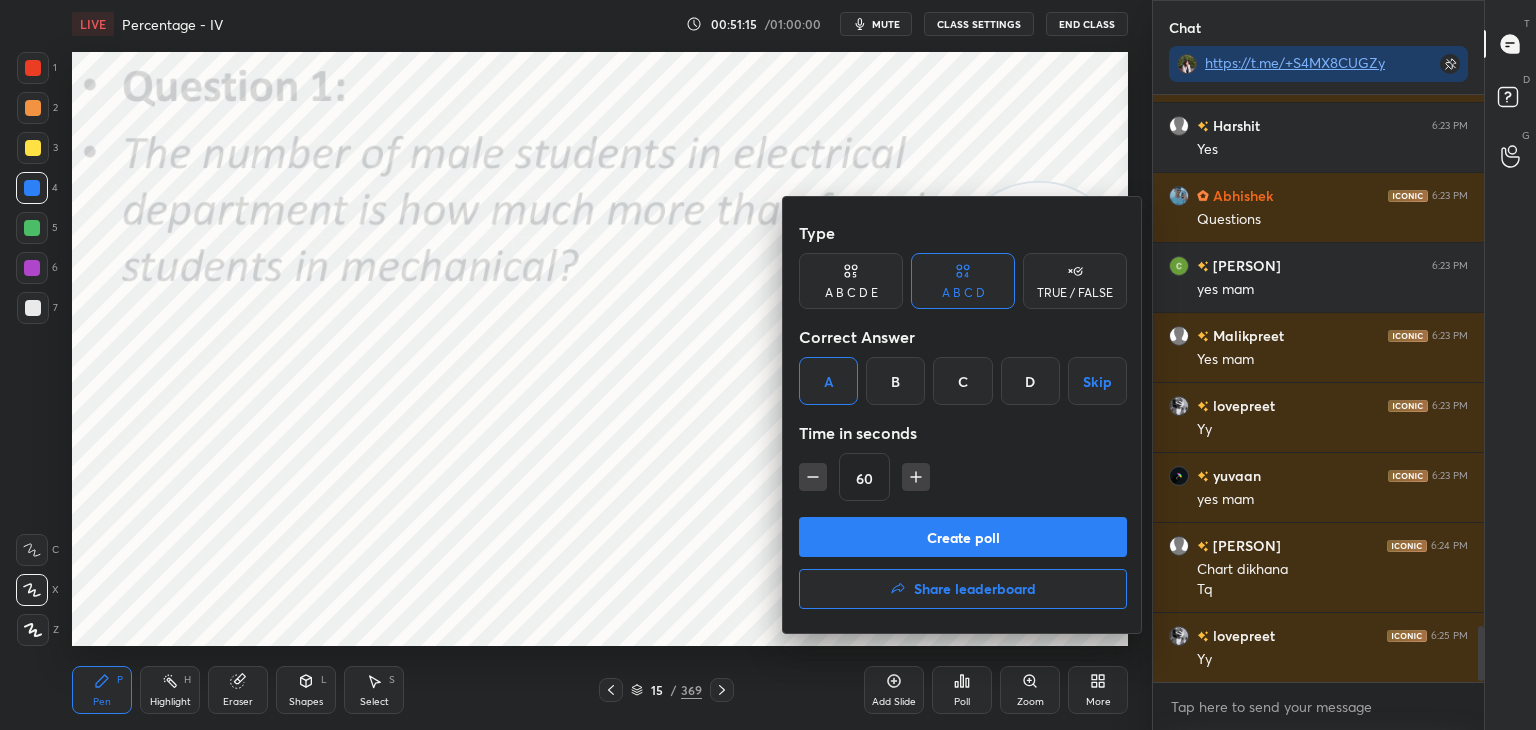 click on "Create poll" at bounding box center [963, 537] 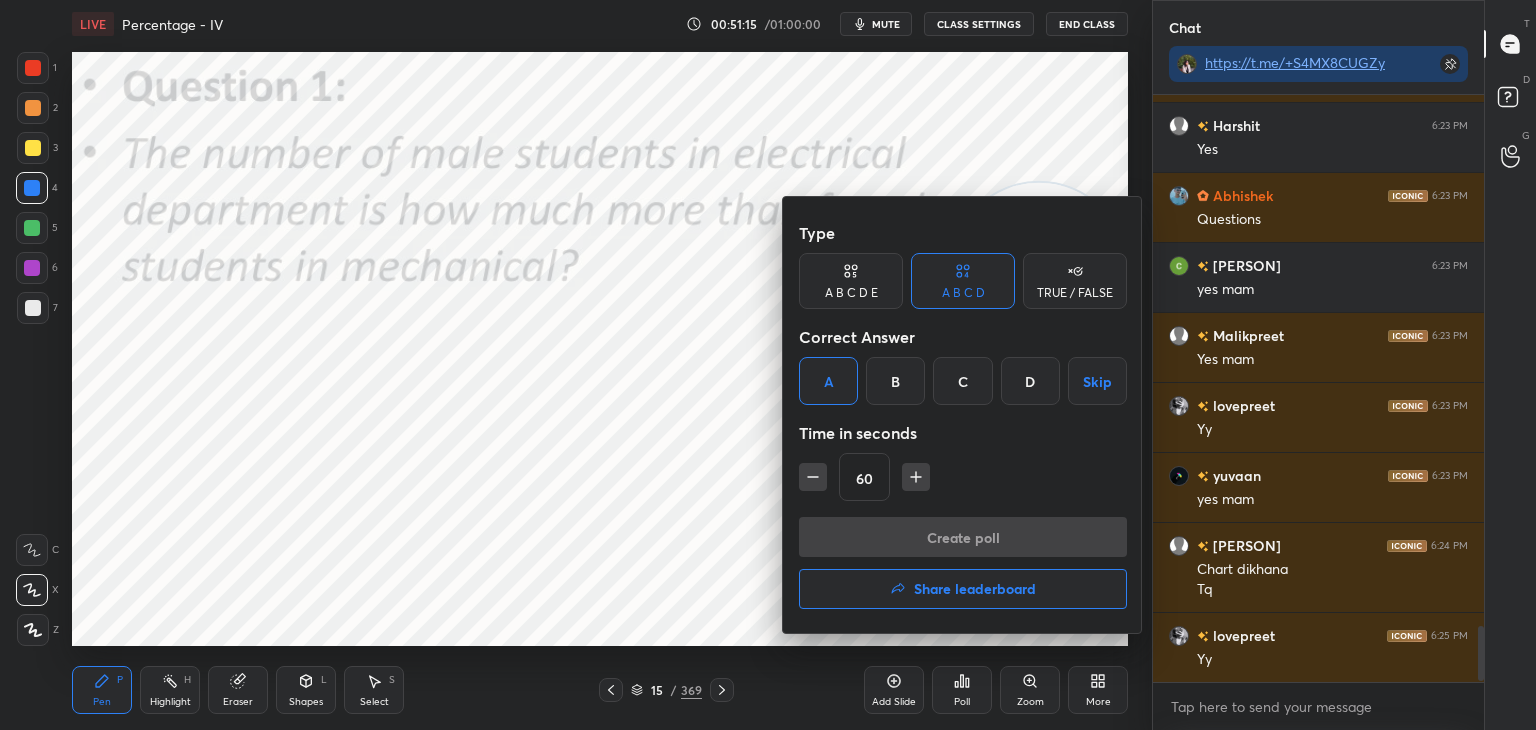 scroll, scrollTop: 558, scrollLeft: 325, axis: both 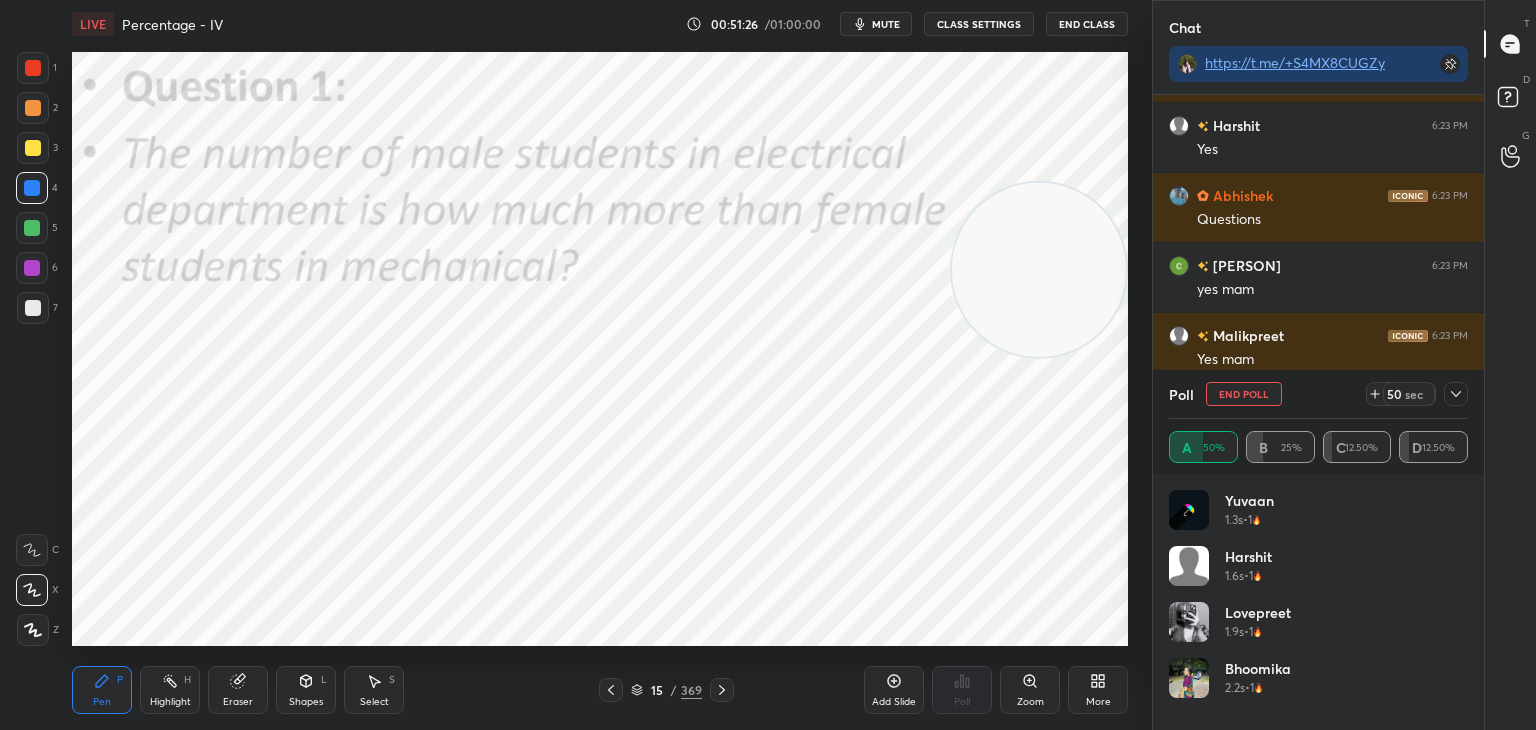 click 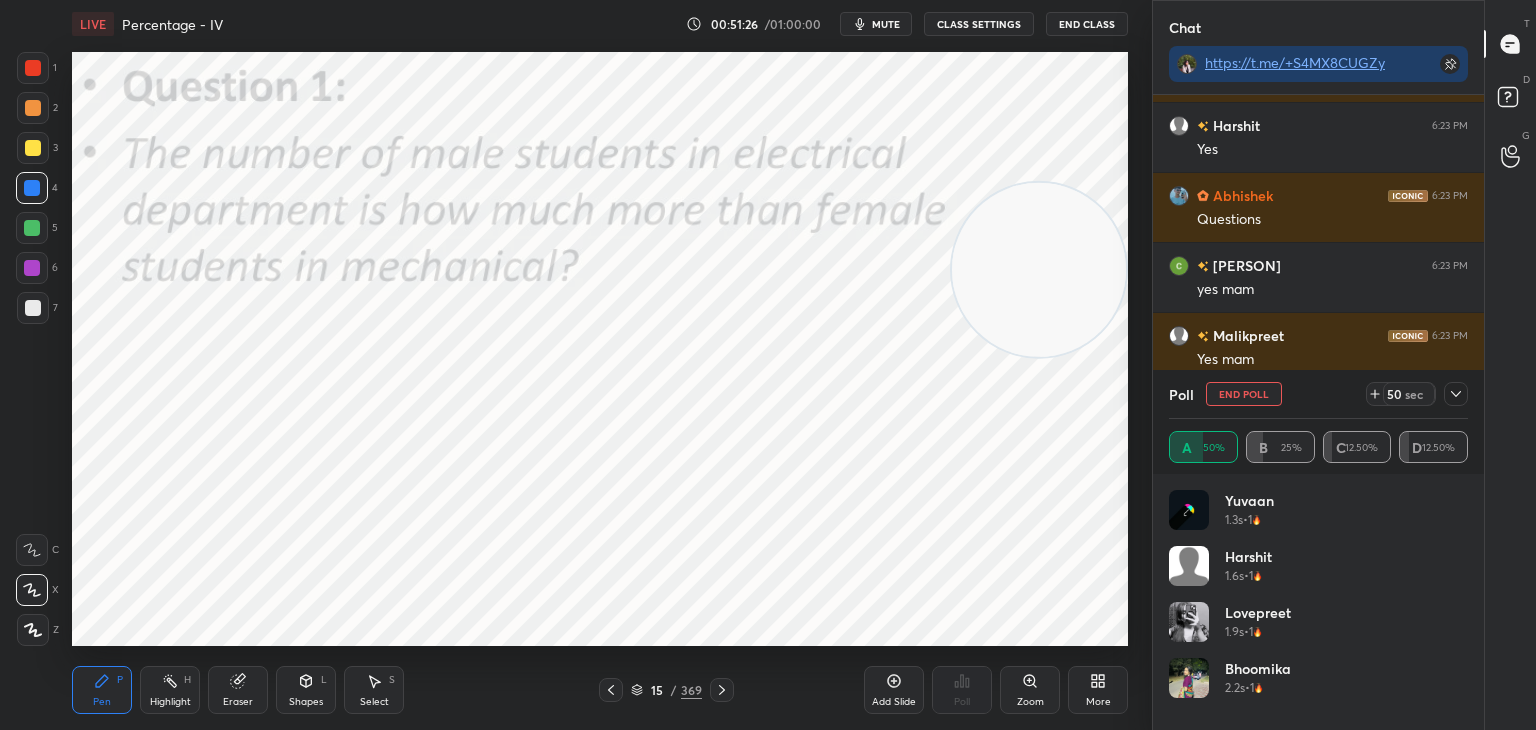 scroll, scrollTop: 184, scrollLeft: 293, axis: both 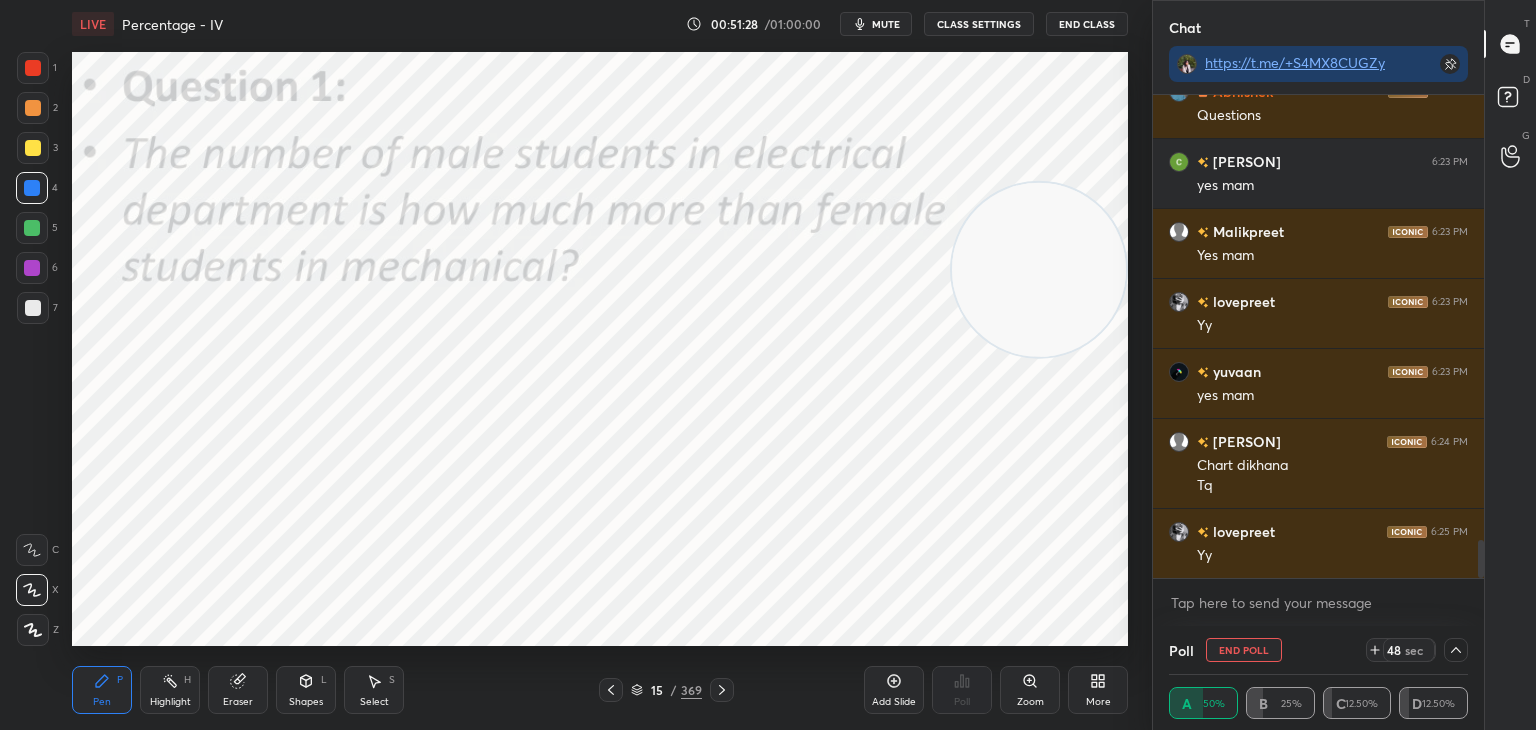 click on "15 / 369" at bounding box center (666, 690) 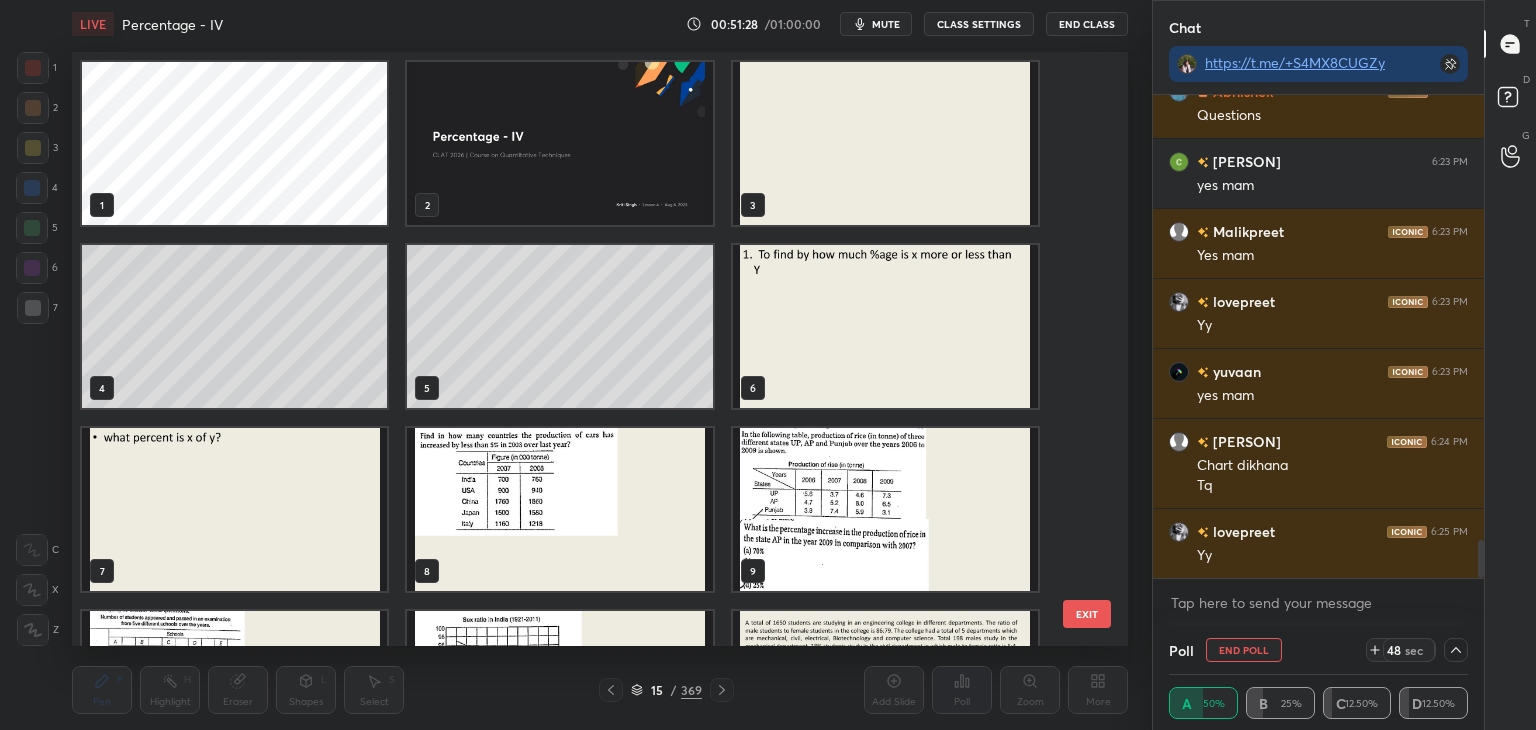 scroll, scrollTop: 320, scrollLeft: 0, axis: vertical 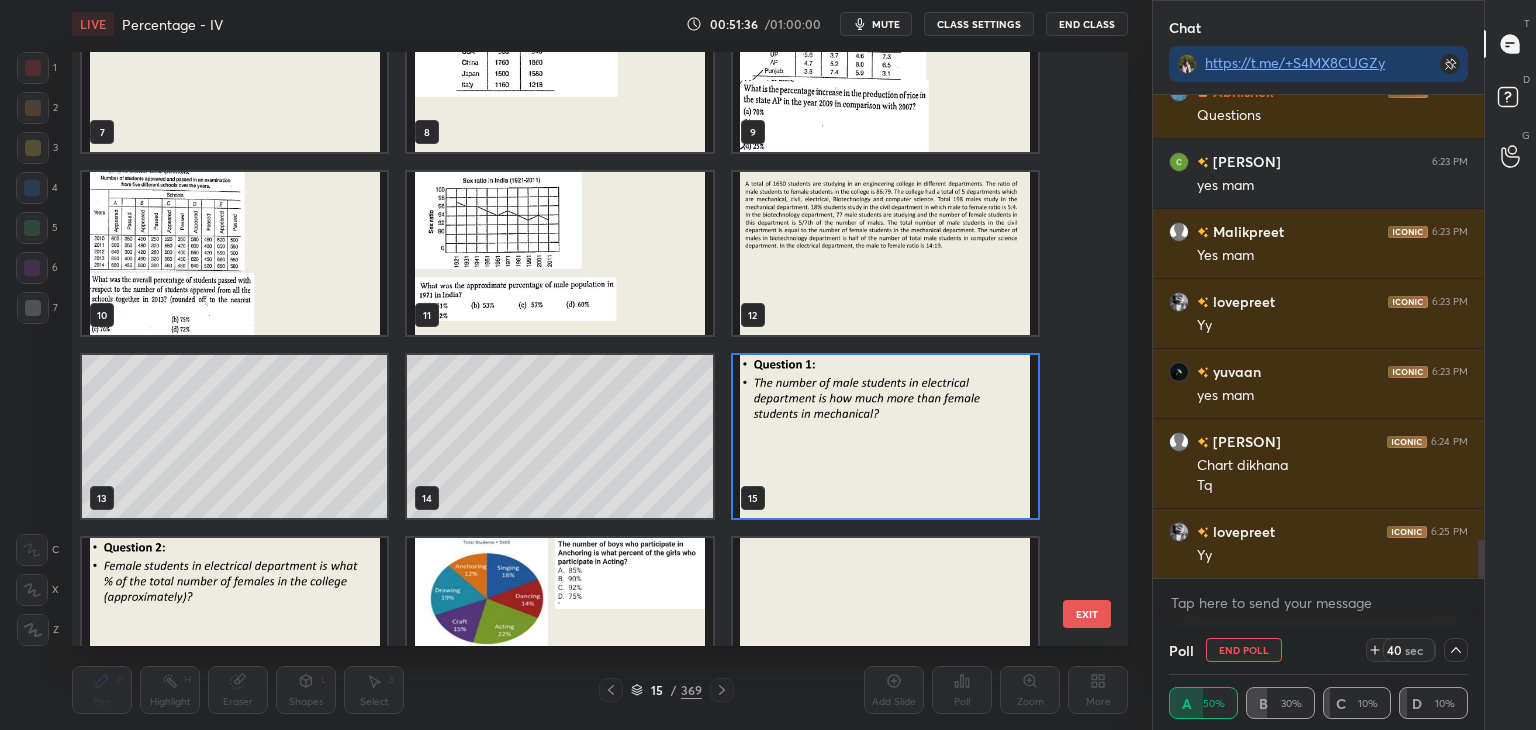 click at bounding box center [885, 436] 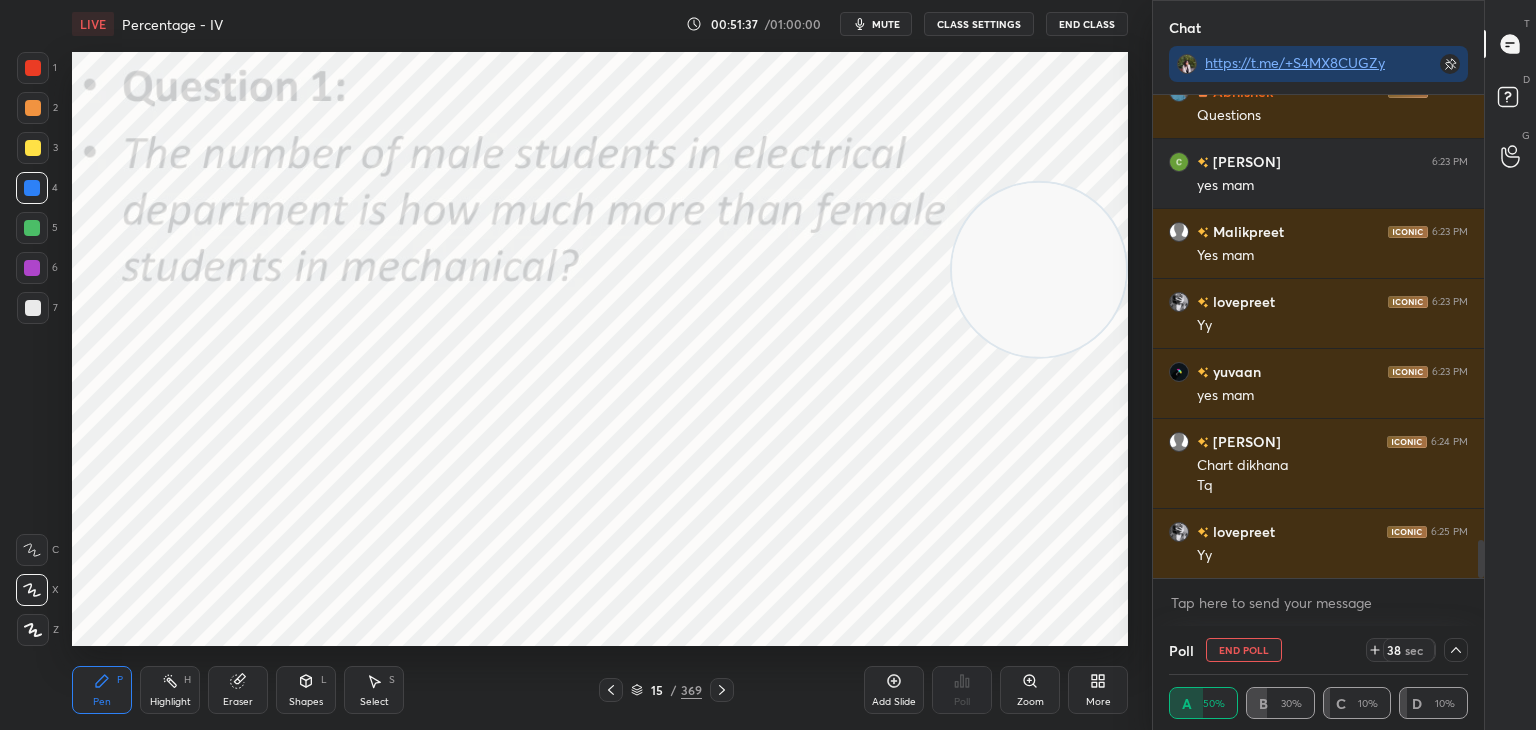 click at bounding box center [1456, 650] 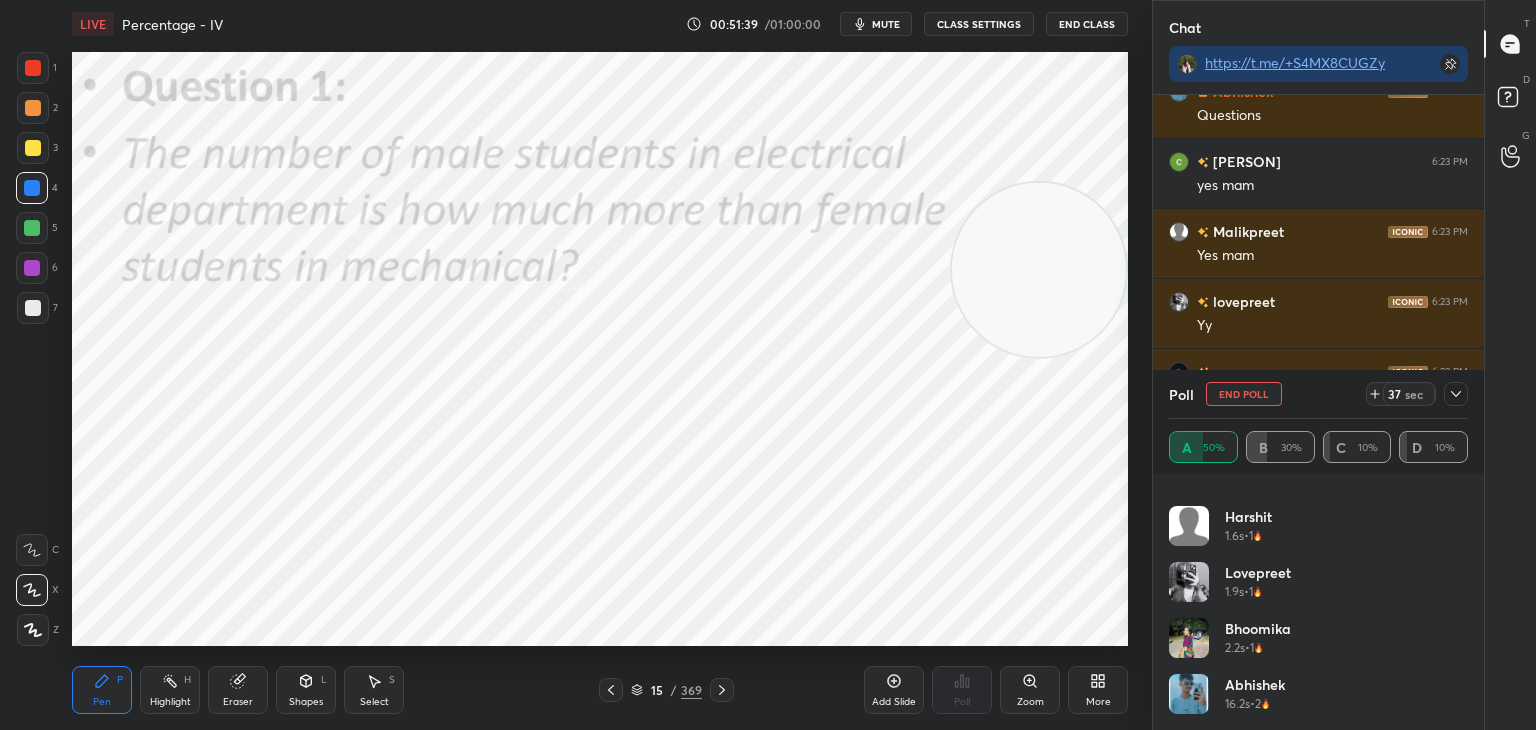 click on "End Poll" at bounding box center [1244, 394] 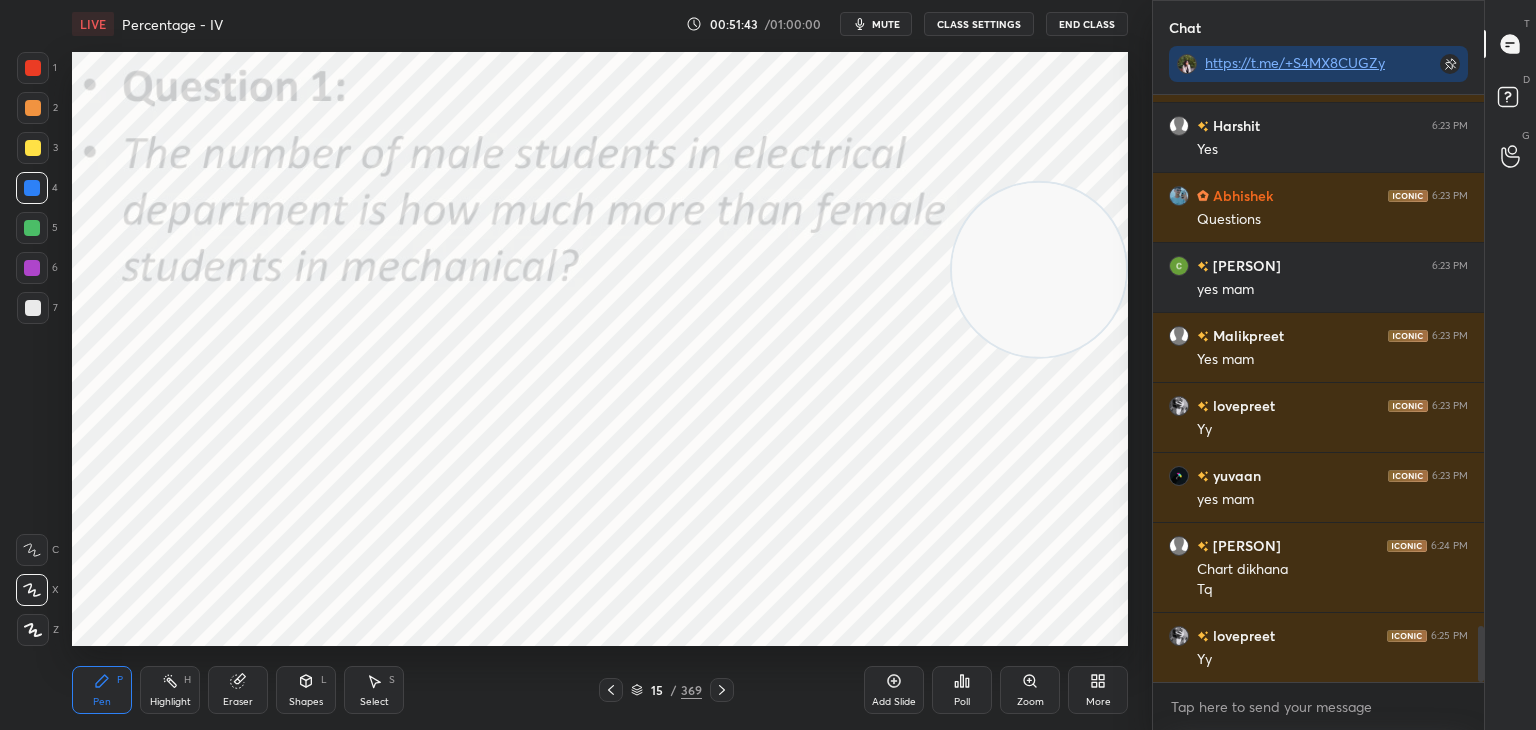 click 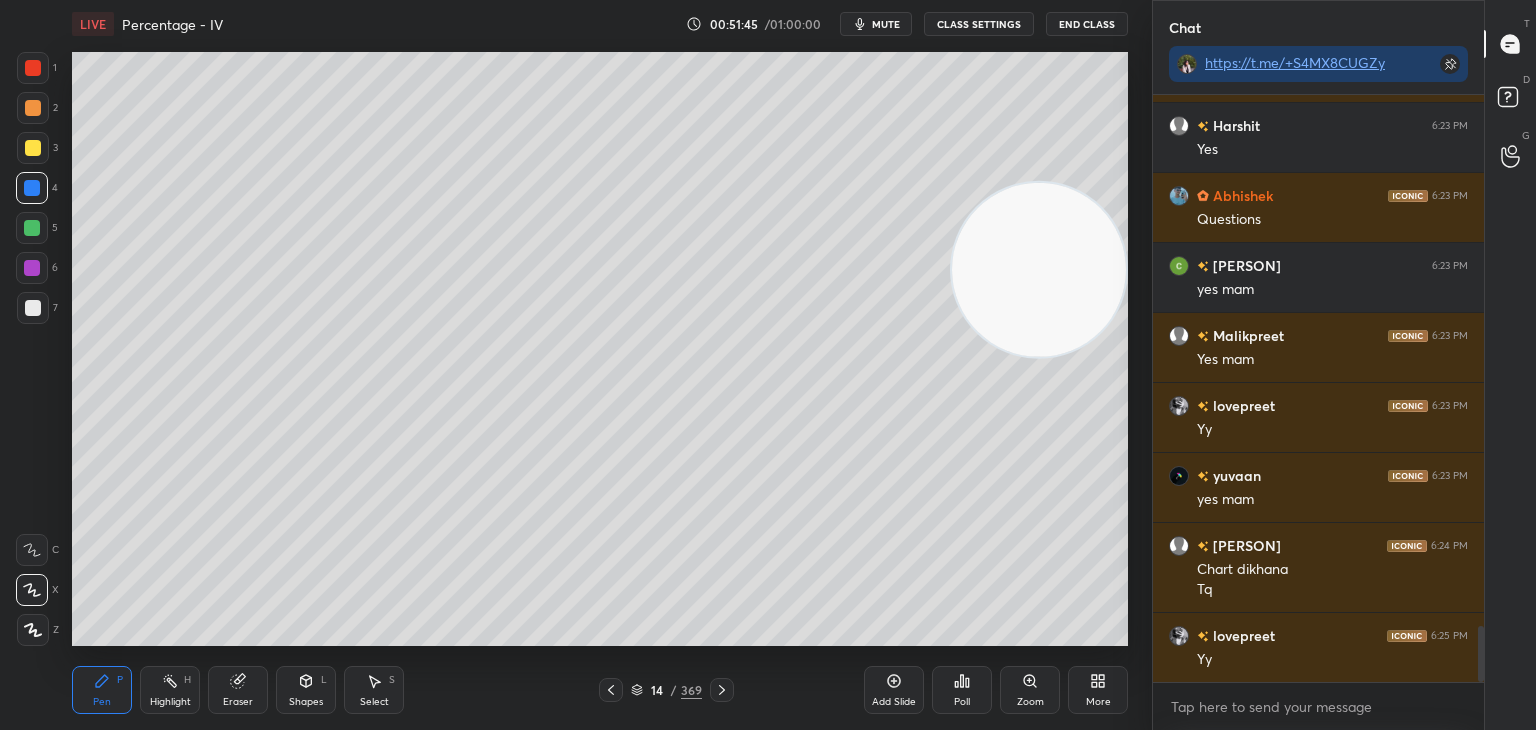 click 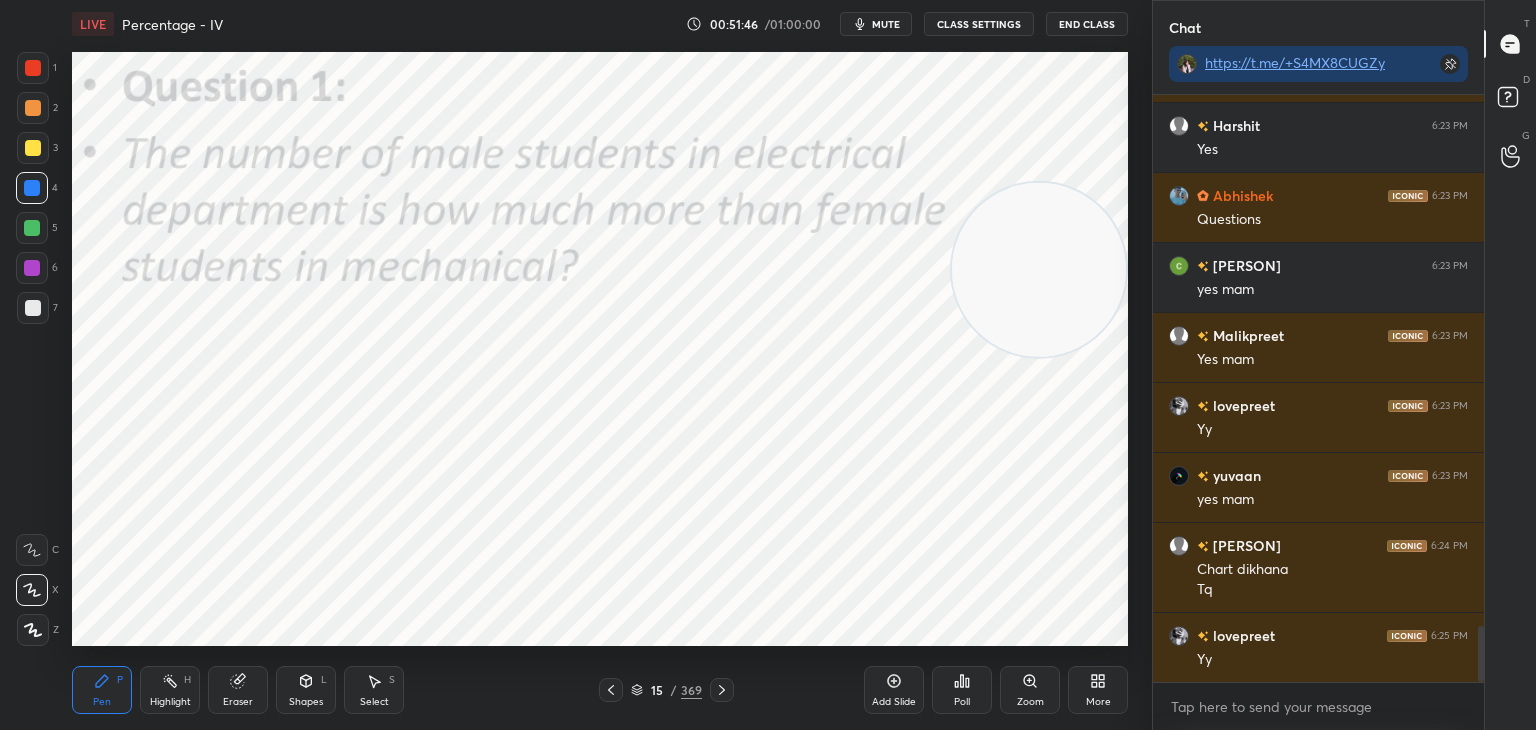 click at bounding box center (611, 690) 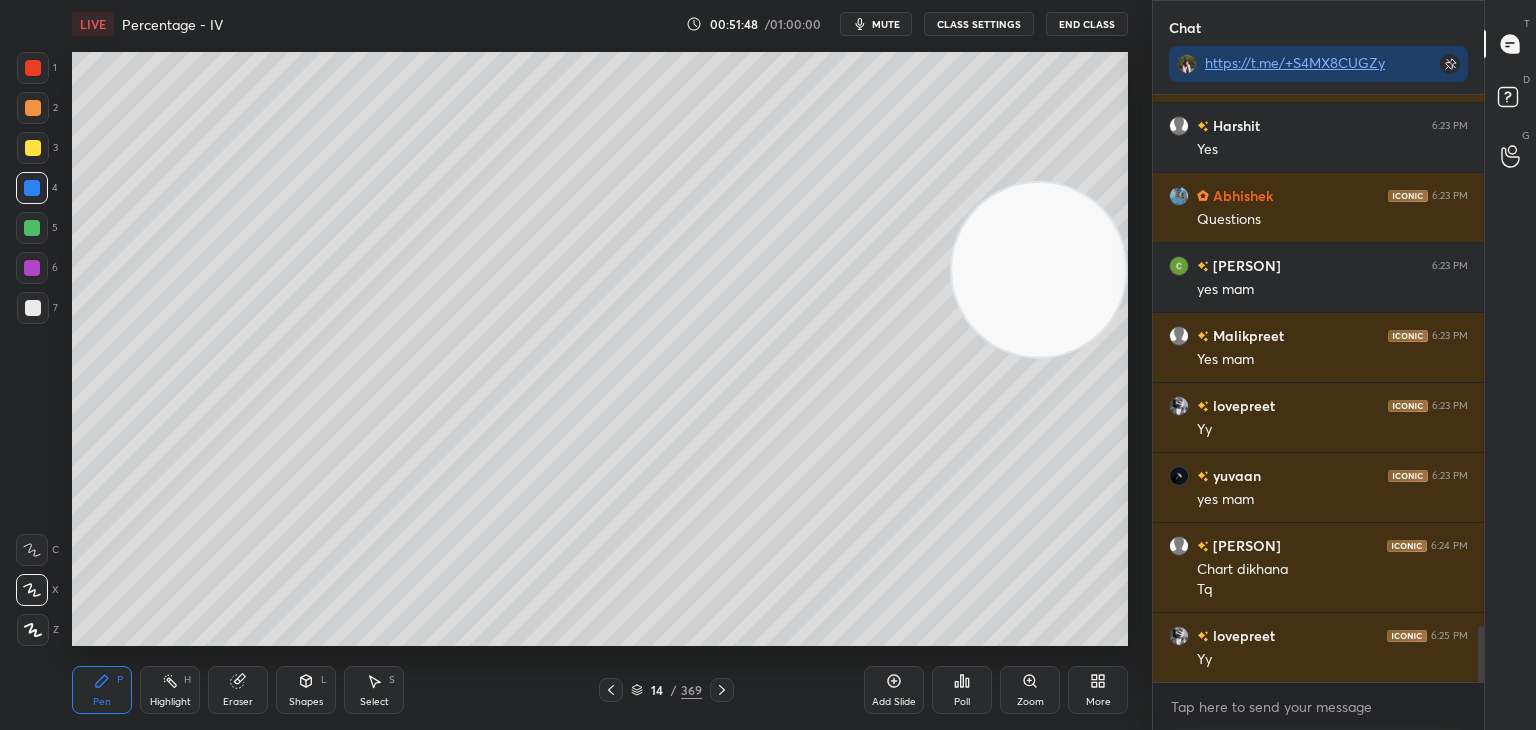 click 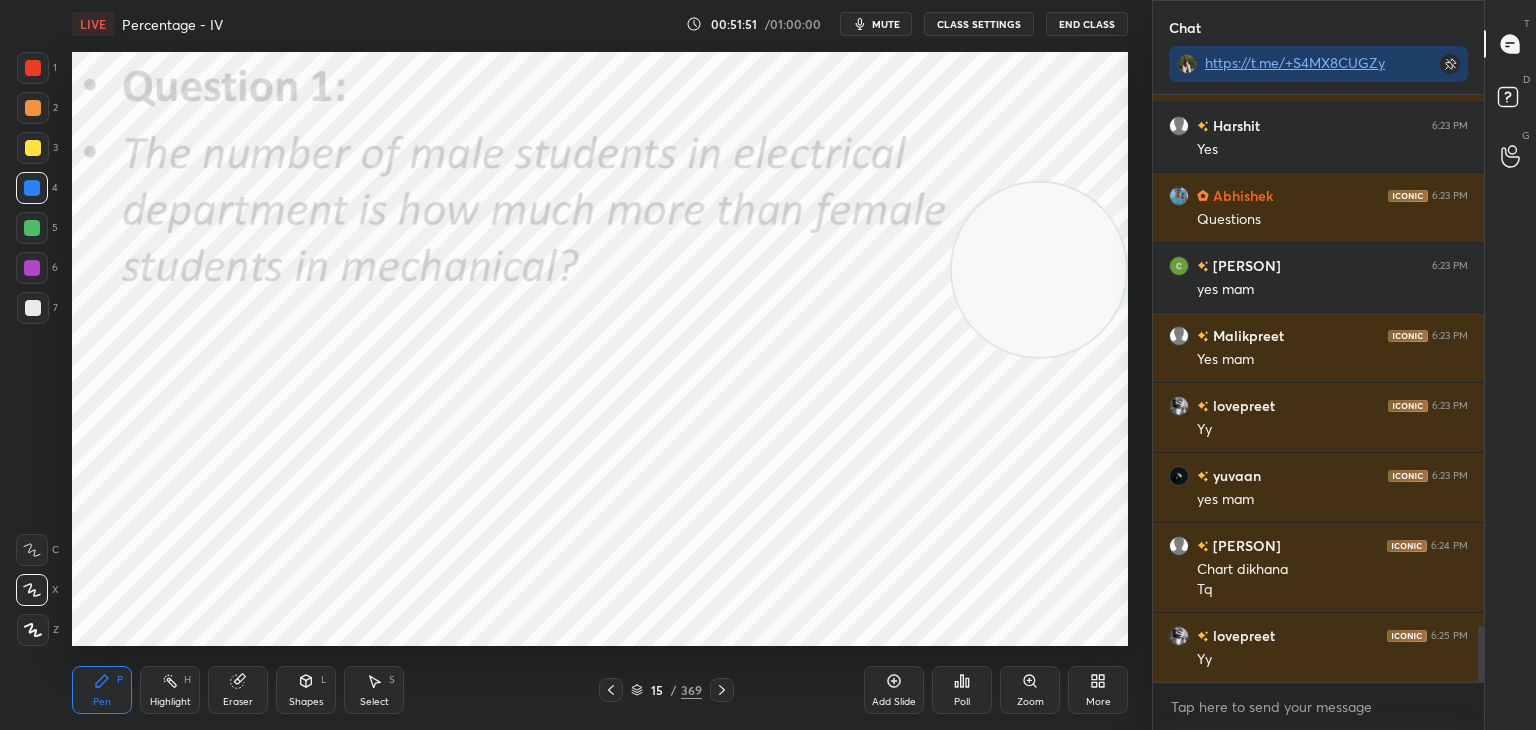 click 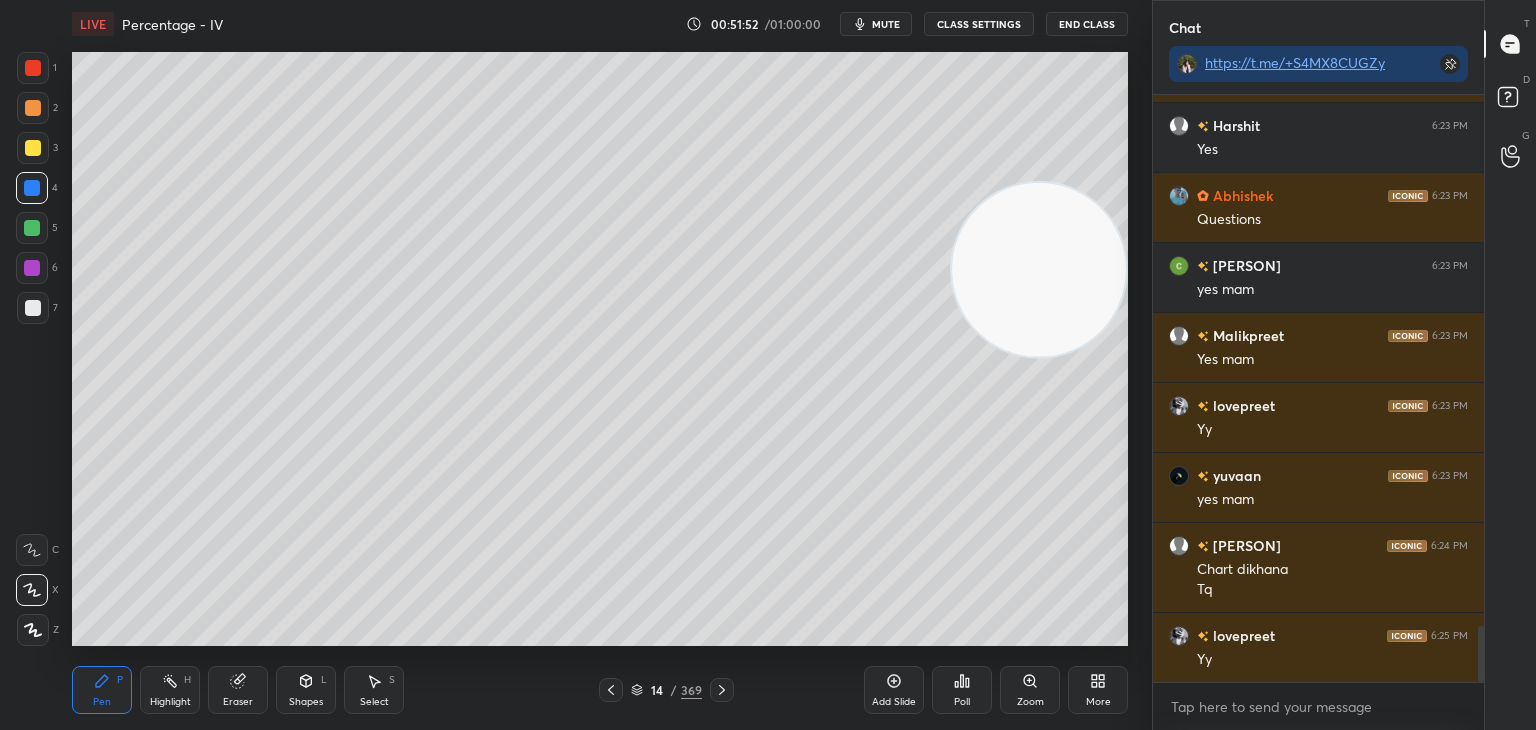 click 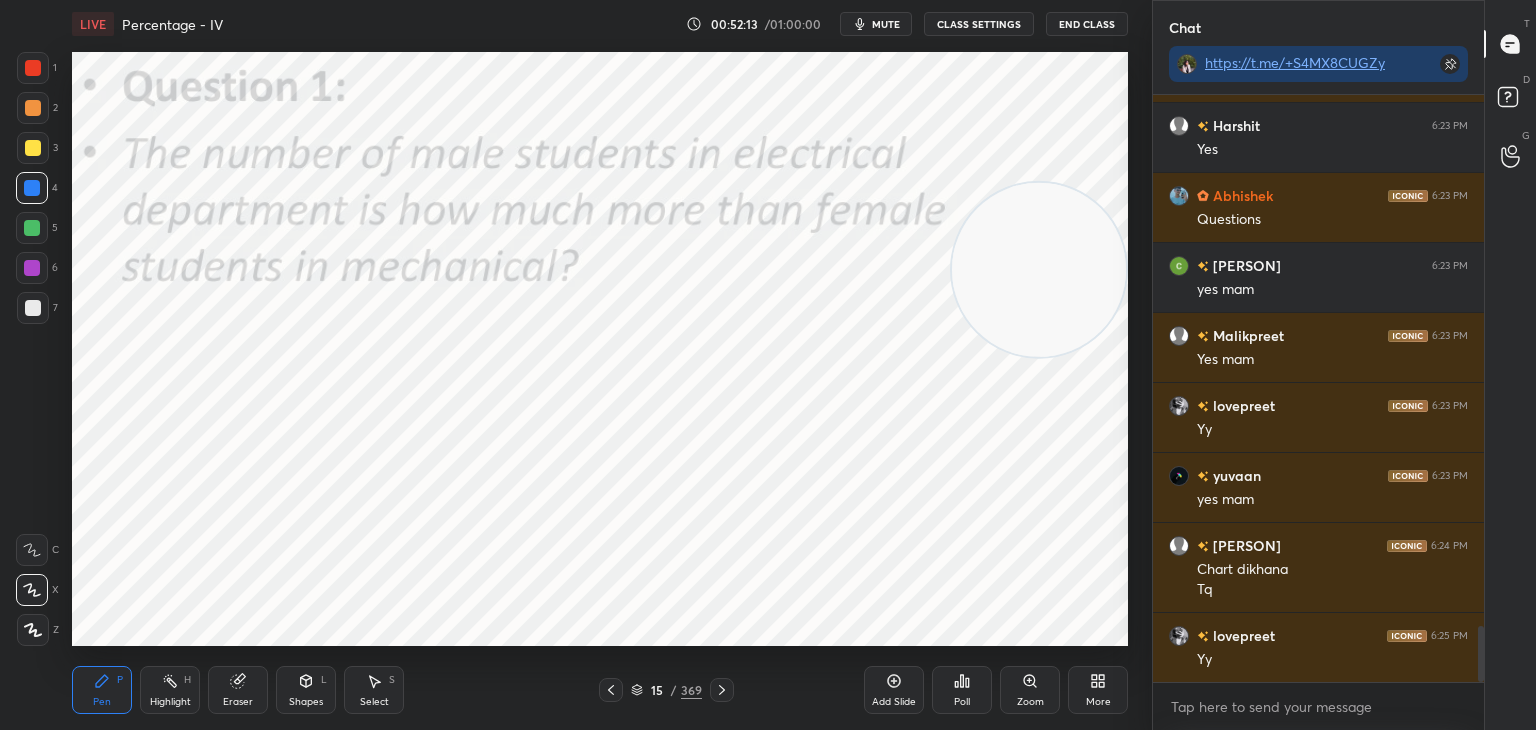 click at bounding box center [32, 268] 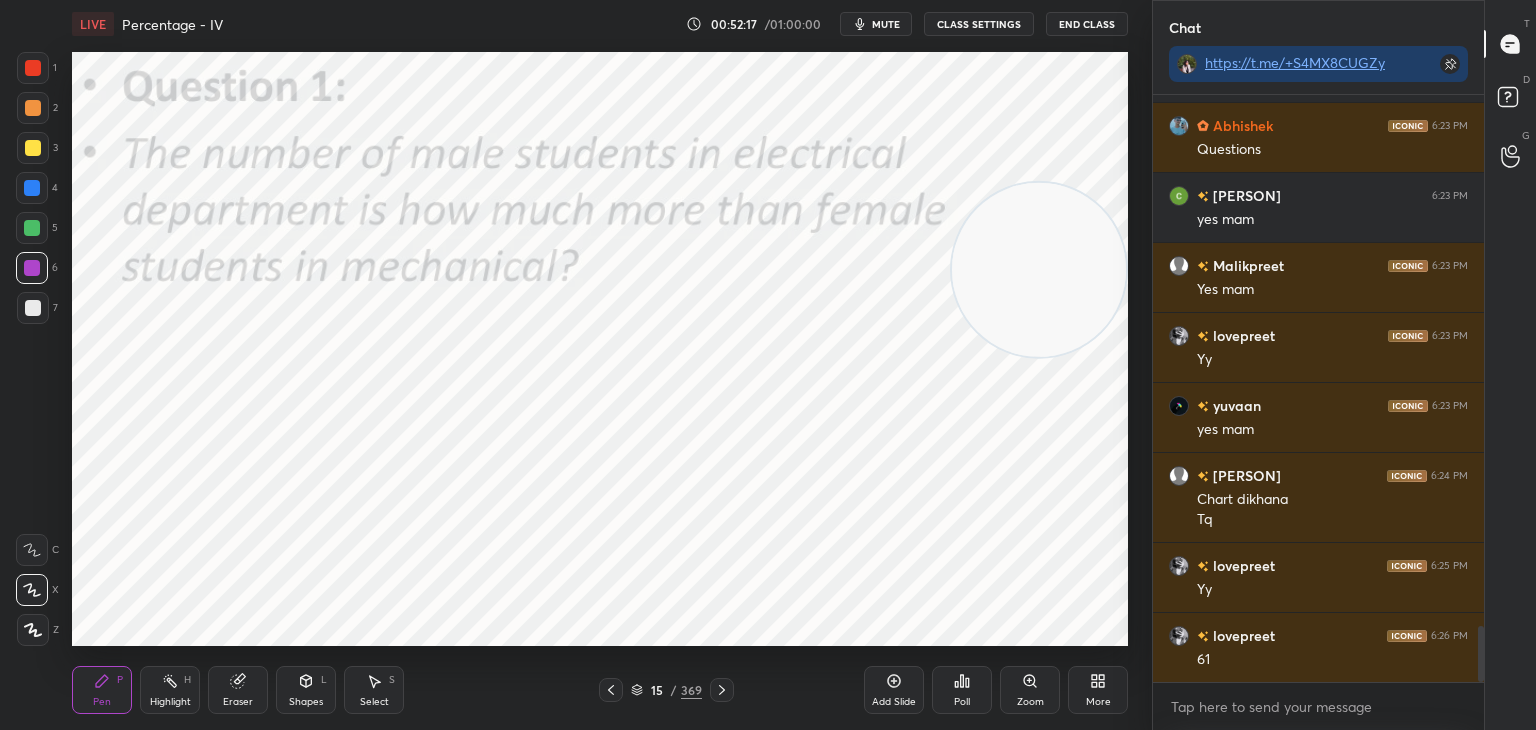 click on "15 / 369" at bounding box center (666, 690) 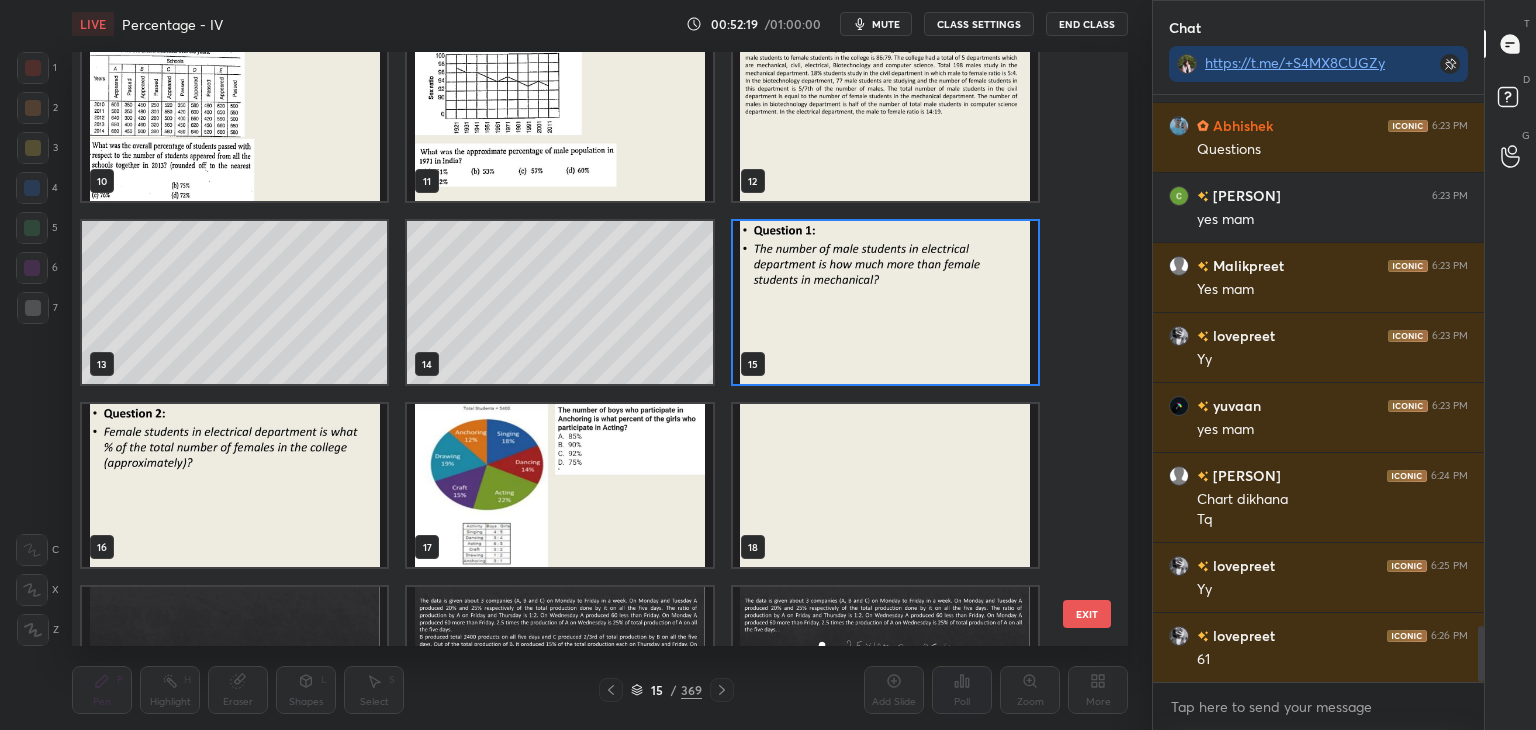 click at bounding box center [234, 485] 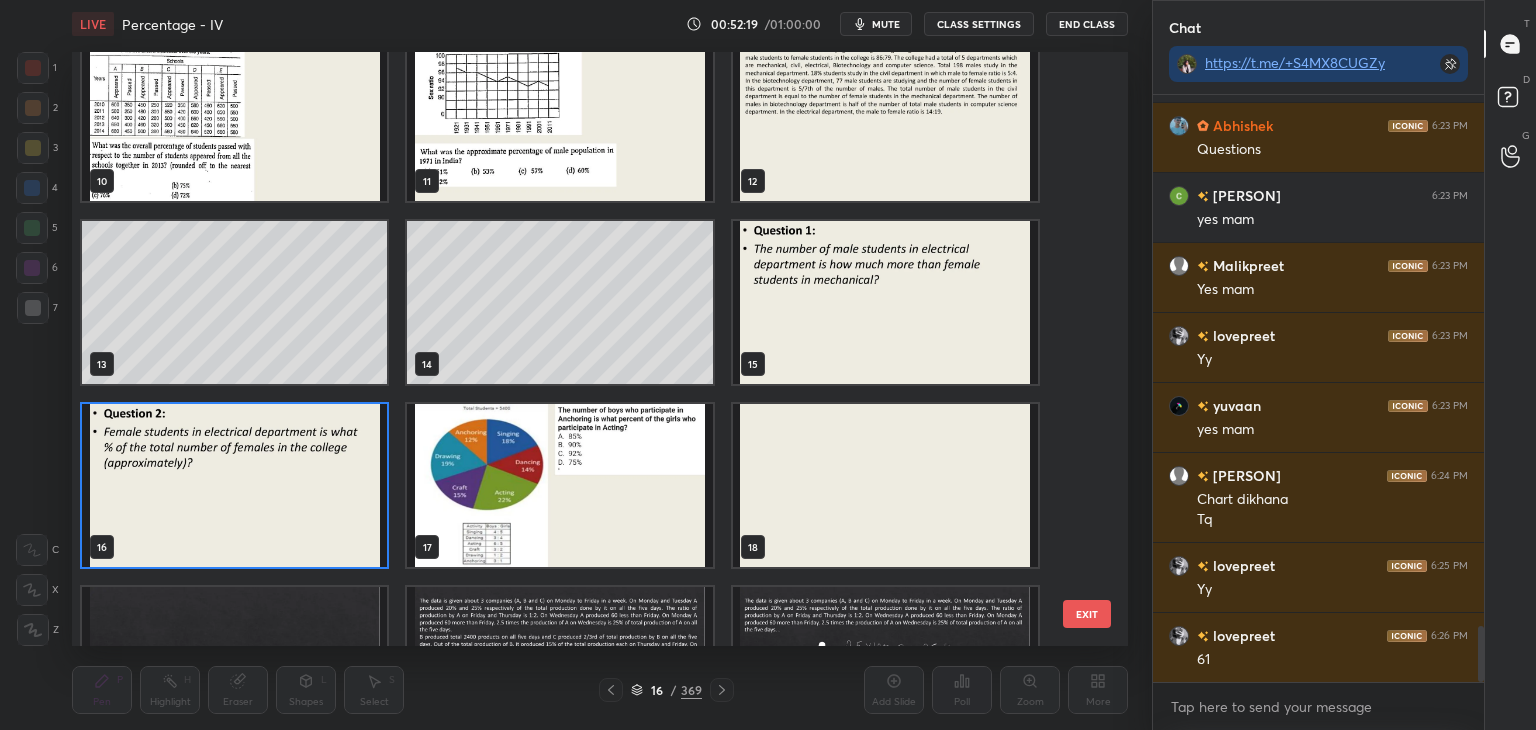 click at bounding box center (234, 485) 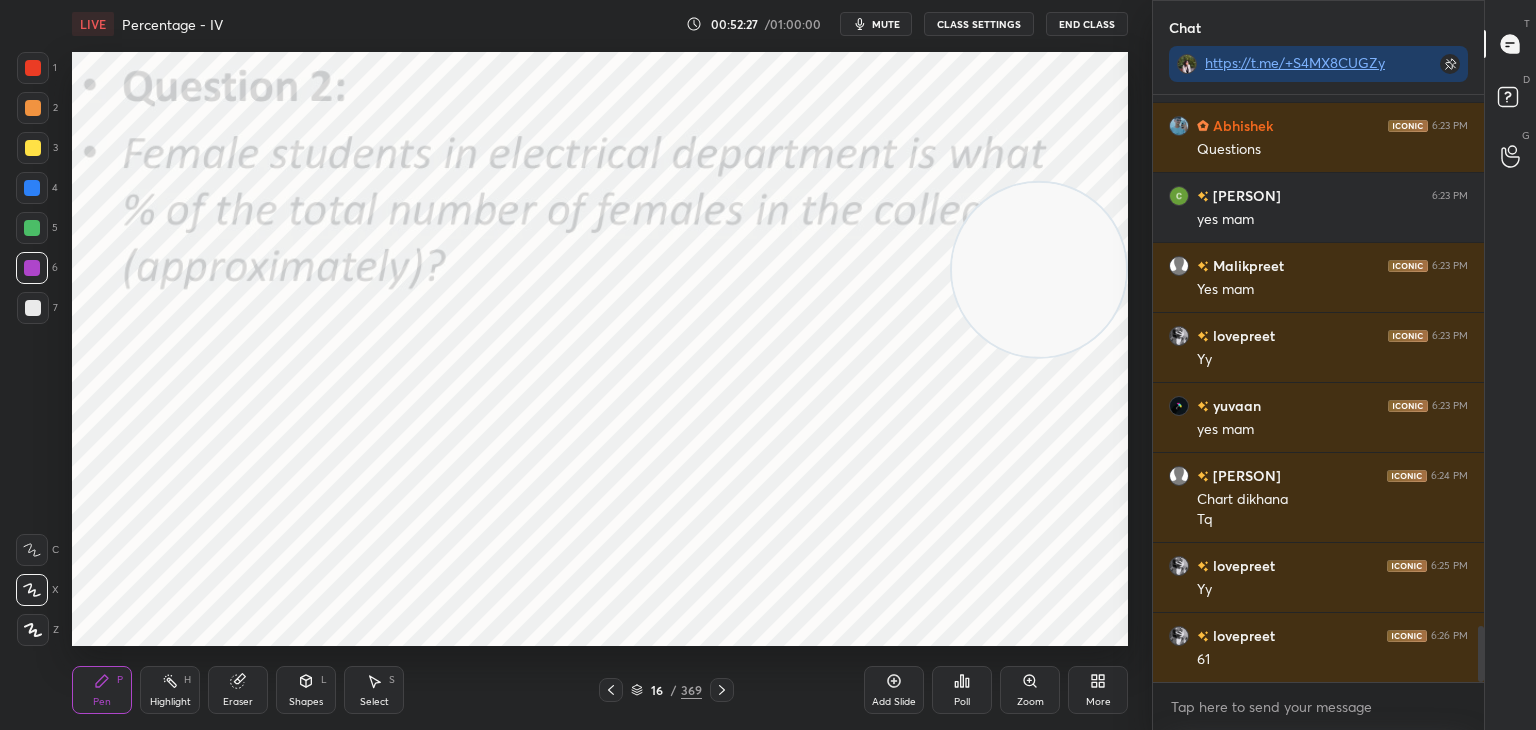 click 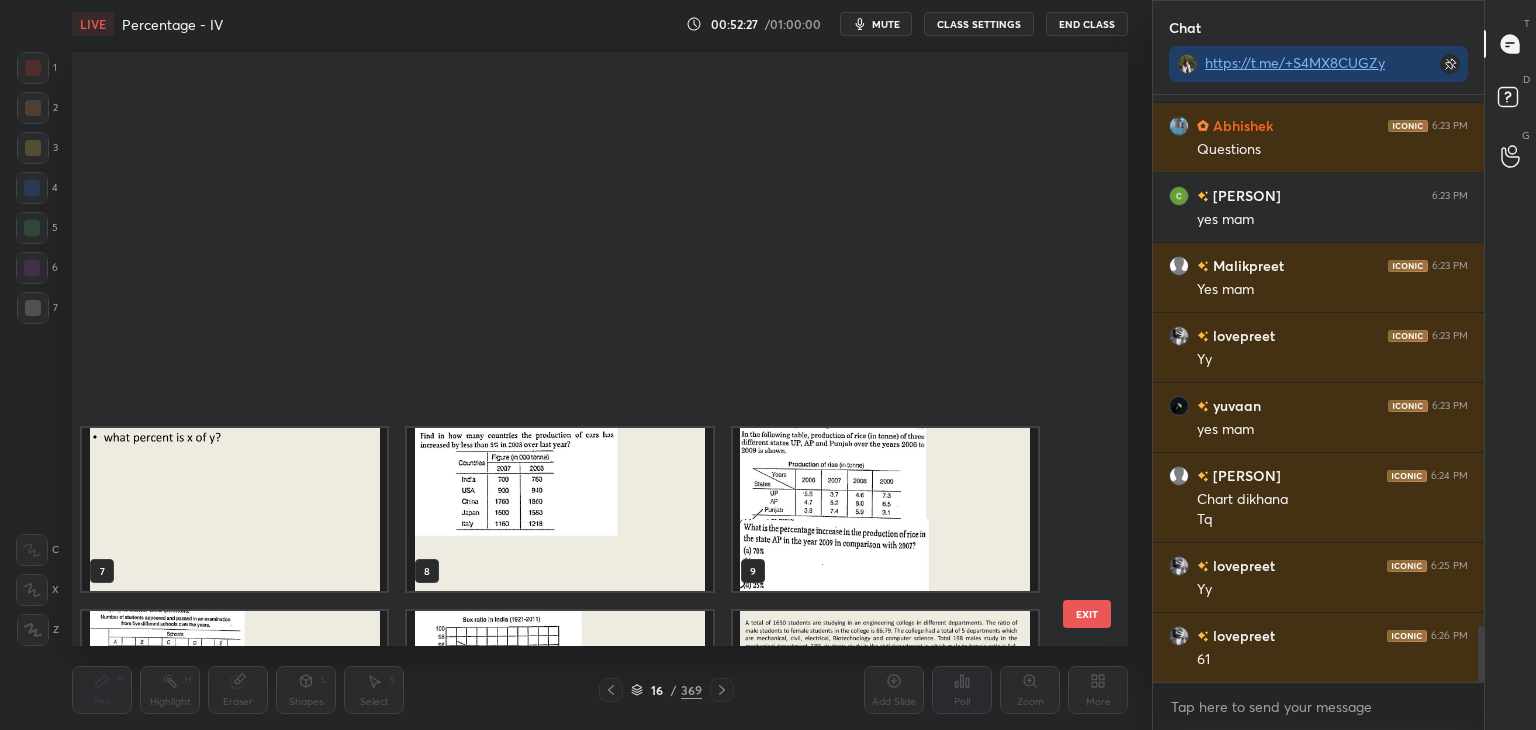 scroll, scrollTop: 504, scrollLeft: 0, axis: vertical 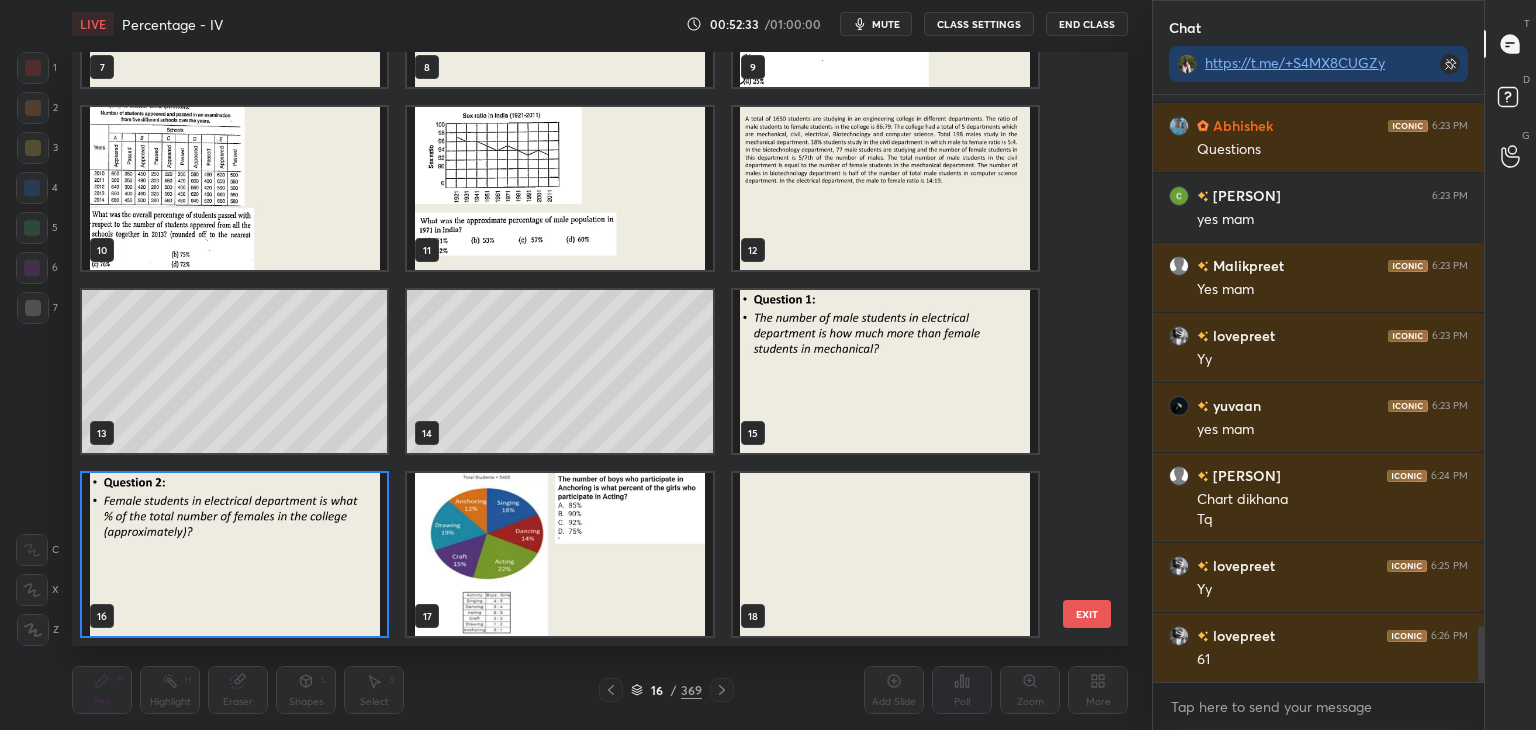 click at bounding box center (559, 554) 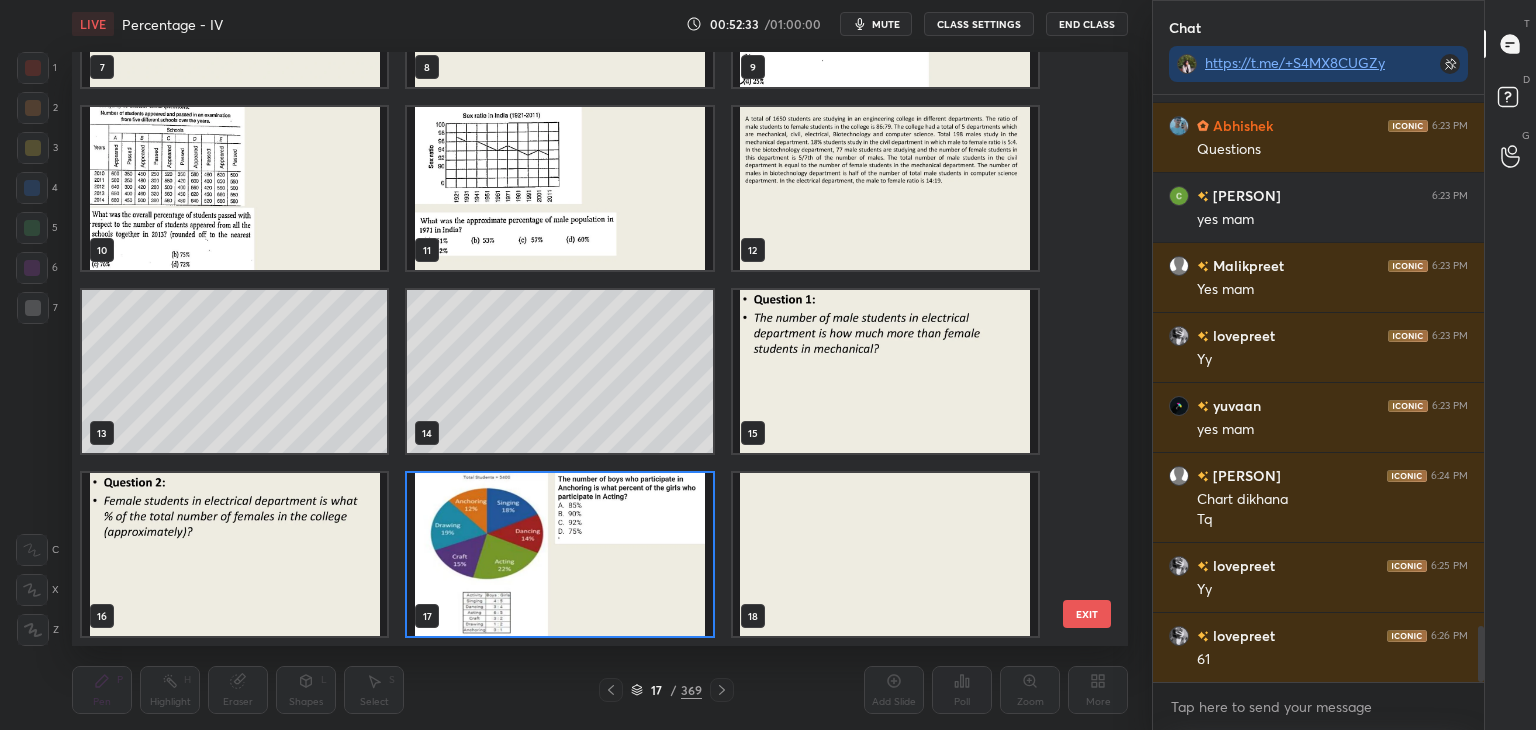 click at bounding box center (559, 554) 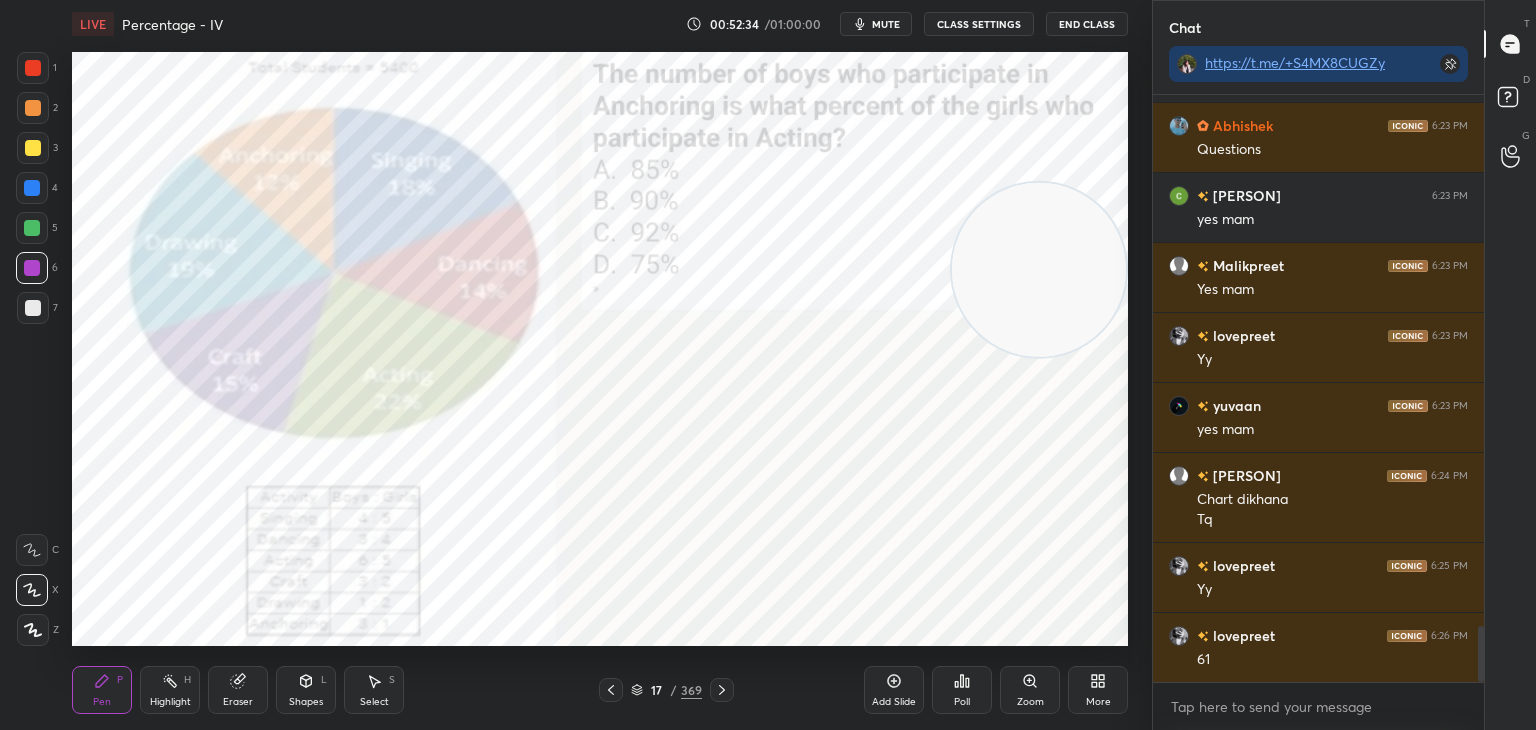 click at bounding box center (611, 690) 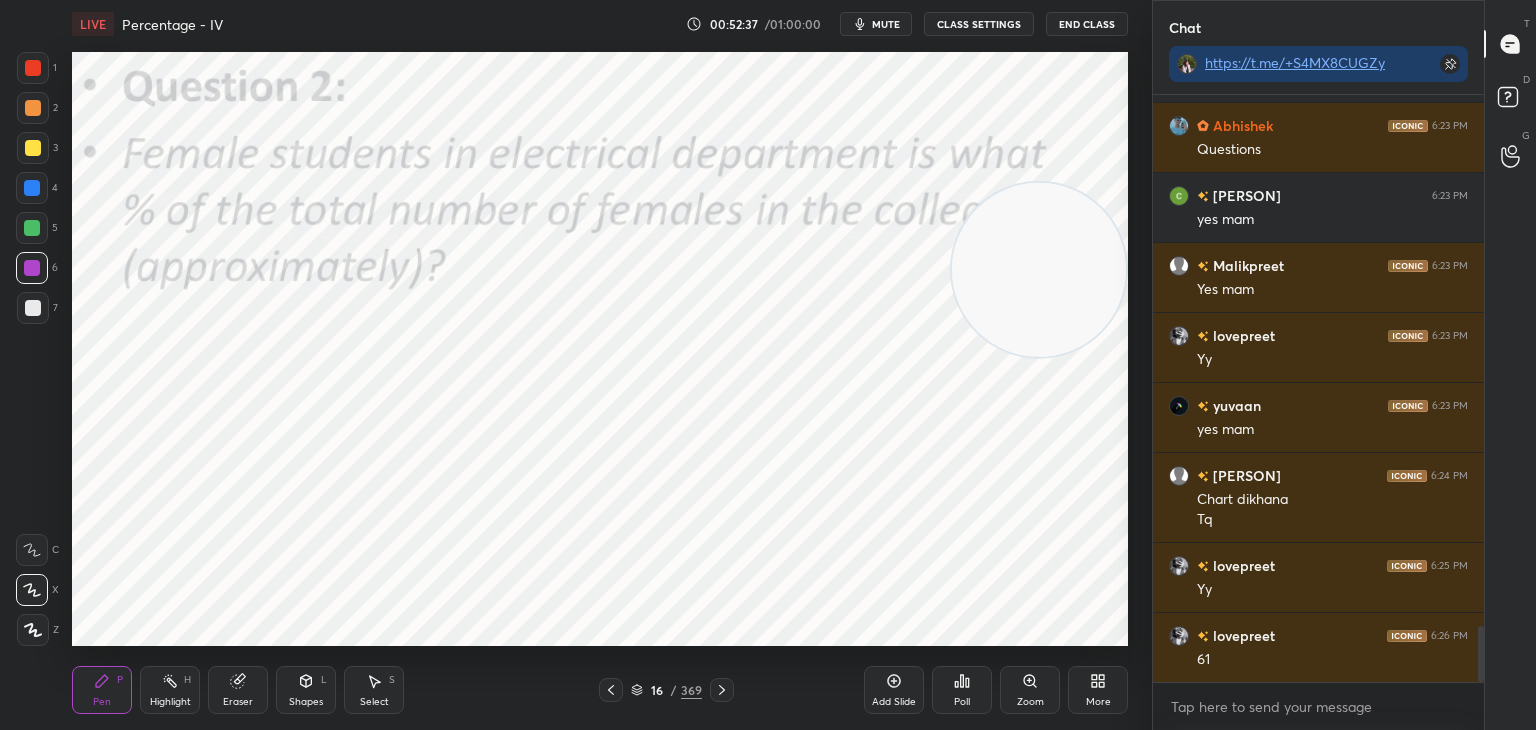 click 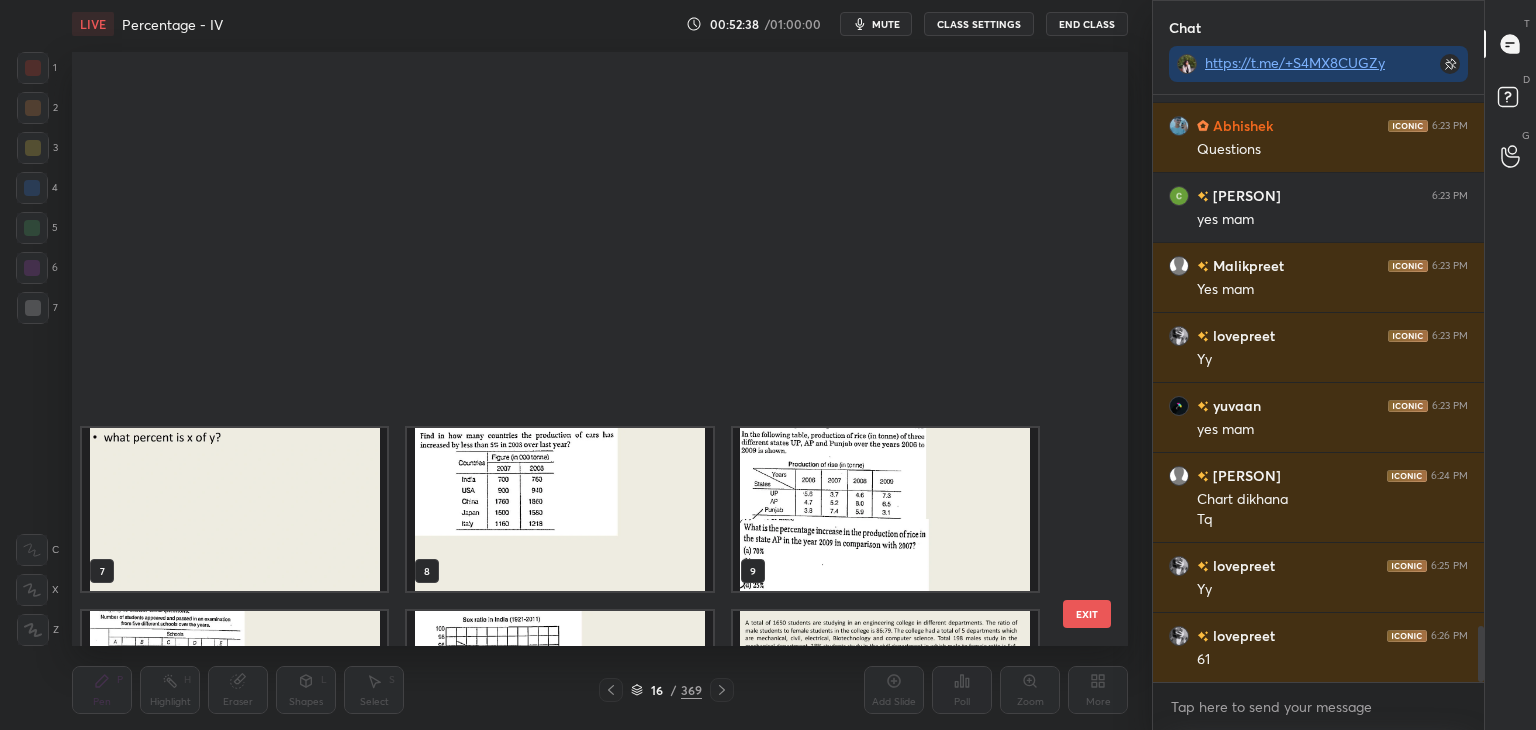 scroll, scrollTop: 504, scrollLeft: 0, axis: vertical 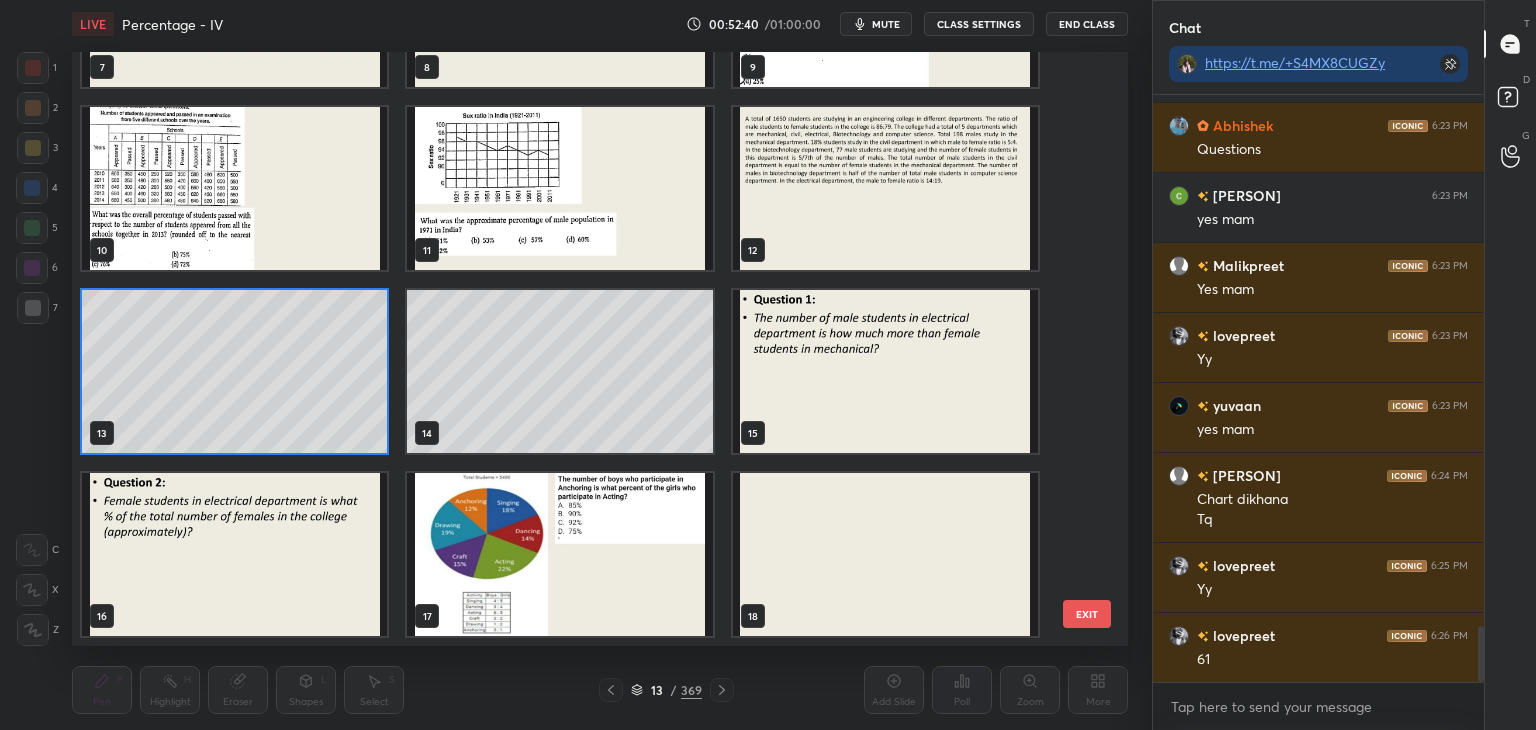 click at bounding box center [885, 188] 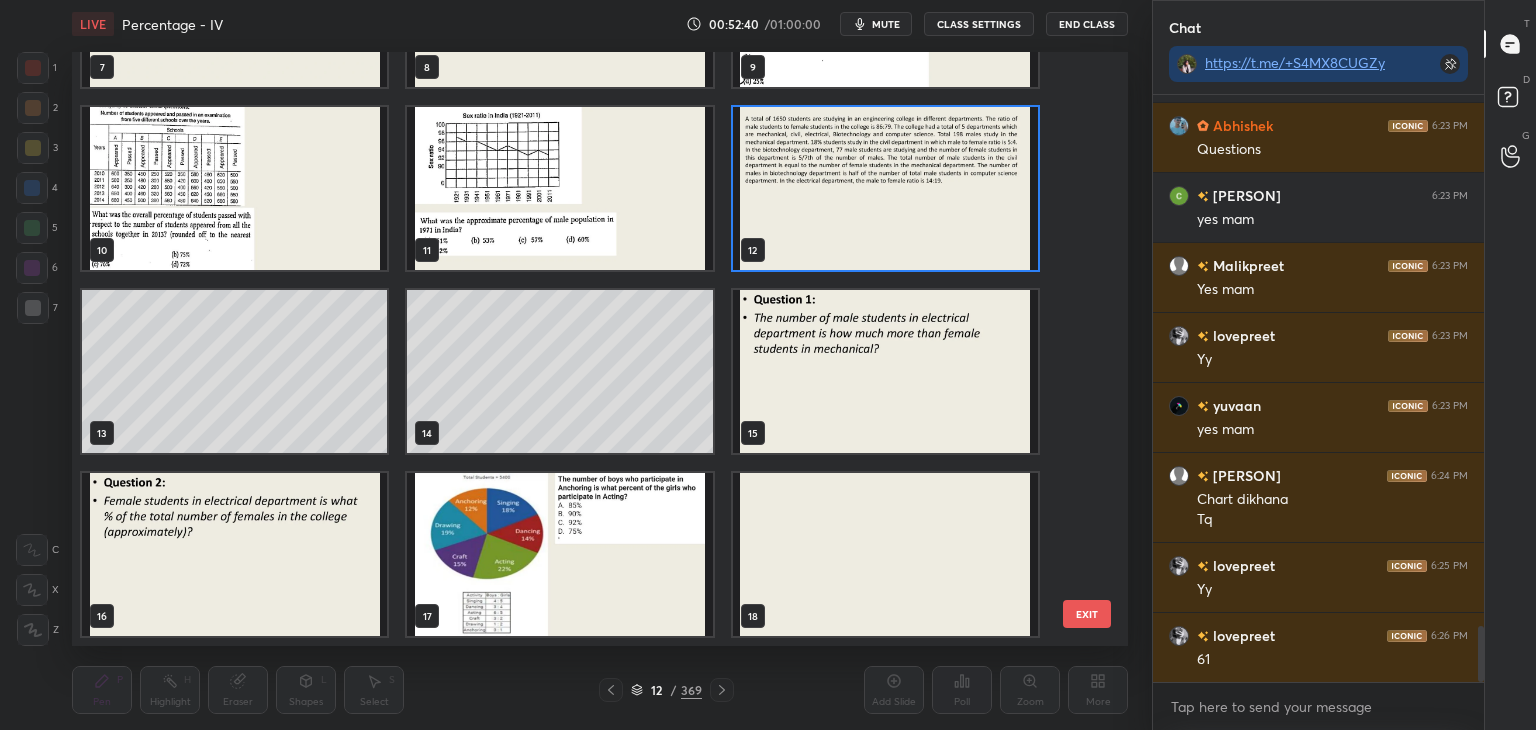 click at bounding box center [885, 188] 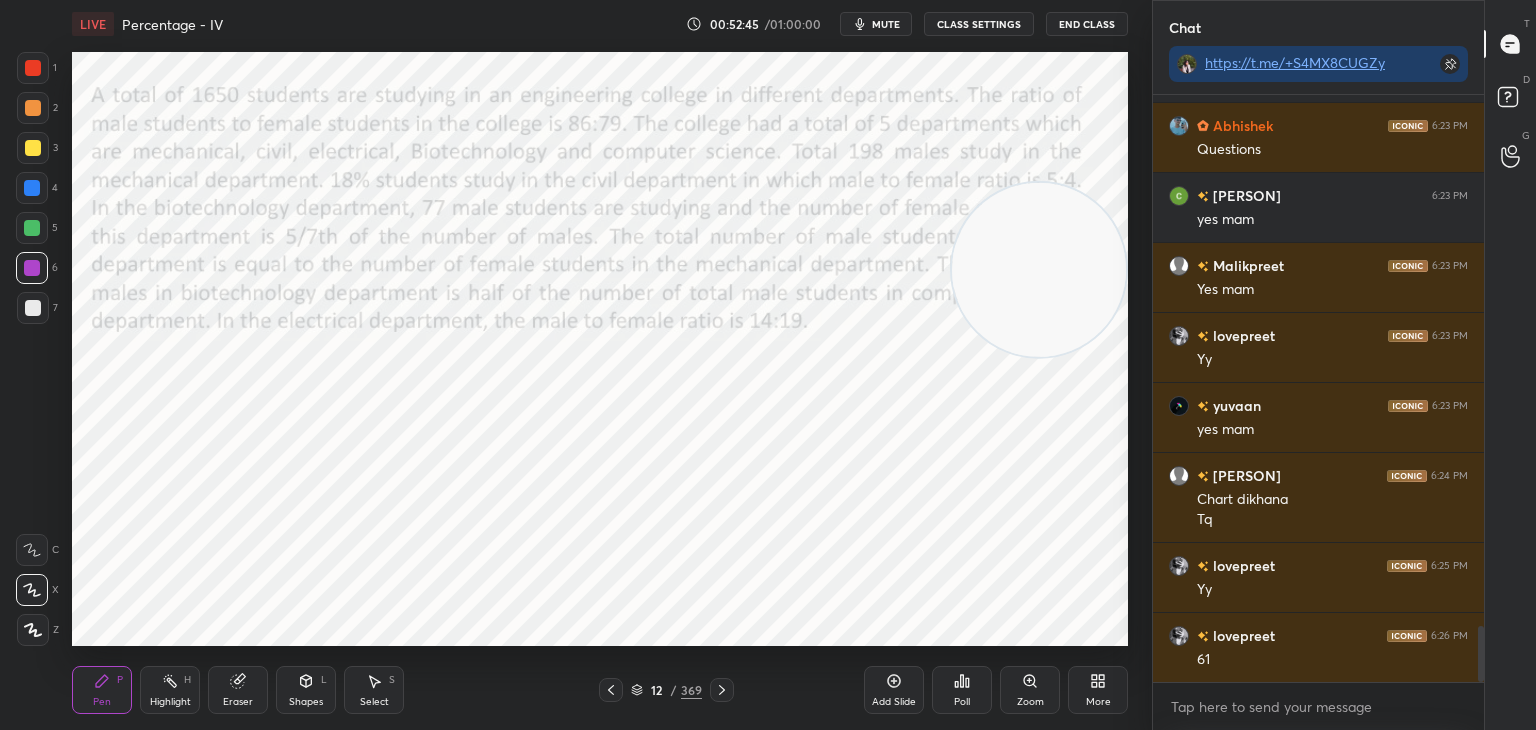 click at bounding box center [722, 690] 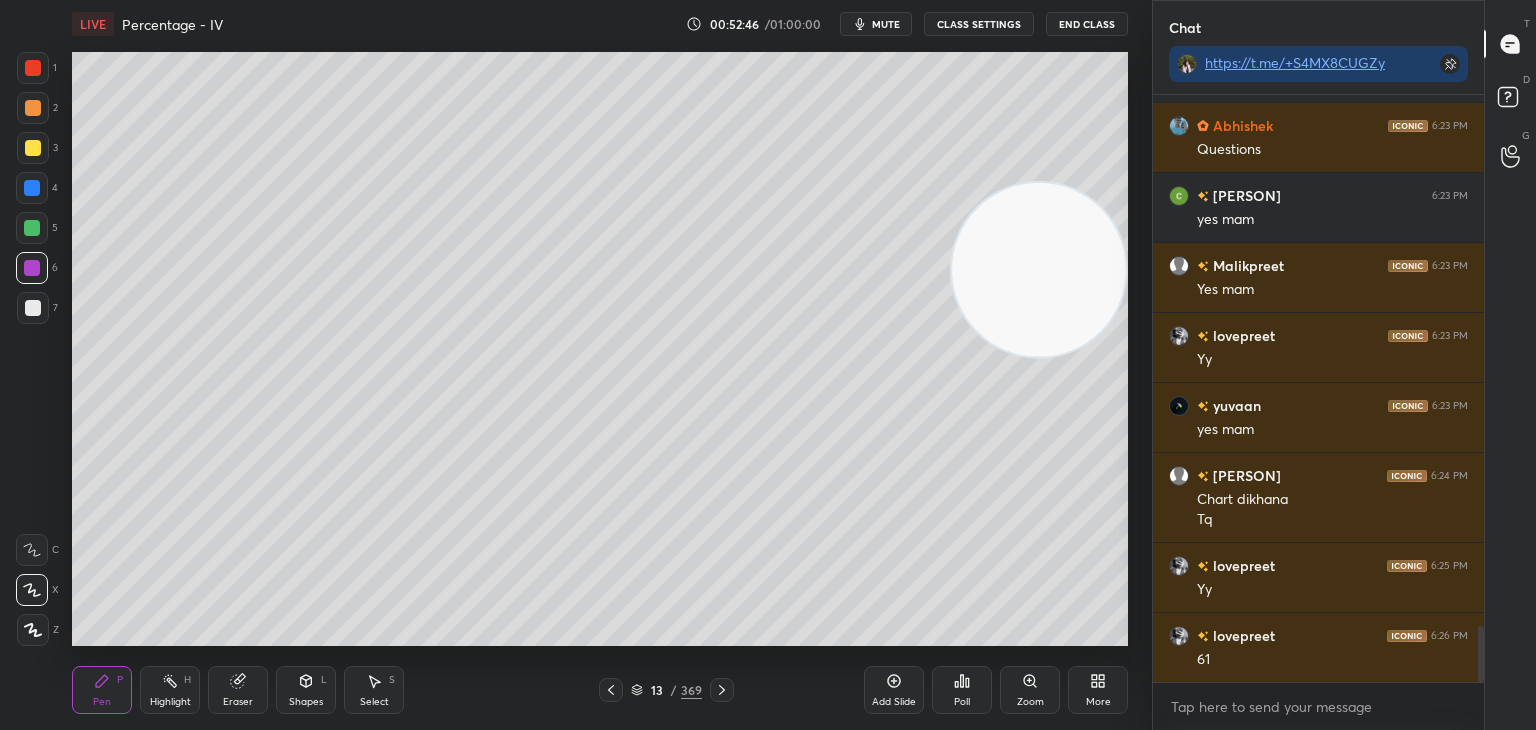 click 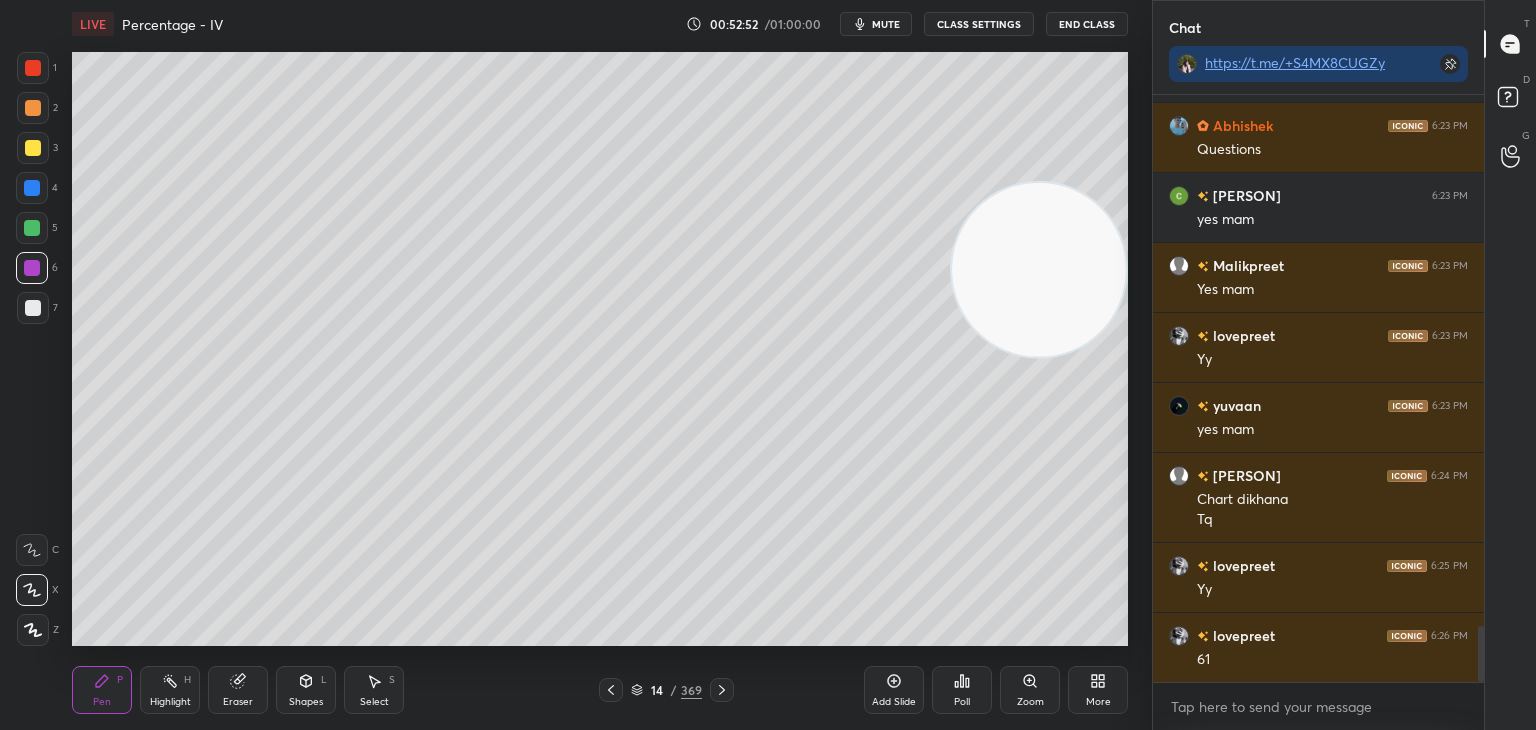 click 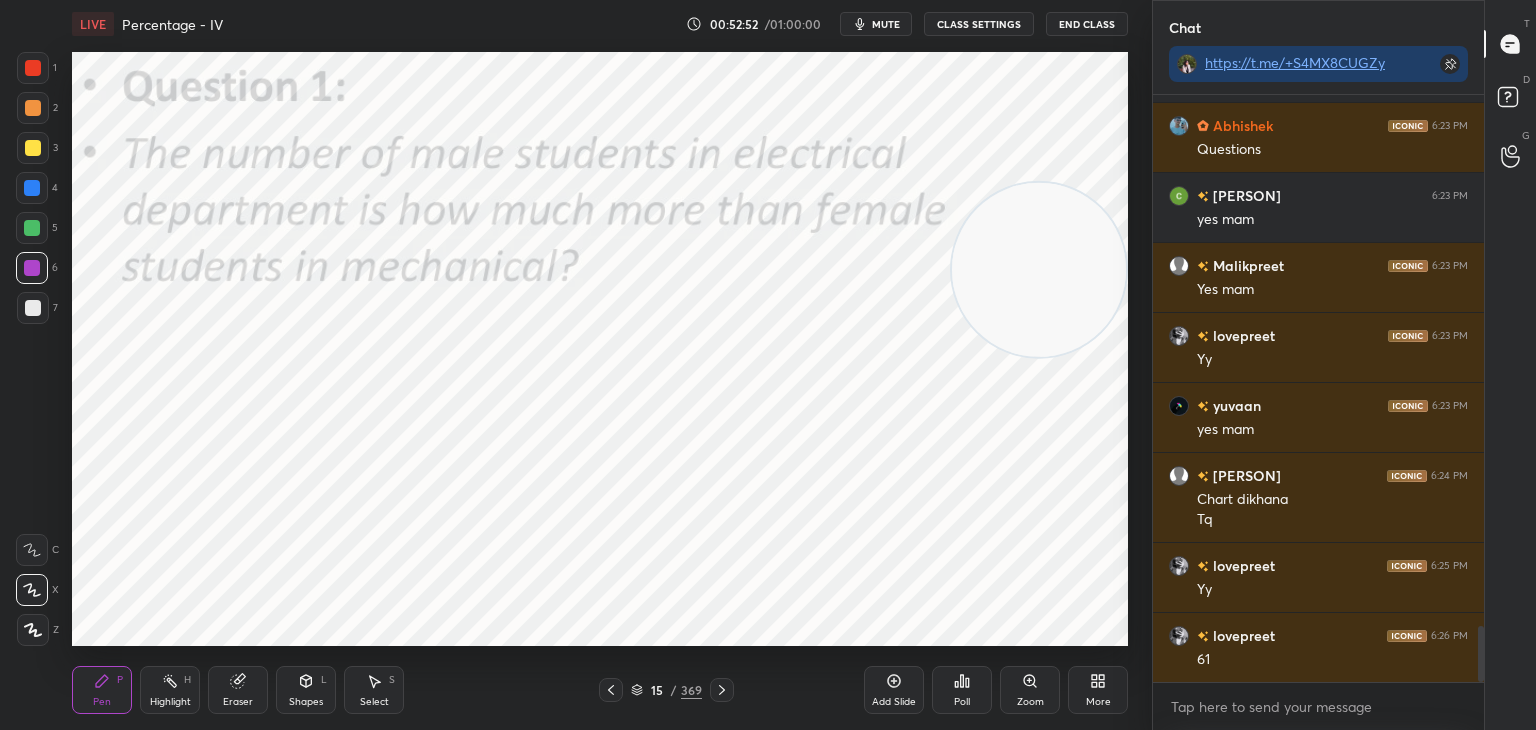 click 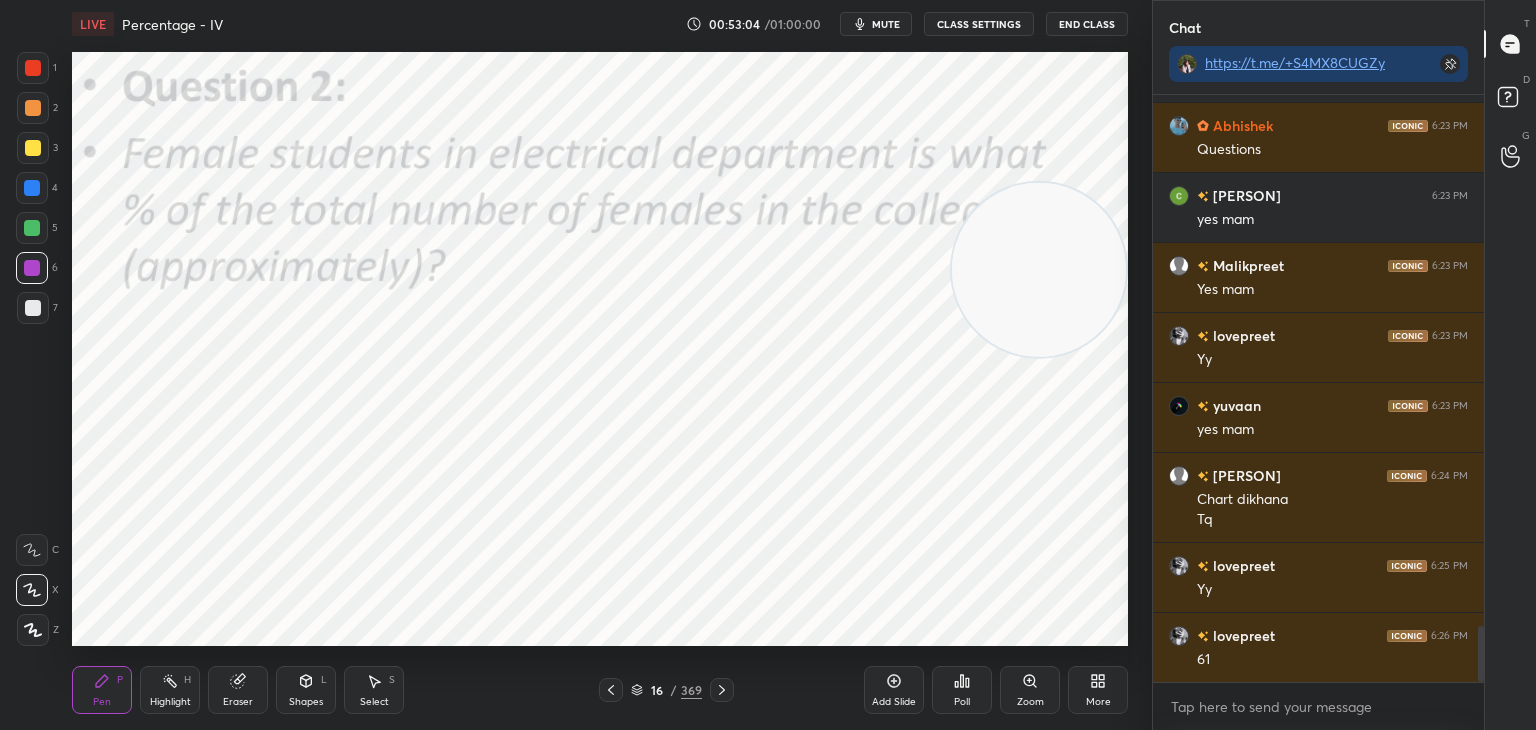 click at bounding box center [32, 188] 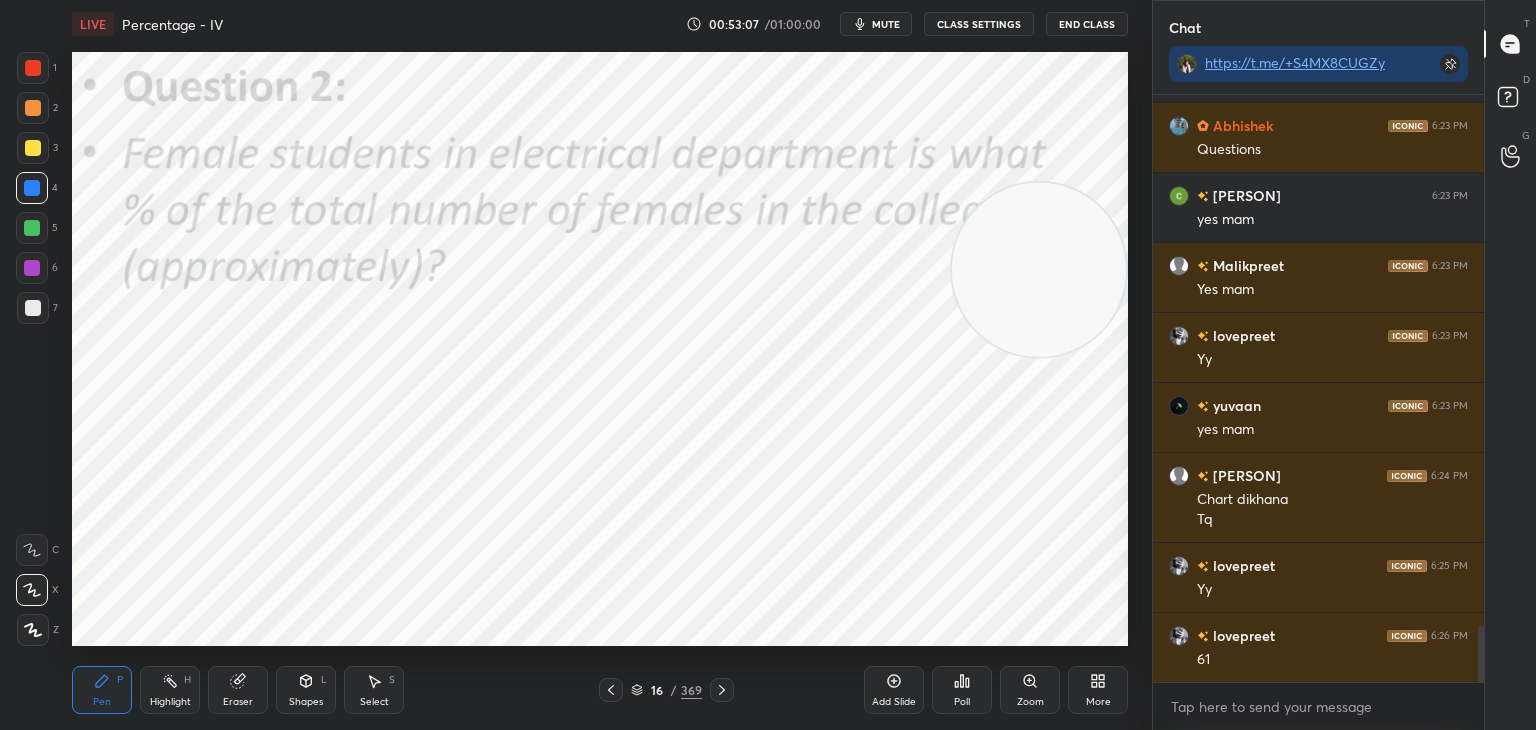 click on "Eraser" at bounding box center (238, 690) 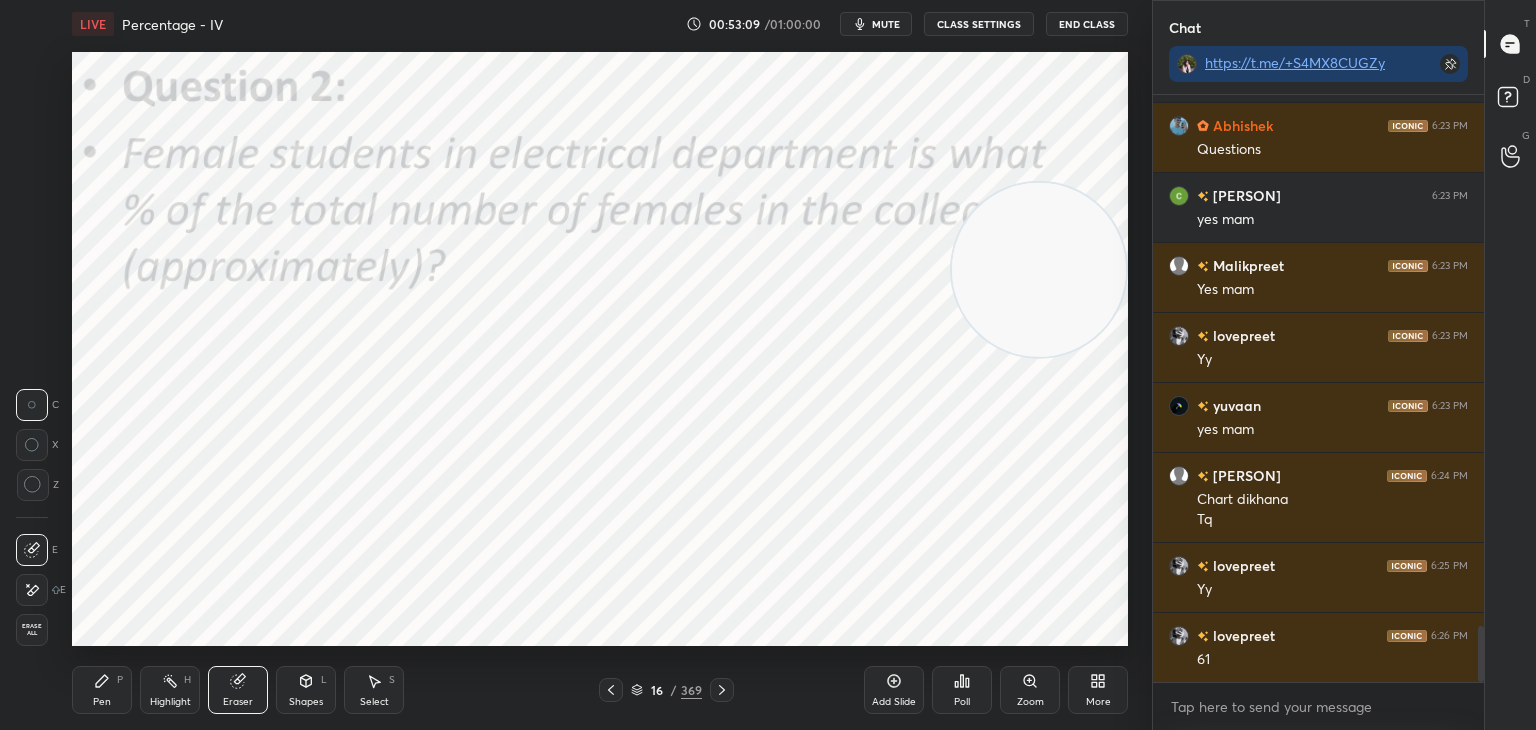 click 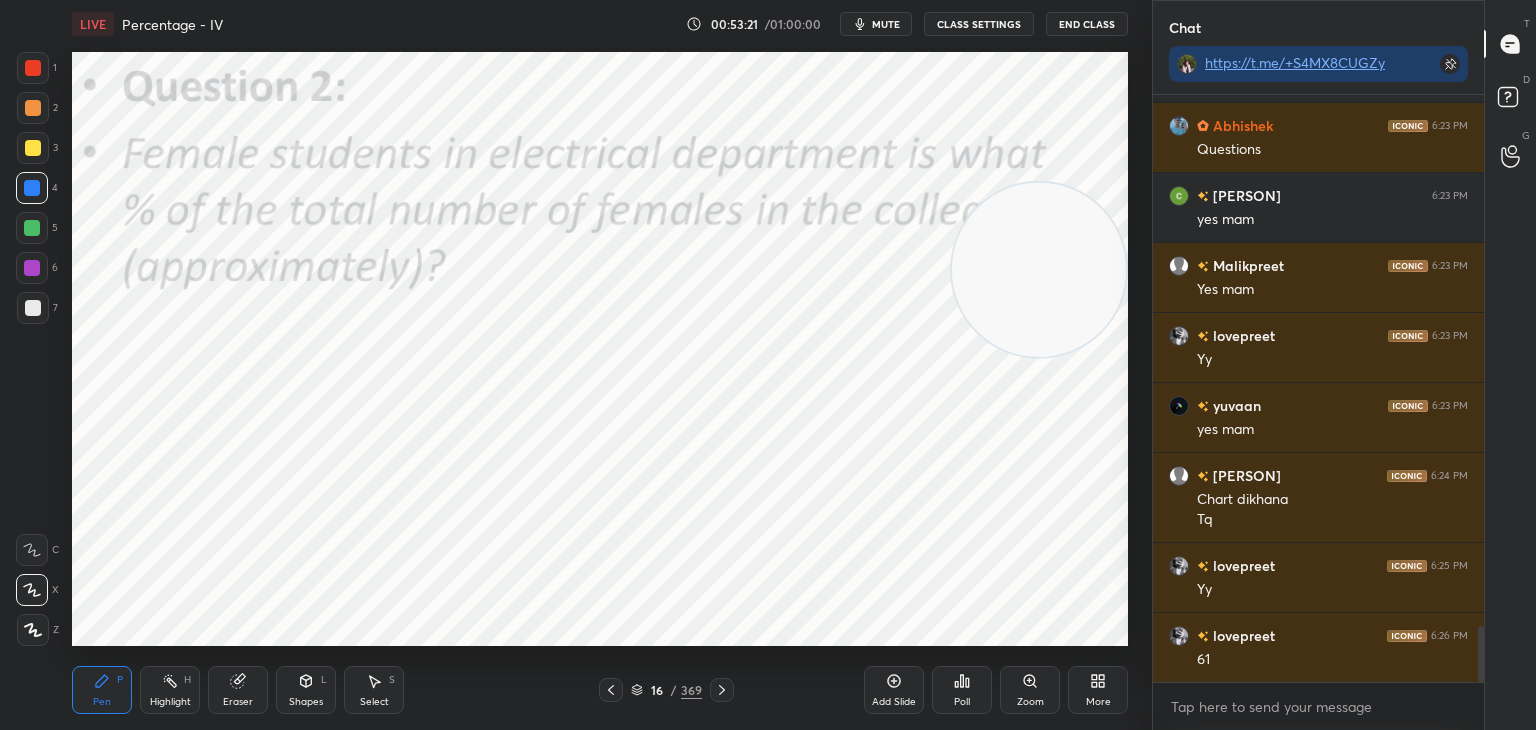 click on "Poll" at bounding box center (962, 690) 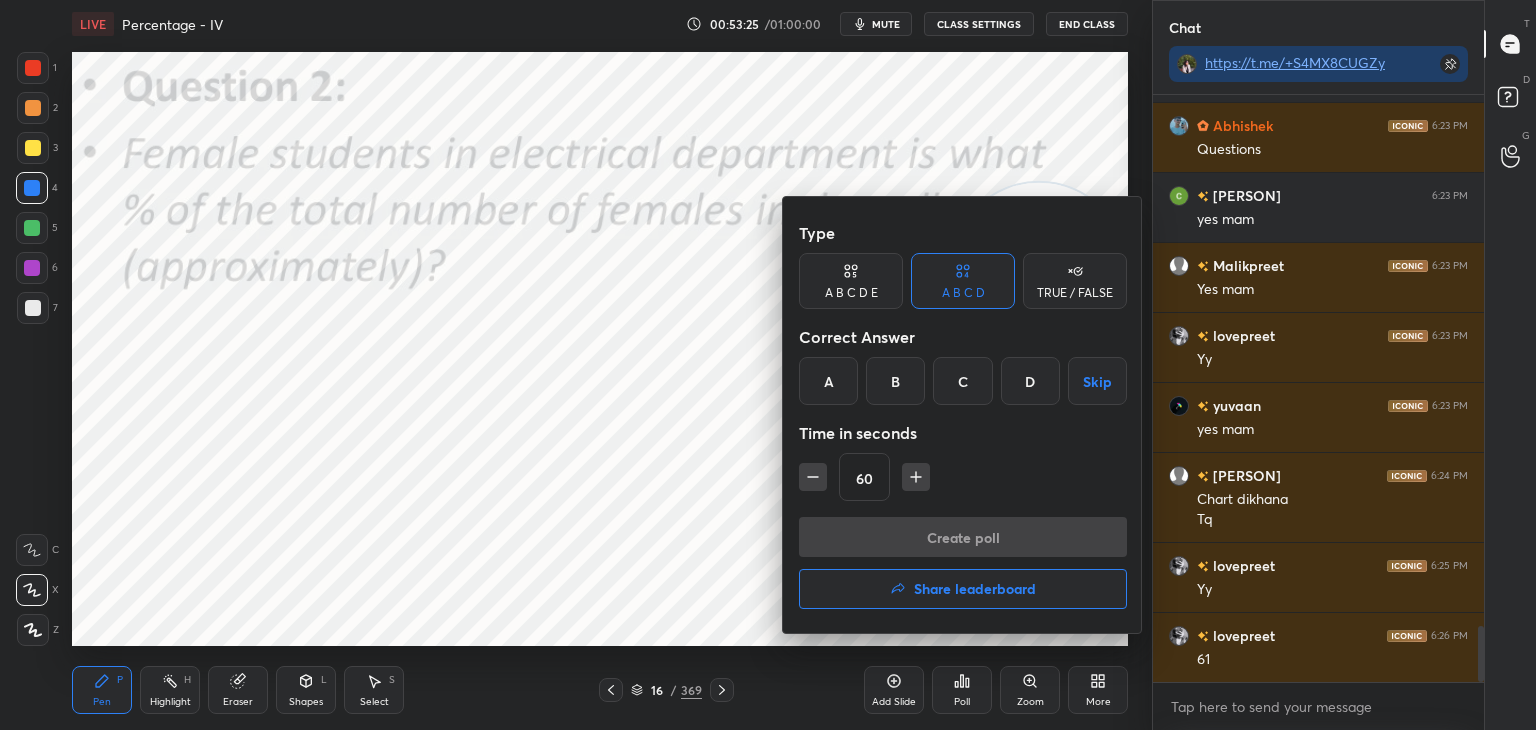 click on "B" at bounding box center (895, 381) 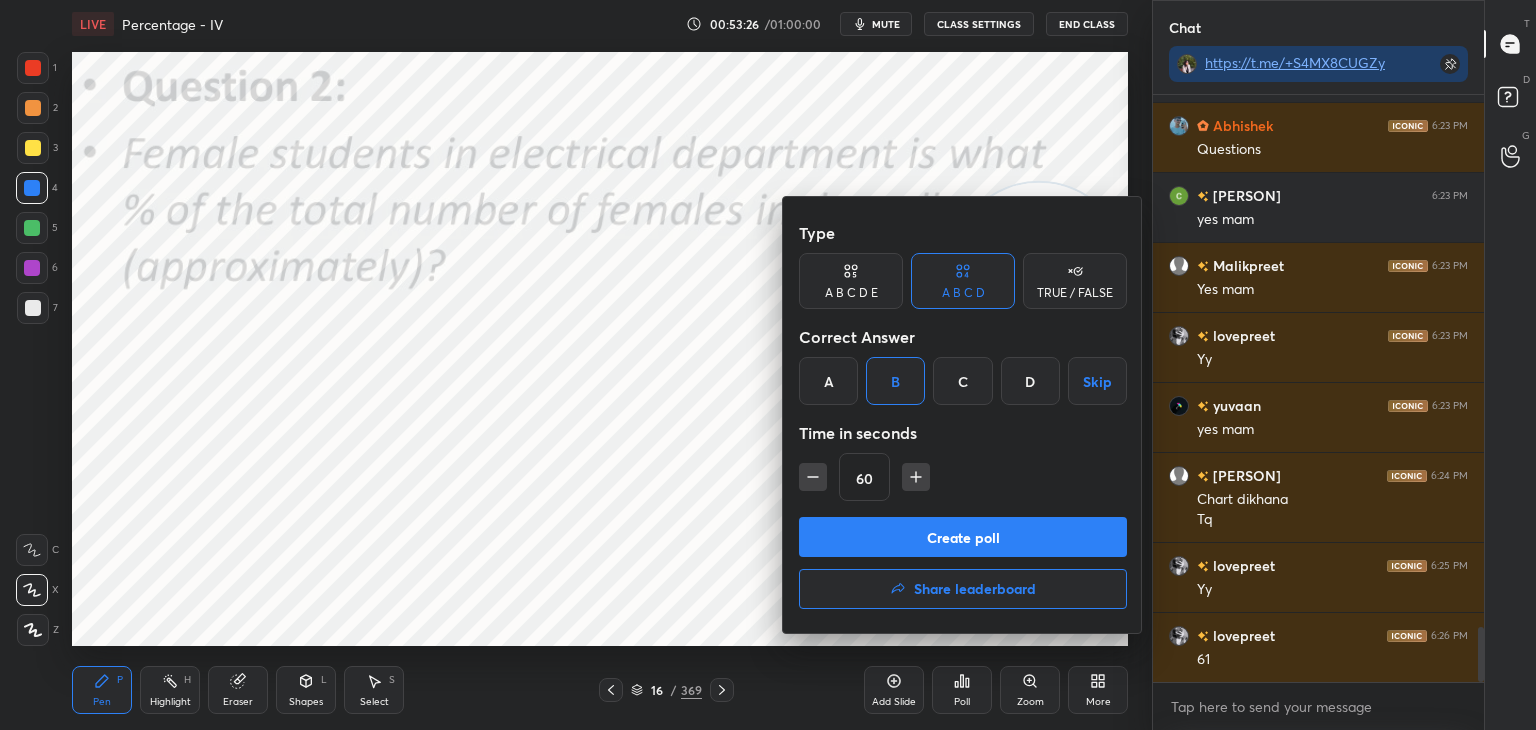 scroll, scrollTop: 5676, scrollLeft: 0, axis: vertical 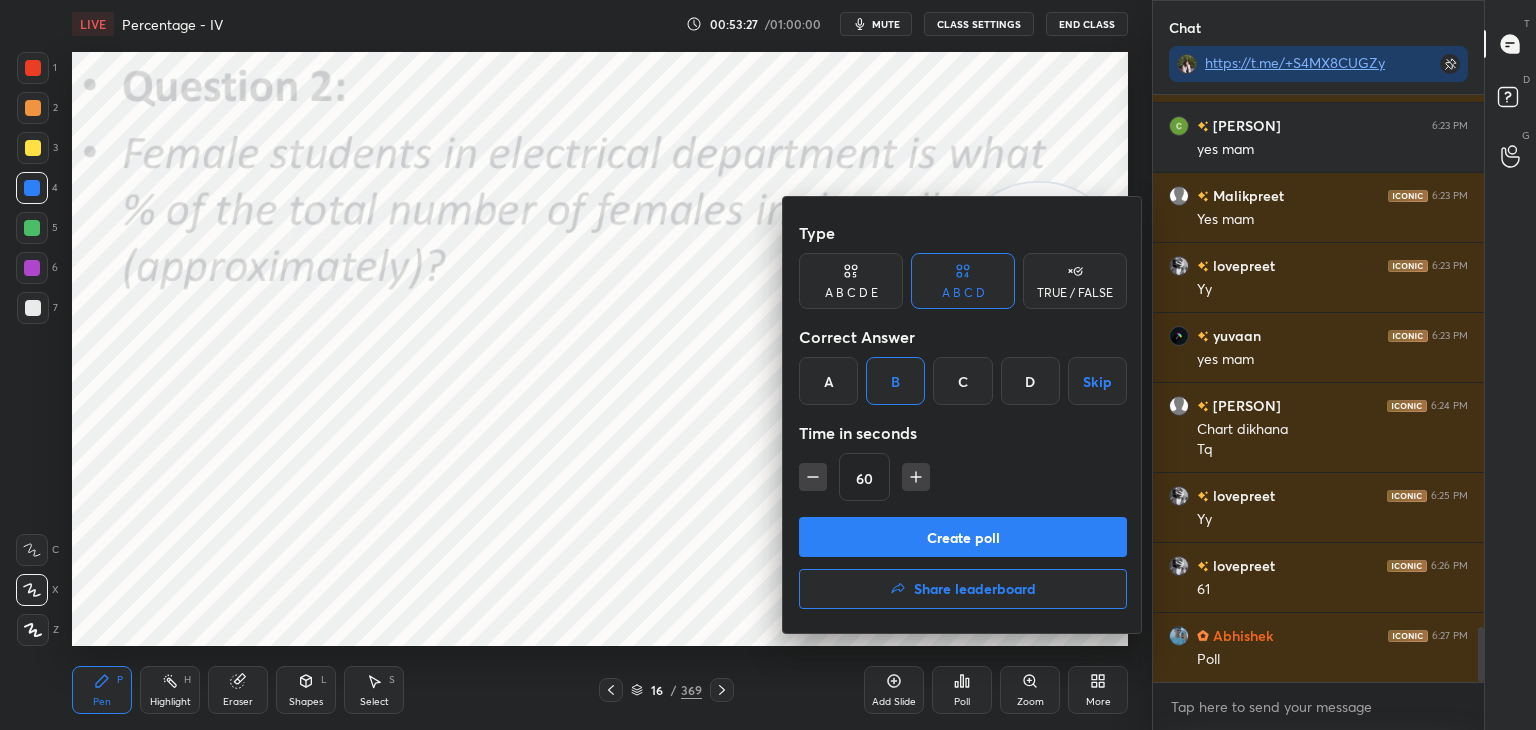 click on "Create poll" at bounding box center (963, 537) 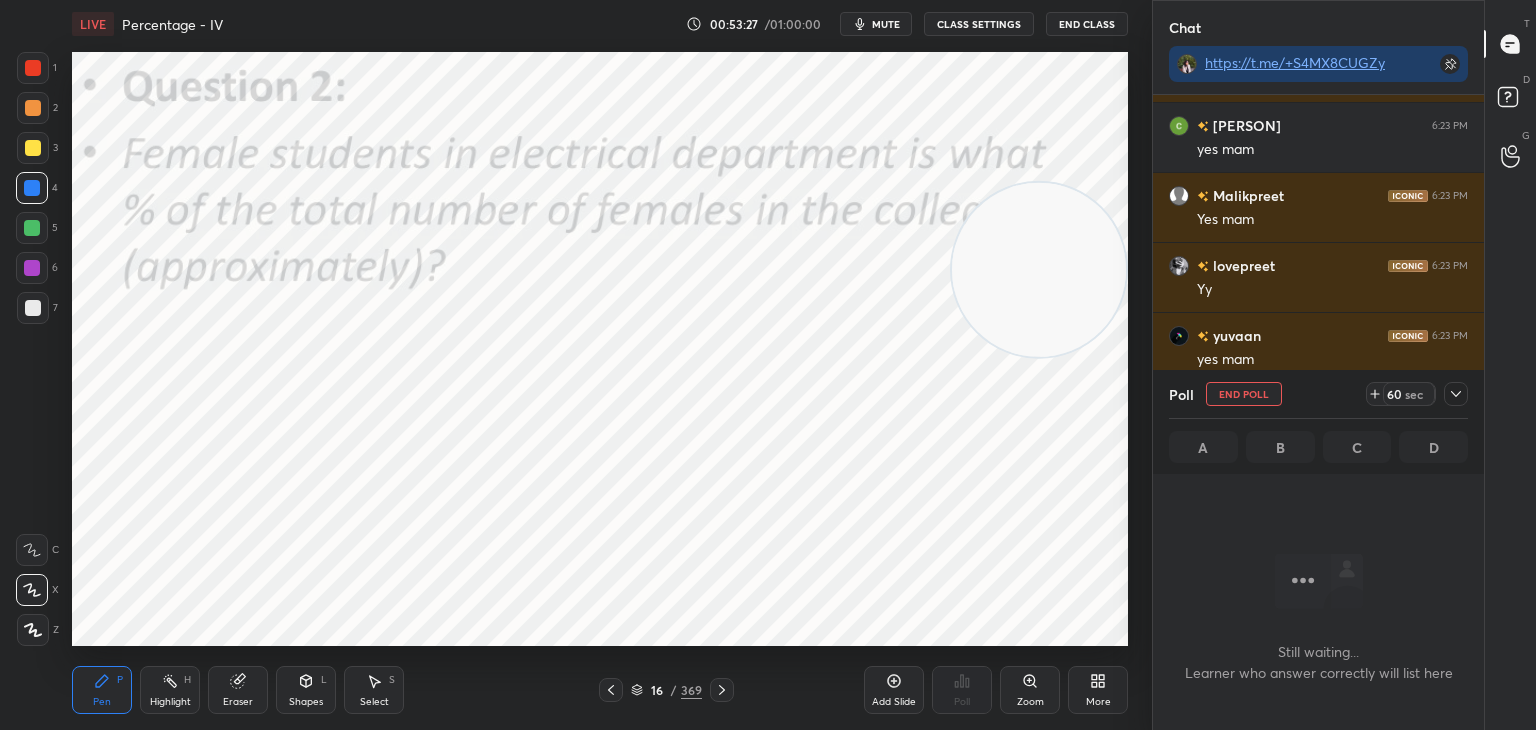 scroll, scrollTop: 516, scrollLeft: 325, axis: both 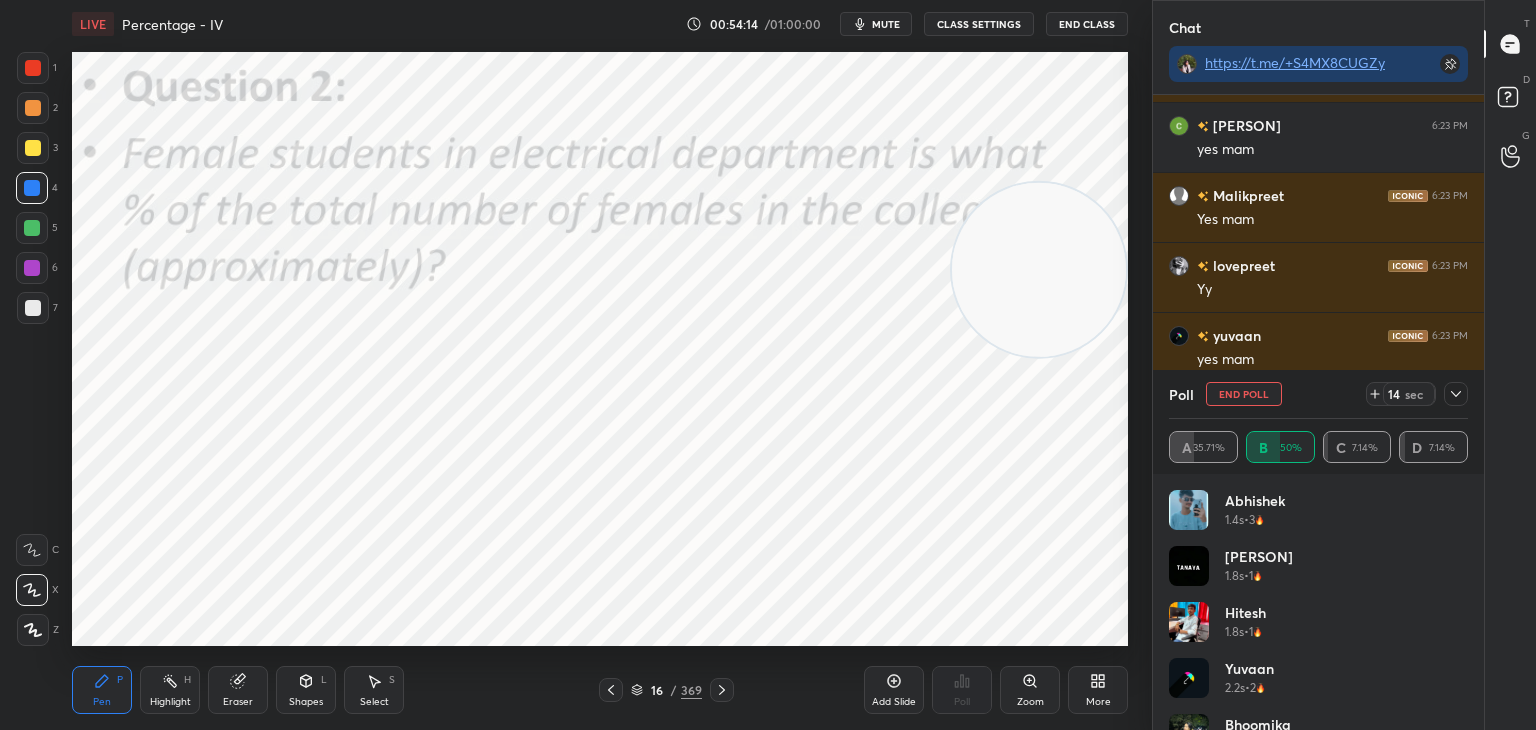 click on "End Poll" at bounding box center (1244, 394) 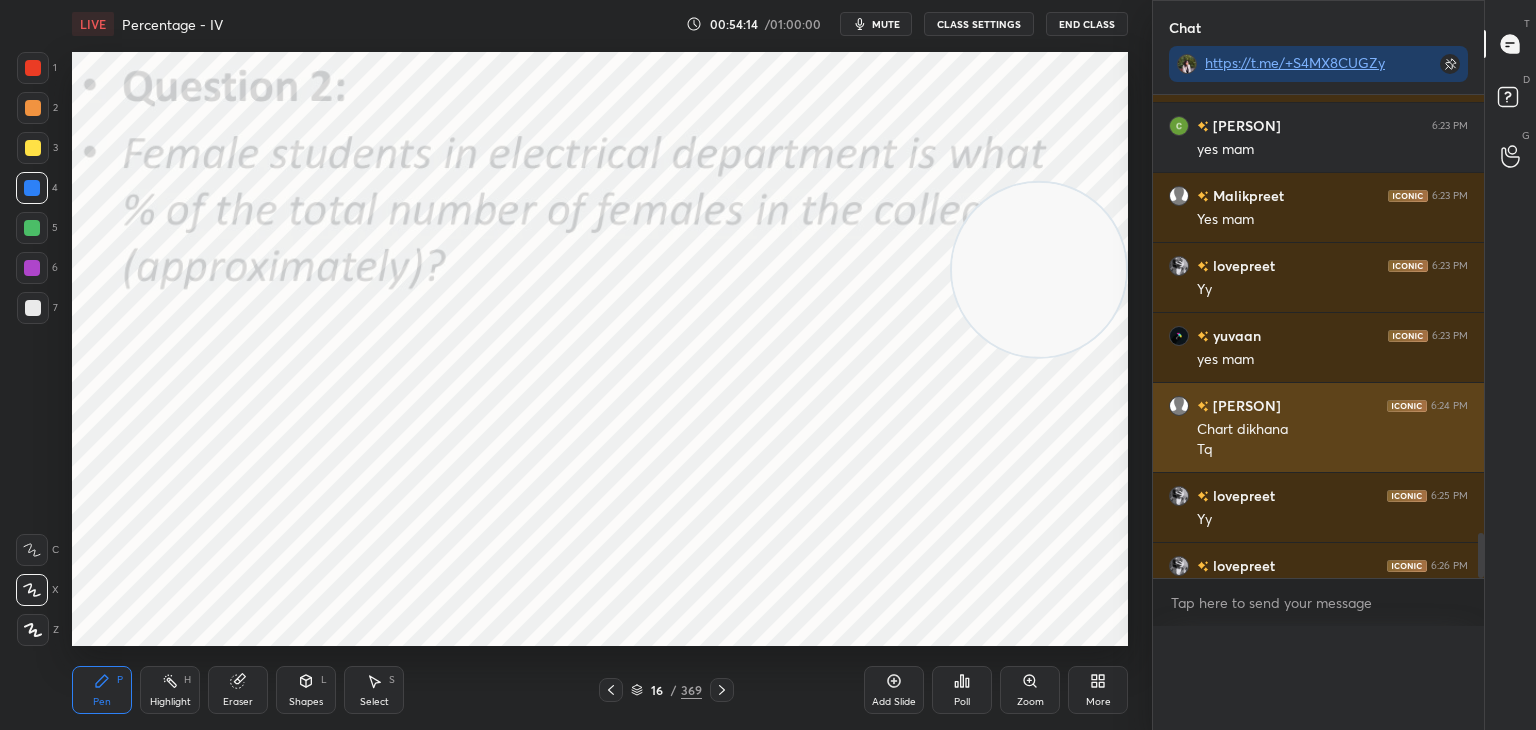 scroll, scrollTop: 151, scrollLeft: 293, axis: both 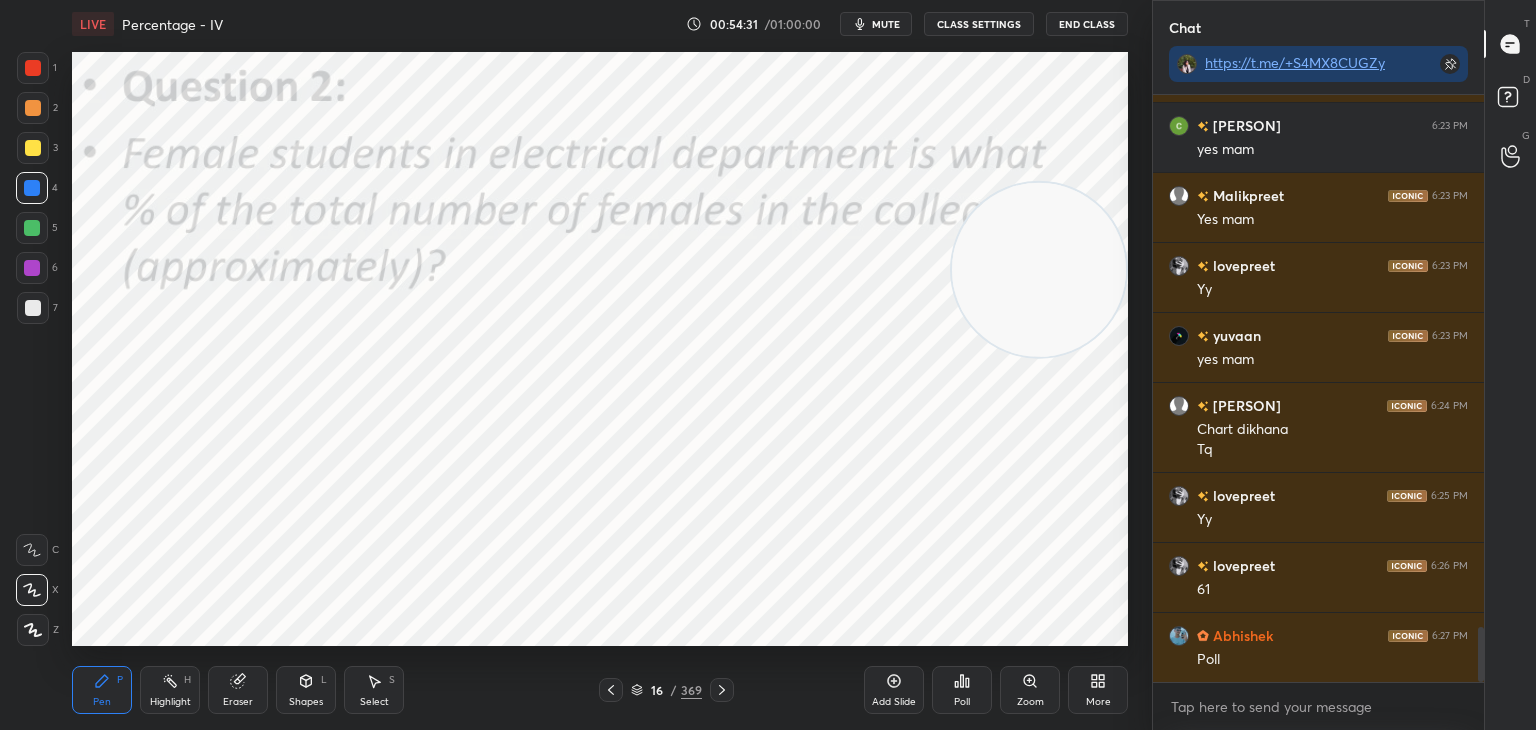click at bounding box center [611, 690] 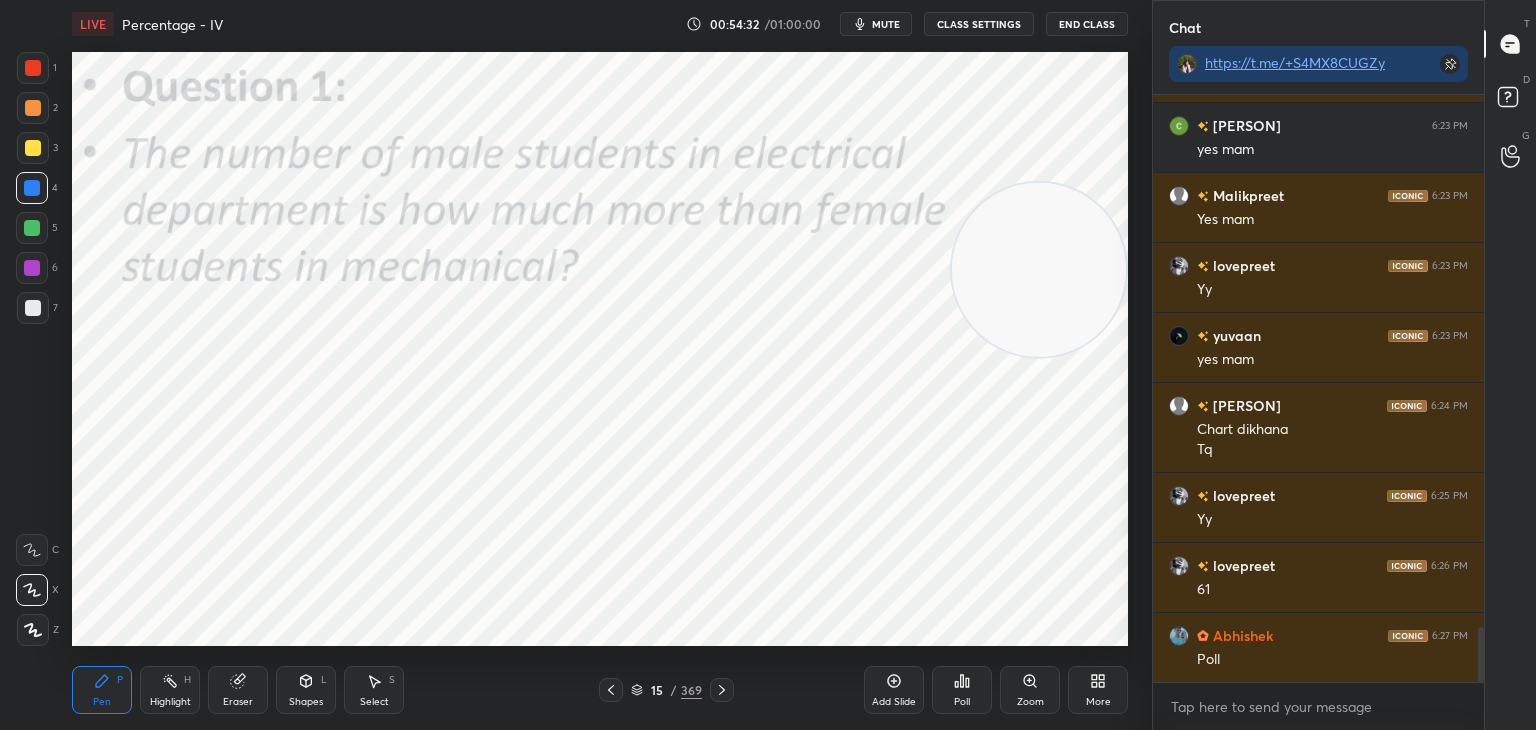 click at bounding box center (611, 690) 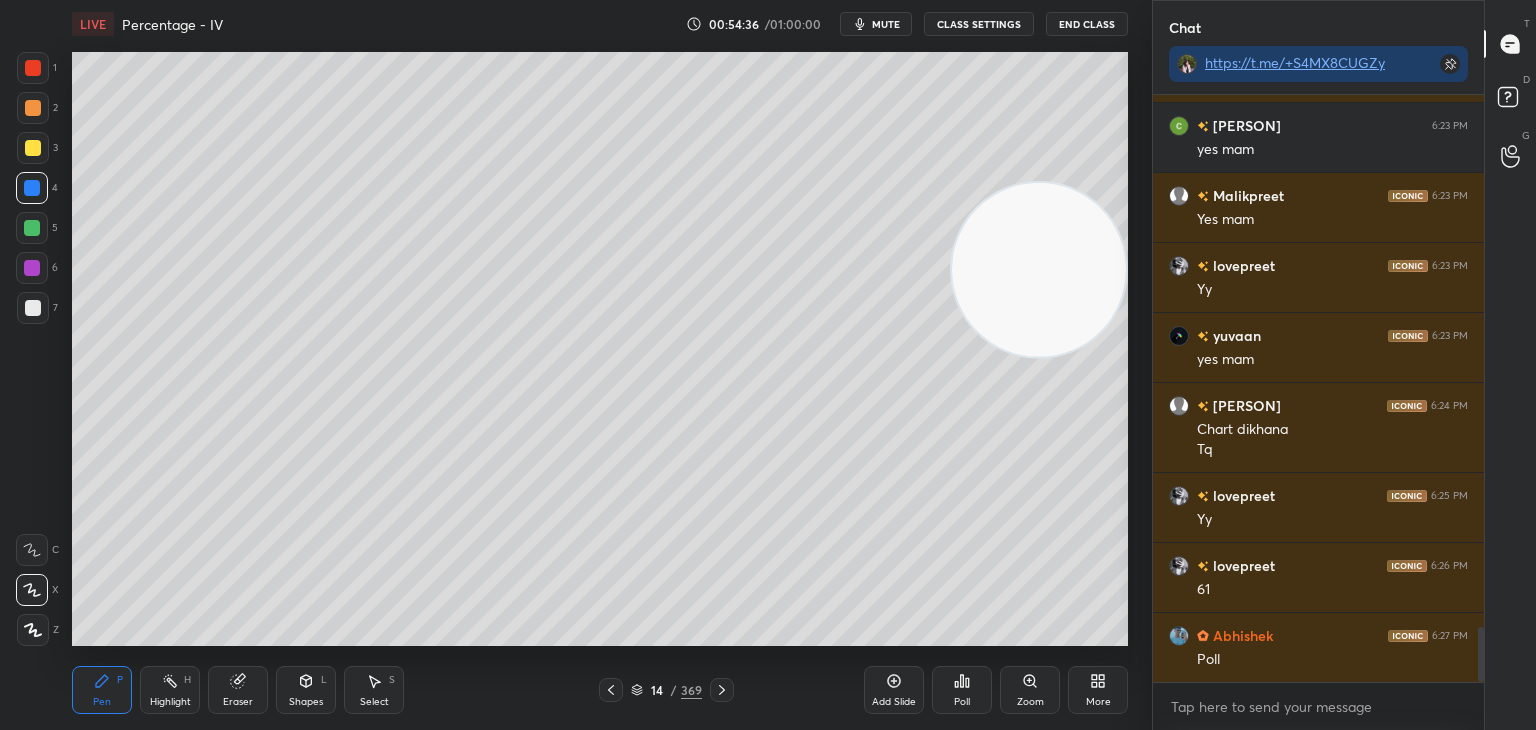 click 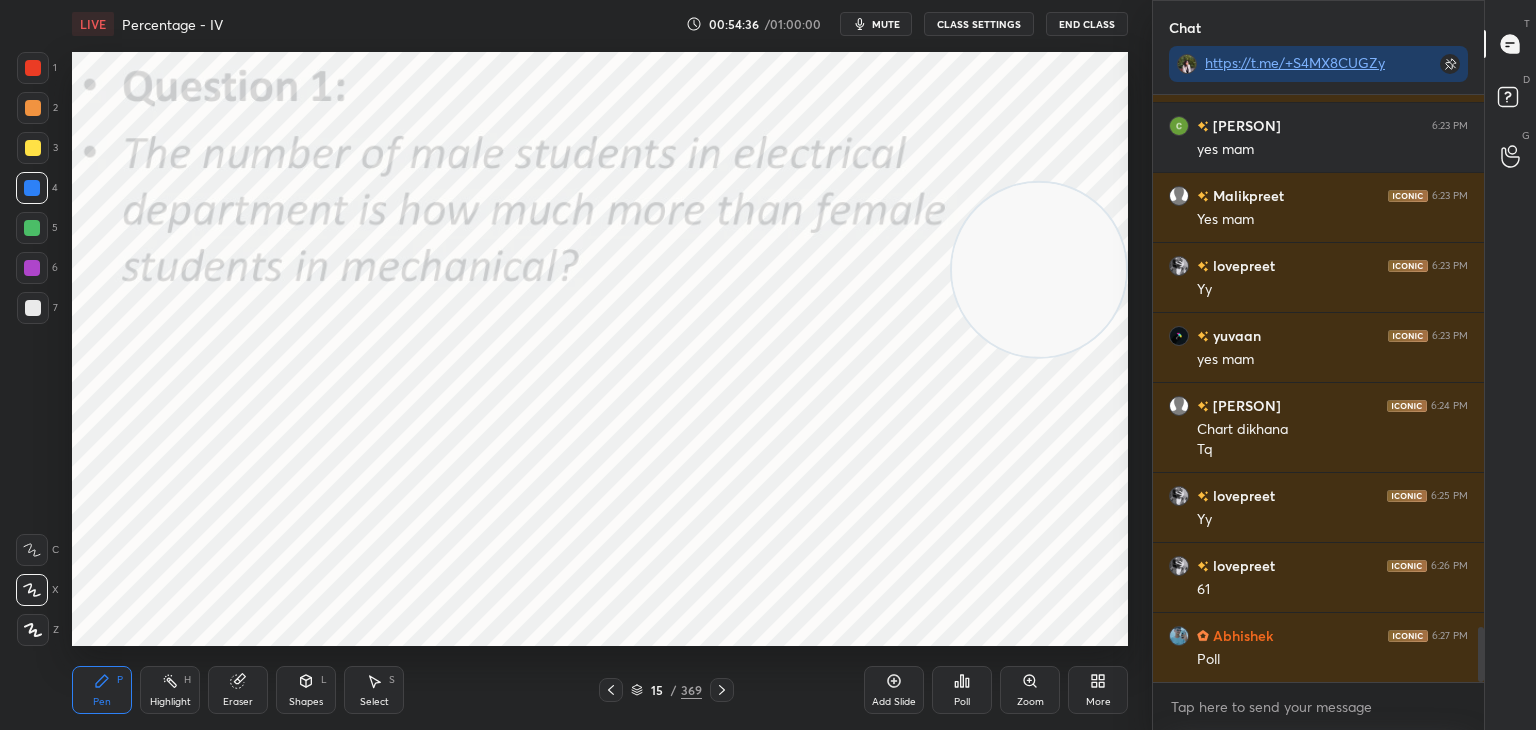 click 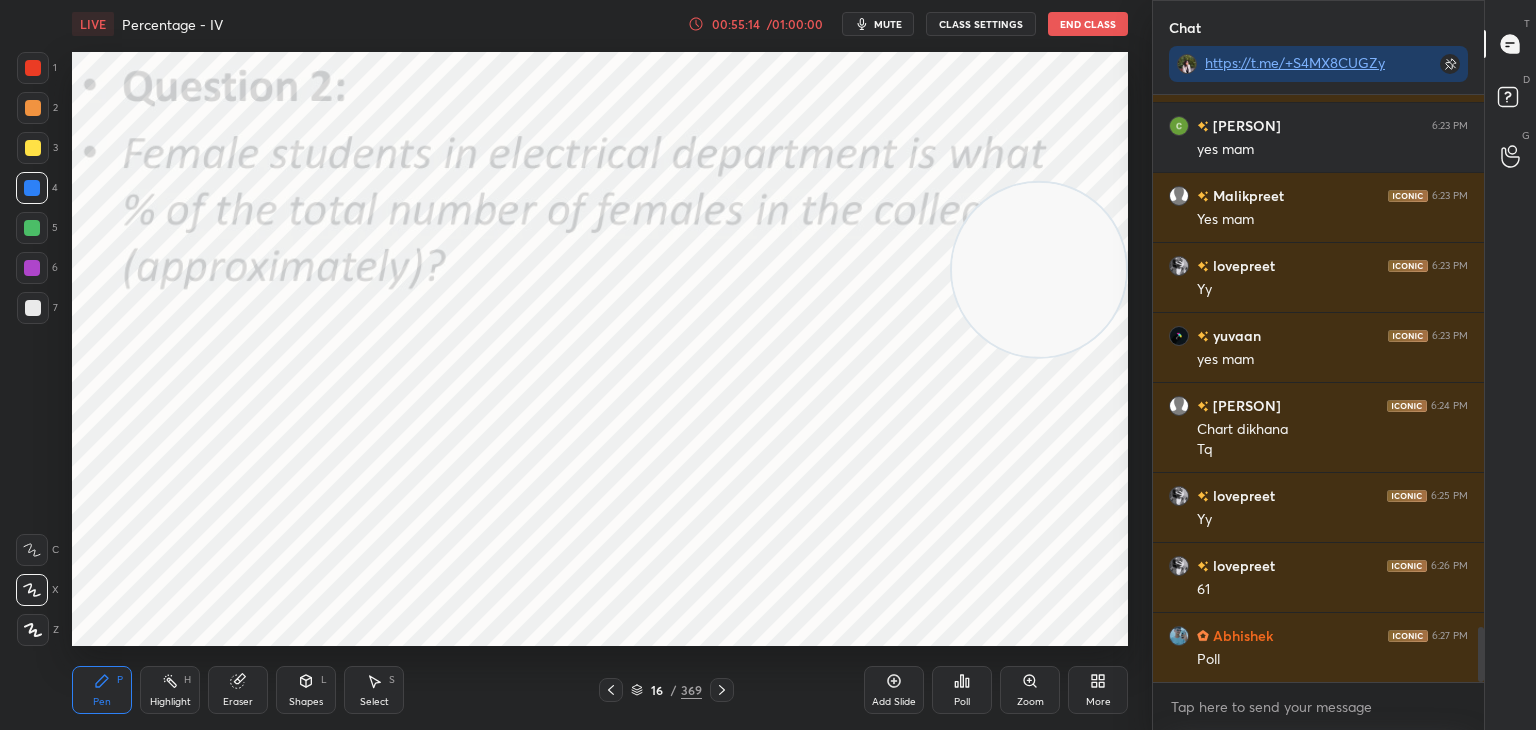 click at bounding box center (32, 268) 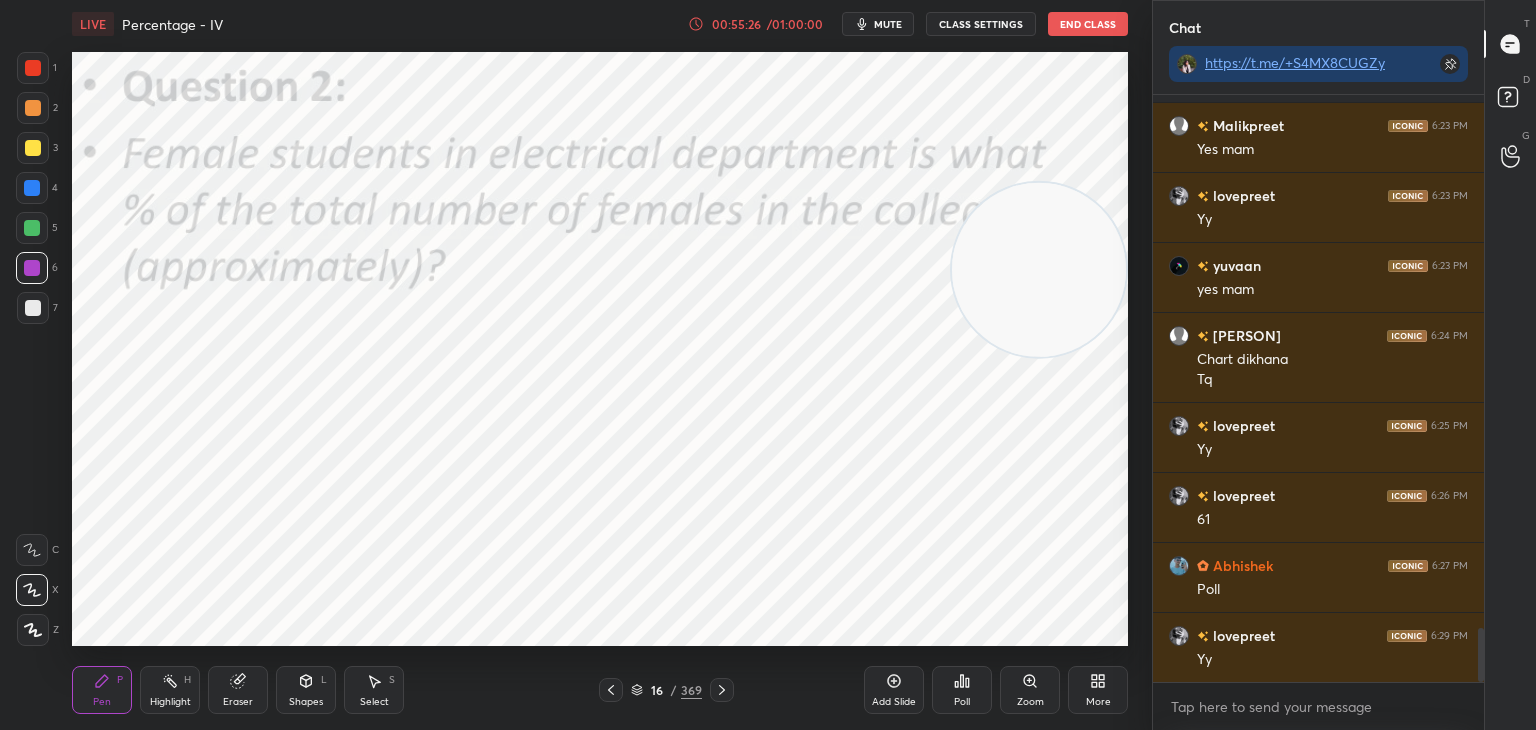 scroll, scrollTop: 5816, scrollLeft: 0, axis: vertical 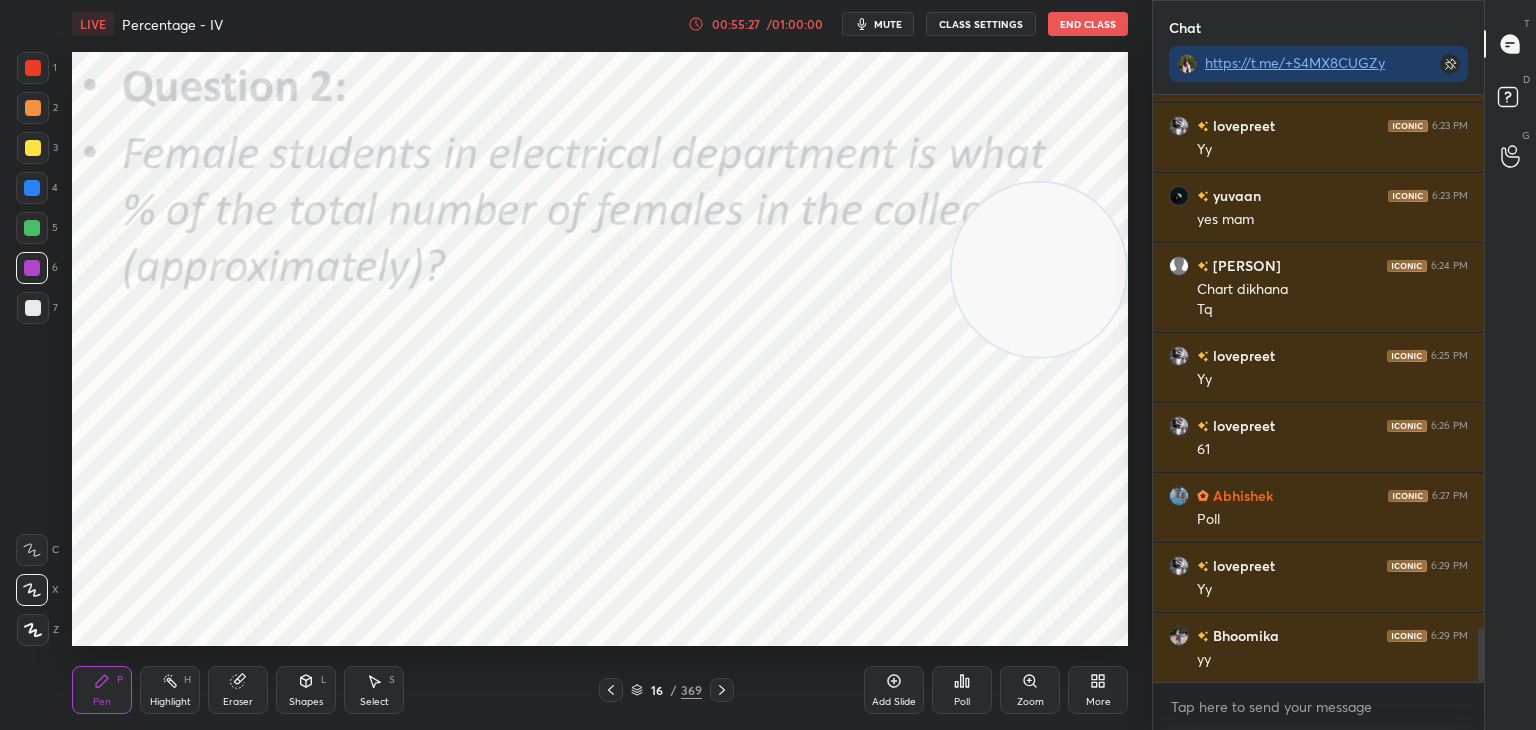 click 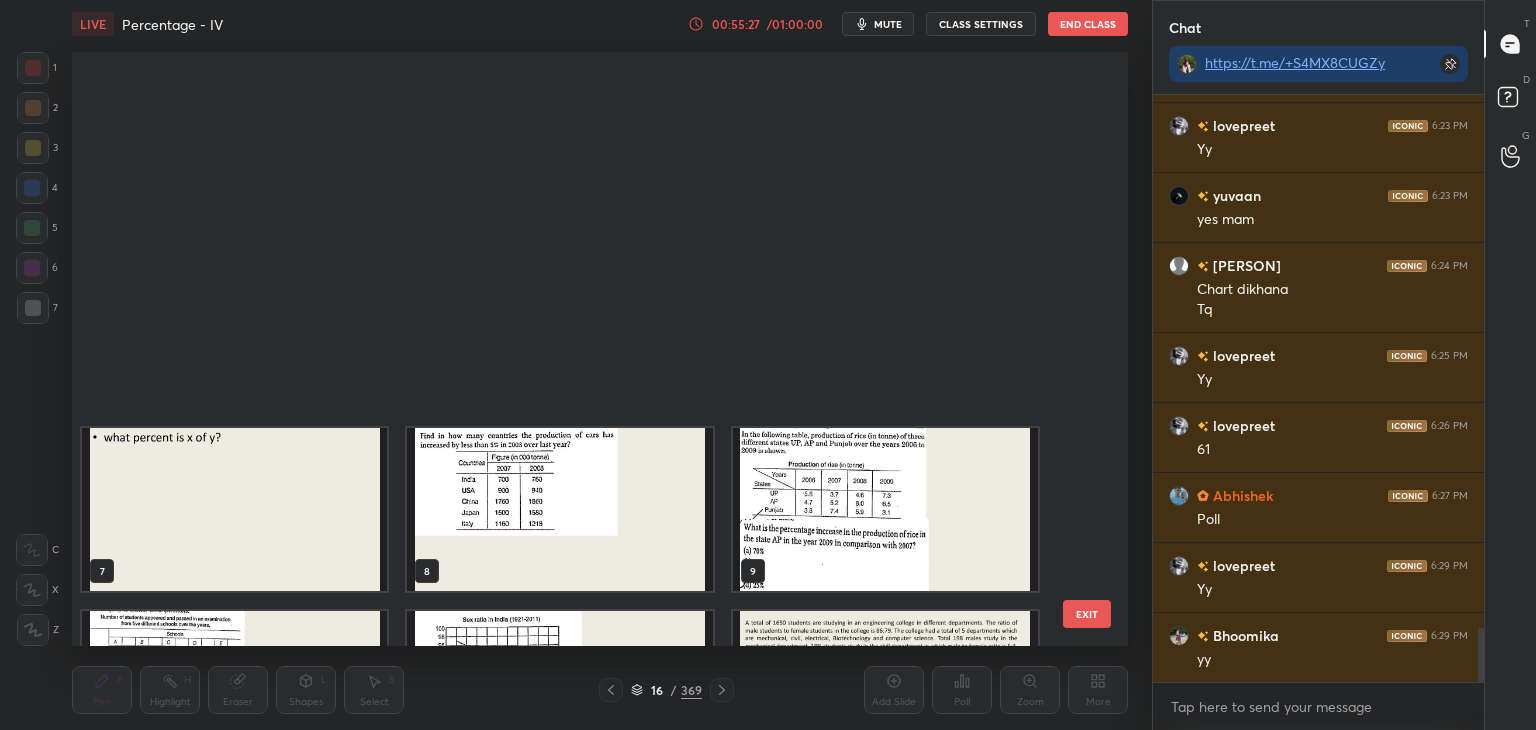 scroll, scrollTop: 504, scrollLeft: 0, axis: vertical 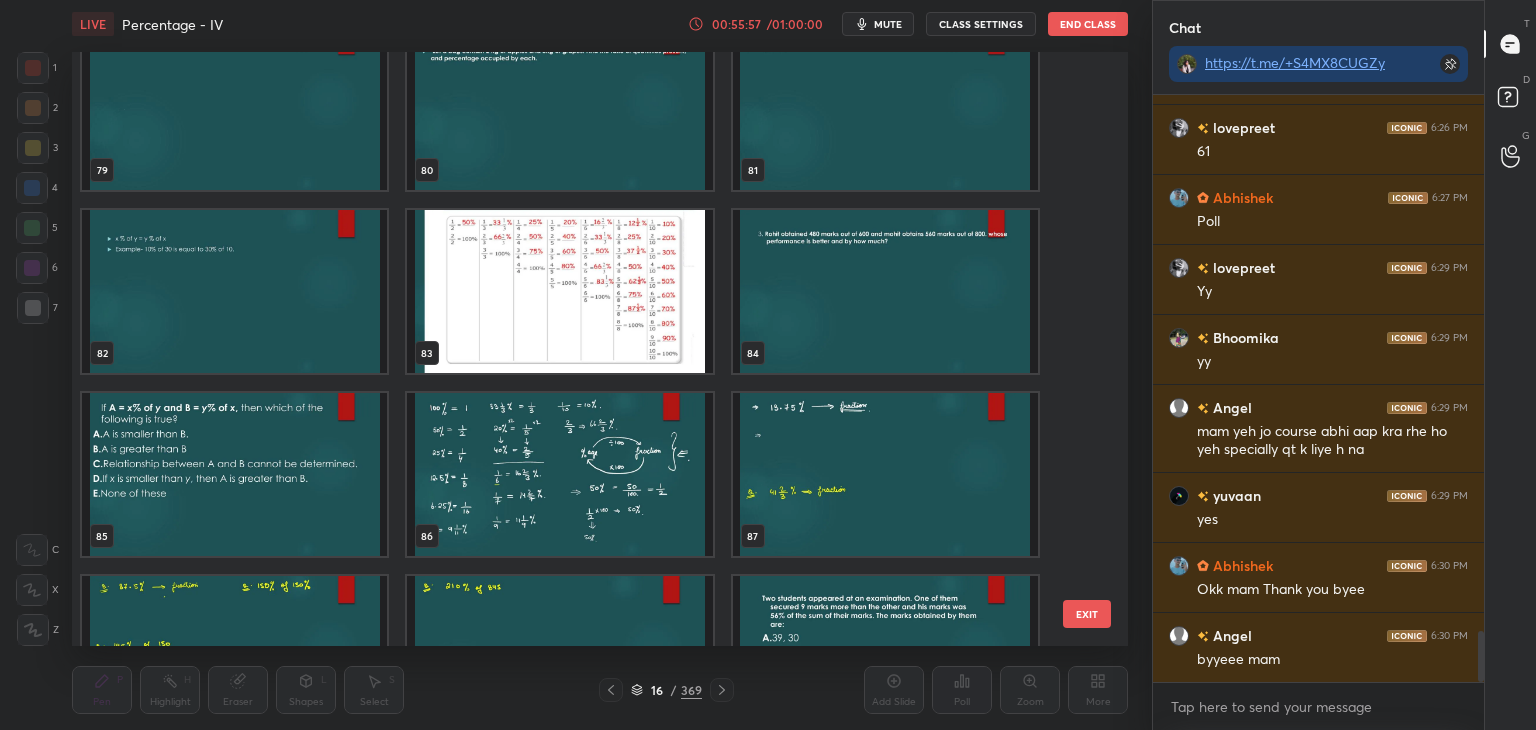 click at bounding box center (559, 291) 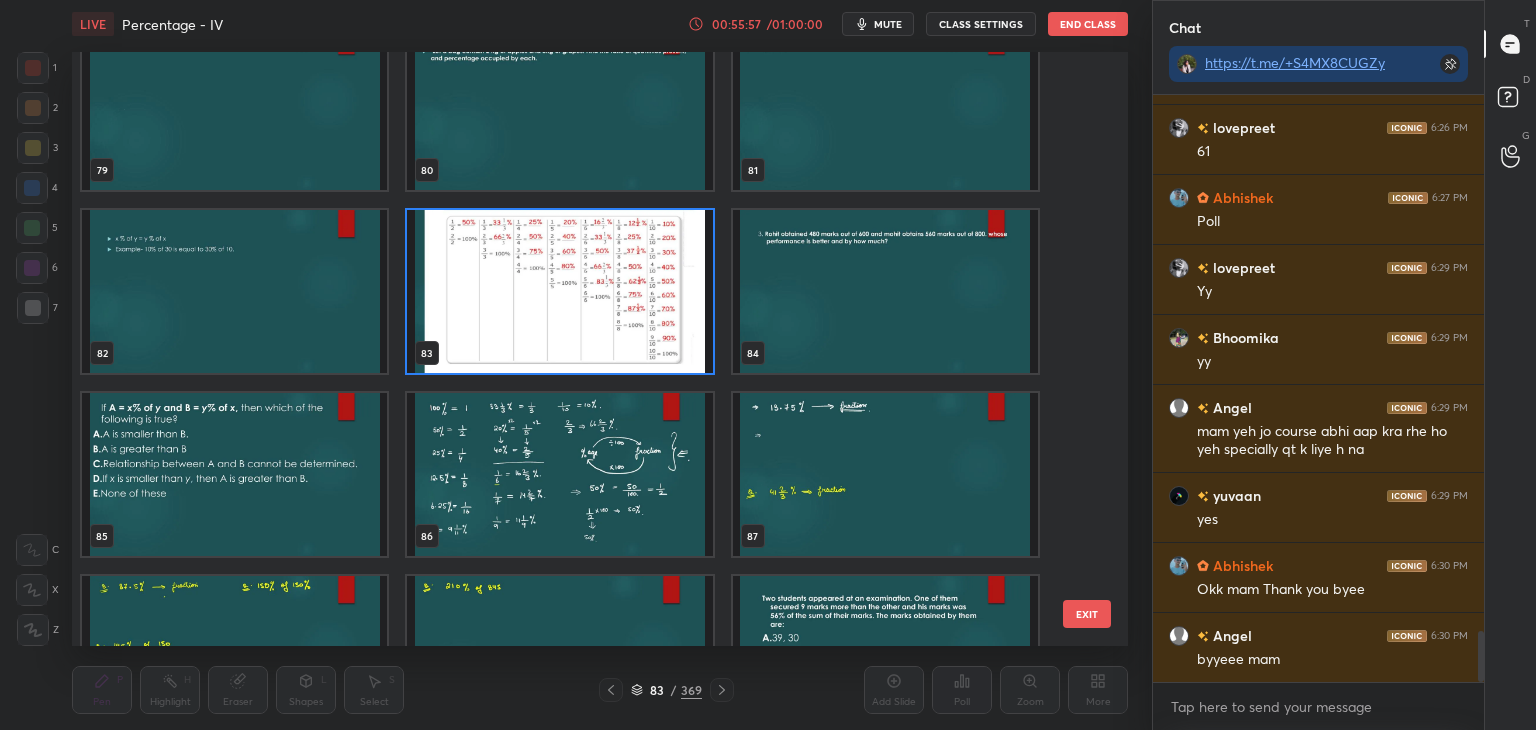 click at bounding box center (559, 291) 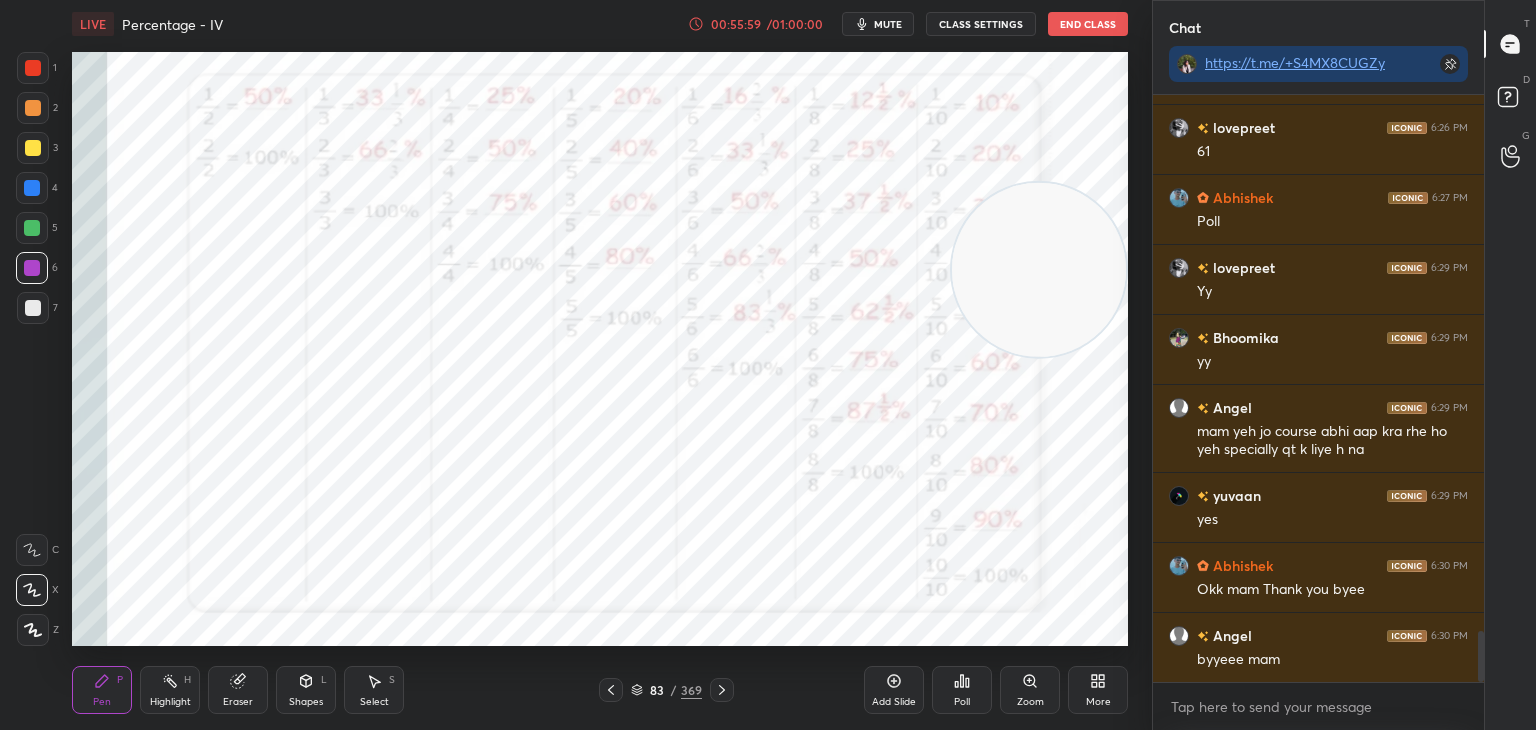click on "83 / 369" at bounding box center (666, 690) 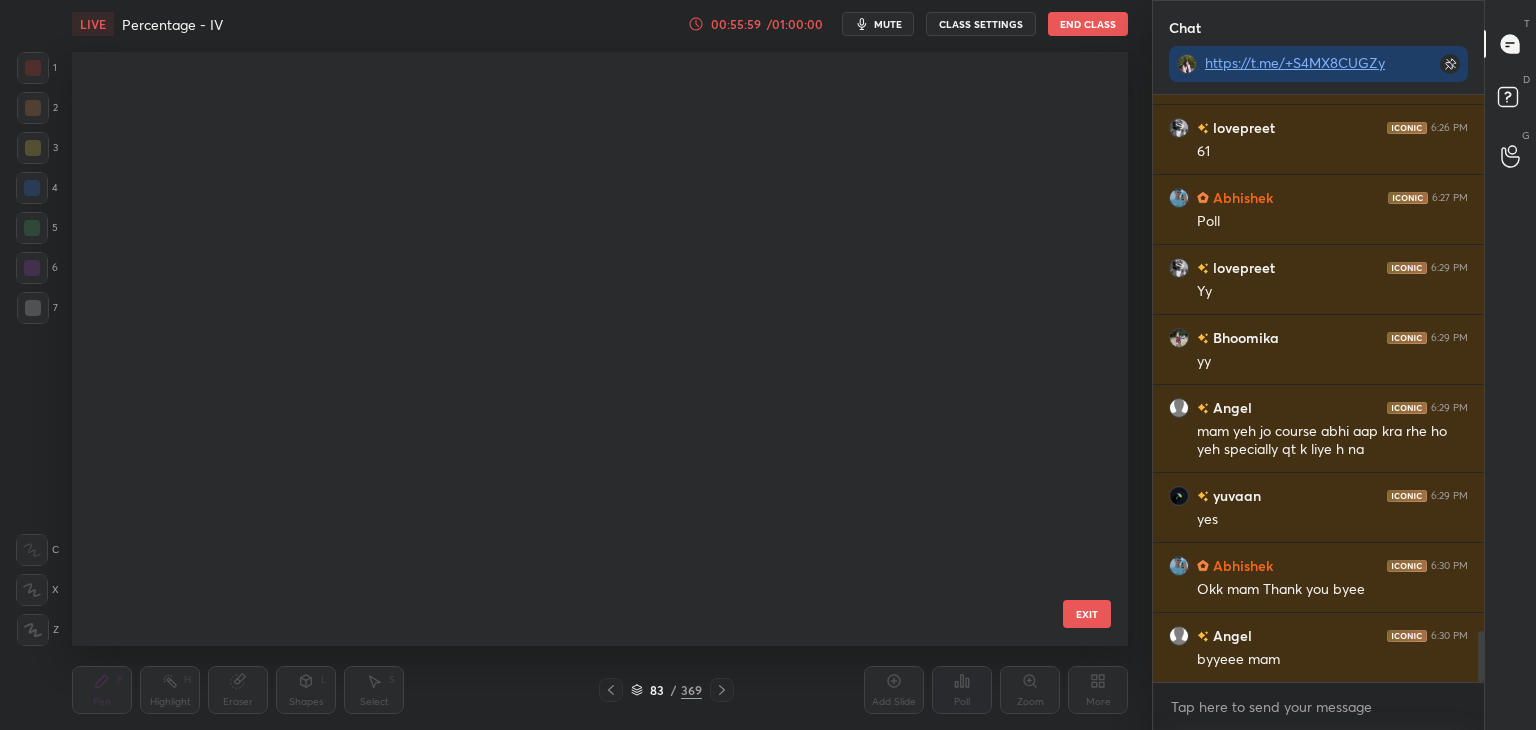 scroll, scrollTop: 4530, scrollLeft: 0, axis: vertical 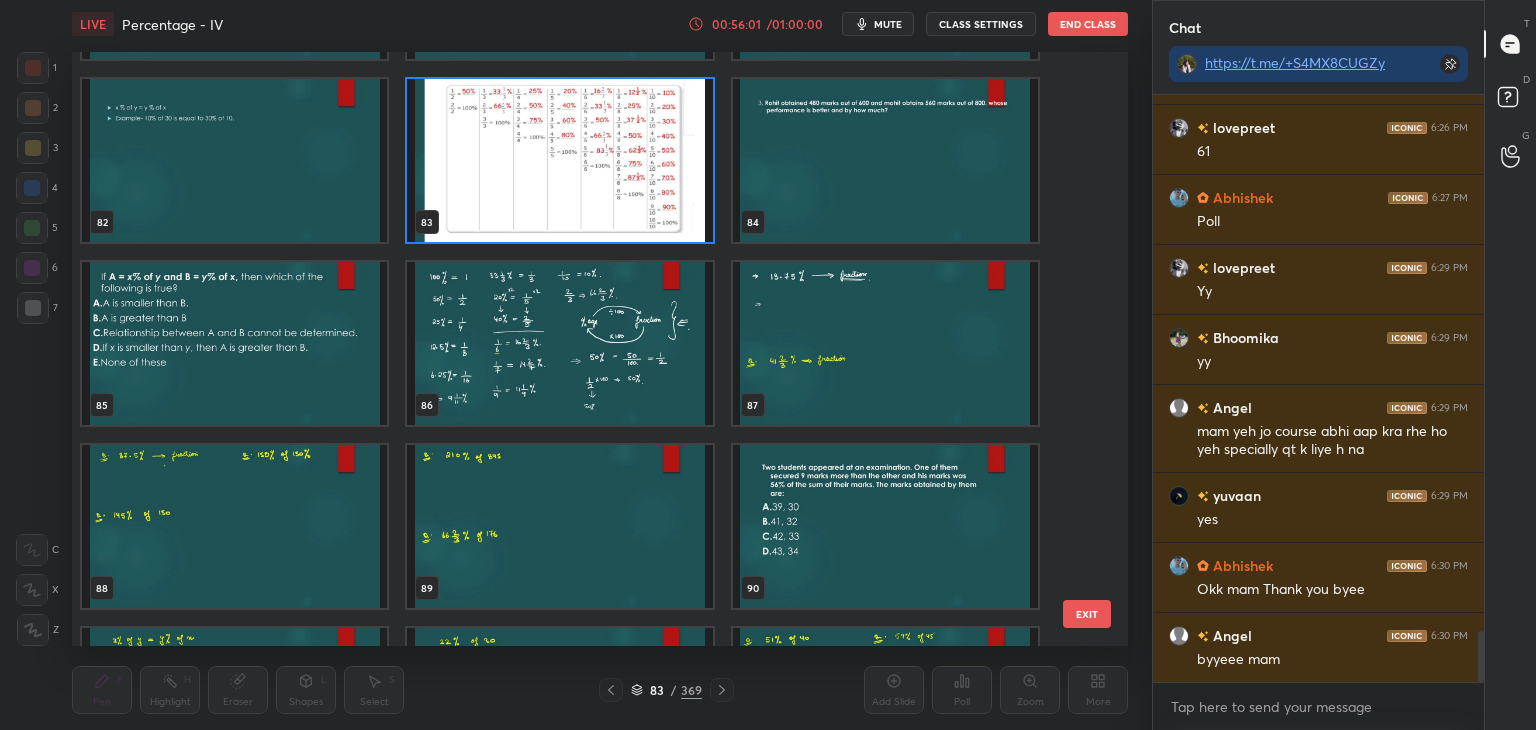 click at bounding box center [559, 343] 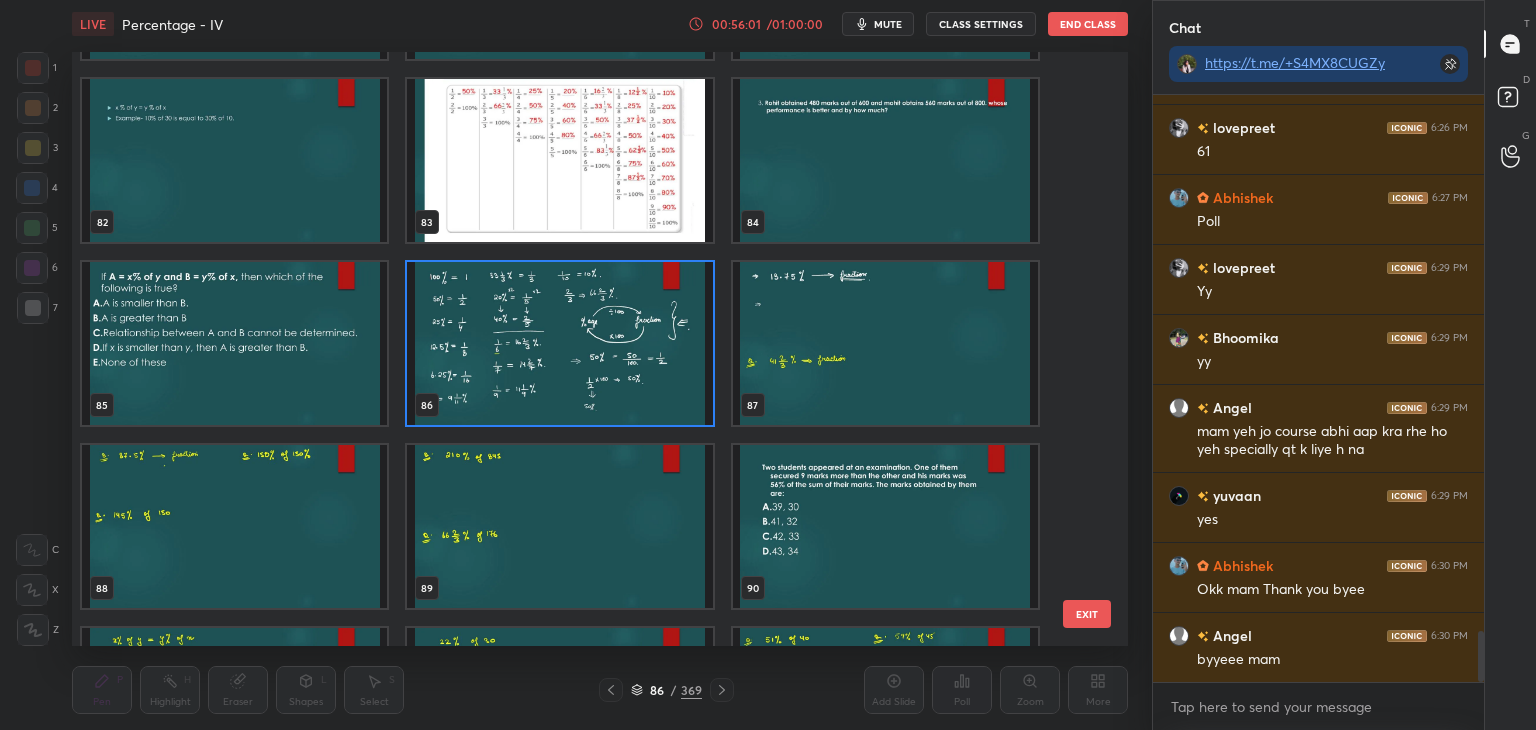 click at bounding box center (559, 343) 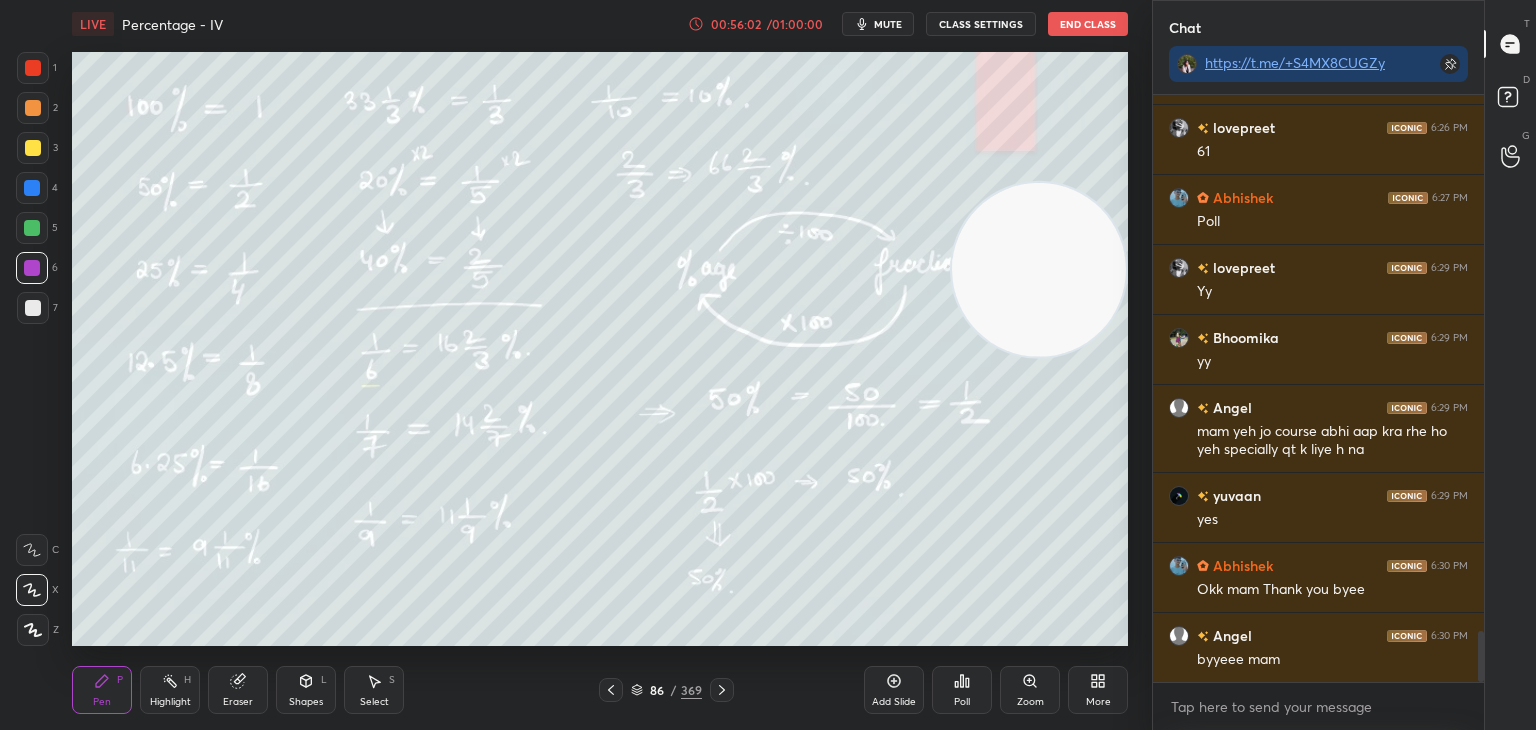 scroll, scrollTop: 6184, scrollLeft: 0, axis: vertical 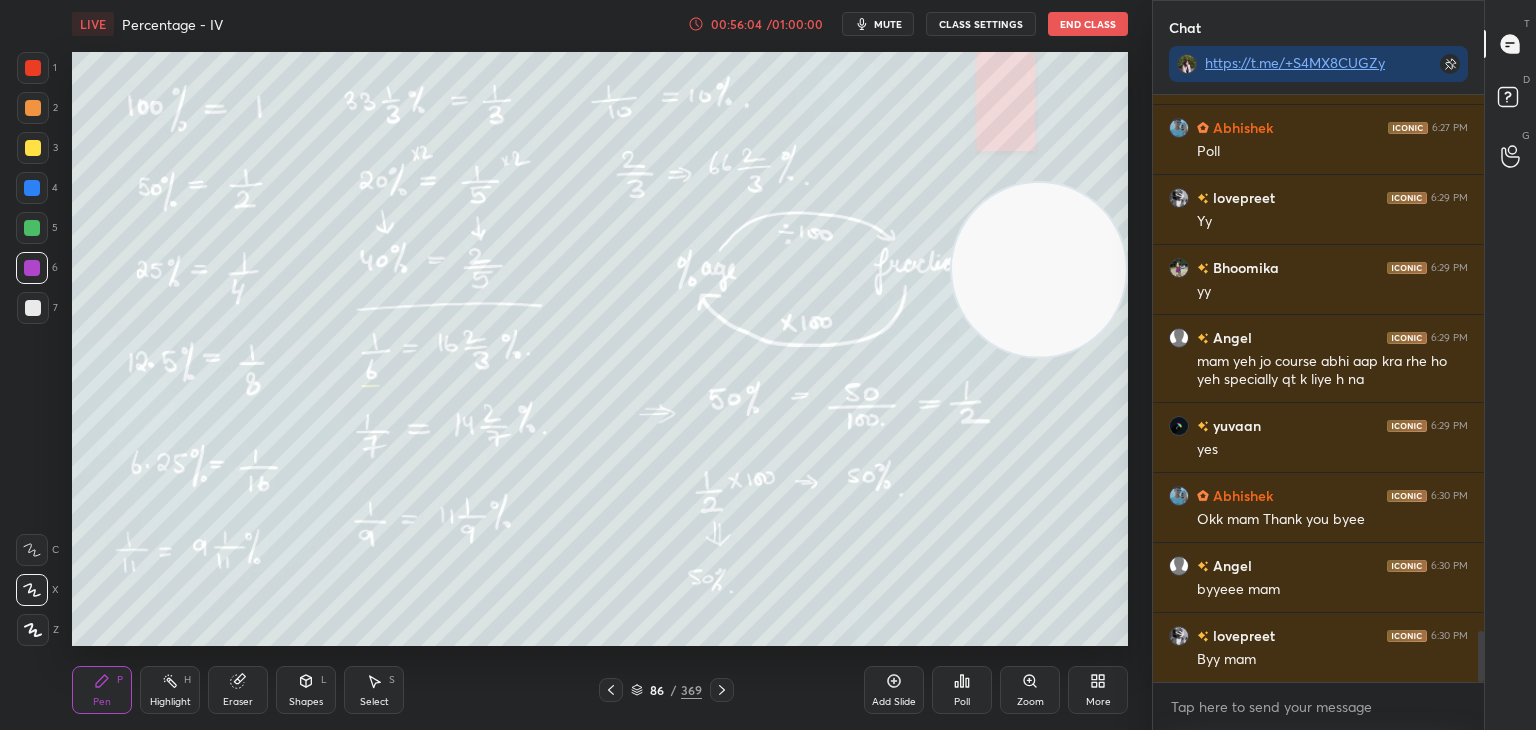 click 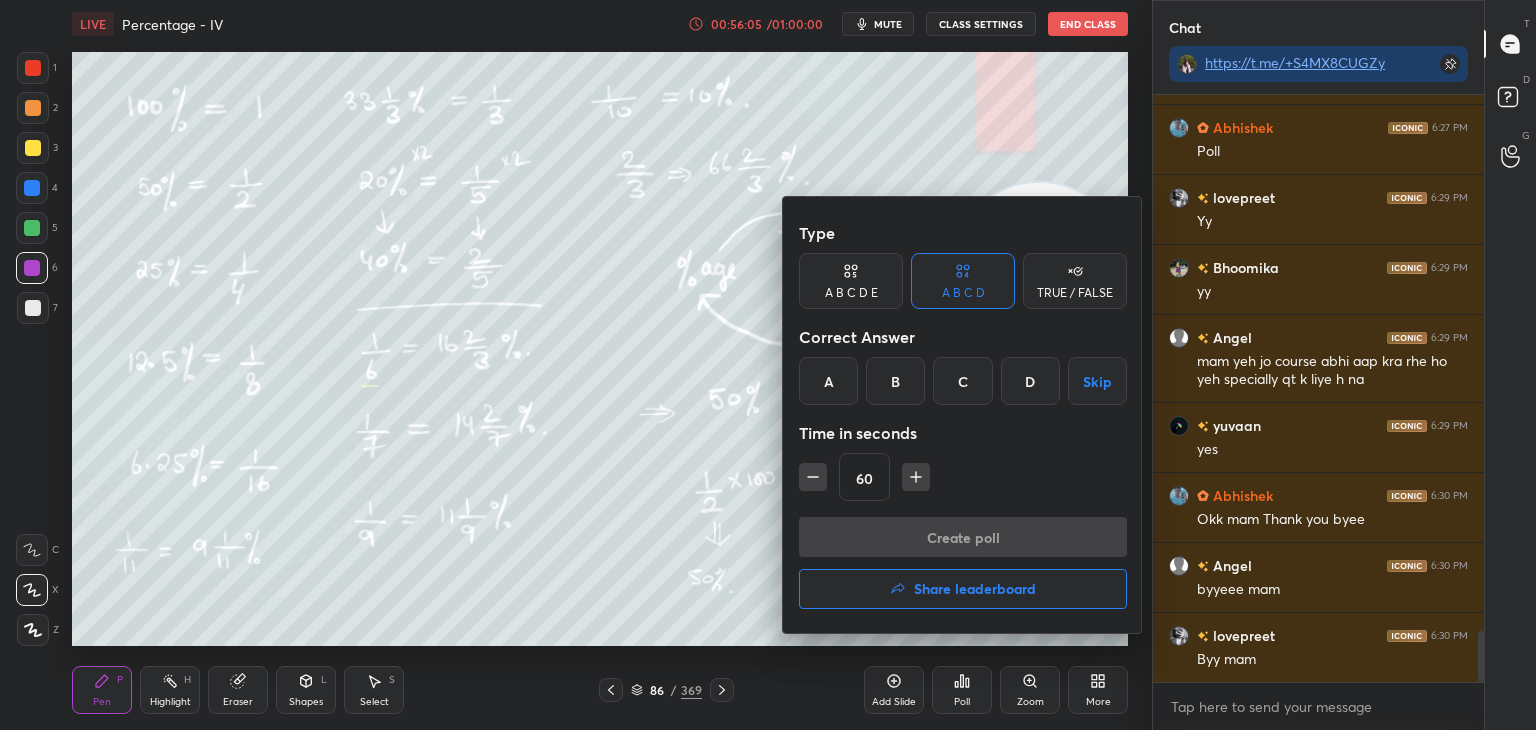 click on "Share leaderboard" at bounding box center (975, 589) 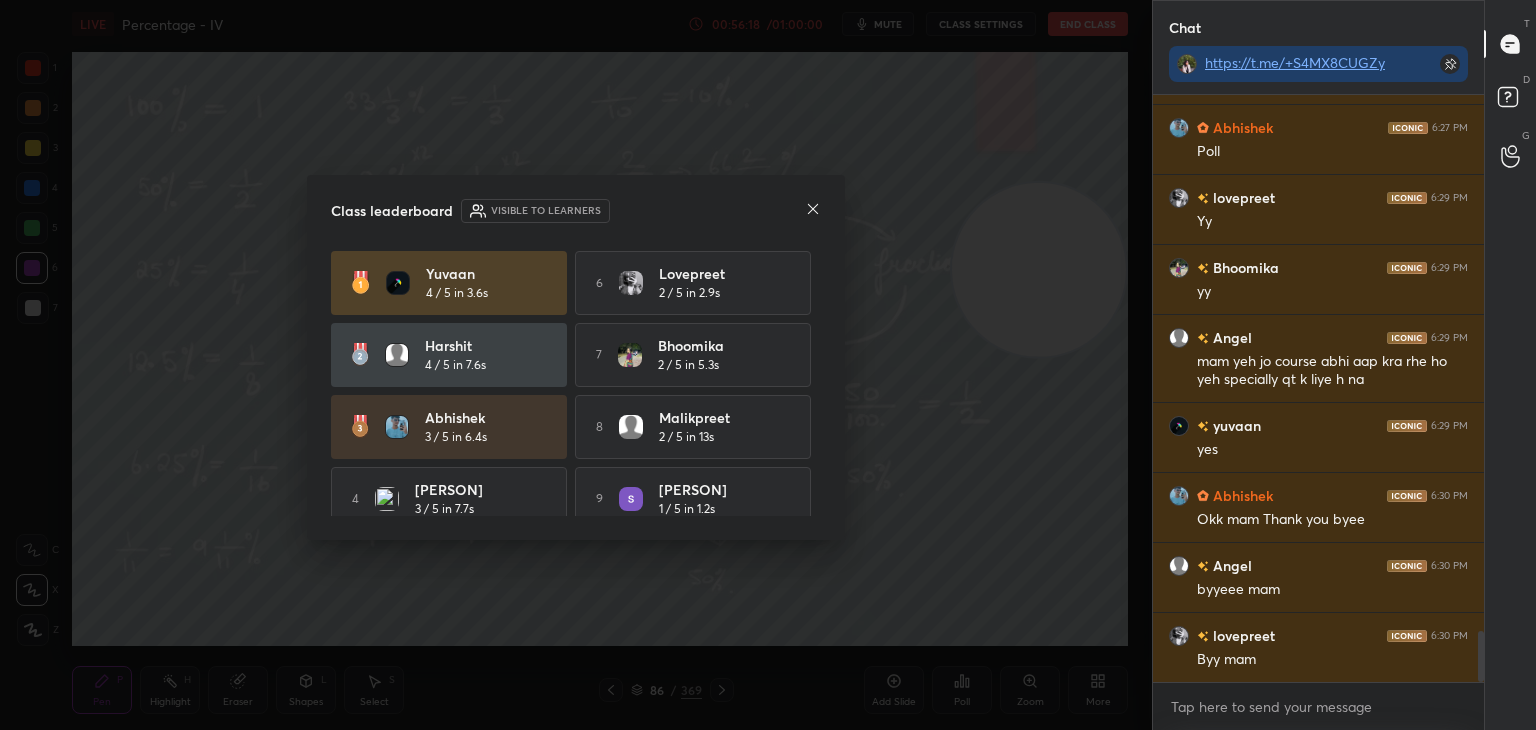 click 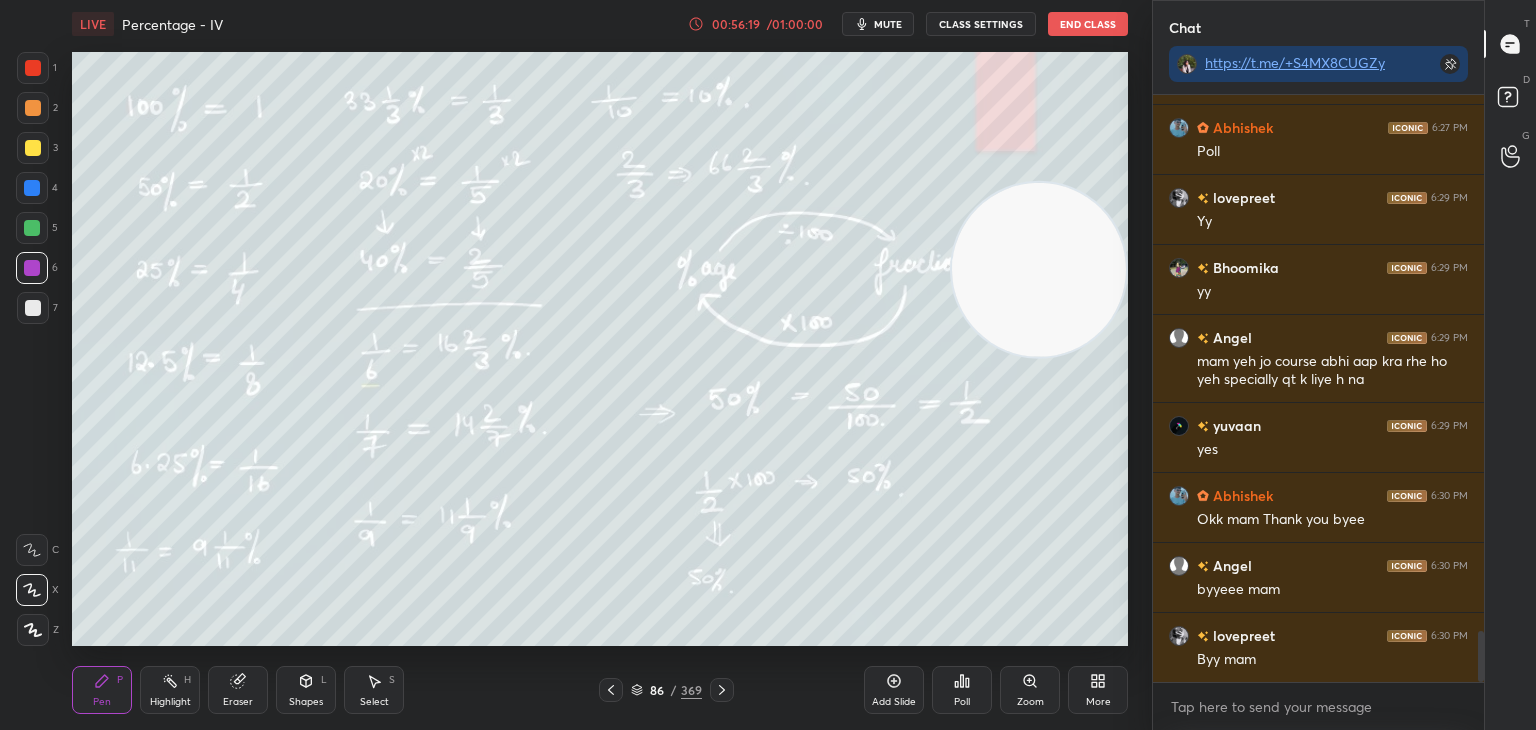 click 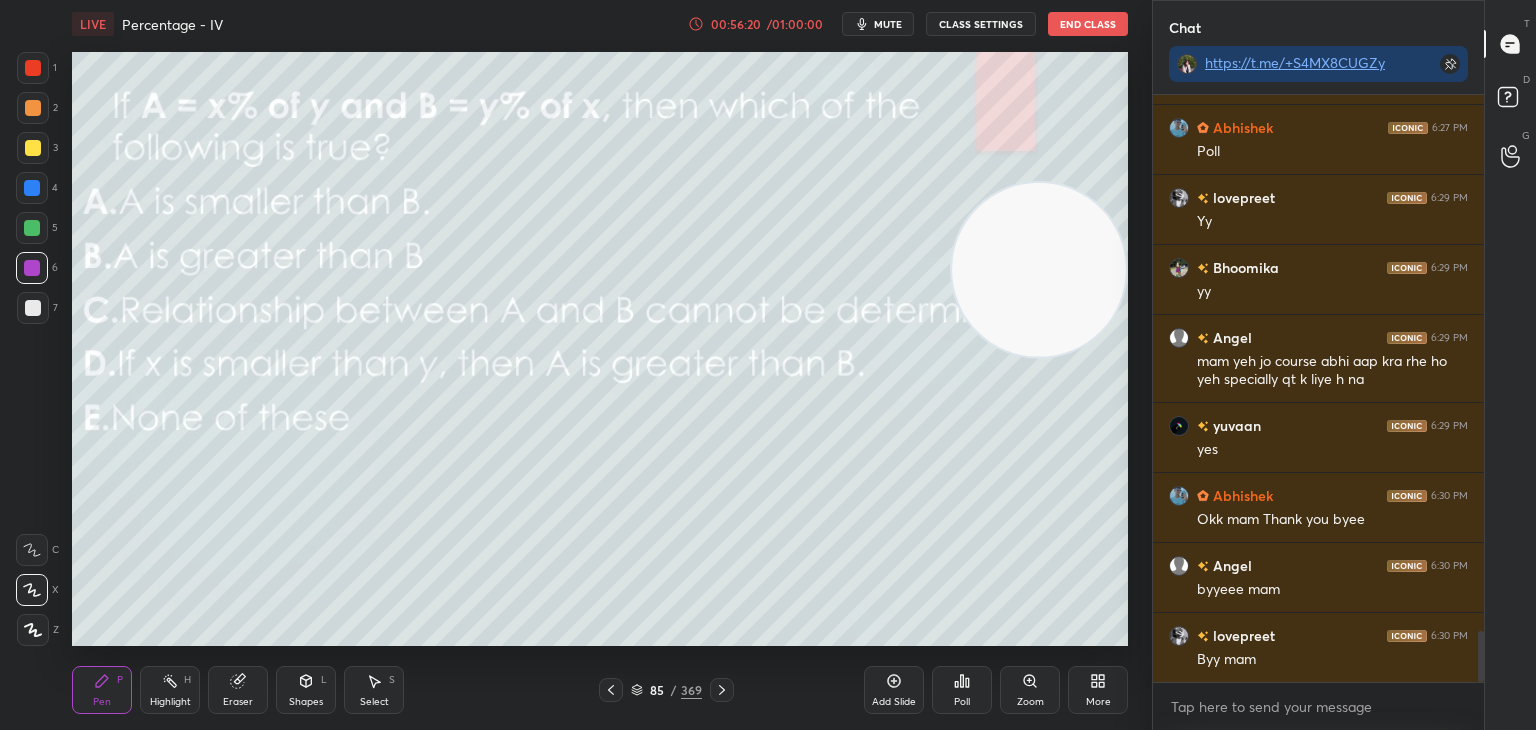 click on "Add Slide" at bounding box center [894, 690] 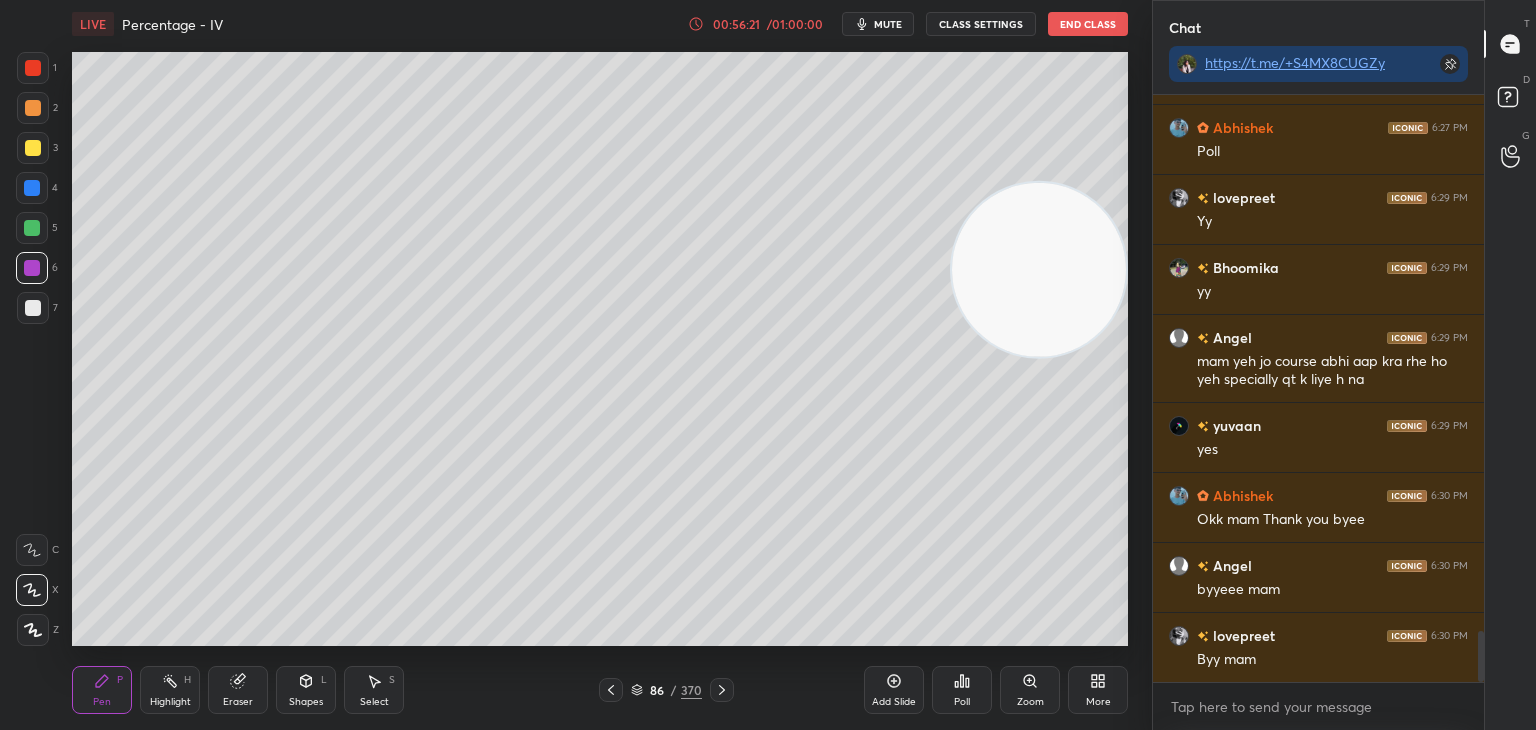 click at bounding box center (33, 148) 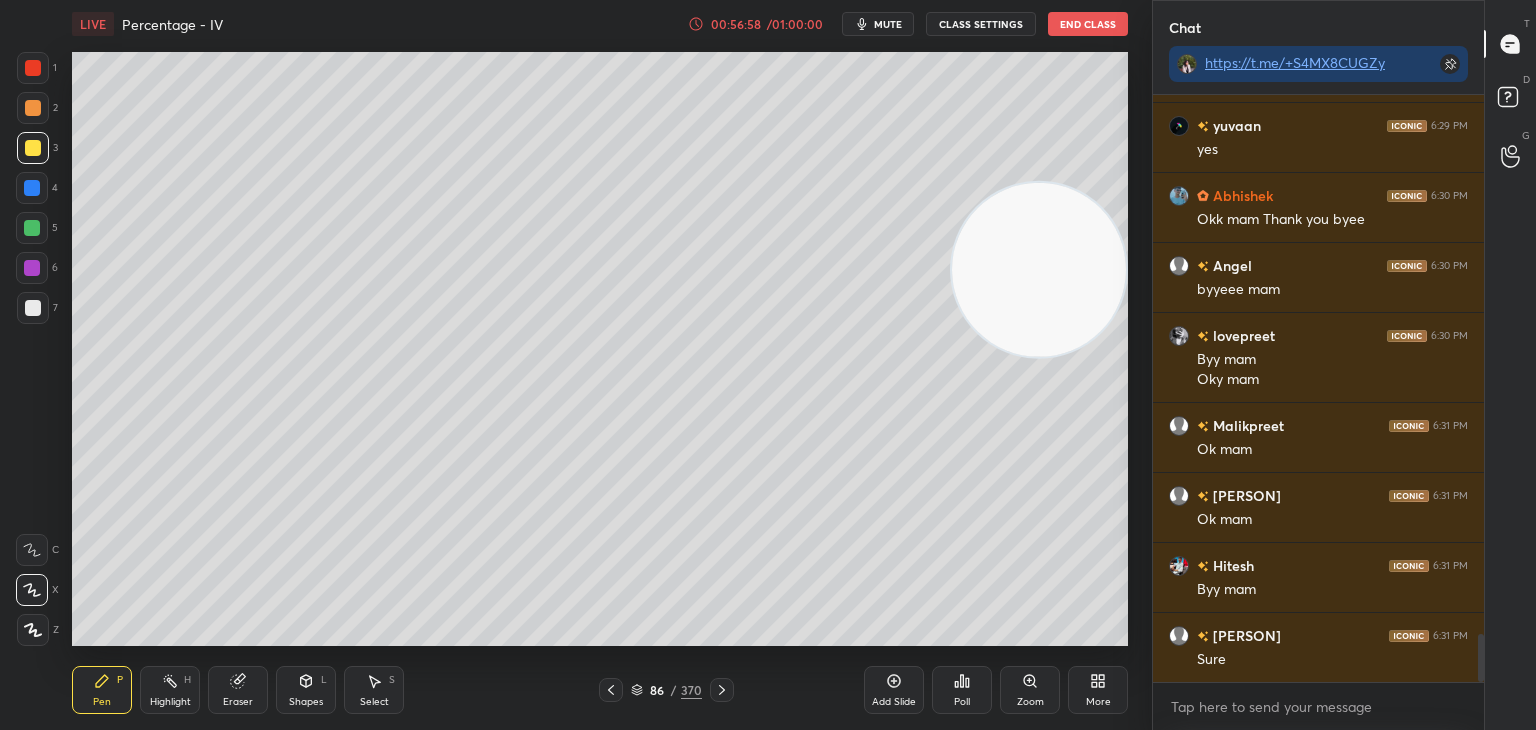 scroll, scrollTop: 6554, scrollLeft: 0, axis: vertical 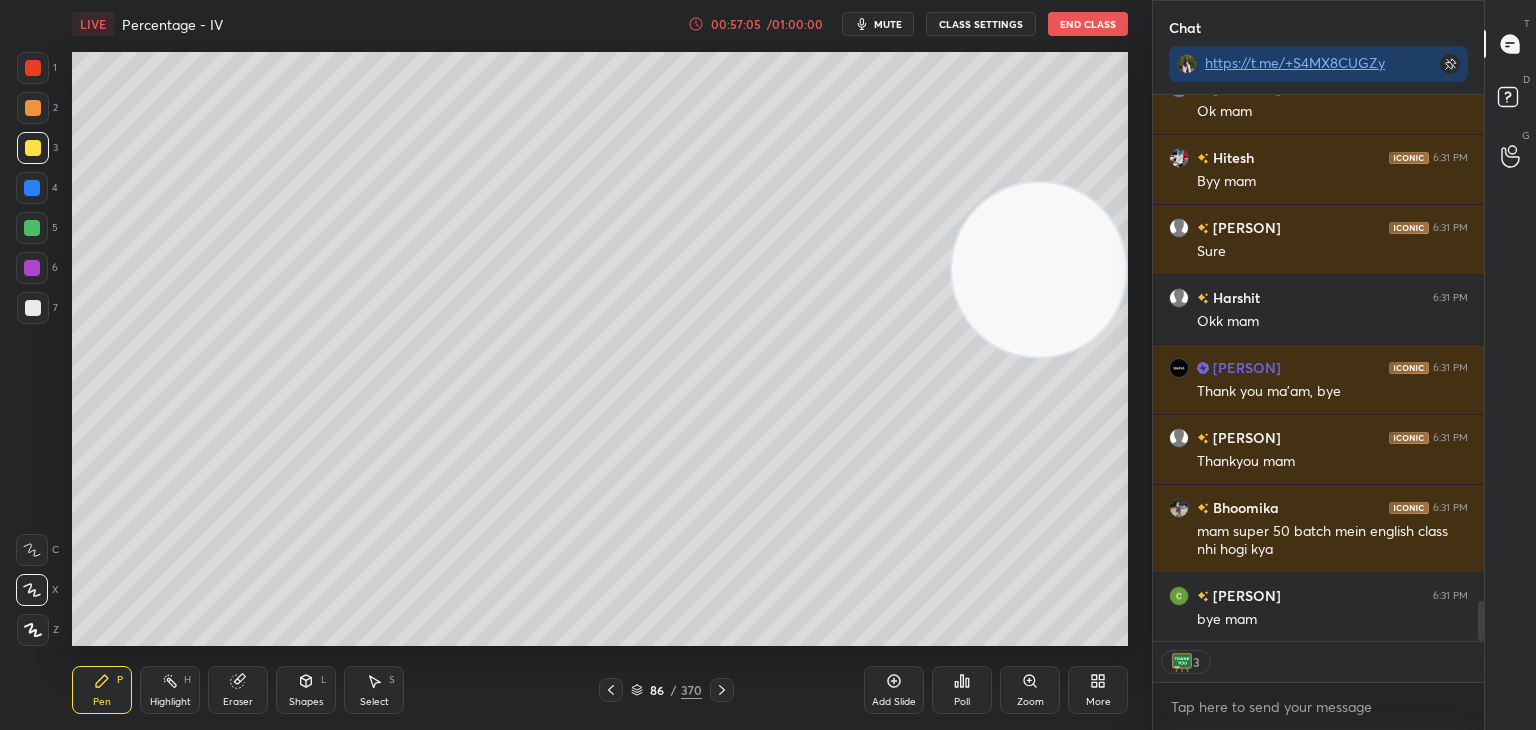 click on "[PERSON] 6:31 PM Ok mam [PERSON] 6:31 PM Byy mam [PERSON] 6:31 PM Sure [PERSON] 6:31 PM Okk mam [PERSON] 6:31 PM Thank you ma'am, bye [PERSON] 6:31 PM Thankyou mam [PERSON] 6:31 PM maam super 50 batch mein english class nhi hogi kya [PERSON] 6:31 PM bye mam [PERSON] 6:31 PM Thank you byy" at bounding box center (1318, 368) 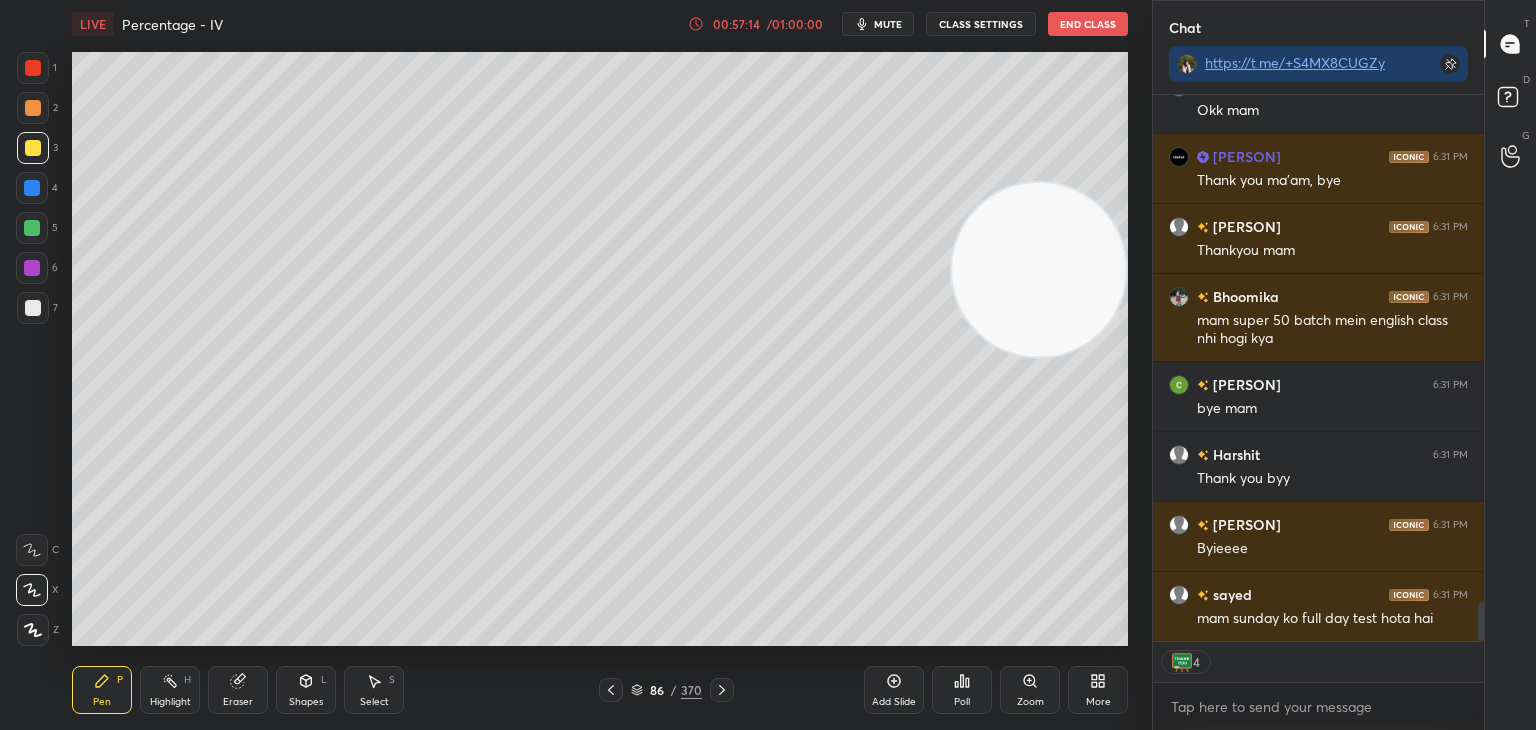 scroll, scrollTop: 7172, scrollLeft: 0, axis: vertical 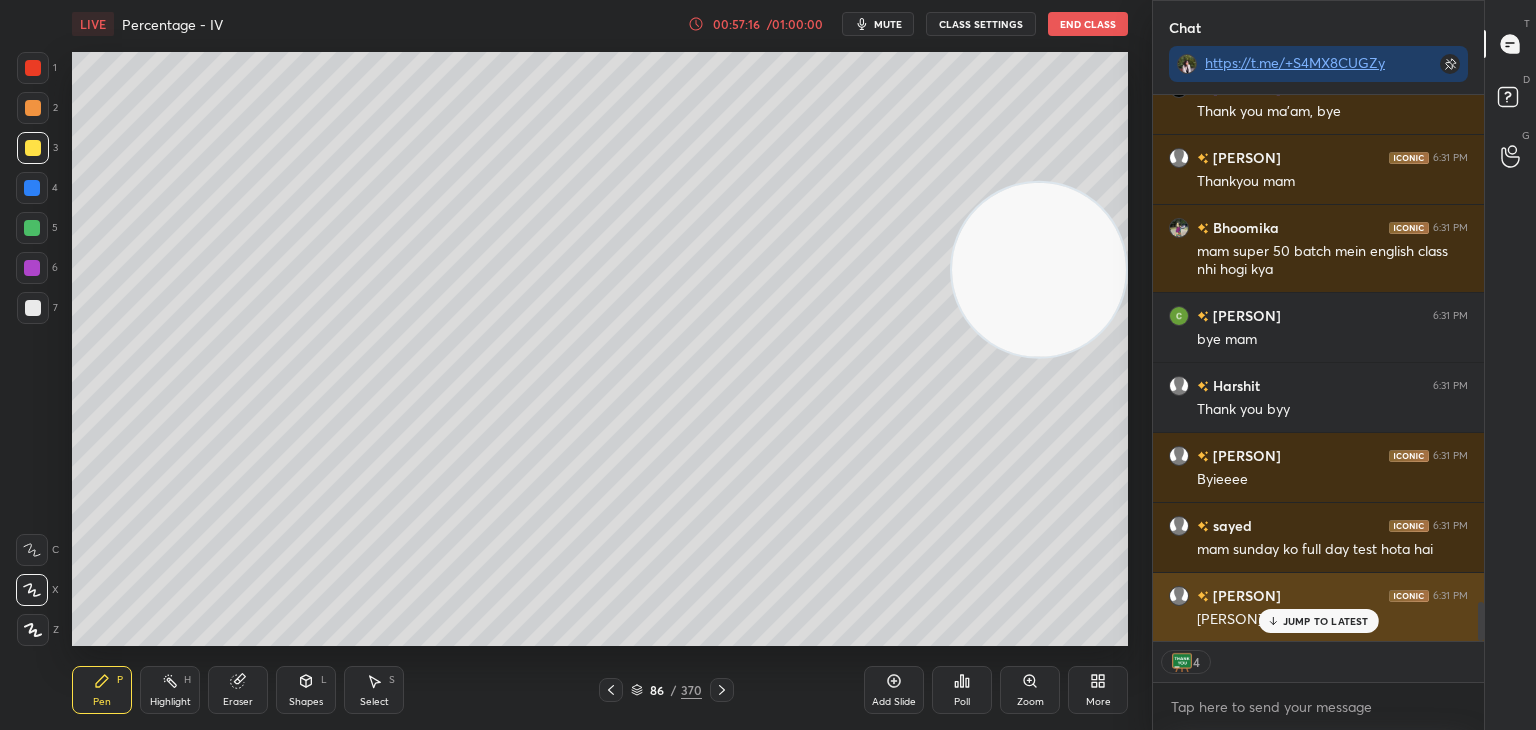click on "JUMP TO LATEST" at bounding box center [1326, 621] 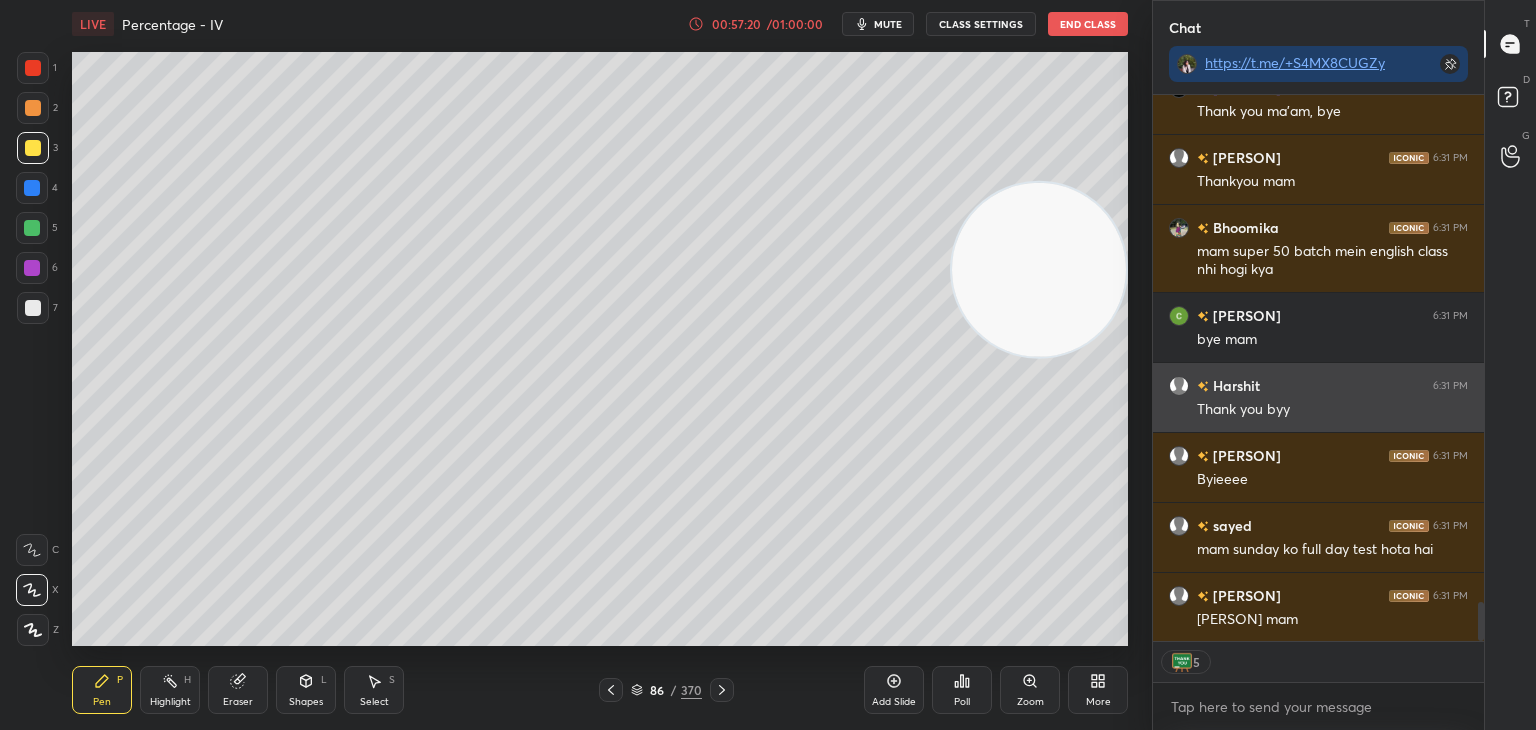 scroll, scrollTop: 7192, scrollLeft: 0, axis: vertical 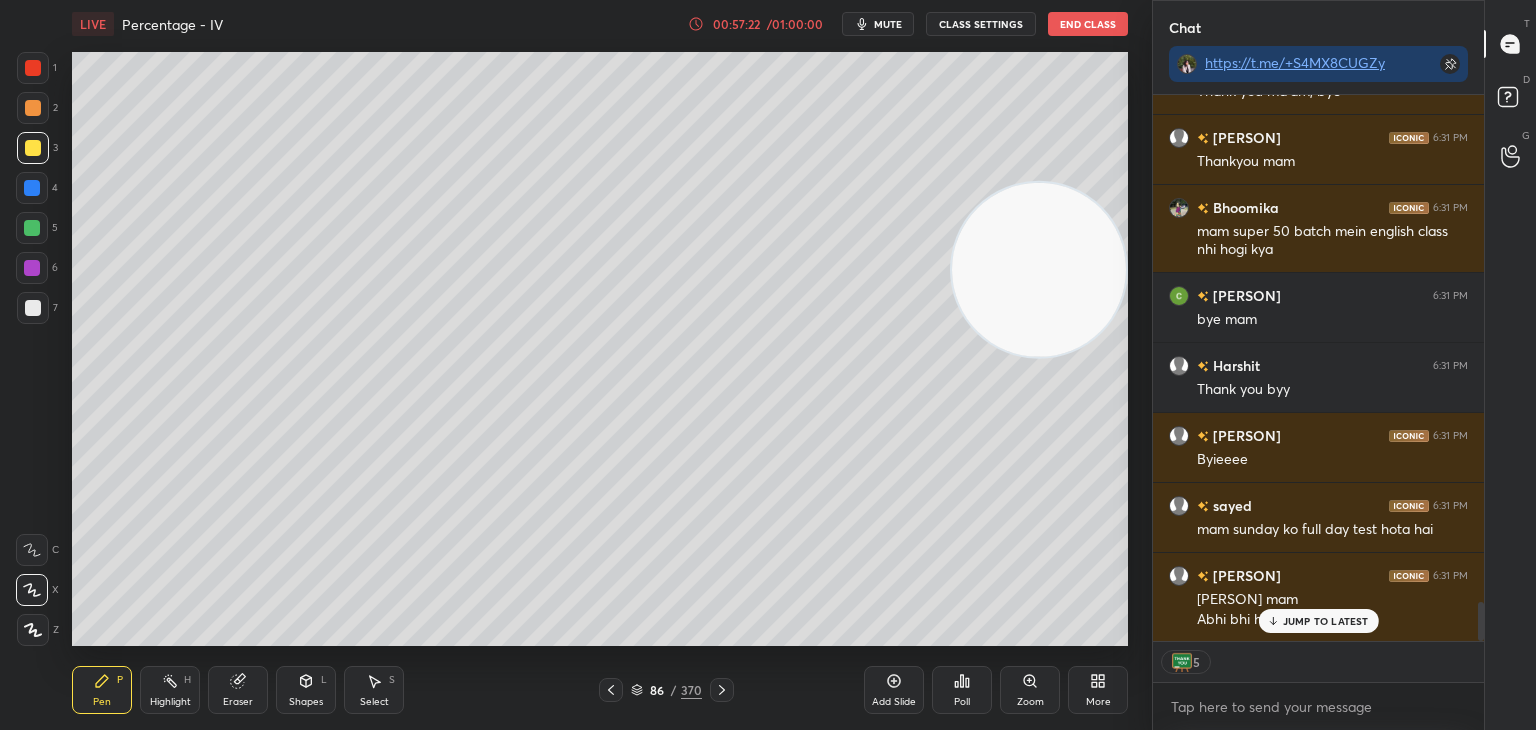 click on "JUMP TO LATEST" at bounding box center (1326, 621) 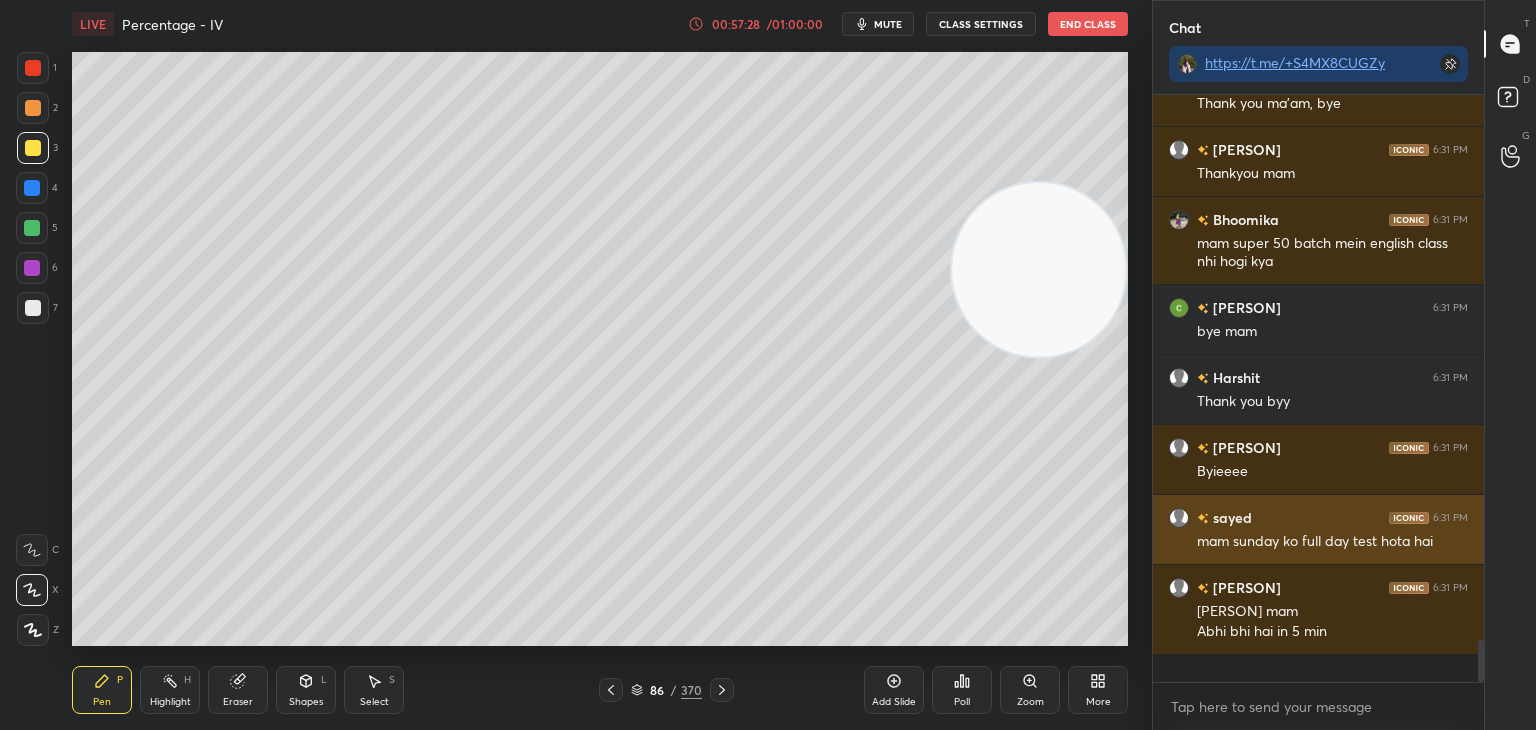 scroll, scrollTop: 6, scrollLeft: 6, axis: both 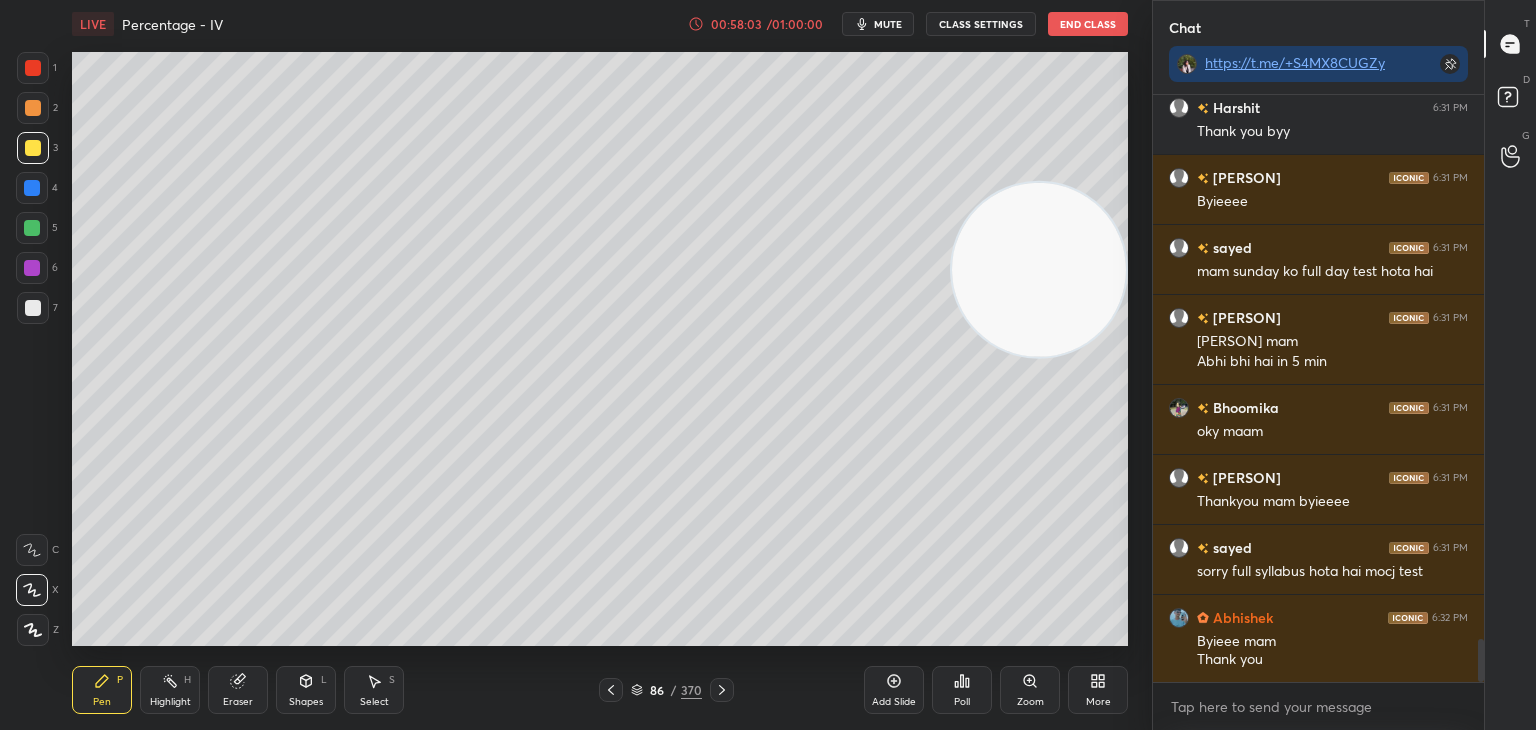 click 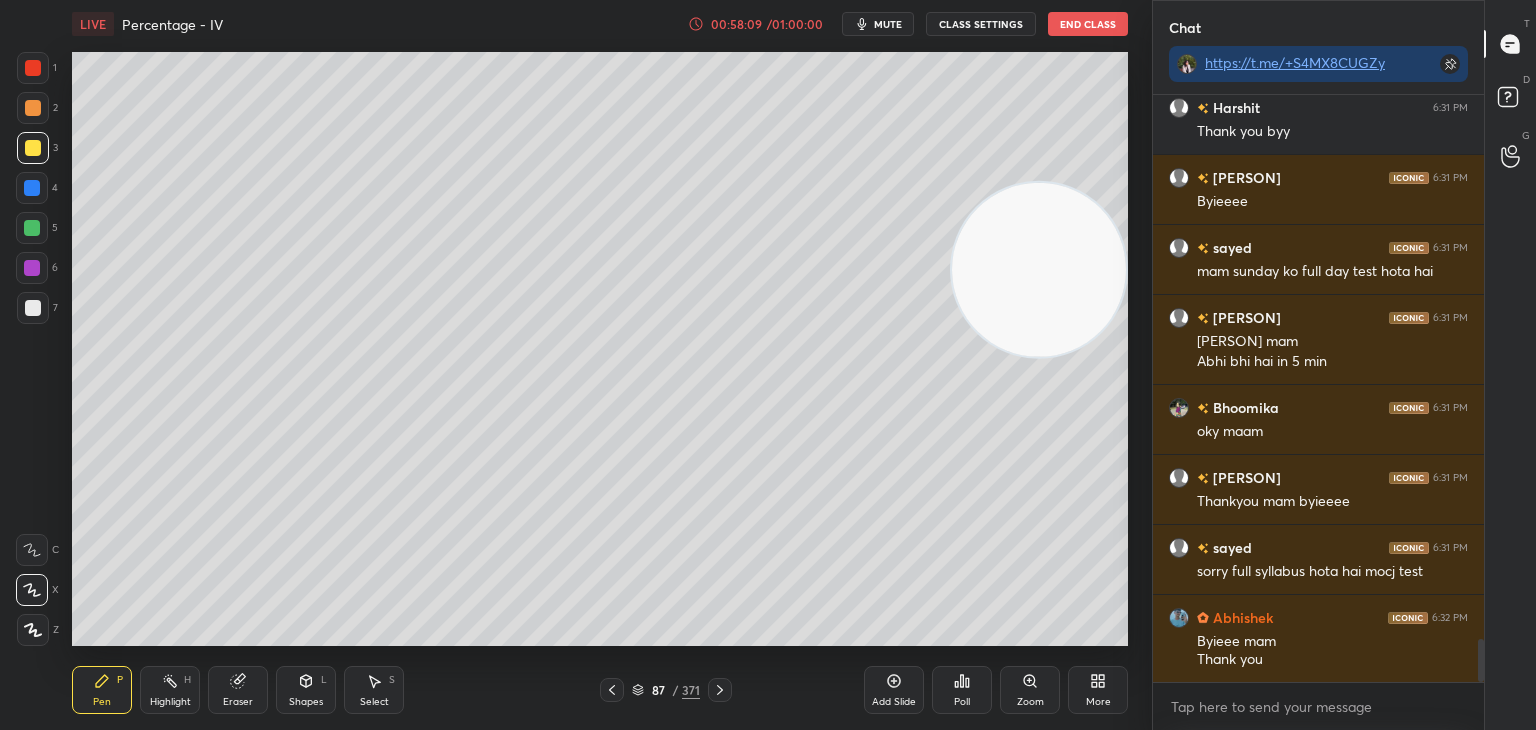 scroll, scrollTop: 7520, scrollLeft: 0, axis: vertical 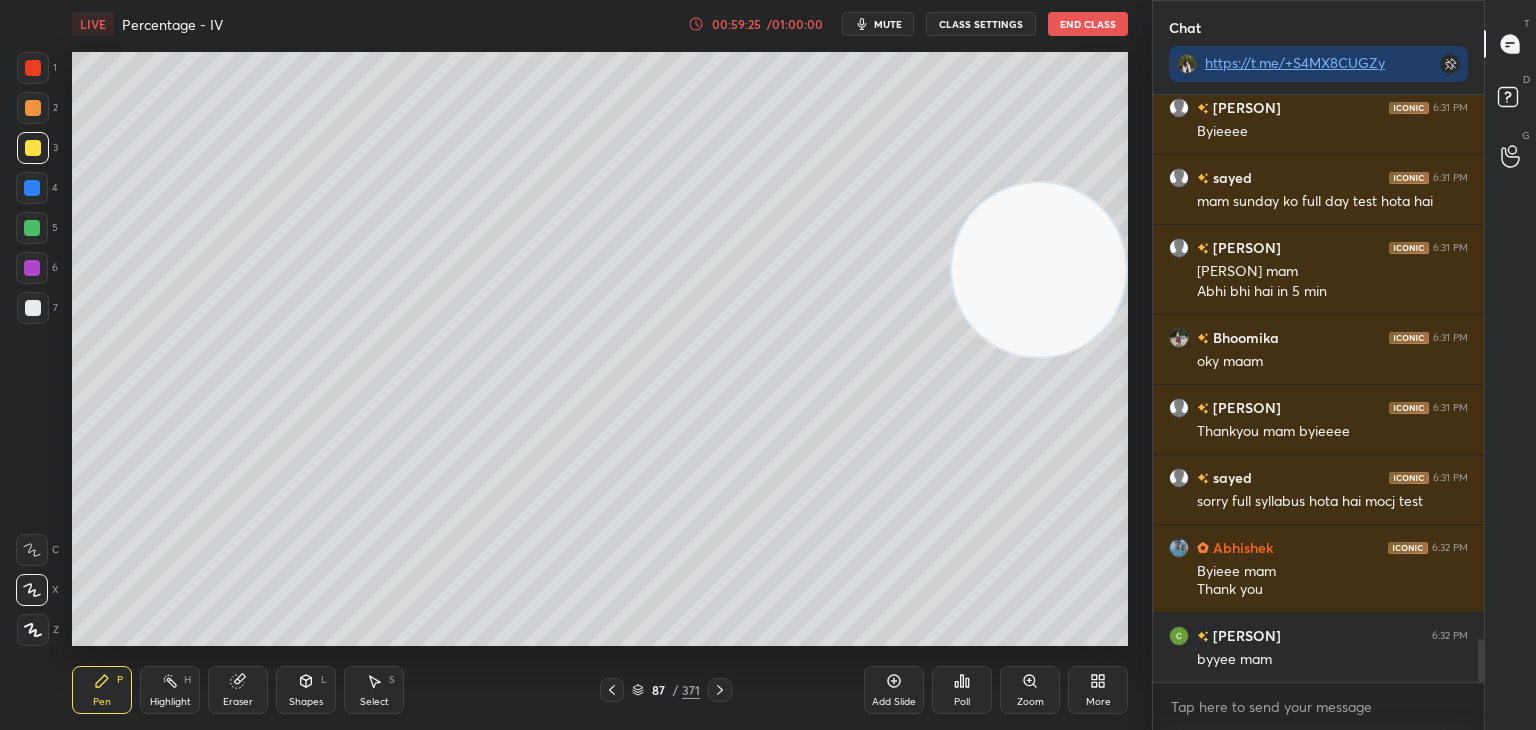 click 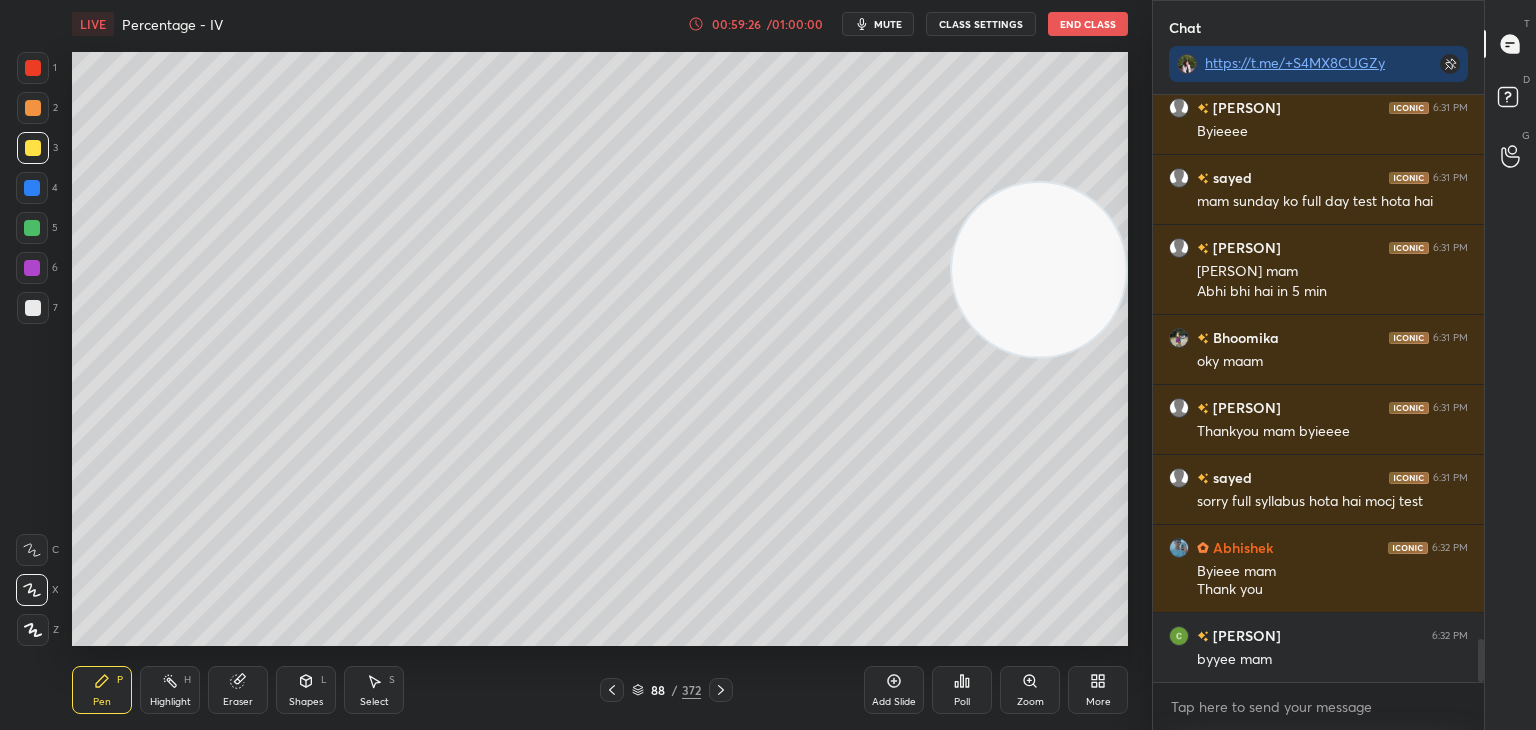click 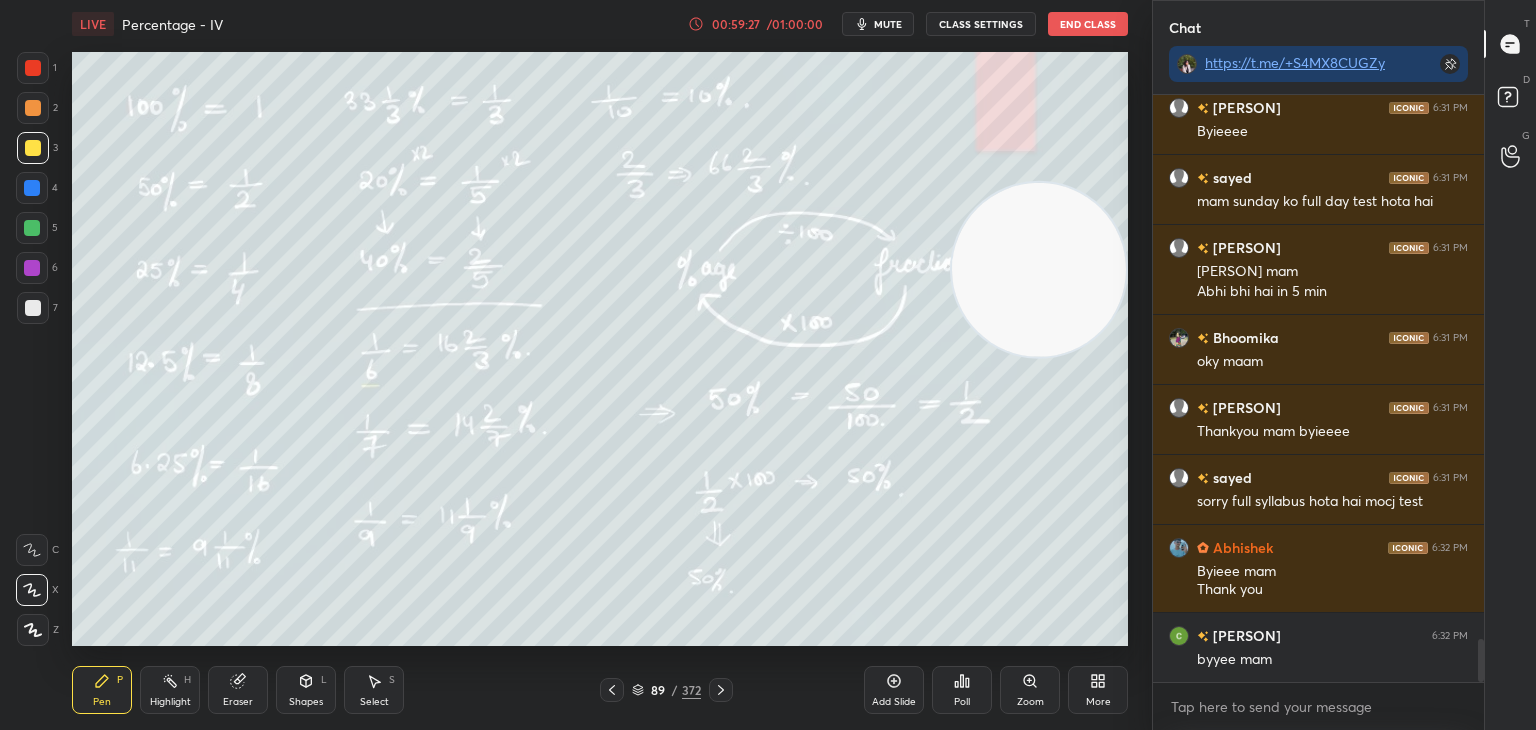 click 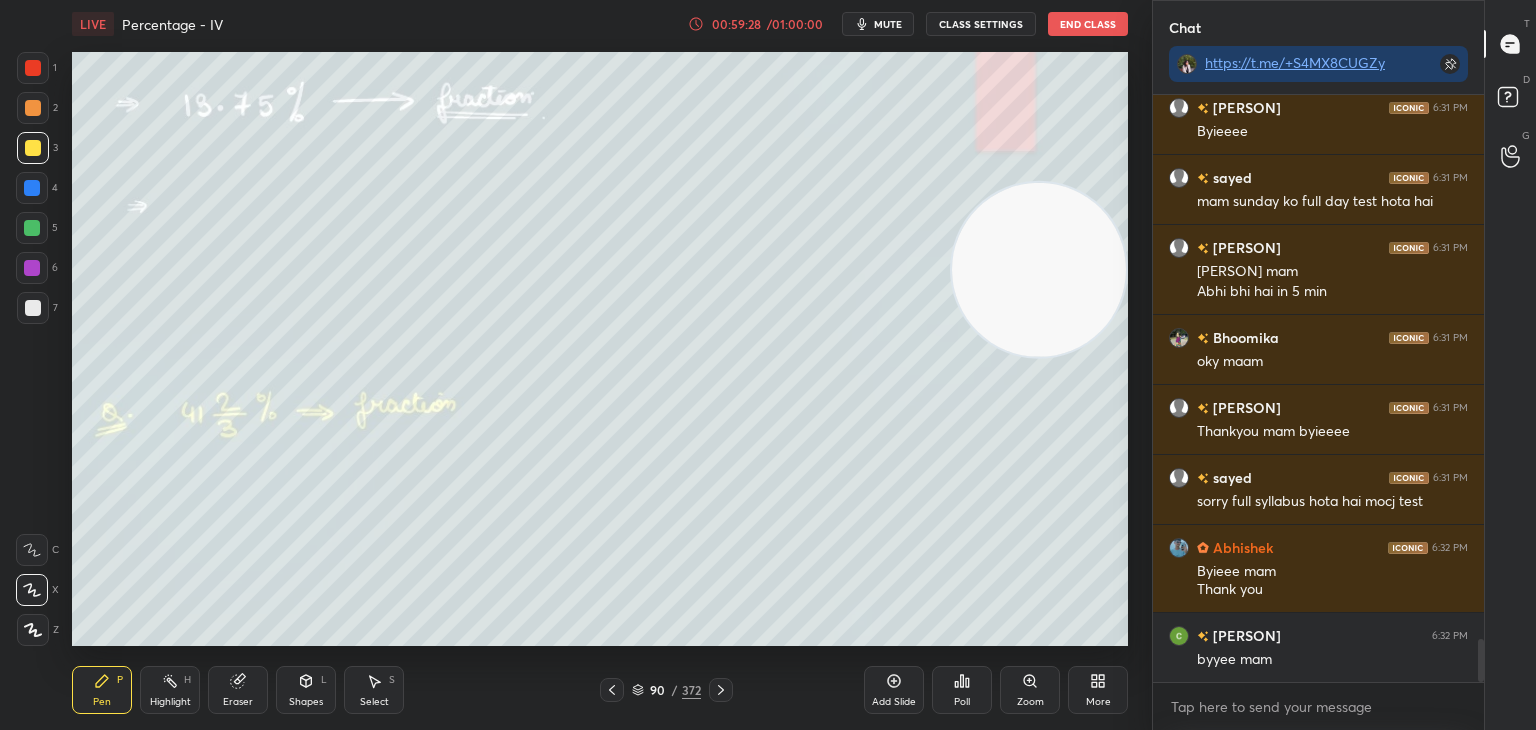 click 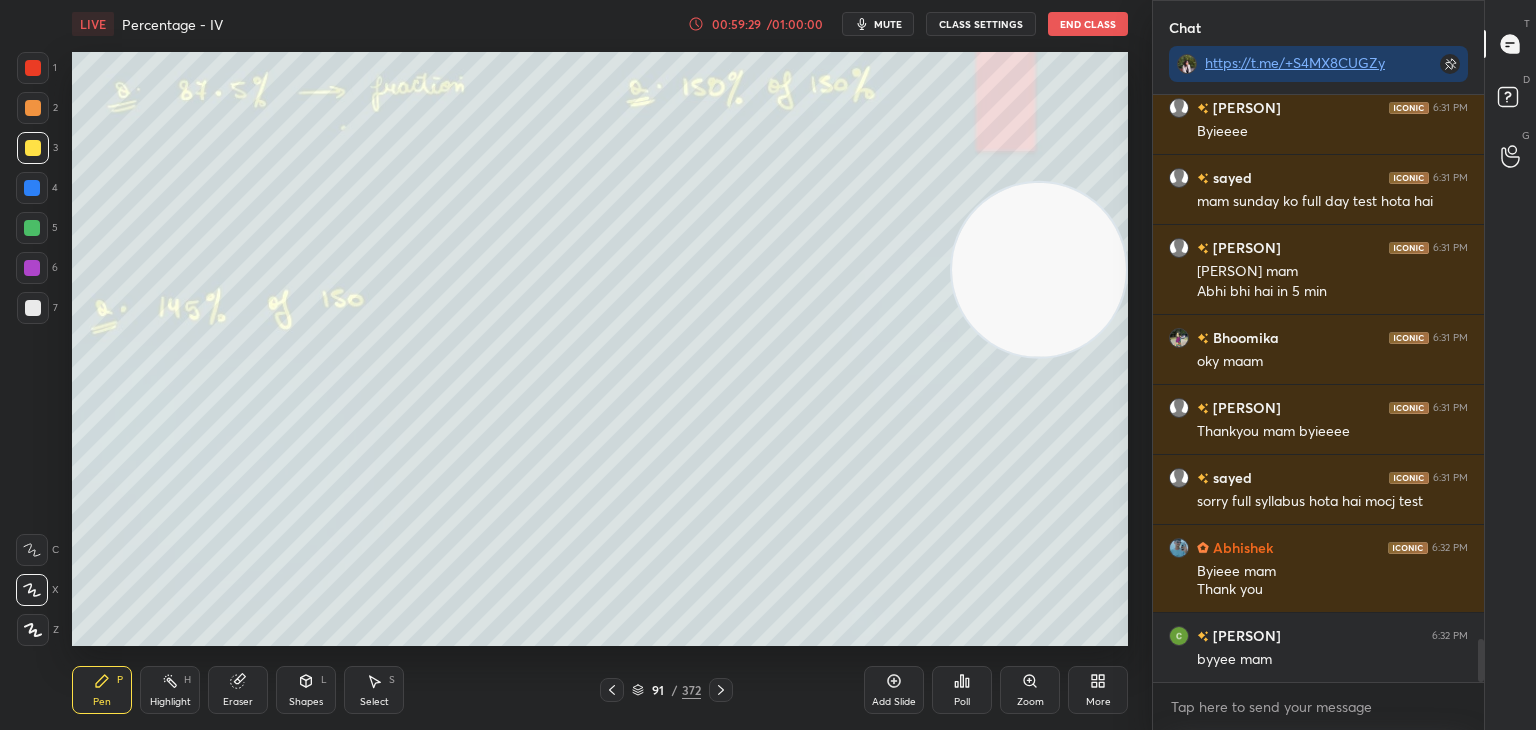 click 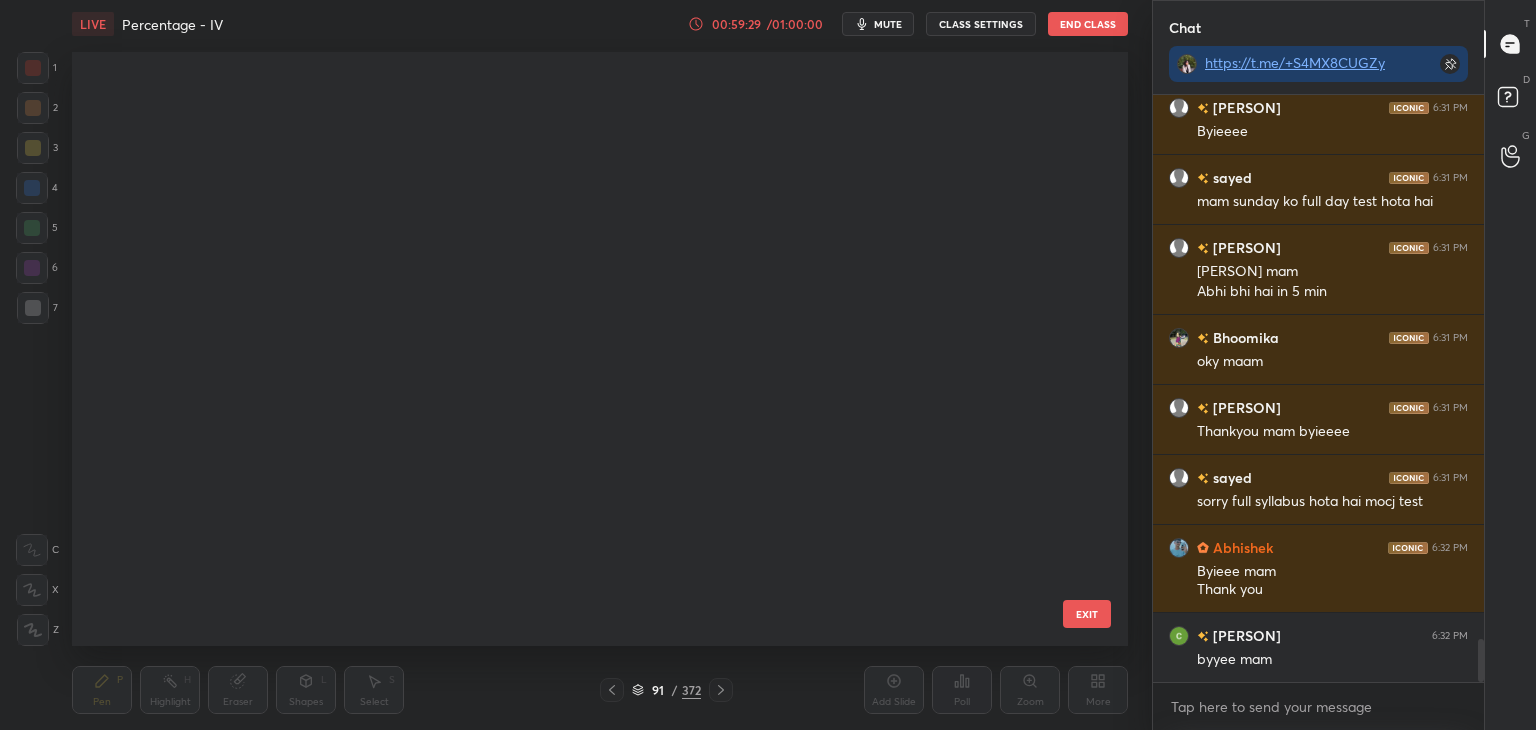 scroll, scrollTop: 5079, scrollLeft: 0, axis: vertical 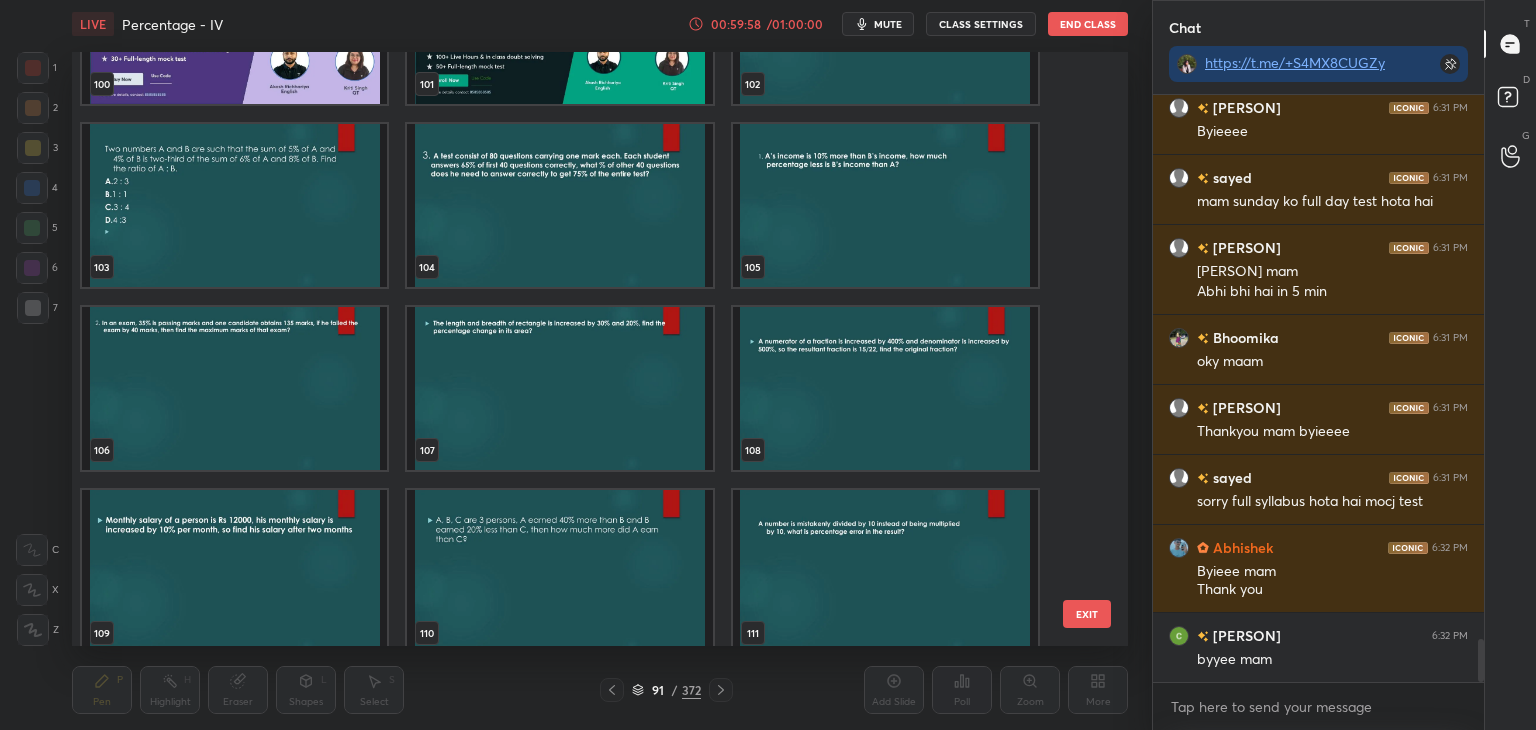 click on "End Class" at bounding box center [1088, 24] 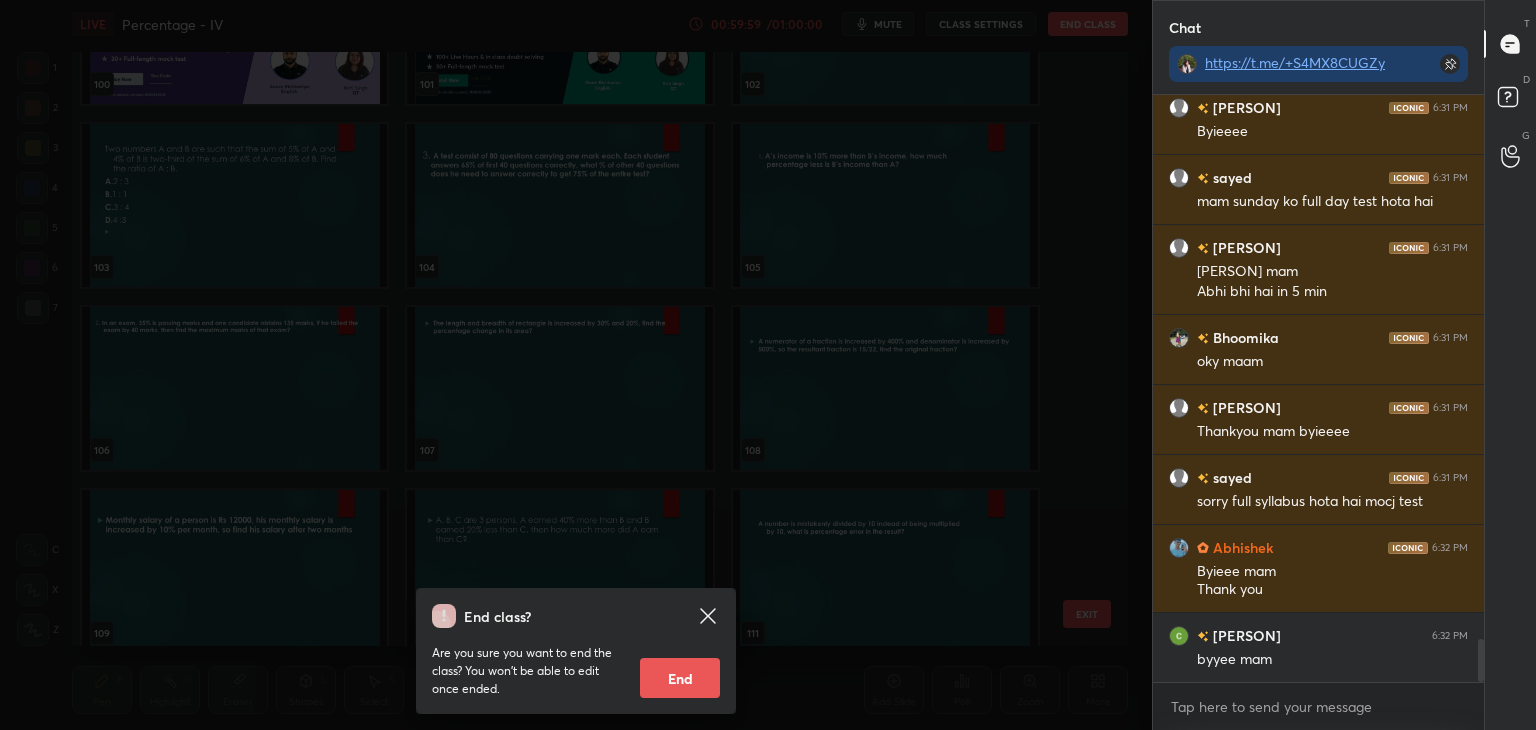 click on "End" at bounding box center [680, 678] 